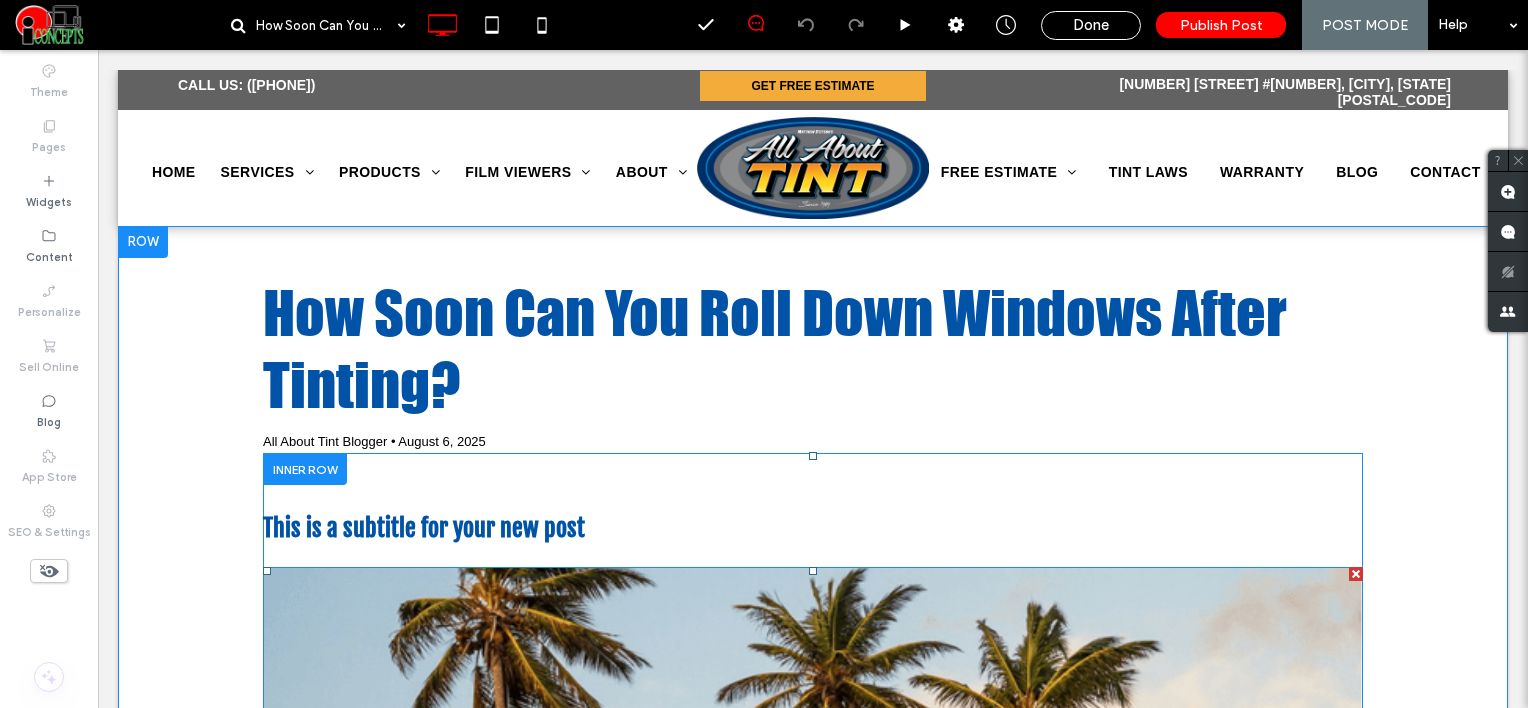 scroll, scrollTop: 0, scrollLeft: 0, axis: both 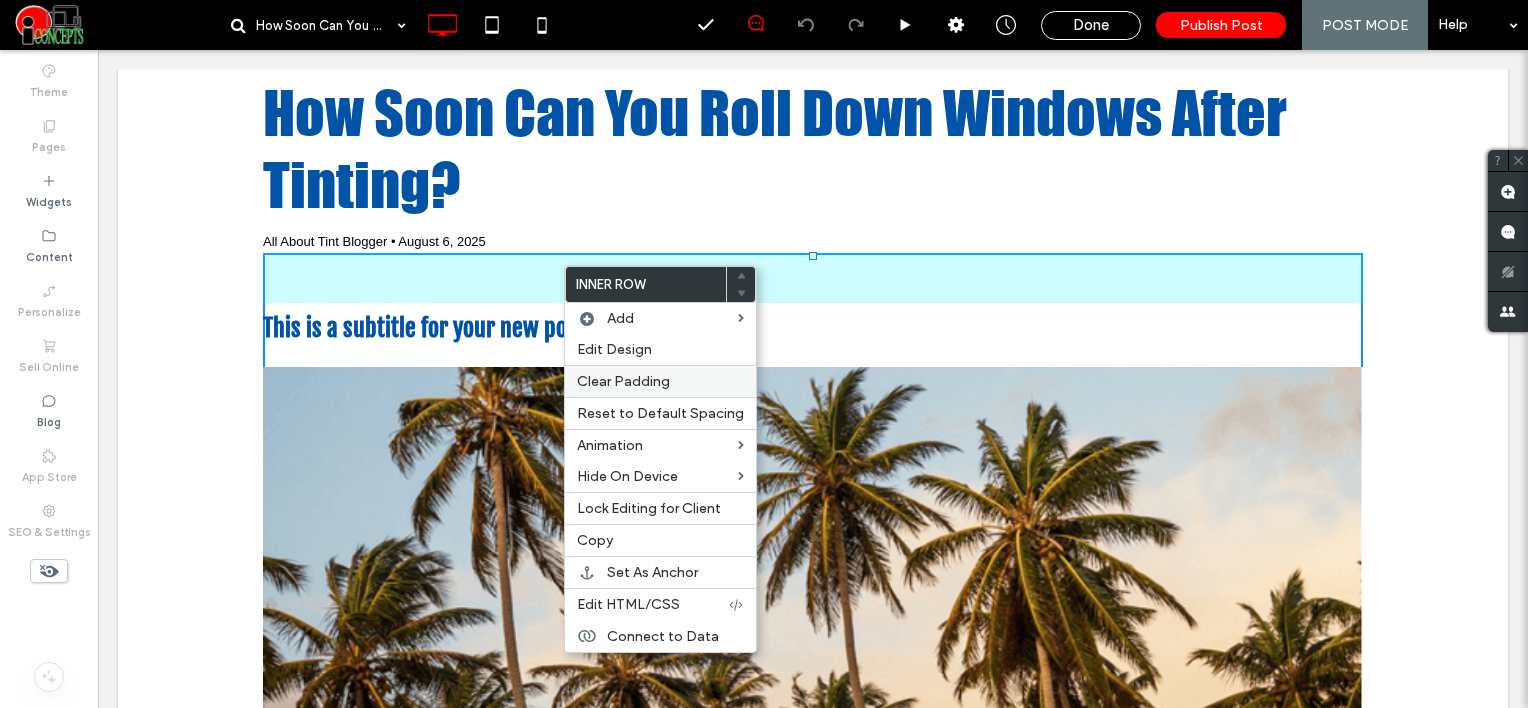 click on "Clear Padding" at bounding box center [623, 381] 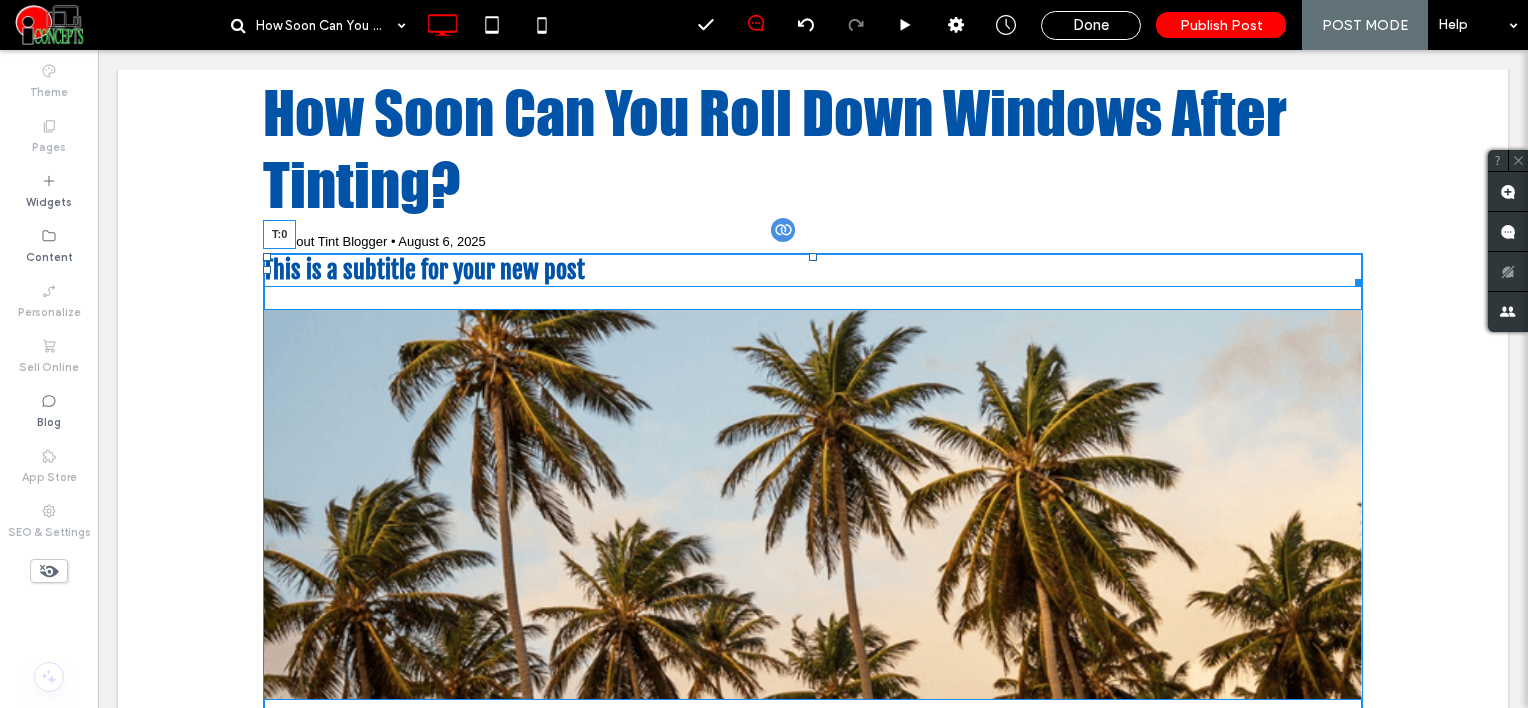 drag, startPoint x: 807, startPoint y: 250, endPoint x: 890, endPoint y: 386, distance: 159.3267 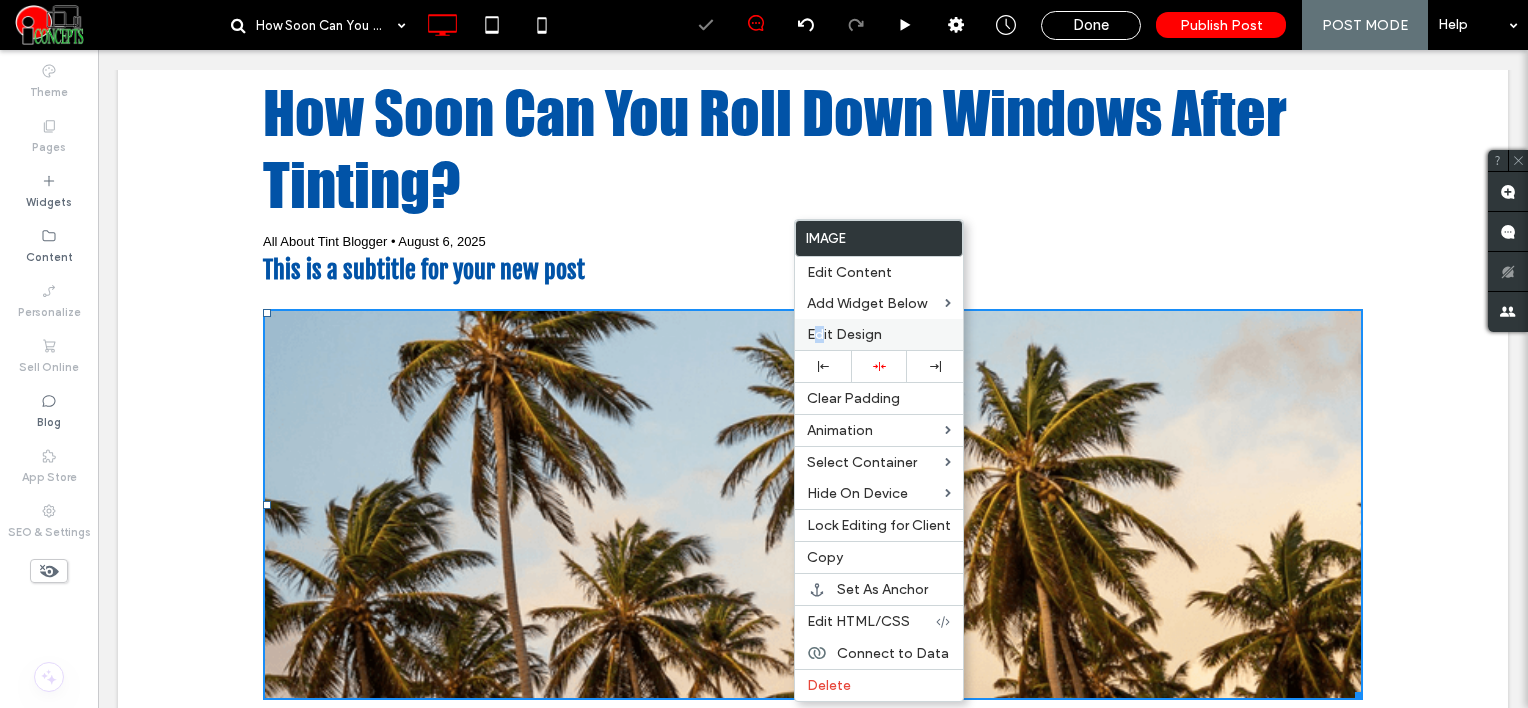 click on "Edit Design" at bounding box center [879, 334] 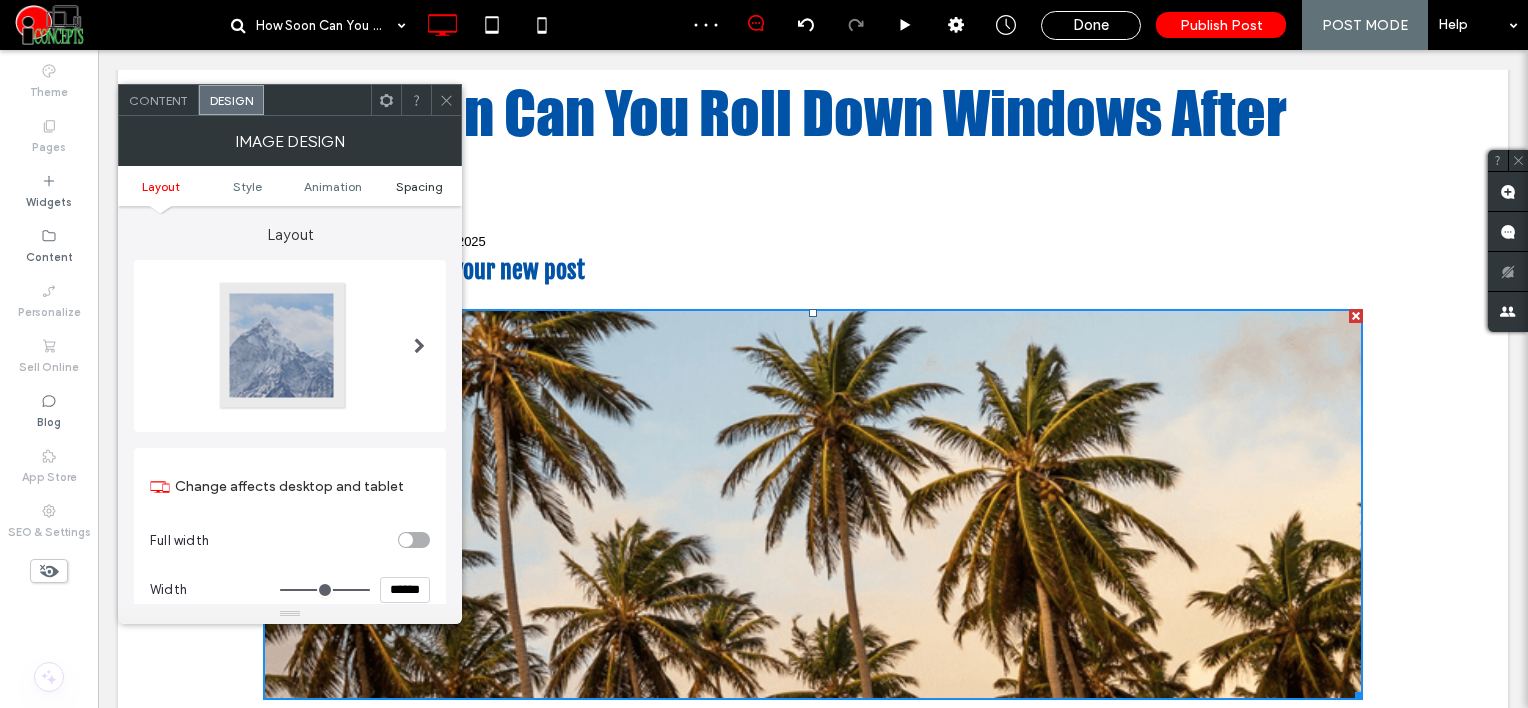 click on "Spacing" at bounding box center (419, 186) 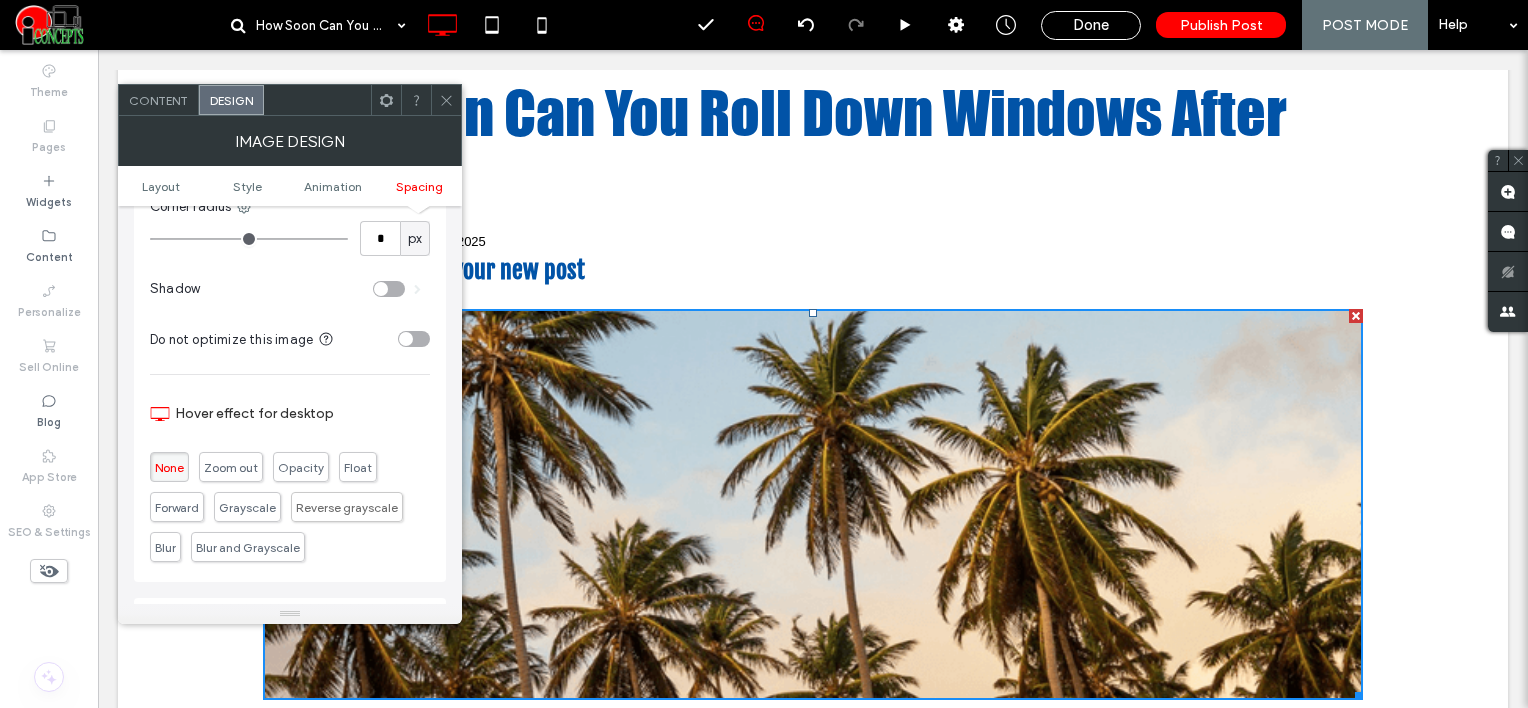 scroll, scrollTop: 1006, scrollLeft: 0, axis: vertical 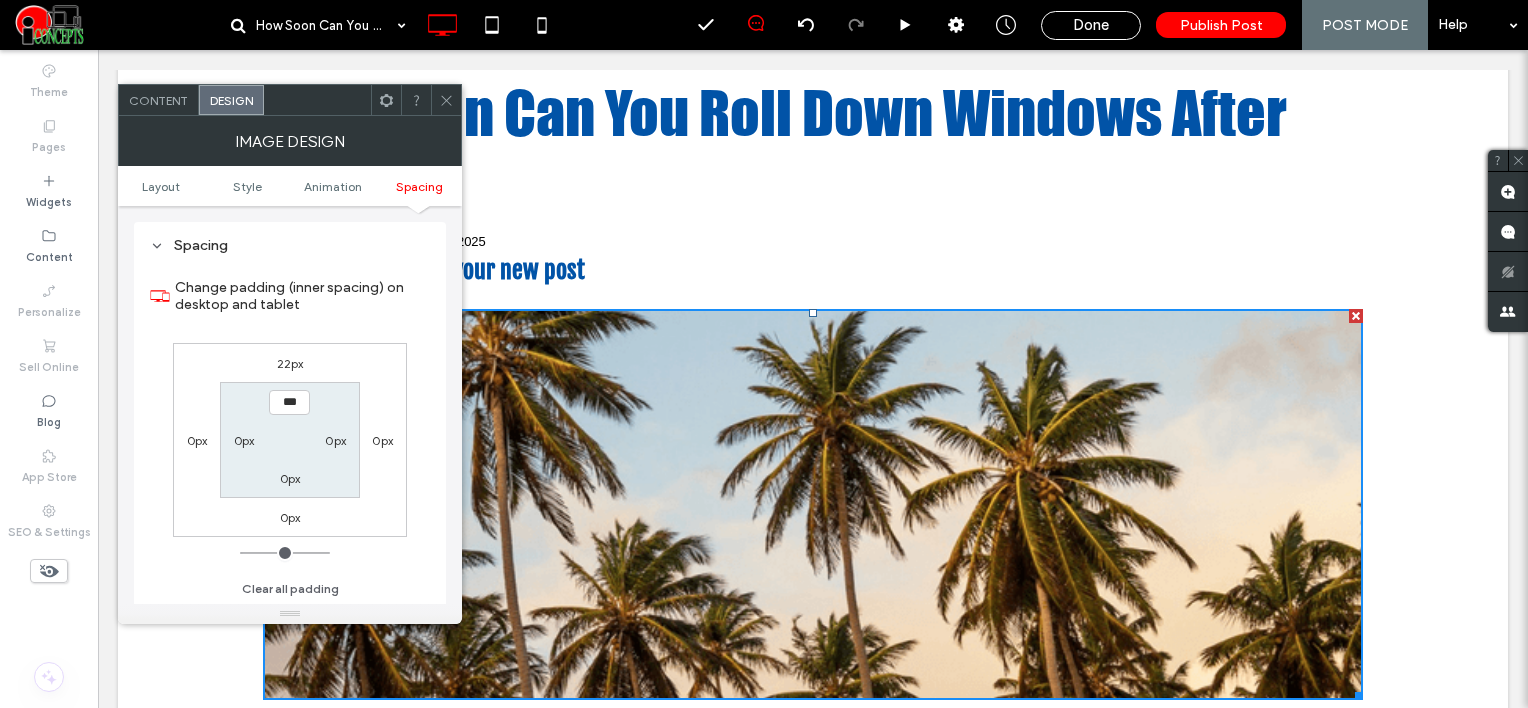 click on "22px" at bounding box center [290, 363] 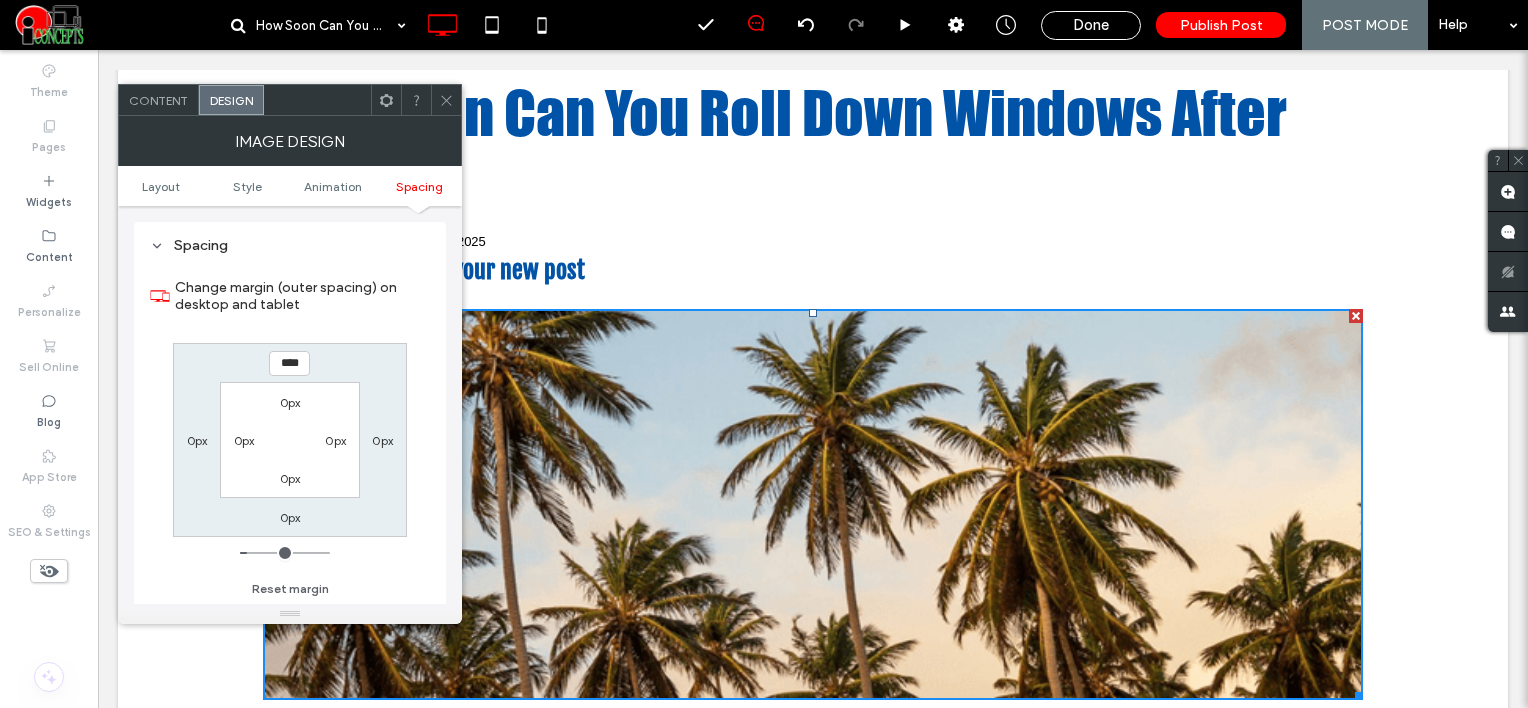 type on "**" 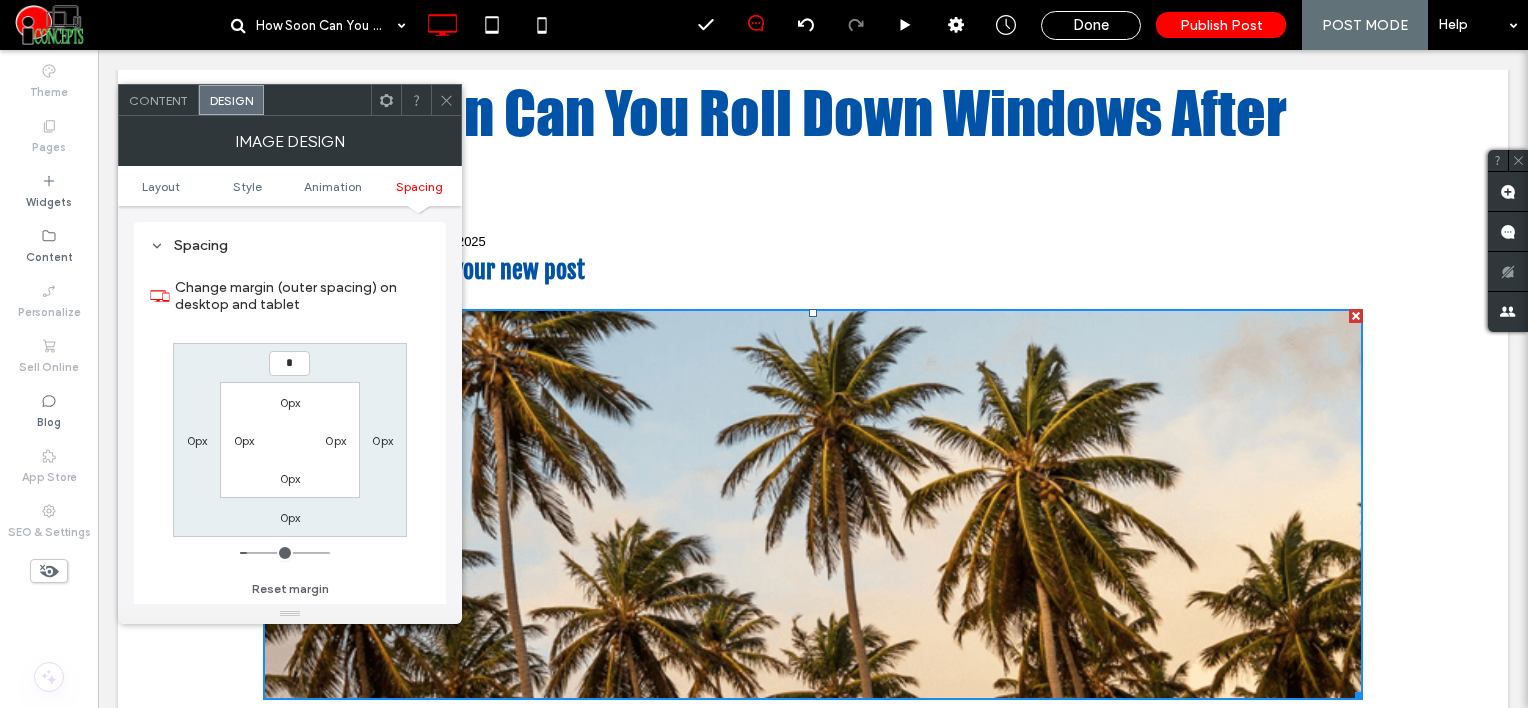 type on "*" 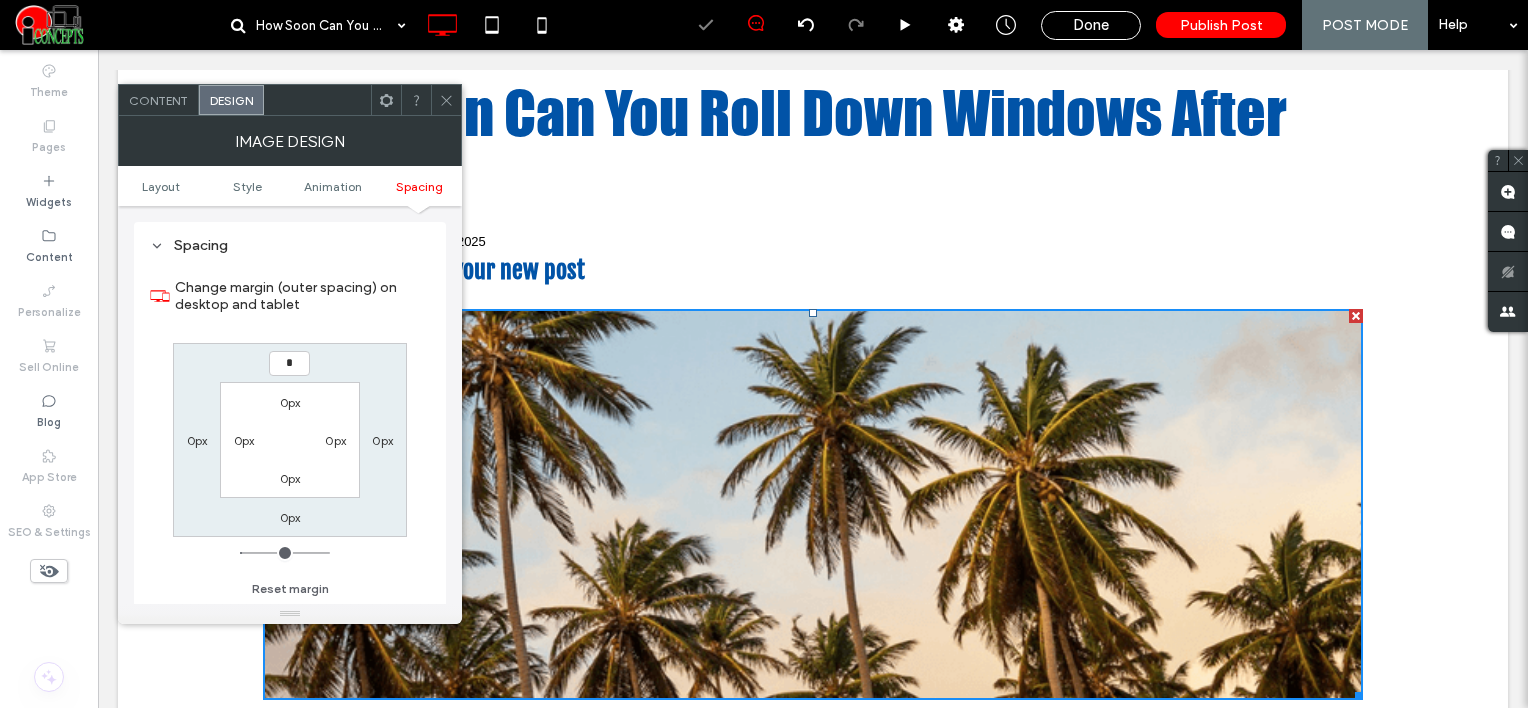 type on "*" 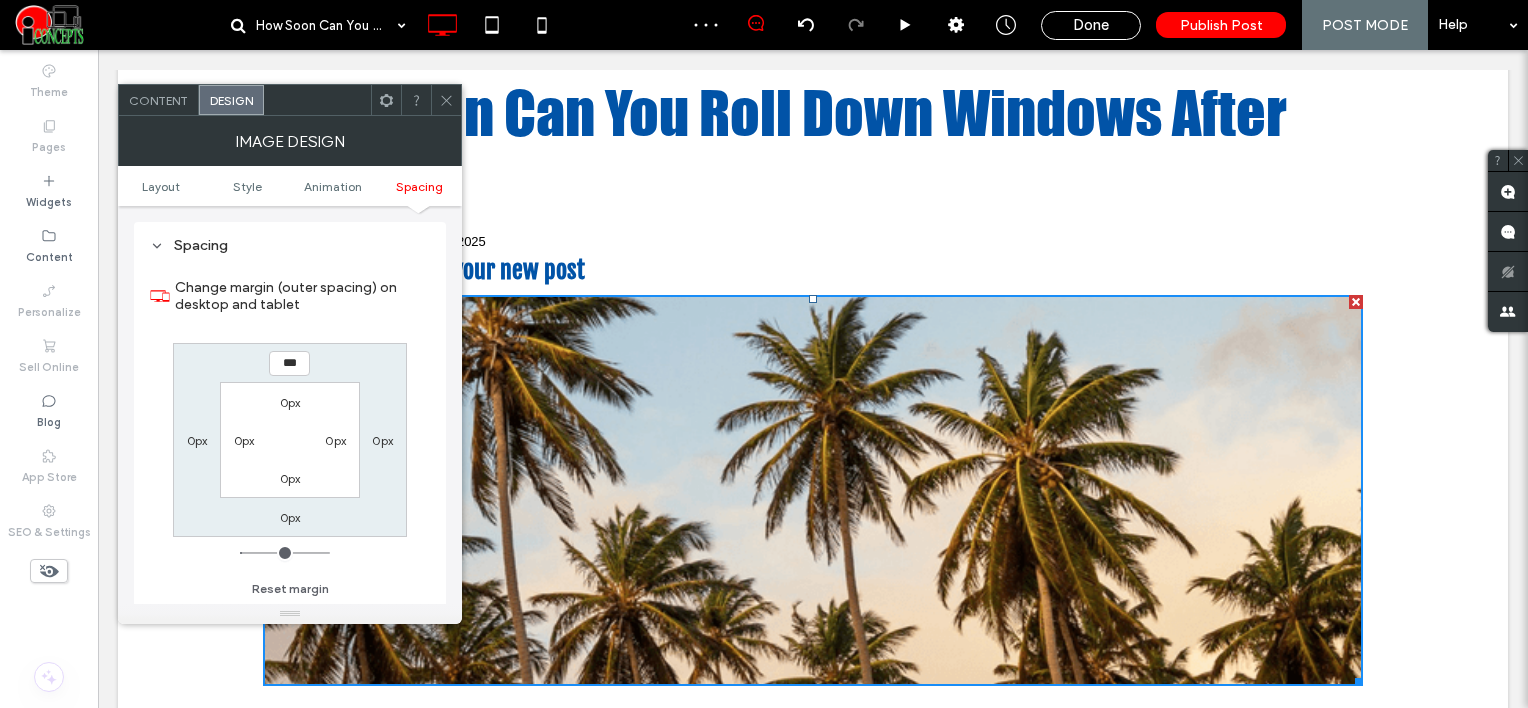 drag, startPoint x: 448, startPoint y: 100, endPoint x: 422, endPoint y: 188, distance: 91.76056 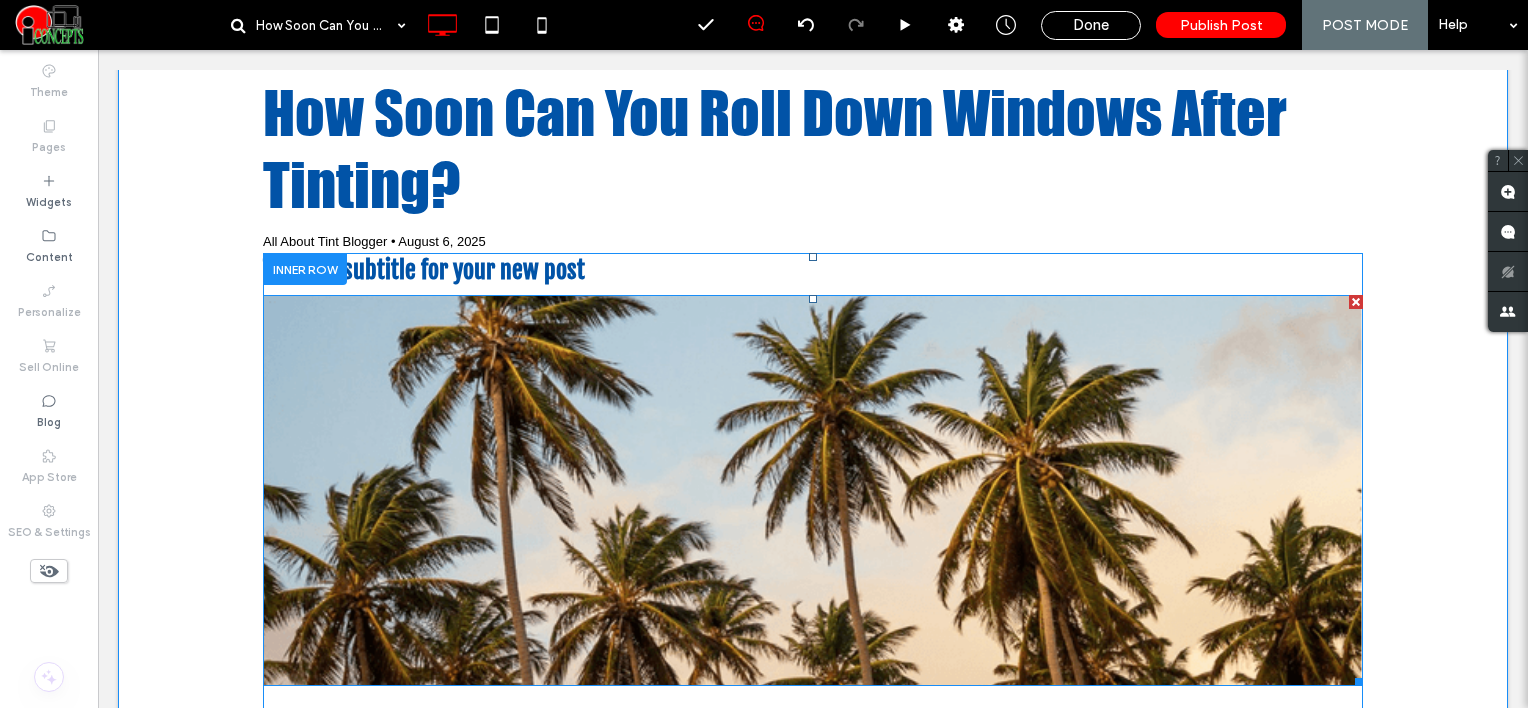 scroll, scrollTop: 500, scrollLeft: 0, axis: vertical 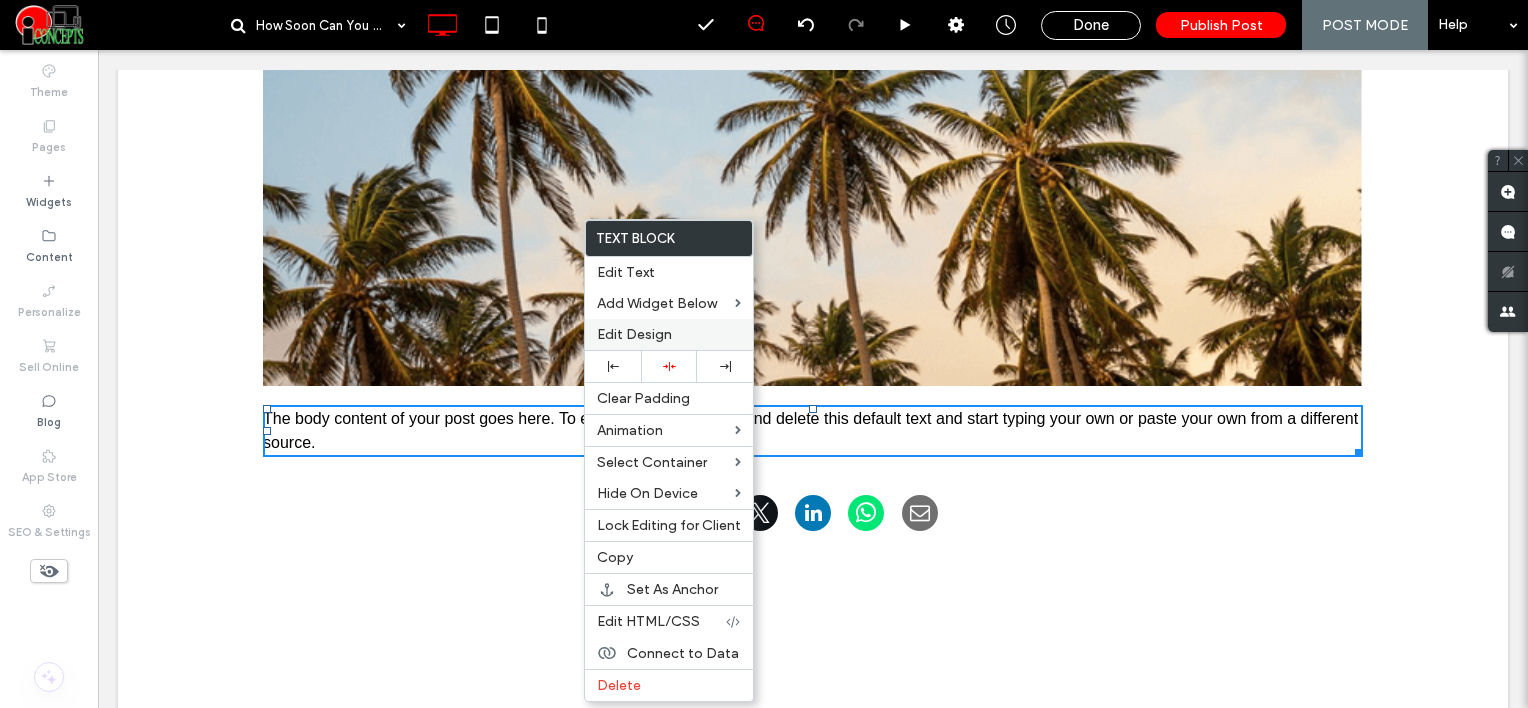 click on "Edit Design" at bounding box center (634, 334) 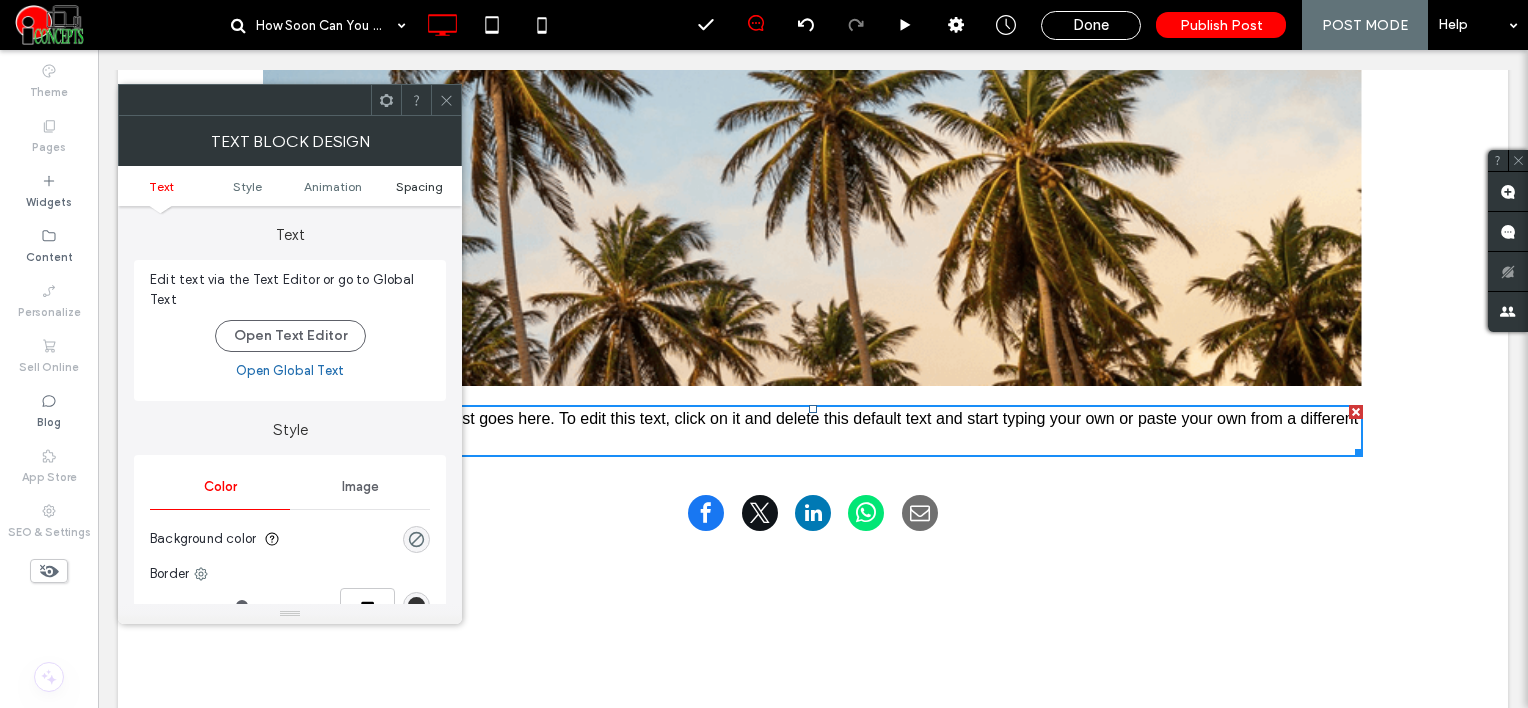 click on "Spacing" at bounding box center [419, 186] 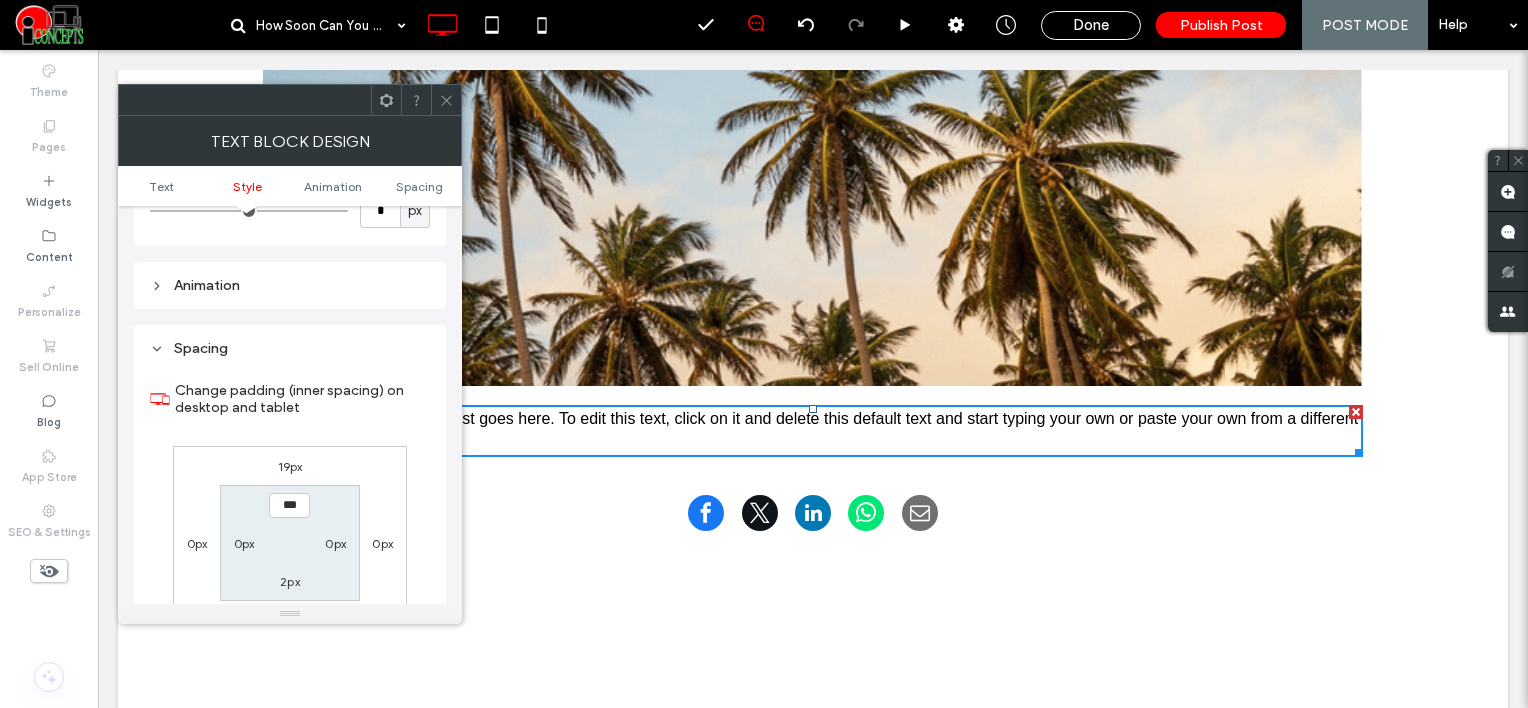scroll, scrollTop: 572, scrollLeft: 0, axis: vertical 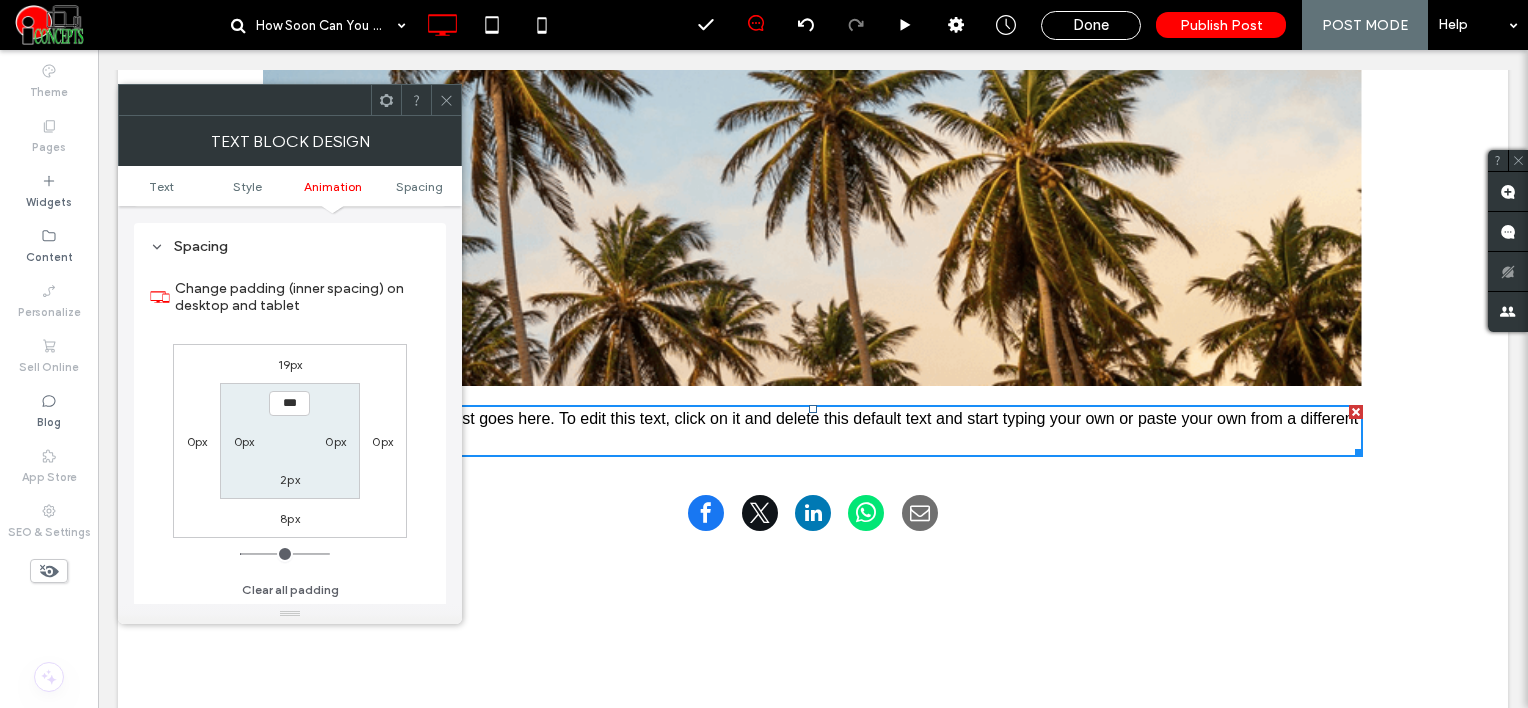 click on "19px" at bounding box center (290, 364) 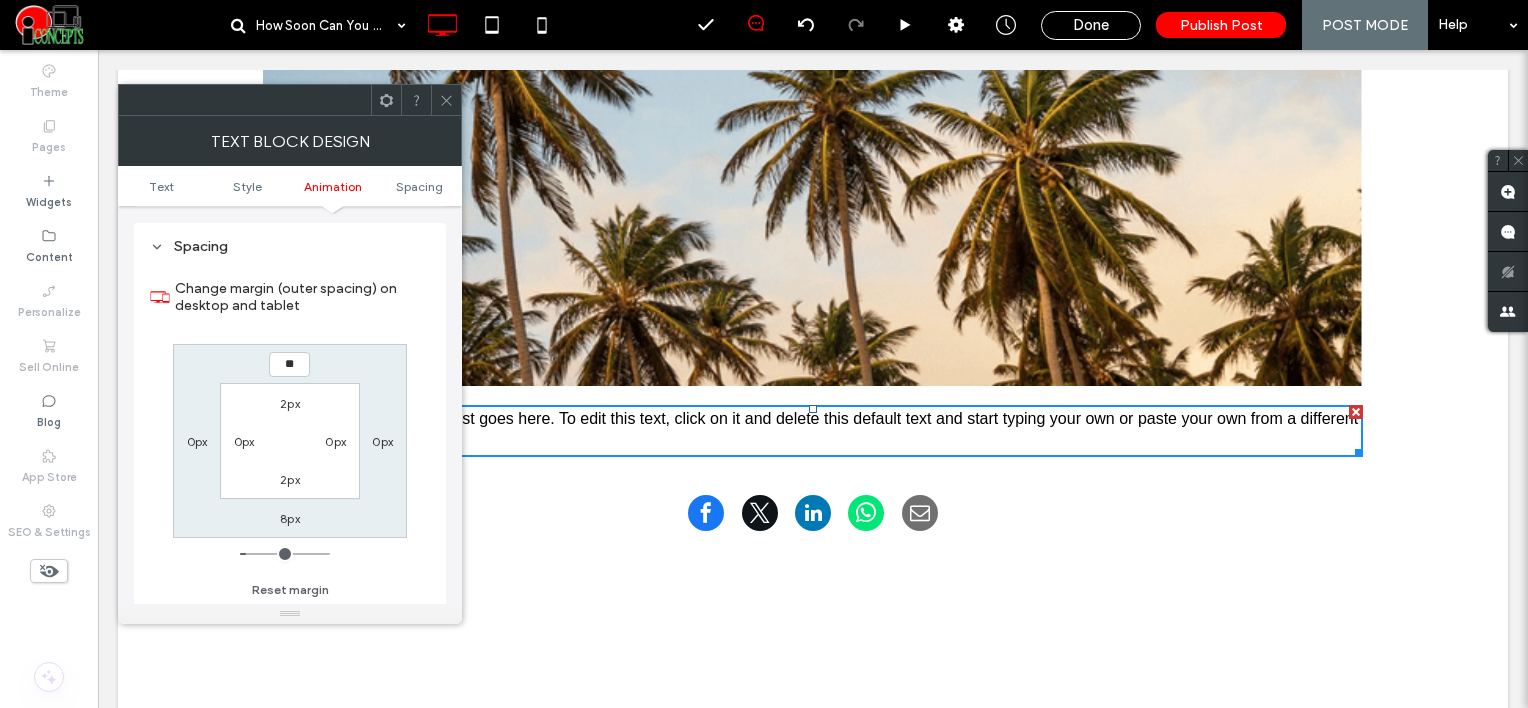 type on "**" 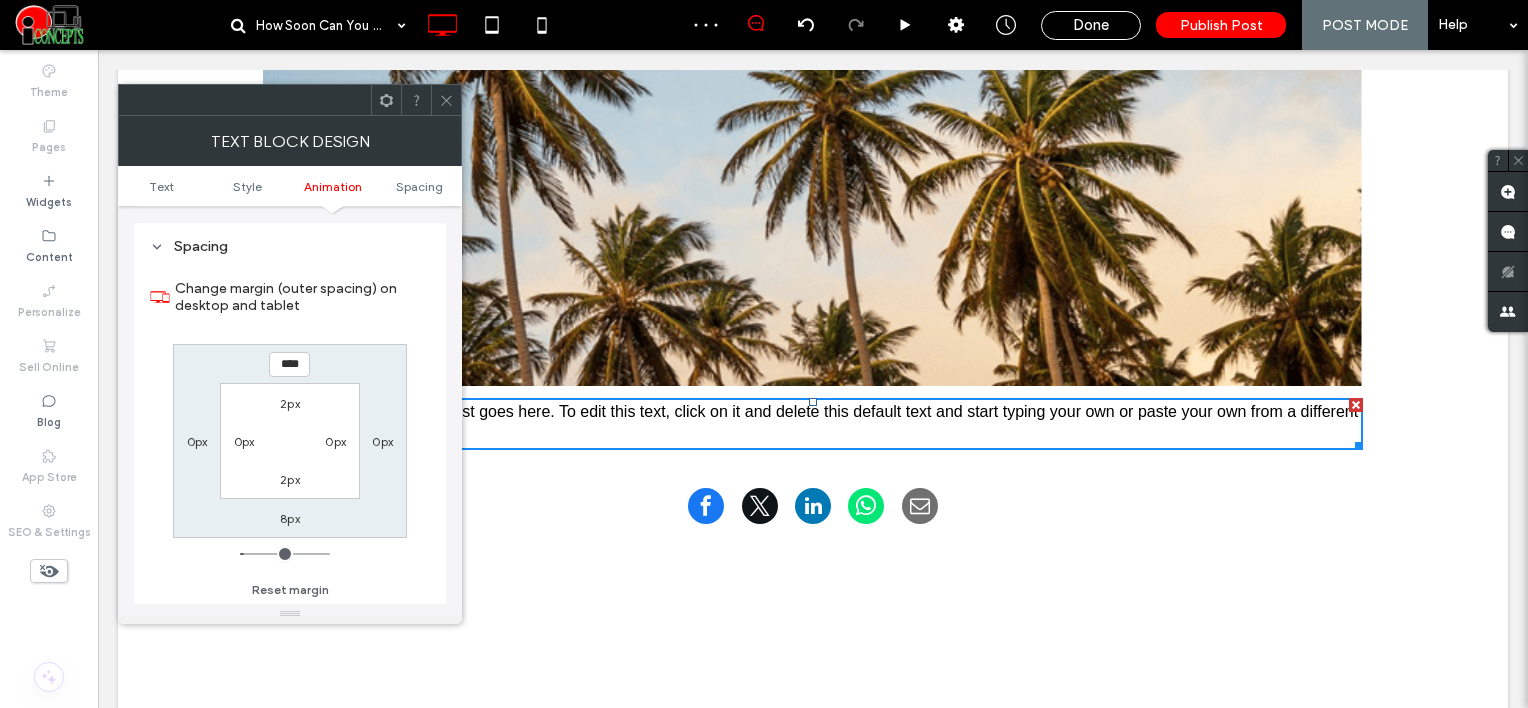 click 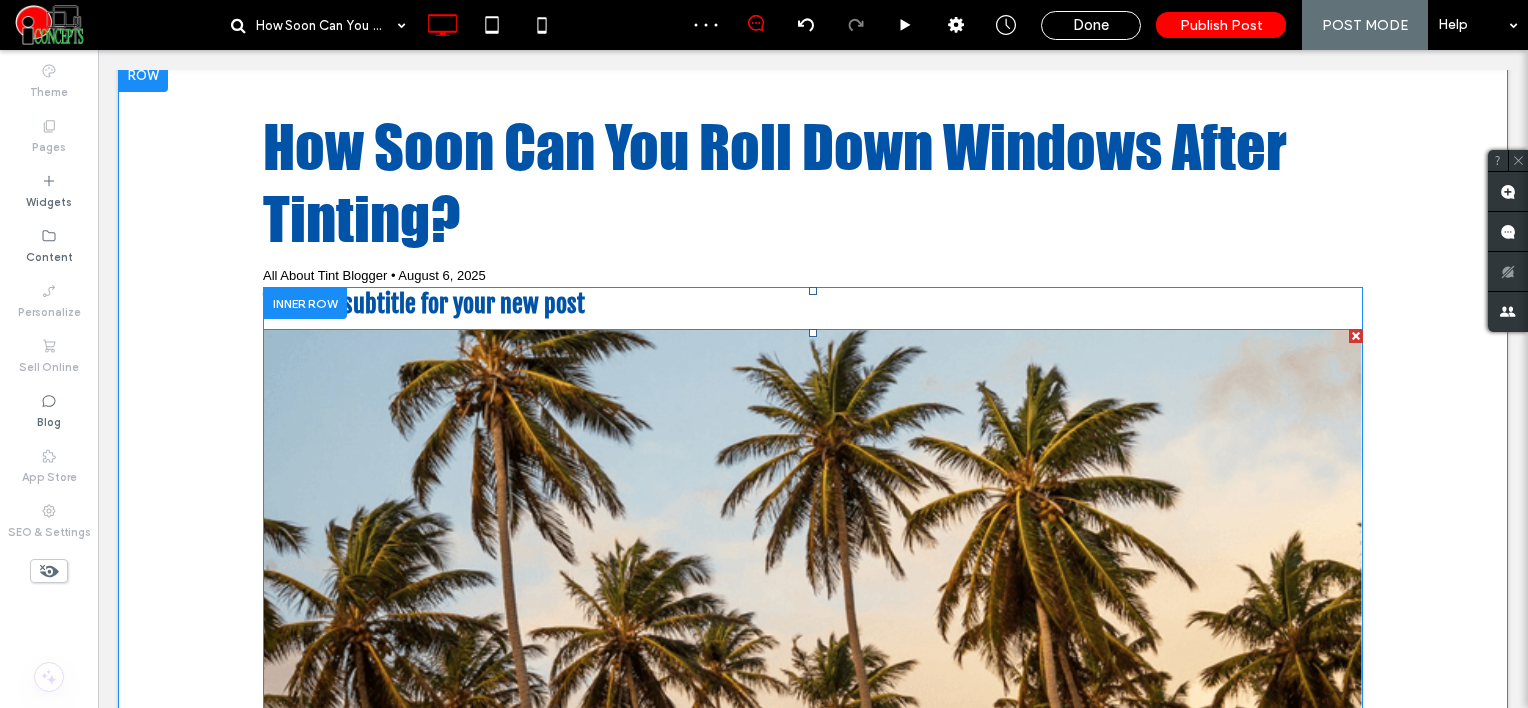 scroll, scrollTop: 100, scrollLeft: 0, axis: vertical 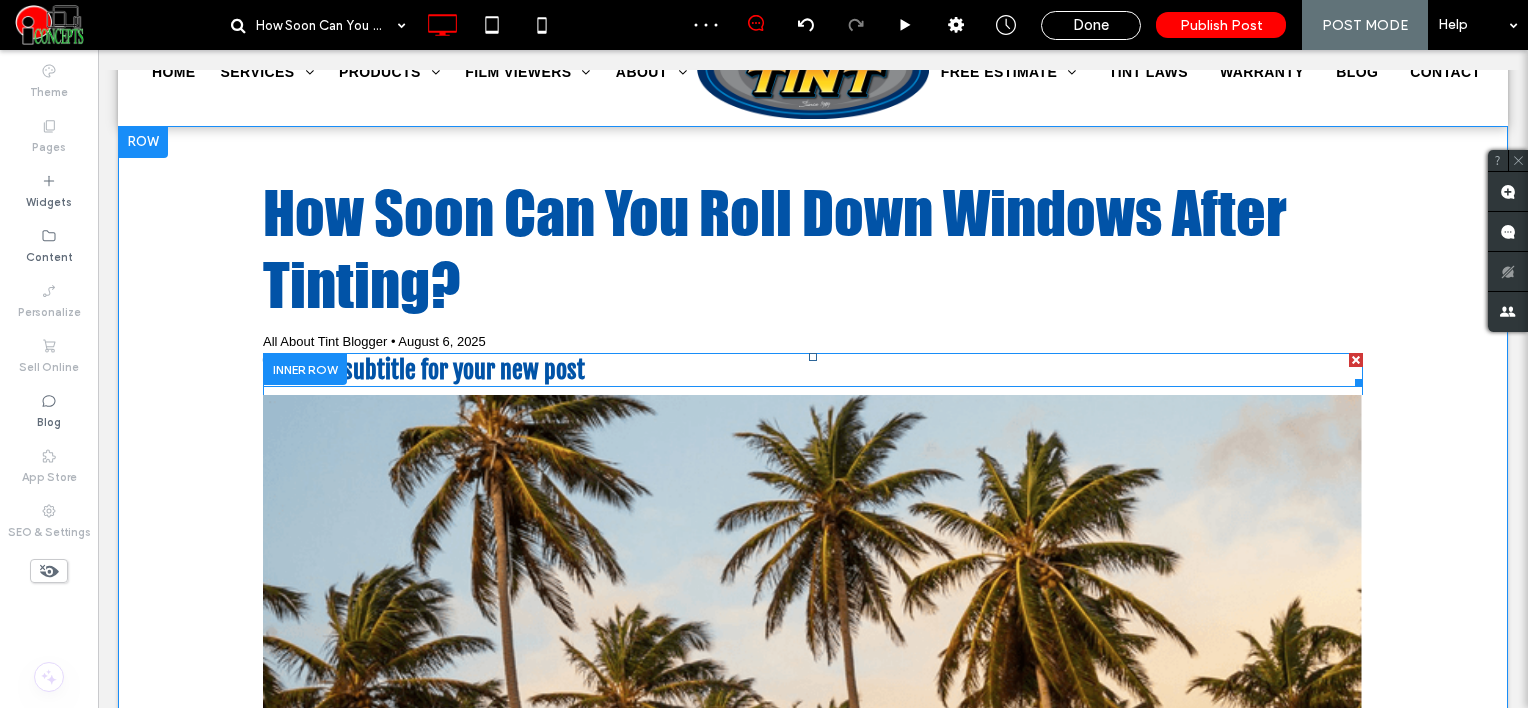 click on "This is a subtitle for your new post" at bounding box center (424, 370) 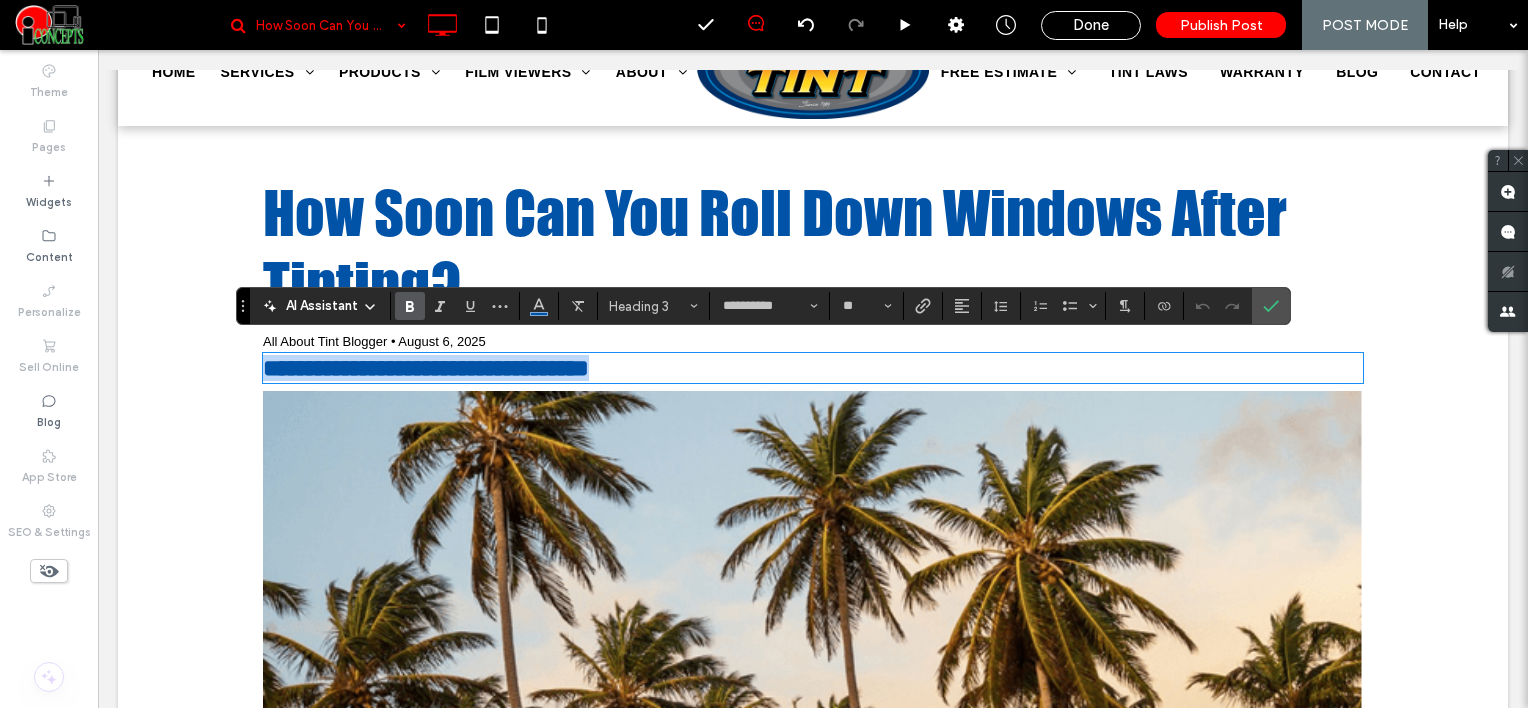 type on "**********" 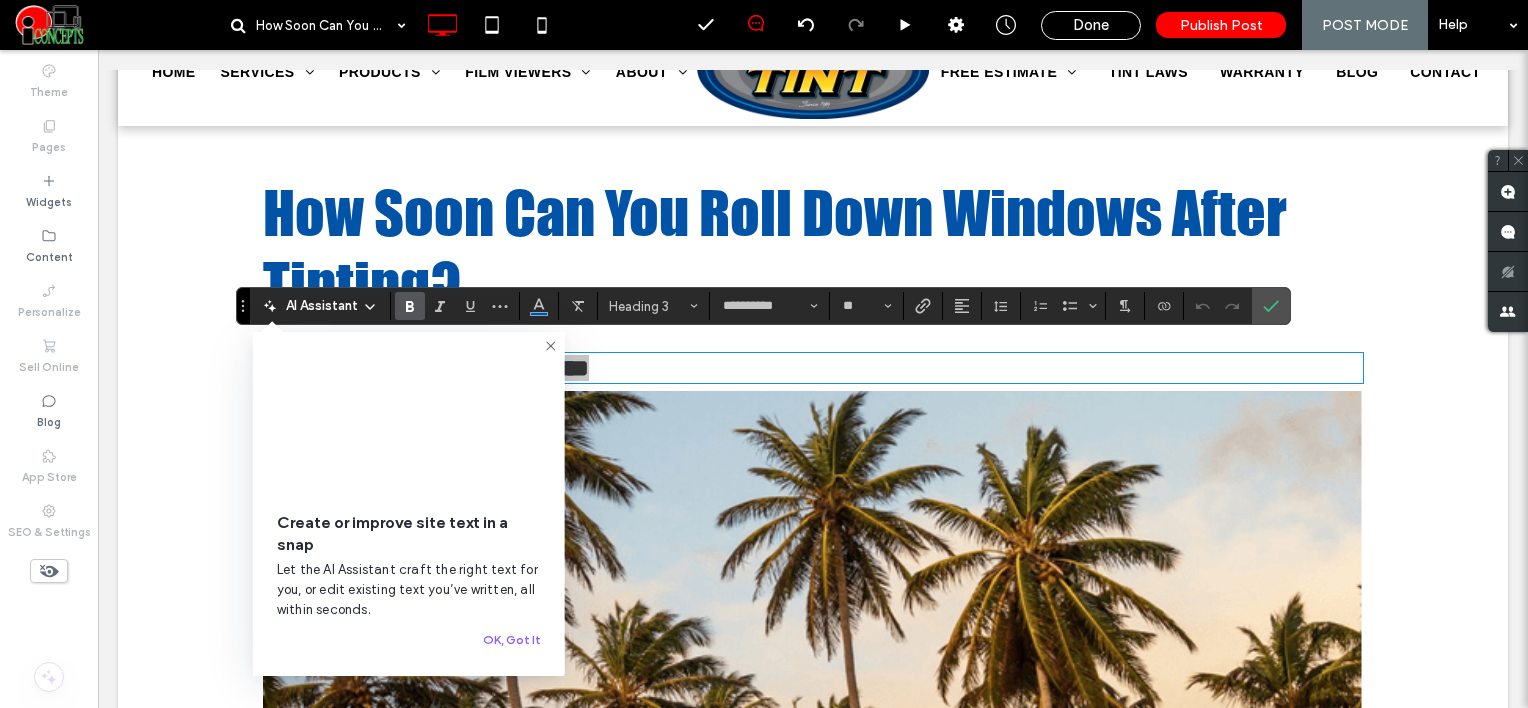 click 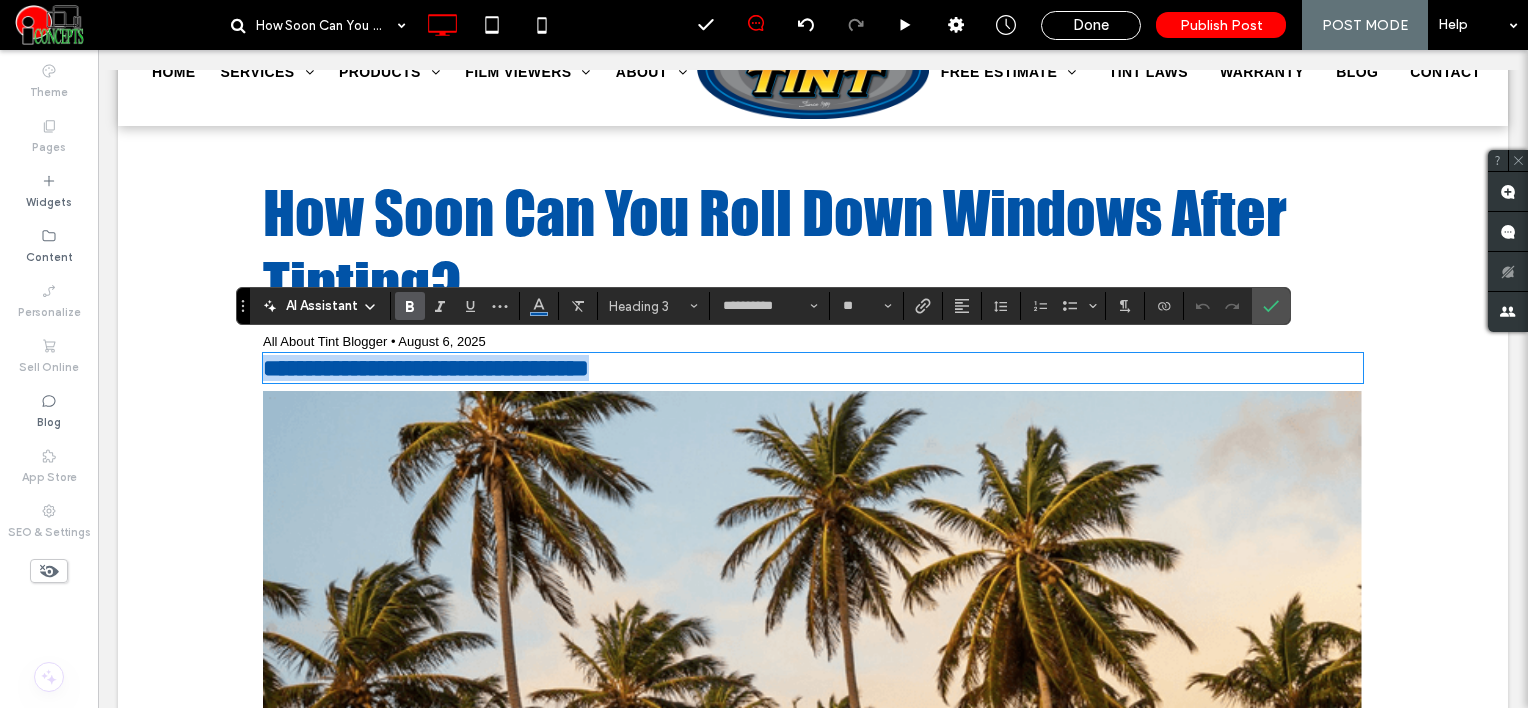 click on "**********" at bounding box center [813, 368] 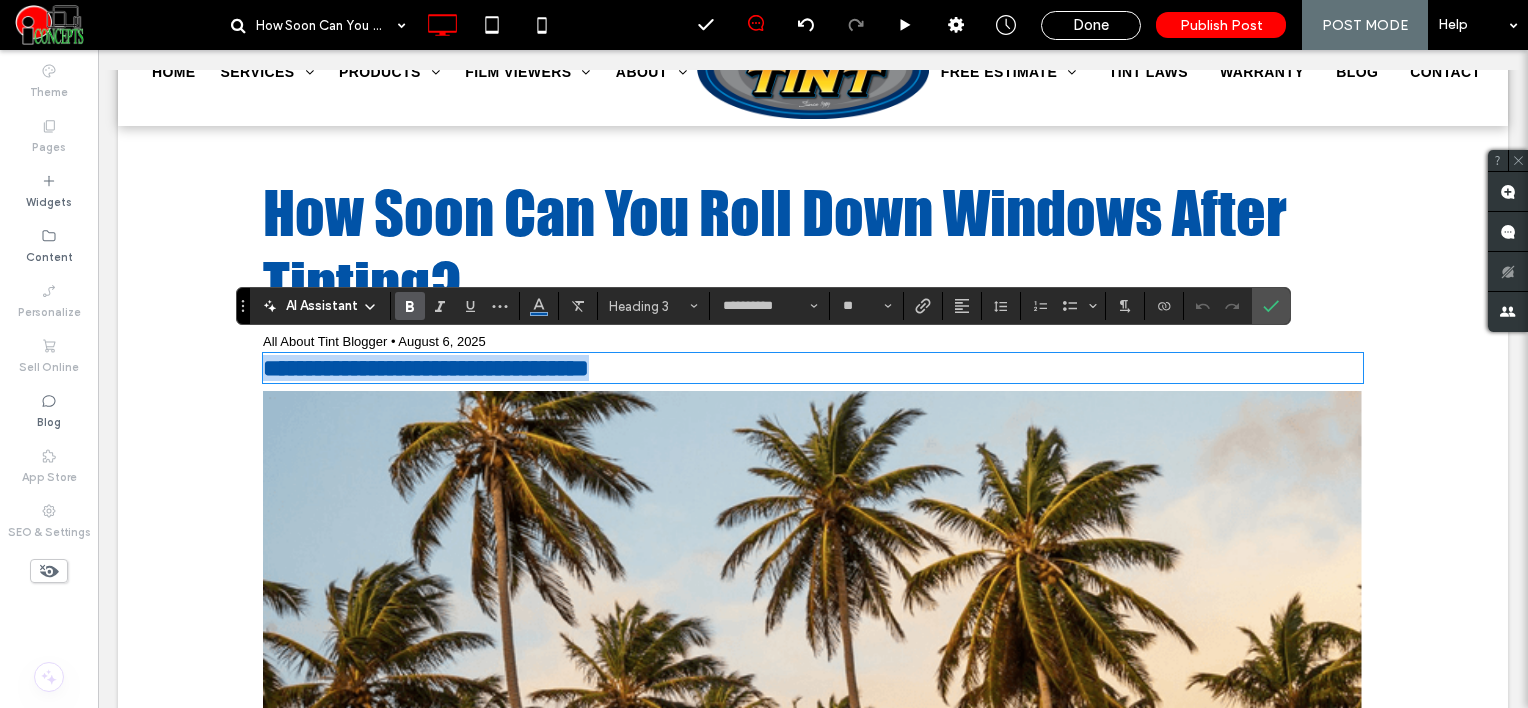 drag, startPoint x: 599, startPoint y: 367, endPoint x: 172, endPoint y: 337, distance: 428.05258 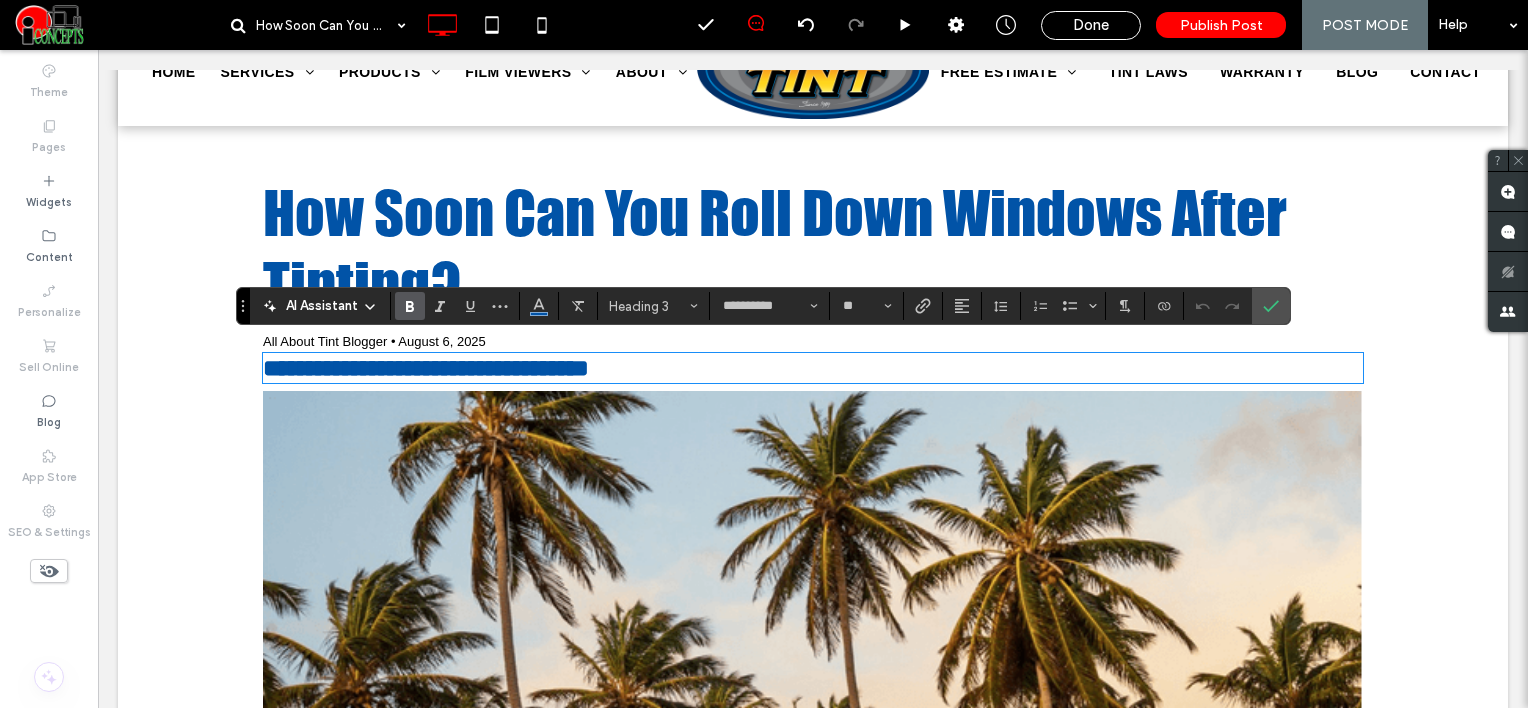 type on "*****" 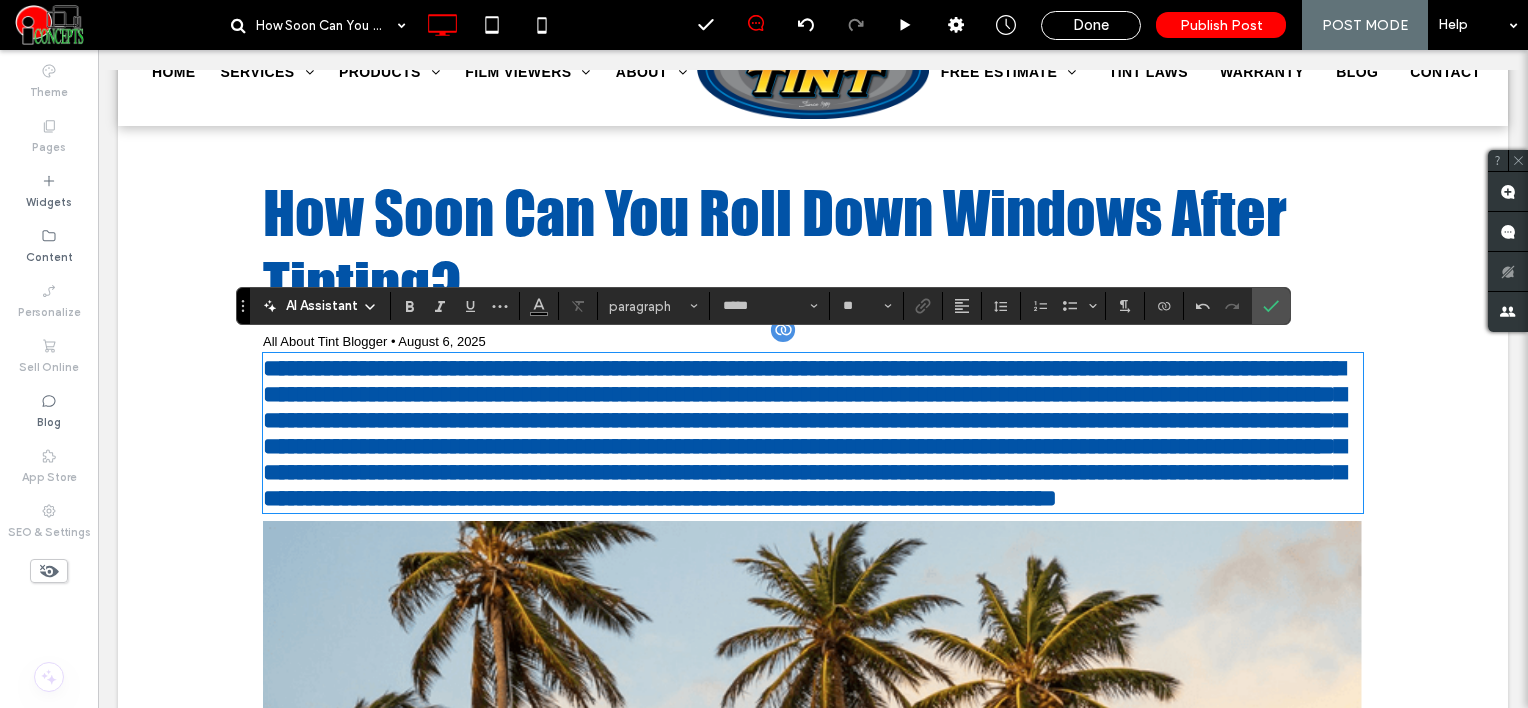 type on "**********" 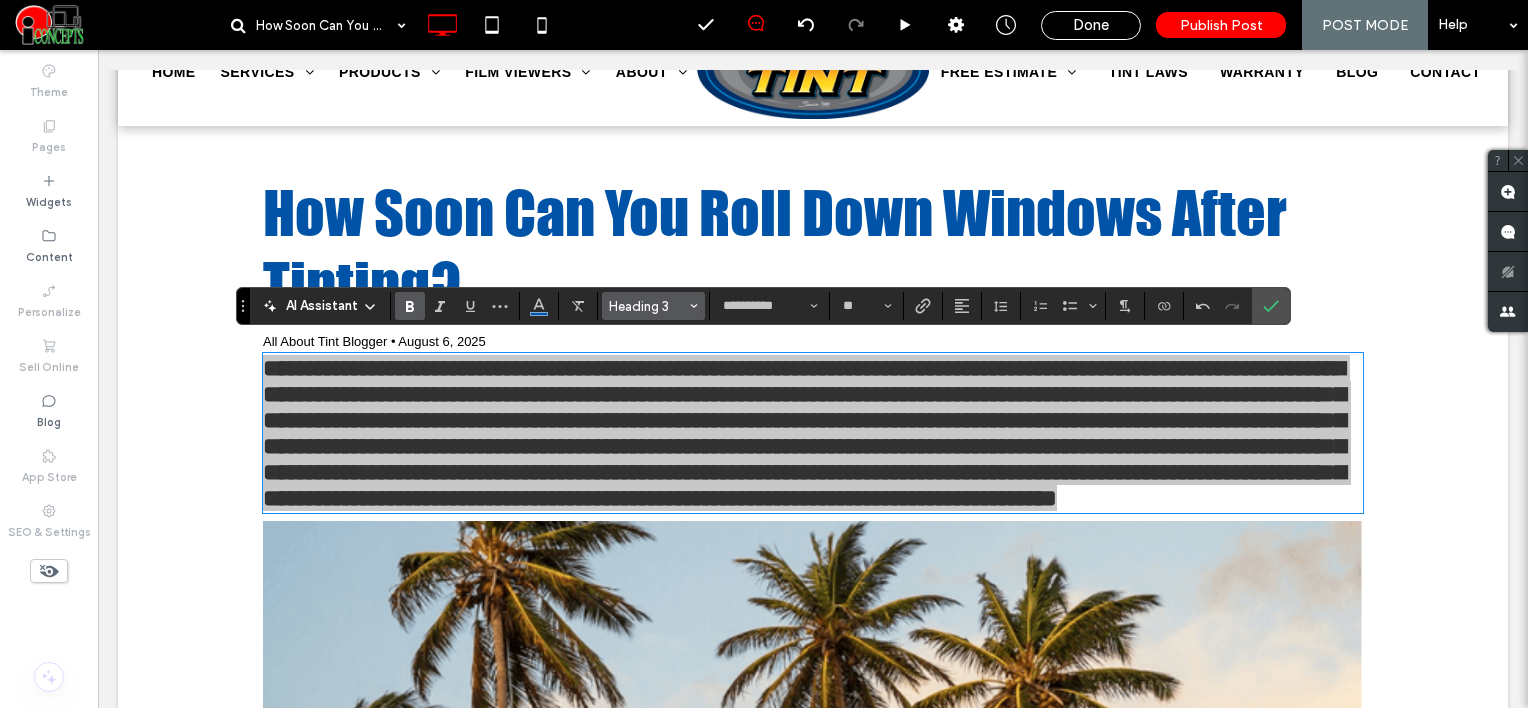 click on "Heading 3" at bounding box center [654, 306] 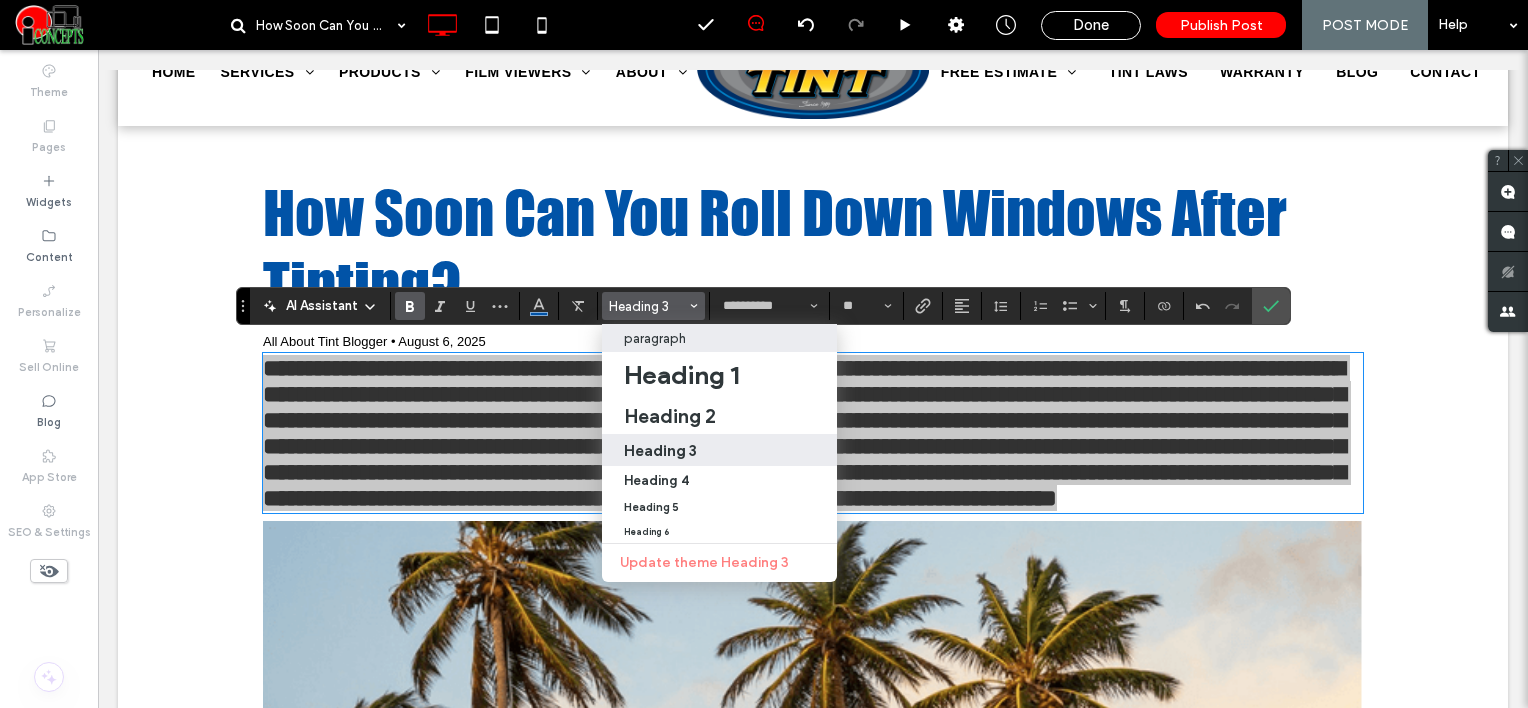 click on "paragraph" at bounding box center [655, 338] 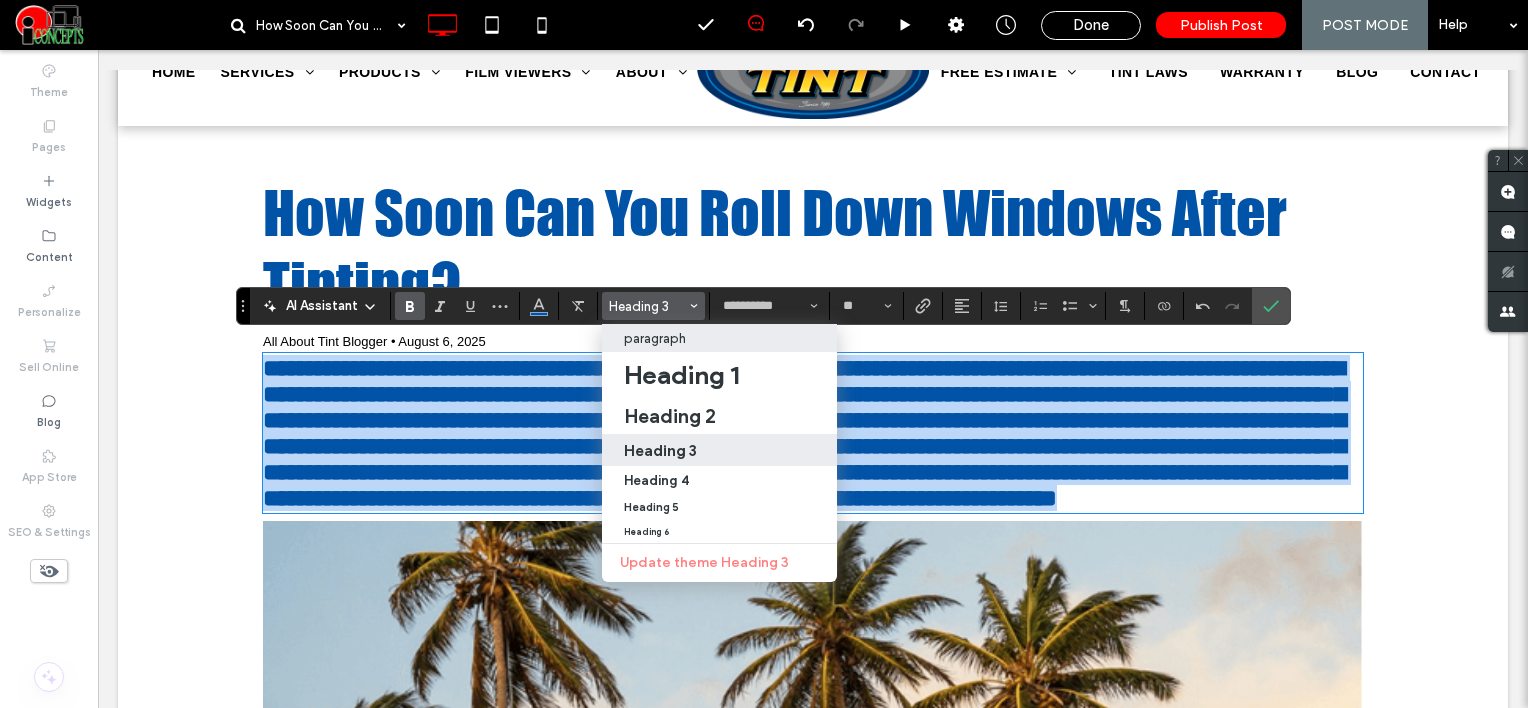 type on "*****" 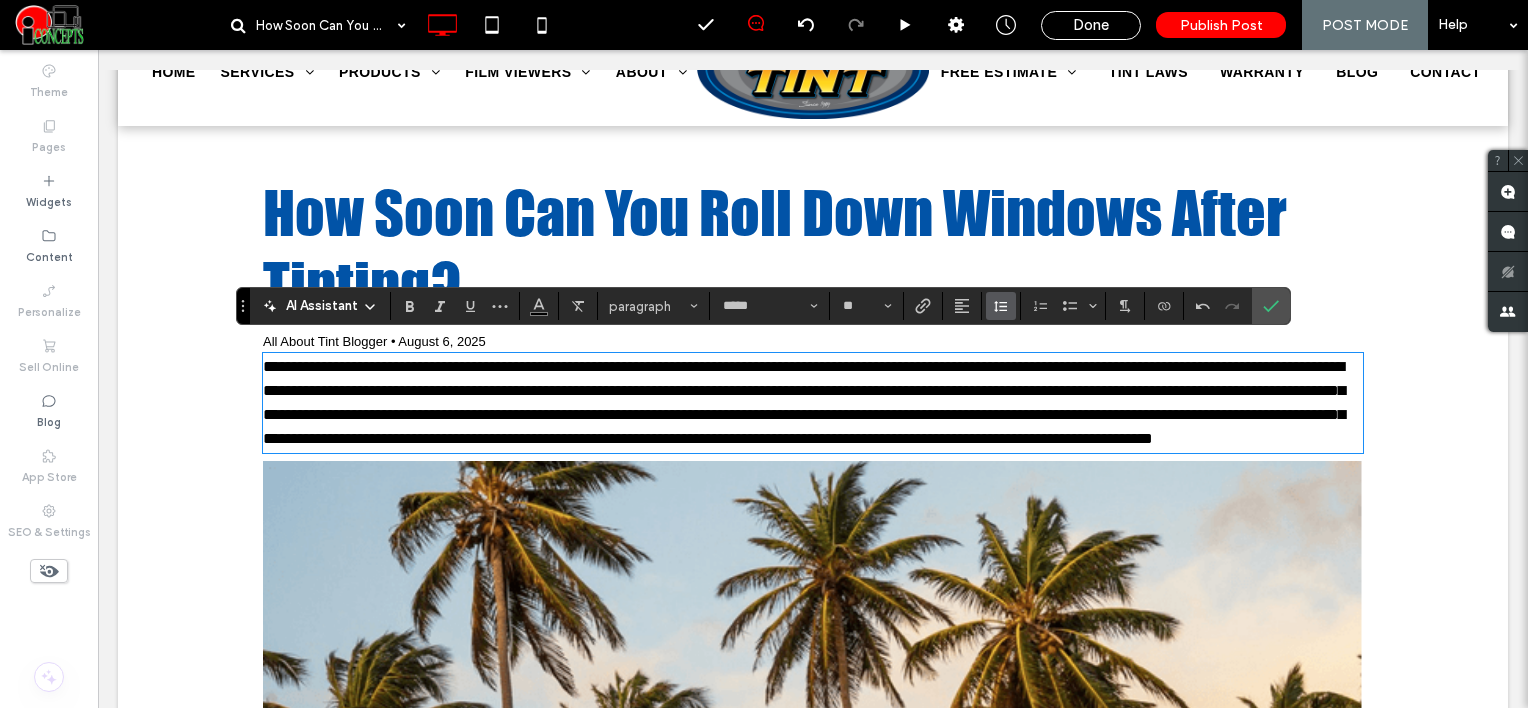 click 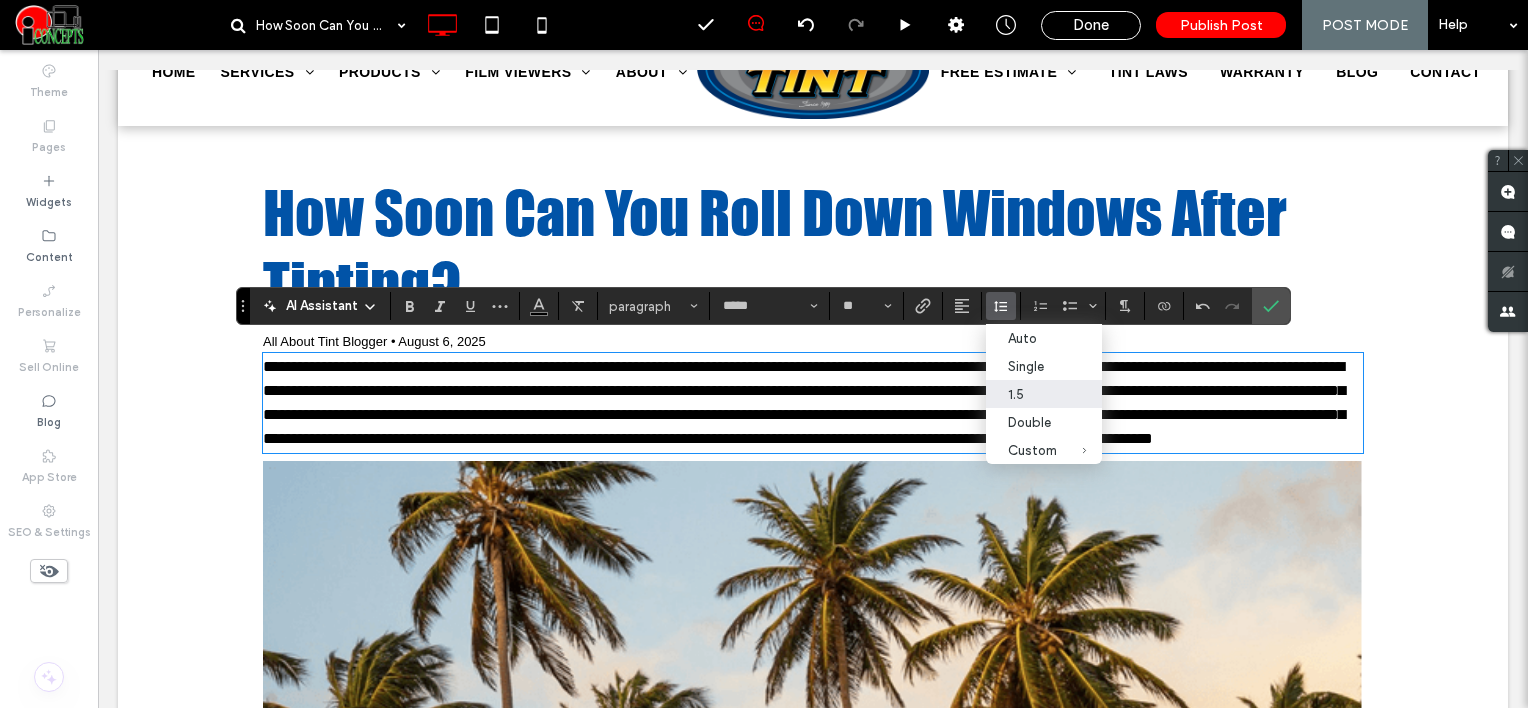 click on "1.5" at bounding box center [1032, 394] 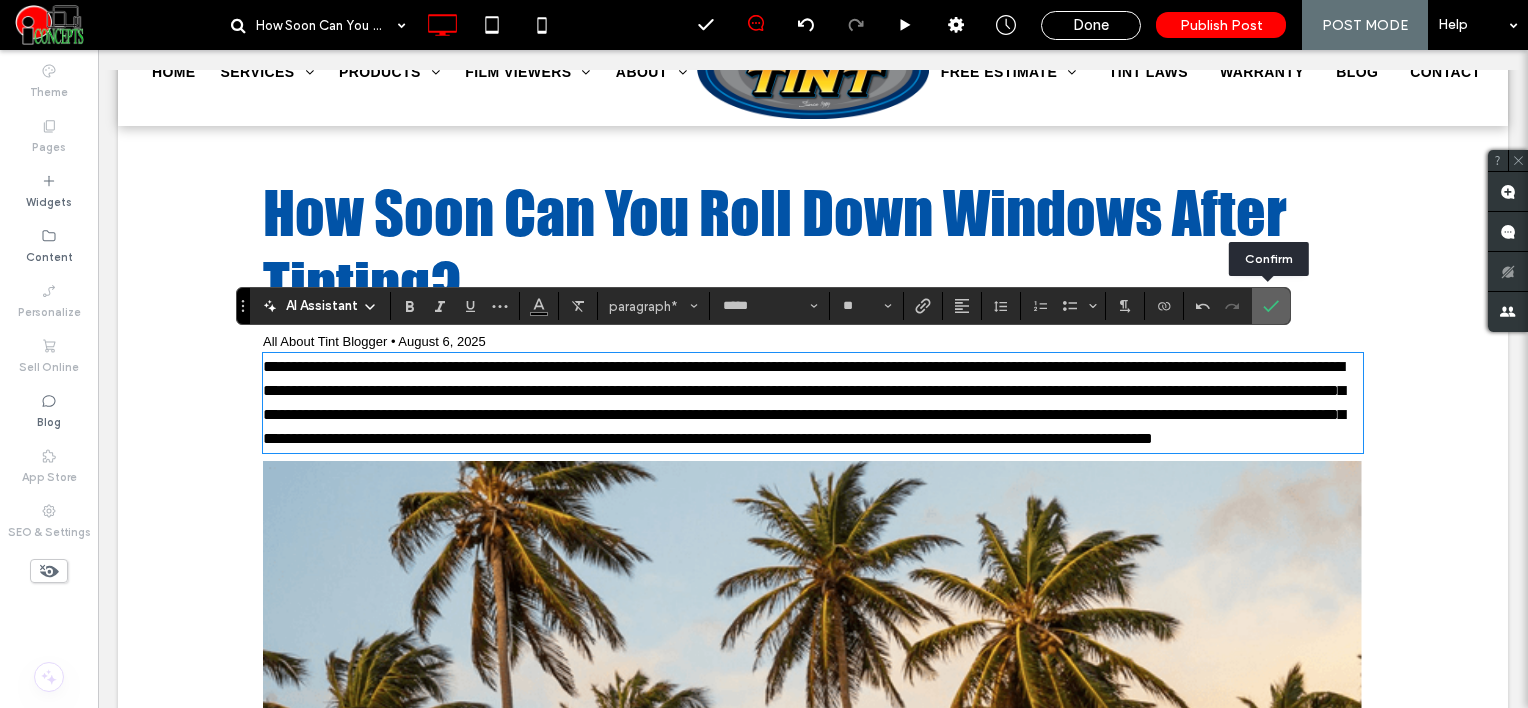 click 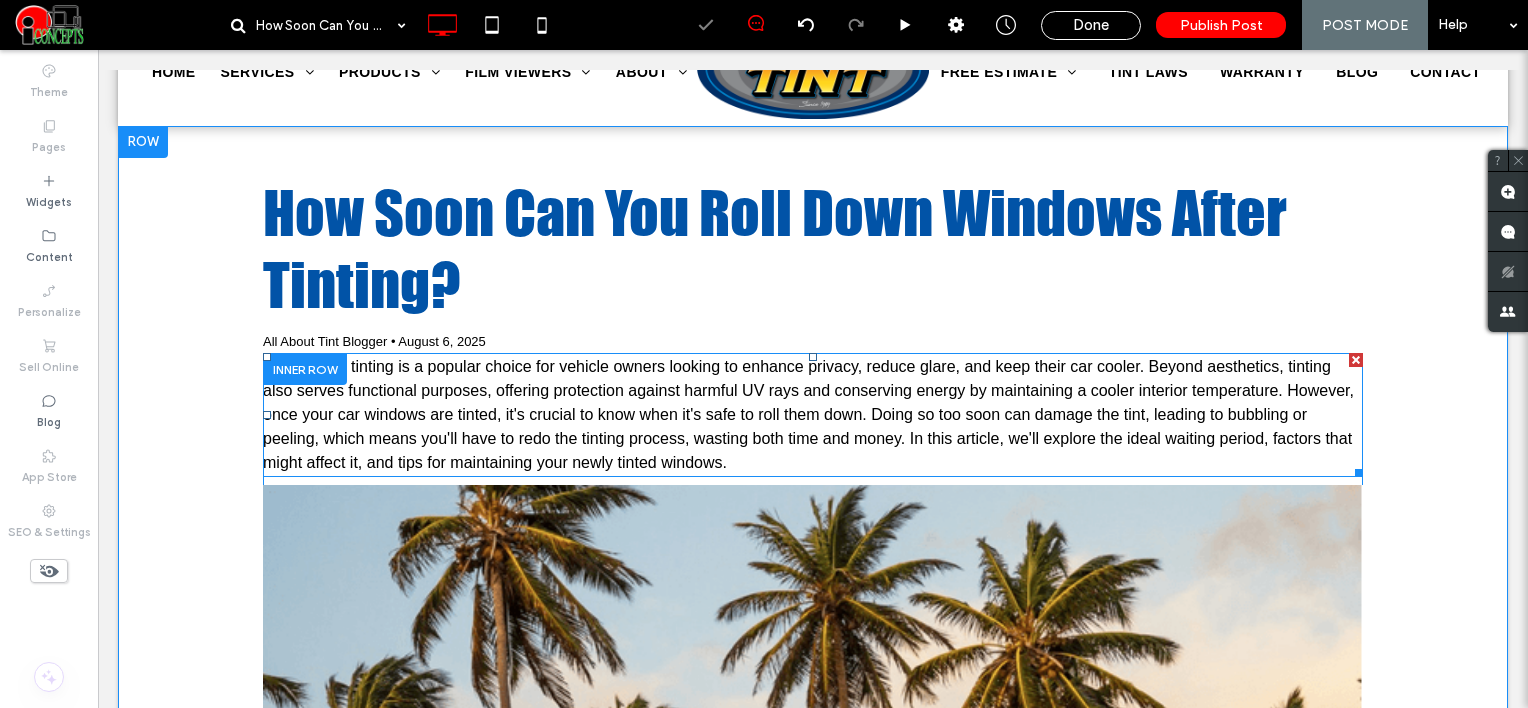 scroll, scrollTop: 300, scrollLeft: 0, axis: vertical 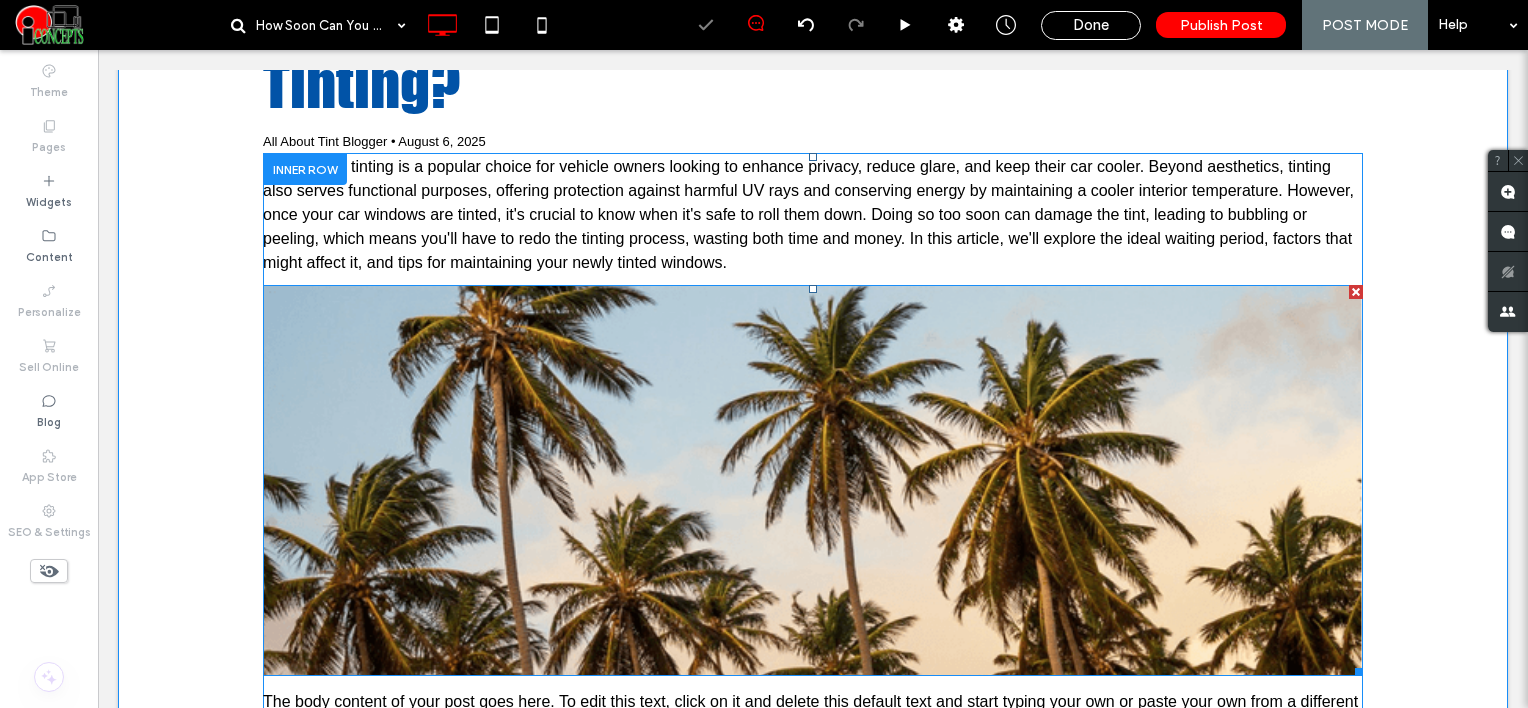 click at bounding box center [813, 480] 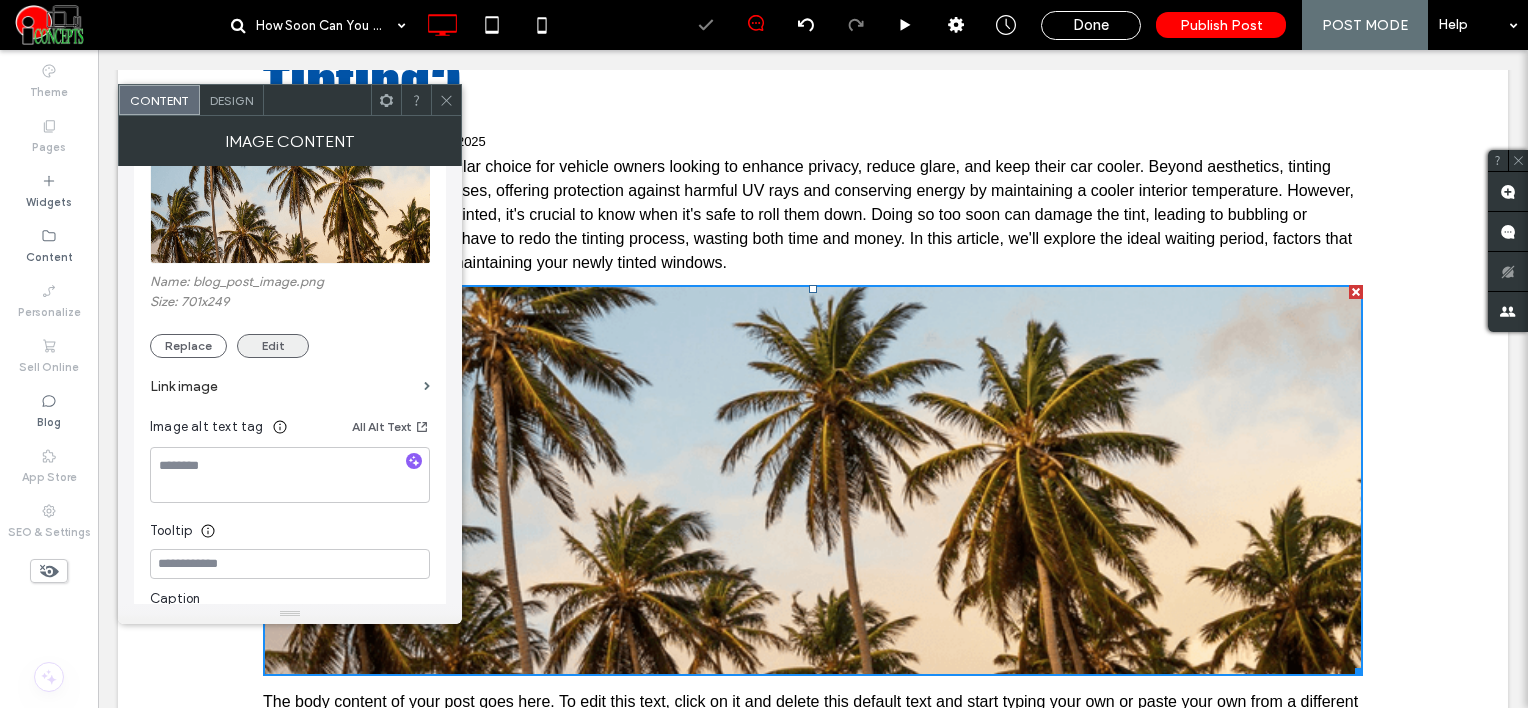 scroll, scrollTop: 300, scrollLeft: 0, axis: vertical 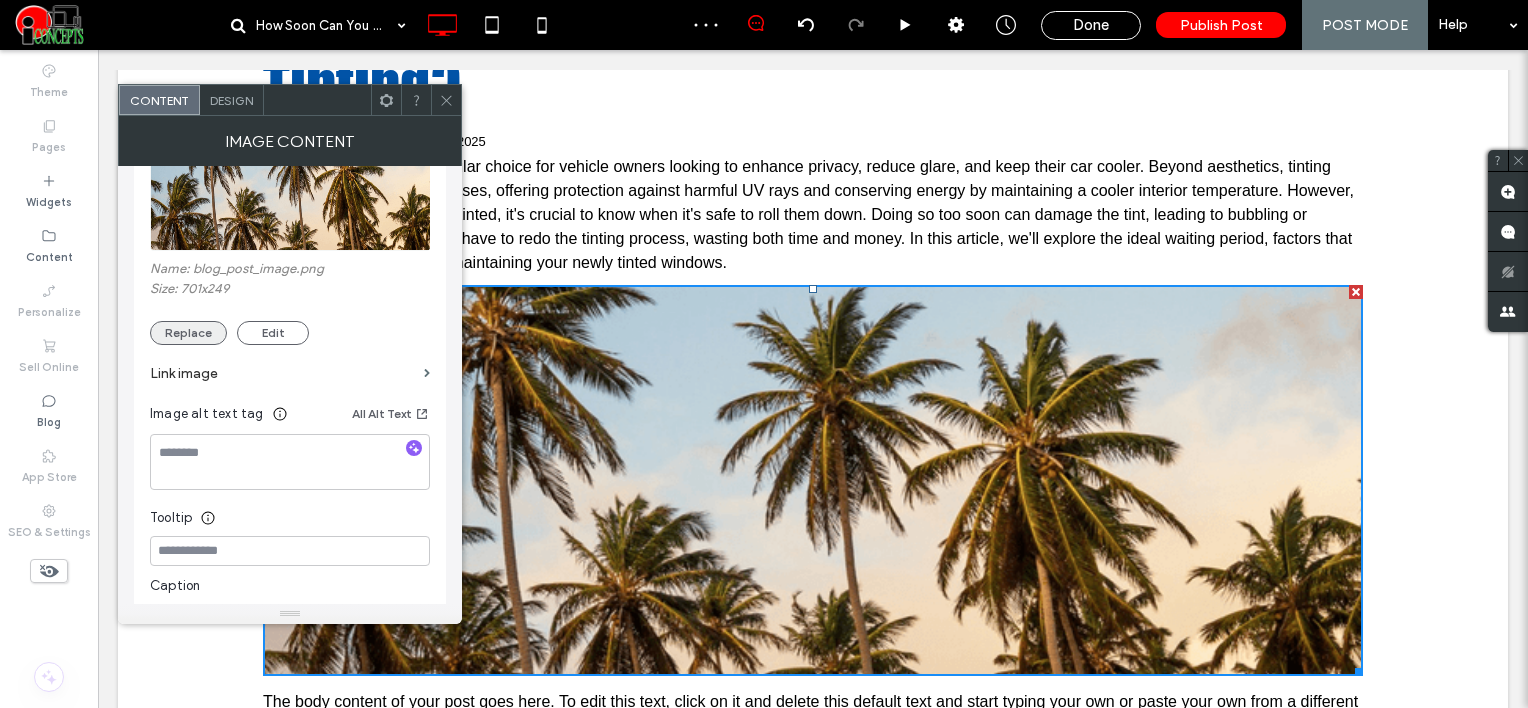 click on "Replace" at bounding box center (188, 333) 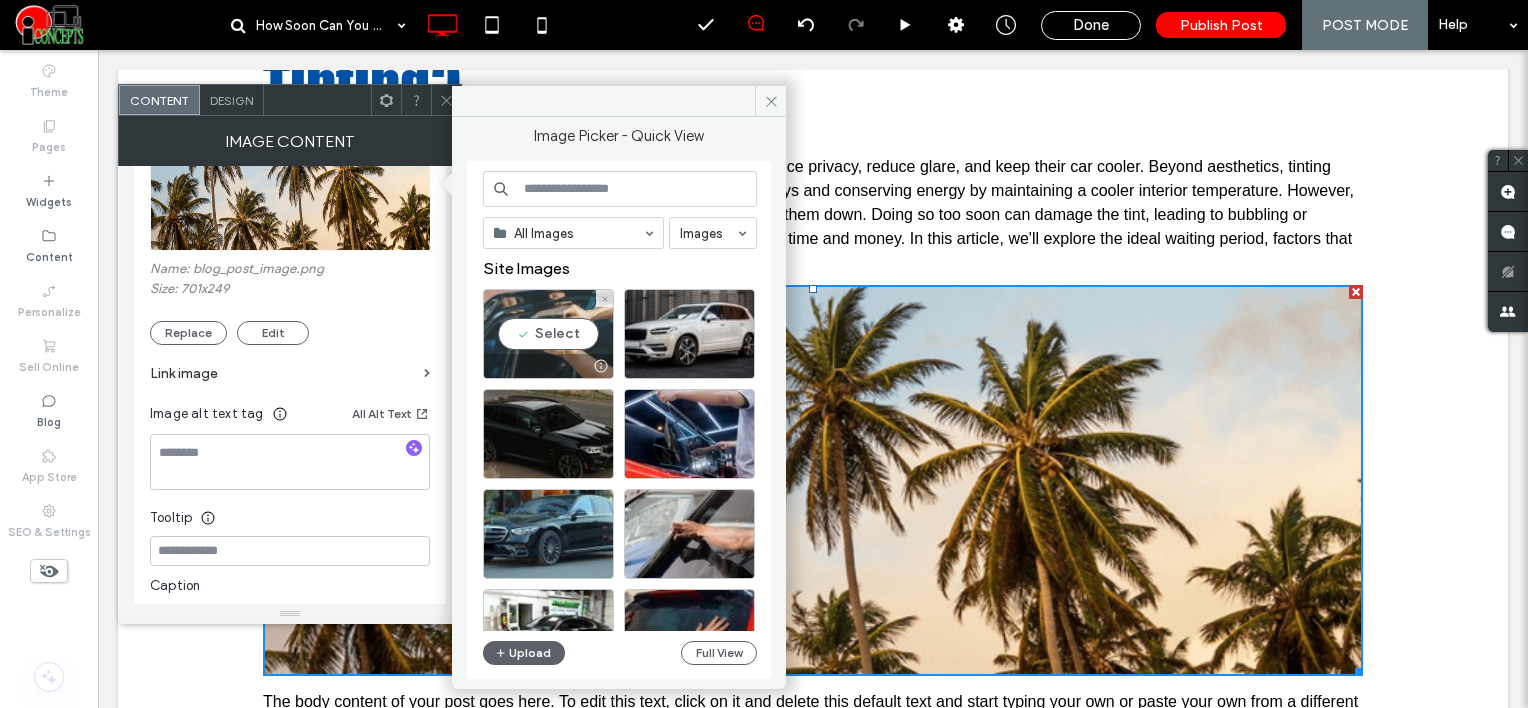 click on "Select" at bounding box center [548, 334] 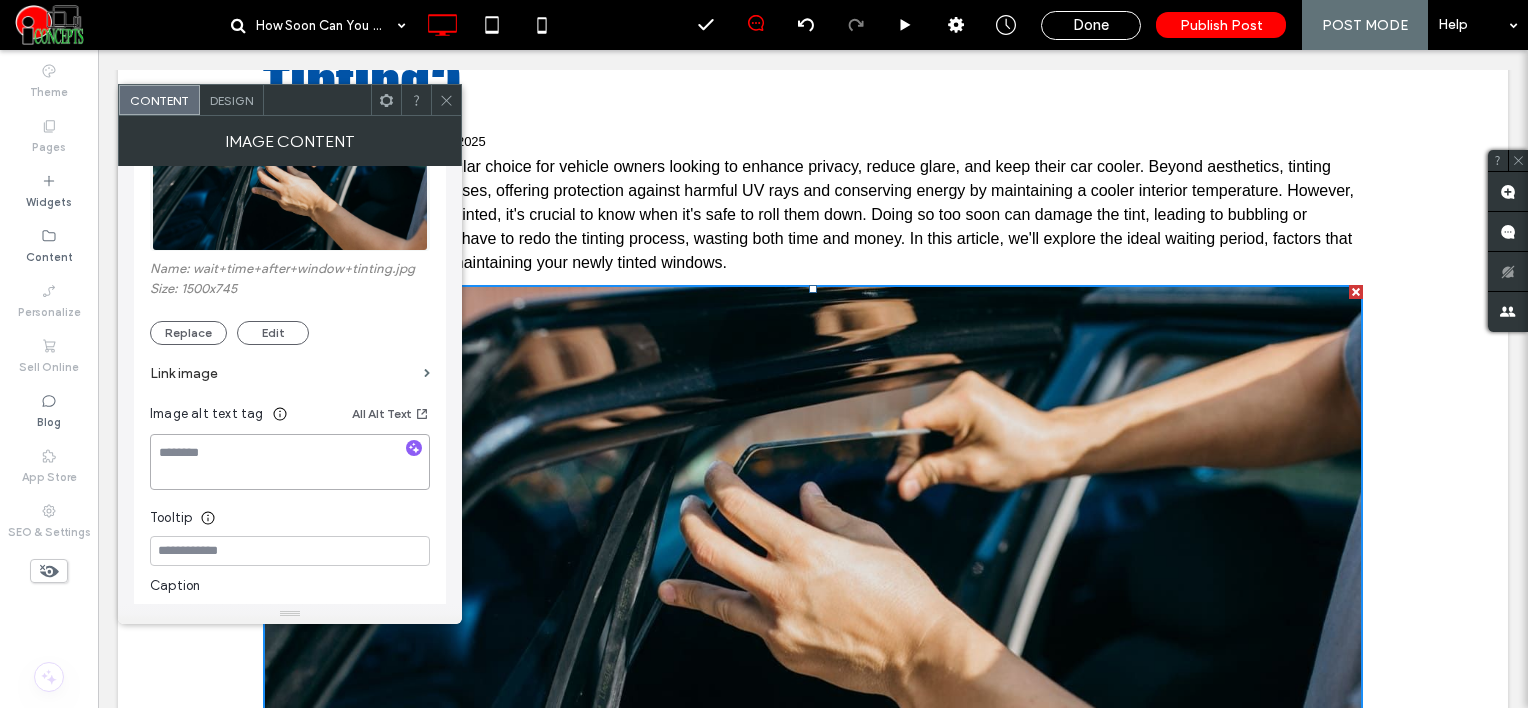 click at bounding box center [290, 462] 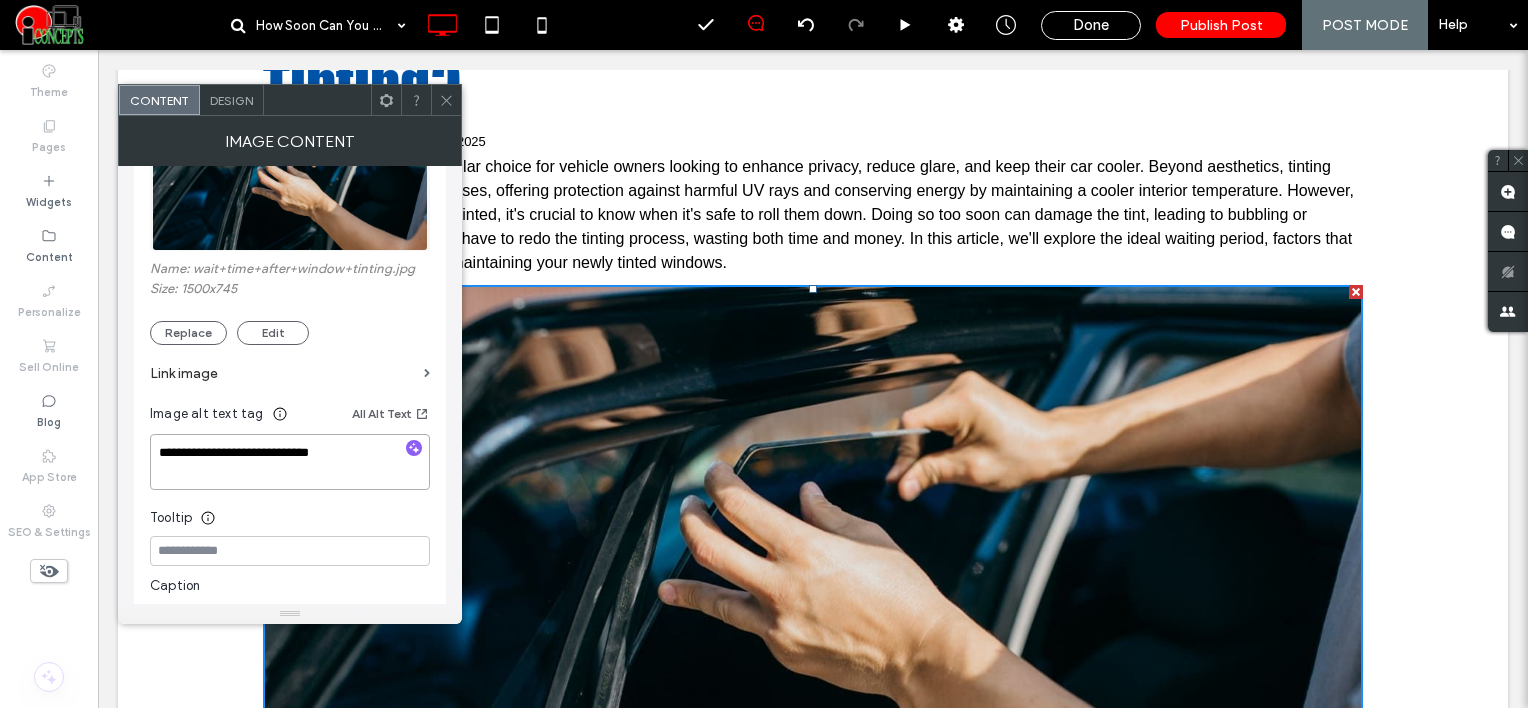 click on "**********" at bounding box center (290, 462) 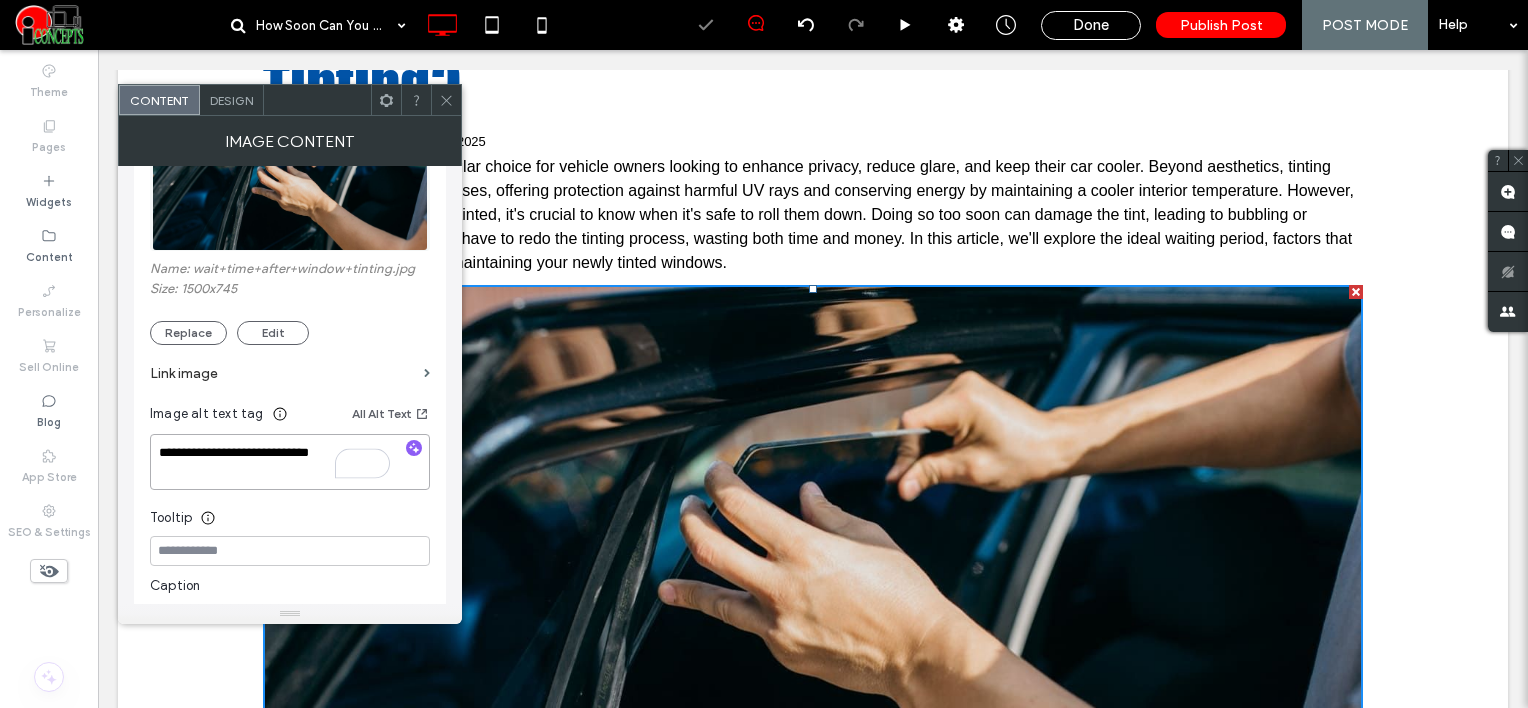 type on "**********" 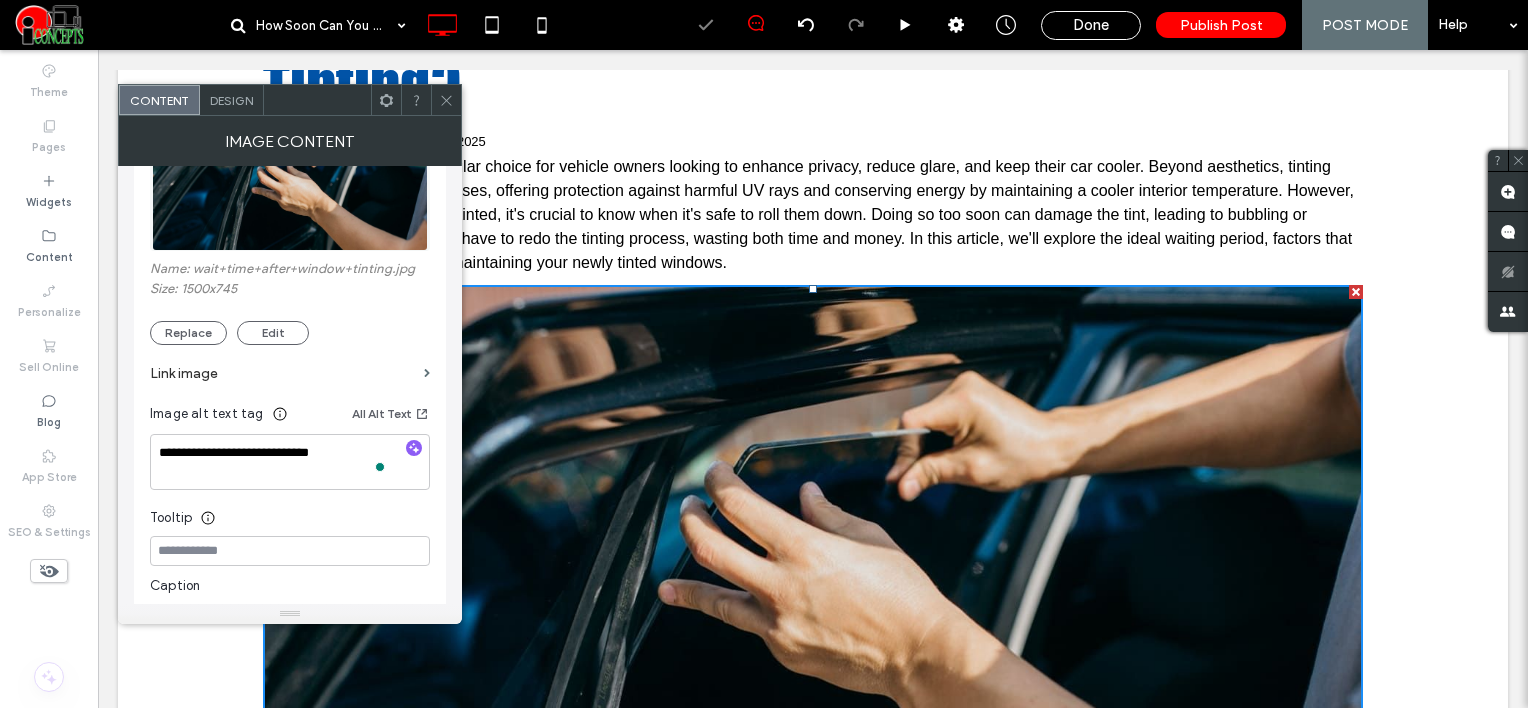 click on "Design" at bounding box center (231, 100) 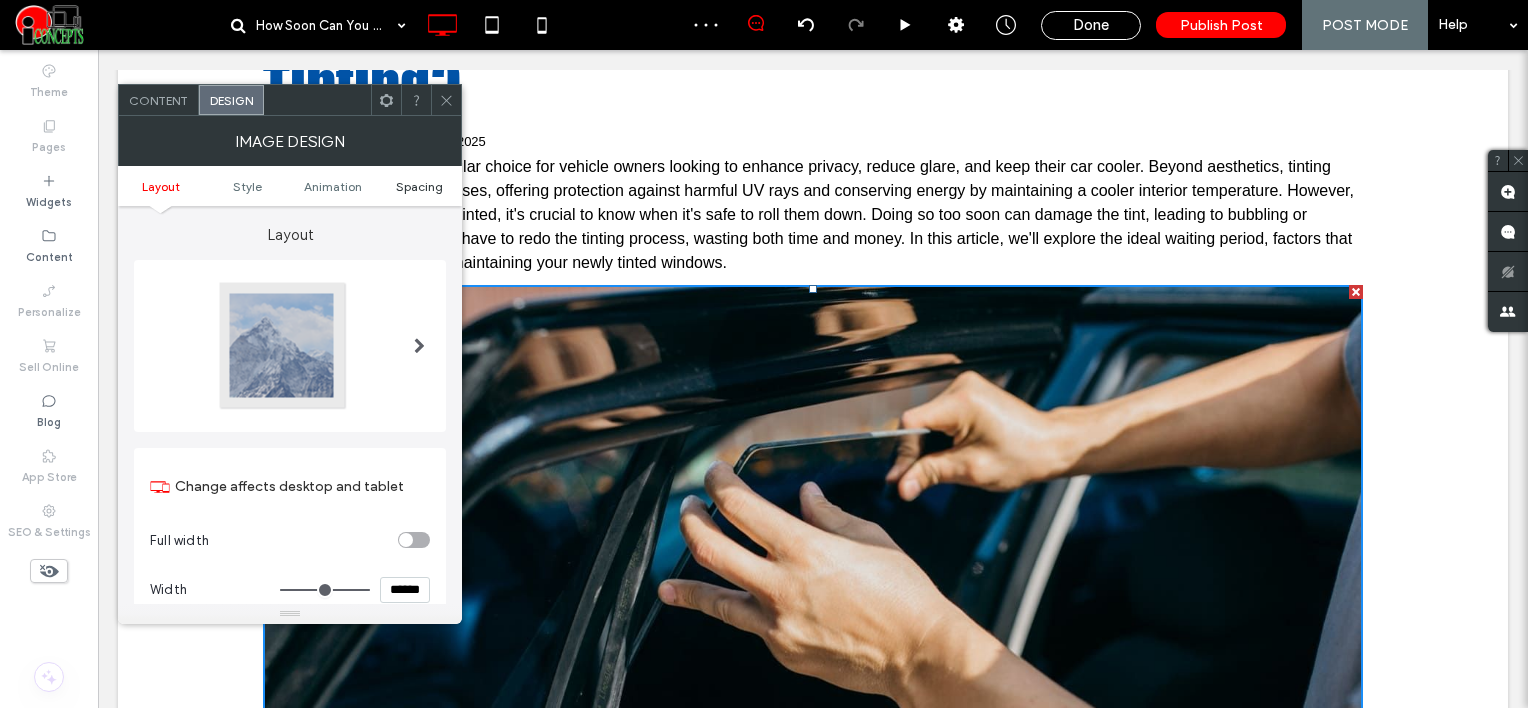 click on "Spacing" at bounding box center [419, 186] 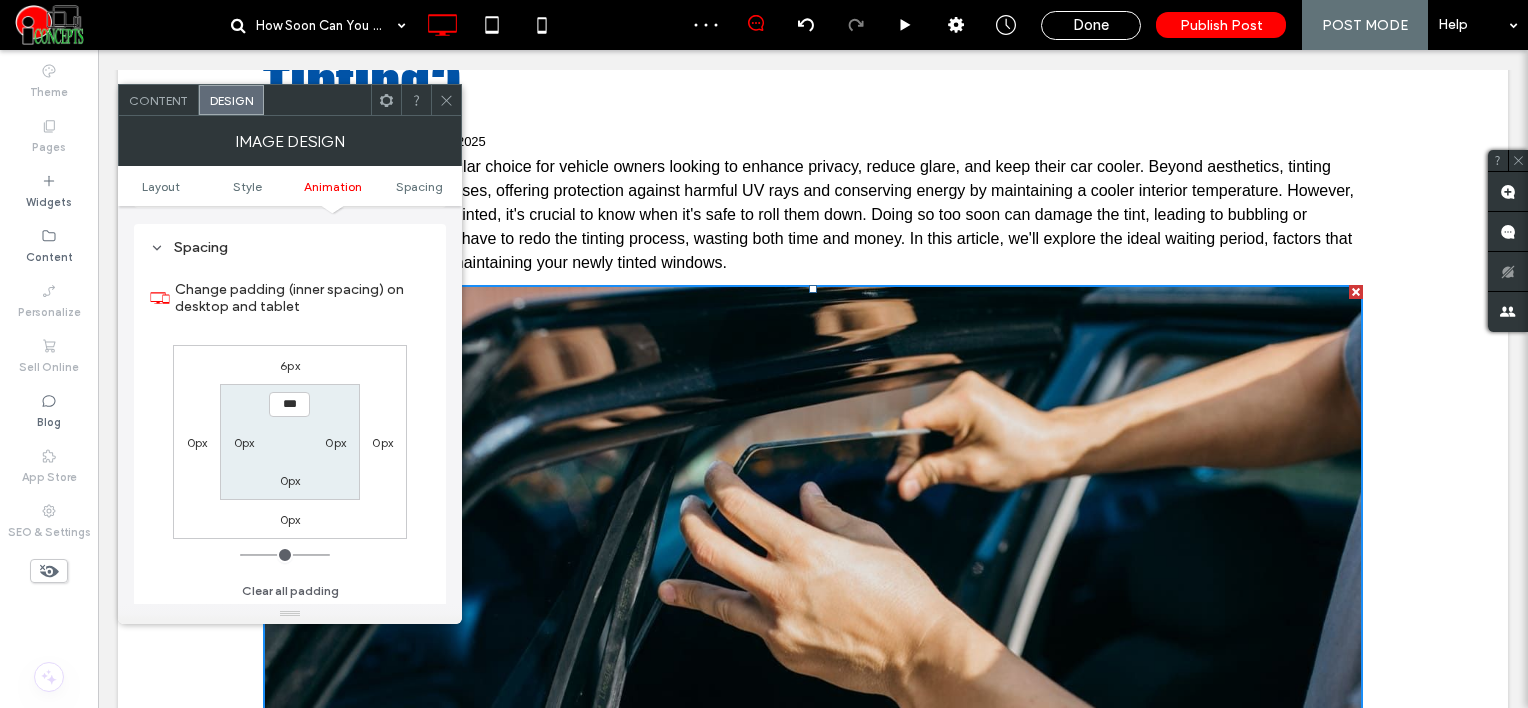 scroll, scrollTop: 1006, scrollLeft: 0, axis: vertical 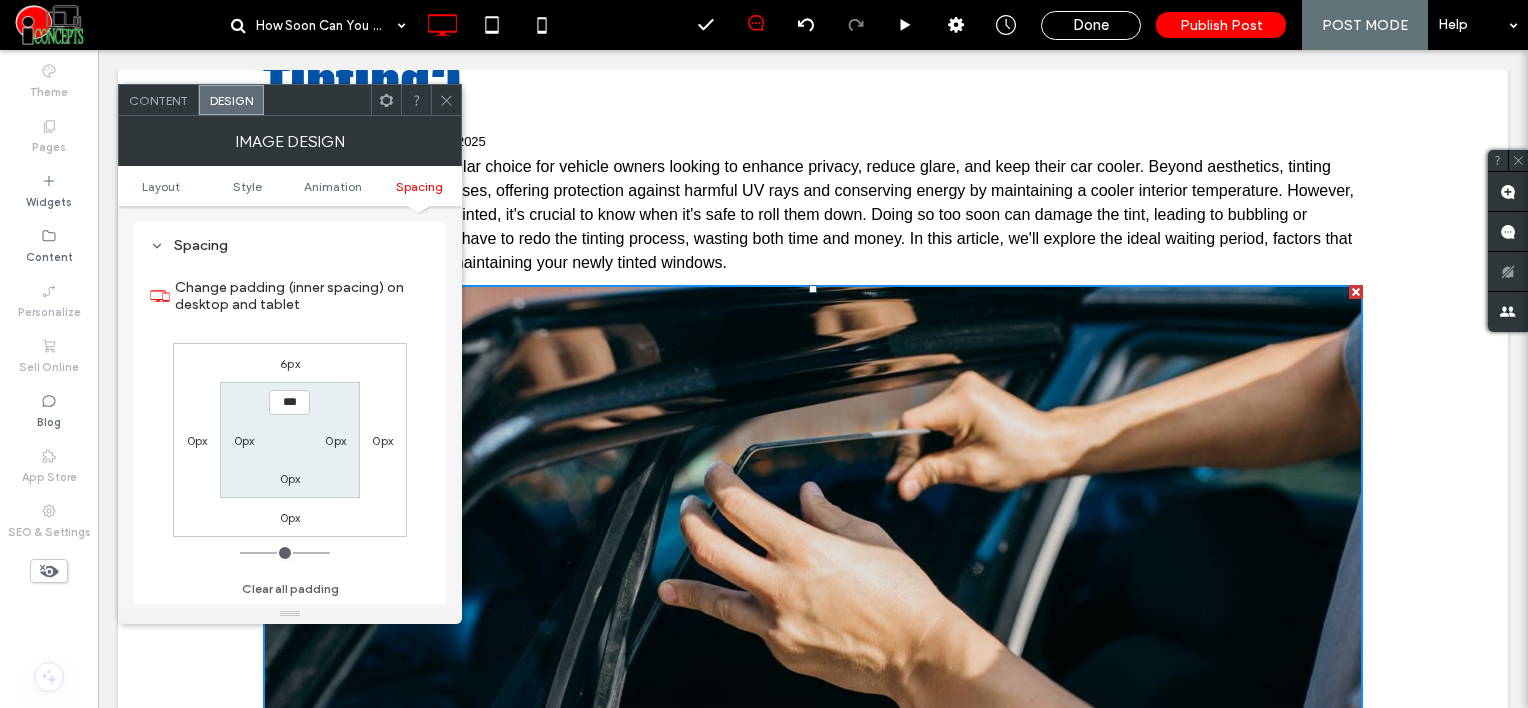 click 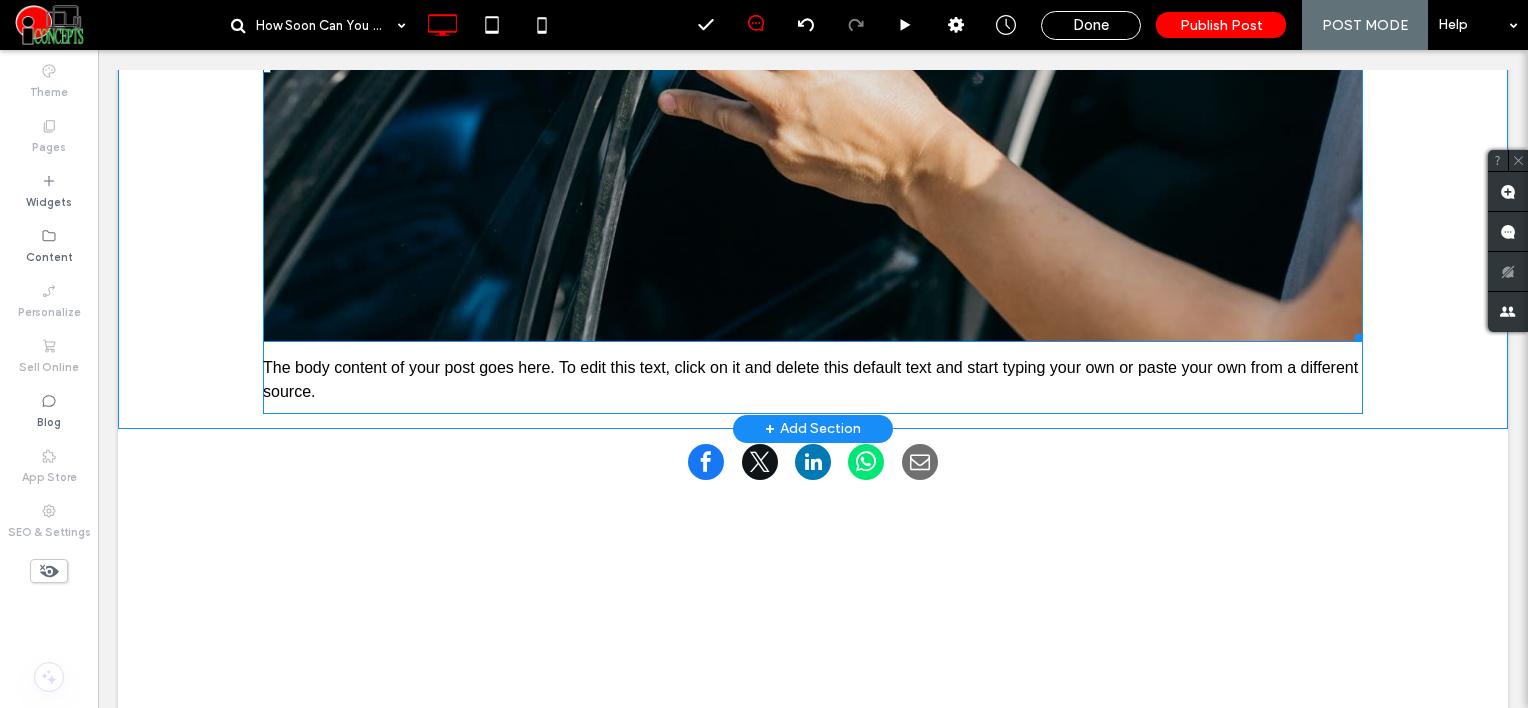scroll, scrollTop: 800, scrollLeft: 0, axis: vertical 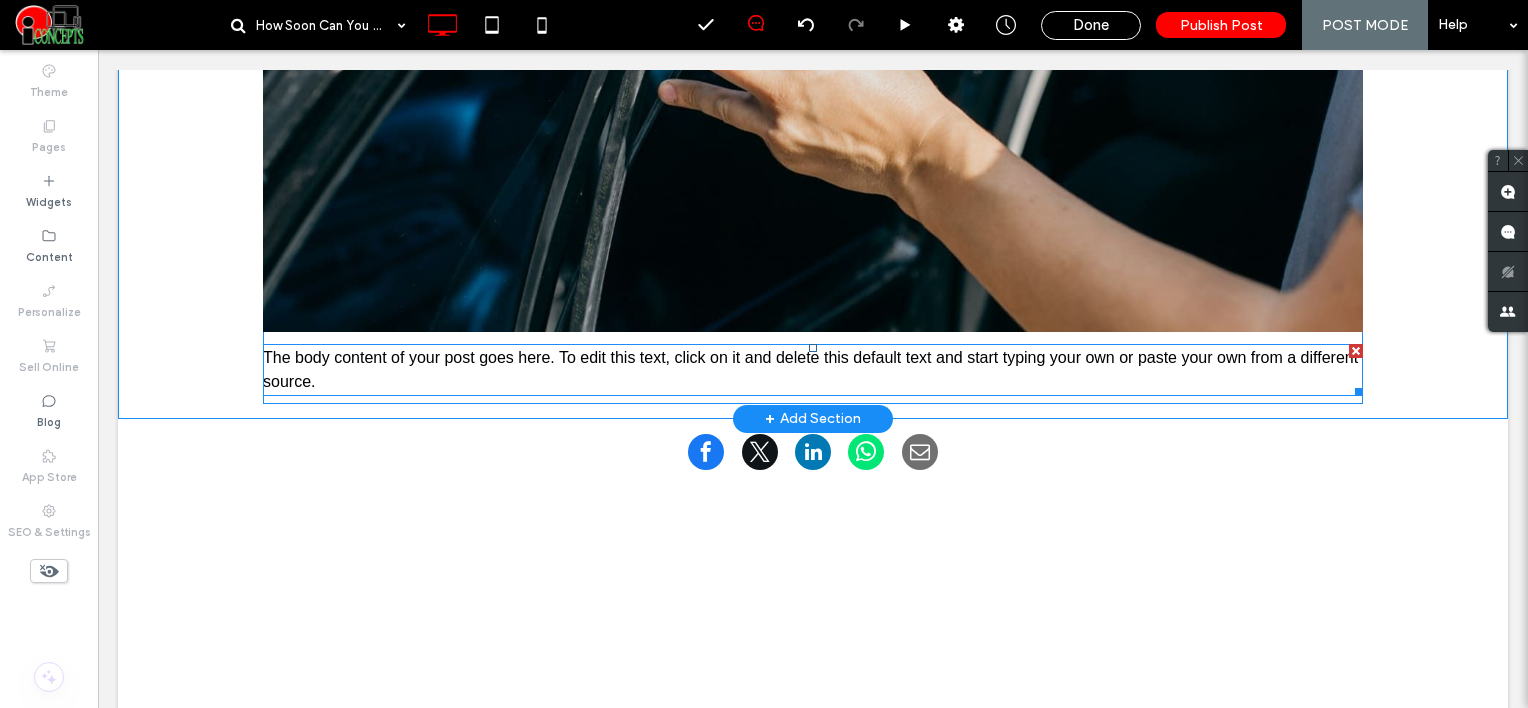 click on "The body content of your post goes here. To edit this text, click on it and delete this default text and start typing your own or paste your own from a different source." at bounding box center [810, 369] 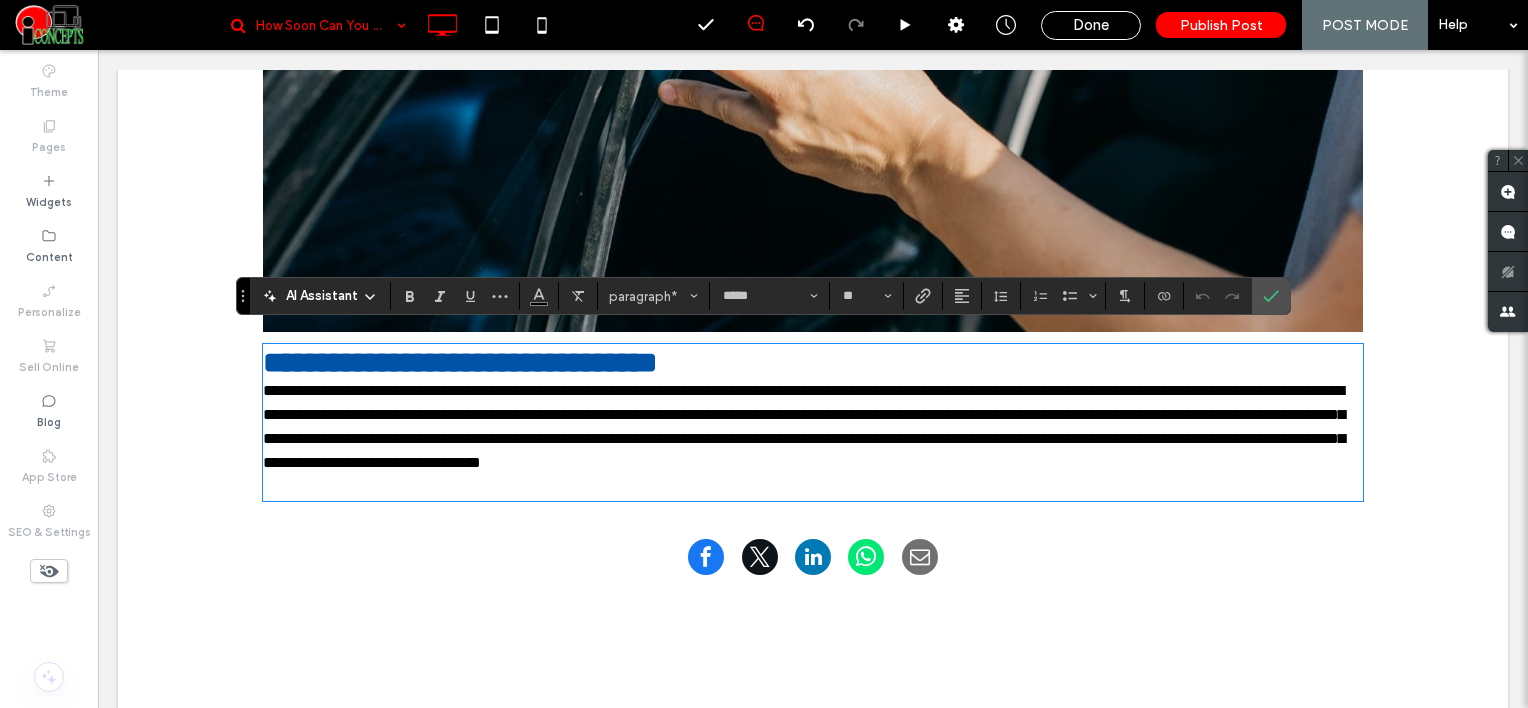scroll, scrollTop: 0, scrollLeft: 0, axis: both 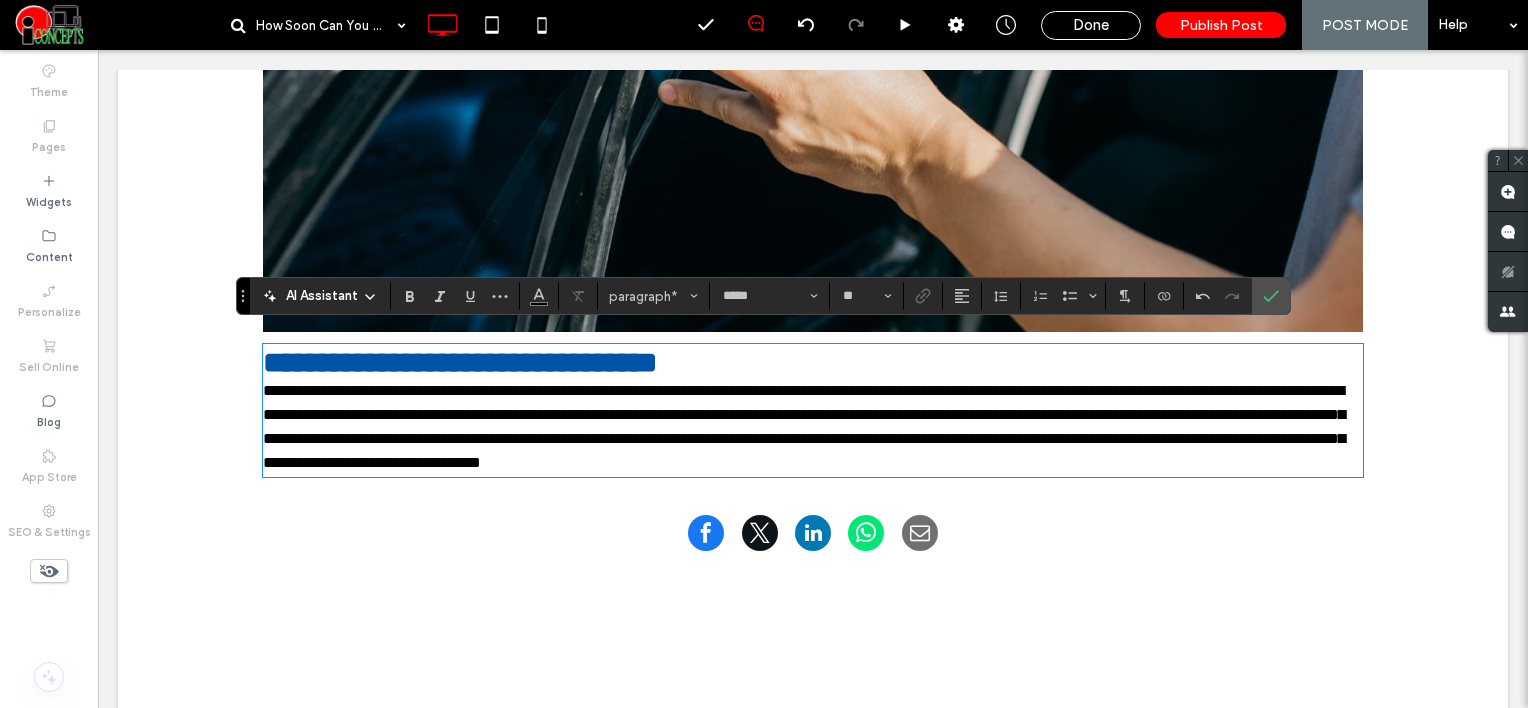 type on "**********" 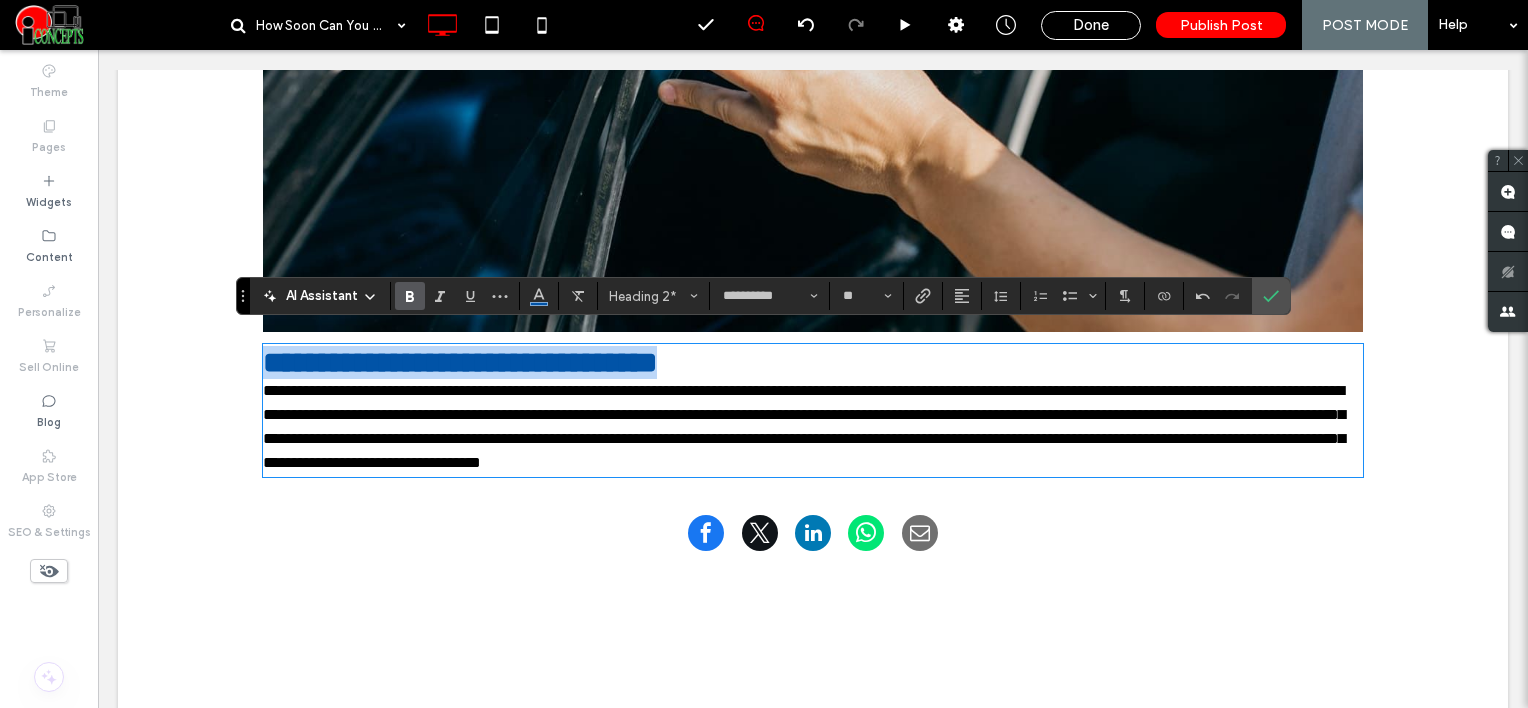 drag, startPoint x: 666, startPoint y: 346, endPoint x: 228, endPoint y: 355, distance: 438.09247 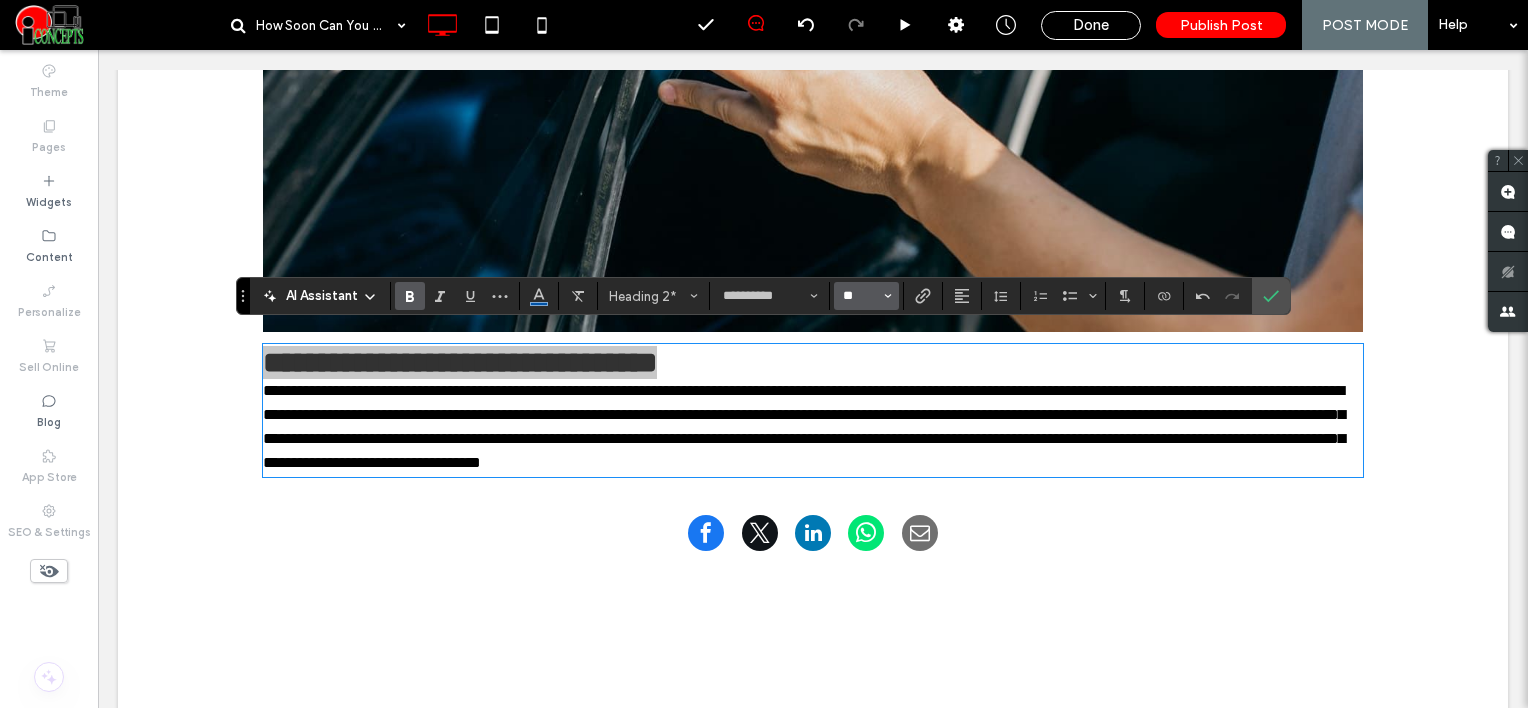 click on "**" at bounding box center [860, 296] 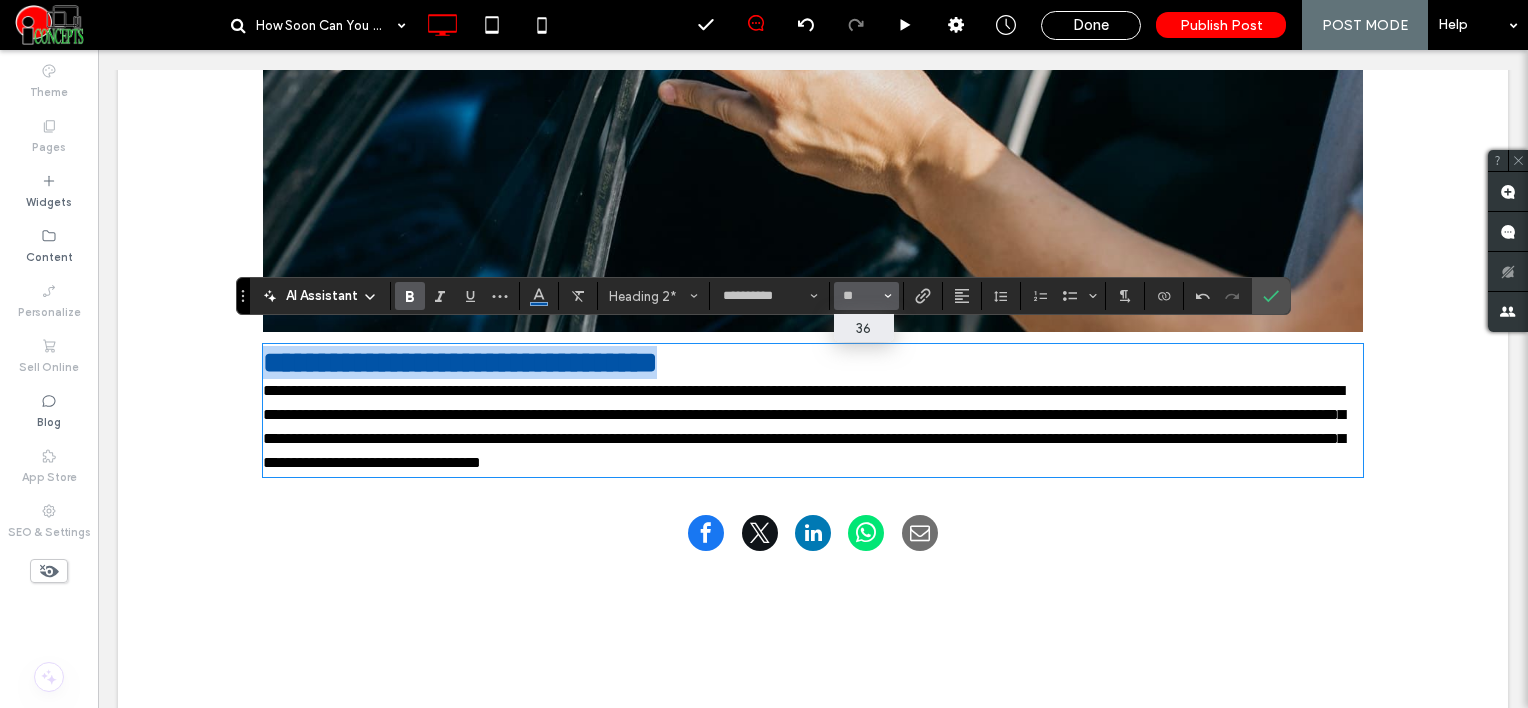 type on "**" 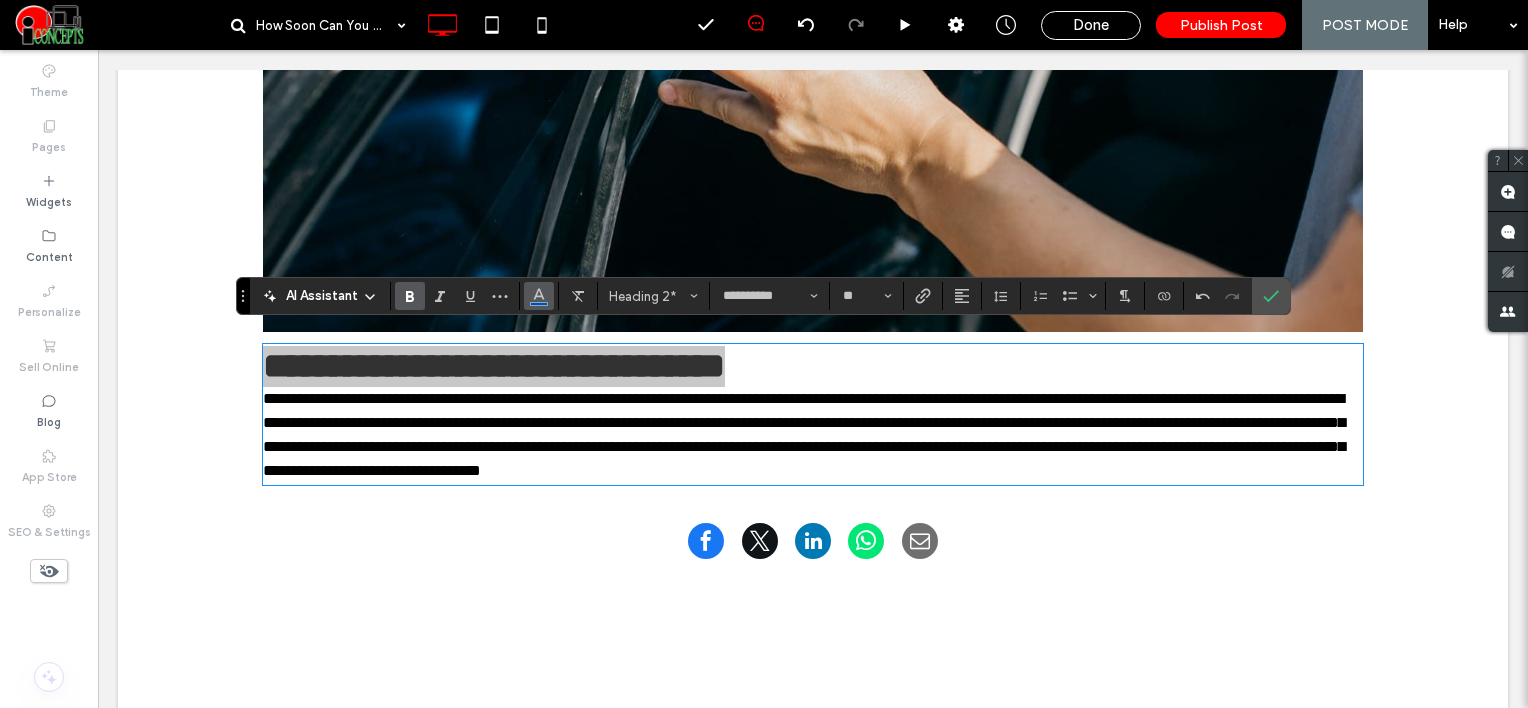 click 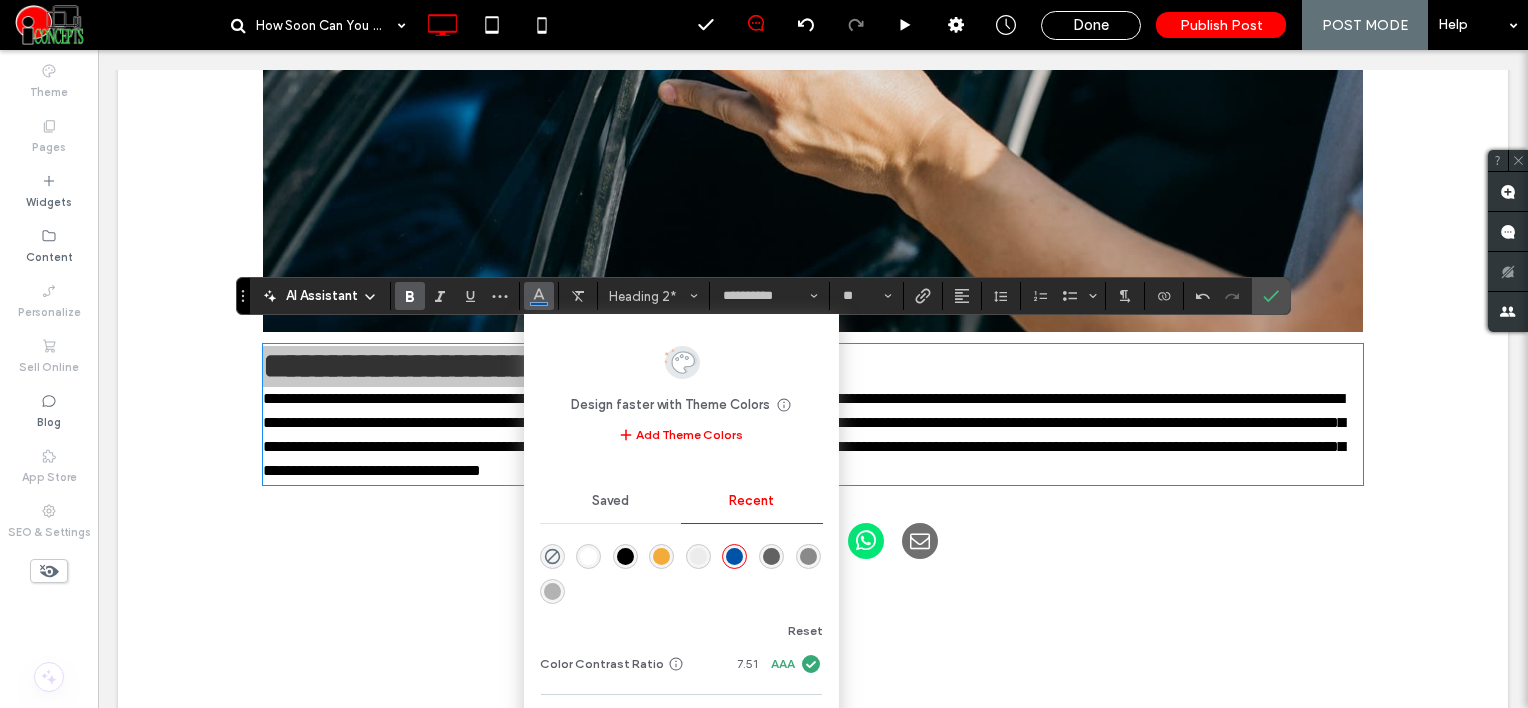 click at bounding box center [625, 556] 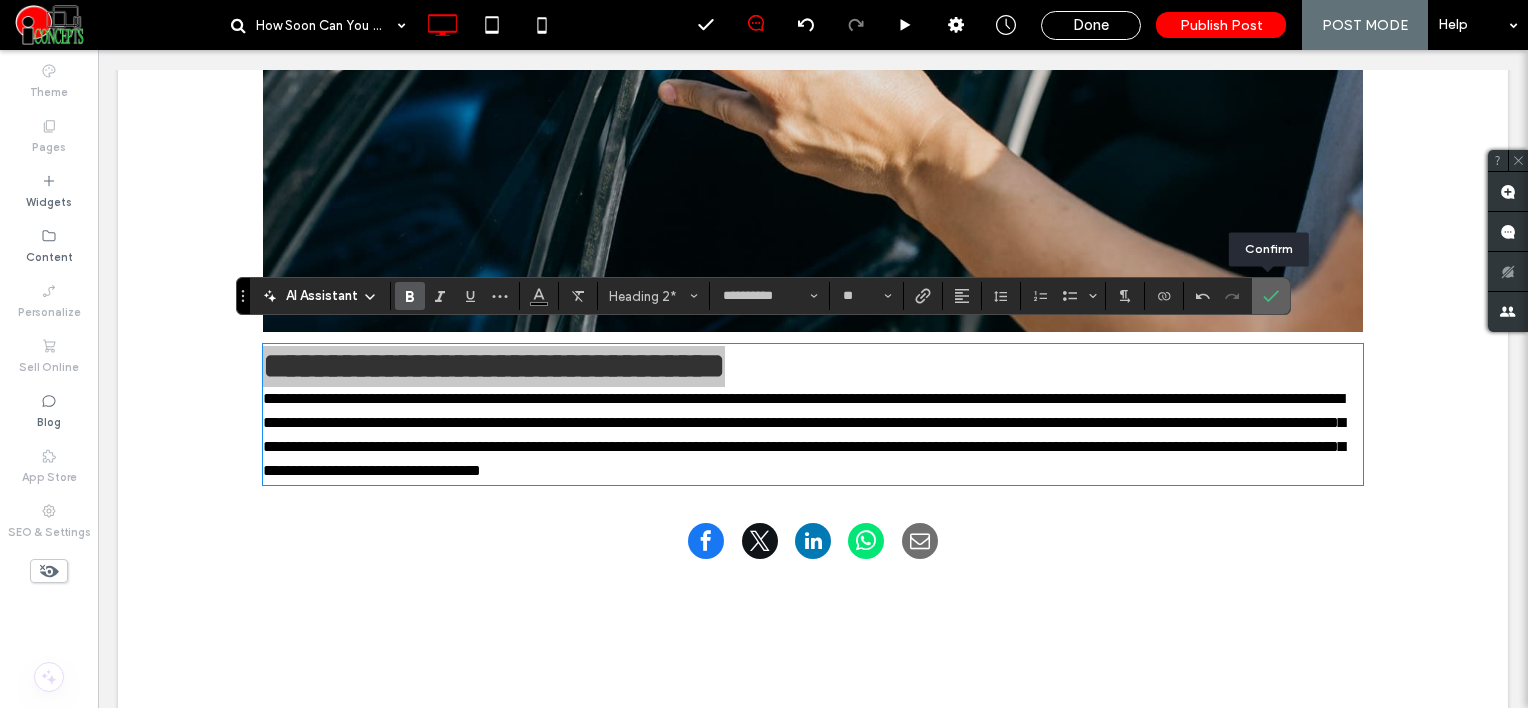 drag, startPoint x: 1265, startPoint y: 289, endPoint x: 1145, endPoint y: 219, distance: 138.92444 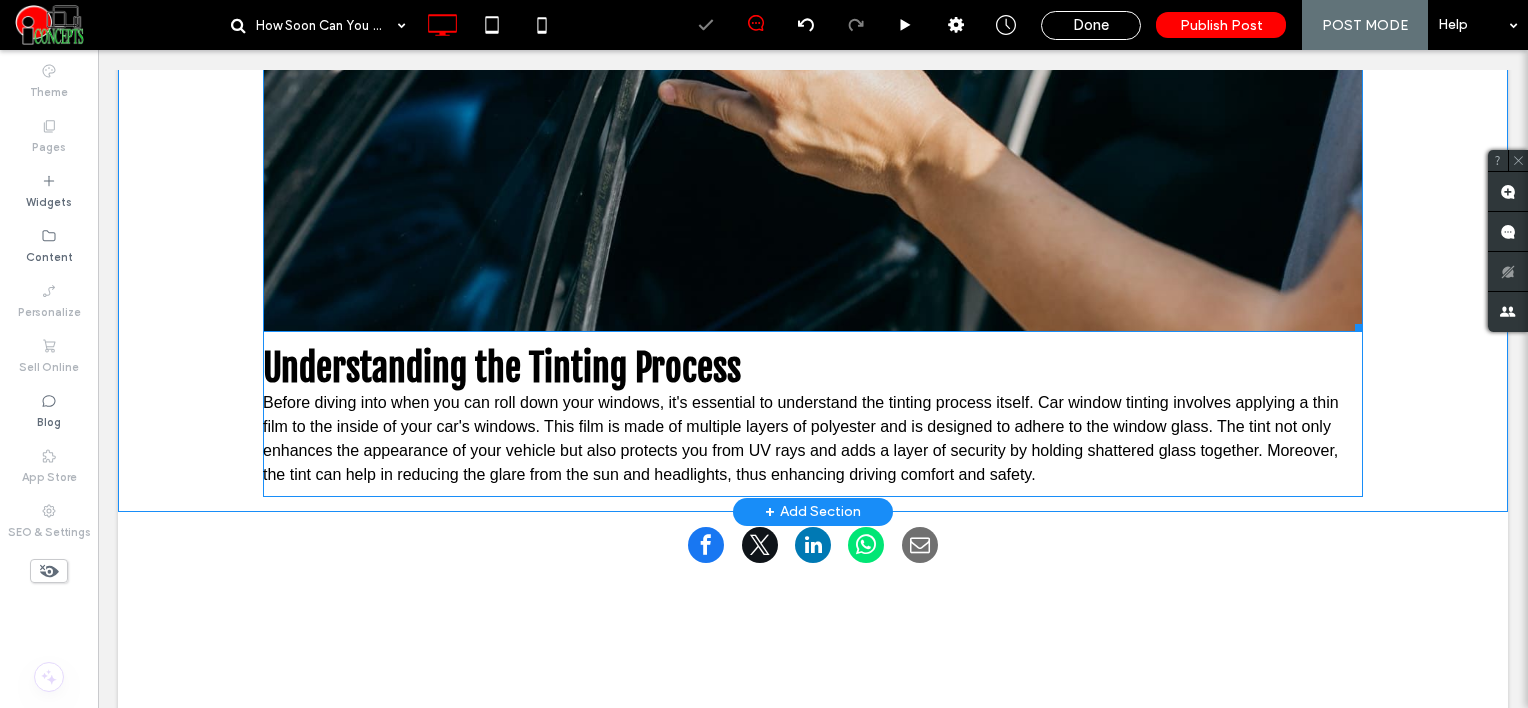 scroll, scrollTop: 900, scrollLeft: 0, axis: vertical 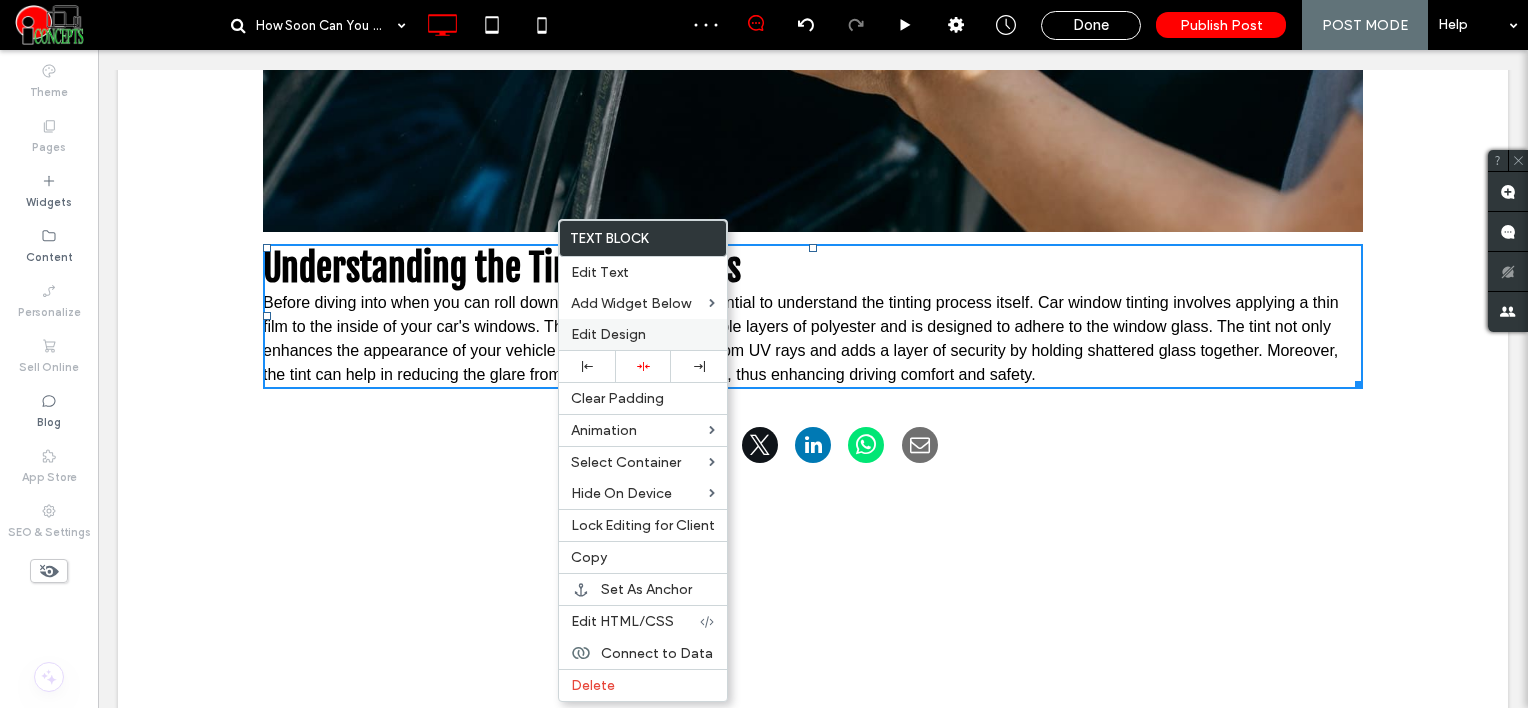 click on "Edit Design" at bounding box center [608, 334] 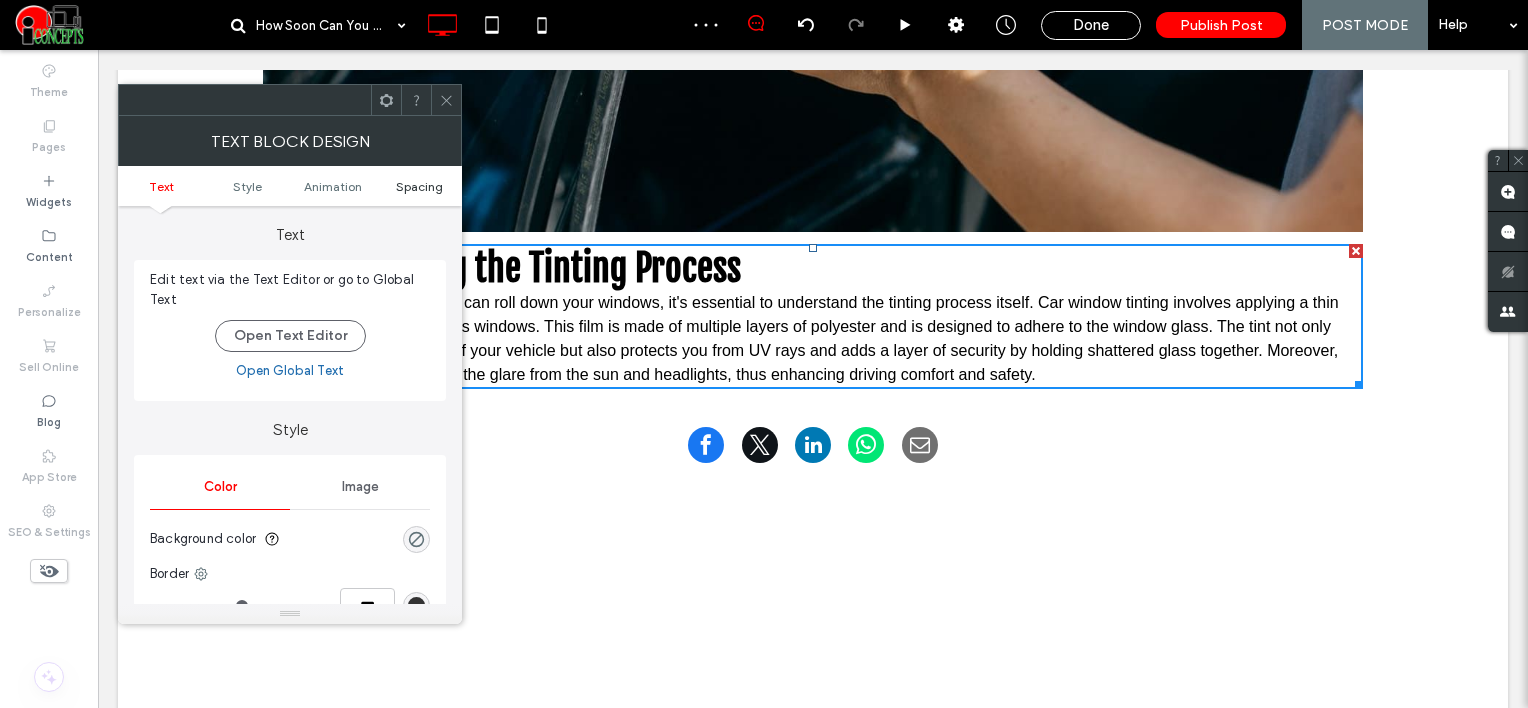 click on "Spacing" at bounding box center (419, 186) 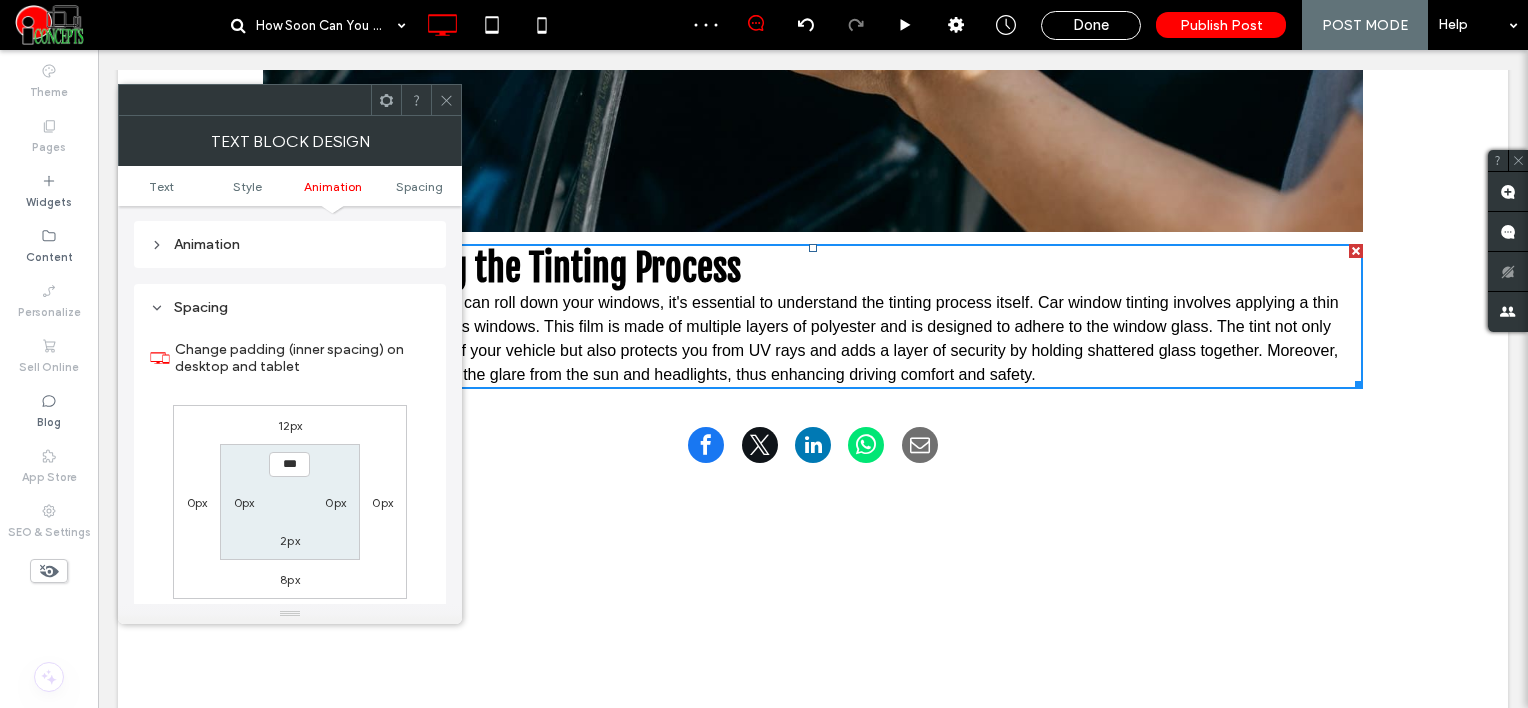 scroll, scrollTop: 572, scrollLeft: 0, axis: vertical 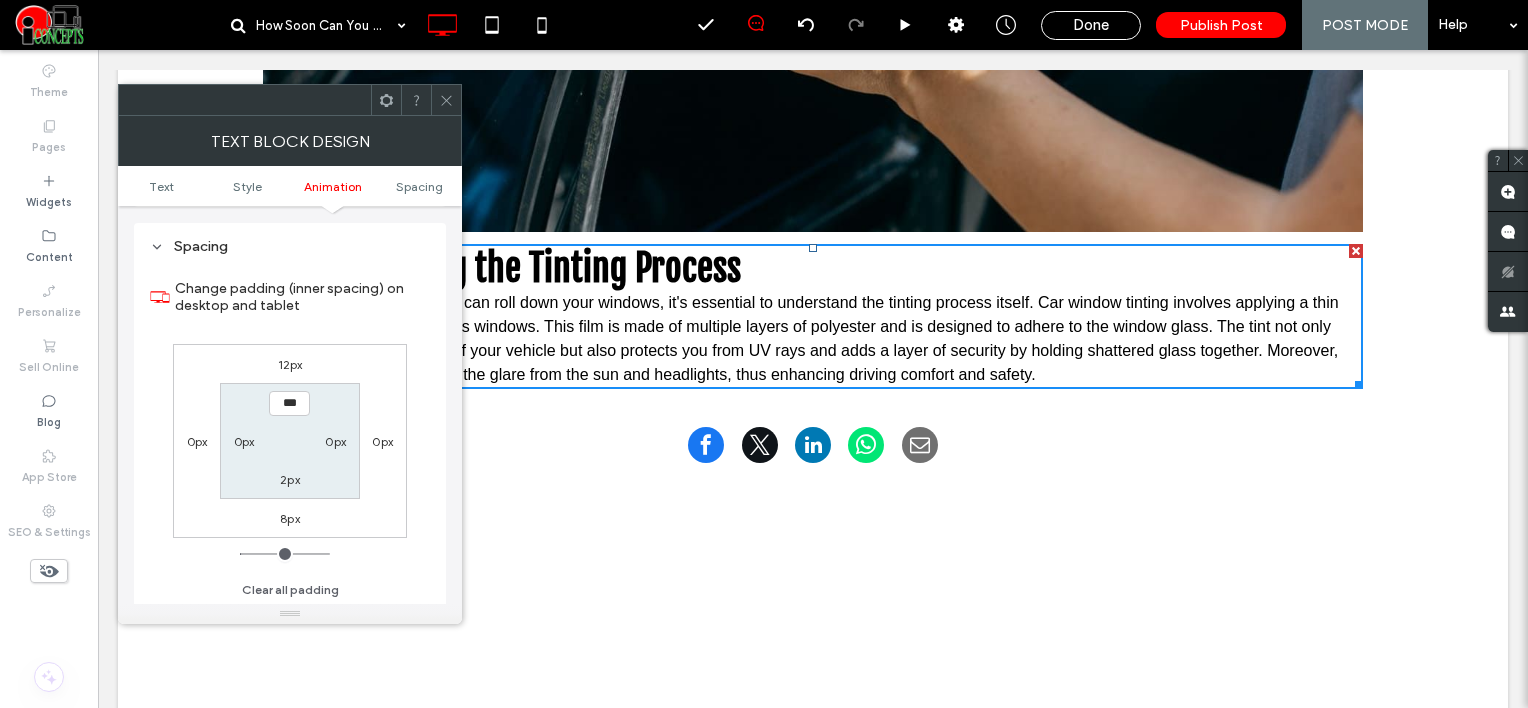 click 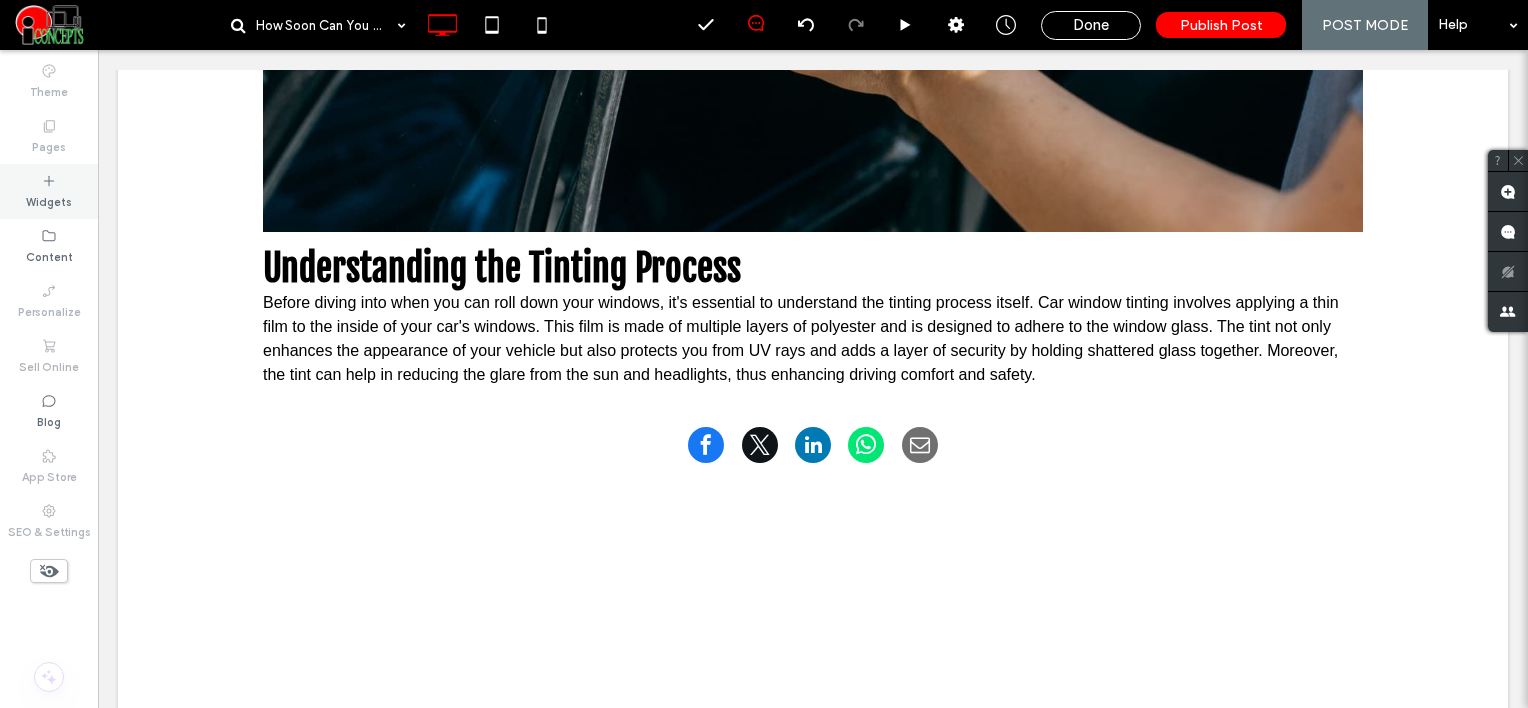 click 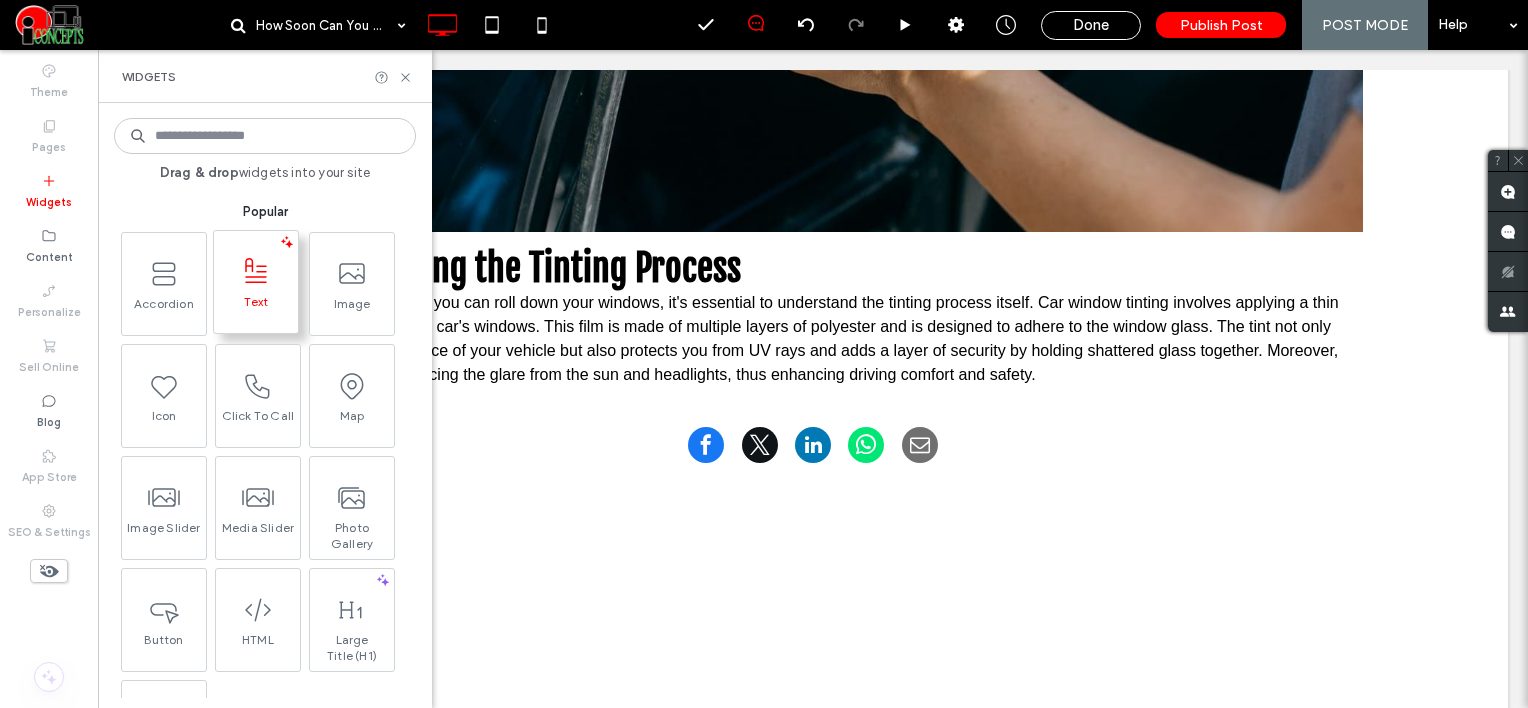 click 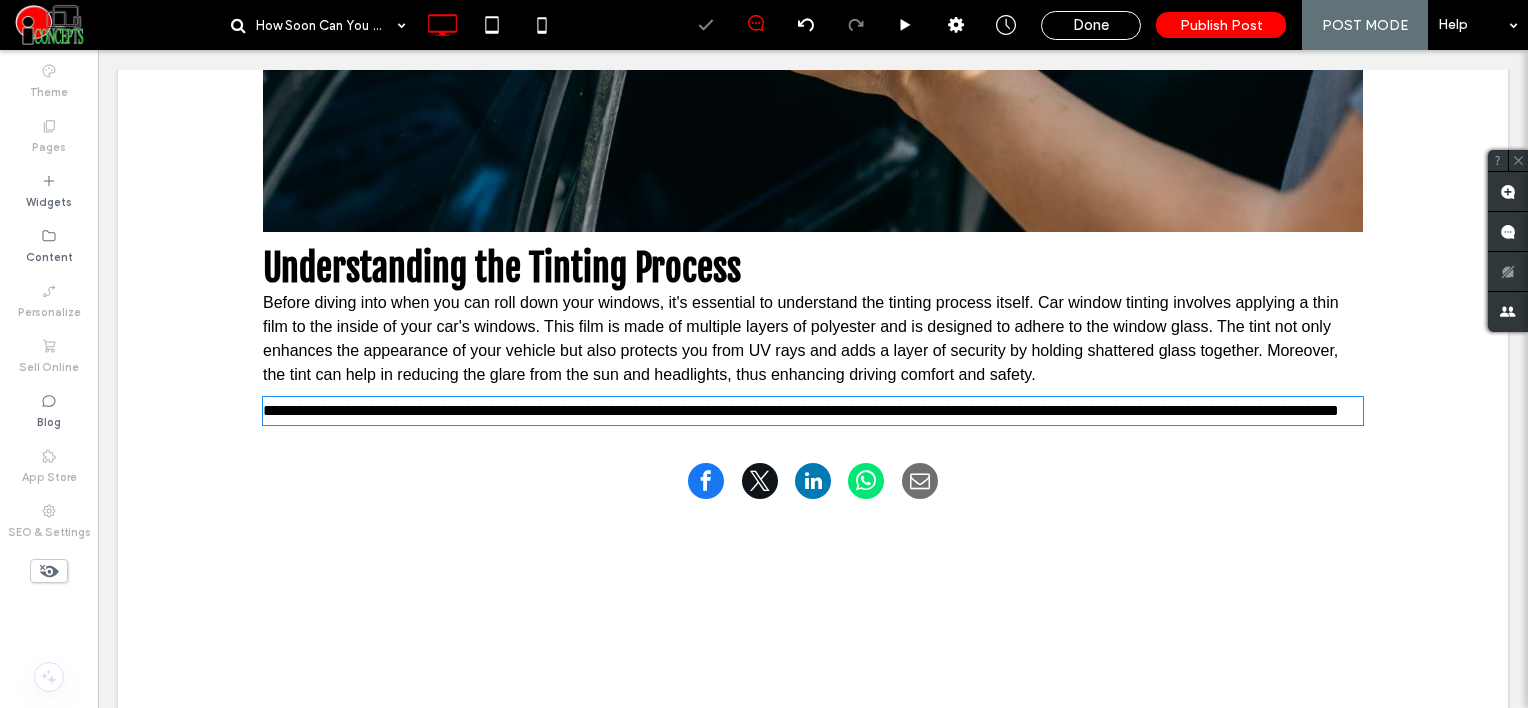 type on "*****" 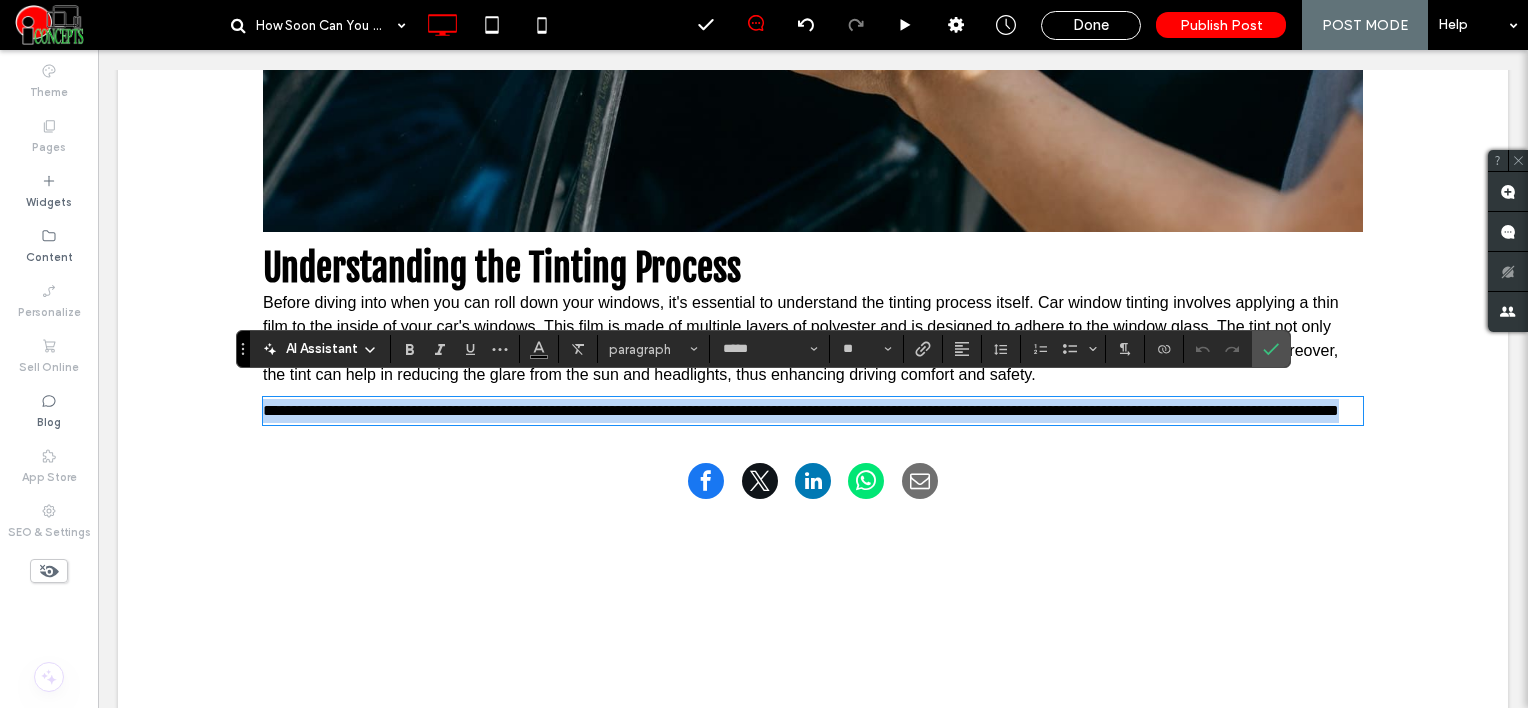 paste 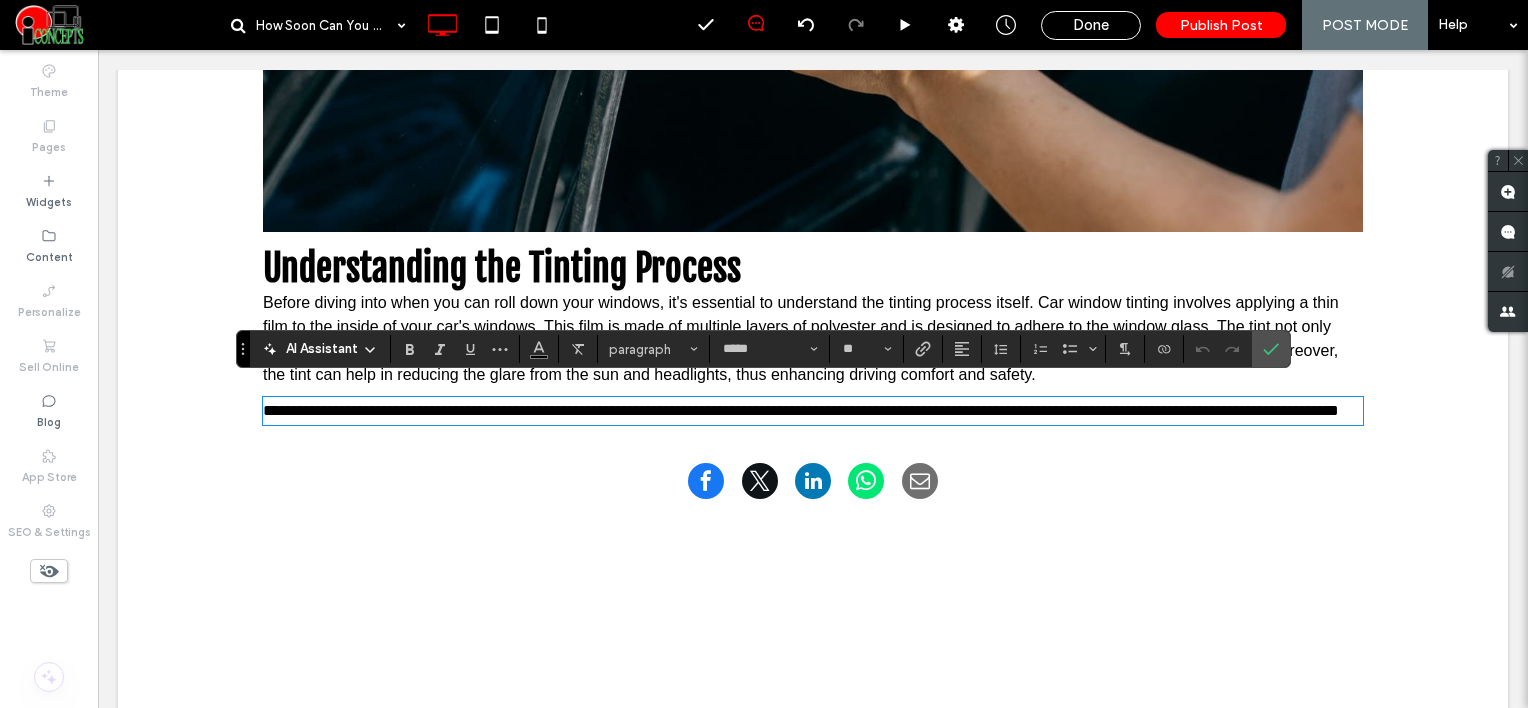 scroll, scrollTop: 0, scrollLeft: 0, axis: both 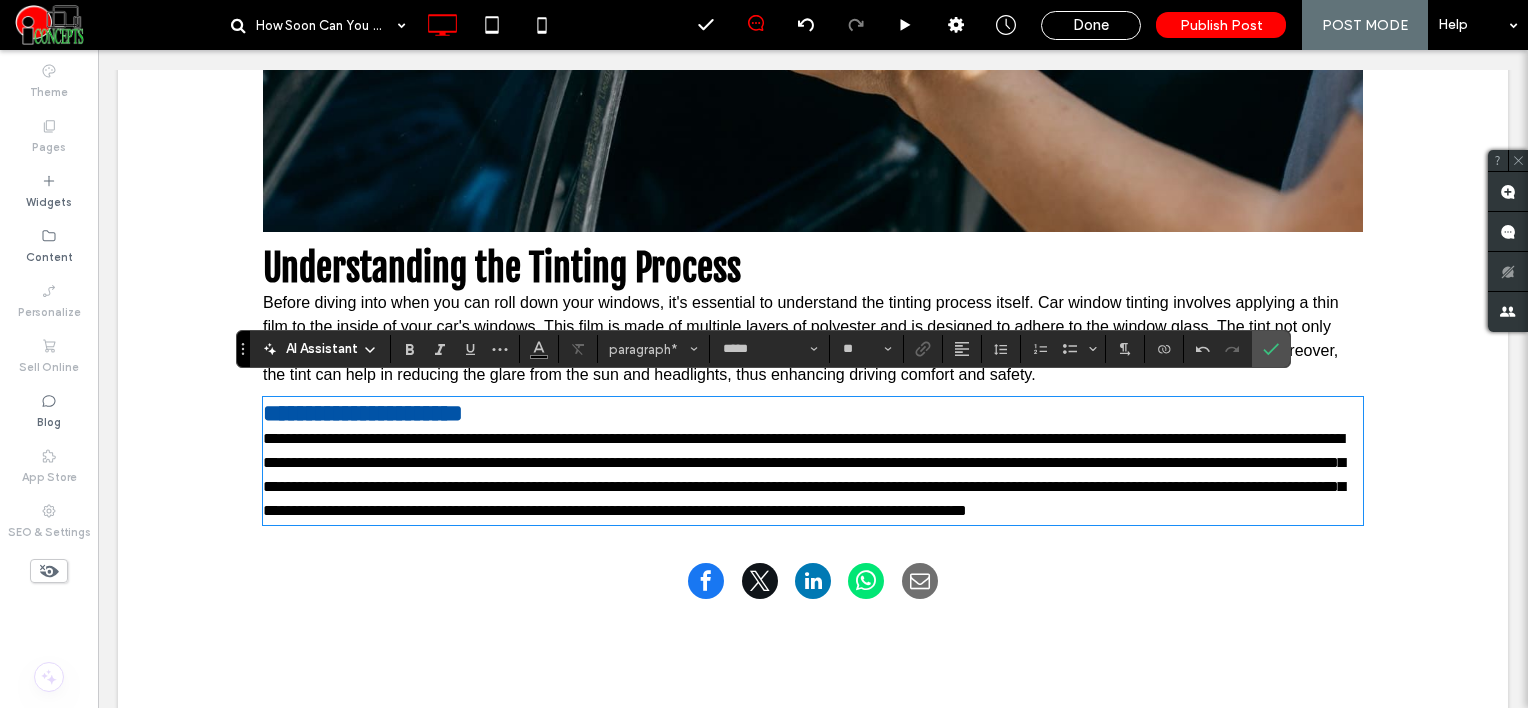 type on "**********" 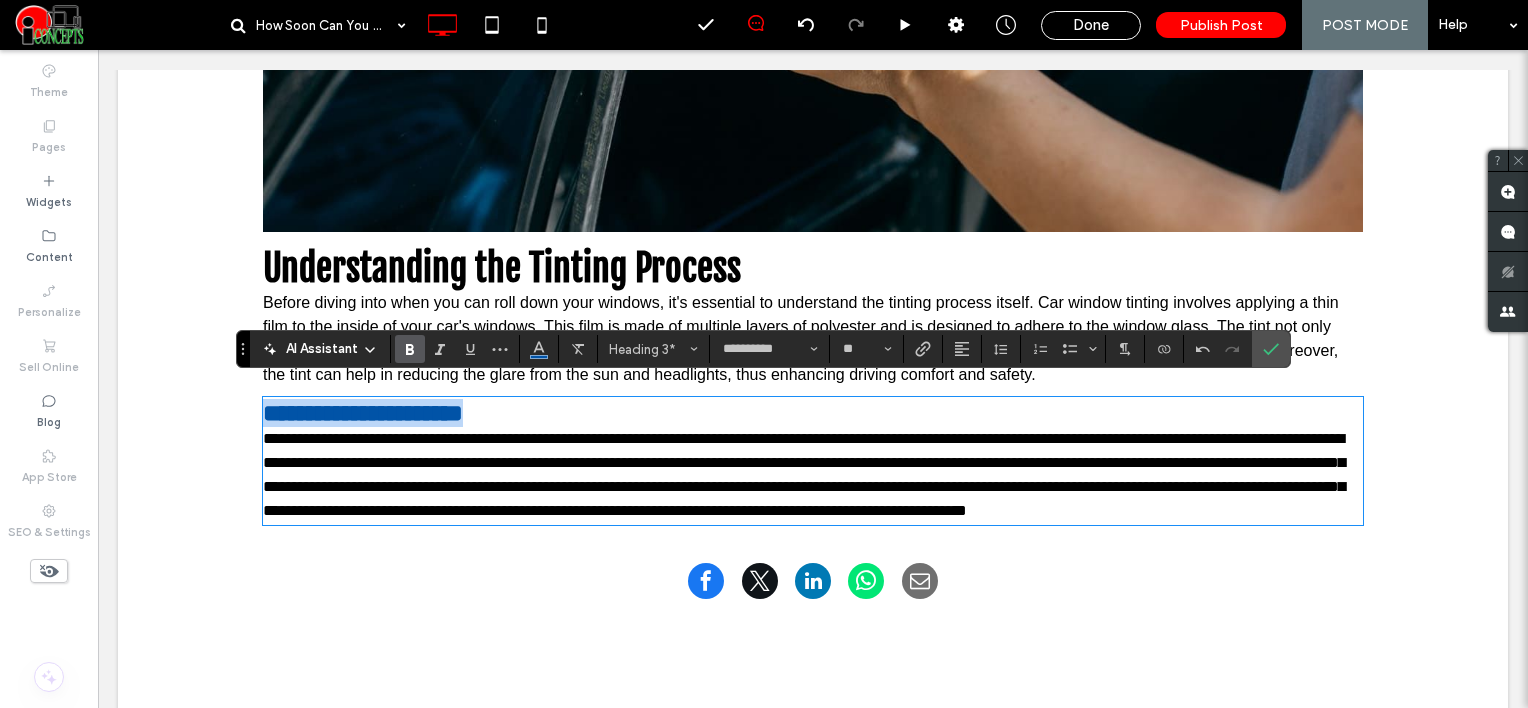 drag, startPoint x: 492, startPoint y: 390, endPoint x: 143, endPoint y: 393, distance: 349.0129 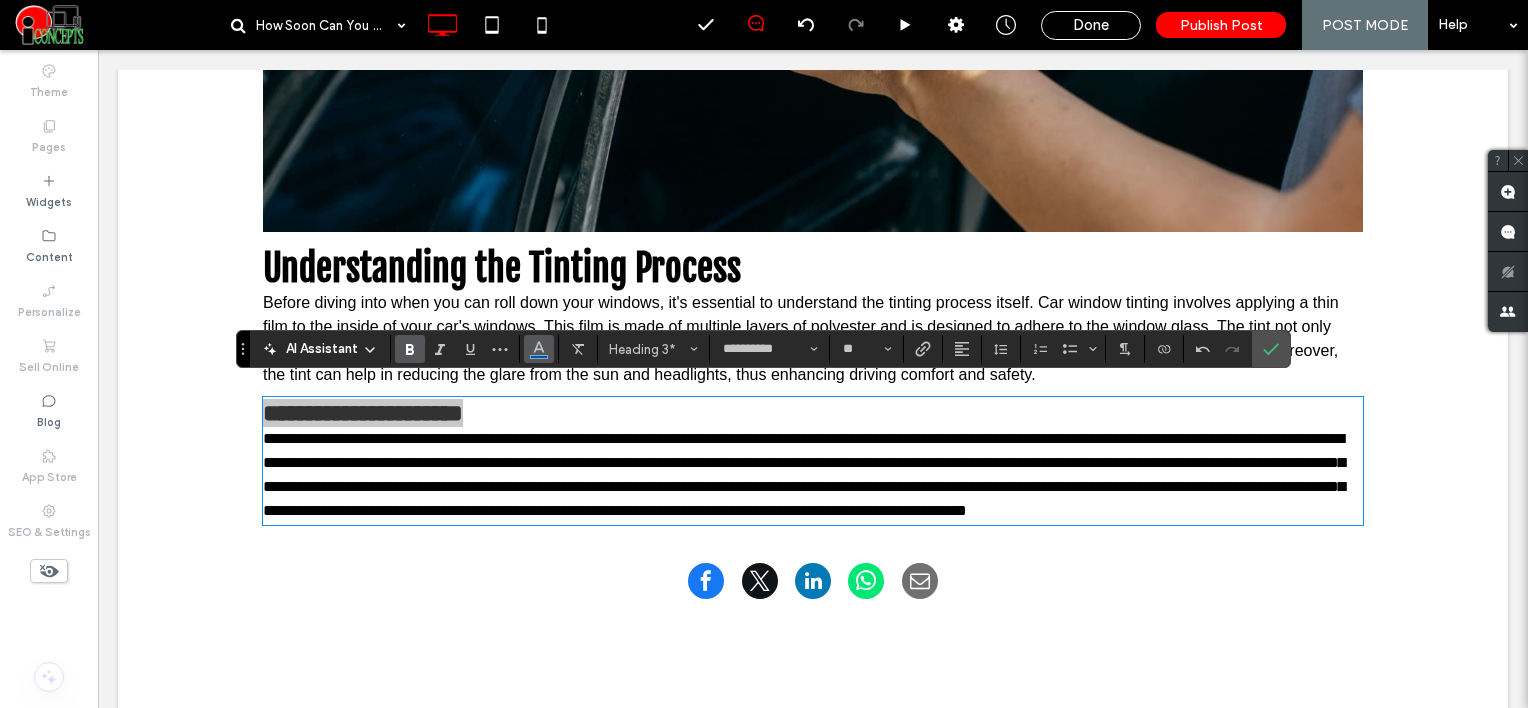 click at bounding box center [539, 347] 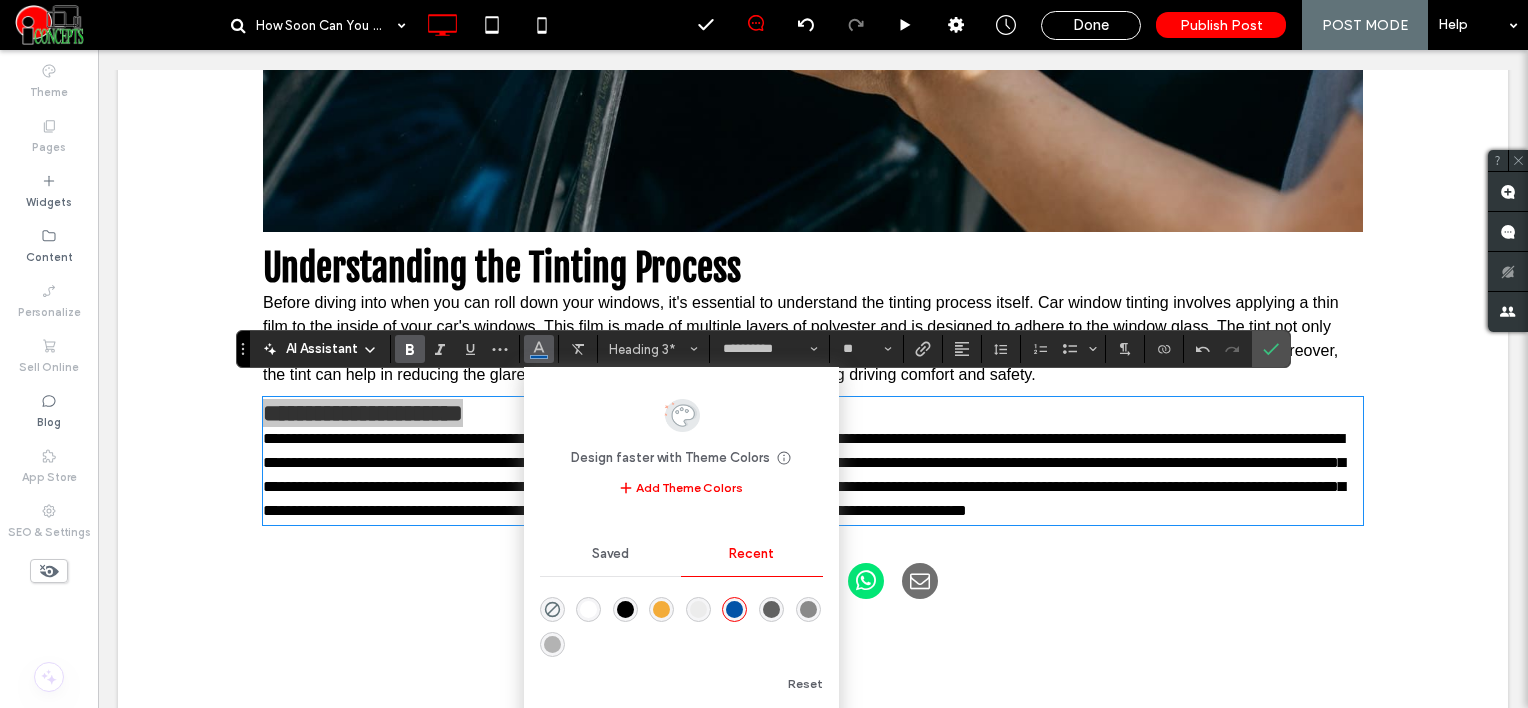 drag, startPoint x: 616, startPoint y: 601, endPoint x: 550, endPoint y: 533, distance: 94.76286 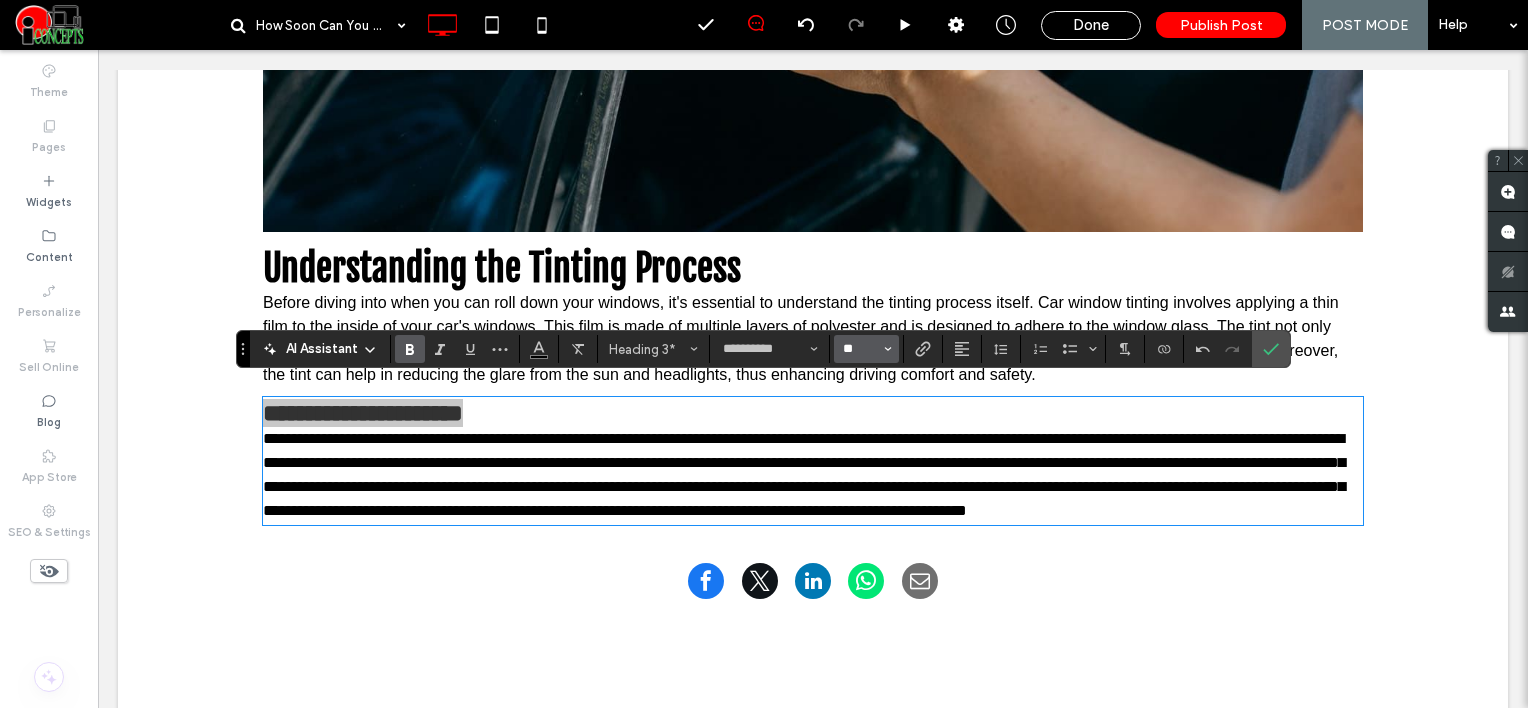 click on "**" at bounding box center (860, 349) 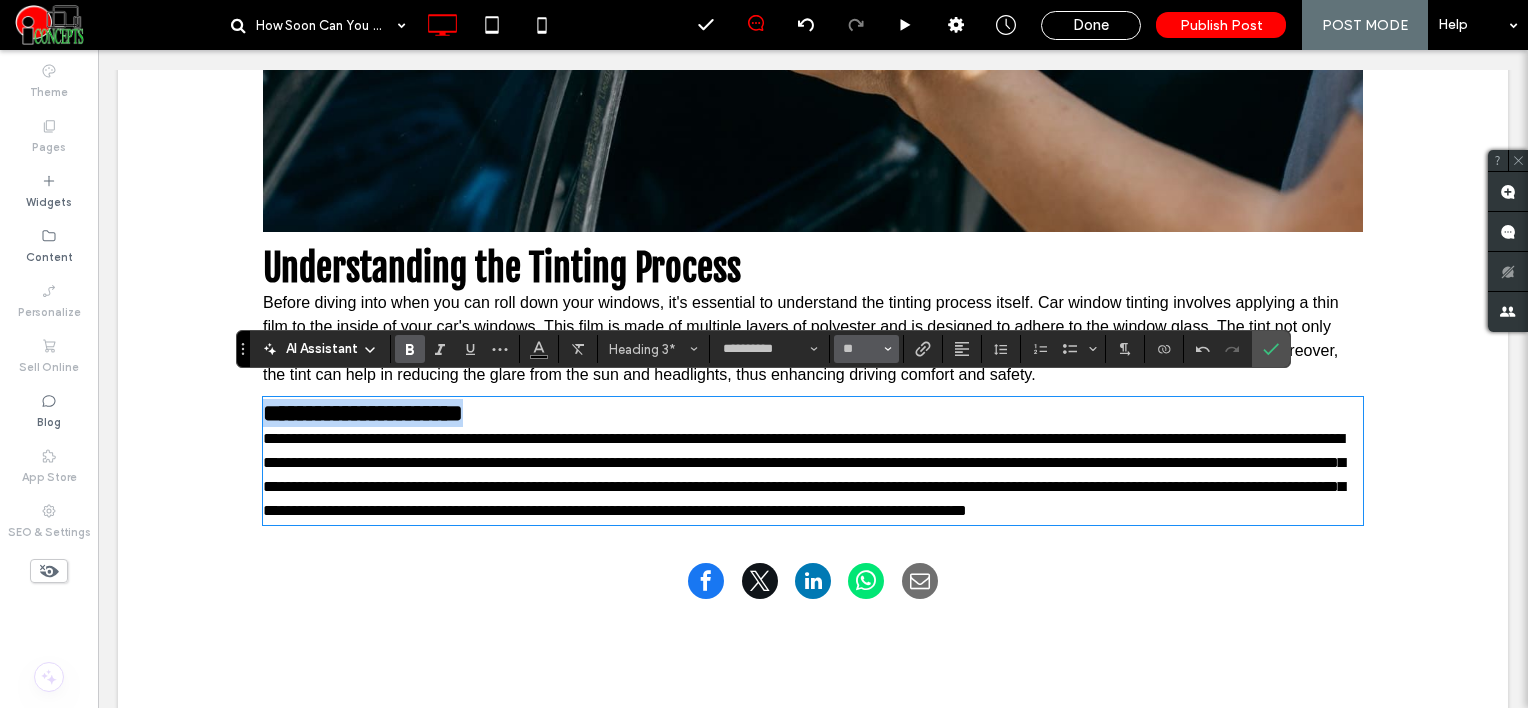 type on "**" 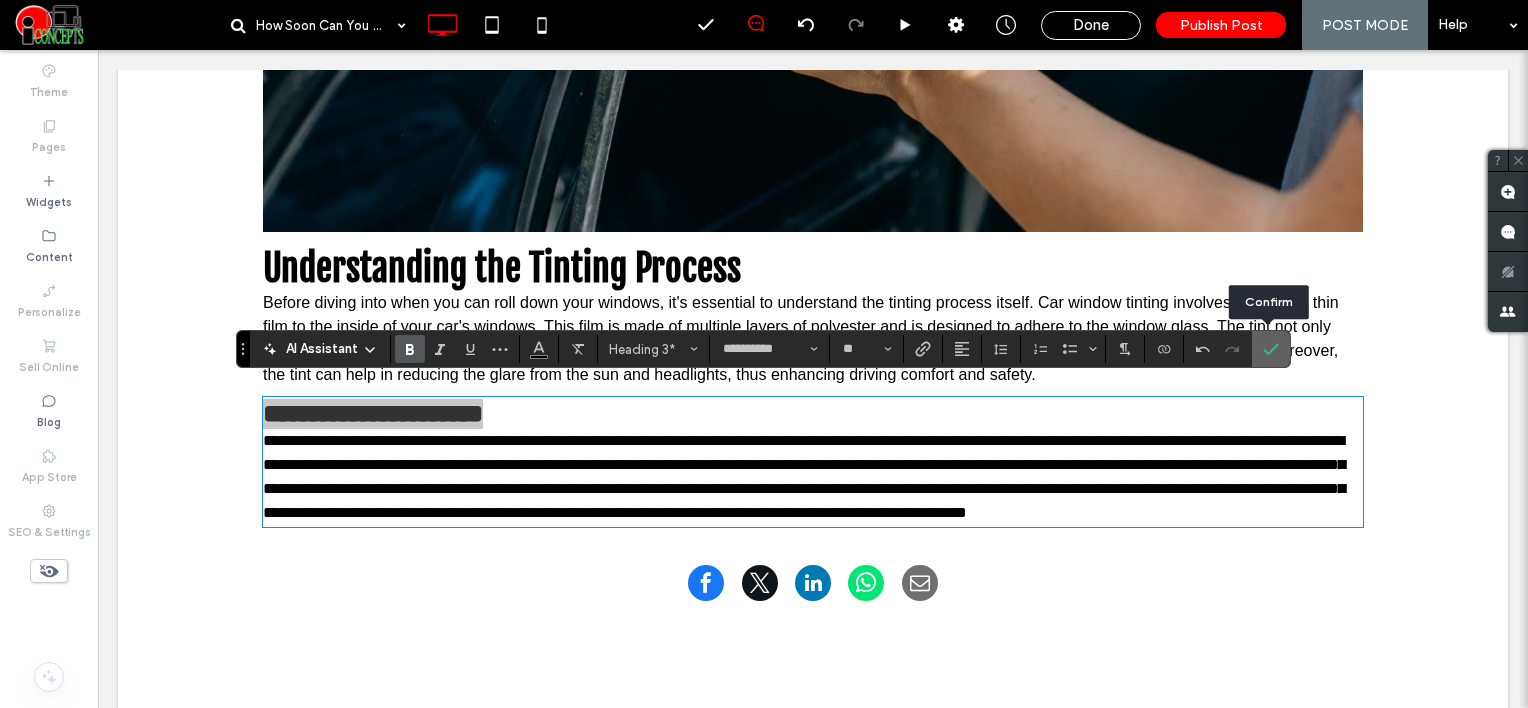 drag, startPoint x: 1264, startPoint y: 339, endPoint x: 1028, endPoint y: 276, distance: 244.2642 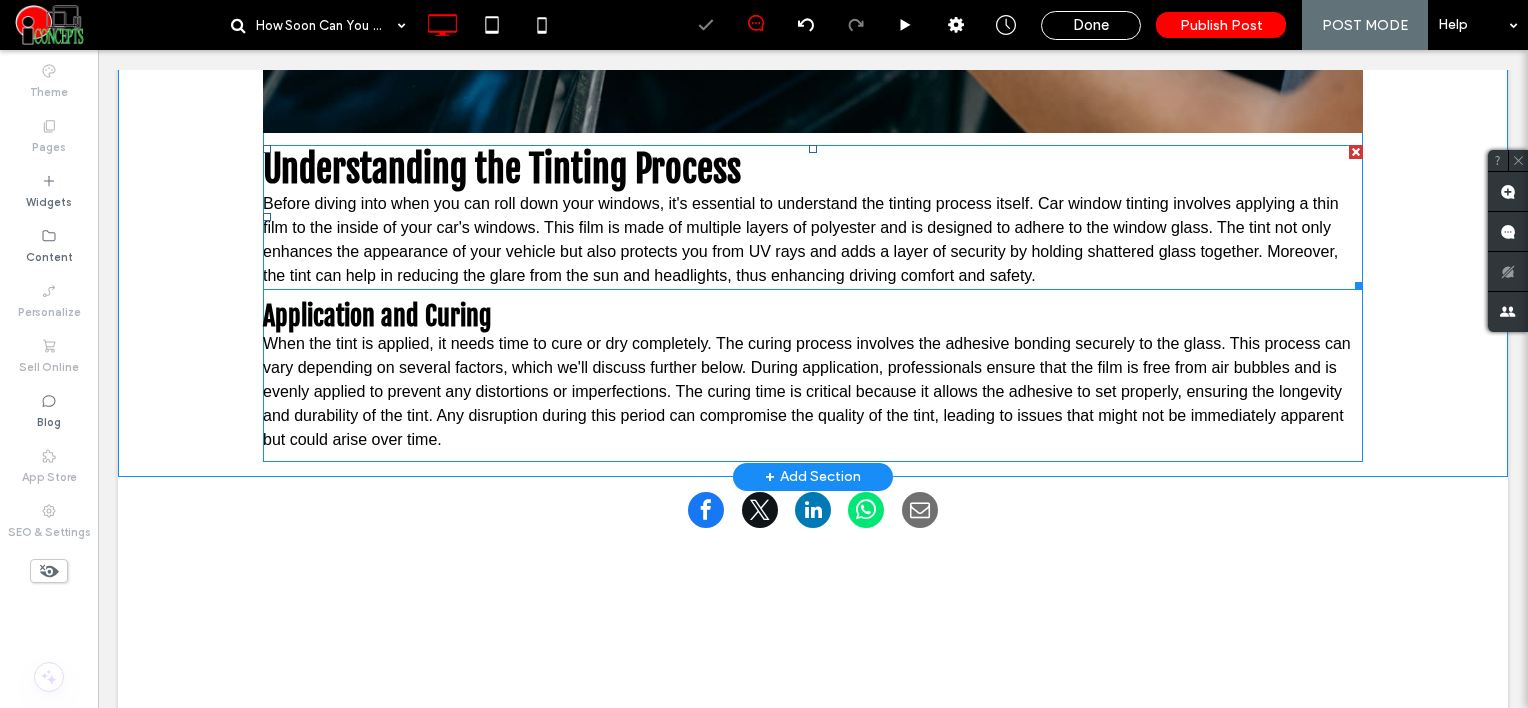scroll, scrollTop: 1100, scrollLeft: 0, axis: vertical 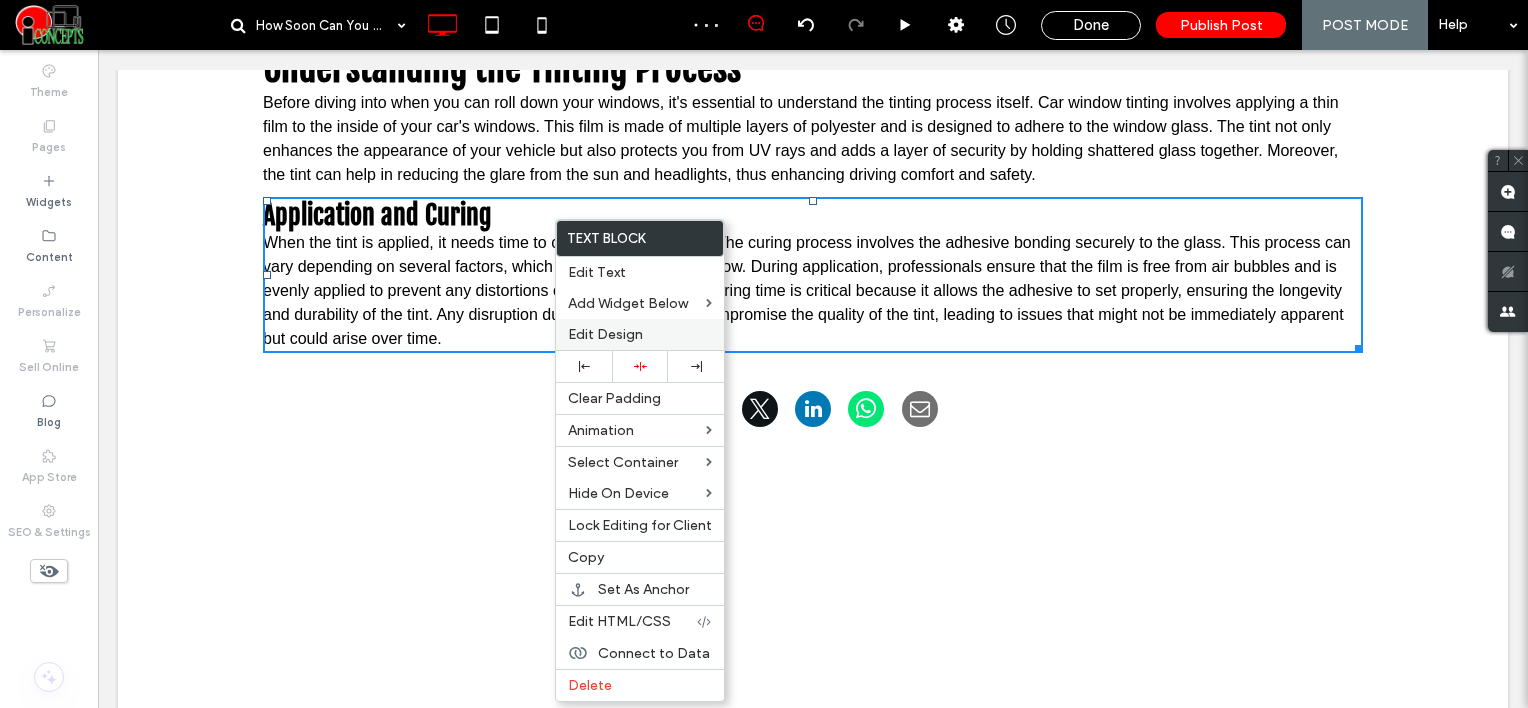 click on "Edit Design" at bounding box center (640, 334) 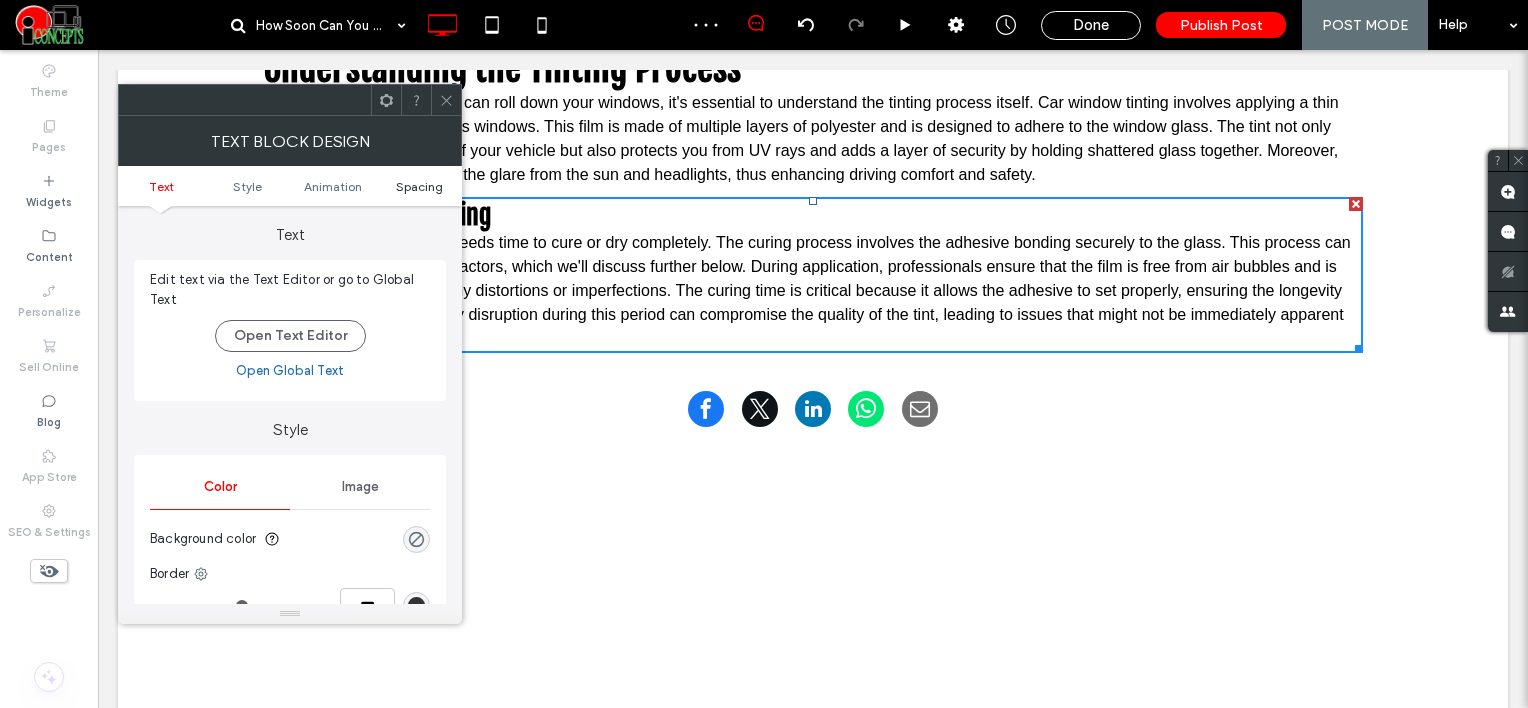 click on "Spacing" at bounding box center (419, 186) 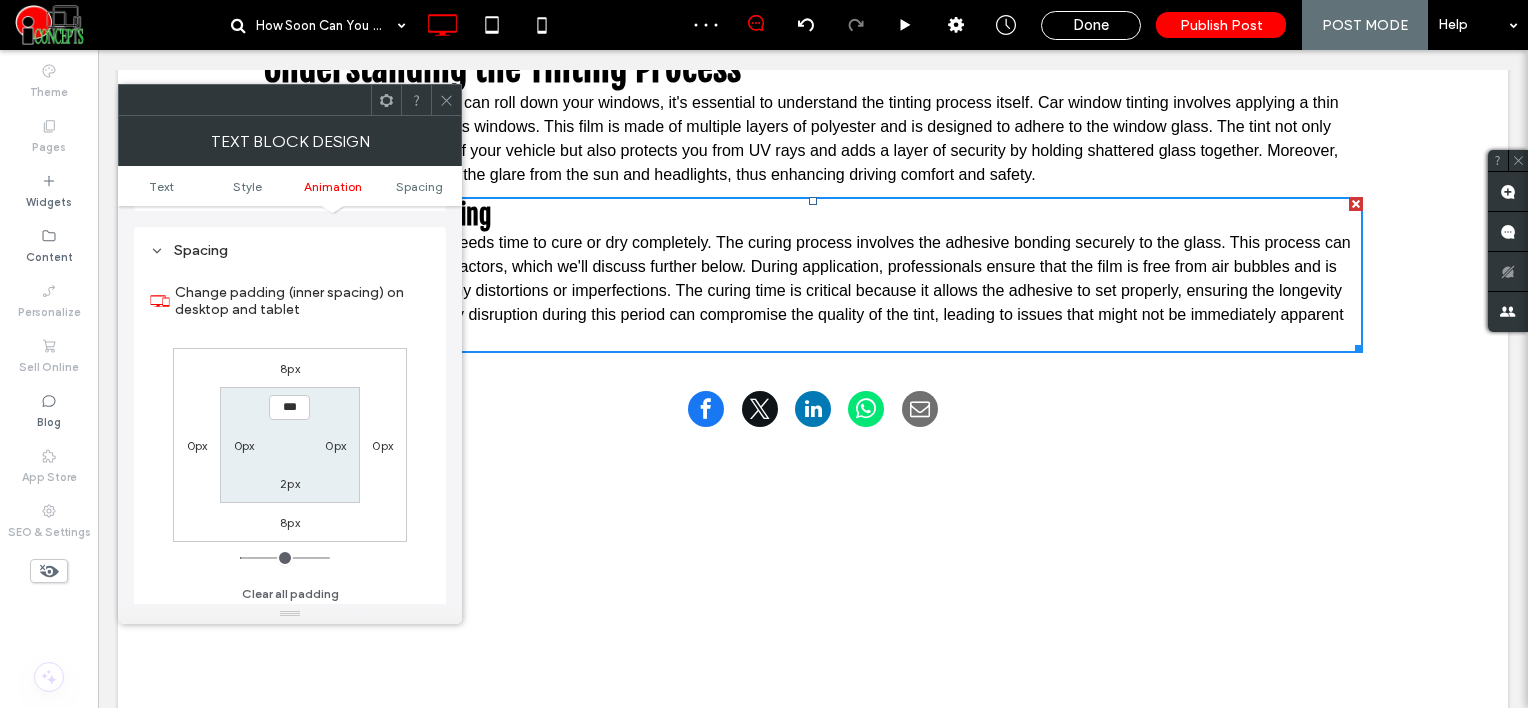scroll, scrollTop: 572, scrollLeft: 0, axis: vertical 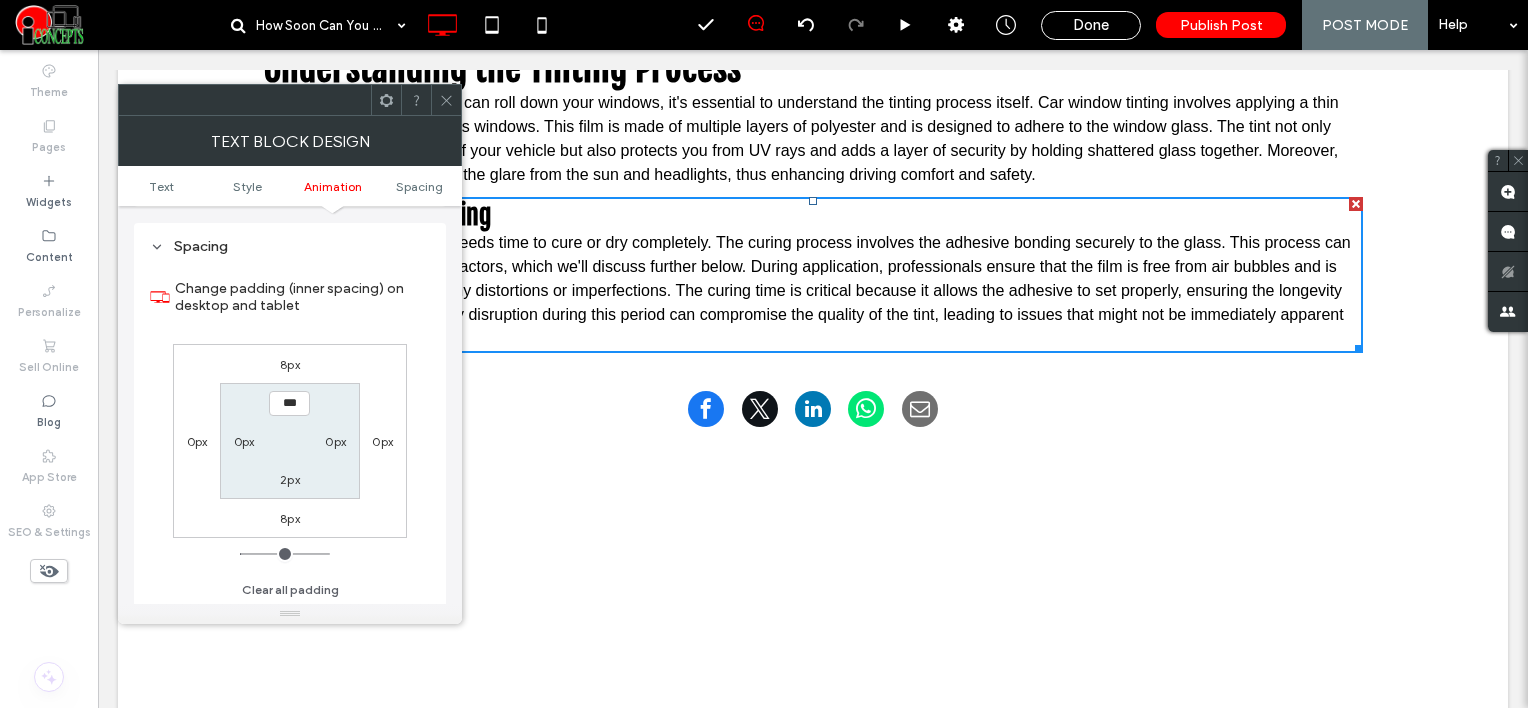 click on "8px" at bounding box center [290, 364] 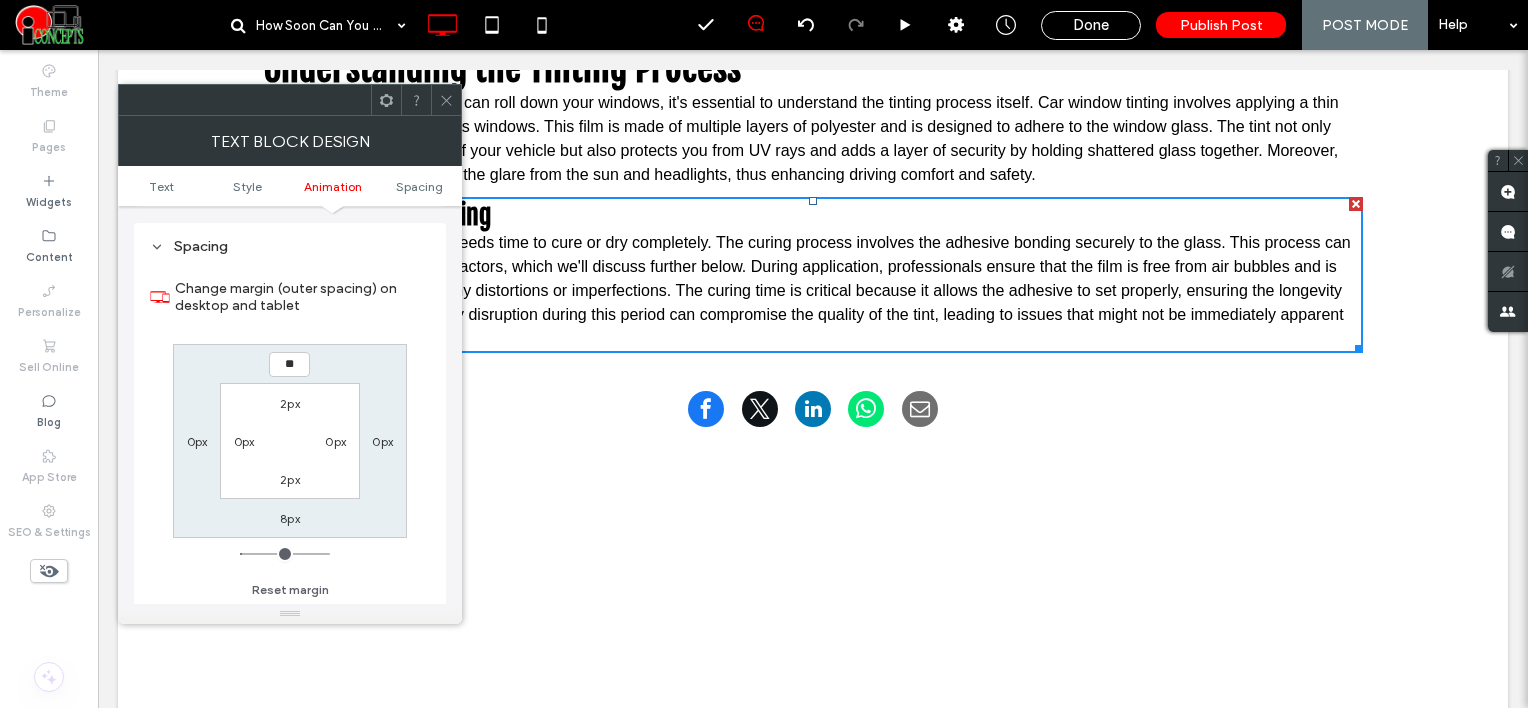 type on "**" 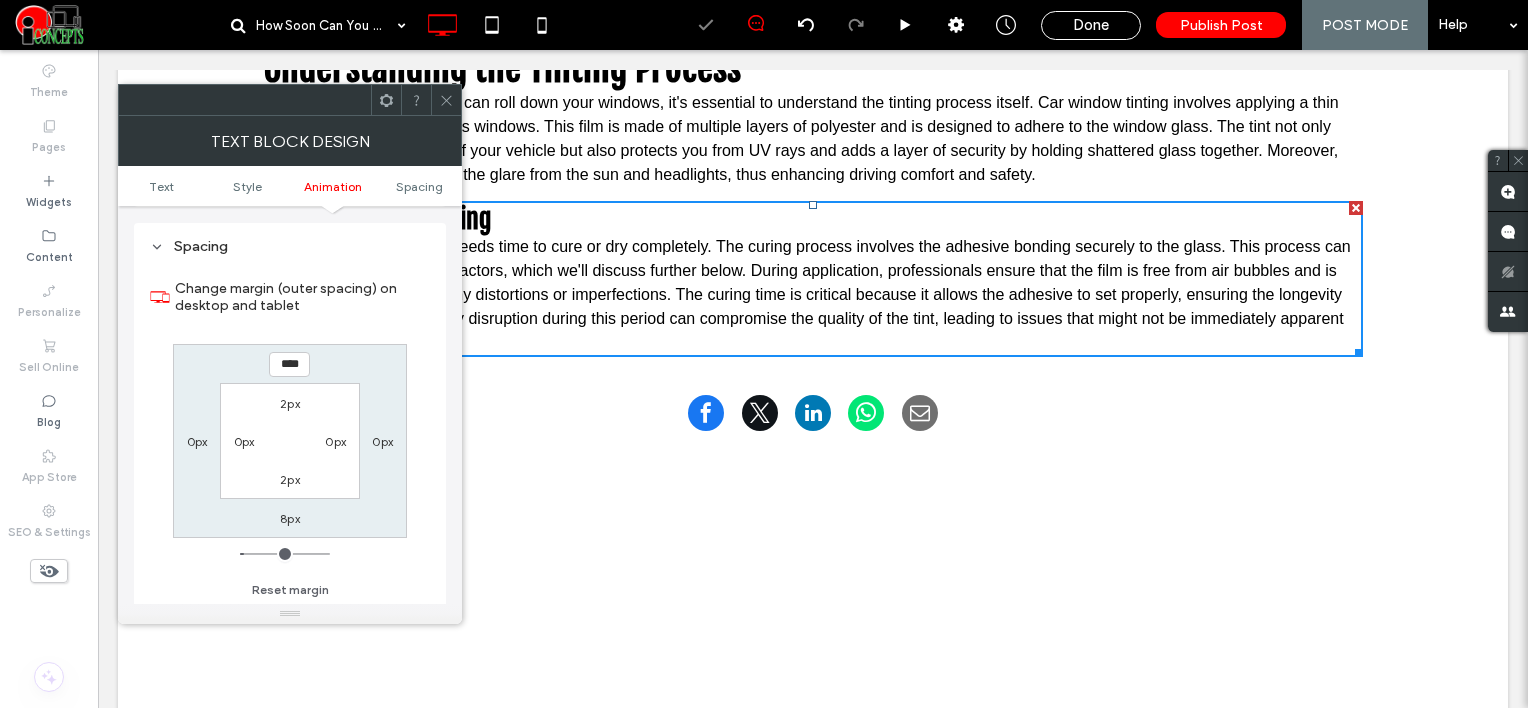 click 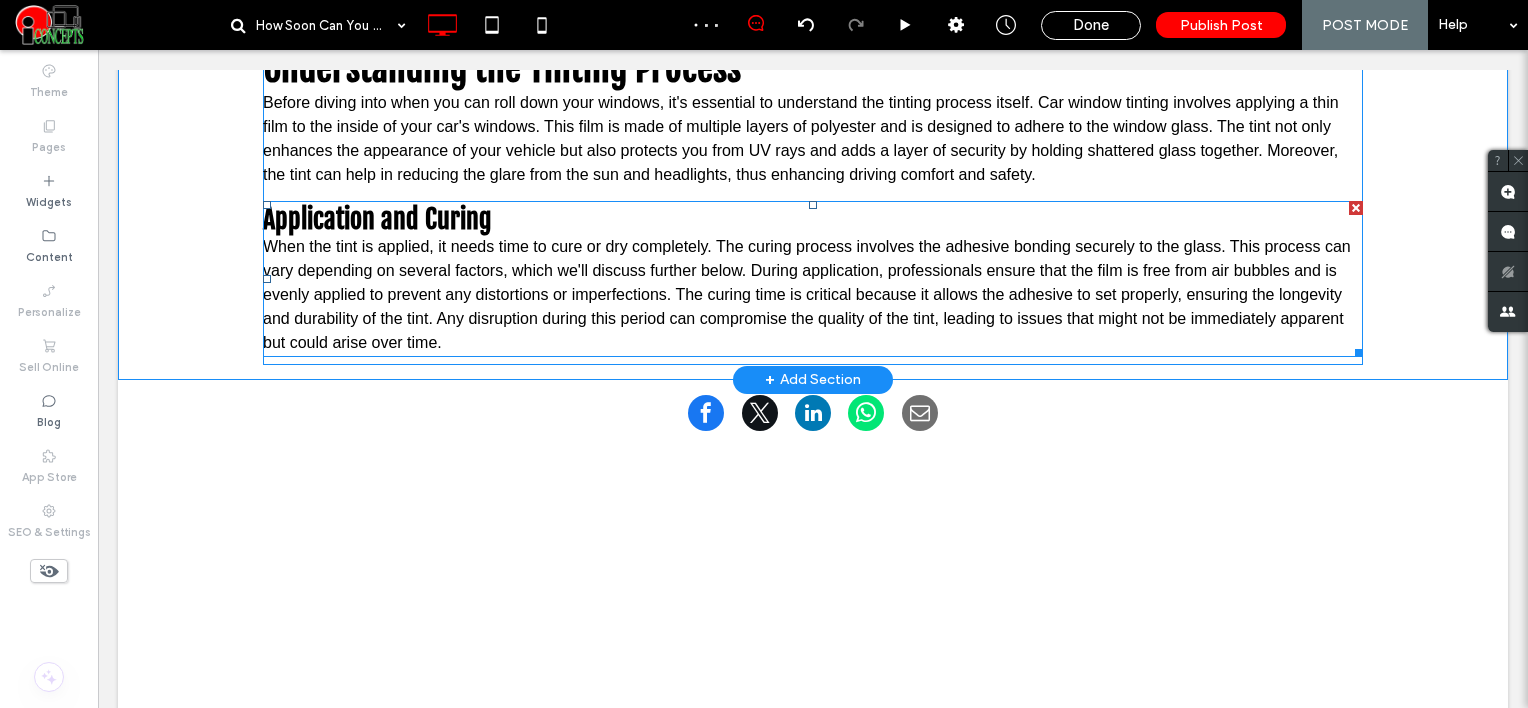 click on "Application and Curing" at bounding box center (813, 219) 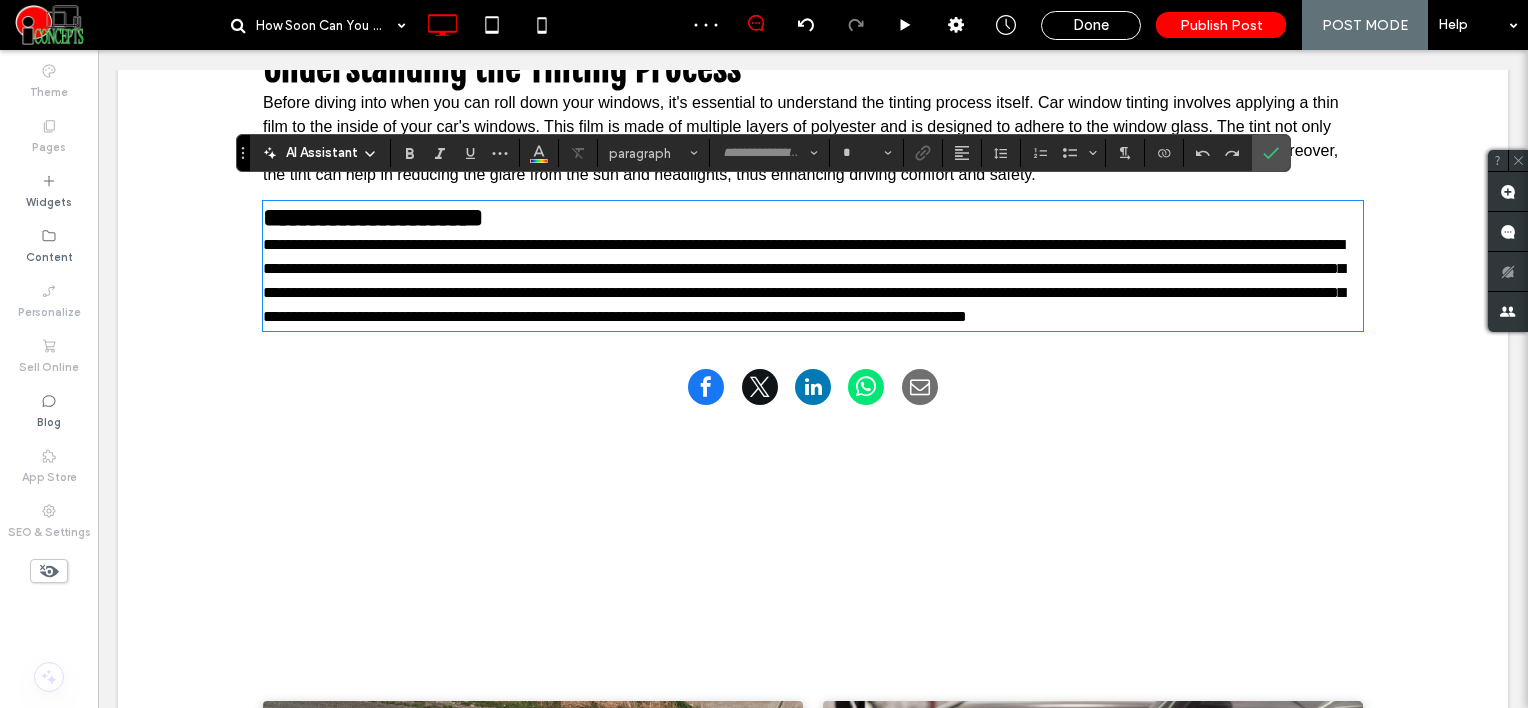 type on "**********" 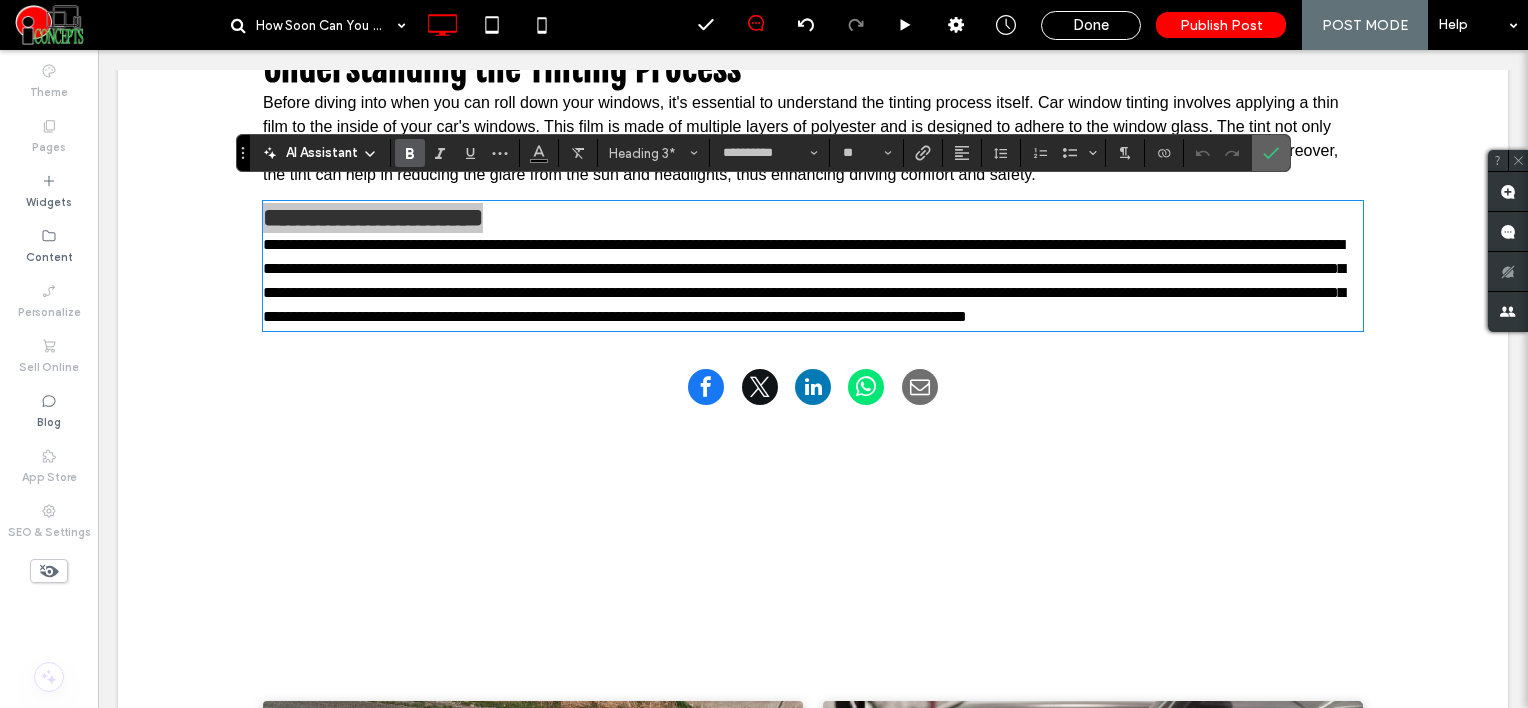 click at bounding box center (1271, 153) 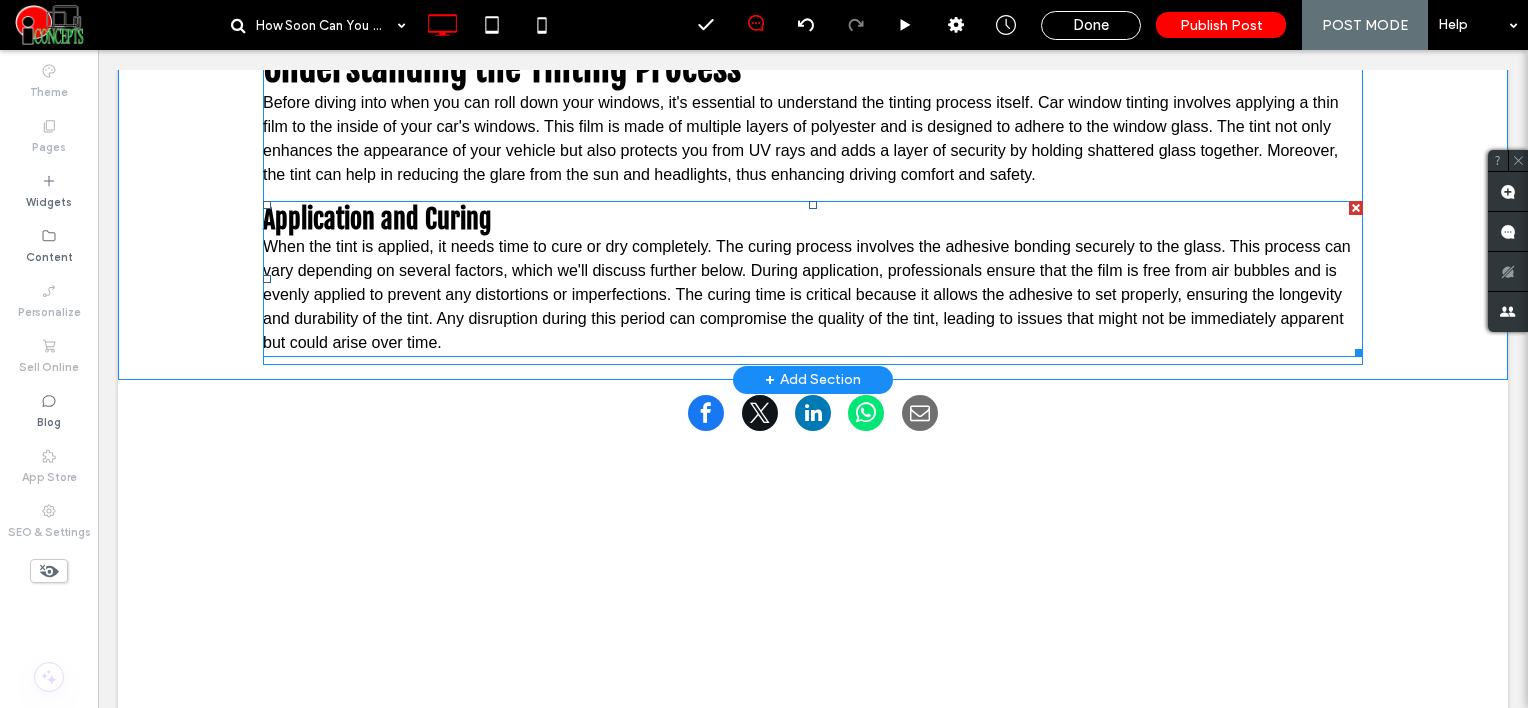 scroll, scrollTop: 900, scrollLeft: 0, axis: vertical 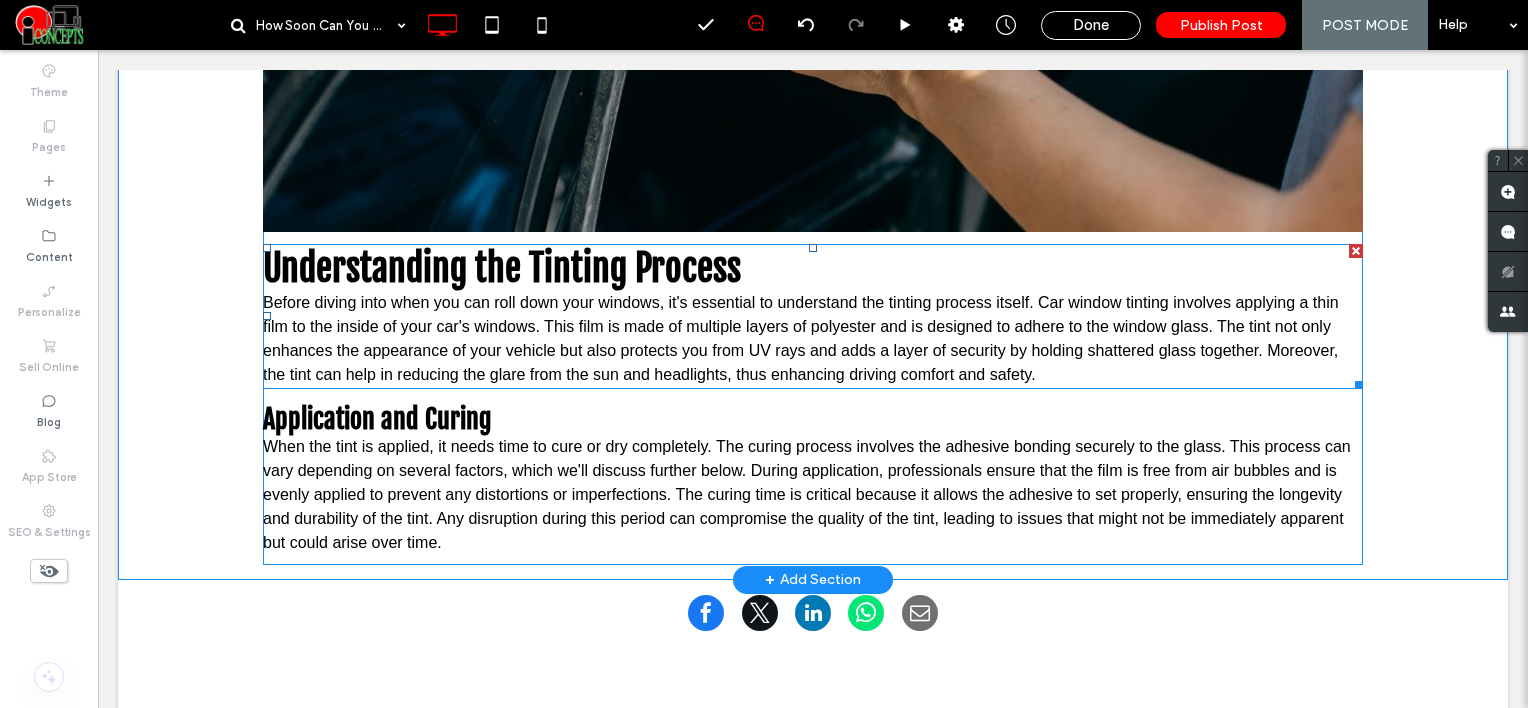 click on "Understanding the Tinting Process" at bounding box center [813, 268] 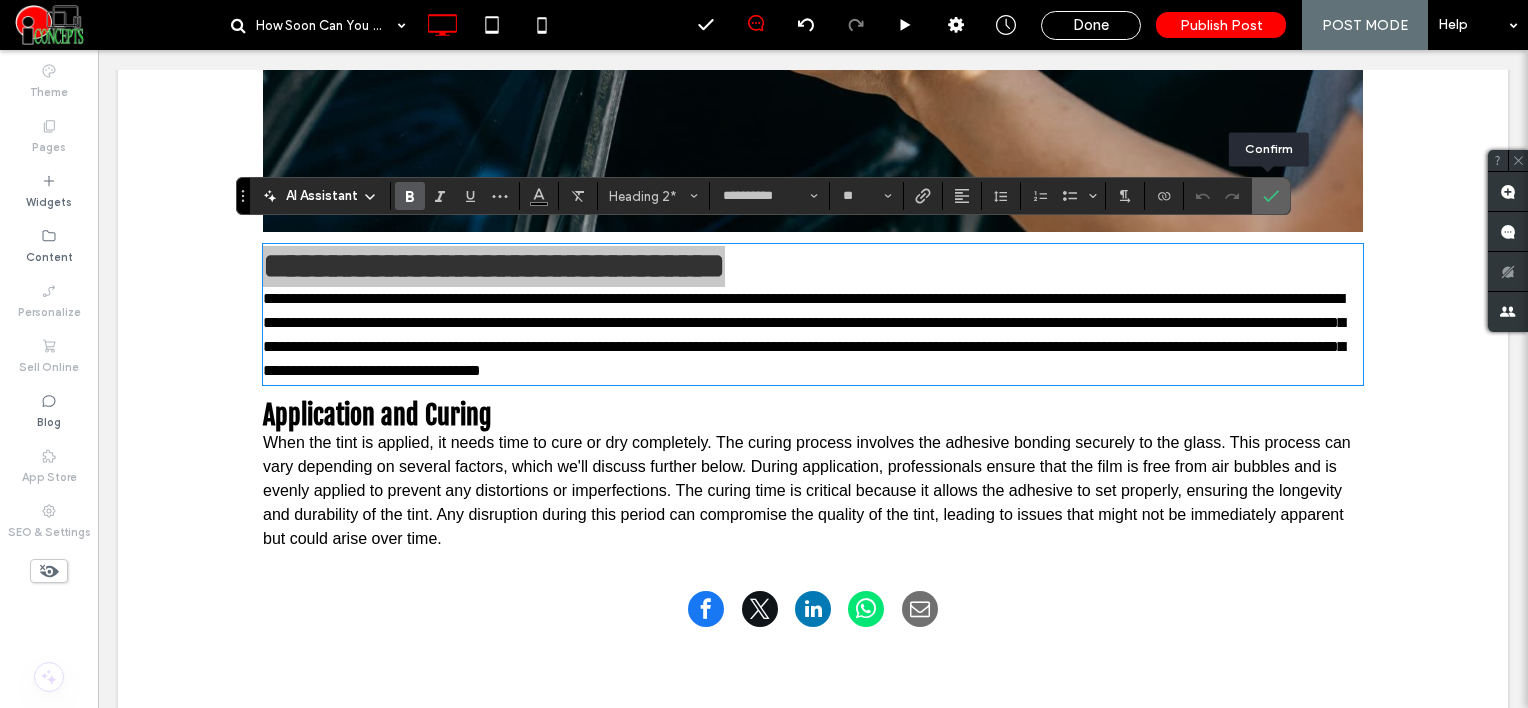 click 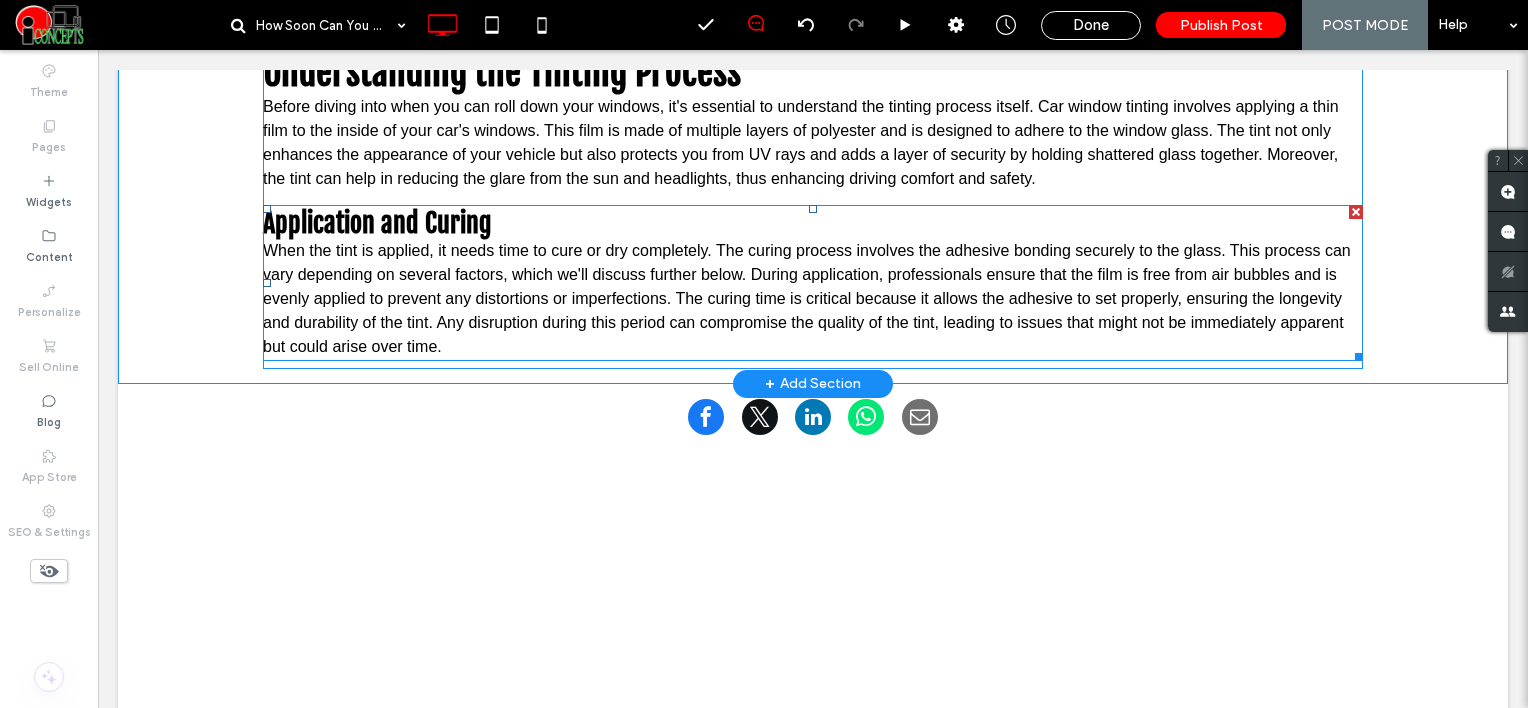 scroll, scrollTop: 1100, scrollLeft: 0, axis: vertical 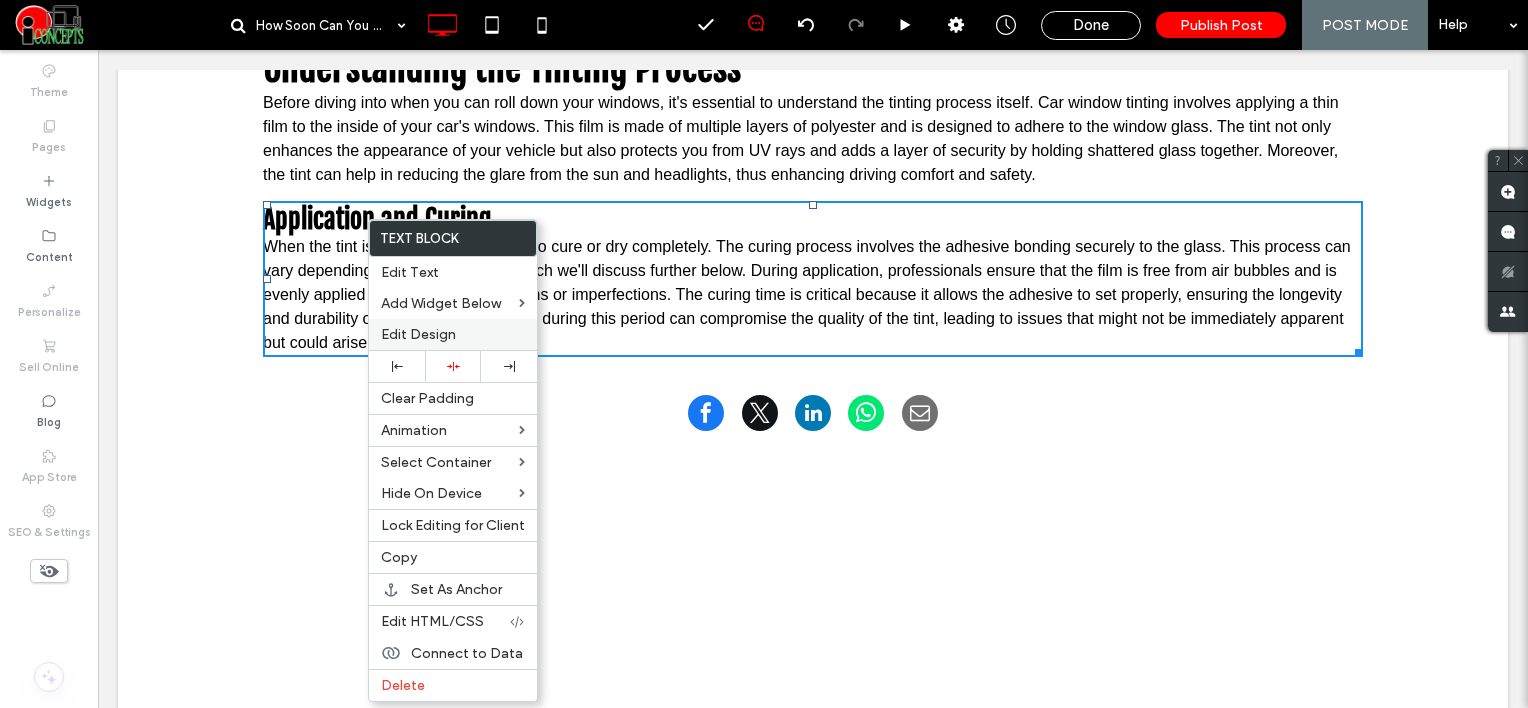 click on "Edit Design" at bounding box center (453, 334) 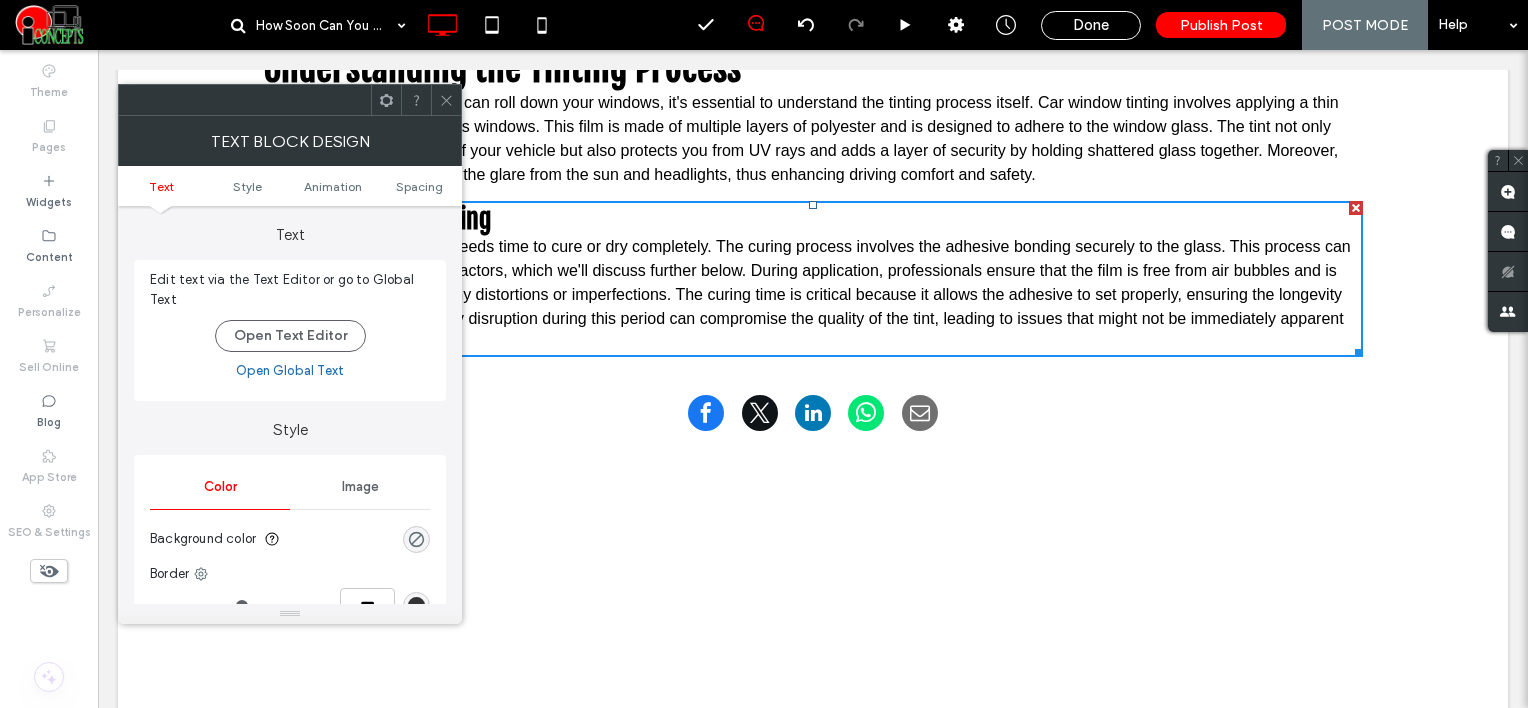 click on "Text Style Animation Spacing" at bounding box center (290, 186) 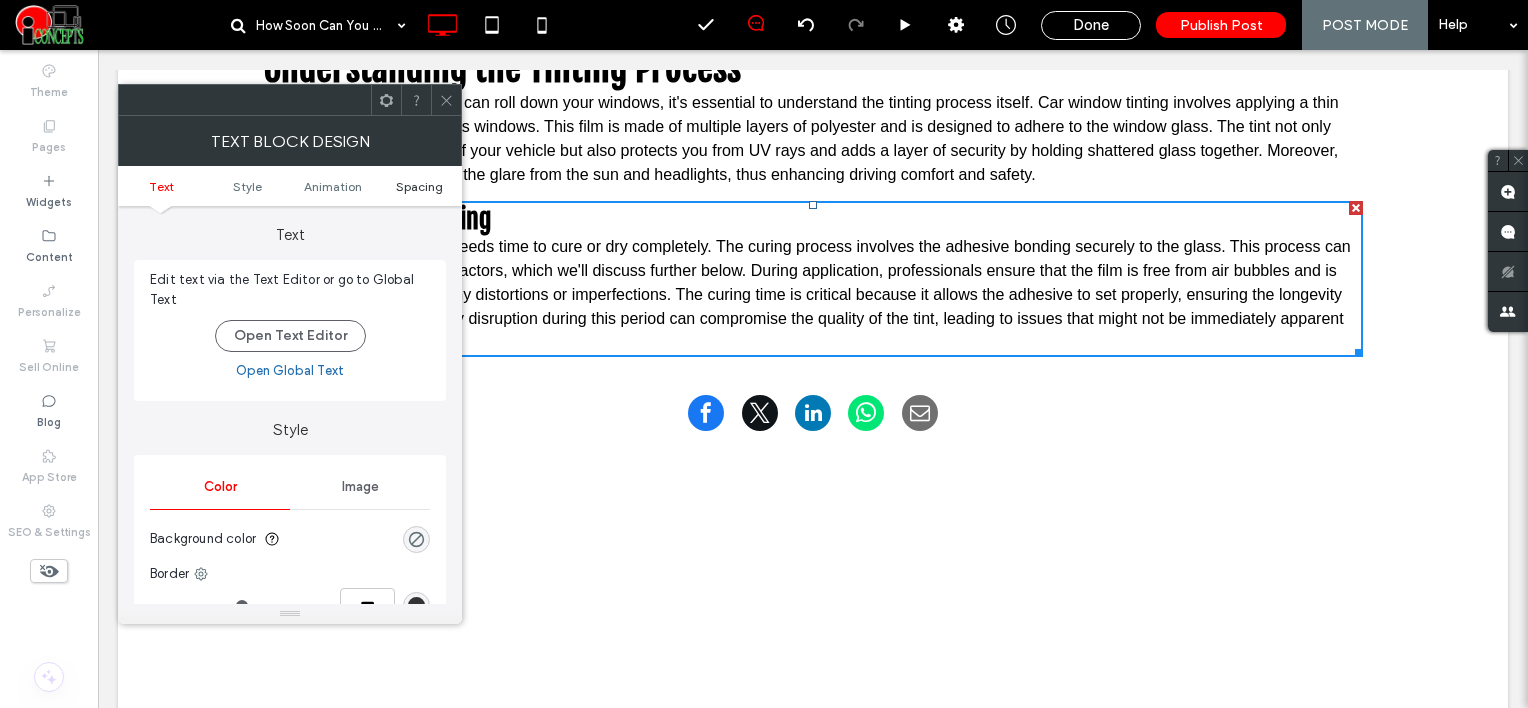 click on "Spacing" at bounding box center [419, 186] 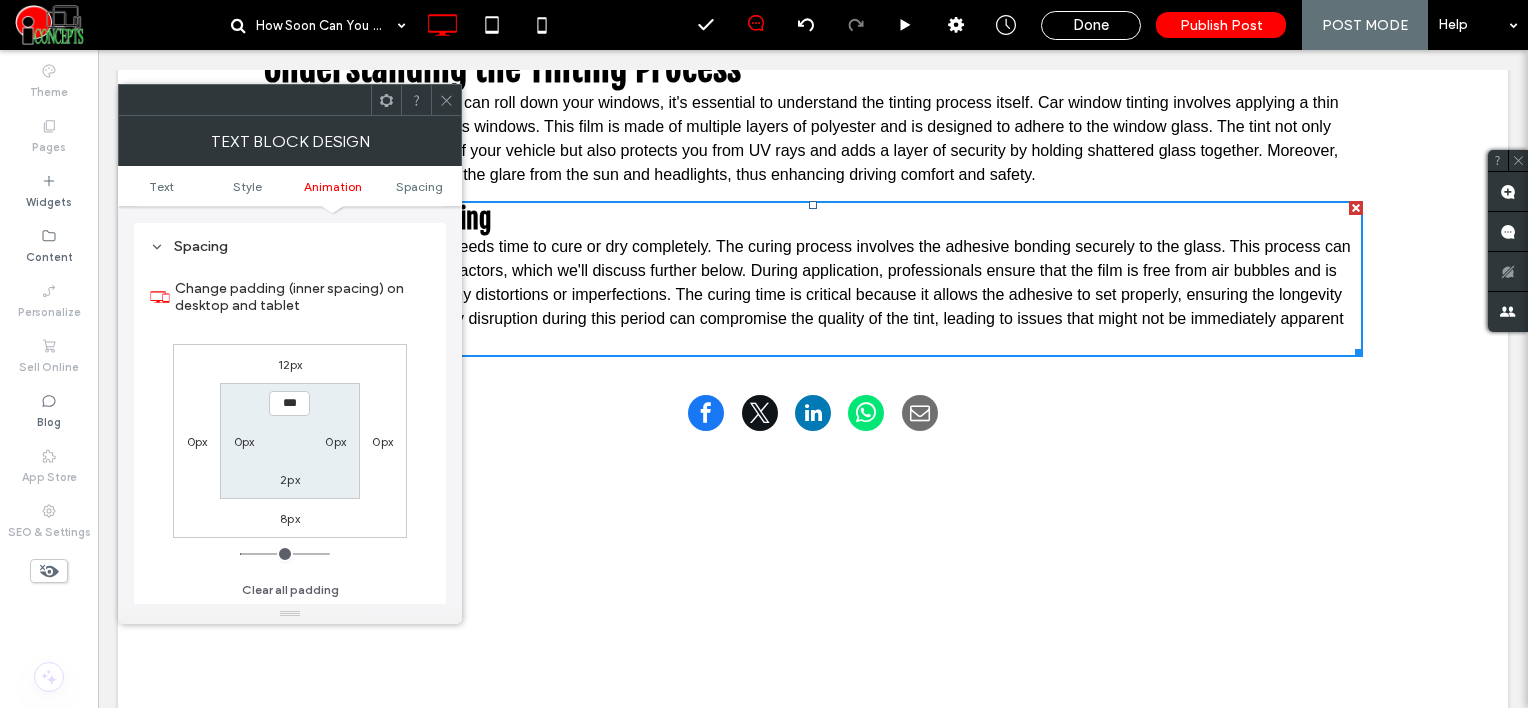 scroll, scrollTop: 572, scrollLeft: 0, axis: vertical 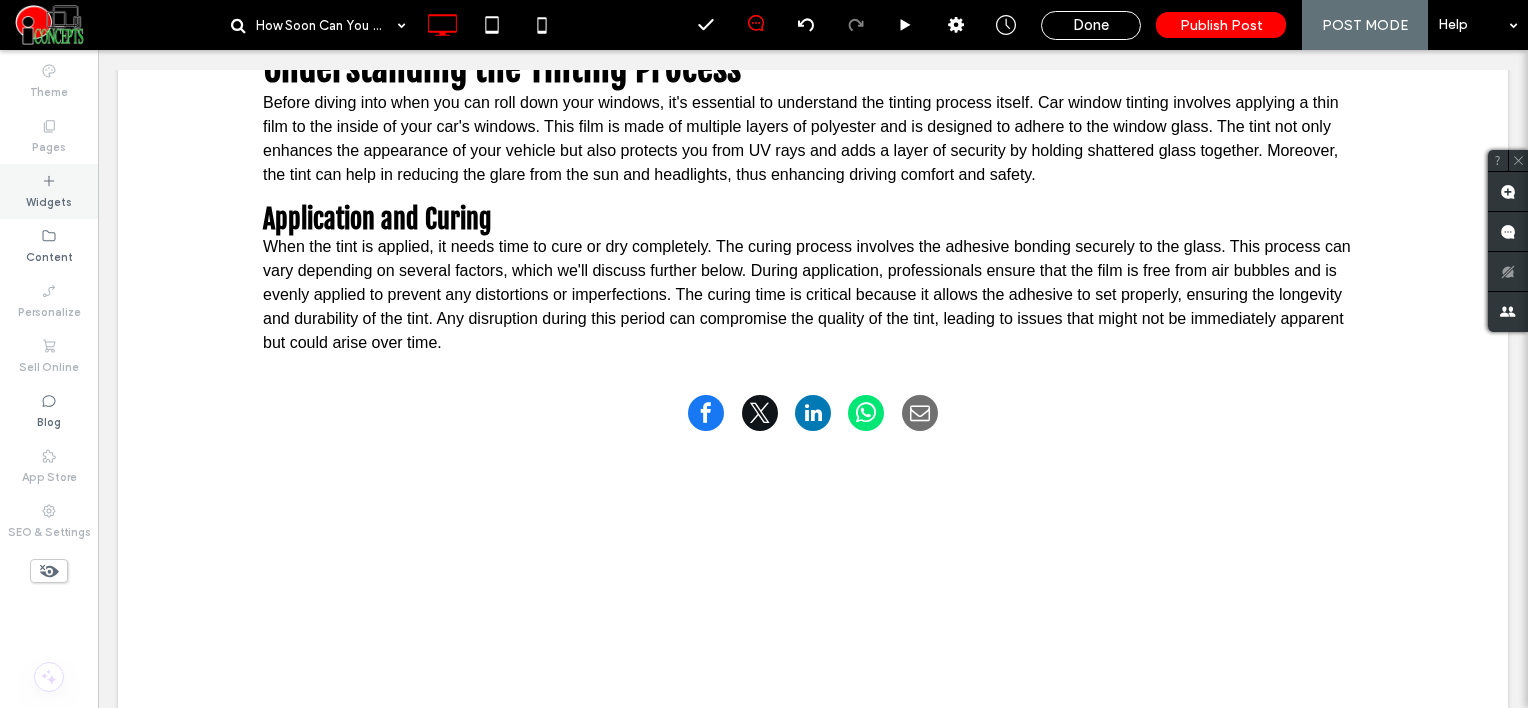 click on "Widgets" at bounding box center [49, 200] 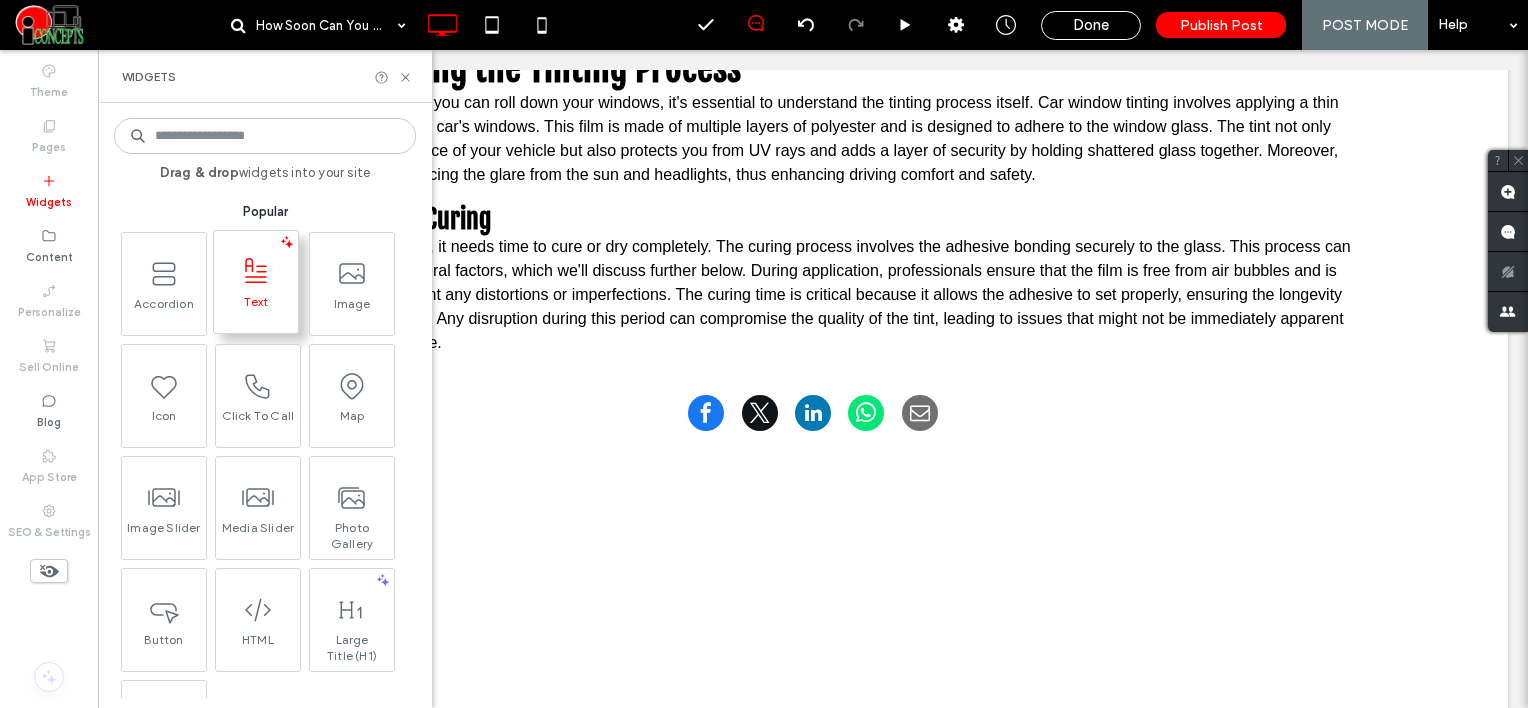 click on "Text" at bounding box center (256, 308) 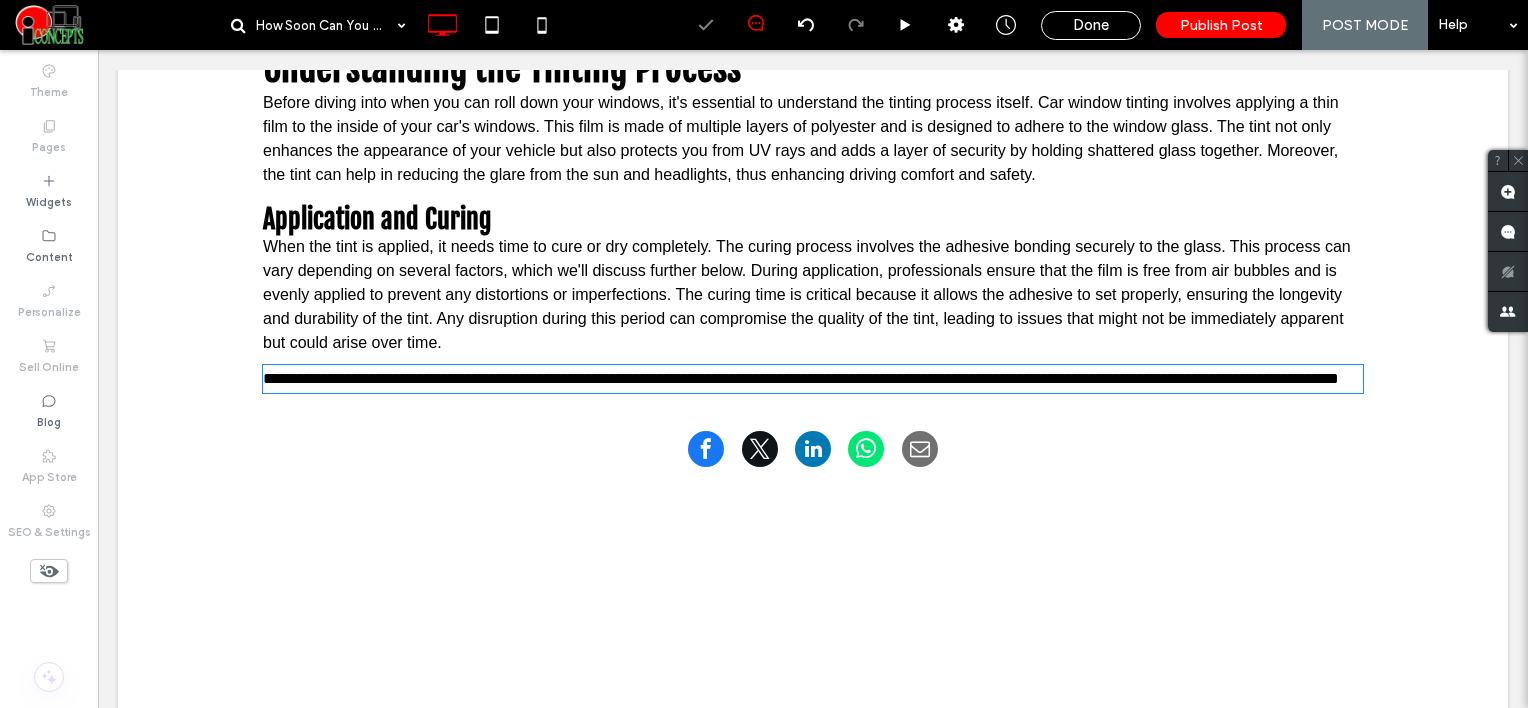 type on "*****" 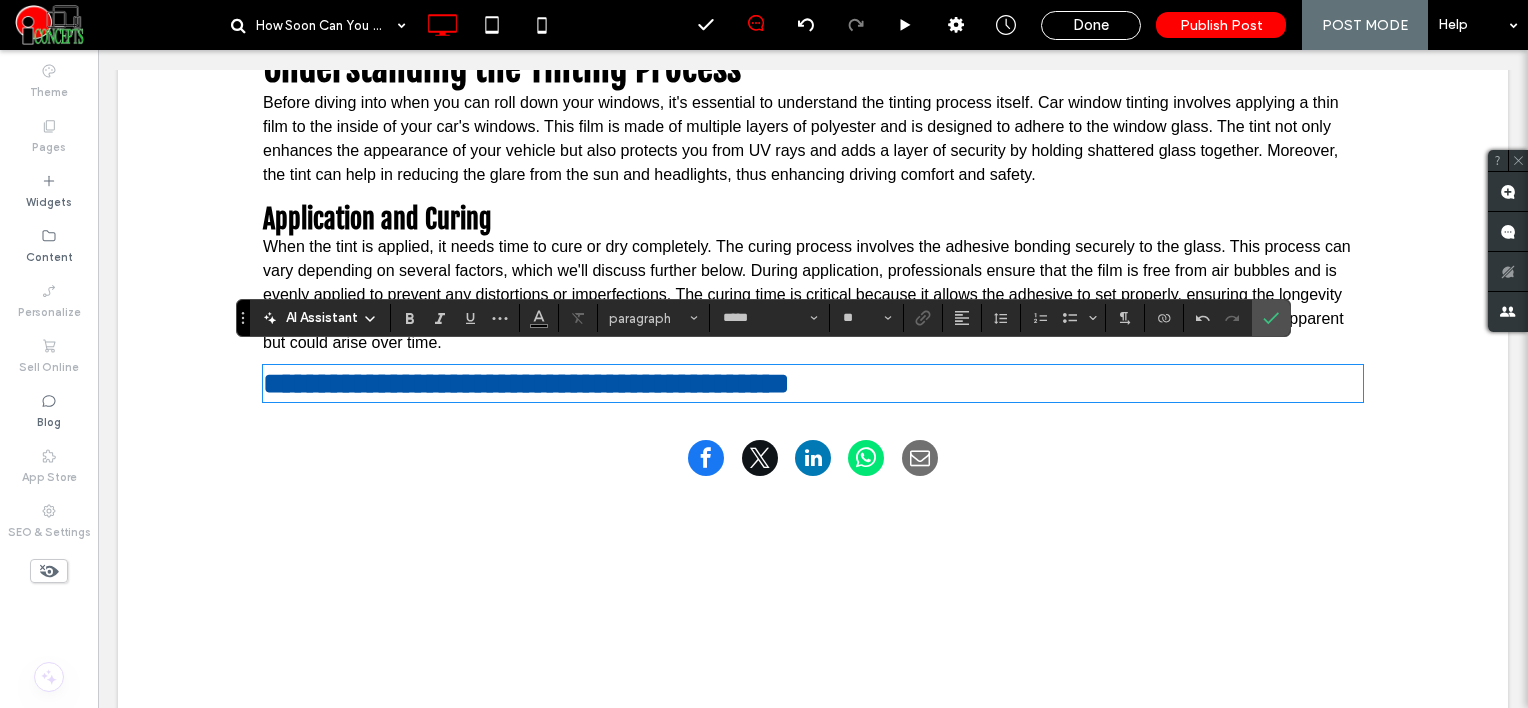 type on "**********" 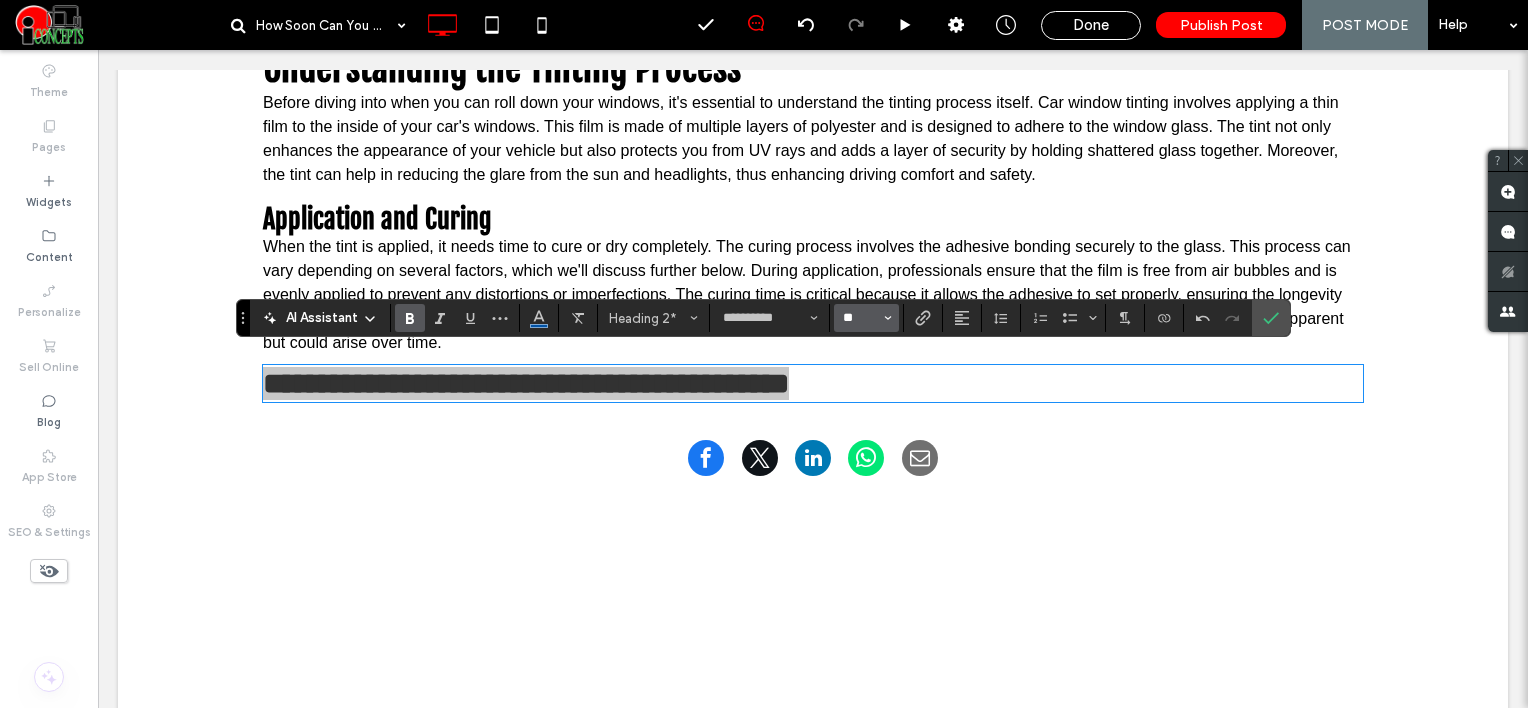 click on "**" at bounding box center [860, 318] 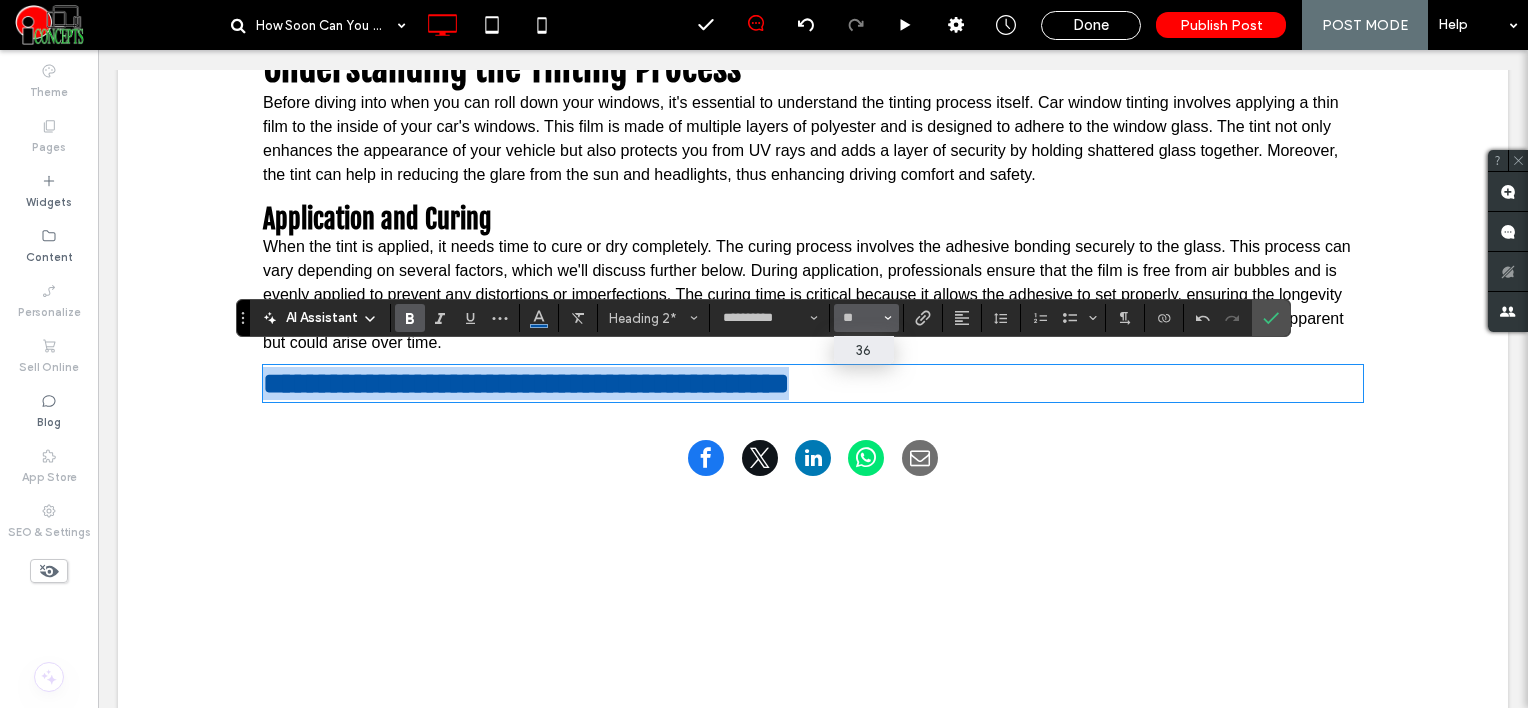 type on "**" 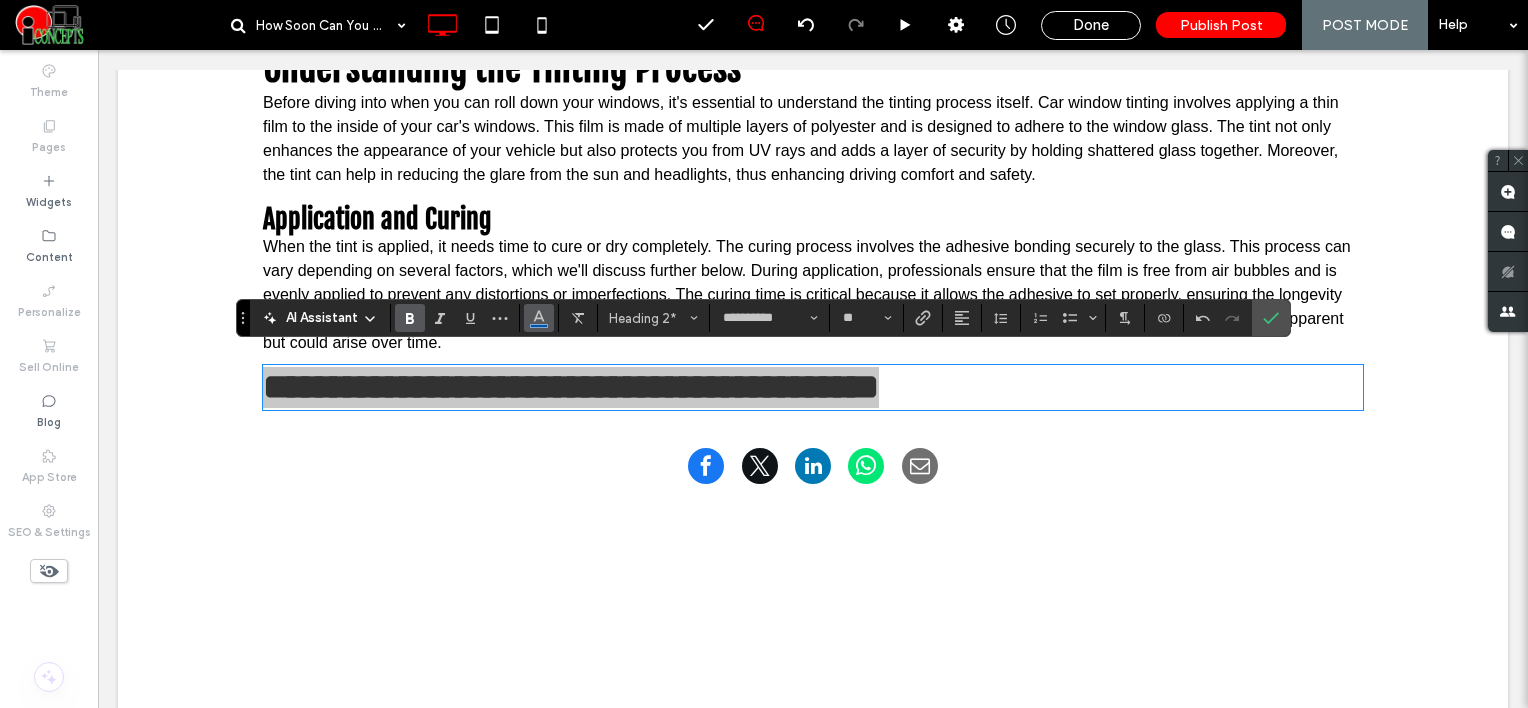 click at bounding box center (539, 316) 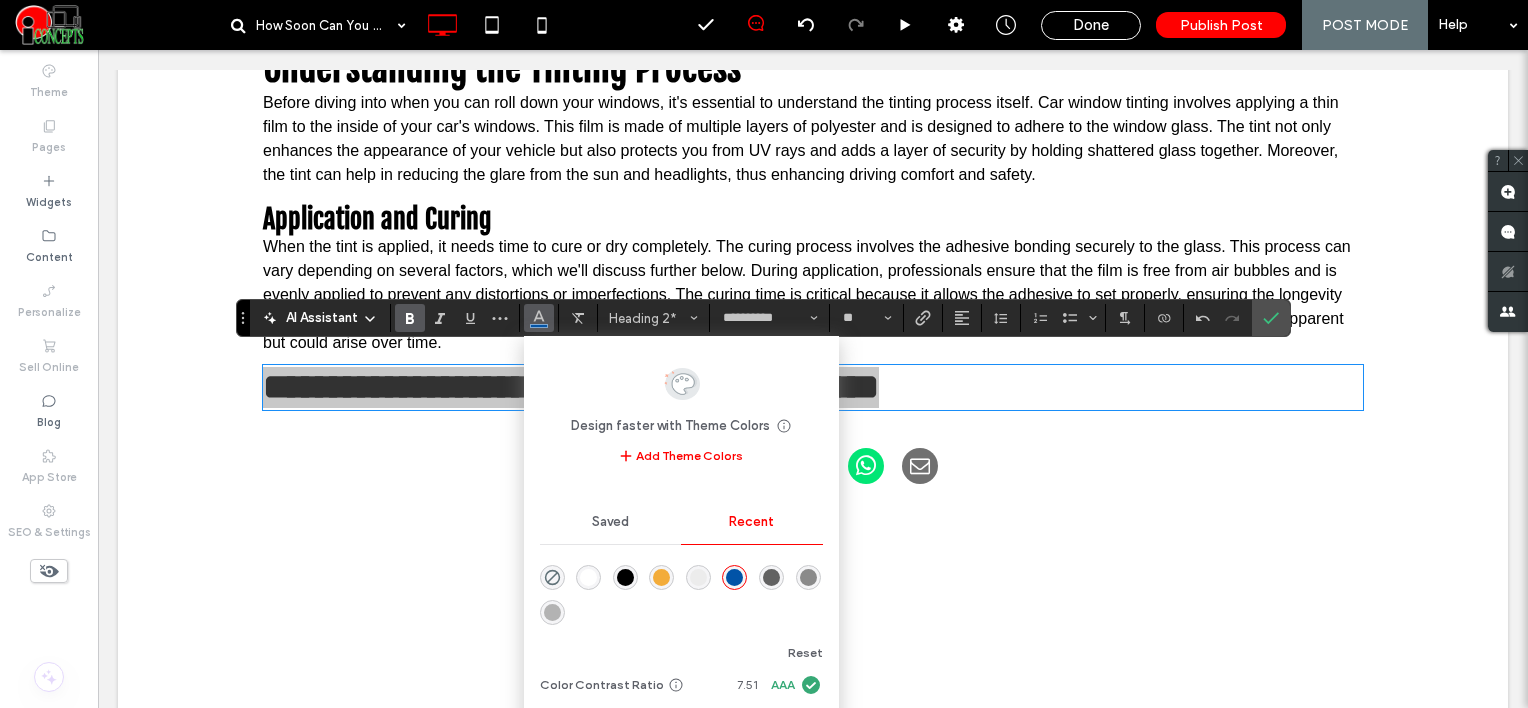 click at bounding box center (625, 577) 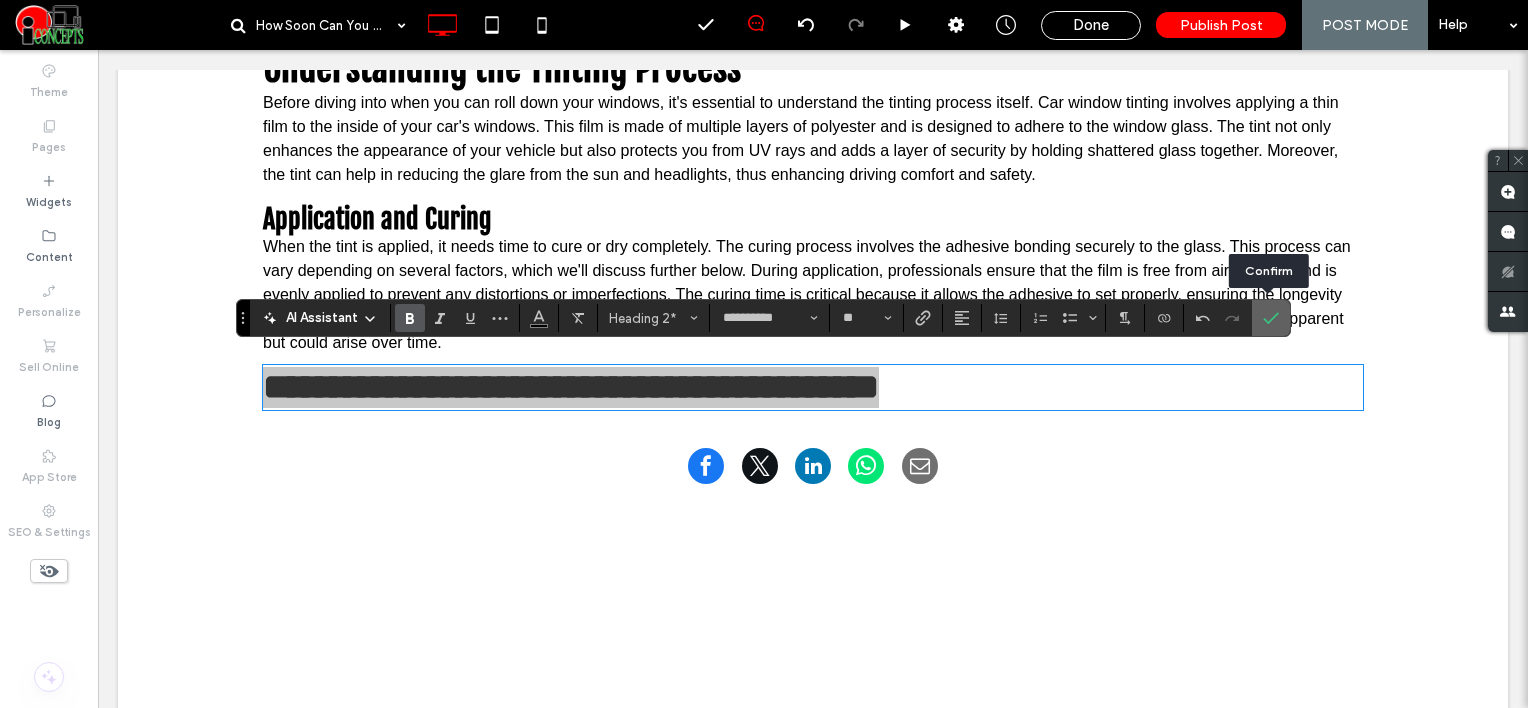 click 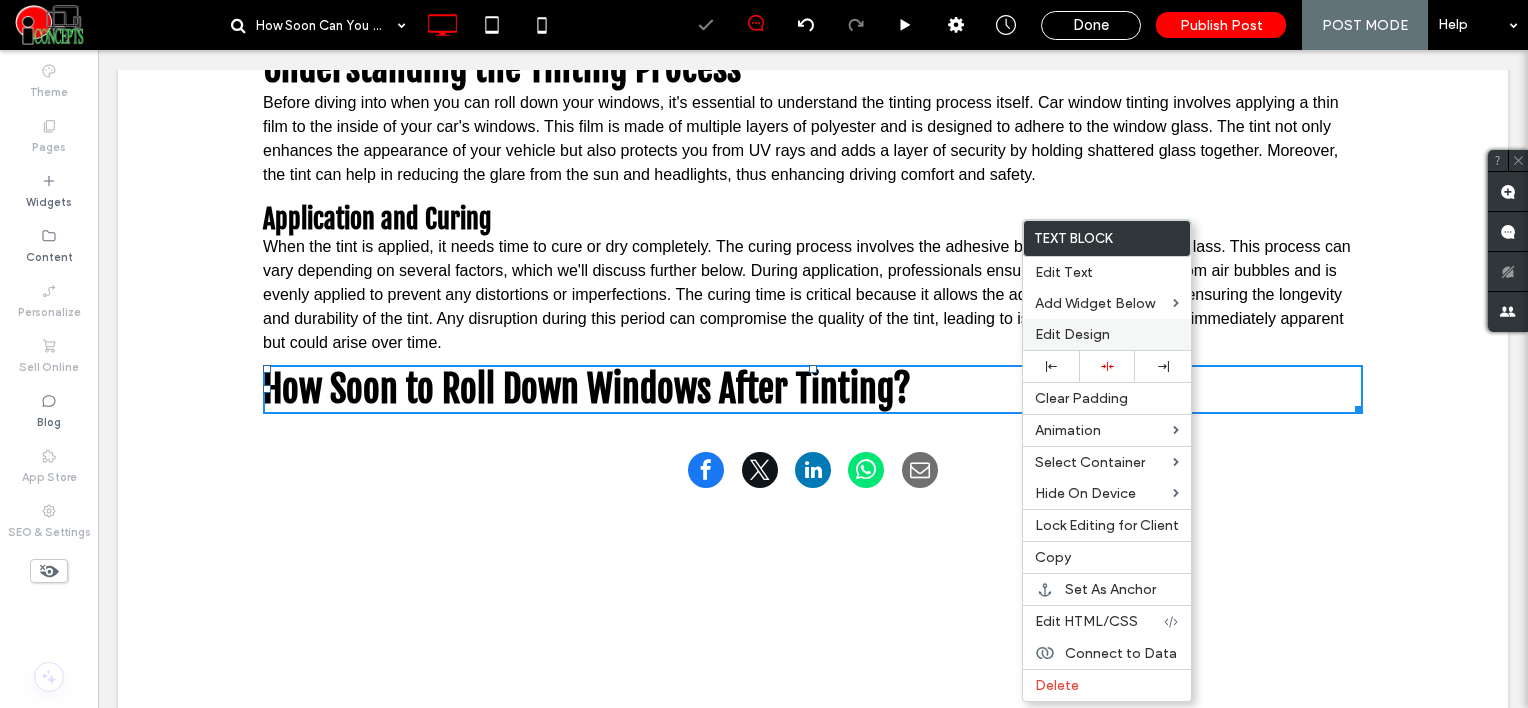 drag, startPoint x: 1062, startPoint y: 344, endPoint x: 825, endPoint y: 305, distance: 240.18742 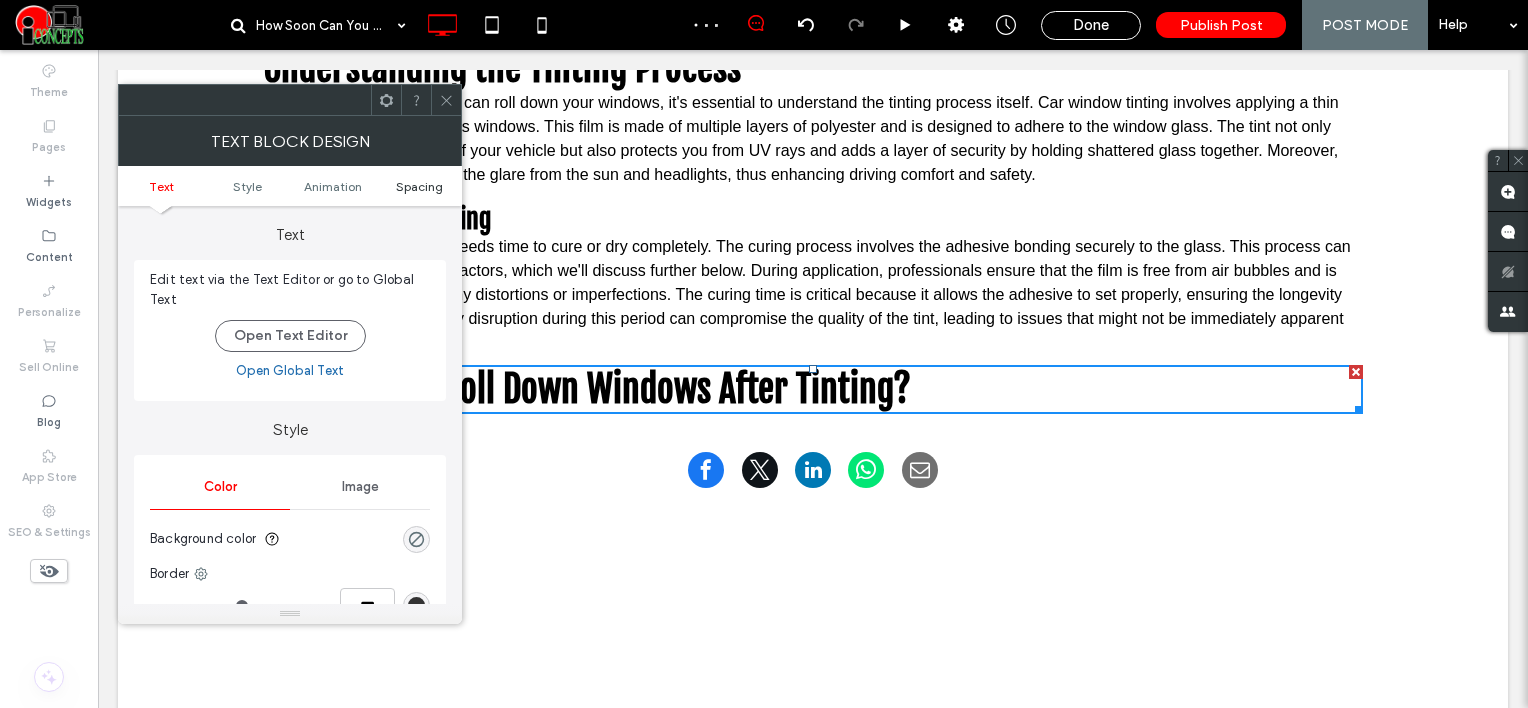 click on "Spacing" at bounding box center [419, 186] 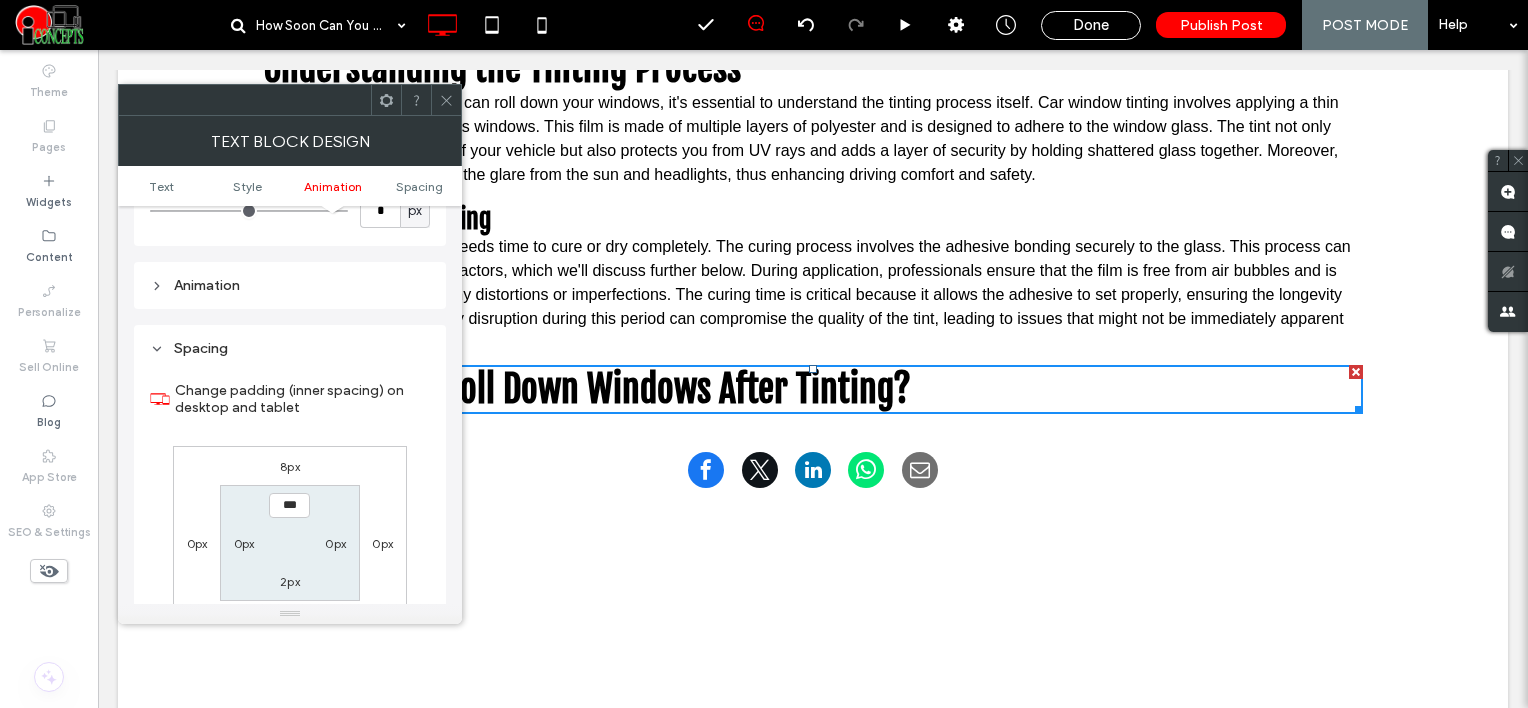 scroll, scrollTop: 572, scrollLeft: 0, axis: vertical 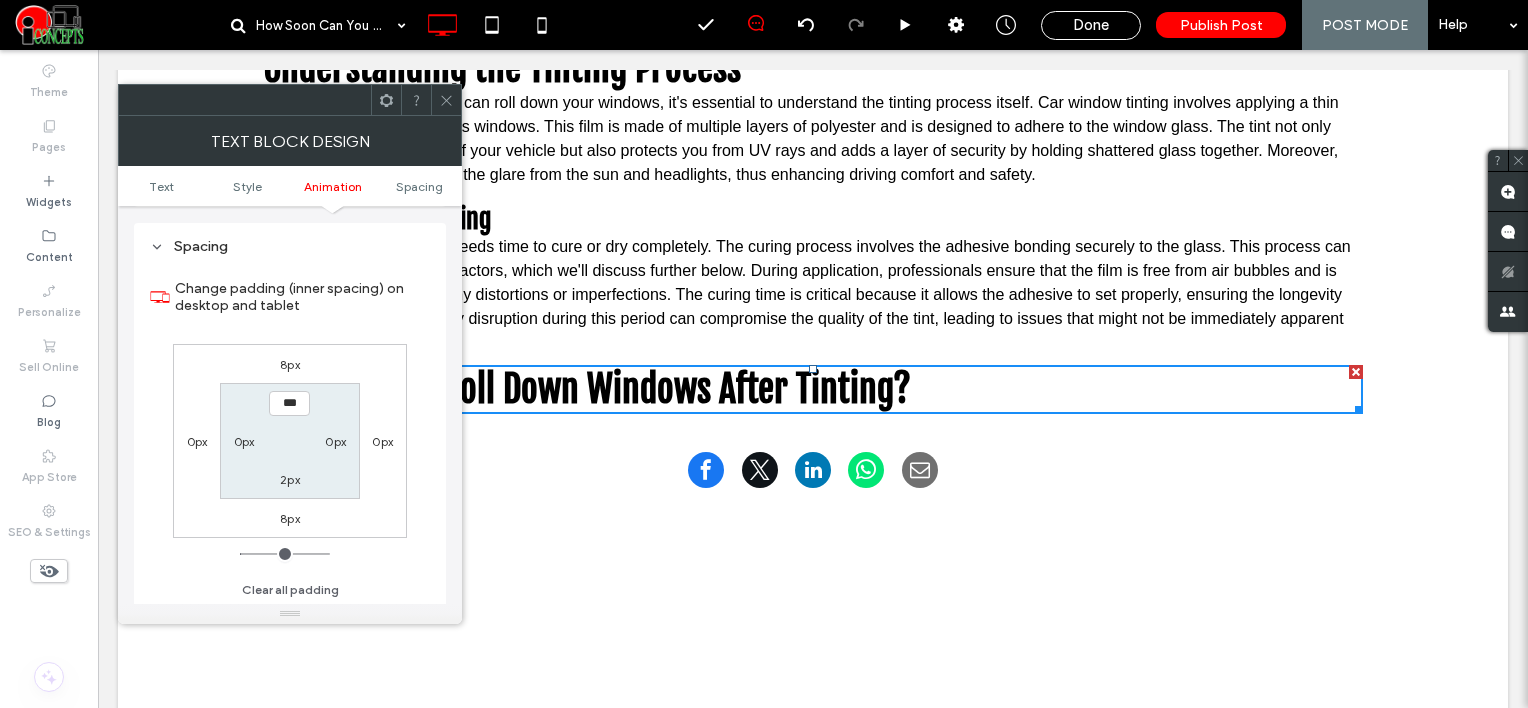click on "8px" at bounding box center (290, 364) 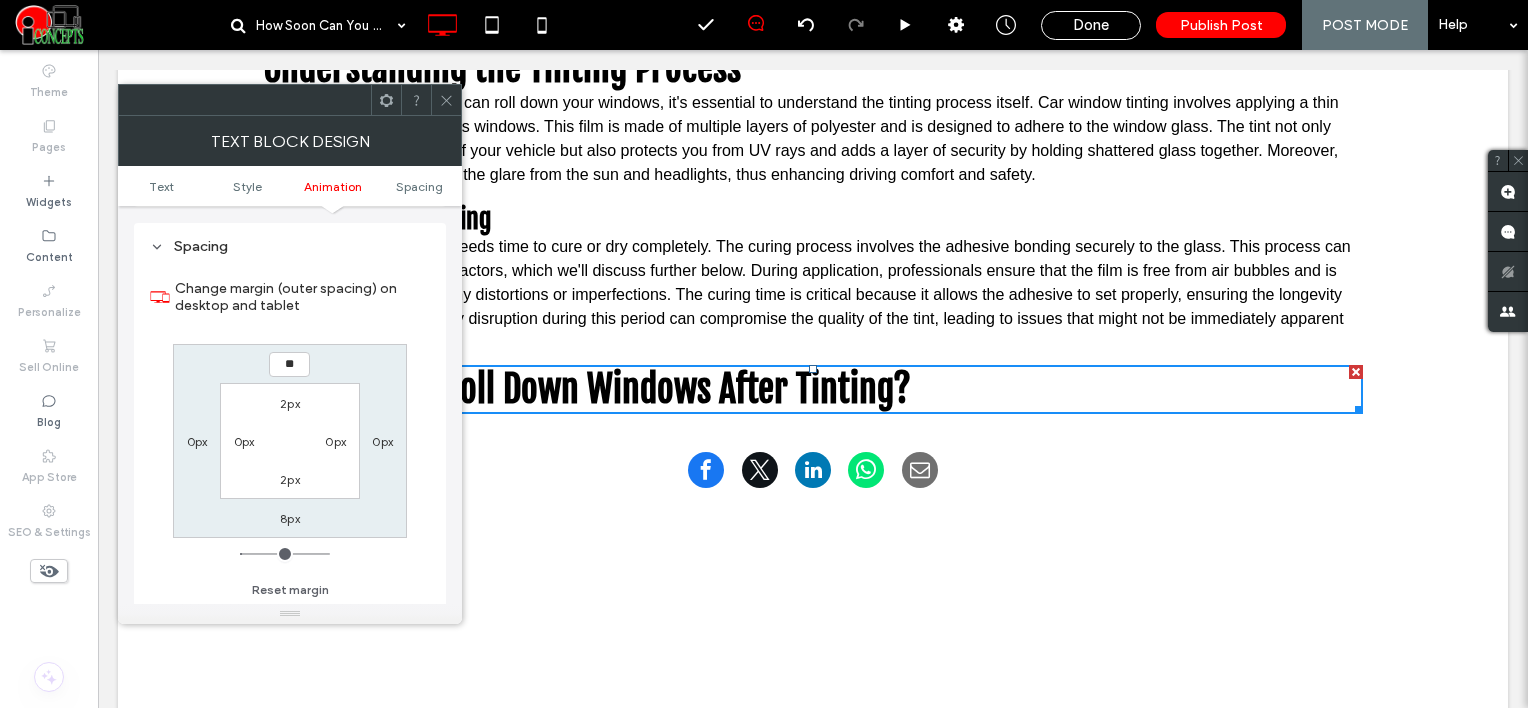 type on "**" 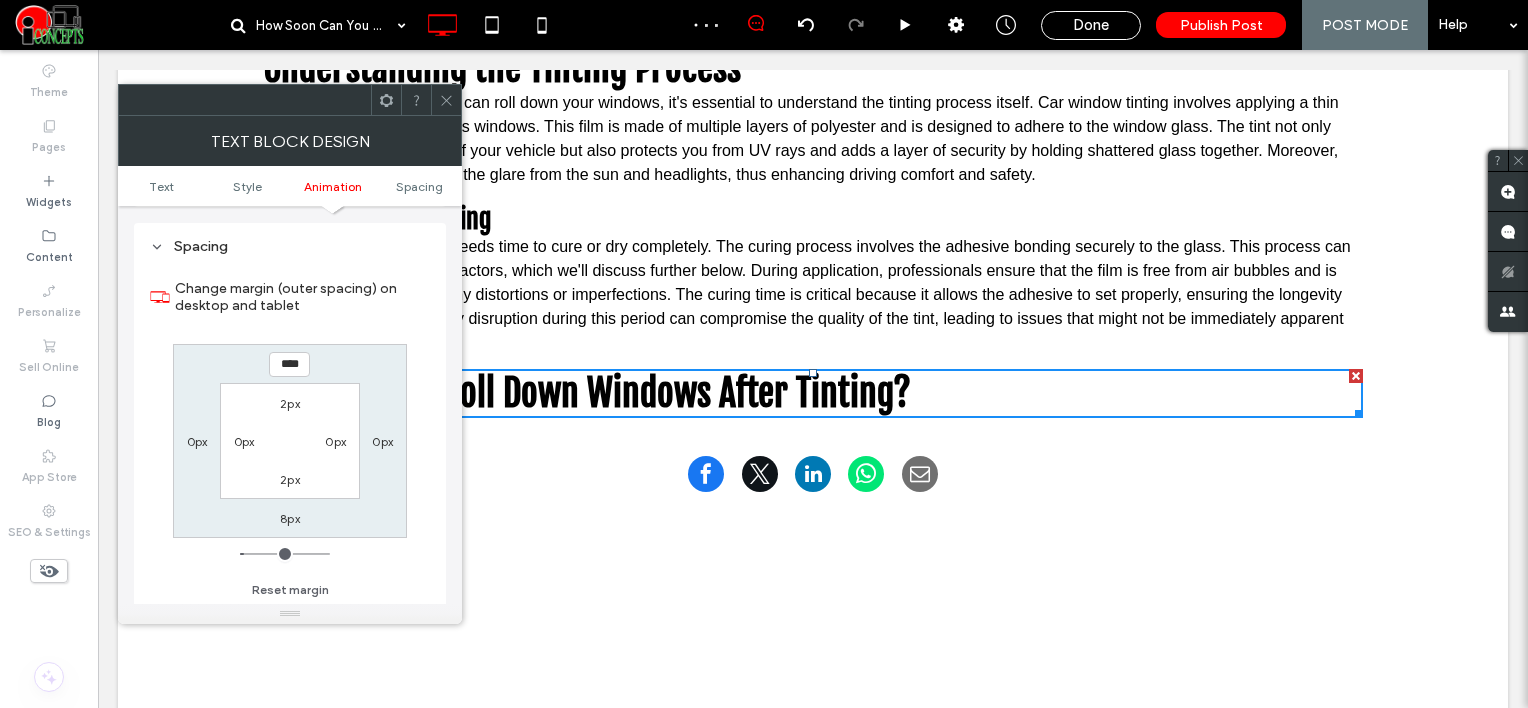 click at bounding box center (446, 100) 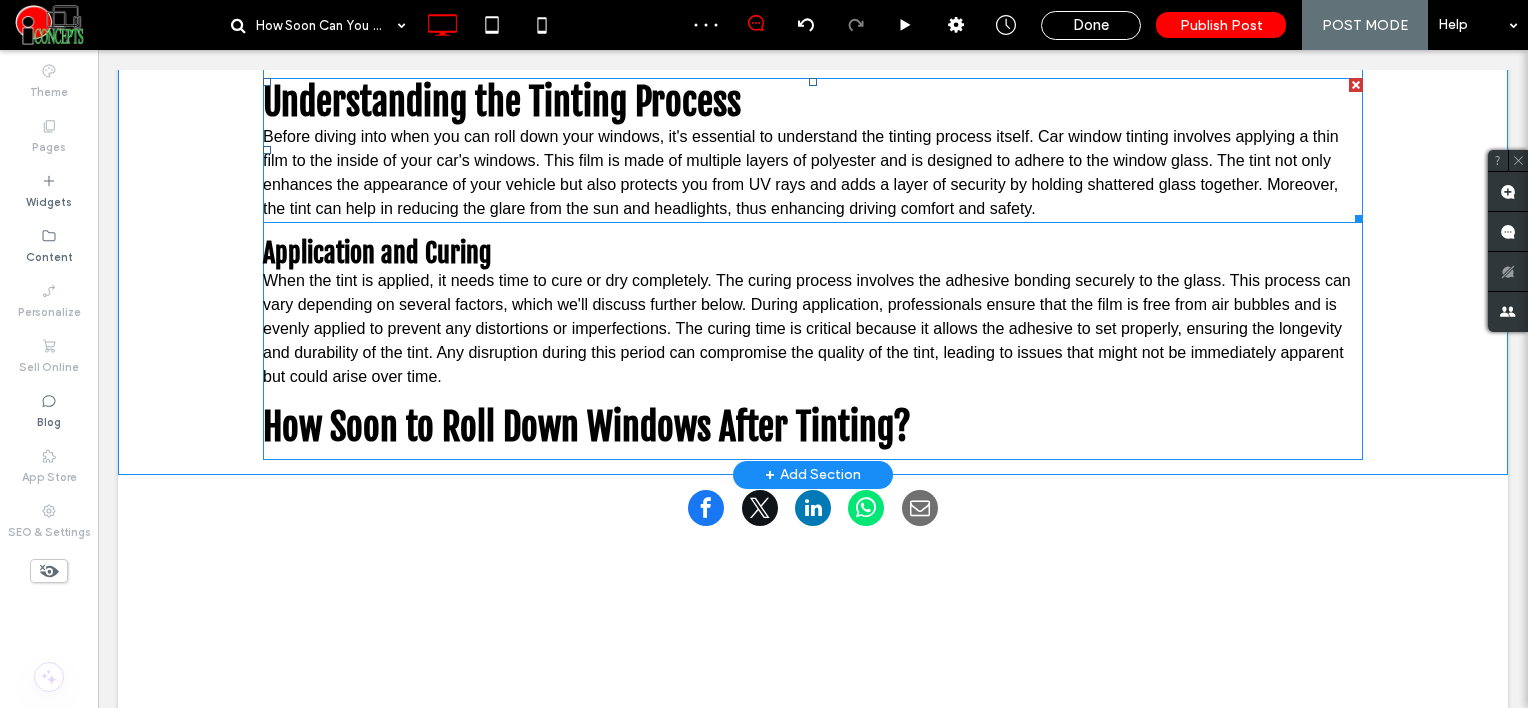 scroll, scrollTop: 1100, scrollLeft: 0, axis: vertical 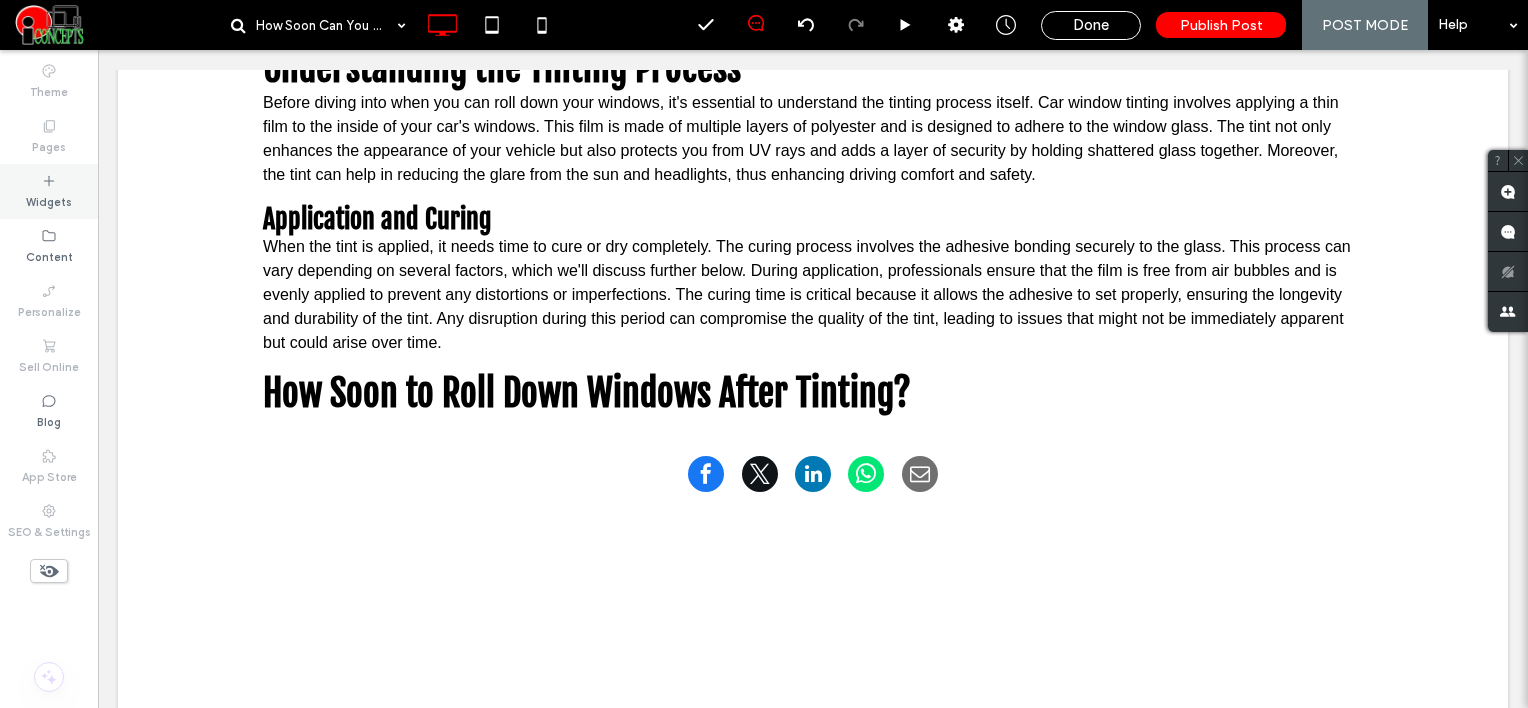 click on "Widgets" at bounding box center (49, 200) 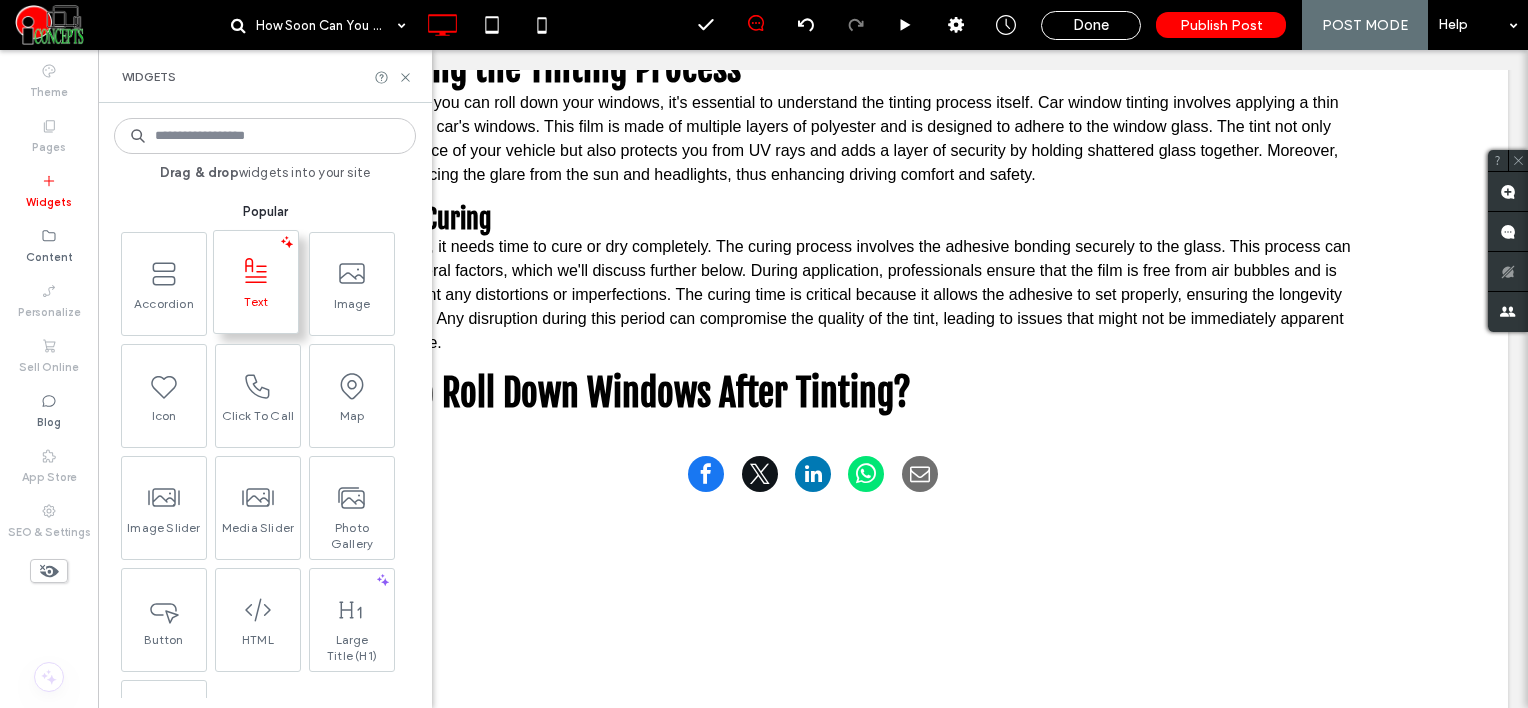 click at bounding box center [256, 271] 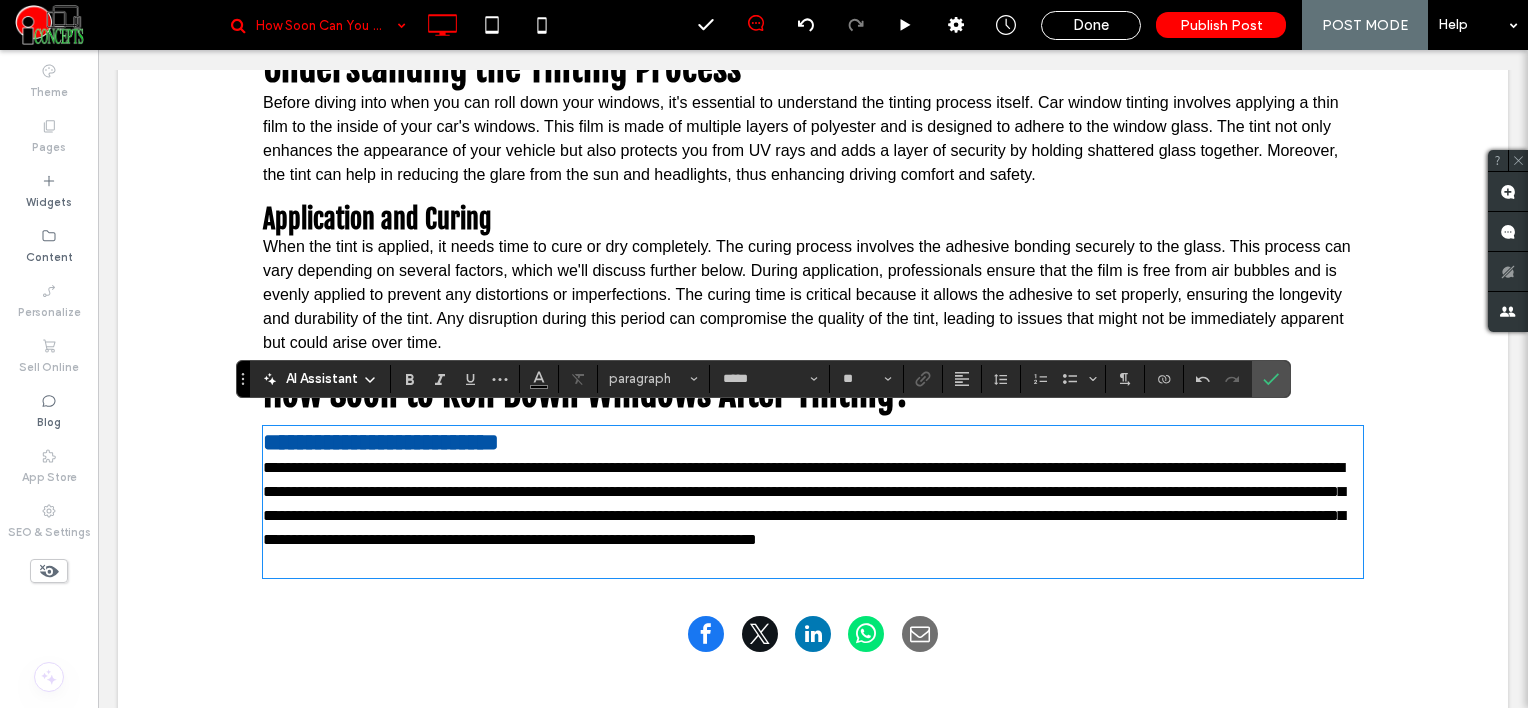 scroll, scrollTop: 0, scrollLeft: 0, axis: both 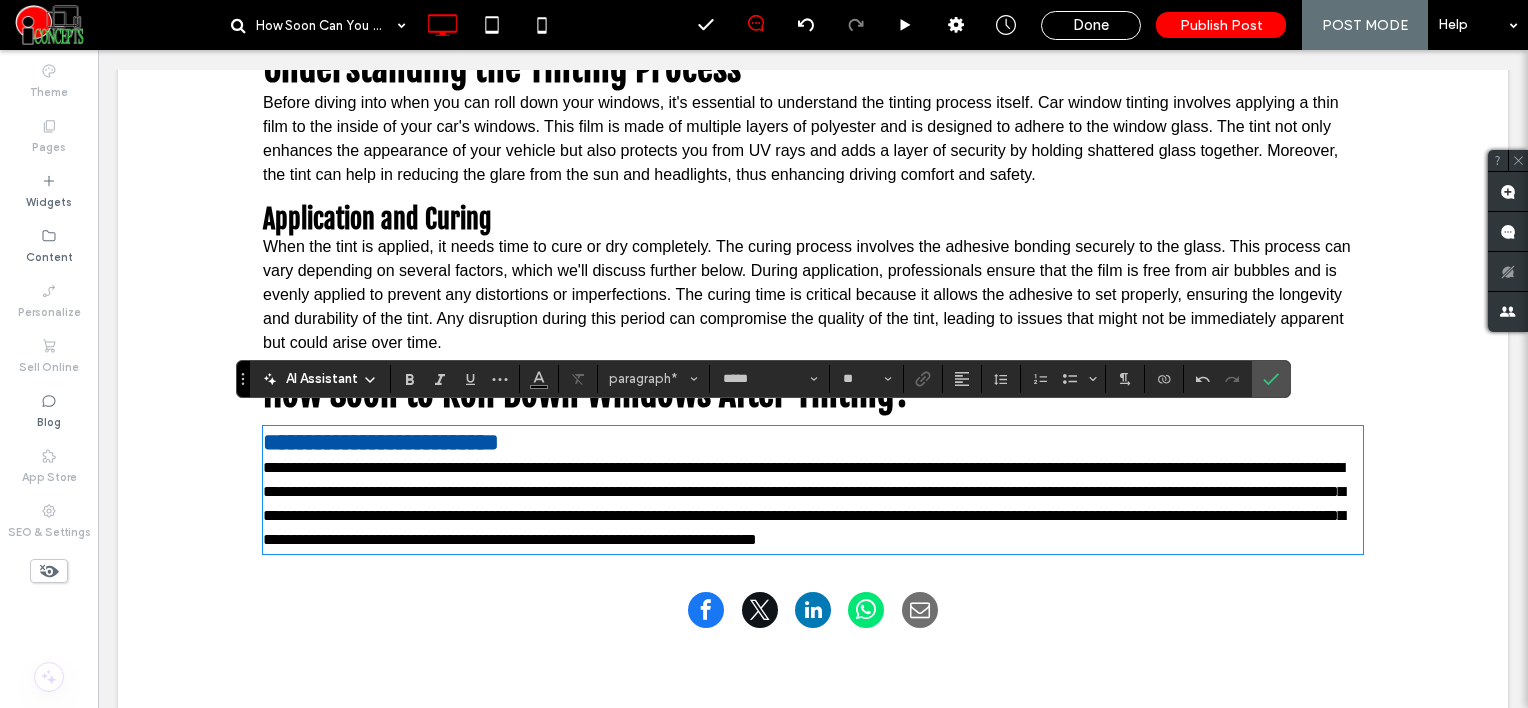 type on "**********" 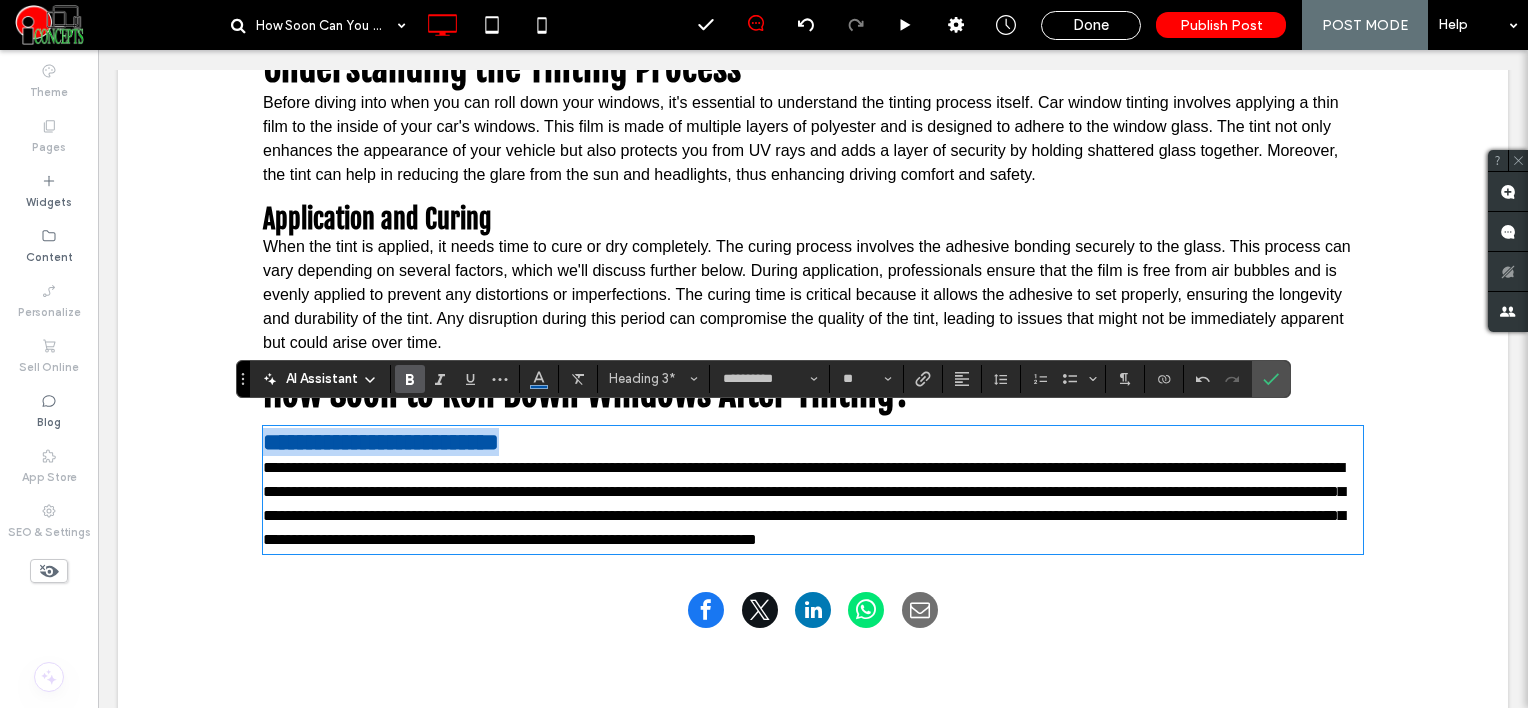 drag, startPoint x: 552, startPoint y: 422, endPoint x: 222, endPoint y: 398, distance: 330.87158 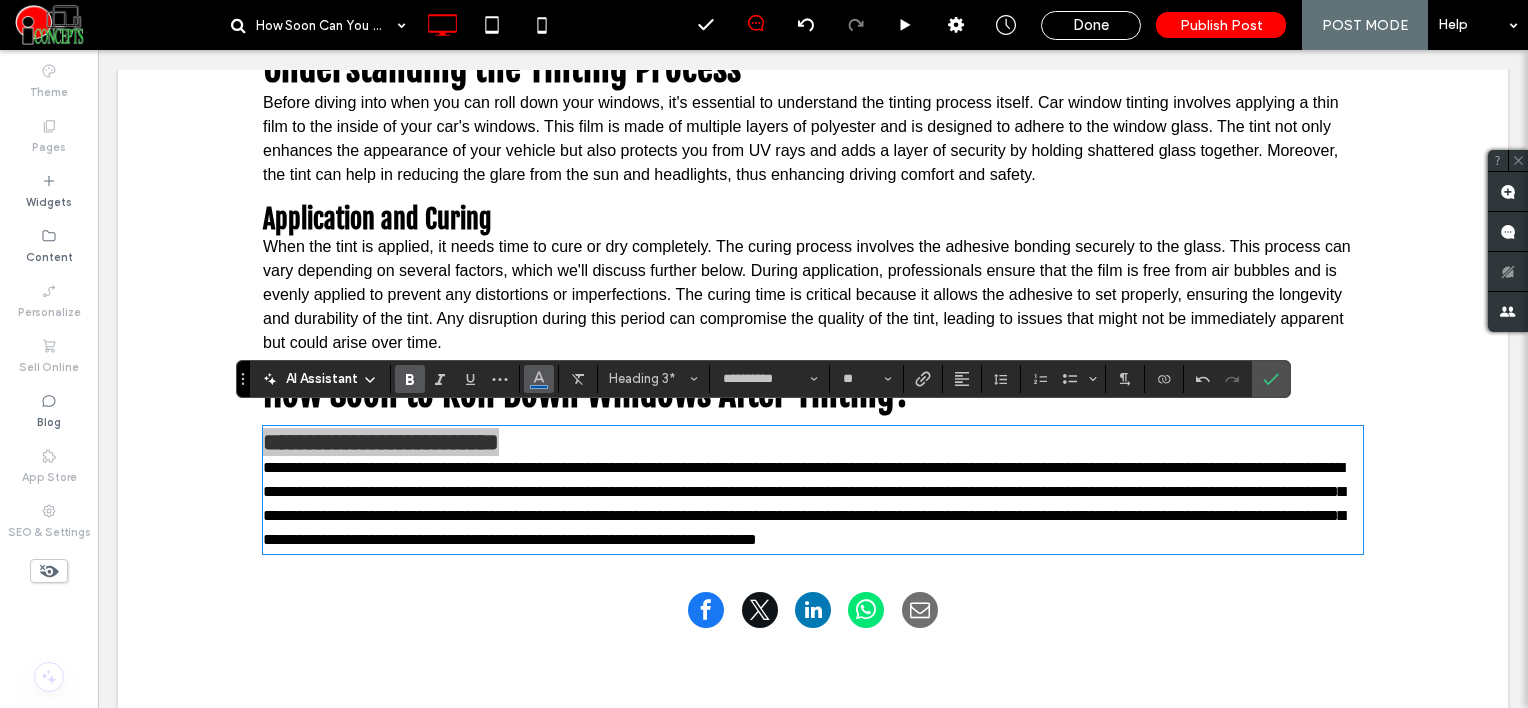 click 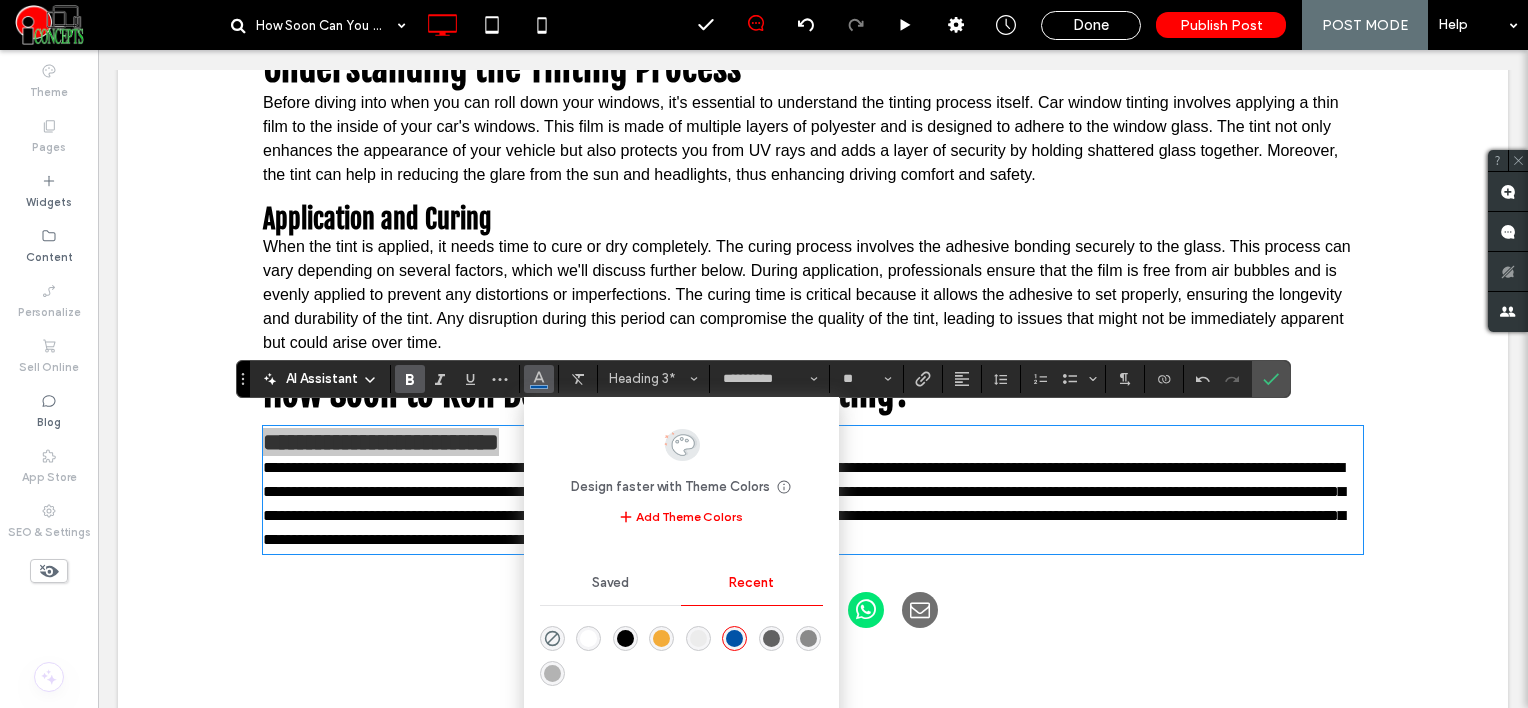 click at bounding box center [625, 638] 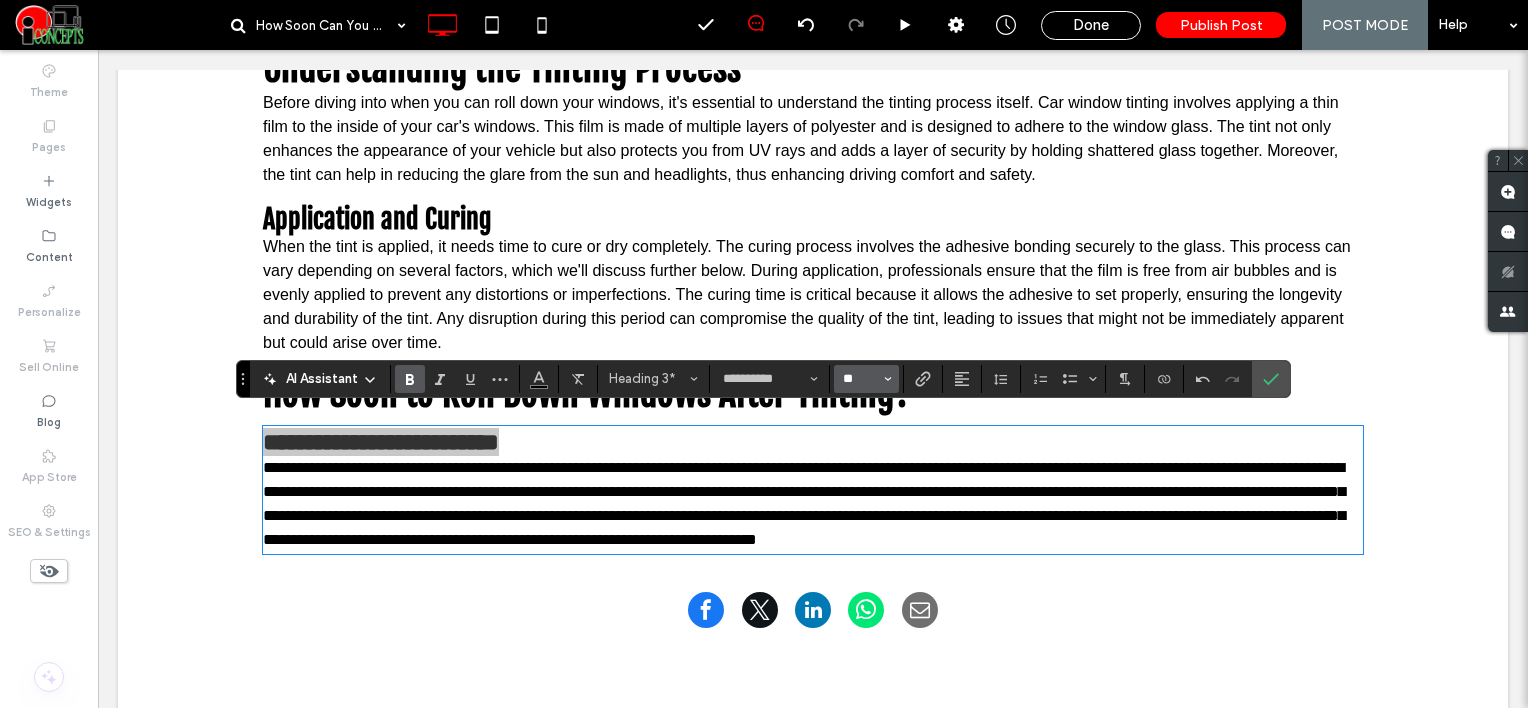 click on "**" at bounding box center (860, 379) 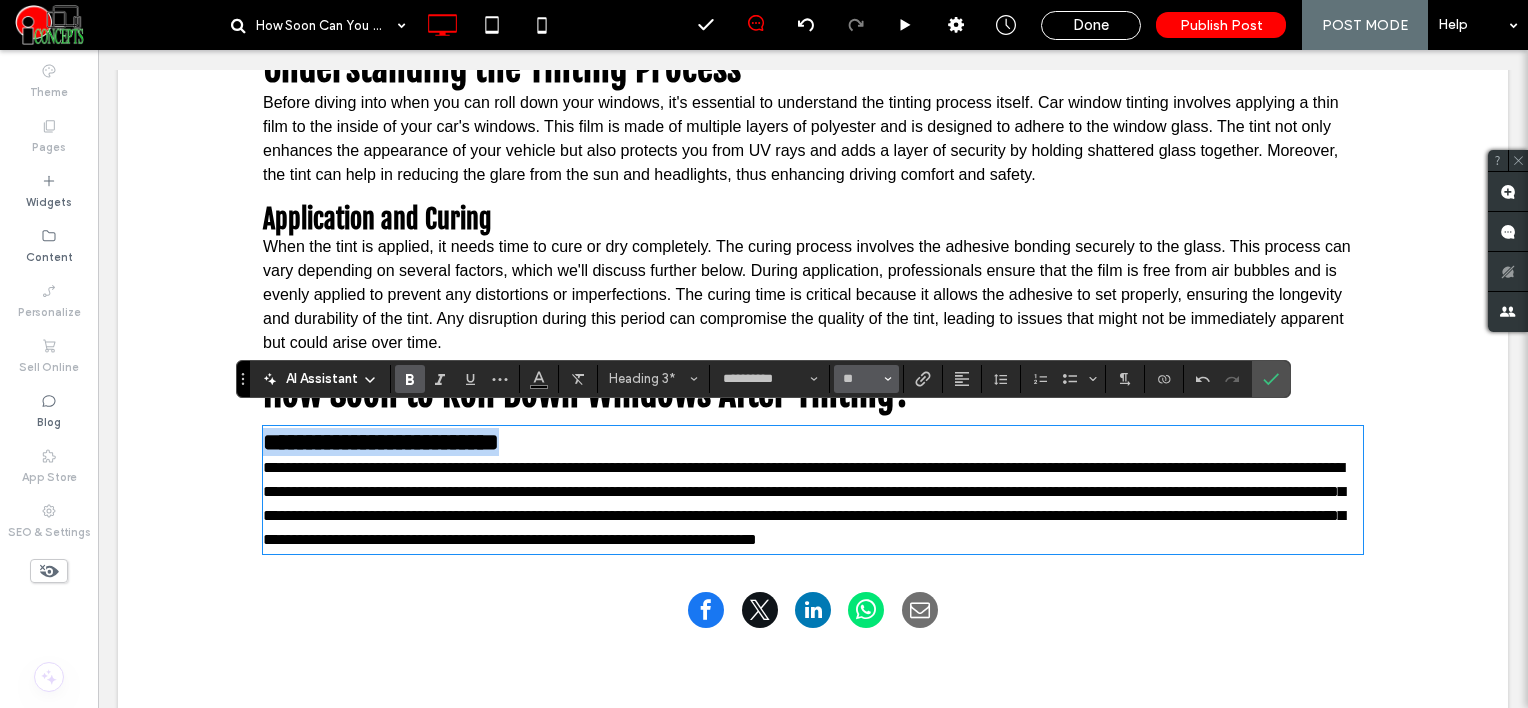 type on "**" 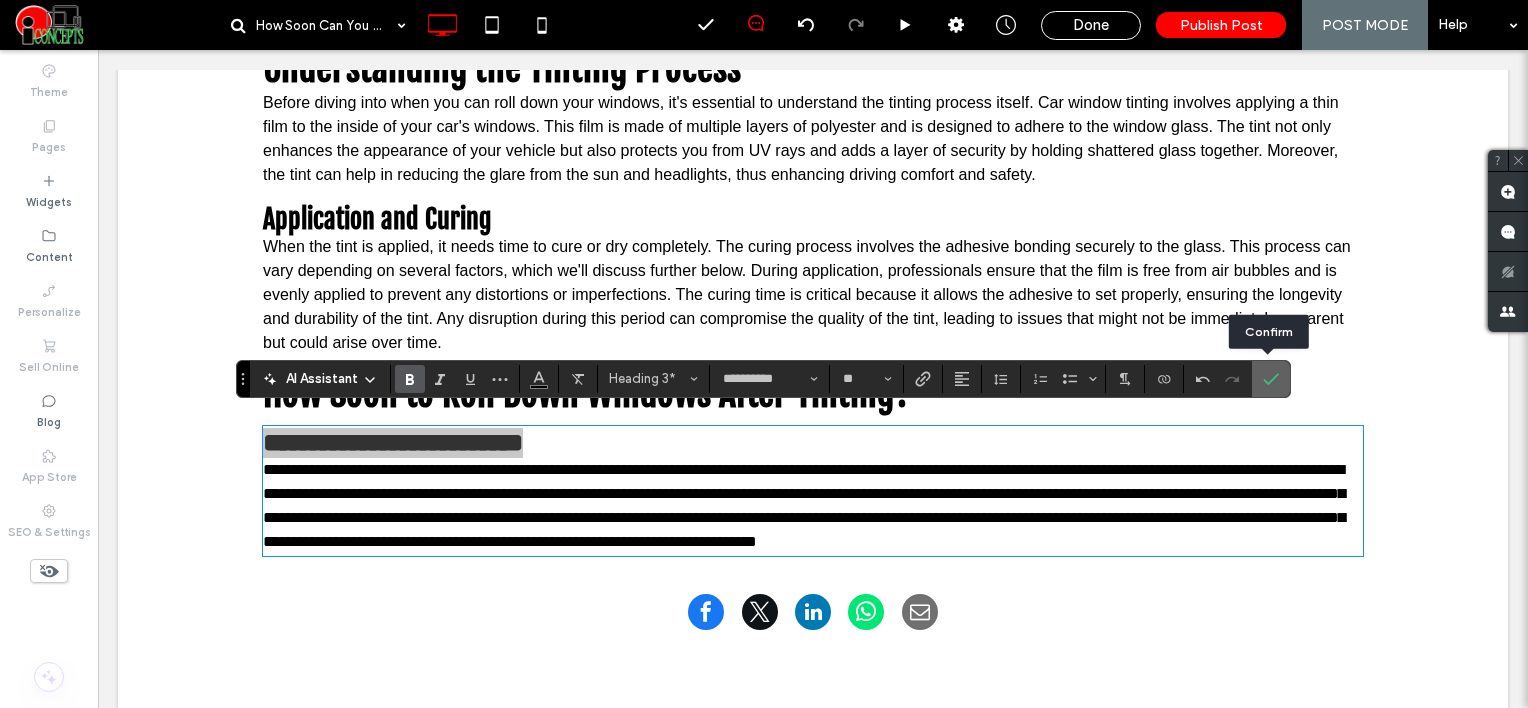 drag, startPoint x: 1260, startPoint y: 378, endPoint x: 1130, endPoint y: 326, distance: 140.01428 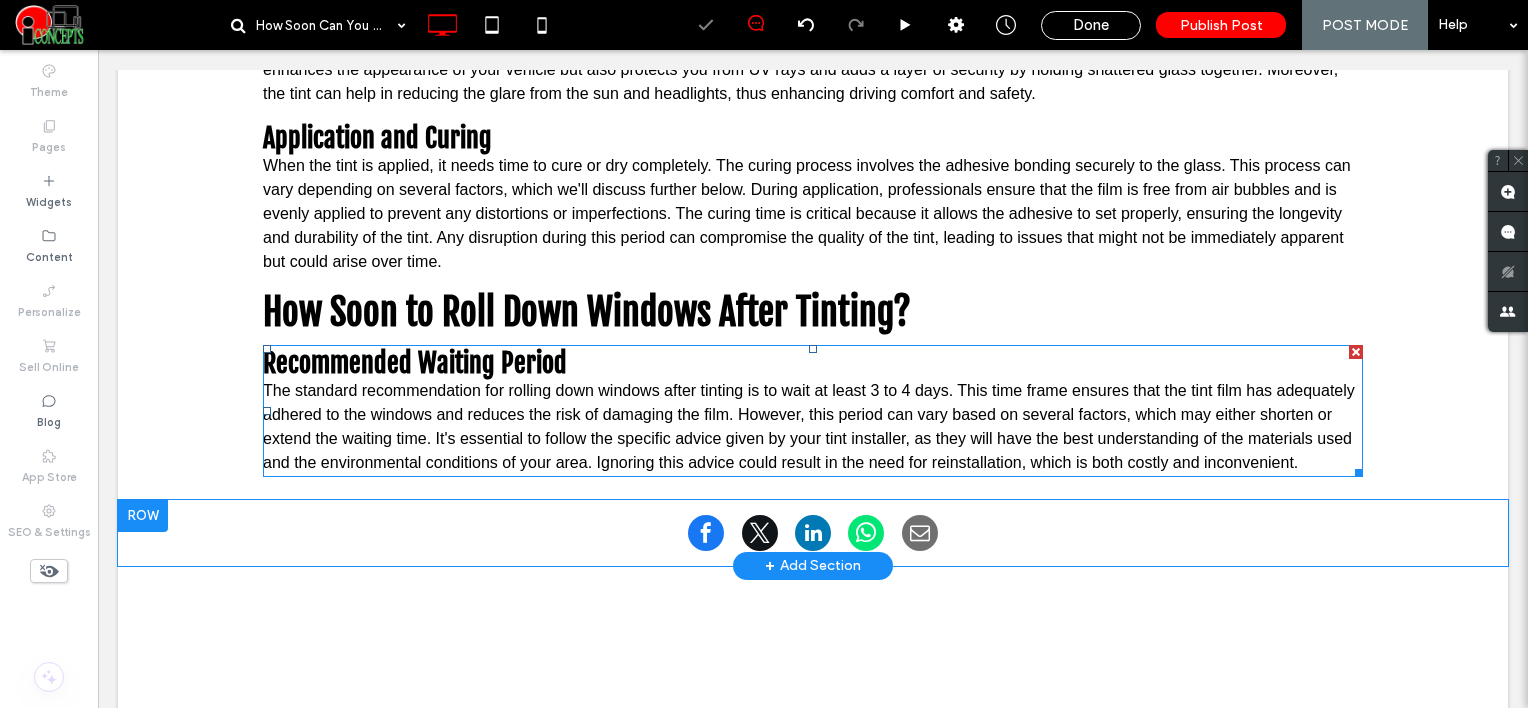 scroll, scrollTop: 1300, scrollLeft: 0, axis: vertical 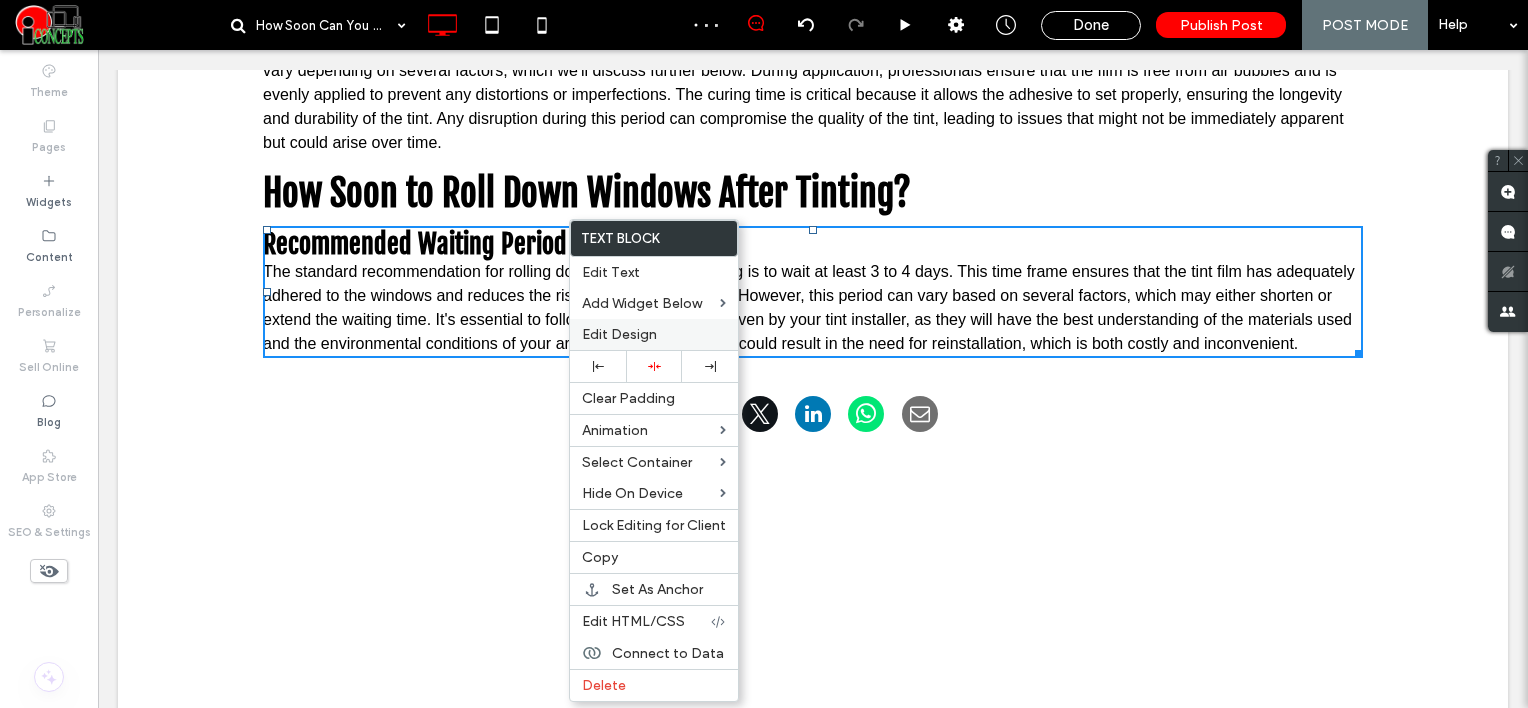 click on "Edit Design" at bounding box center (654, 334) 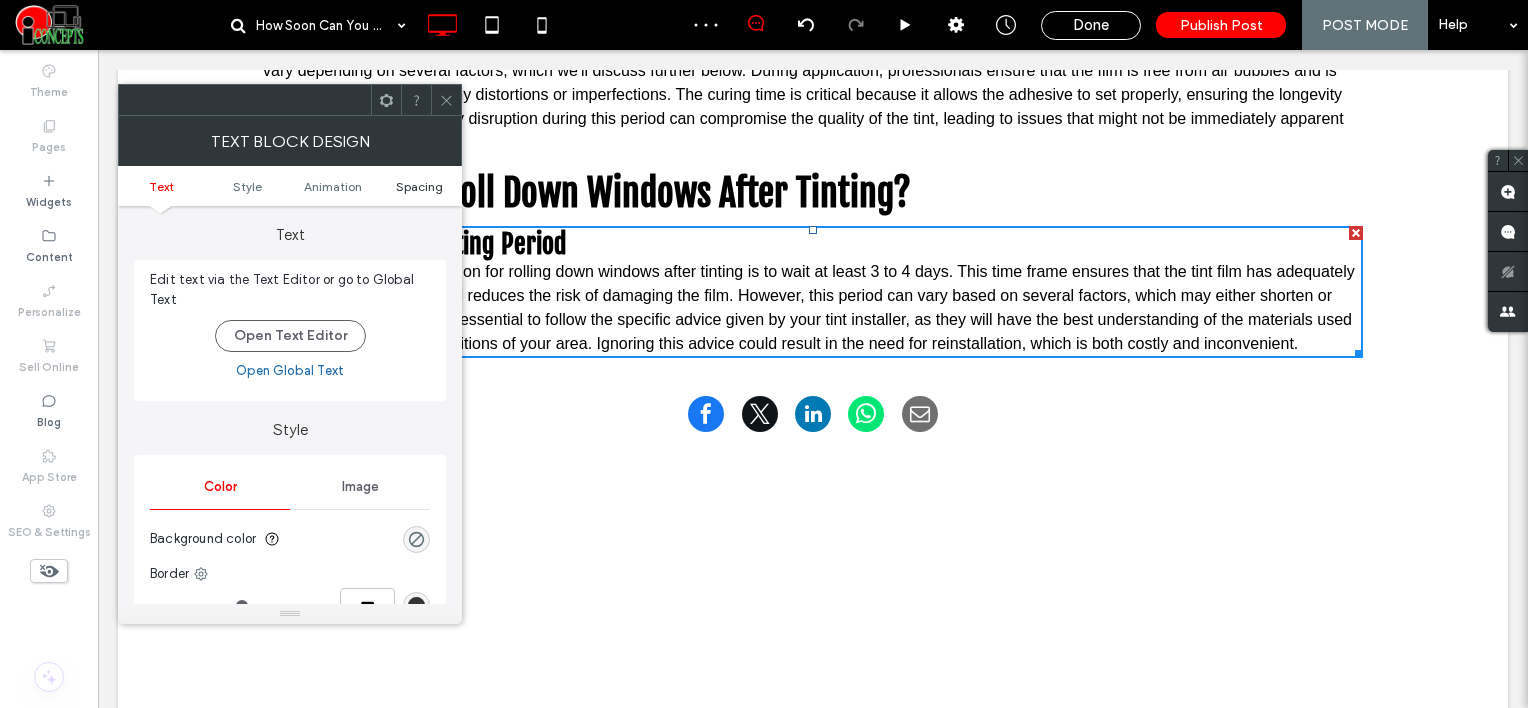 click on "Spacing" at bounding box center [419, 186] 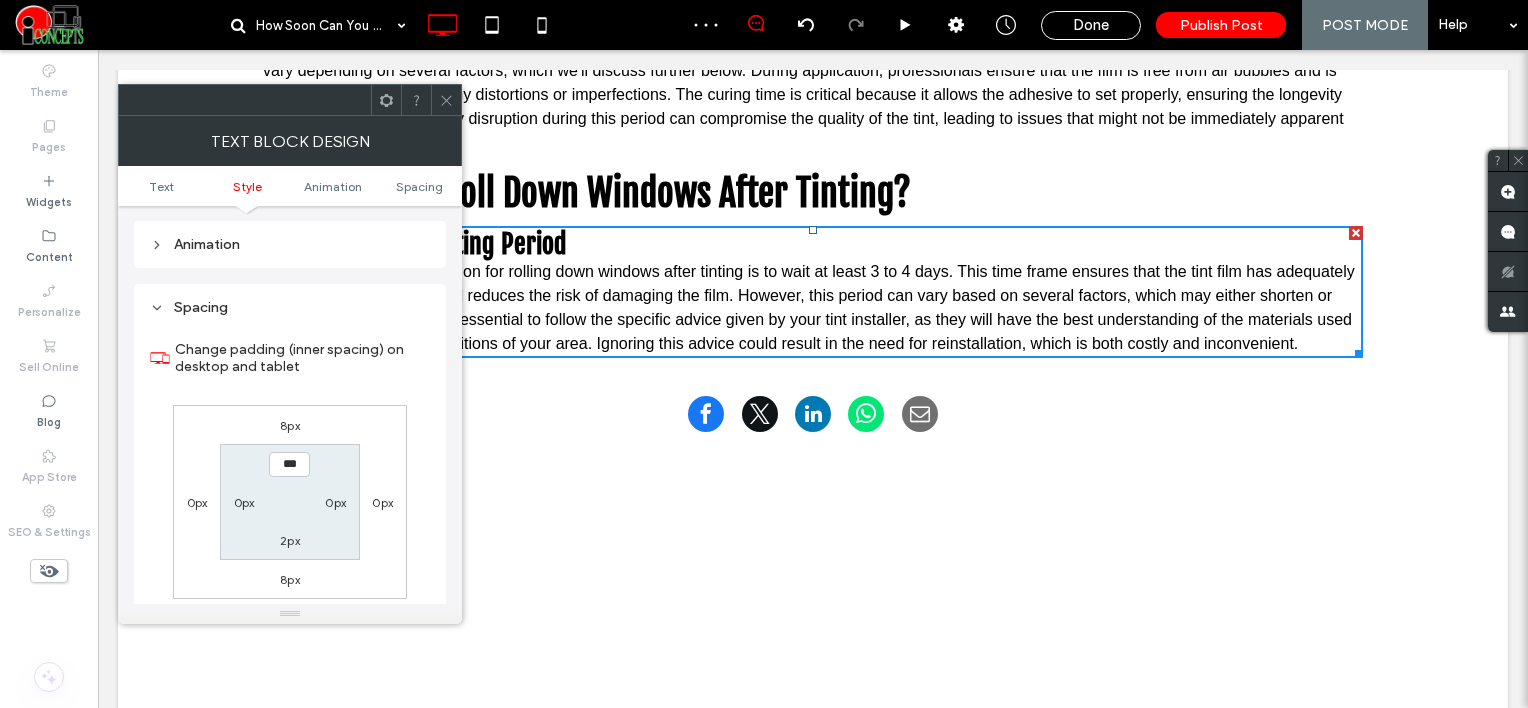 scroll, scrollTop: 572, scrollLeft: 0, axis: vertical 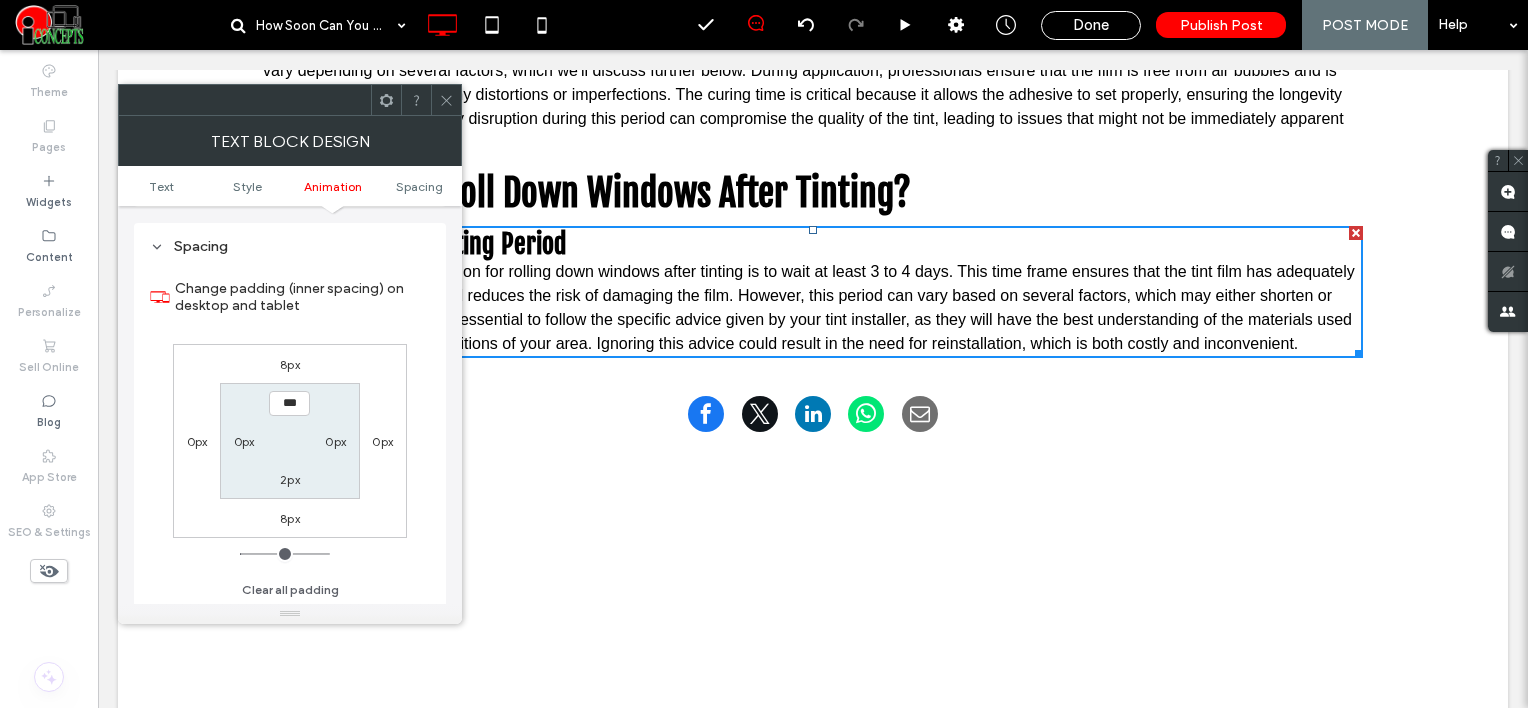 click on "8px" at bounding box center [290, 364] 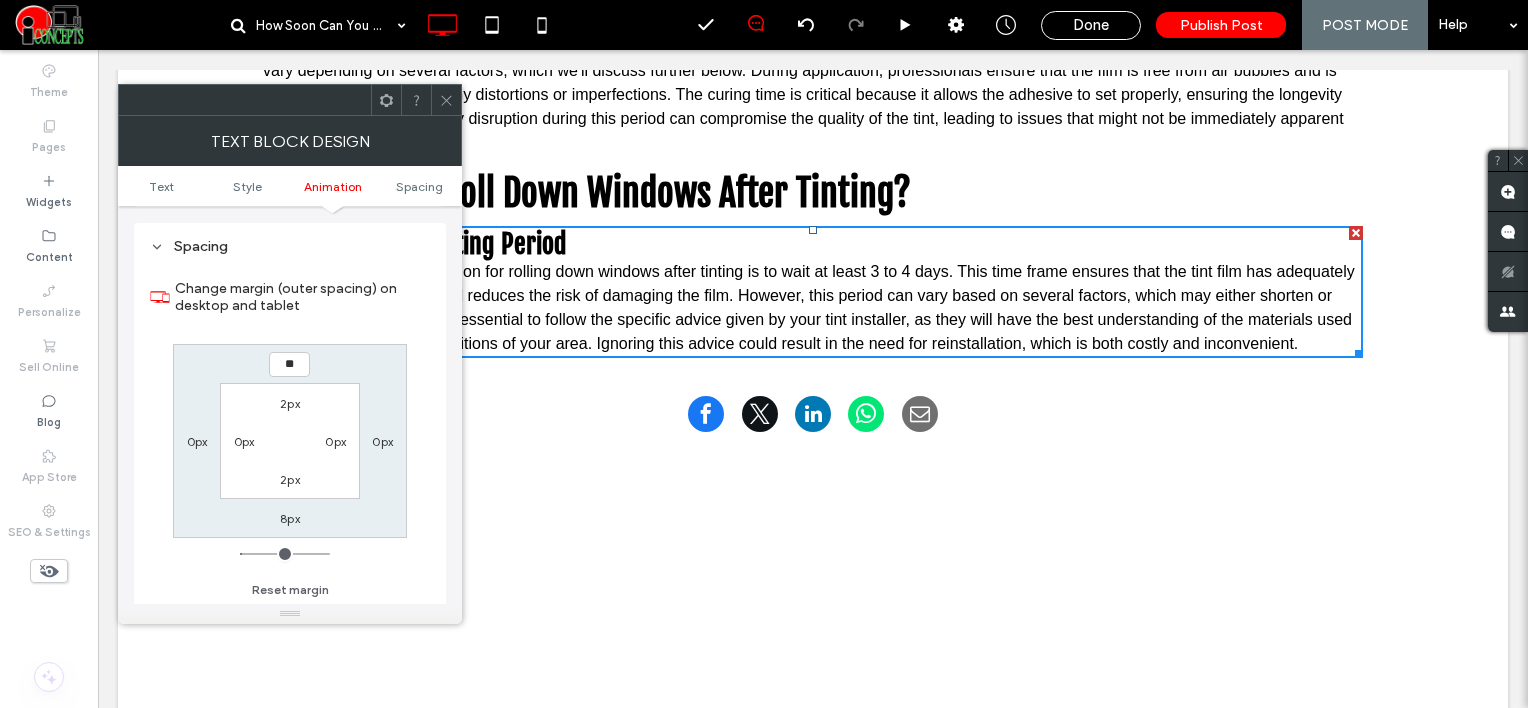 type on "**" 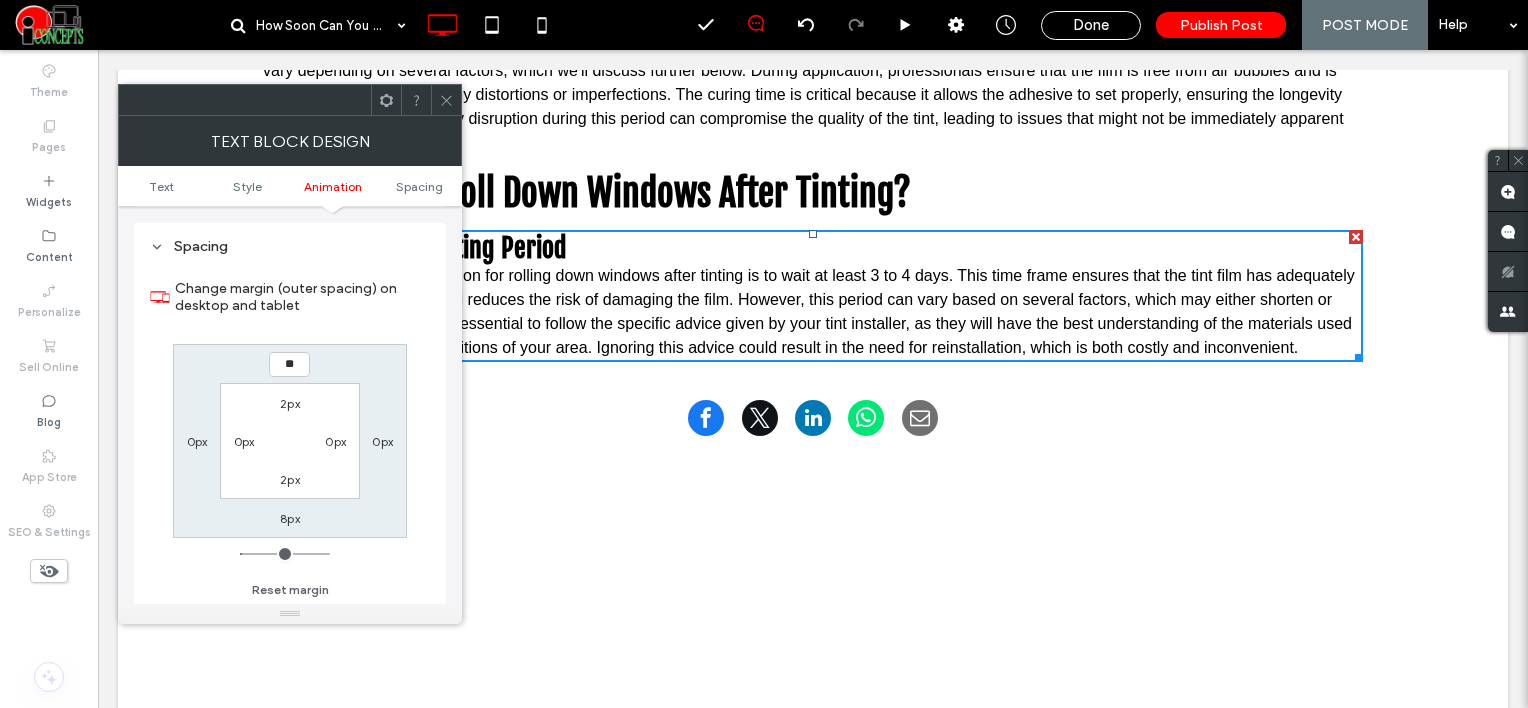 type on "**" 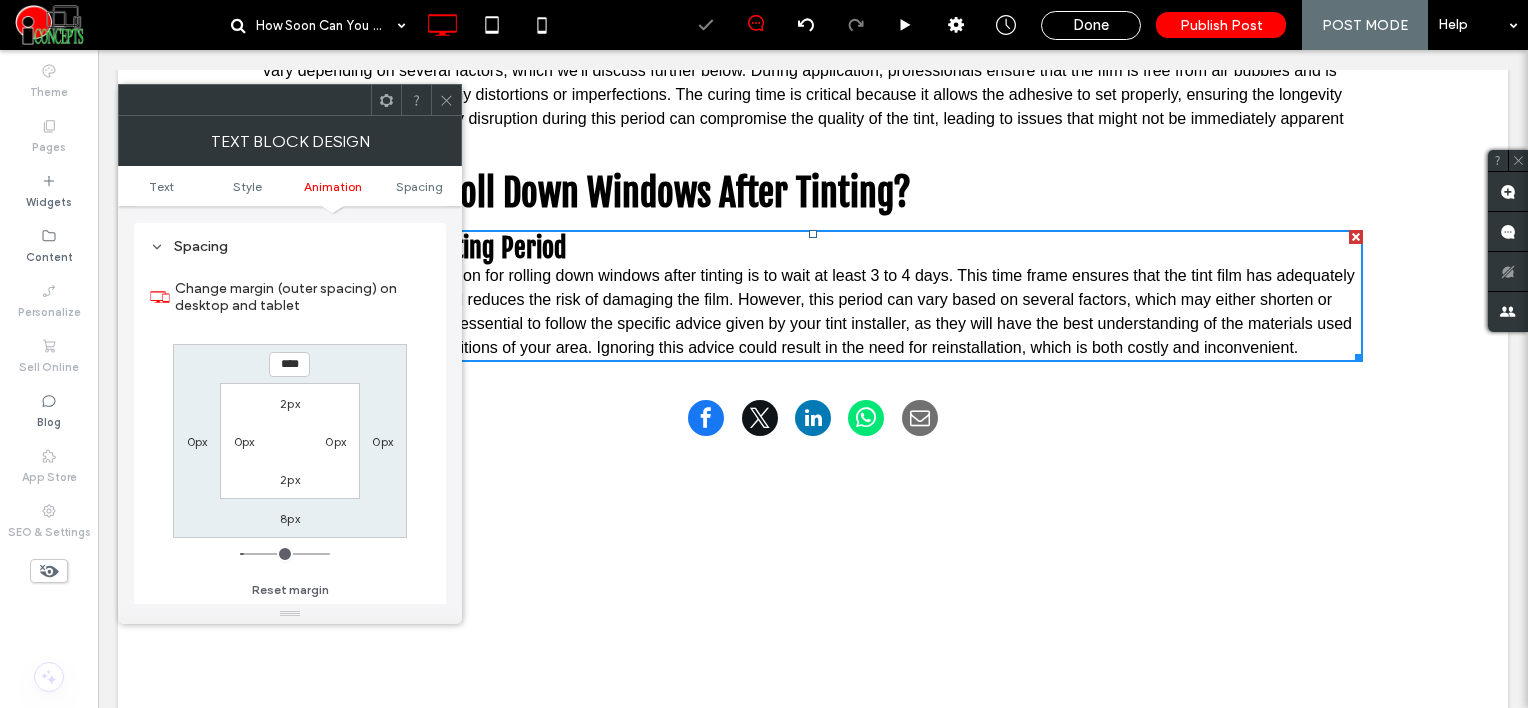 click 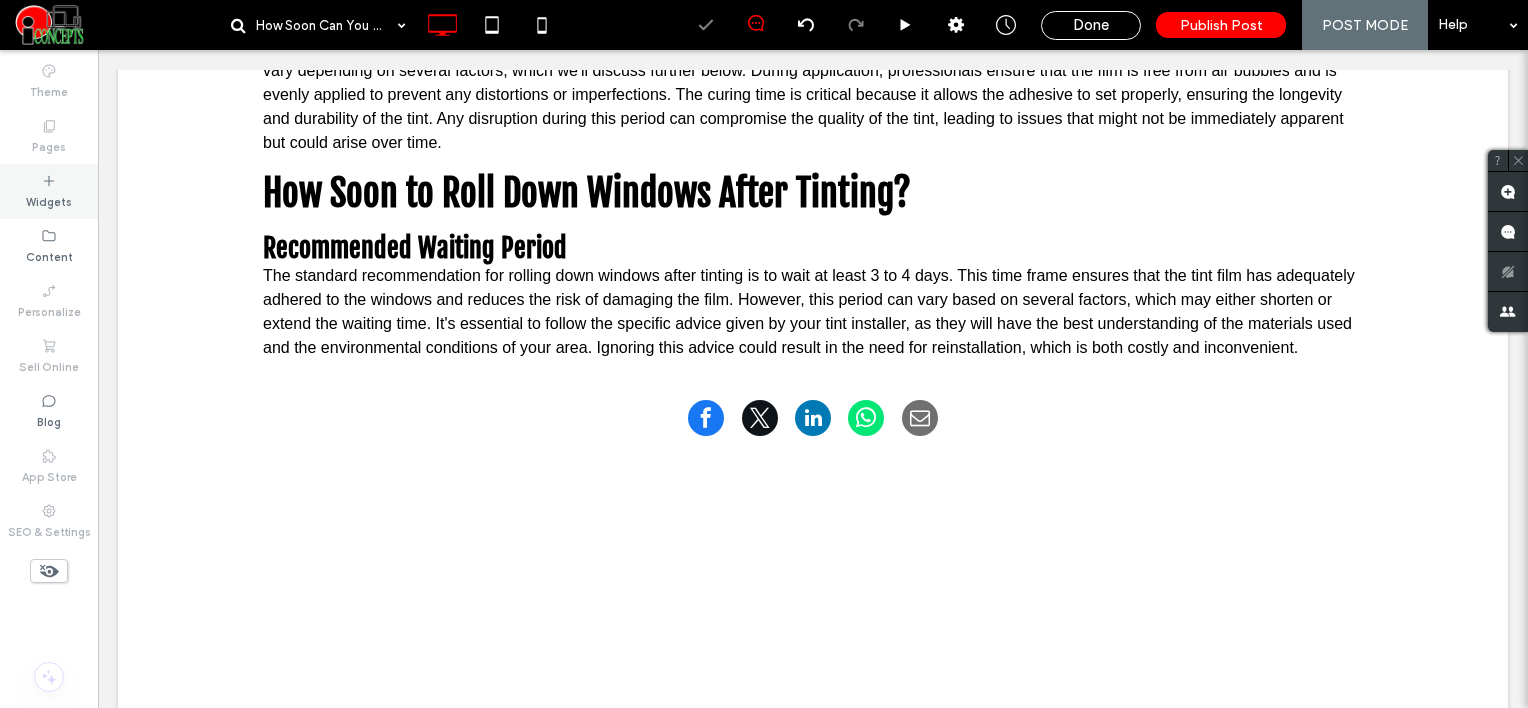 click on "Widgets" at bounding box center [49, 191] 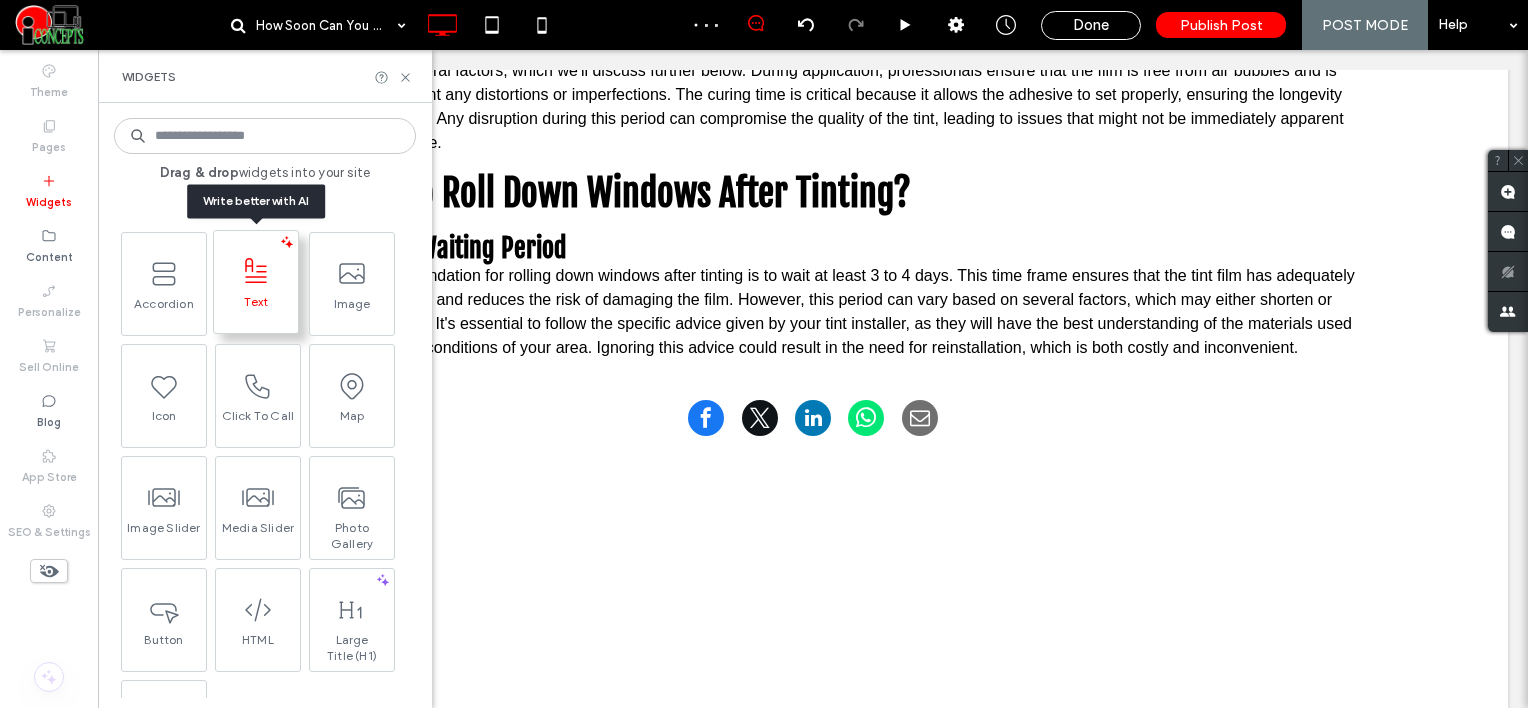 click on "Text" at bounding box center [256, 308] 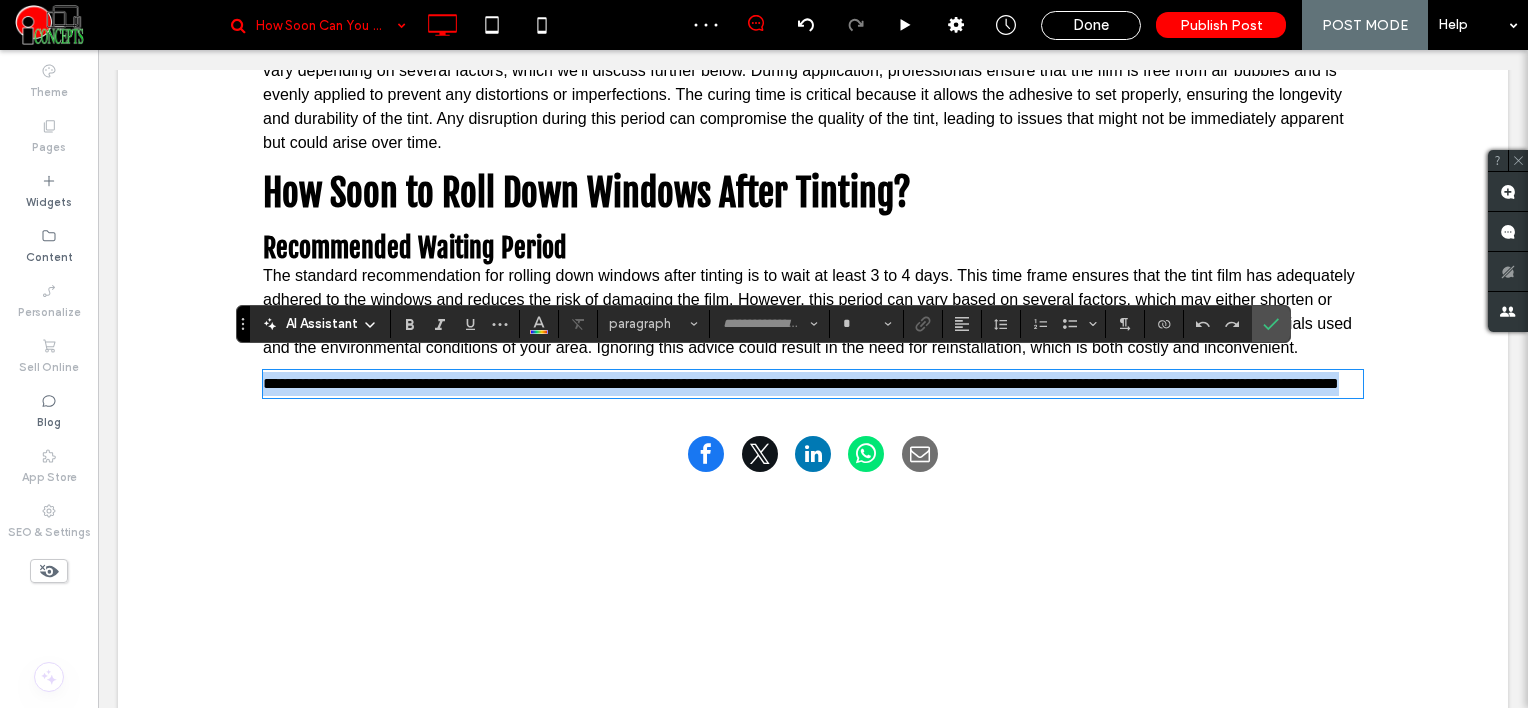 type on "*****" 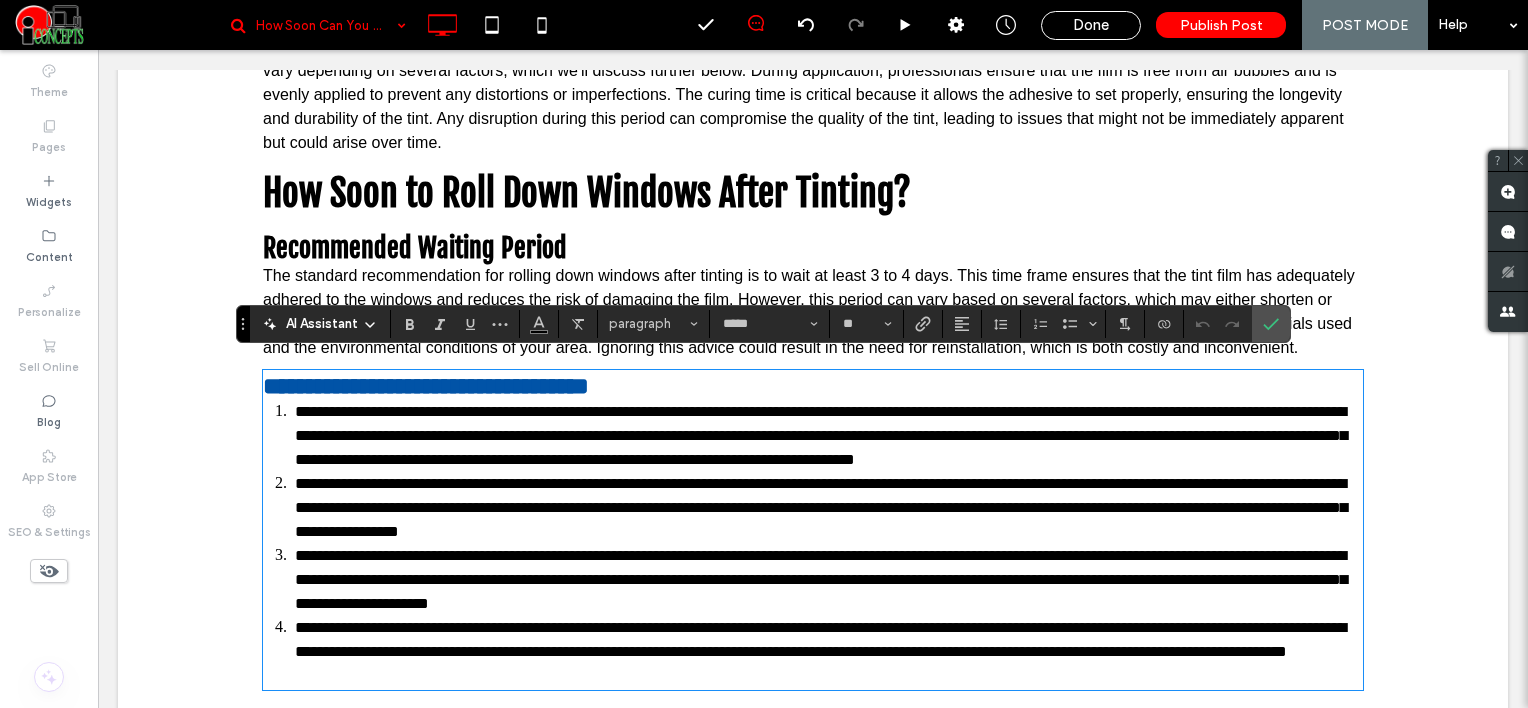 scroll, scrollTop: 0, scrollLeft: 0, axis: both 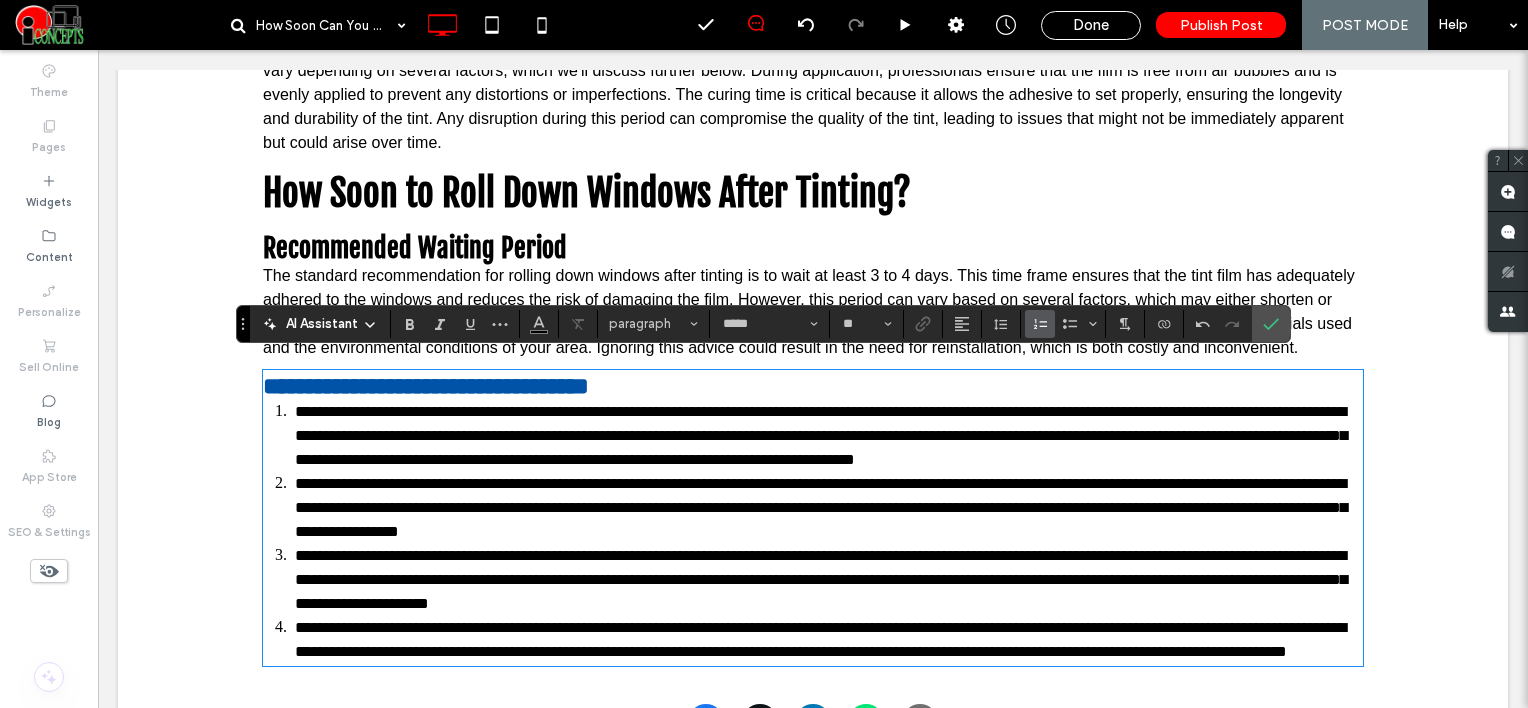 type on "**********" 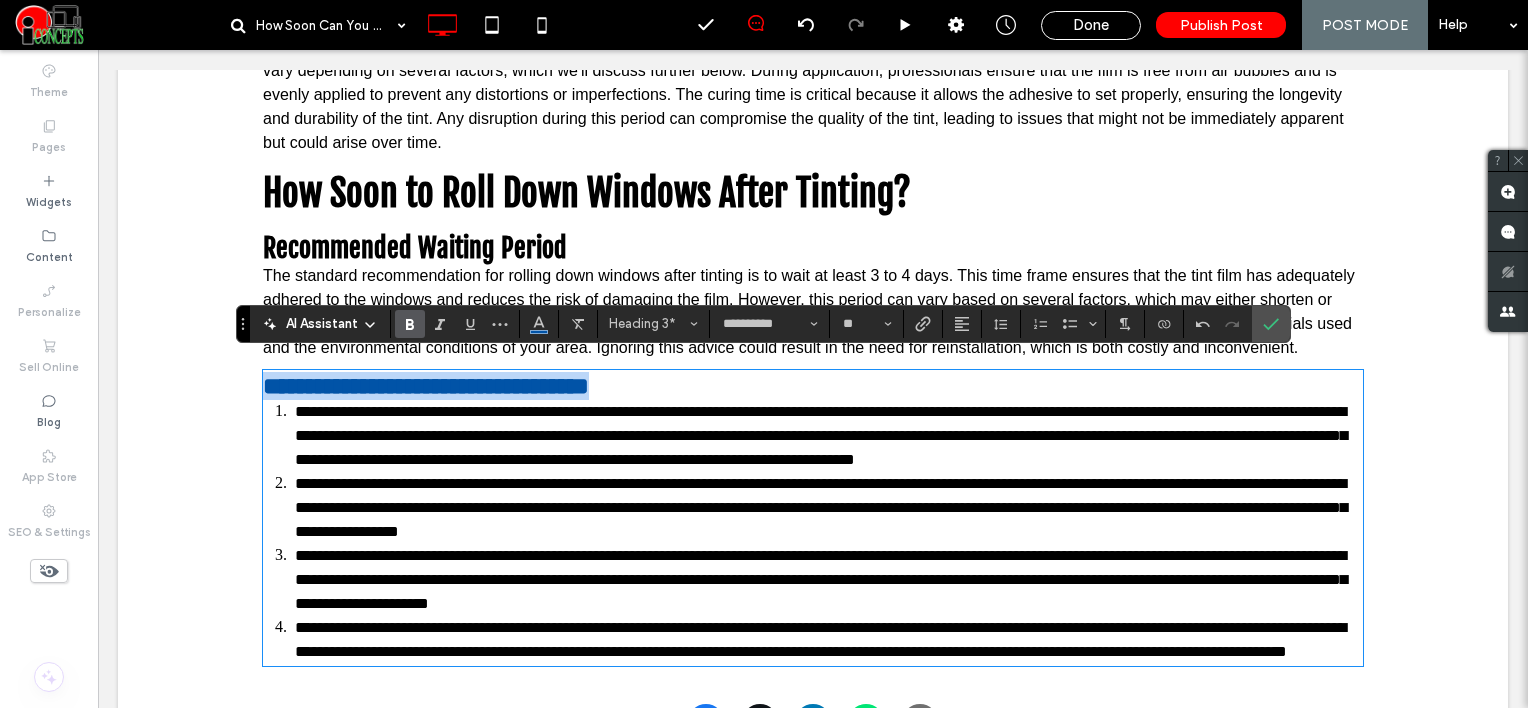 drag, startPoint x: 645, startPoint y: 372, endPoint x: 208, endPoint y: 344, distance: 437.89612 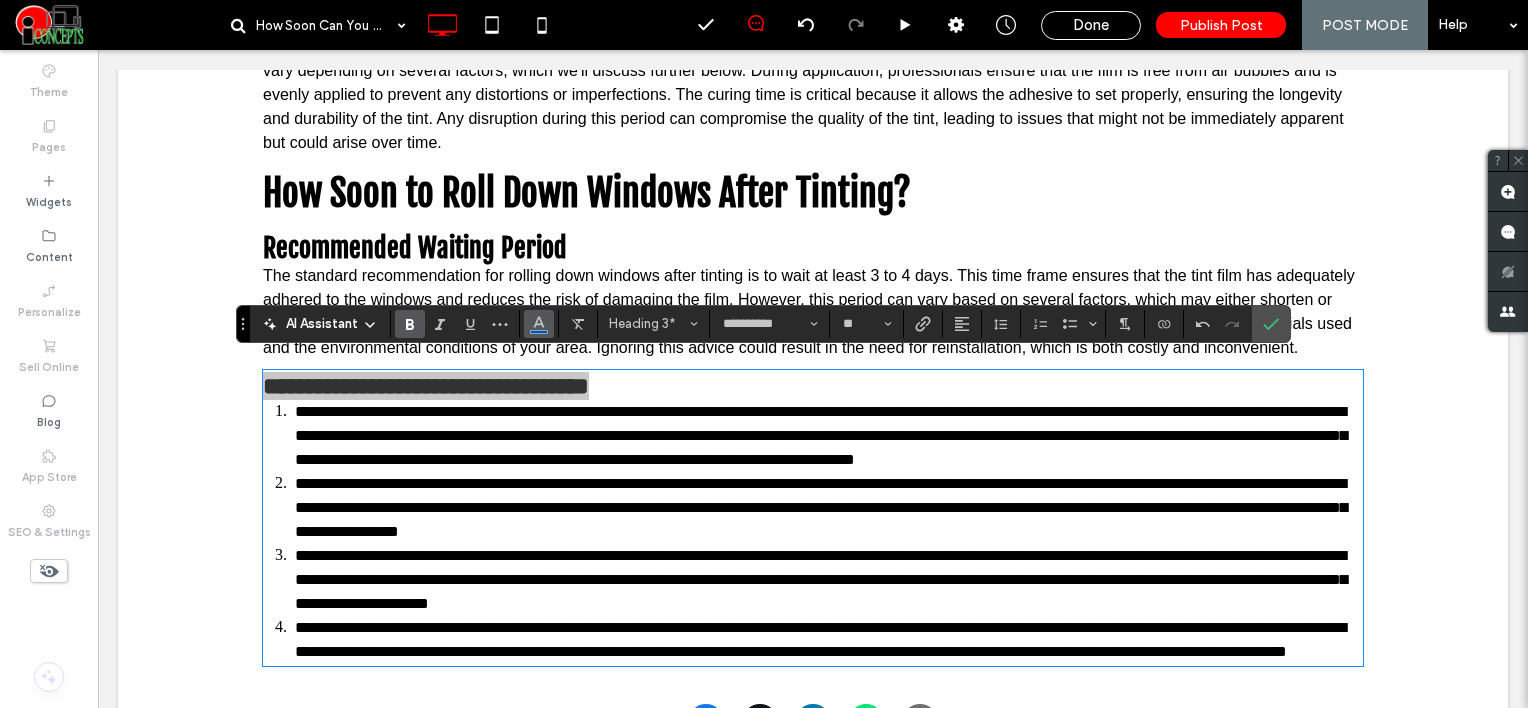 click 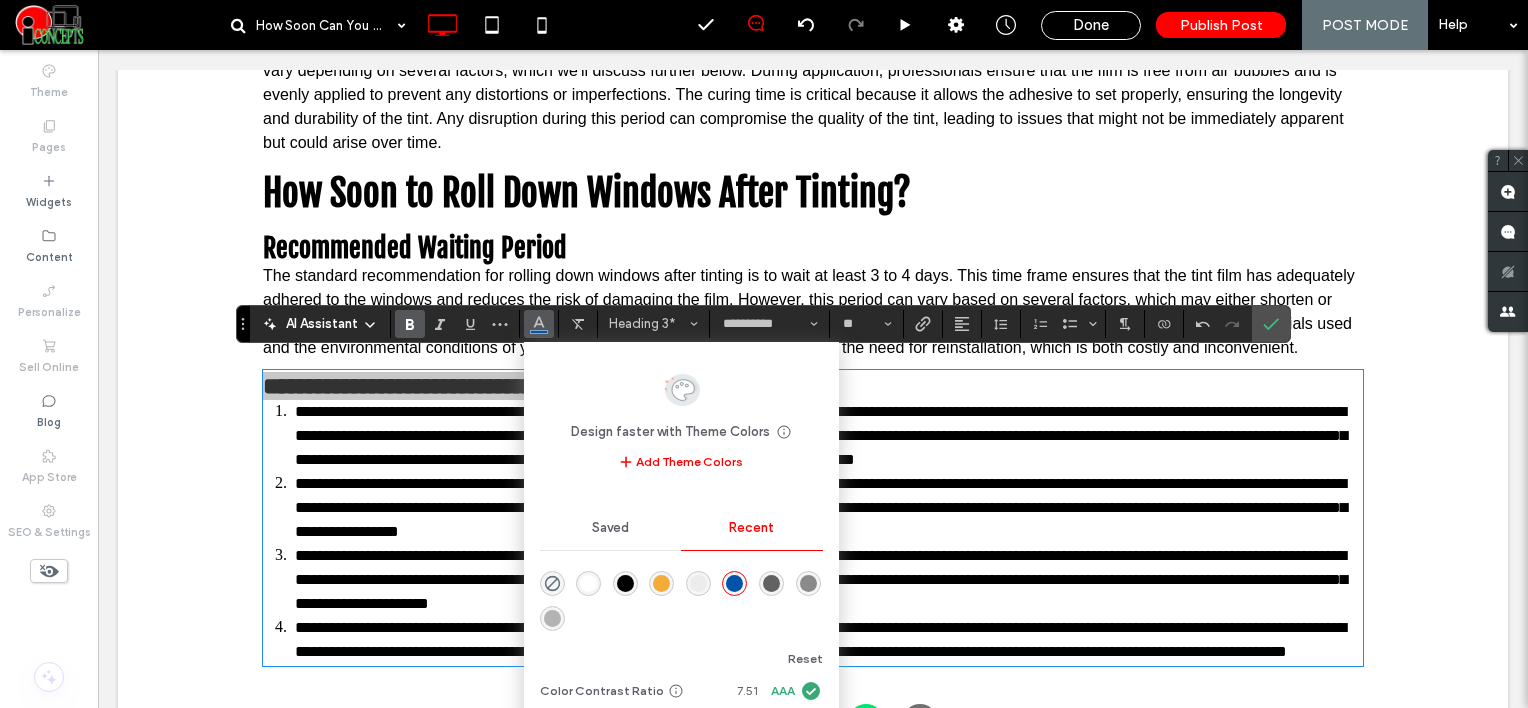 click at bounding box center (625, 583) 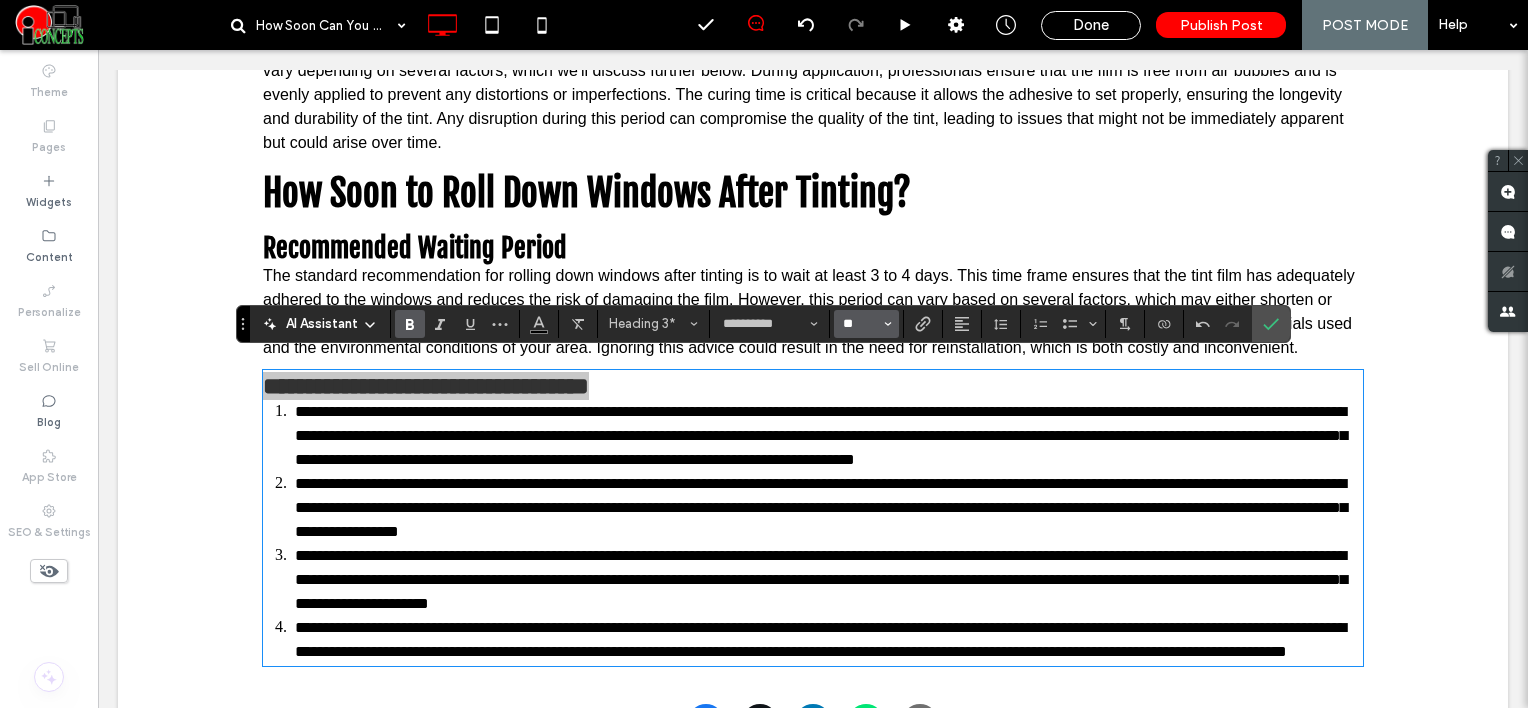 click on "**" at bounding box center [860, 324] 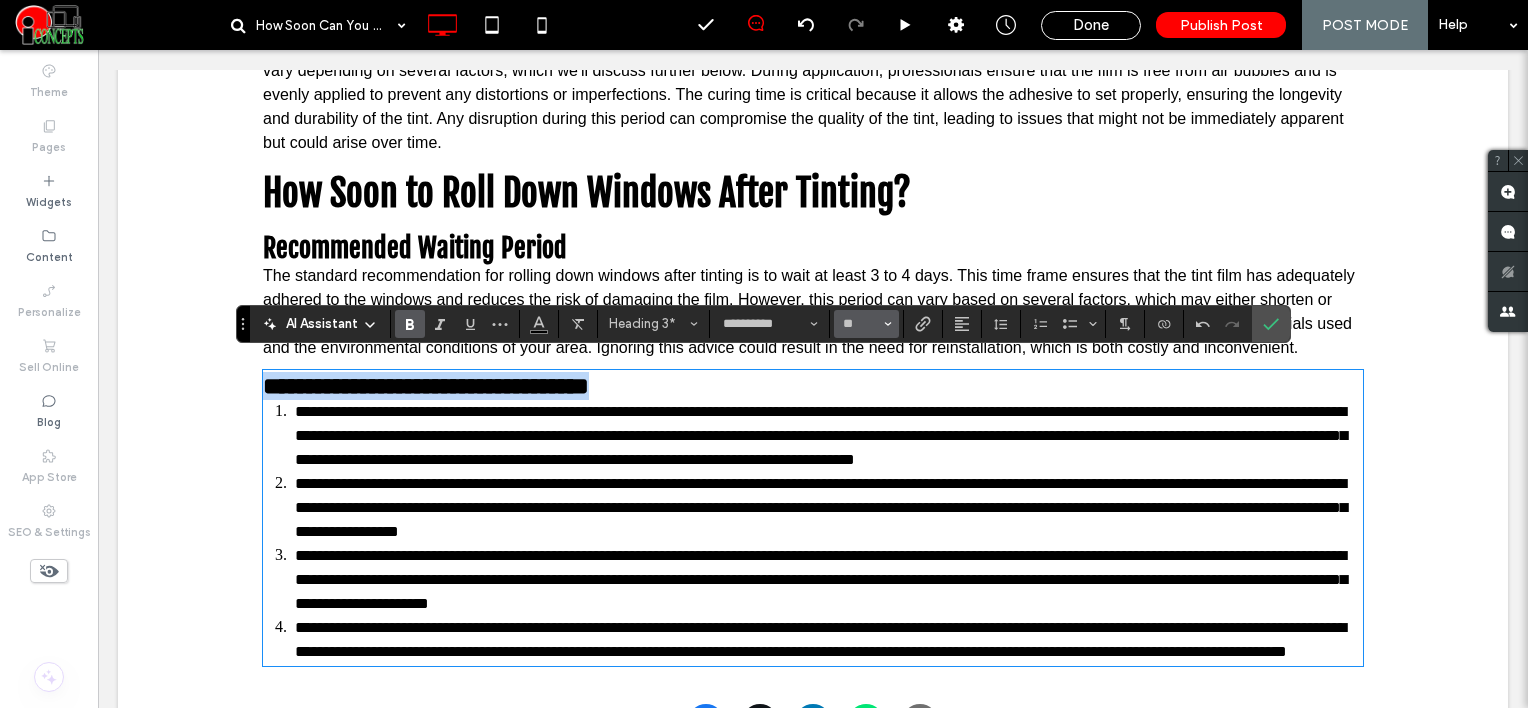 type on "**" 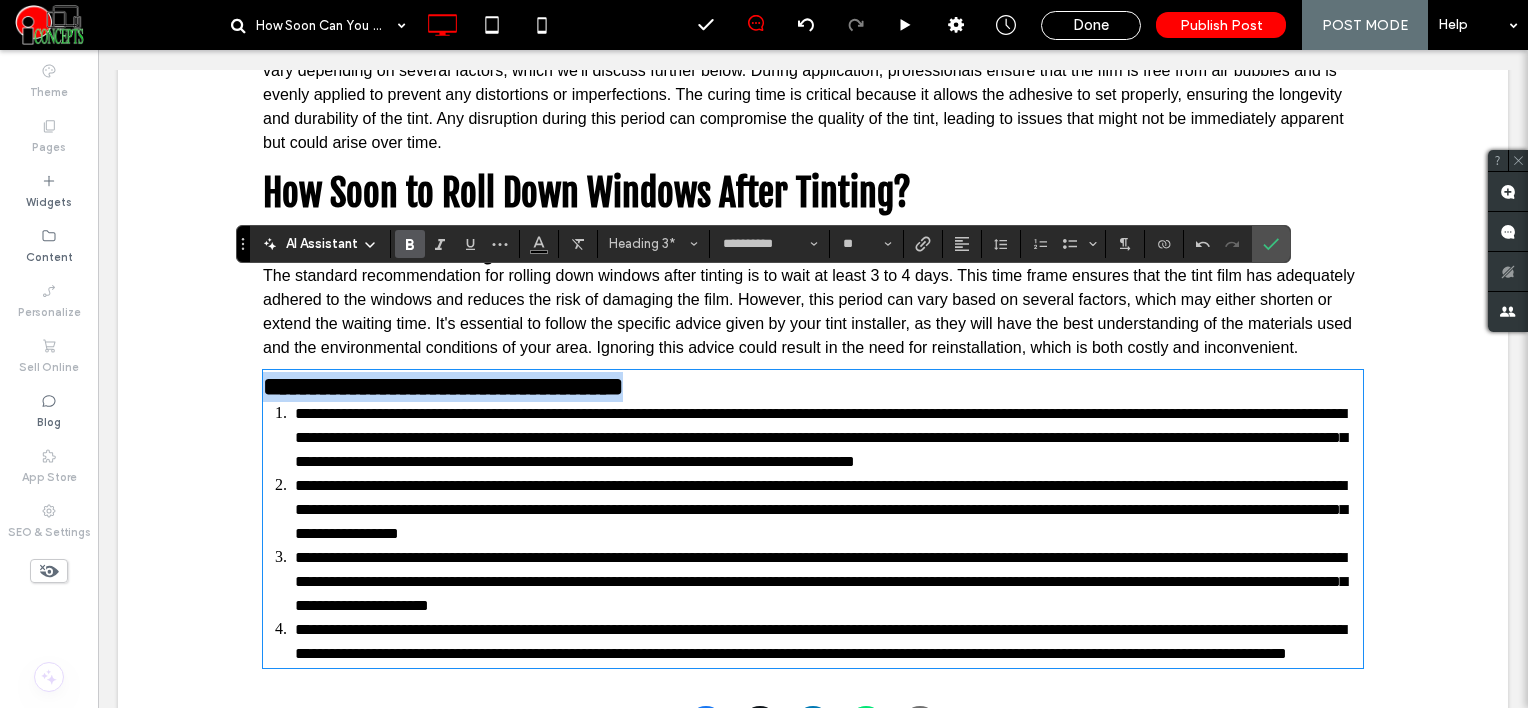 scroll, scrollTop: 1500, scrollLeft: 0, axis: vertical 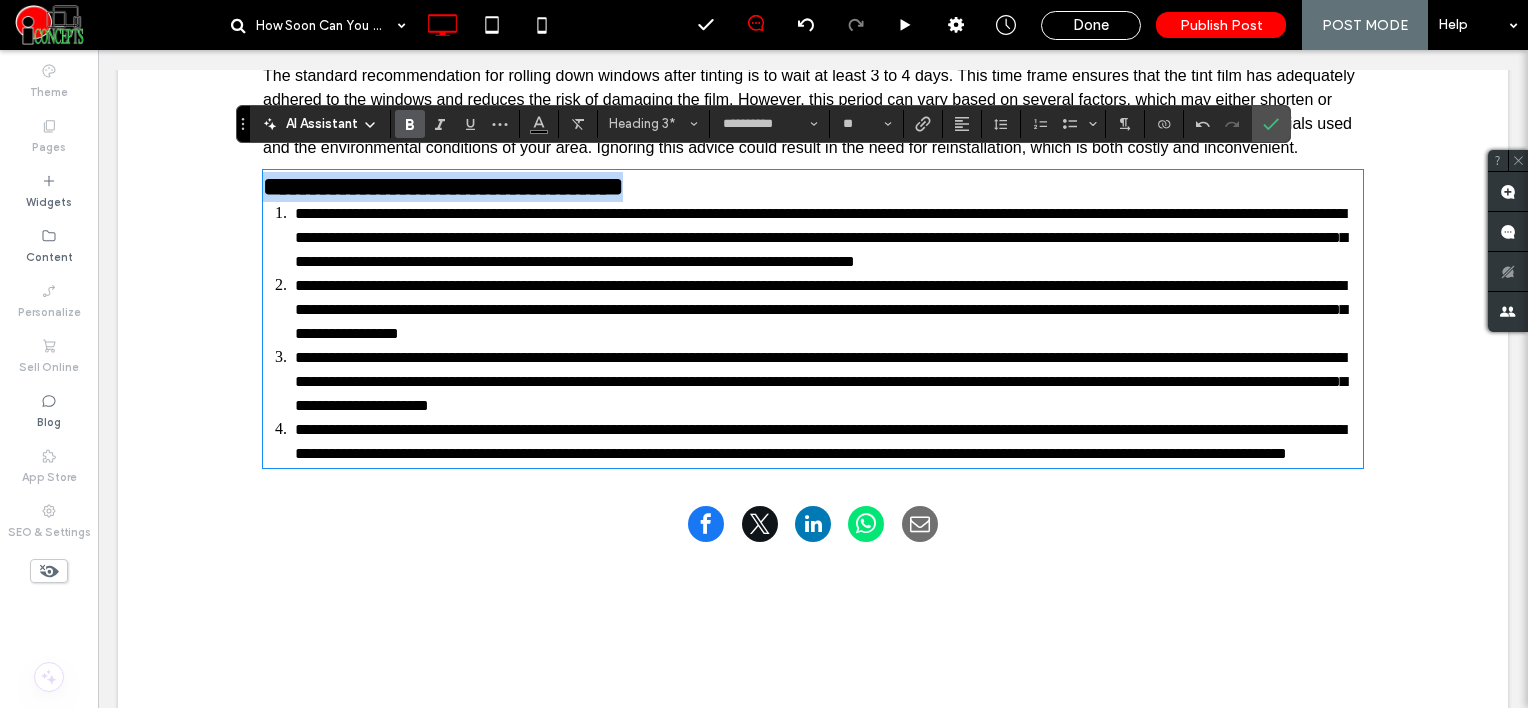 type on "*****" 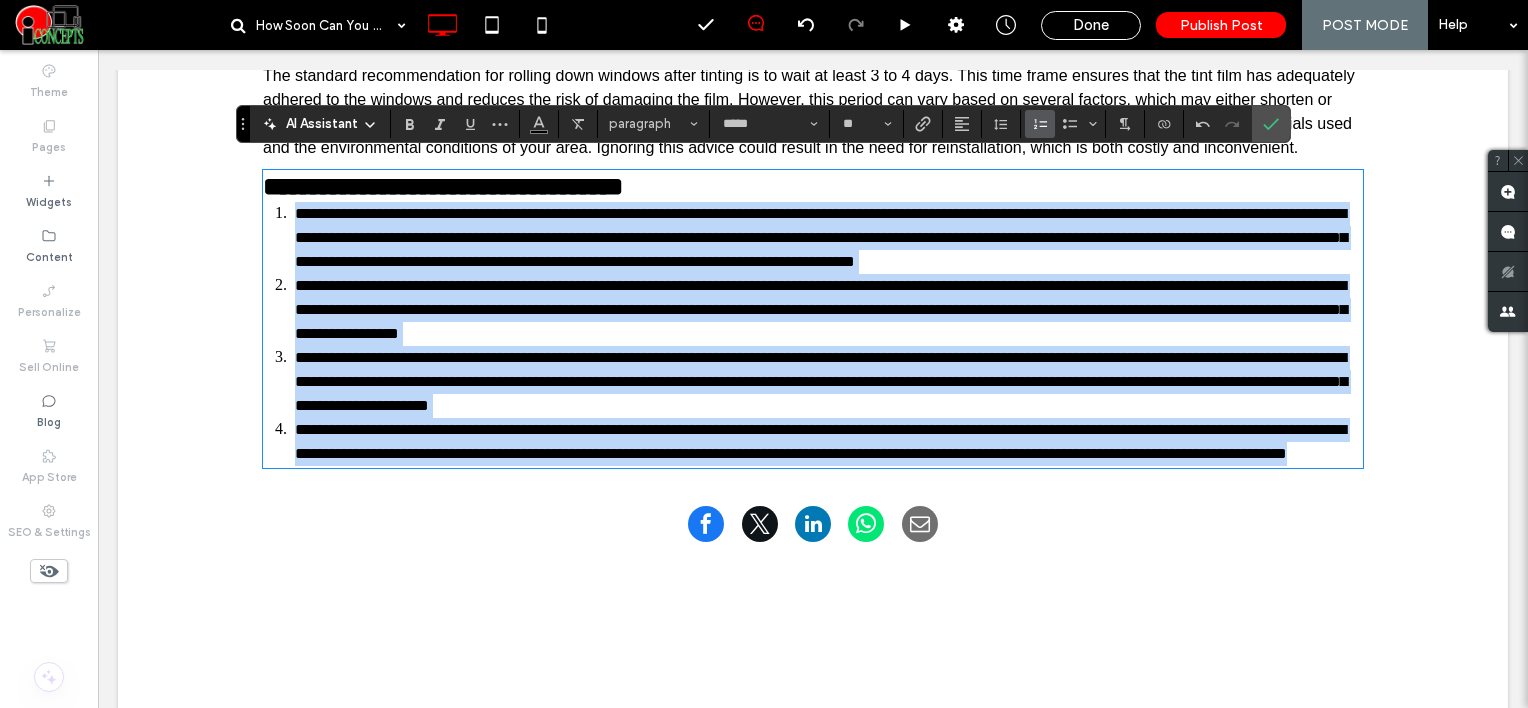 drag, startPoint x: 282, startPoint y: 204, endPoint x: 675, endPoint y: 525, distance: 507.43472 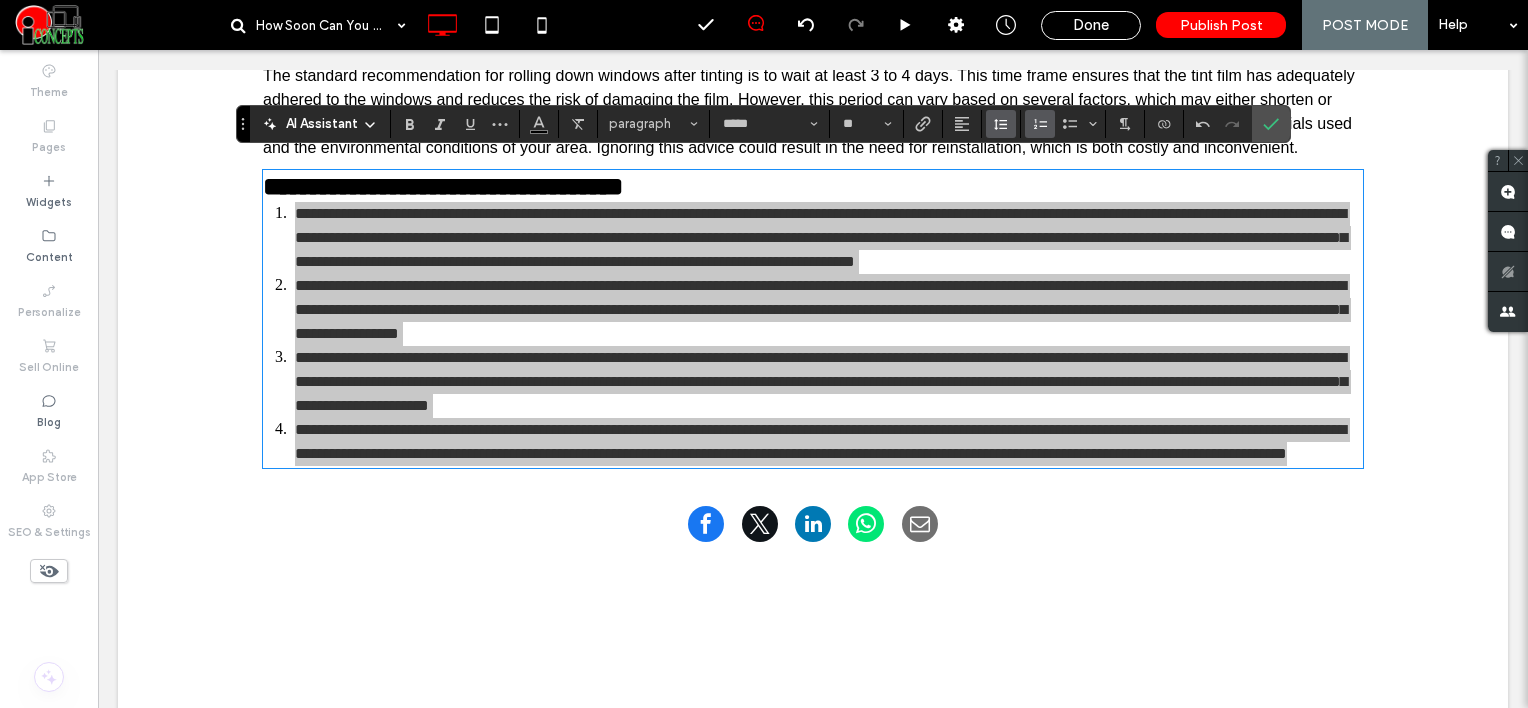 click at bounding box center [1001, 124] 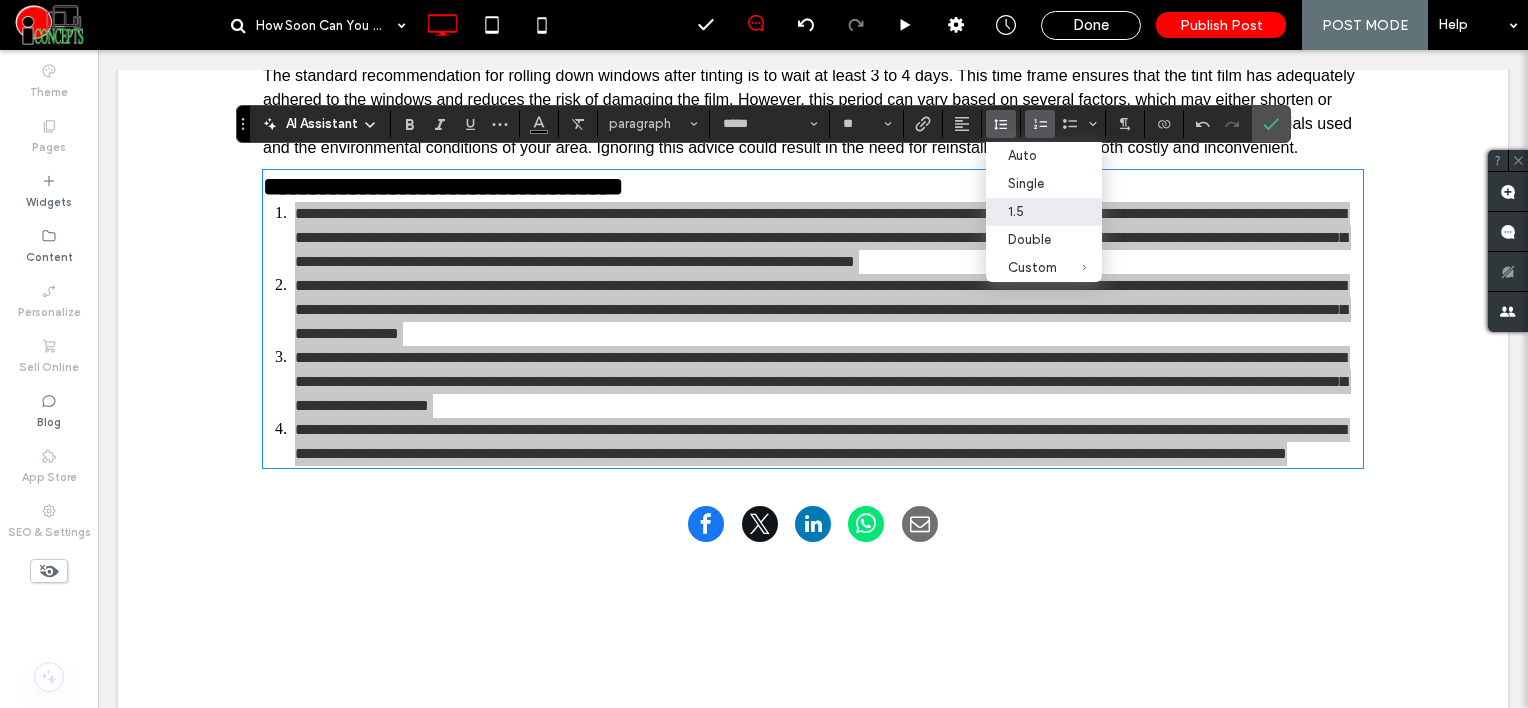 drag, startPoint x: 1016, startPoint y: 219, endPoint x: 853, endPoint y: 181, distance: 167.37085 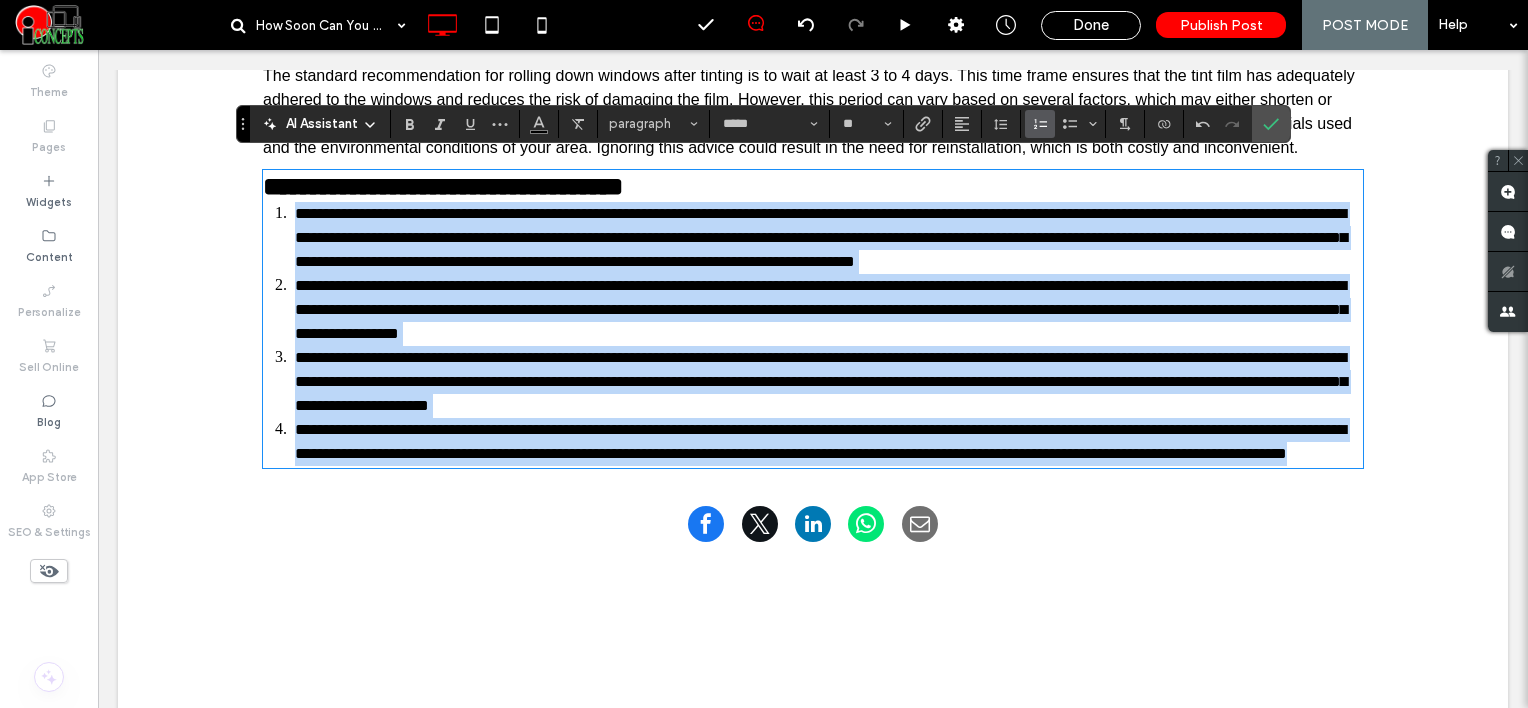 click on "**********" at bounding box center (821, 309) 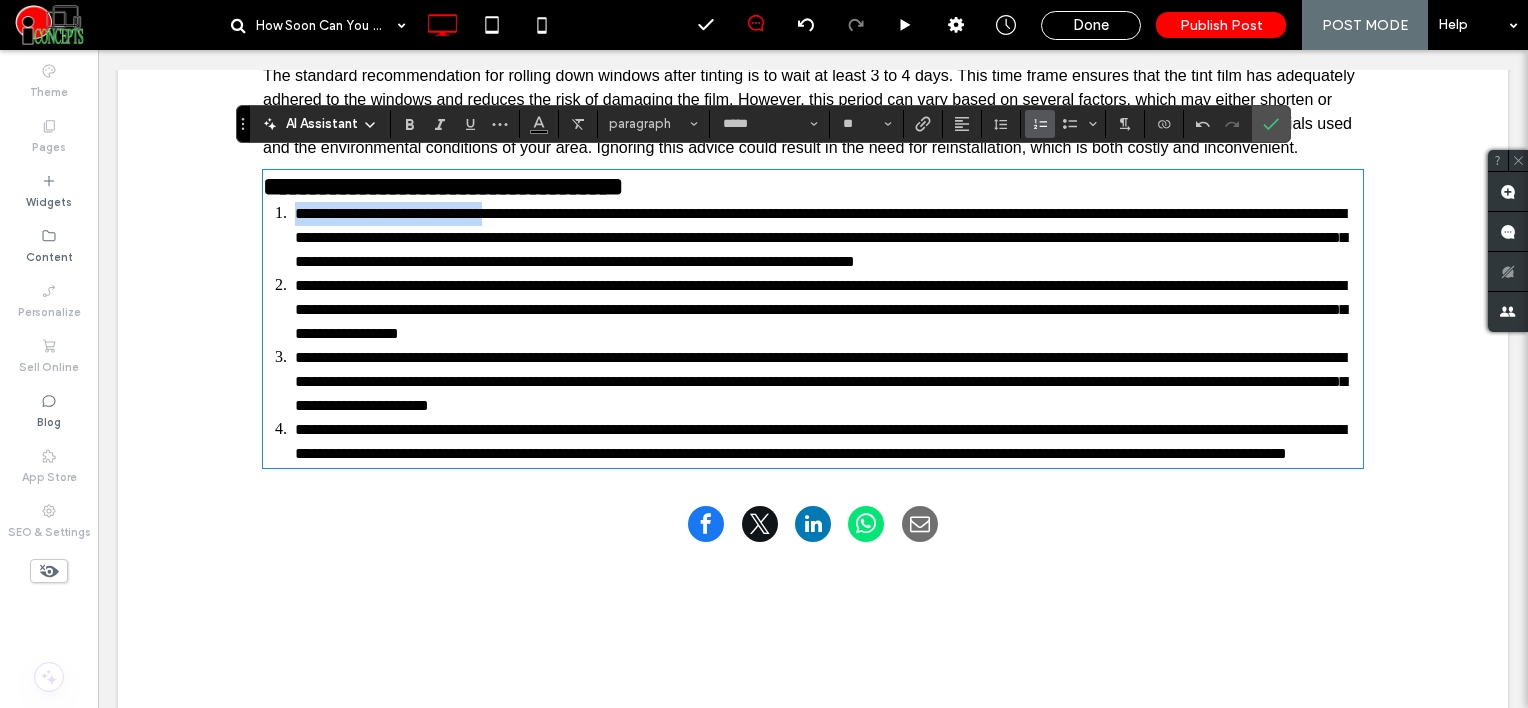 drag, startPoint x: 289, startPoint y: 208, endPoint x: 520, endPoint y: 200, distance: 231.13849 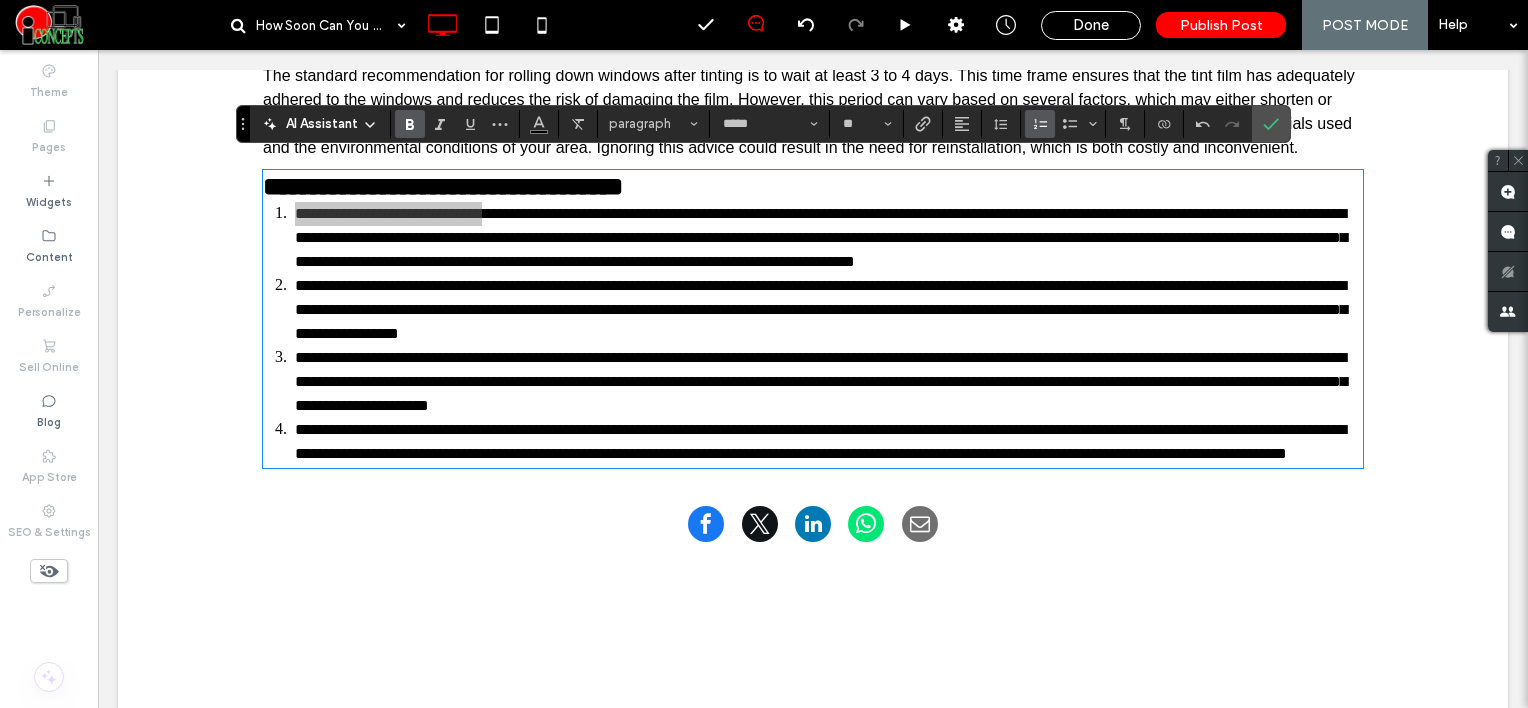 click 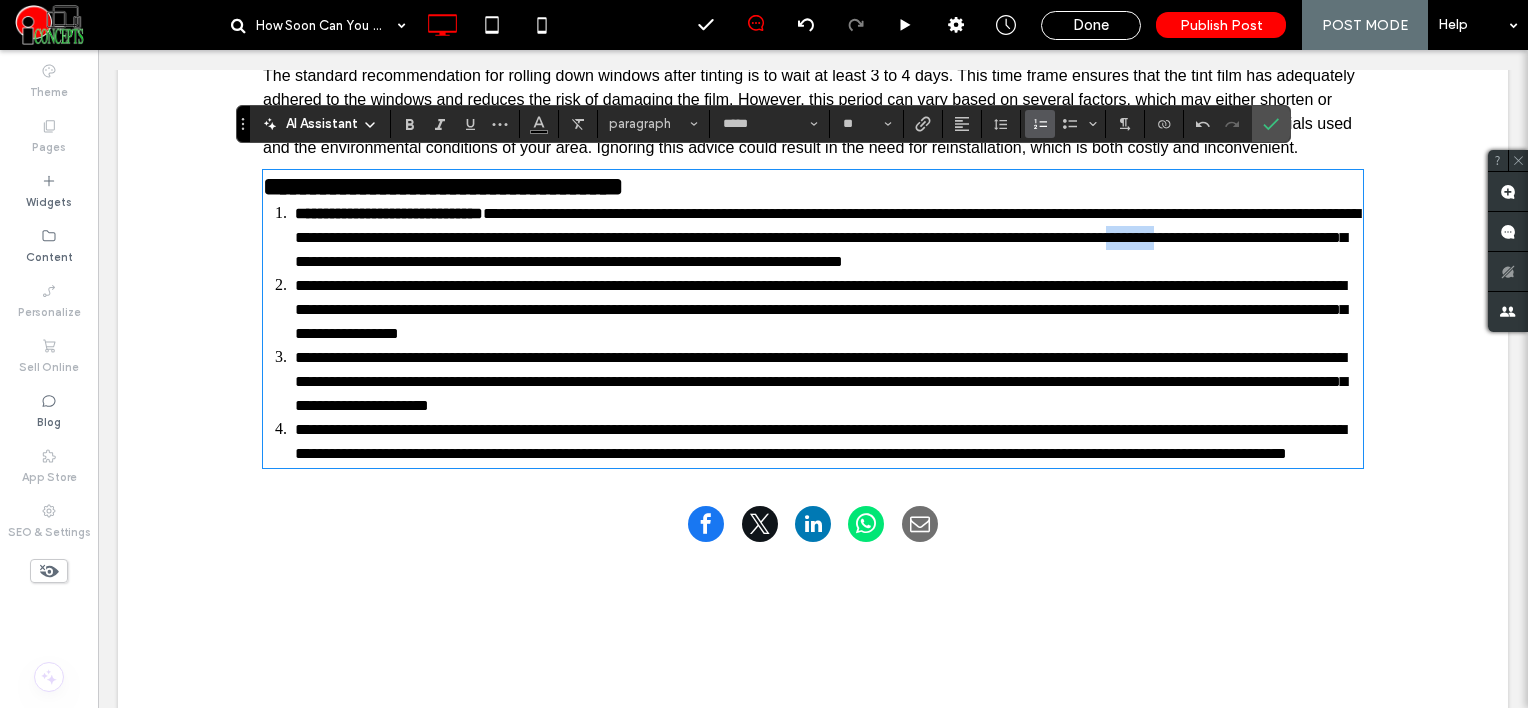 drag, startPoint x: 285, startPoint y: 268, endPoint x: 434, endPoint y: 255, distance: 149.56604 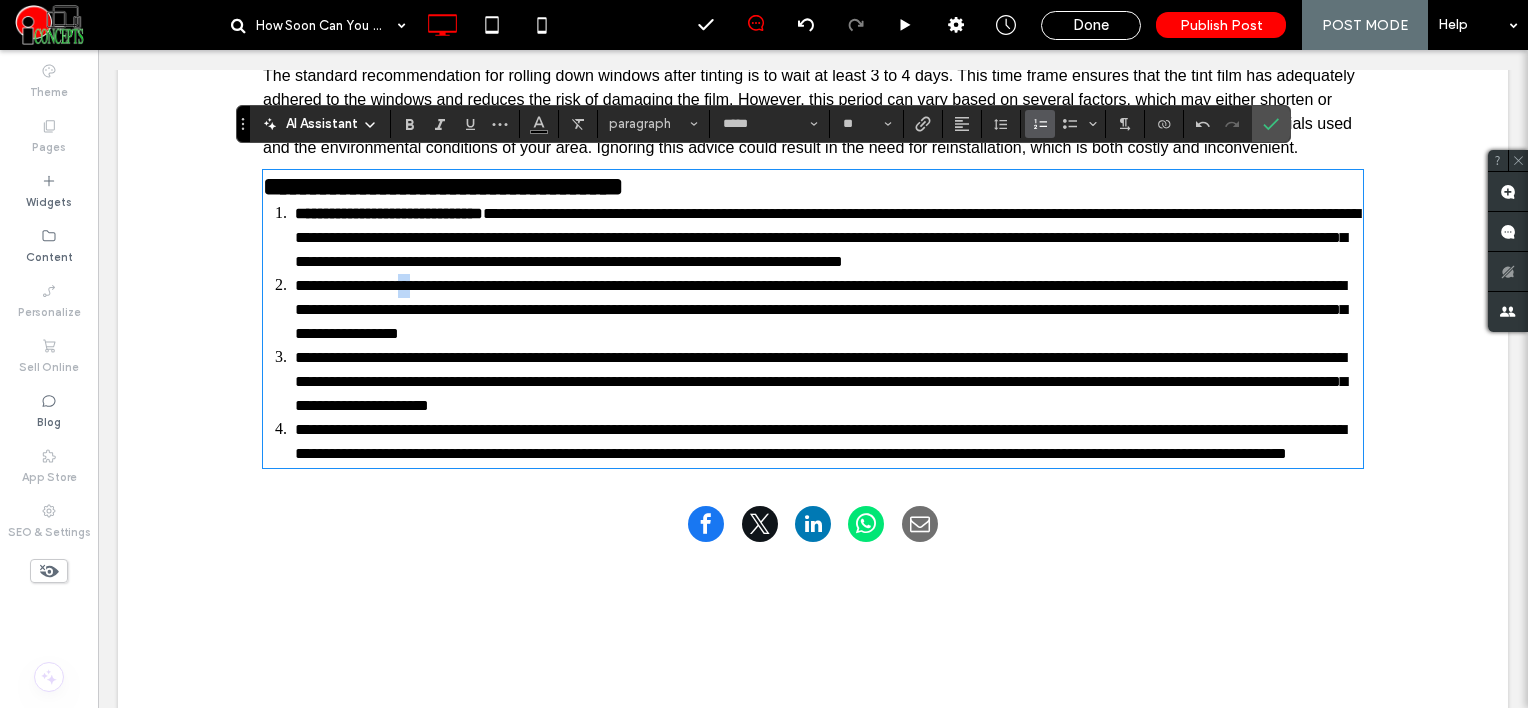 click on "**********" at bounding box center (829, 310) 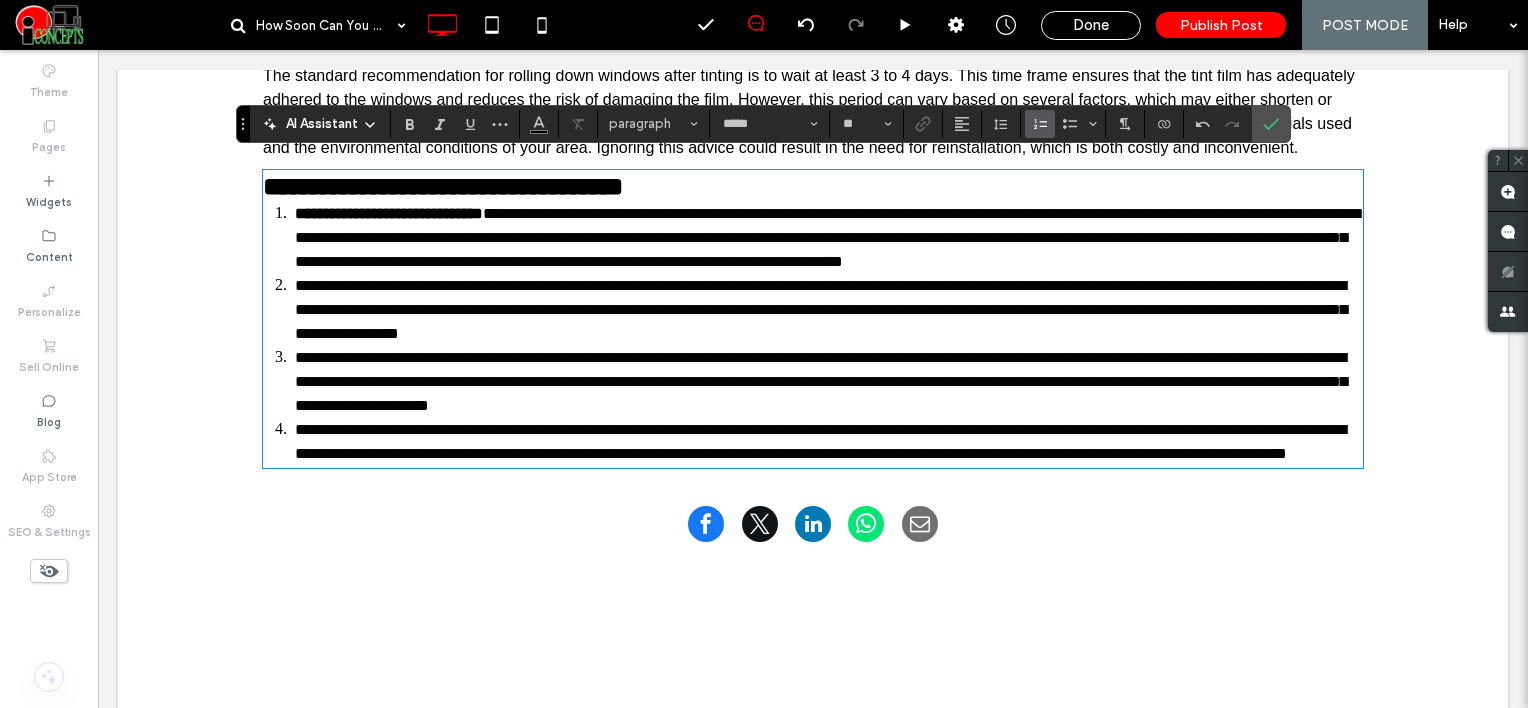 click on "**********" at bounding box center [821, 309] 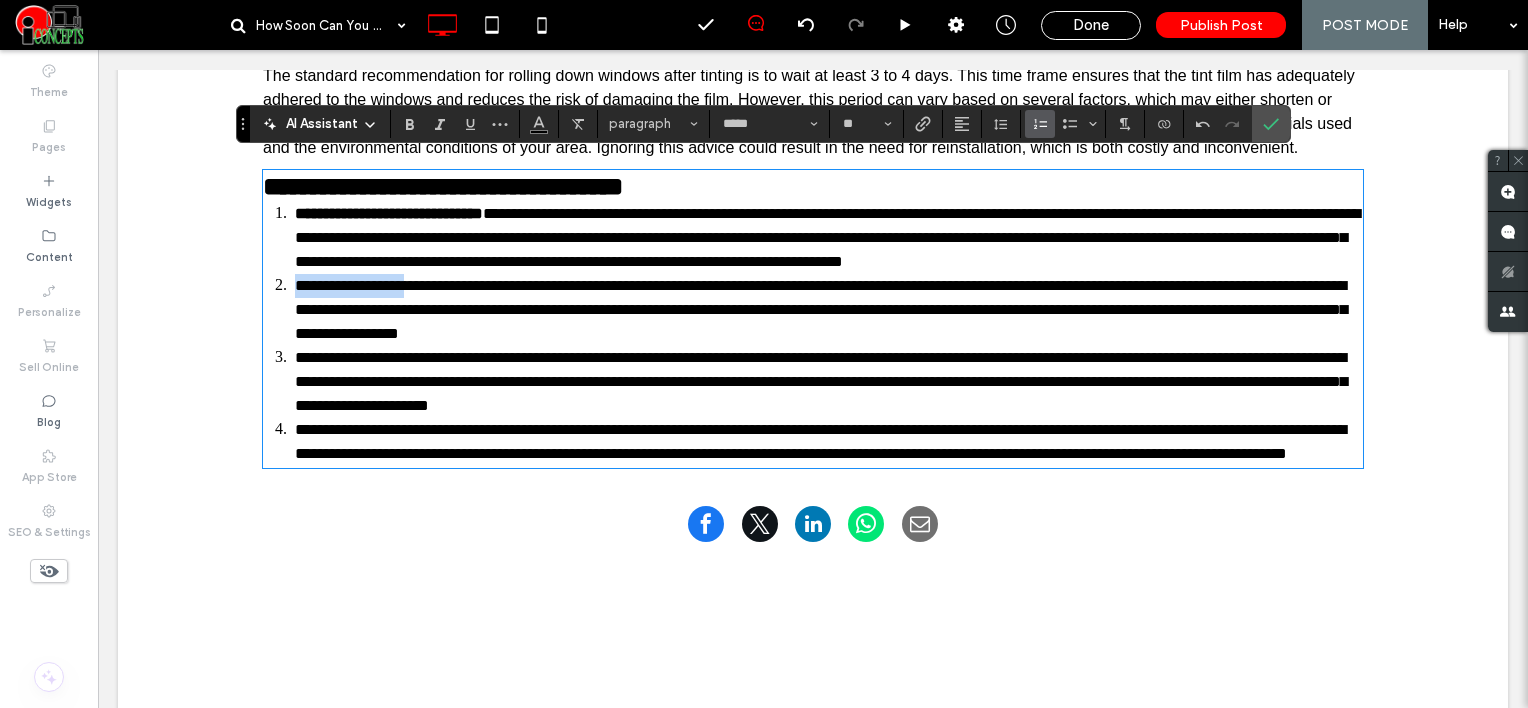 drag, startPoint x: 408, startPoint y: 271, endPoint x: 290, endPoint y: 274, distance: 118.03813 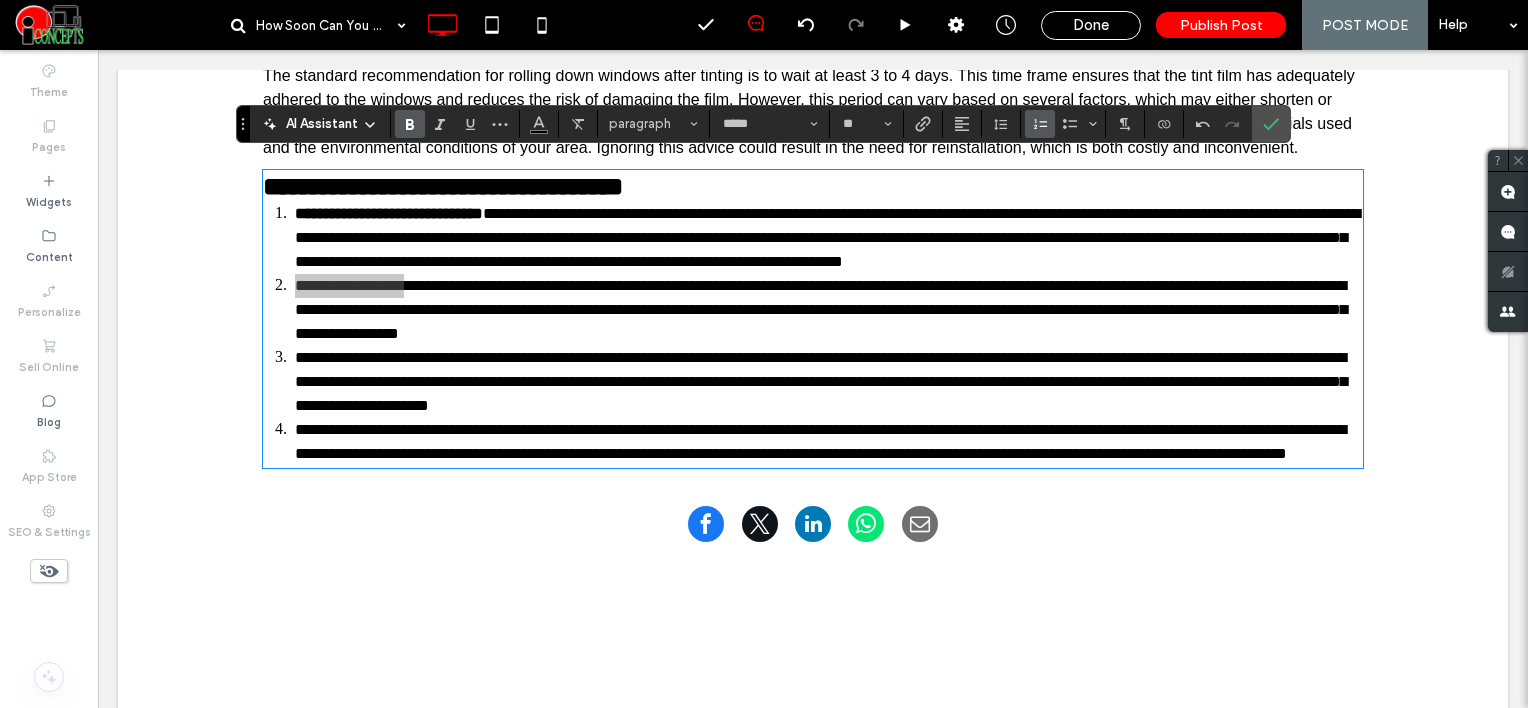 click 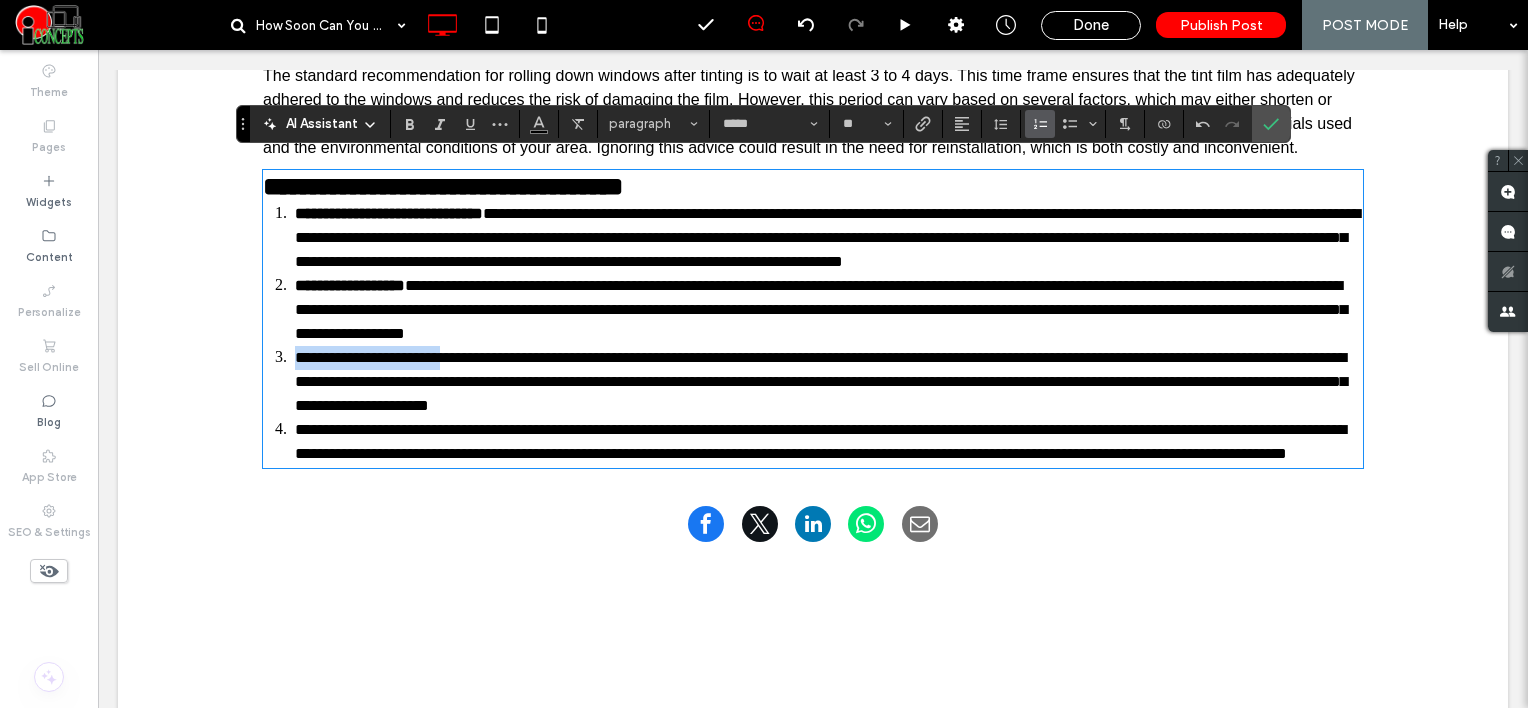 drag, startPoint x: 279, startPoint y: 354, endPoint x: 439, endPoint y: 343, distance: 160.37769 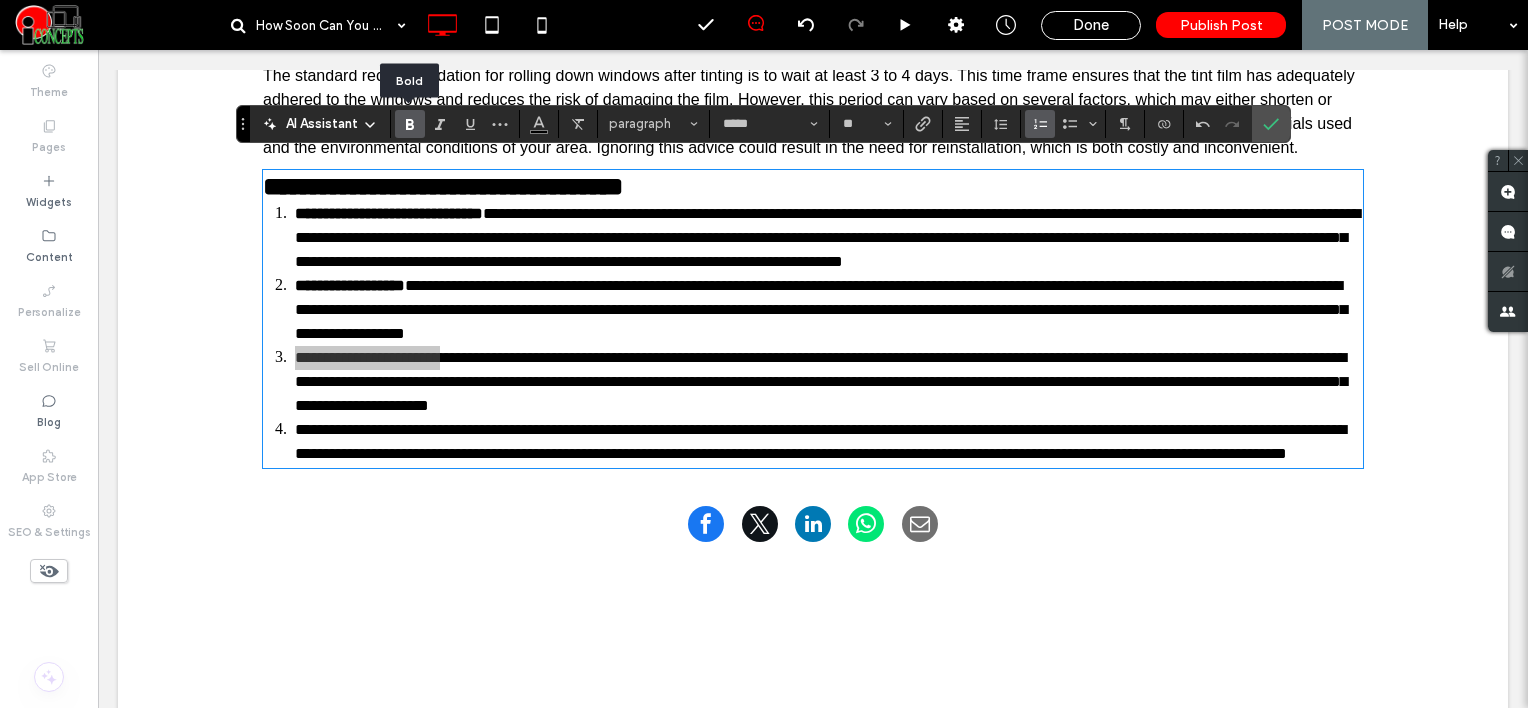 drag, startPoint x: 420, startPoint y: 128, endPoint x: 280, endPoint y: 121, distance: 140.1749 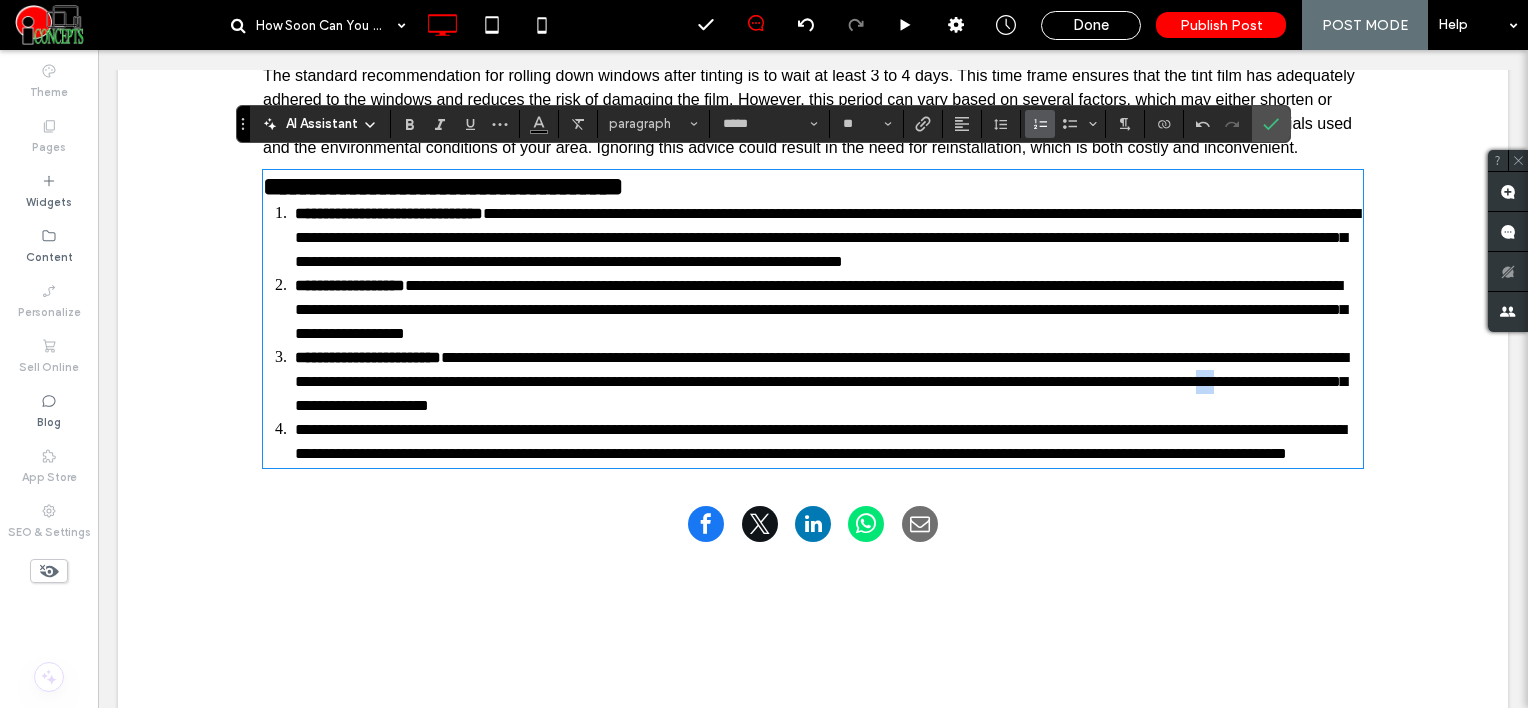 drag, startPoint x: 288, startPoint y: 408, endPoint x: 396, endPoint y: 405, distance: 108.04166 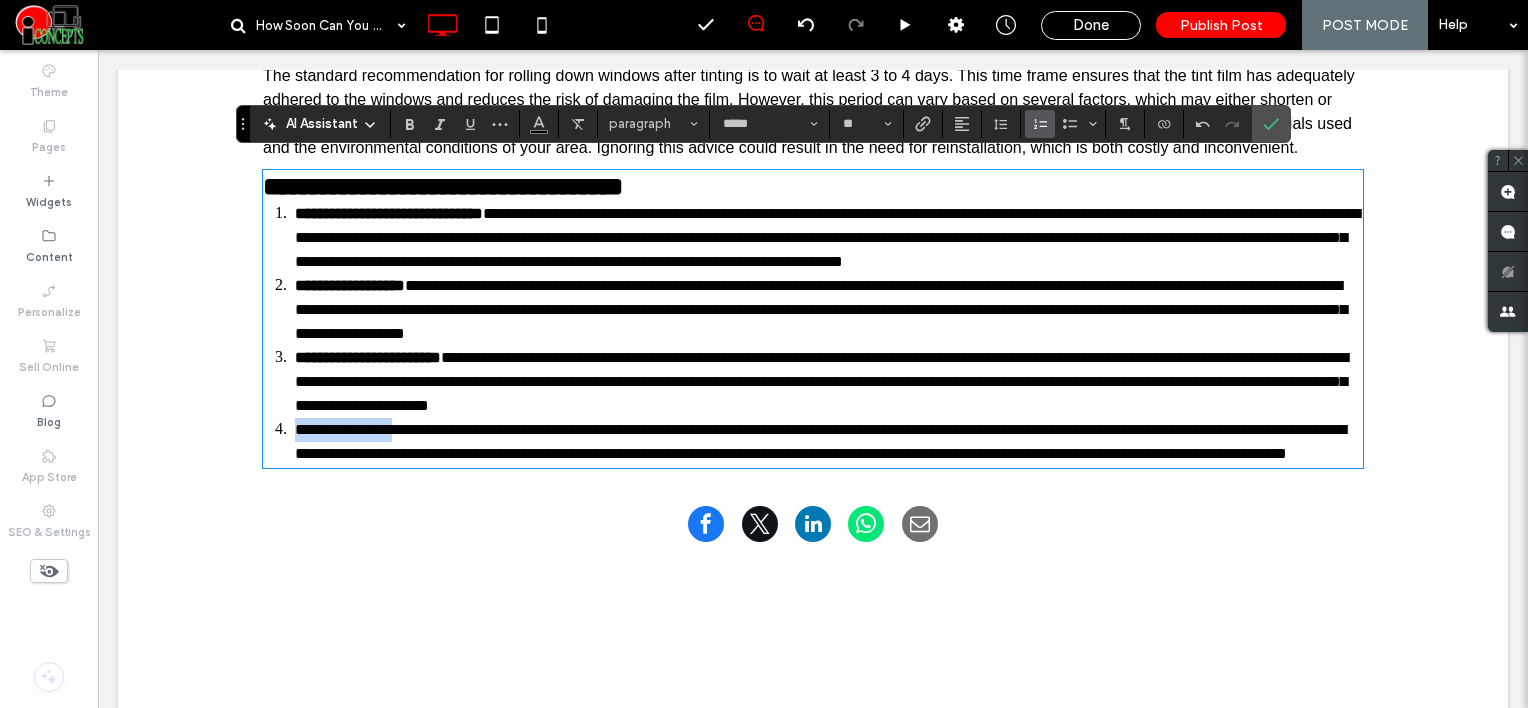 drag, startPoint x: 404, startPoint y: 421, endPoint x: 280, endPoint y: 424, distance: 124.036285 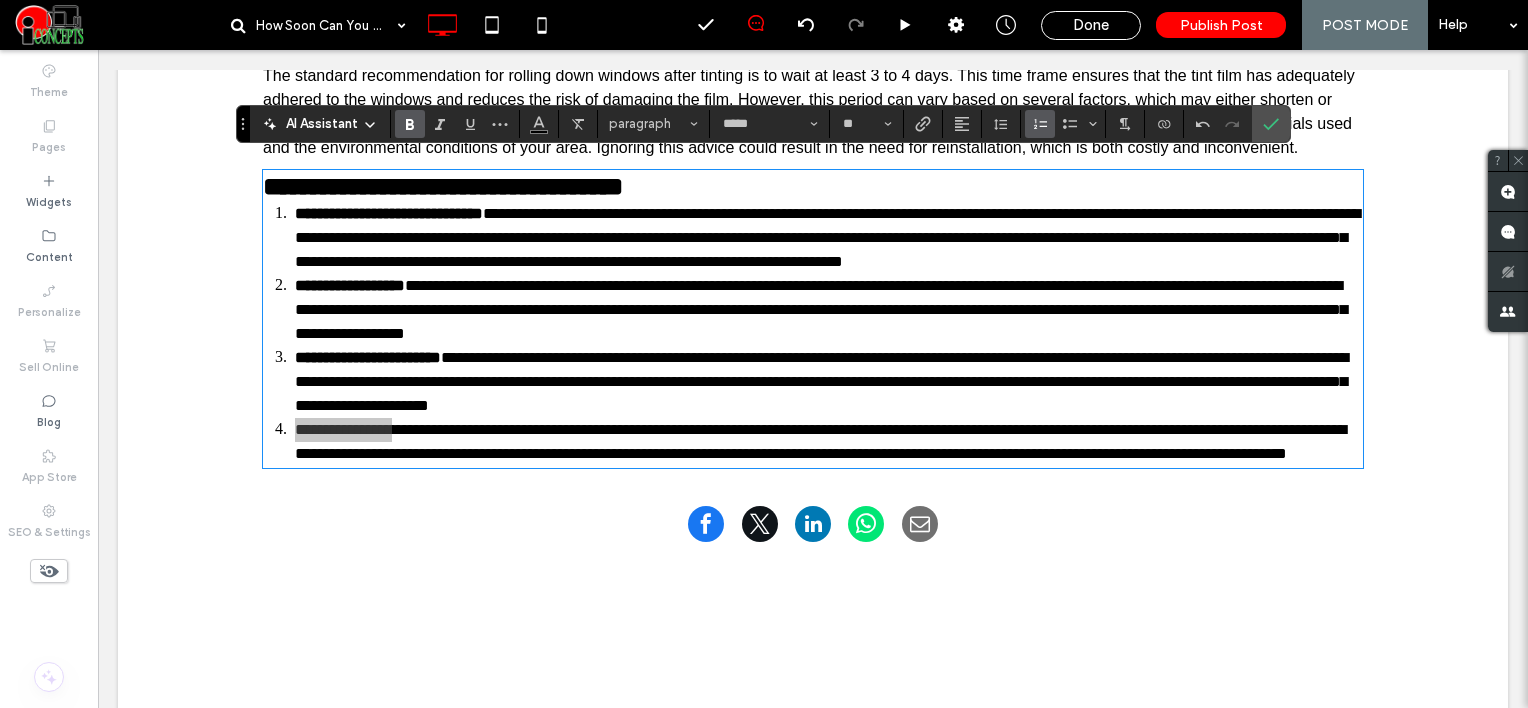 click 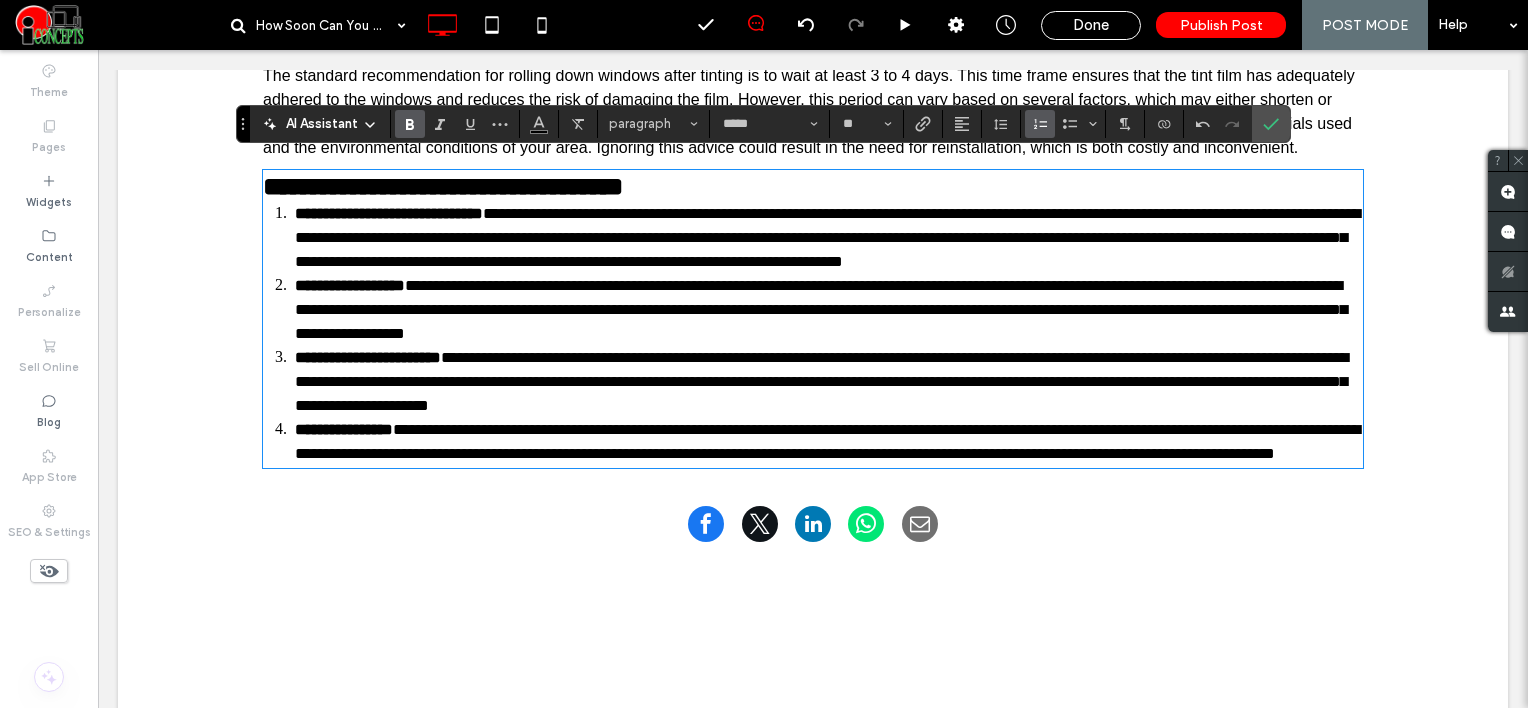 type on "**********" 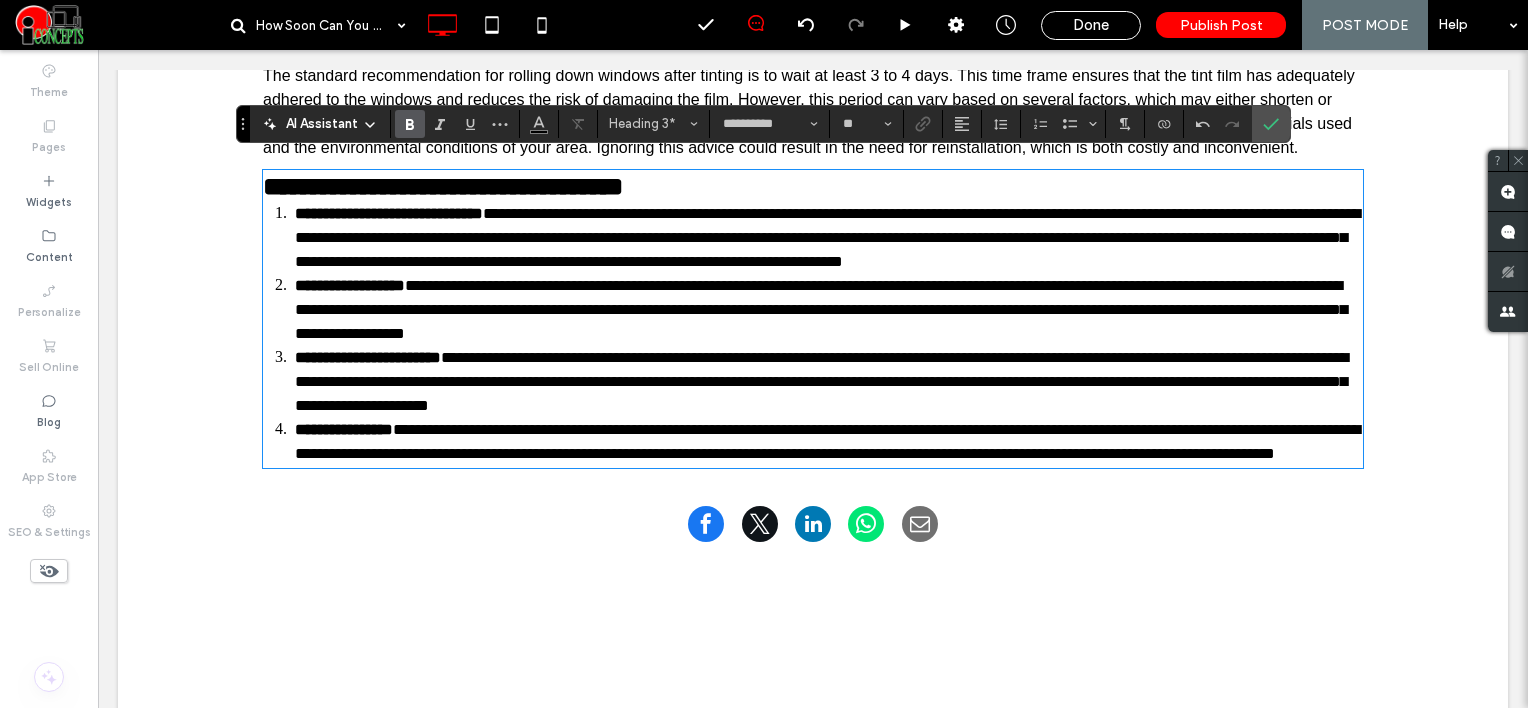 click on "**********" at bounding box center (813, 187) 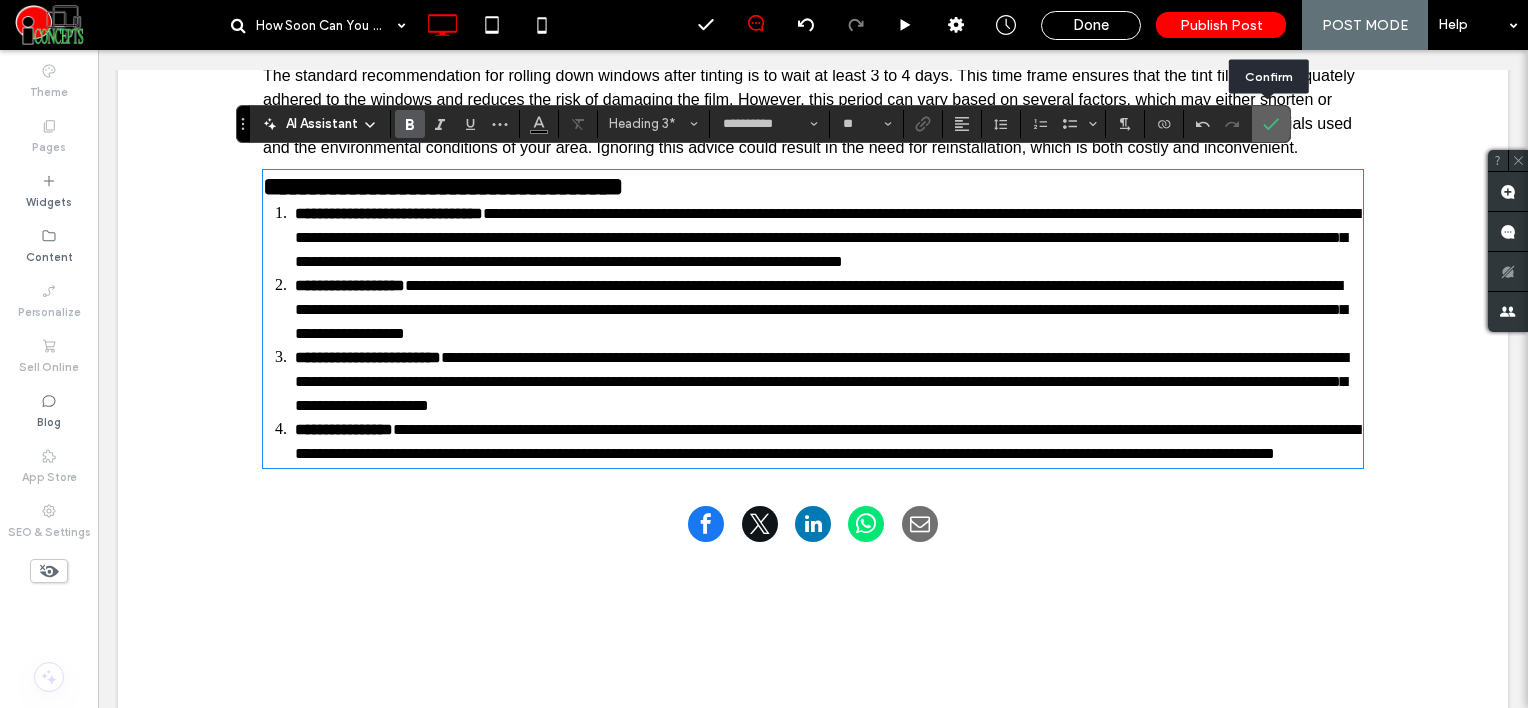 click 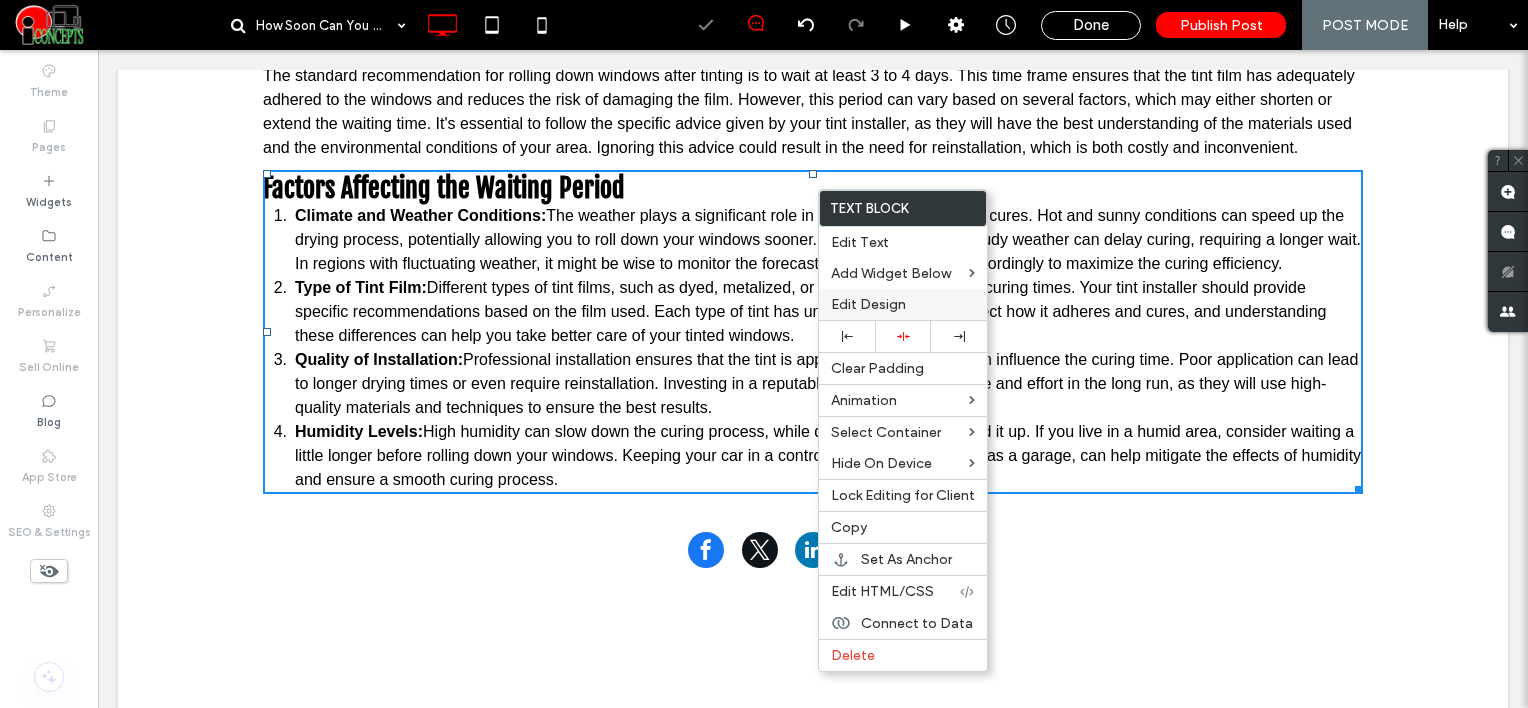 click on "Edit Design" at bounding box center (868, 304) 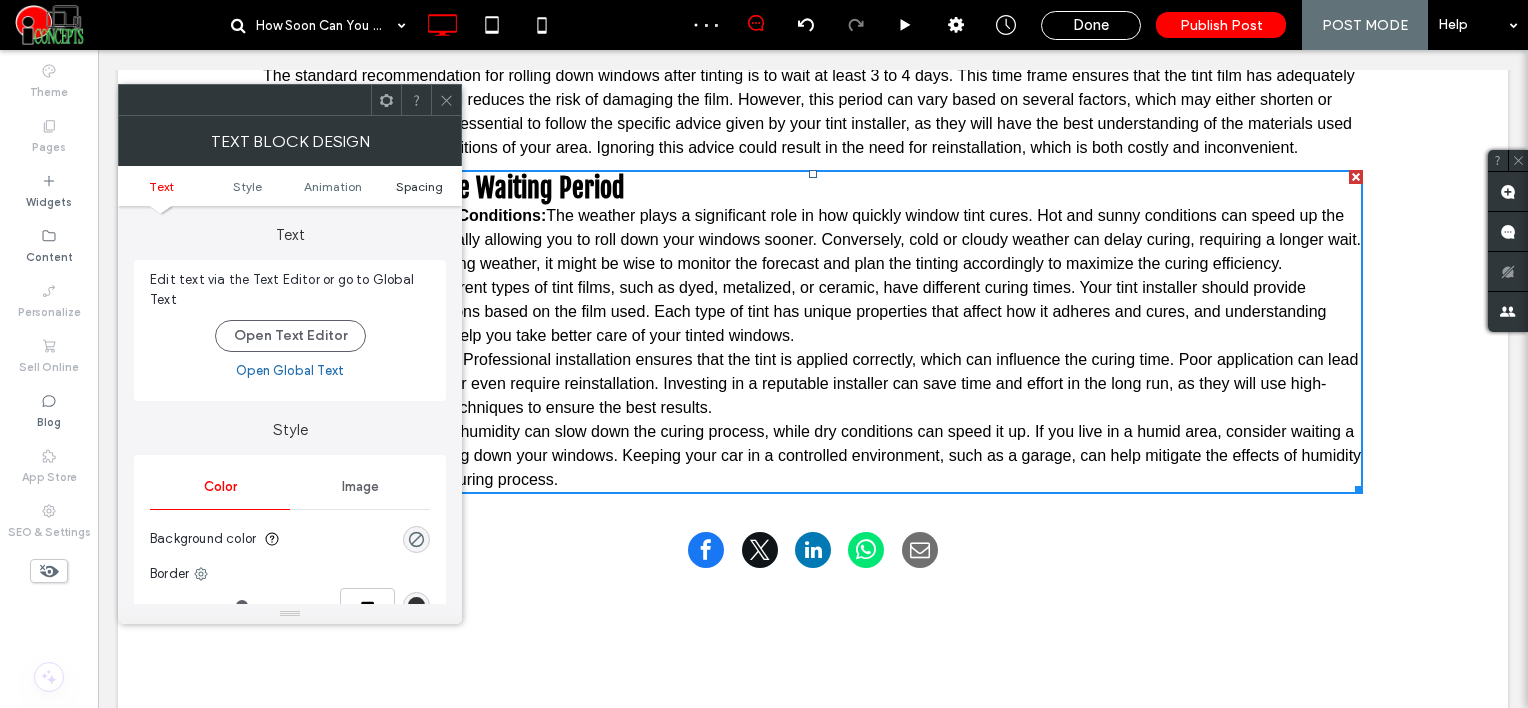 drag, startPoint x: 391, startPoint y: 181, endPoint x: 404, endPoint y: 184, distance: 13.341664 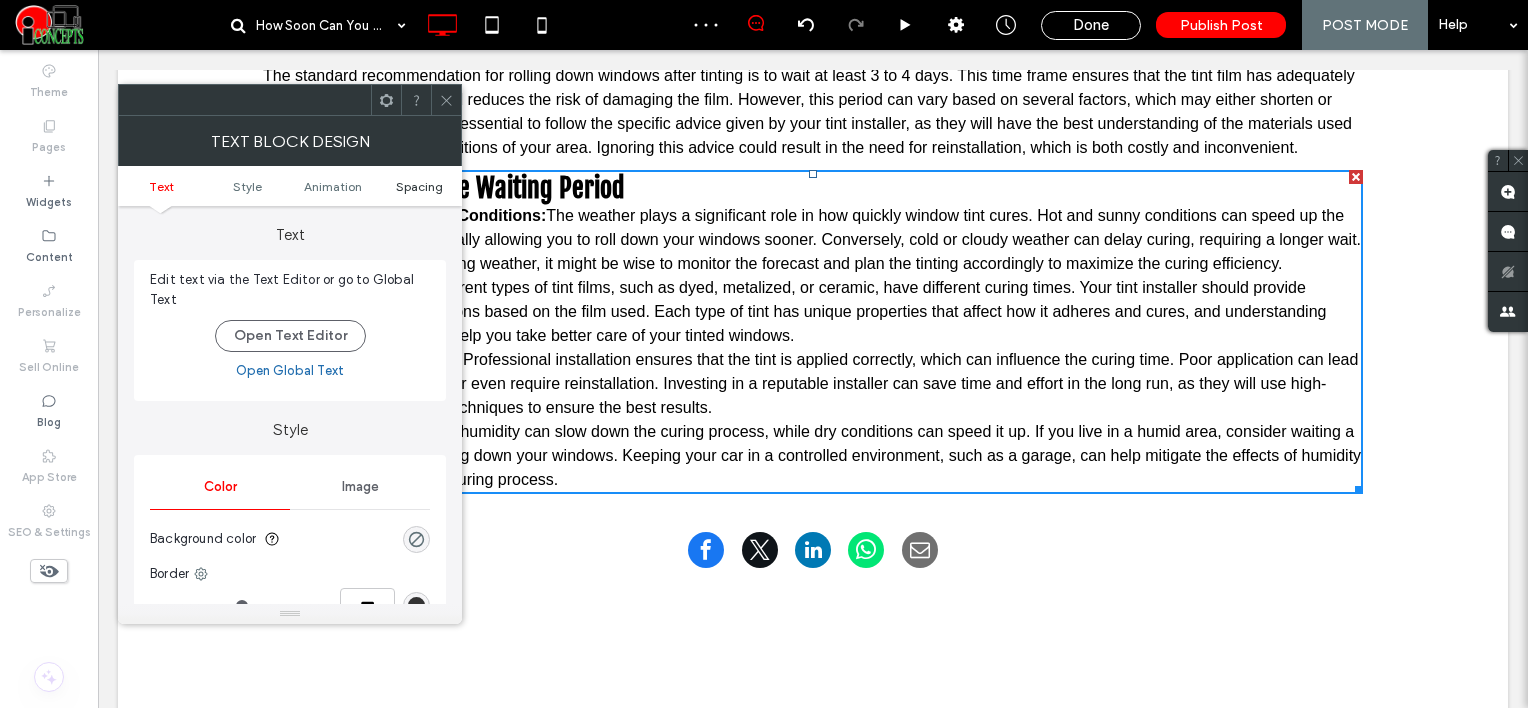click on "Spacing" at bounding box center (419, 186) 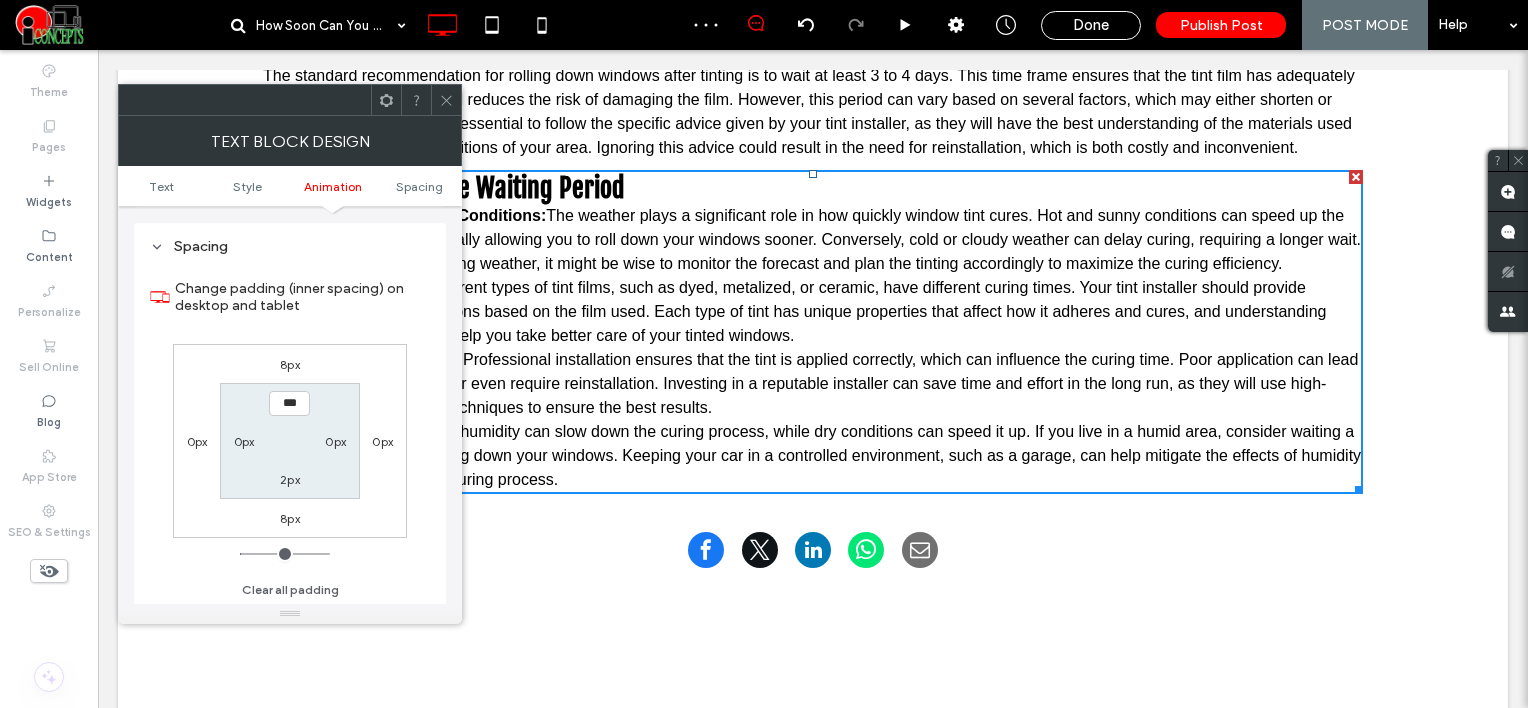 scroll, scrollTop: 572, scrollLeft: 0, axis: vertical 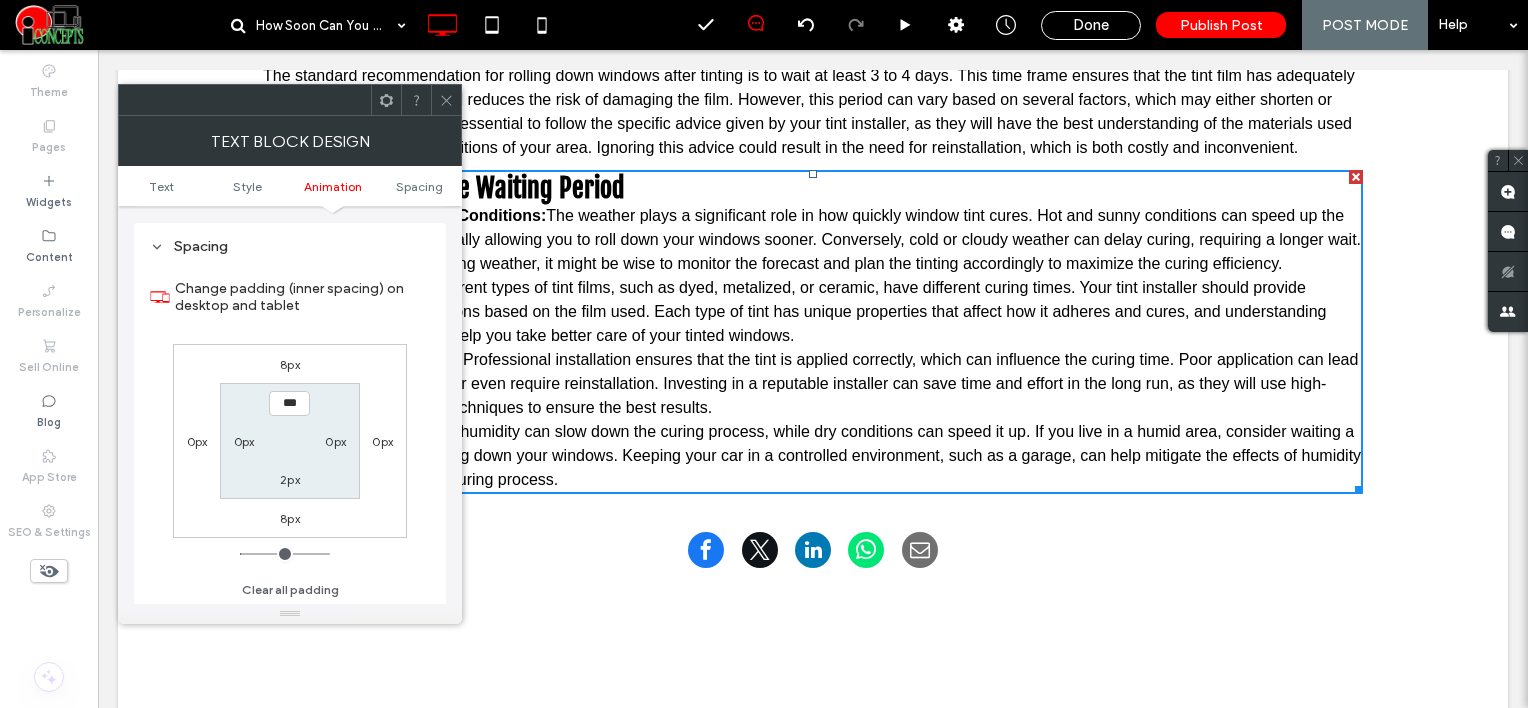 click on "8px" at bounding box center [290, 364] 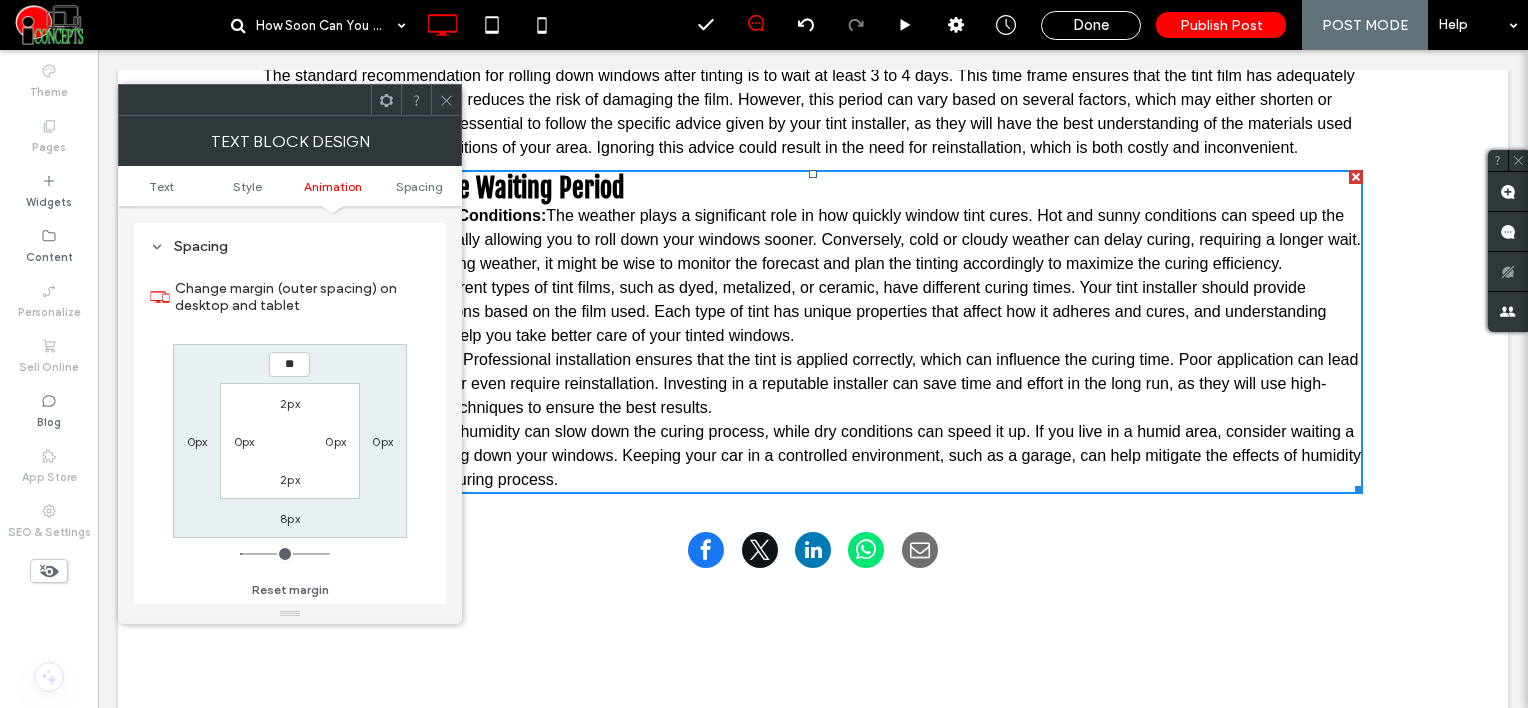 type on "**" 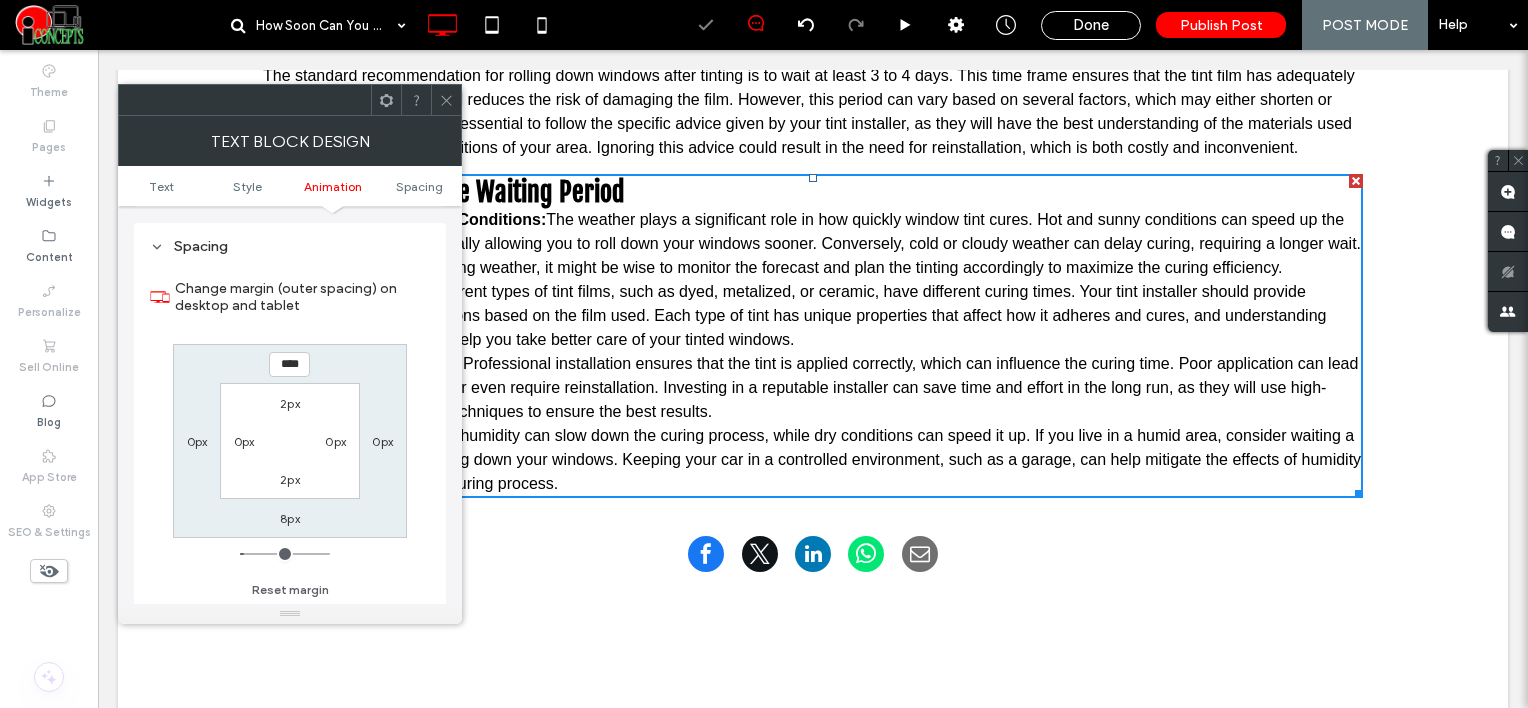 click 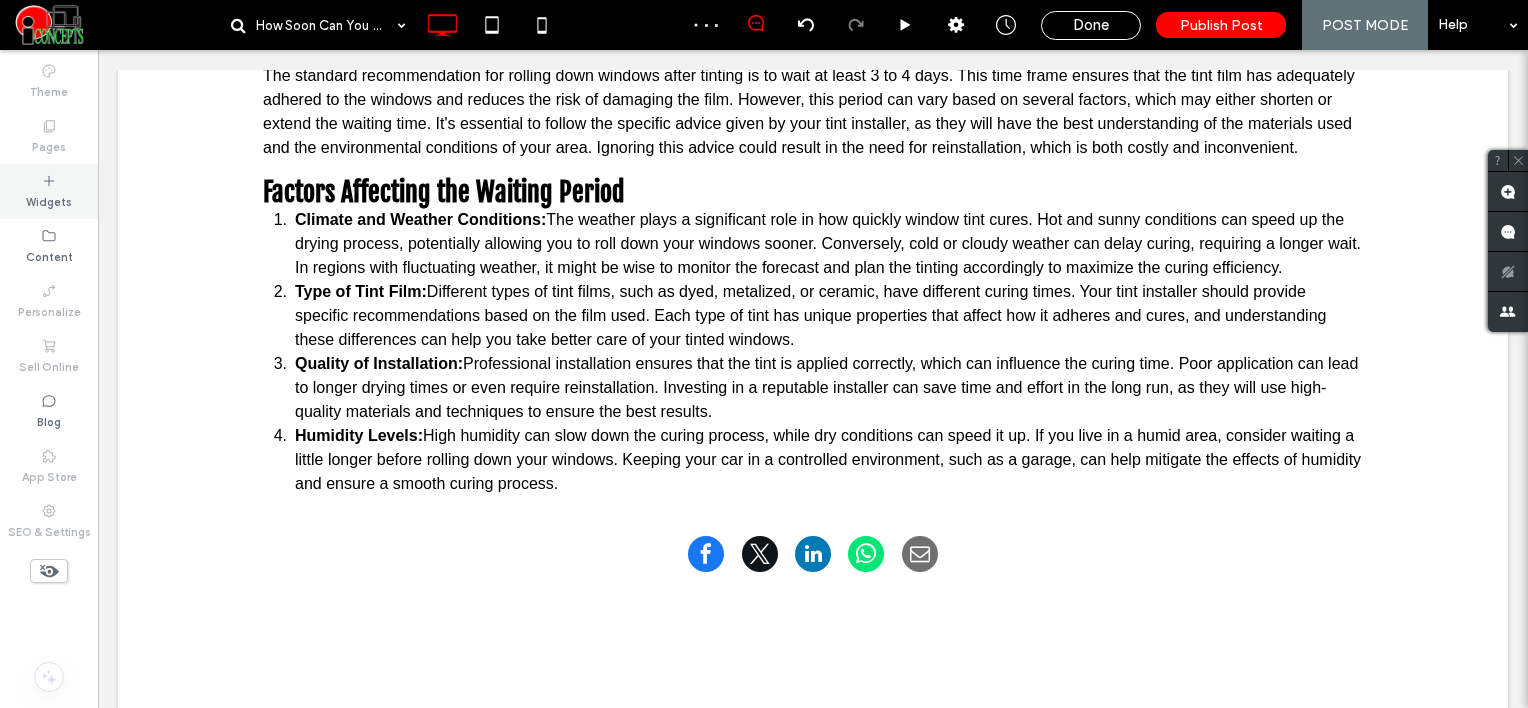 click on "Widgets" at bounding box center [49, 200] 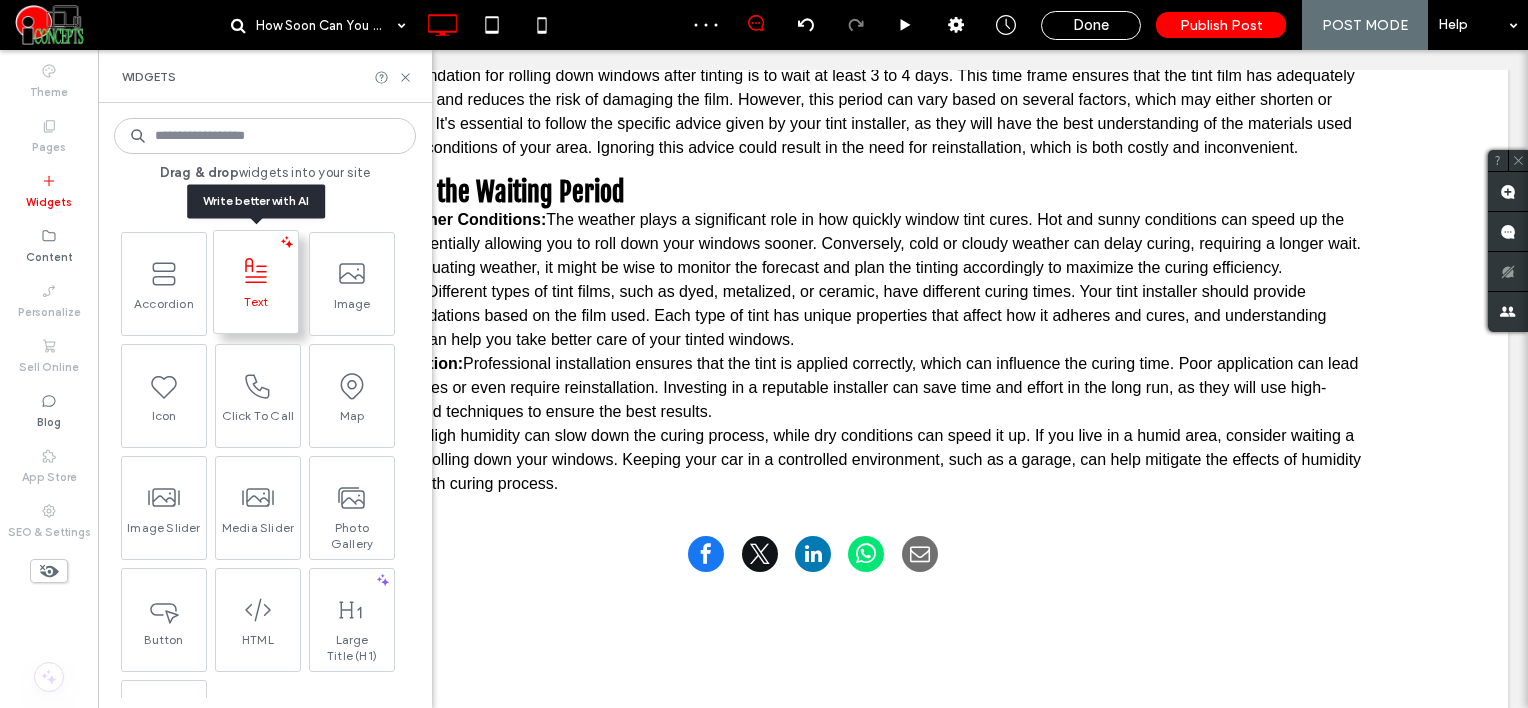 click on "Text" at bounding box center (256, 308) 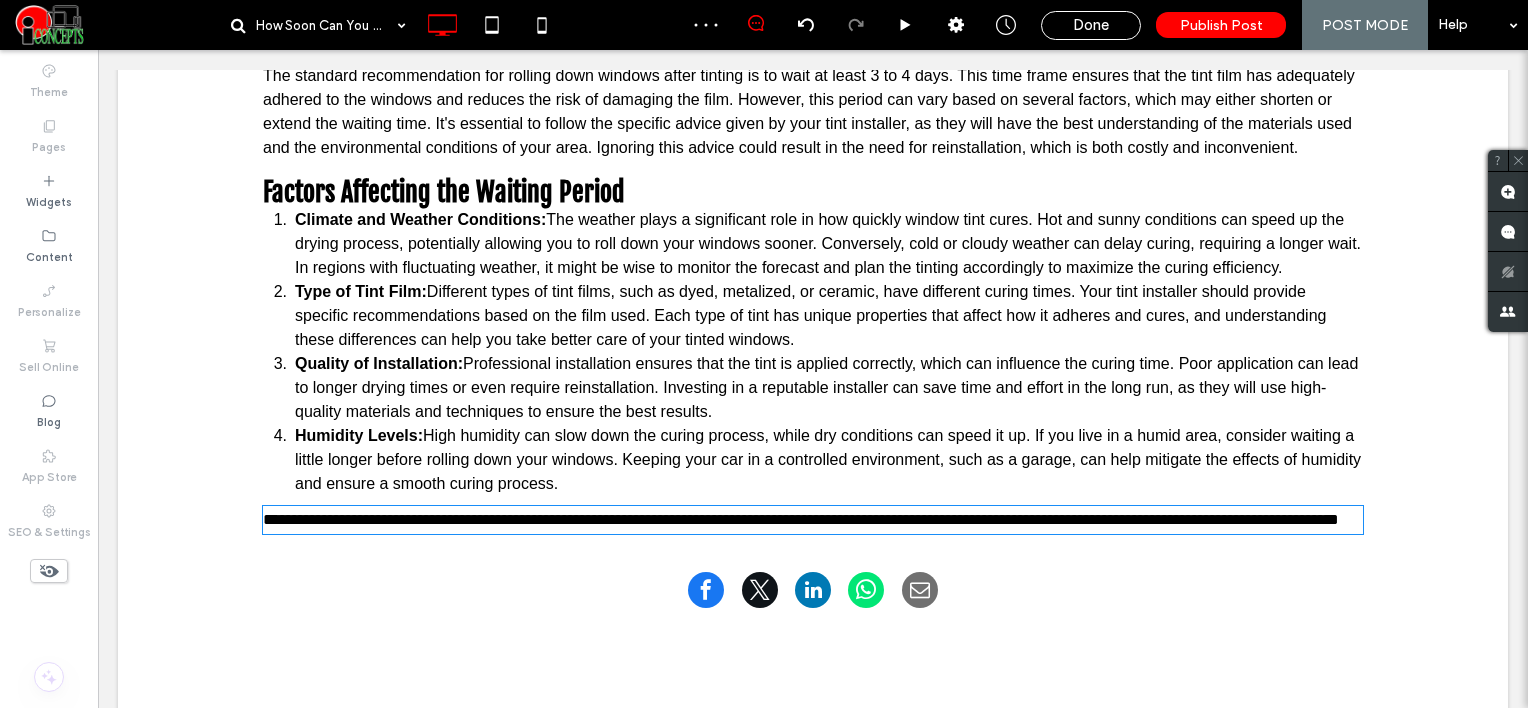 type on "*****" 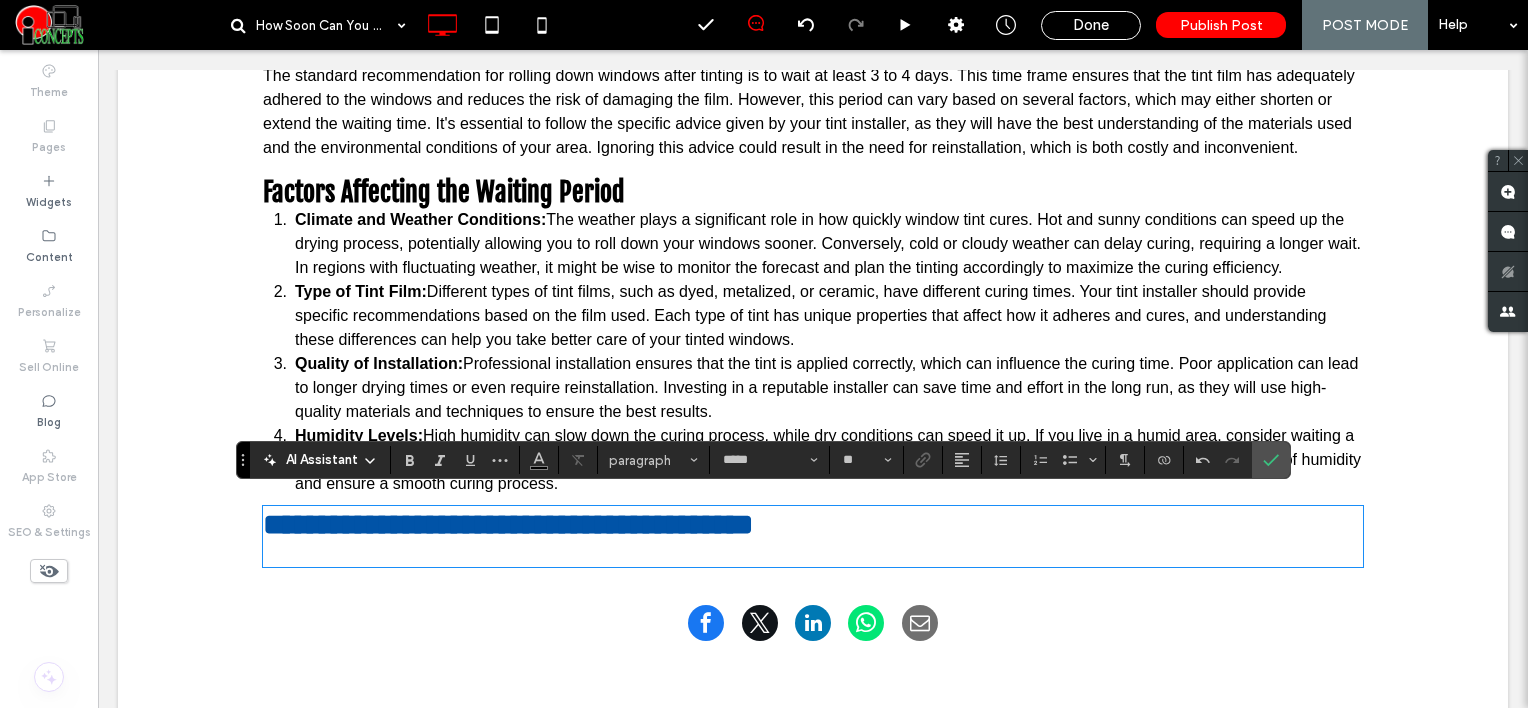 type on "**********" 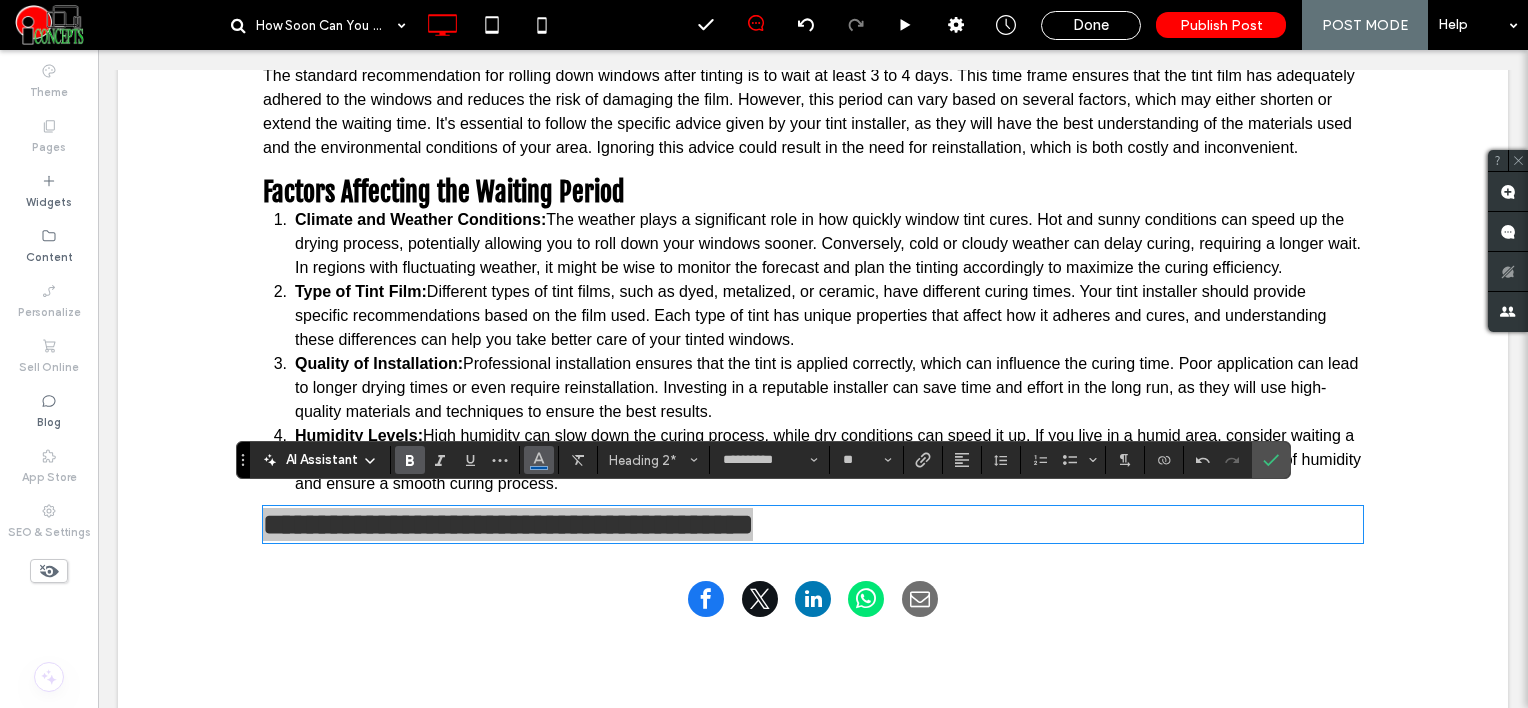 click 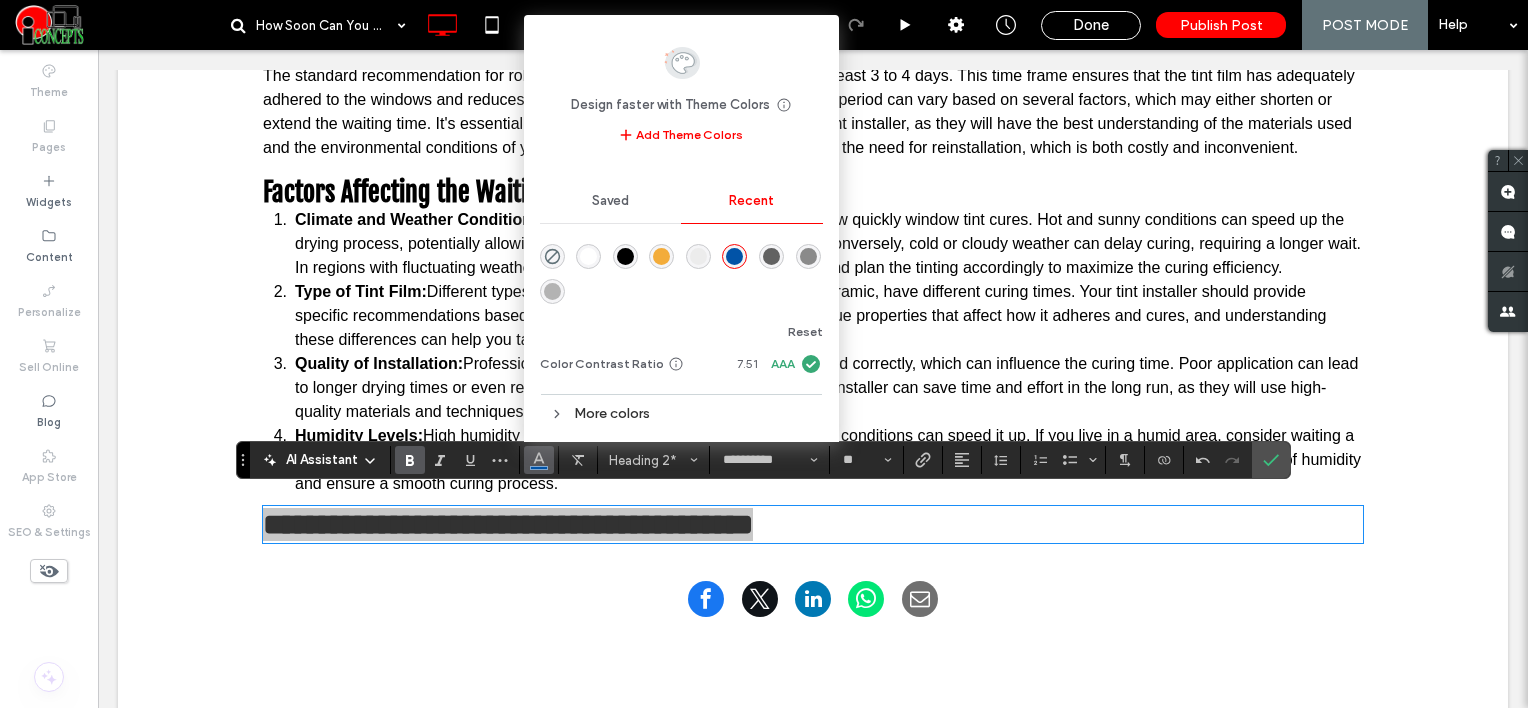 drag, startPoint x: 620, startPoint y: 254, endPoint x: 640, endPoint y: 342, distance: 90.24411 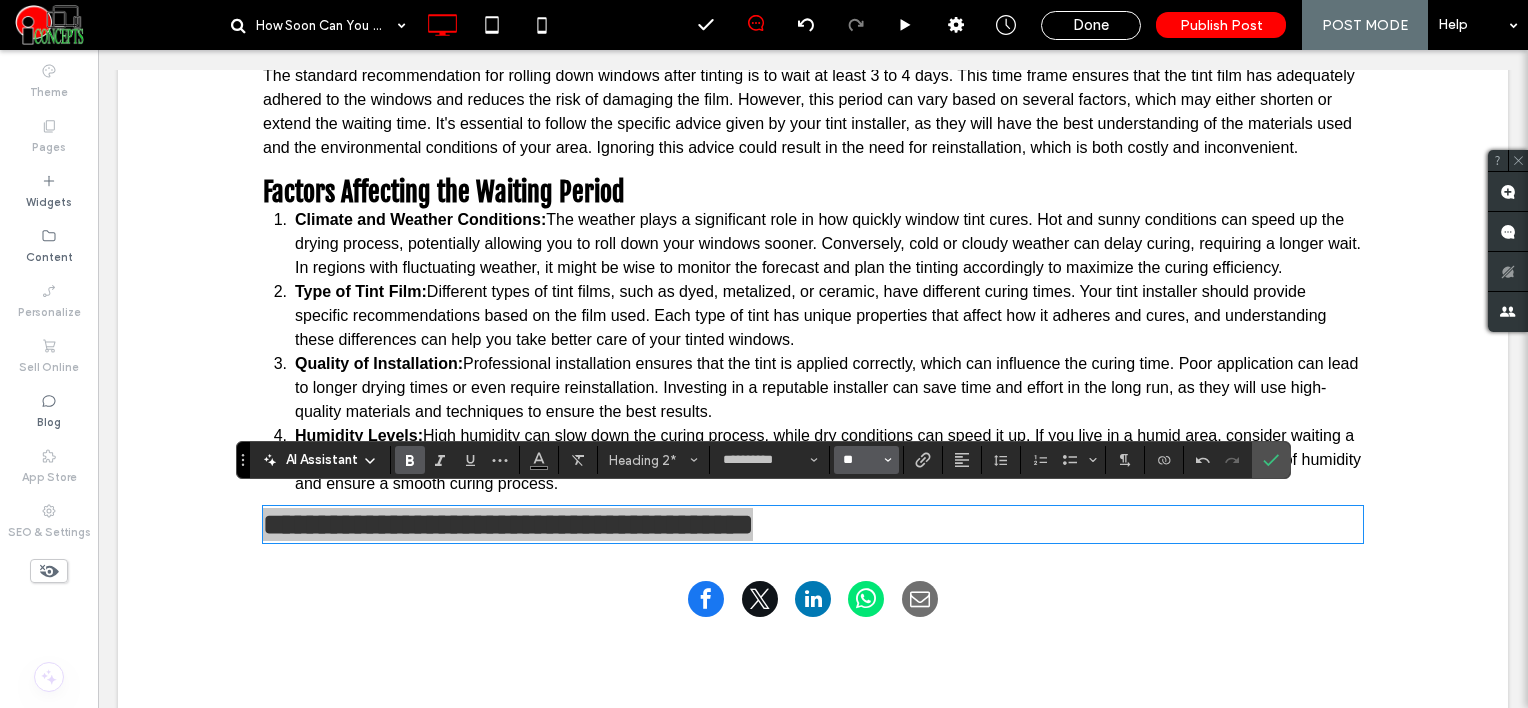 click on "**" at bounding box center [860, 460] 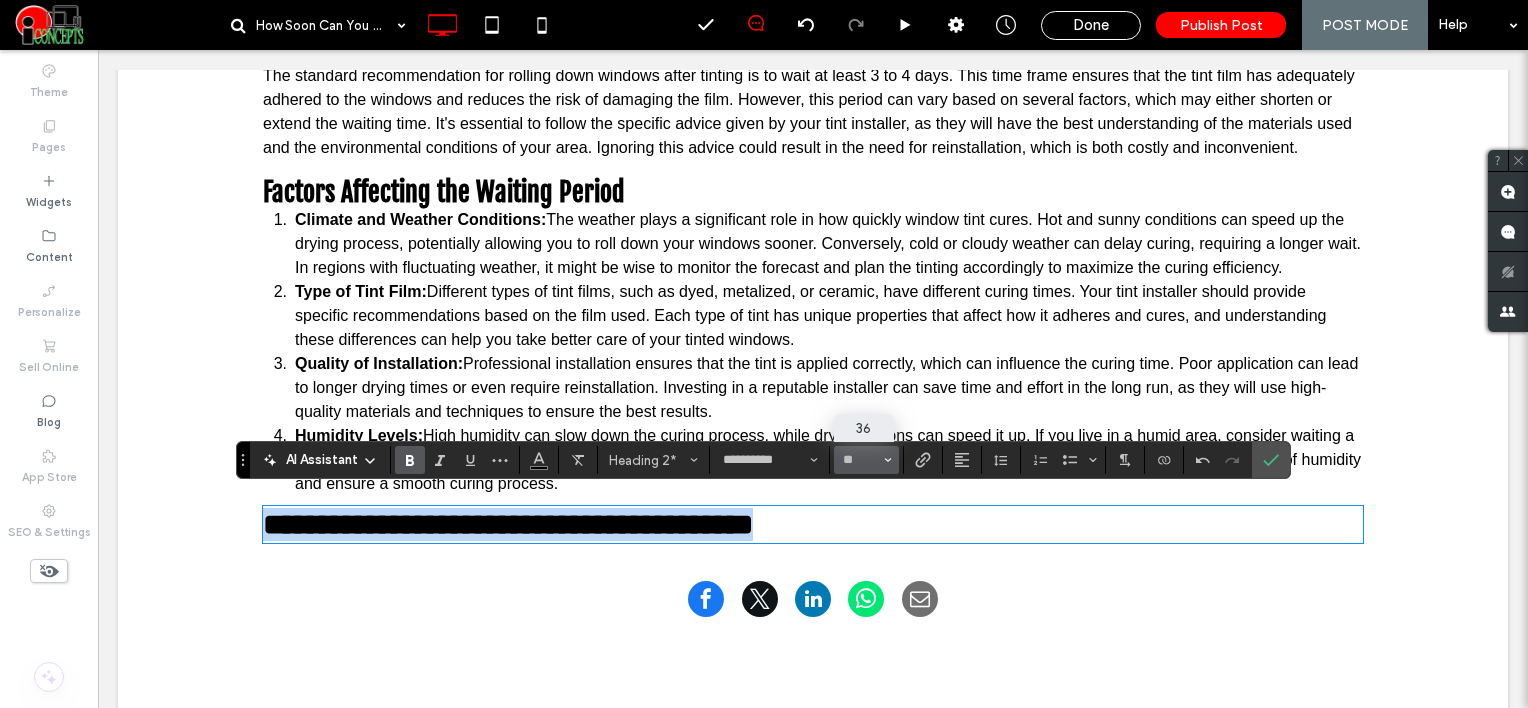 type on "**" 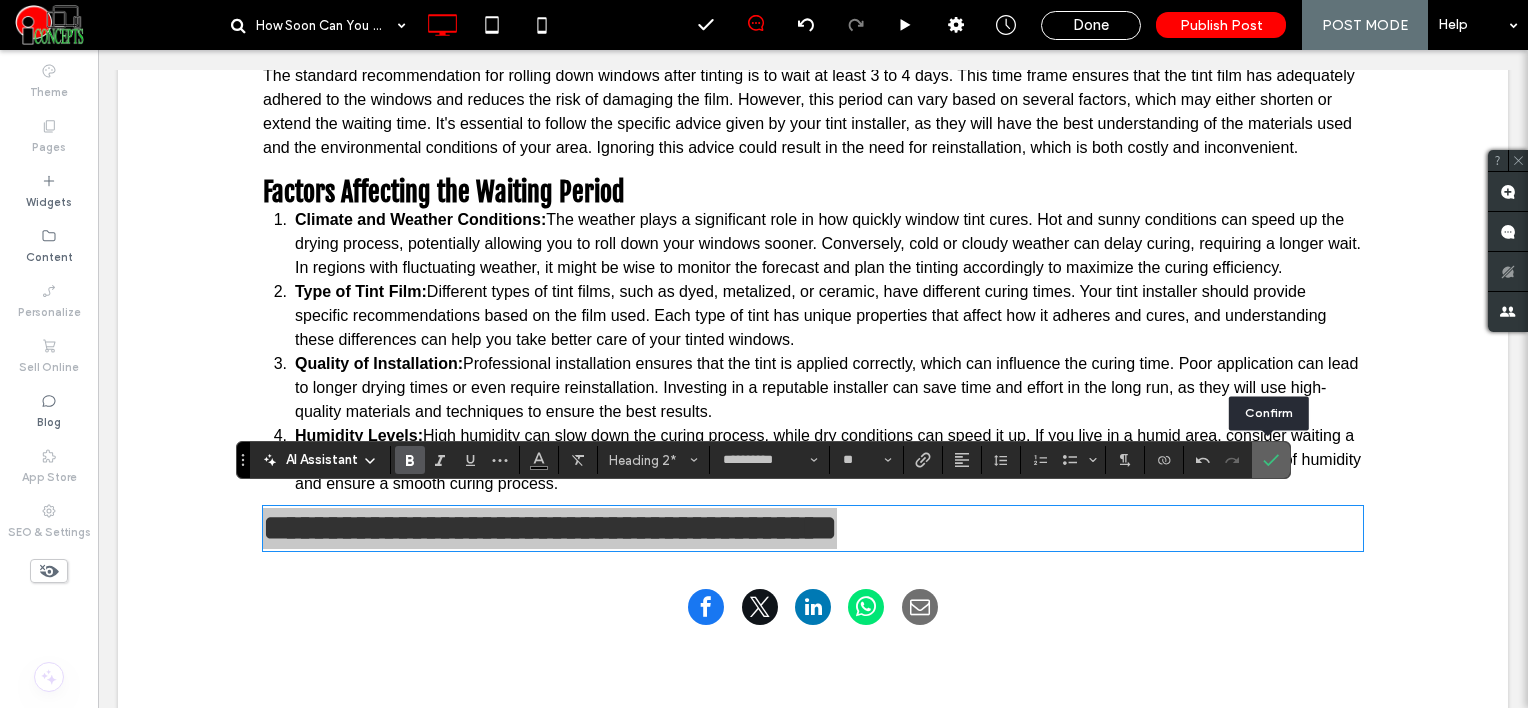 click 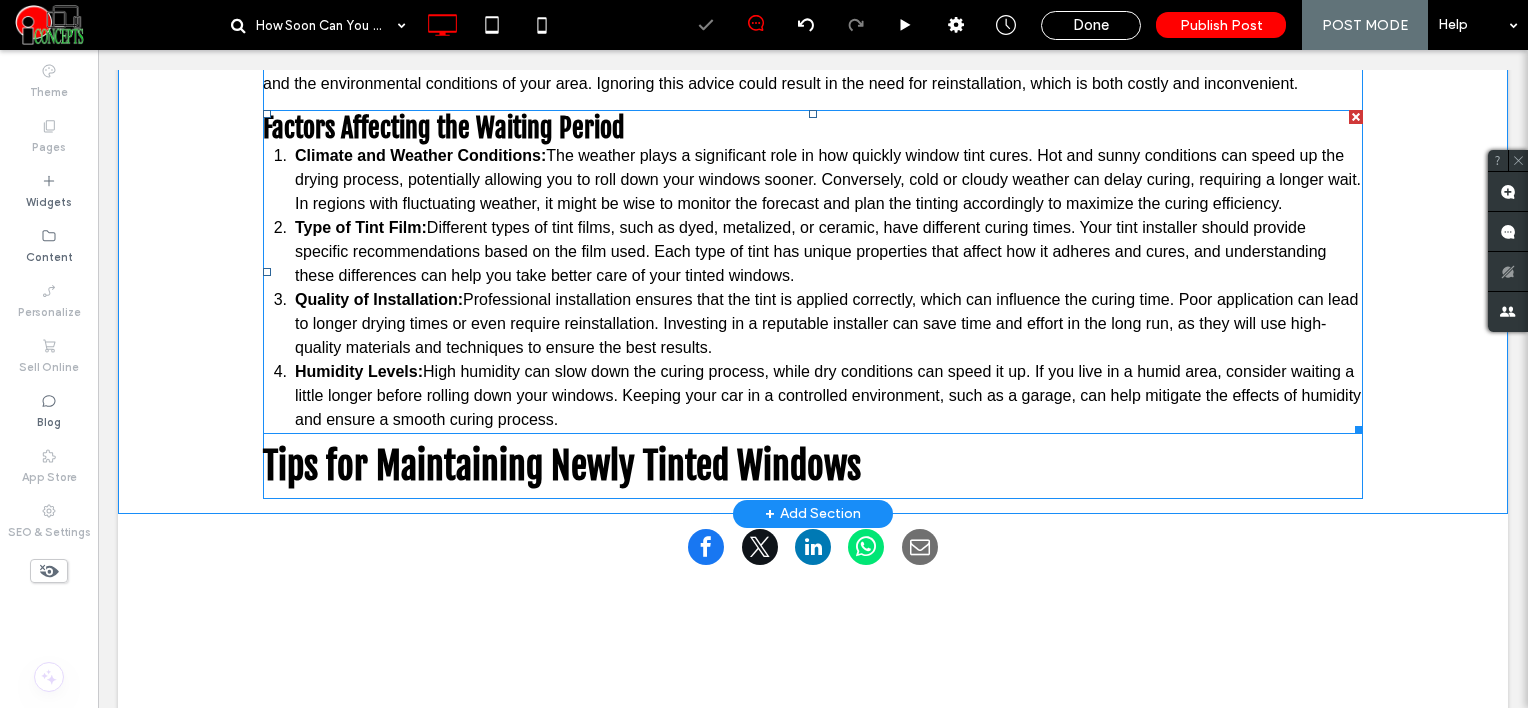 scroll, scrollTop: 1600, scrollLeft: 0, axis: vertical 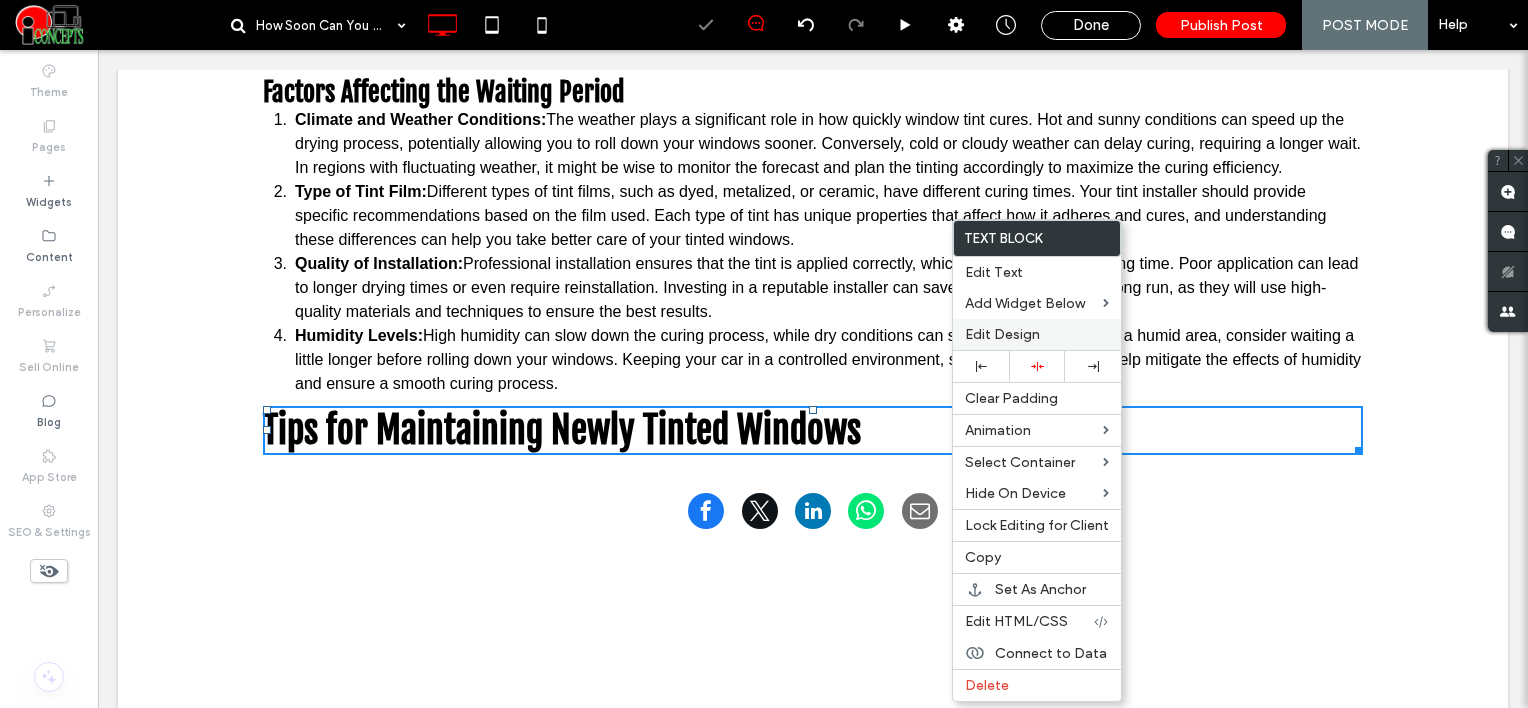 click on "Edit Design" at bounding box center [1037, 334] 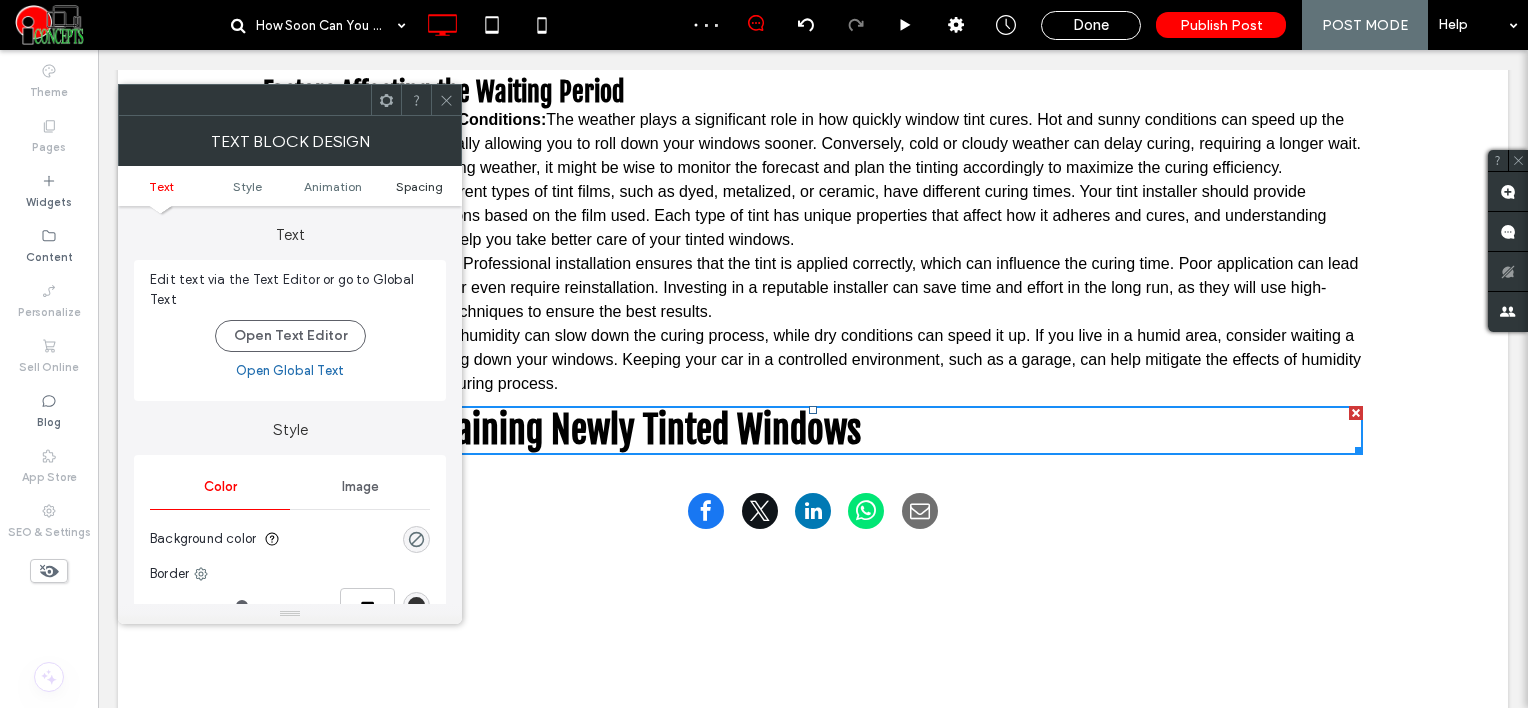 click on "Spacing" at bounding box center (419, 186) 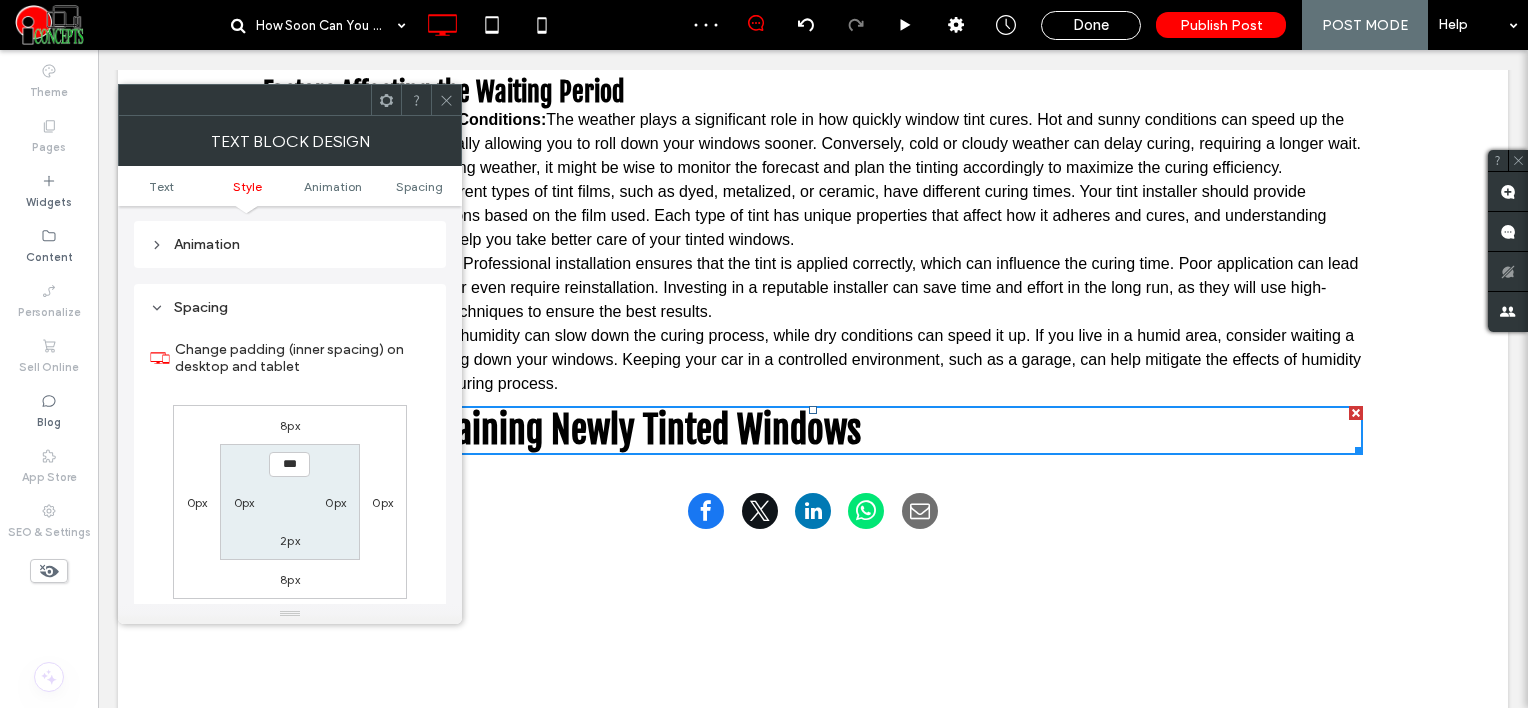 scroll, scrollTop: 572, scrollLeft: 0, axis: vertical 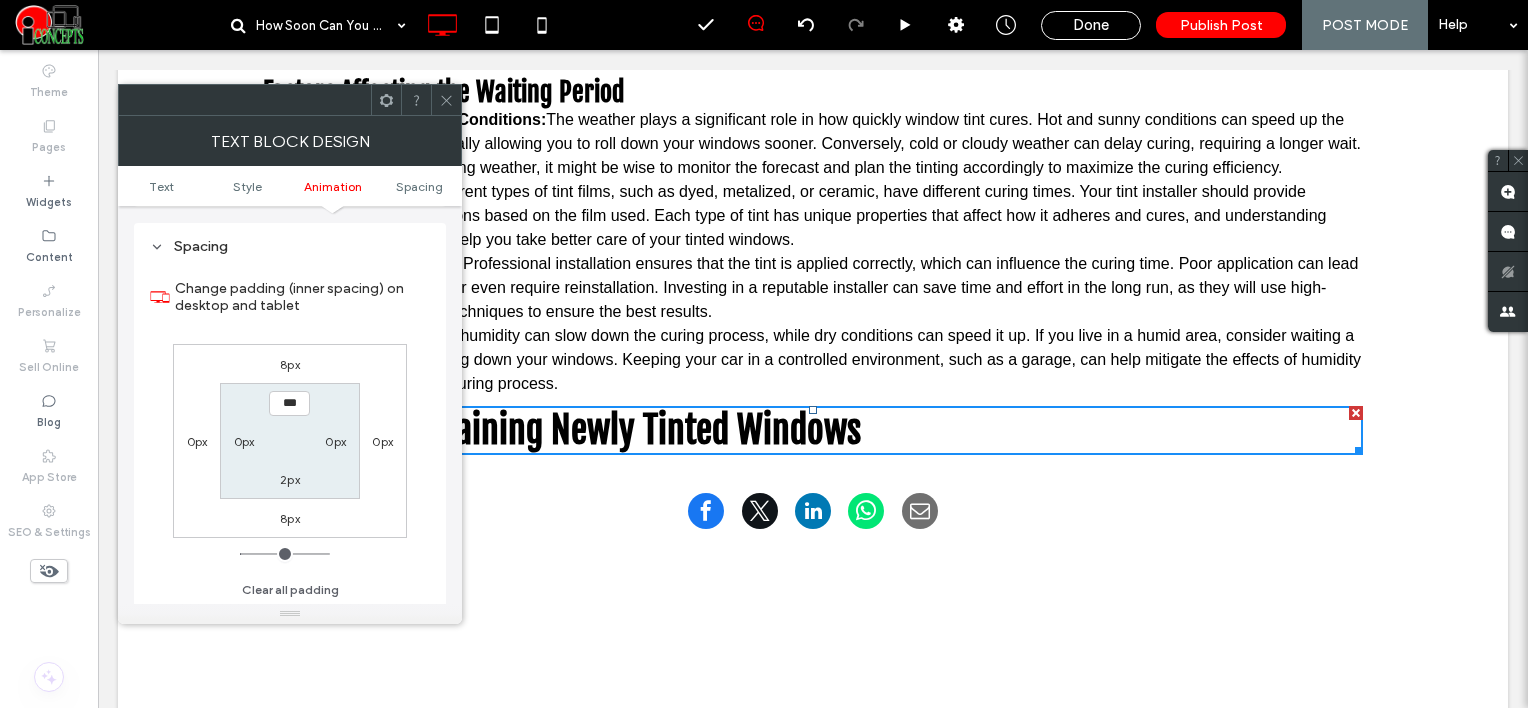 click on "8px" at bounding box center [290, 364] 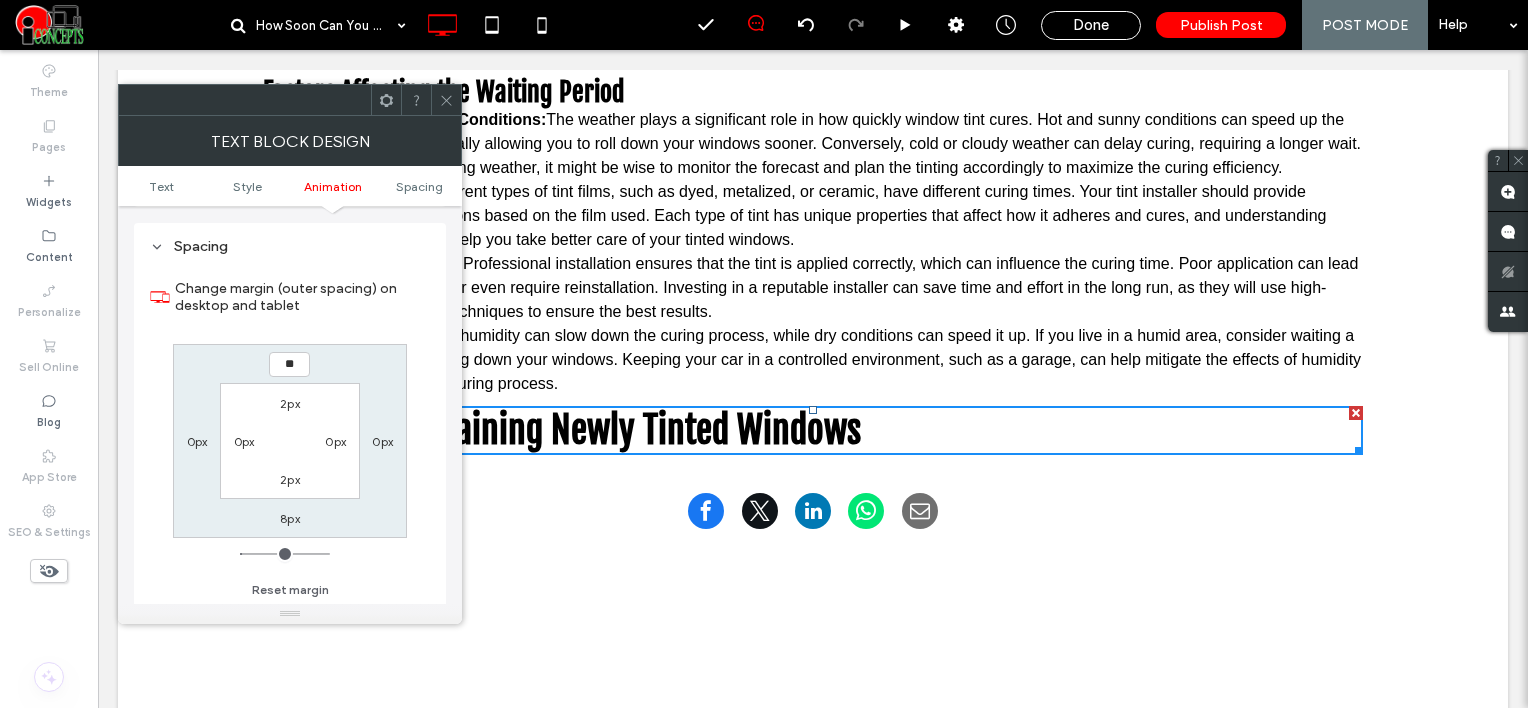 type on "**" 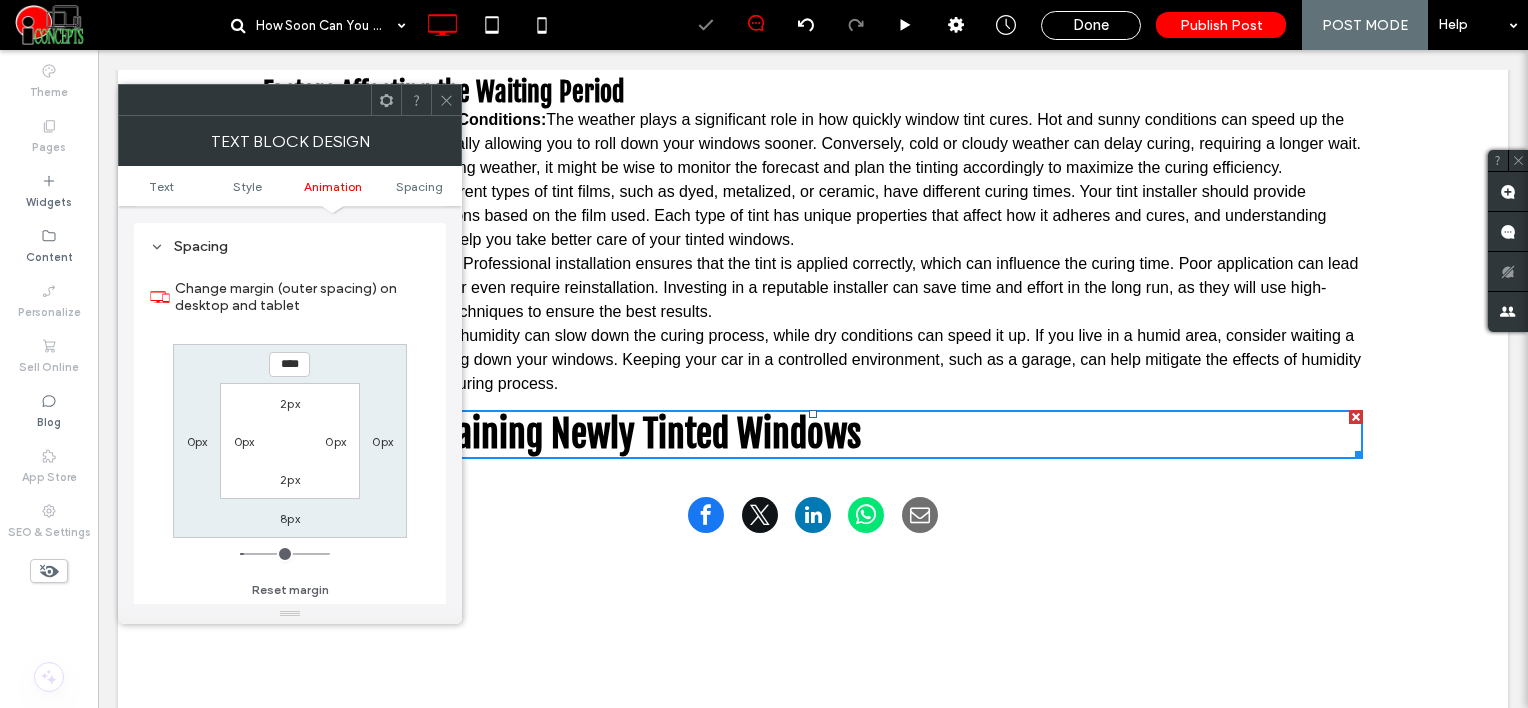 click 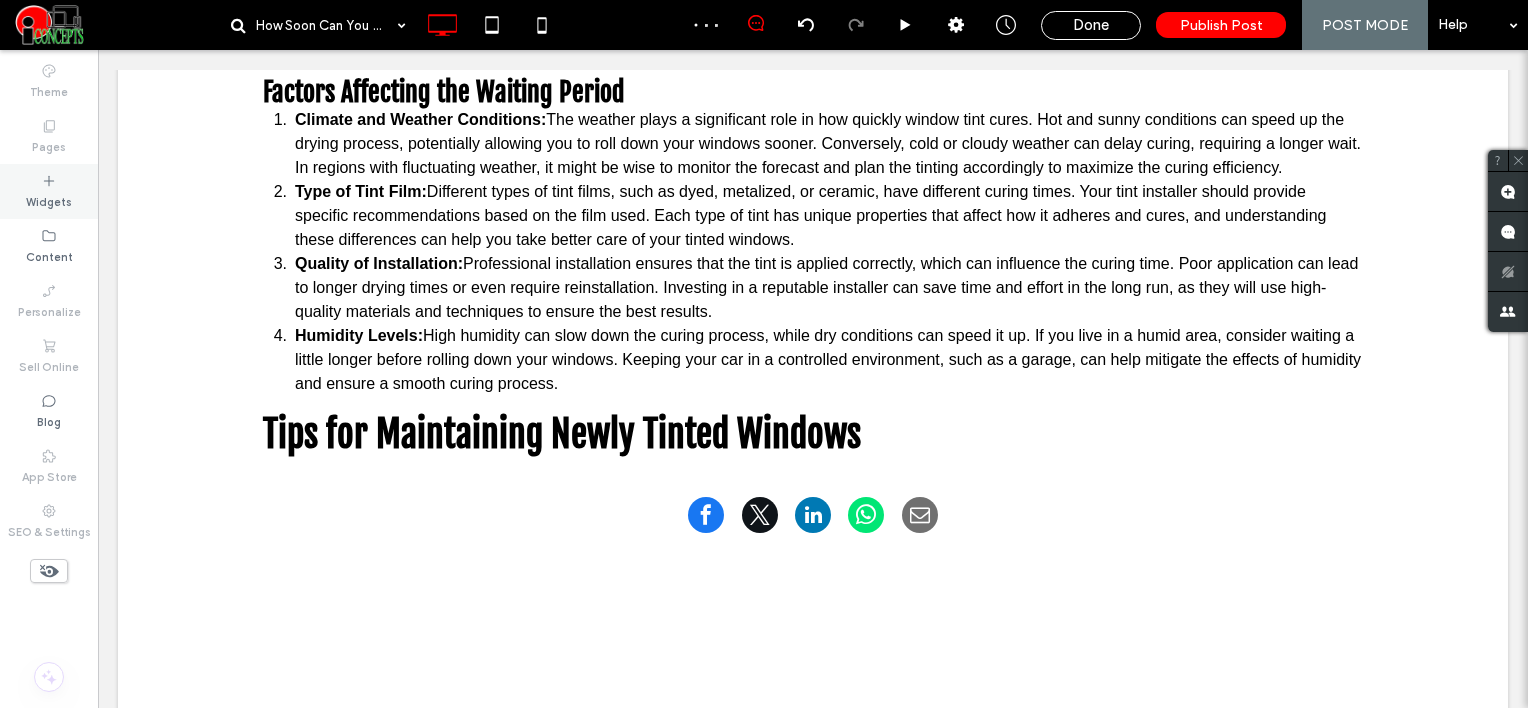 click on "Widgets" at bounding box center [49, 200] 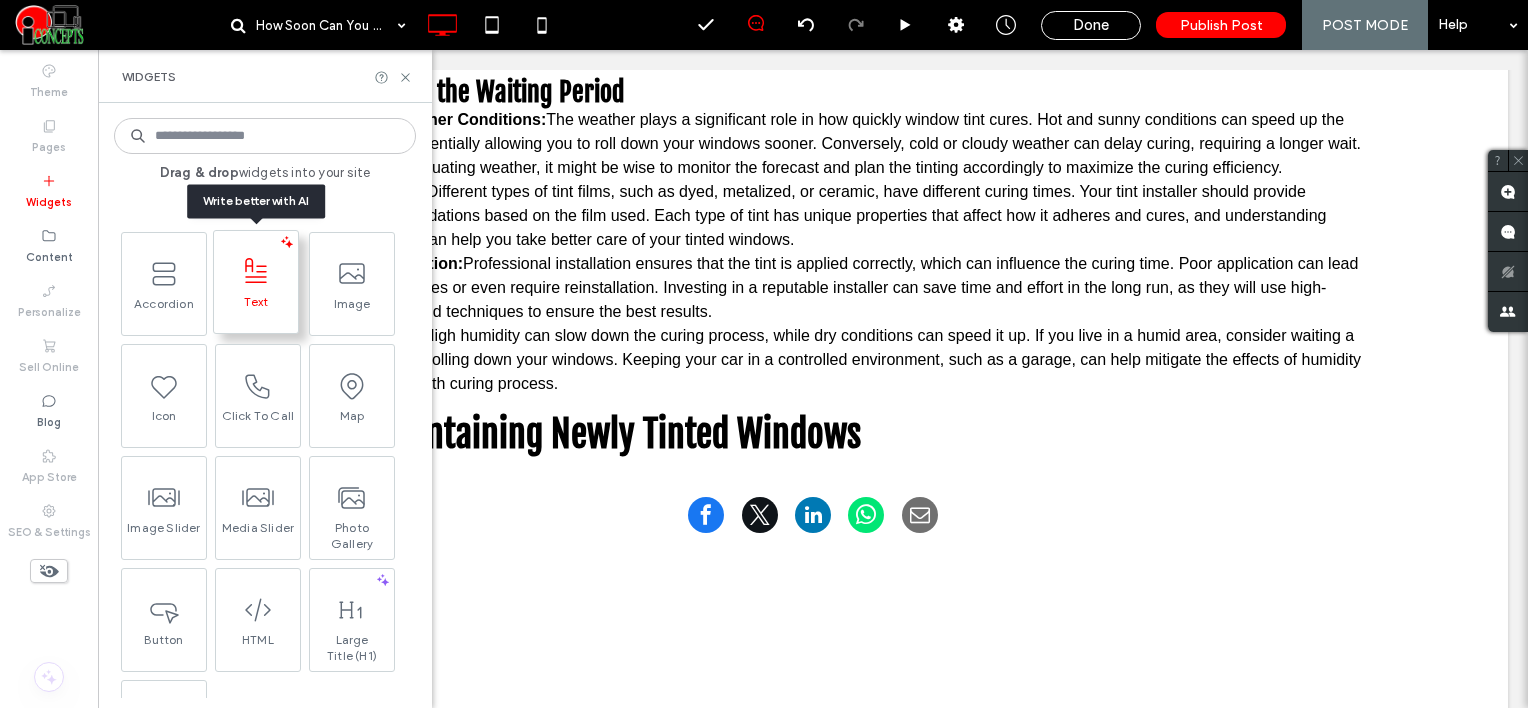 click 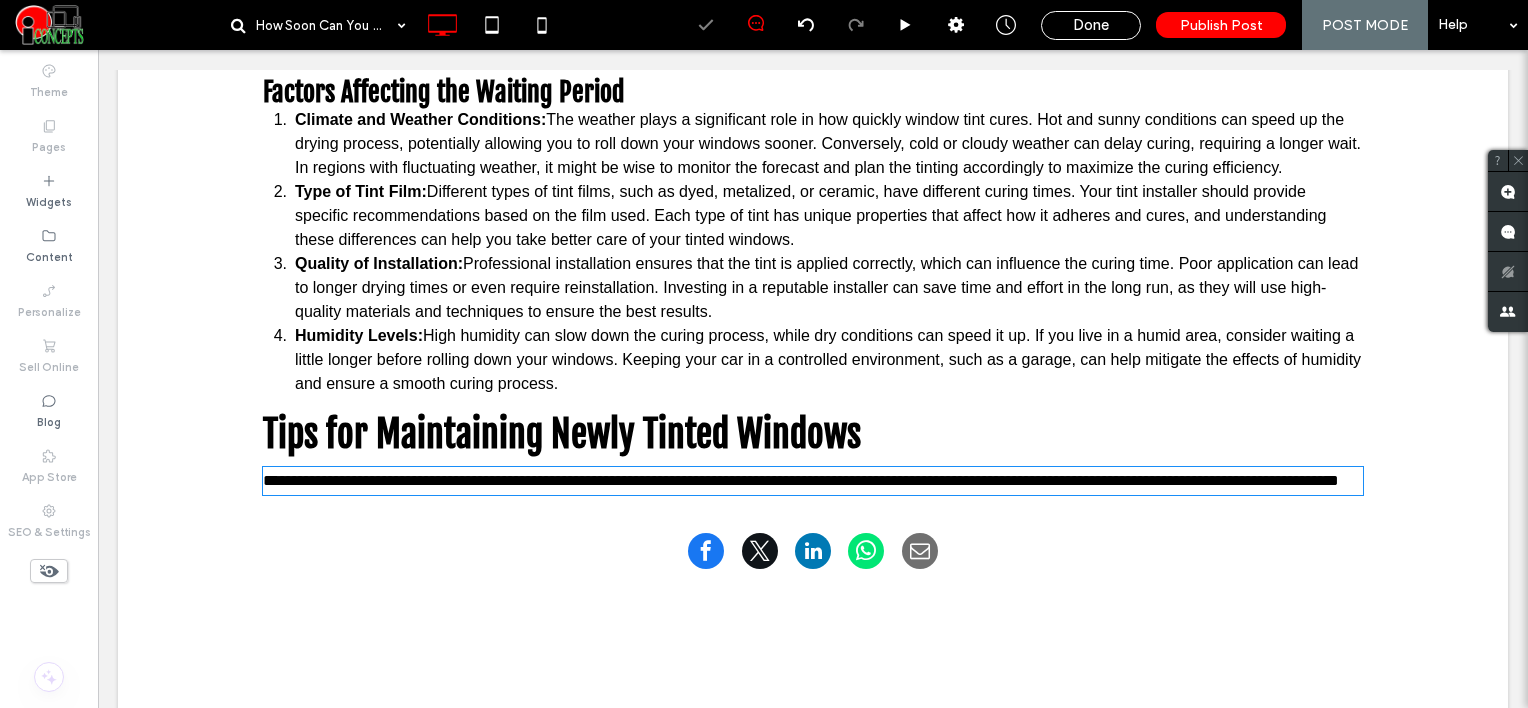 type on "*****" 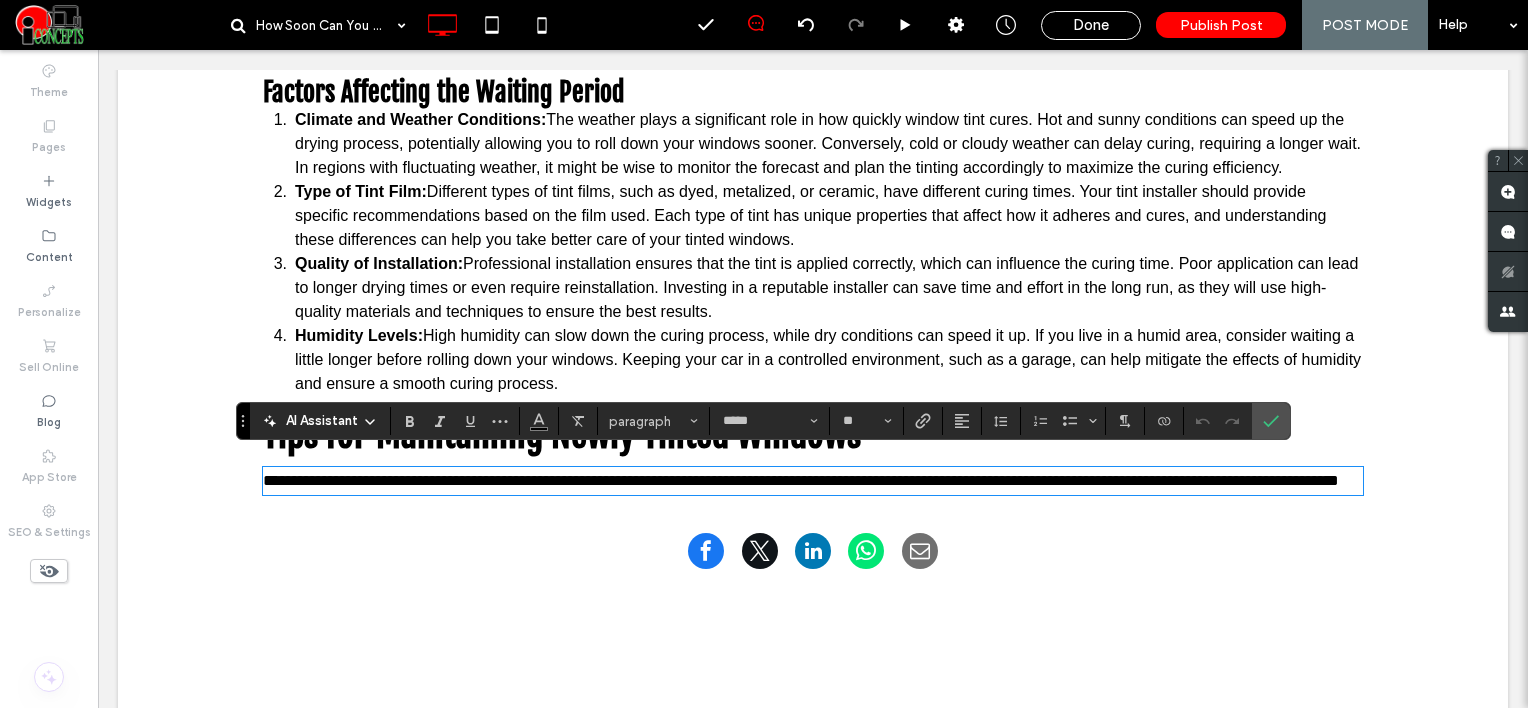 scroll, scrollTop: 0, scrollLeft: 0, axis: both 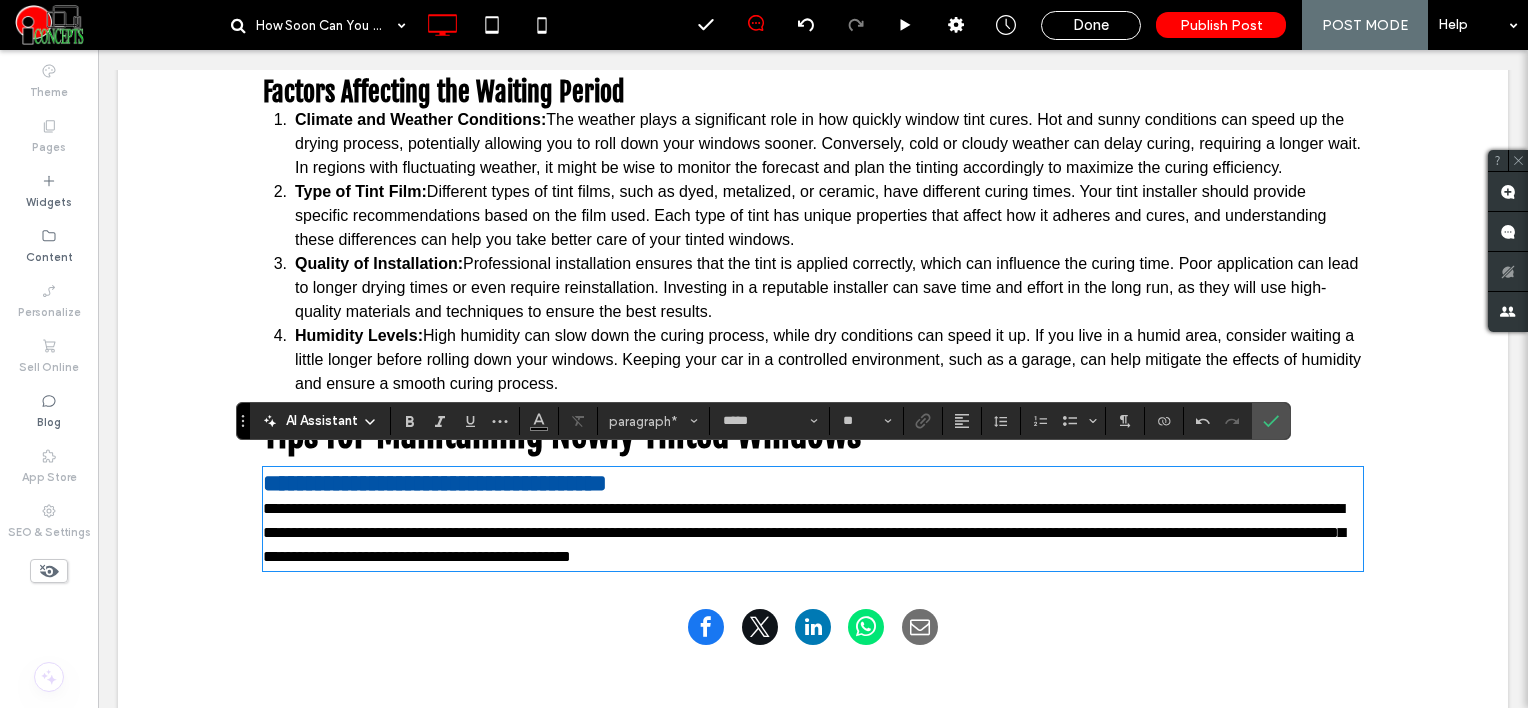type on "**********" 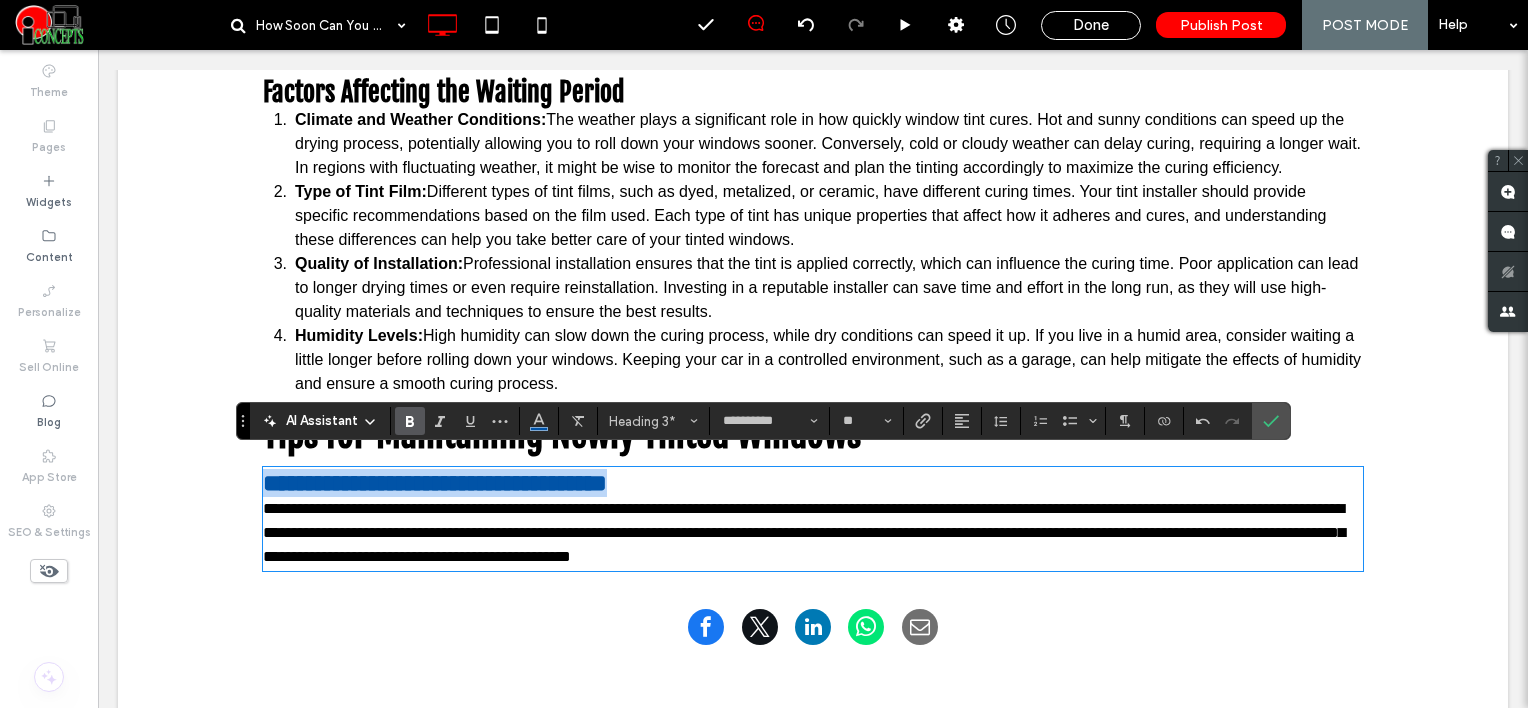 drag, startPoint x: 684, startPoint y: 481, endPoint x: 330, endPoint y: 385, distance: 366.78604 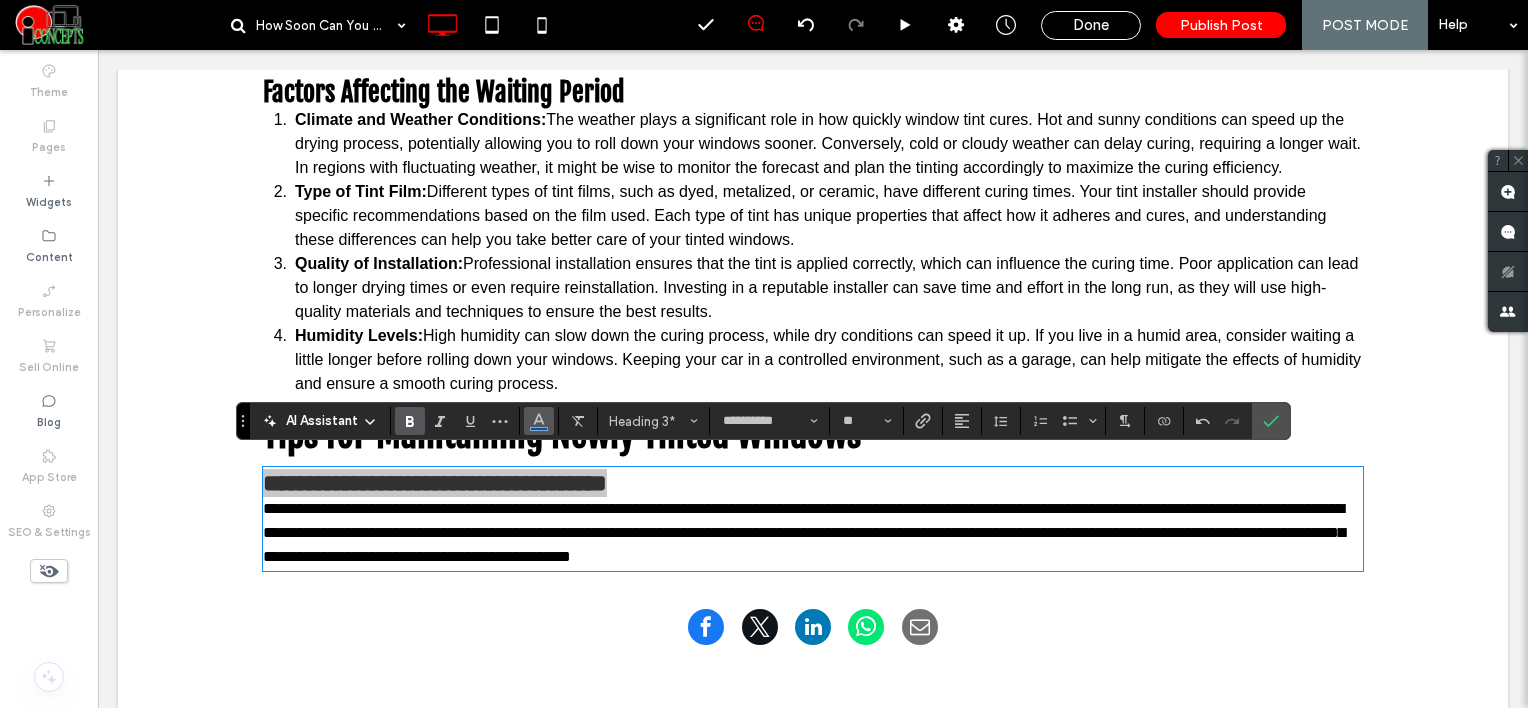 click at bounding box center [539, 419] 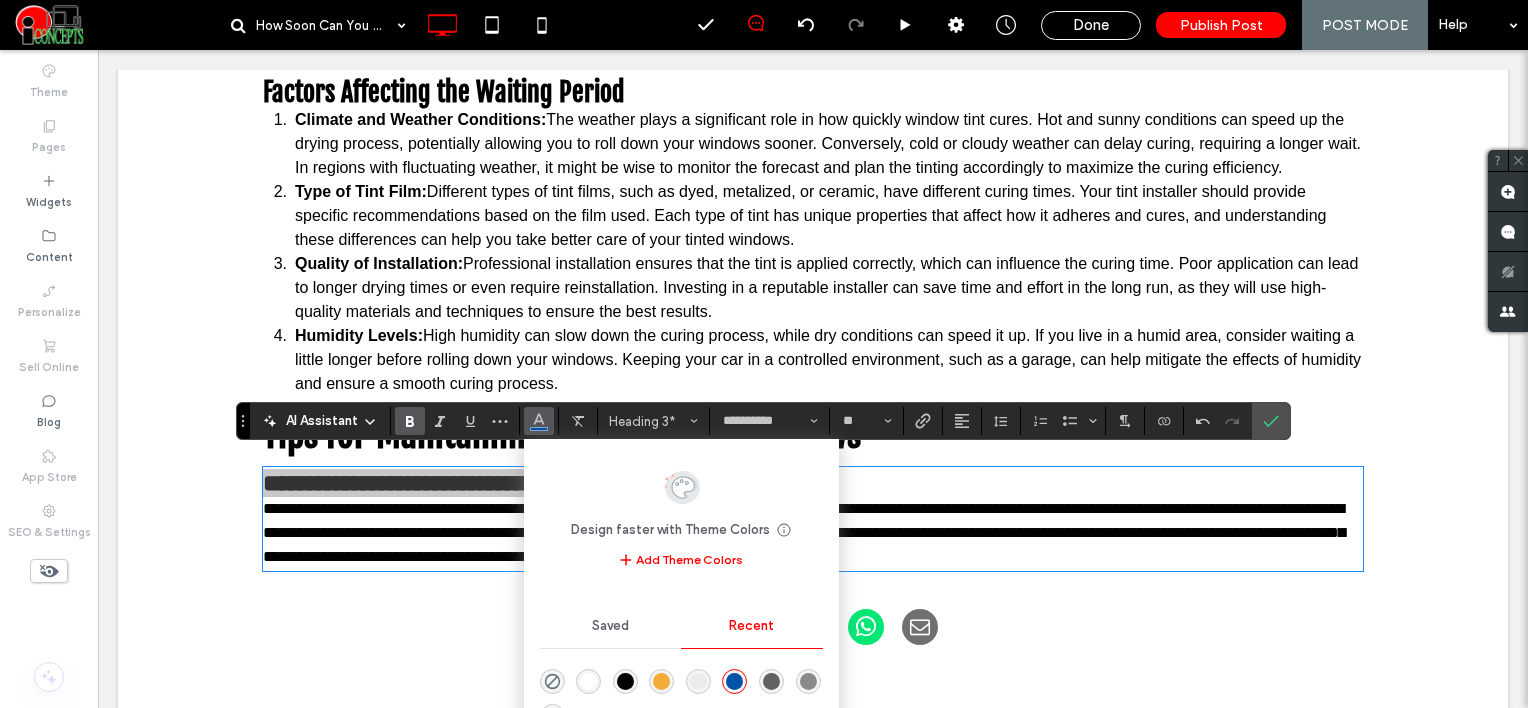 drag, startPoint x: 616, startPoint y: 676, endPoint x: 559, endPoint y: 569, distance: 121.235306 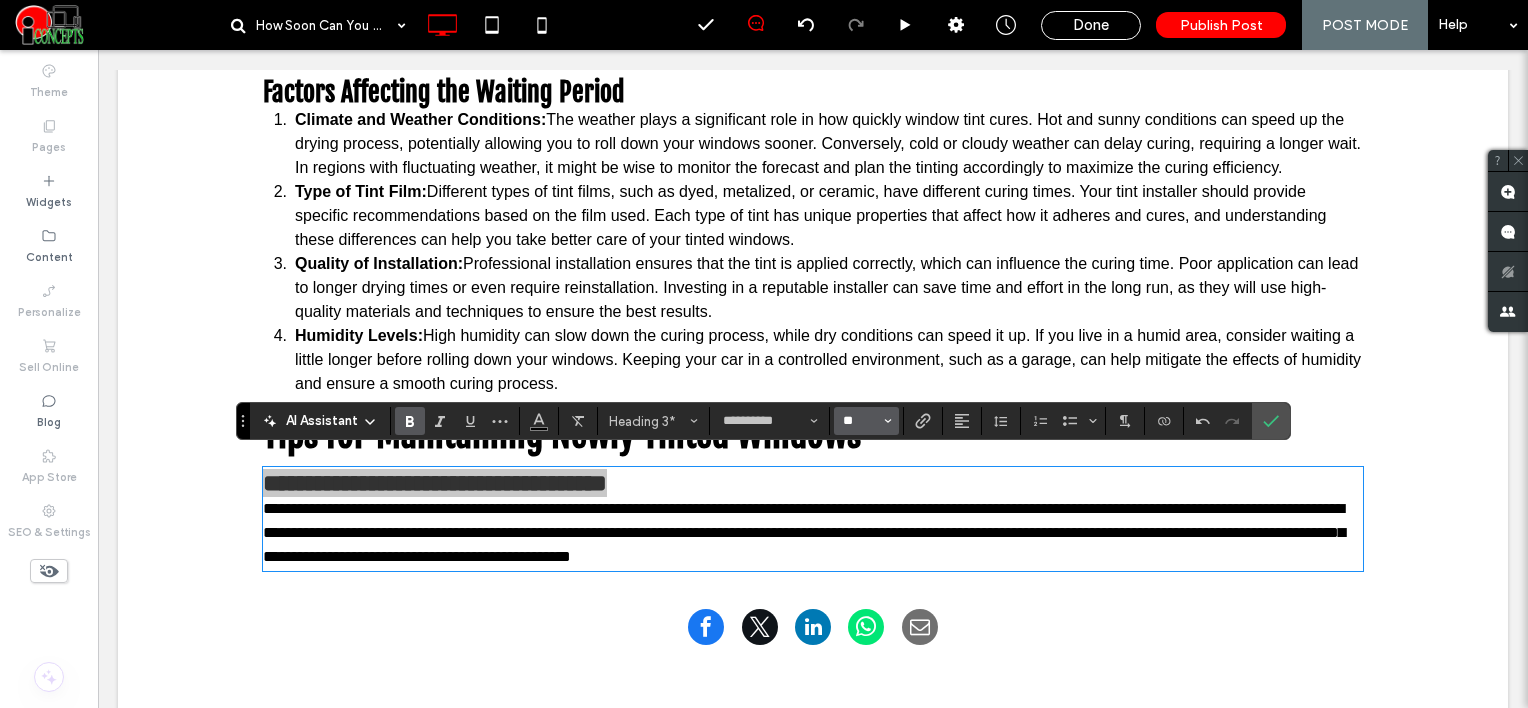 click on "**" at bounding box center (860, 421) 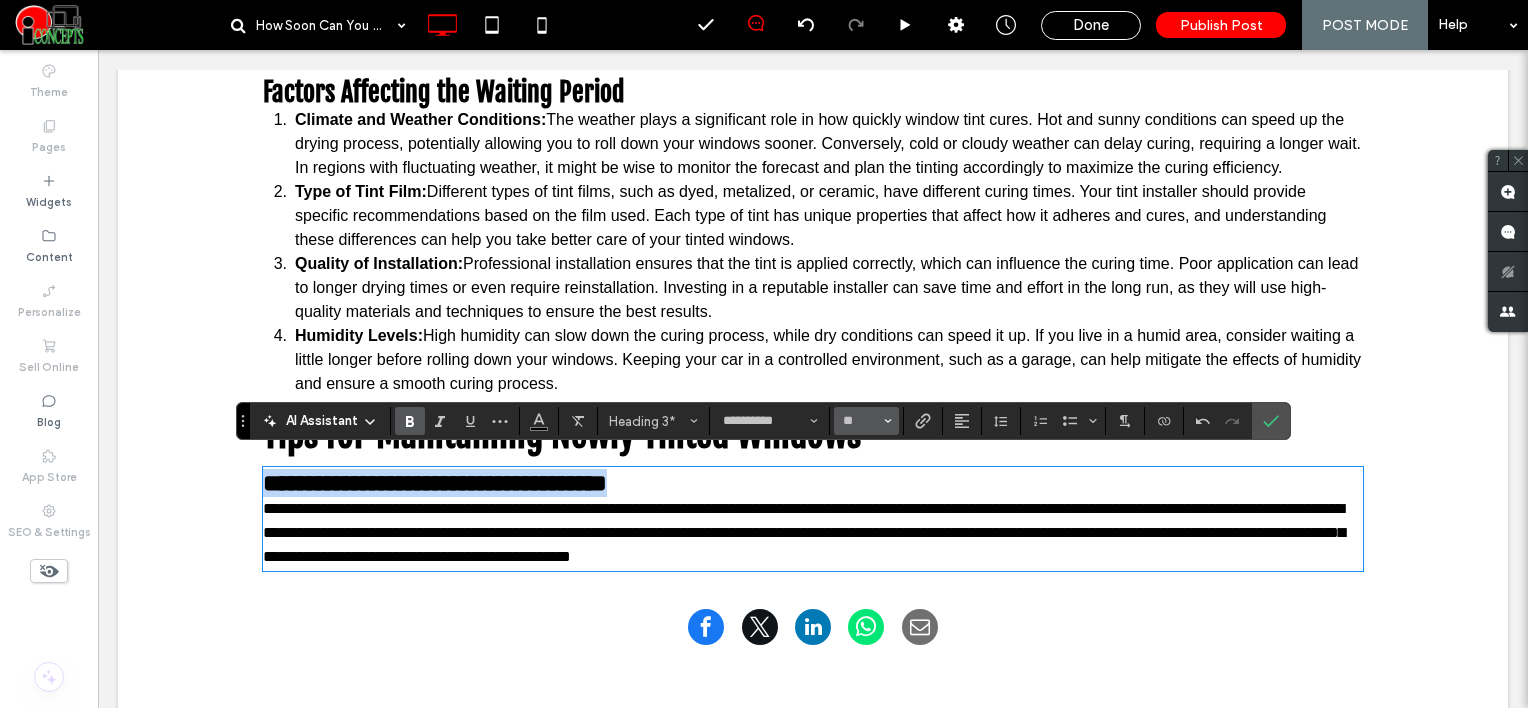 type on "**" 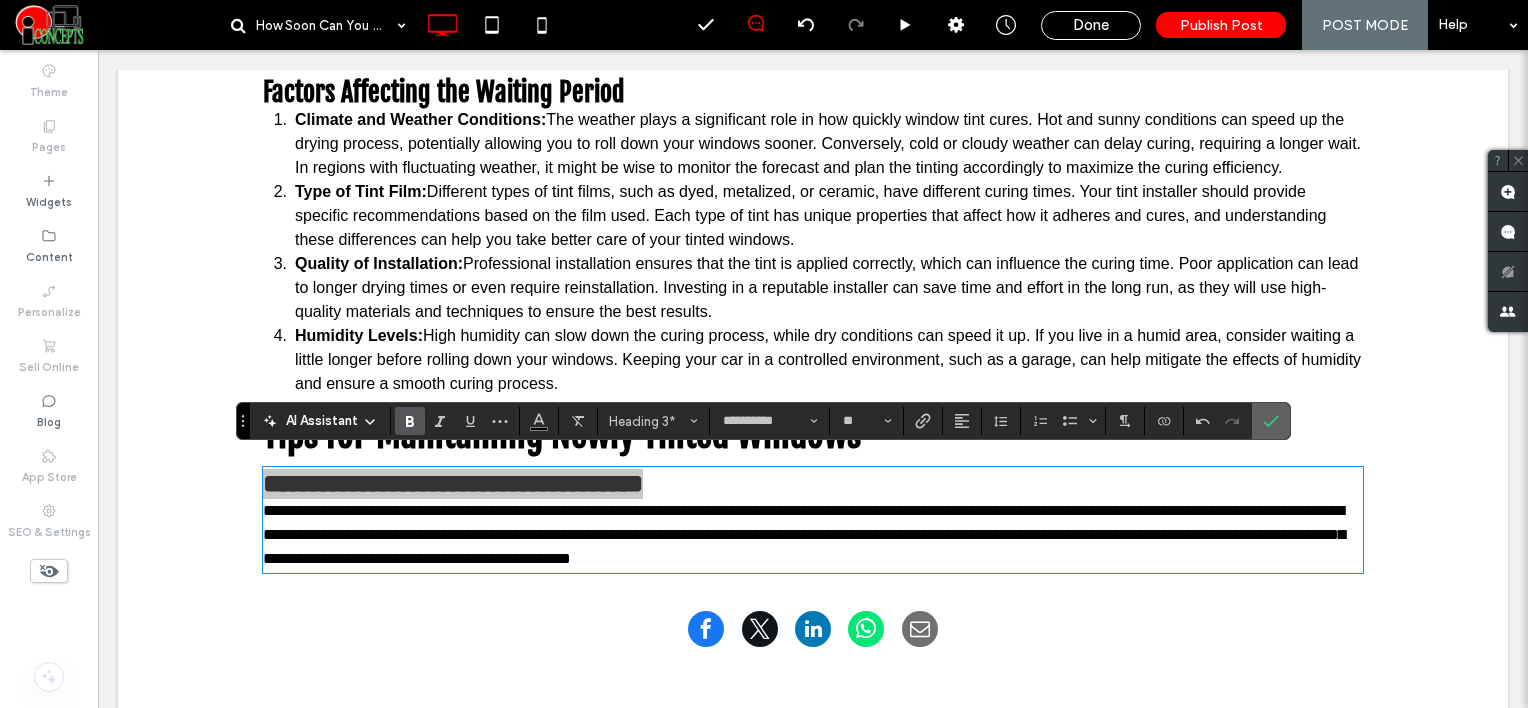 click 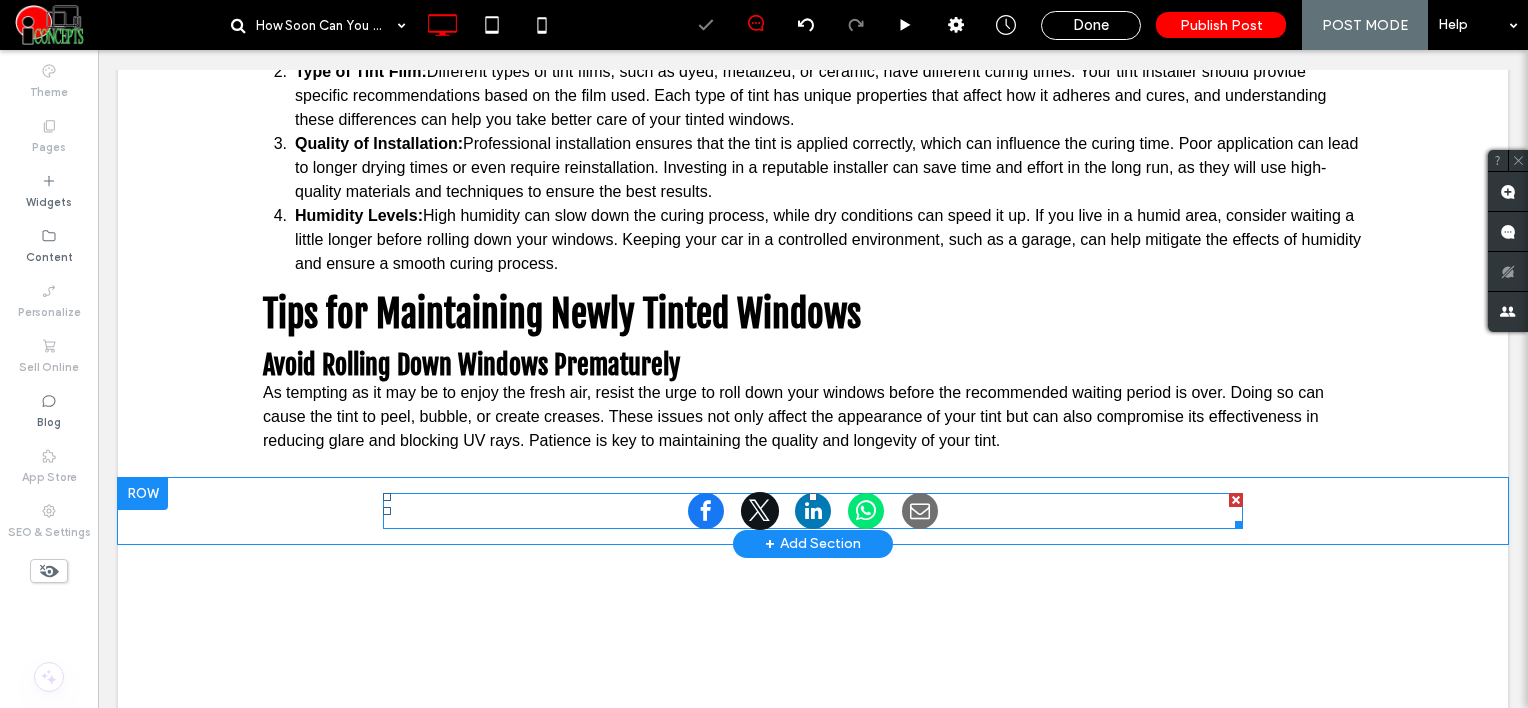 scroll, scrollTop: 1800, scrollLeft: 0, axis: vertical 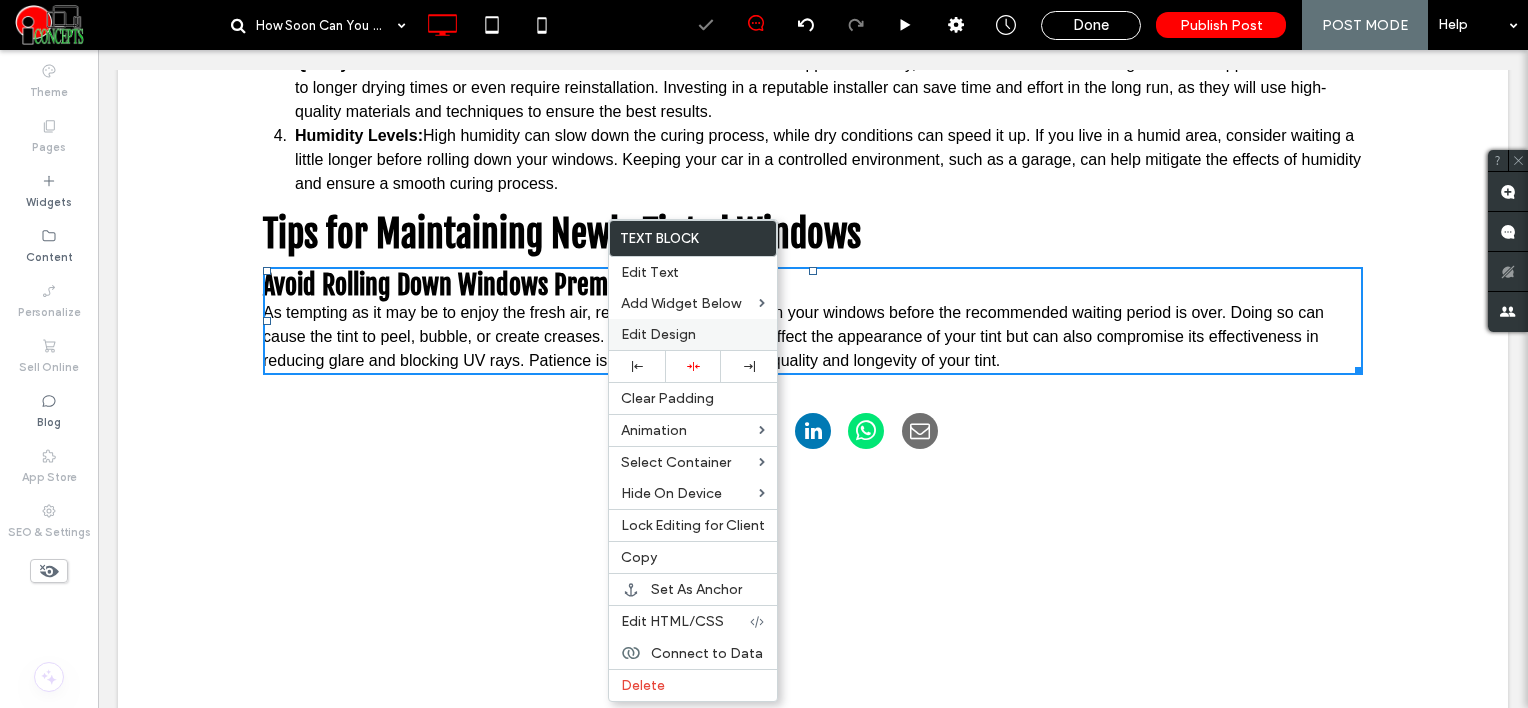 click on "Edit Design" at bounding box center [658, 334] 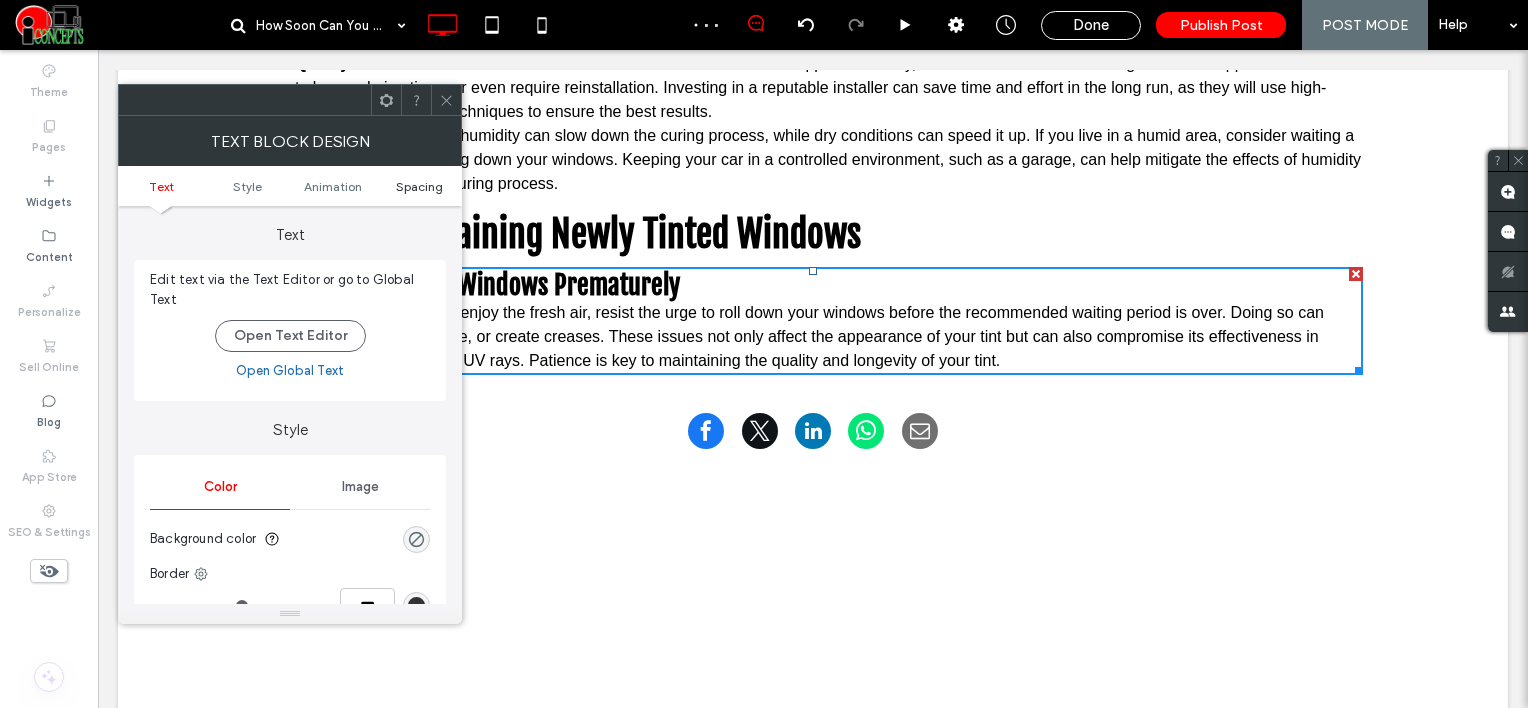 click on "Spacing" at bounding box center (419, 186) 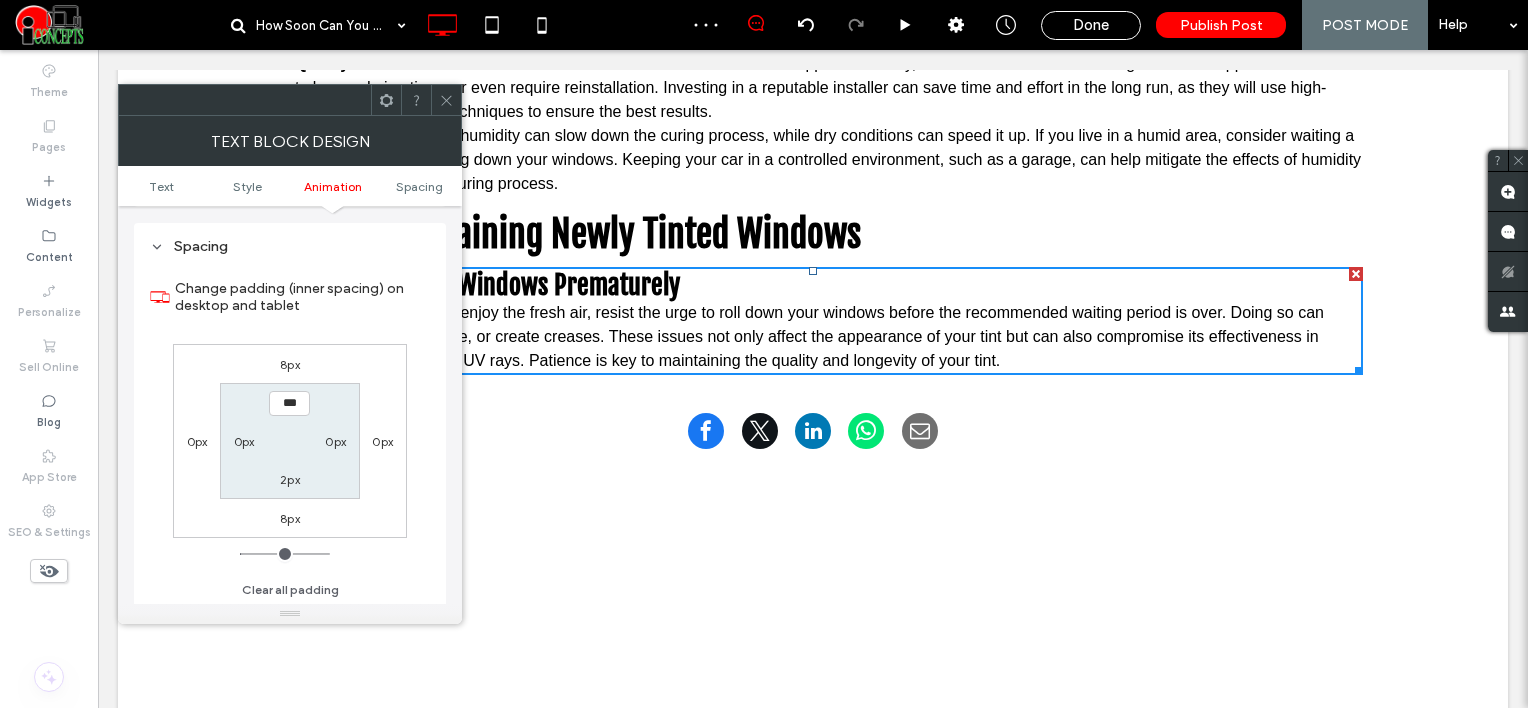 scroll, scrollTop: 572, scrollLeft: 0, axis: vertical 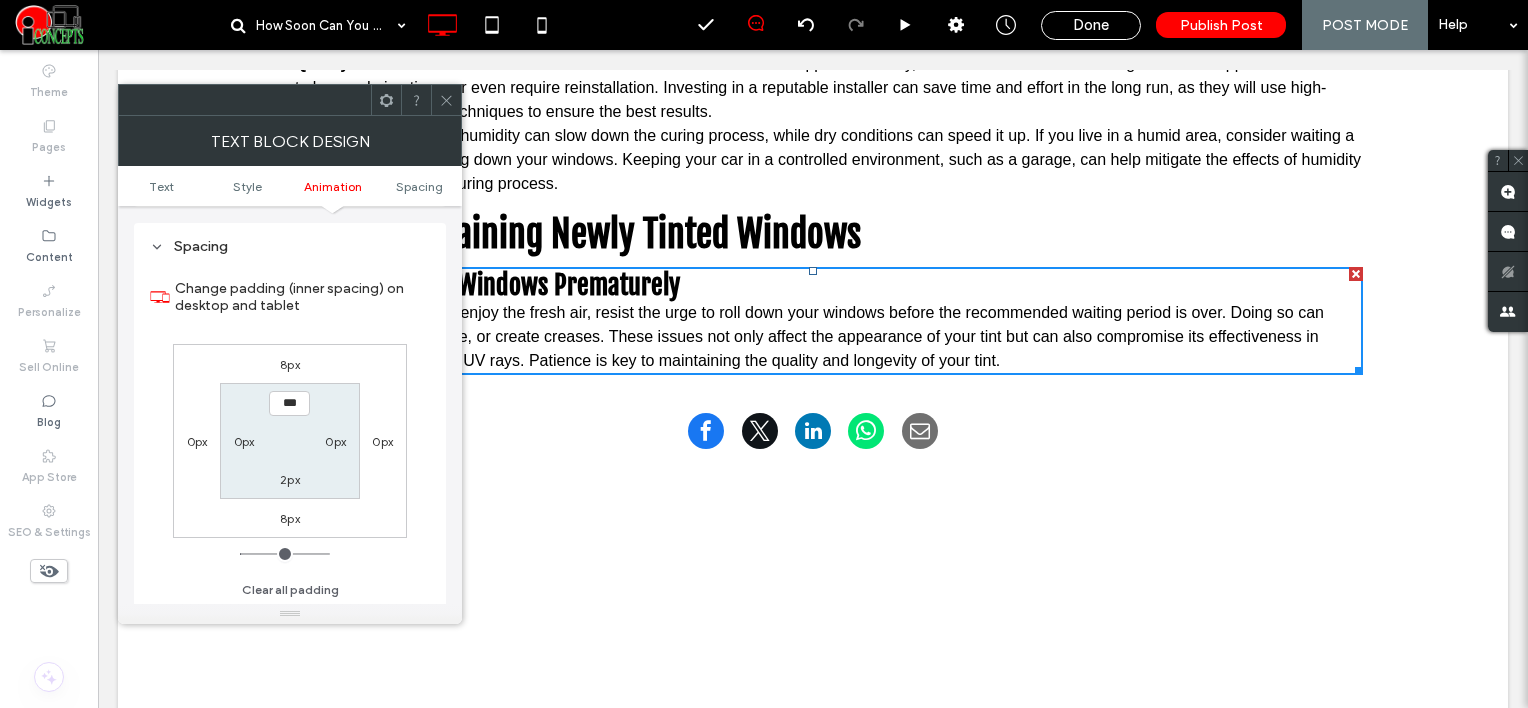 click on "8px" at bounding box center [290, 364] 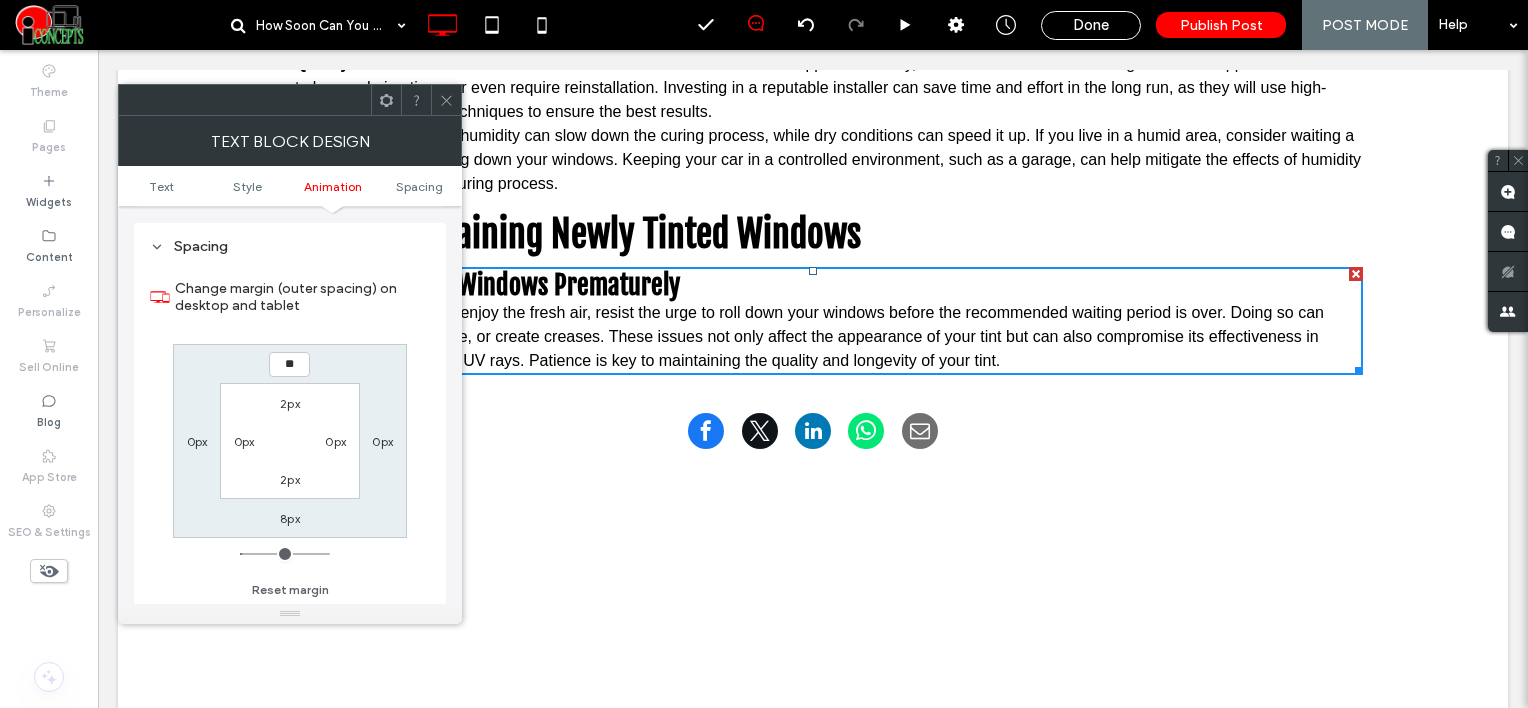 type on "**" 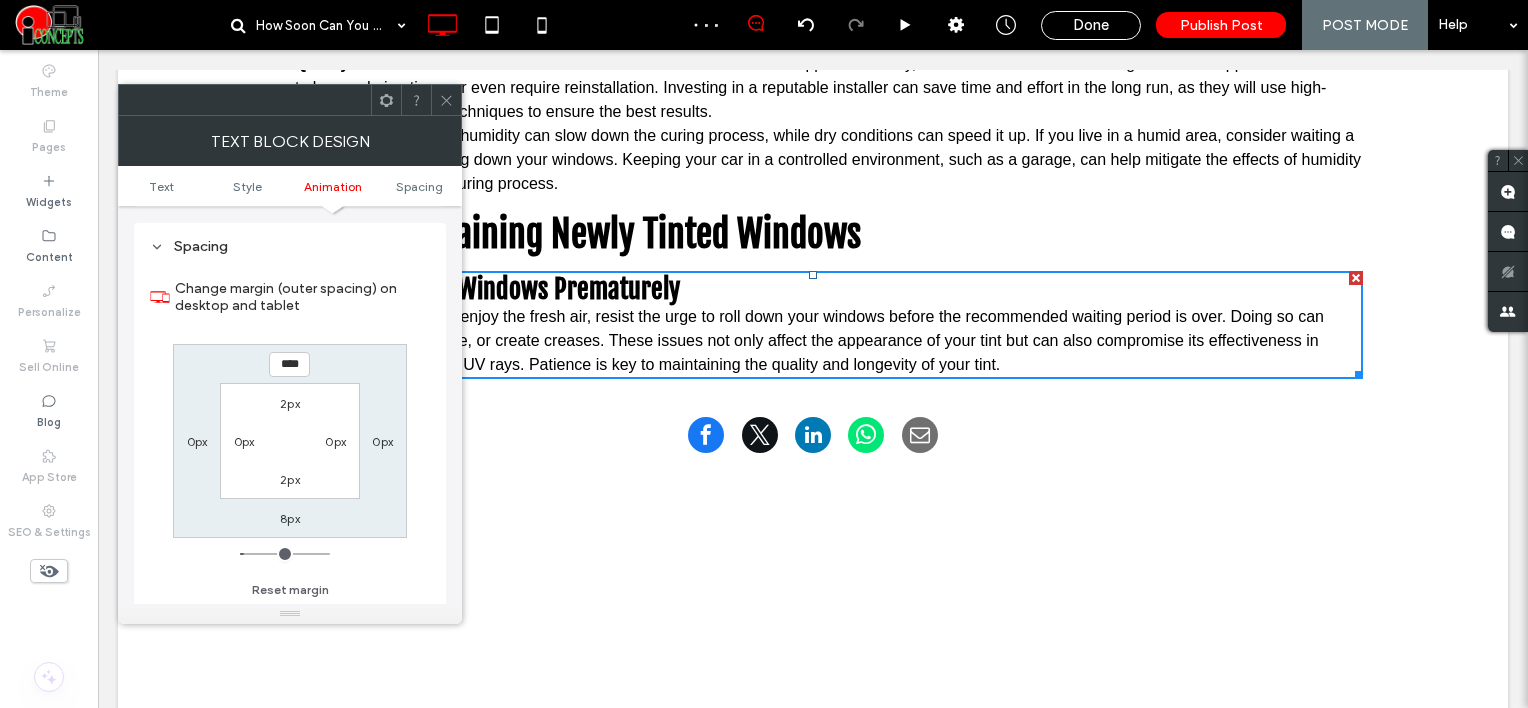click 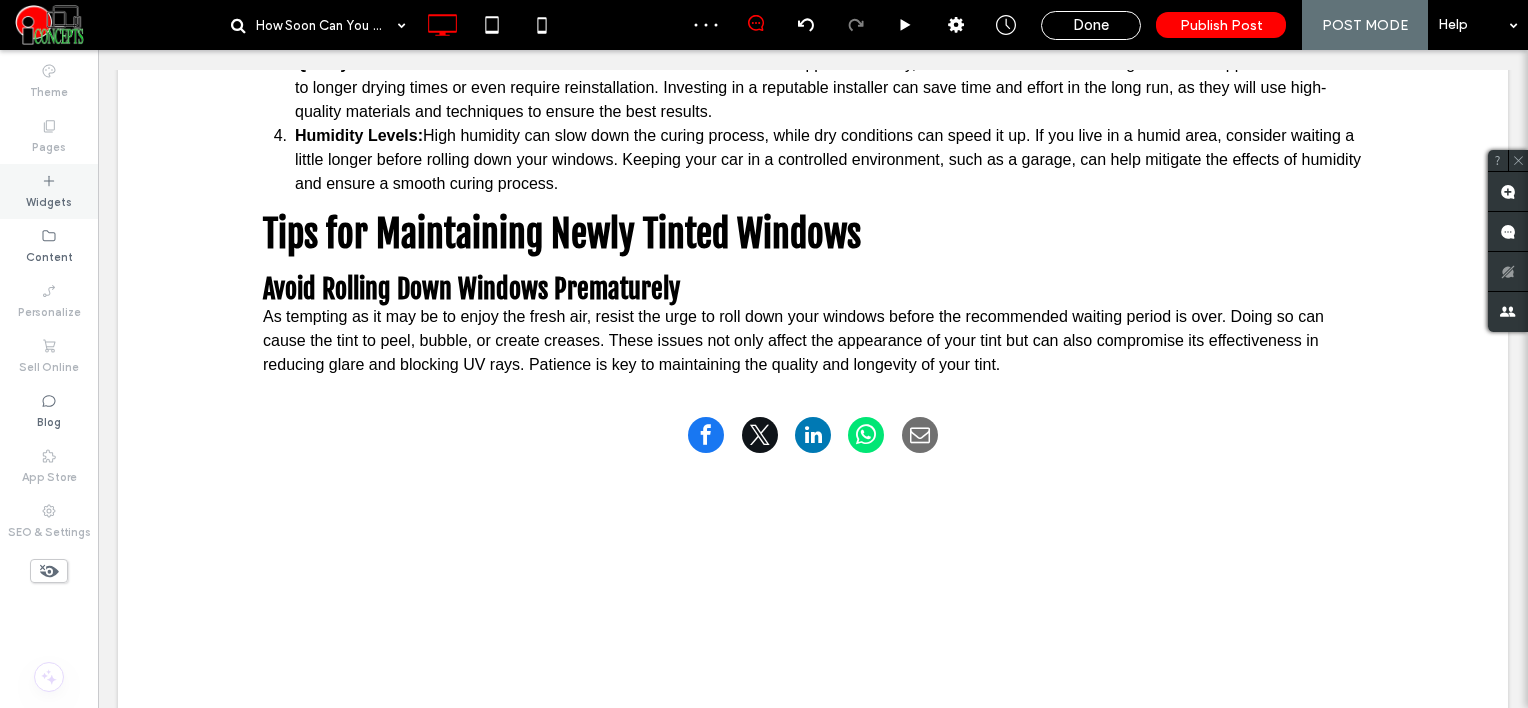 click 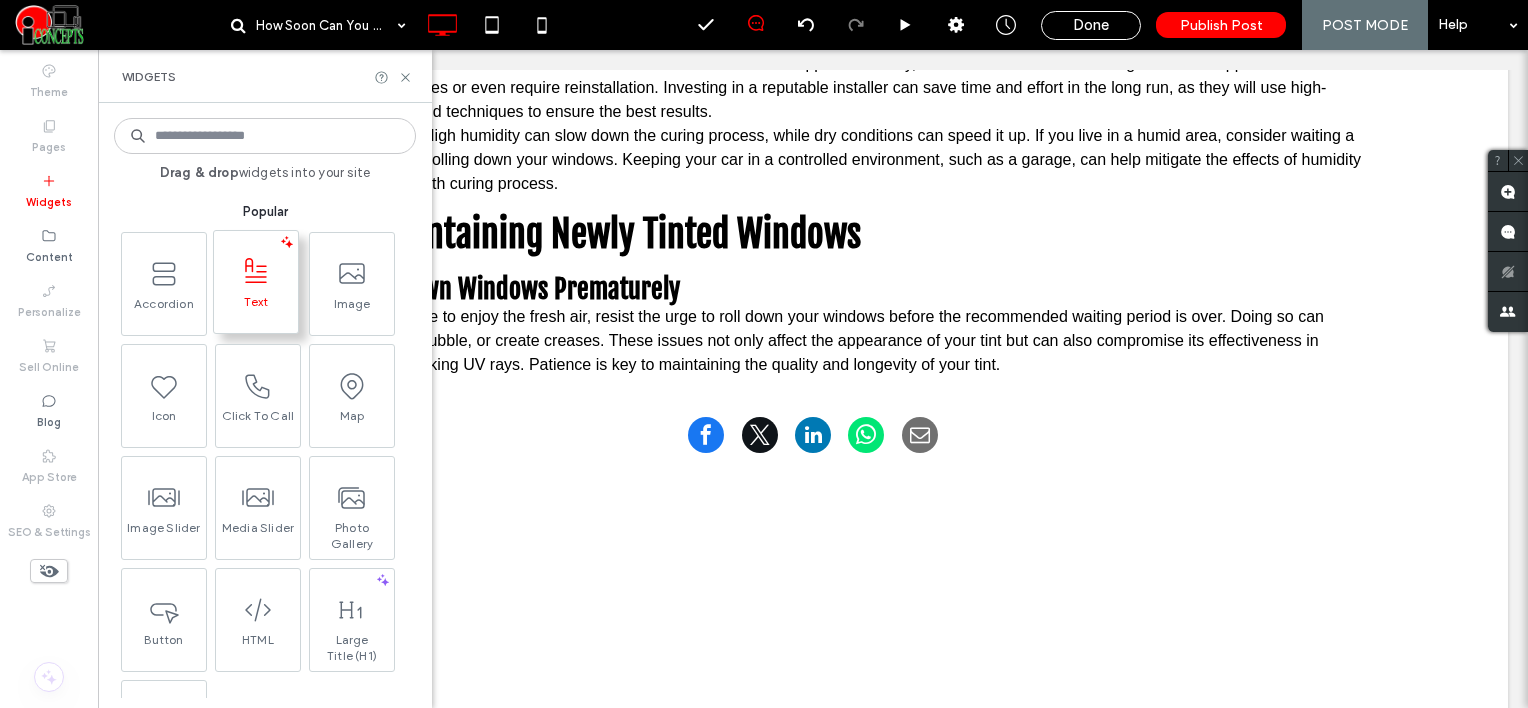 click 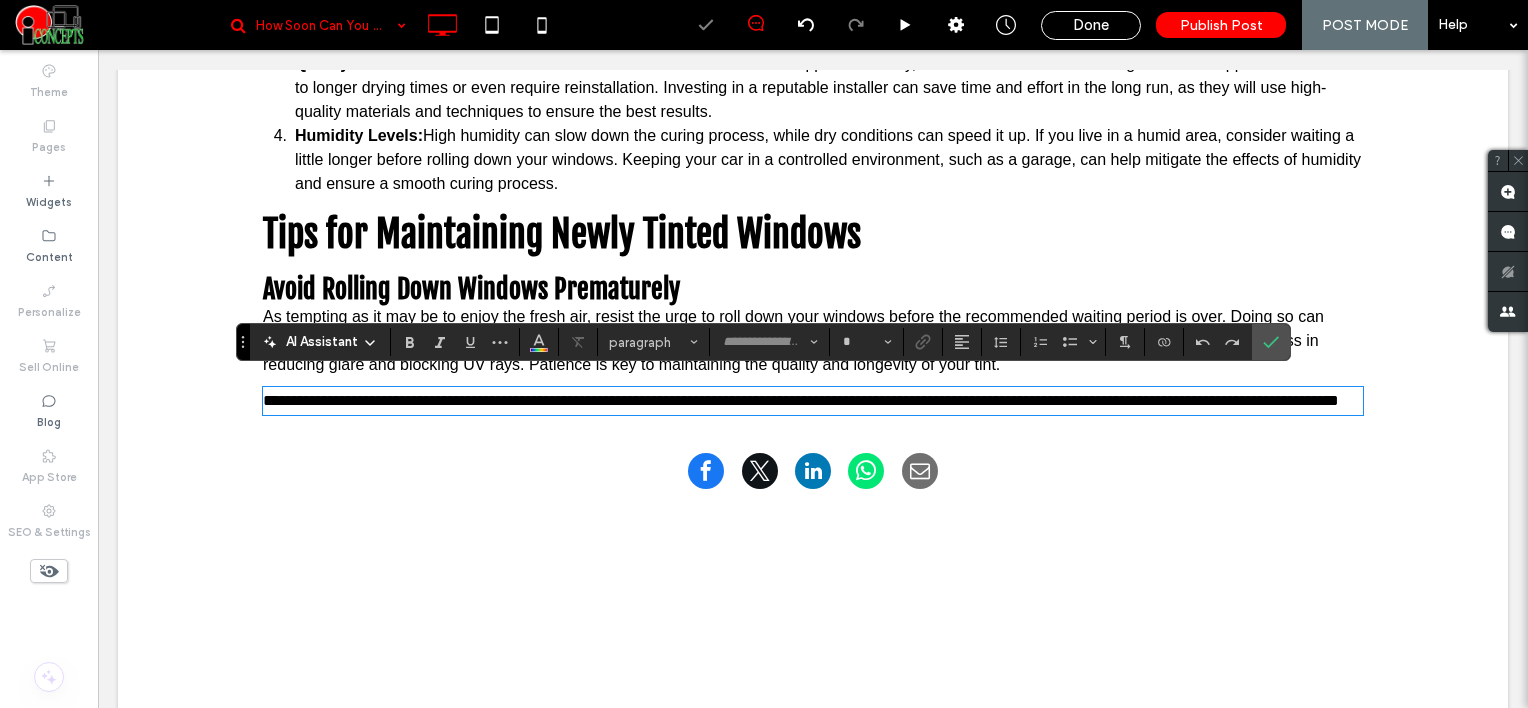 type on "*****" 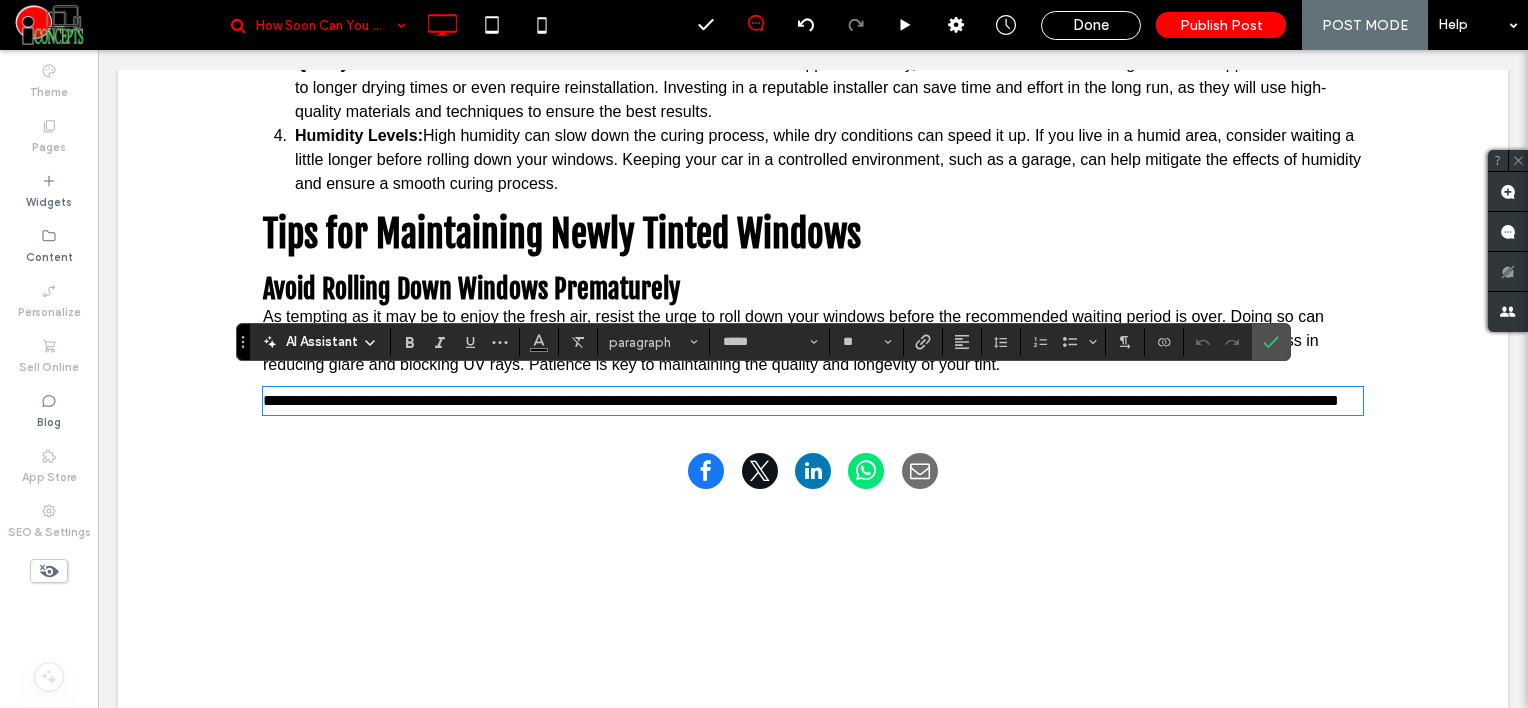 scroll, scrollTop: 0, scrollLeft: 0, axis: both 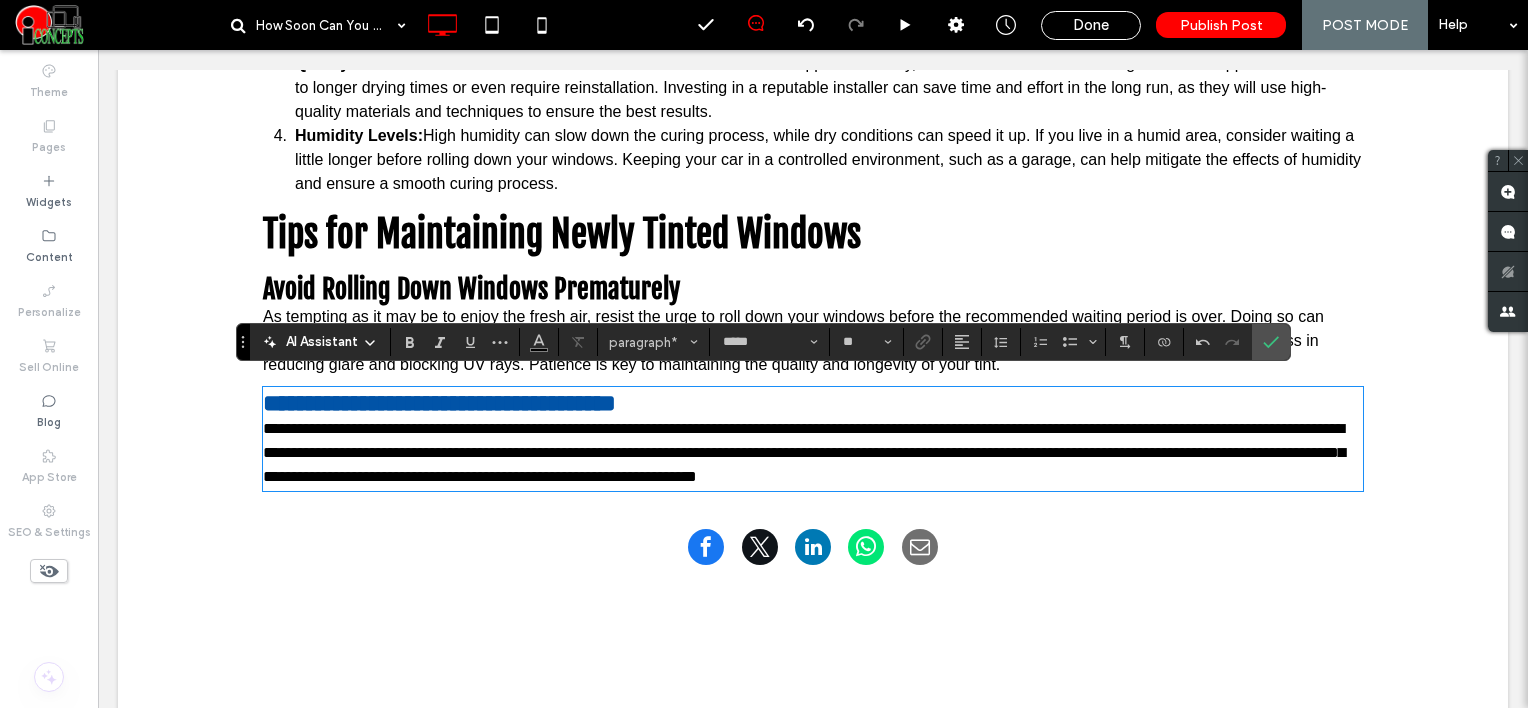 type on "**********" 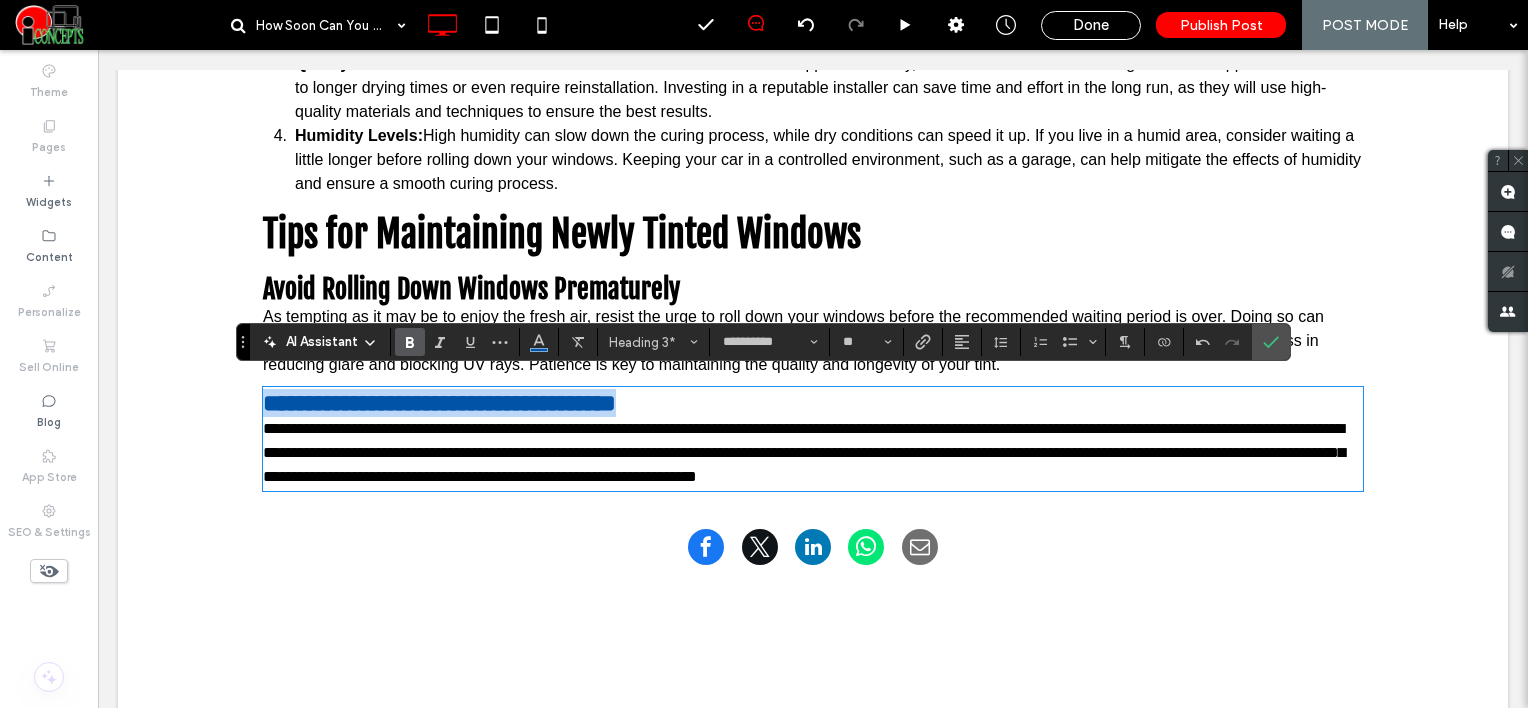 drag, startPoint x: 610, startPoint y: 388, endPoint x: 150, endPoint y: 399, distance: 460.1315 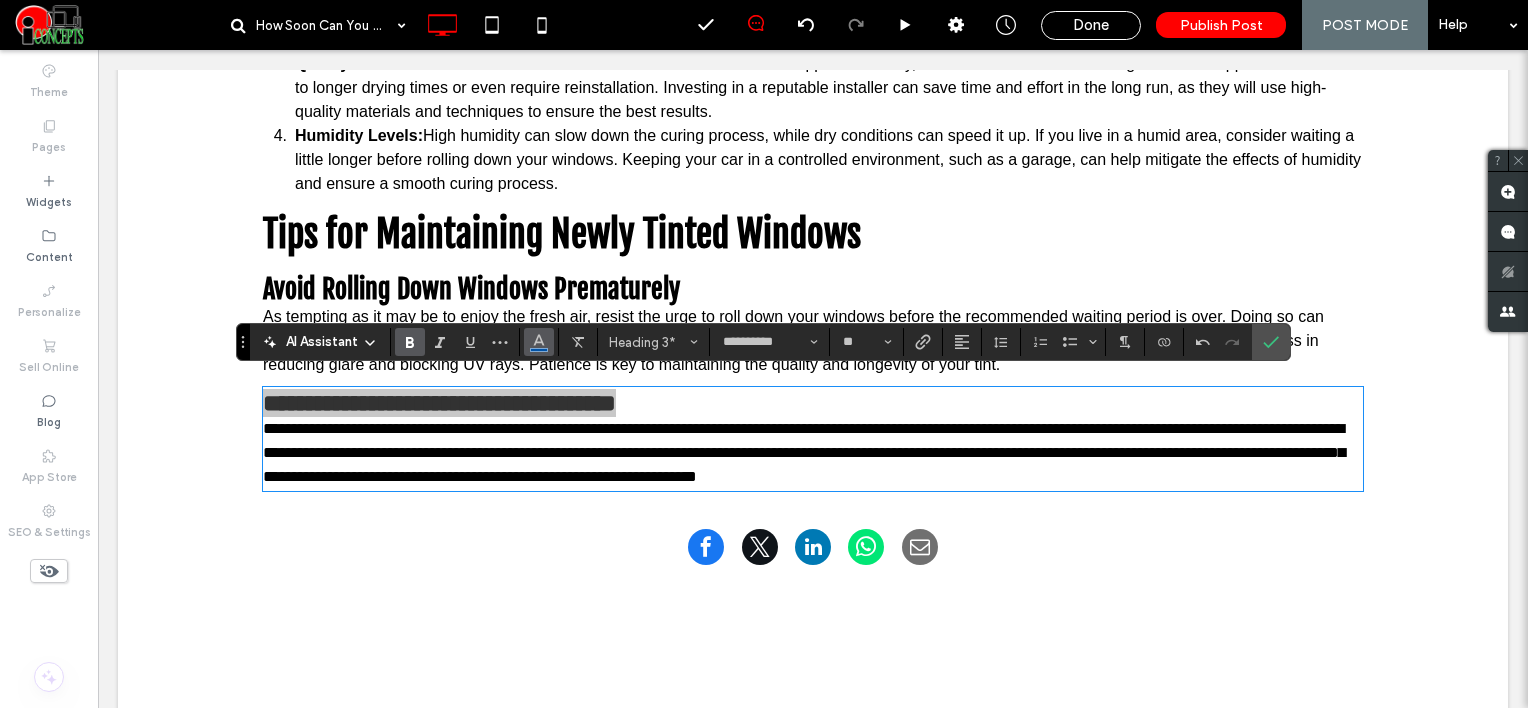 click 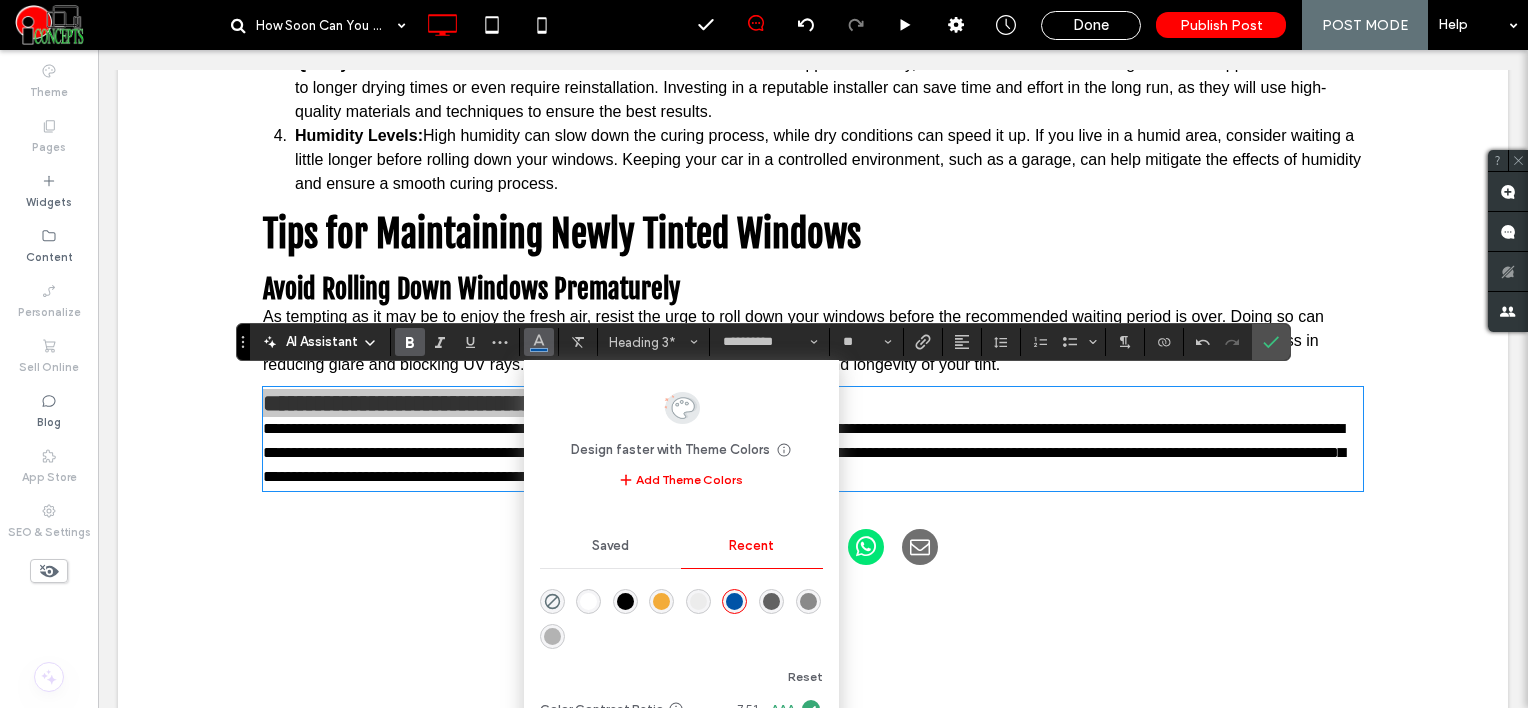 drag, startPoint x: 622, startPoint y: 596, endPoint x: 672, endPoint y: 358, distance: 243.19539 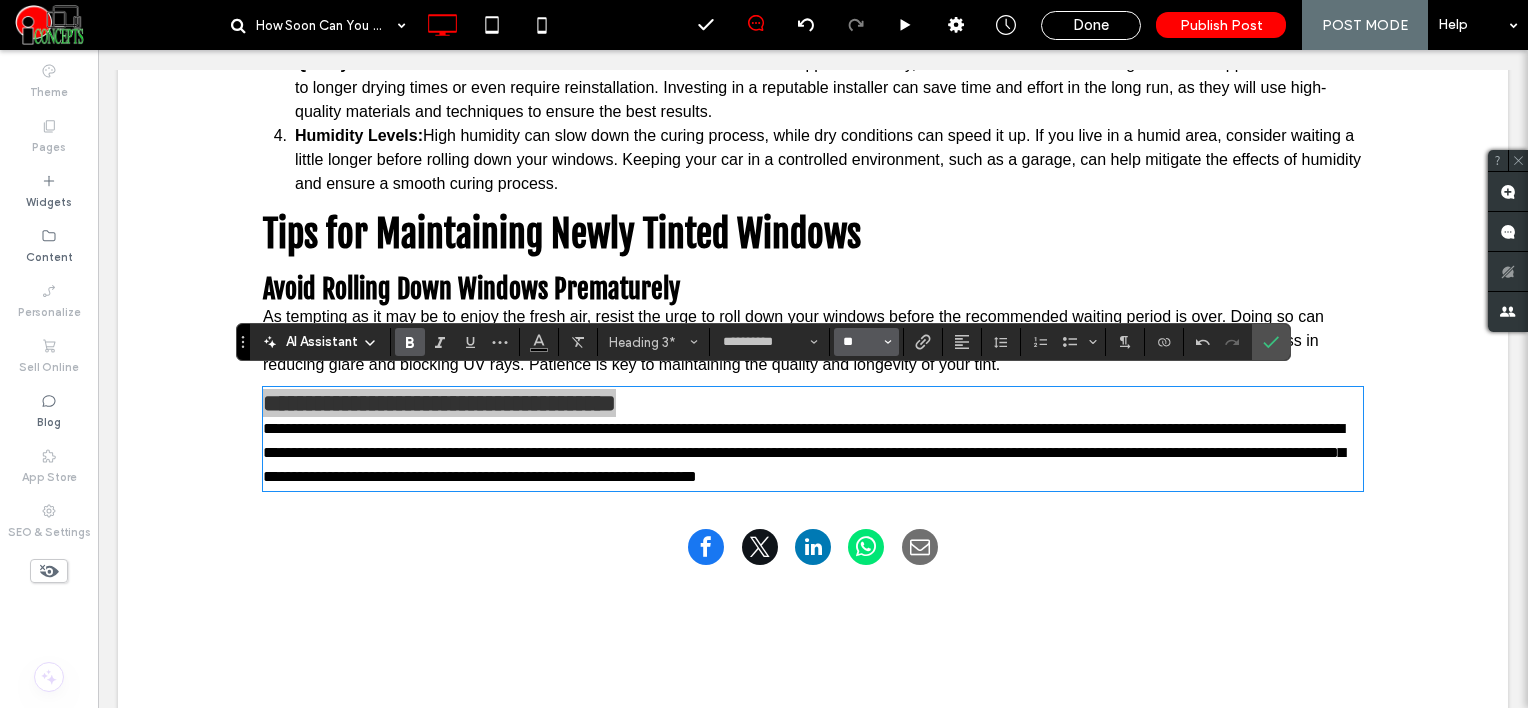 click on "**" at bounding box center (860, 342) 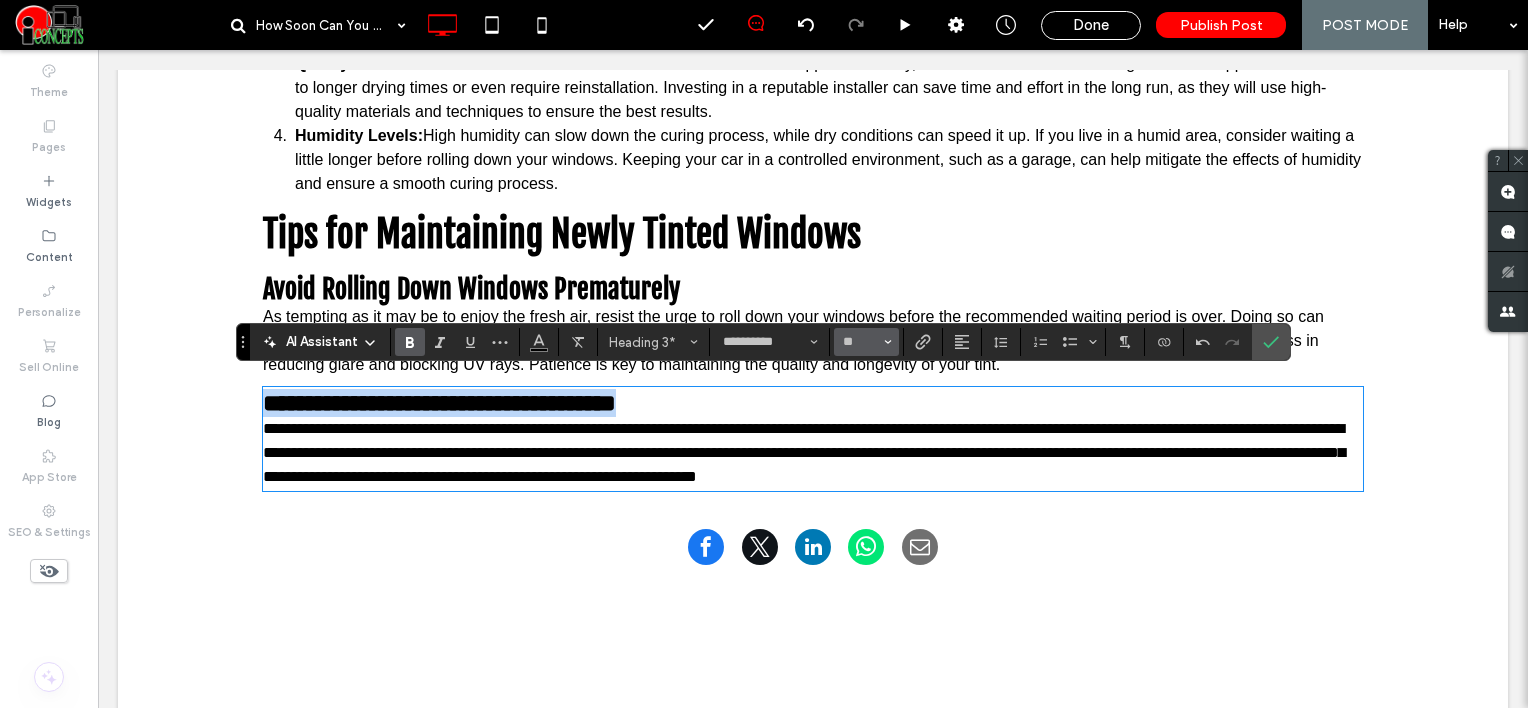type on "**" 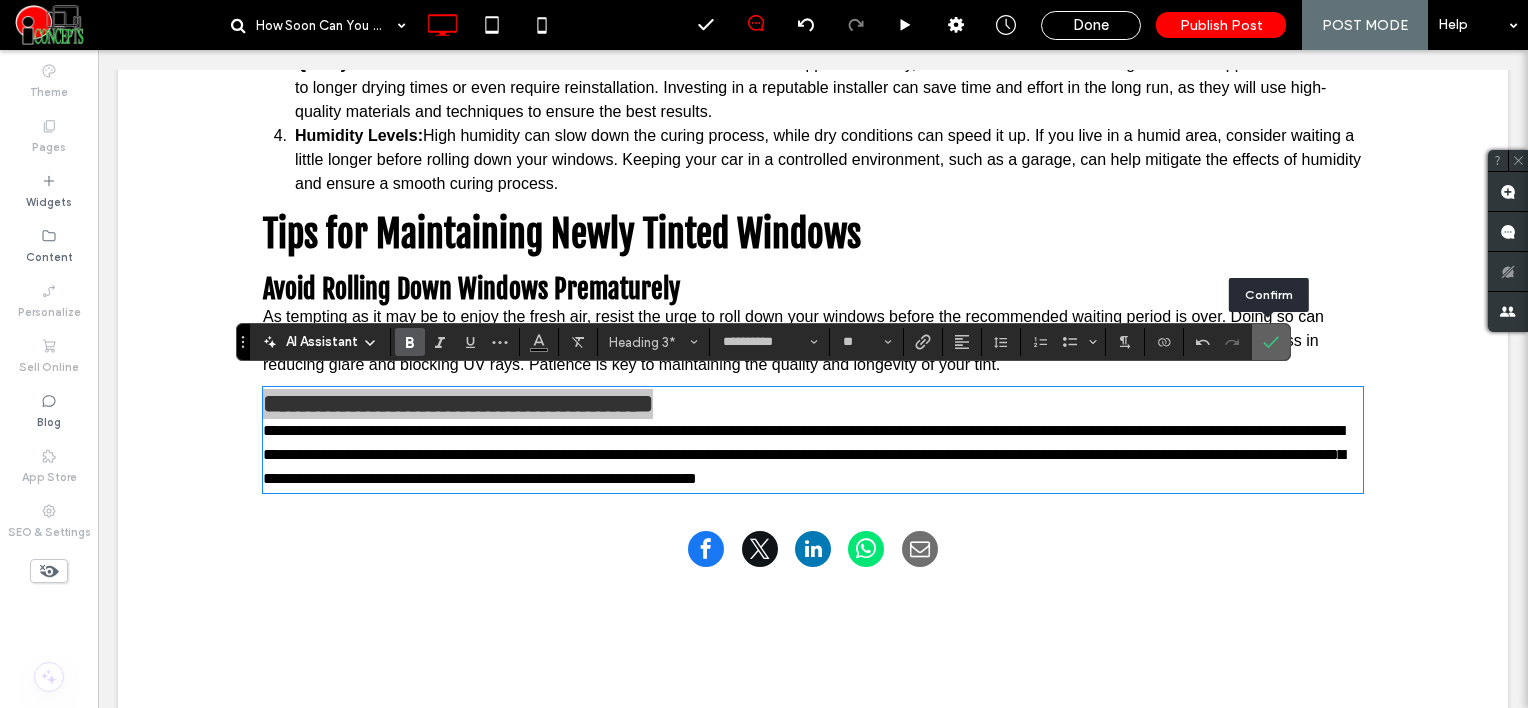 drag, startPoint x: 1272, startPoint y: 352, endPoint x: 1106, endPoint y: 317, distance: 169.64964 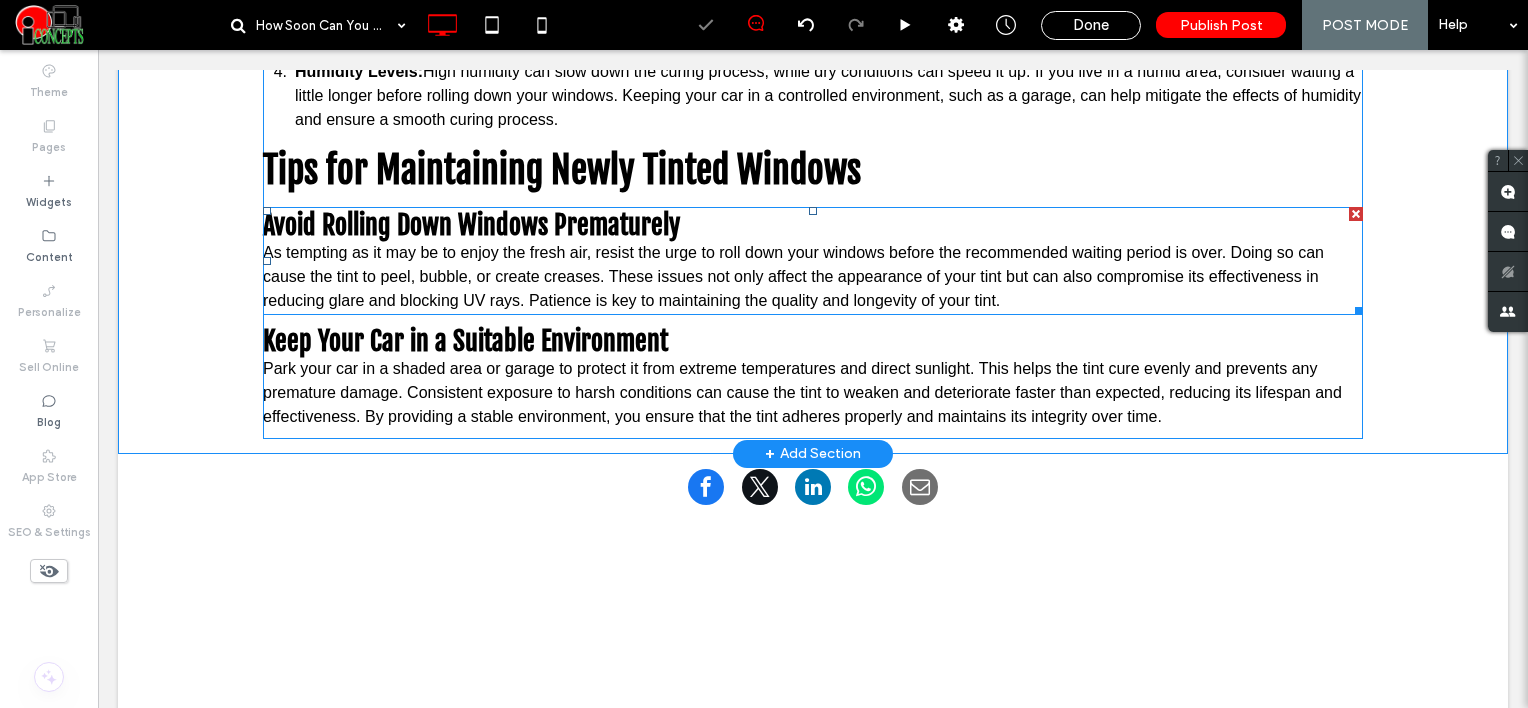 scroll, scrollTop: 1900, scrollLeft: 0, axis: vertical 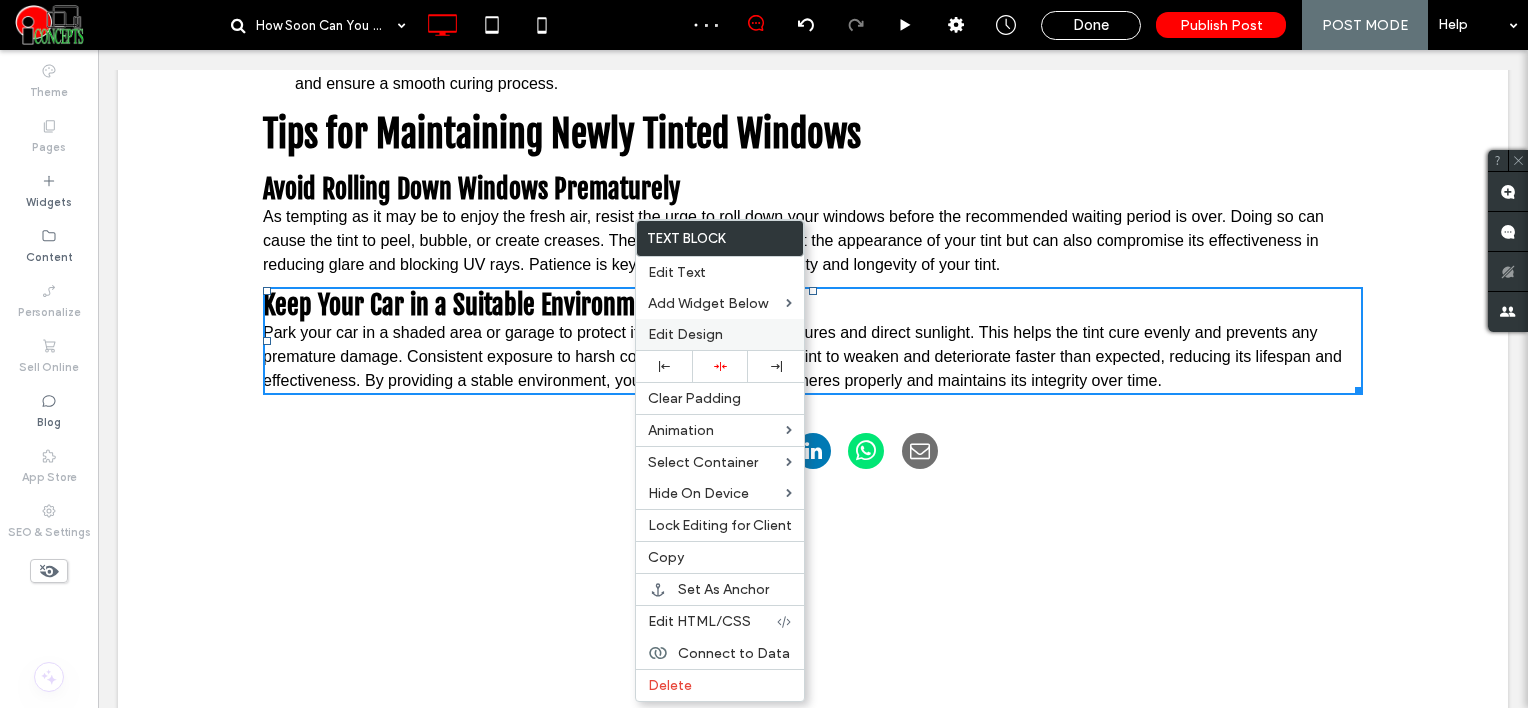 click on "Edit Design" at bounding box center [685, 334] 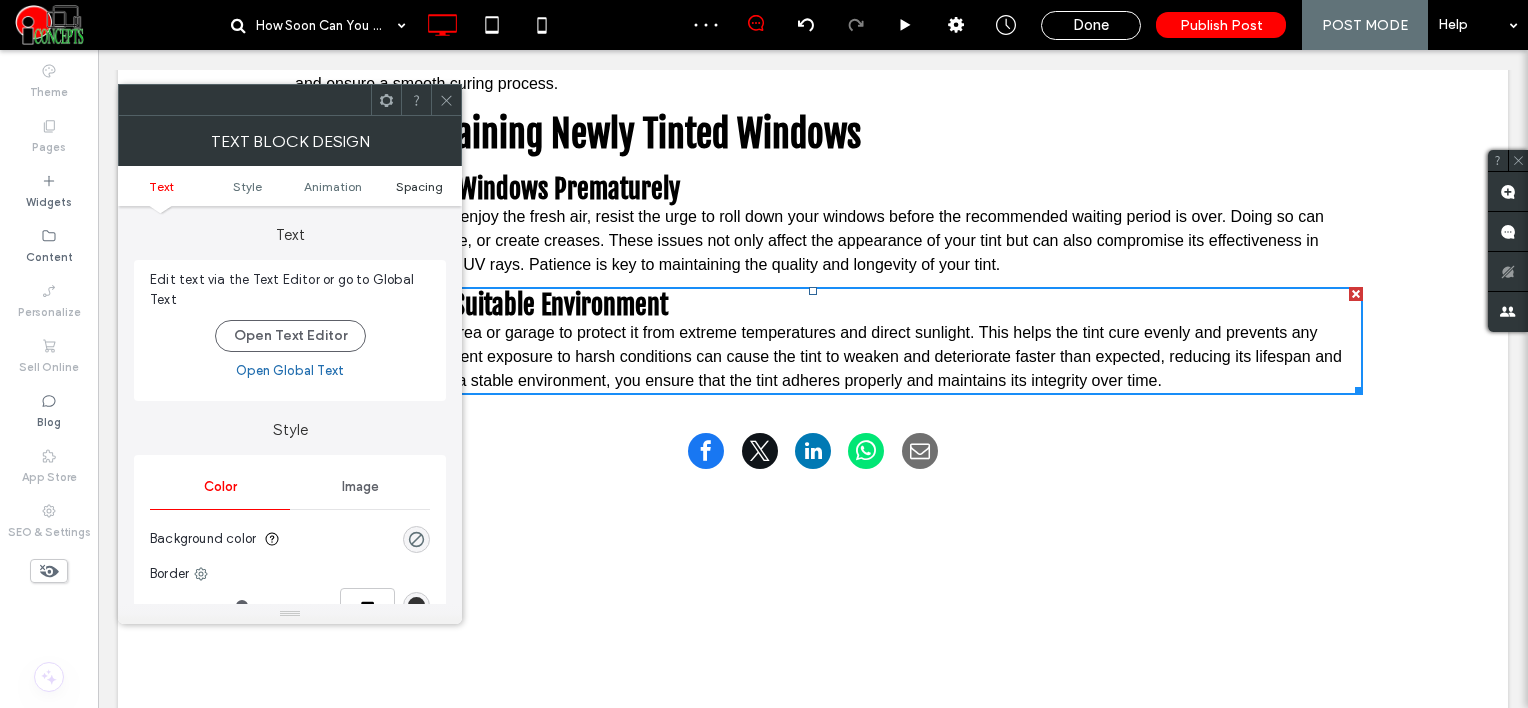 click on "Spacing" at bounding box center [419, 186] 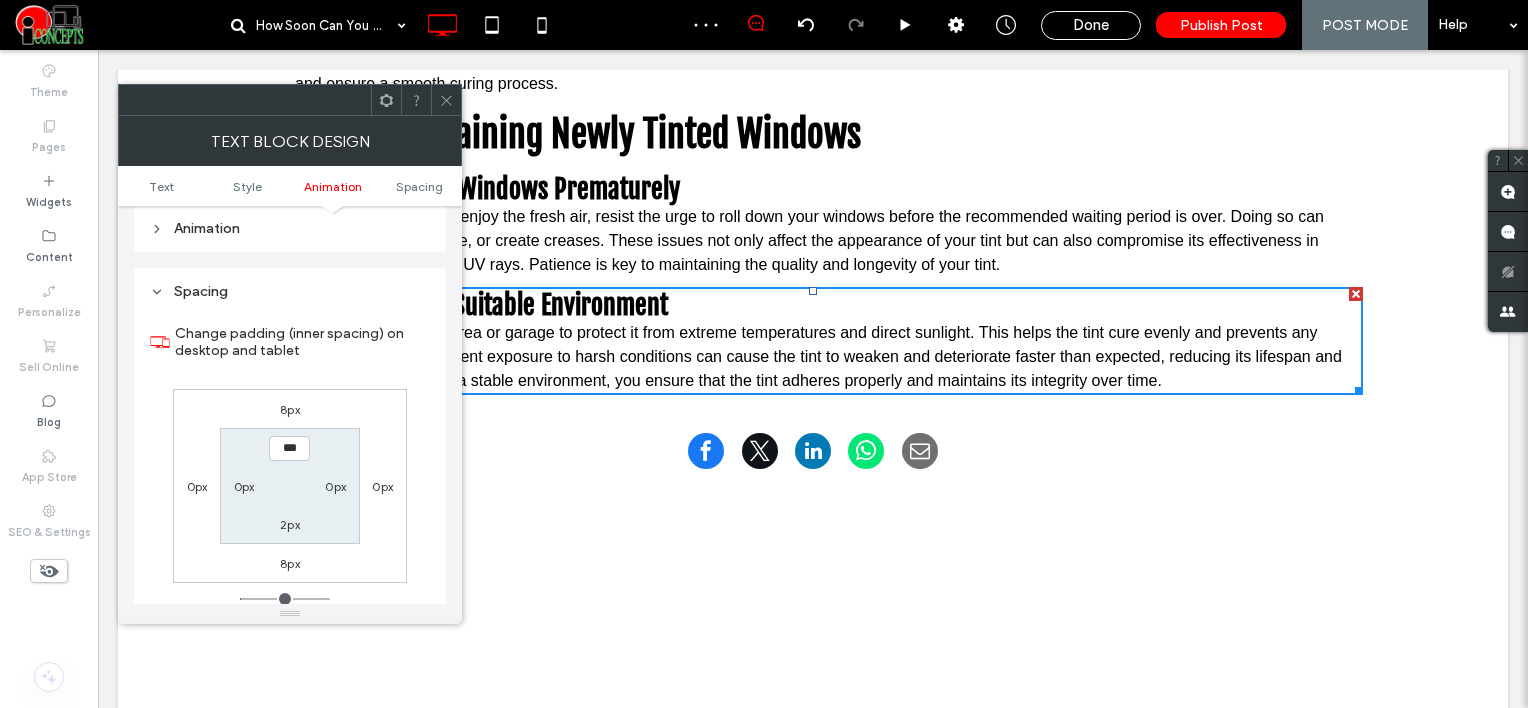 scroll, scrollTop: 572, scrollLeft: 0, axis: vertical 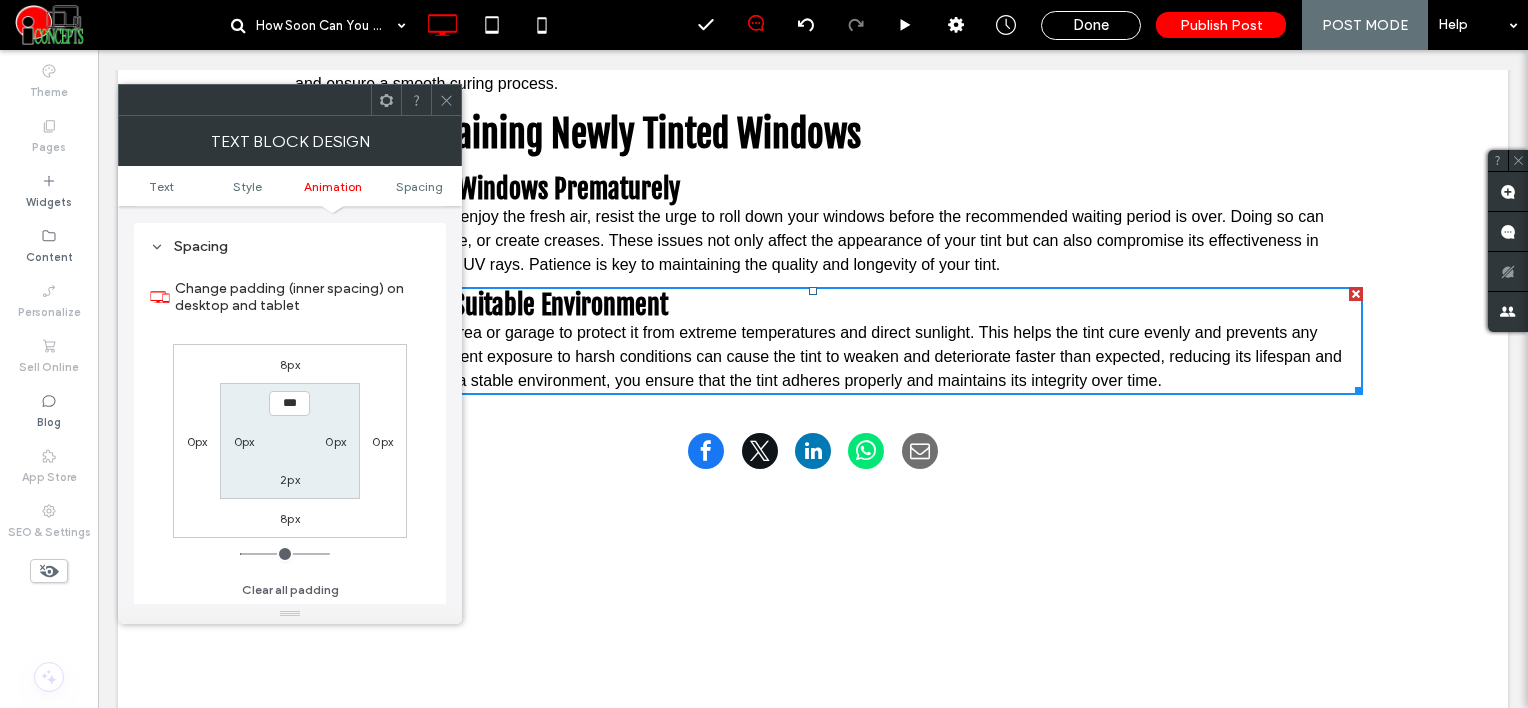 click on "8px" at bounding box center [290, 364] 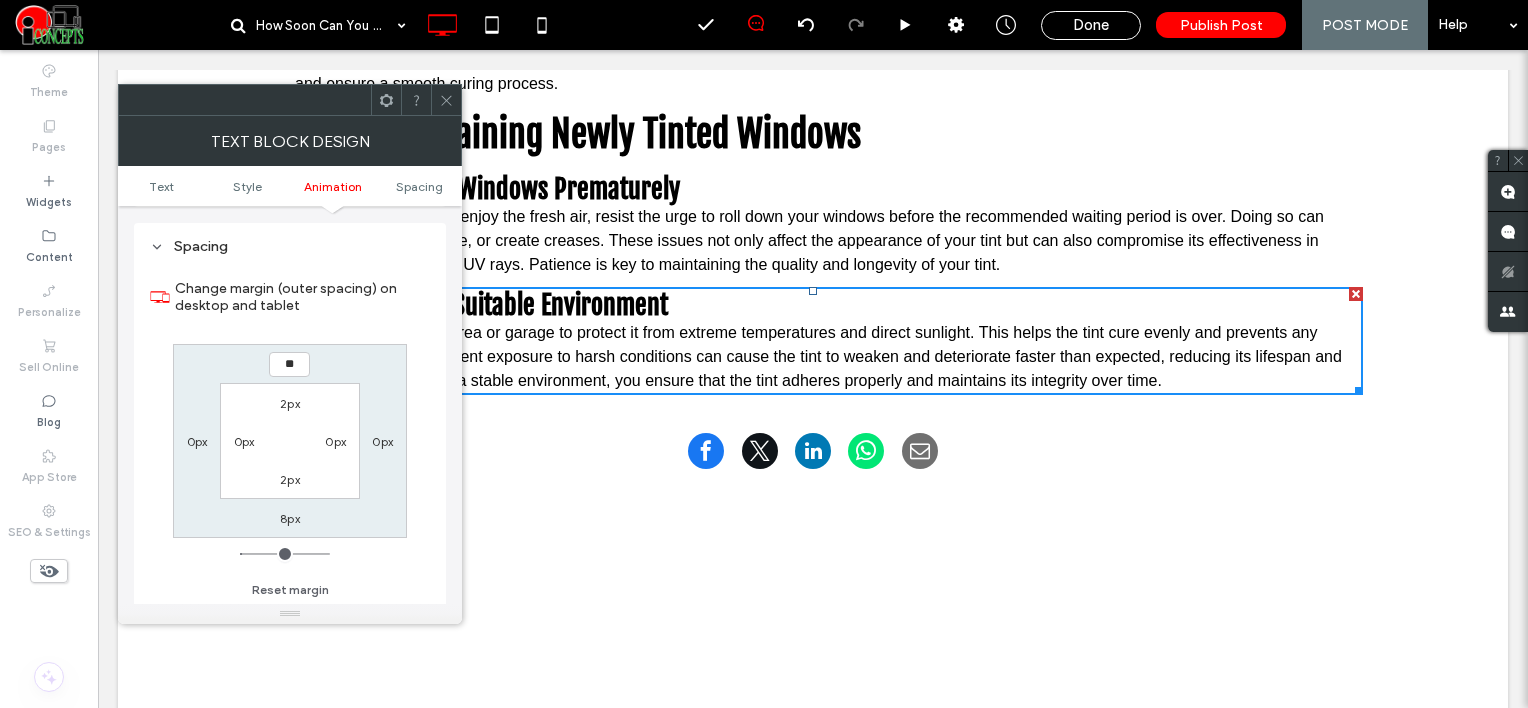 type on "**" 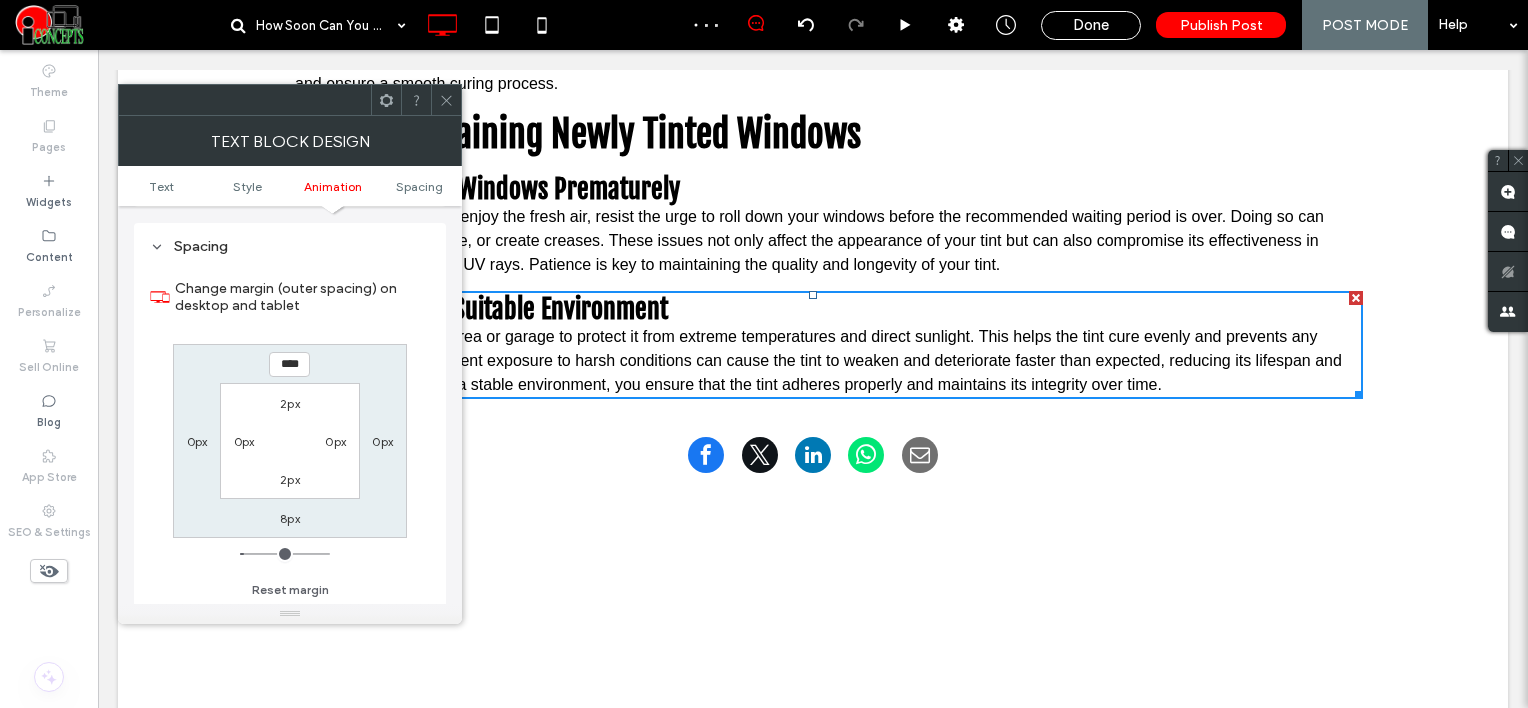 click 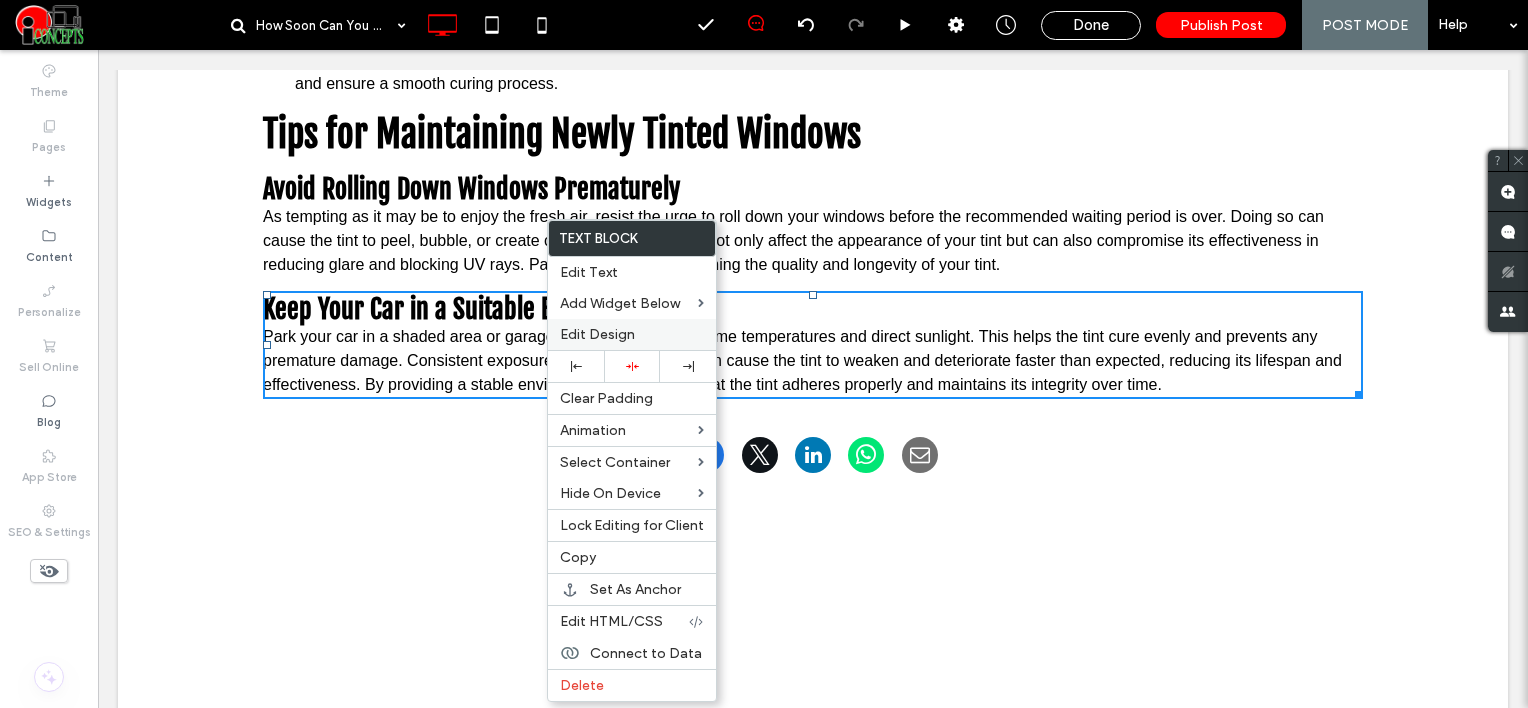 click on "Edit Design" at bounding box center (597, 334) 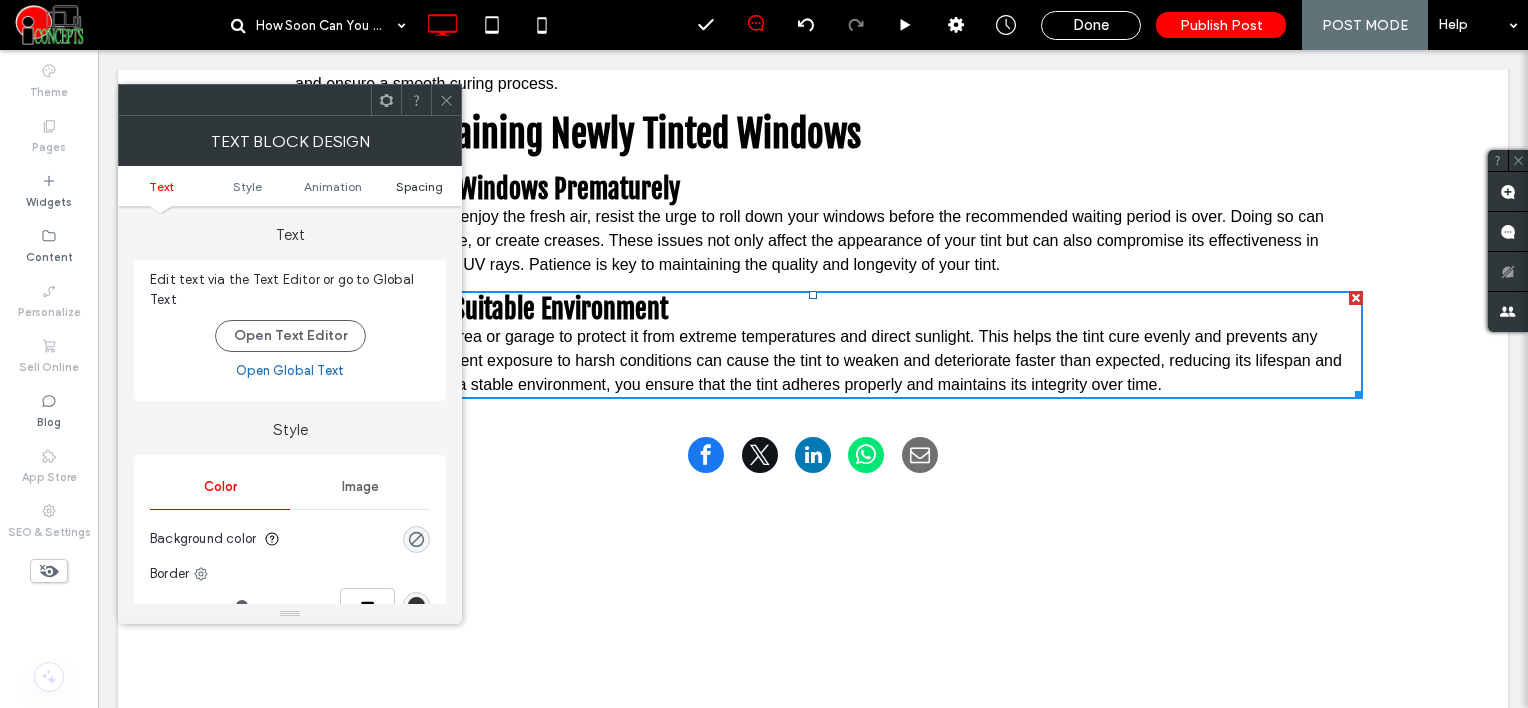 click on "Spacing" at bounding box center [419, 186] 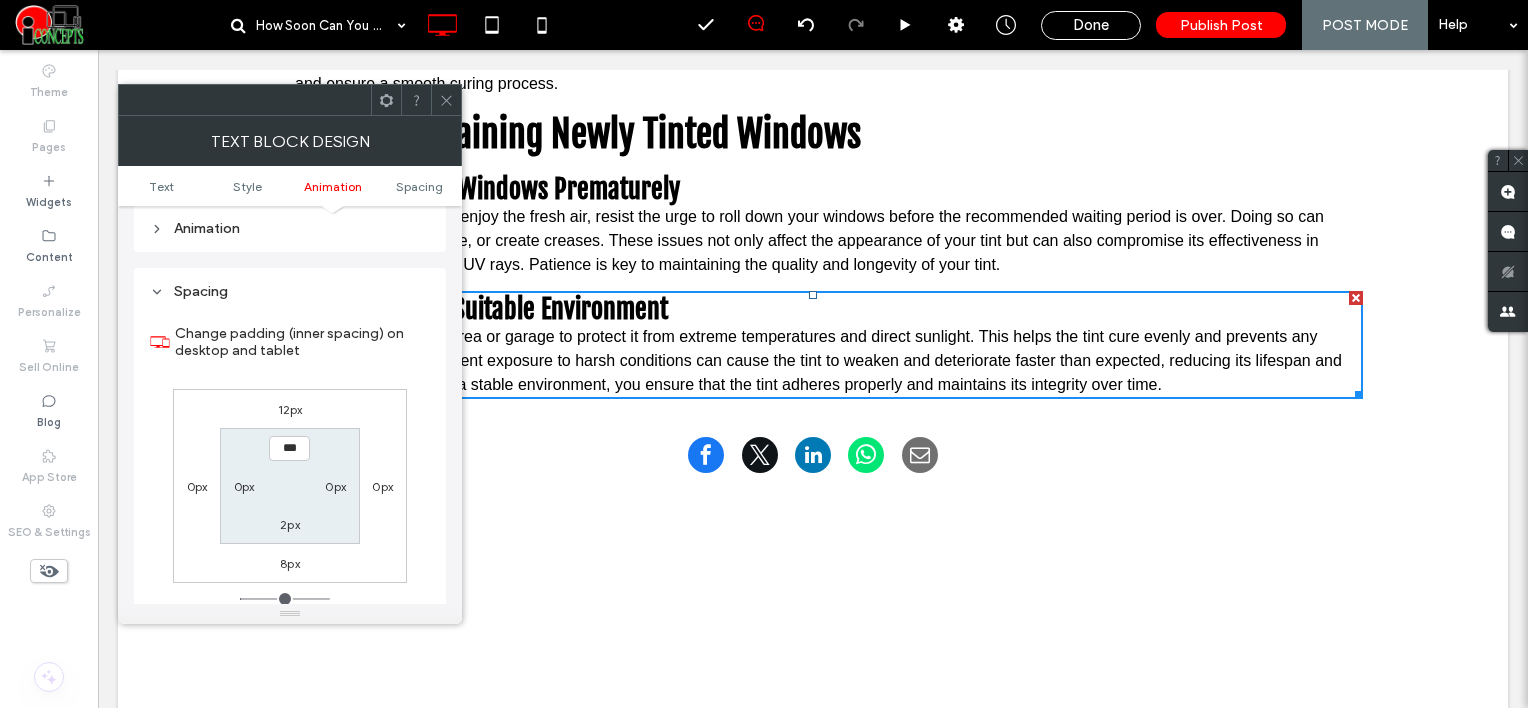 scroll, scrollTop: 572, scrollLeft: 0, axis: vertical 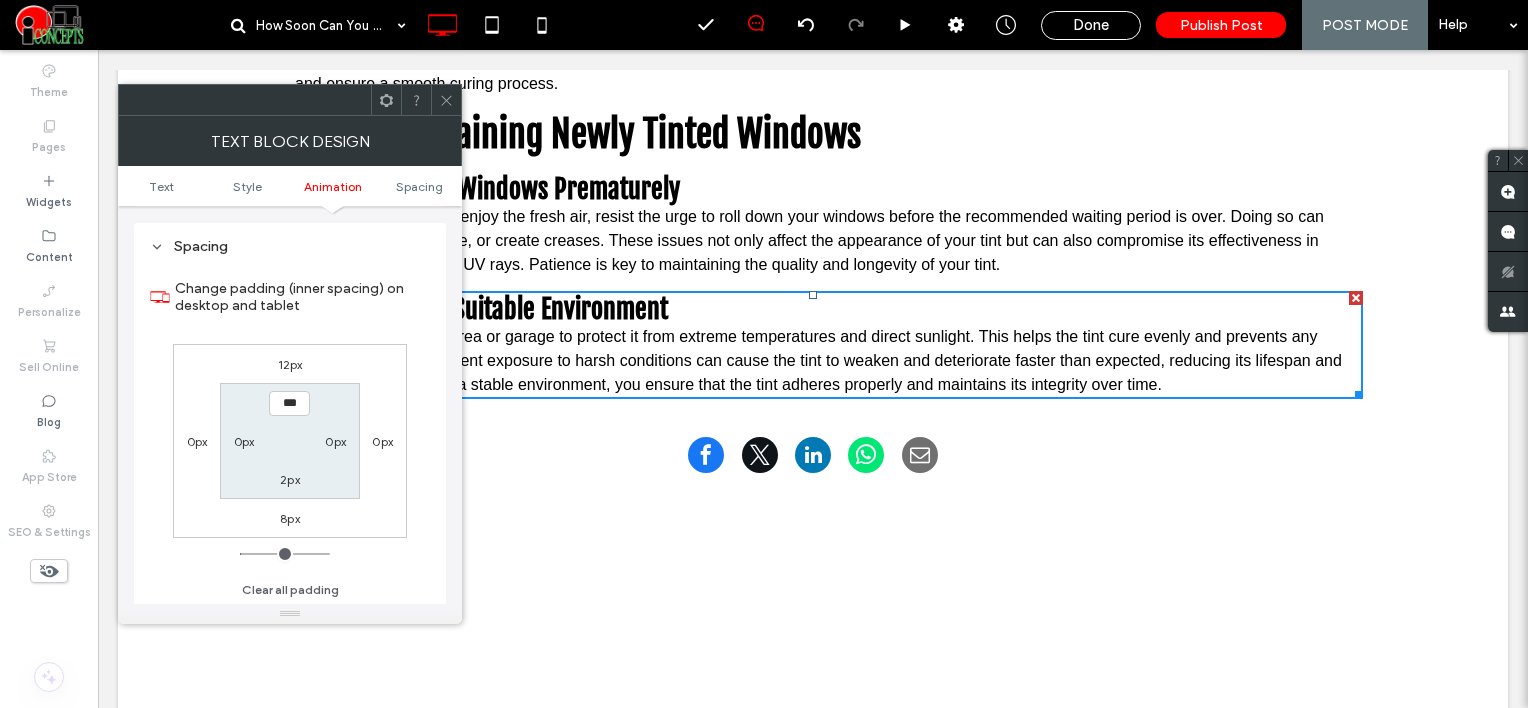 drag, startPoint x: 444, startPoint y: 92, endPoint x: 380, endPoint y: 60, distance: 71.55418 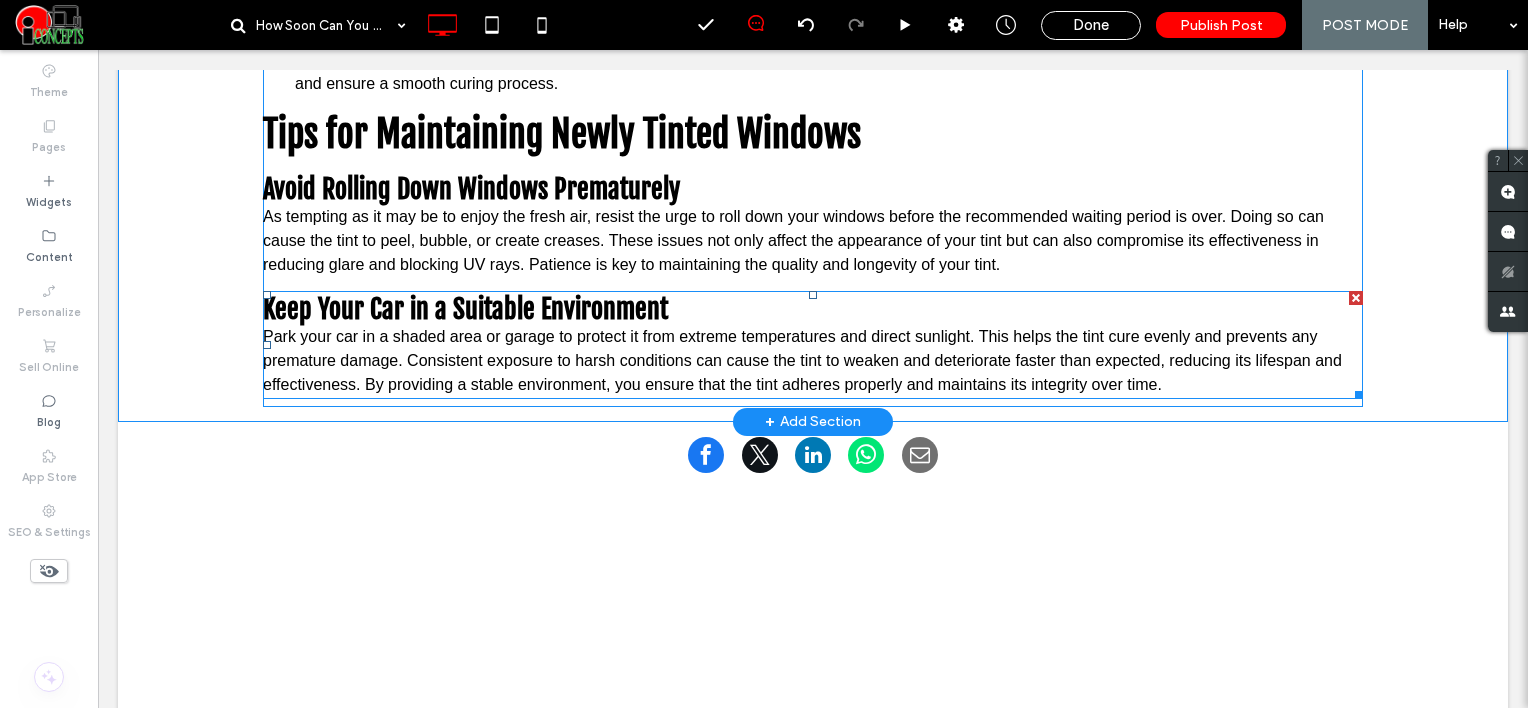 click on "Keep Your Car in a Suitable Environment" at bounding box center [813, 309] 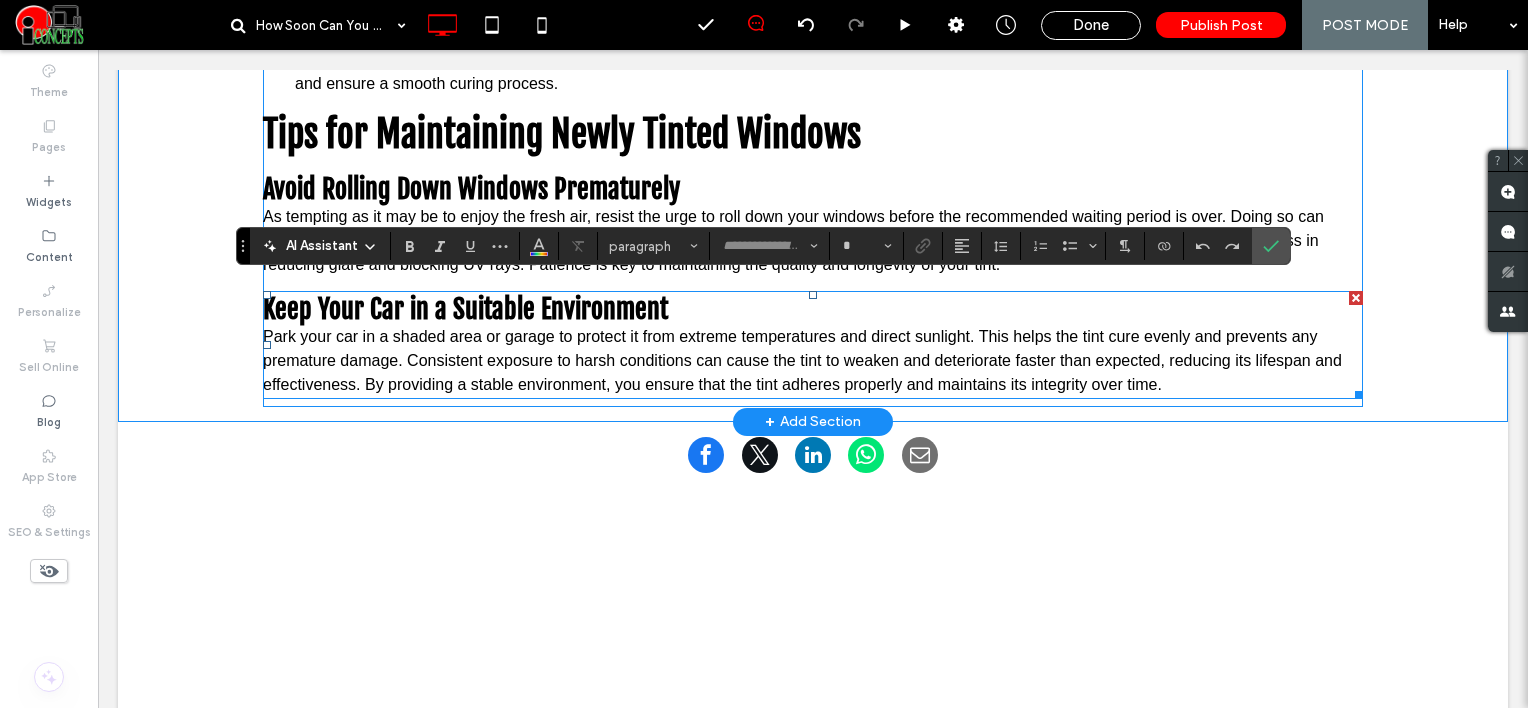 type on "**********" 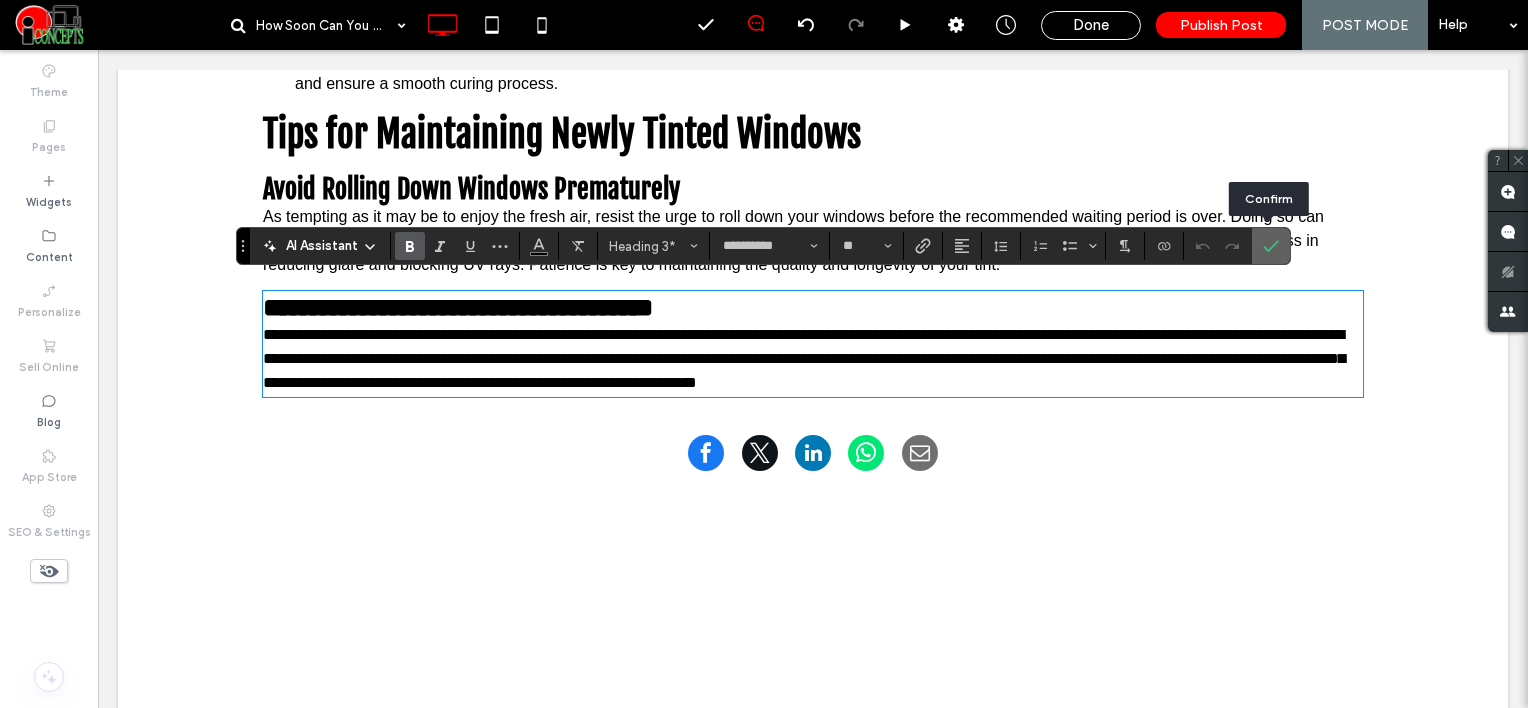 drag, startPoint x: 1274, startPoint y: 252, endPoint x: 1050, endPoint y: 229, distance: 225.1777 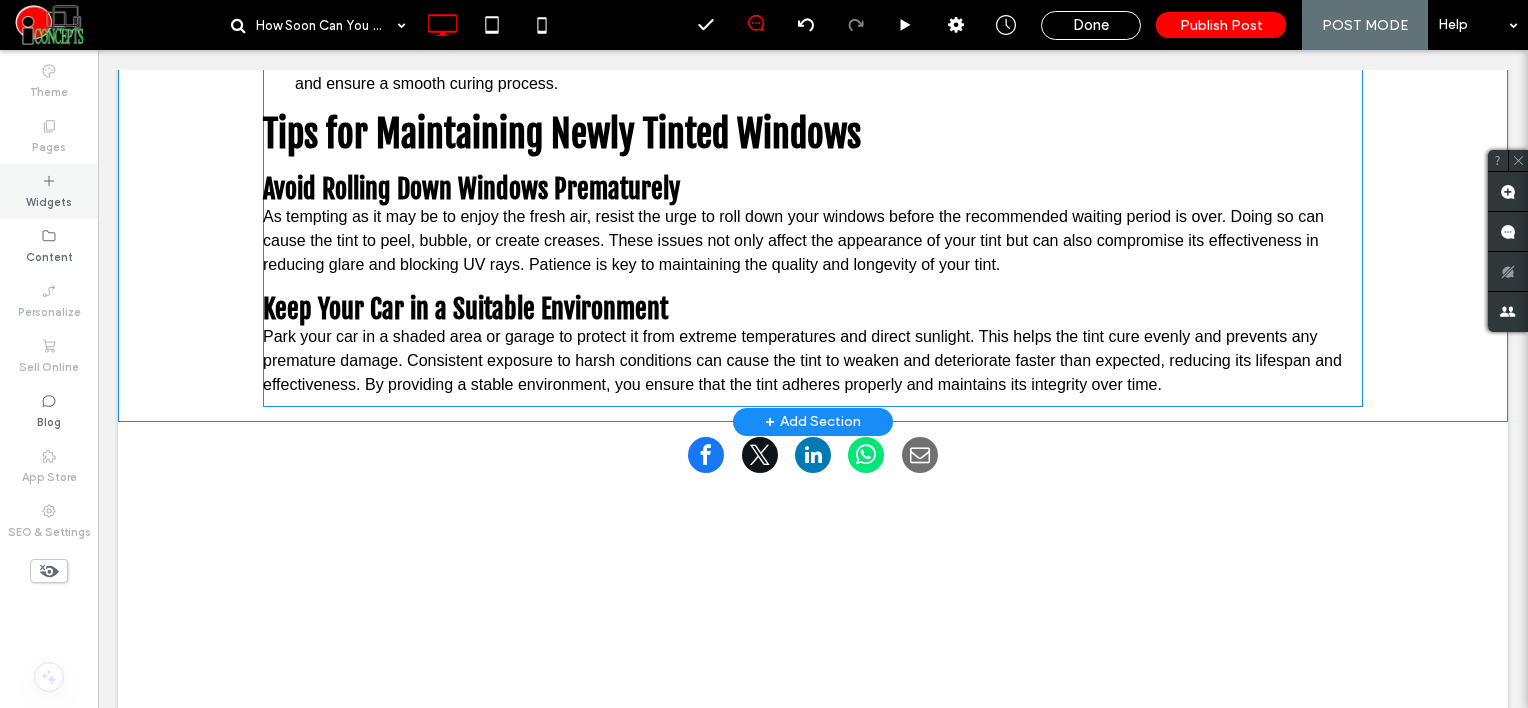 click on "Widgets" at bounding box center [49, 200] 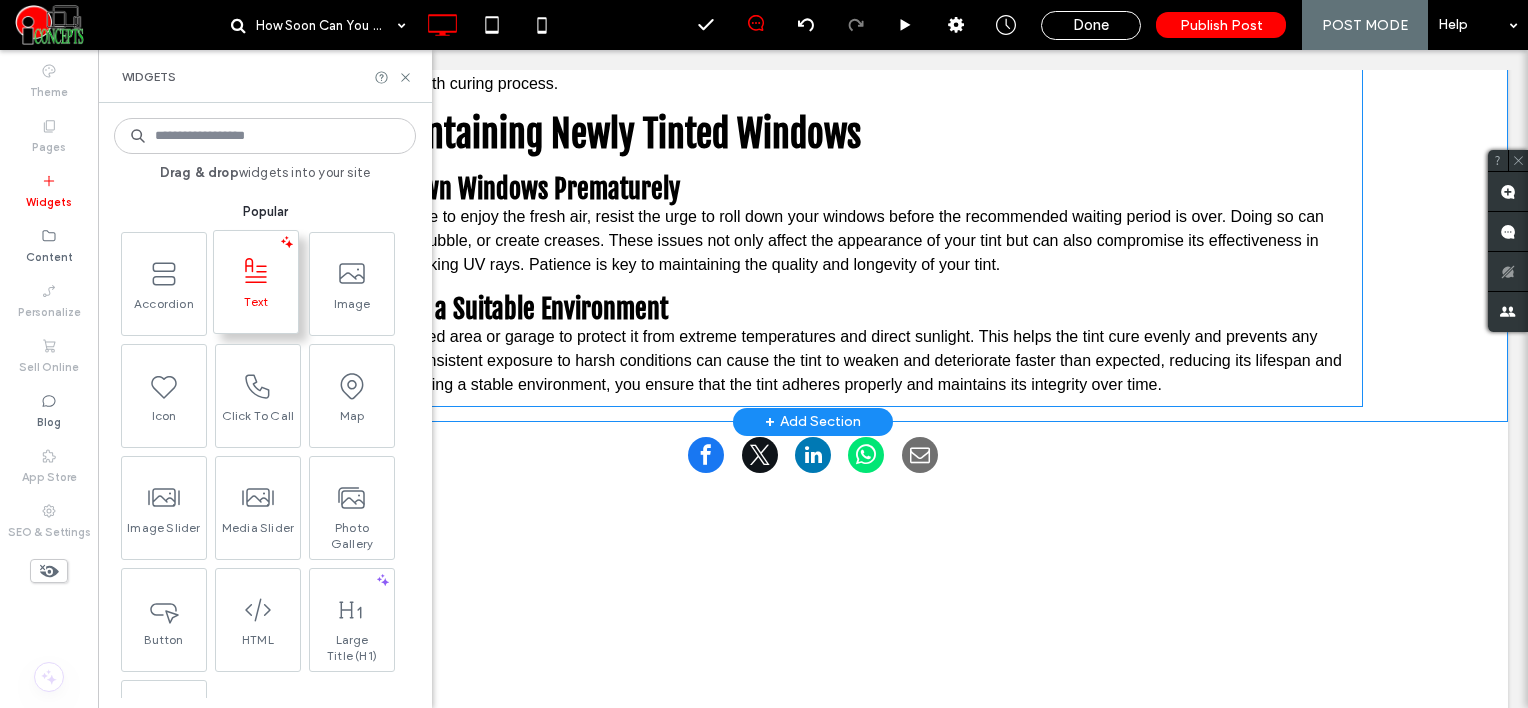 click 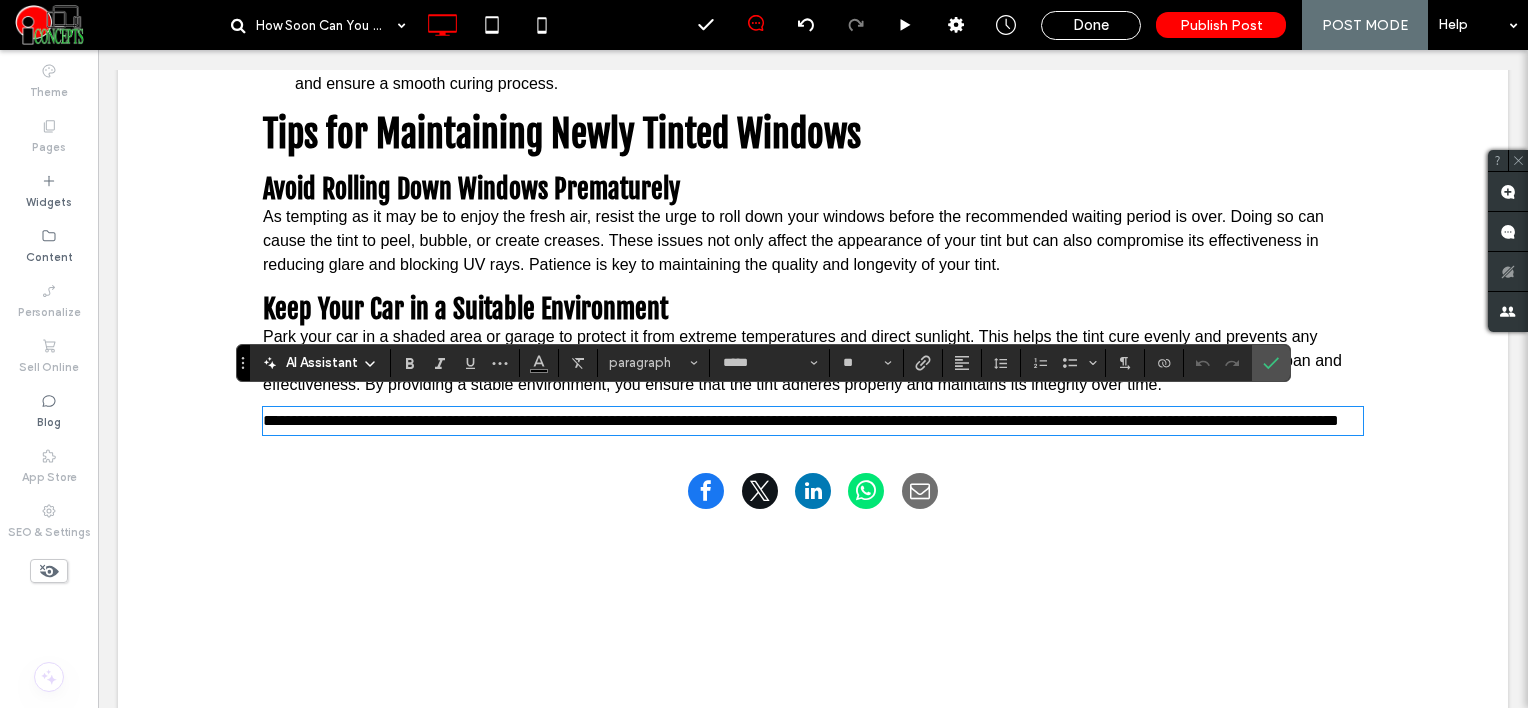 paste 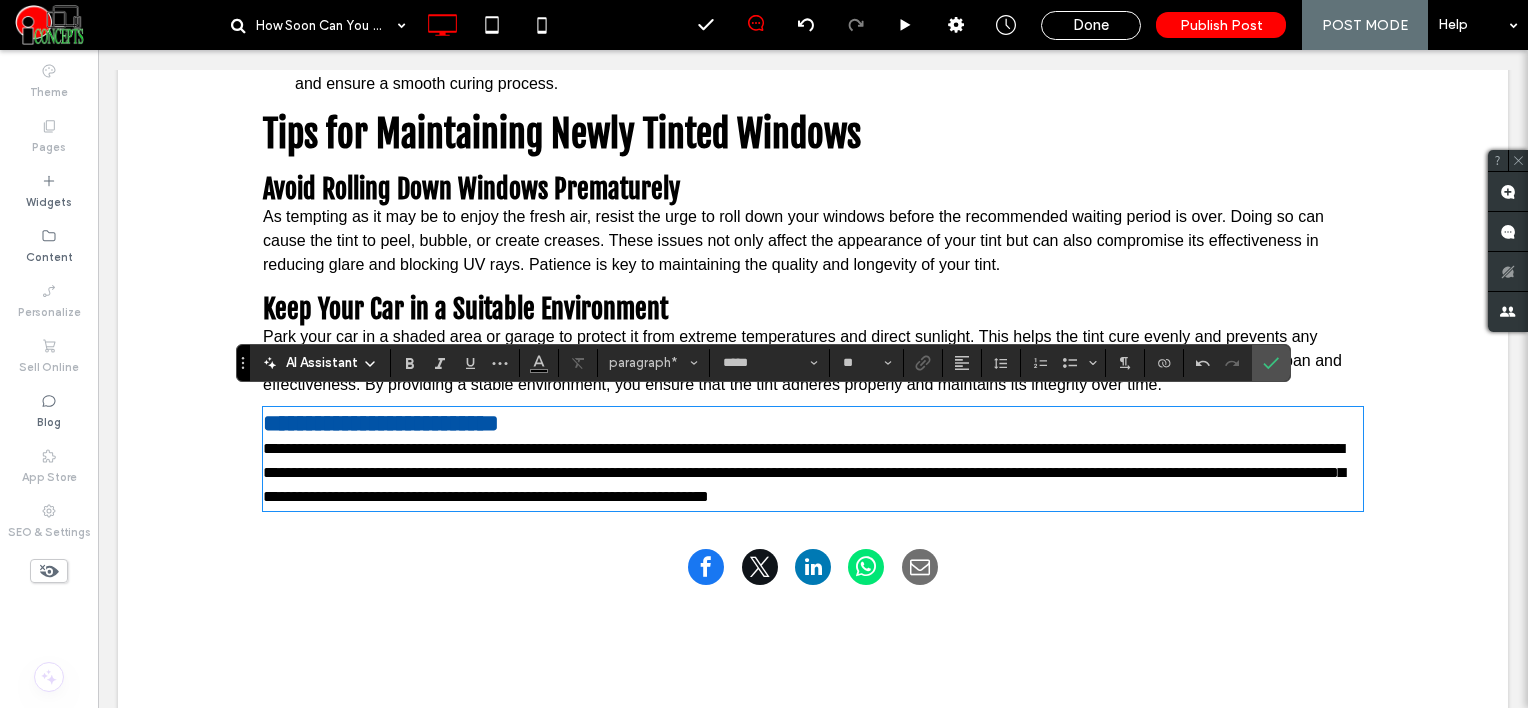 type on "**********" 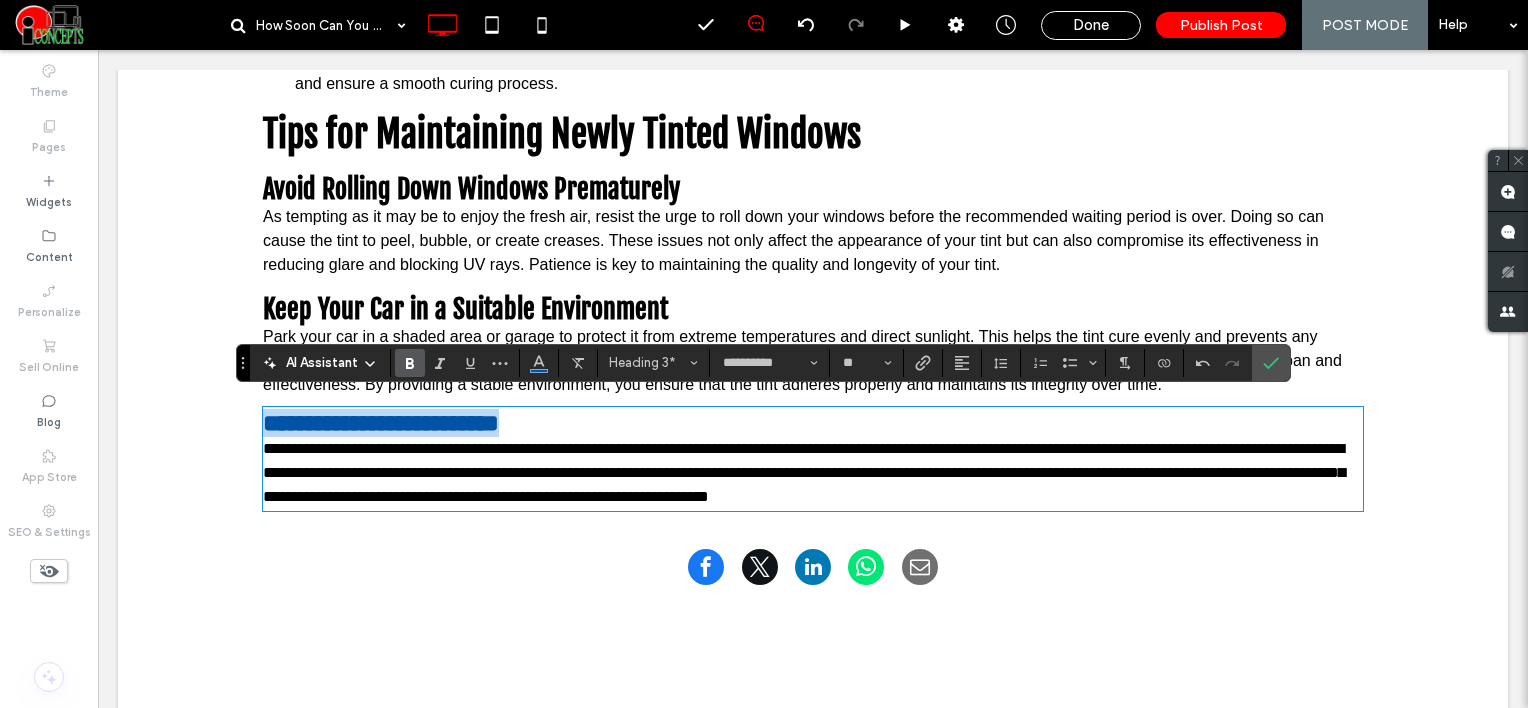 drag, startPoint x: 544, startPoint y: 410, endPoint x: 212, endPoint y: 392, distance: 332.48758 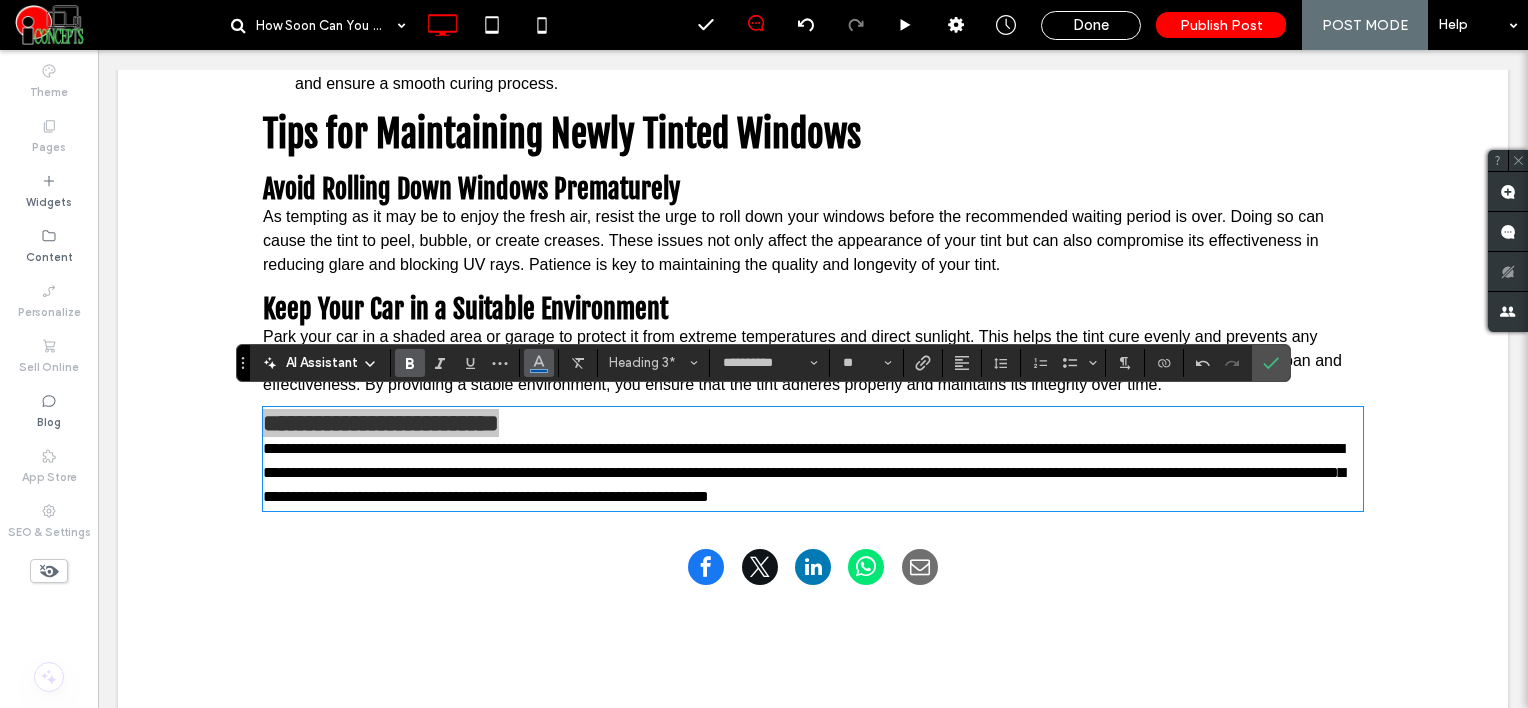 click at bounding box center (539, 363) 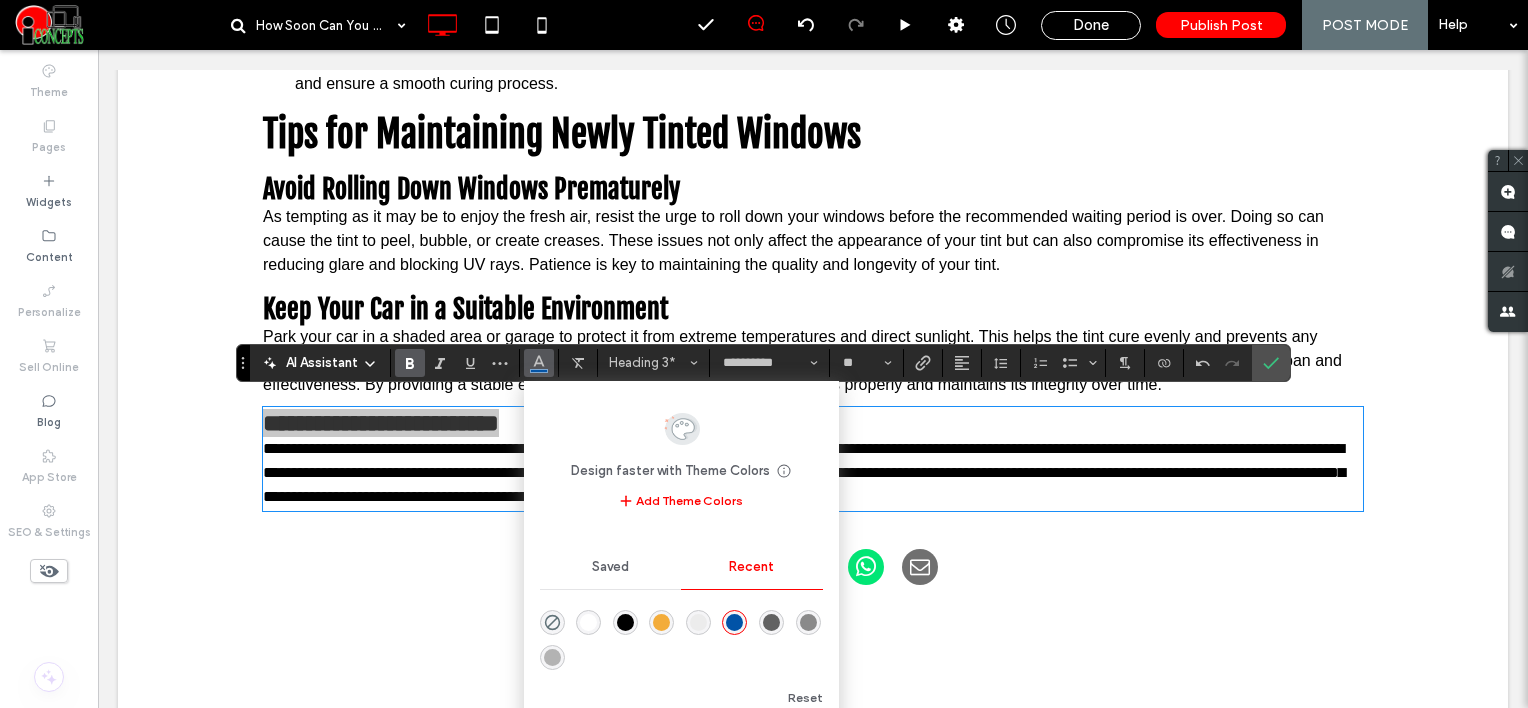 click at bounding box center (625, 622) 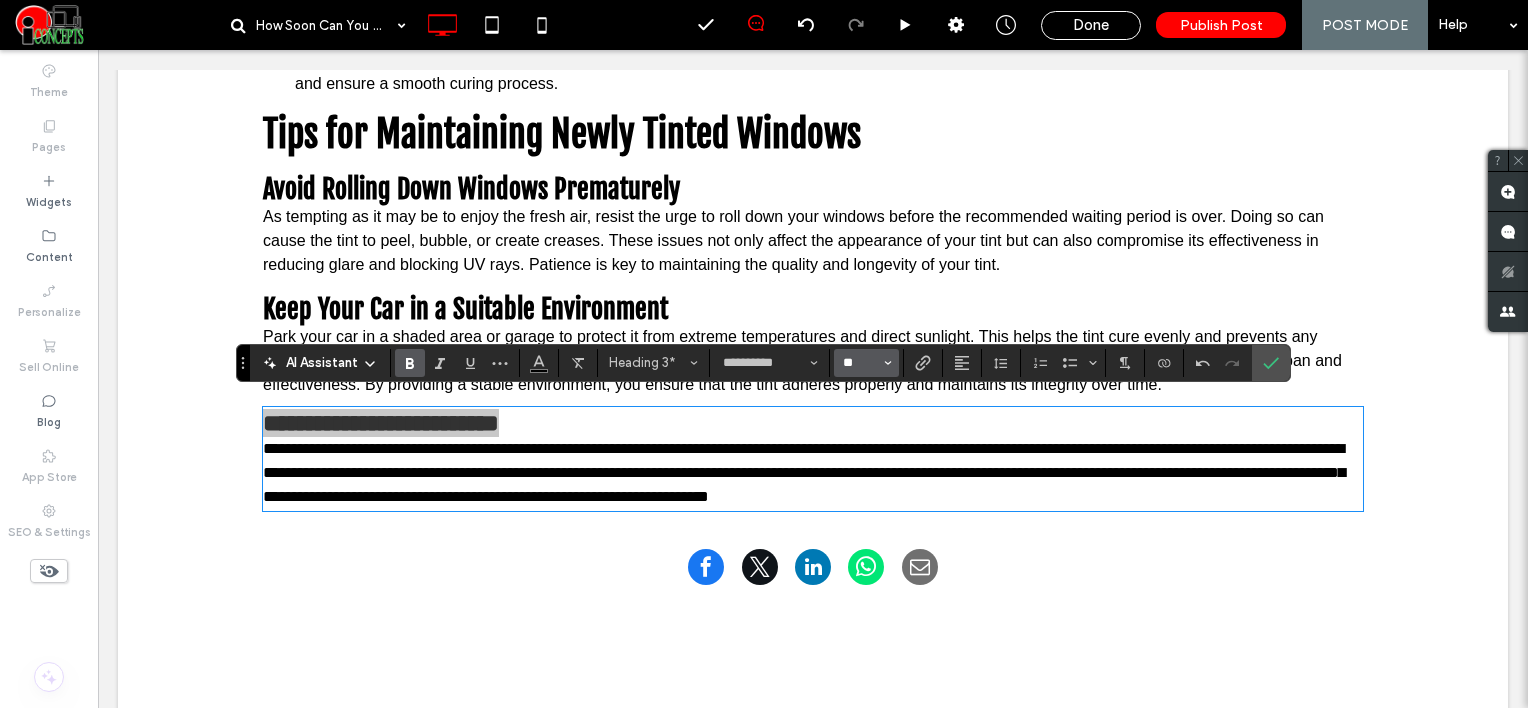 click on "**" at bounding box center [860, 363] 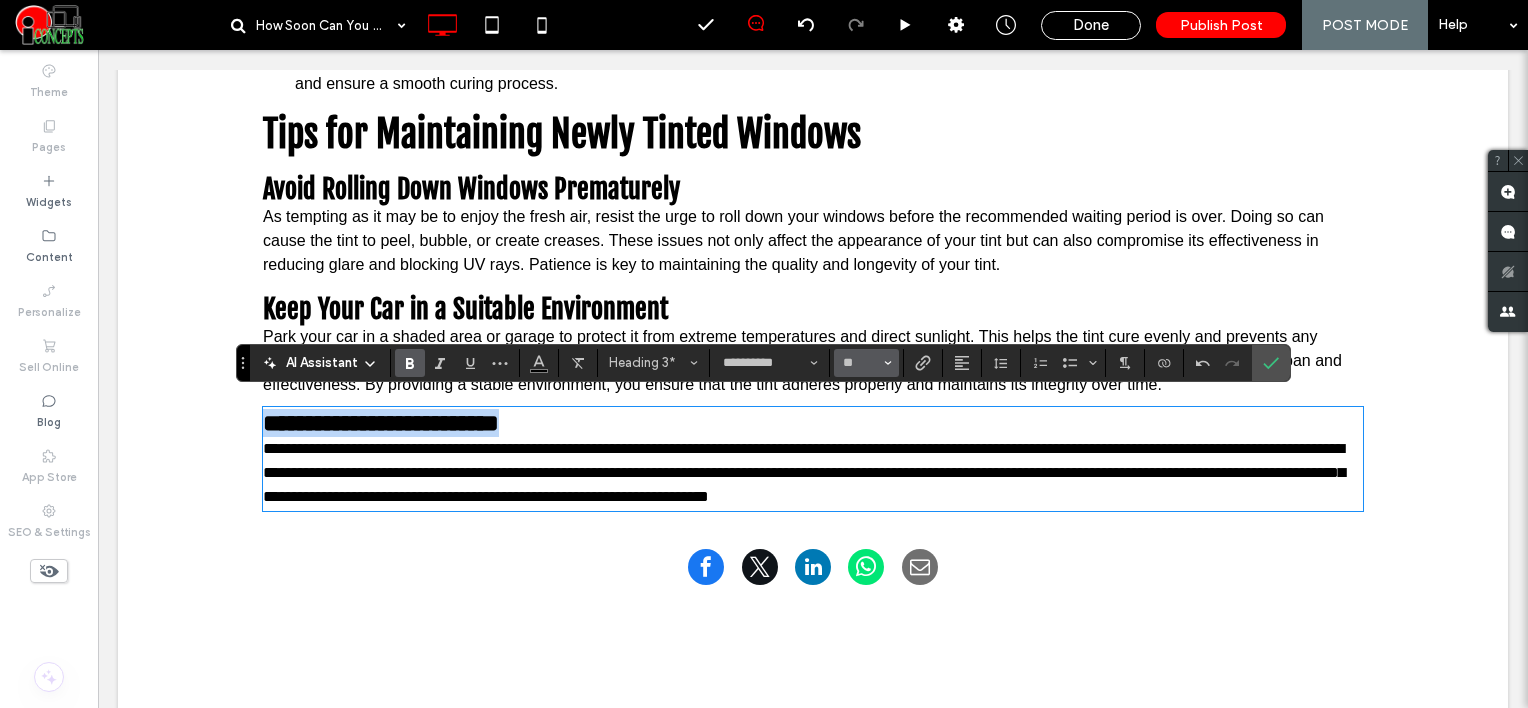 type on "**" 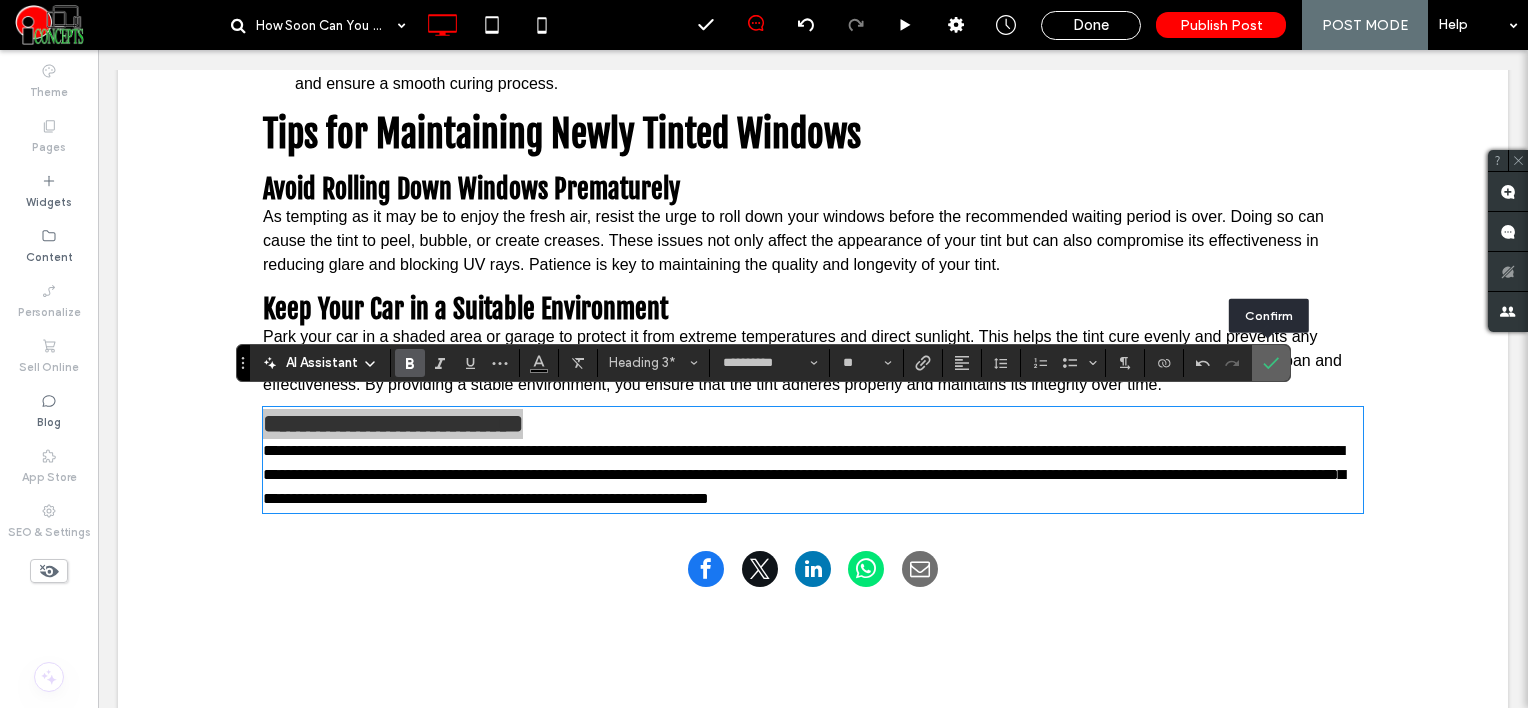 click 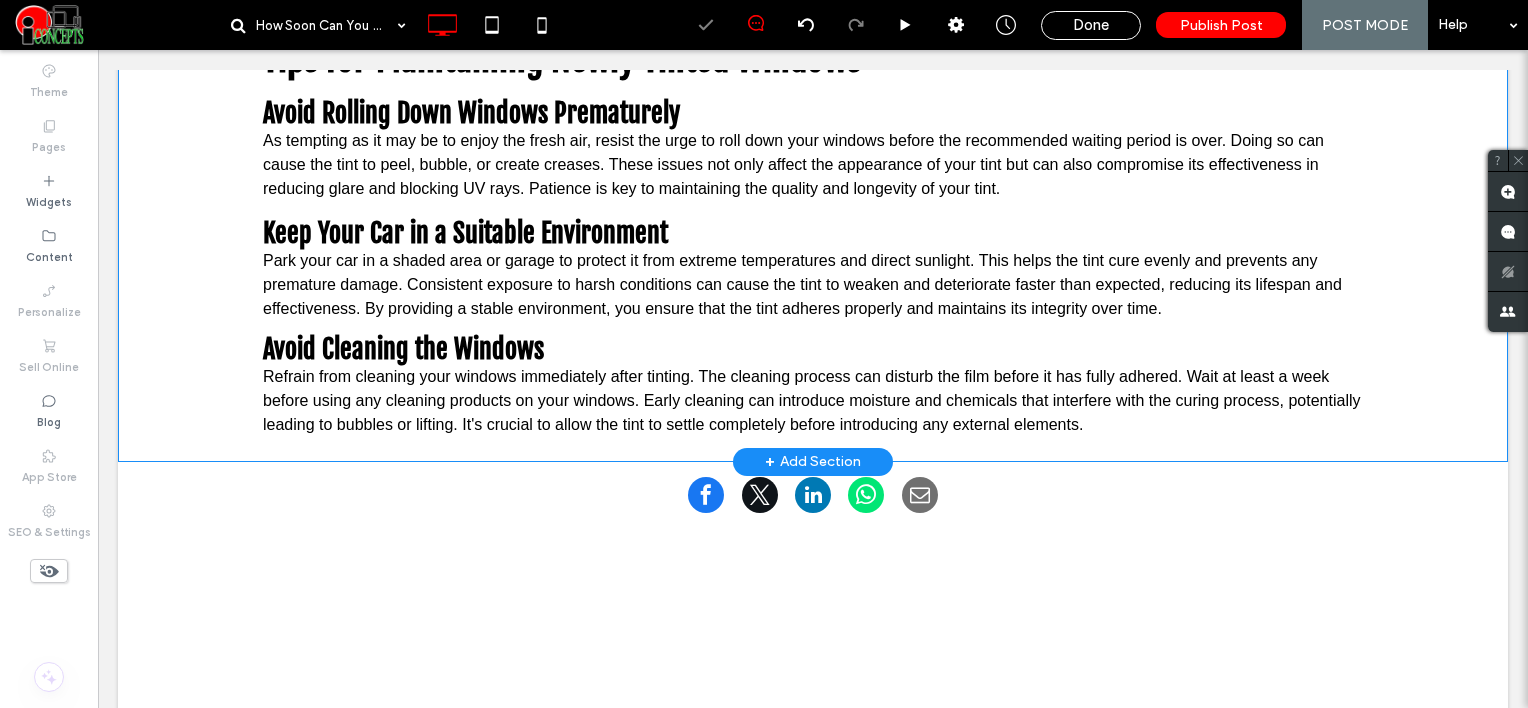 scroll, scrollTop: 2100, scrollLeft: 0, axis: vertical 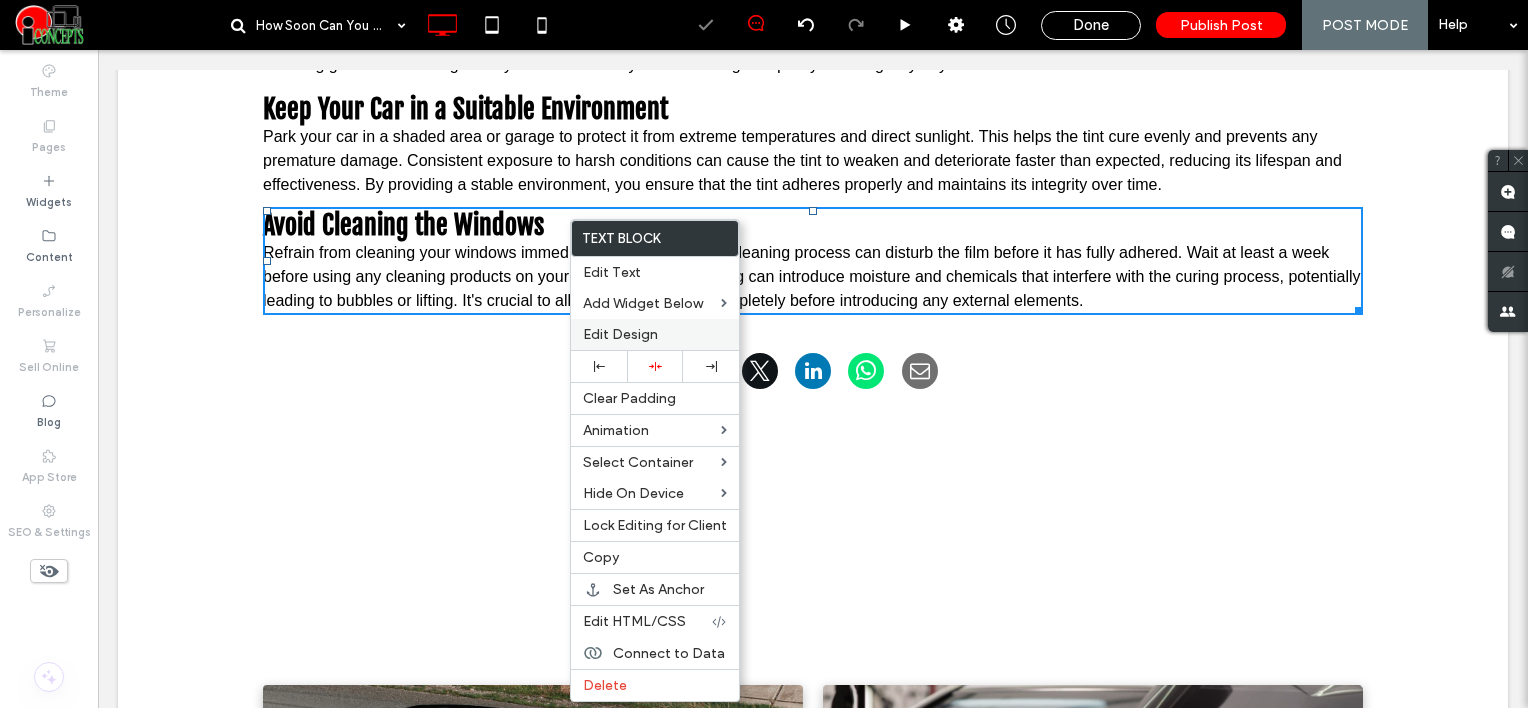 click on "Edit Design" at bounding box center [655, 334] 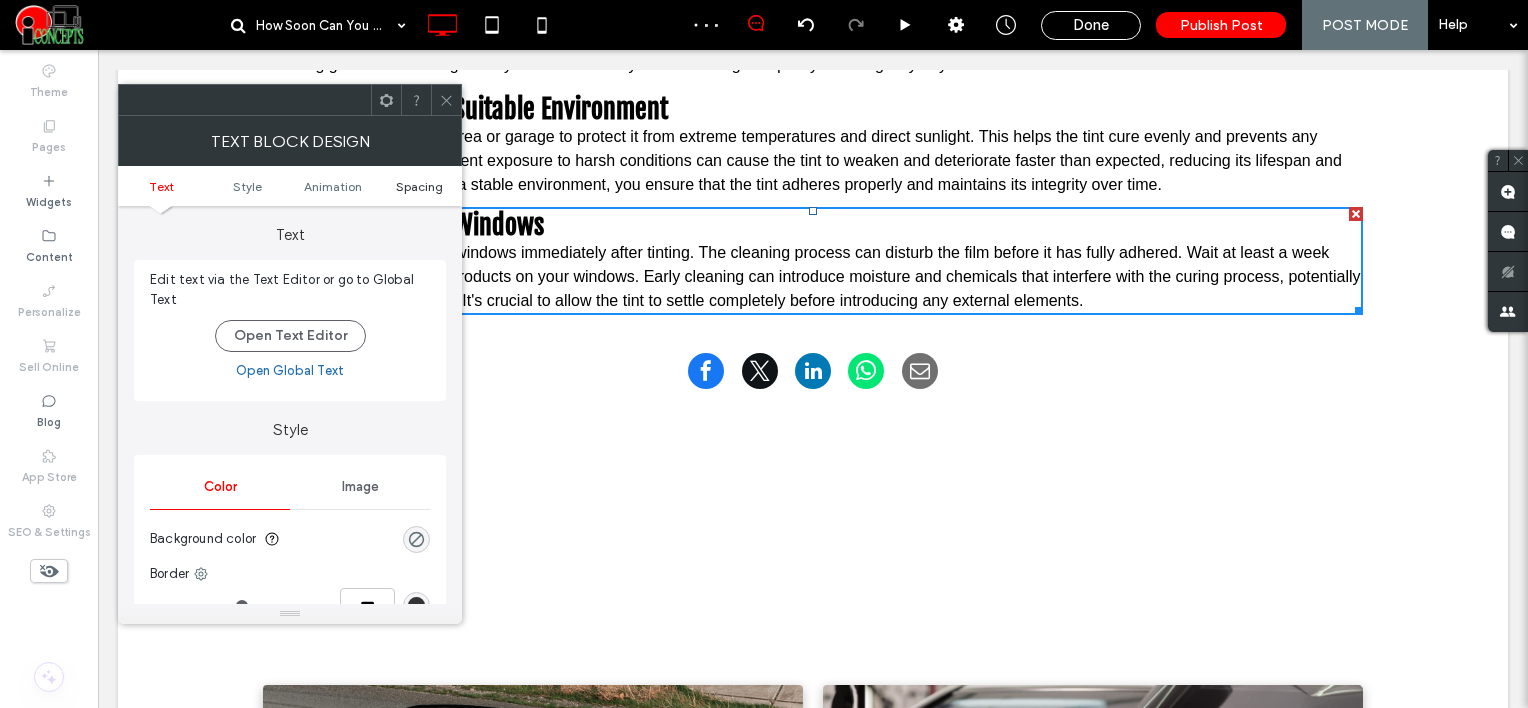 click on "Spacing" at bounding box center [419, 186] 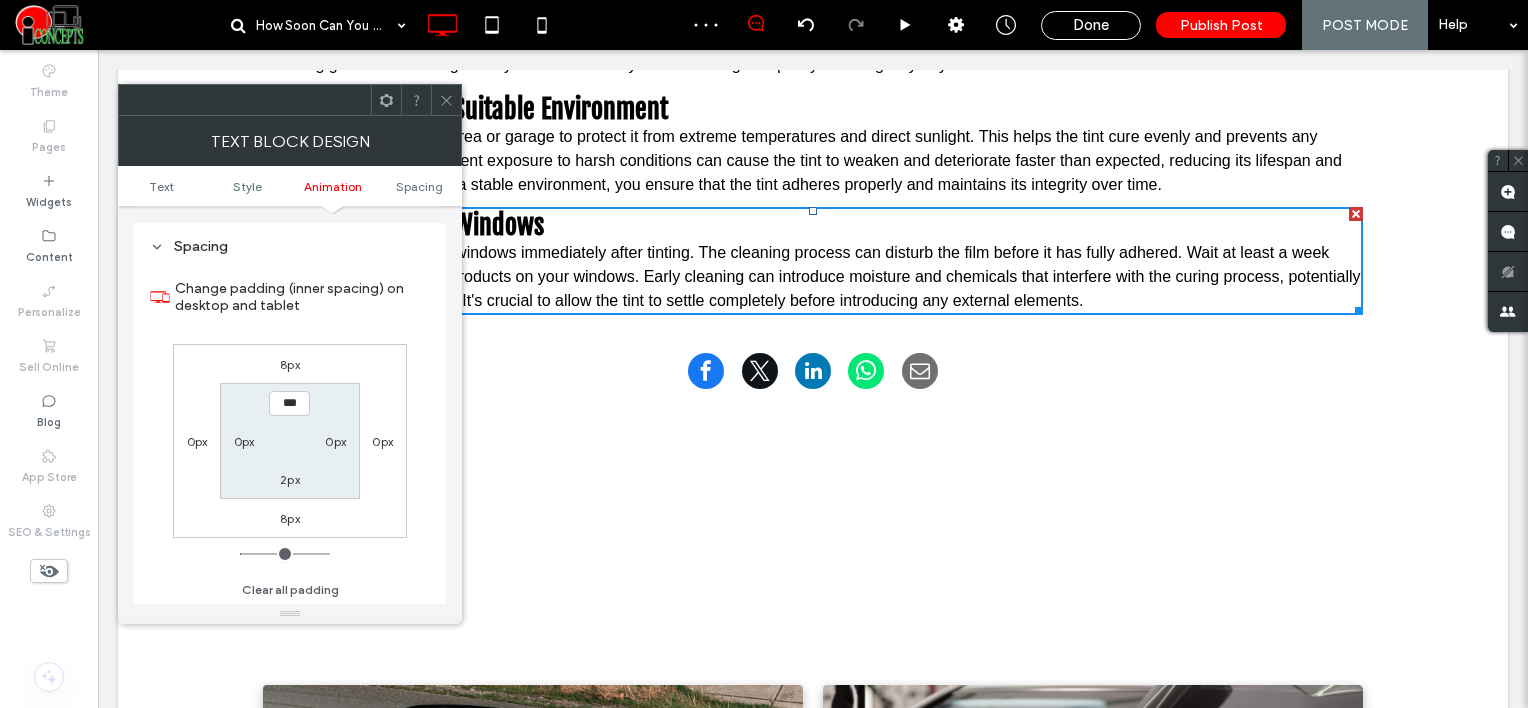 scroll, scrollTop: 572, scrollLeft: 0, axis: vertical 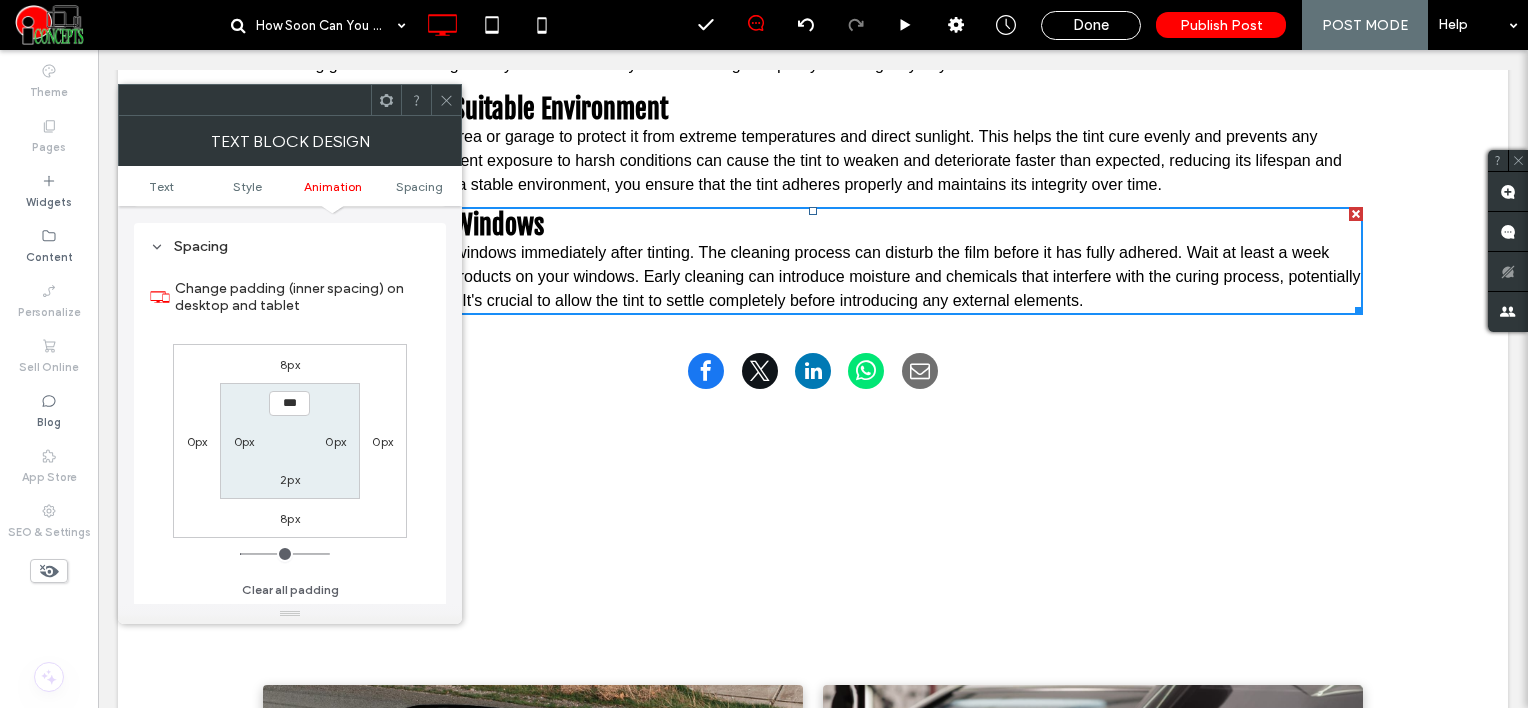 click on "8px" at bounding box center [290, 364] 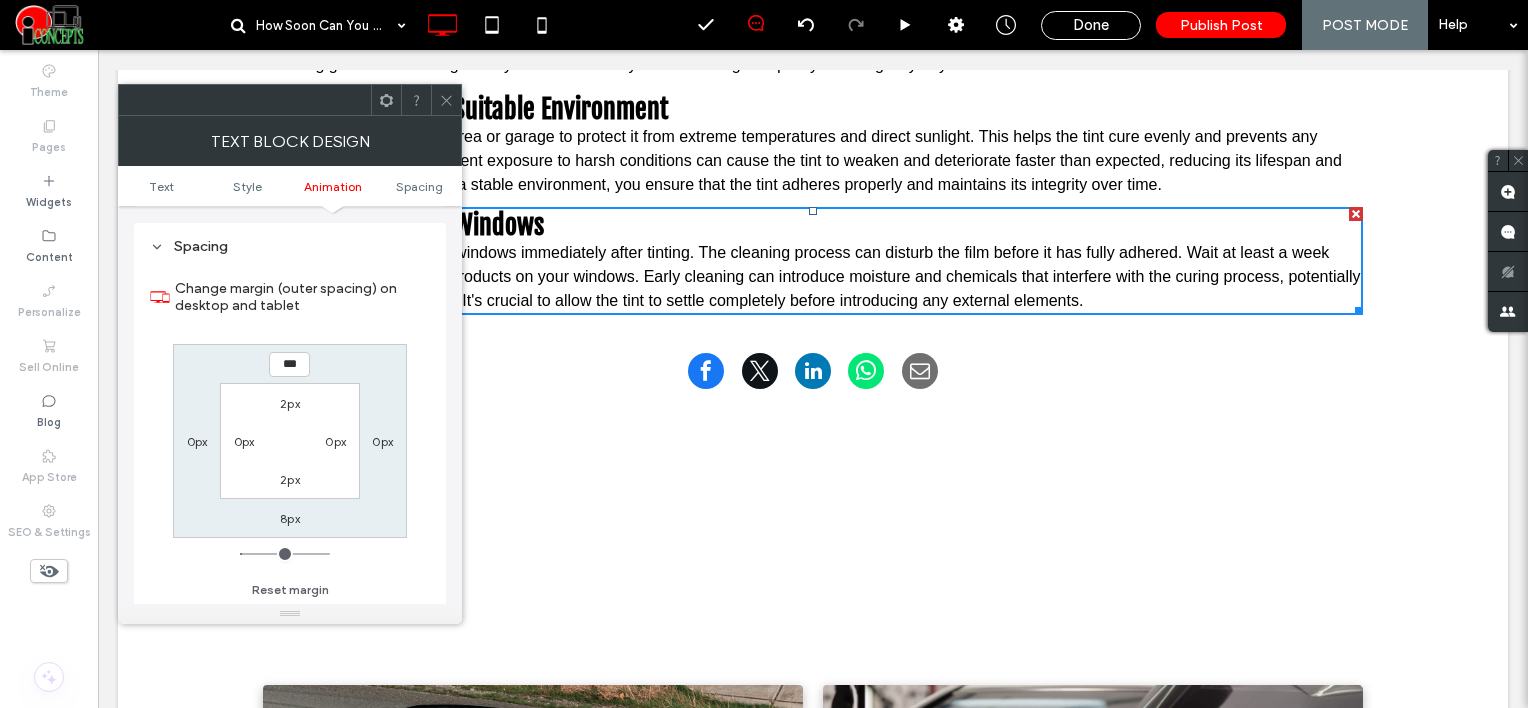 type on "*" 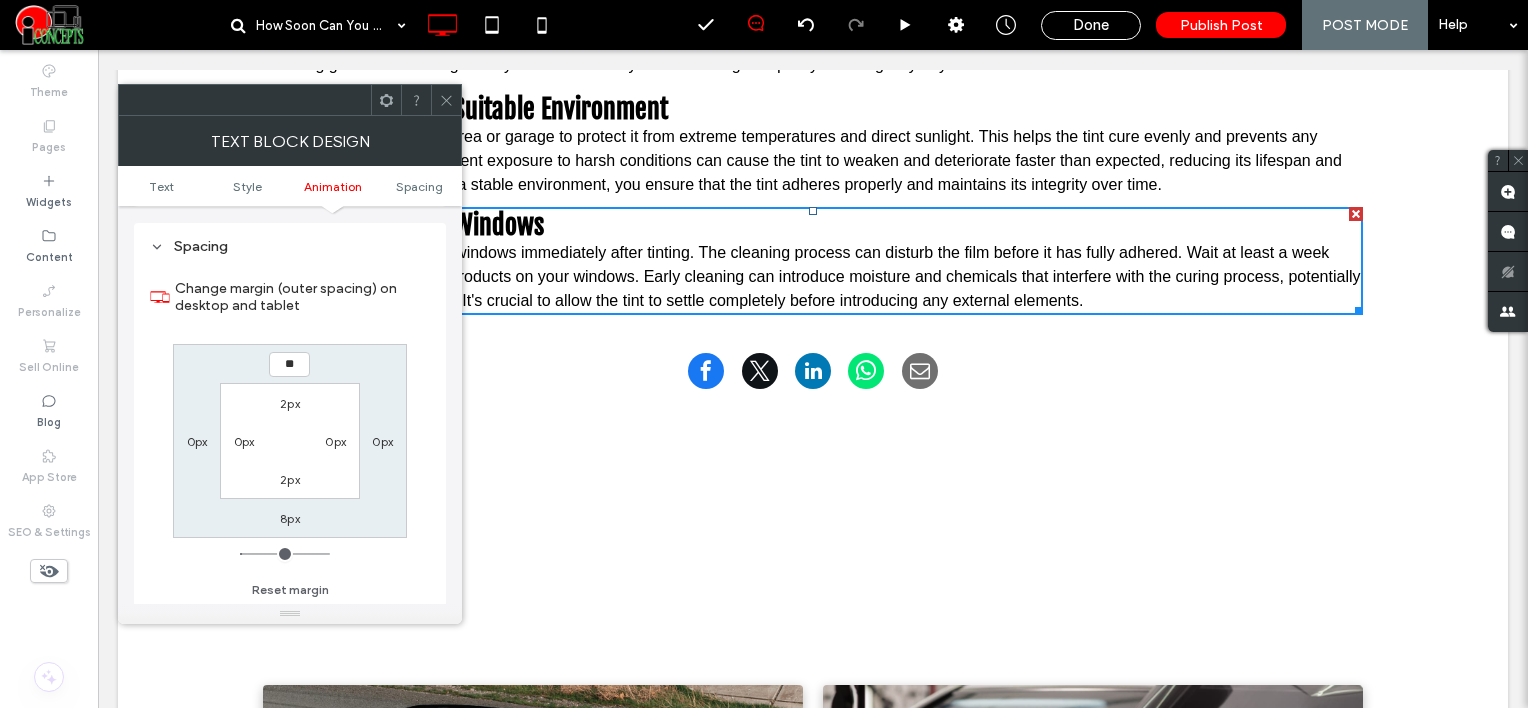 type on "**" 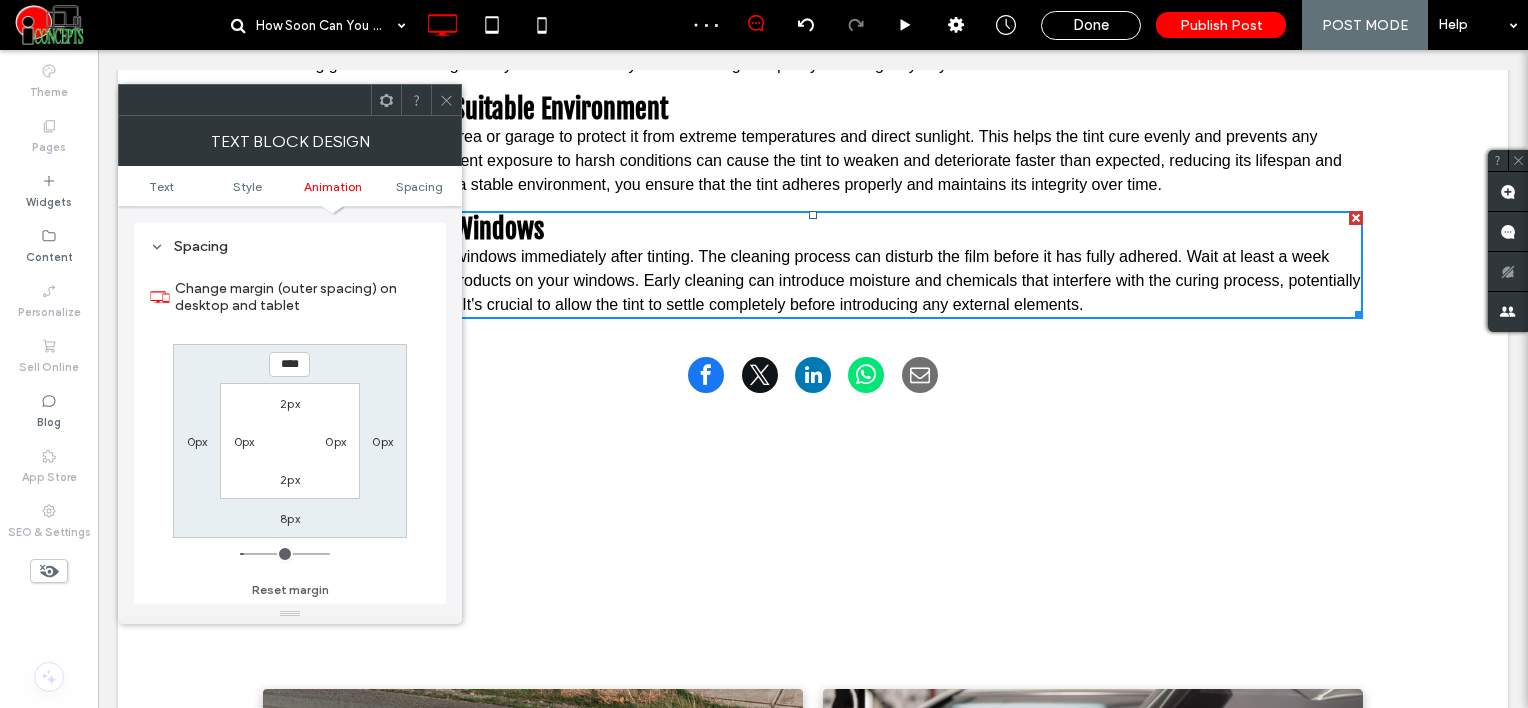 click 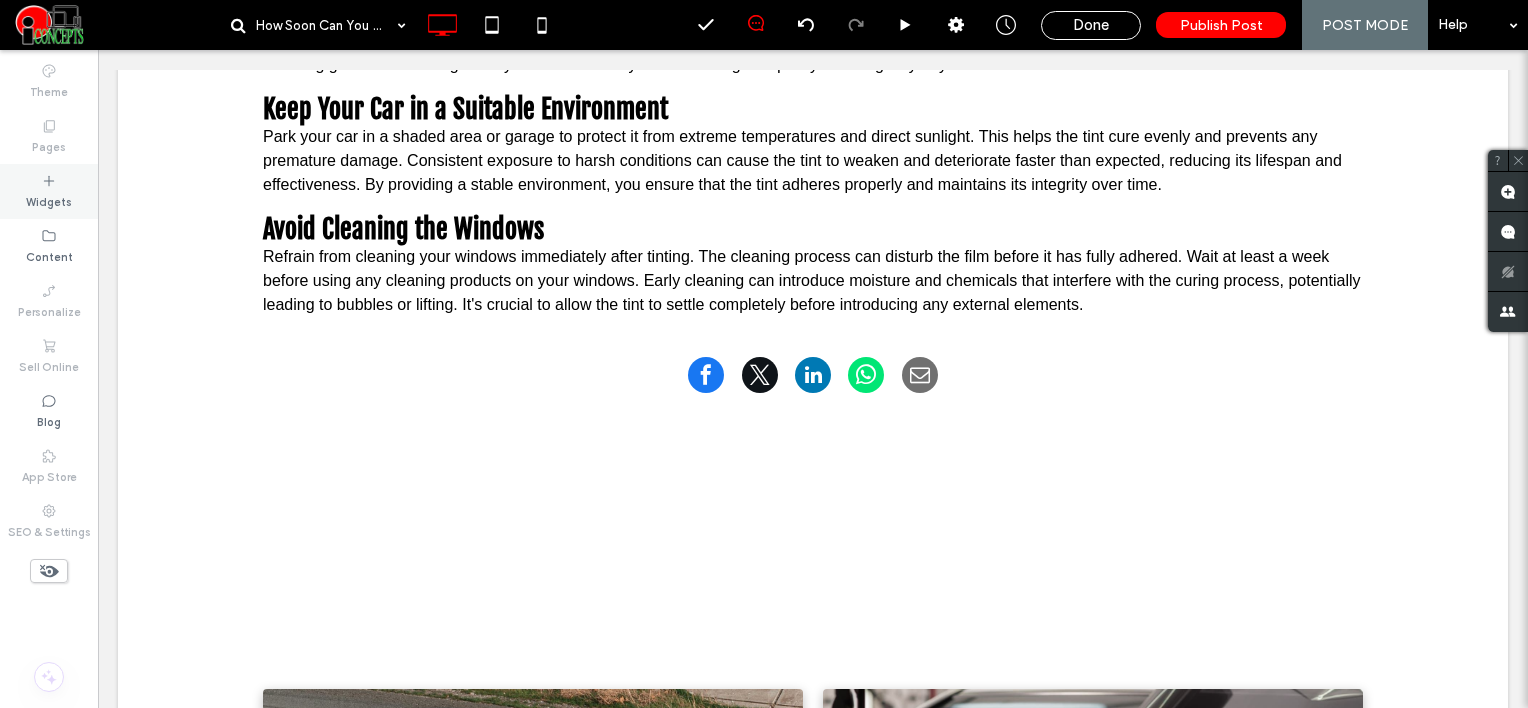 click 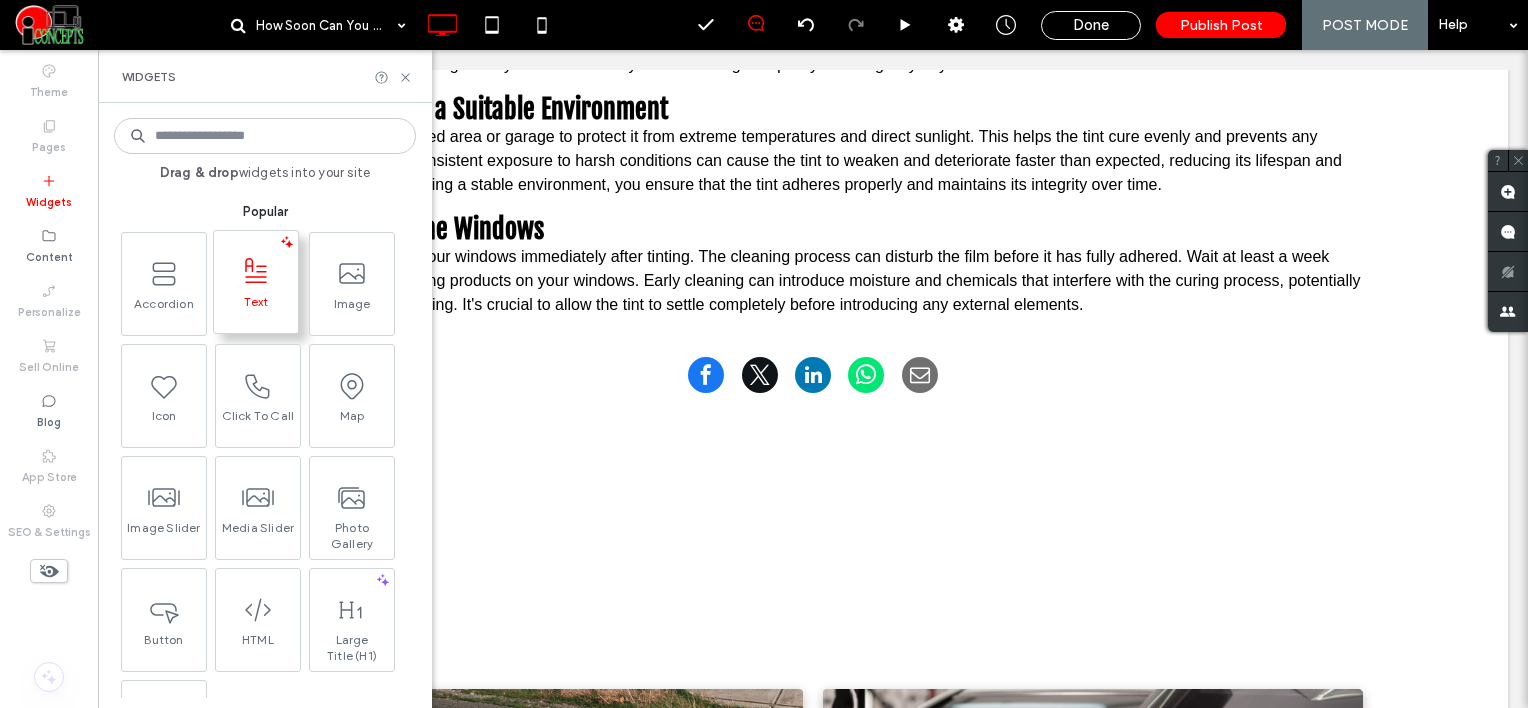 click at bounding box center (256, 271) 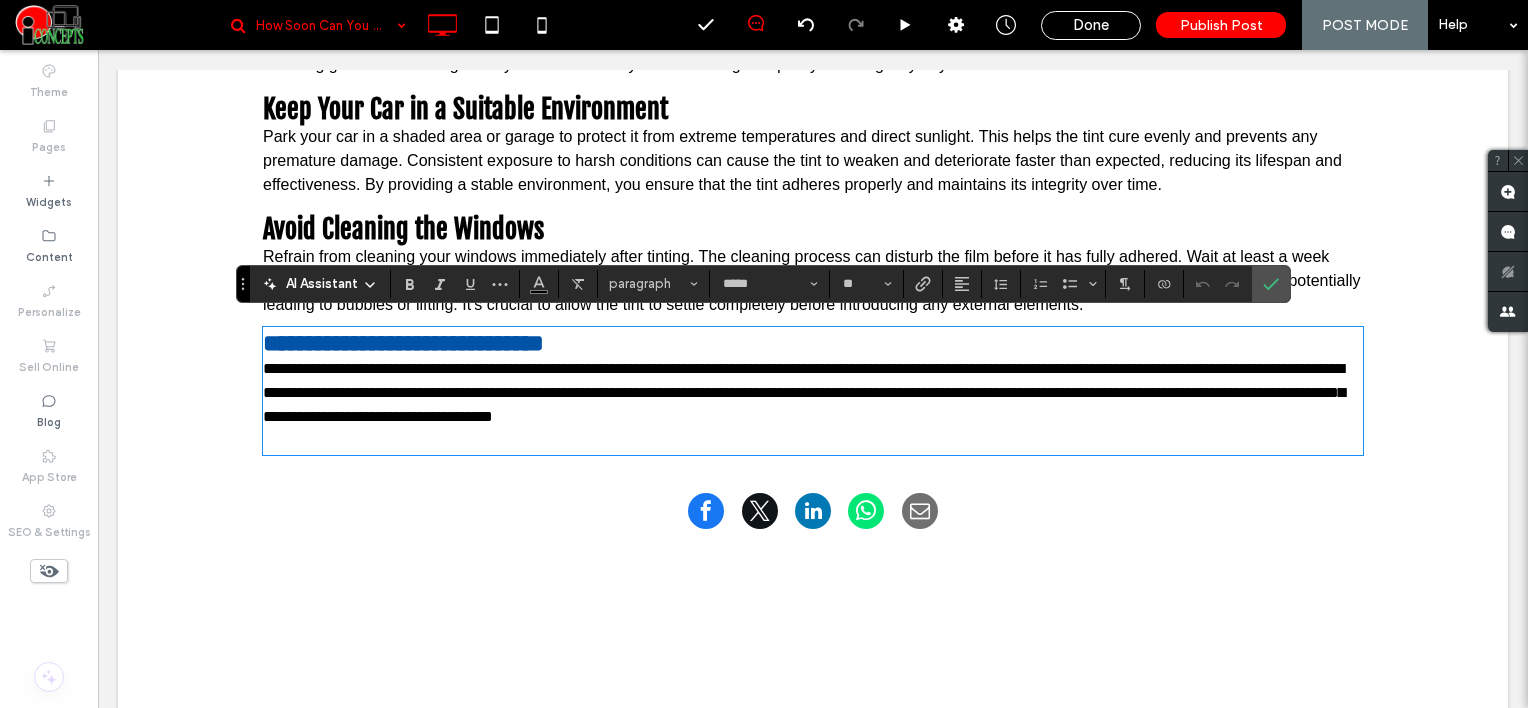 scroll, scrollTop: 0, scrollLeft: 0, axis: both 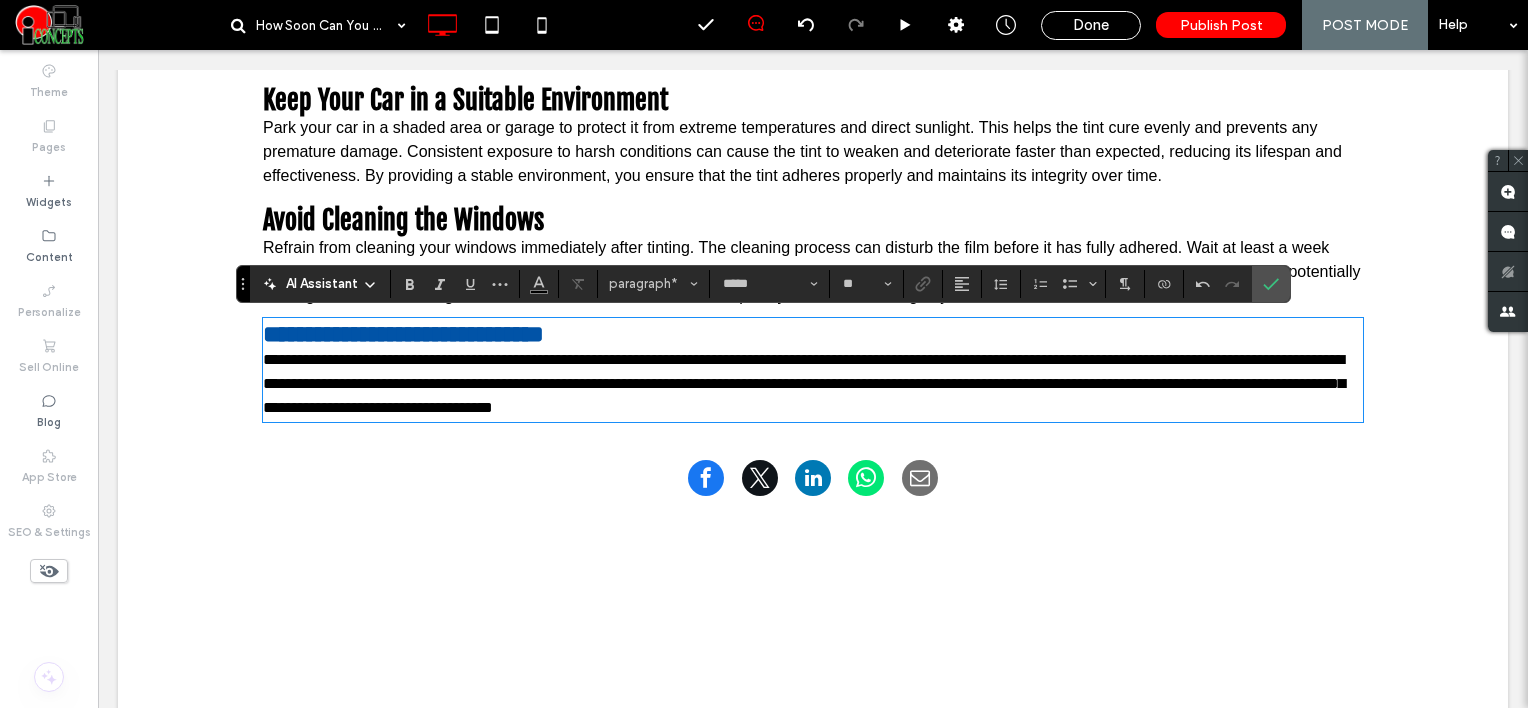 type on "**********" 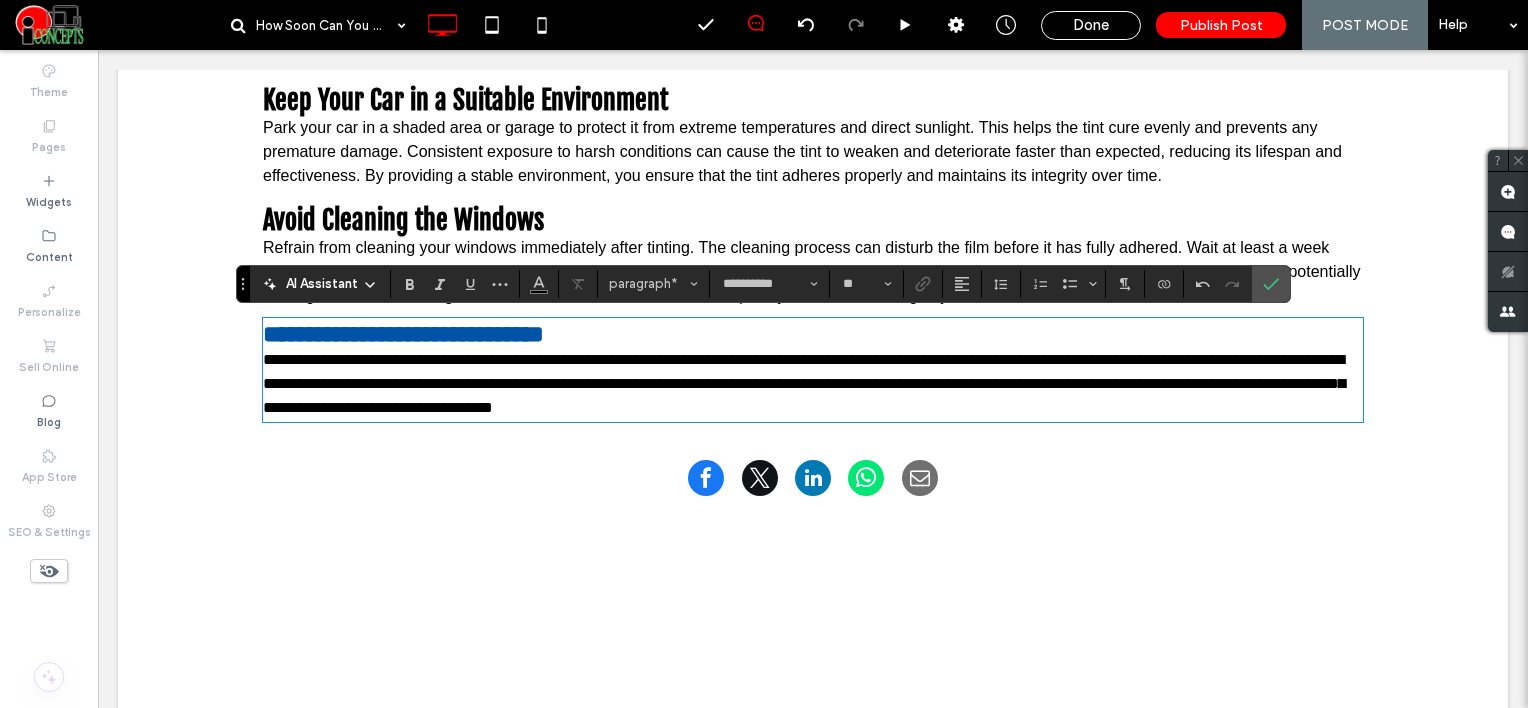 scroll, scrollTop: 0, scrollLeft: 0, axis: both 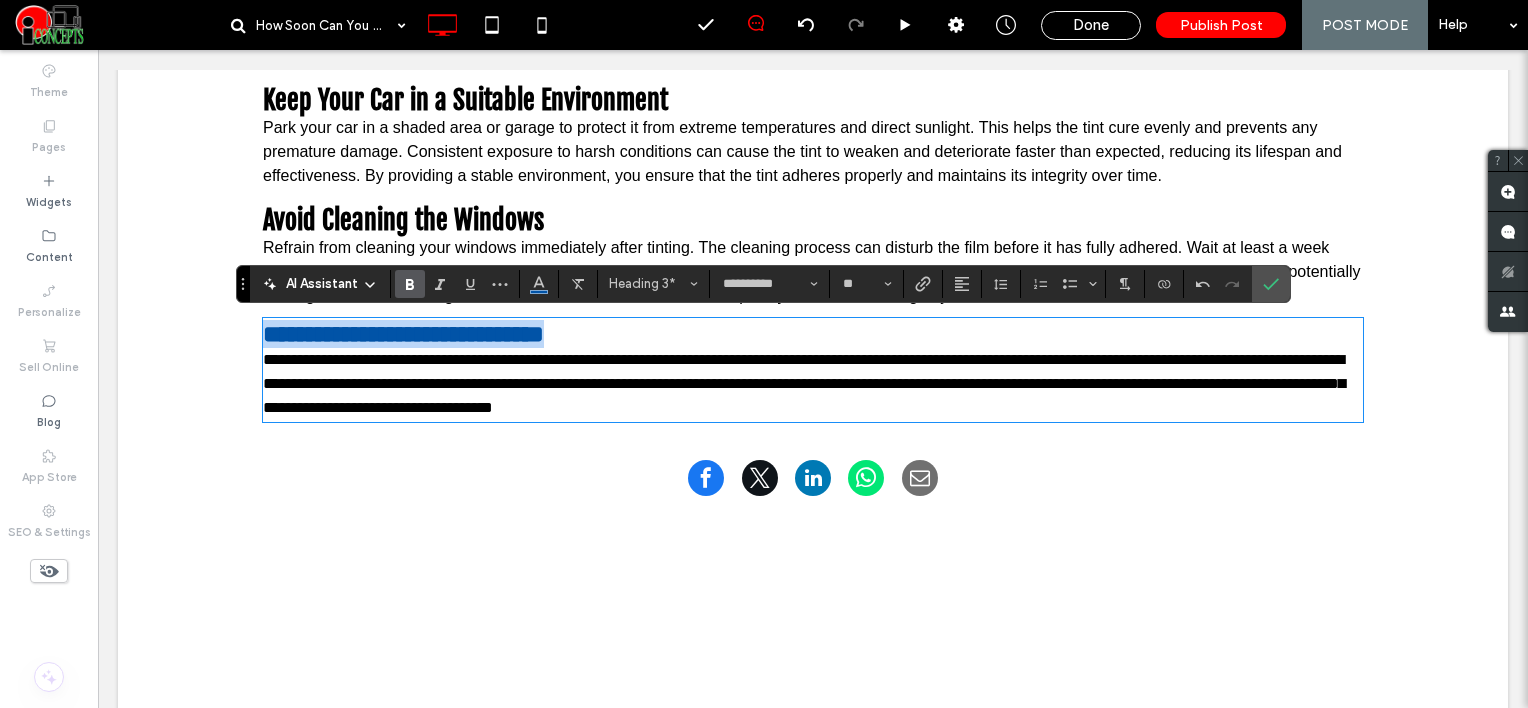 click on "How Soon Can You Roll Down Windows After Tinting?
All About Tint Blogger • August 6, 2025         Car window tinting is a popular choice for vehicle owners looking to enhance privacy, reduce glare, and keep their car cooler. Beyond aesthetics, tinting also serves functional purposes, offering protection against harmful UV rays and conserving energy by maintaining a cooler interior temperature. However, once your car windows are tinted, it's crucial to know when it's safe to roll them down. Doing so too soon can damage the tint, leading to bubbling or peeling, which means you'll have to redo the tinting process, wasting both time and money. In this article, we'll explore the ideal waiting period, factors that might affect it, and tips for maintaining your newly tinted windows.
Understanding the Tinting Process Click To Paste     Application and Curing How Soon to Roll Down Windows After Tinting? Recommended Waiting Period Factors Affecting the Waiting Period Climate and Weather Conditions:" at bounding box center (813, -719) 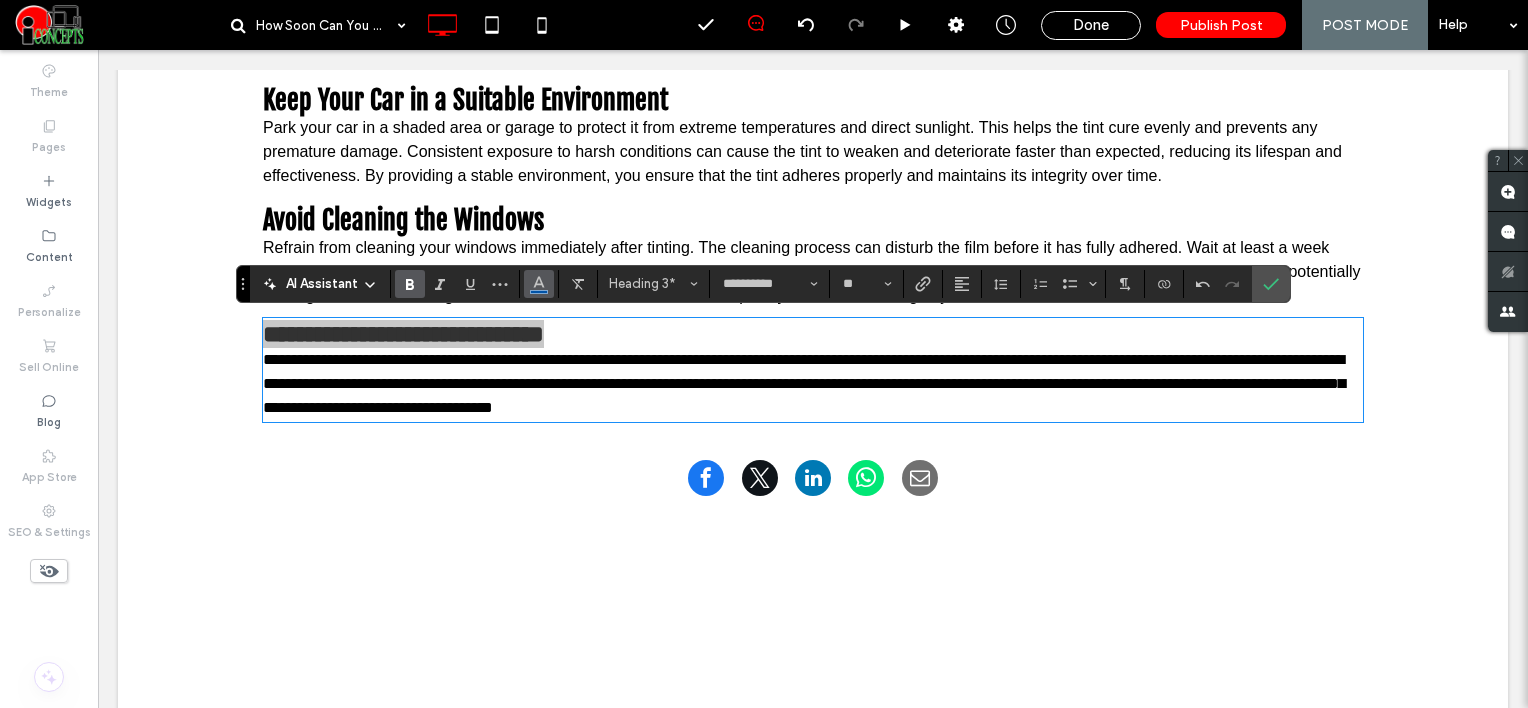 click at bounding box center (539, 282) 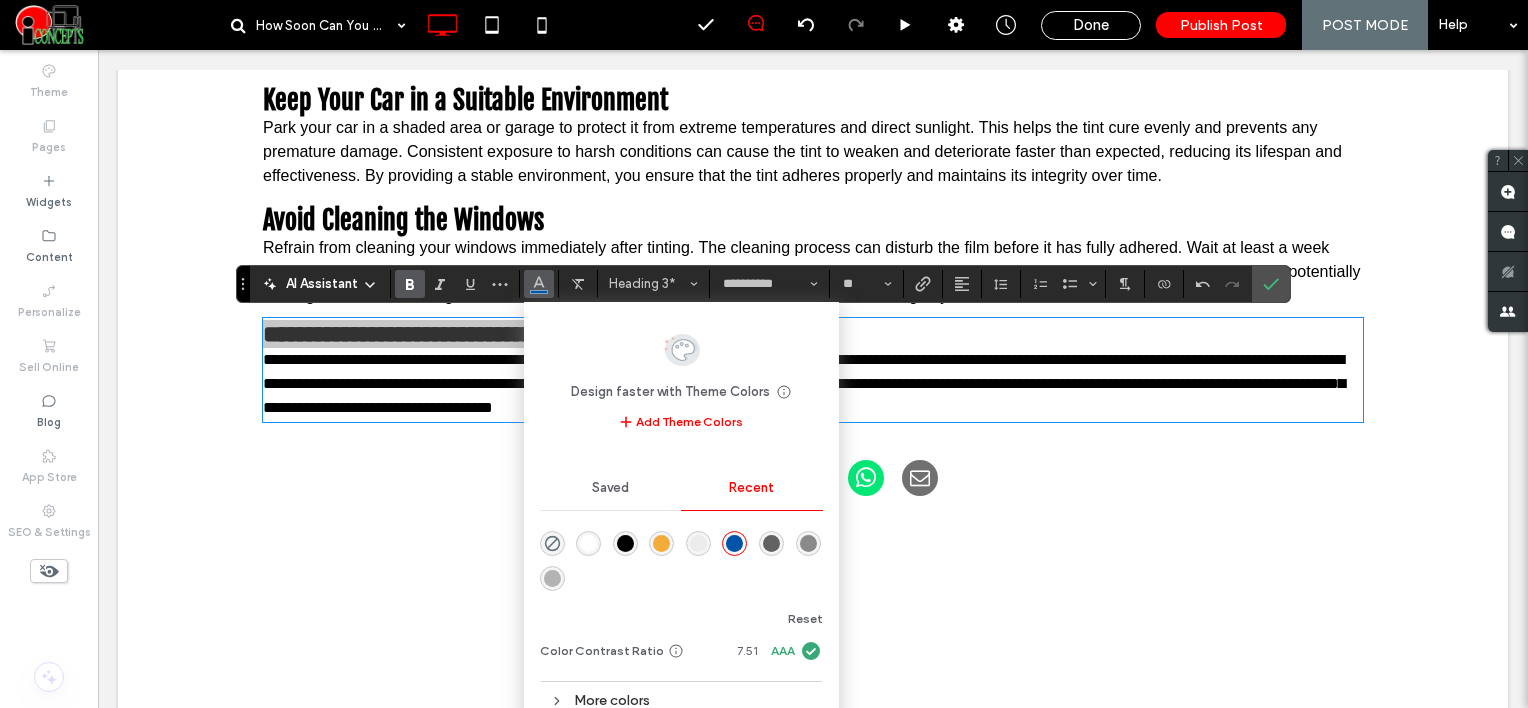 click at bounding box center [625, 543] 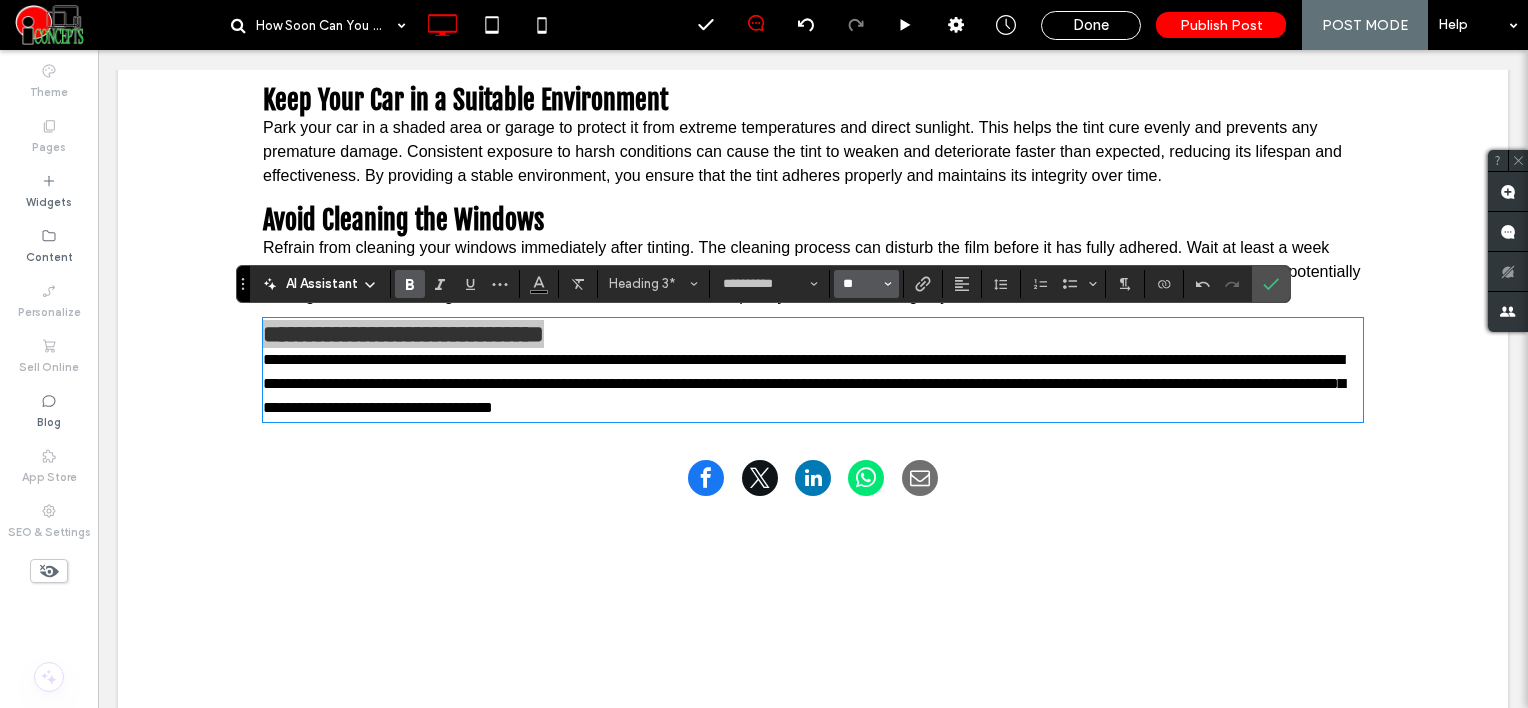 click on "**" at bounding box center [860, 284] 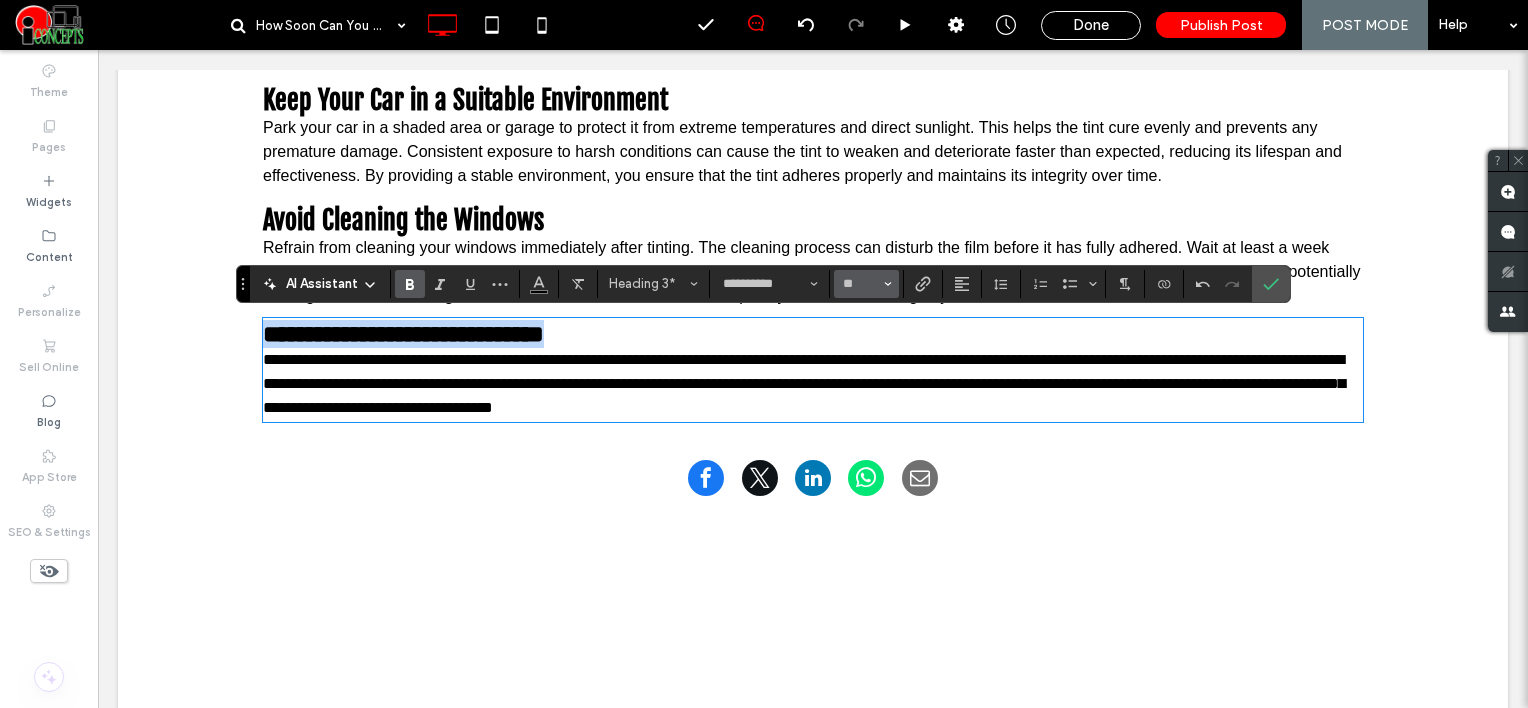 type on "**" 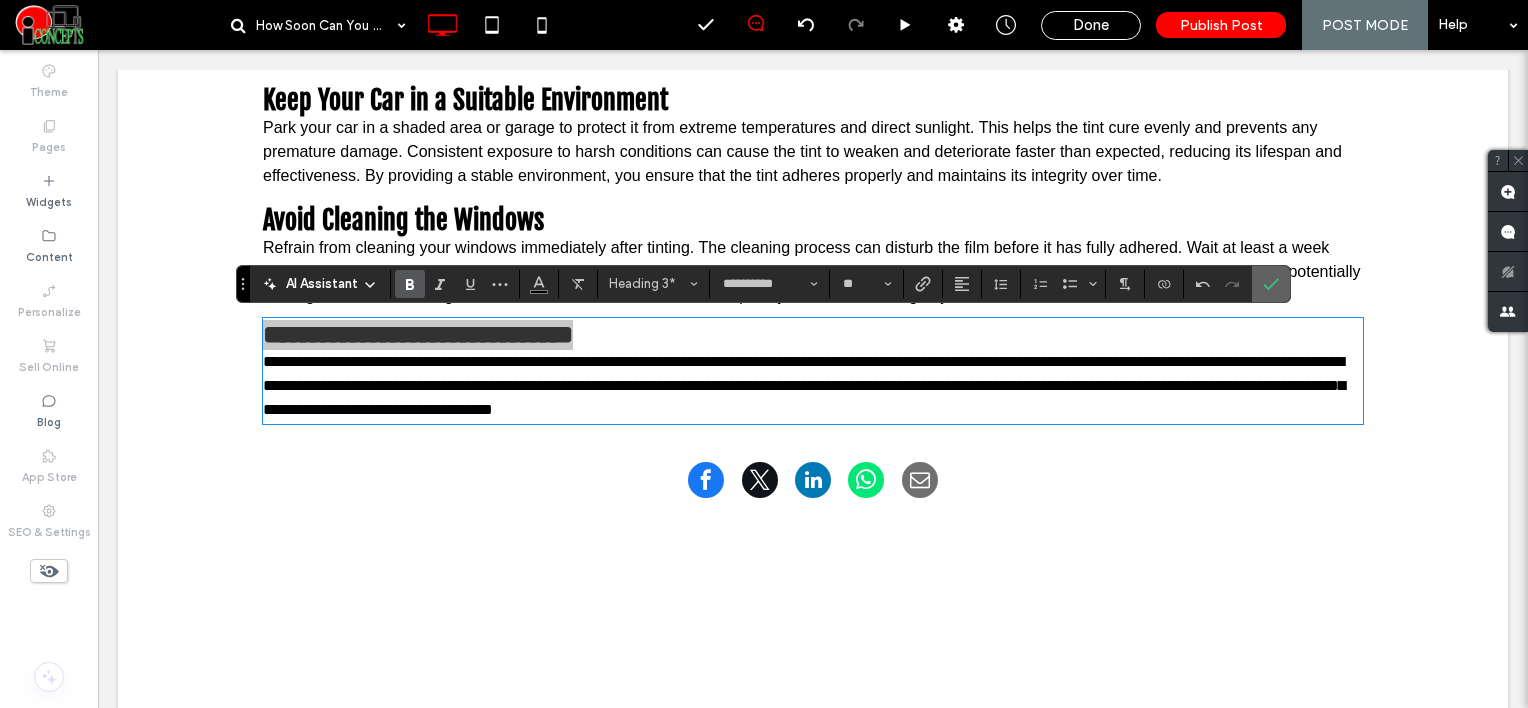drag, startPoint x: 1272, startPoint y: 294, endPoint x: 1150, endPoint y: 244, distance: 131.8484 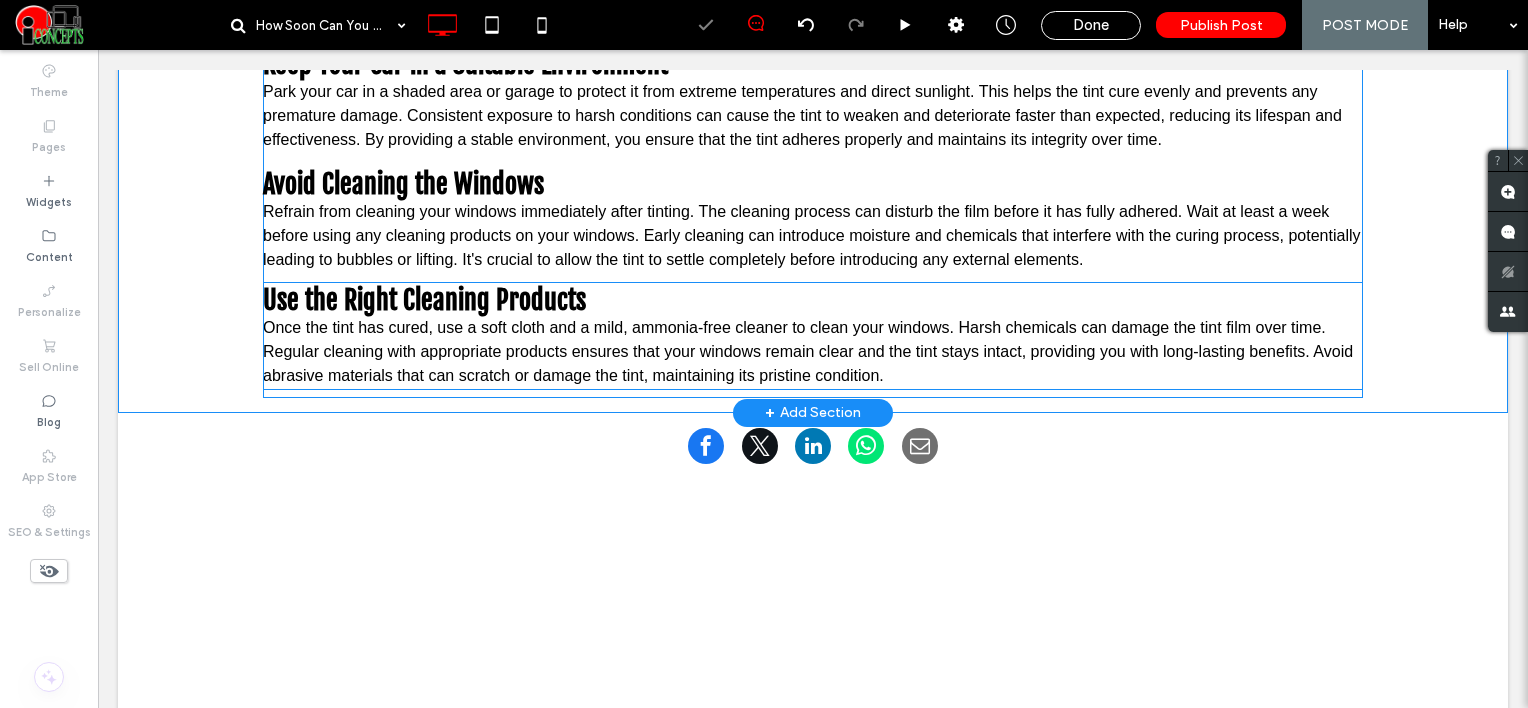 scroll, scrollTop: 2200, scrollLeft: 0, axis: vertical 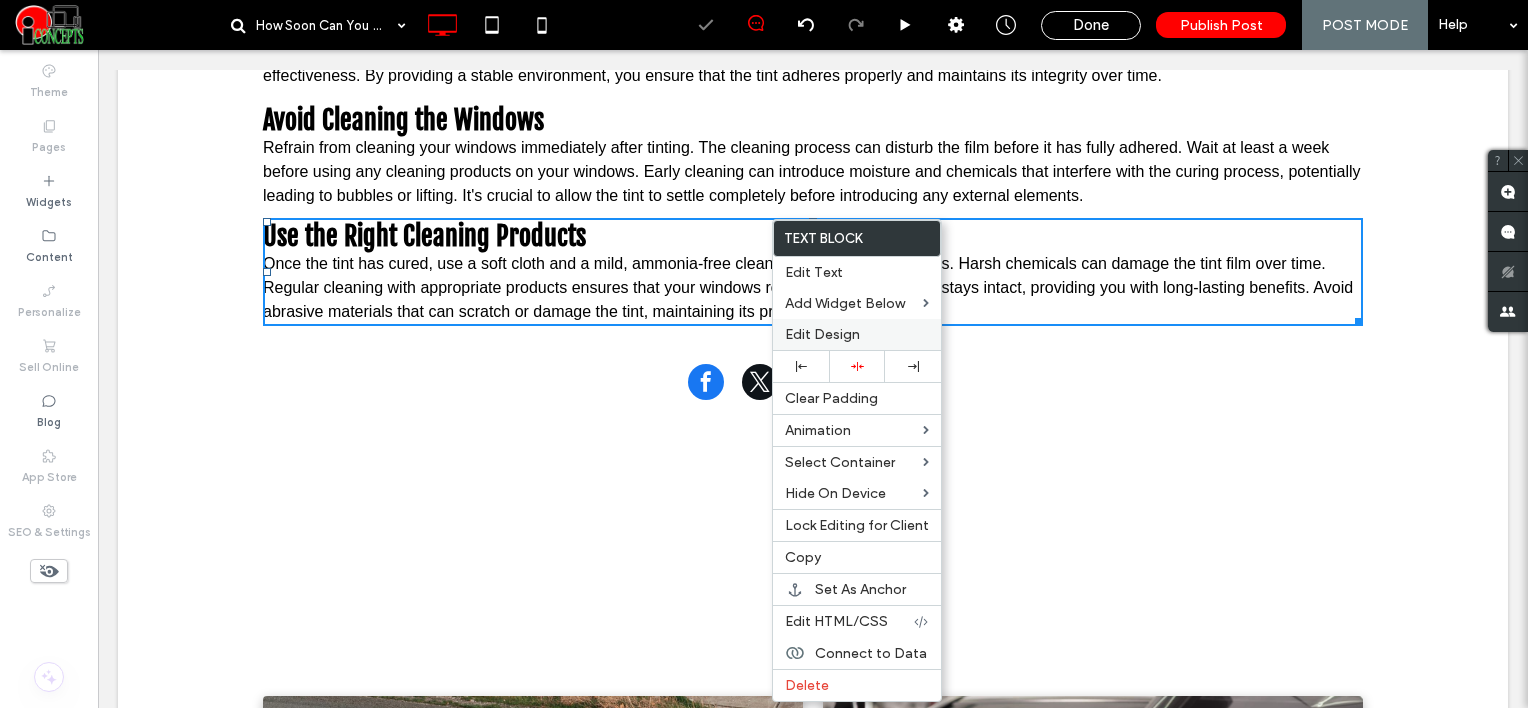 drag, startPoint x: 812, startPoint y: 328, endPoint x: 673, endPoint y: 280, distance: 147.05441 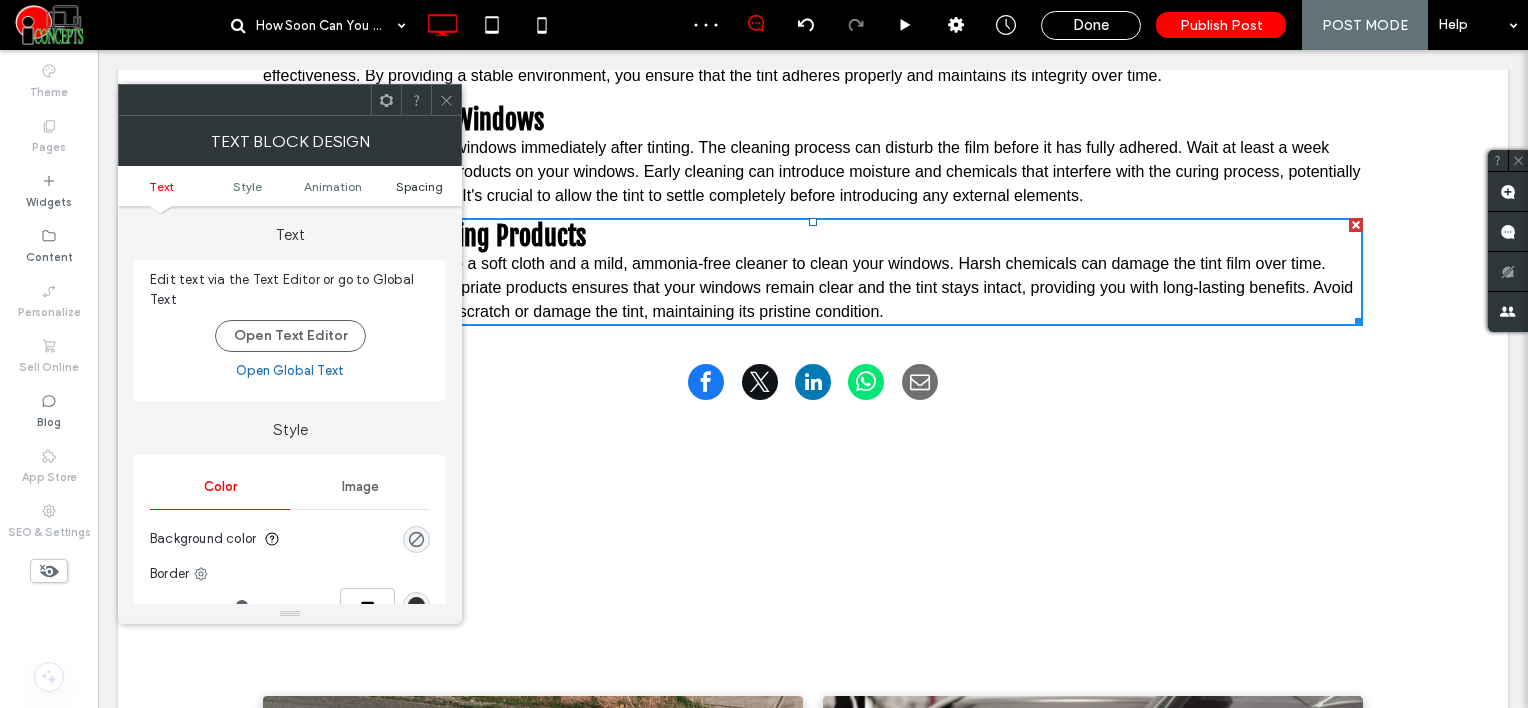 click on "Spacing" at bounding box center [419, 186] 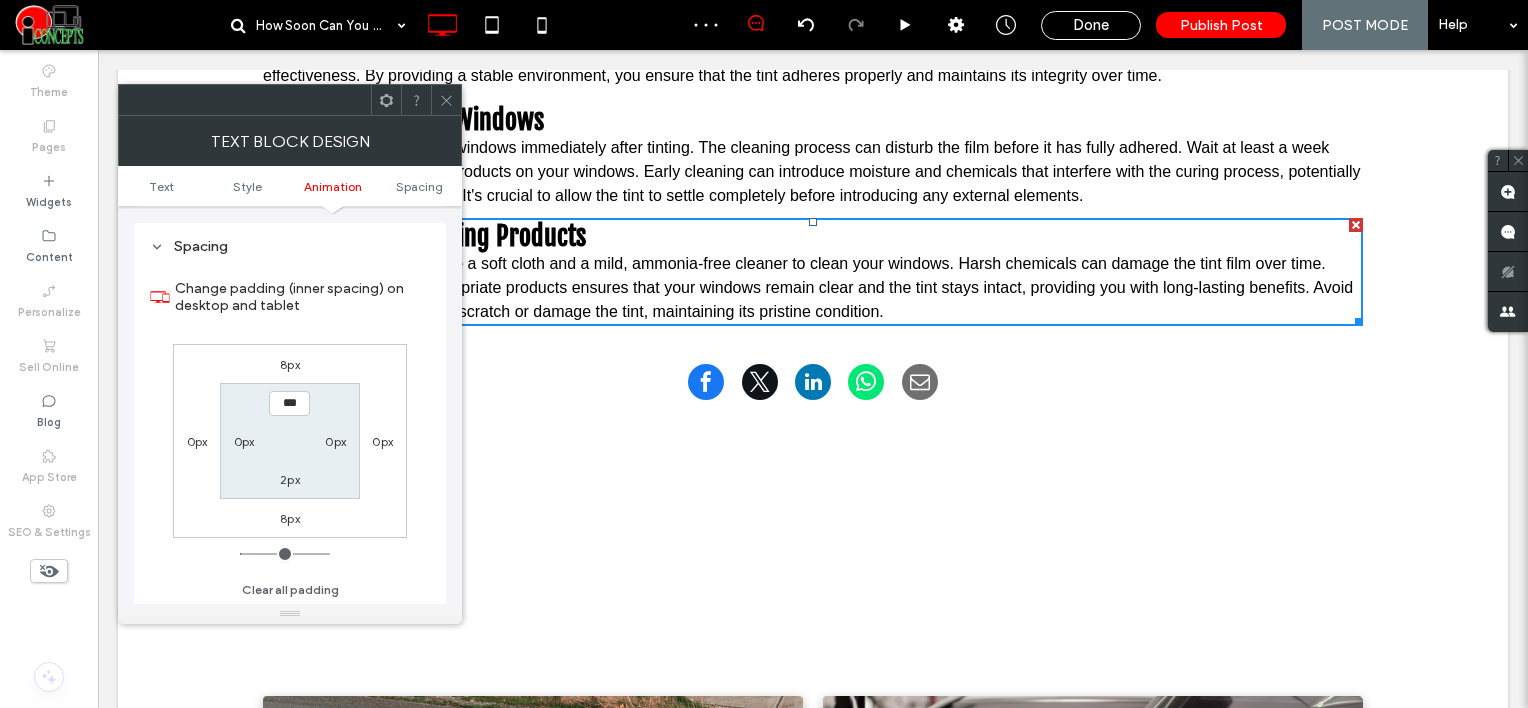 scroll, scrollTop: 572, scrollLeft: 0, axis: vertical 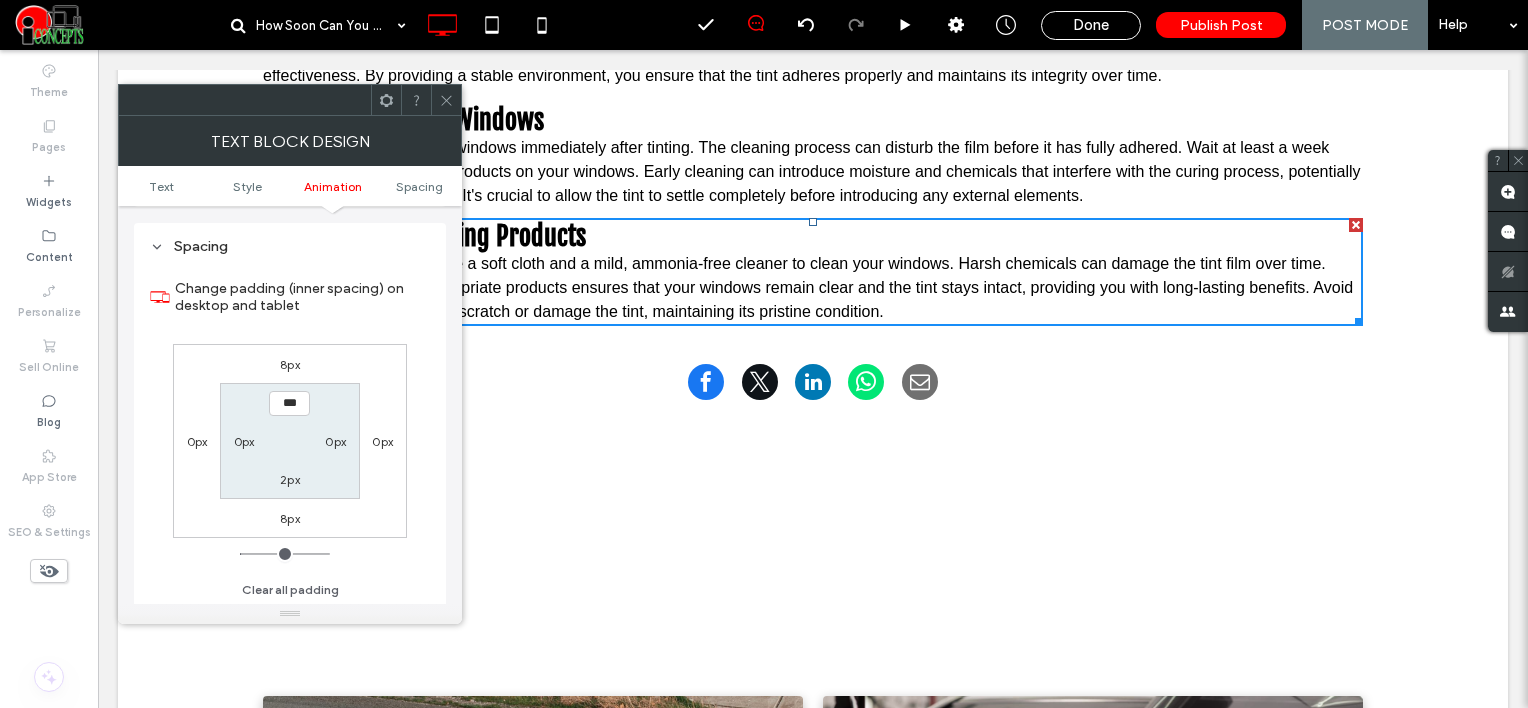 click on "8px" at bounding box center (290, 364) 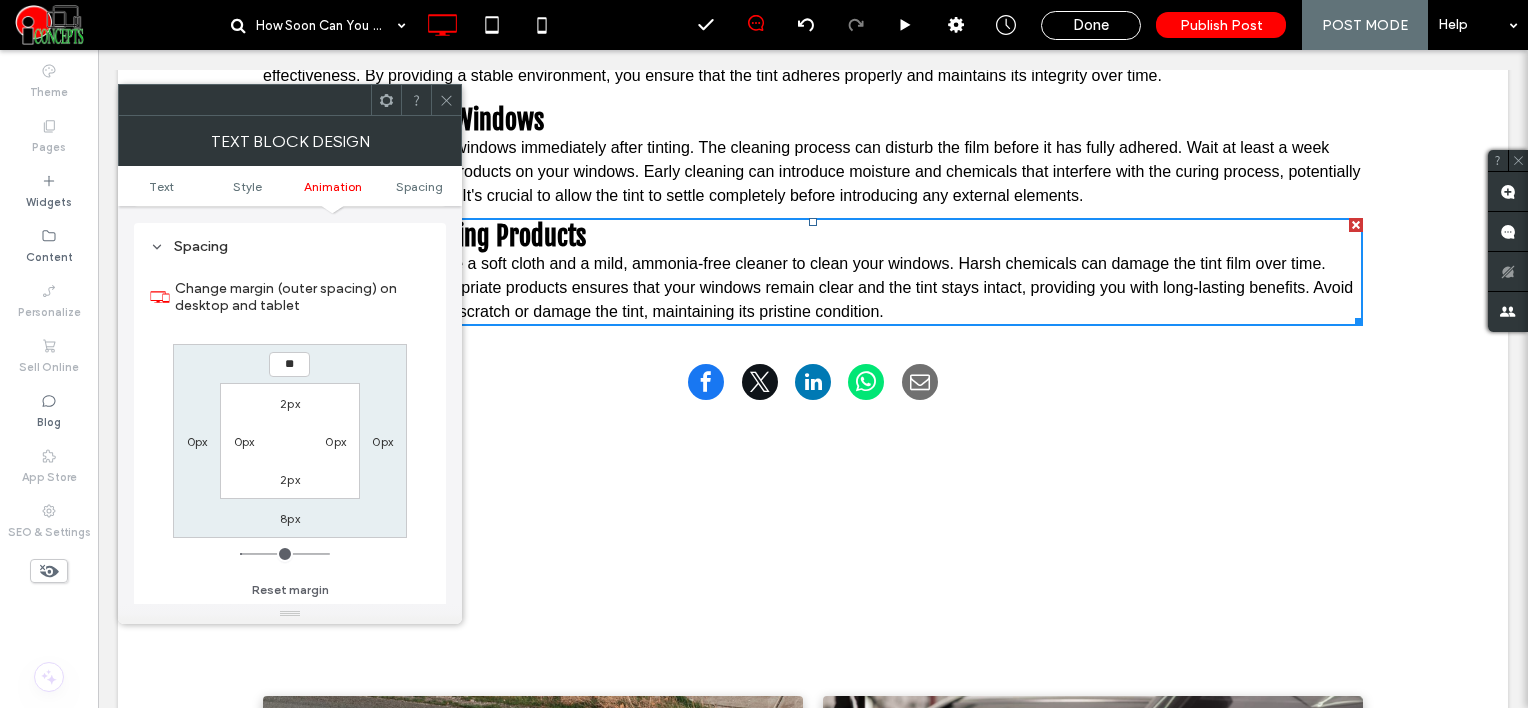 type on "**" 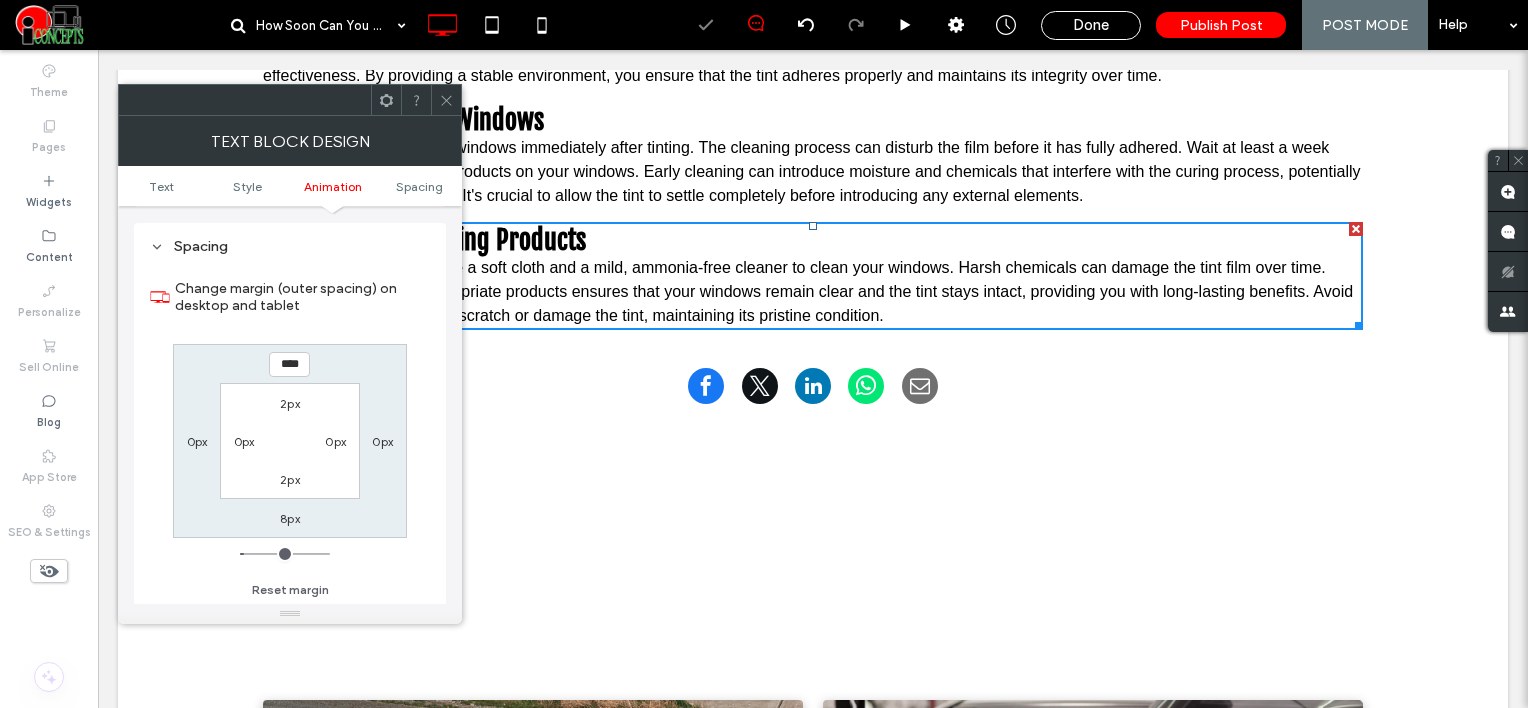 click 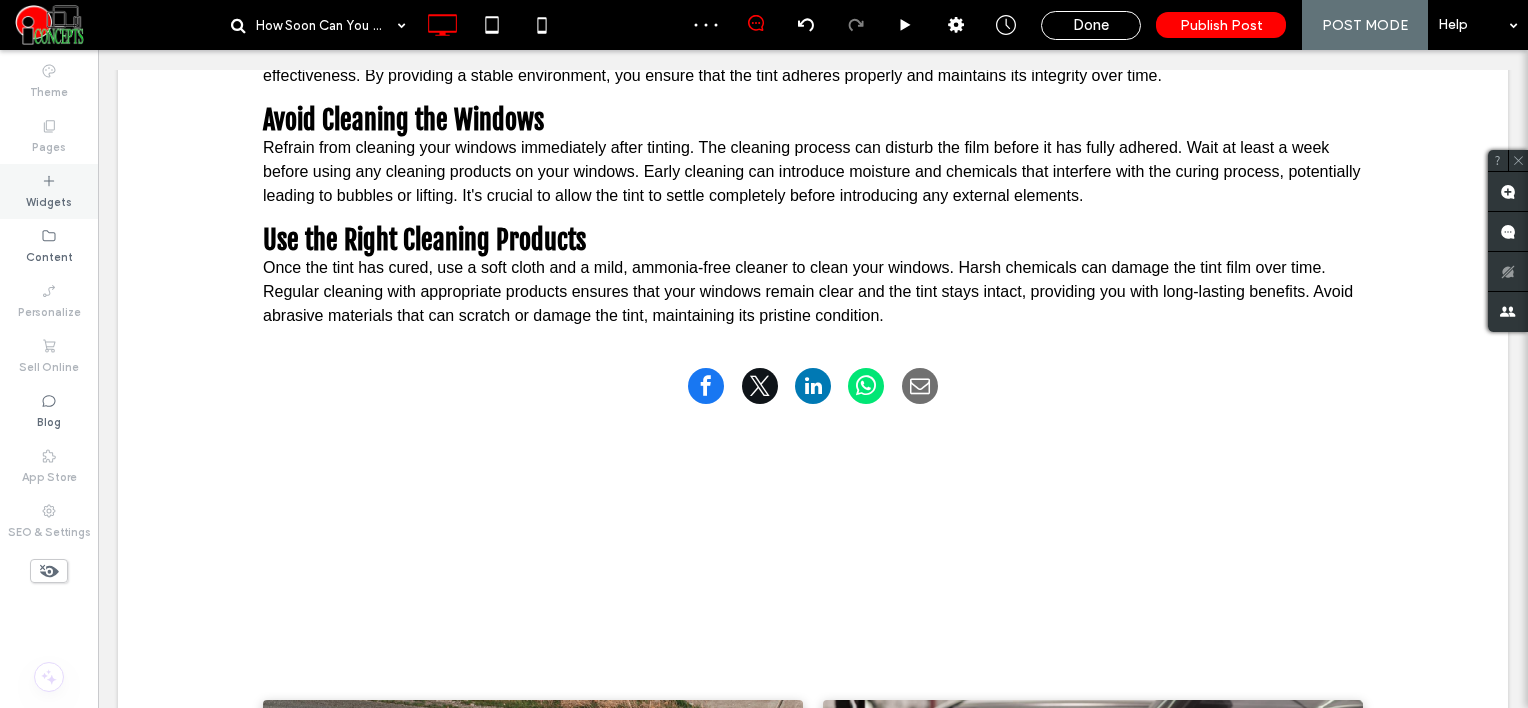 click on "Widgets" at bounding box center (49, 191) 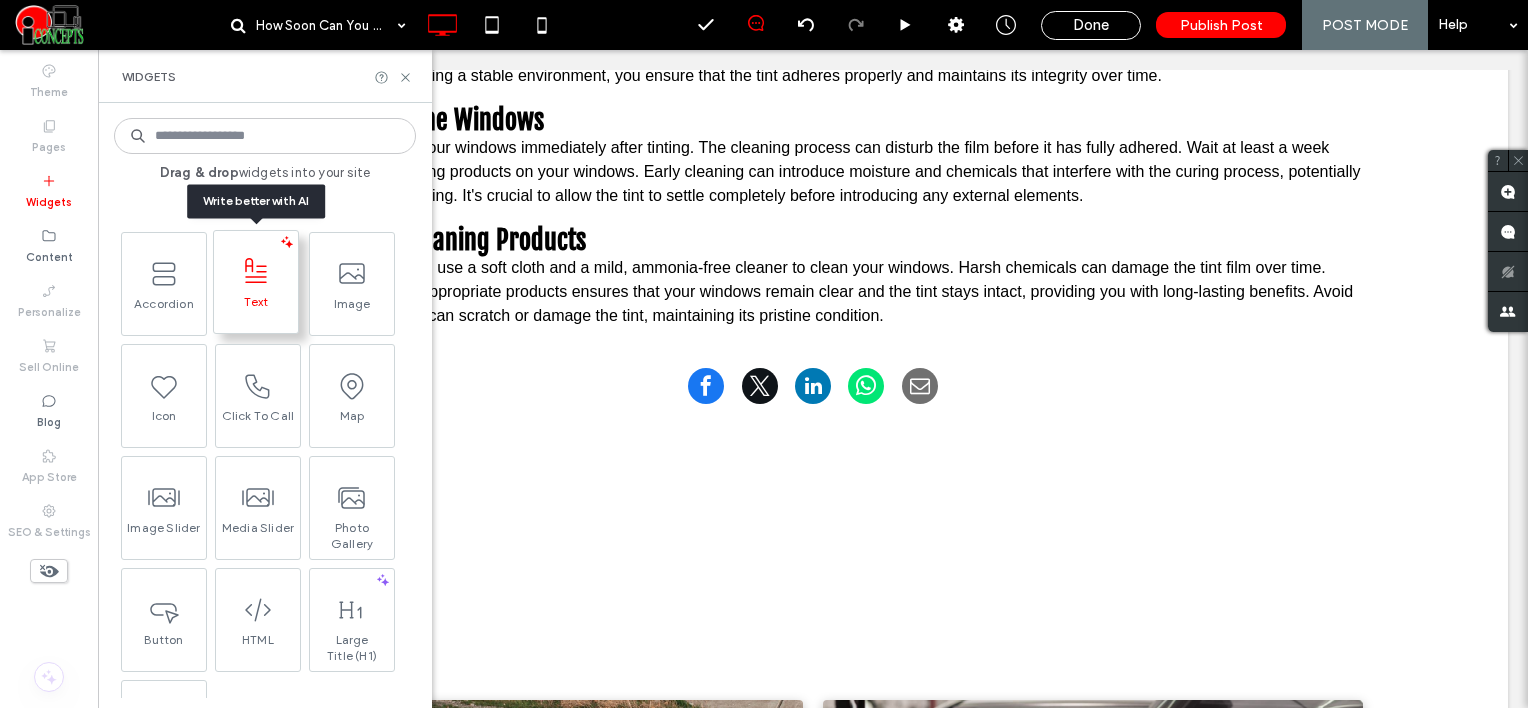 click on "Text" at bounding box center (256, 308) 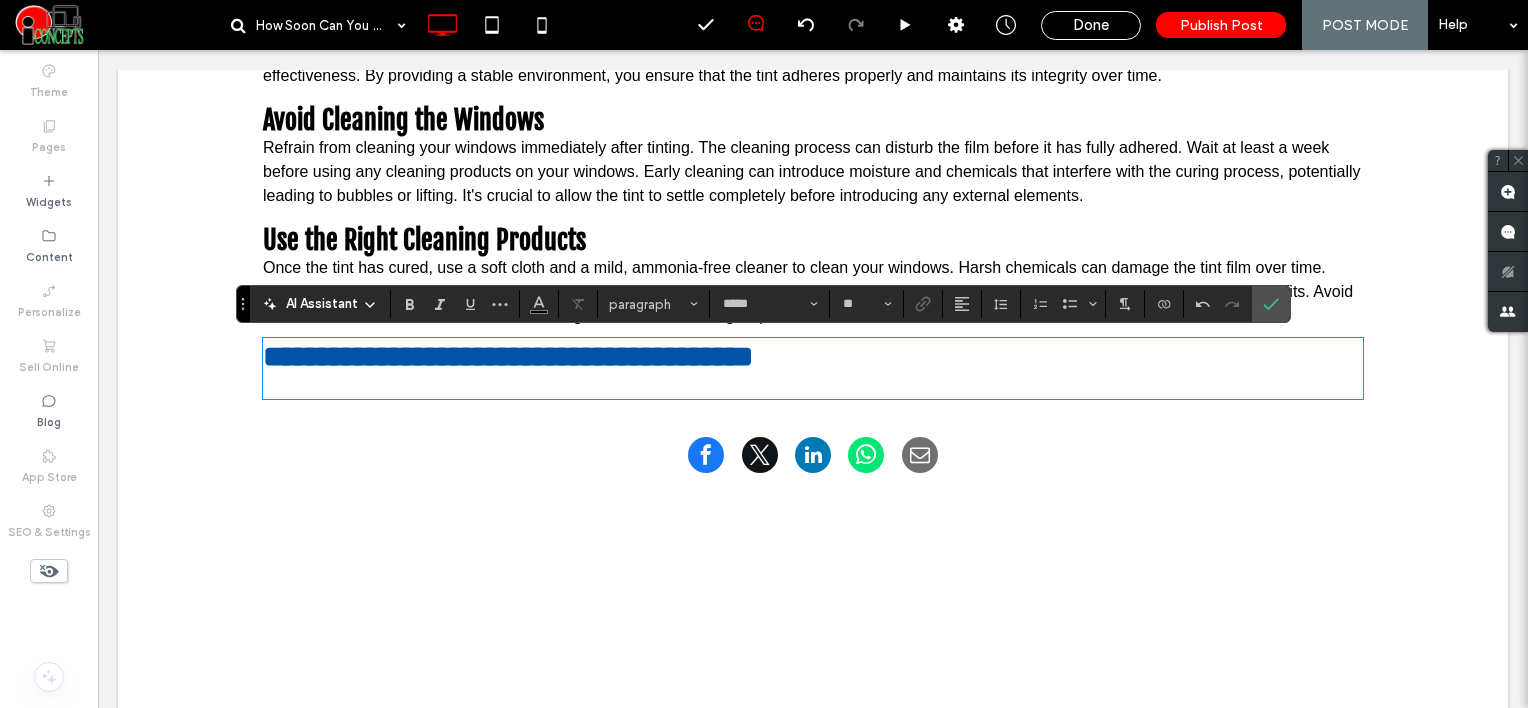 type on "**********" 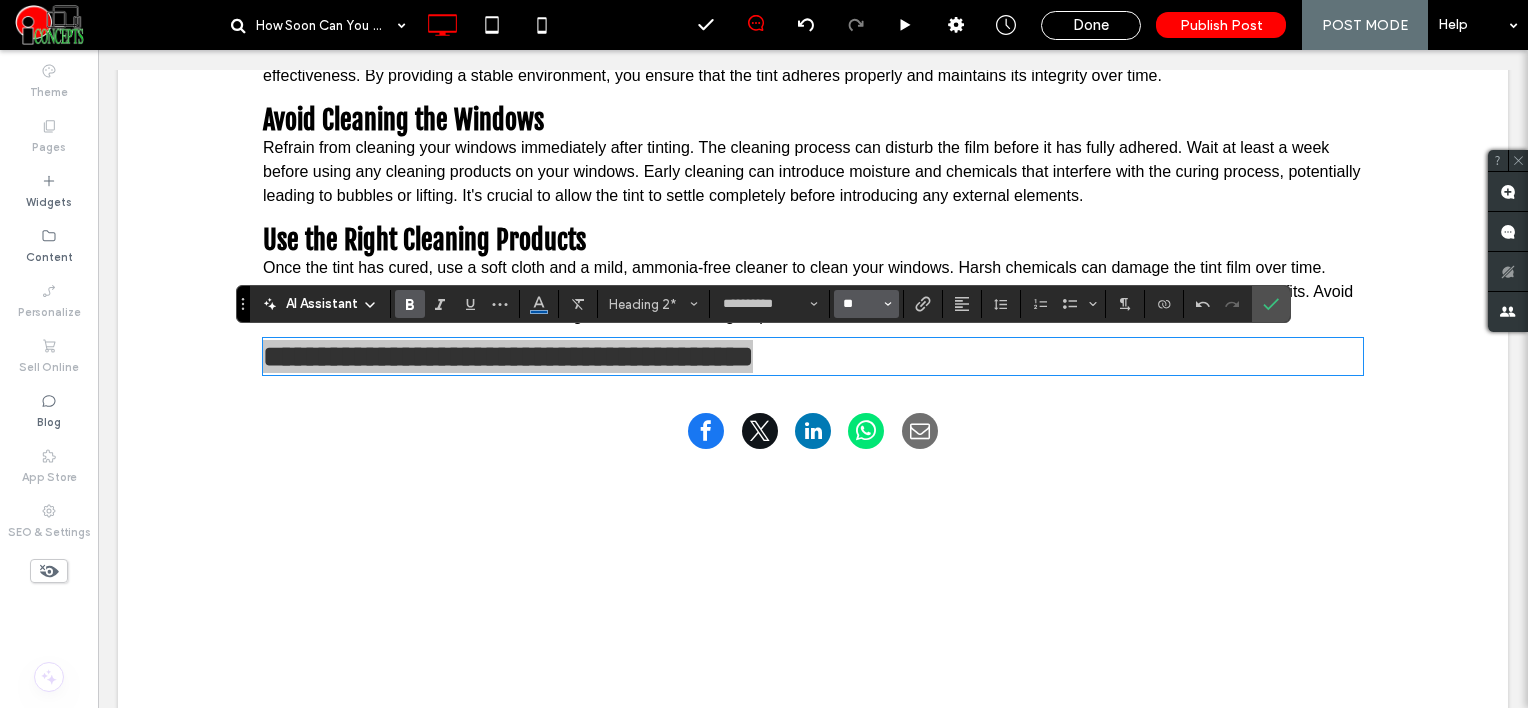 click on "**" at bounding box center [860, 304] 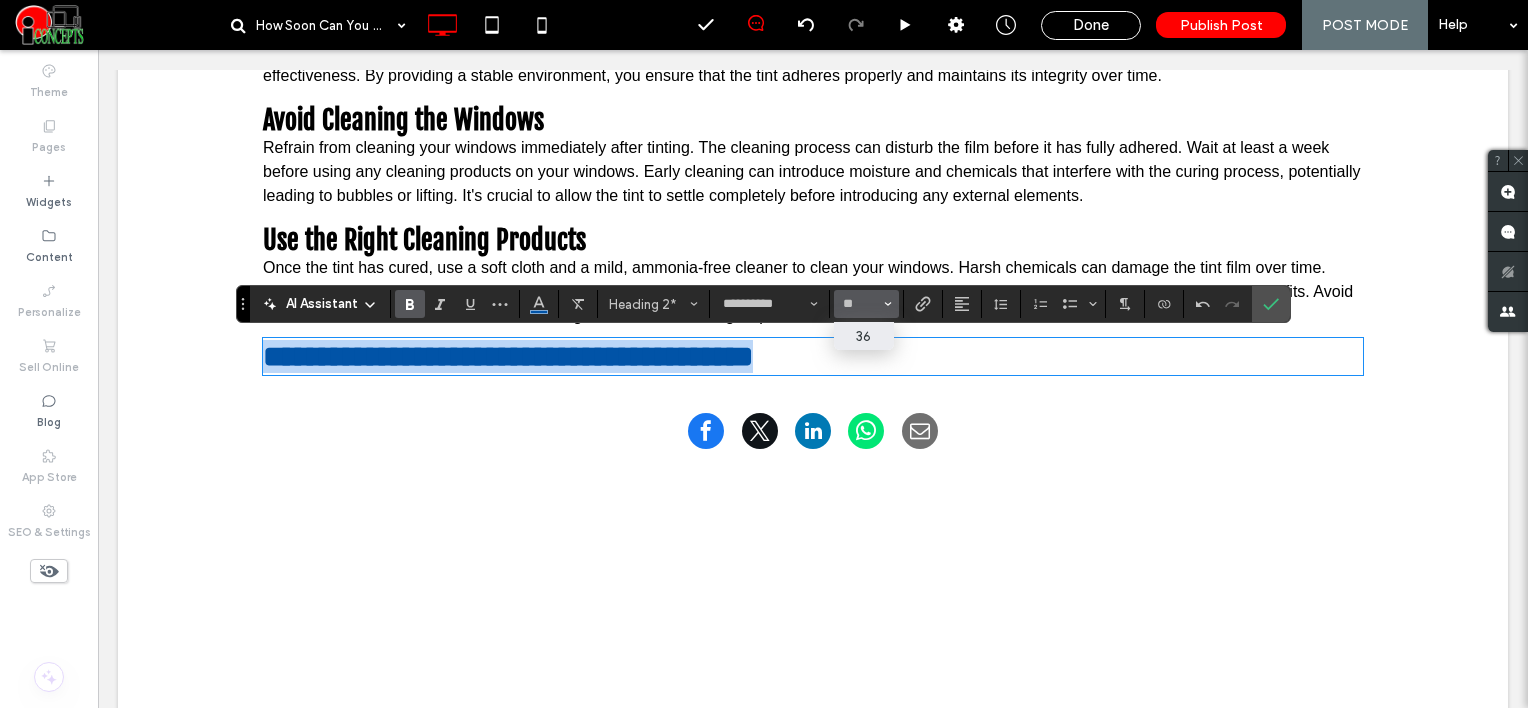 type on "**" 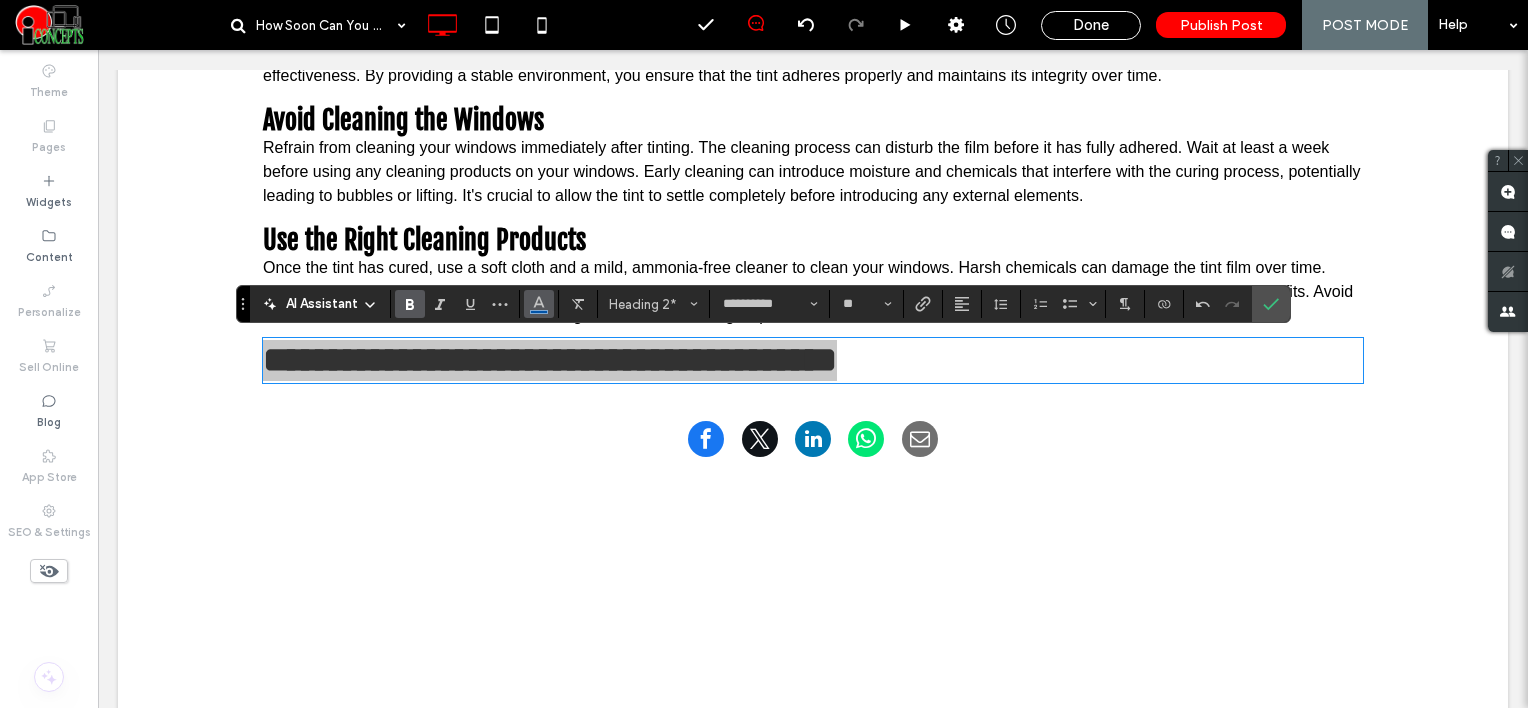 click at bounding box center (539, 304) 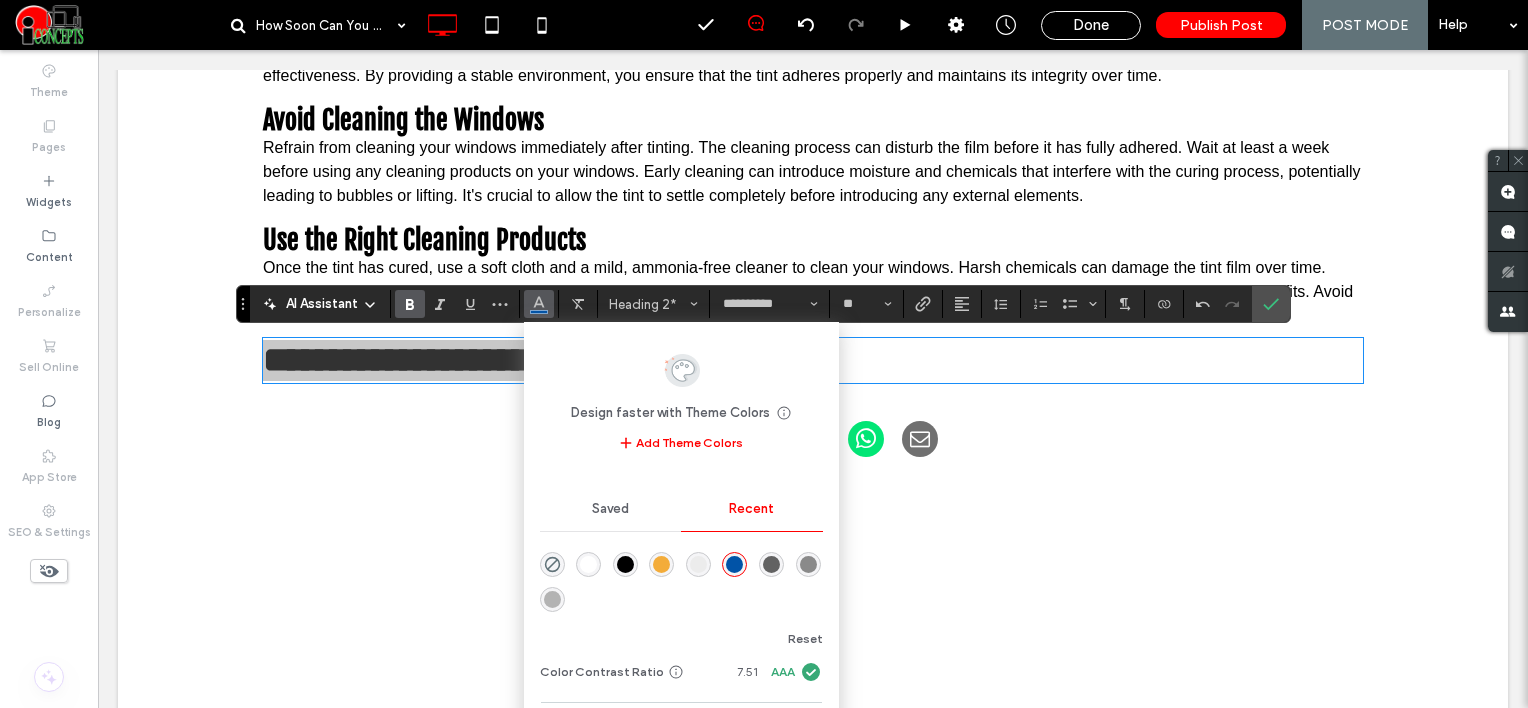 click at bounding box center [625, 564] 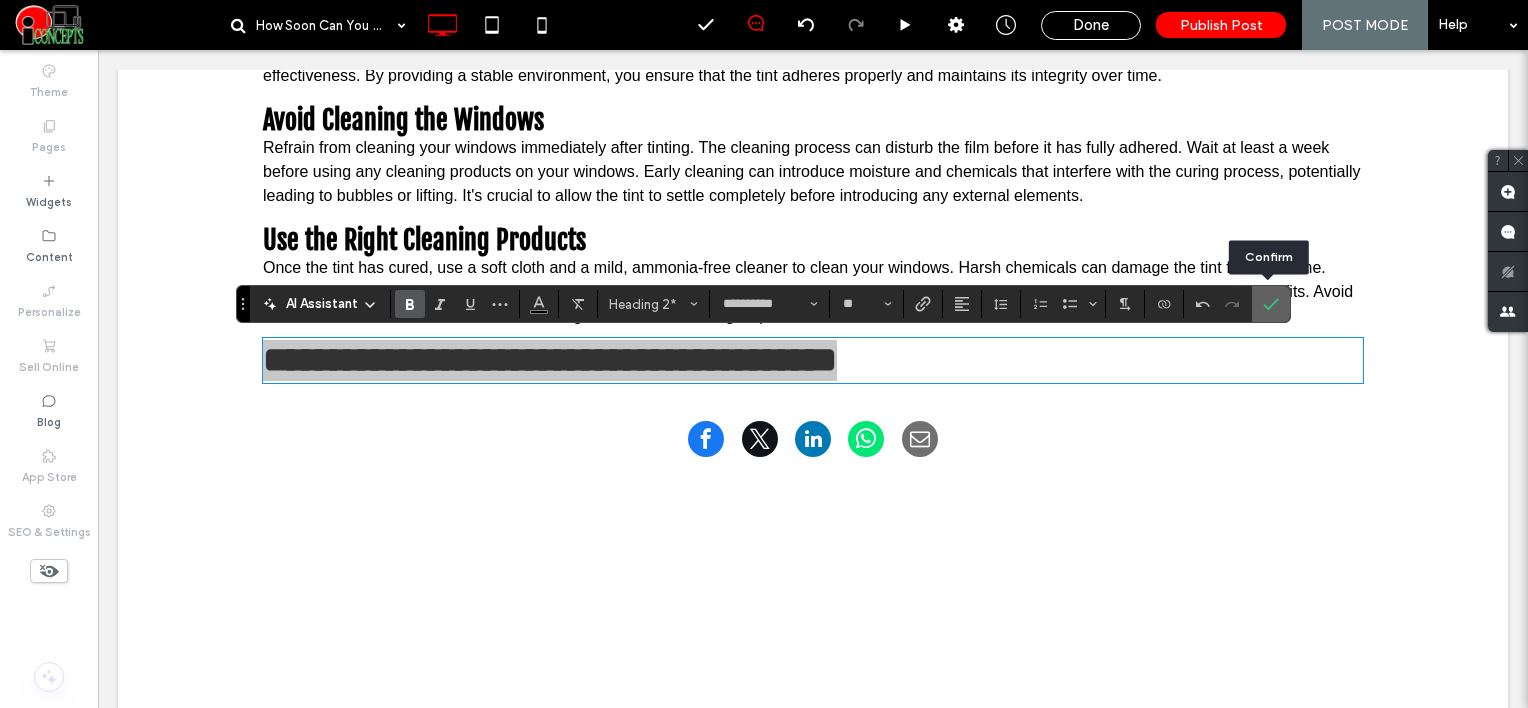 drag, startPoint x: 1270, startPoint y: 297, endPoint x: 1080, endPoint y: 242, distance: 197.8004 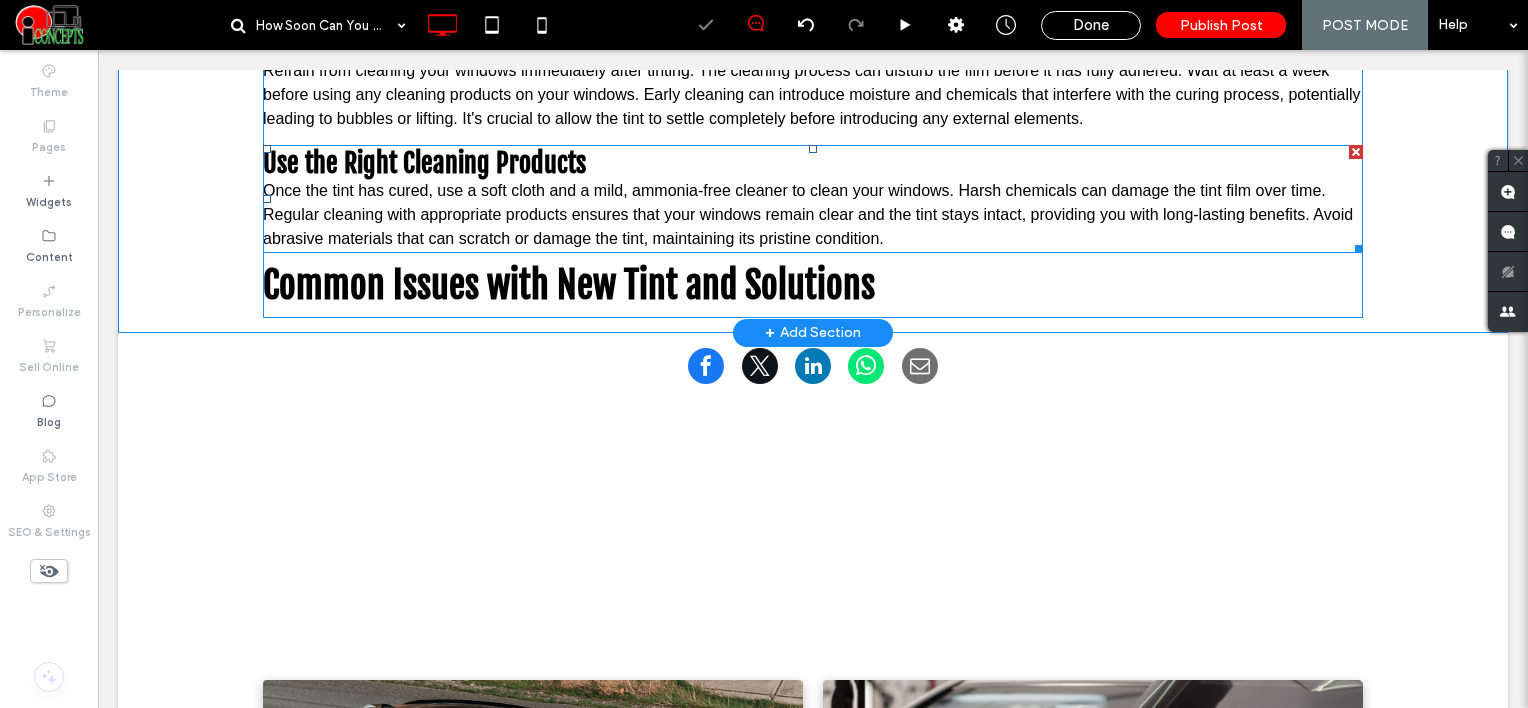 scroll, scrollTop: 2300, scrollLeft: 0, axis: vertical 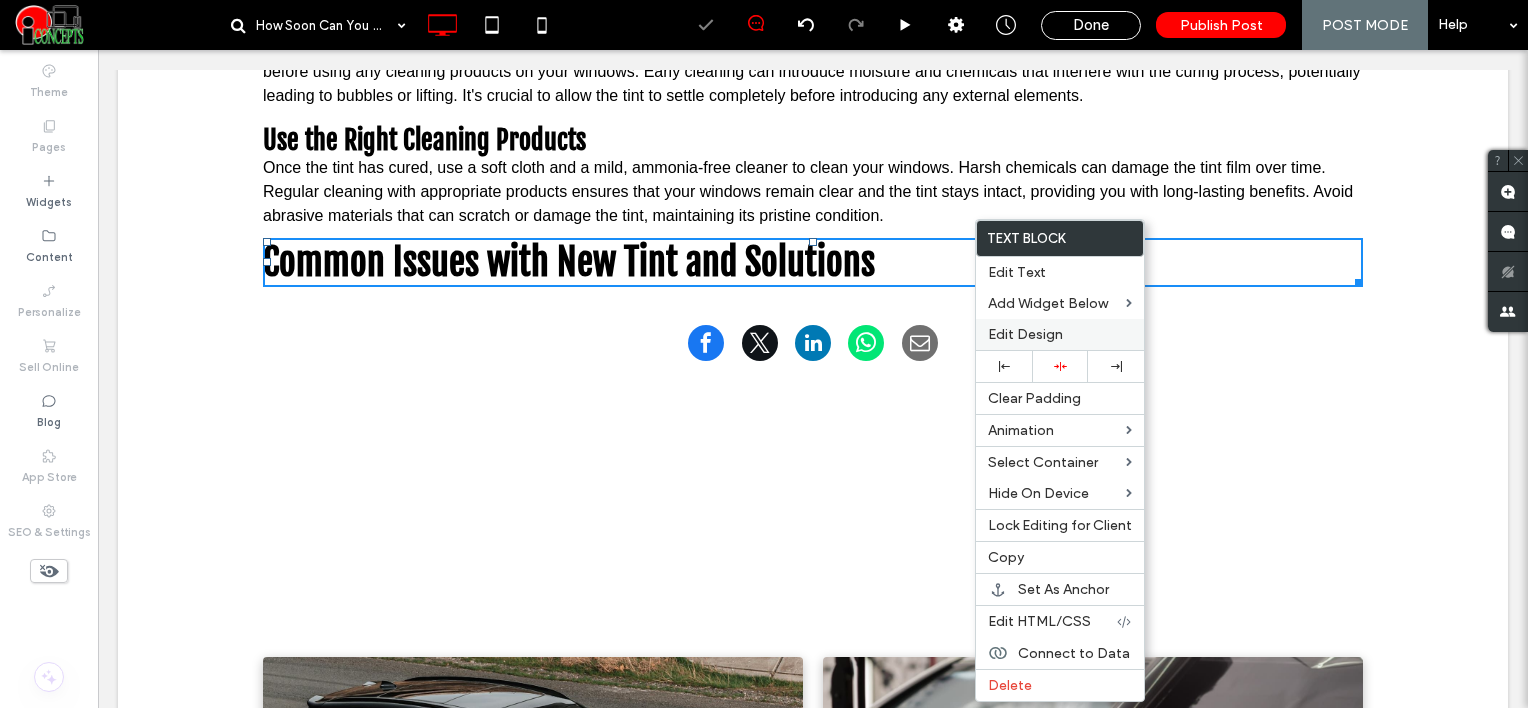 click on "Edit Design" at bounding box center [1025, 334] 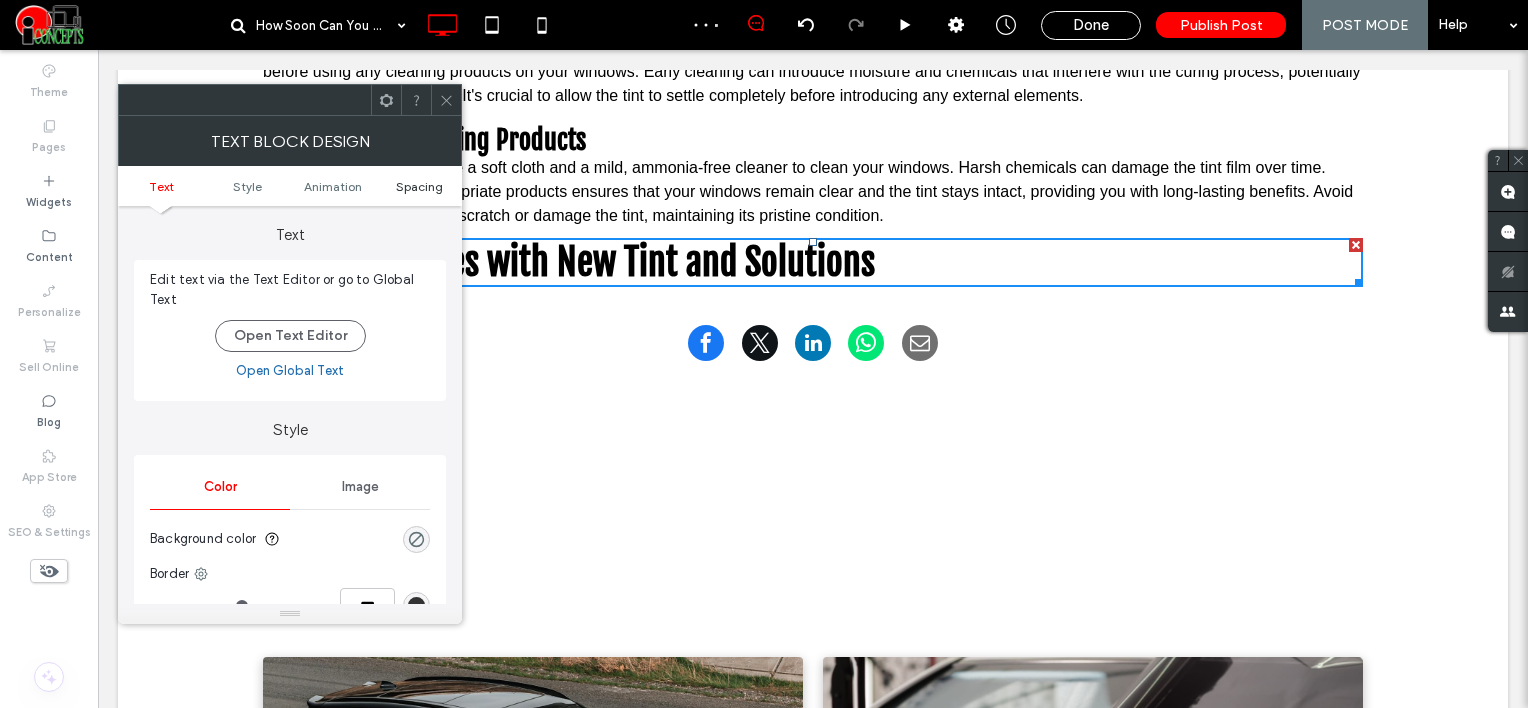 click on "Spacing" at bounding box center (419, 186) 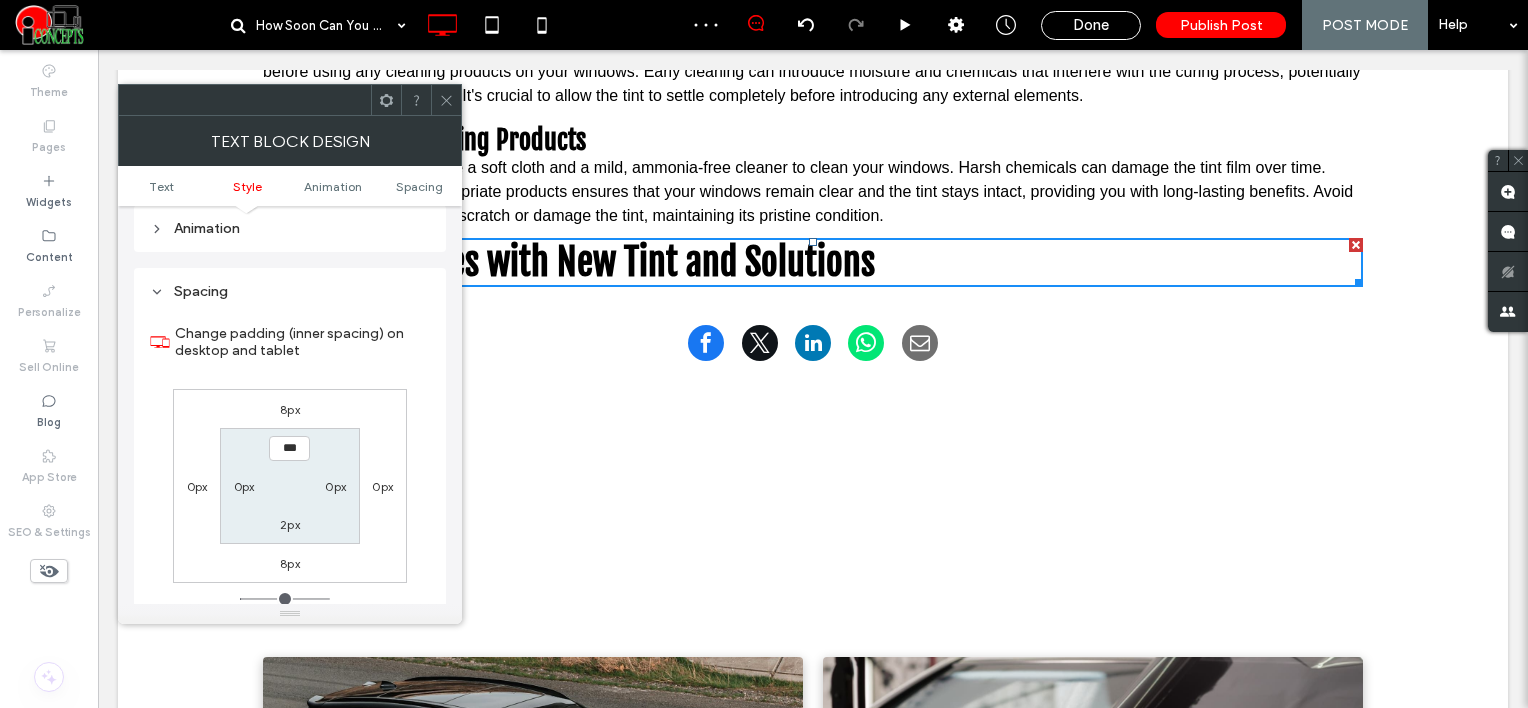 scroll, scrollTop: 572, scrollLeft: 0, axis: vertical 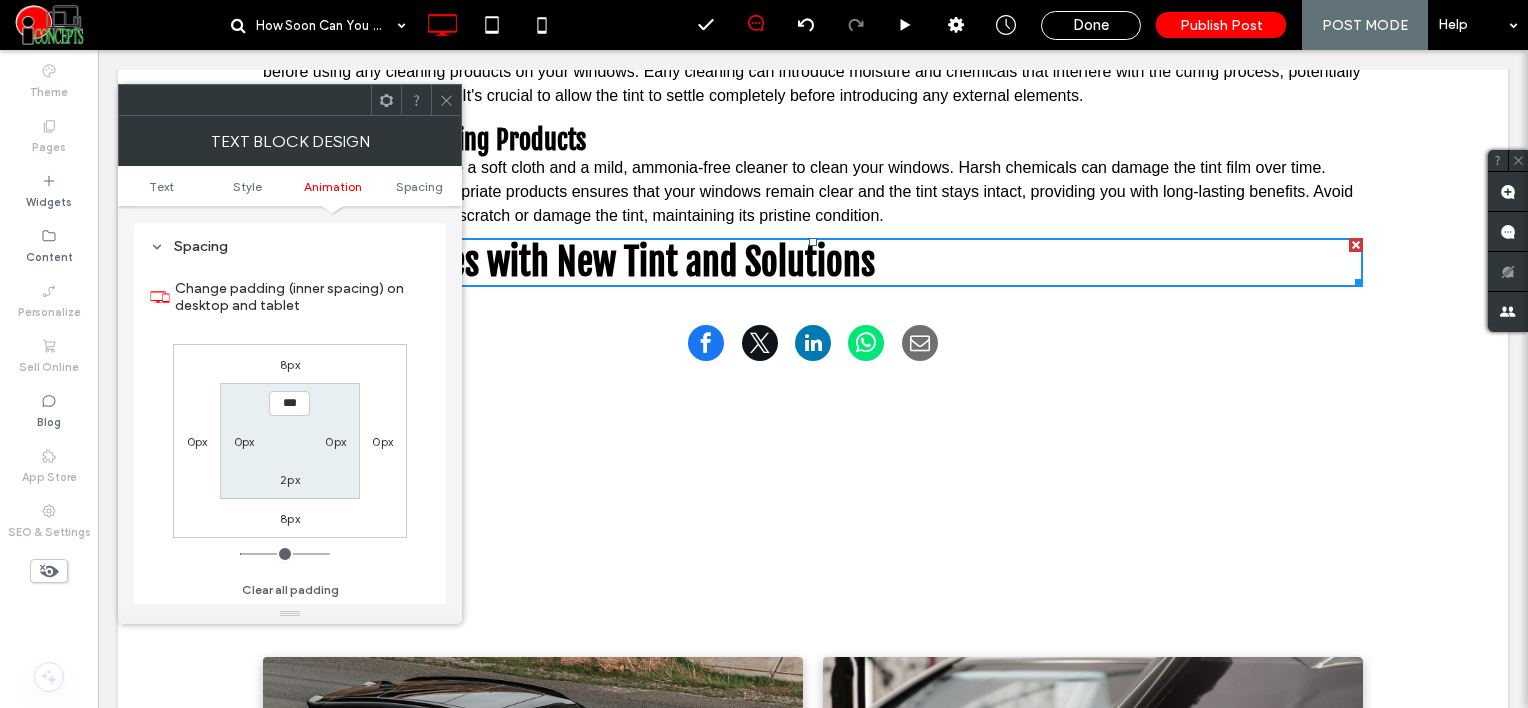 click on "8px" at bounding box center (290, 364) 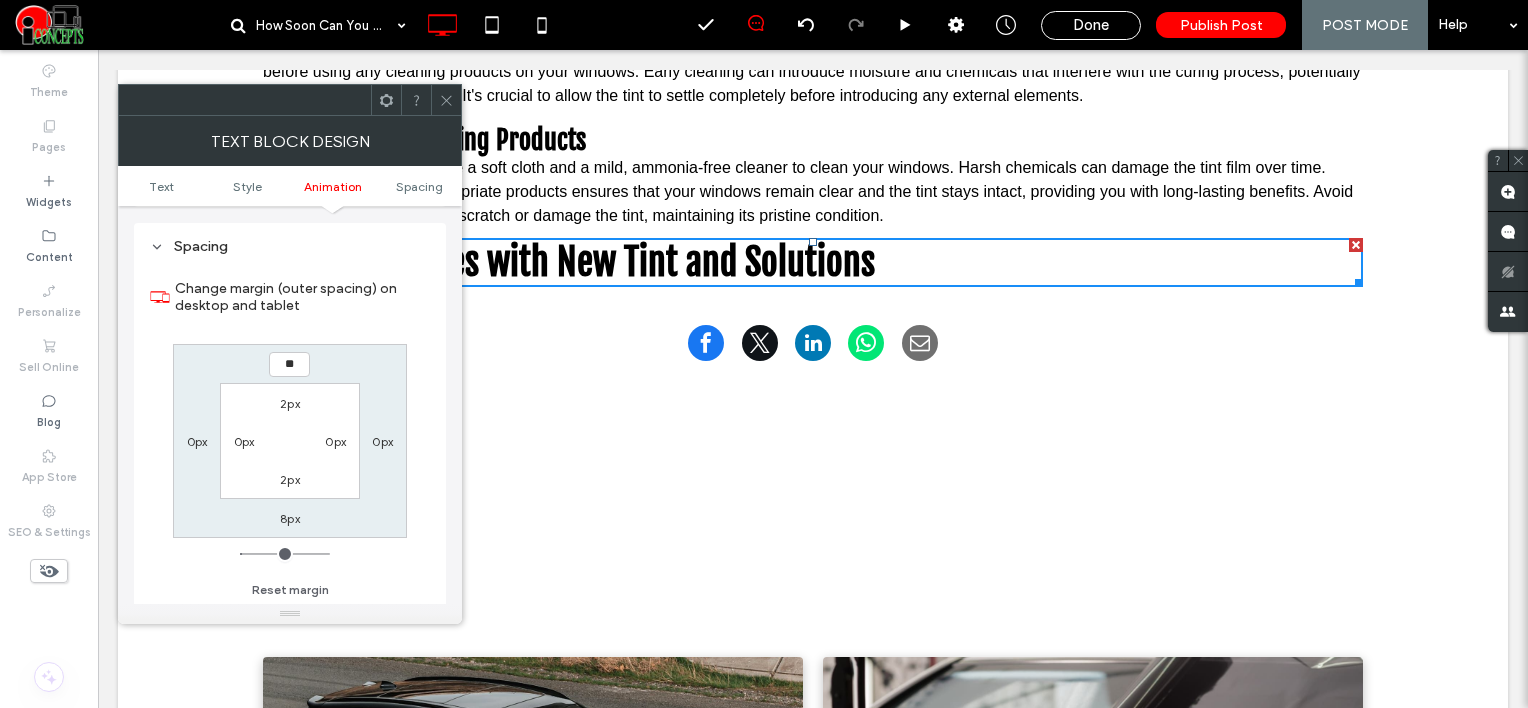 type on "**" 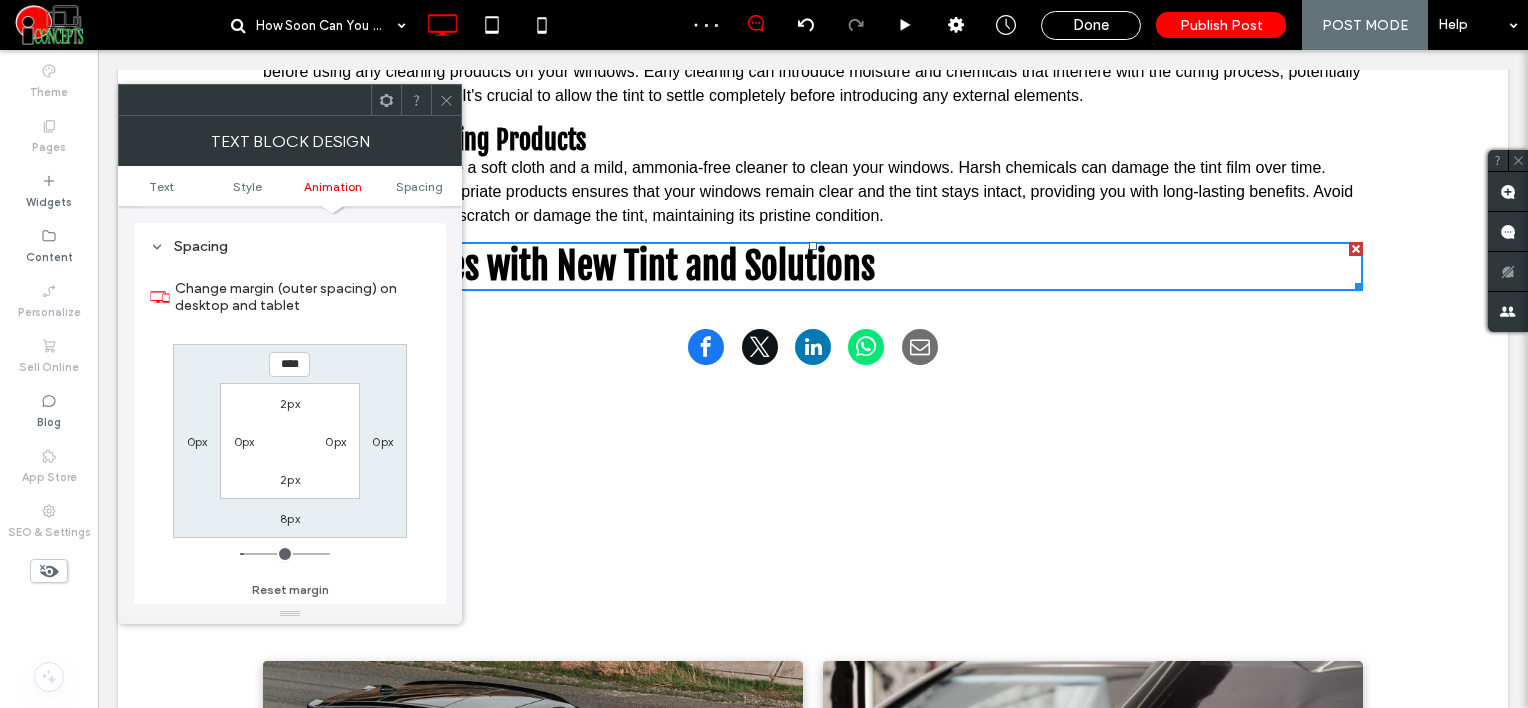 click 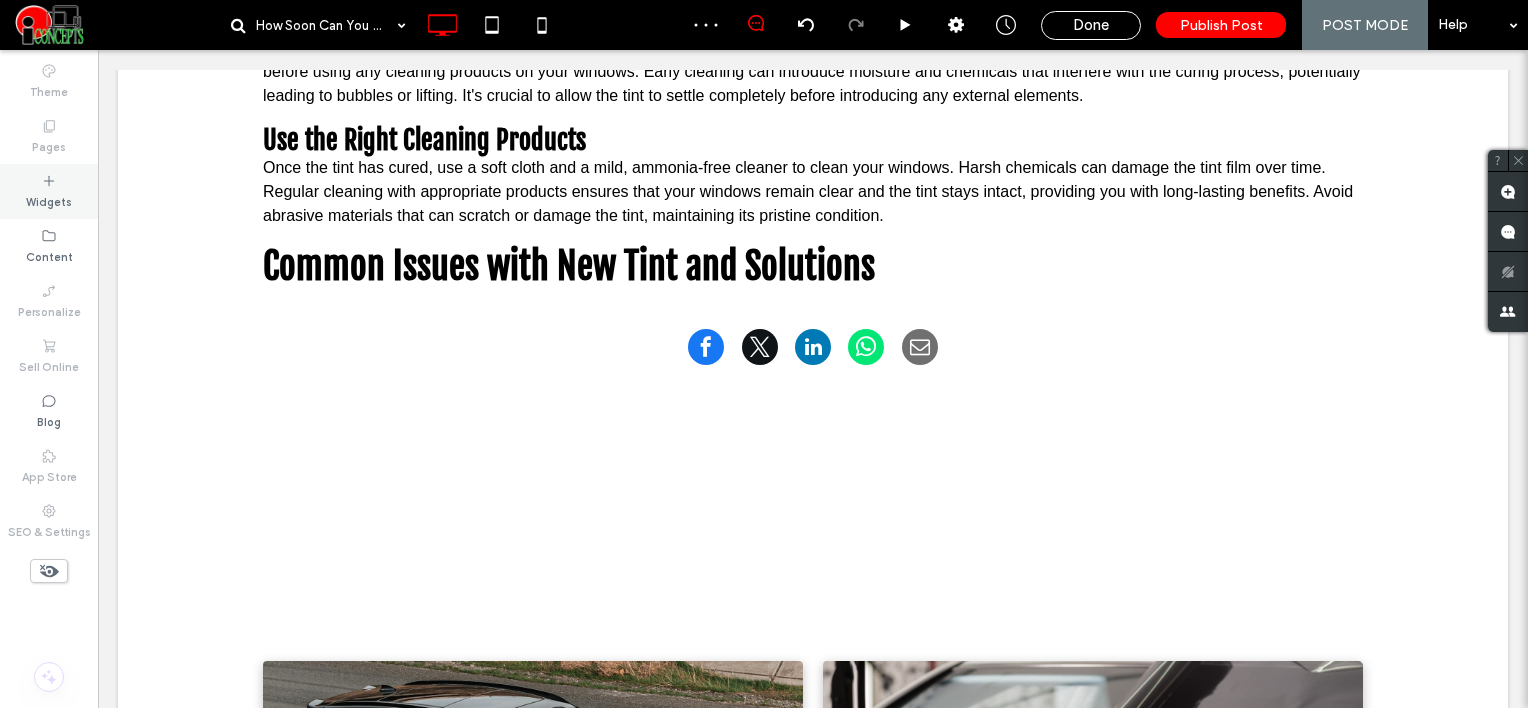 click on "Widgets" at bounding box center (49, 200) 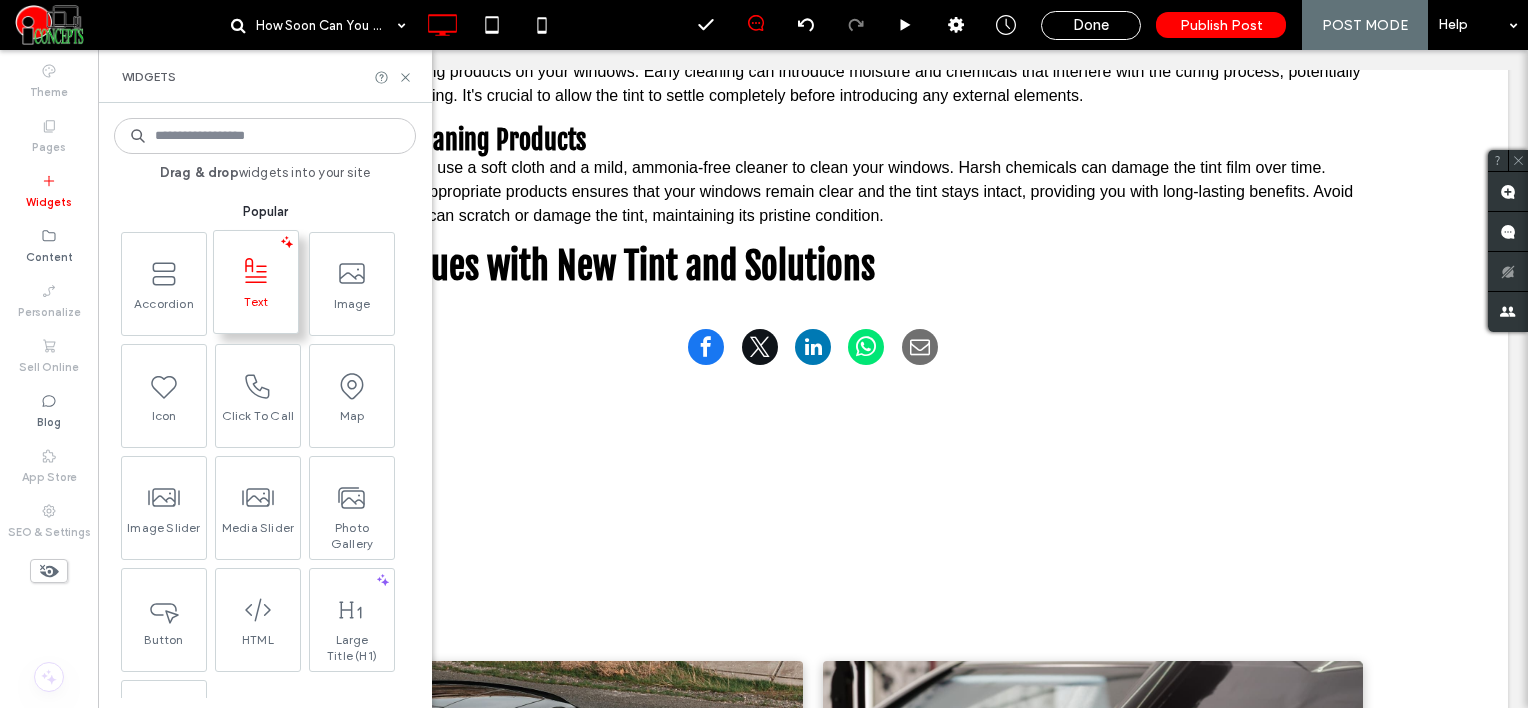 click on "Text" at bounding box center [256, 308] 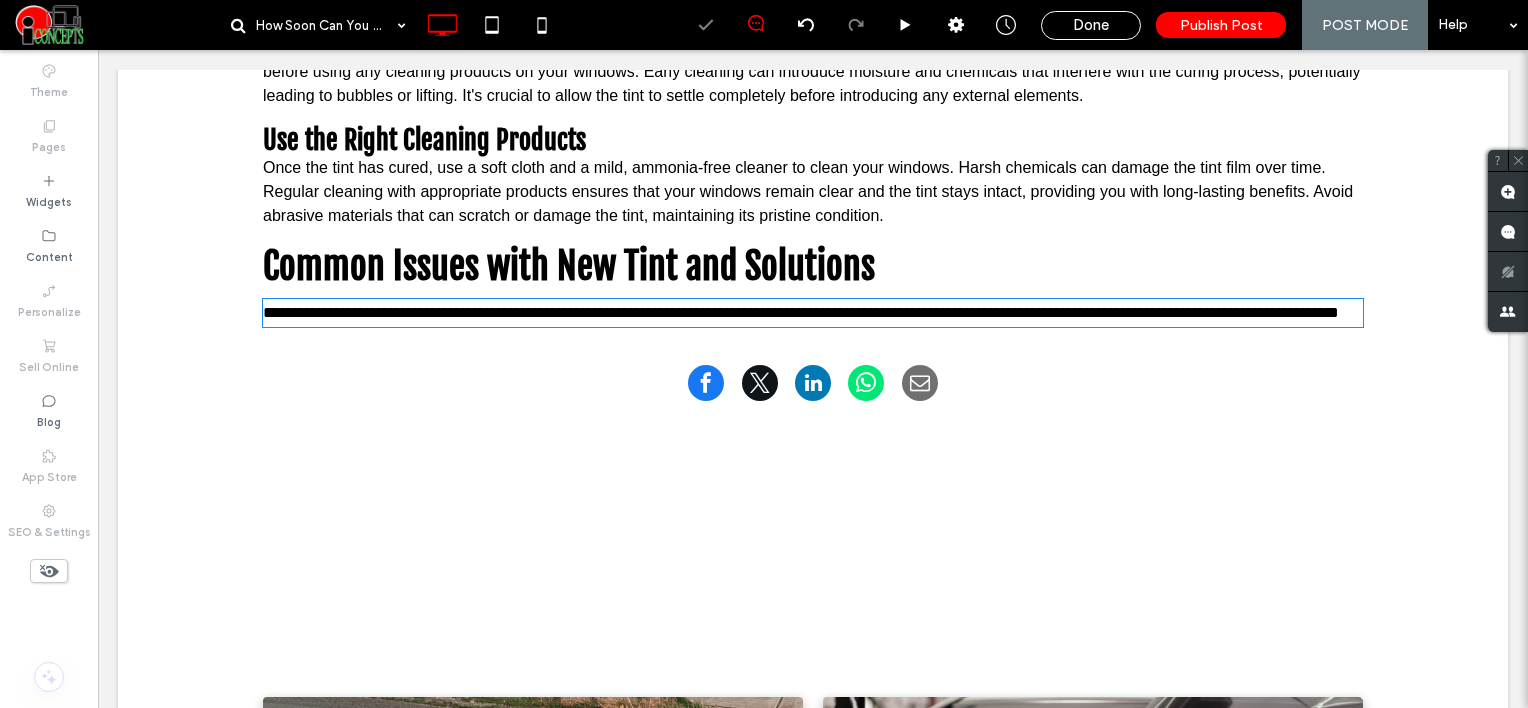 type on "*****" 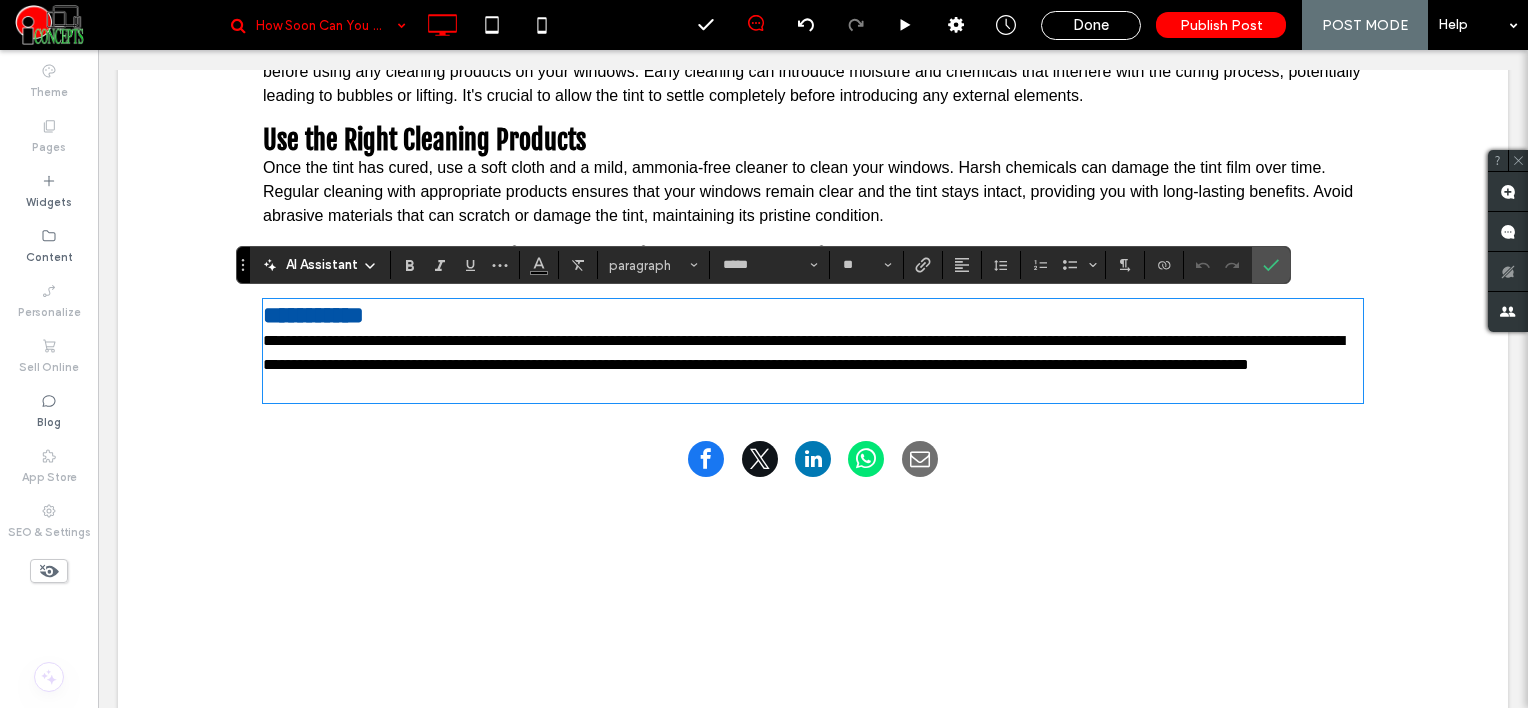 scroll, scrollTop: 0, scrollLeft: 0, axis: both 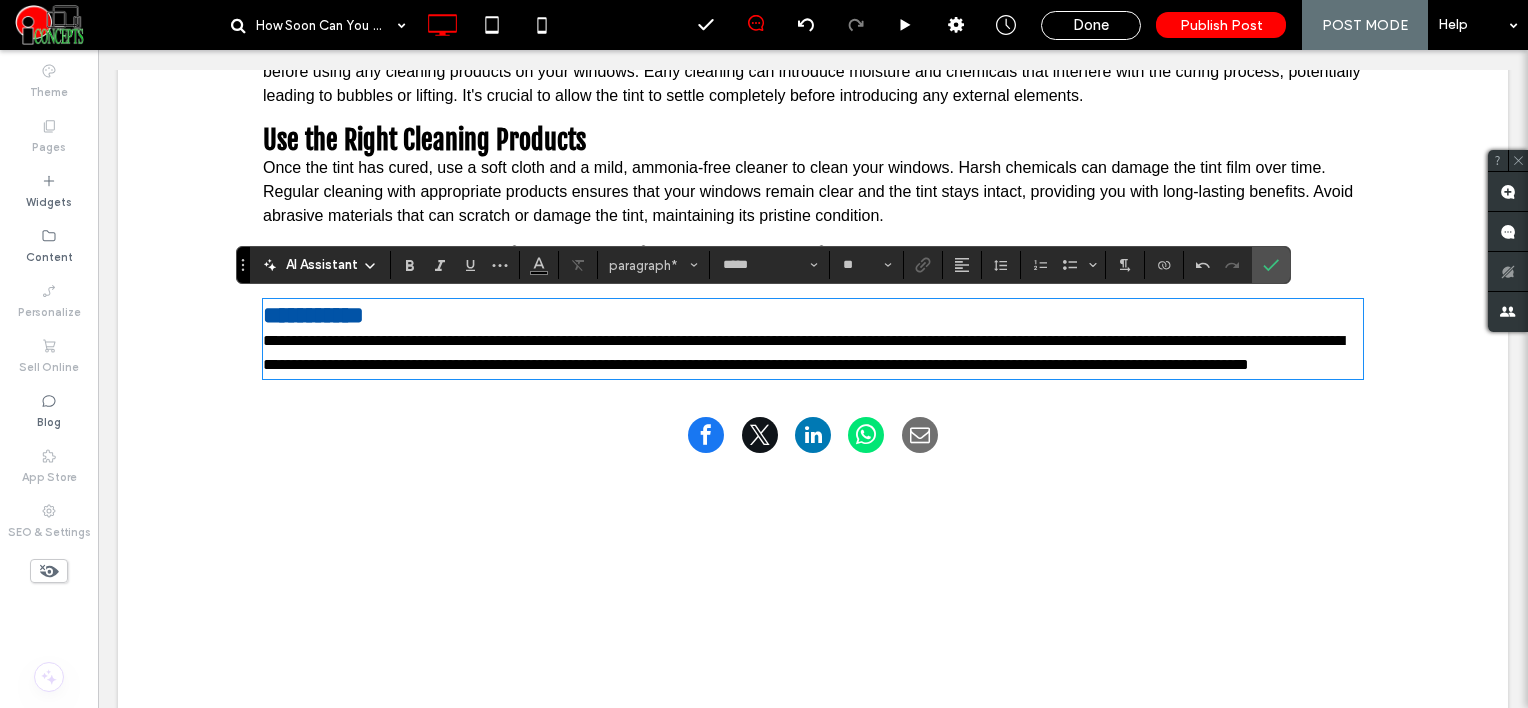 type on "**********" 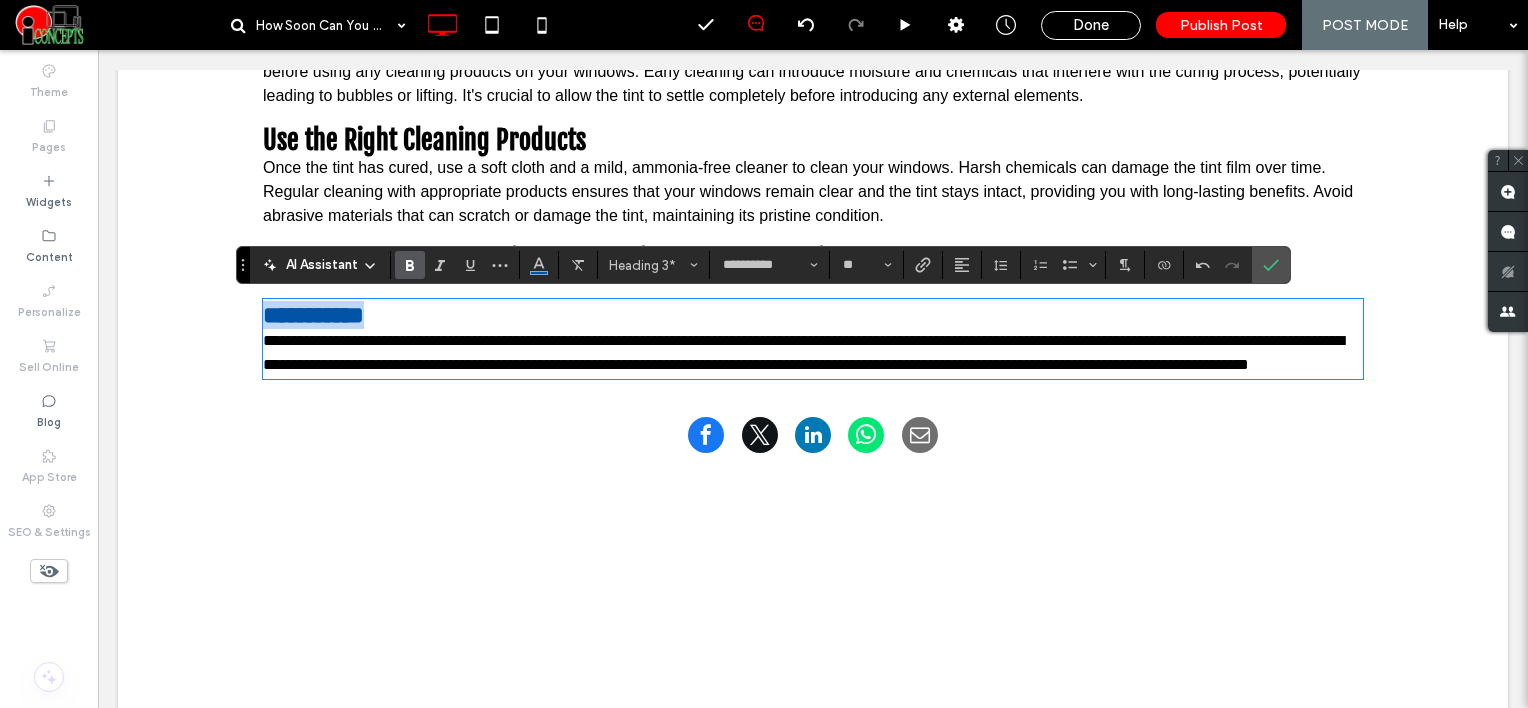 drag, startPoint x: 408, startPoint y: 314, endPoint x: 216, endPoint y: 308, distance: 192.09373 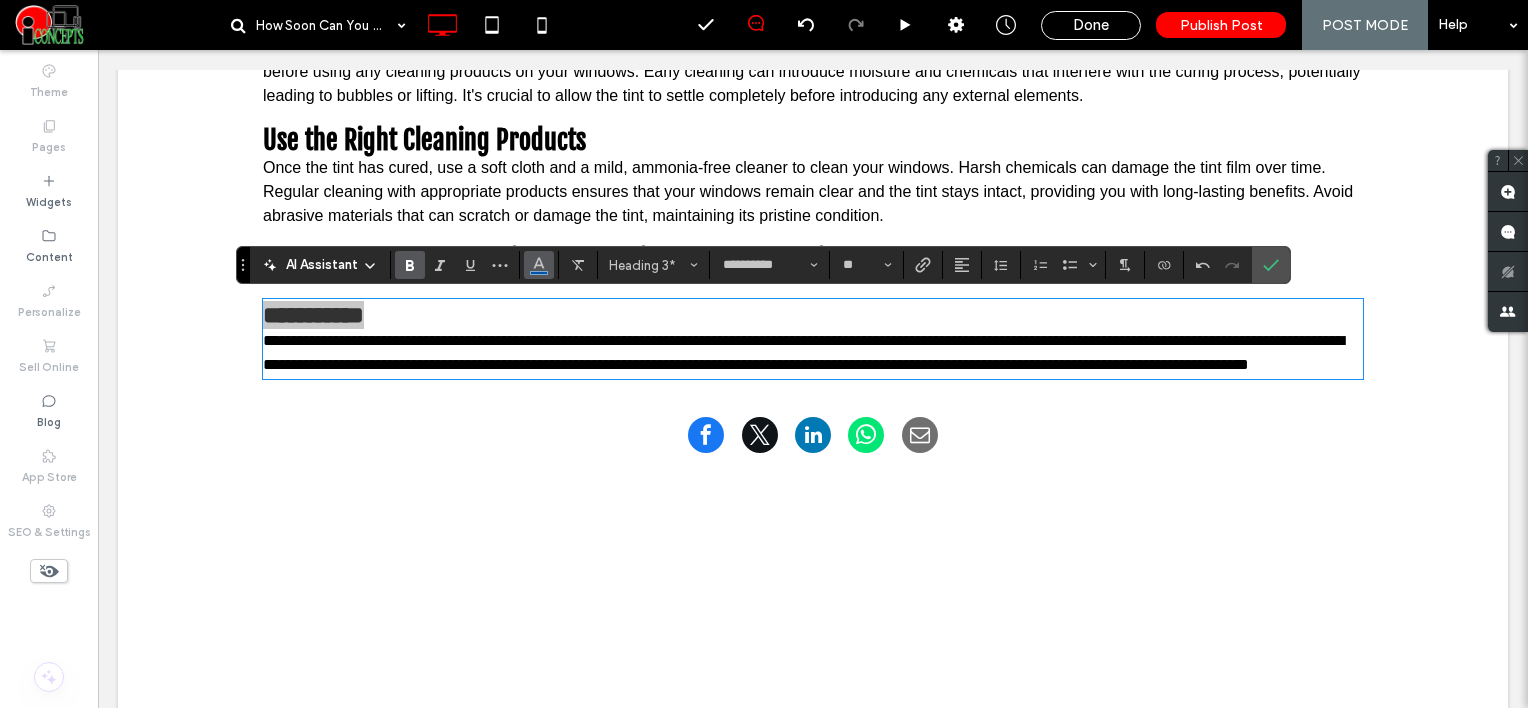click 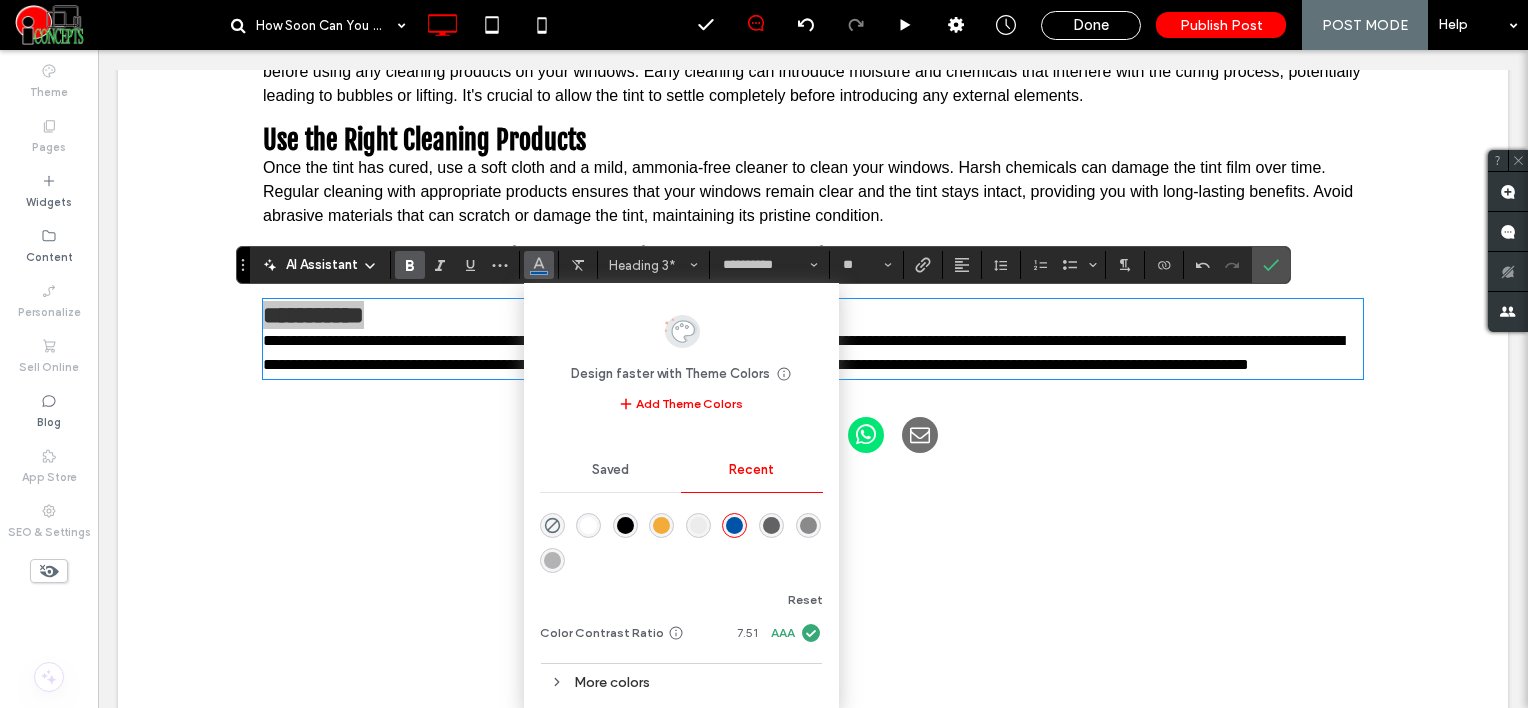 drag, startPoint x: 621, startPoint y: 519, endPoint x: 527, endPoint y: 443, distance: 120.880104 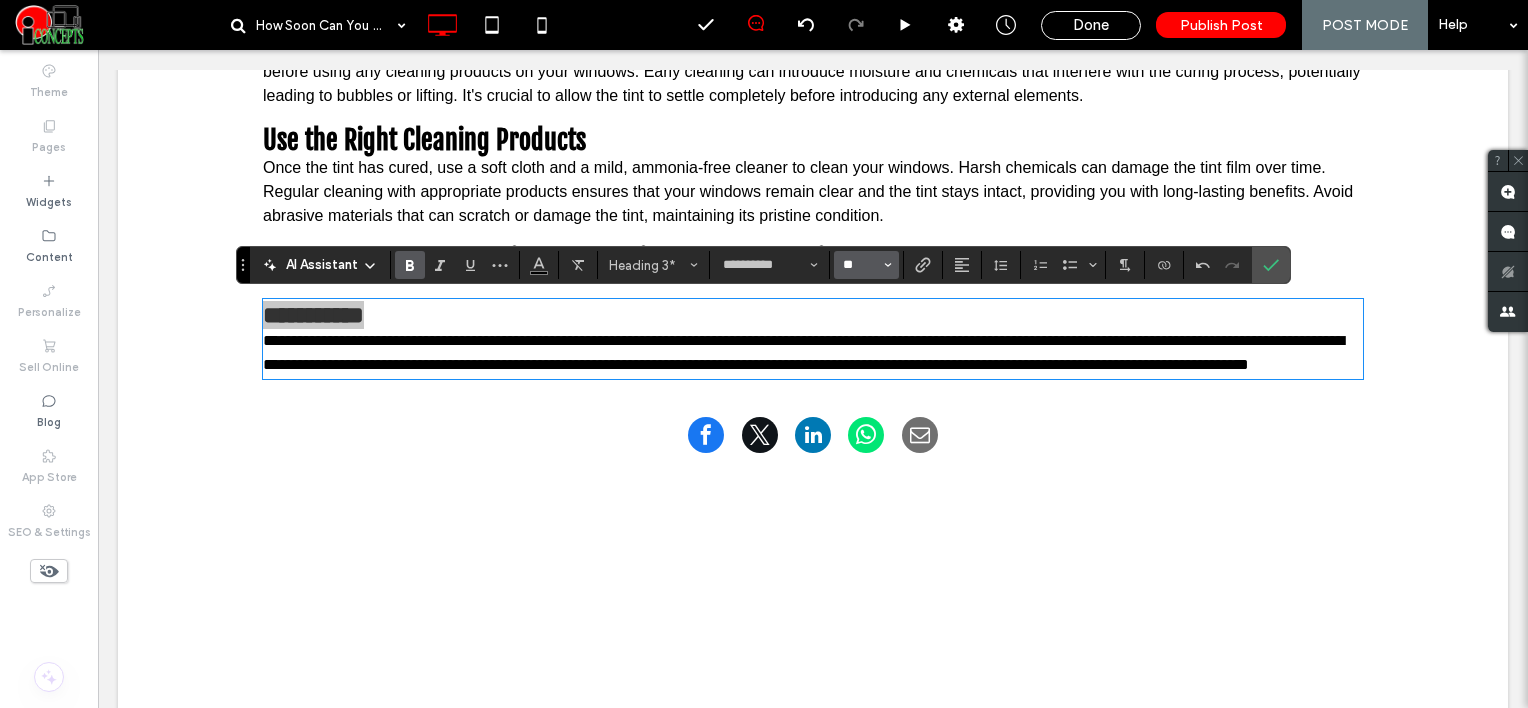 click on "**" at bounding box center [860, 265] 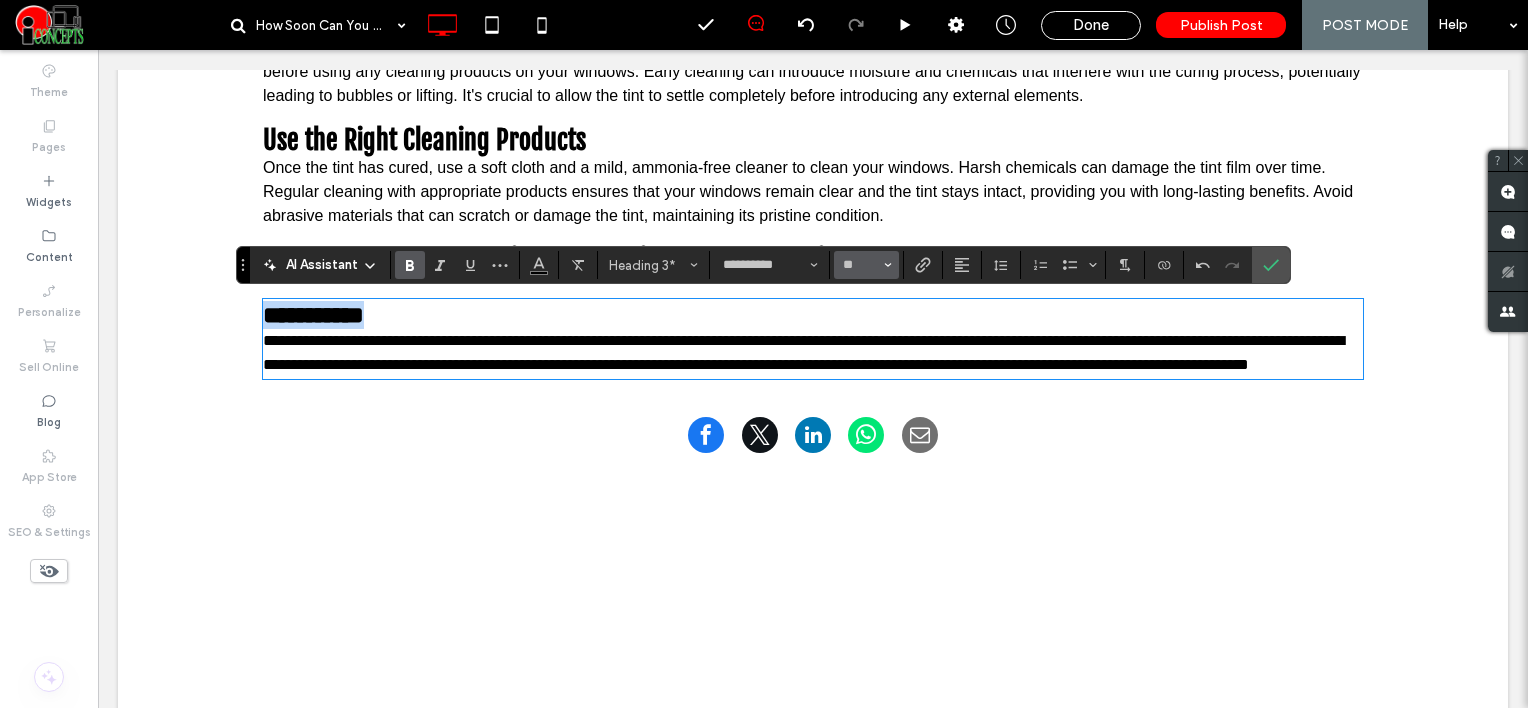 type on "**" 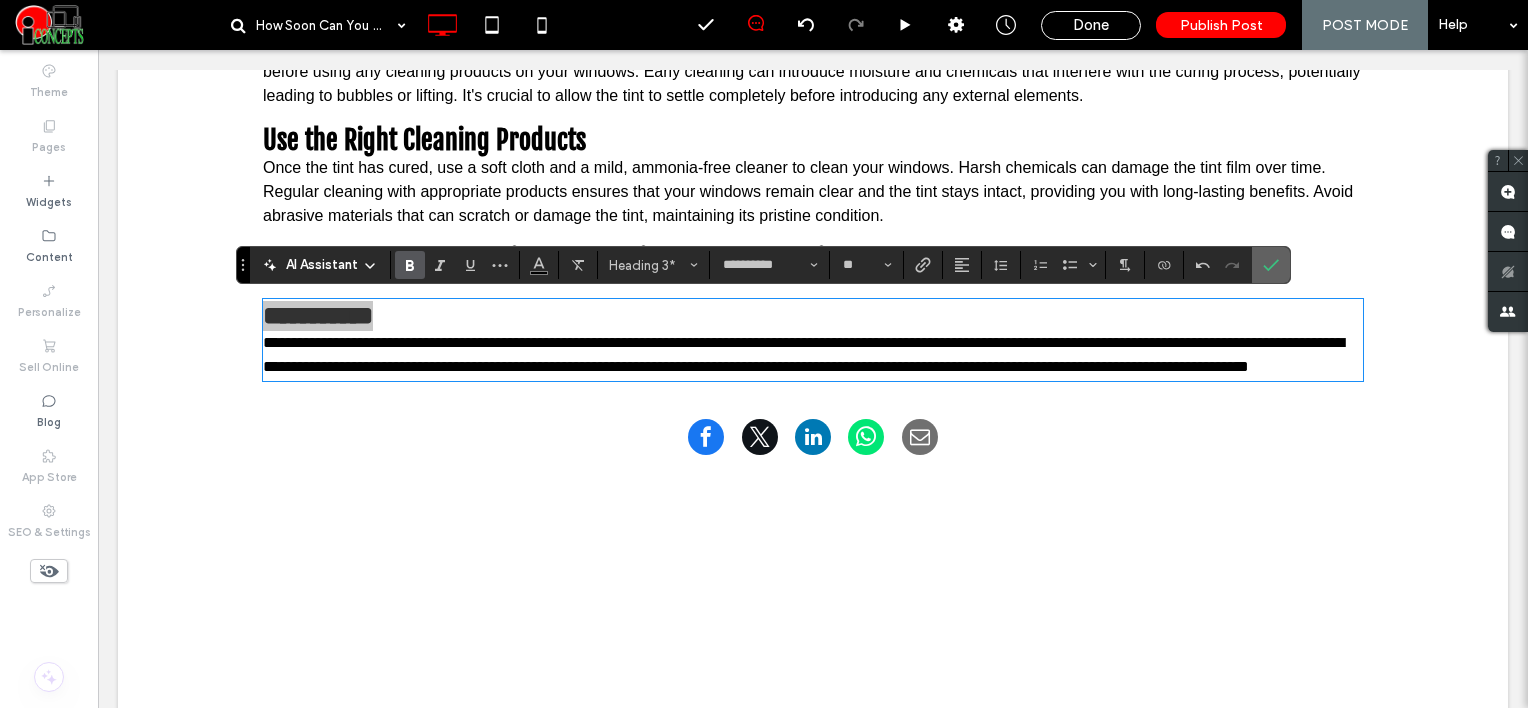 click at bounding box center [1271, 265] 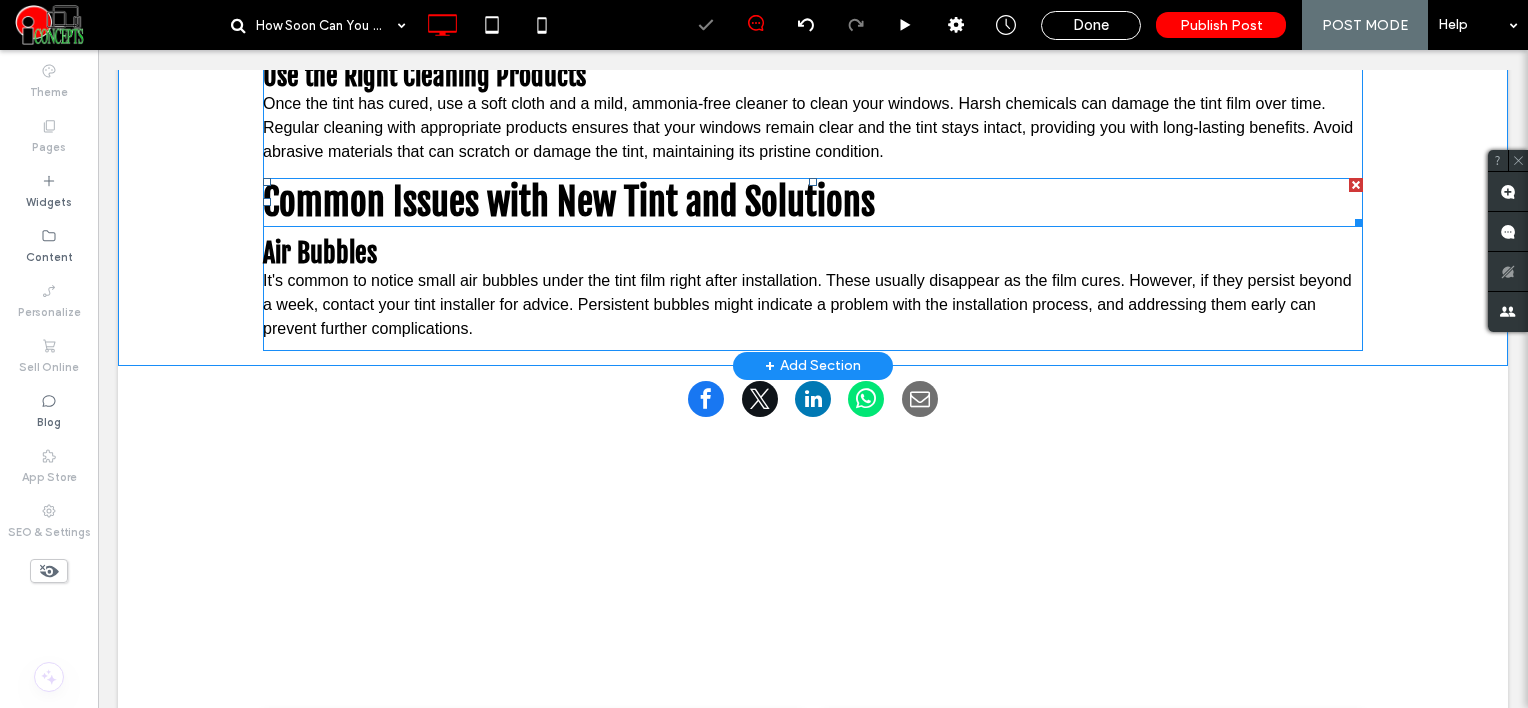 scroll, scrollTop: 2400, scrollLeft: 0, axis: vertical 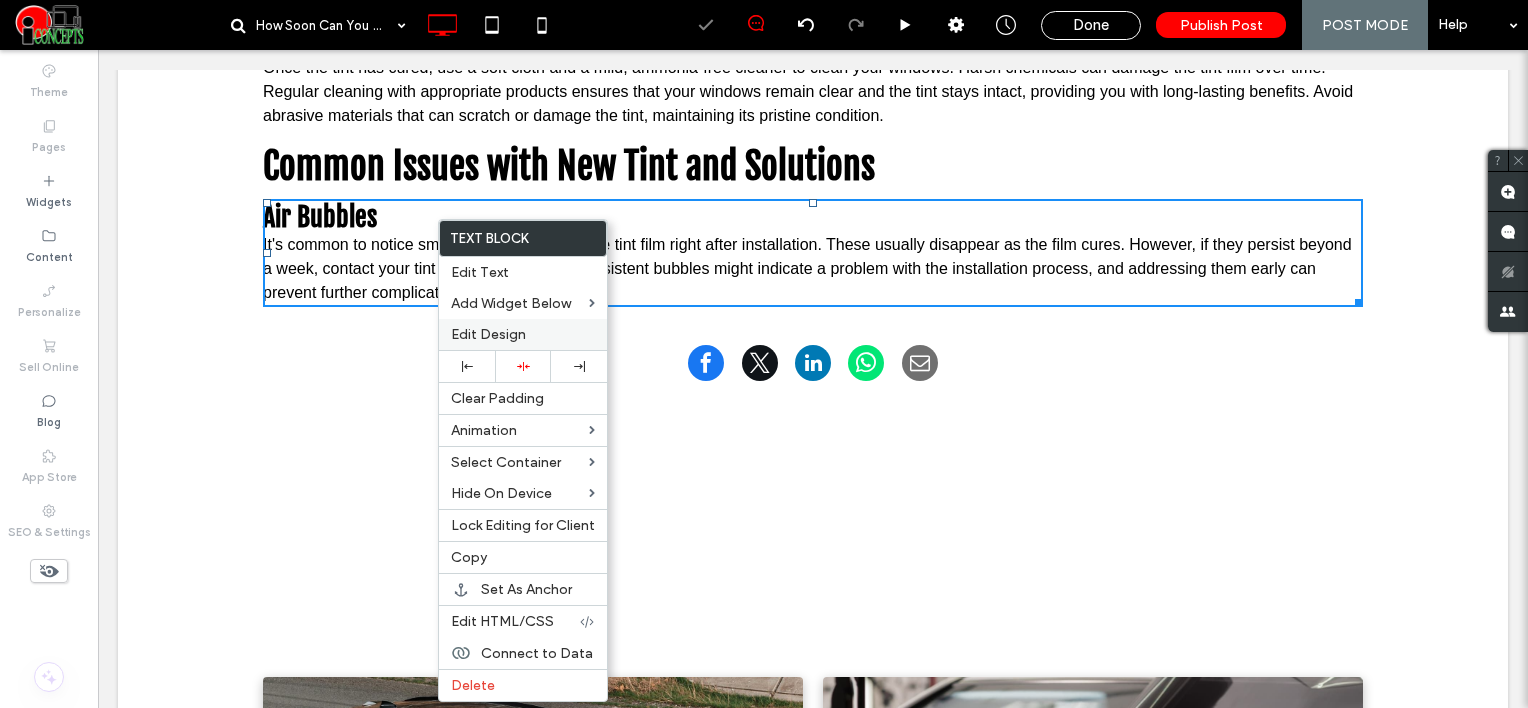 click on "Edit Design" at bounding box center (523, 334) 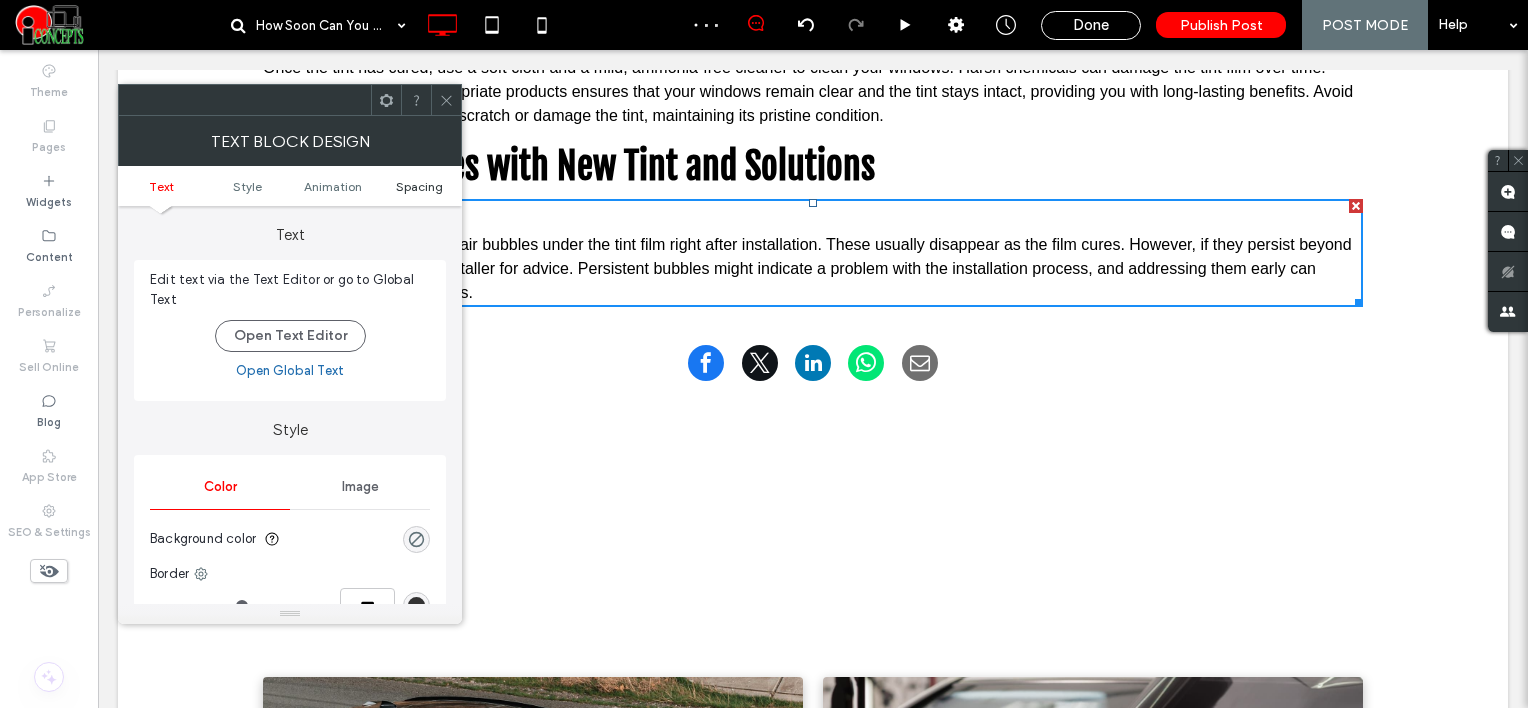 click on "Spacing" at bounding box center (419, 186) 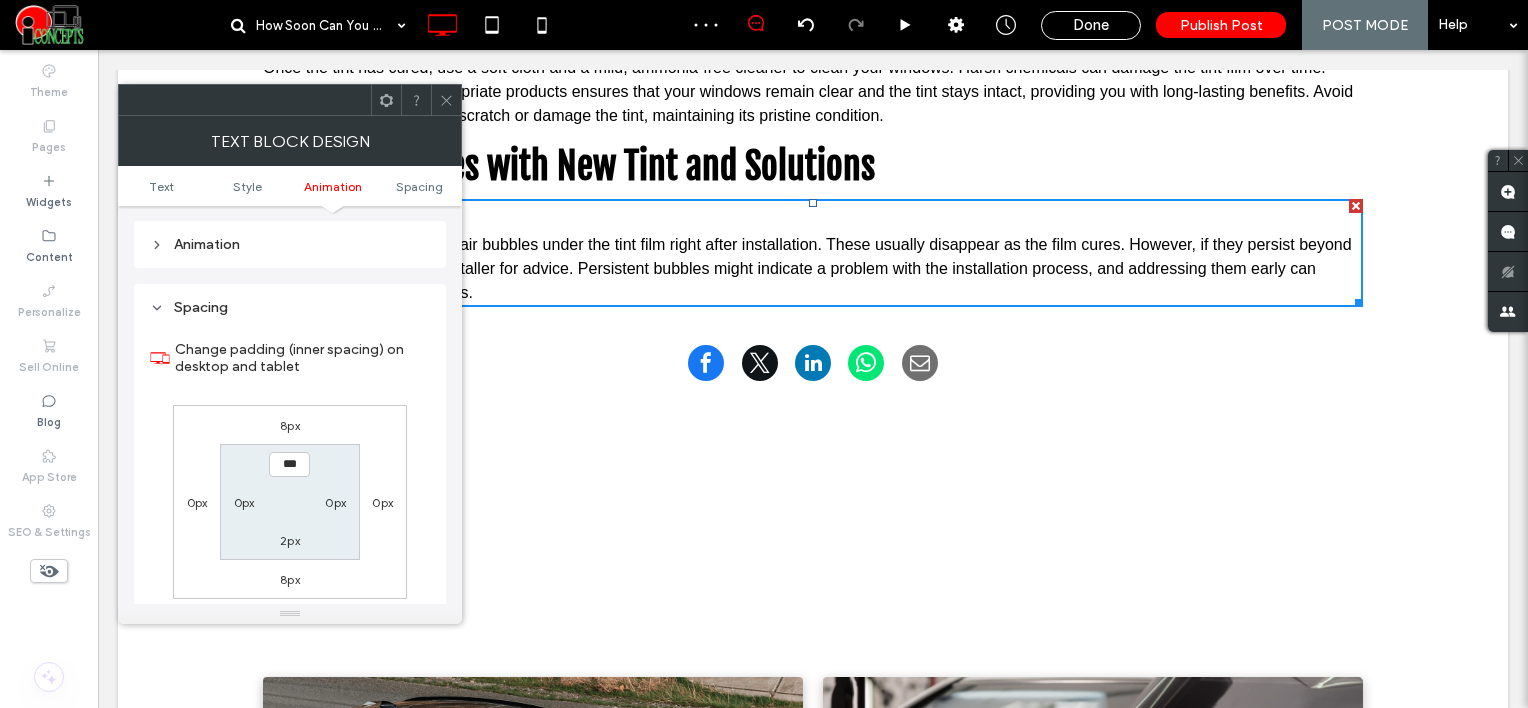 scroll, scrollTop: 572, scrollLeft: 0, axis: vertical 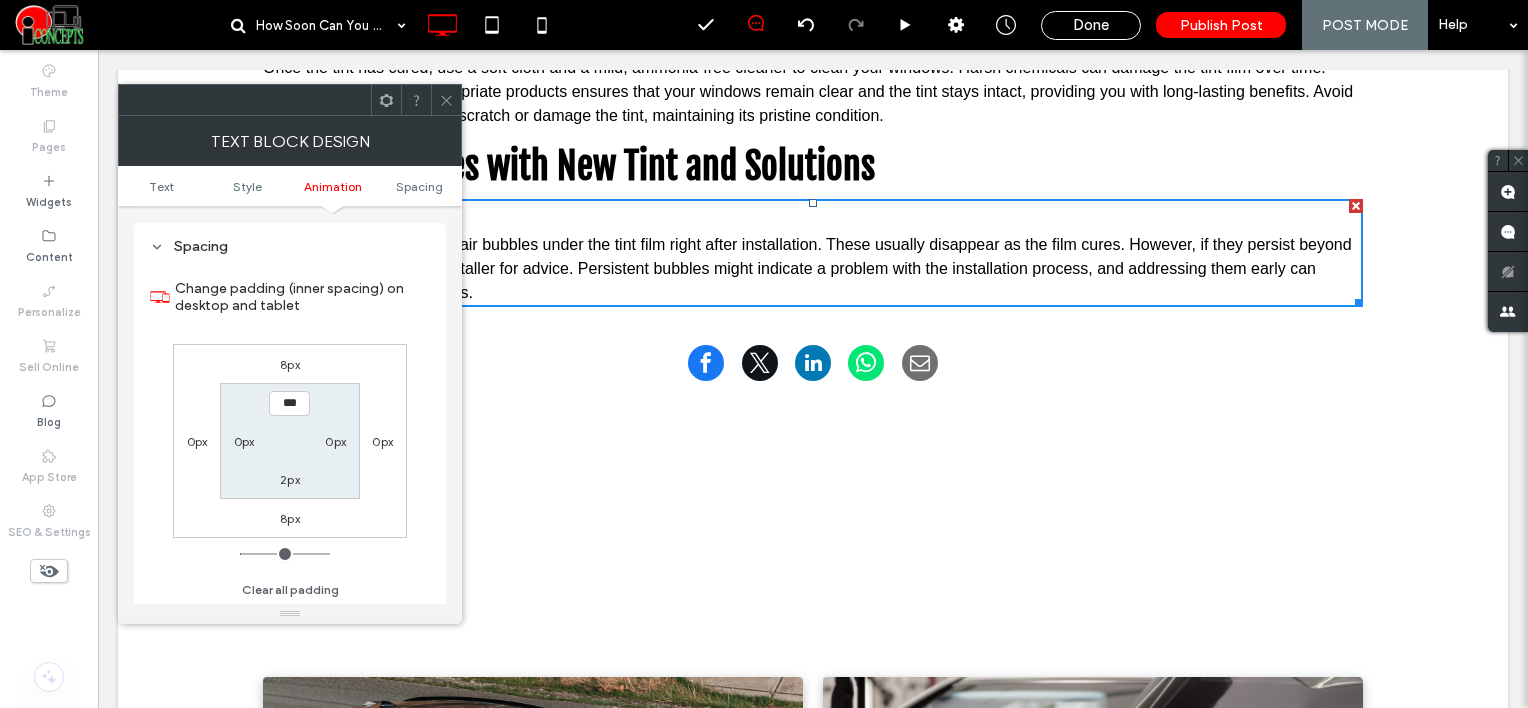 click on "8px" at bounding box center (290, 364) 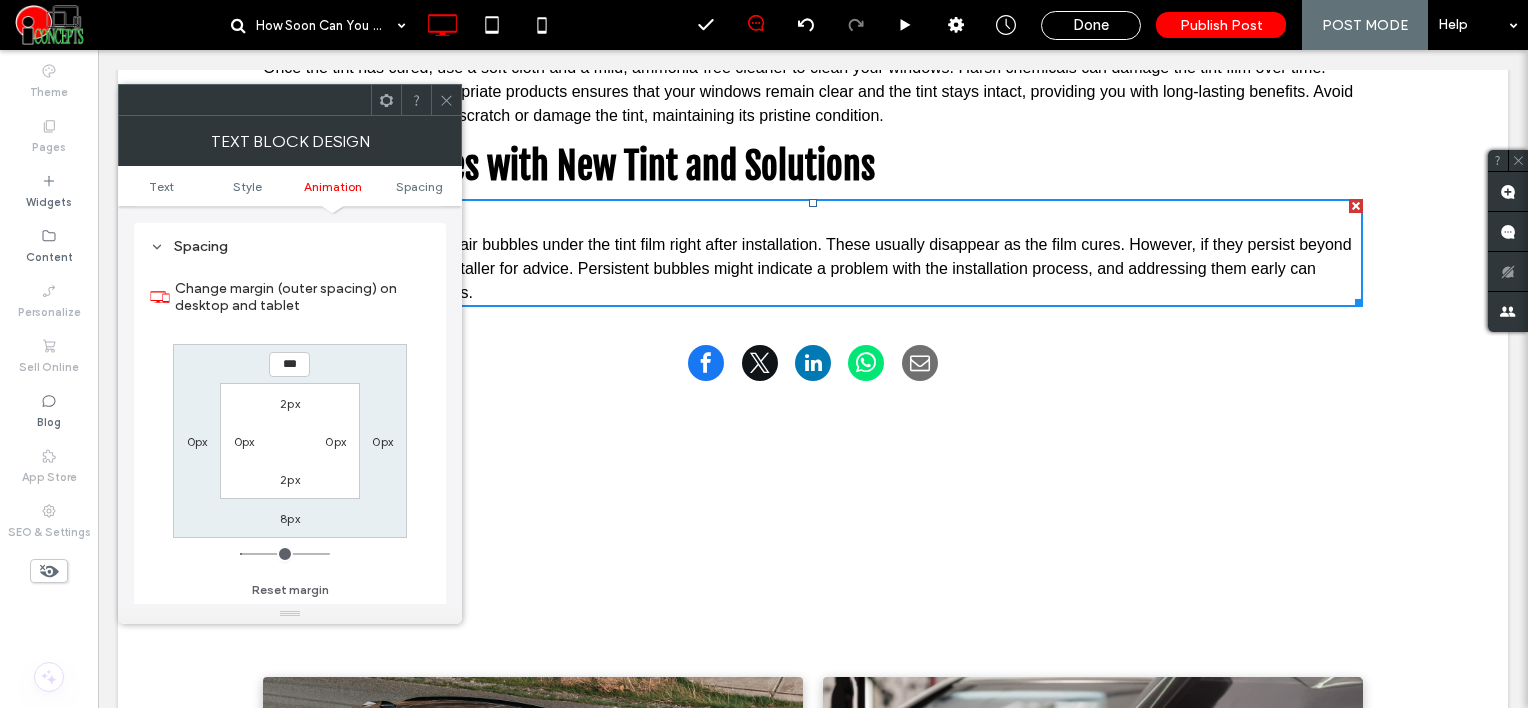 type on "*" 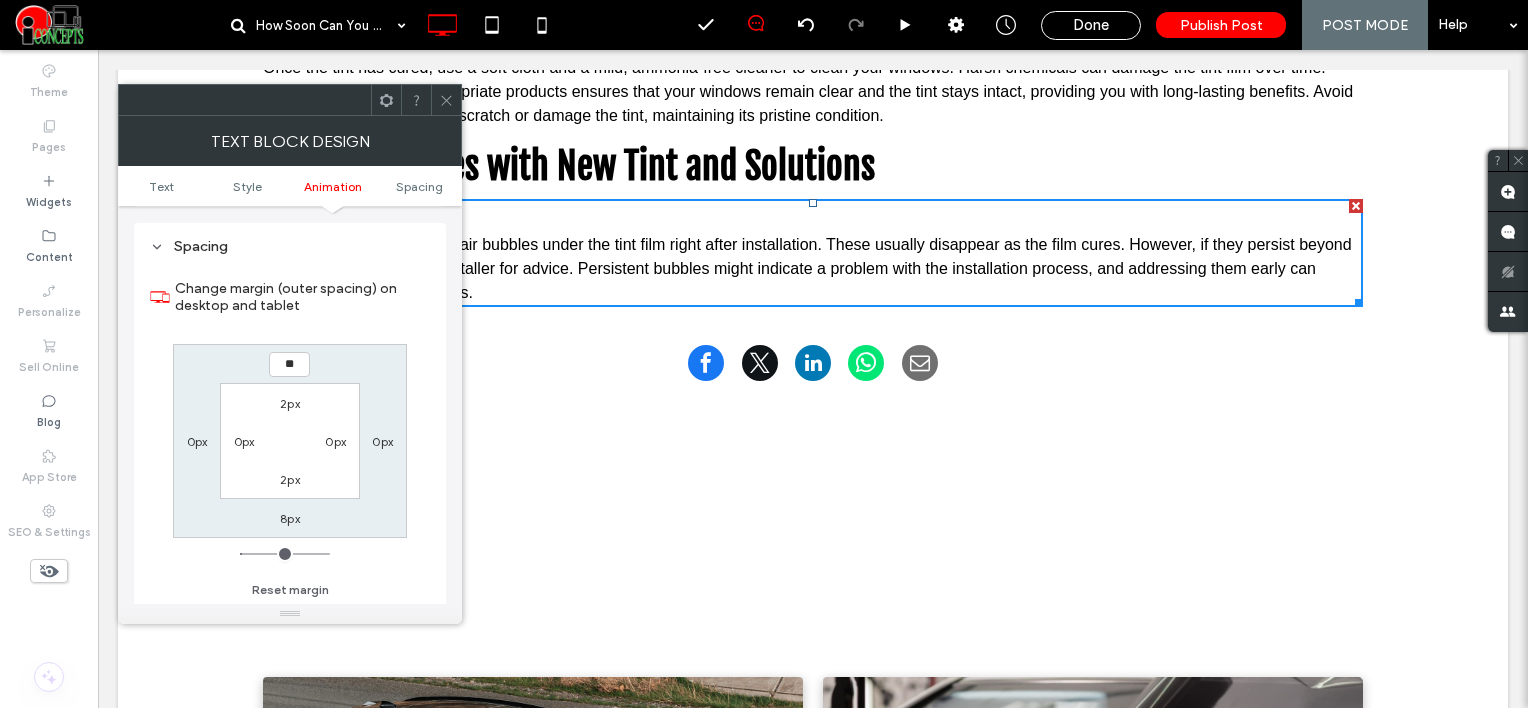 type on "**" 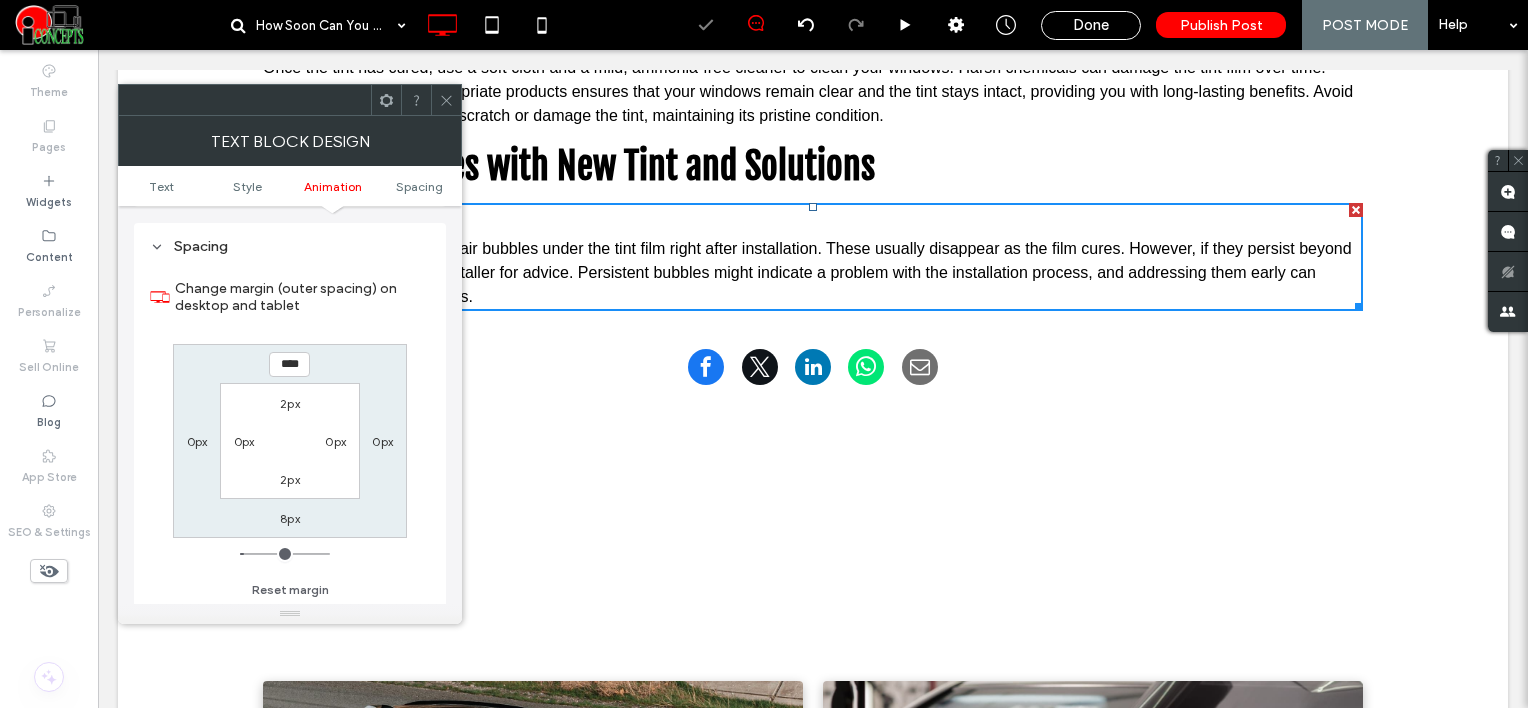 click at bounding box center (446, 100) 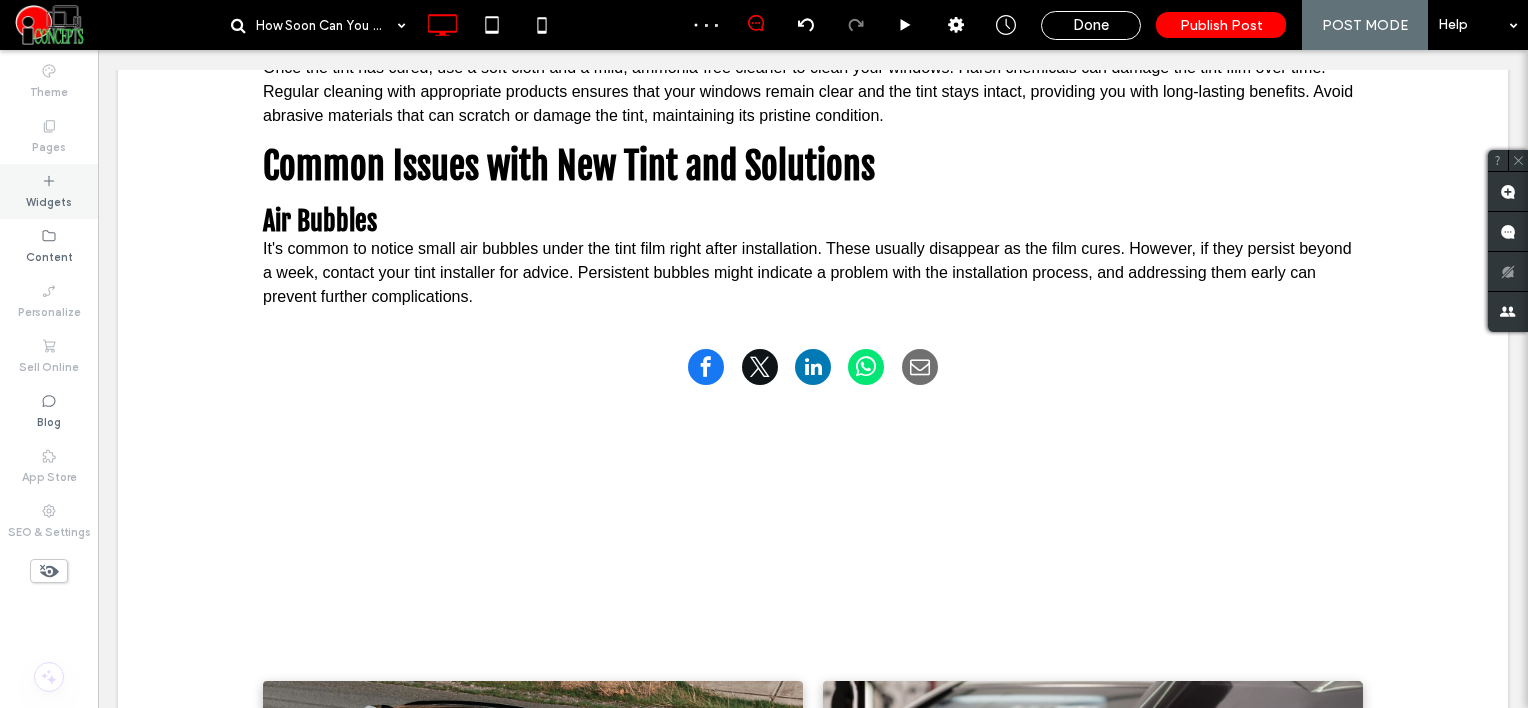 click on "Widgets" at bounding box center (49, 200) 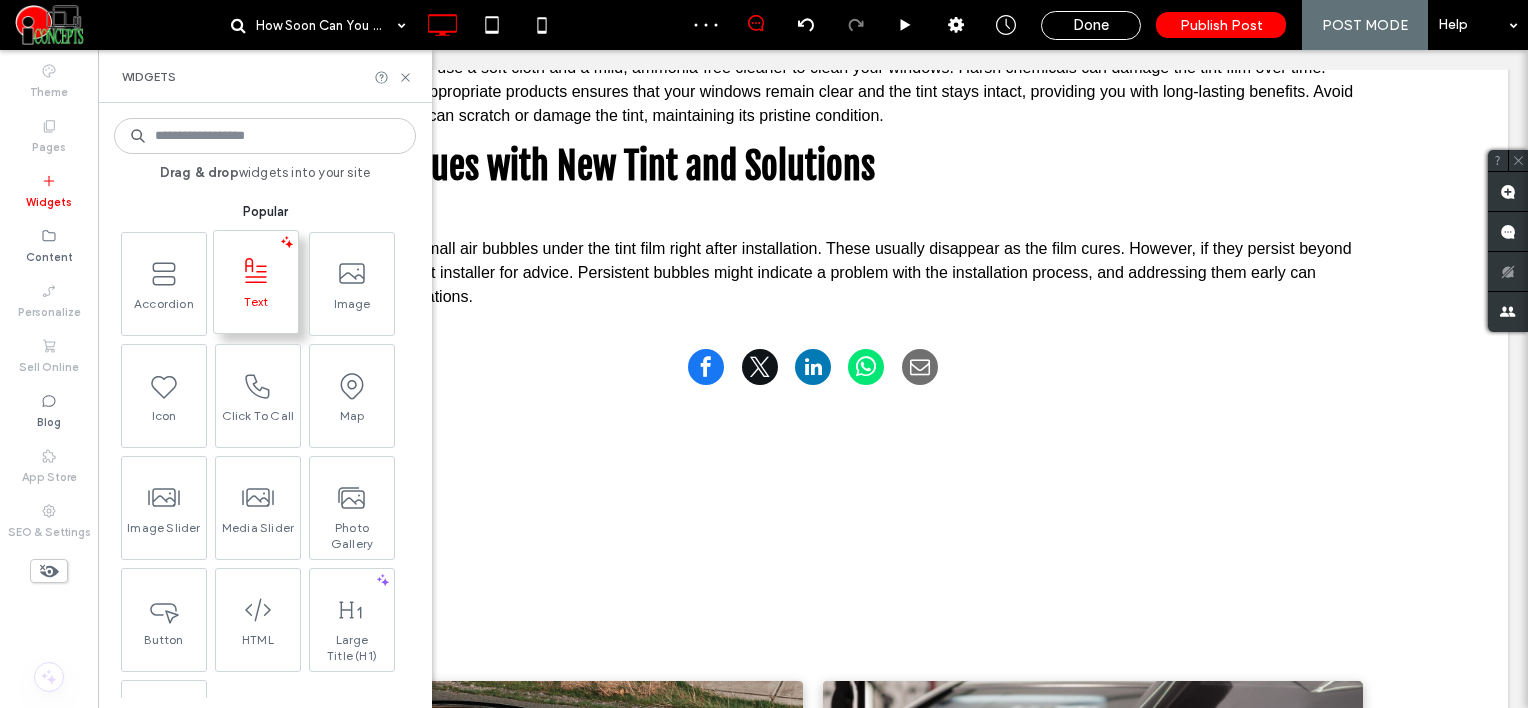 click at bounding box center (256, 271) 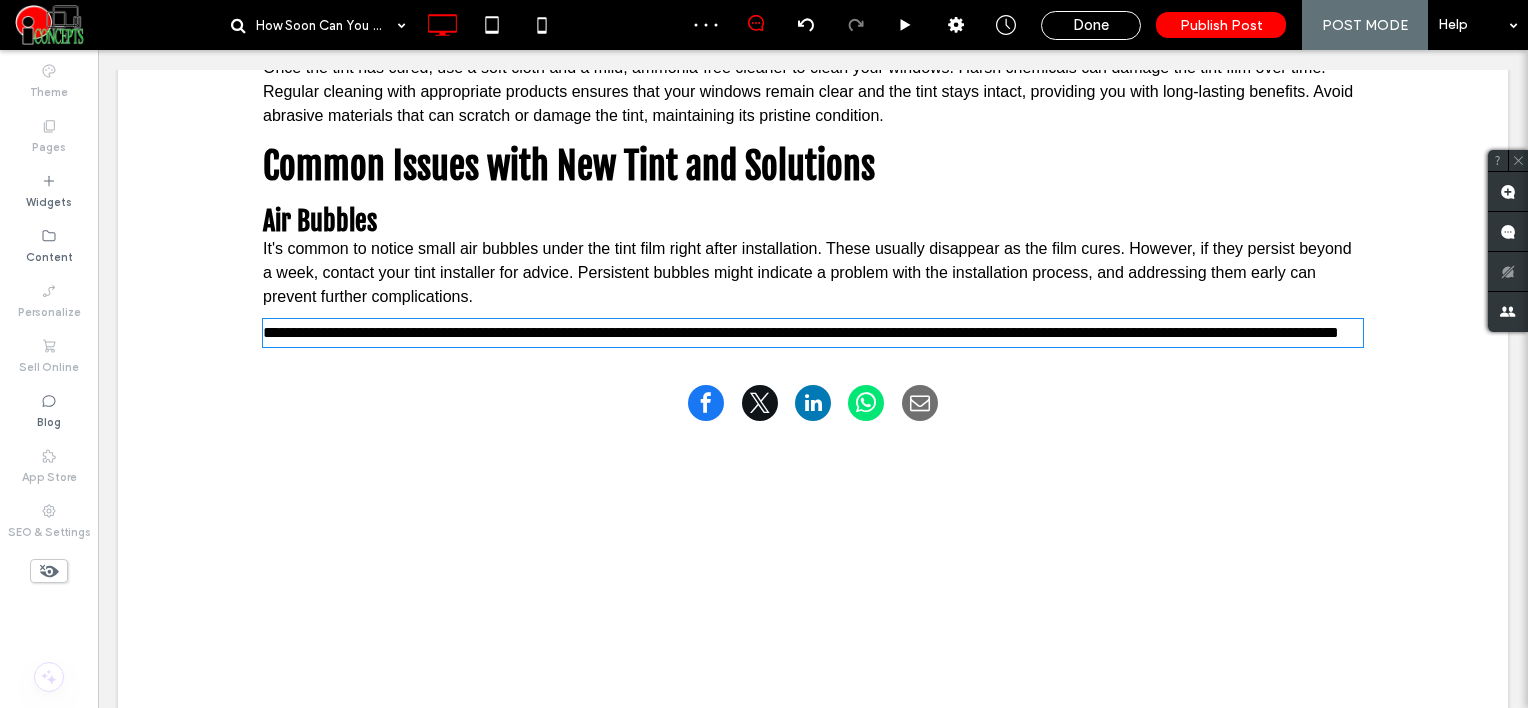 type on "*****" 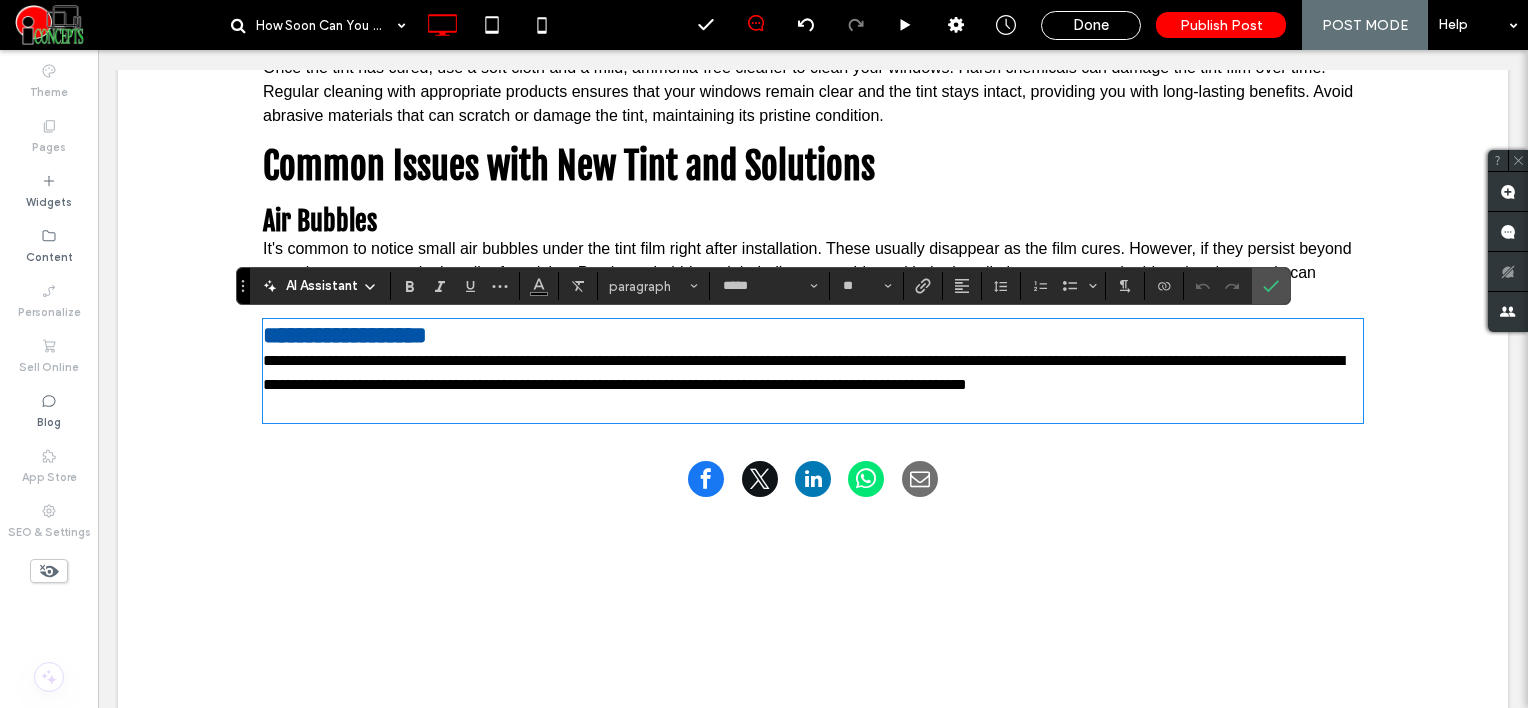 scroll, scrollTop: 0, scrollLeft: 0, axis: both 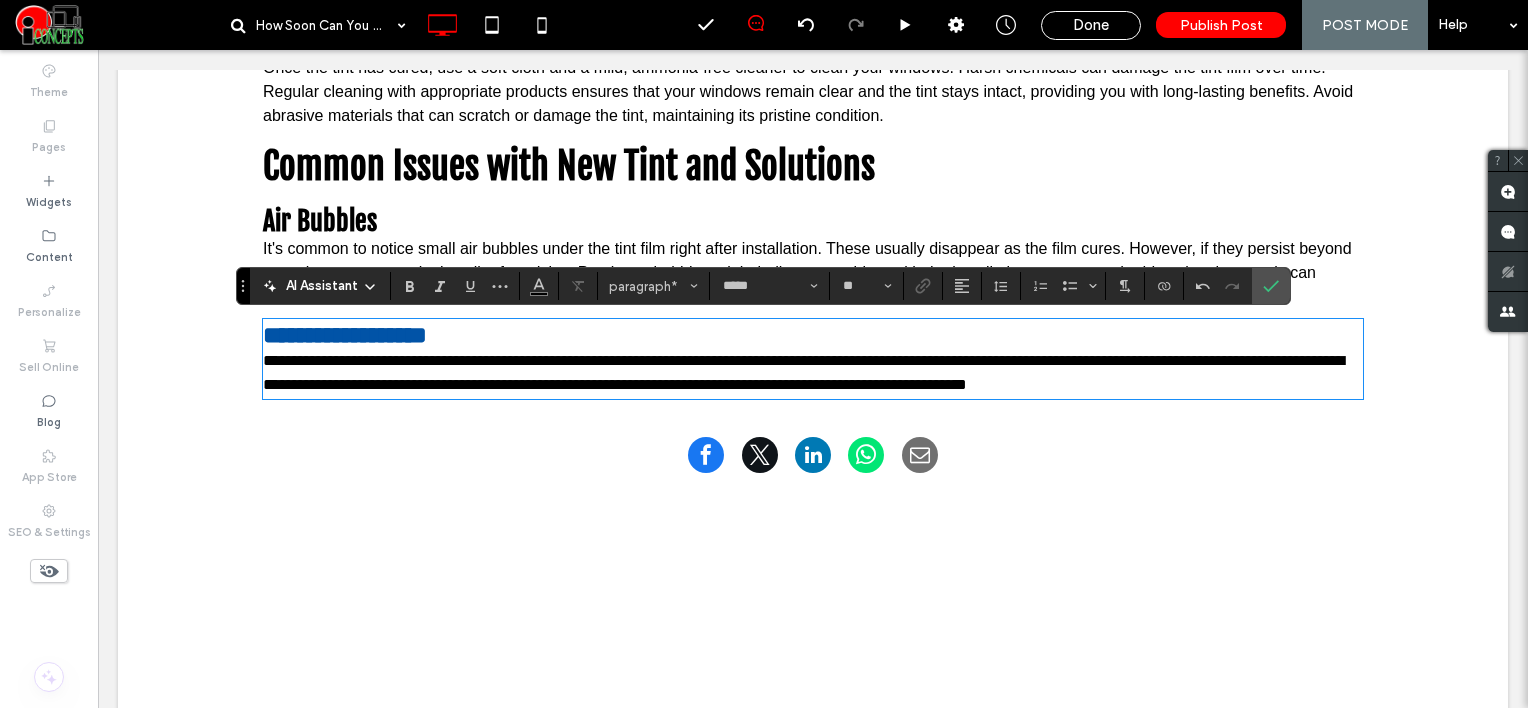 type on "**********" 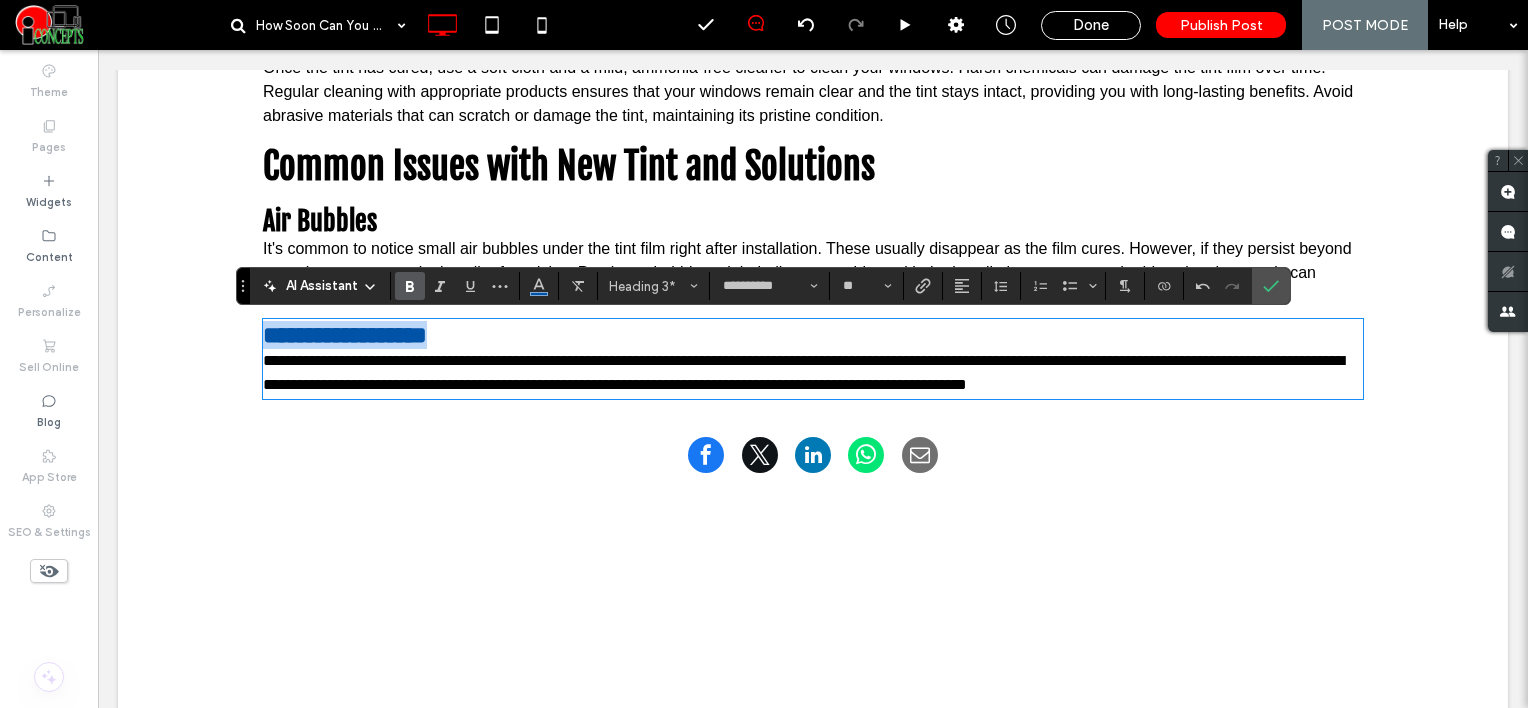 drag, startPoint x: 441, startPoint y: 346, endPoint x: 192, endPoint y: 314, distance: 251.0478 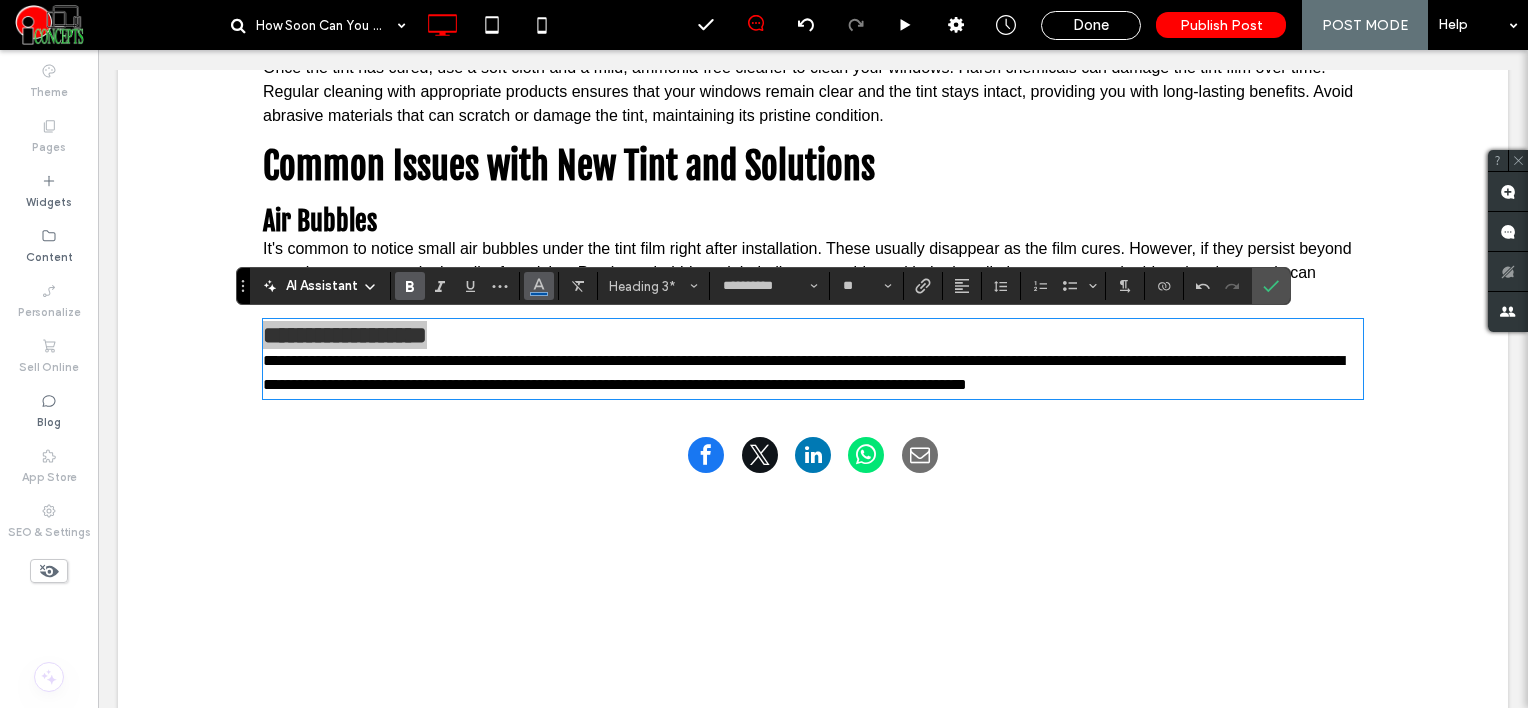 click 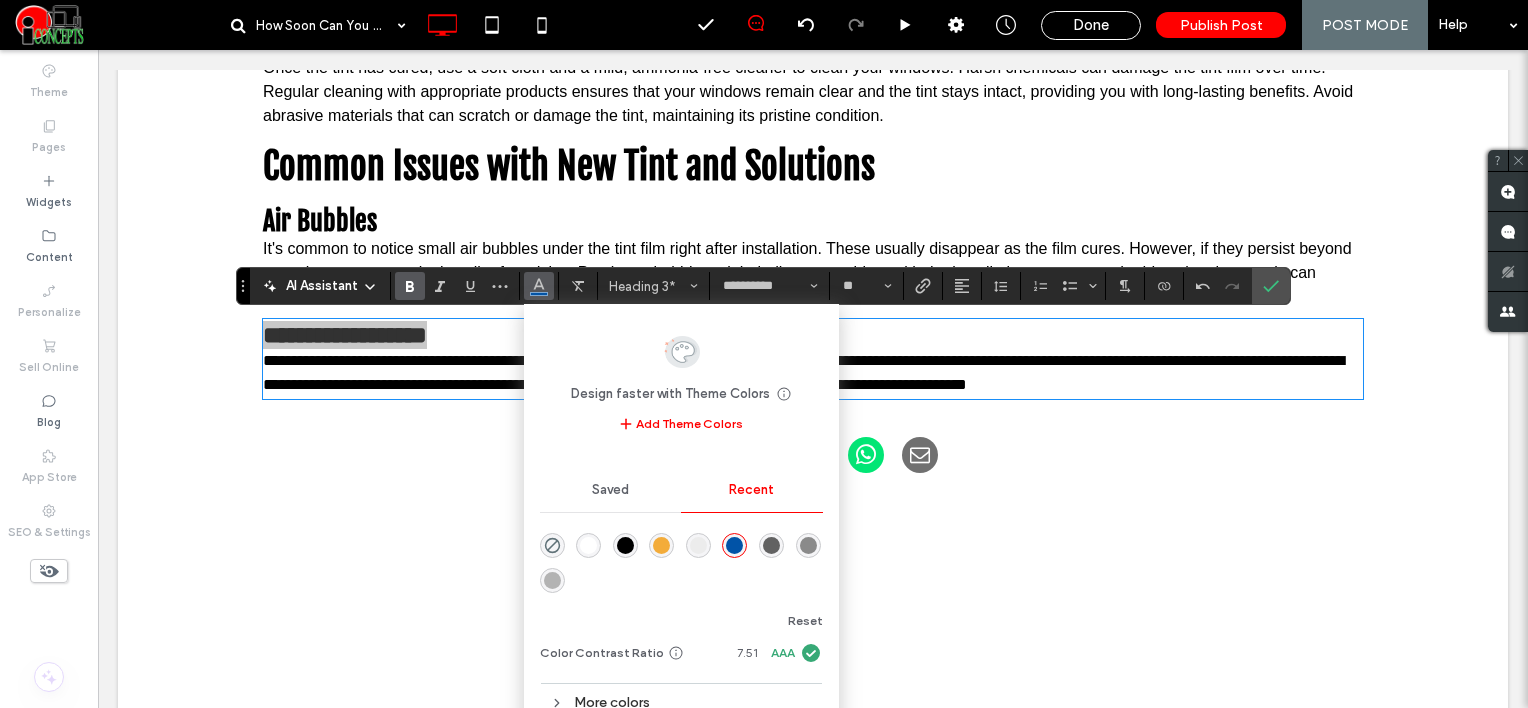click at bounding box center (625, 545) 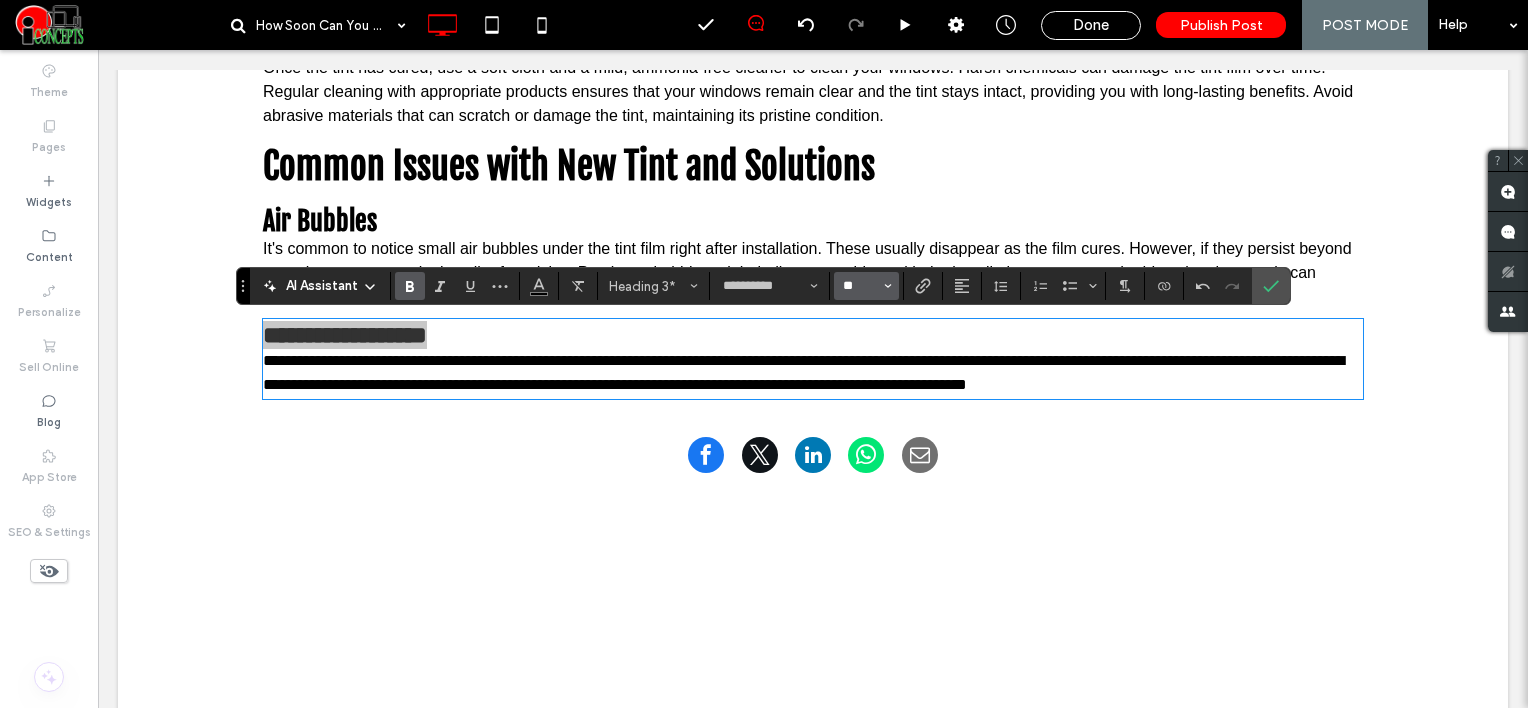 click on "**" at bounding box center [860, 286] 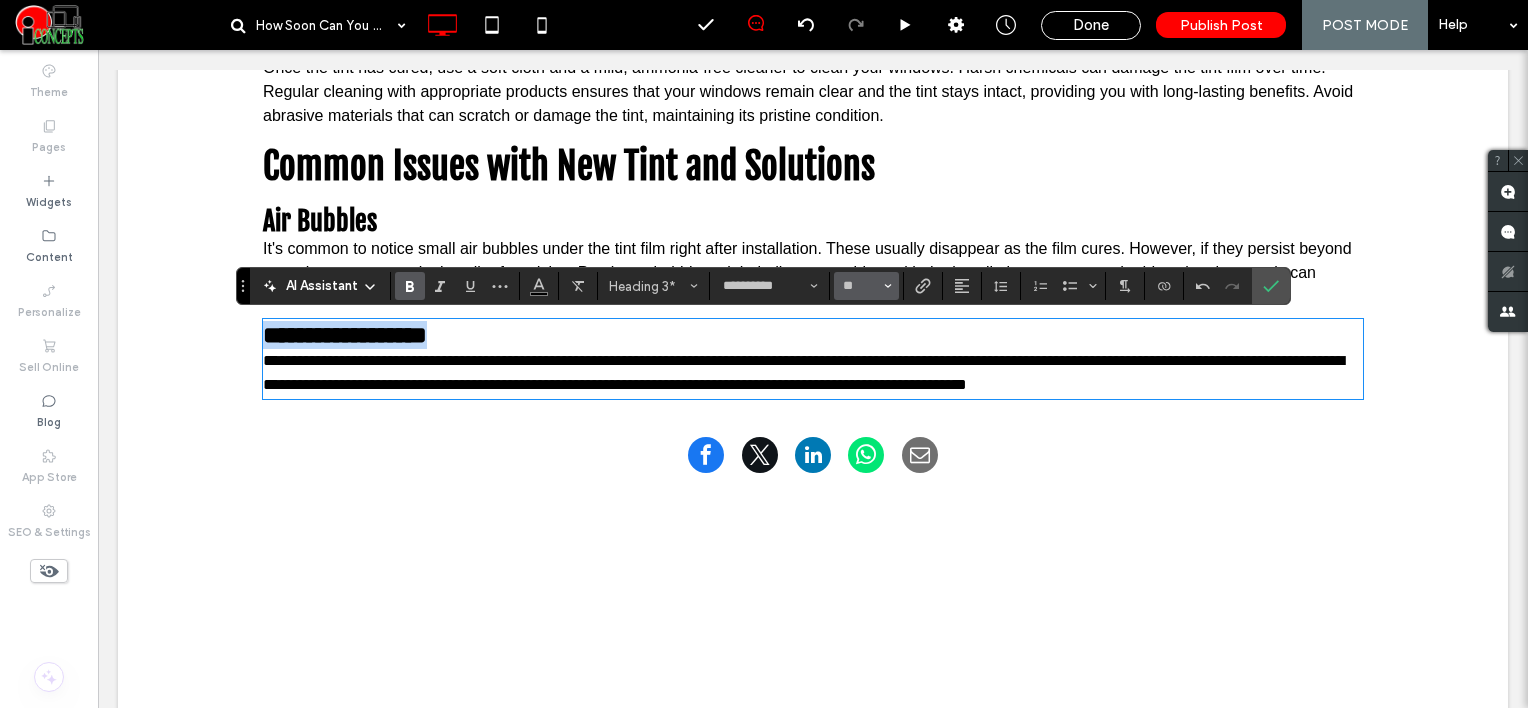 type on "**" 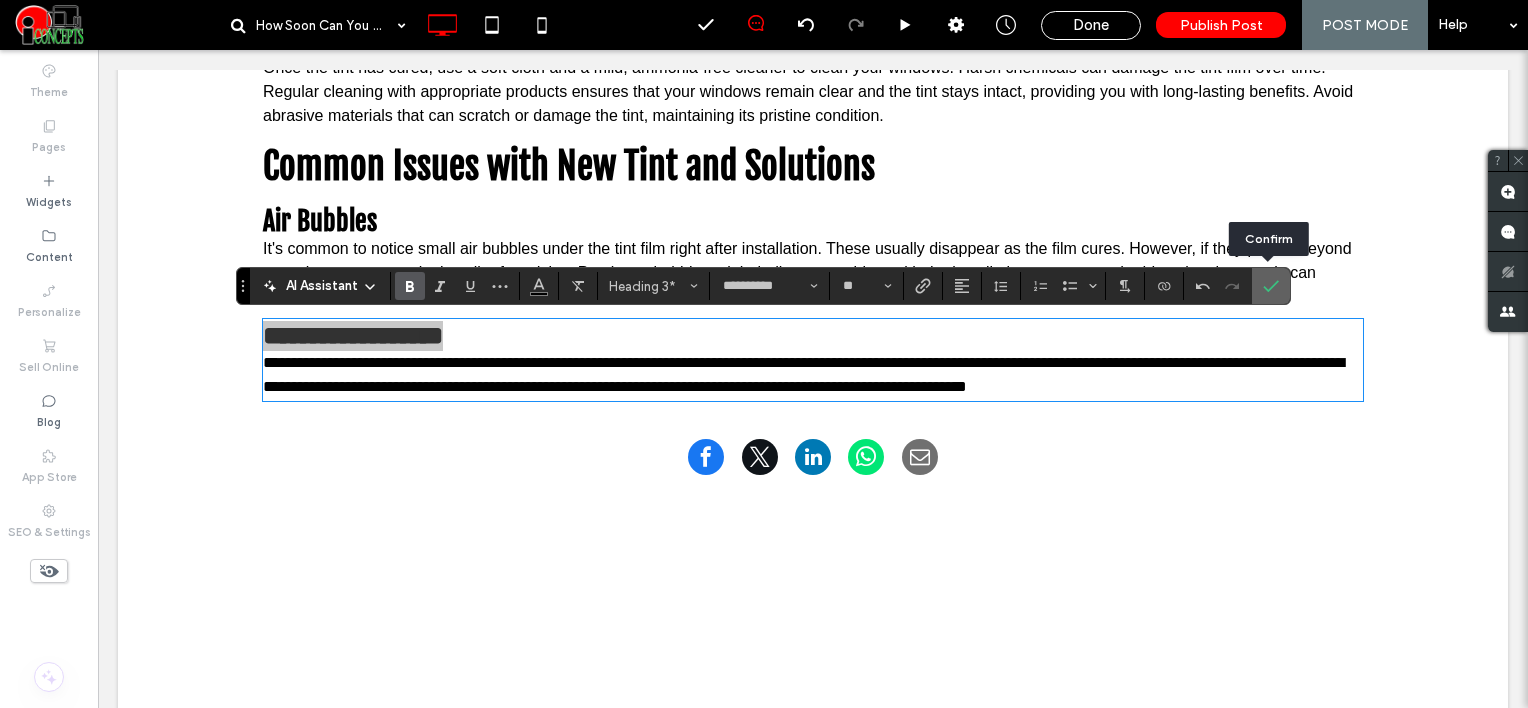 drag, startPoint x: 1280, startPoint y: 284, endPoint x: 1163, endPoint y: 236, distance: 126.46343 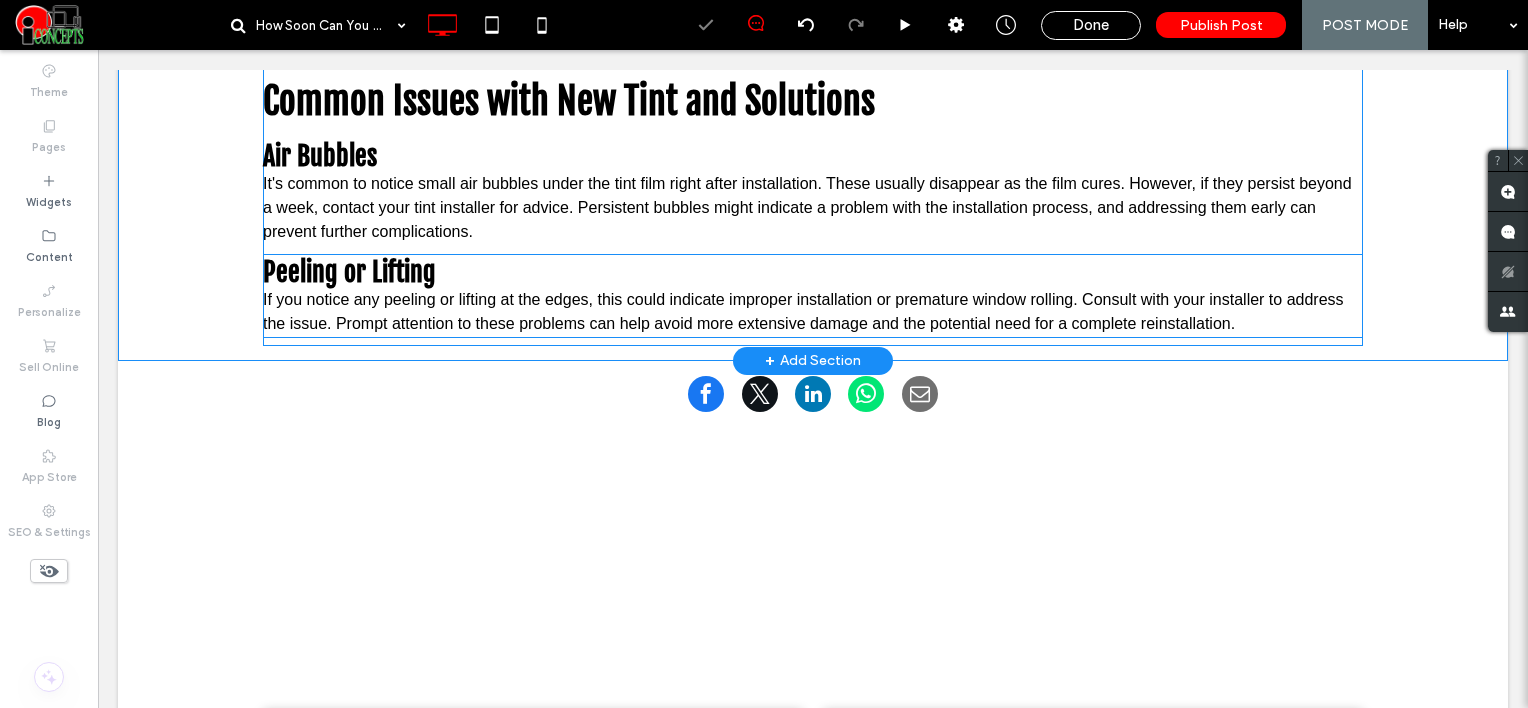 scroll, scrollTop: 2500, scrollLeft: 0, axis: vertical 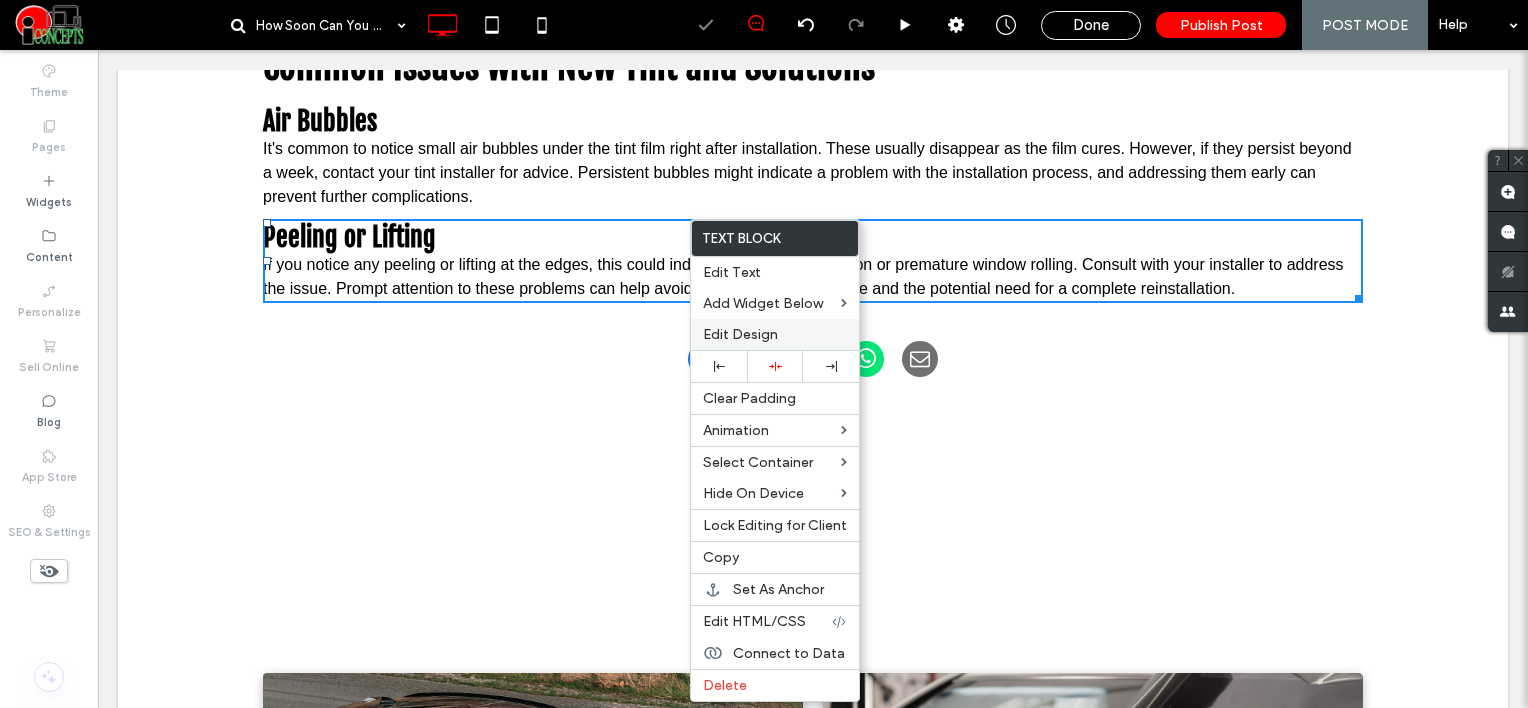 drag, startPoint x: 755, startPoint y: 336, endPoint x: 578, endPoint y: 261, distance: 192.23424 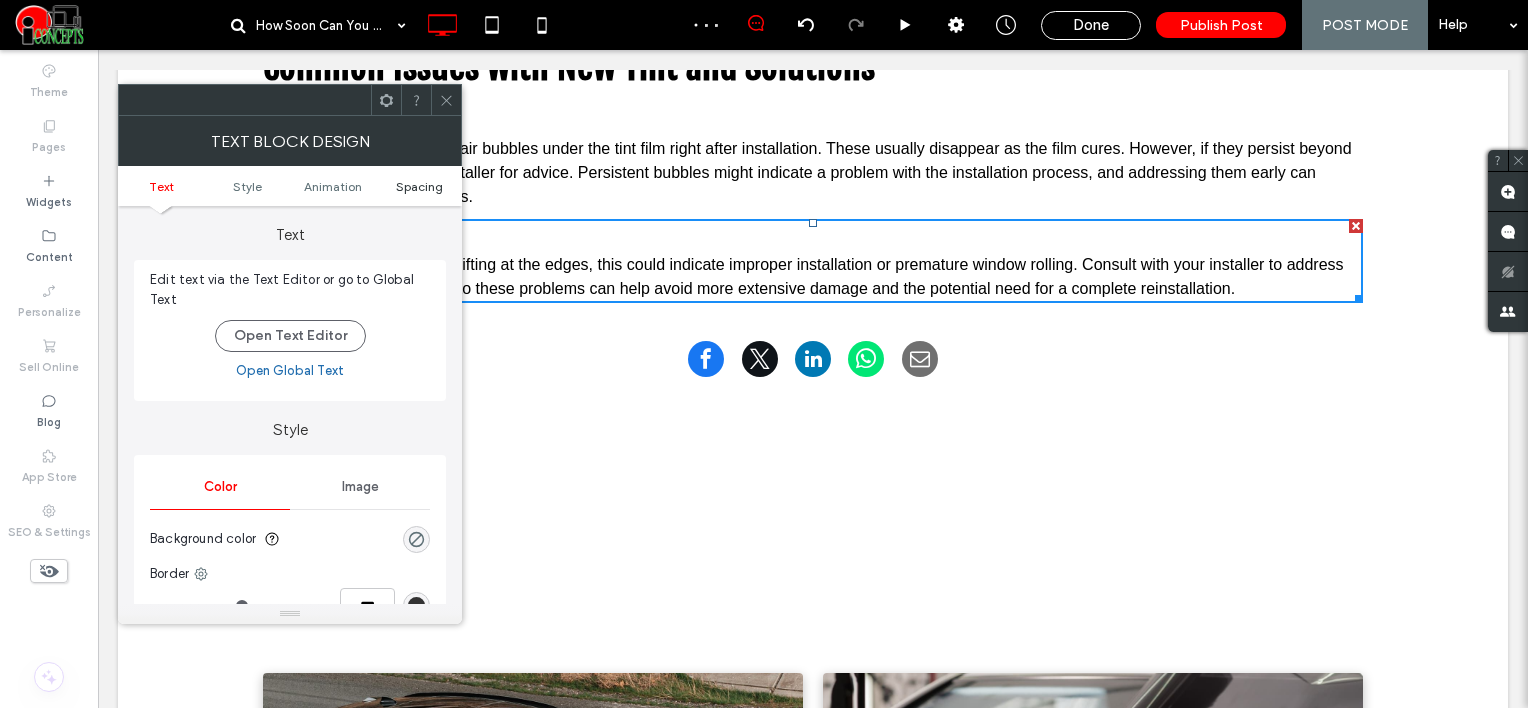 click on "Spacing" at bounding box center [419, 186] 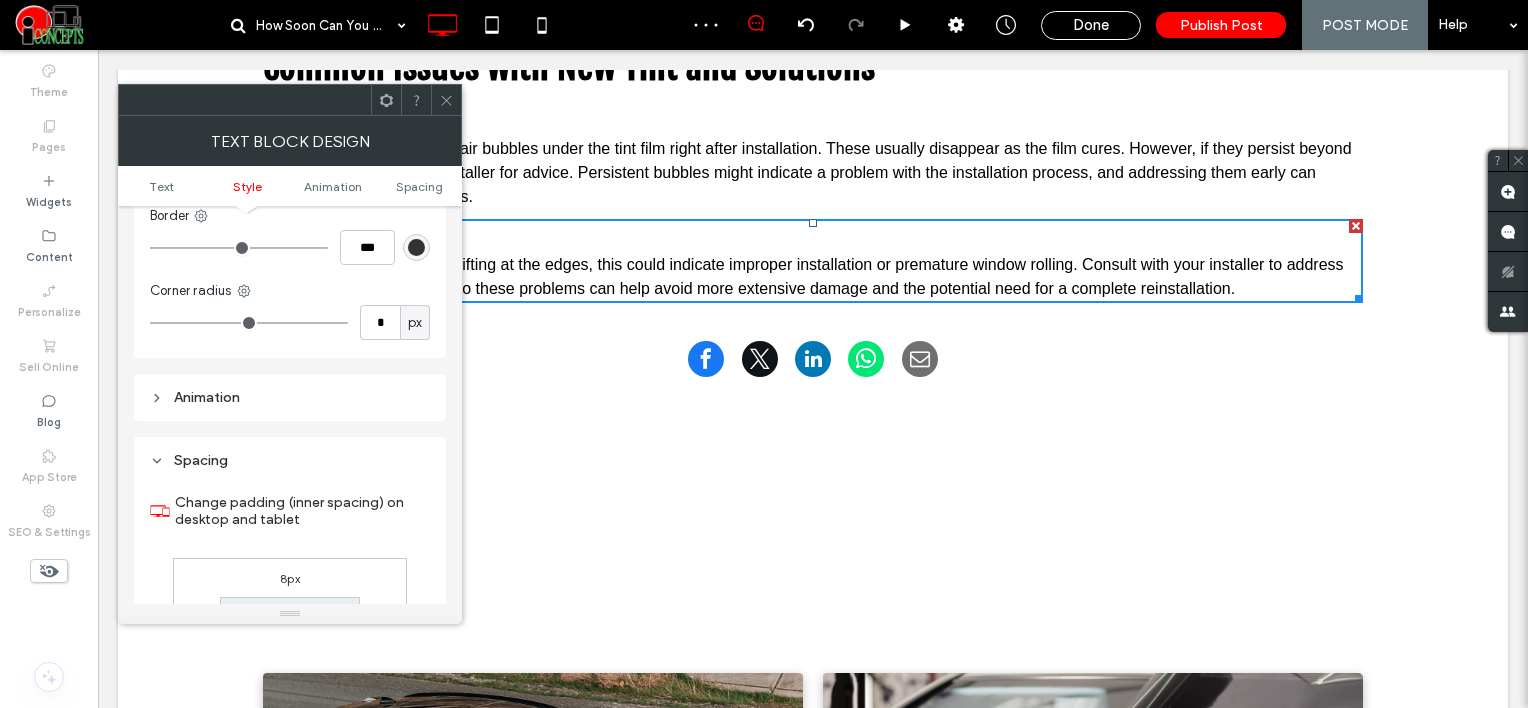 scroll, scrollTop: 572, scrollLeft: 0, axis: vertical 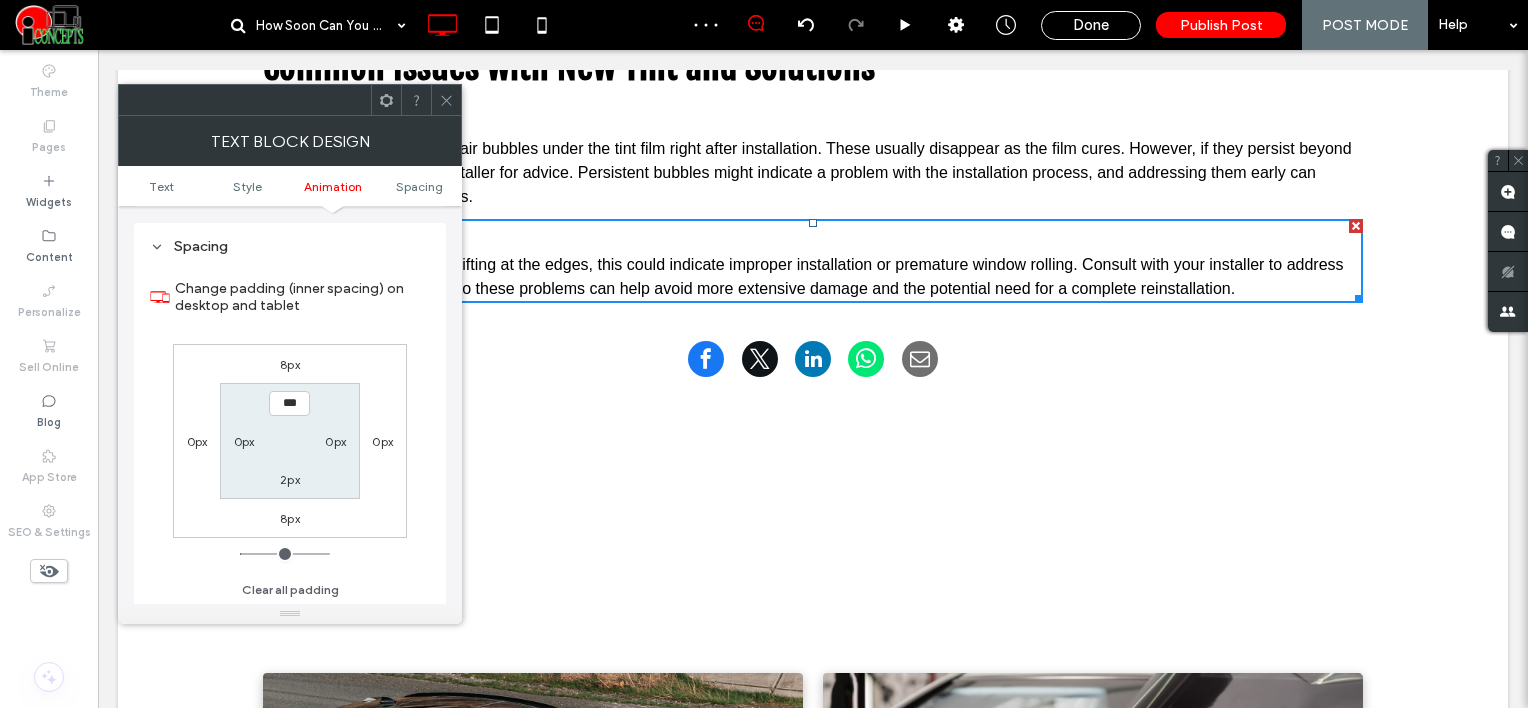 click on "8px" at bounding box center [290, 364] 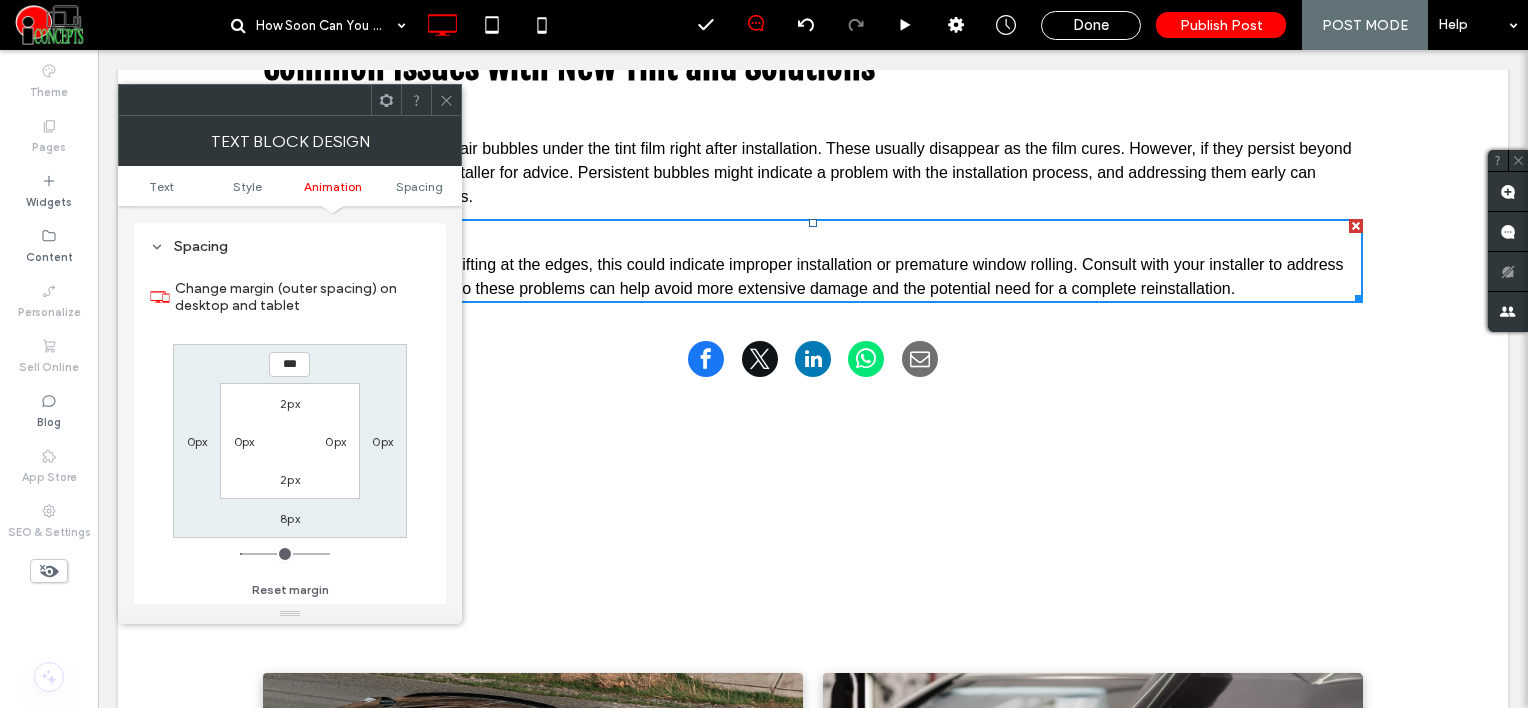 type on "*" 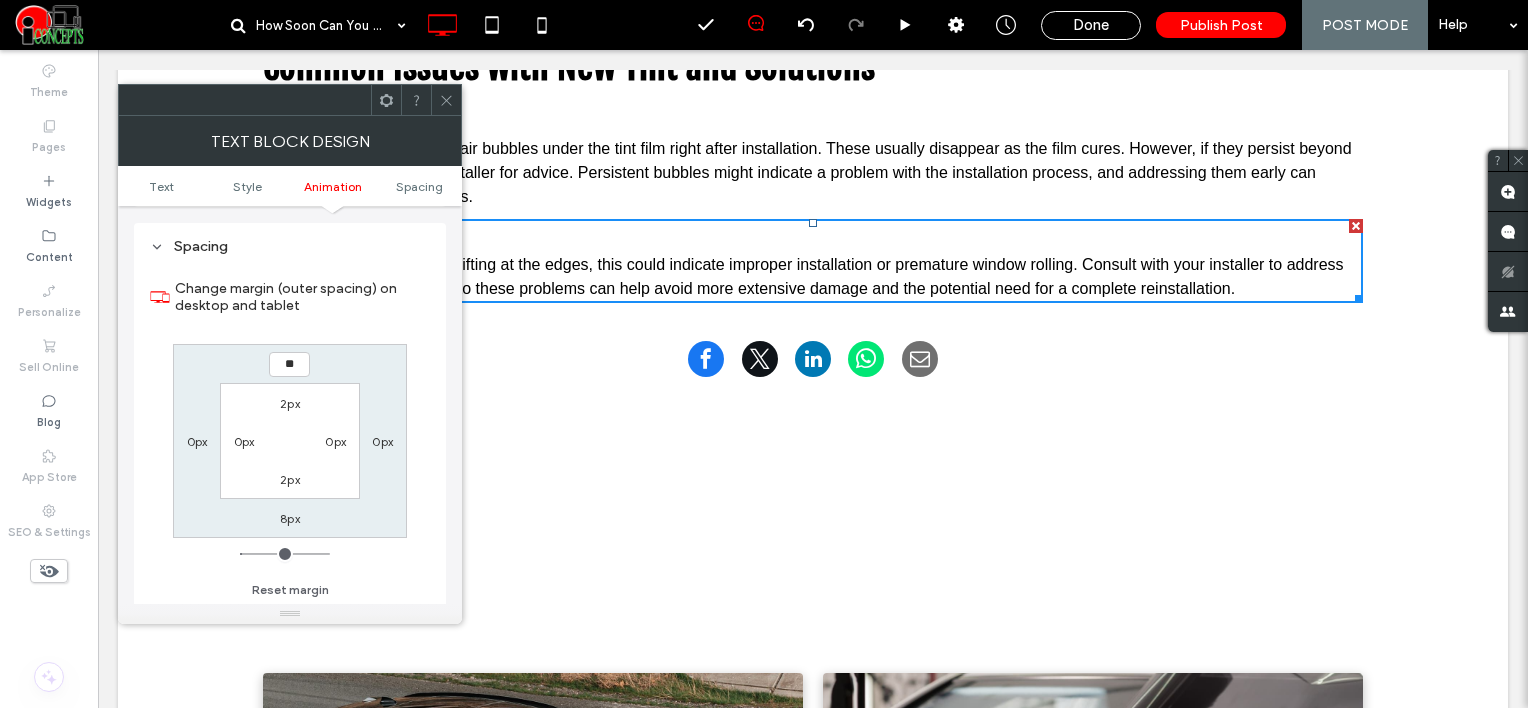 type on "**" 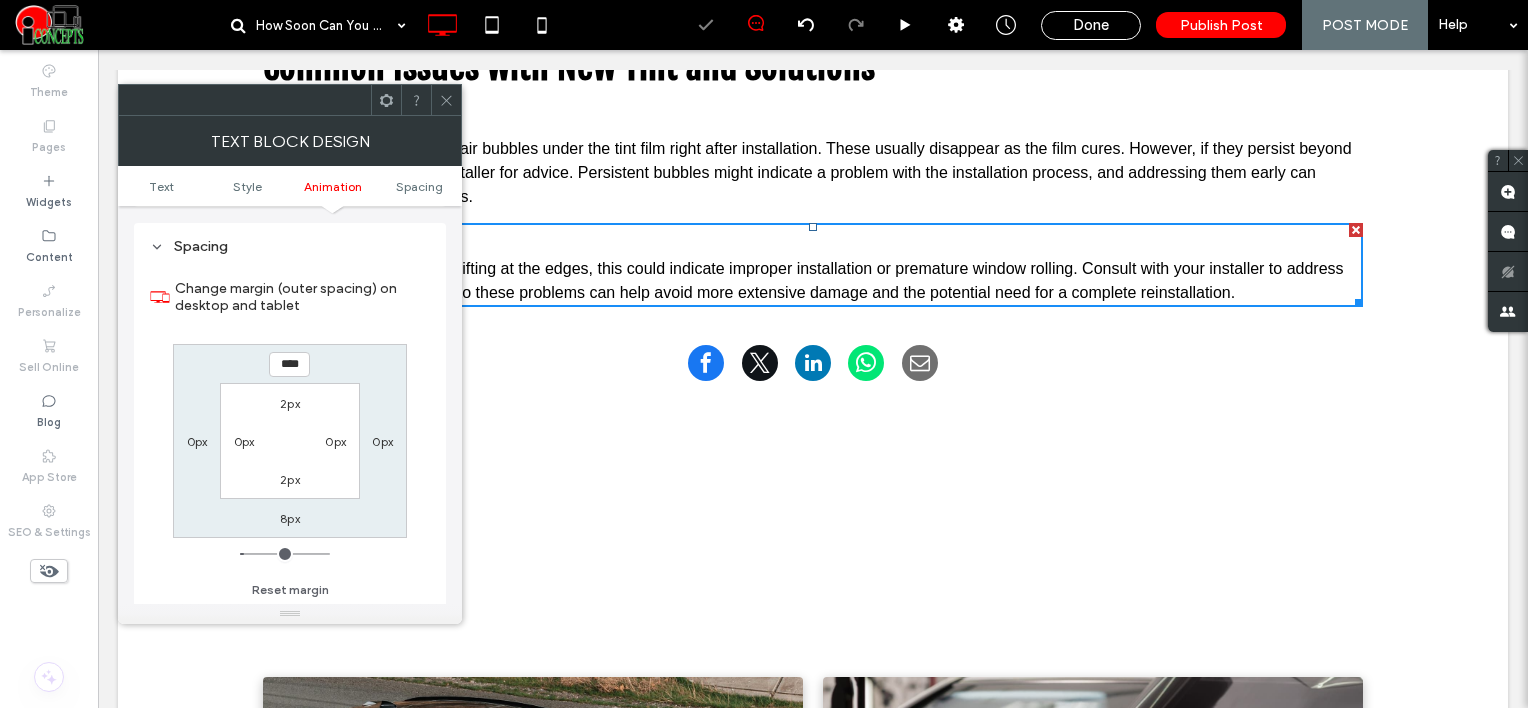 click 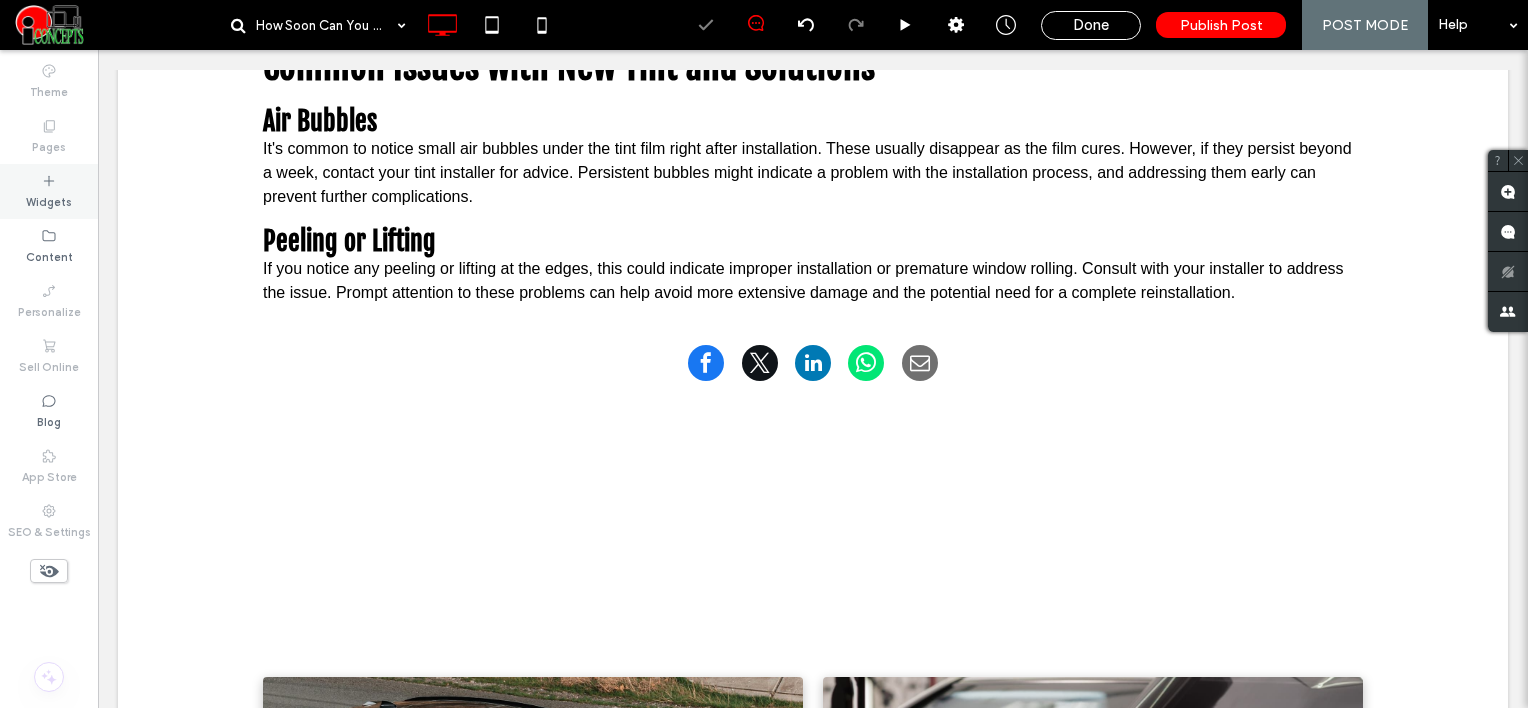 click on "Widgets" at bounding box center [49, 191] 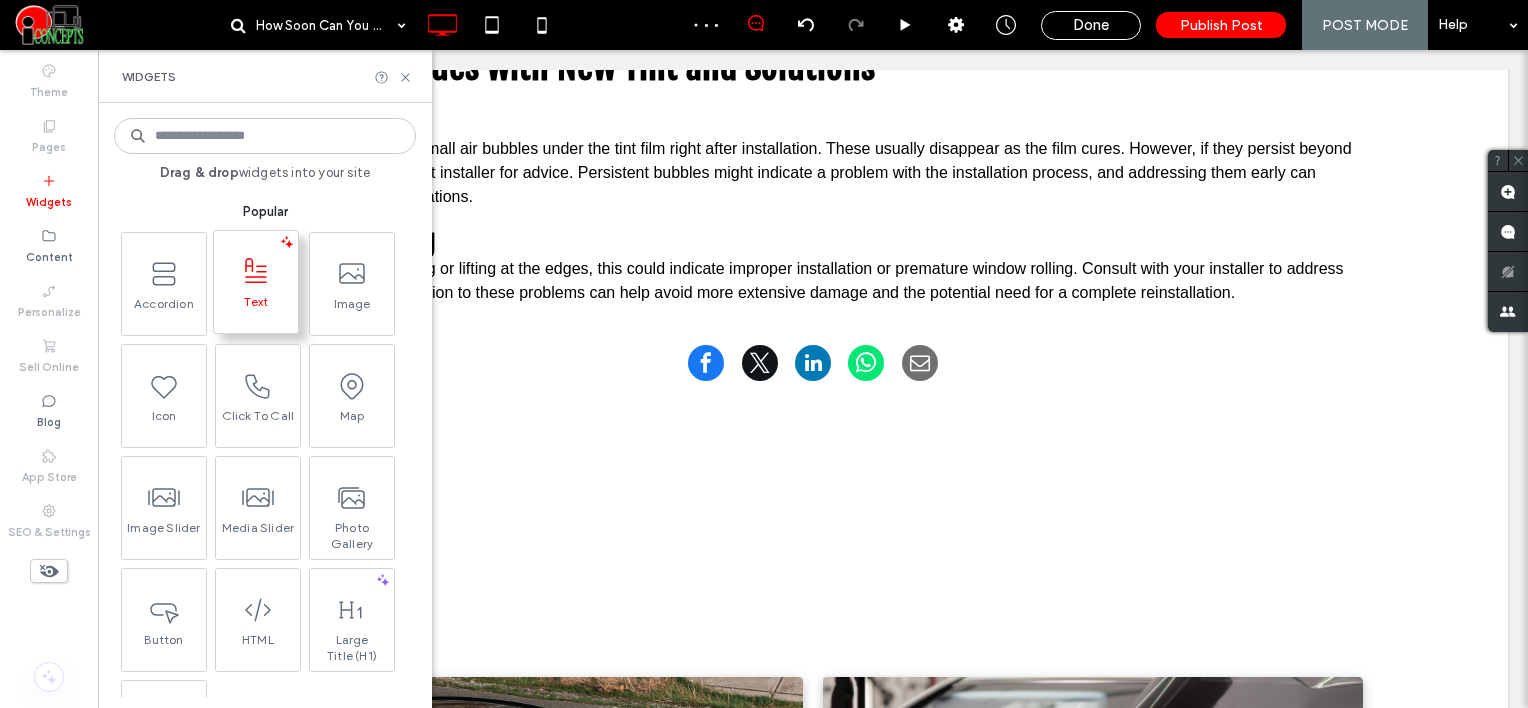 click on "Text" at bounding box center [256, 308] 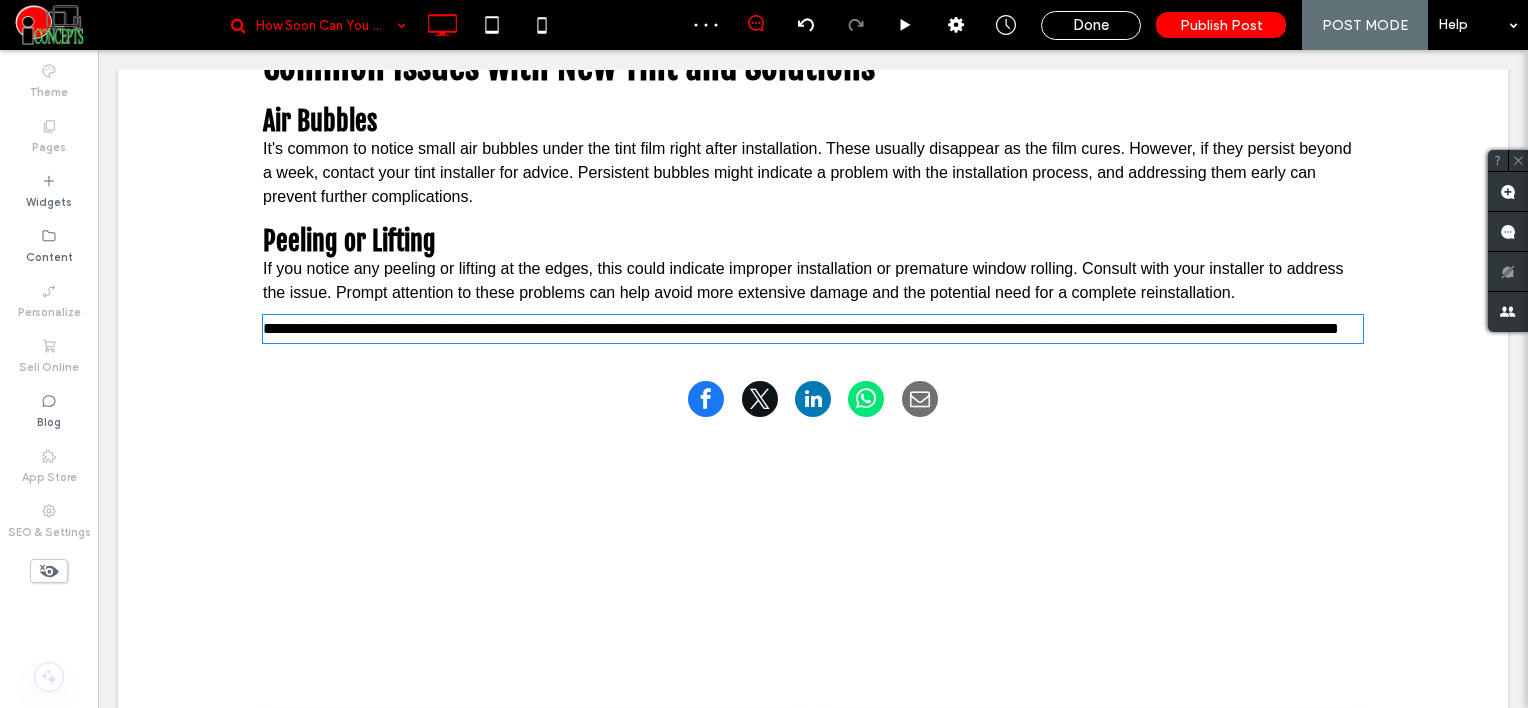 type on "*****" 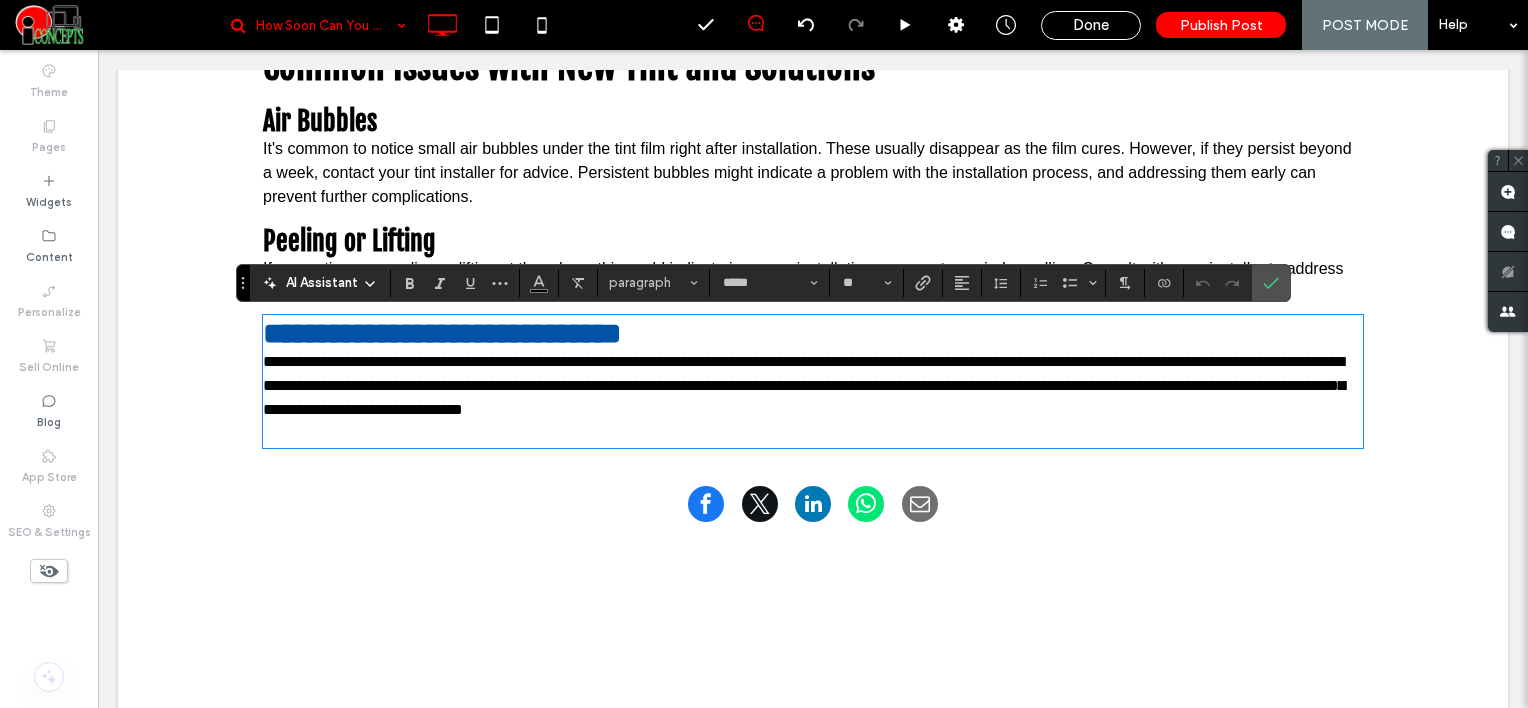 scroll, scrollTop: 0, scrollLeft: 0, axis: both 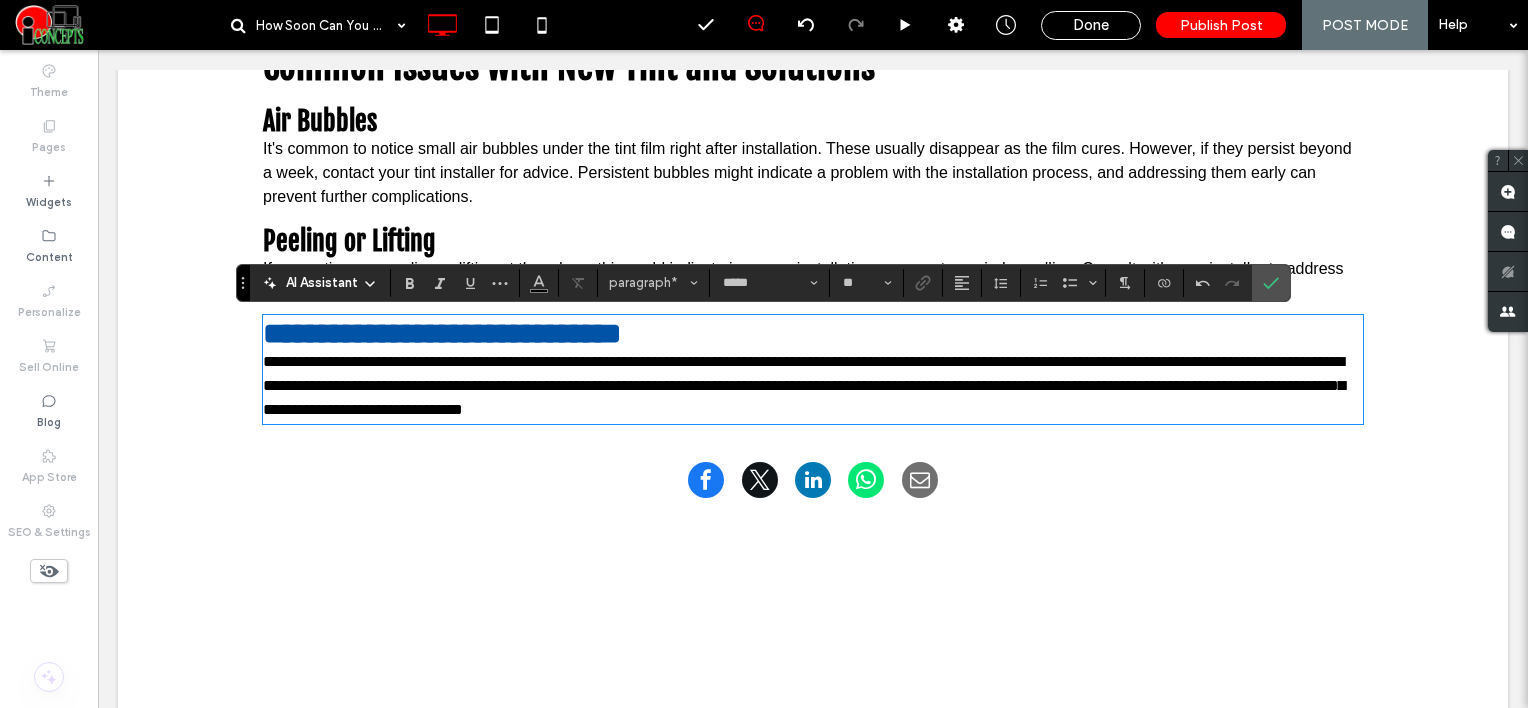 type on "**********" 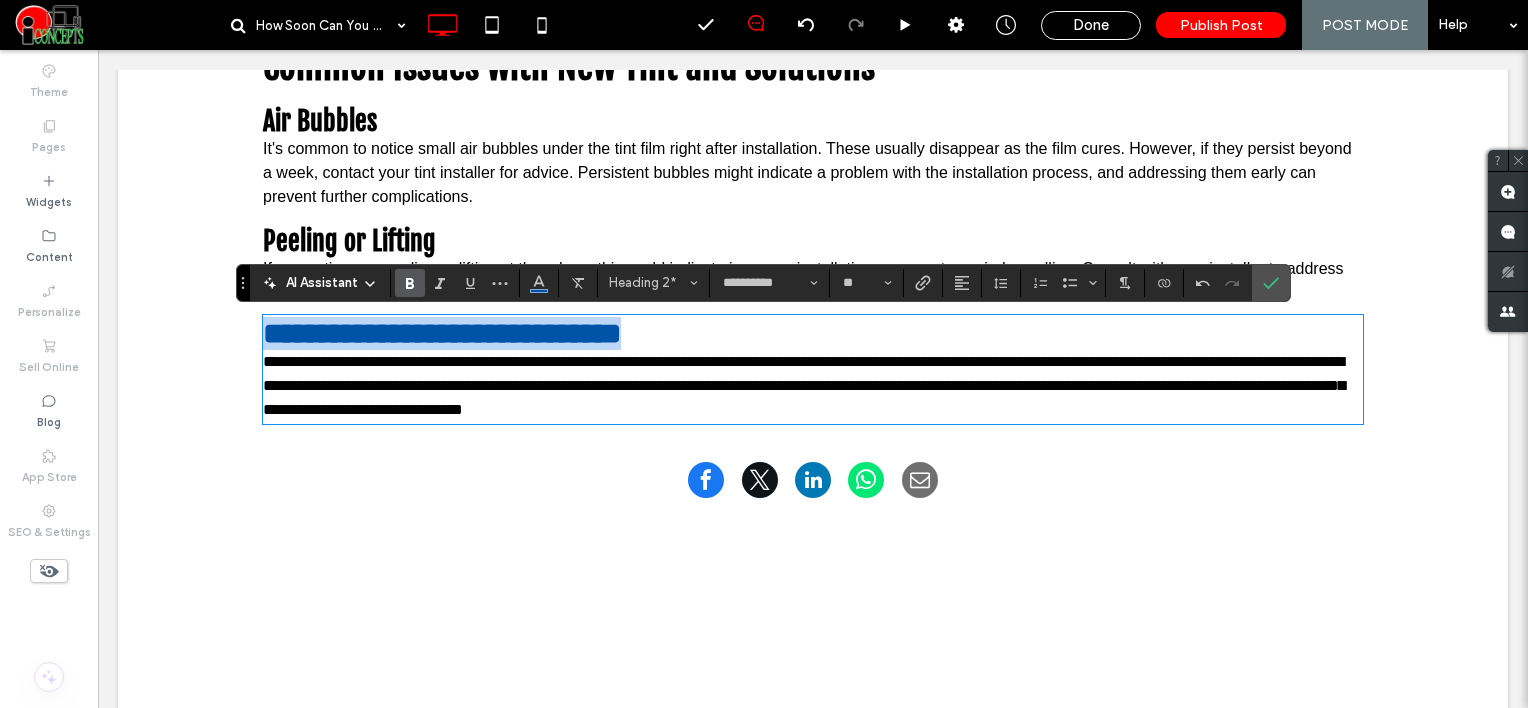 drag, startPoint x: 640, startPoint y: 342, endPoint x: 225, endPoint y: 295, distance: 417.65295 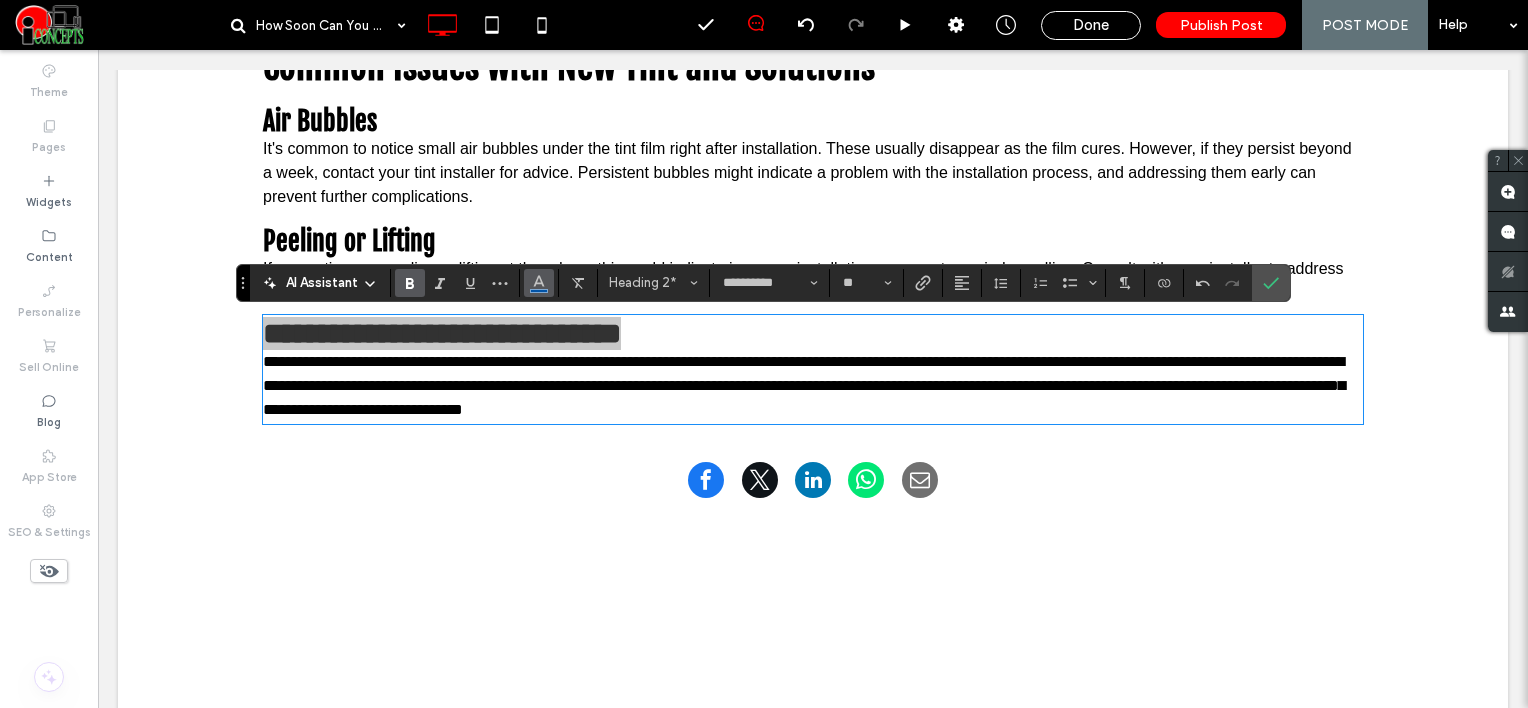 click 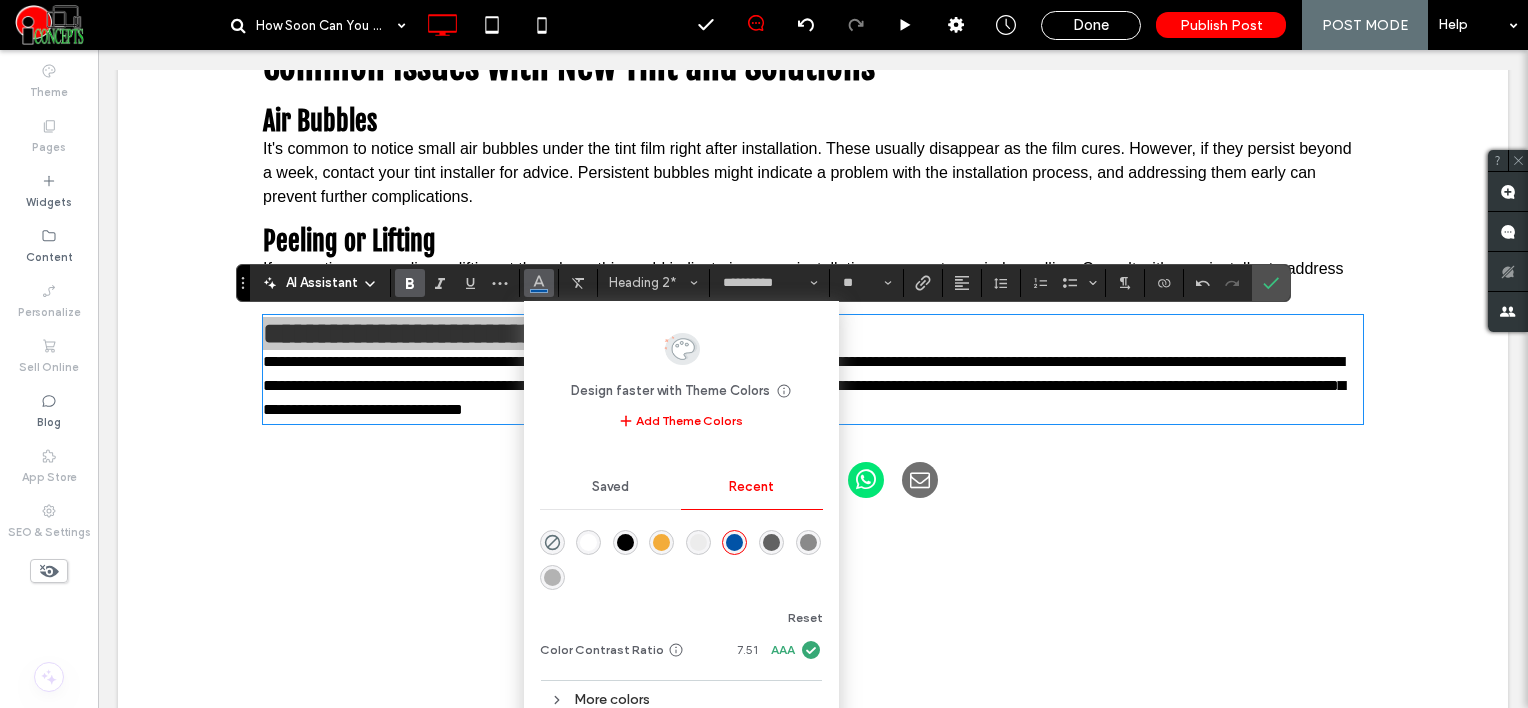 click at bounding box center (625, 542) 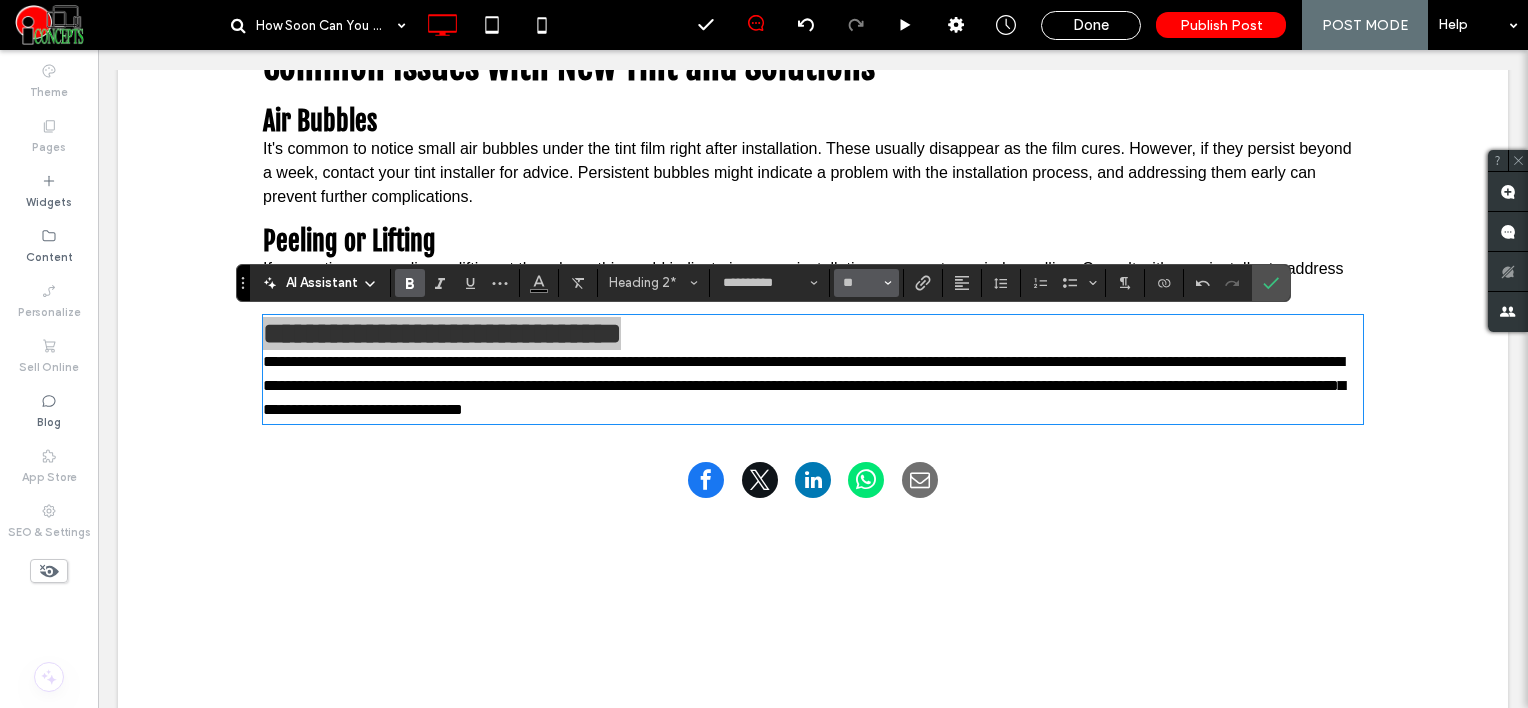 click on "**" at bounding box center (866, 283) 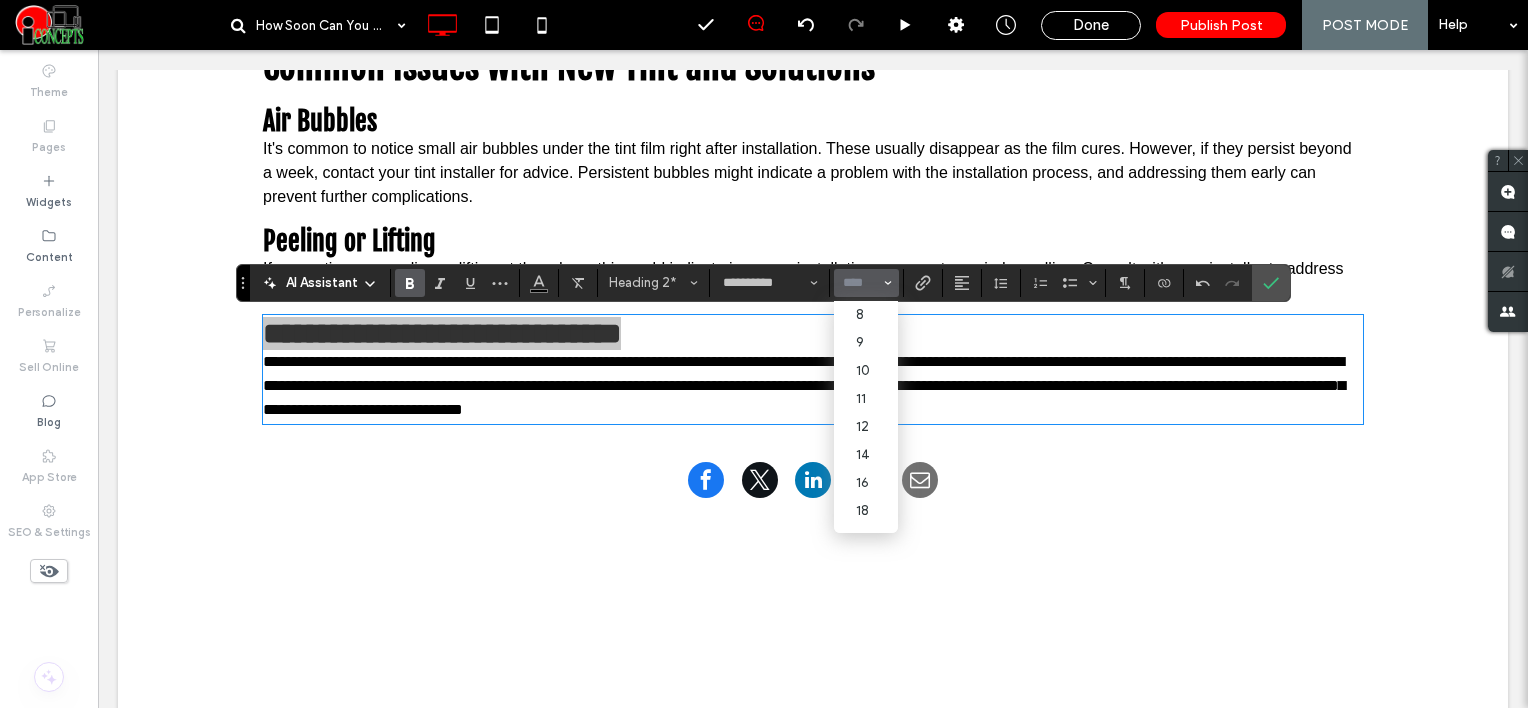click at bounding box center (860, 283) 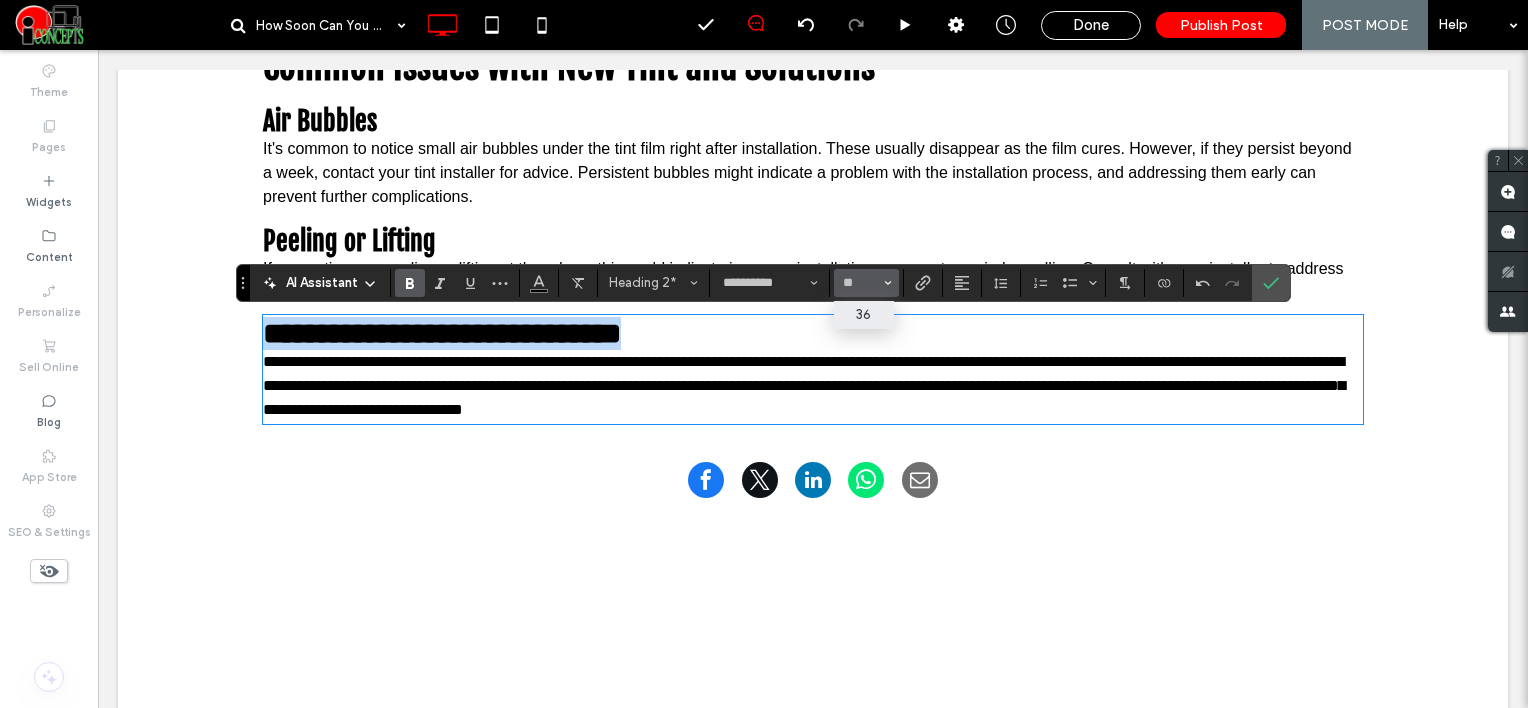 type on "**" 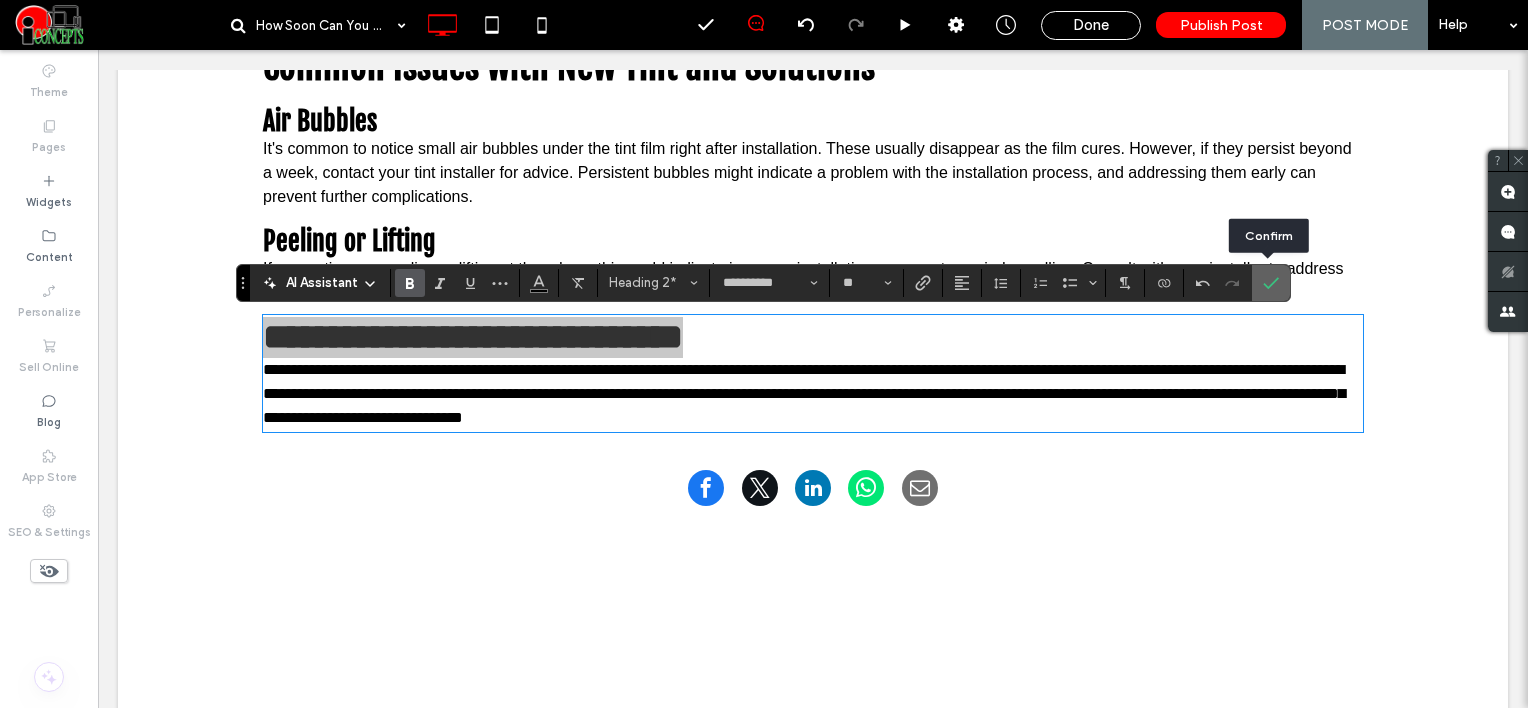 click 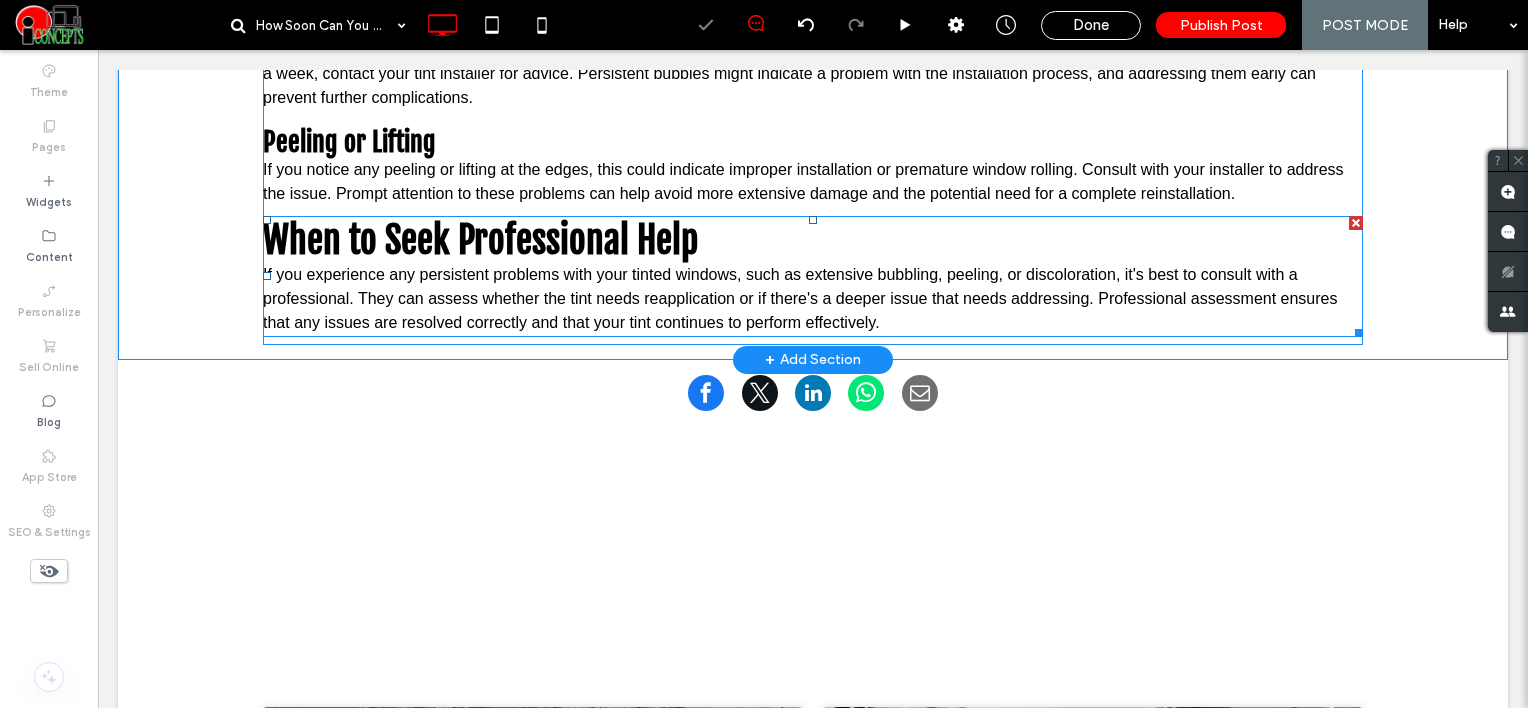 scroll, scrollTop: 2600, scrollLeft: 0, axis: vertical 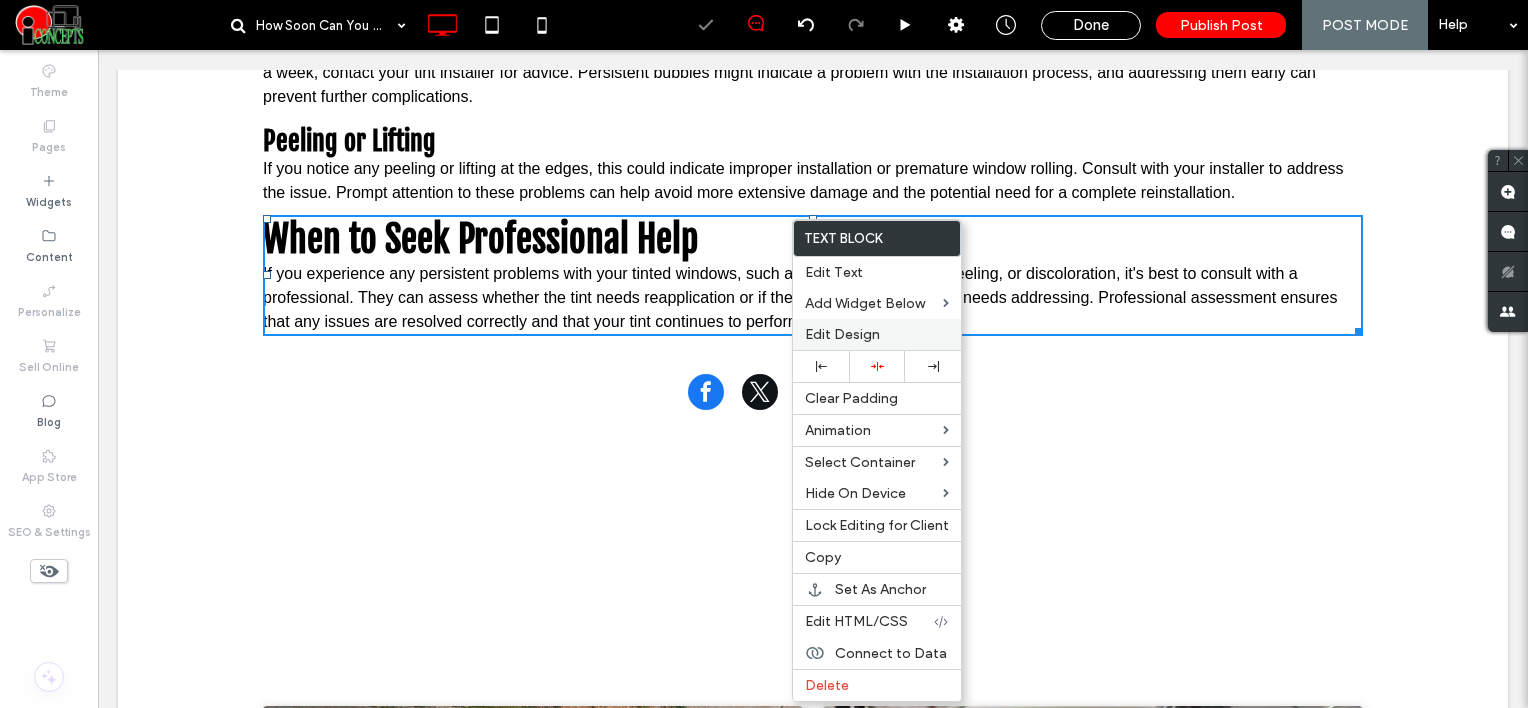 drag, startPoint x: 855, startPoint y: 327, endPoint x: 642, endPoint y: 257, distance: 224.20749 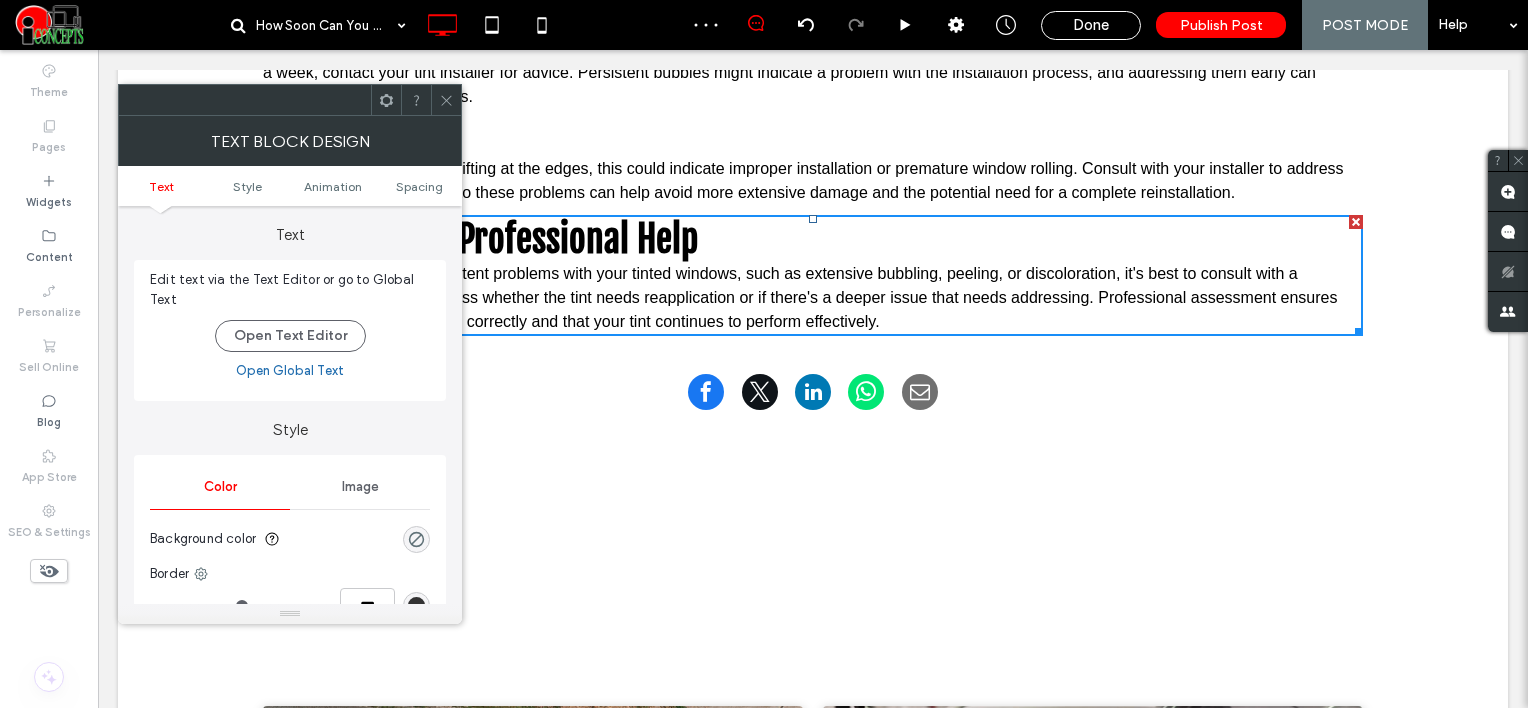 click on "Text Style Animation Spacing" at bounding box center [290, 186] 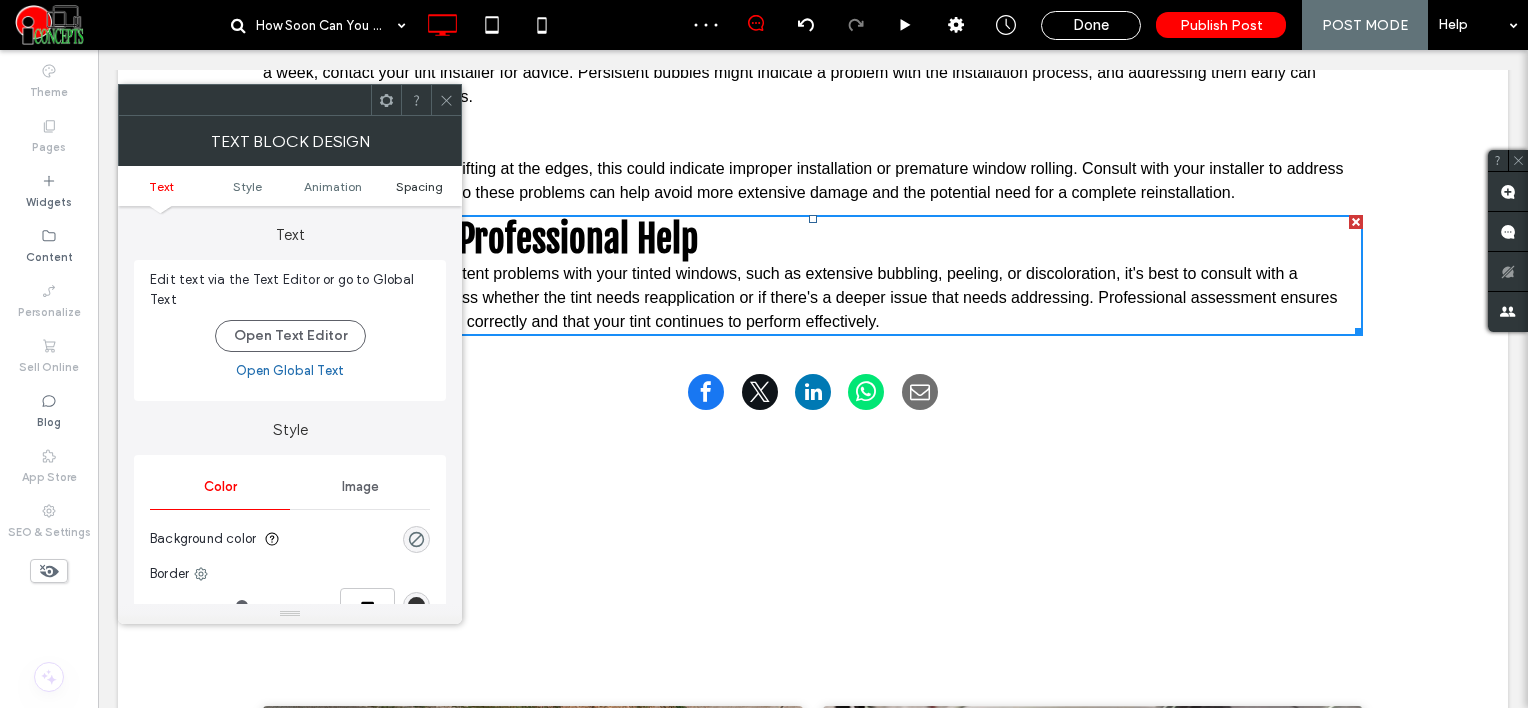 click on "Spacing" at bounding box center (419, 186) 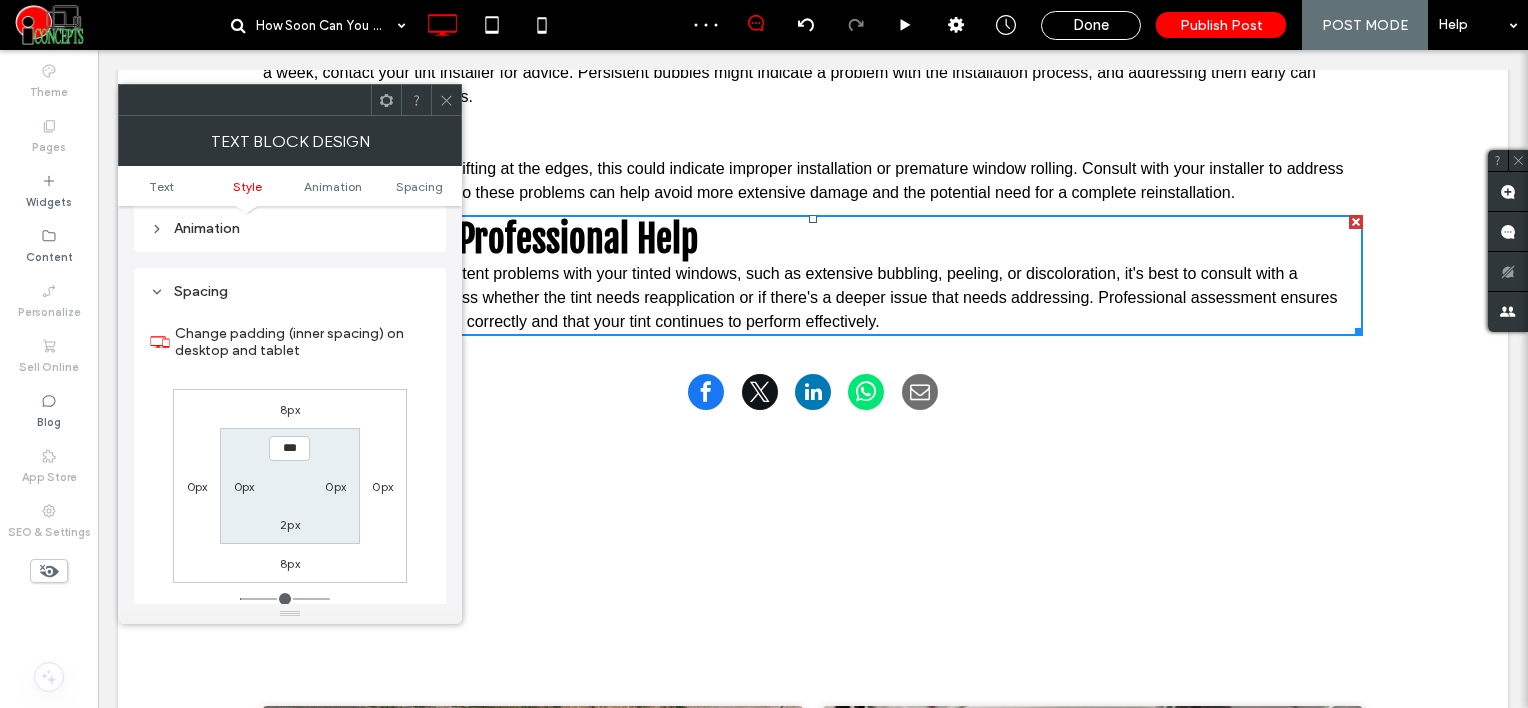 scroll, scrollTop: 572, scrollLeft: 0, axis: vertical 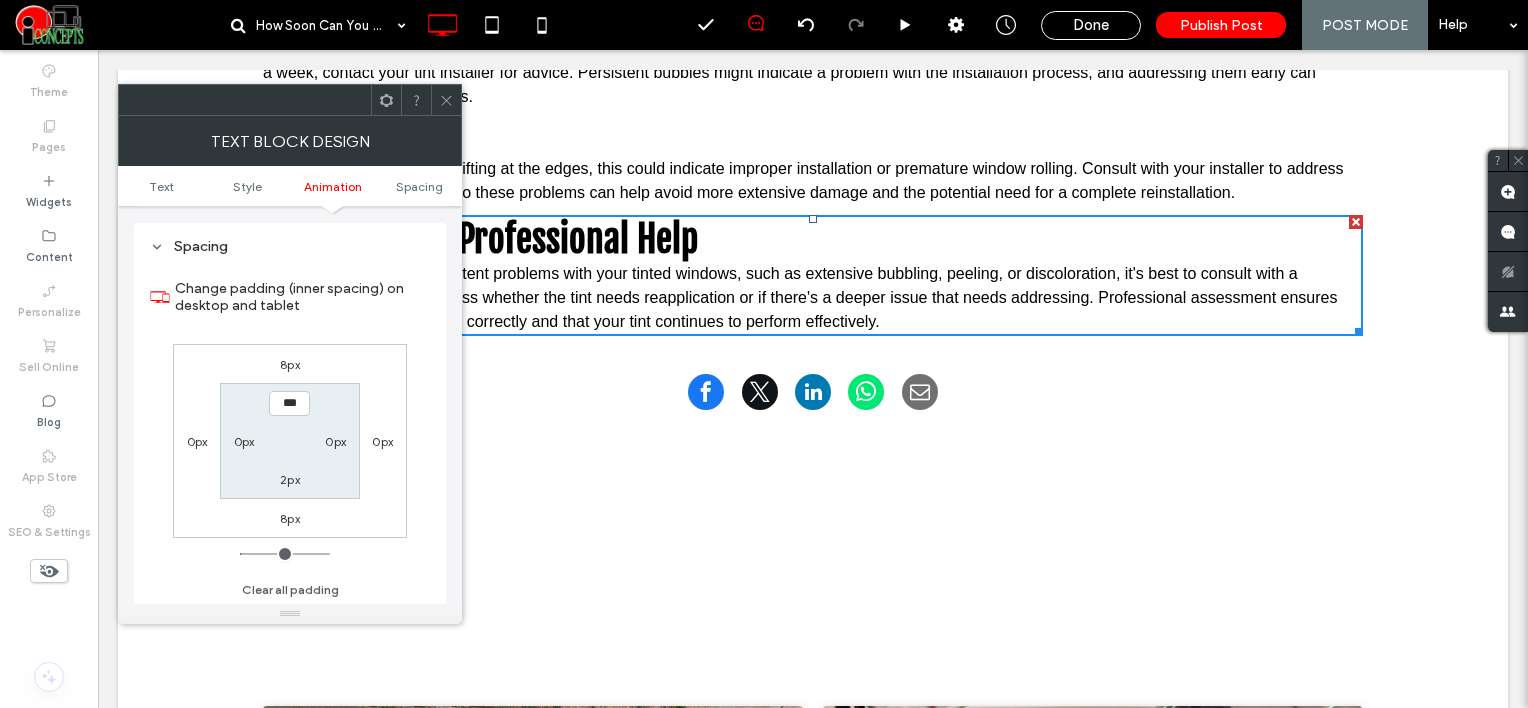 click on "8px" at bounding box center [290, 364] 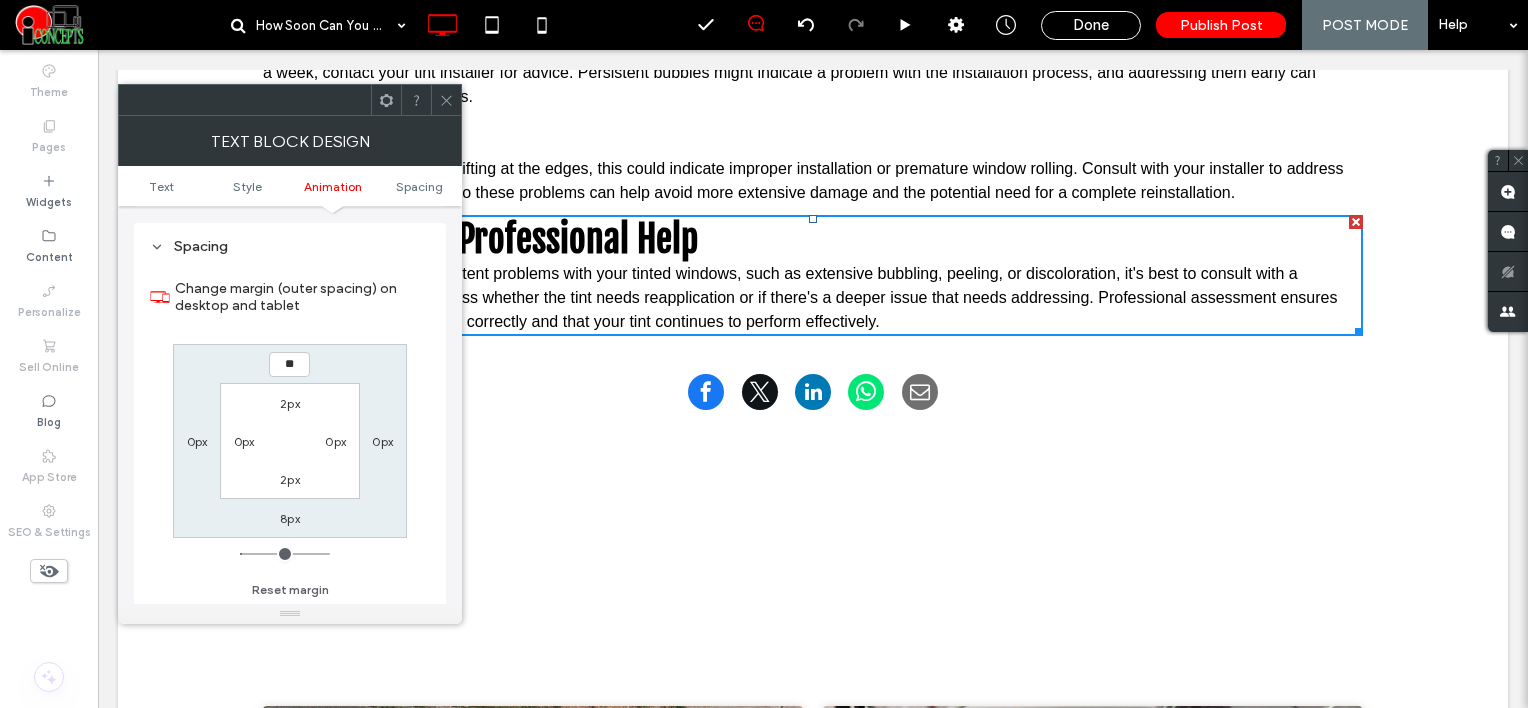 type on "**" 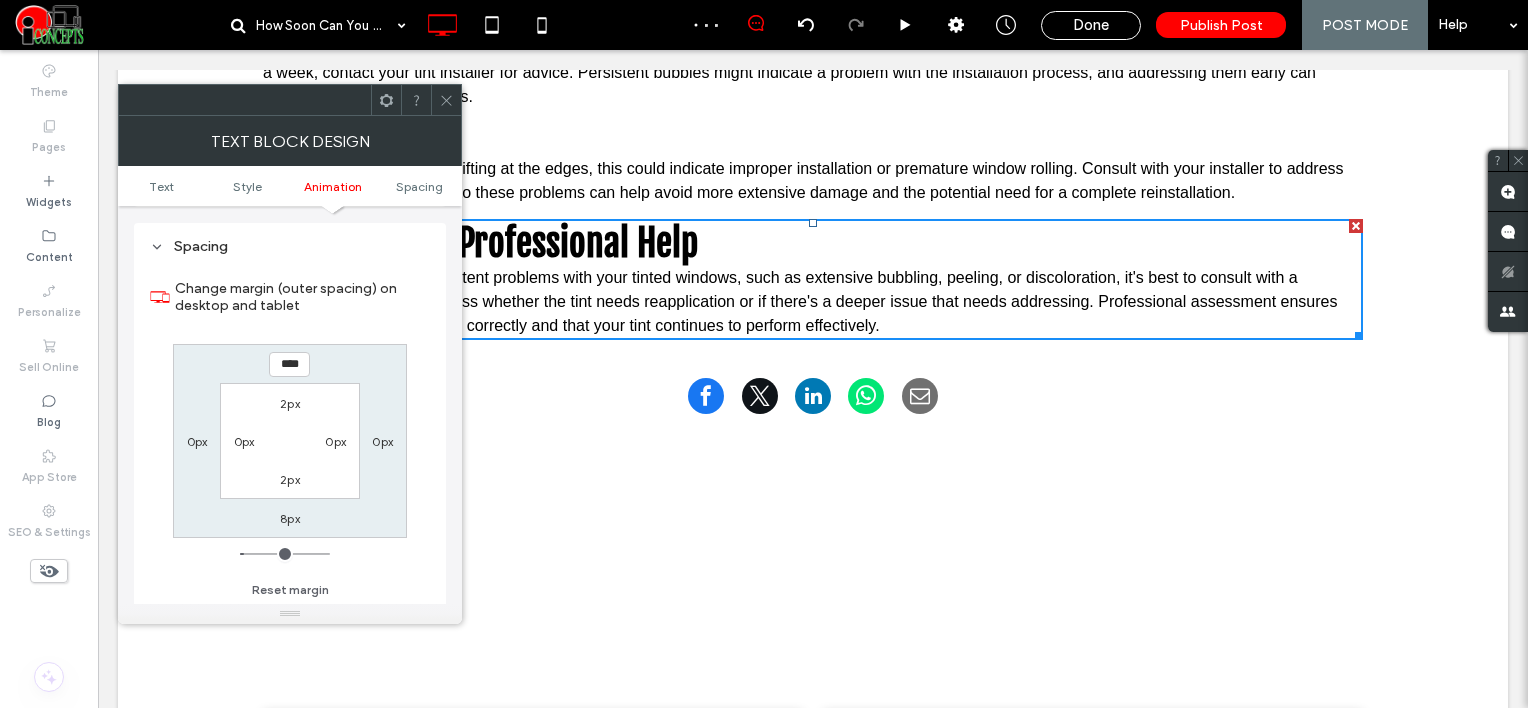 click 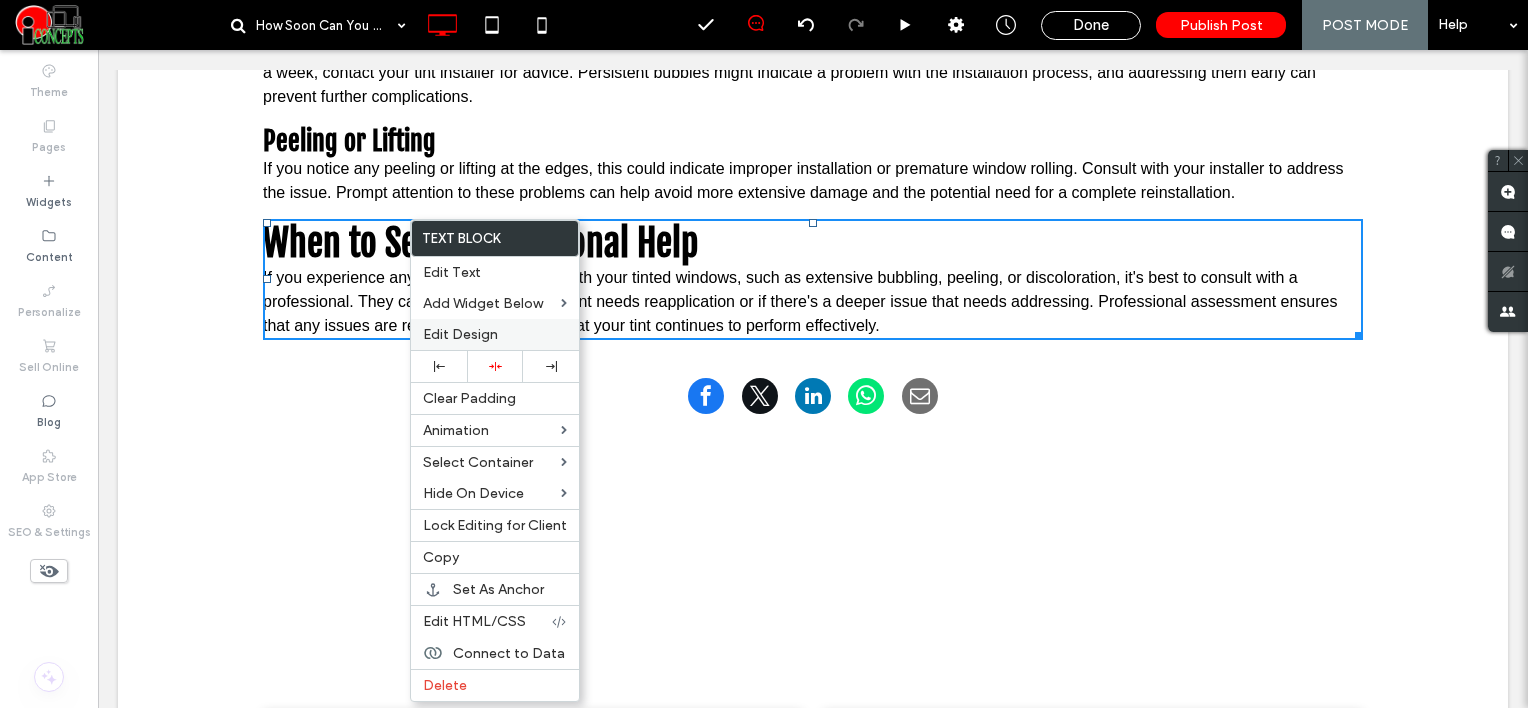 click on "Edit Design" at bounding box center [460, 334] 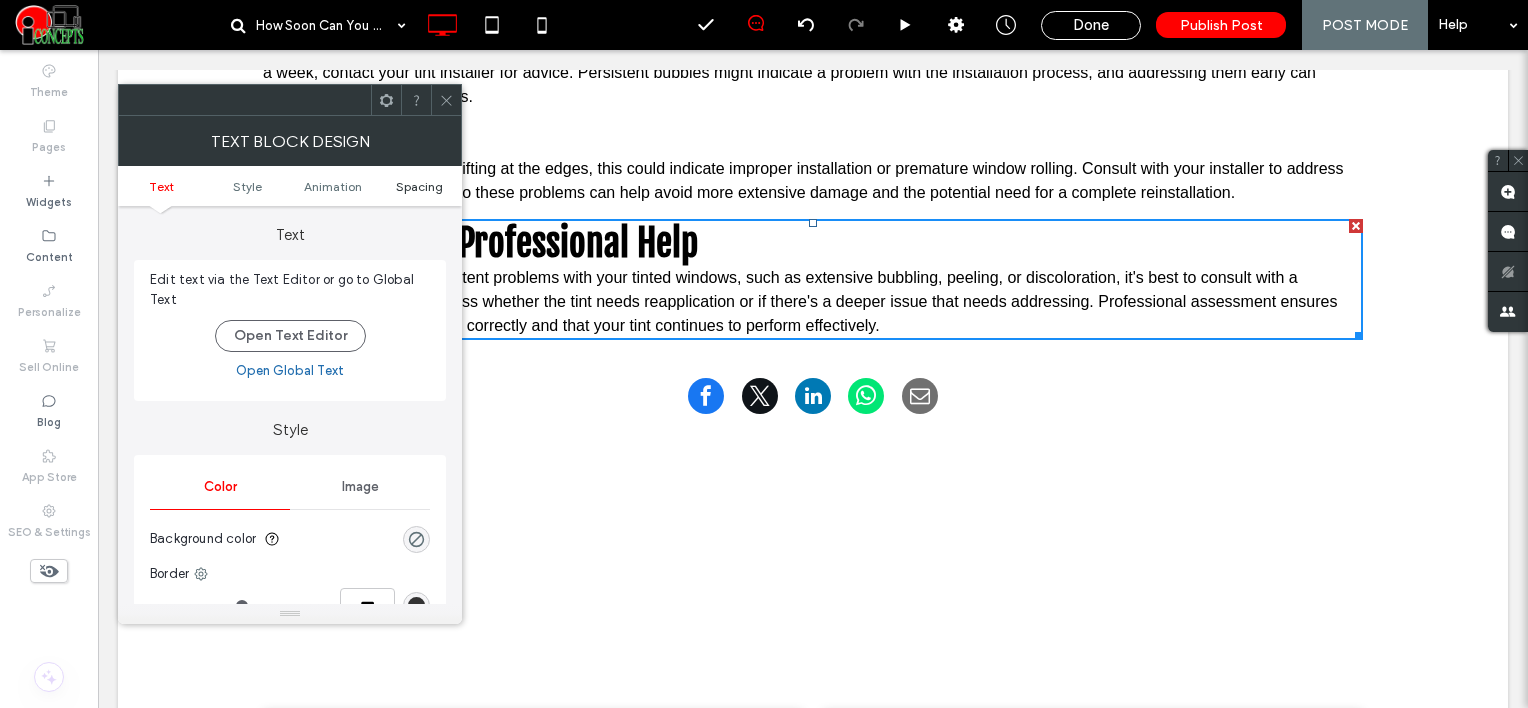 click on "Spacing" at bounding box center (419, 186) 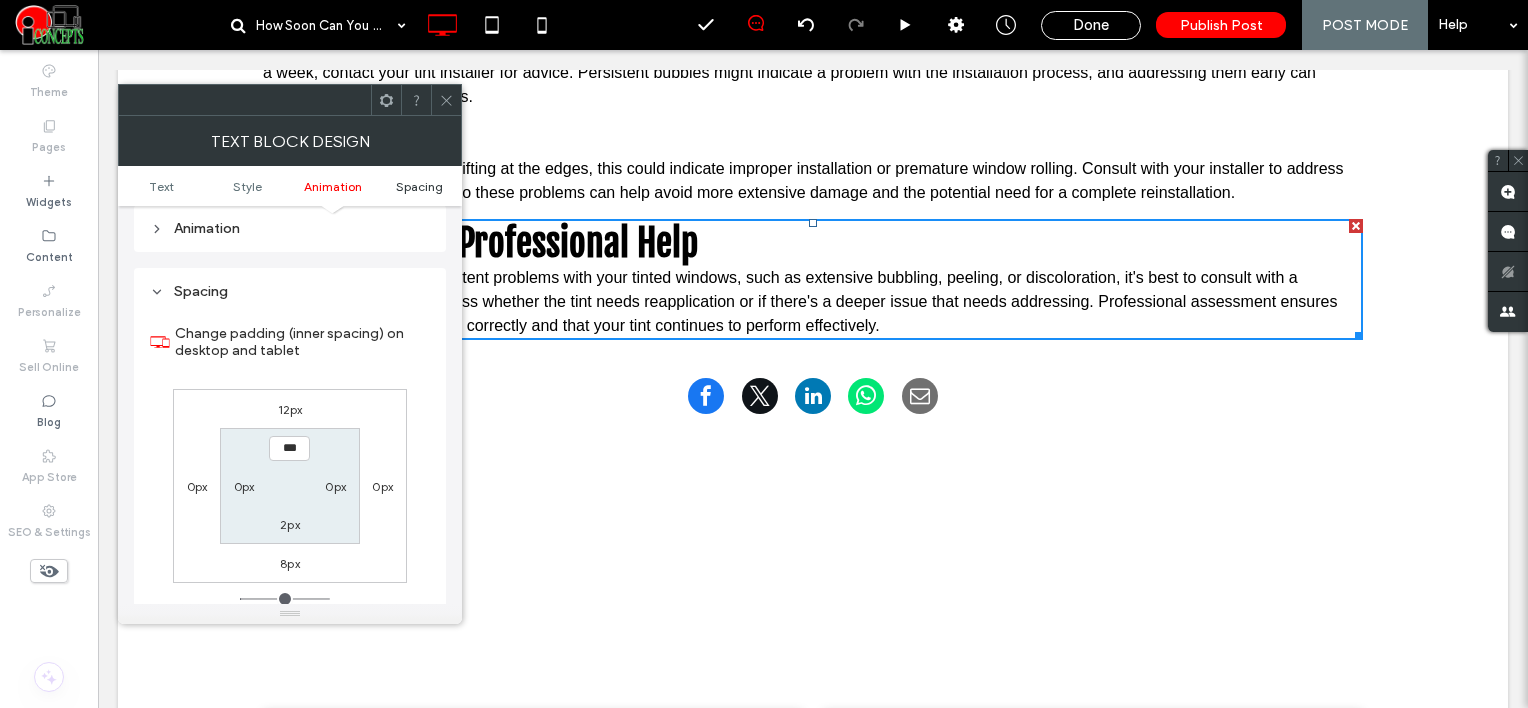 scroll, scrollTop: 572, scrollLeft: 0, axis: vertical 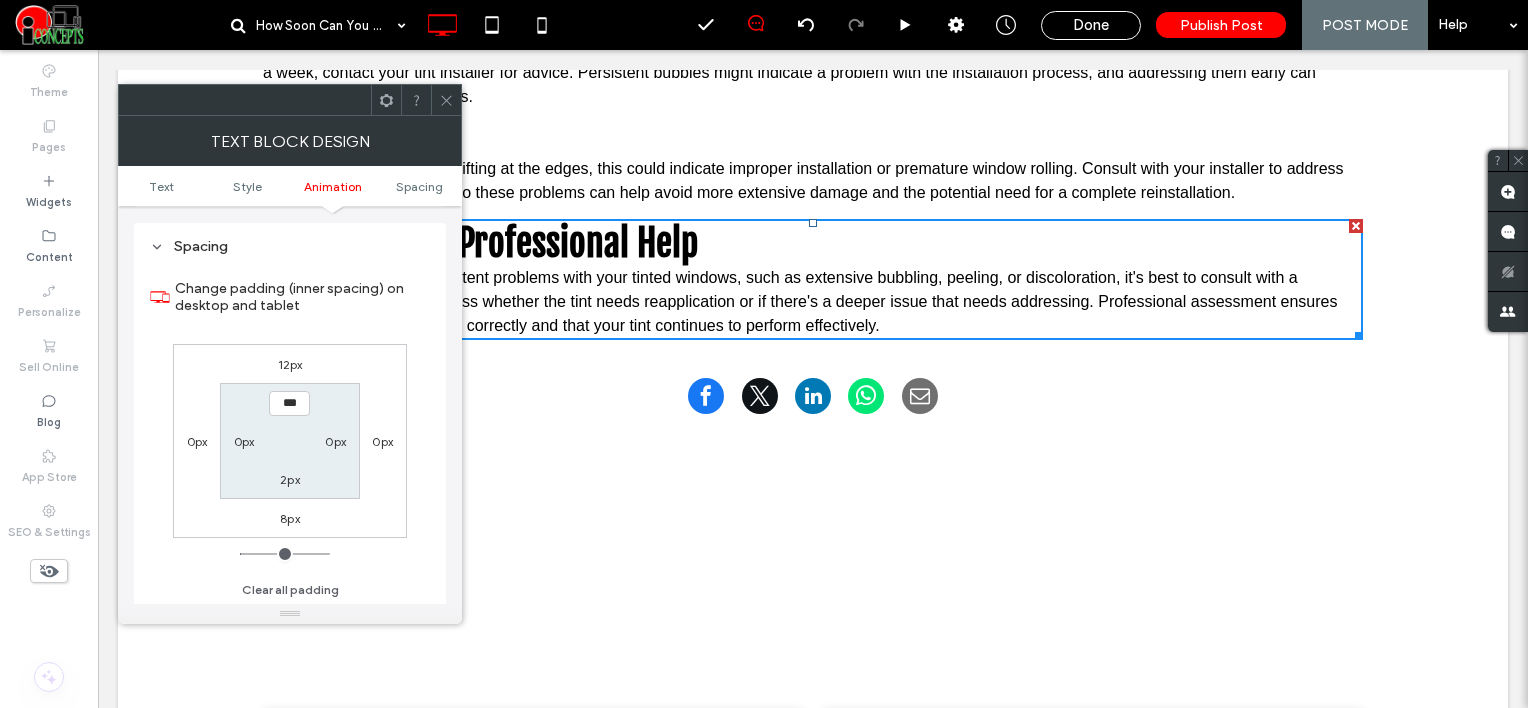 click 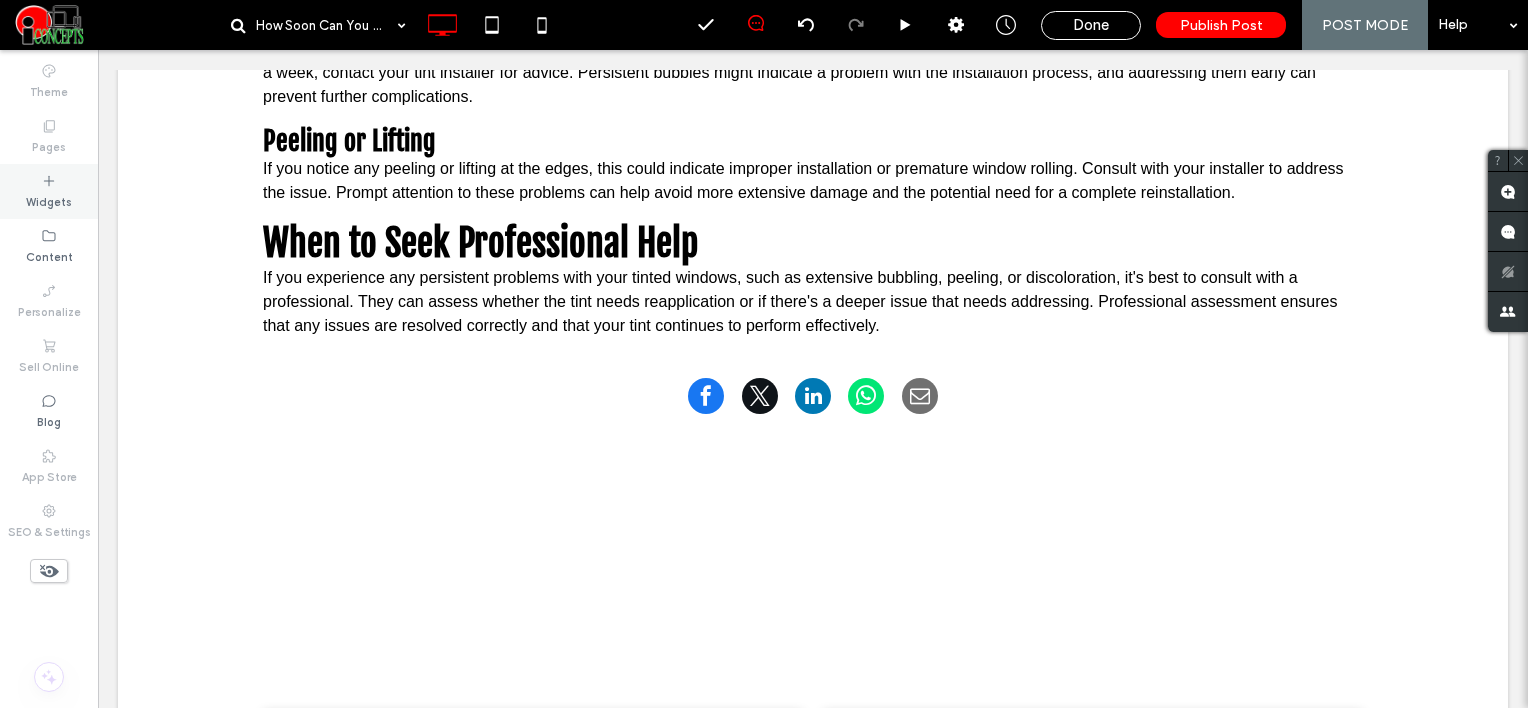 click 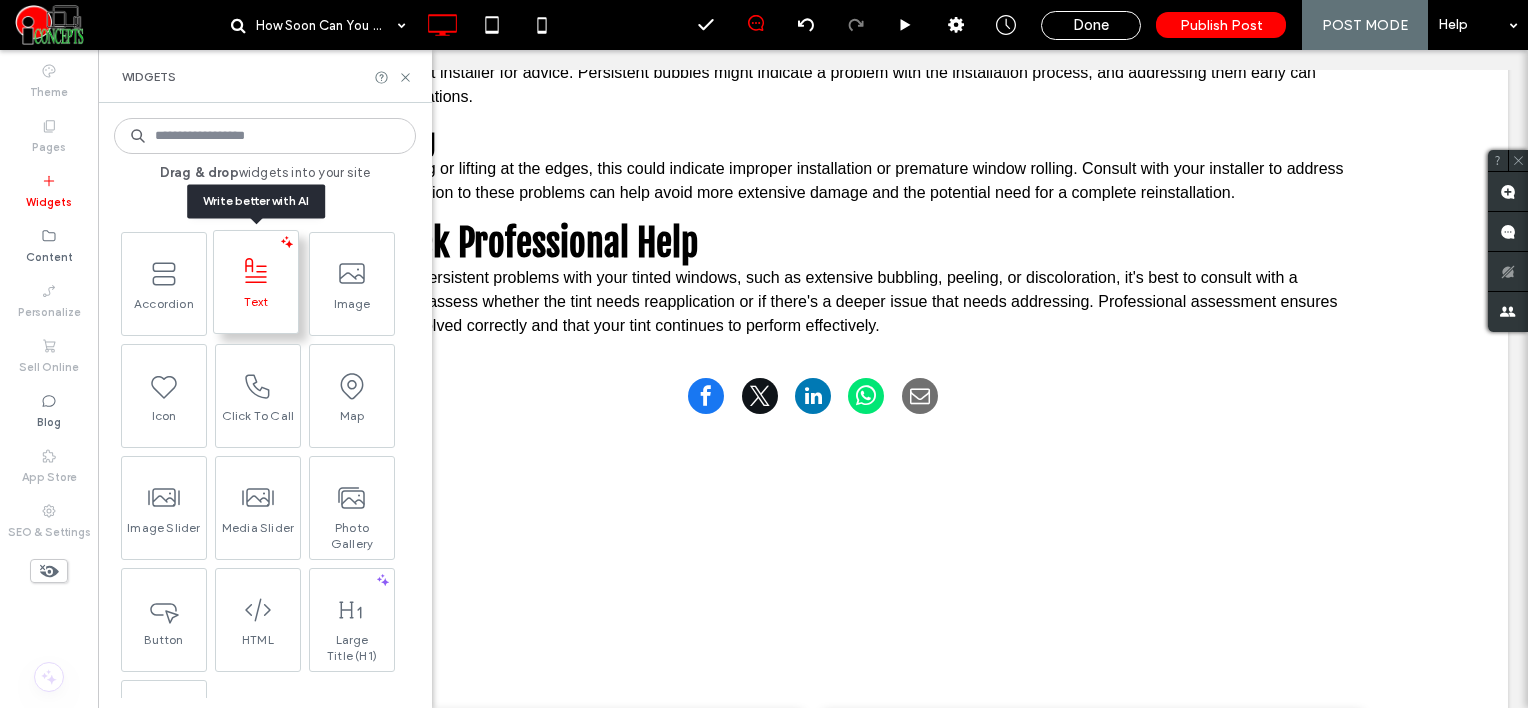 click at bounding box center [256, 271] 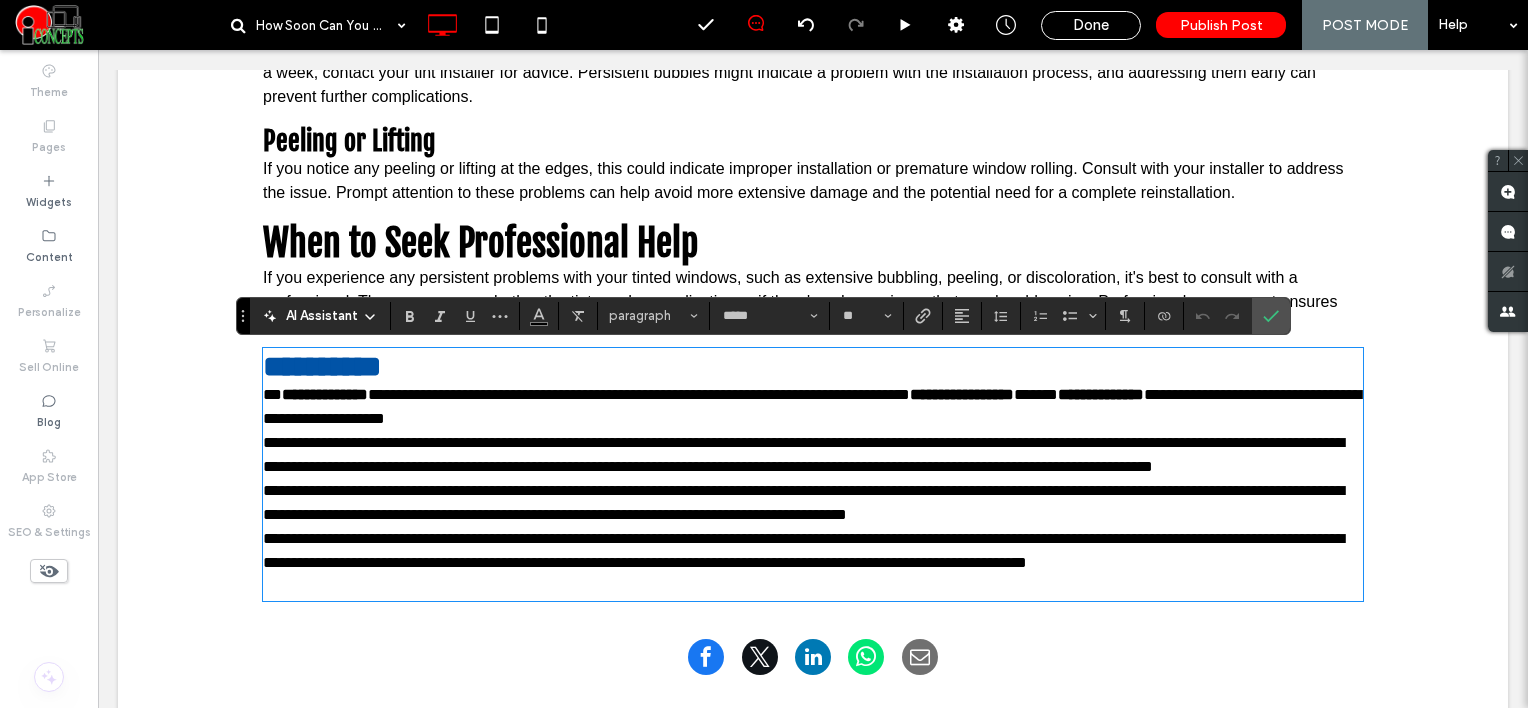 scroll, scrollTop: 0, scrollLeft: 0, axis: both 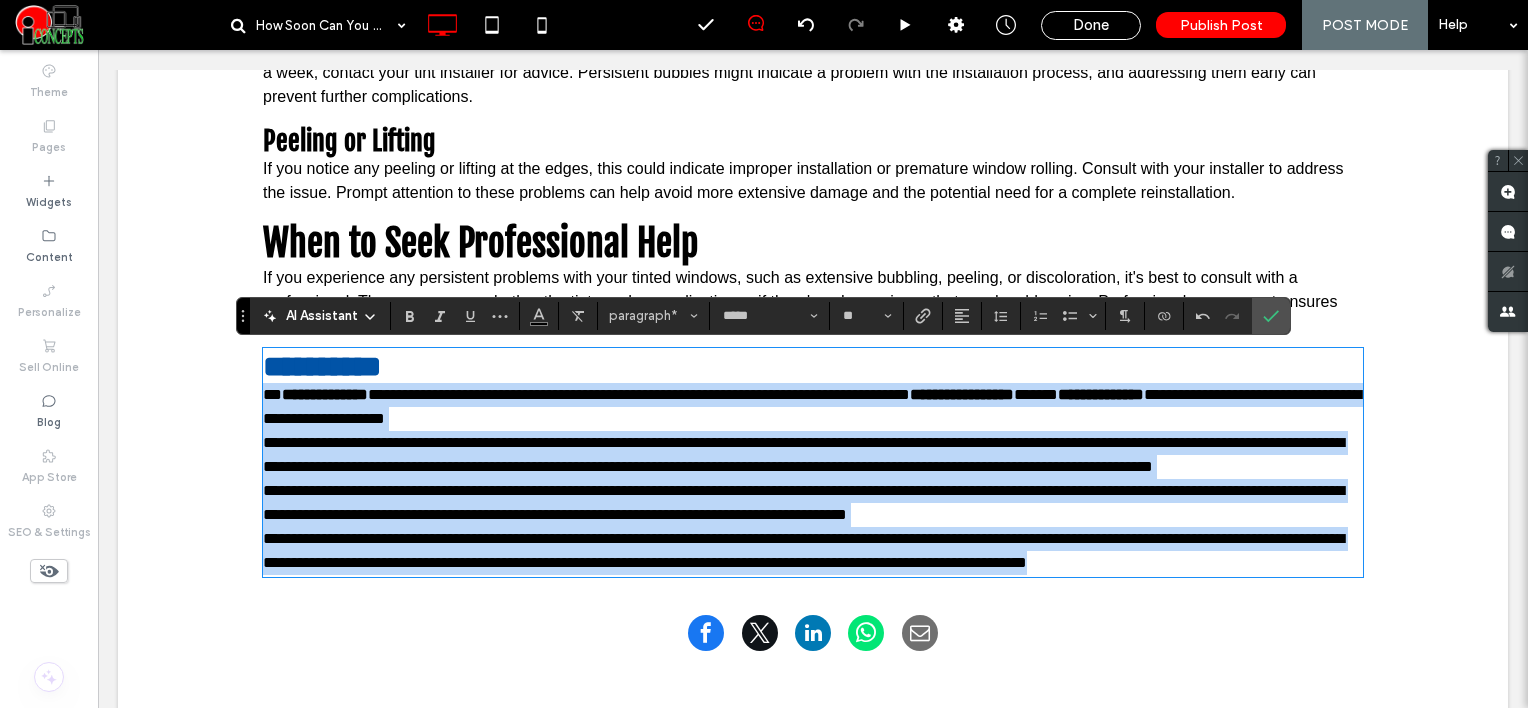 drag, startPoint x: 258, startPoint y: 399, endPoint x: 1373, endPoint y: 604, distance: 1133.6887 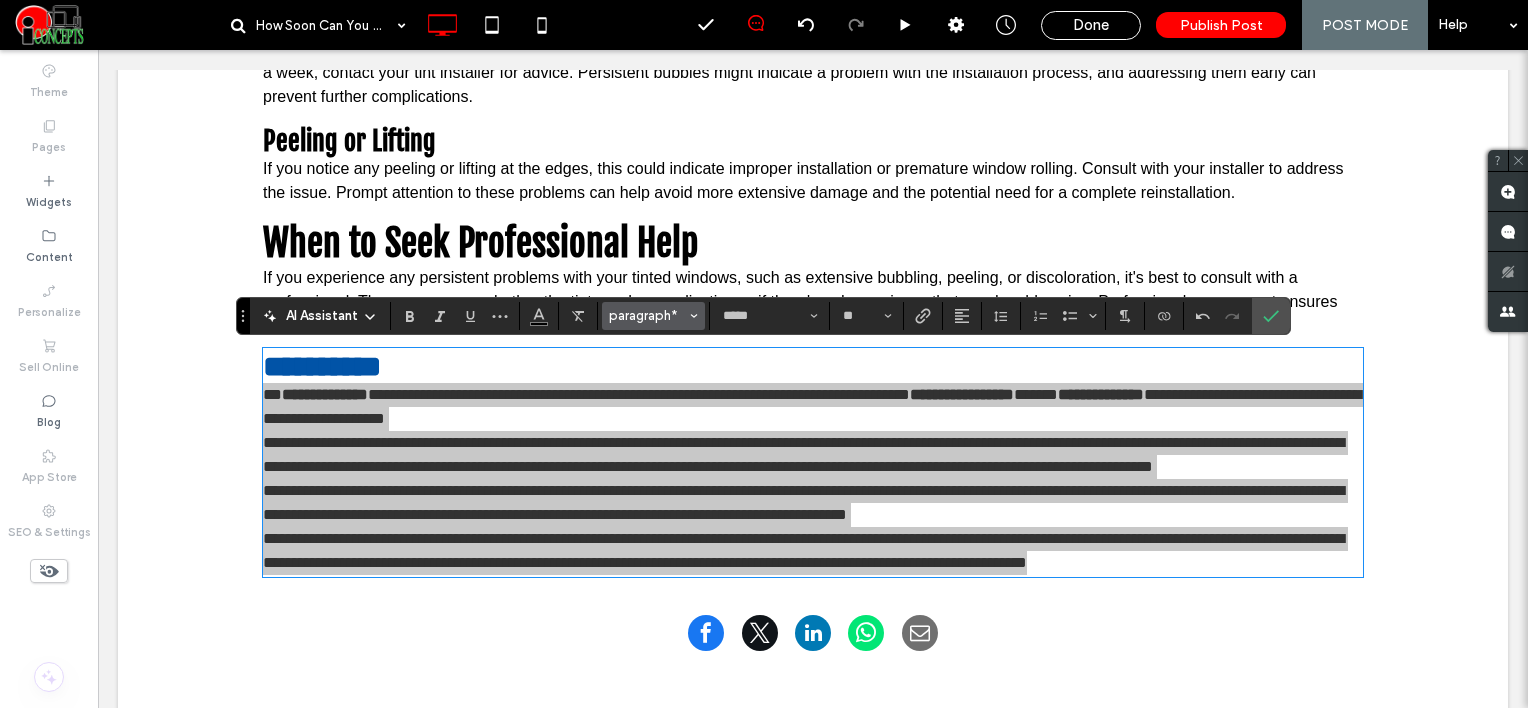 click on "paragraph*" at bounding box center [654, 316] 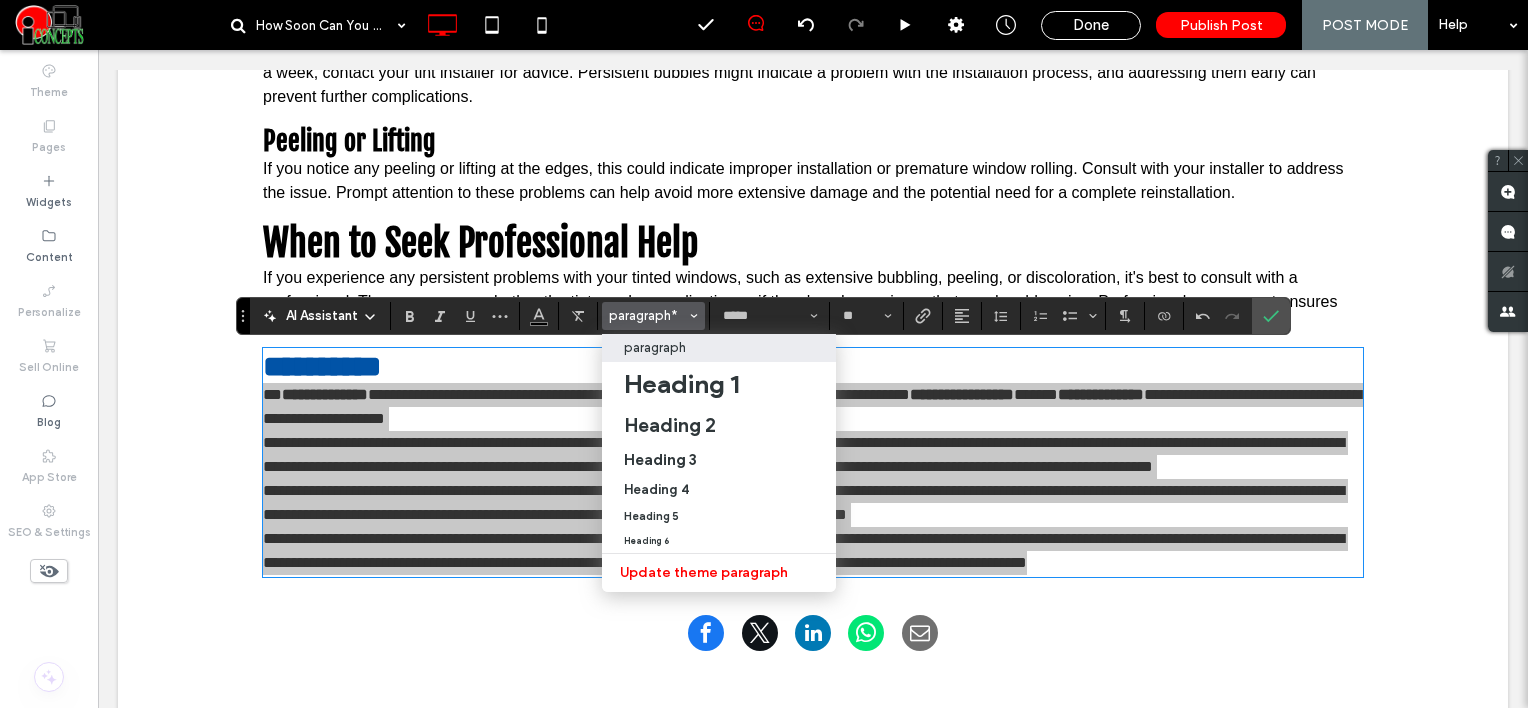 click on "paragraph" at bounding box center (719, 347) 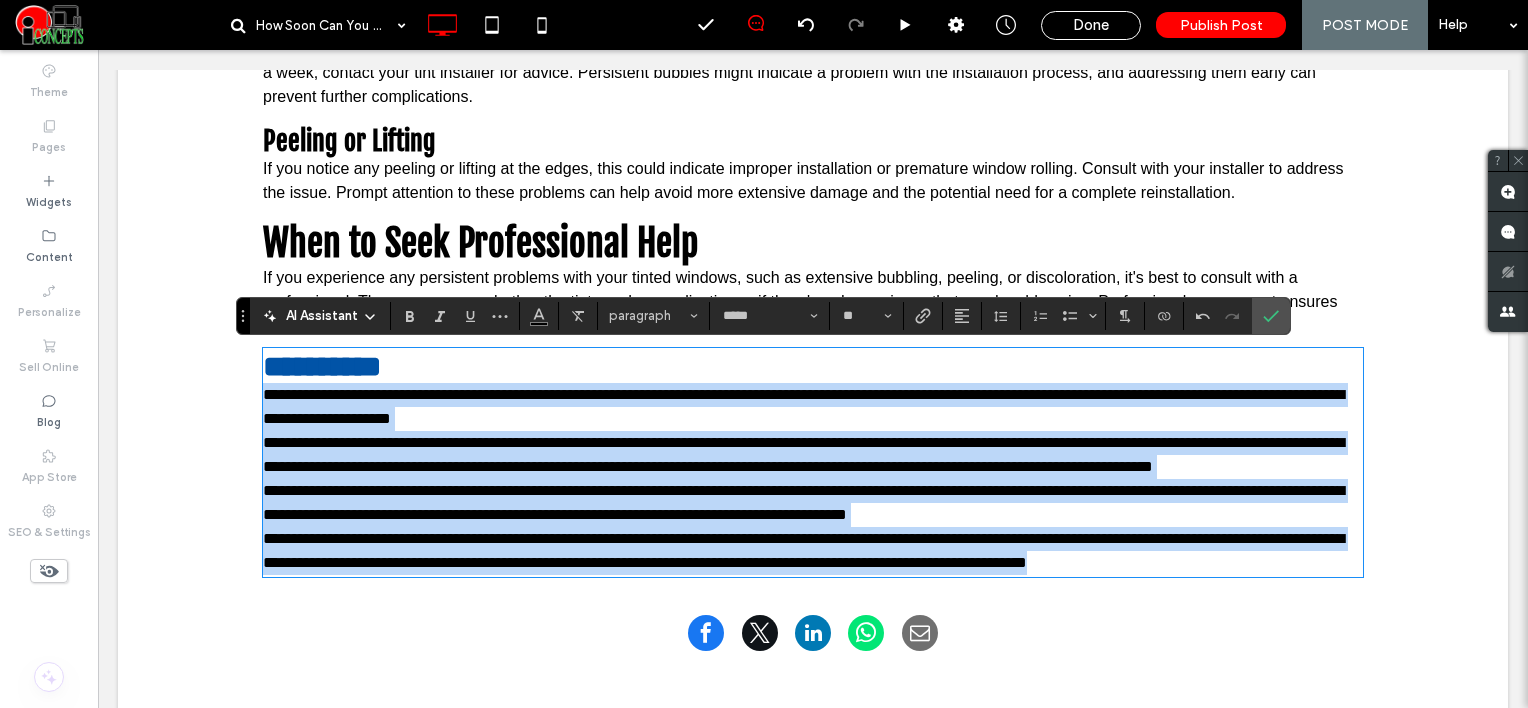 click on "**********" at bounding box center (813, 407) 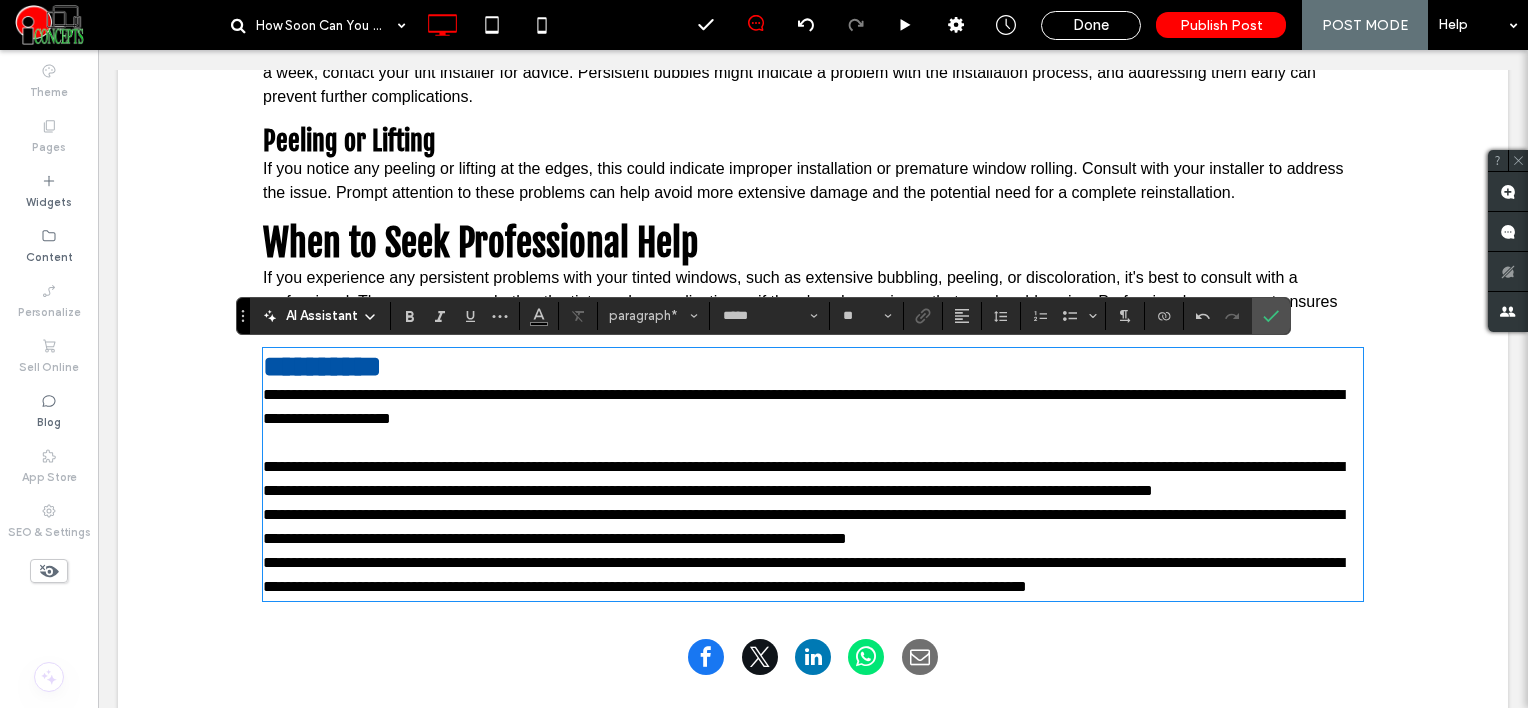 click on "**********" at bounding box center [813, 479] 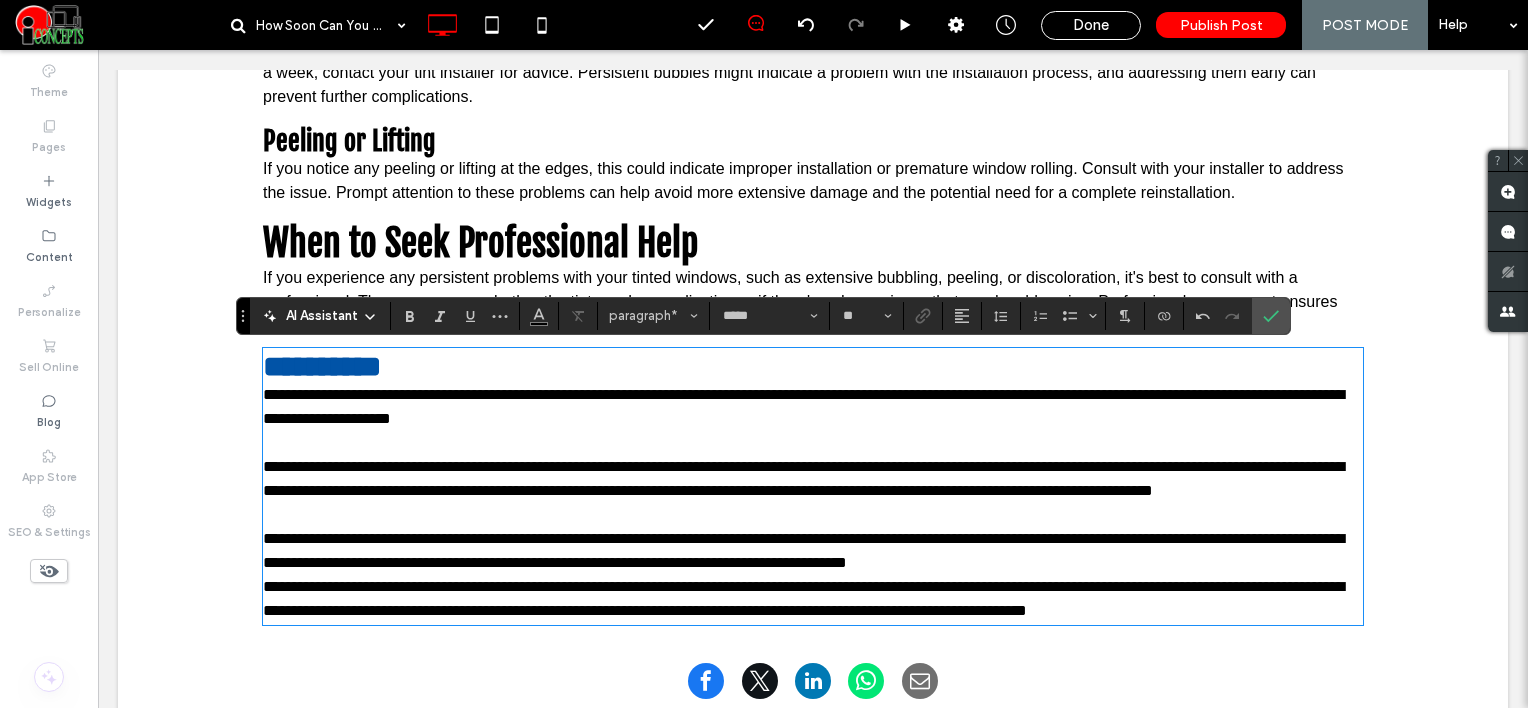 click on "**********" at bounding box center [813, 551] 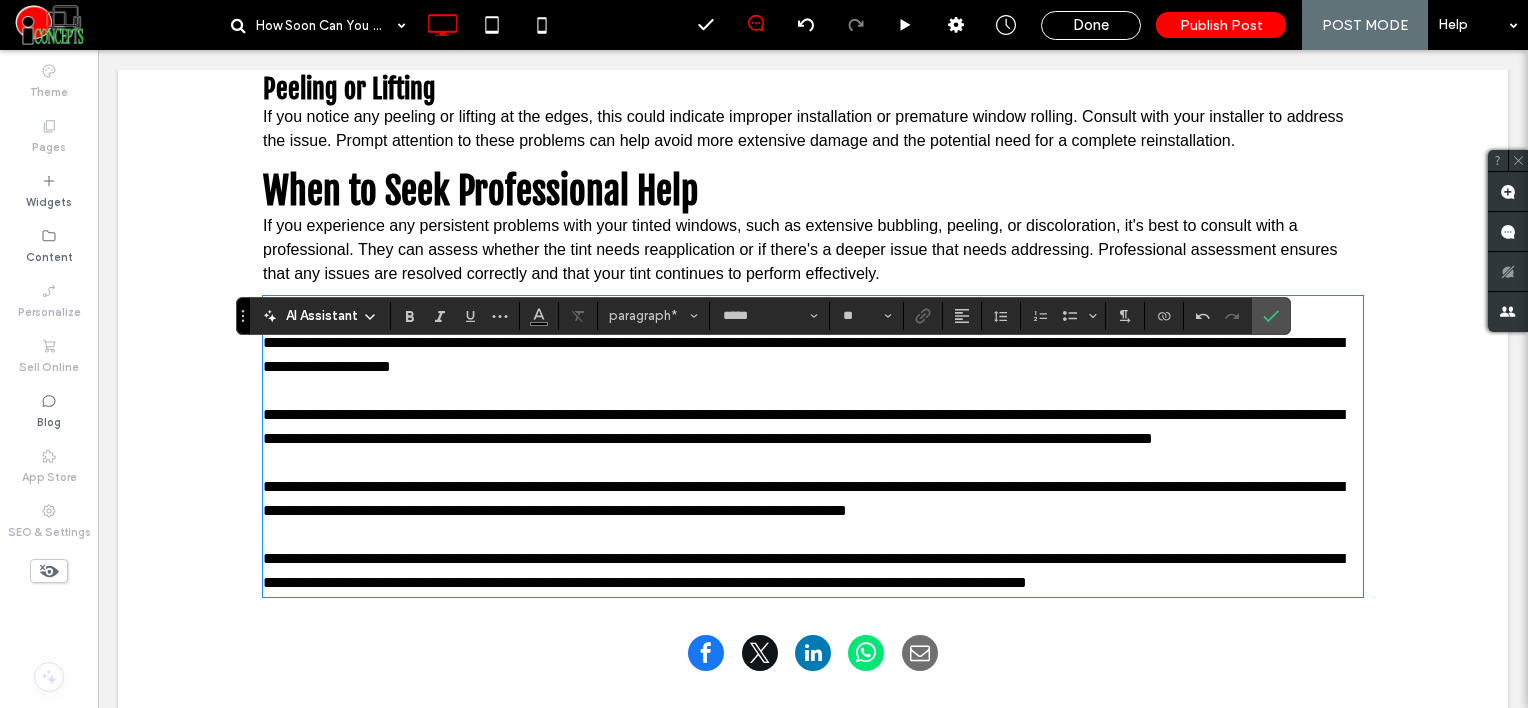 scroll, scrollTop: 2700, scrollLeft: 0, axis: vertical 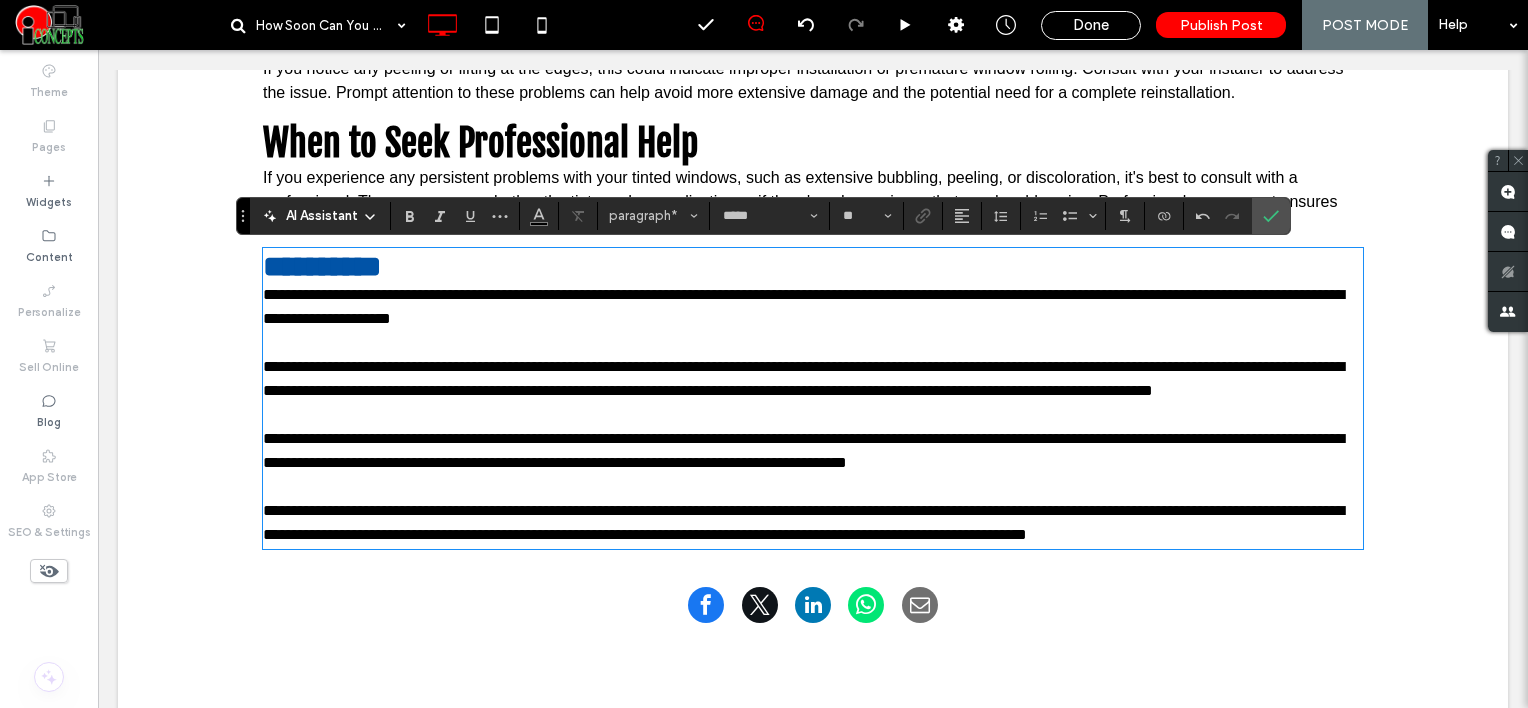 type on "**********" 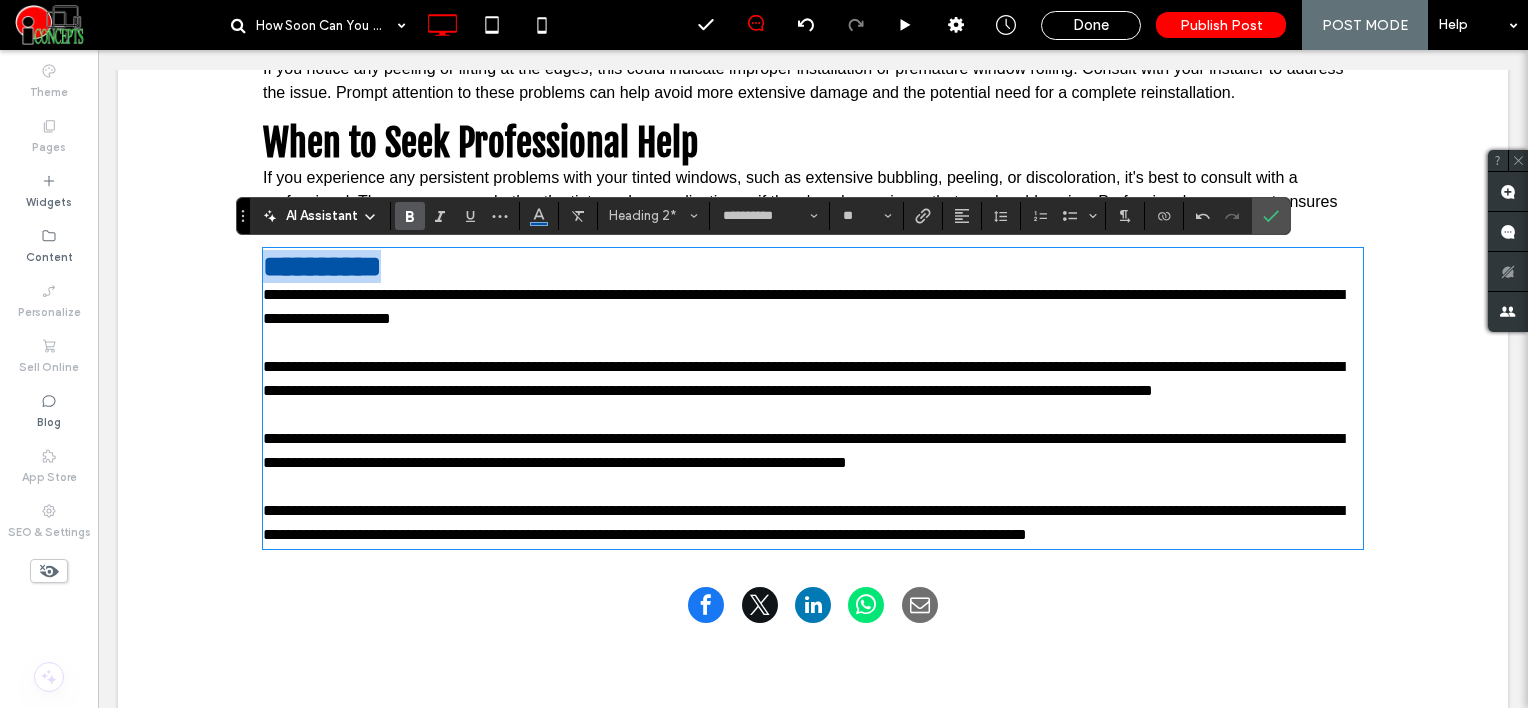 drag, startPoint x: 393, startPoint y: 262, endPoint x: 174, endPoint y: 262, distance: 219 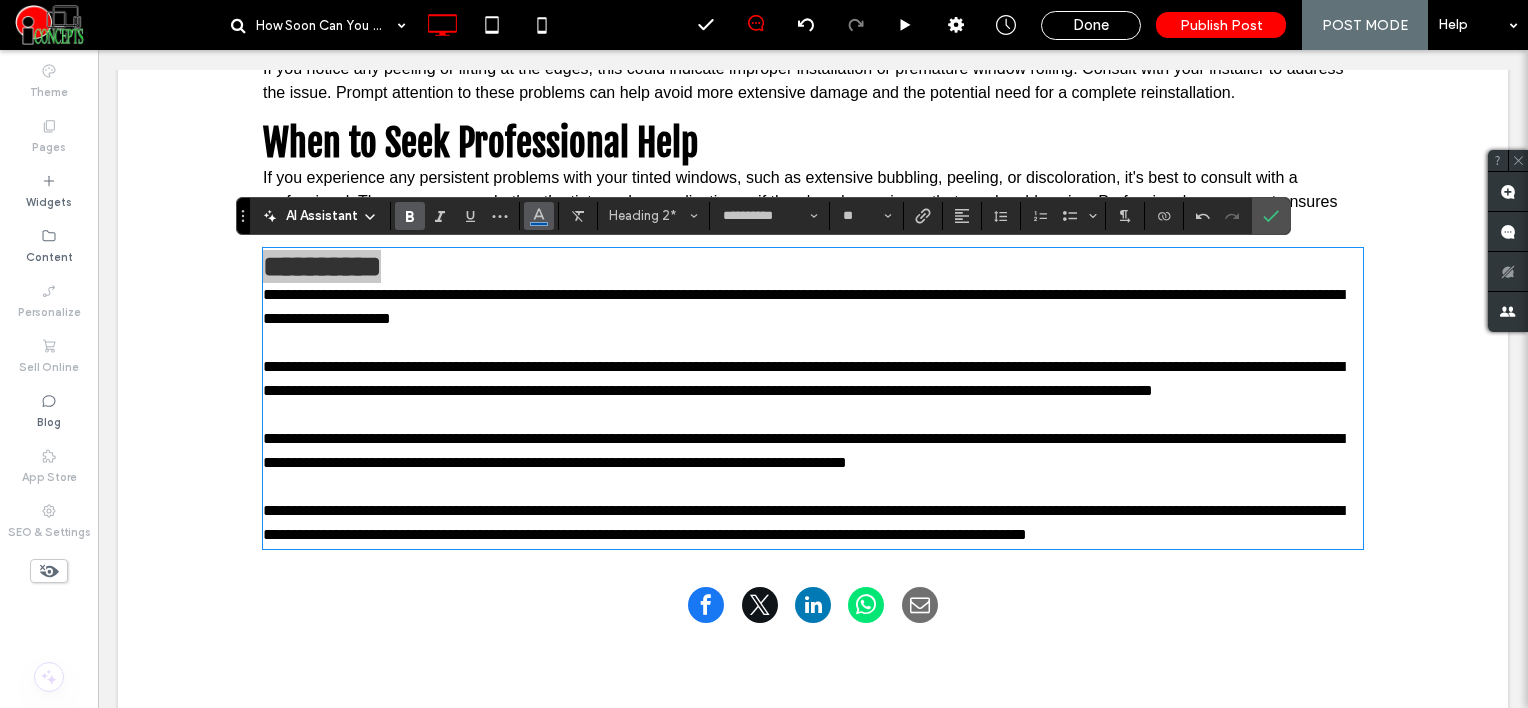 click at bounding box center [539, 216] 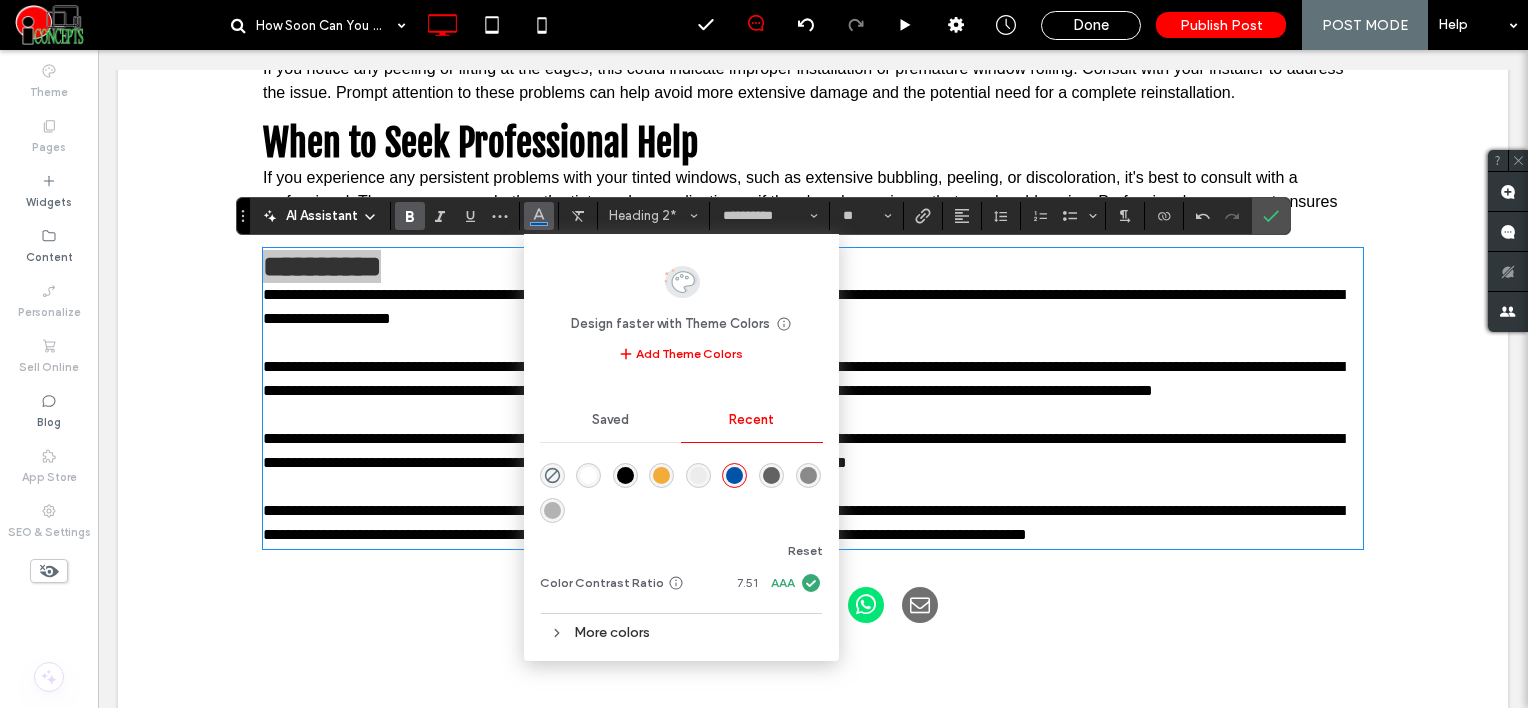 click at bounding box center [625, 475] 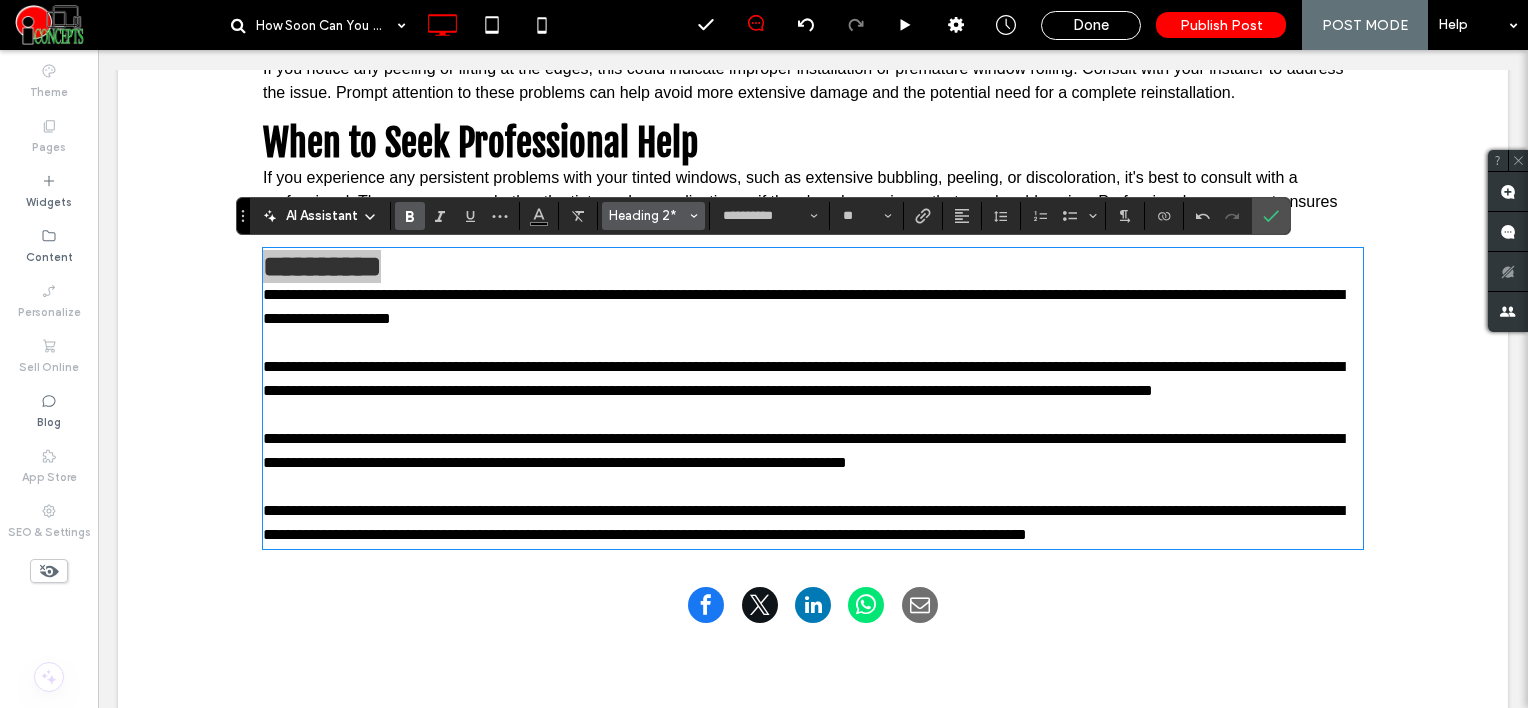 click on "Heading 2*" at bounding box center (648, 215) 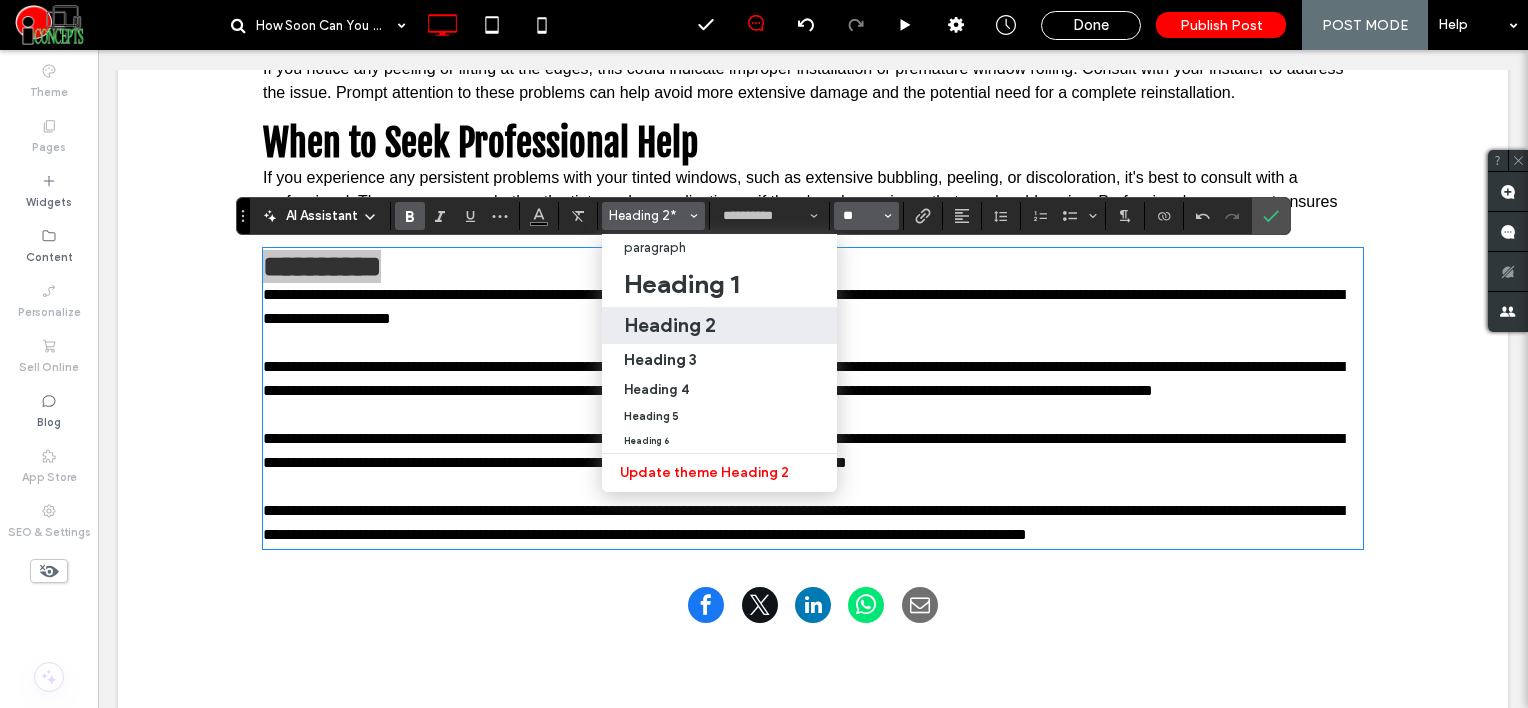 click on "**" at bounding box center [860, 216] 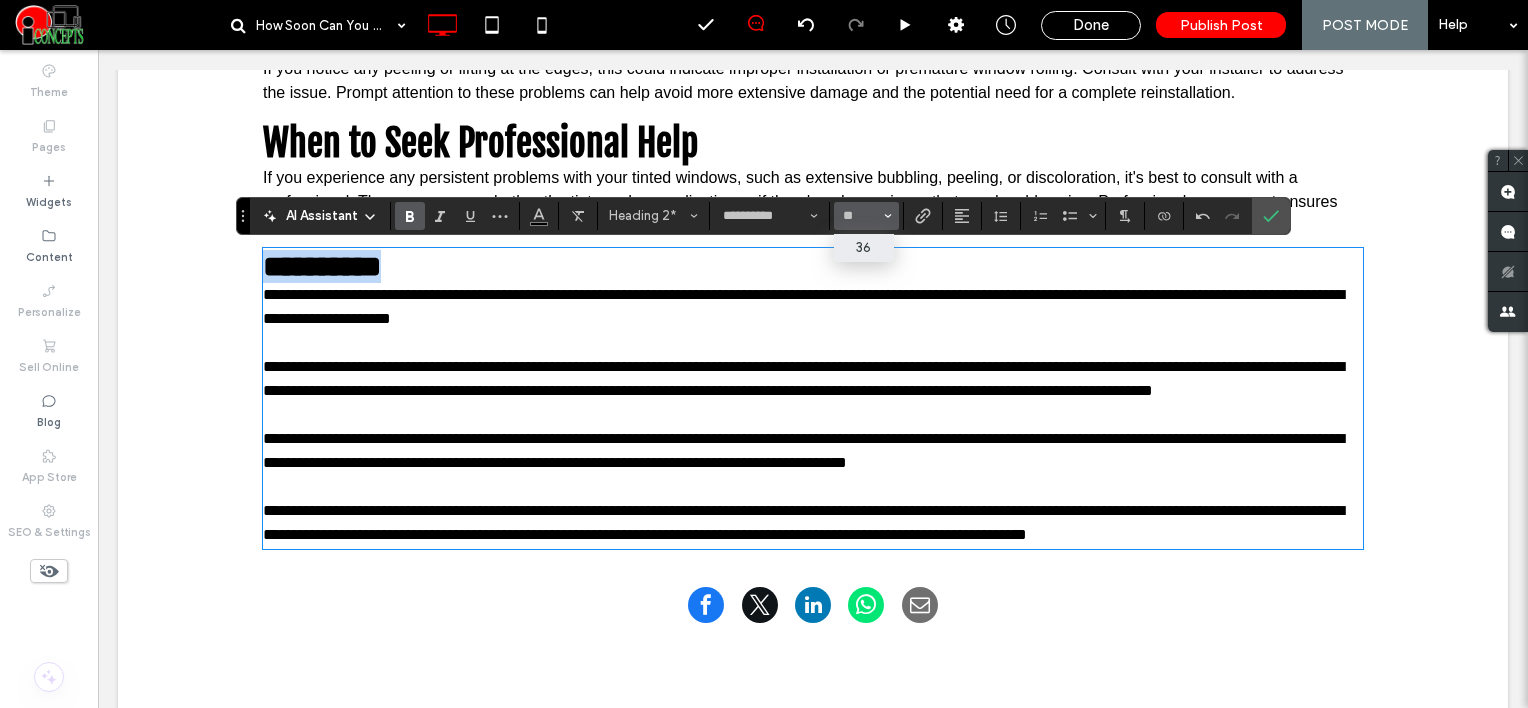 type on "**" 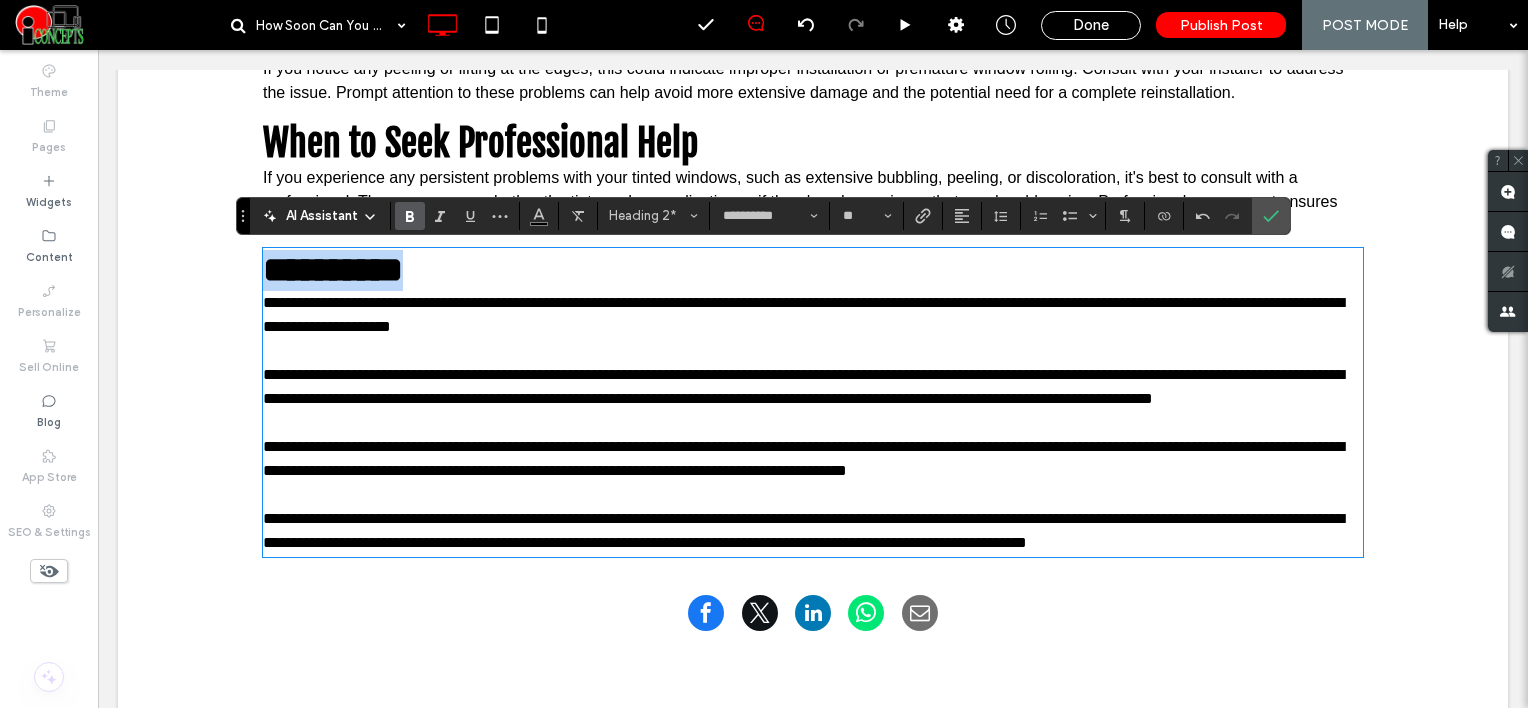 type on "*****" 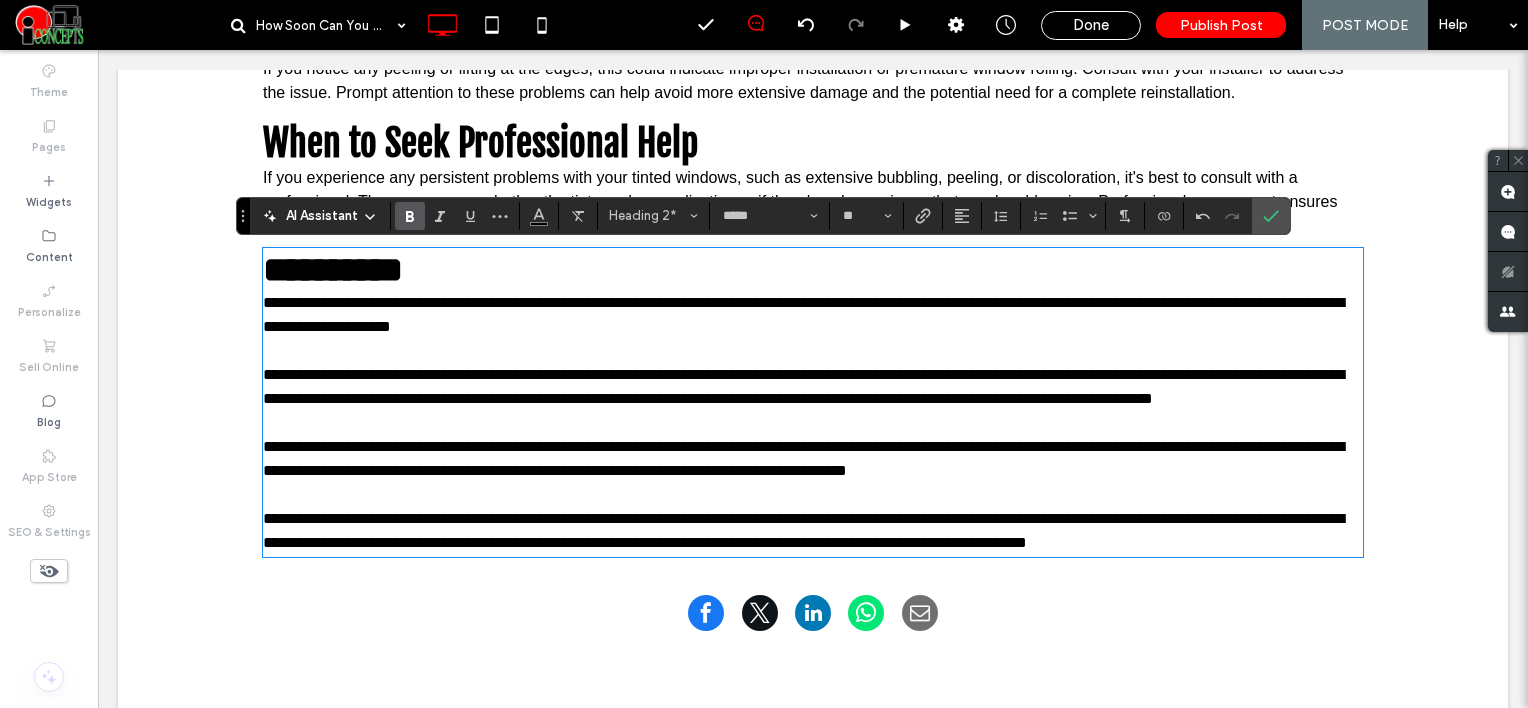 drag, startPoint x: 402, startPoint y: 318, endPoint x: 316, endPoint y: 321, distance: 86.05231 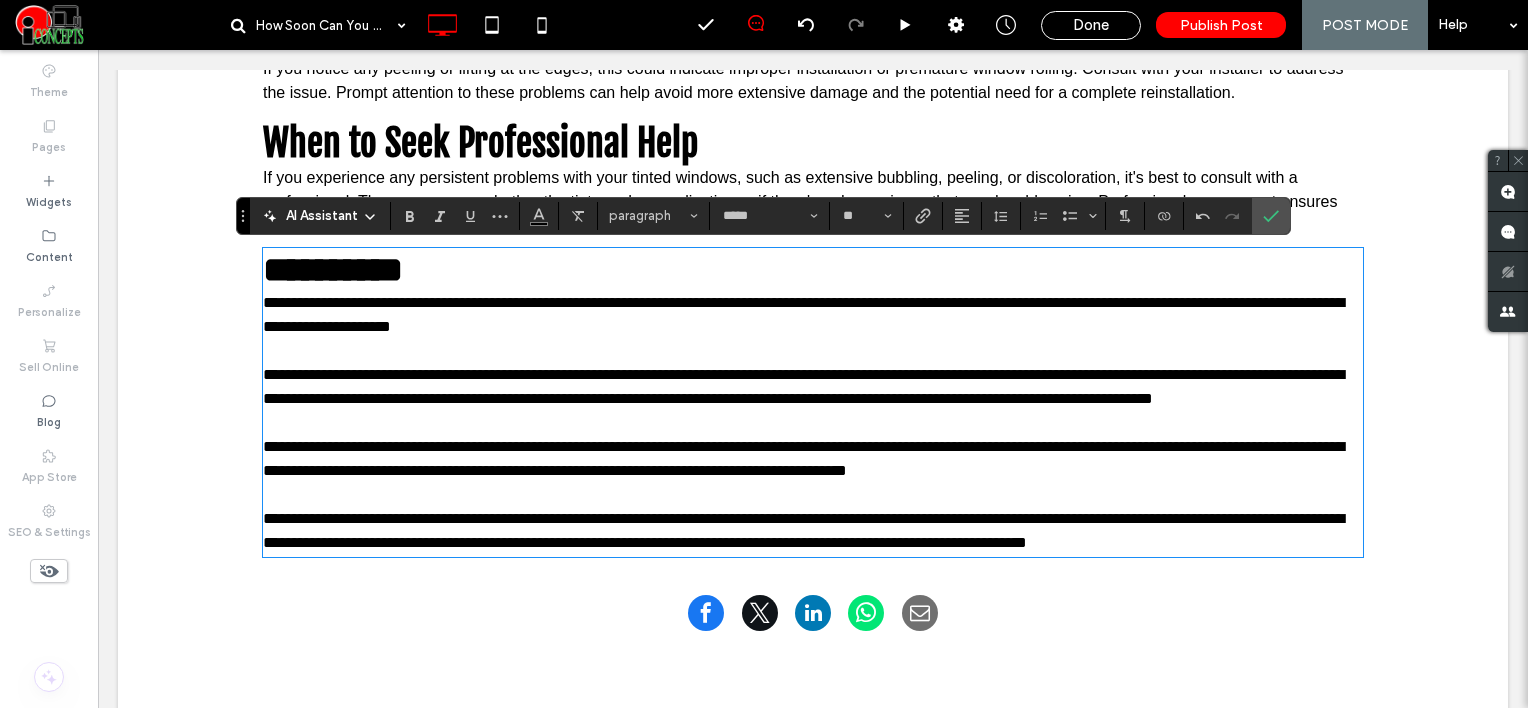 click on "**********" at bounding box center (813, 315) 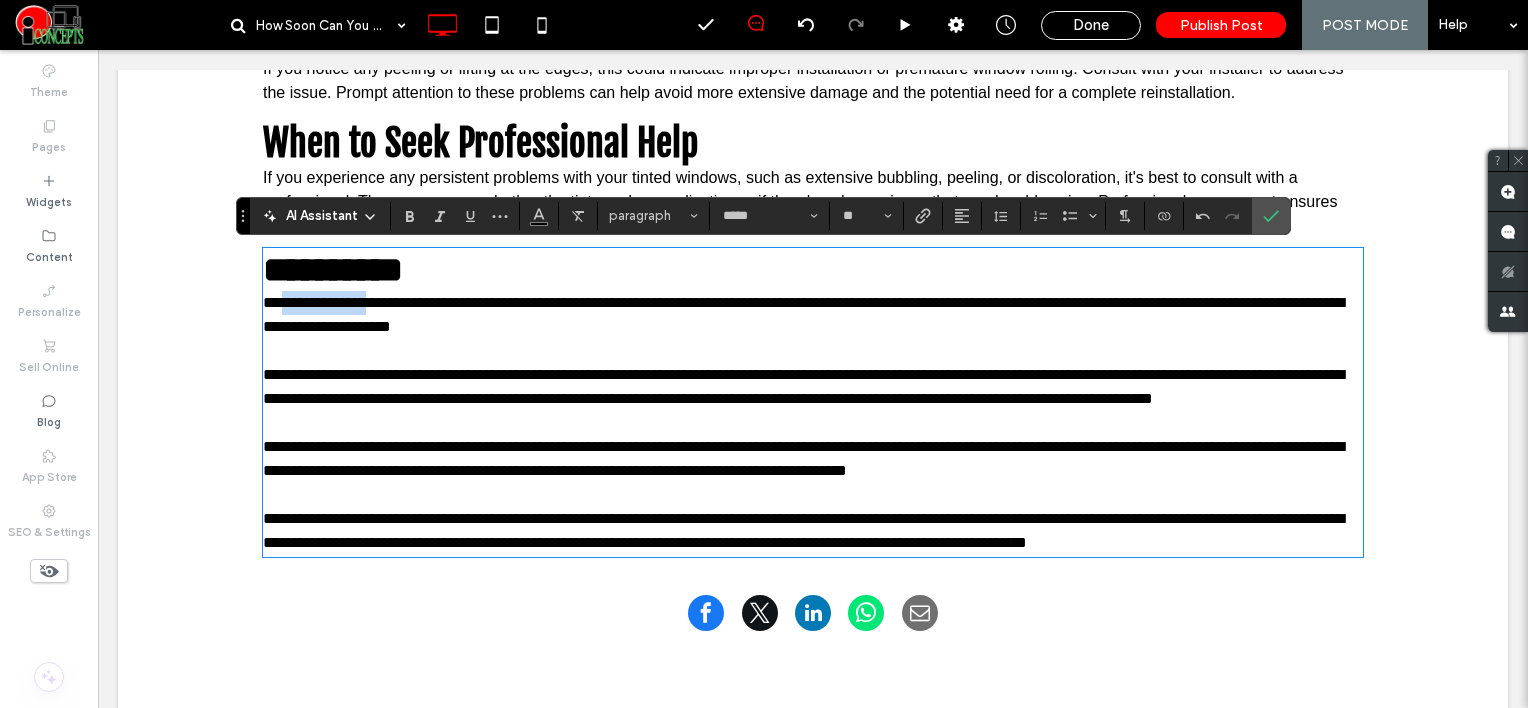drag, startPoint x: 276, startPoint y: 302, endPoint x: 395, endPoint y: 306, distance: 119.06721 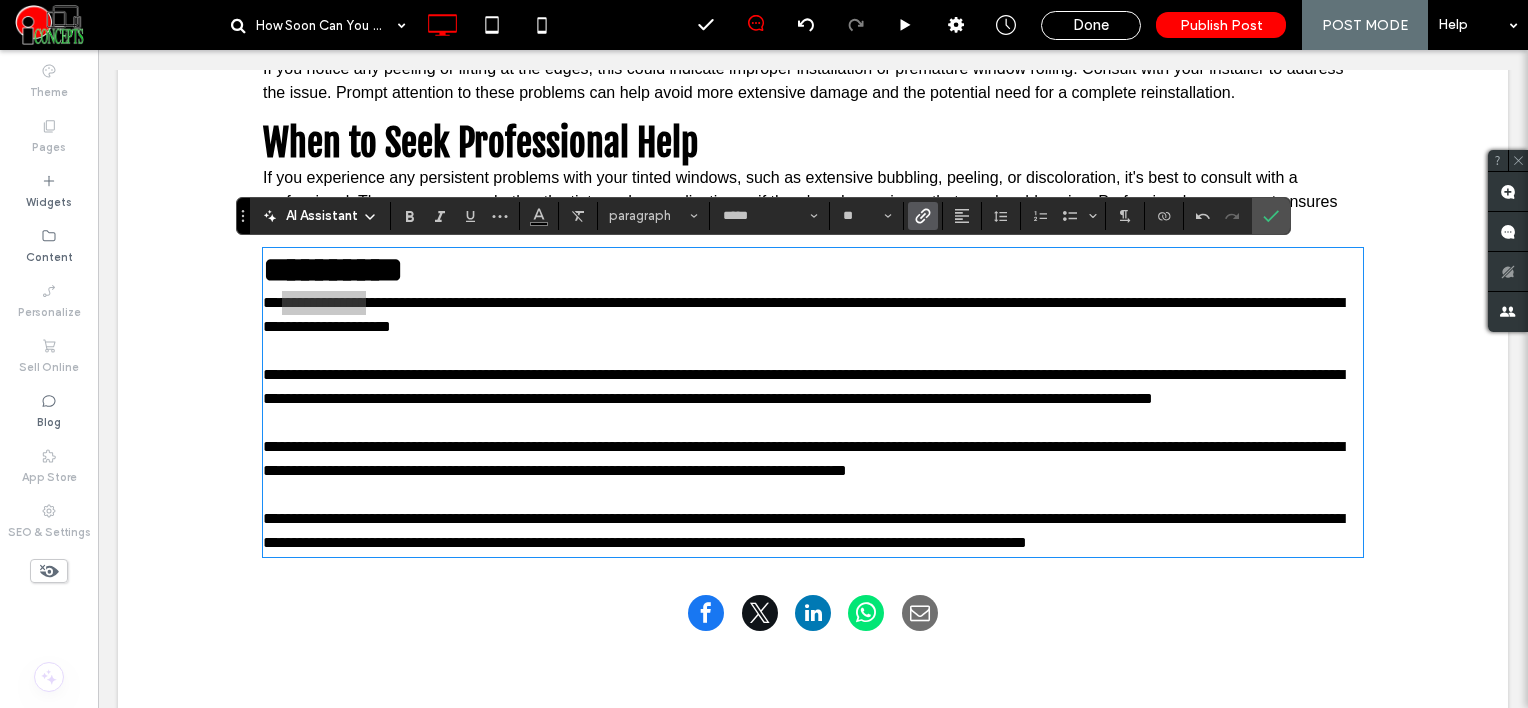 click at bounding box center [923, 216] 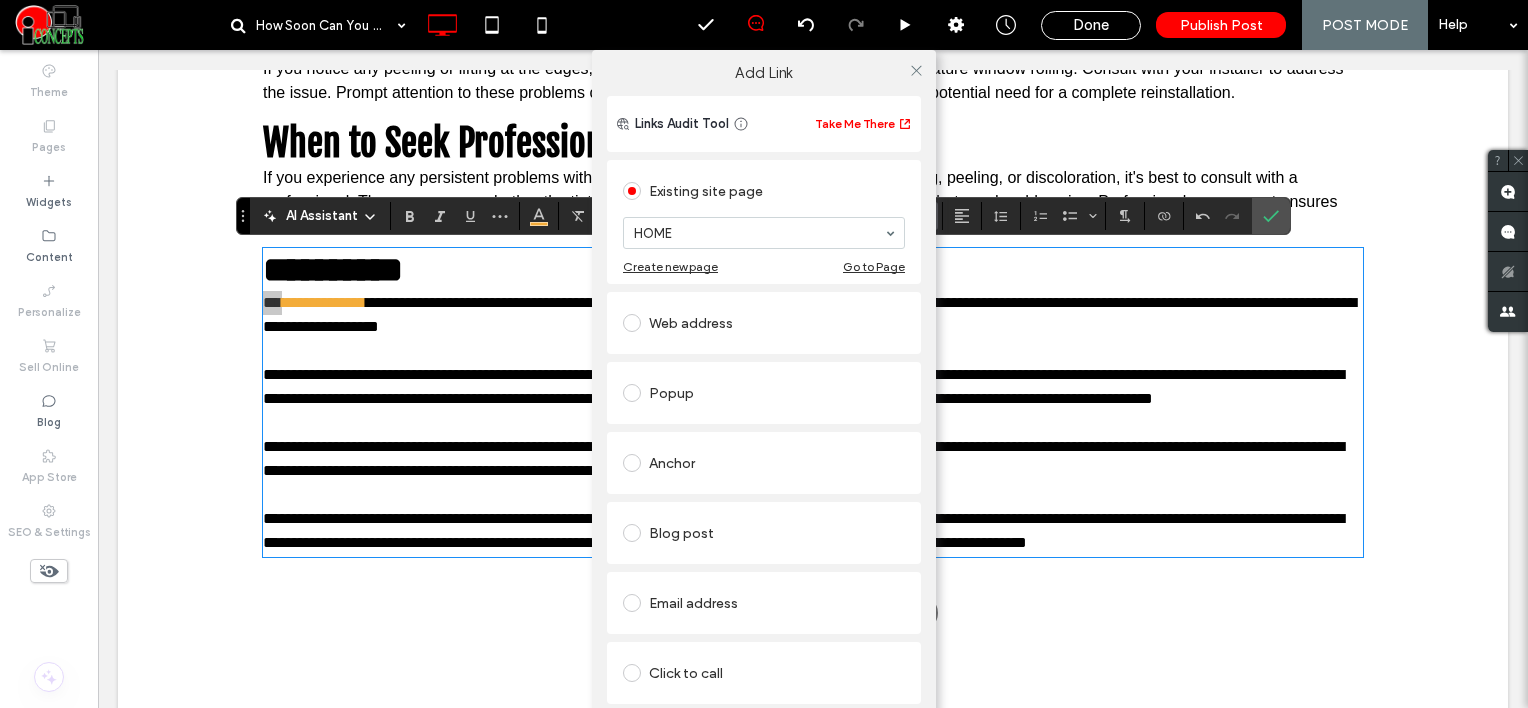 click on "Web address" at bounding box center (764, 323) 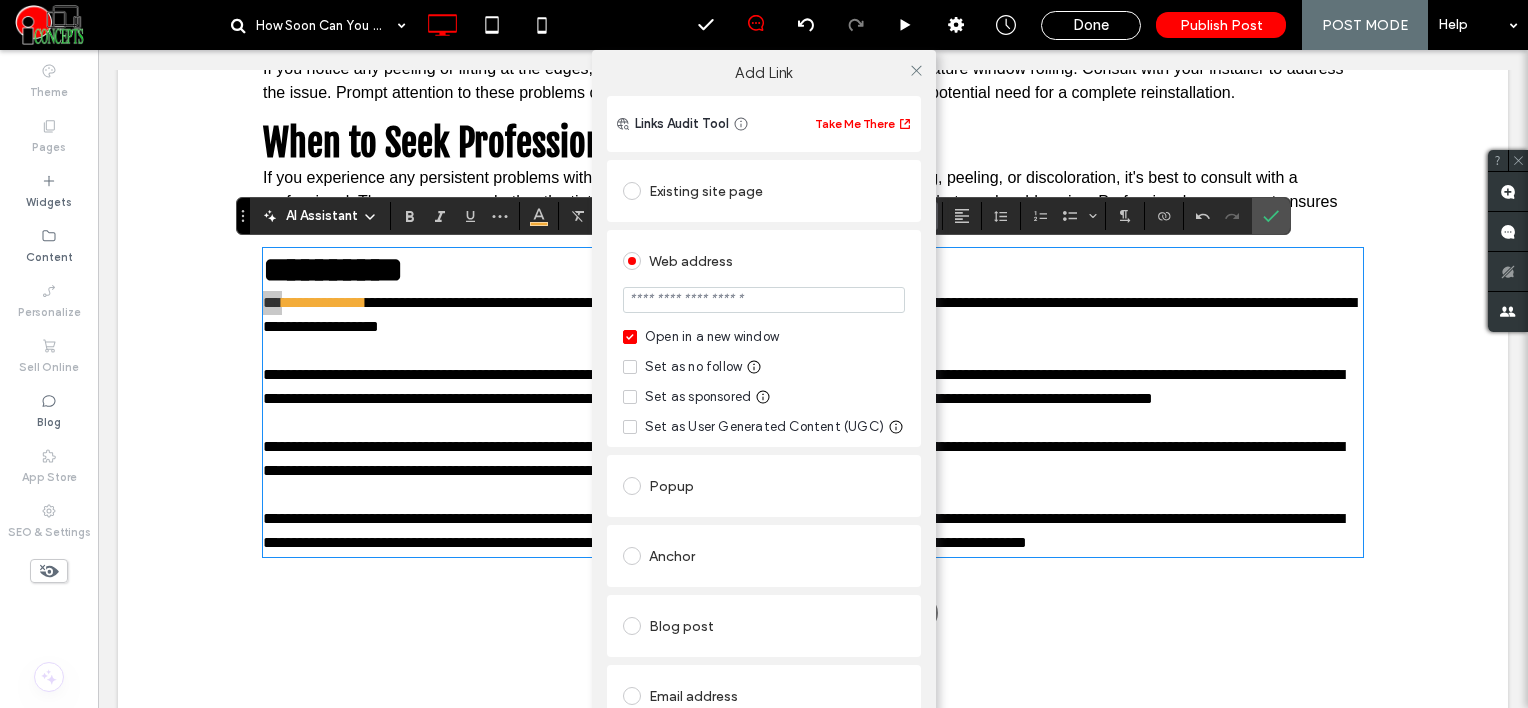 click at bounding box center (764, 300) 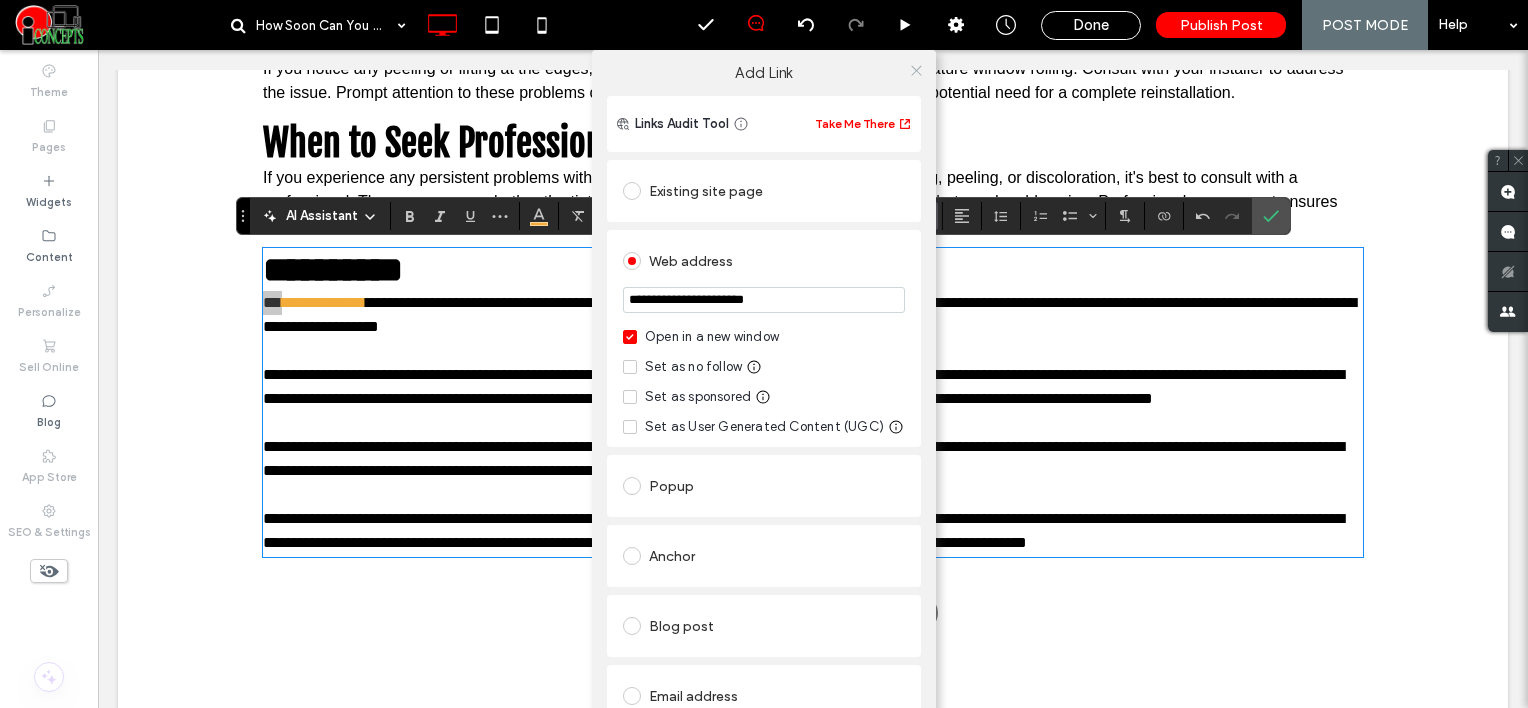 type on "**********" 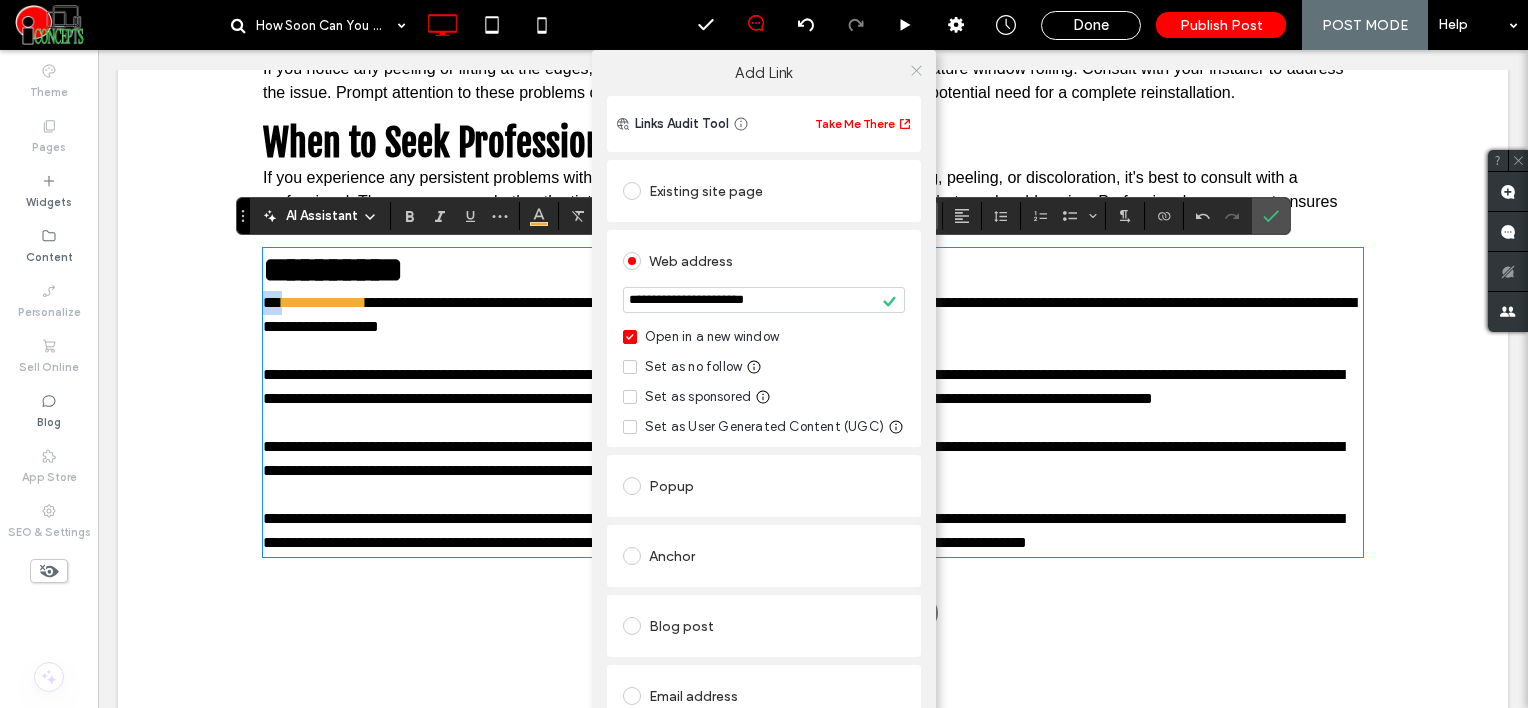 click 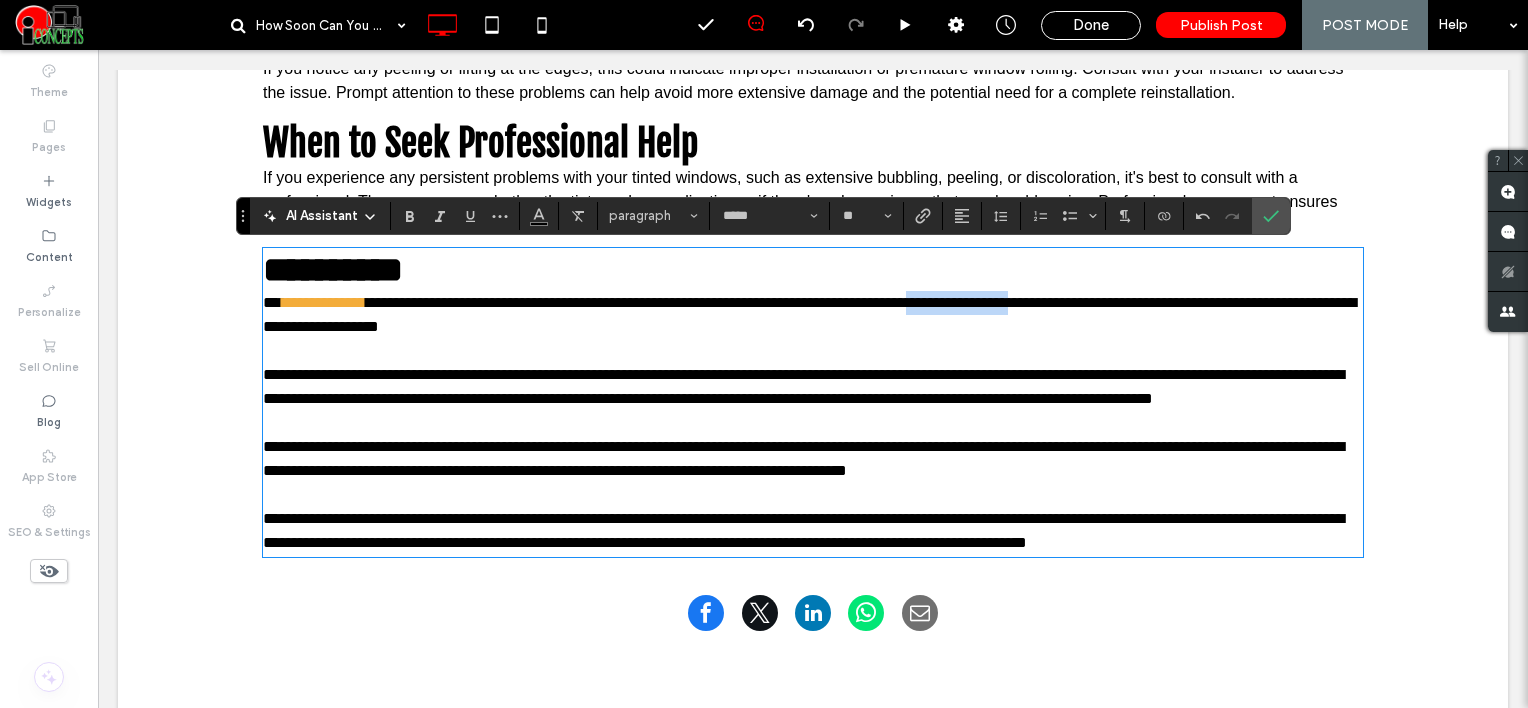 drag, startPoint x: 1023, startPoint y: 310, endPoint x: 1140, endPoint y: 304, distance: 117.15375 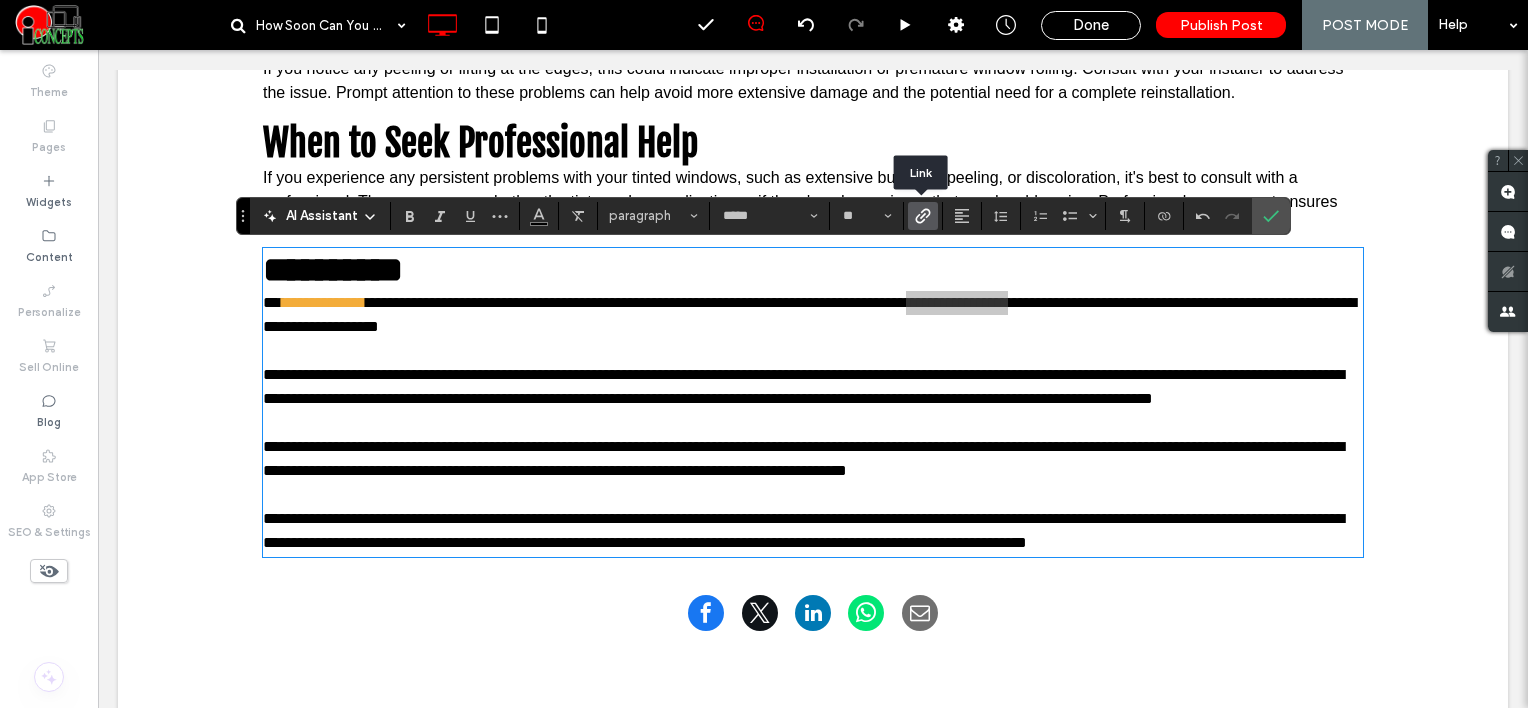 click 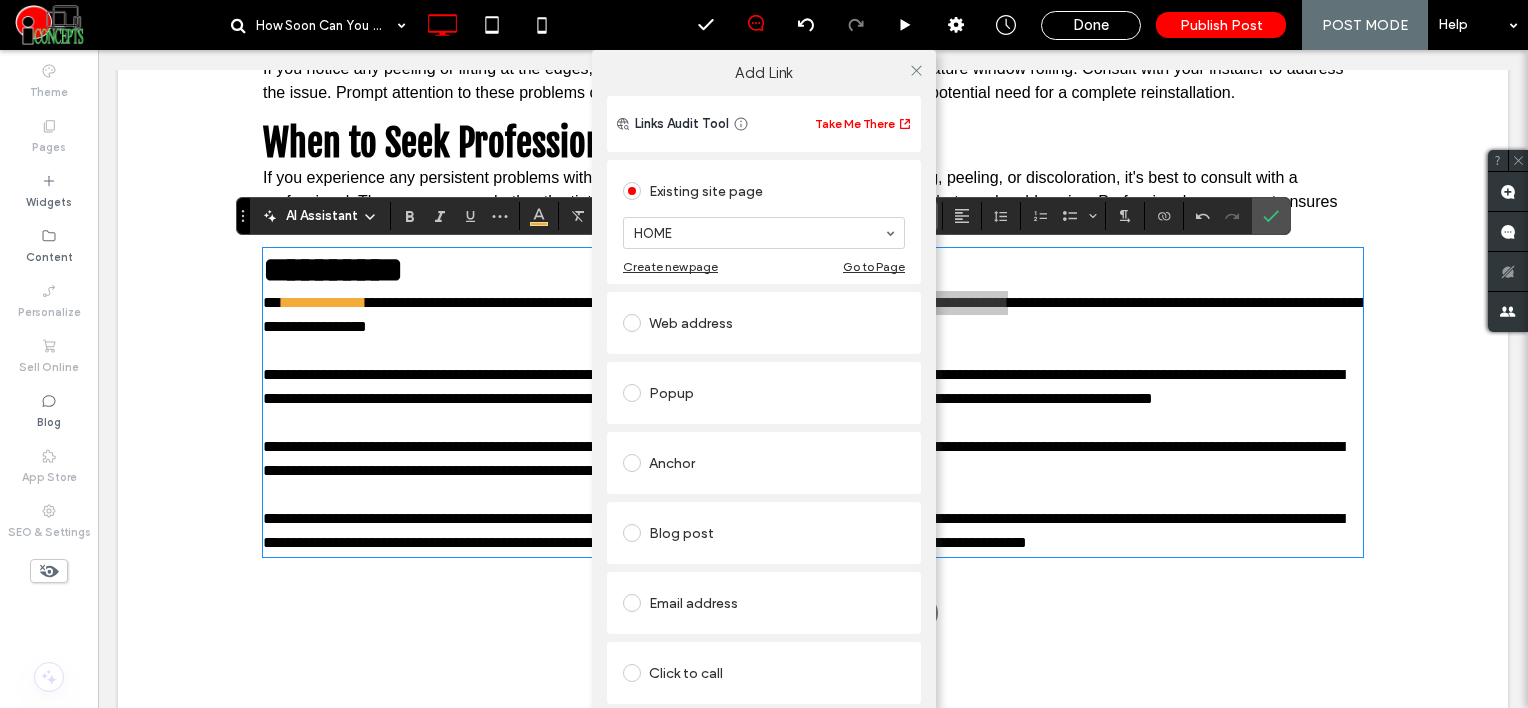 click on "Web address" at bounding box center [764, 323] 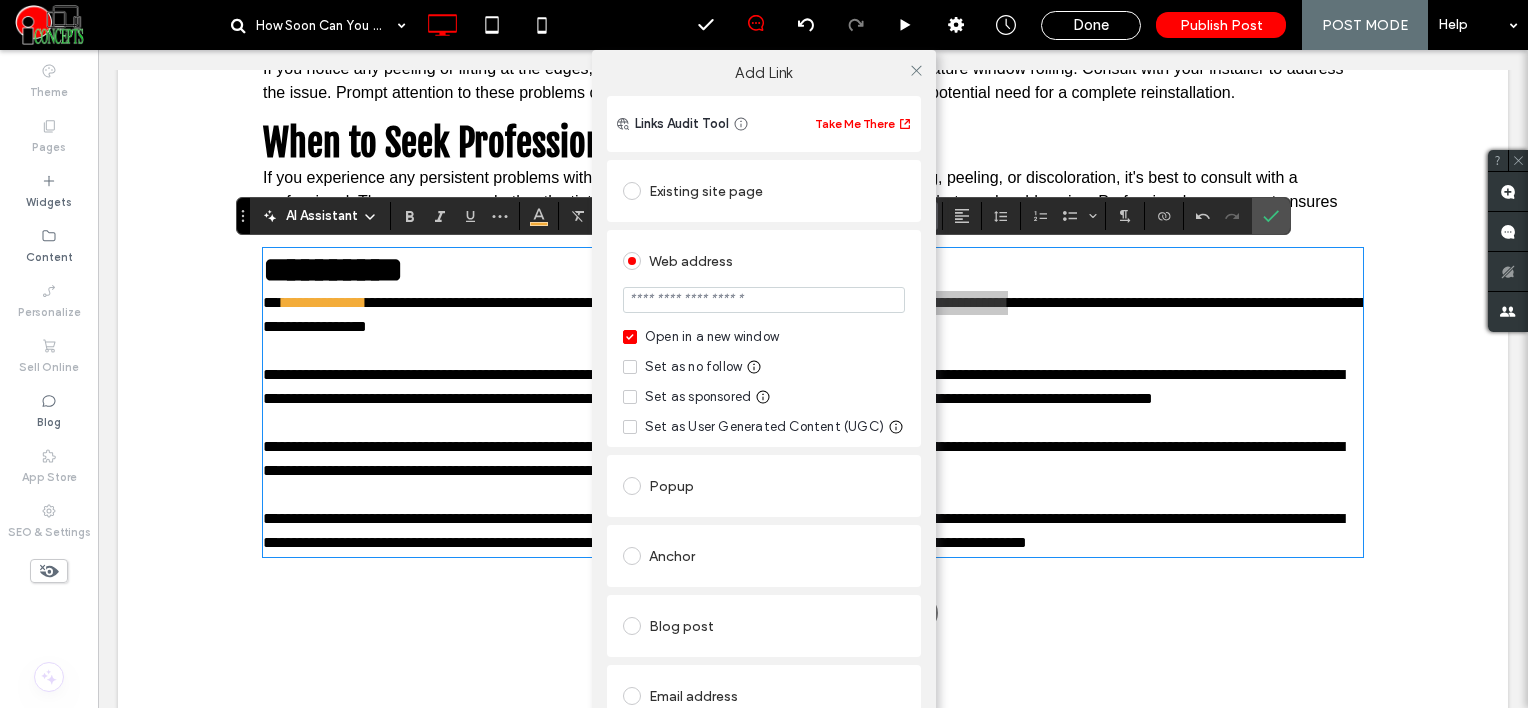 click at bounding box center [764, 300] 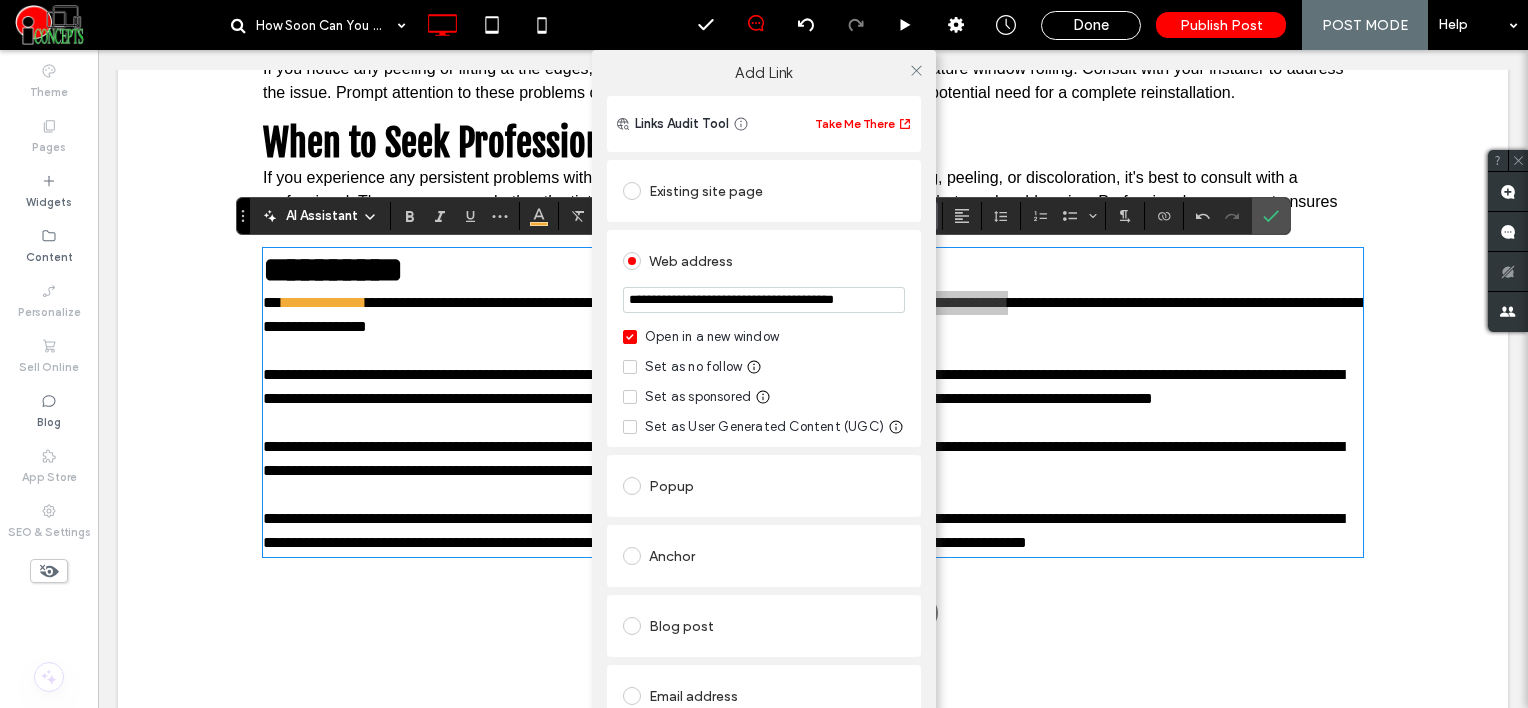 scroll, scrollTop: 0, scrollLeft: 39, axis: horizontal 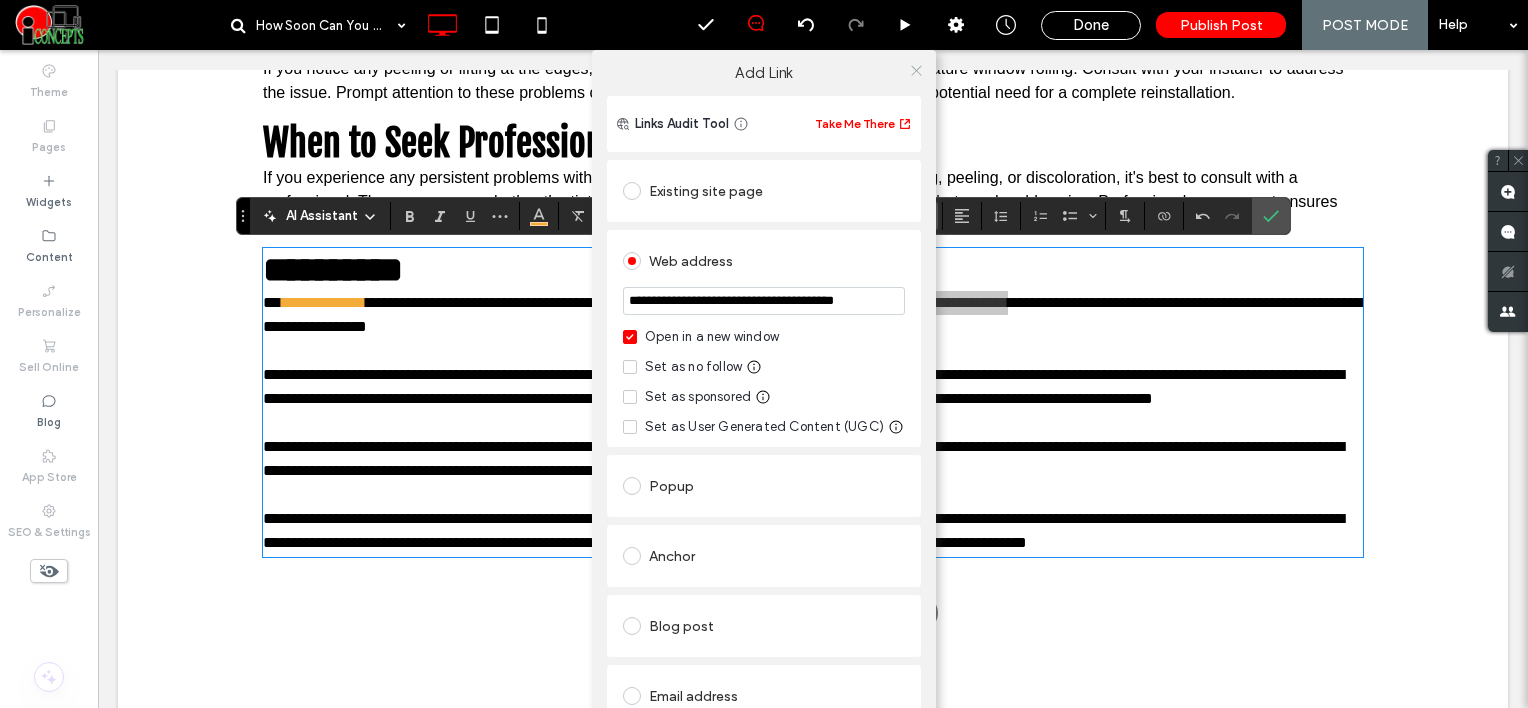 type on "**********" 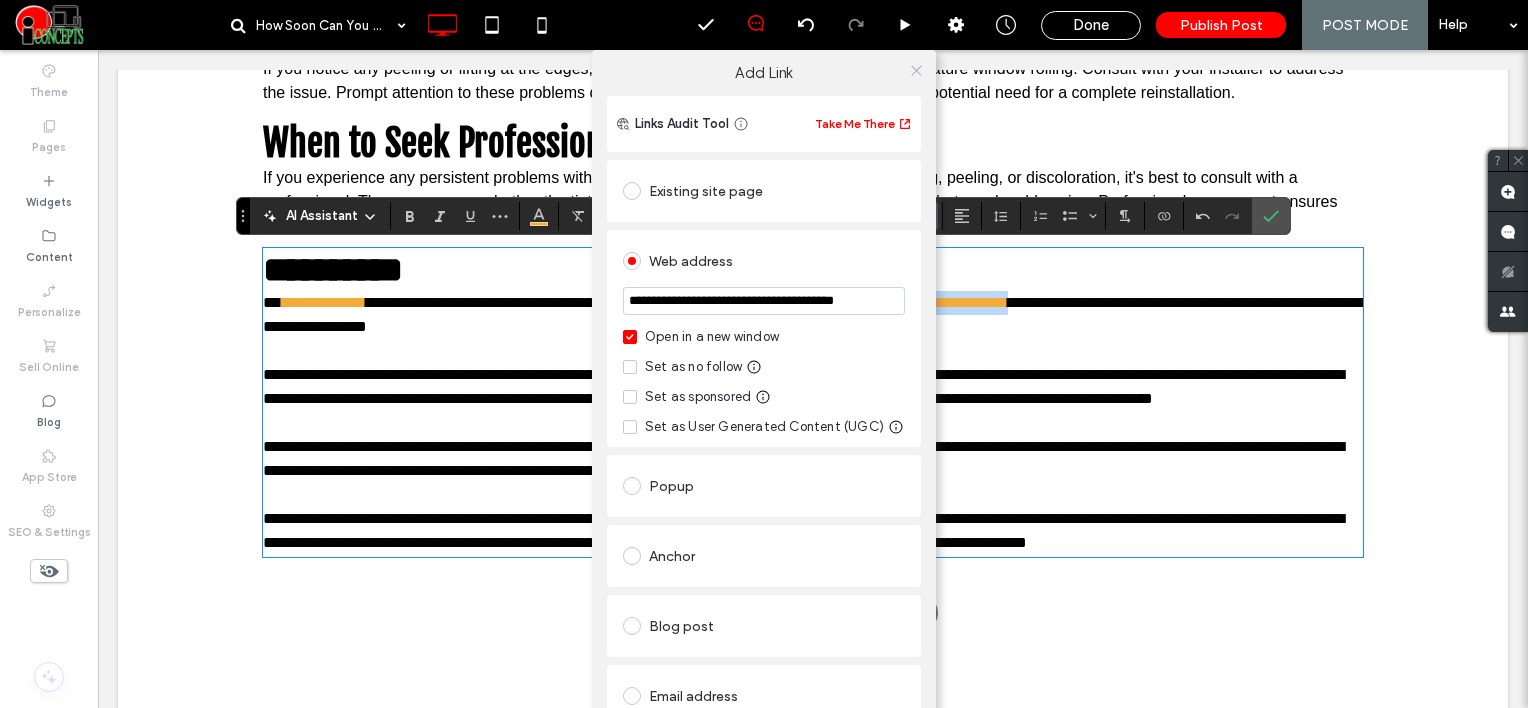 scroll, scrollTop: 0, scrollLeft: 0, axis: both 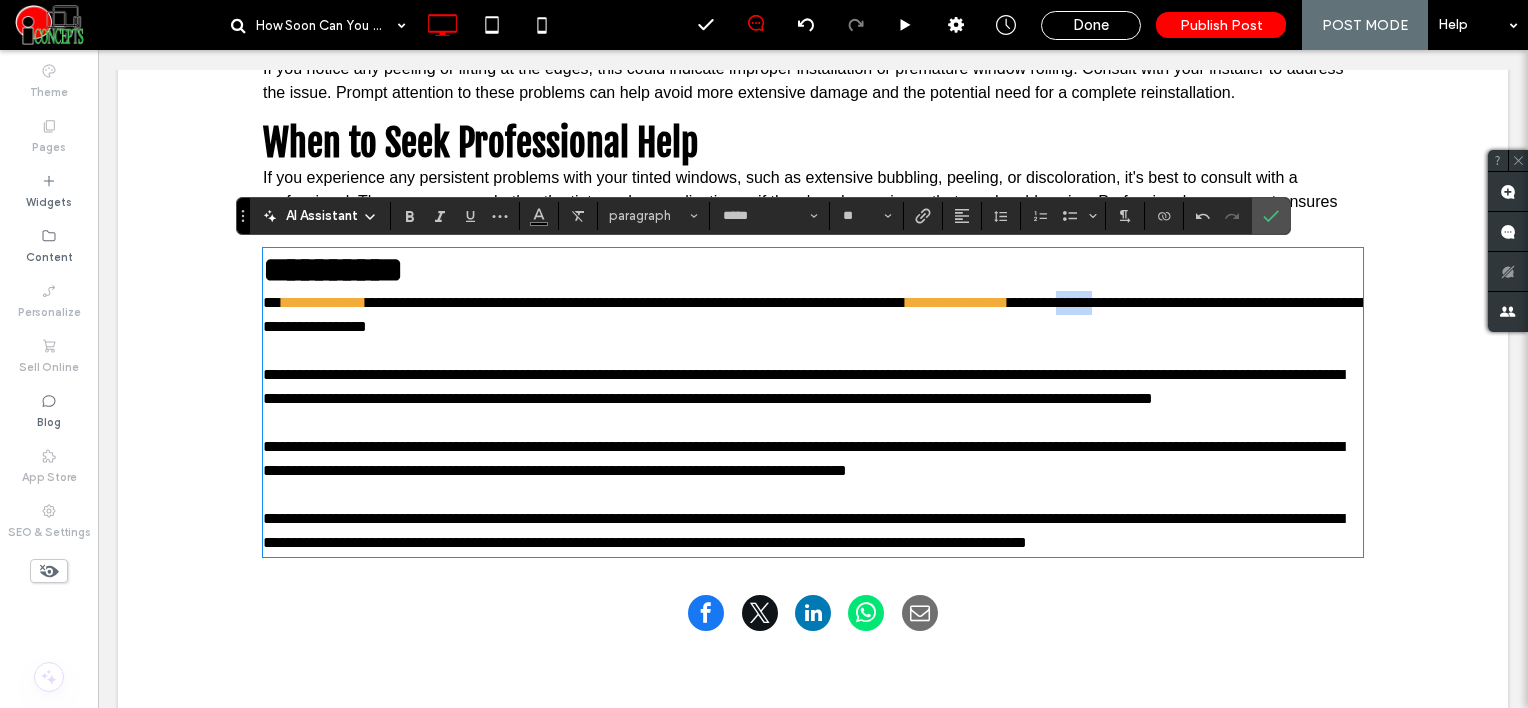 drag, startPoint x: 1184, startPoint y: 308, endPoint x: 1228, endPoint y: 307, distance: 44.011364 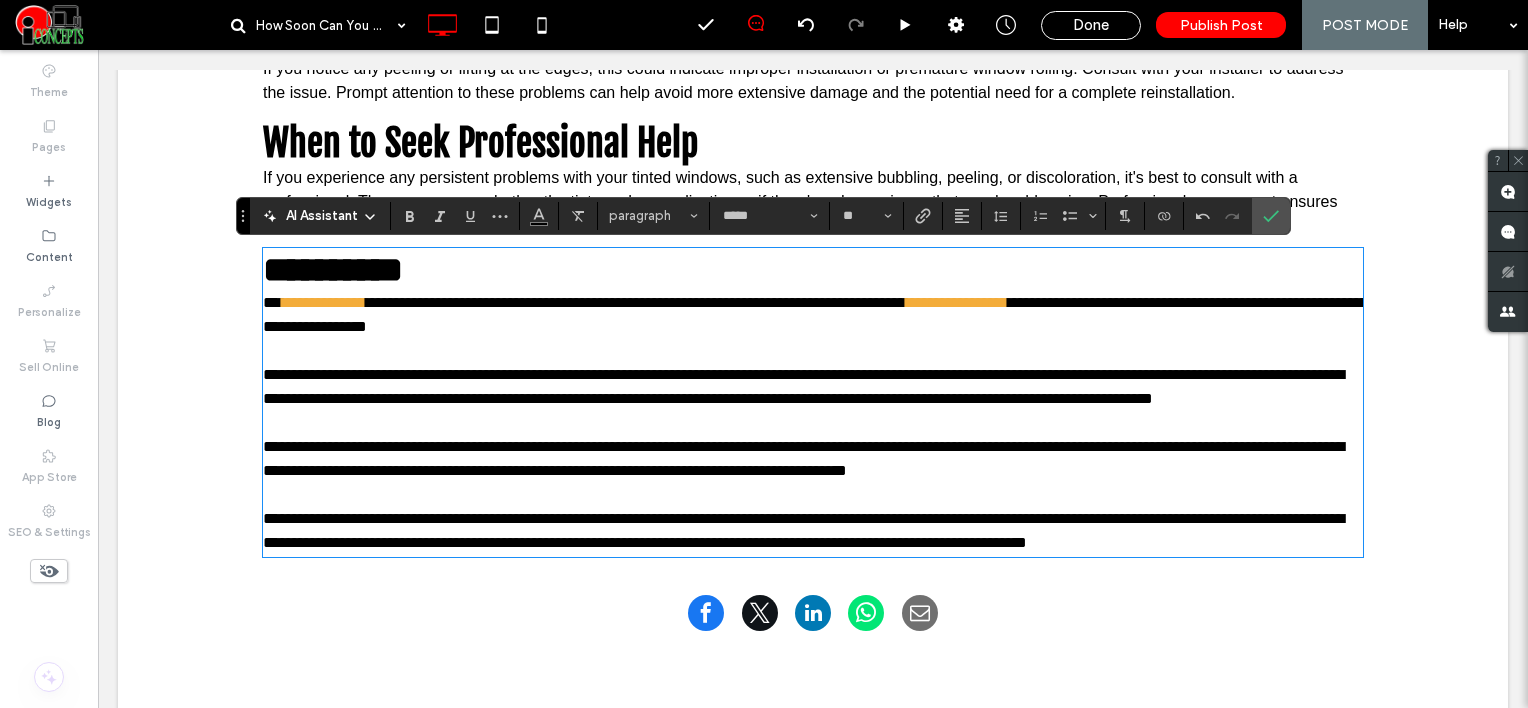 drag, startPoint x: 1230, startPoint y: 347, endPoint x: 1181, endPoint y: 314, distance: 59.07622 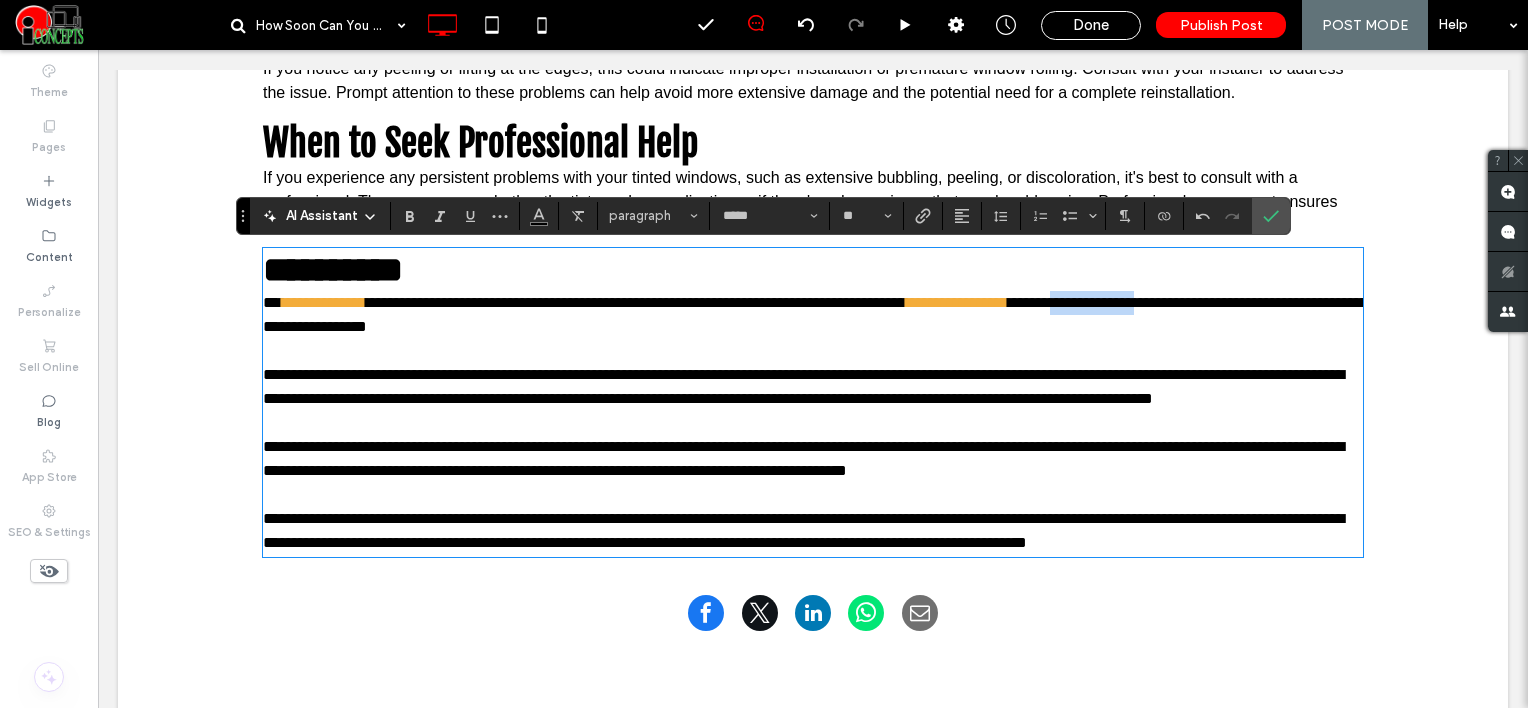 drag, startPoint x: 1181, startPoint y: 311, endPoint x: 1279, endPoint y: 313, distance: 98.02041 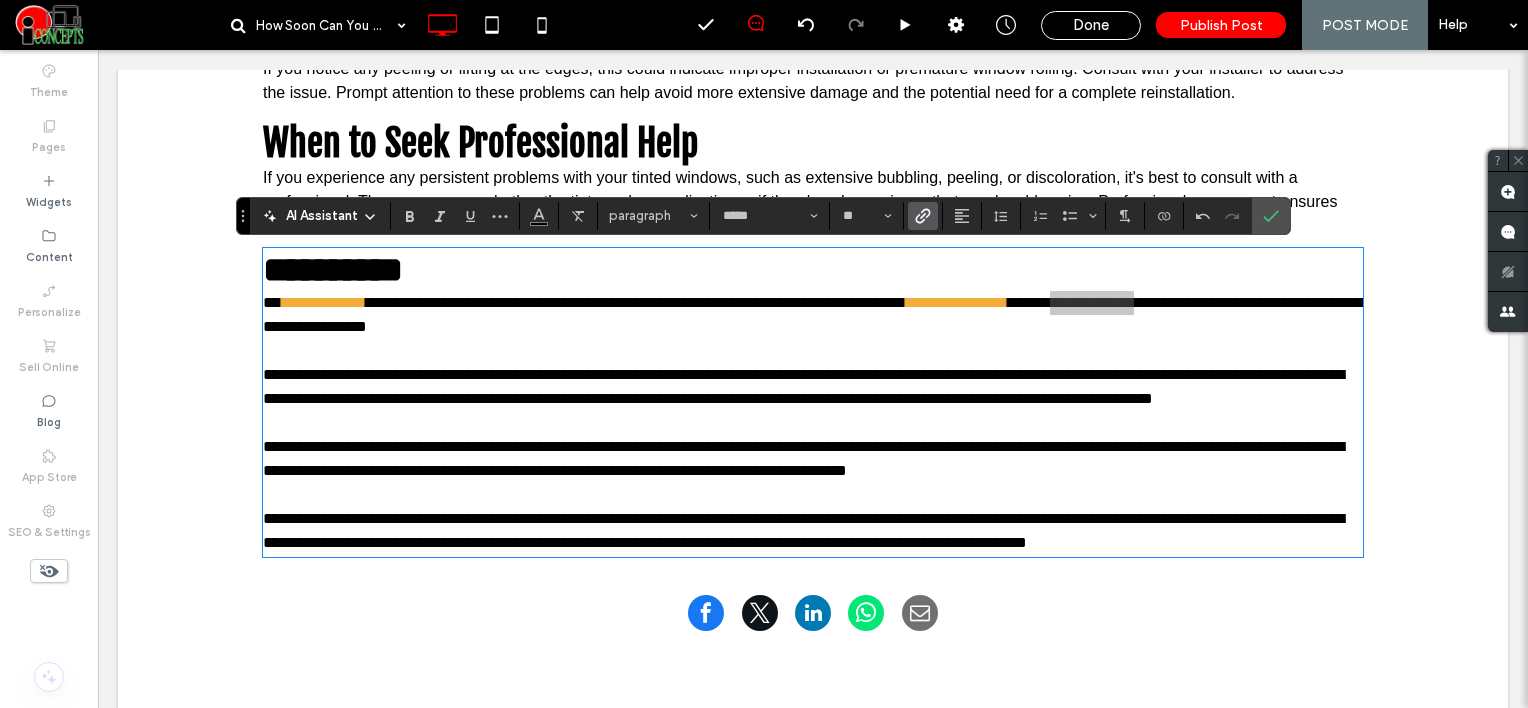 click 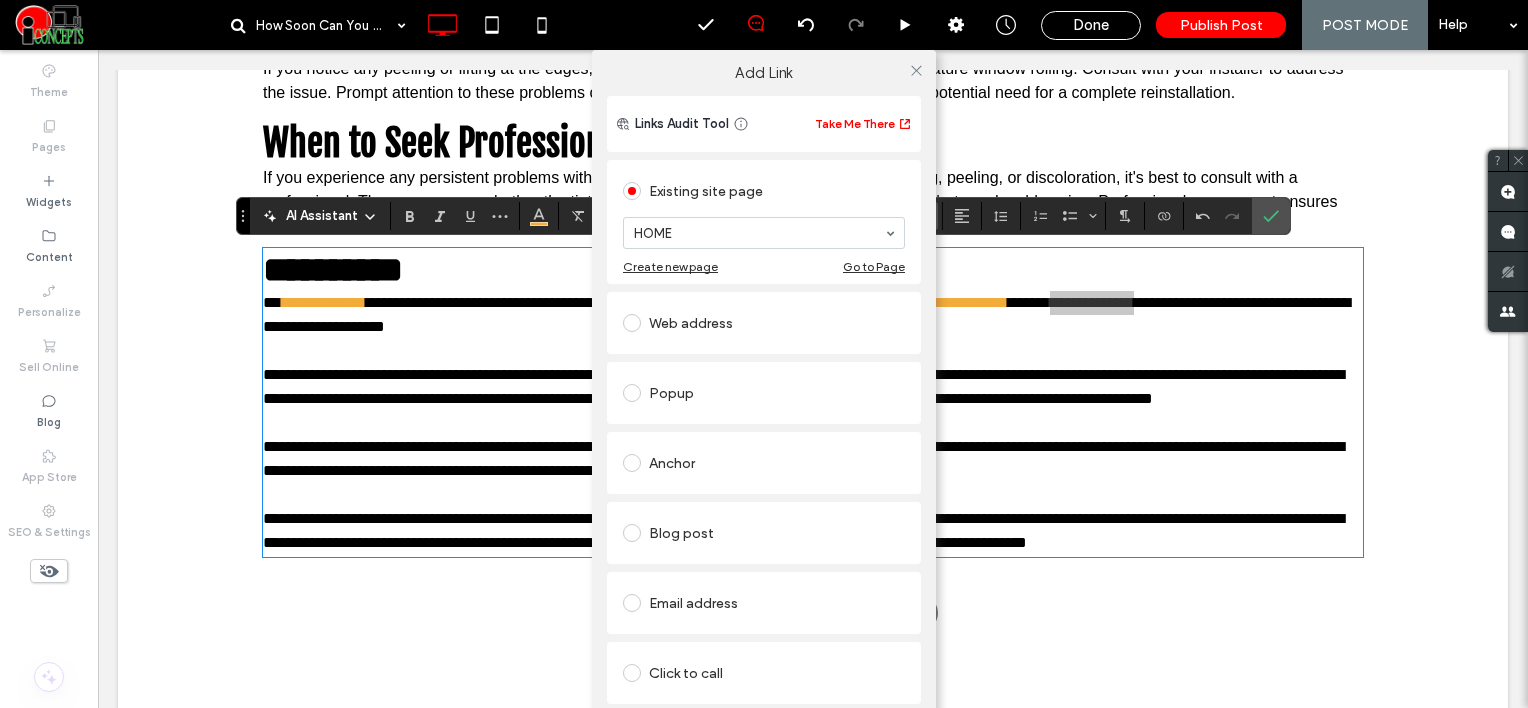 click on "Web address" at bounding box center [764, 323] 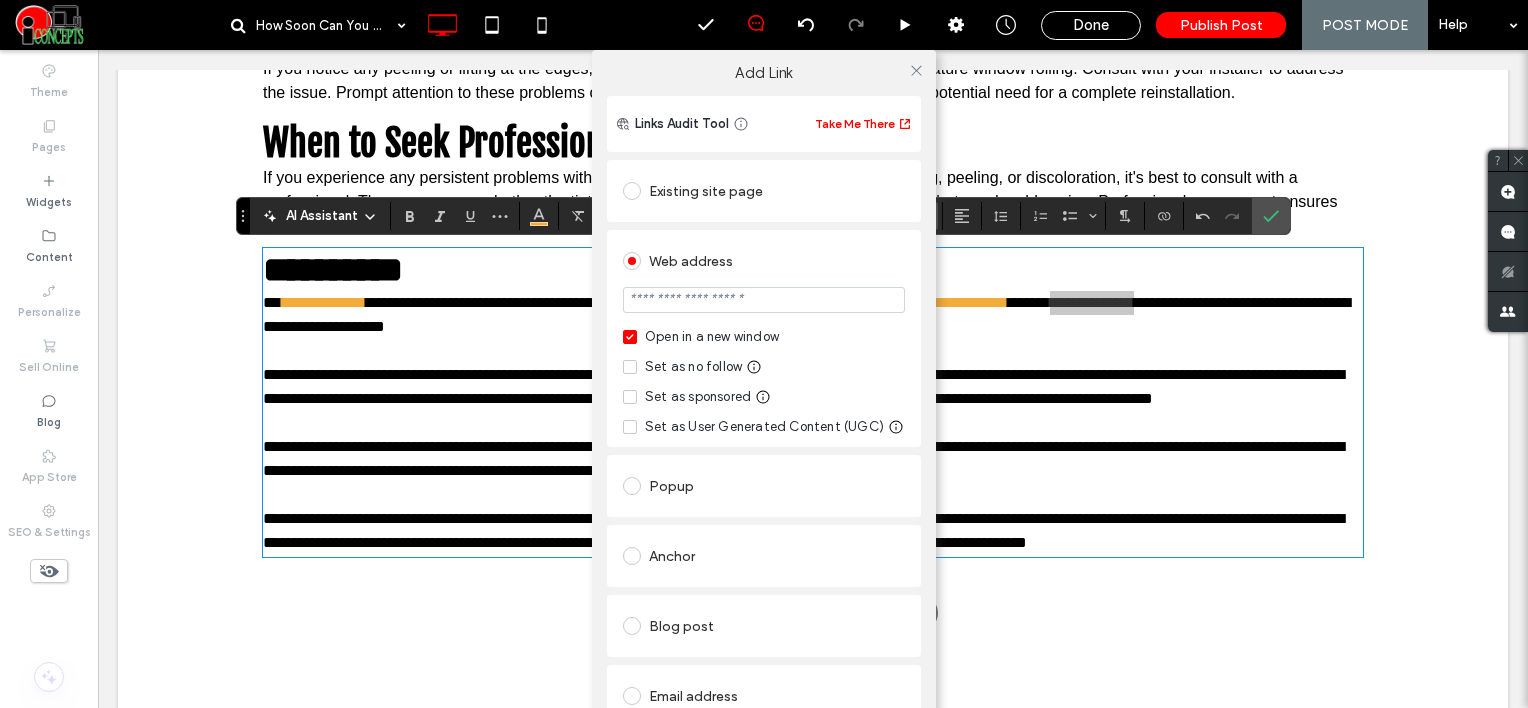 click at bounding box center [764, 300] 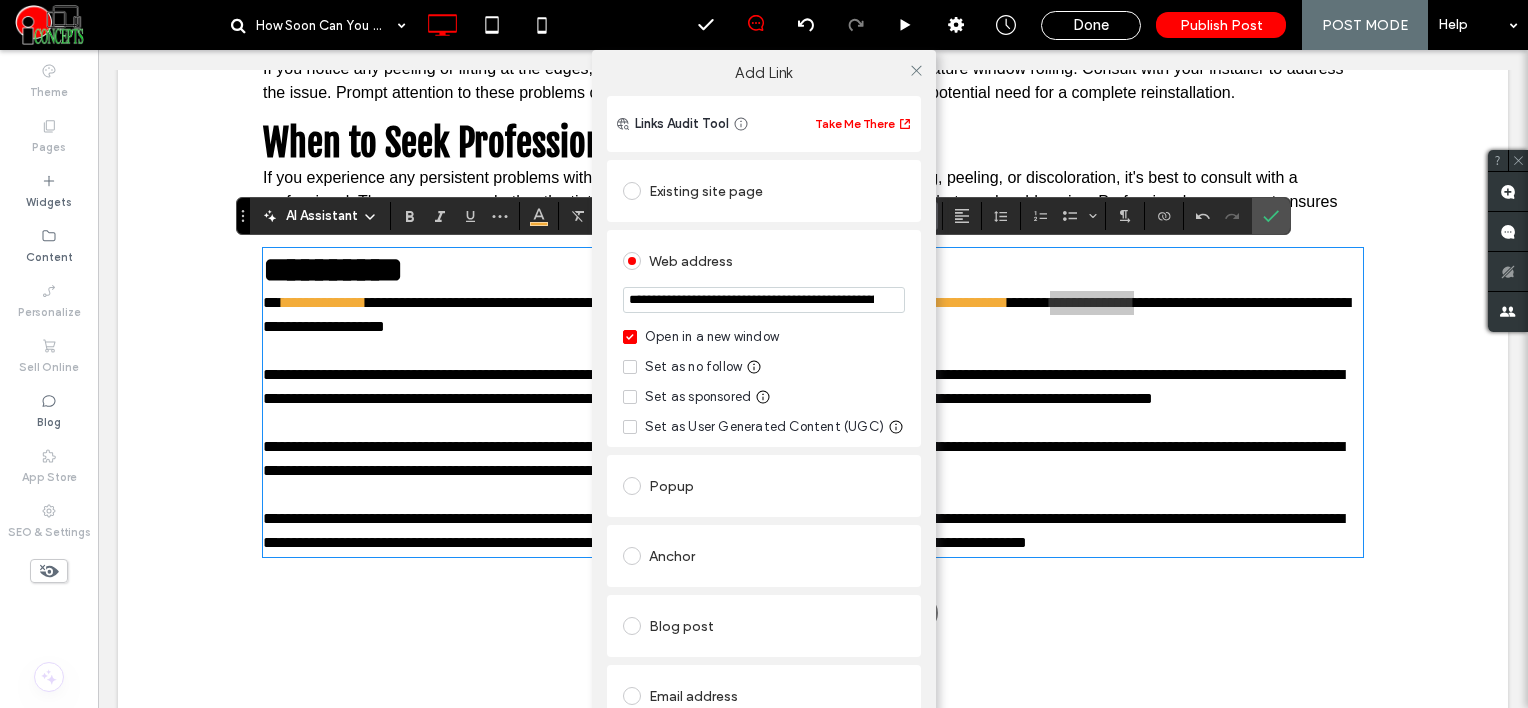 scroll, scrollTop: 0, scrollLeft: 115, axis: horizontal 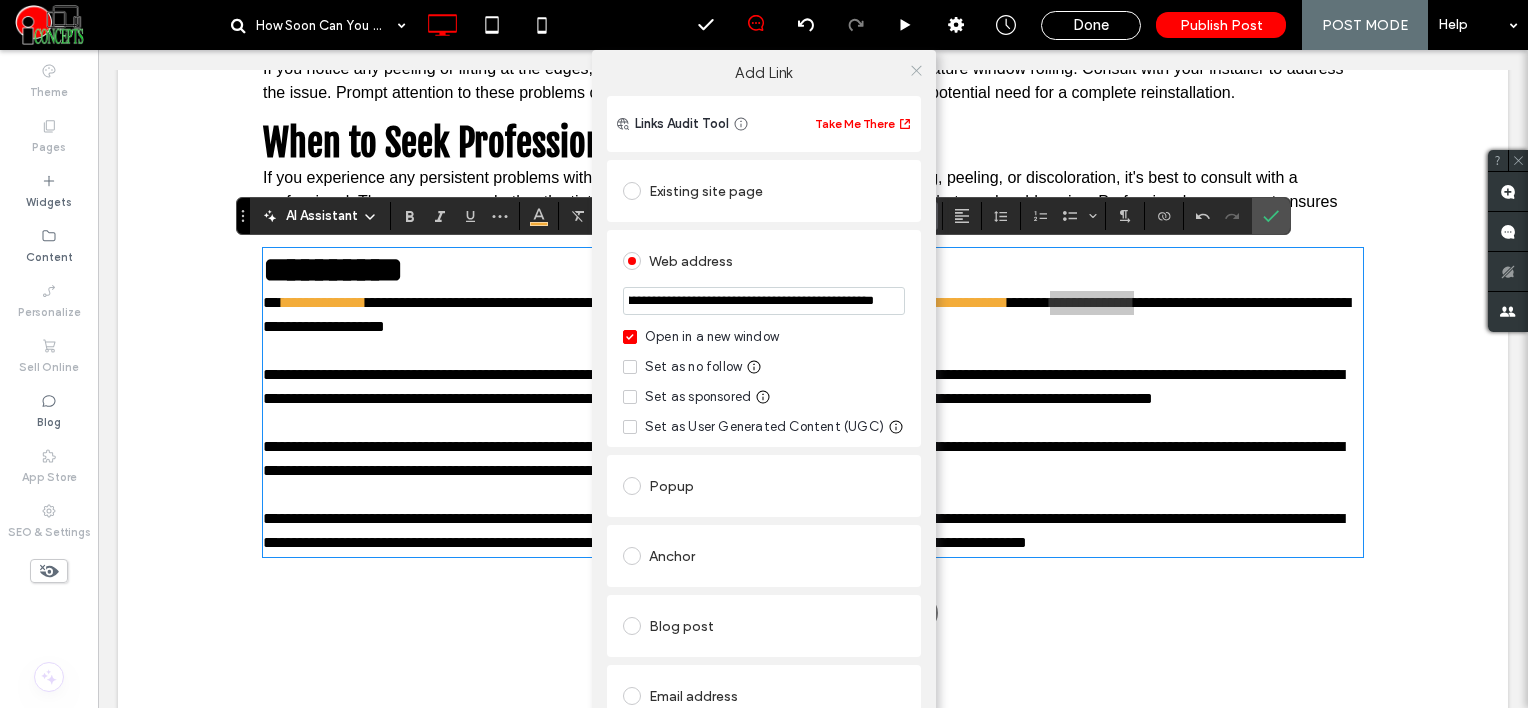 type on "**********" 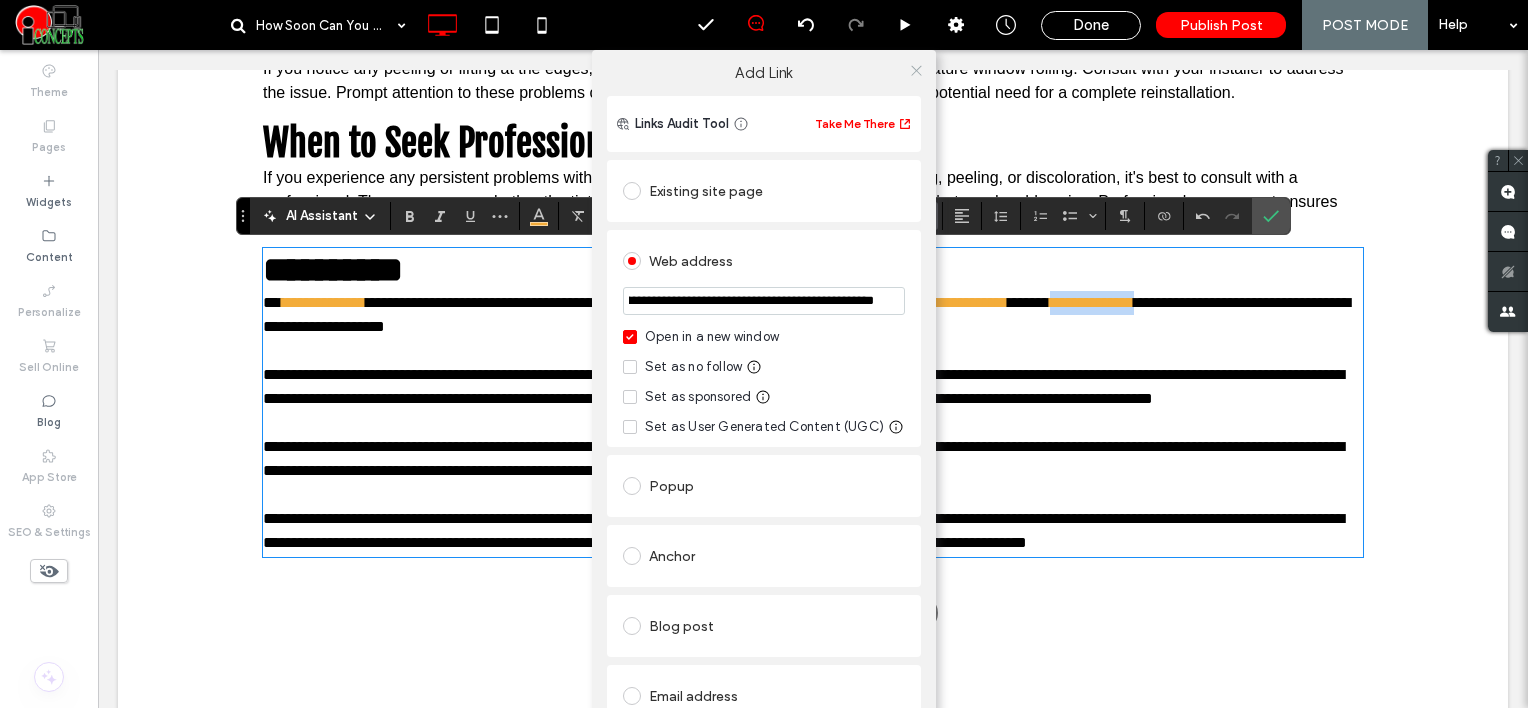 click 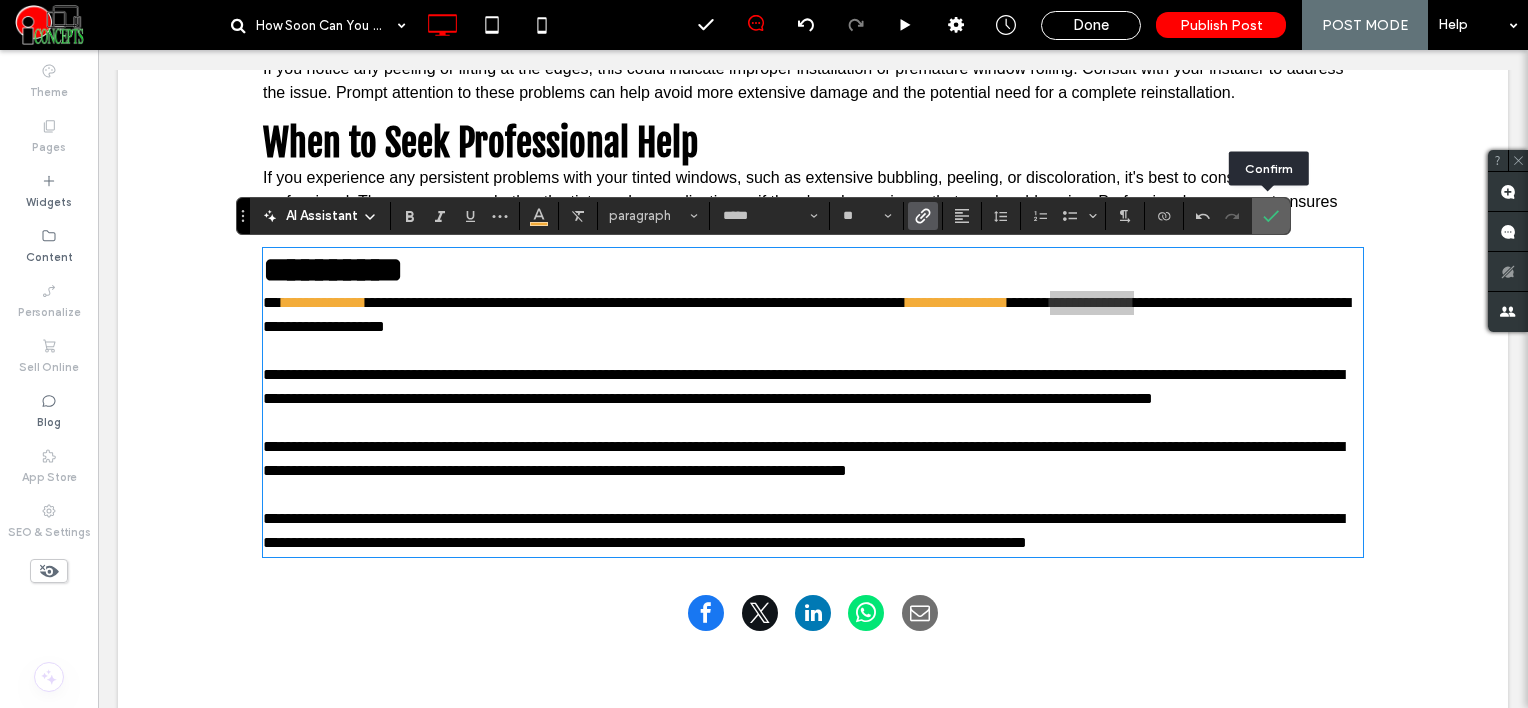 click at bounding box center [1271, 216] 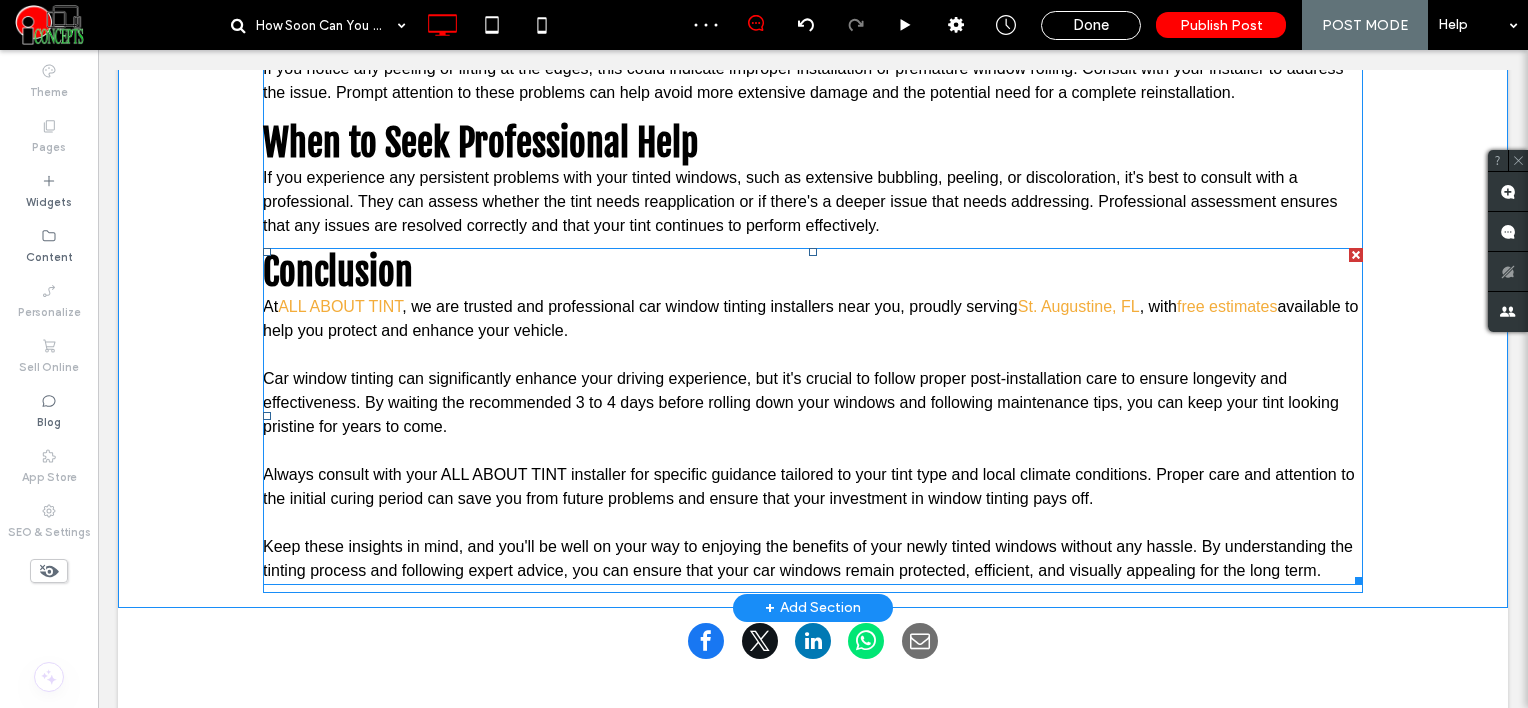 click on "Conclusion" at bounding box center [813, 272] 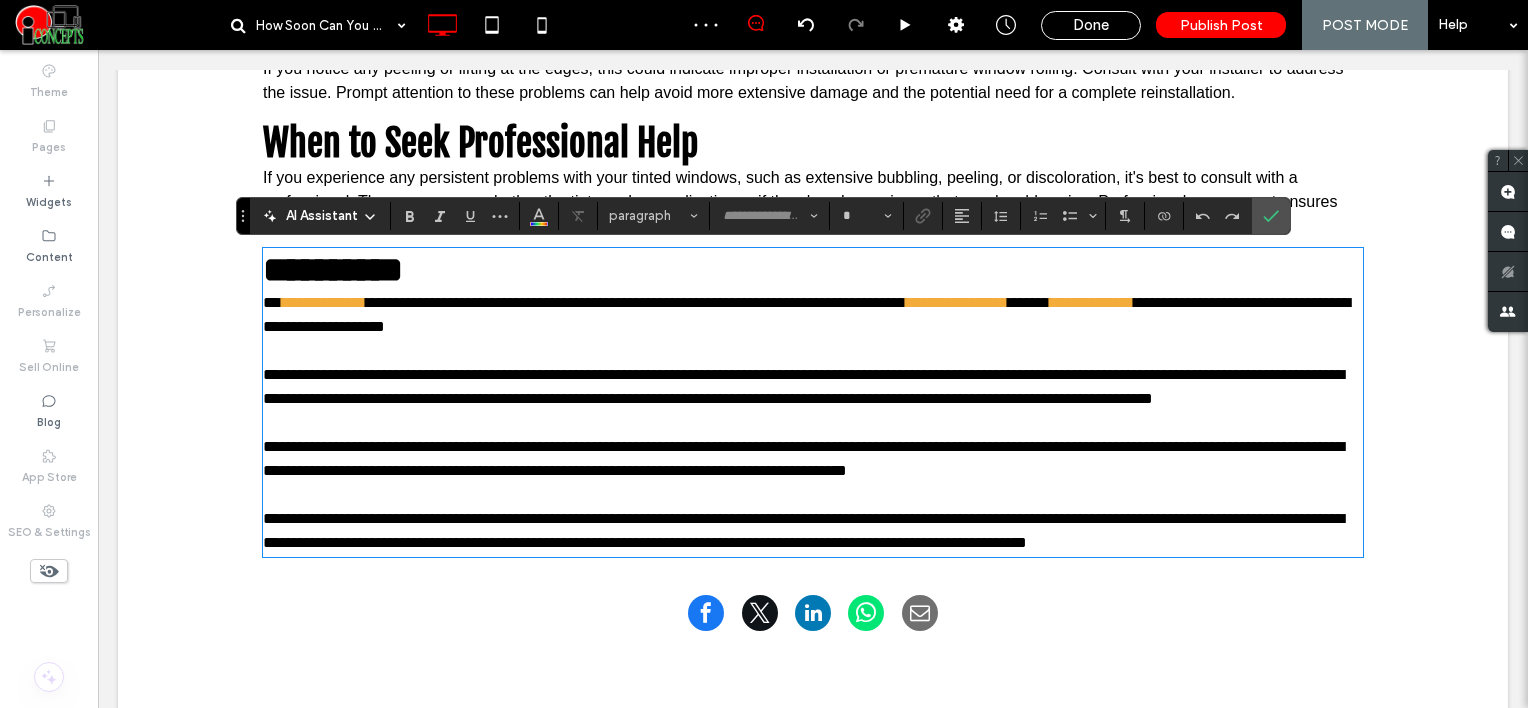 type on "*****" 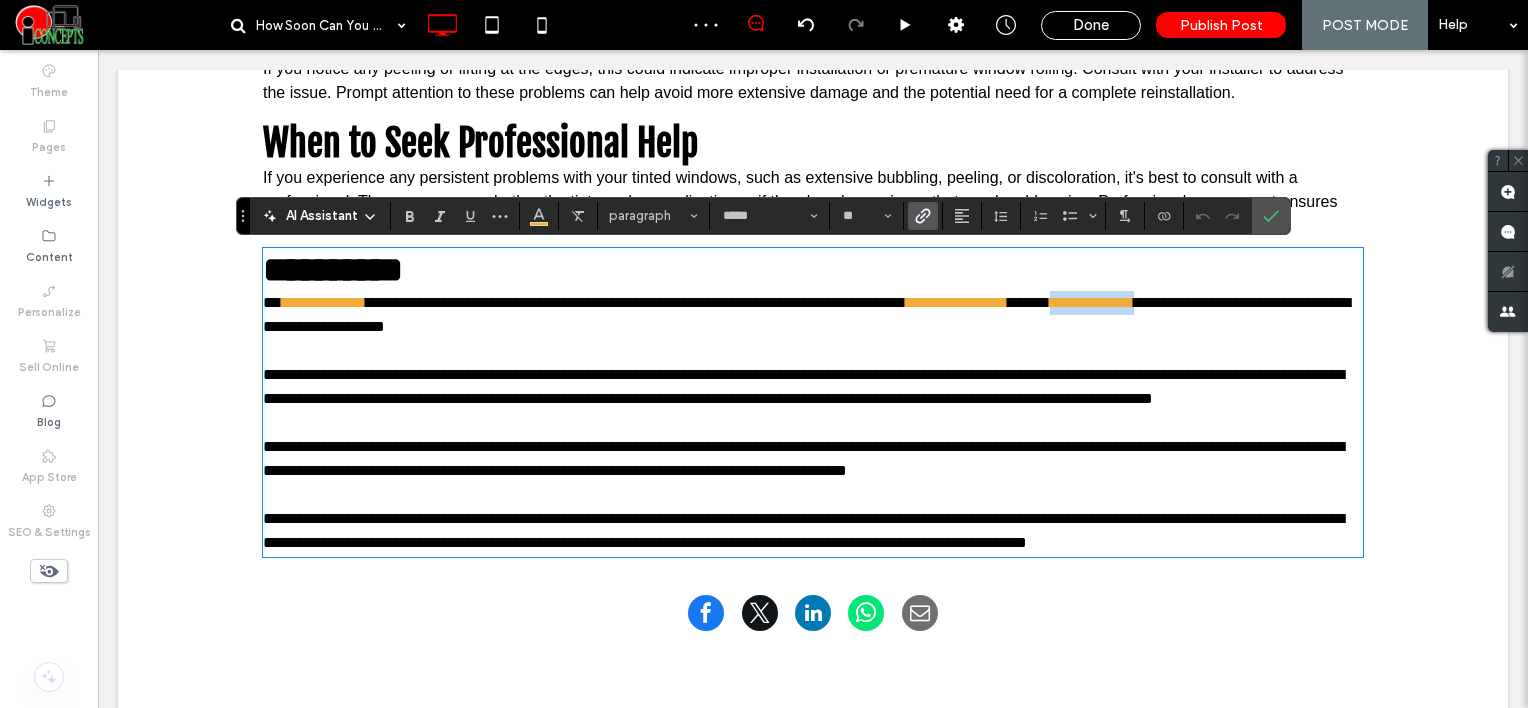 type on "**********" 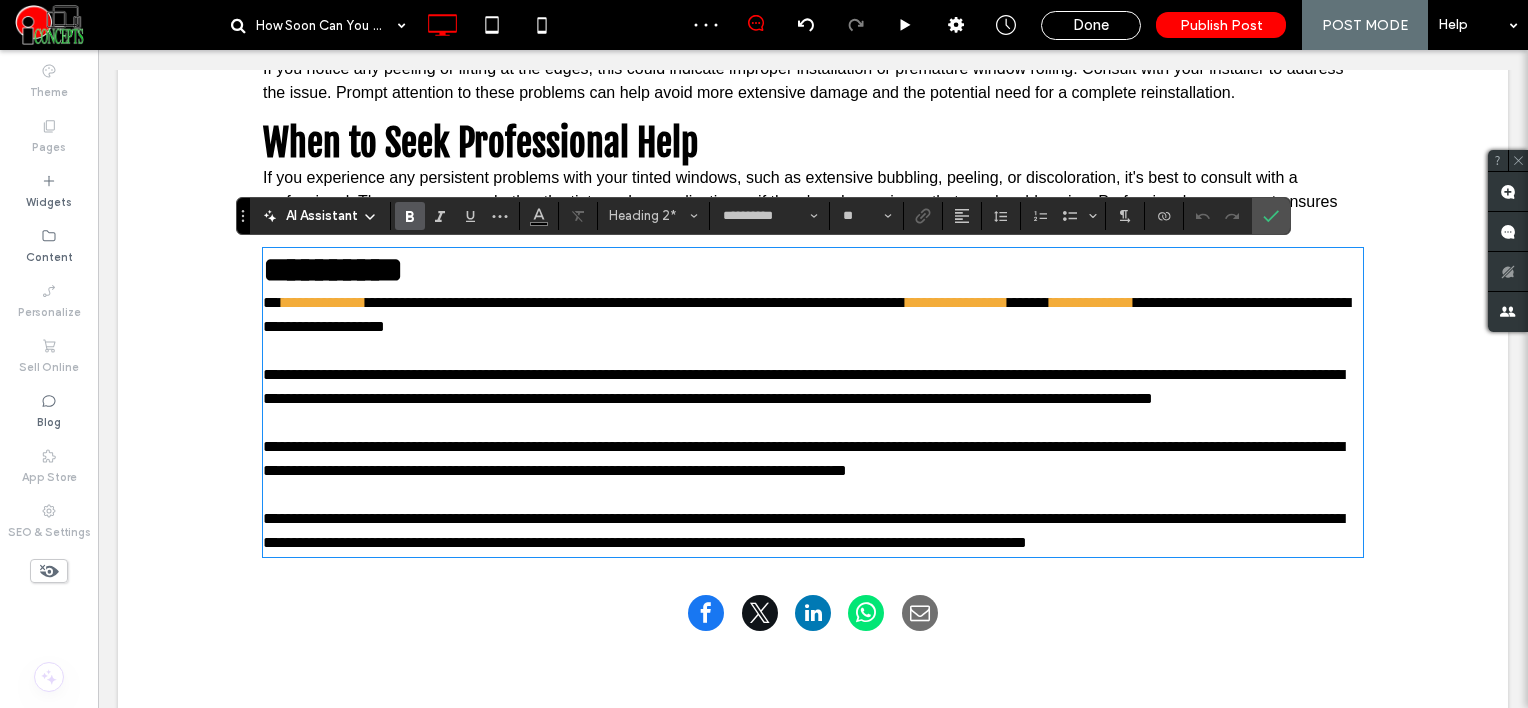 click on "**********" at bounding box center (813, 270) 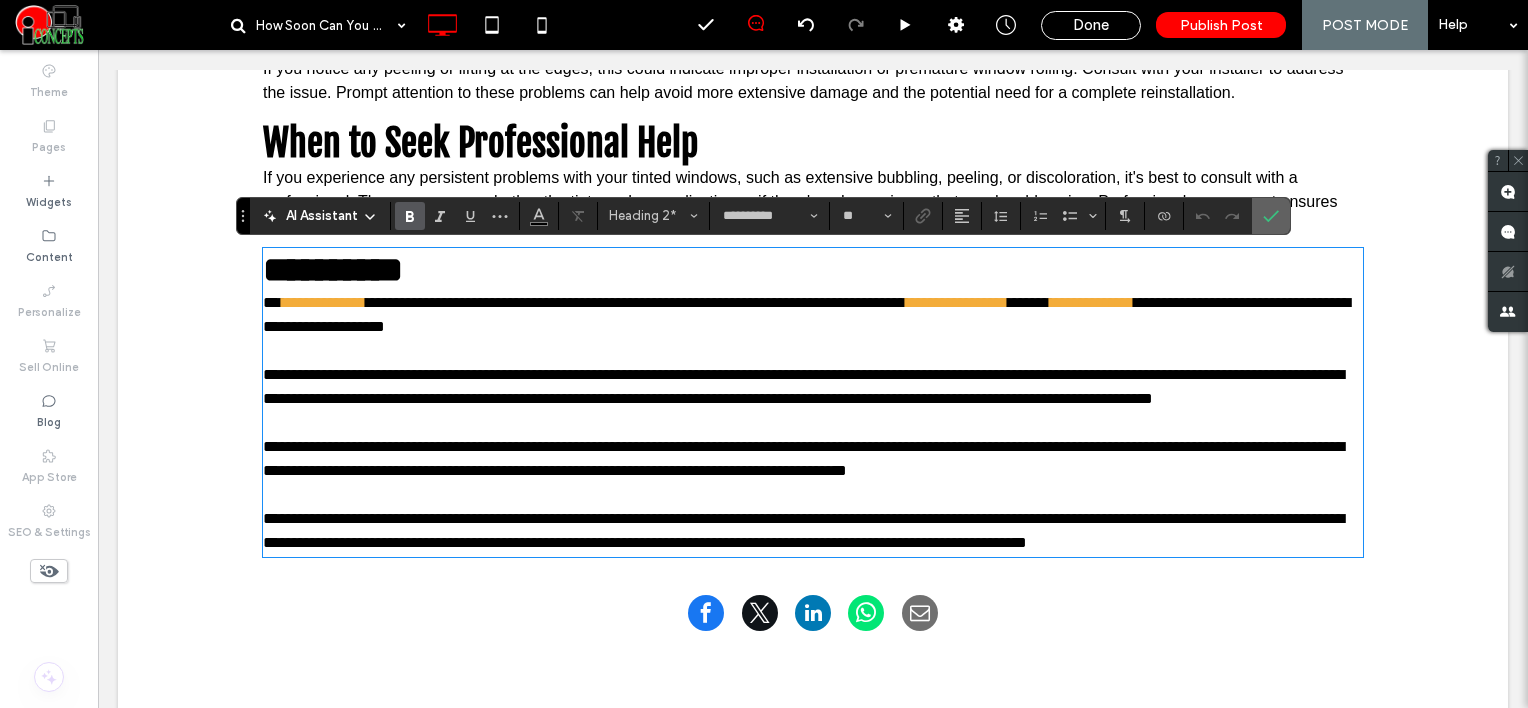click at bounding box center [1271, 216] 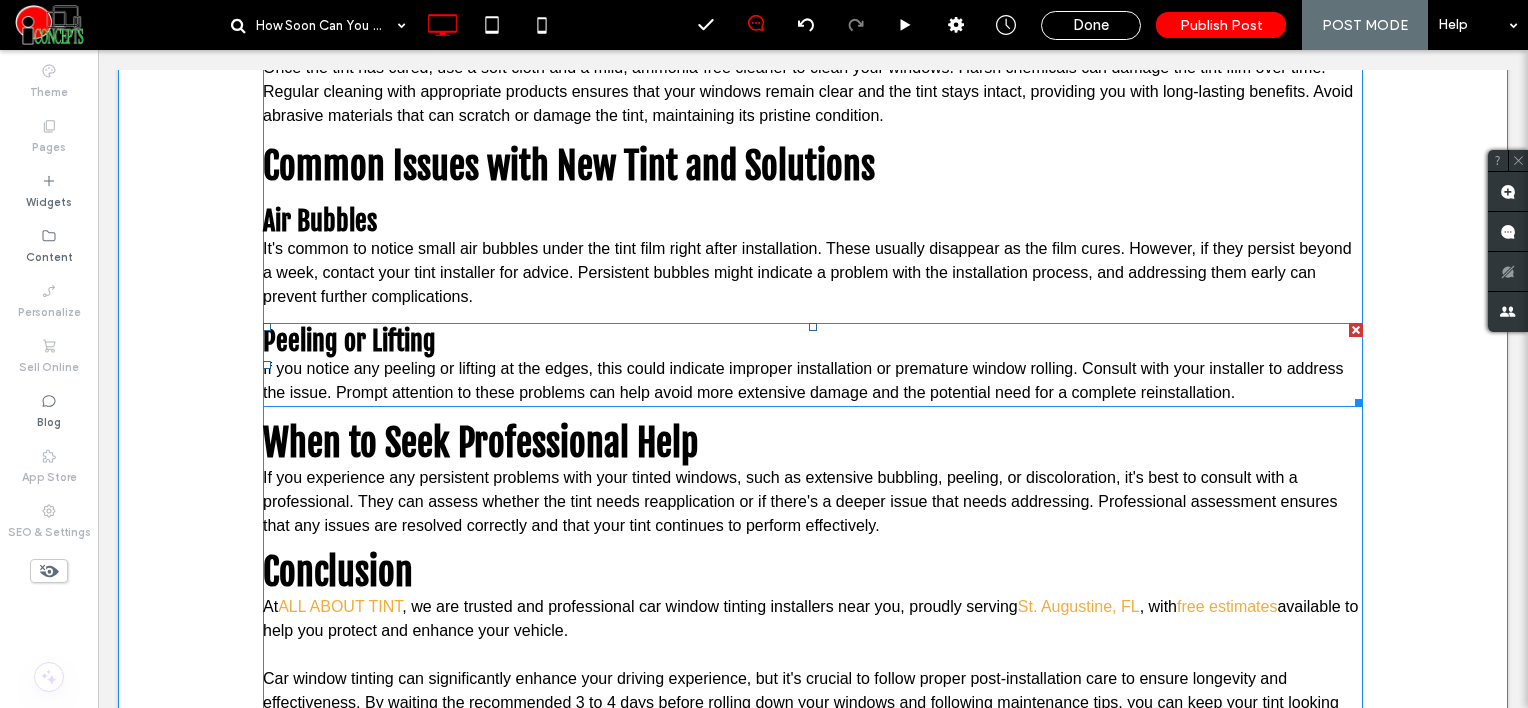 scroll, scrollTop: 2800, scrollLeft: 0, axis: vertical 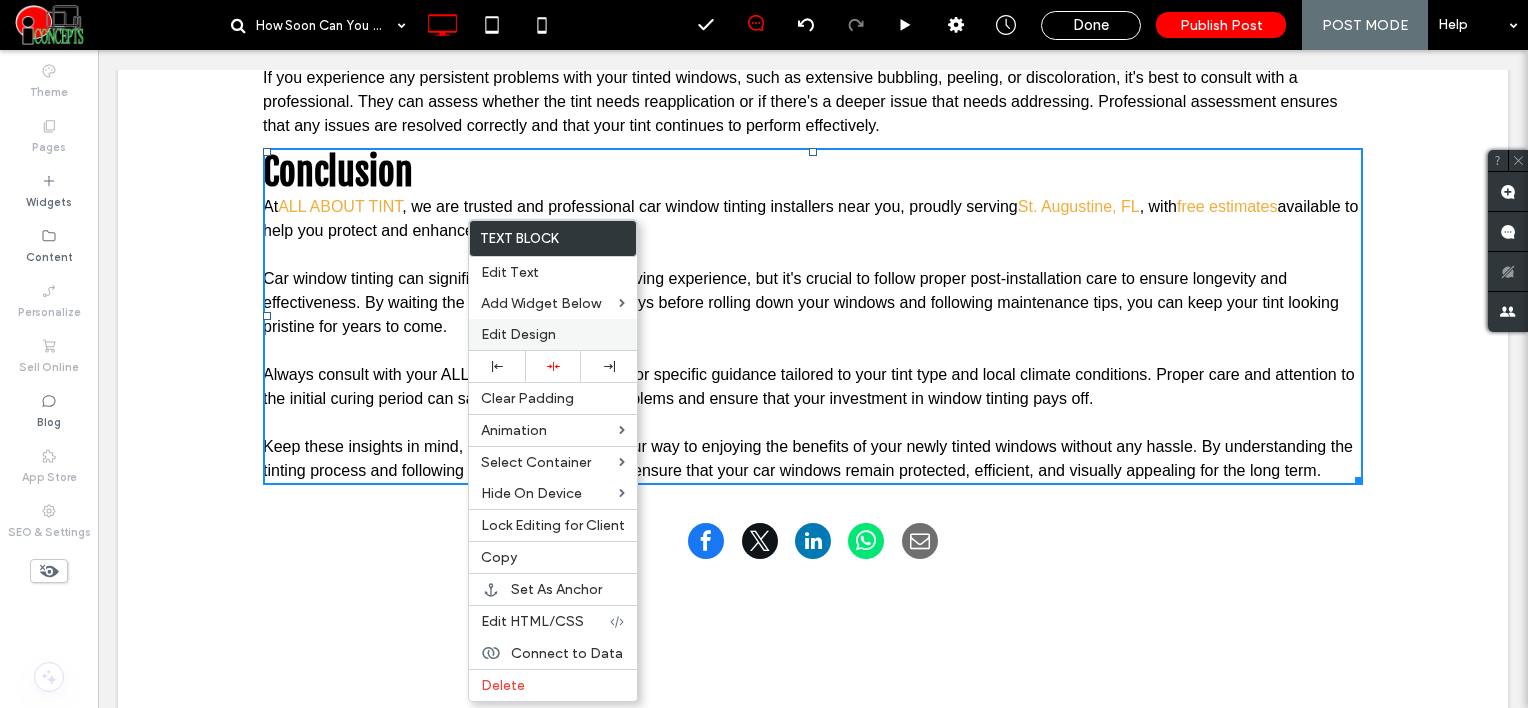 click on "Edit Design" at bounding box center [518, 334] 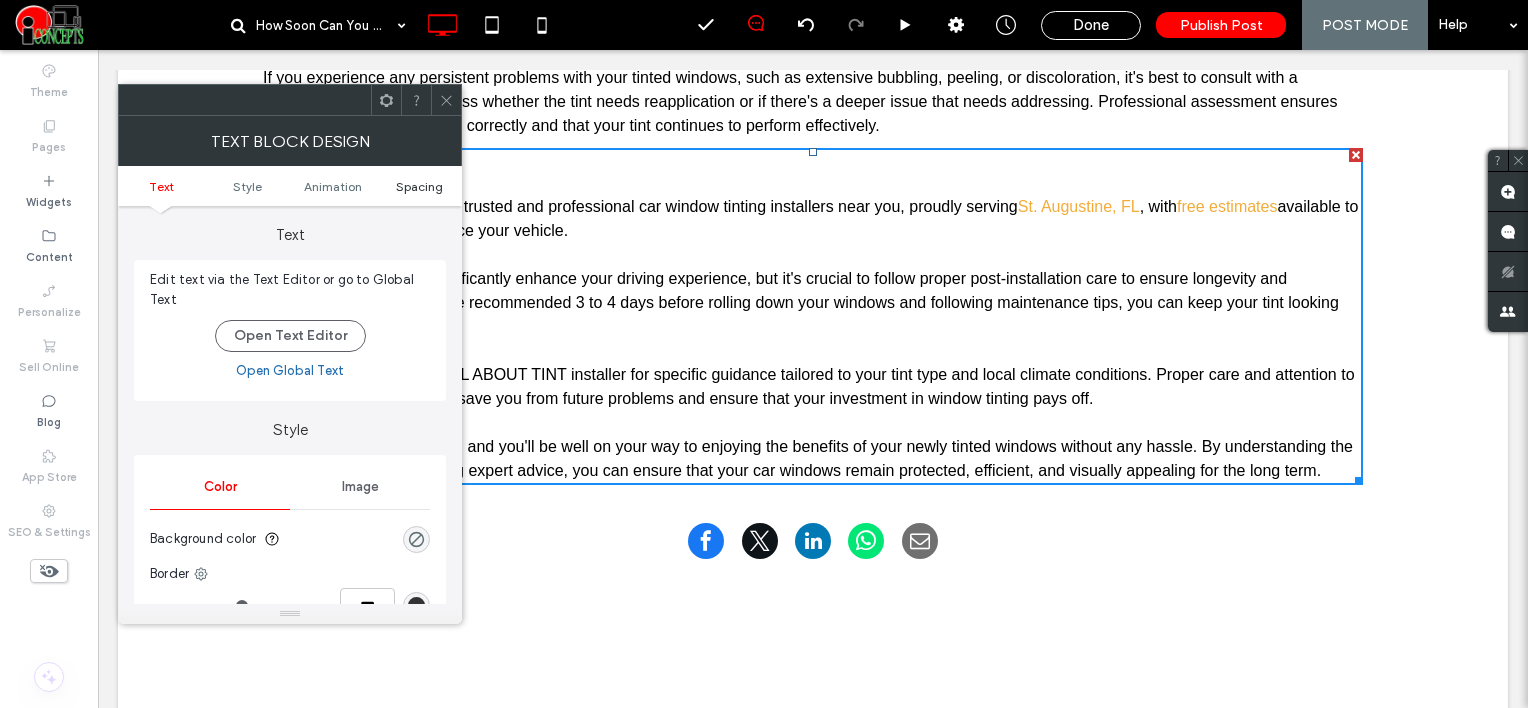 click on "Spacing" at bounding box center [419, 186] 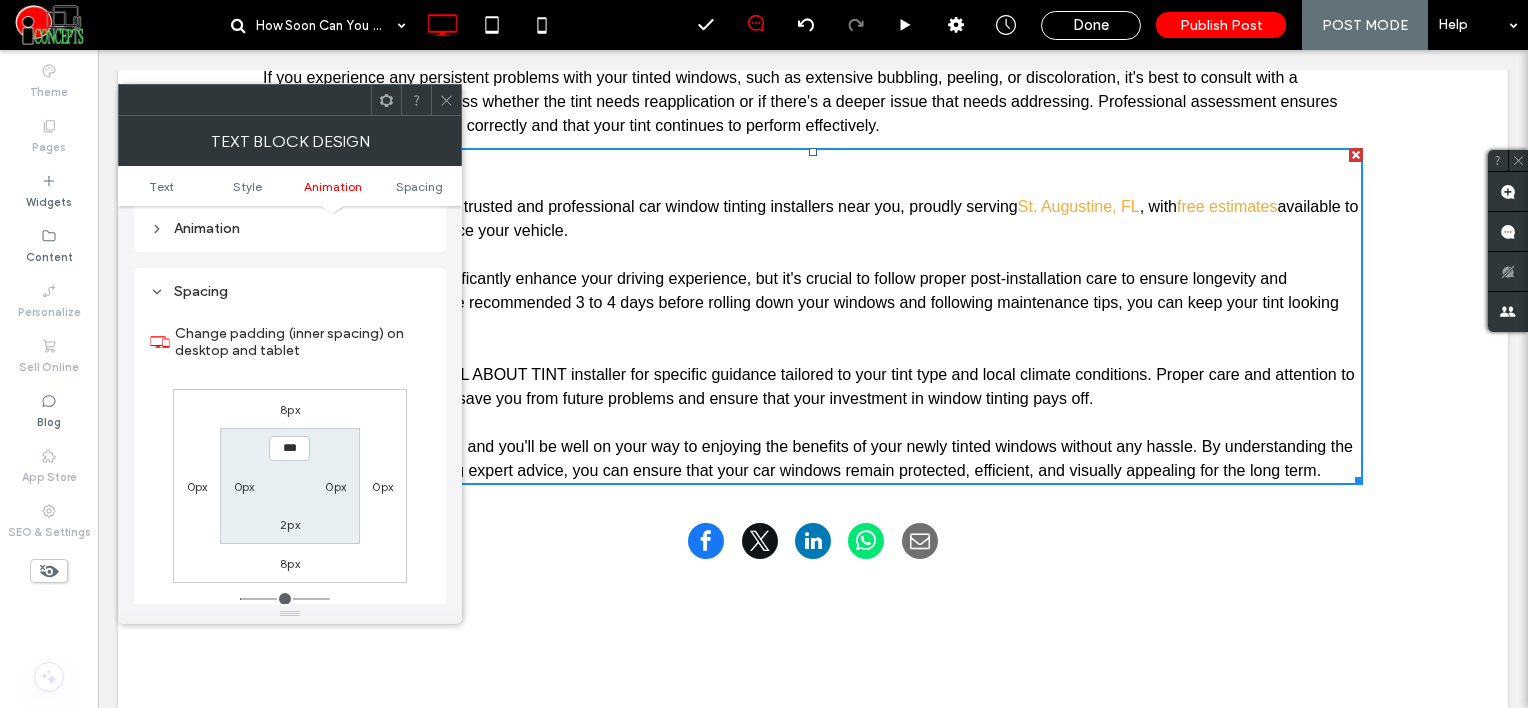 scroll, scrollTop: 572, scrollLeft: 0, axis: vertical 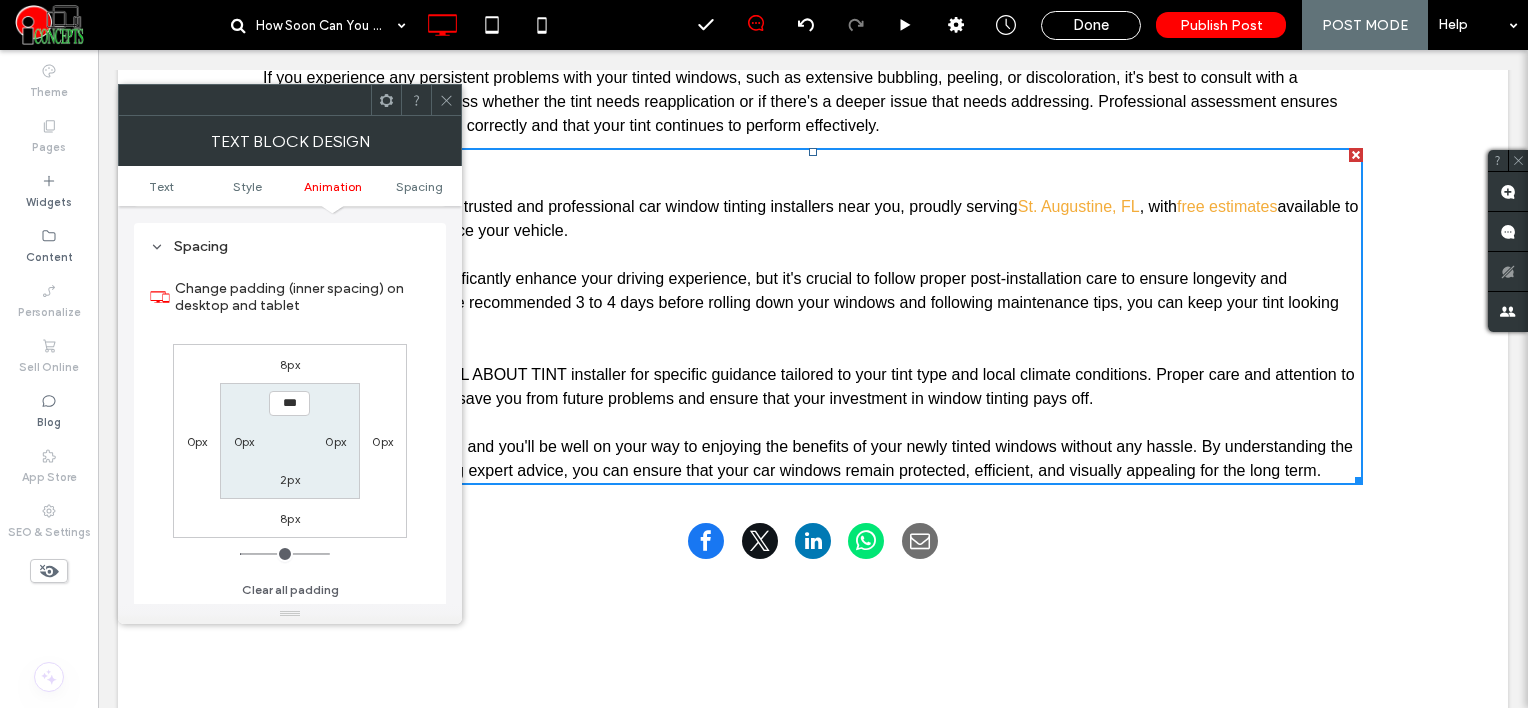 click on "8px" at bounding box center [290, 364] 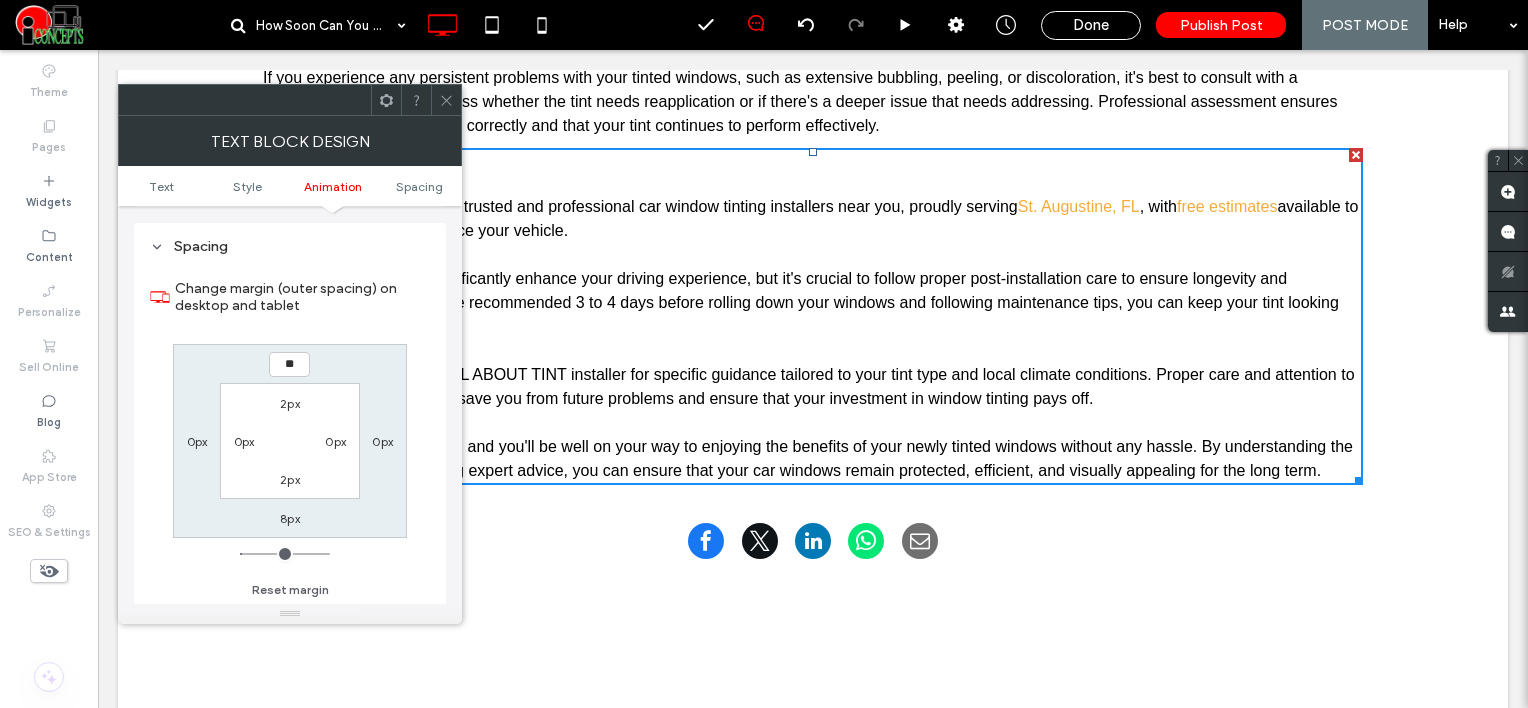 type on "**" 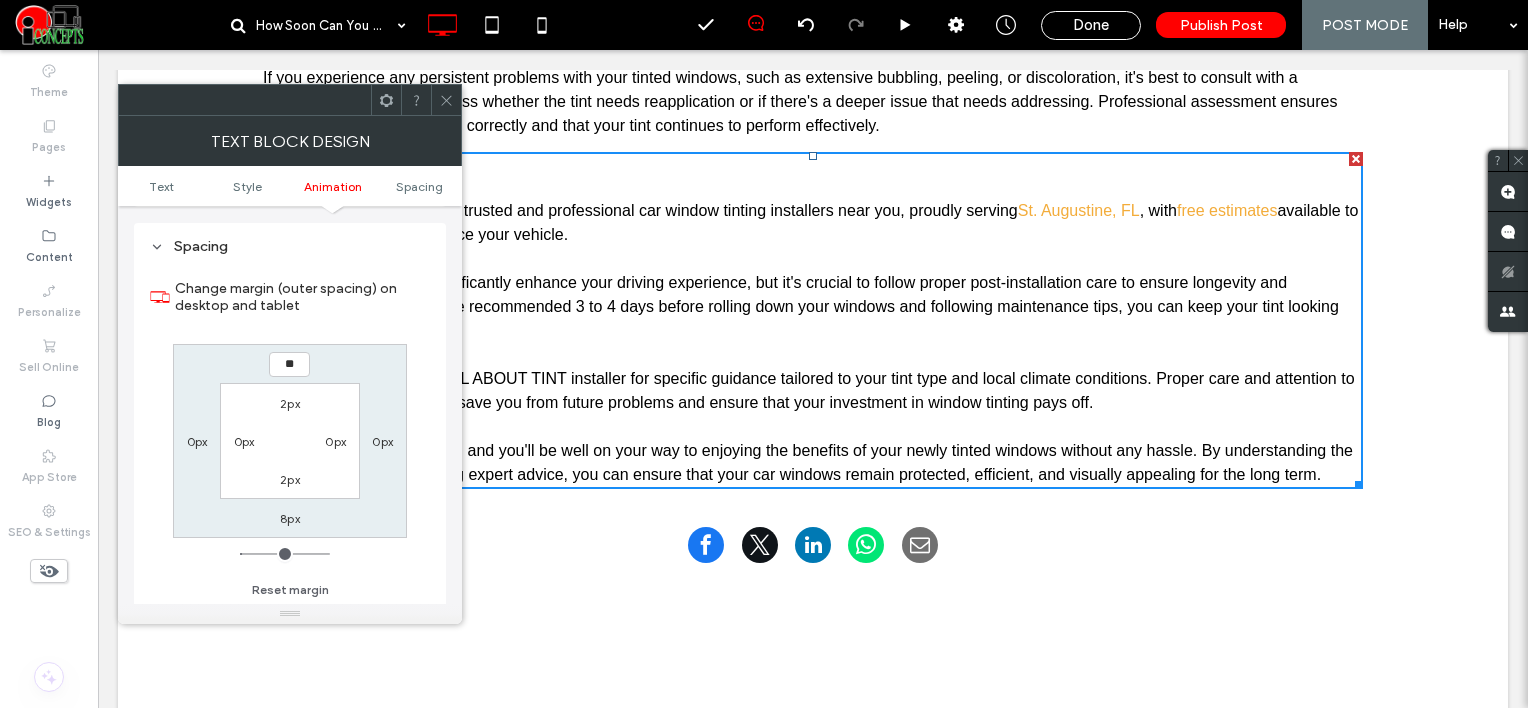 type on "**" 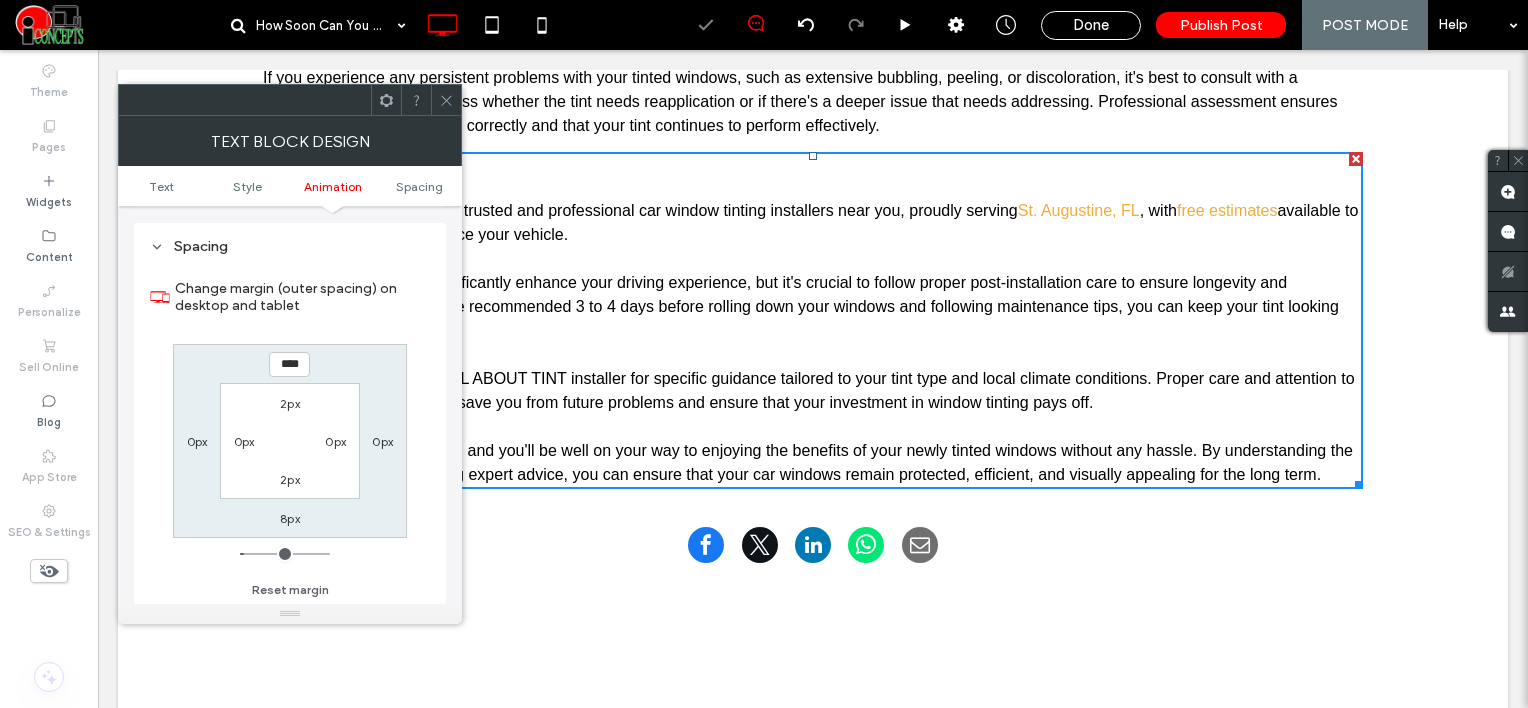 click at bounding box center (446, 100) 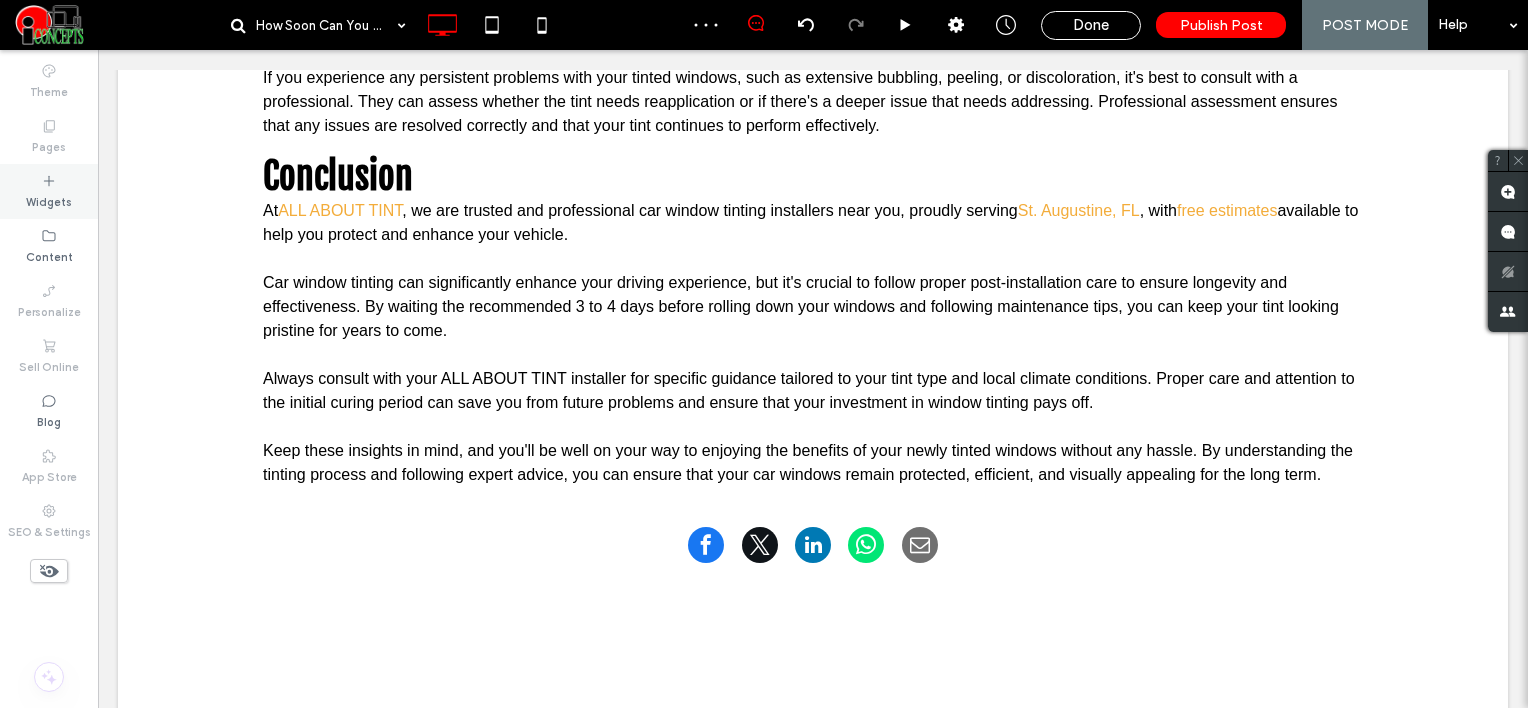click on "Widgets" at bounding box center (49, 191) 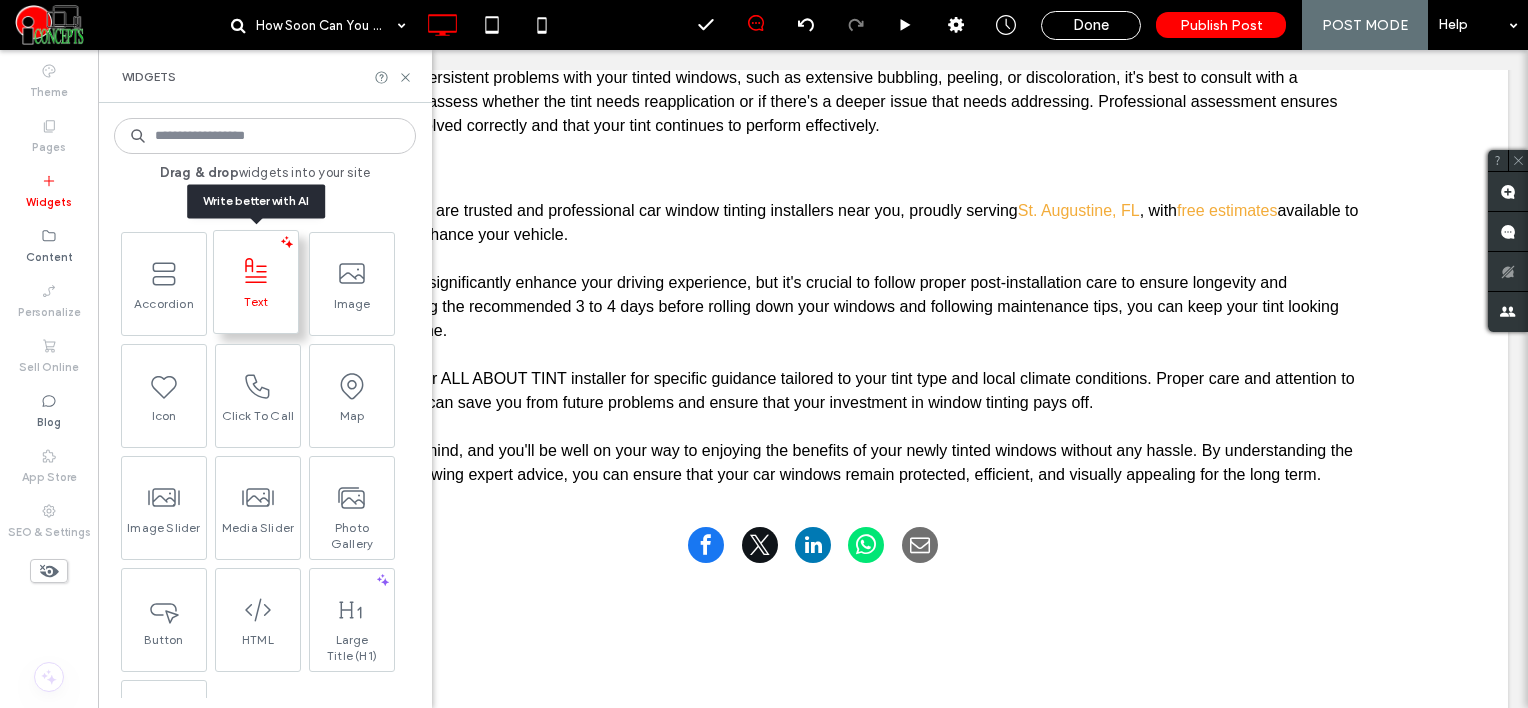 click 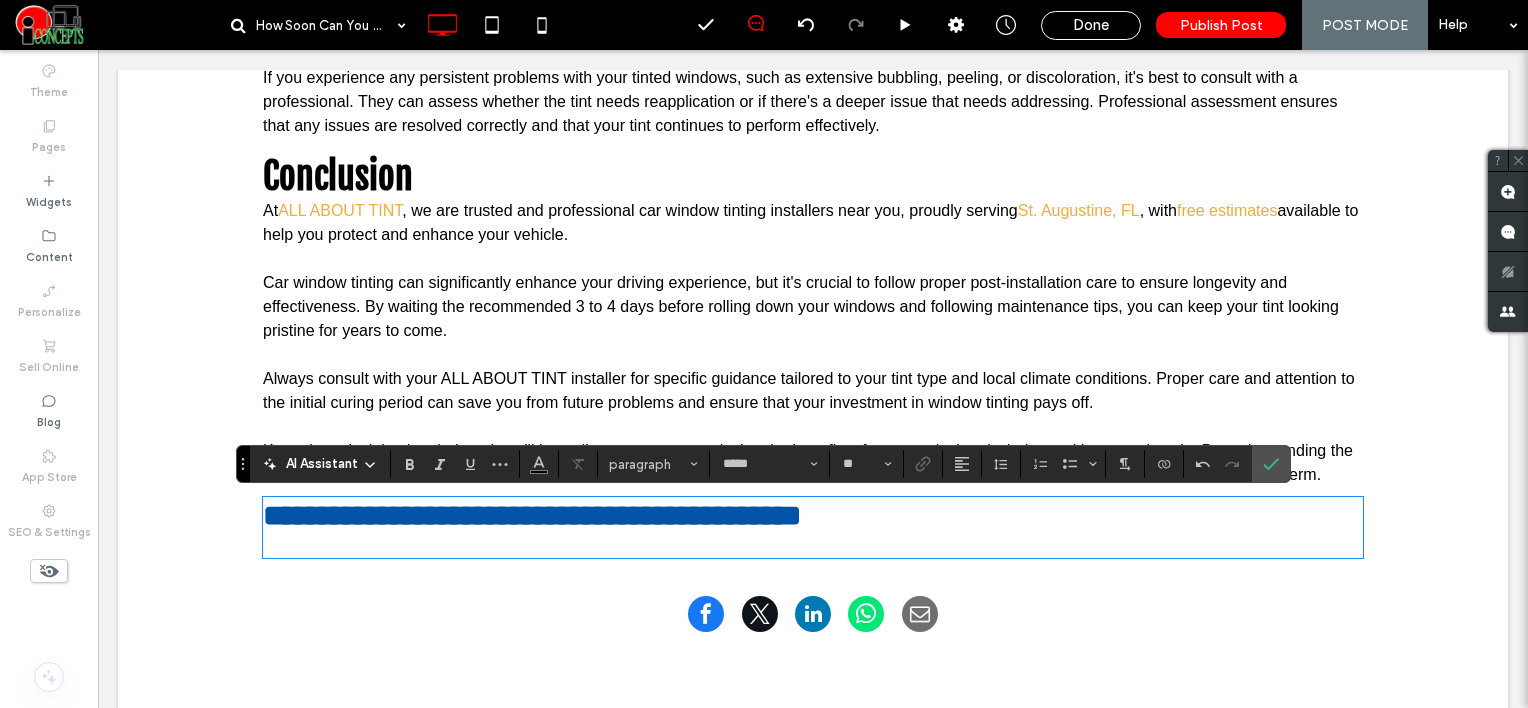type on "**********" 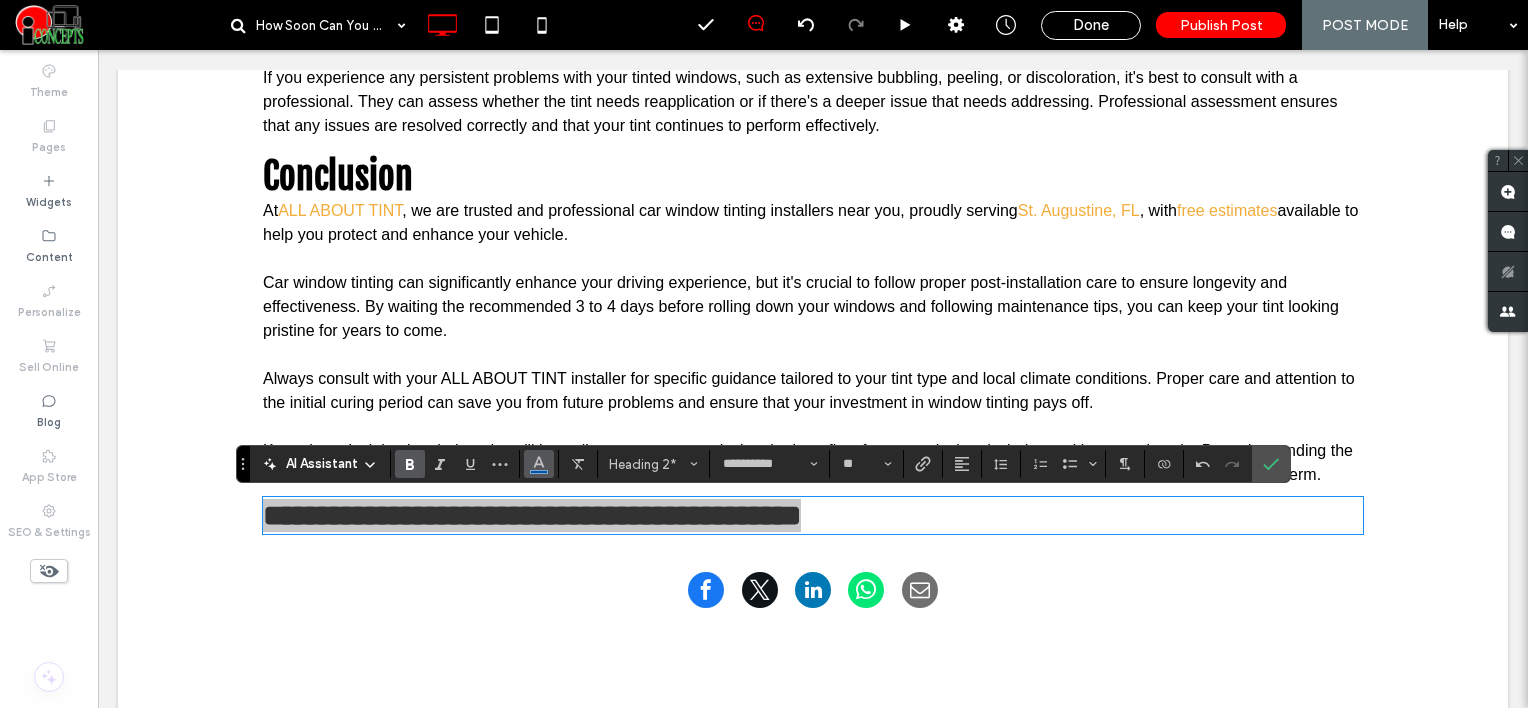 click at bounding box center (539, 464) 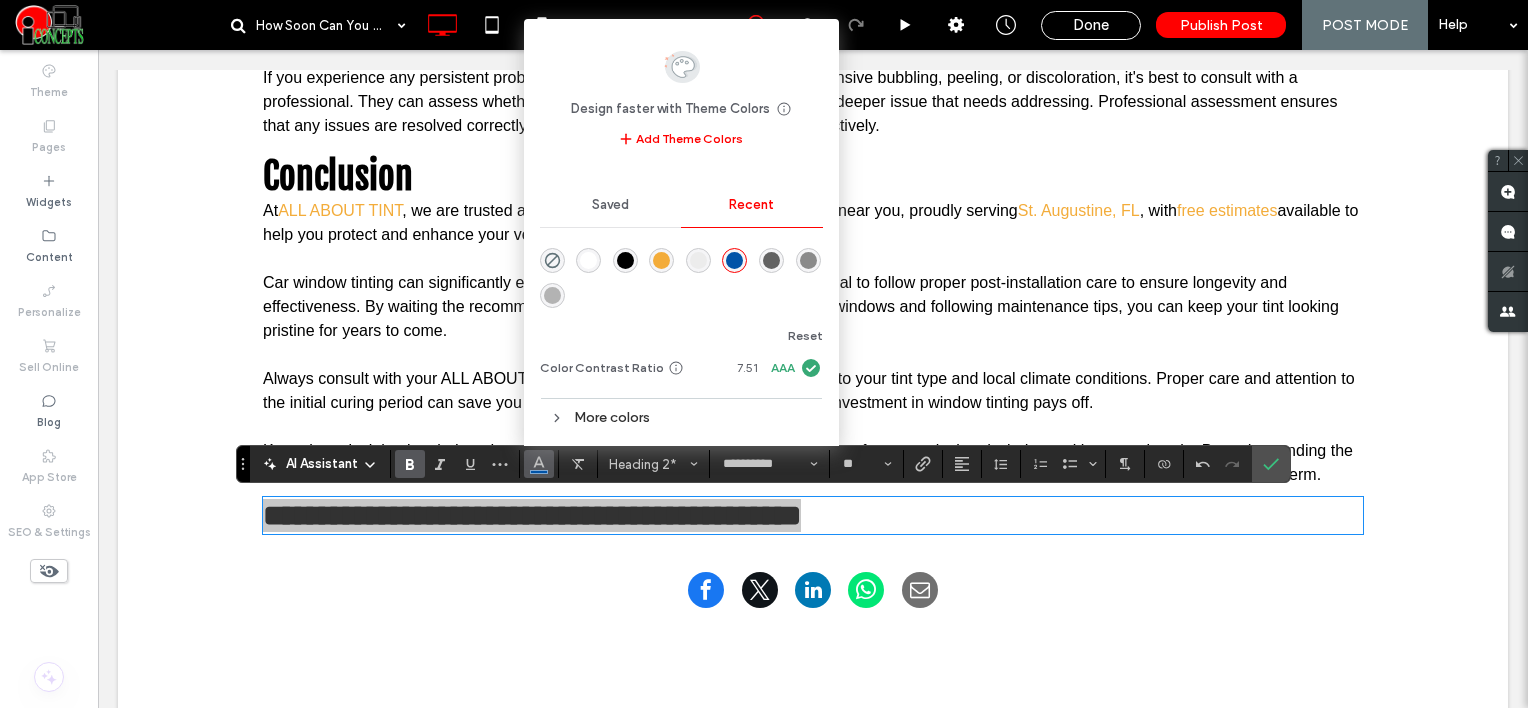 click at bounding box center [625, 260] 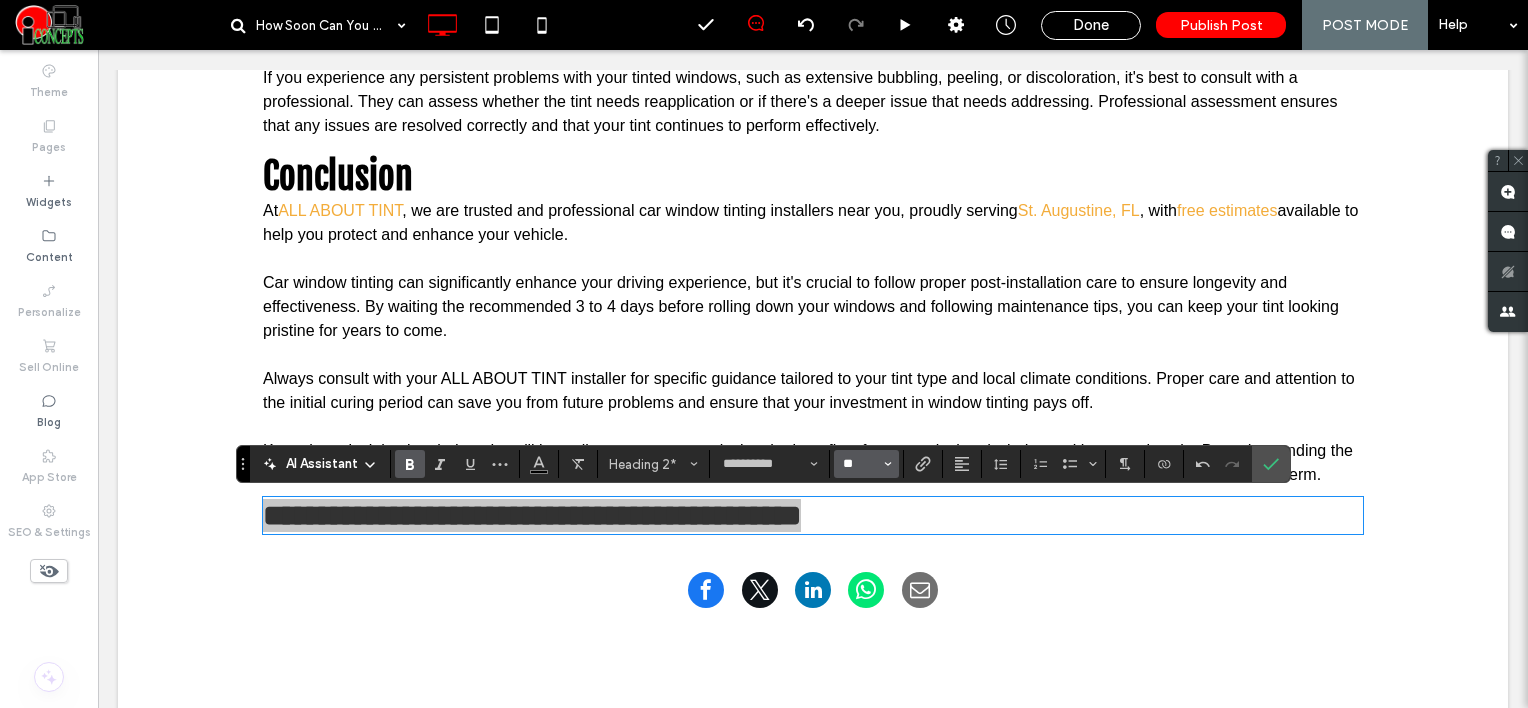 click on "**" at bounding box center (860, 464) 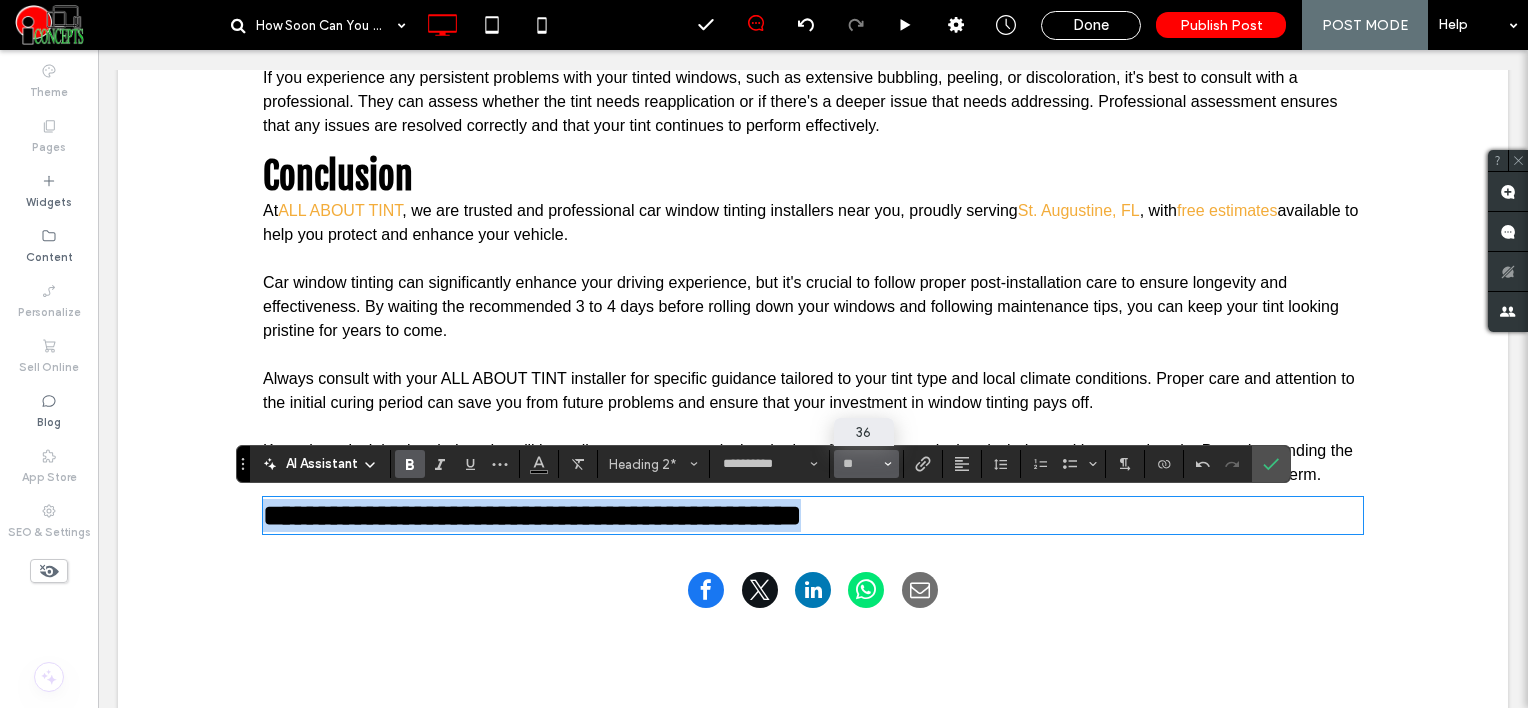 type on "**" 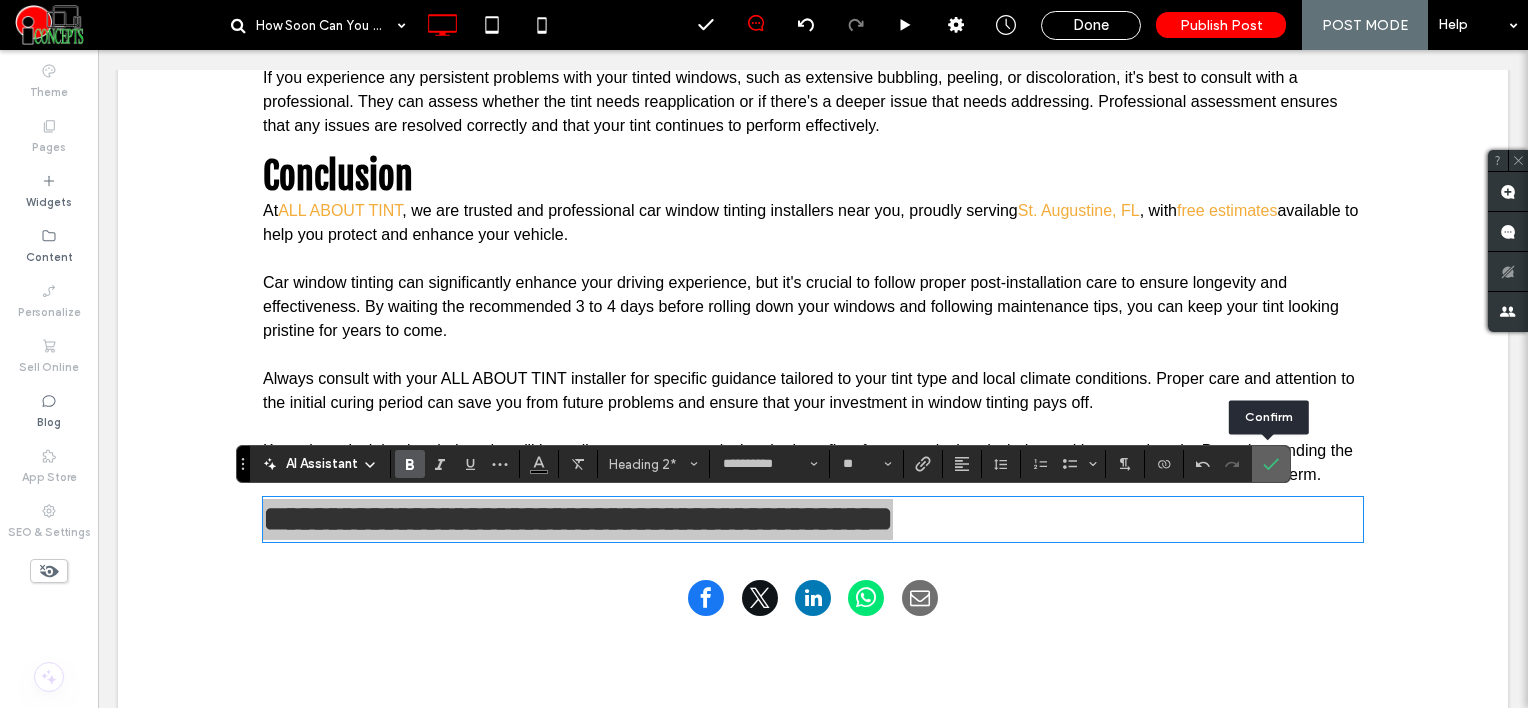 click at bounding box center (1271, 464) 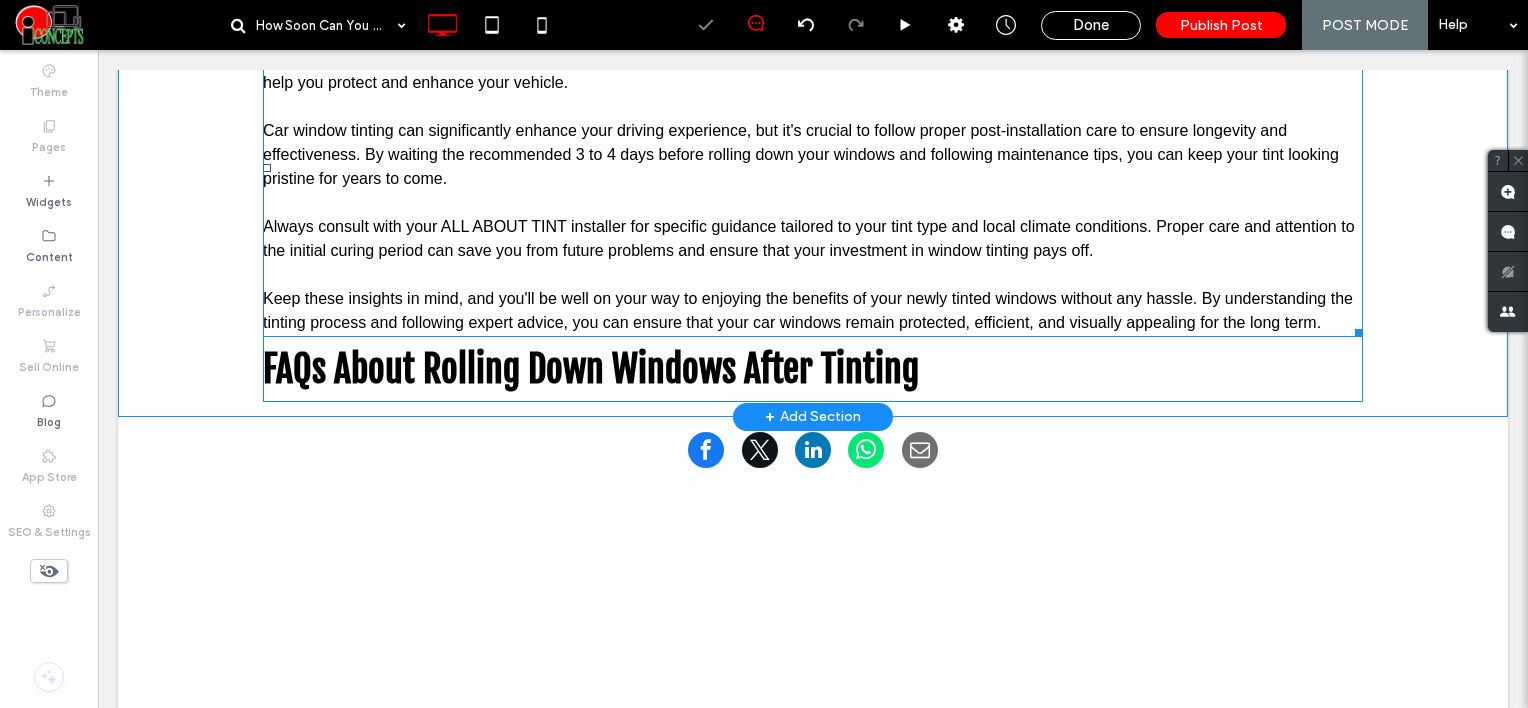 scroll, scrollTop: 3000, scrollLeft: 0, axis: vertical 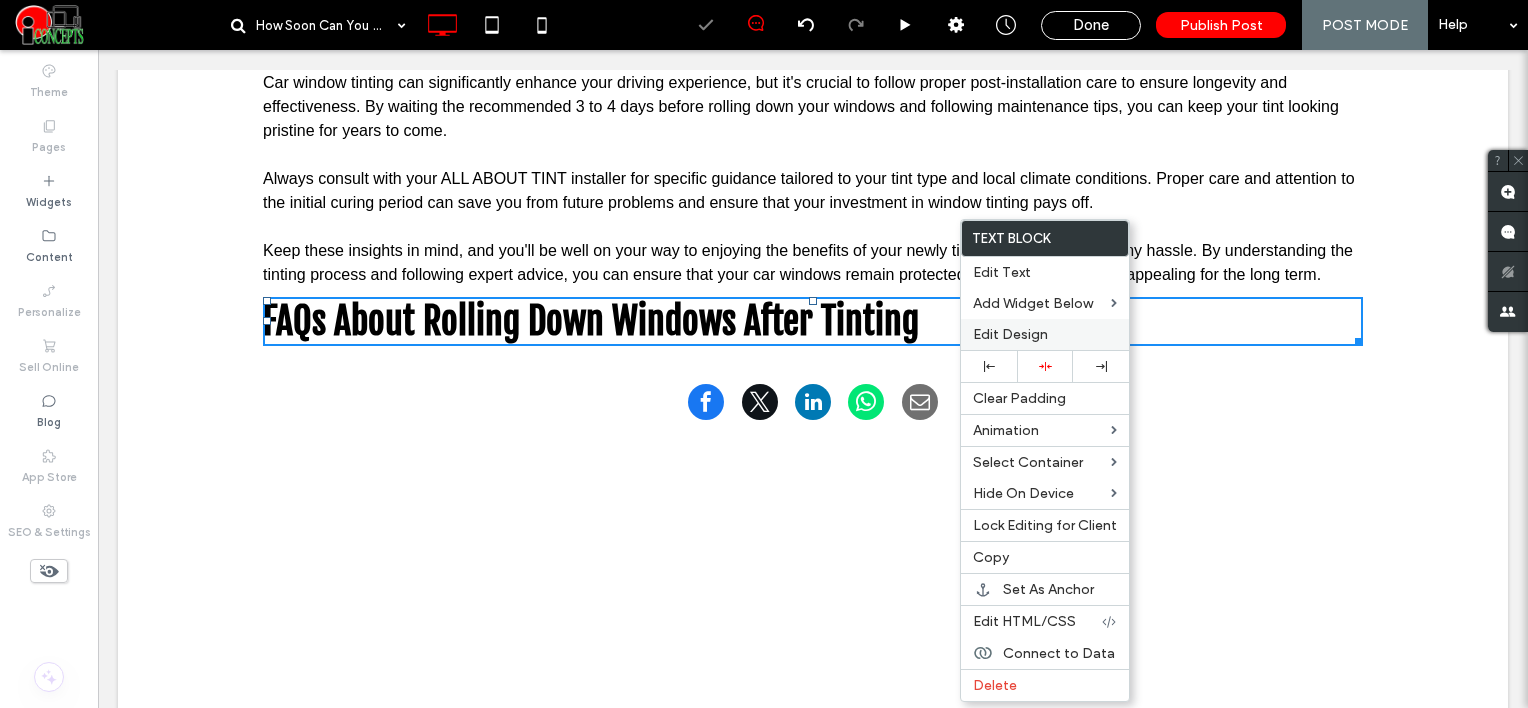 click on "Edit Design" at bounding box center [1010, 334] 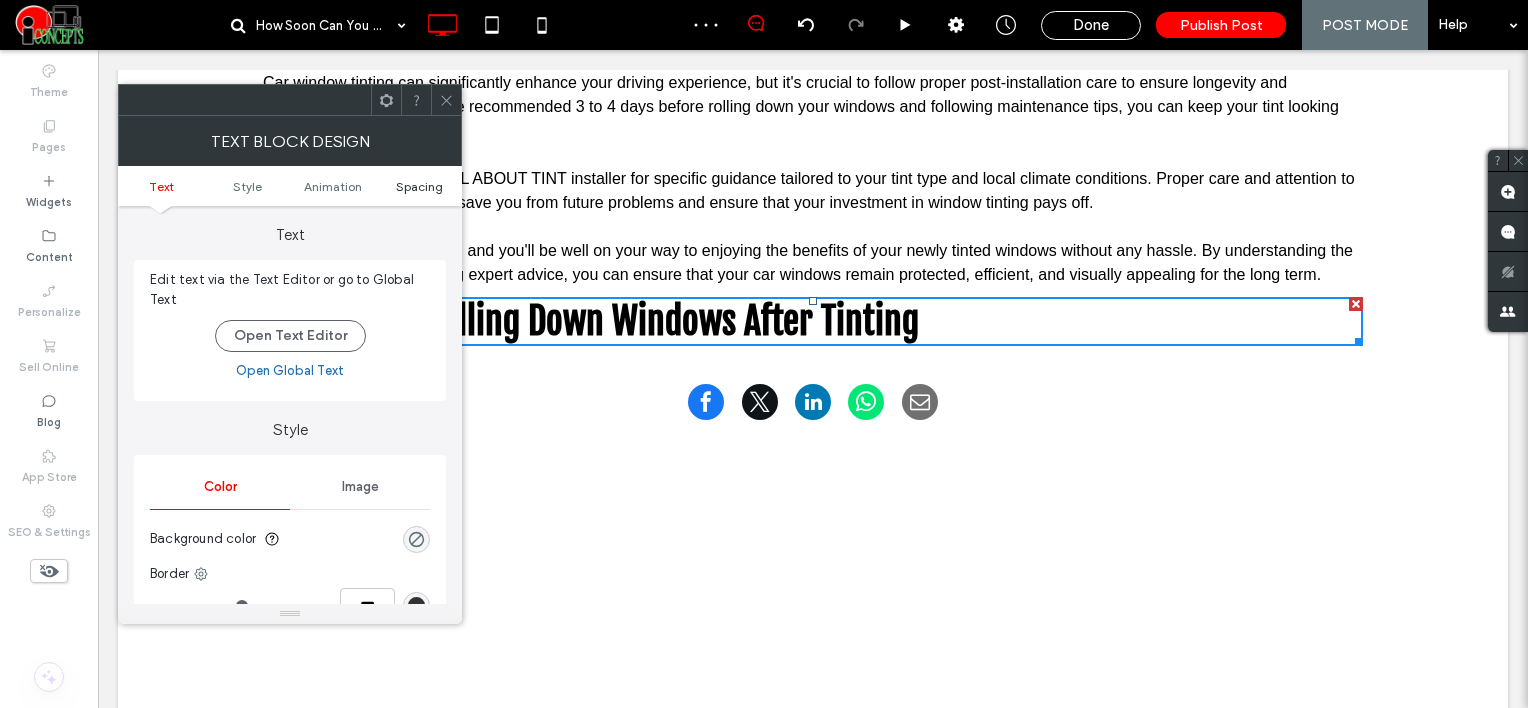 click on "Spacing" at bounding box center [419, 186] 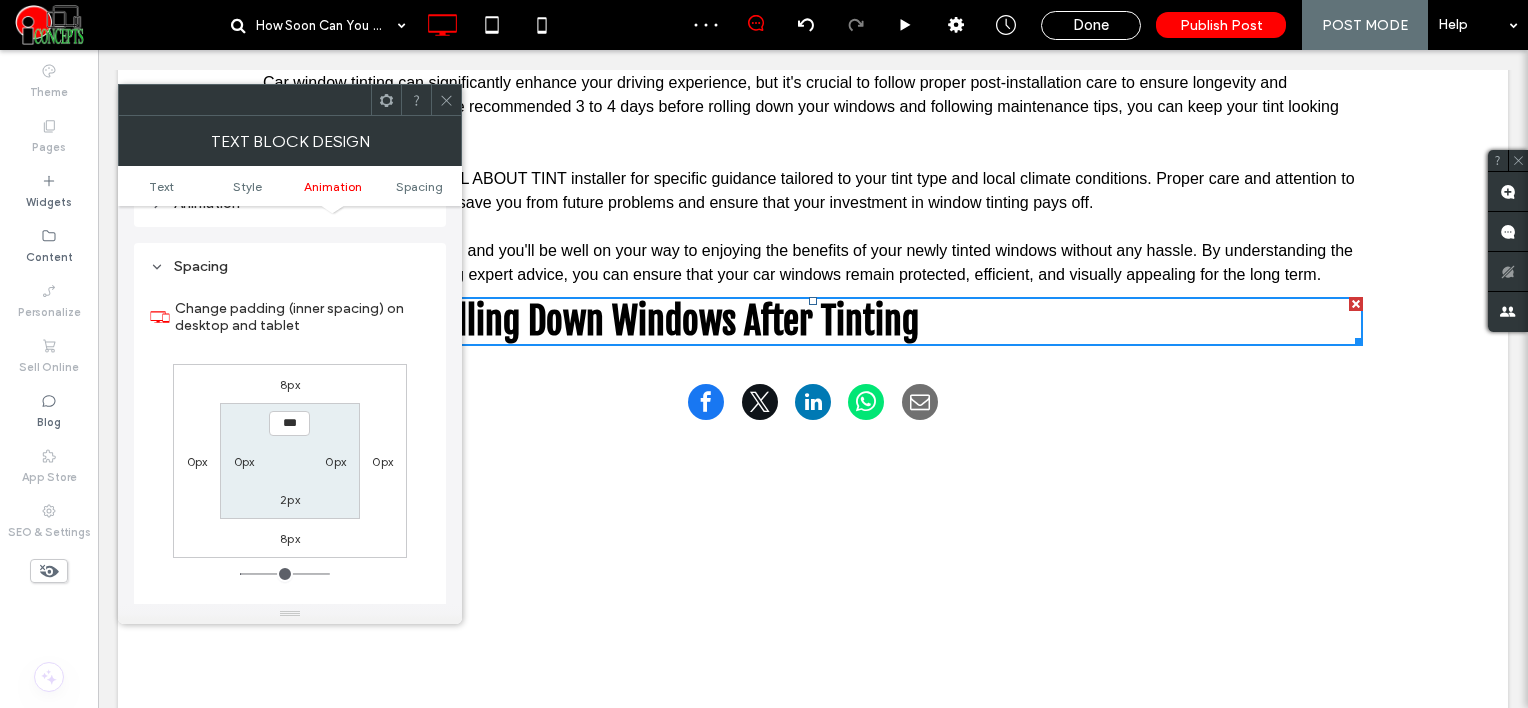 scroll, scrollTop: 572, scrollLeft: 0, axis: vertical 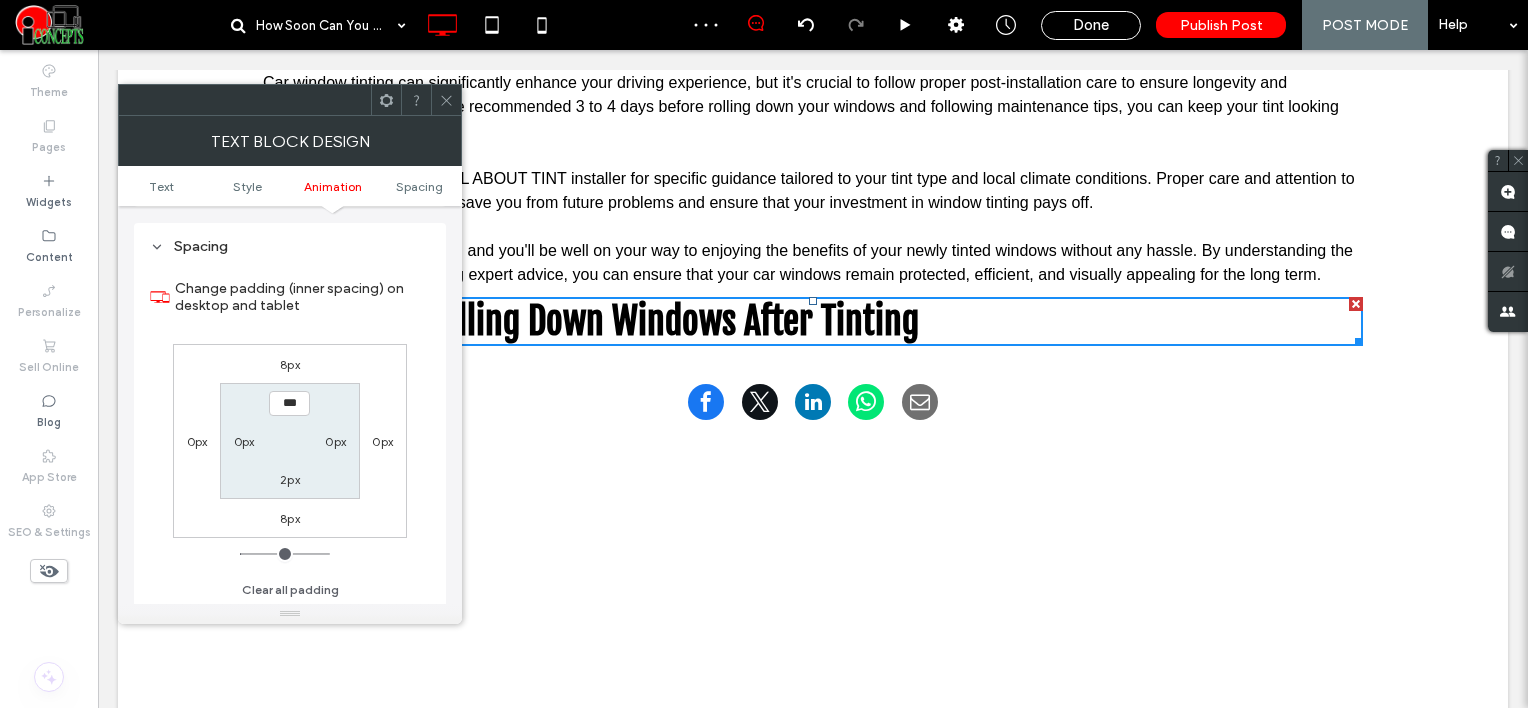 click on "8px" at bounding box center [290, 364] 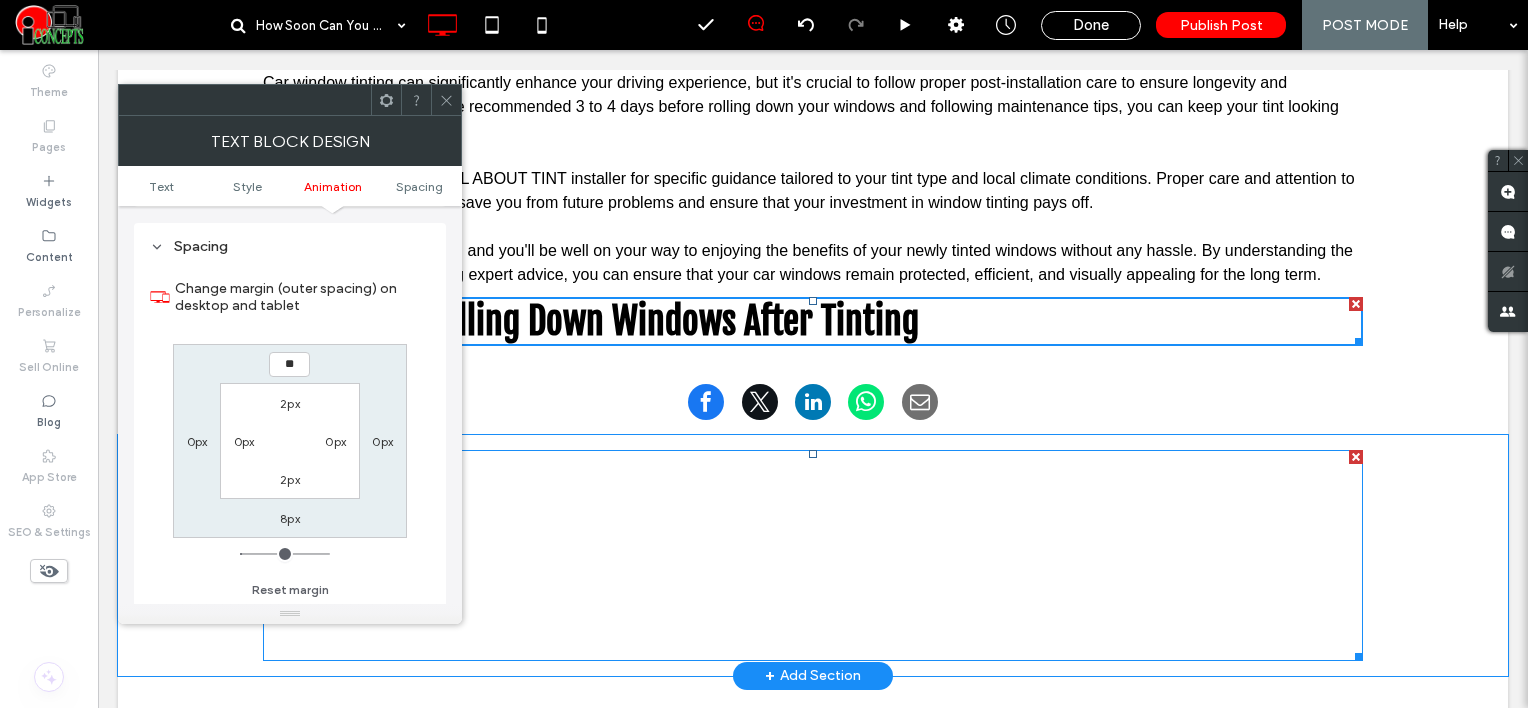 type on "**" 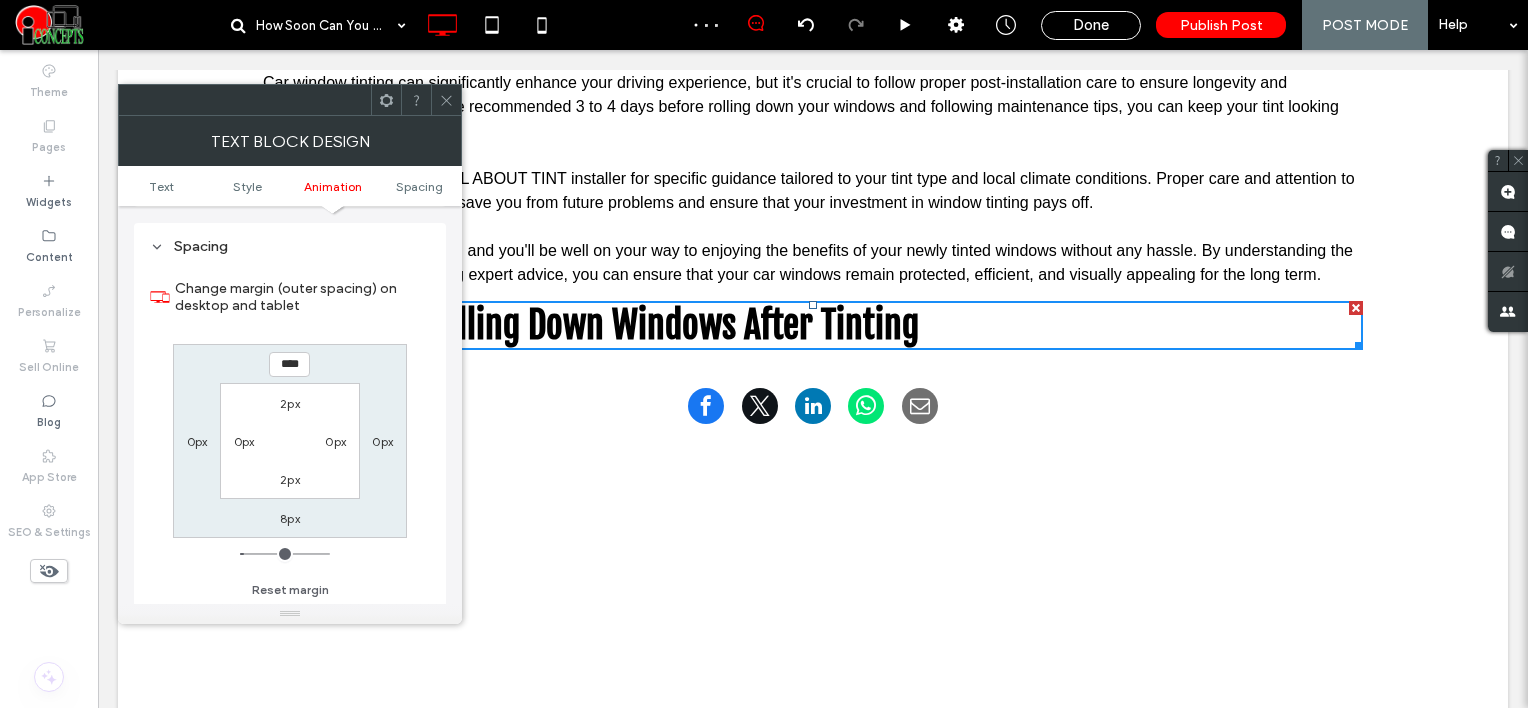 click 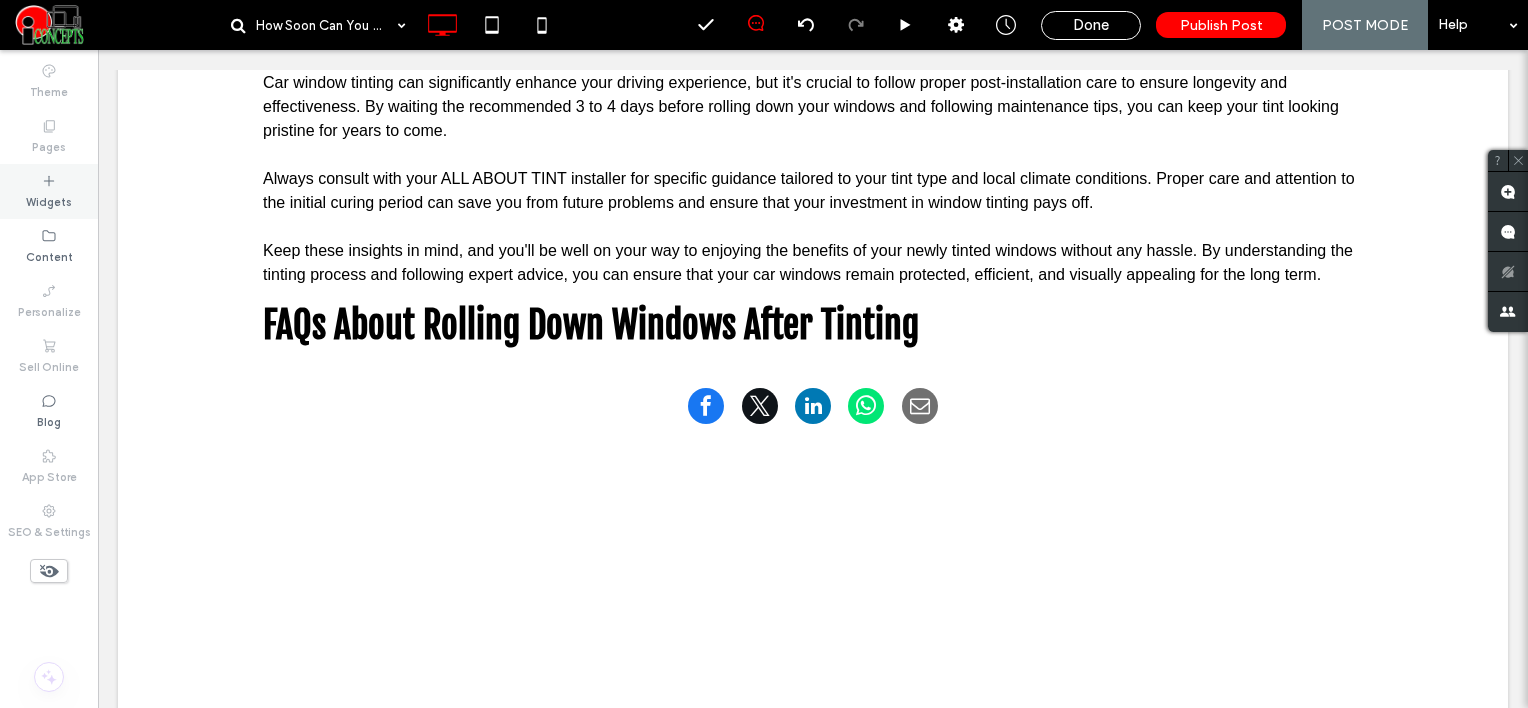 click on "Widgets" at bounding box center [49, 200] 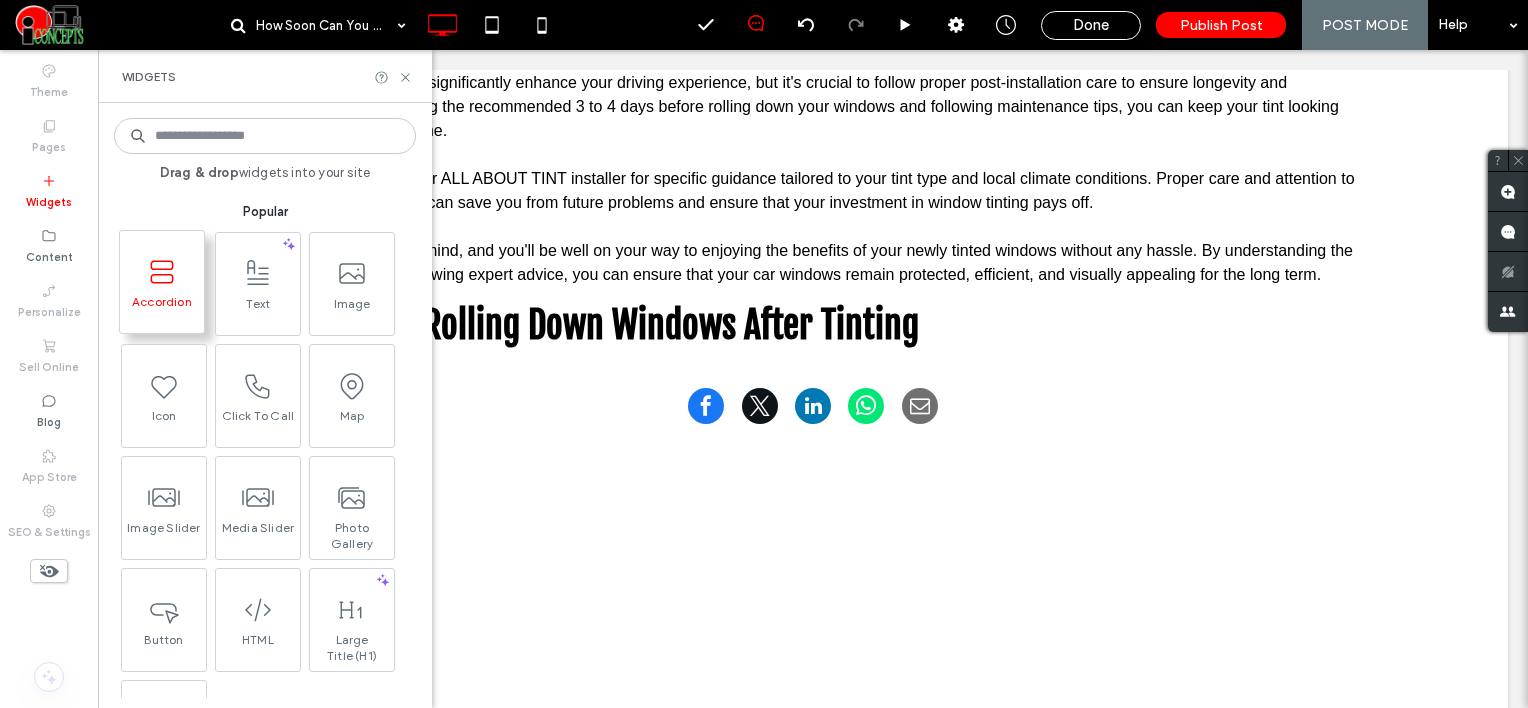 click 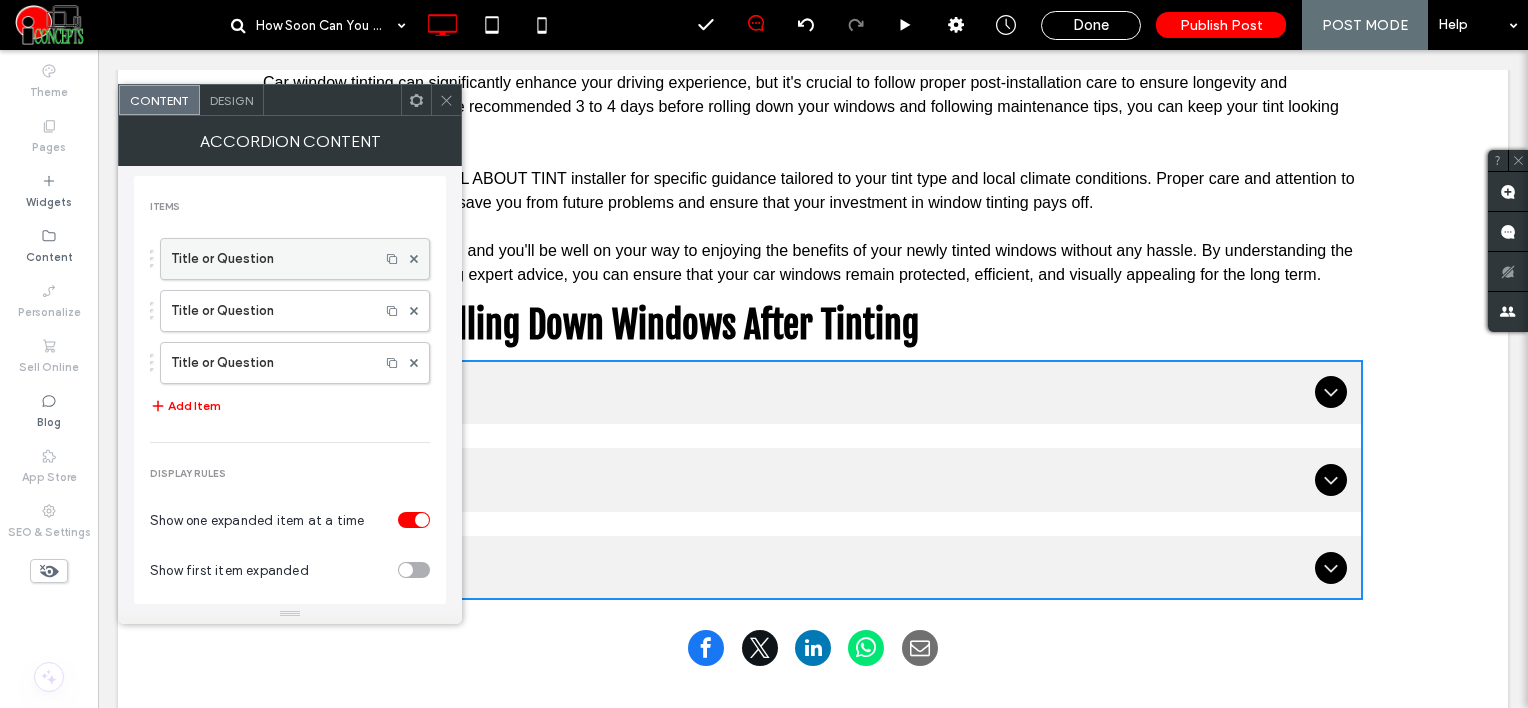 click on "Title or Question" at bounding box center (270, 259) 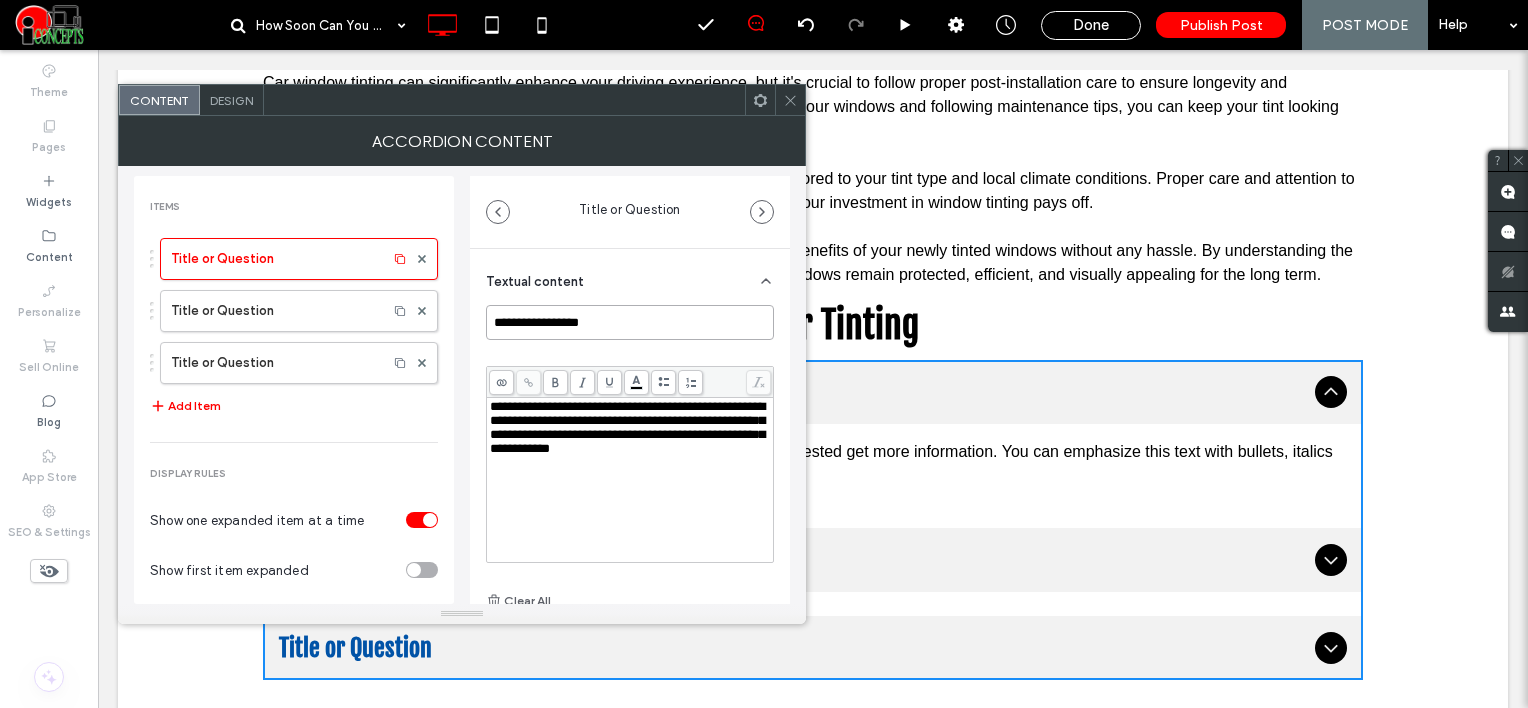 drag, startPoint x: 544, startPoint y: 348, endPoint x: 484, endPoint y: 355, distance: 60.40695 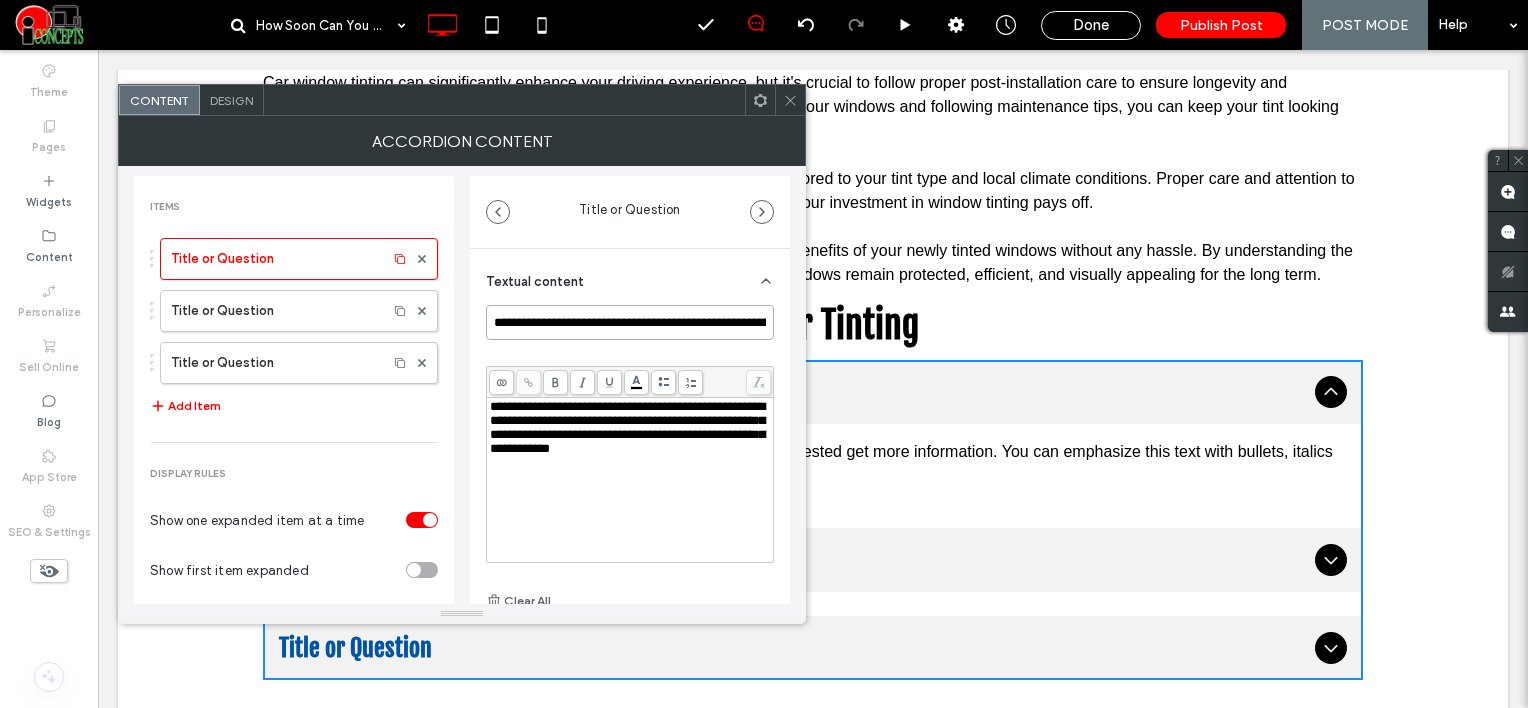 scroll, scrollTop: 0, scrollLeft: 99, axis: horizontal 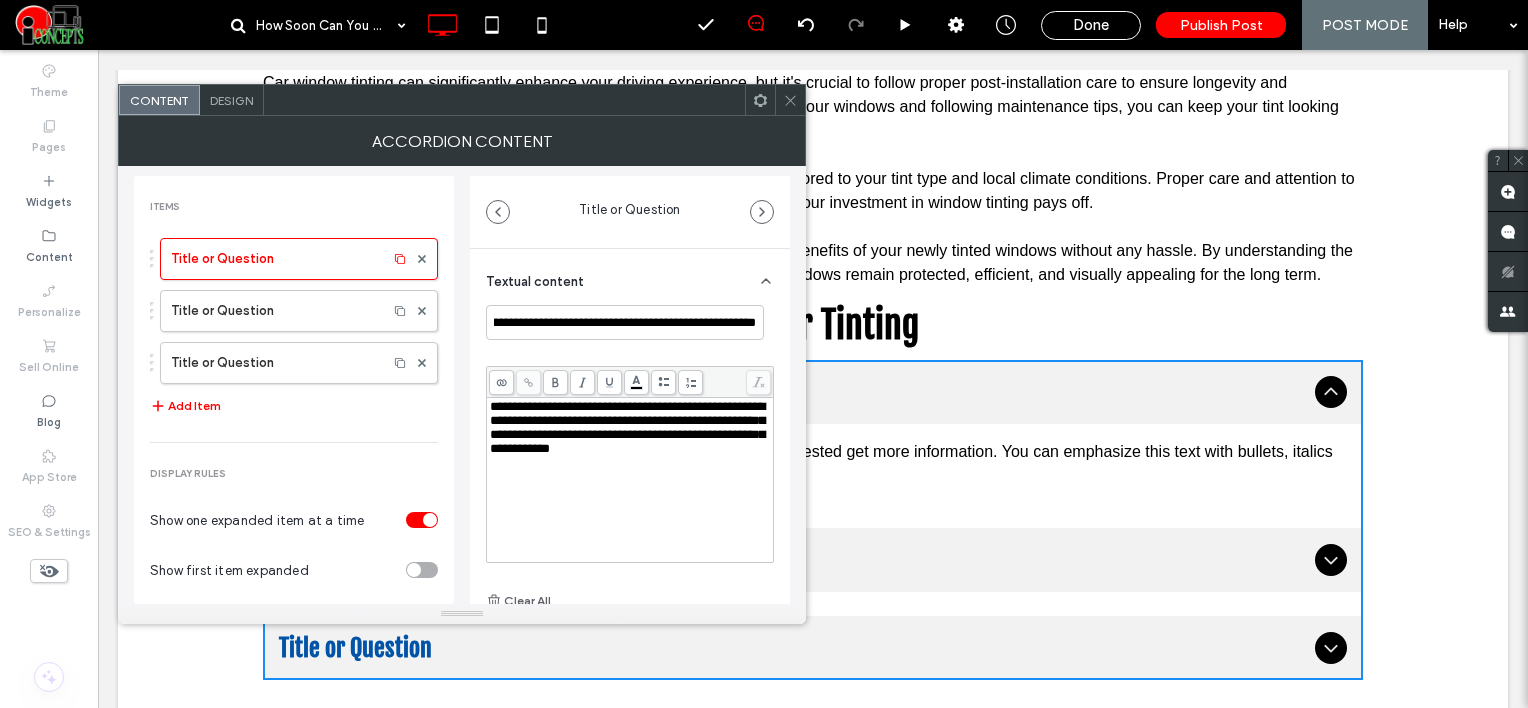 click on "**********" at bounding box center [630, 428] 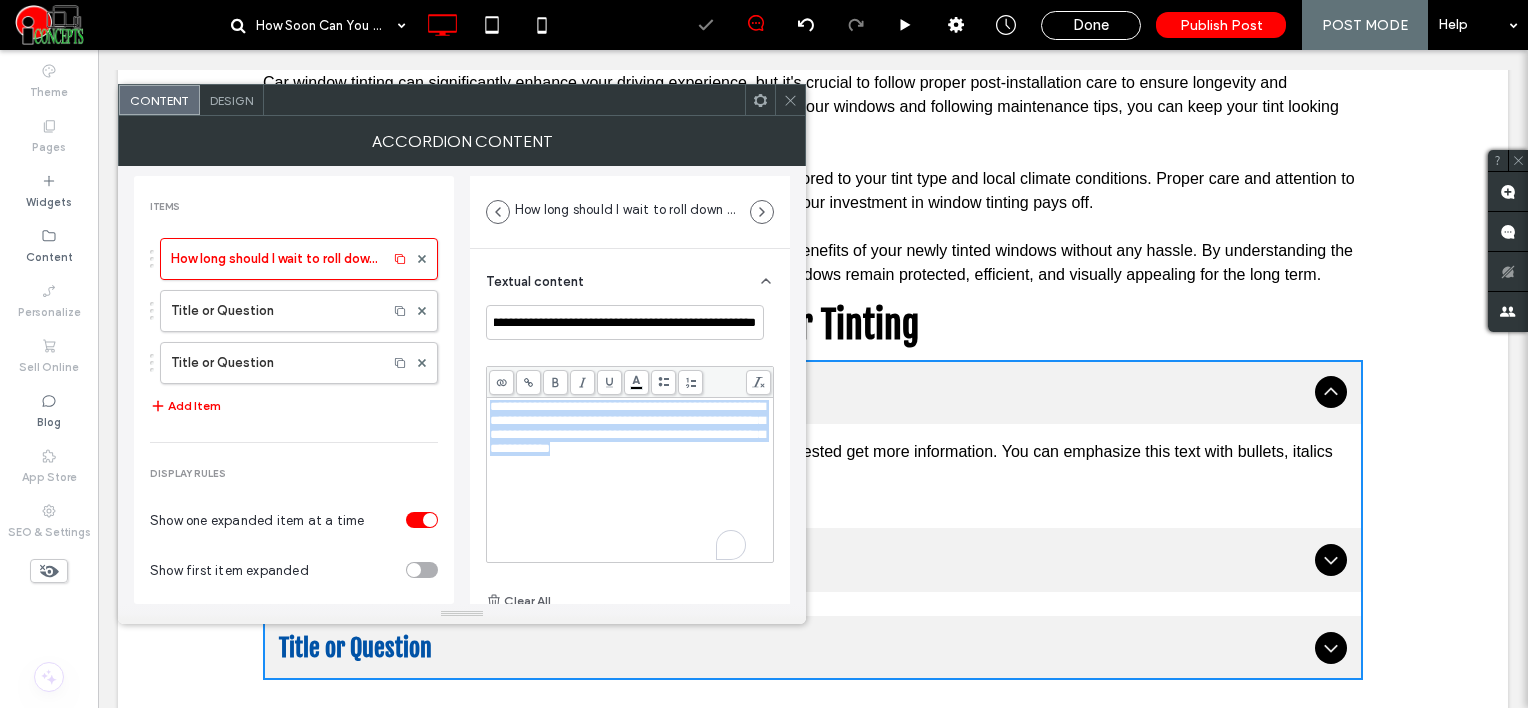 scroll, scrollTop: 0, scrollLeft: 0, axis: both 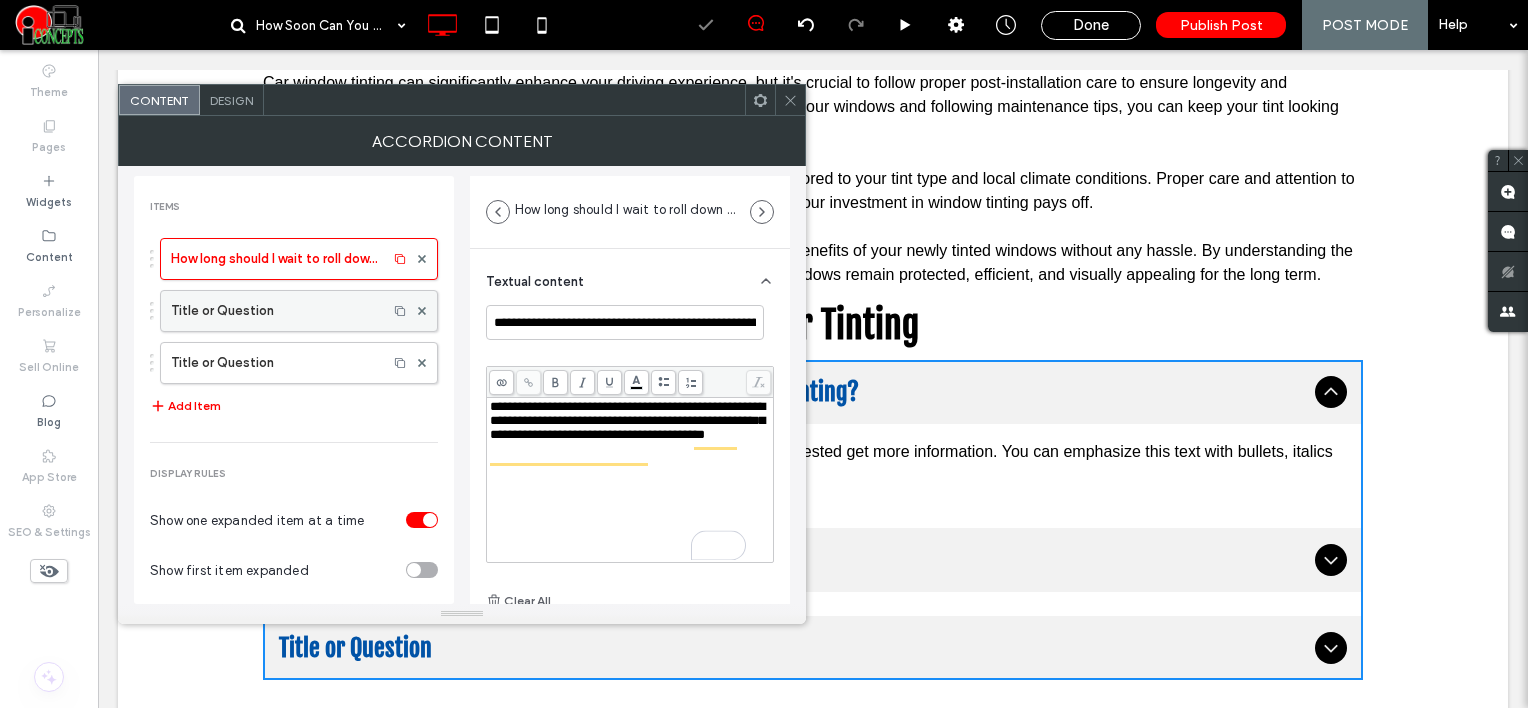 click on "Title or Question" at bounding box center [274, 311] 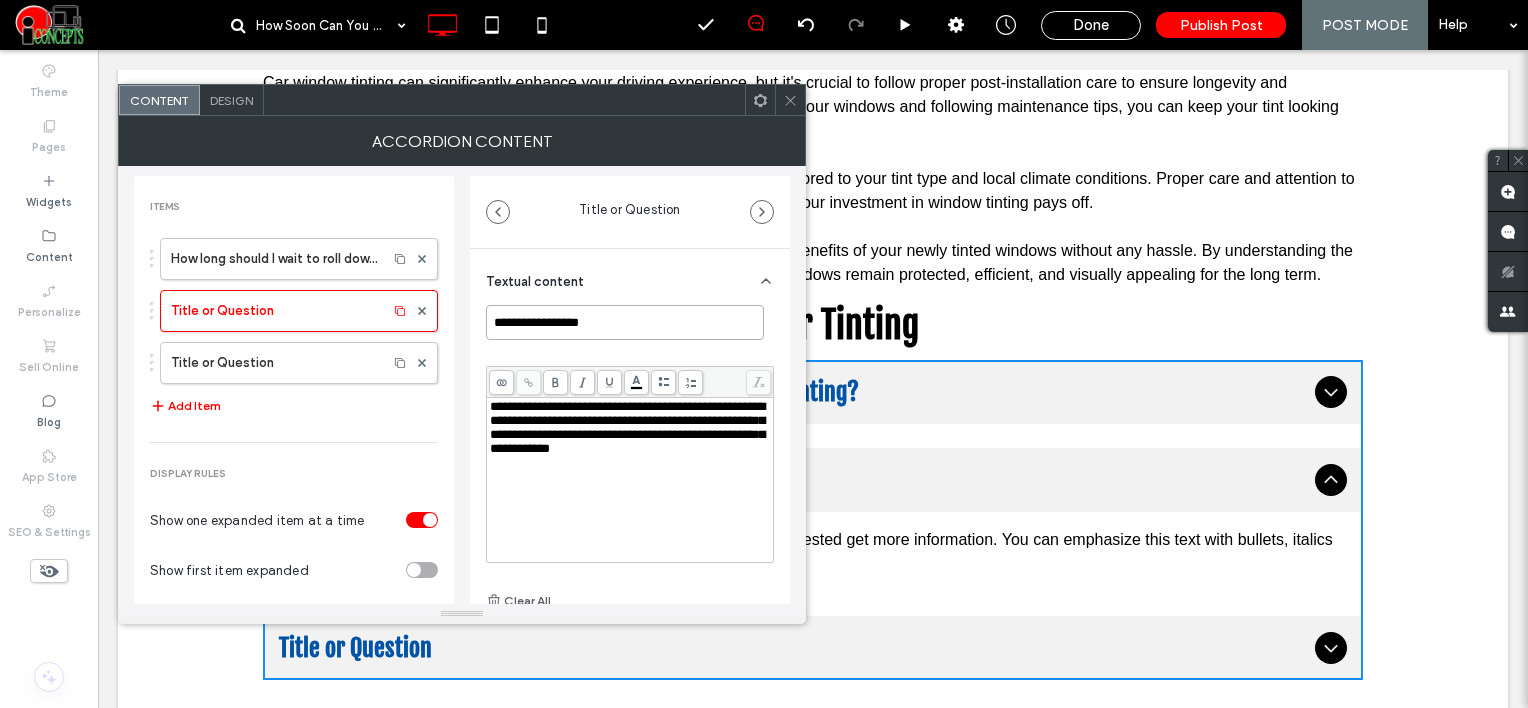 drag, startPoint x: 609, startPoint y: 317, endPoint x: 477, endPoint y: 330, distance: 132.63861 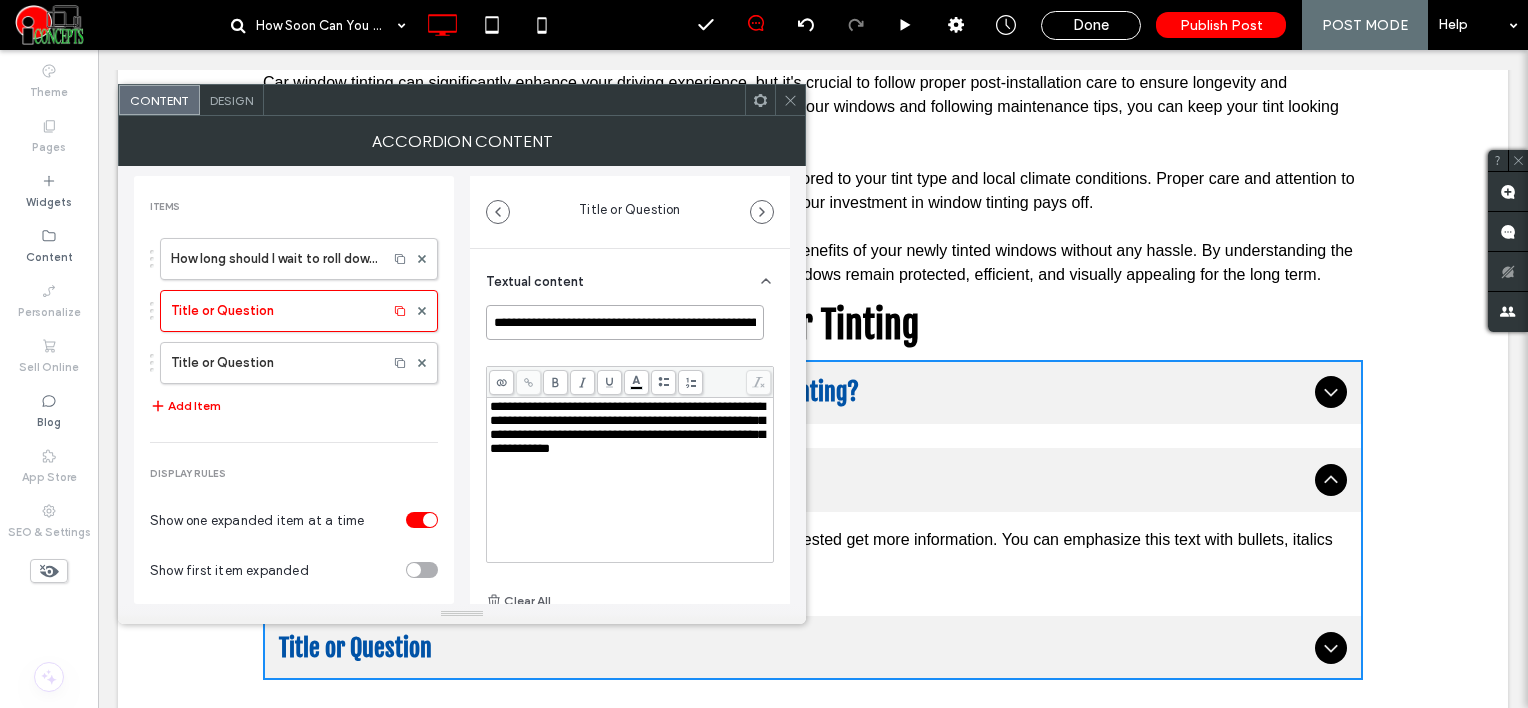 scroll, scrollTop: 0, scrollLeft: 95, axis: horizontal 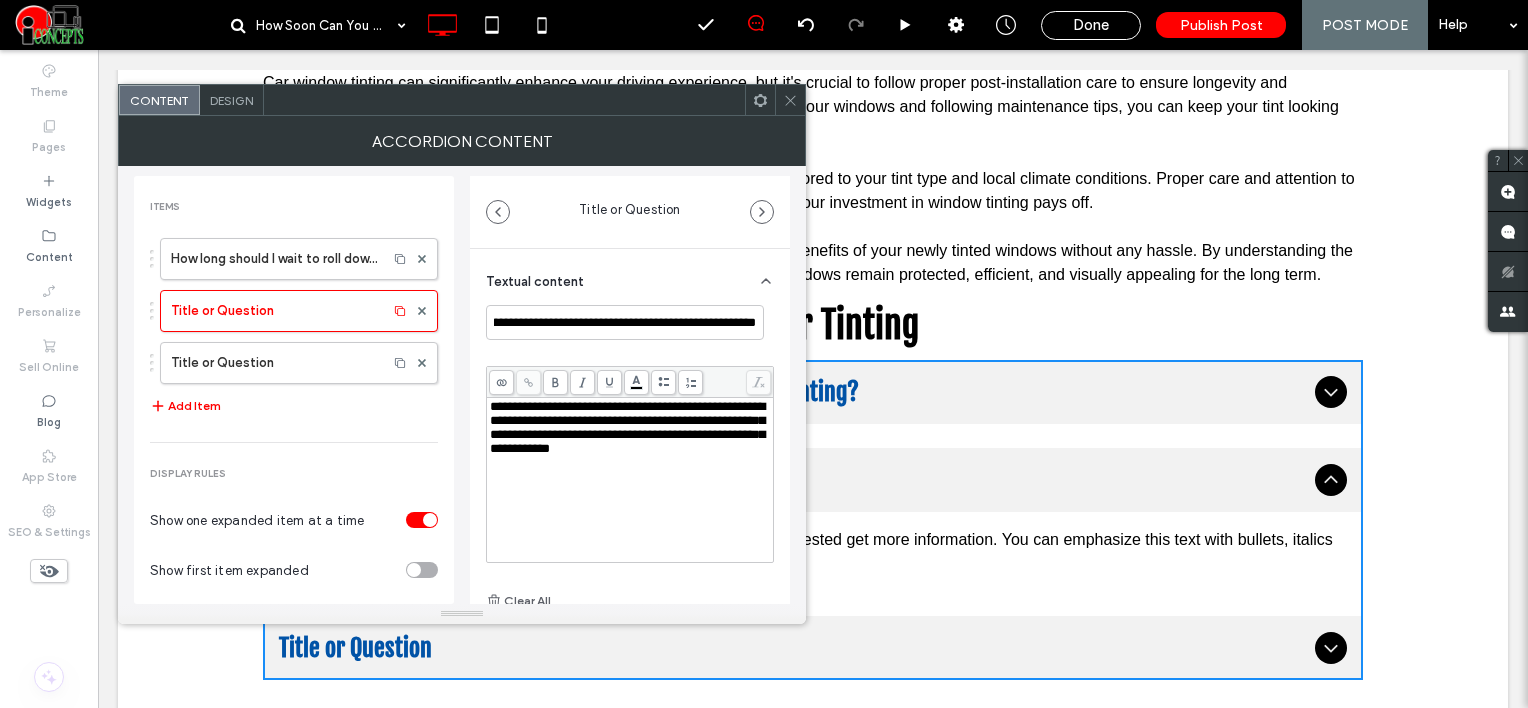 click on "**********" at bounding box center (630, 428) 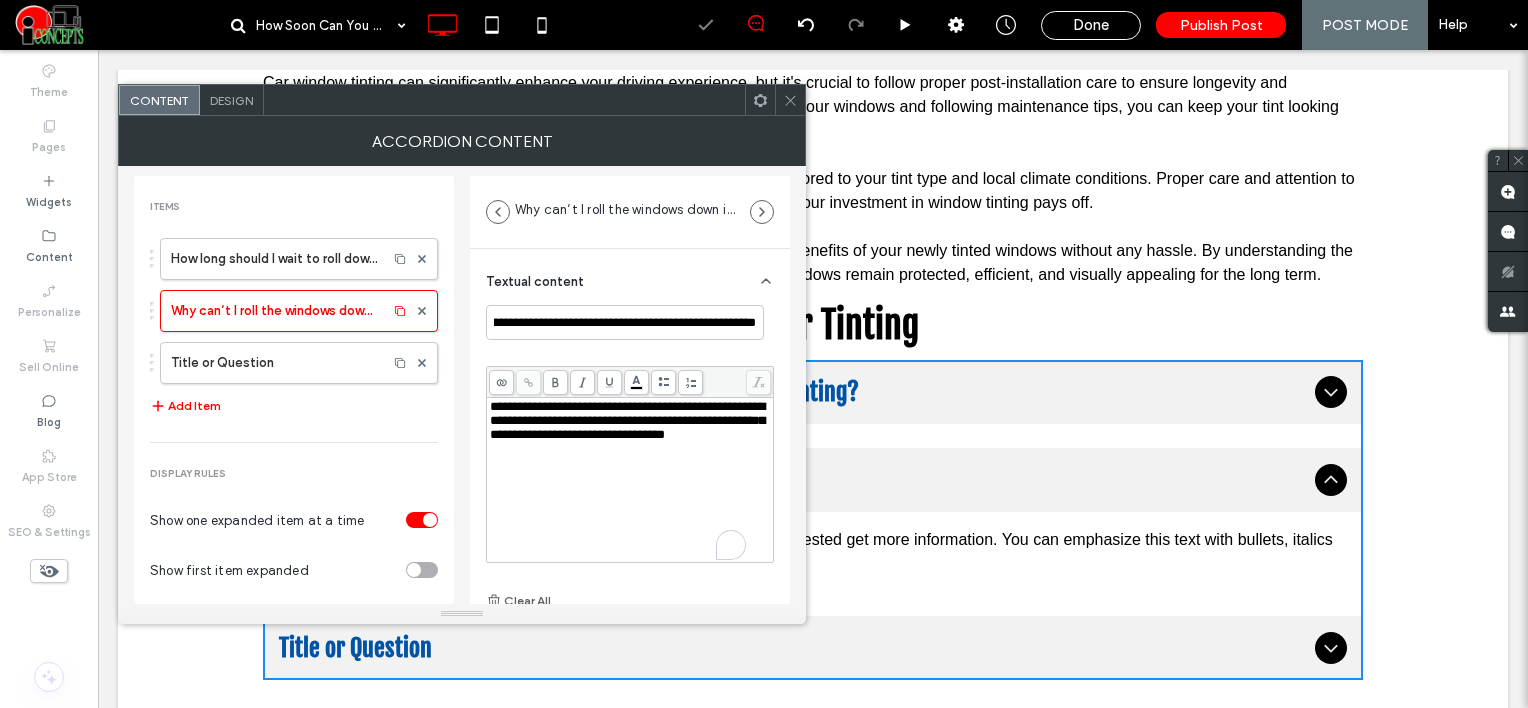 scroll, scrollTop: 0, scrollLeft: 0, axis: both 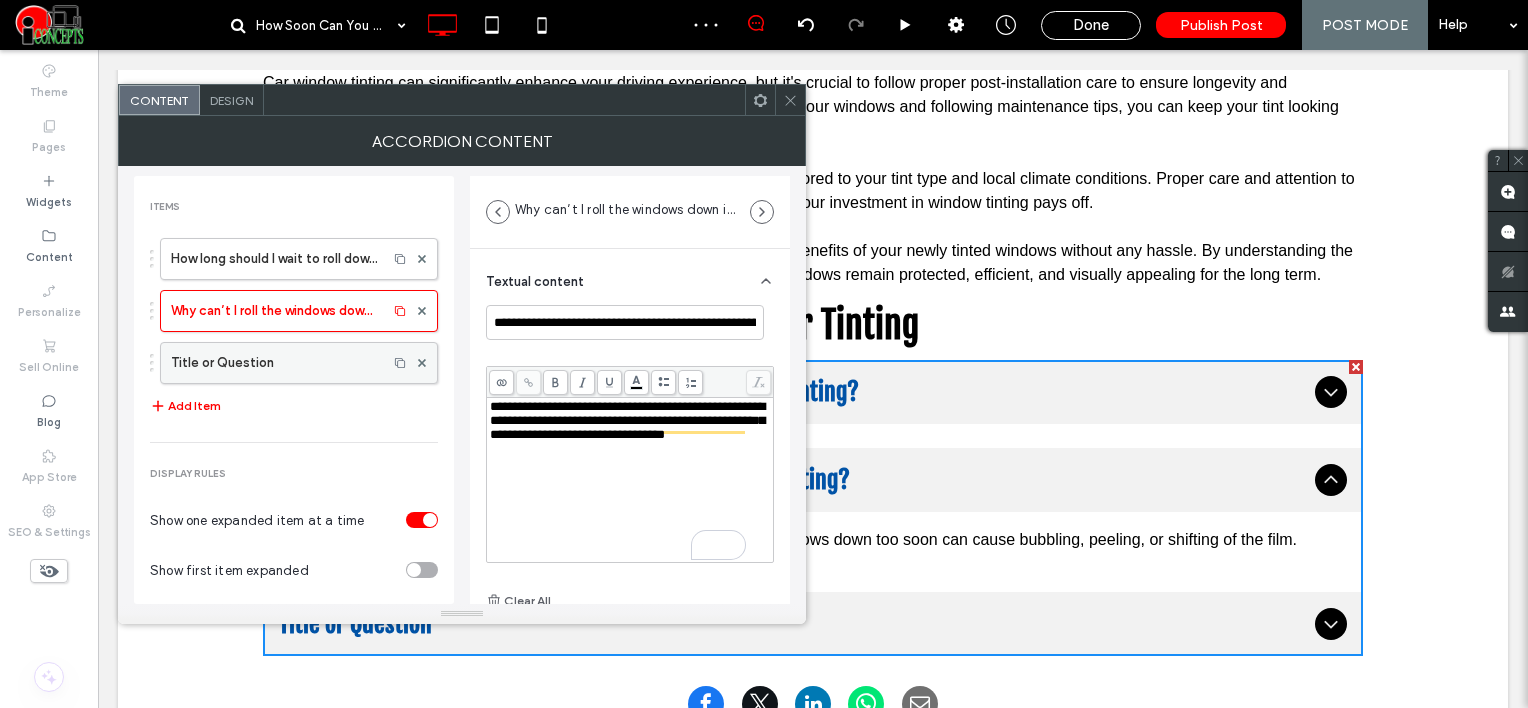 click on "Title or Question" at bounding box center [274, 363] 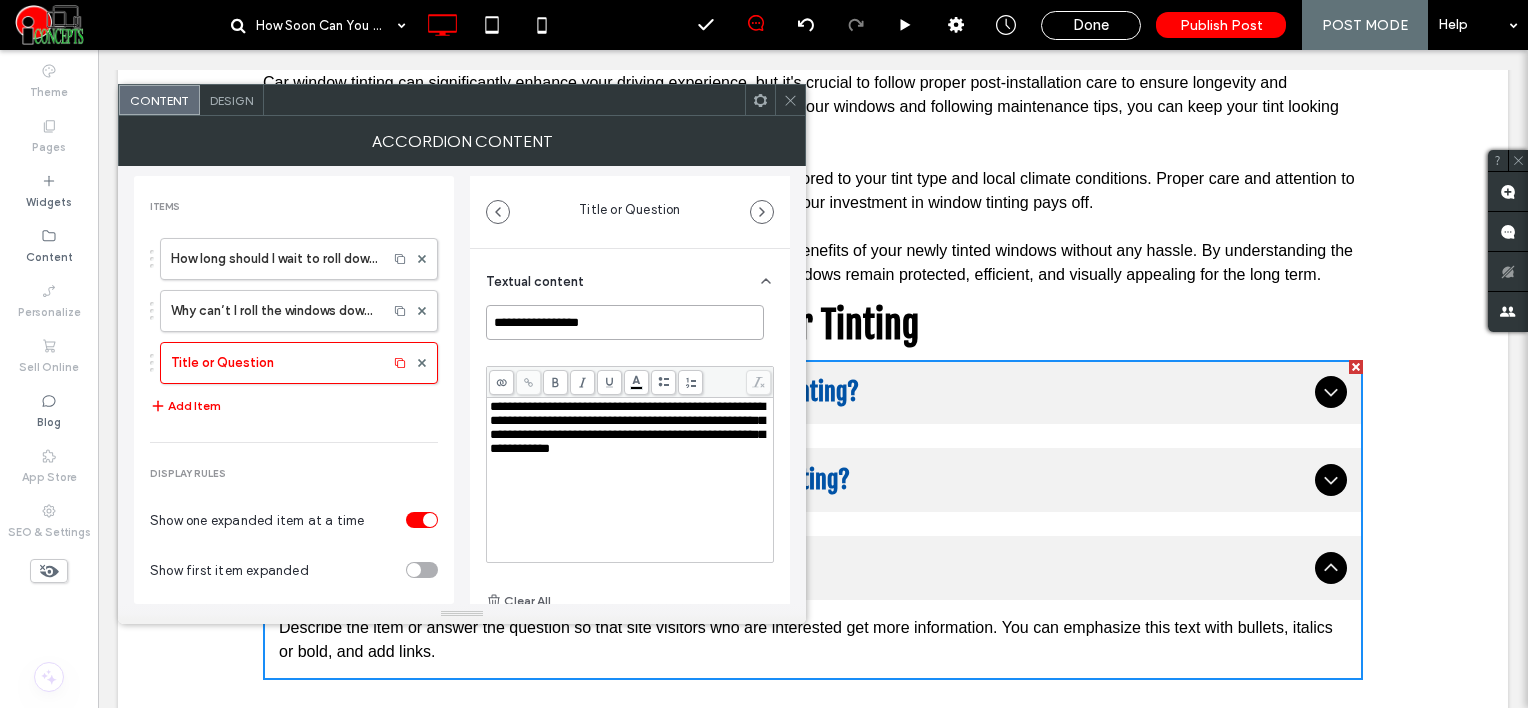 drag, startPoint x: 537, startPoint y: 318, endPoint x: 480, endPoint y: 320, distance: 57.035076 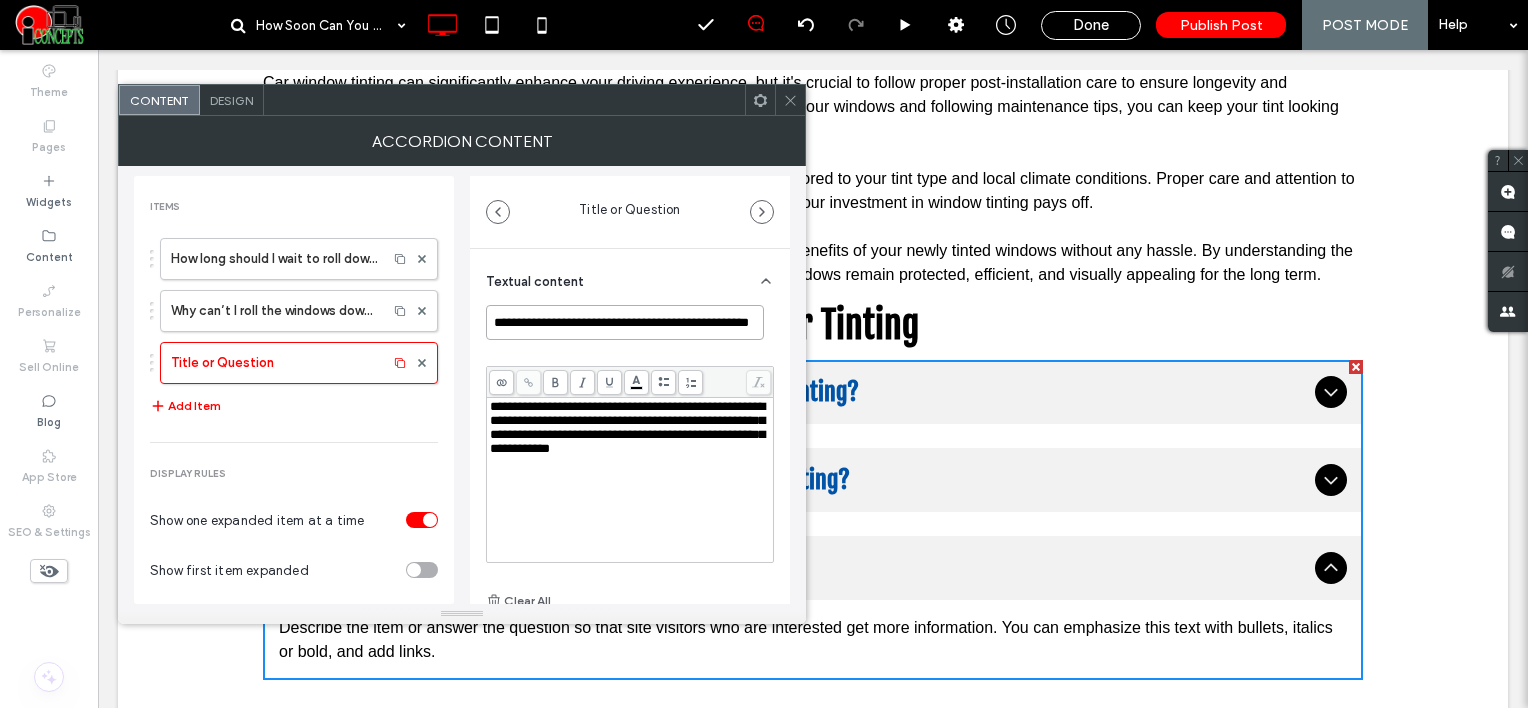 scroll, scrollTop: 0, scrollLeft: 49, axis: horizontal 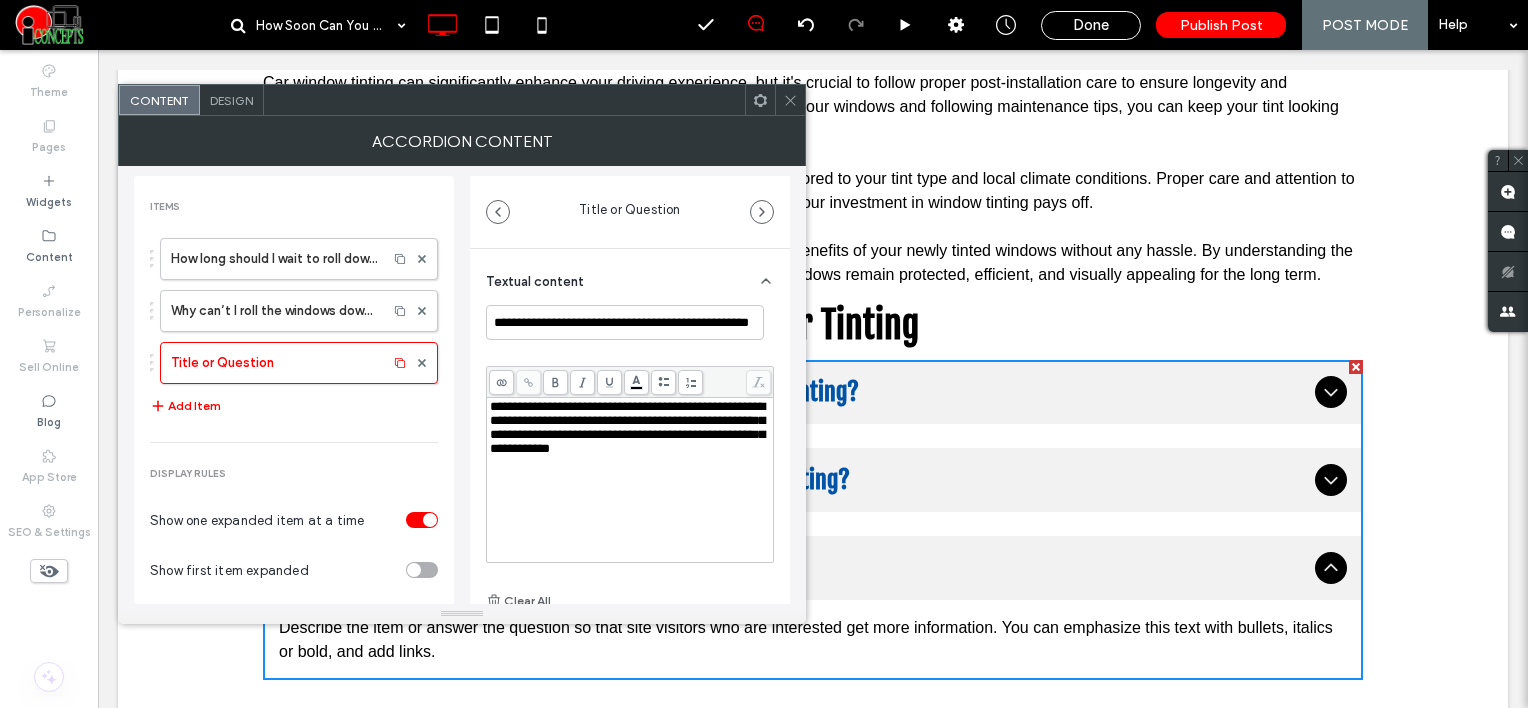 click on "**********" at bounding box center (630, 480) 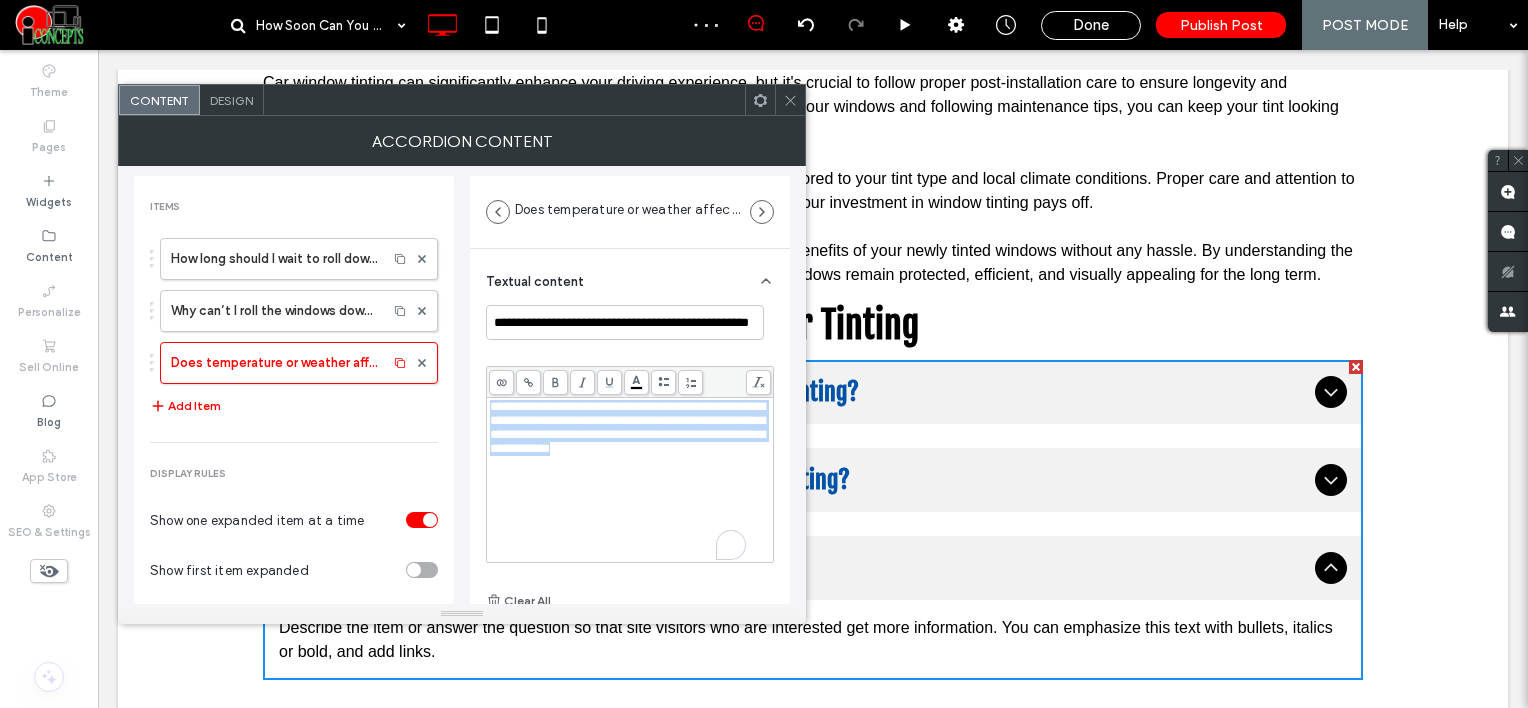 scroll, scrollTop: 0, scrollLeft: 0, axis: both 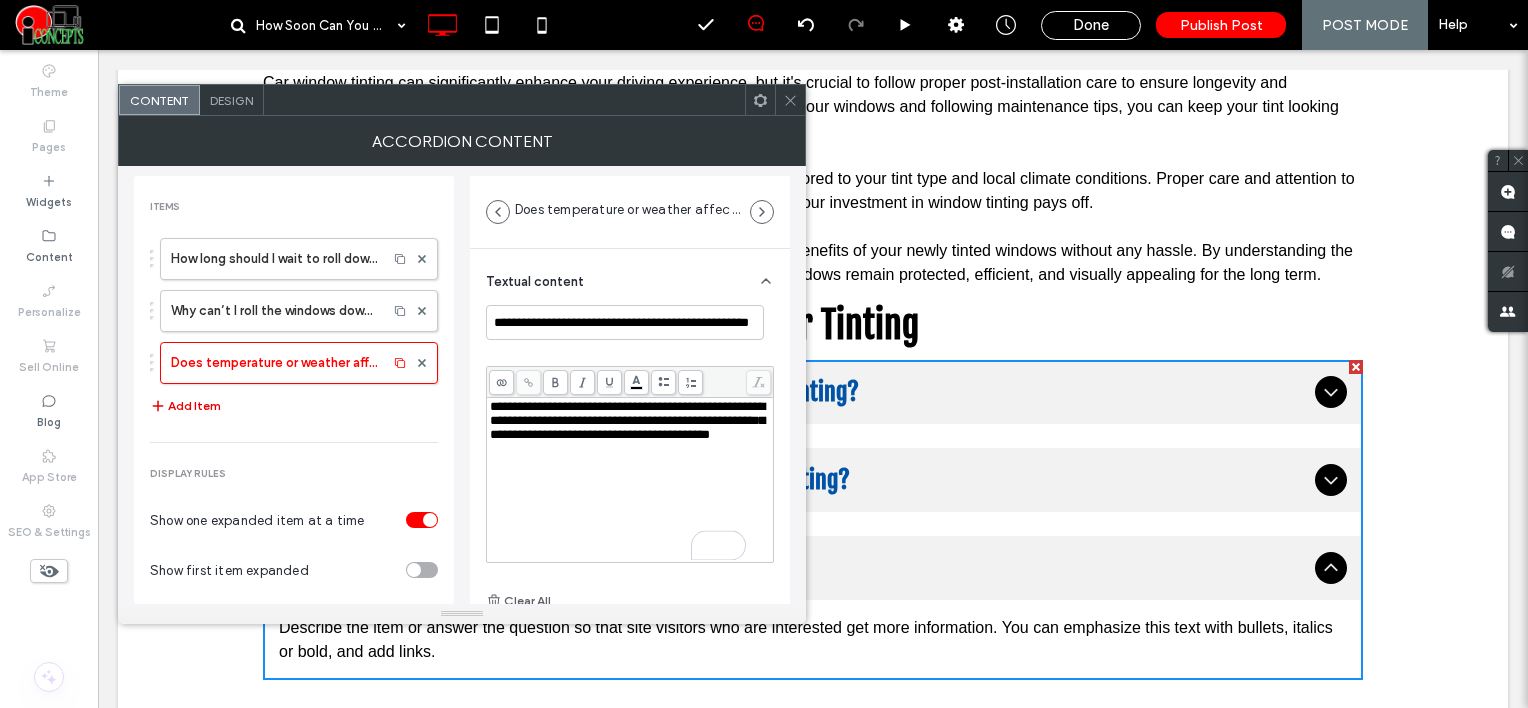 click on "Add Item" at bounding box center (185, 406) 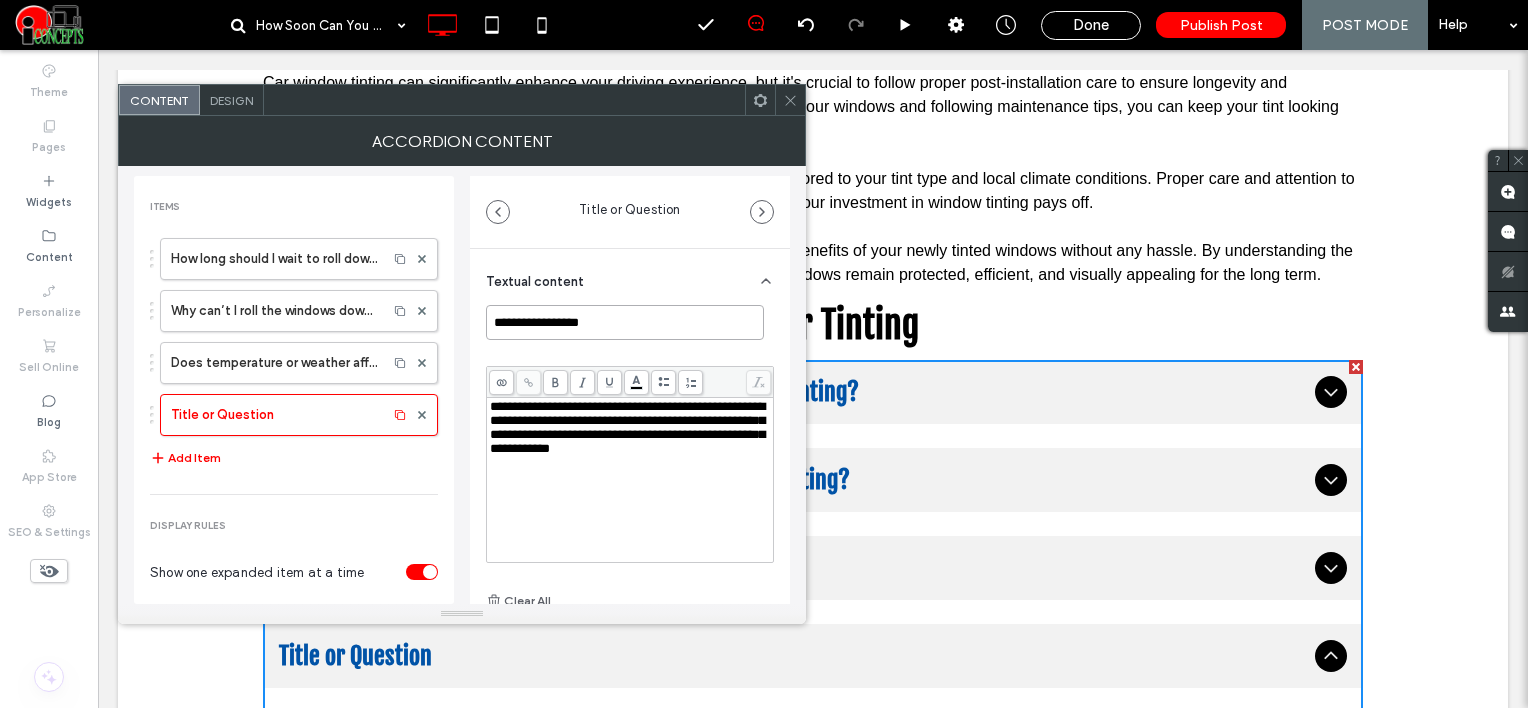 drag, startPoint x: 620, startPoint y: 324, endPoint x: 430, endPoint y: 311, distance: 190.44421 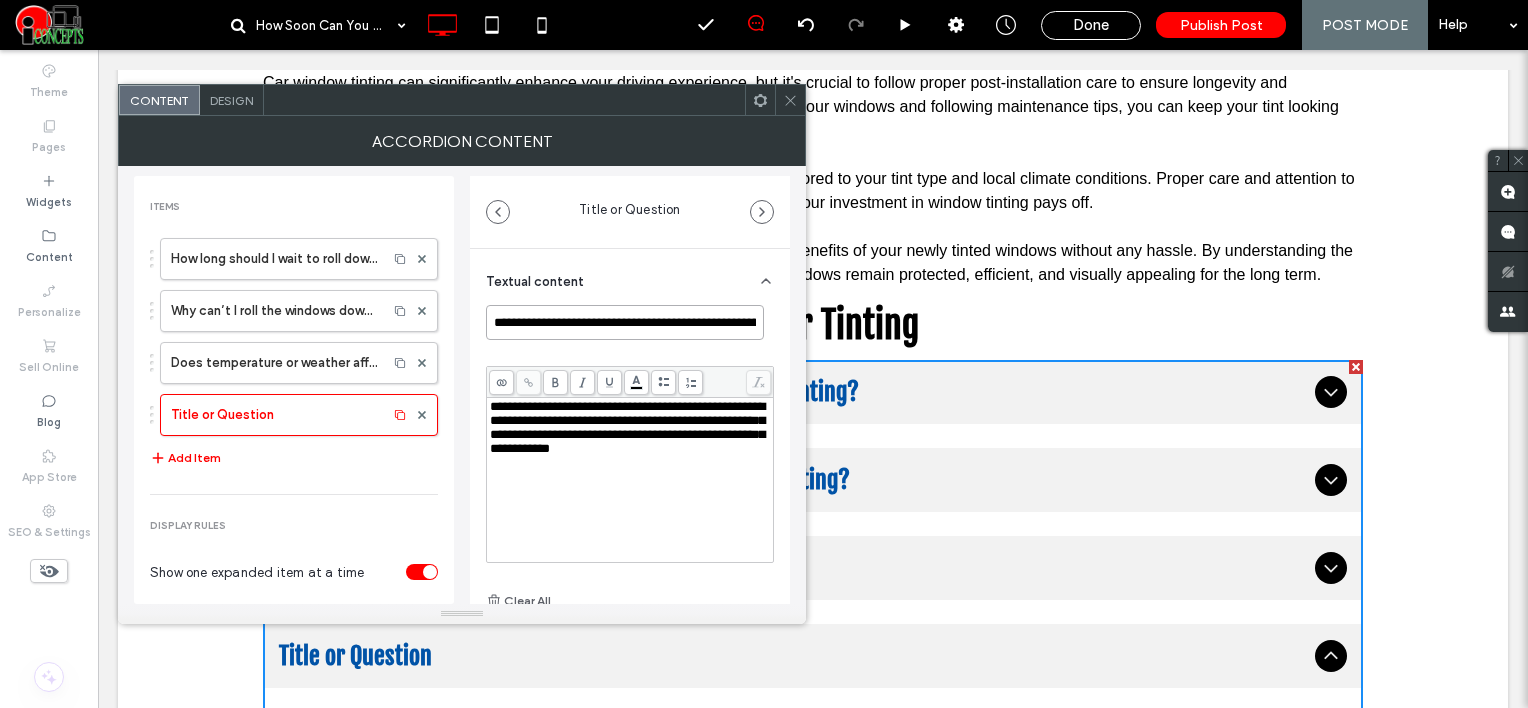scroll, scrollTop: 0, scrollLeft: 49, axis: horizontal 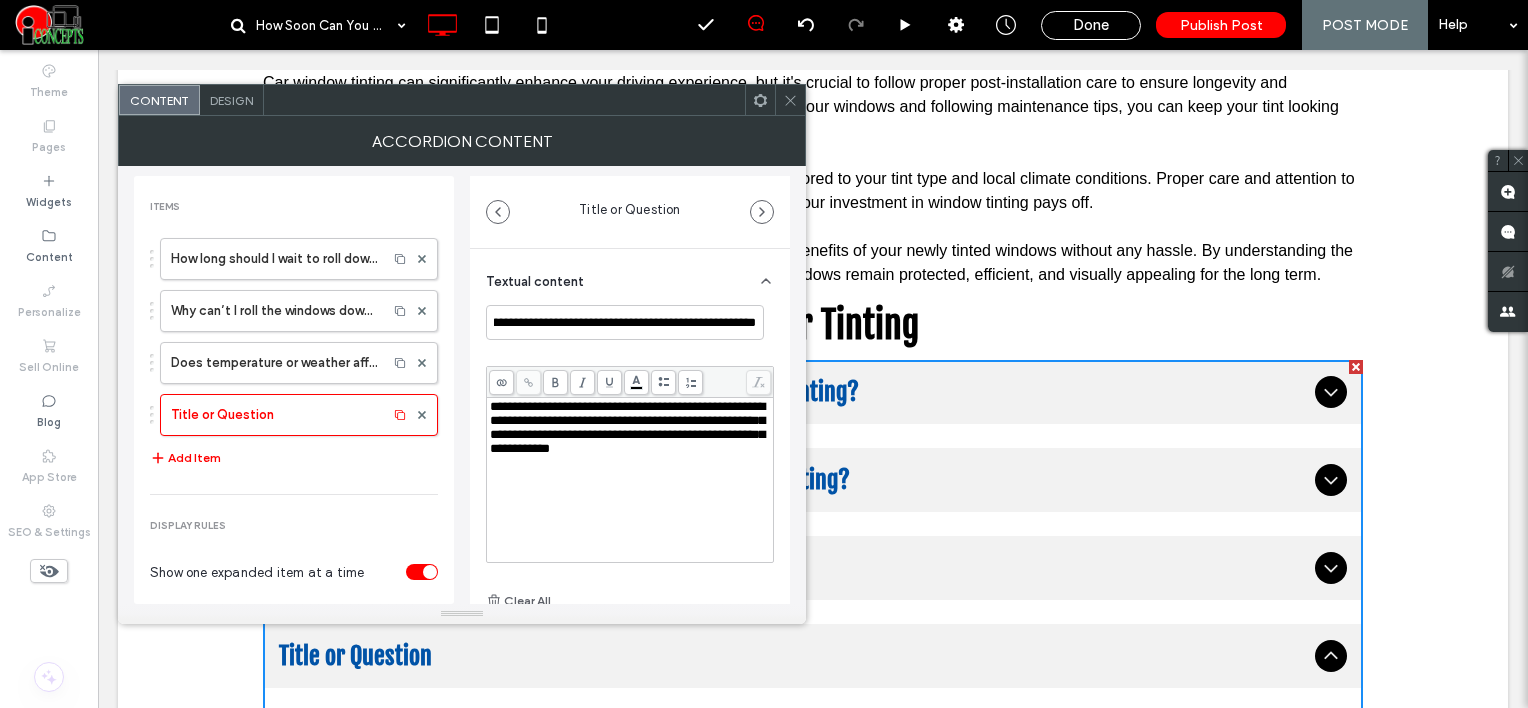 click on "**********" at bounding box center (627, 427) 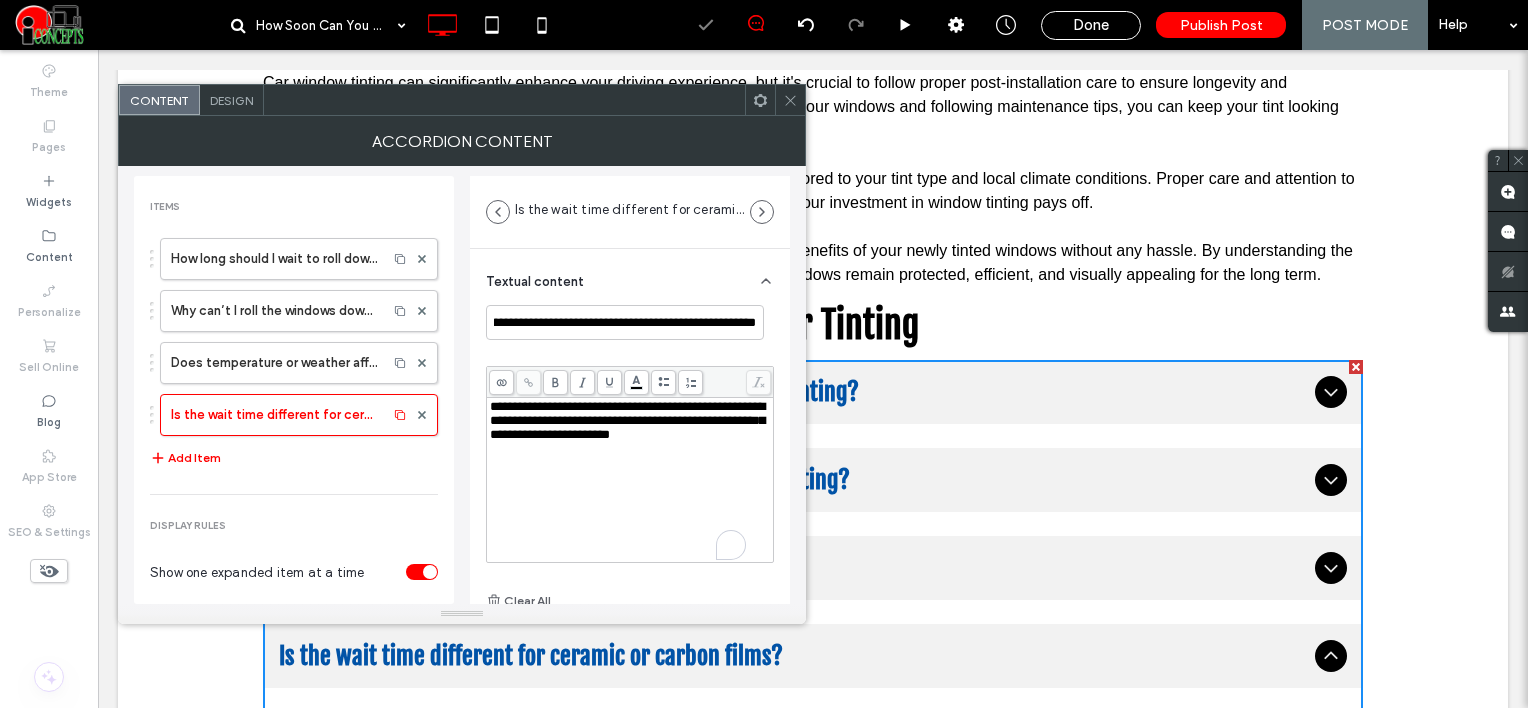 scroll, scrollTop: 0, scrollLeft: 0, axis: both 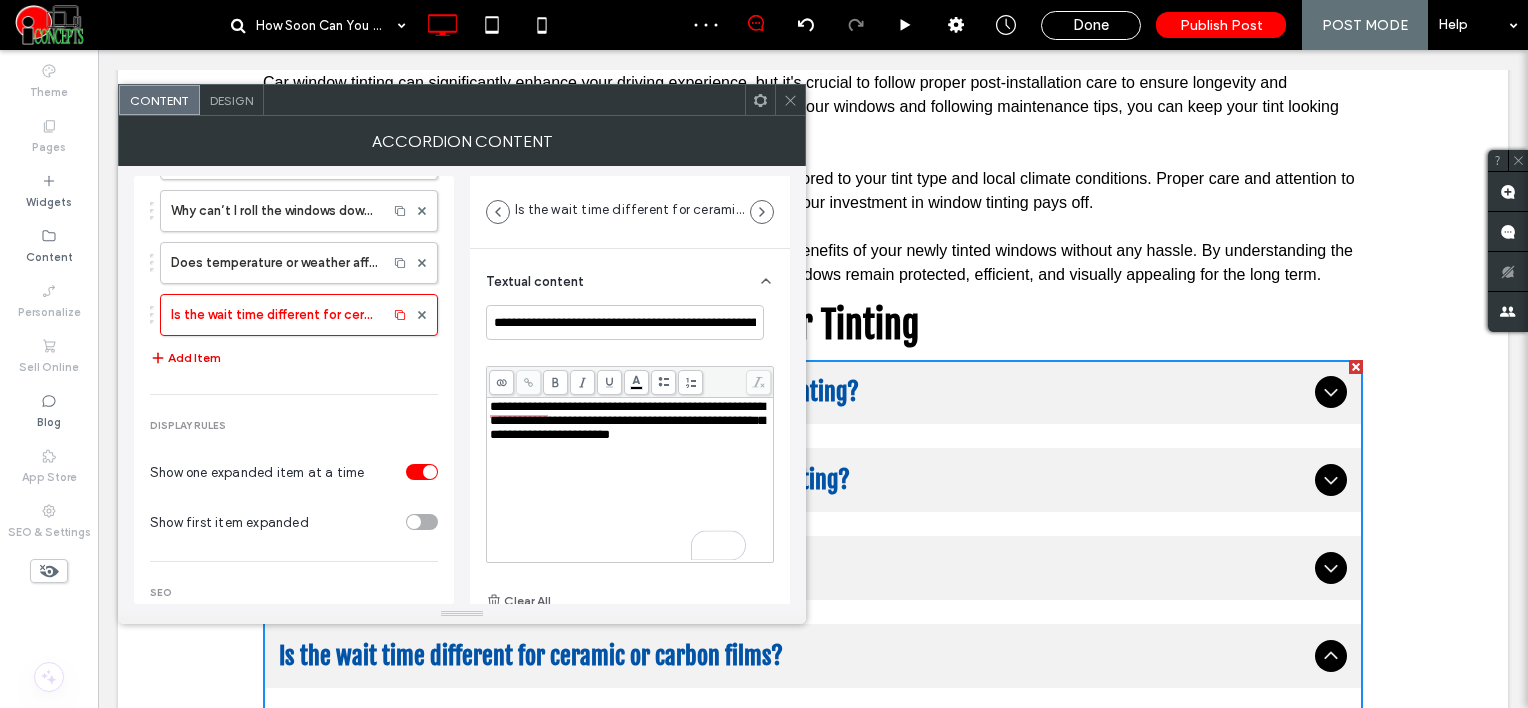 click on "Add Item" at bounding box center [185, 358] 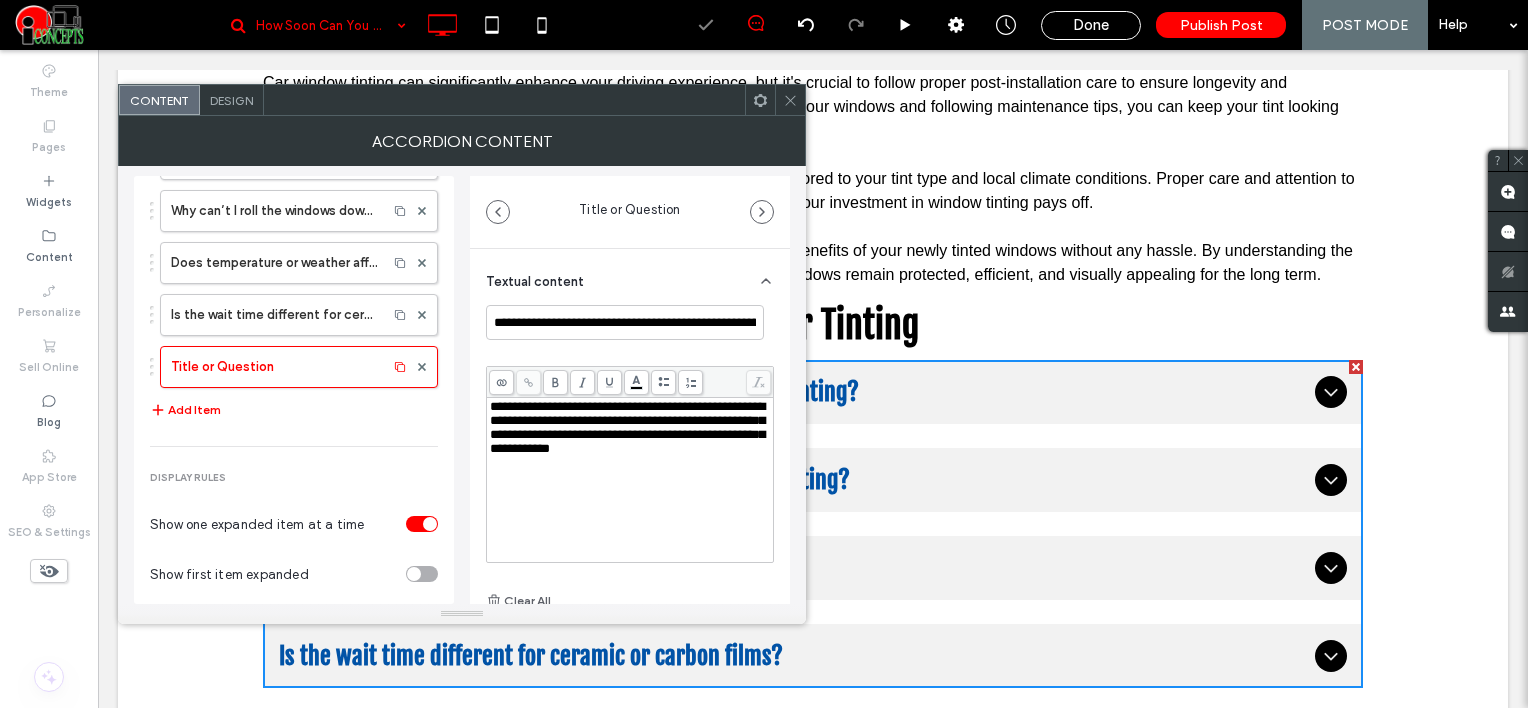 type on "**********" 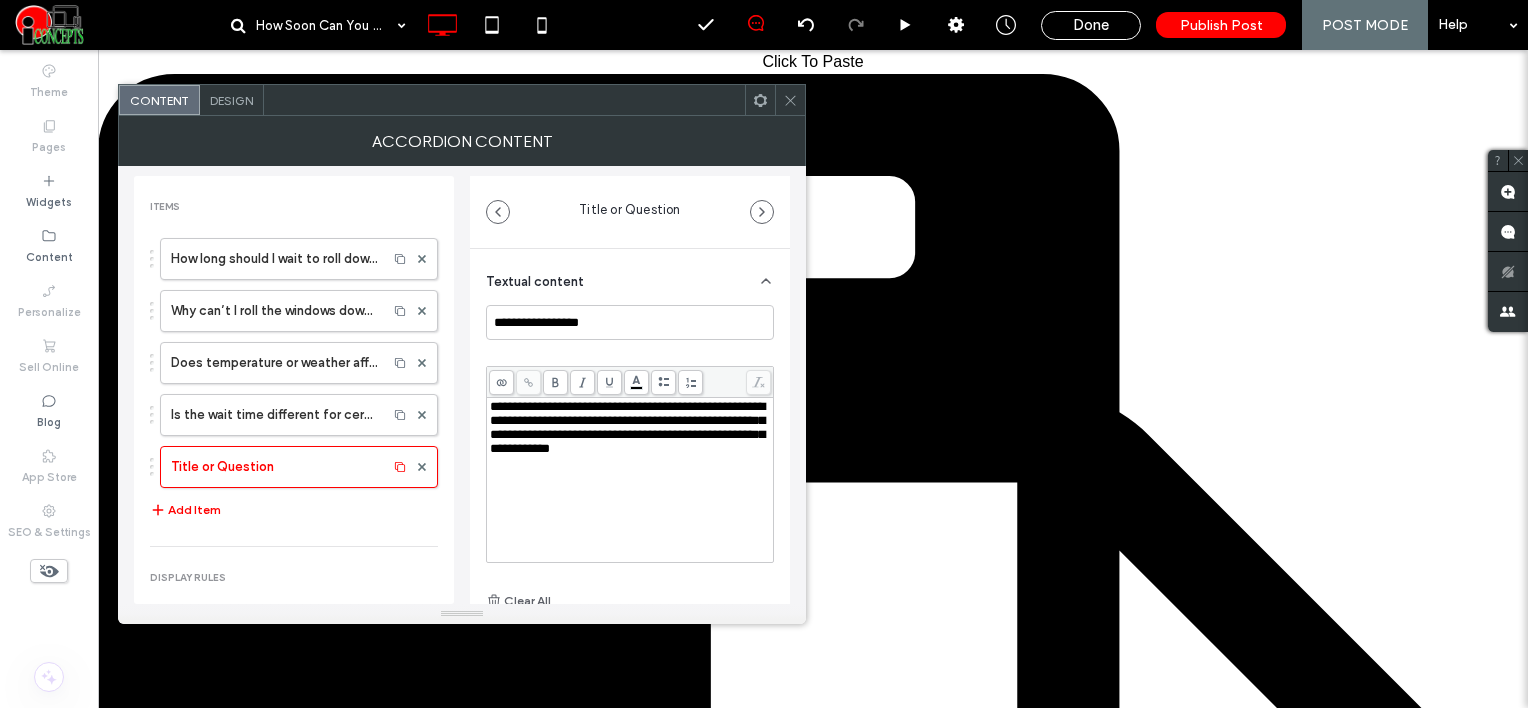 scroll, scrollTop: 3000, scrollLeft: 0, axis: vertical 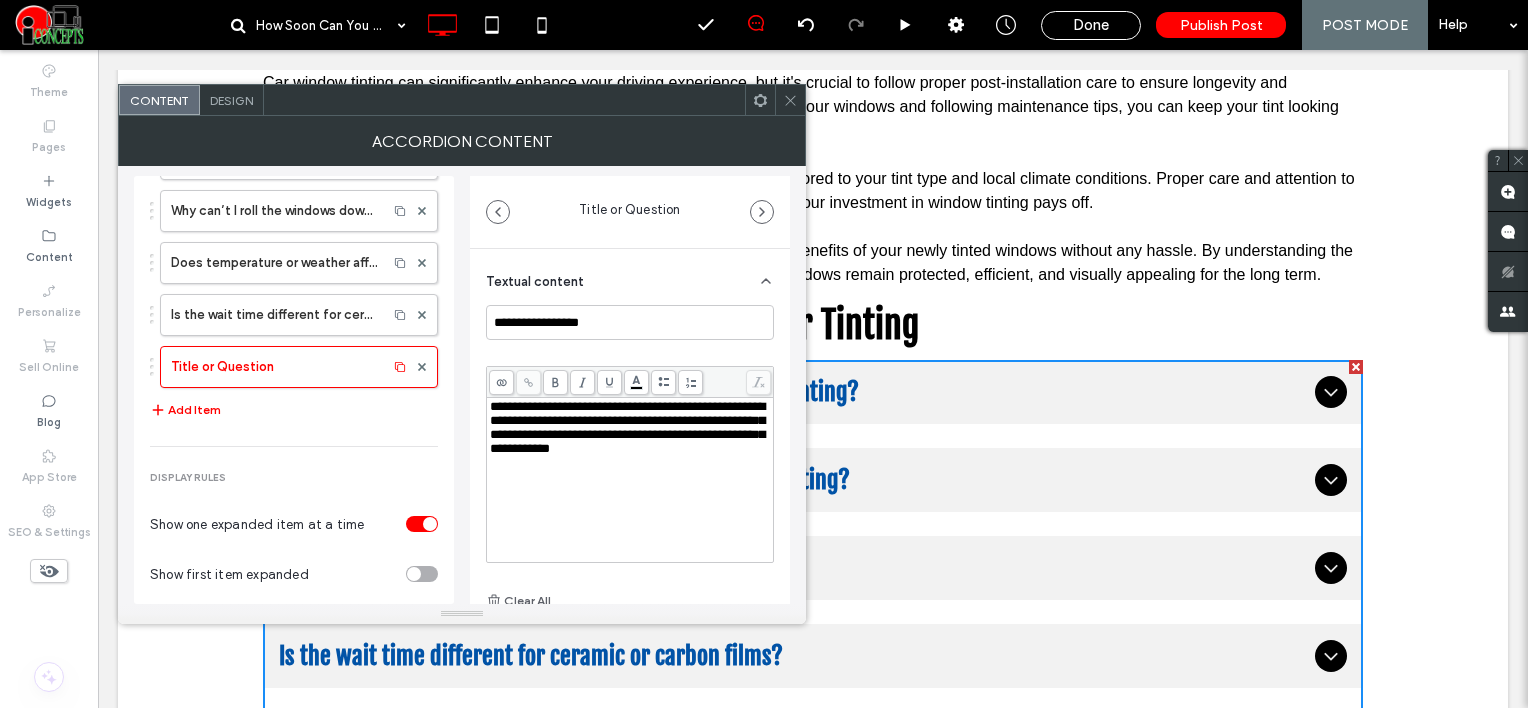 click on "**********" at bounding box center [630, 322] 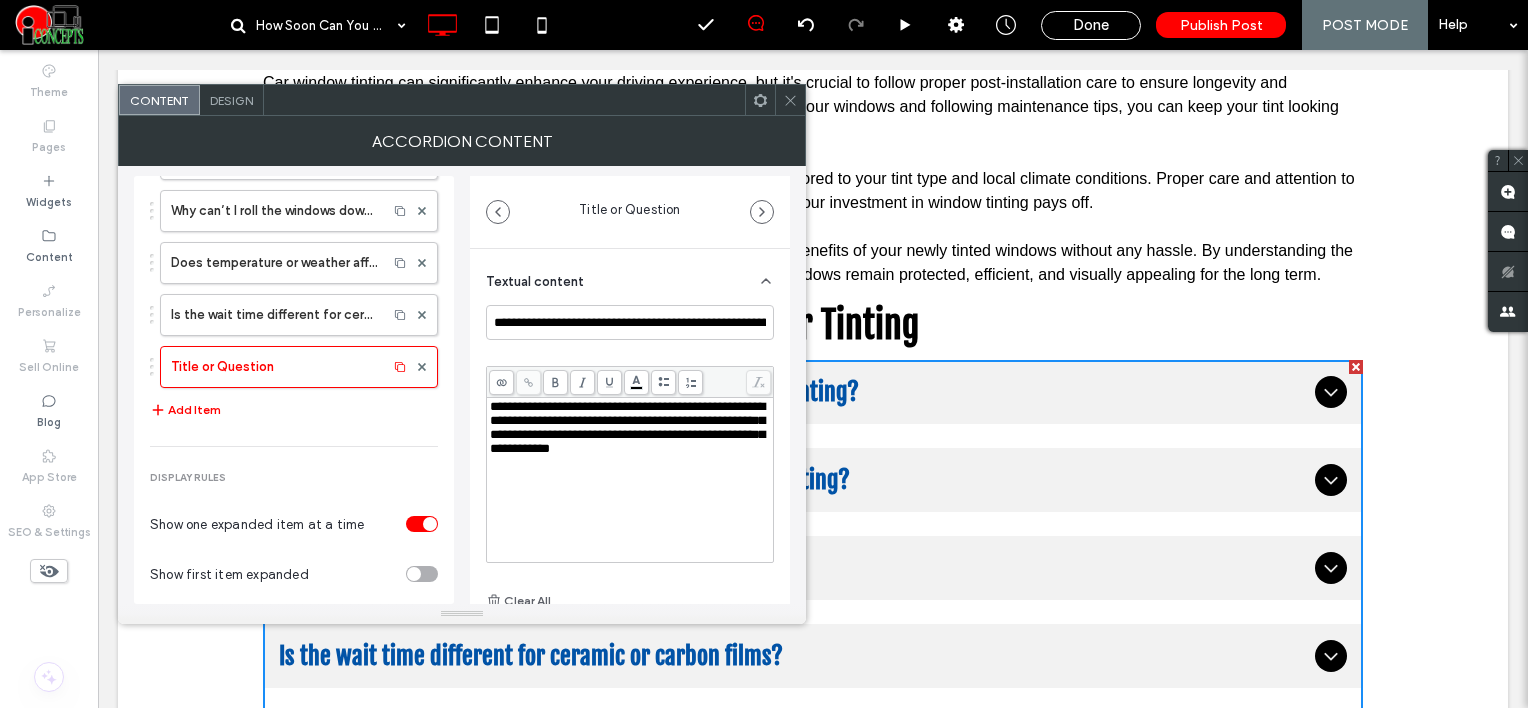 scroll, scrollTop: 0, scrollLeft: 68, axis: horizontal 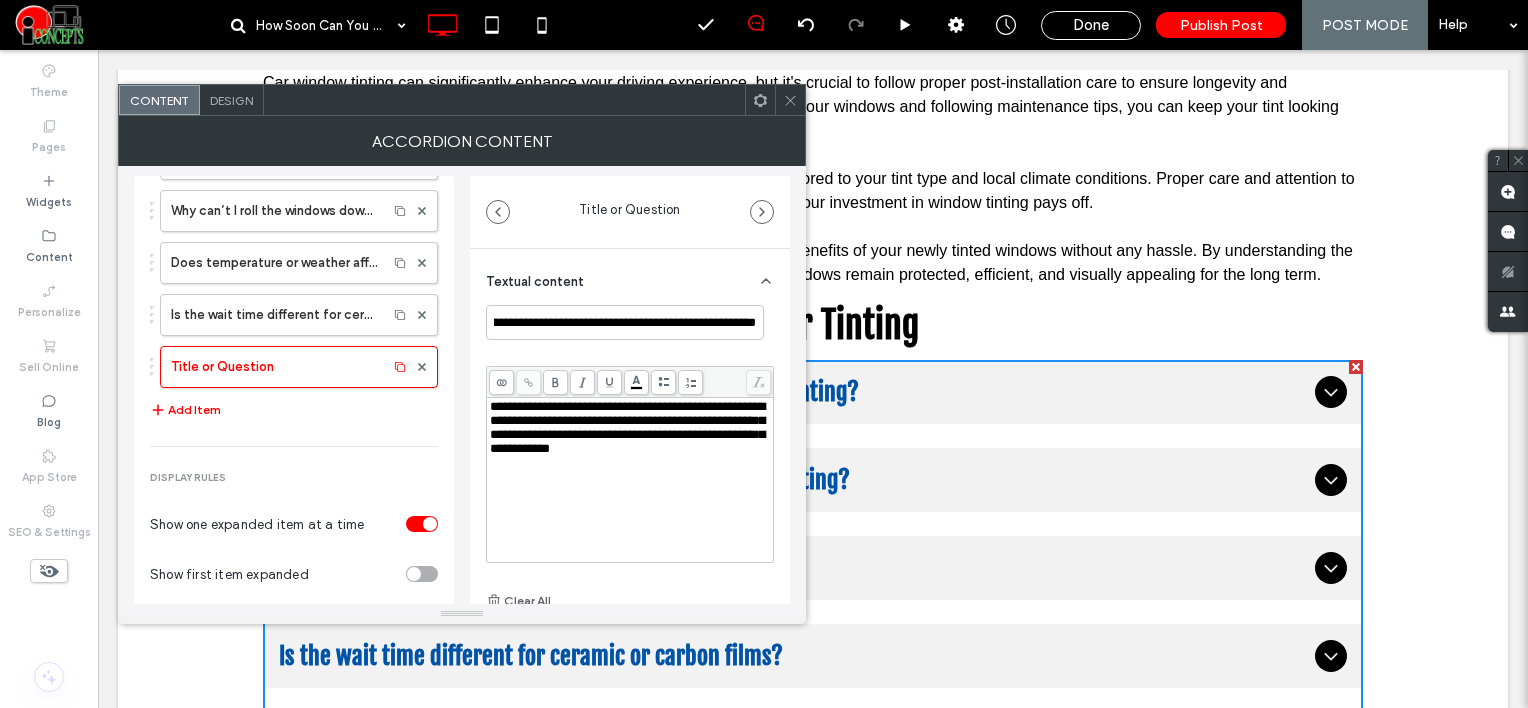 click on "**********" at bounding box center (627, 427) 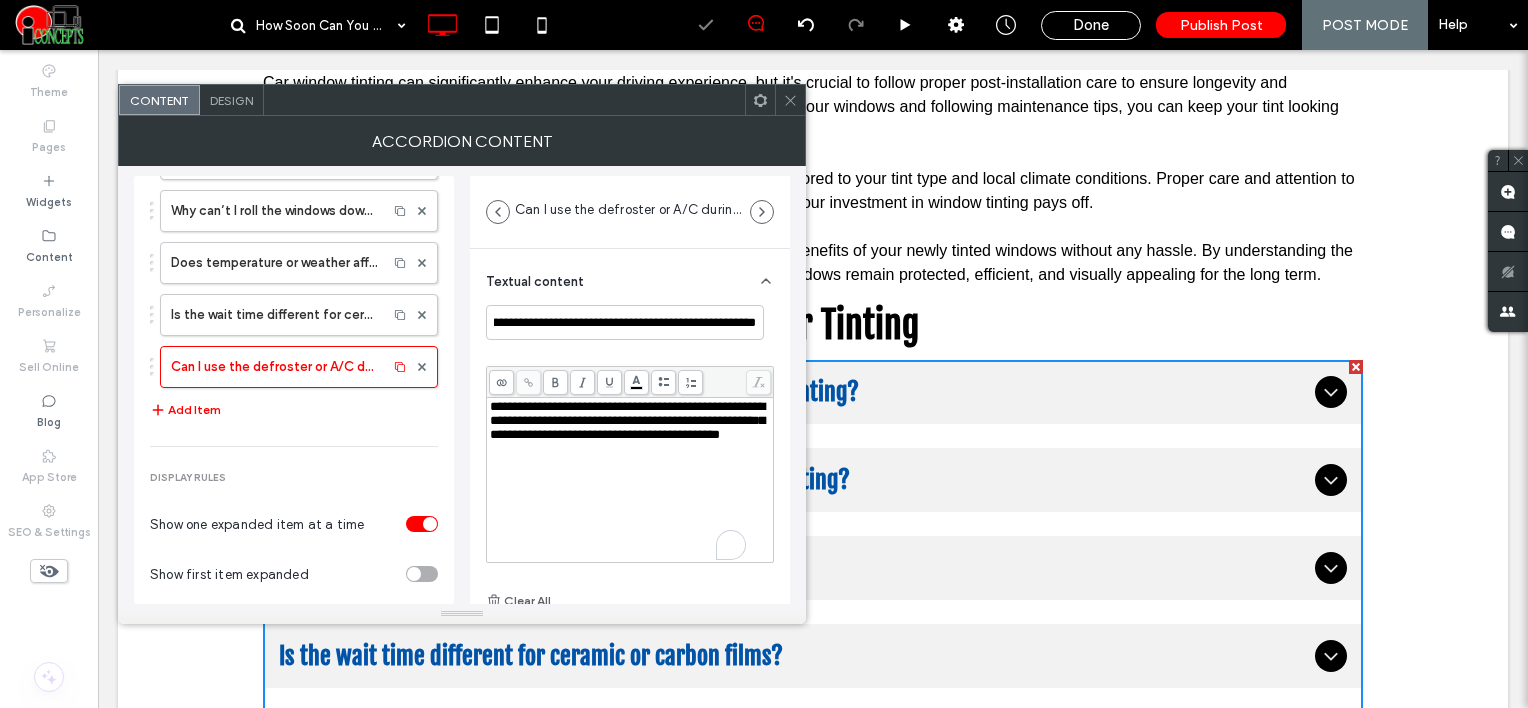 scroll, scrollTop: 0, scrollLeft: 0, axis: both 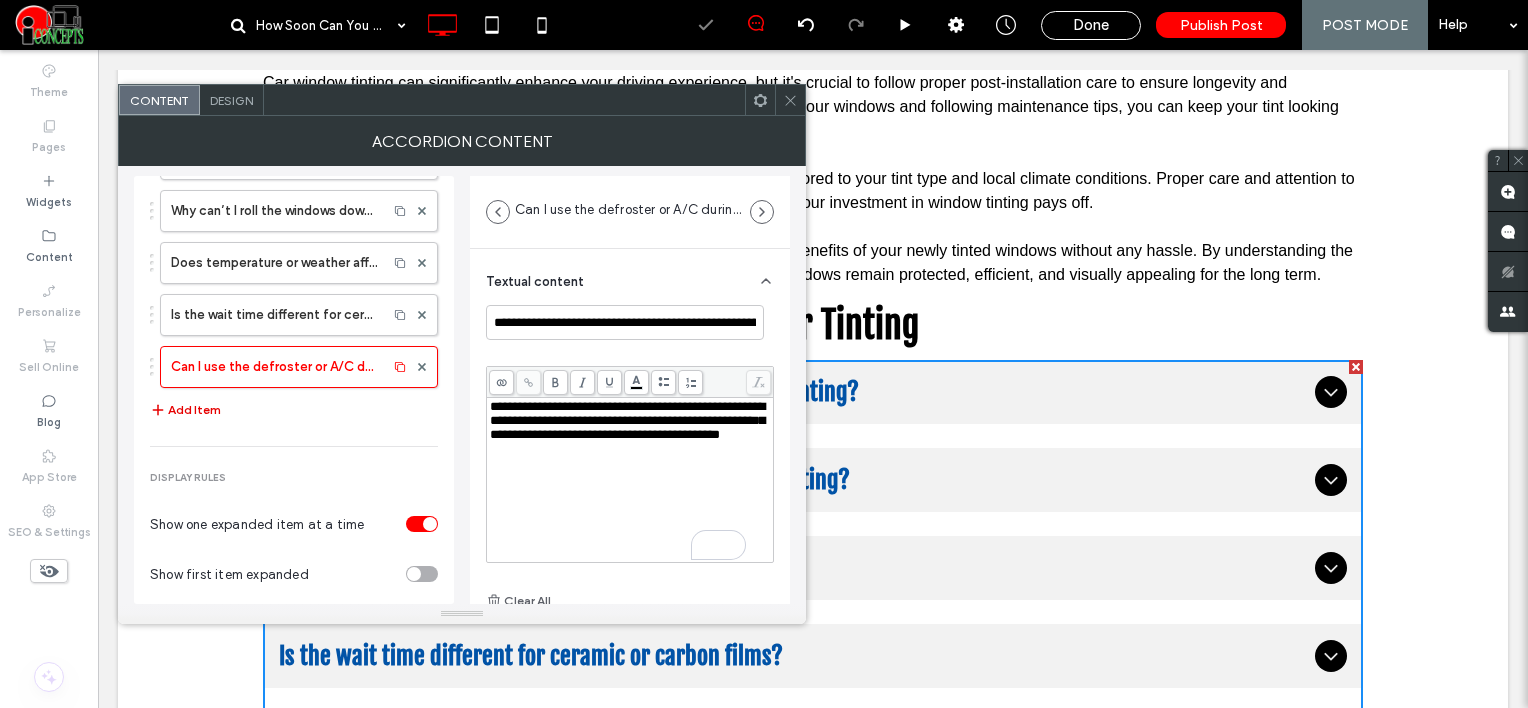 click on "Add Item" at bounding box center (185, 410) 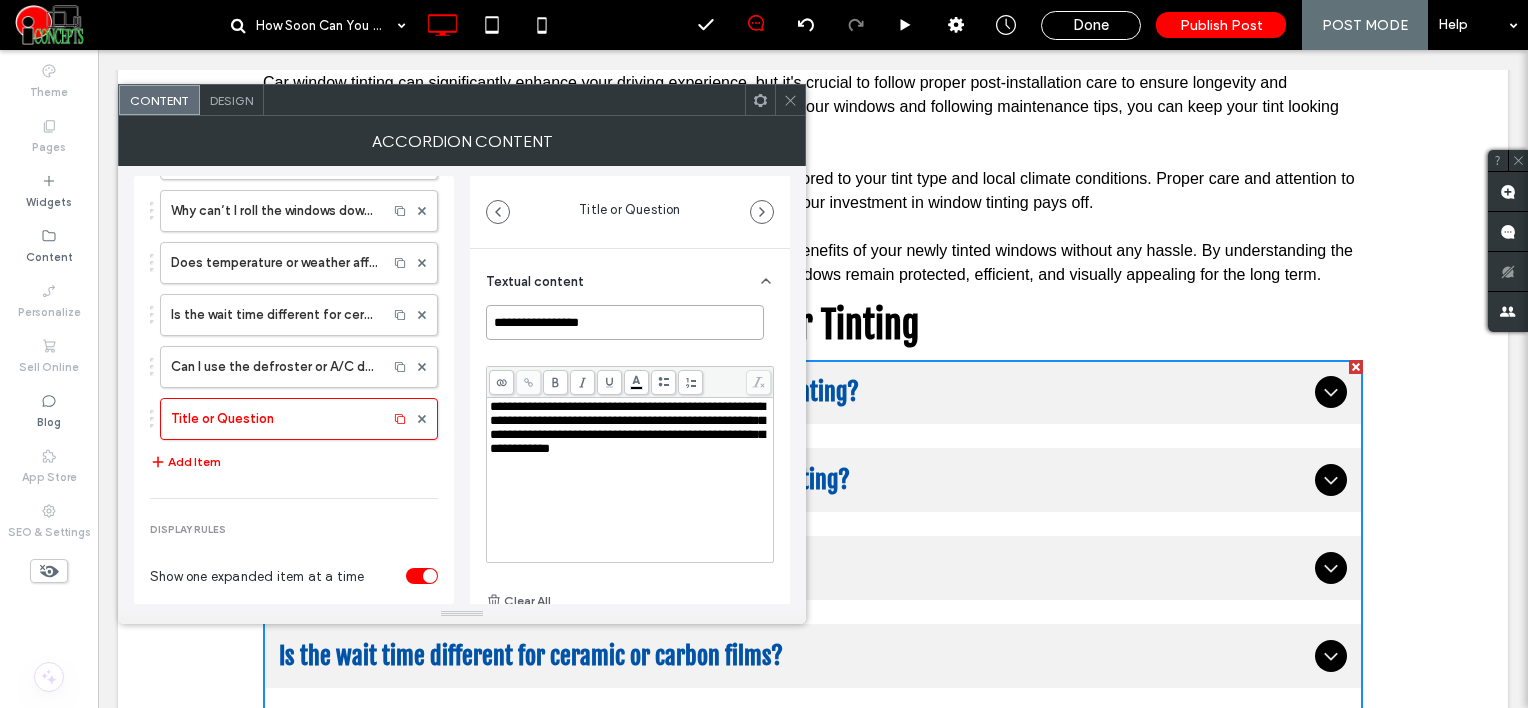 drag, startPoint x: 598, startPoint y: 330, endPoint x: 476, endPoint y: 342, distance: 122.588745 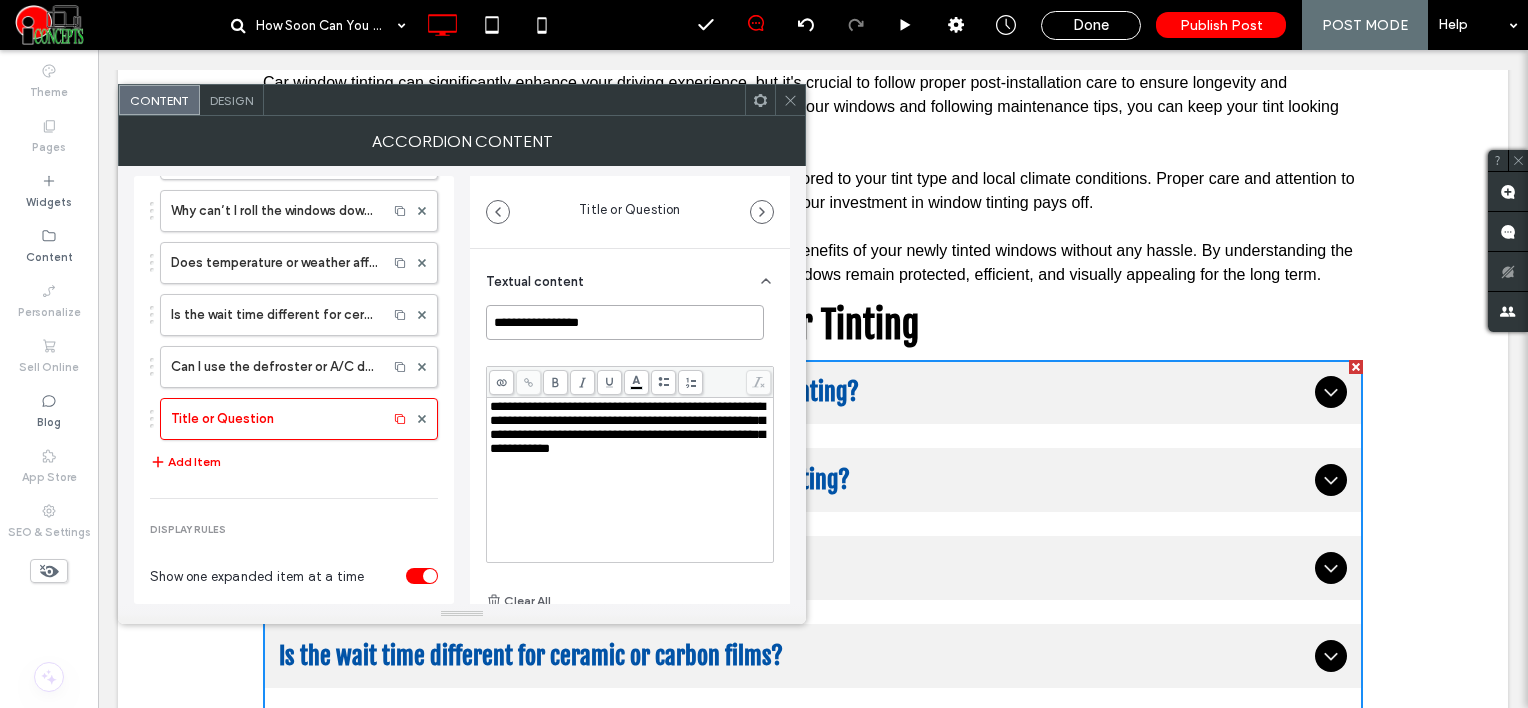 click on "**********" at bounding box center (630, 496) 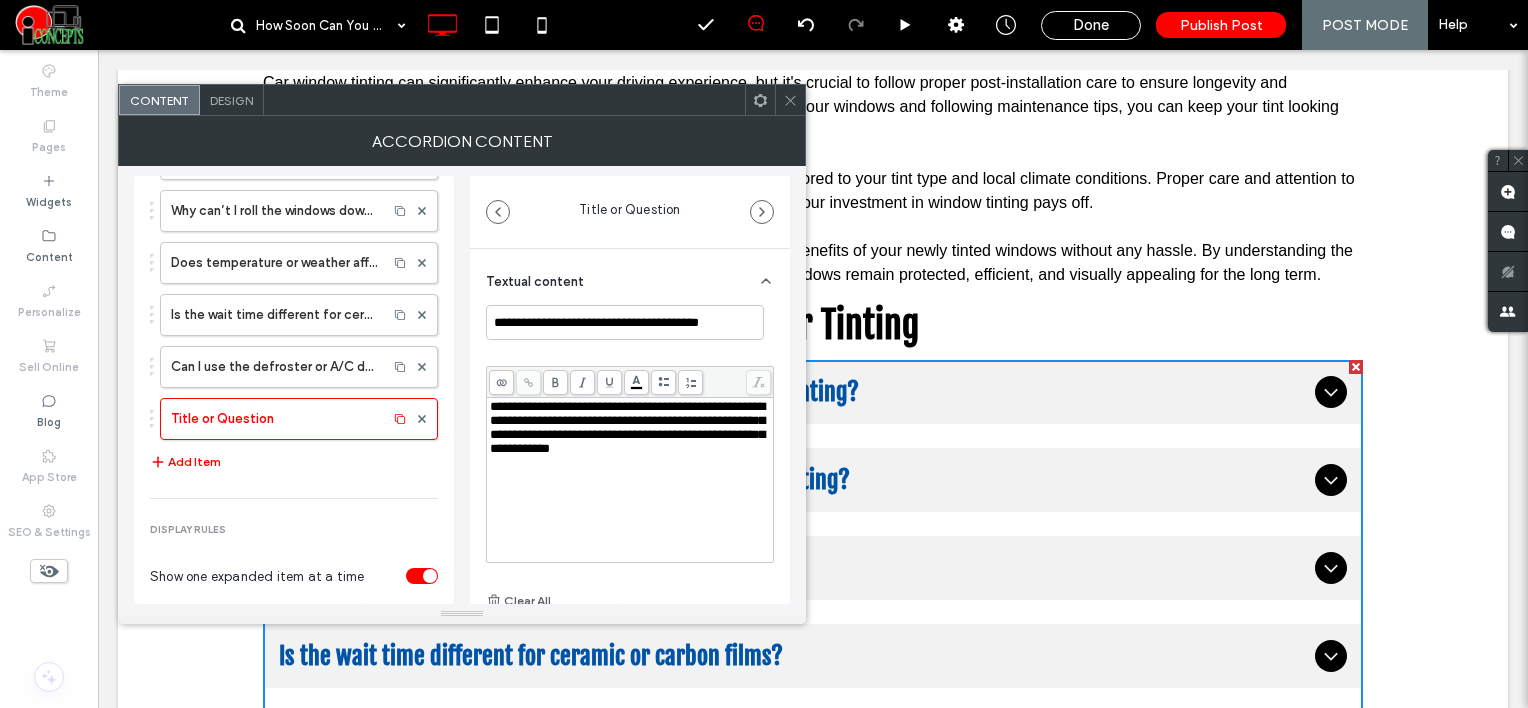 click on "**********" at bounding box center [627, 427] 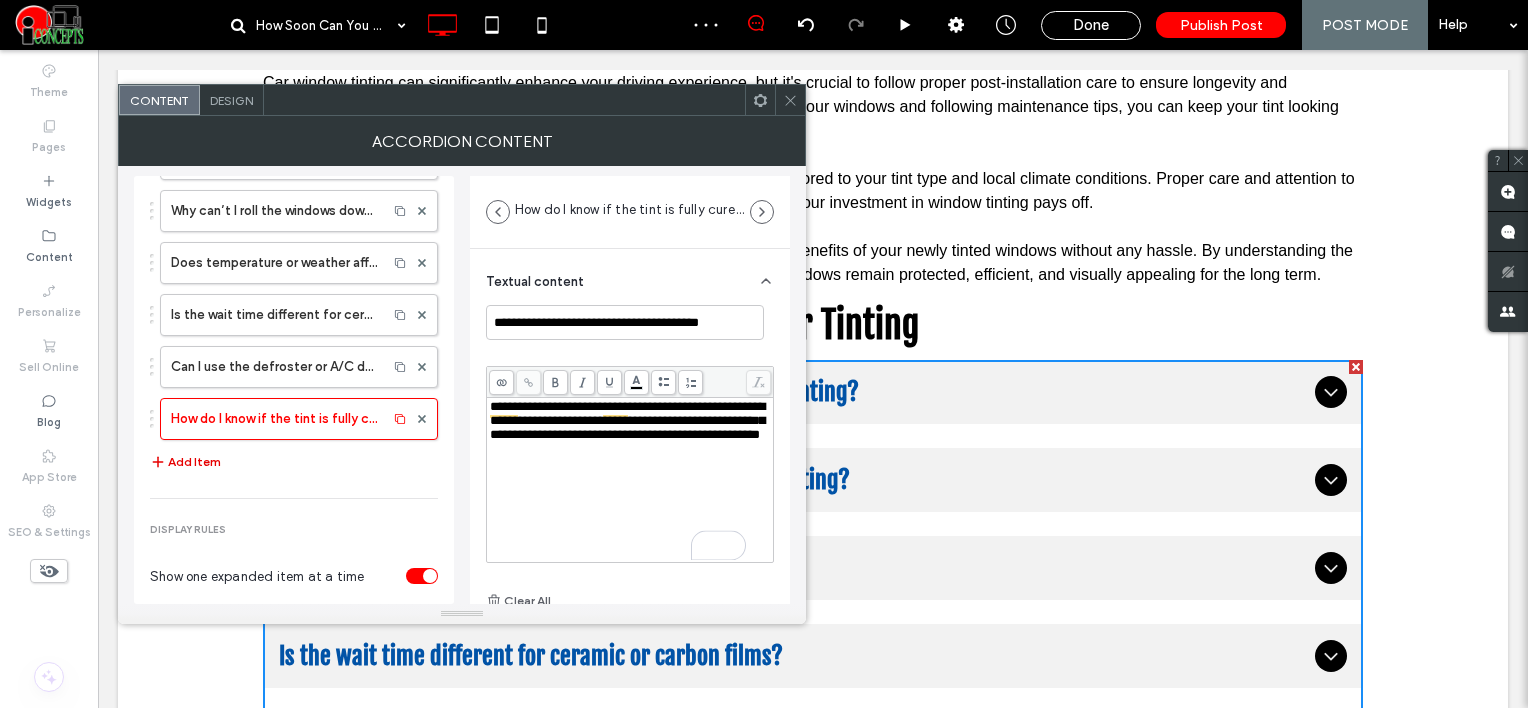 click on "Add Item" at bounding box center [185, 462] 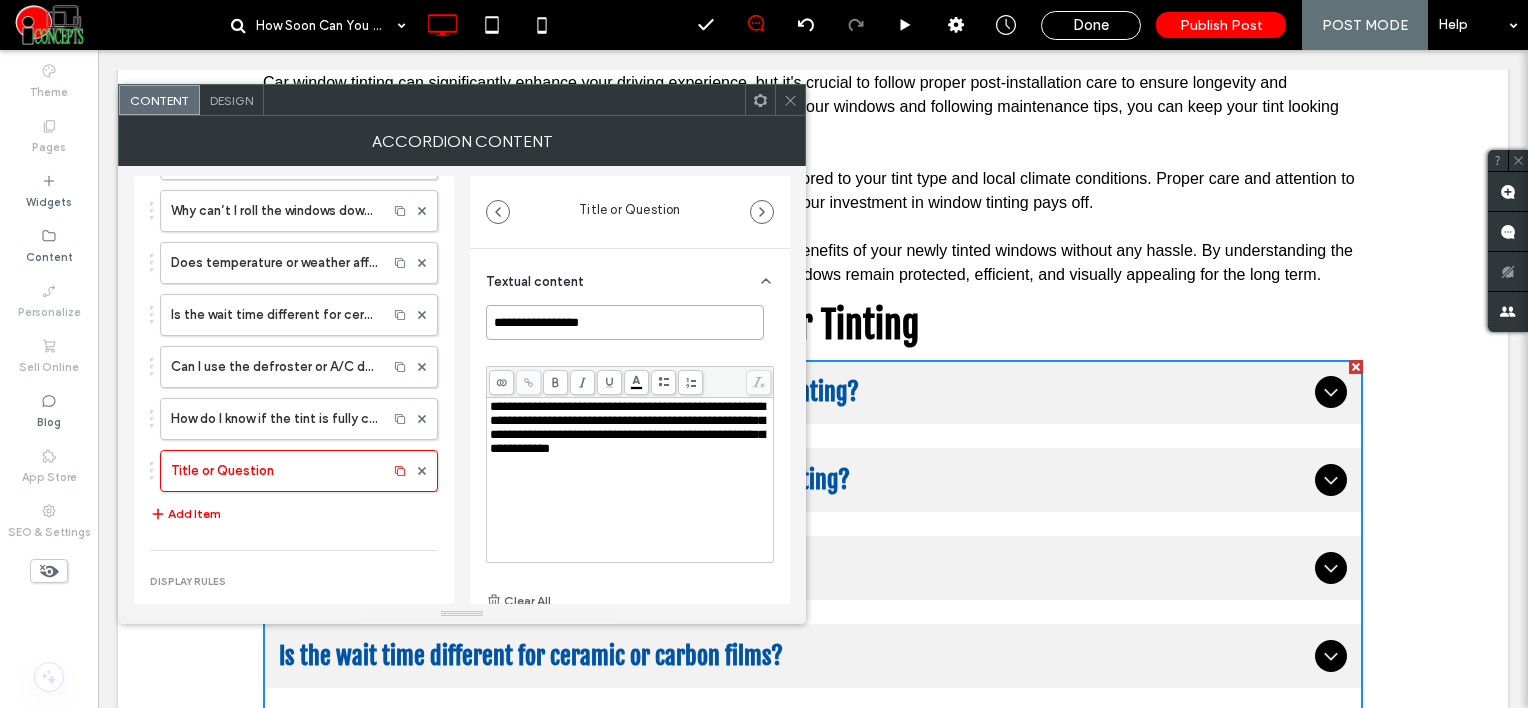 drag, startPoint x: 618, startPoint y: 322, endPoint x: 462, endPoint y: 290, distance: 159.24823 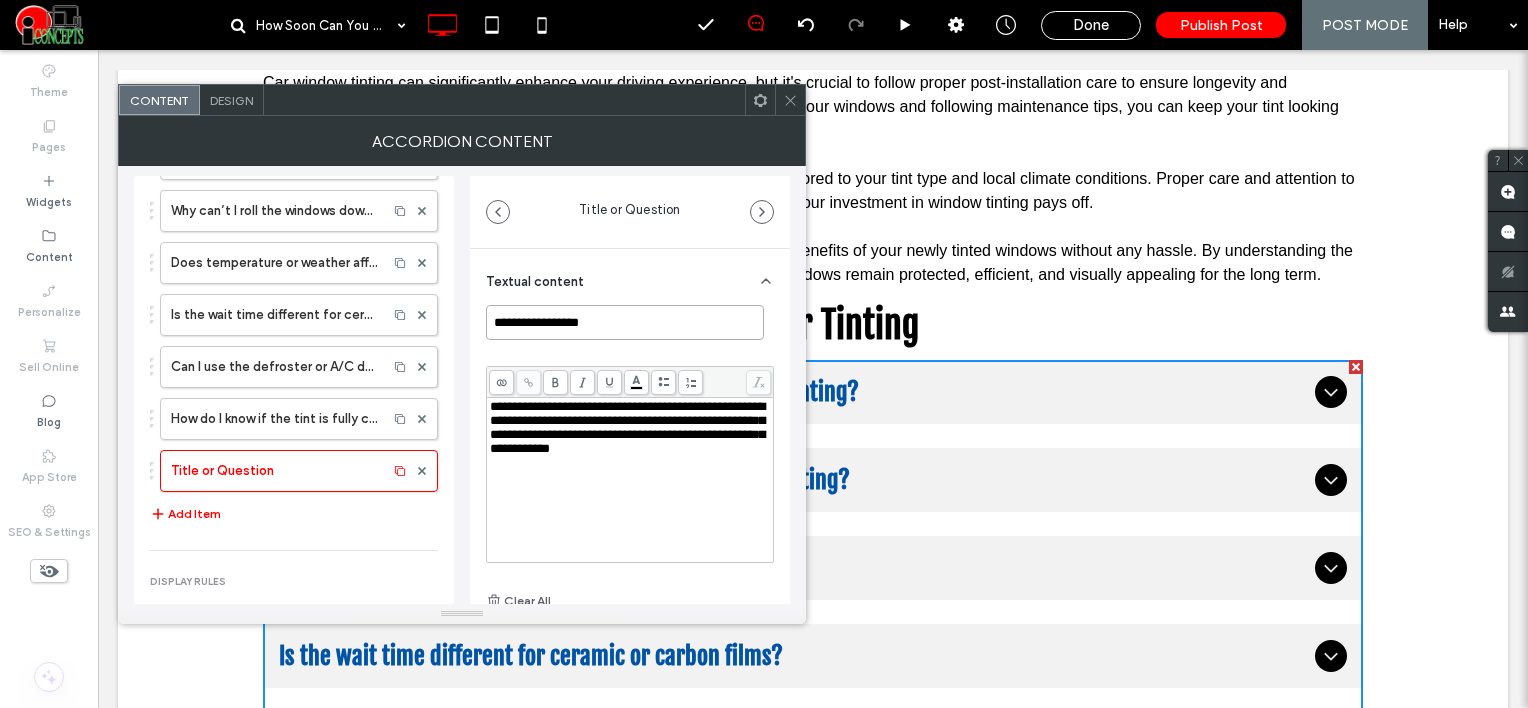 click on "**********" at bounding box center (462, 385) 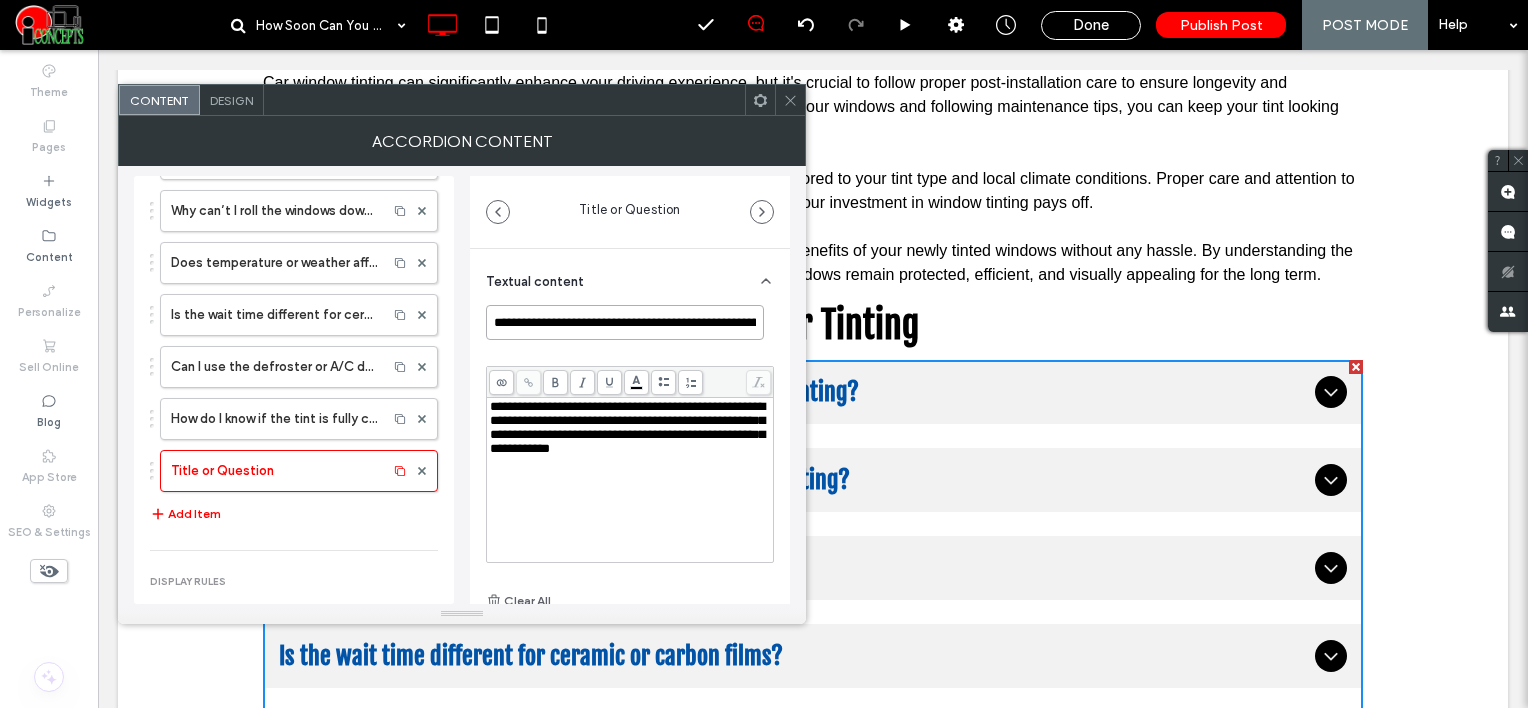 scroll, scrollTop: 0, scrollLeft: 107, axis: horizontal 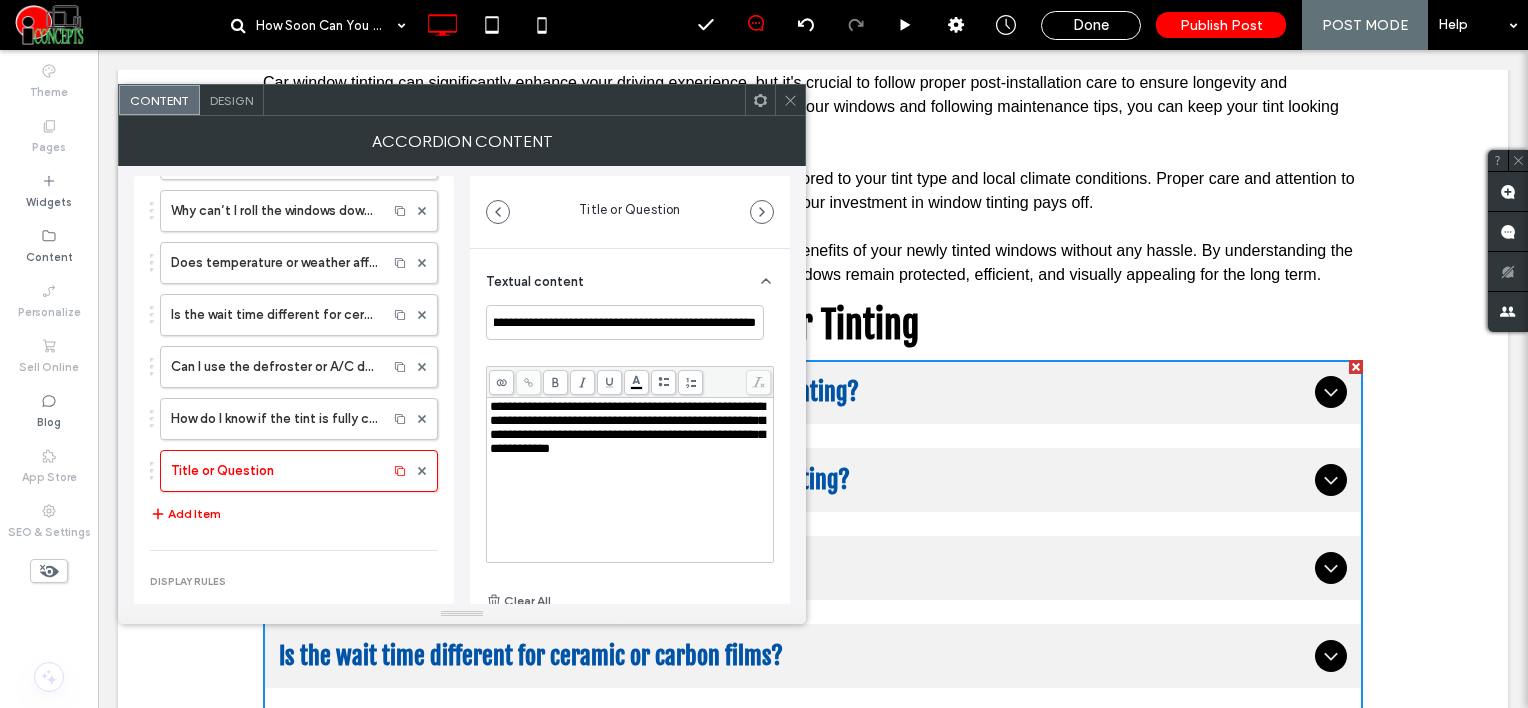 click on "**********" at bounding box center [627, 427] 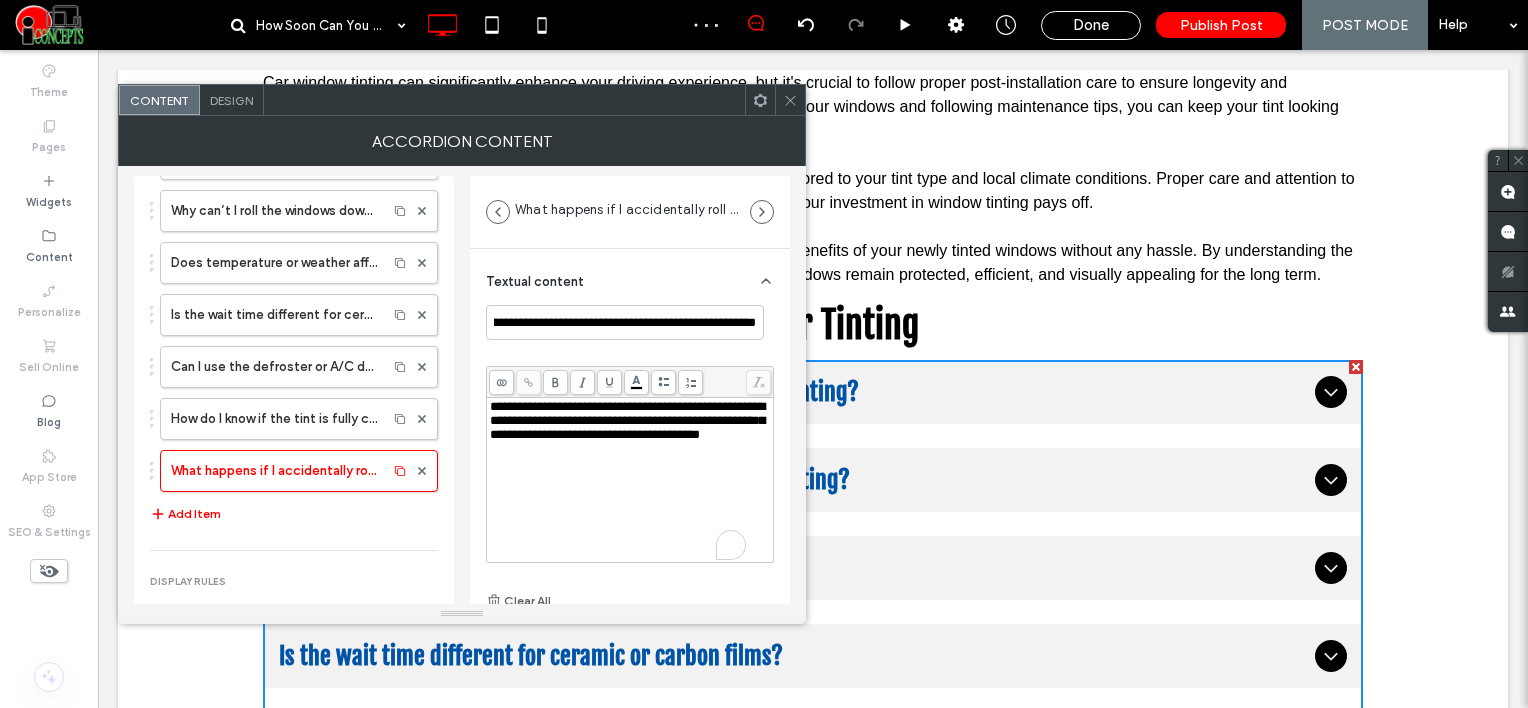 scroll, scrollTop: 0, scrollLeft: 0, axis: both 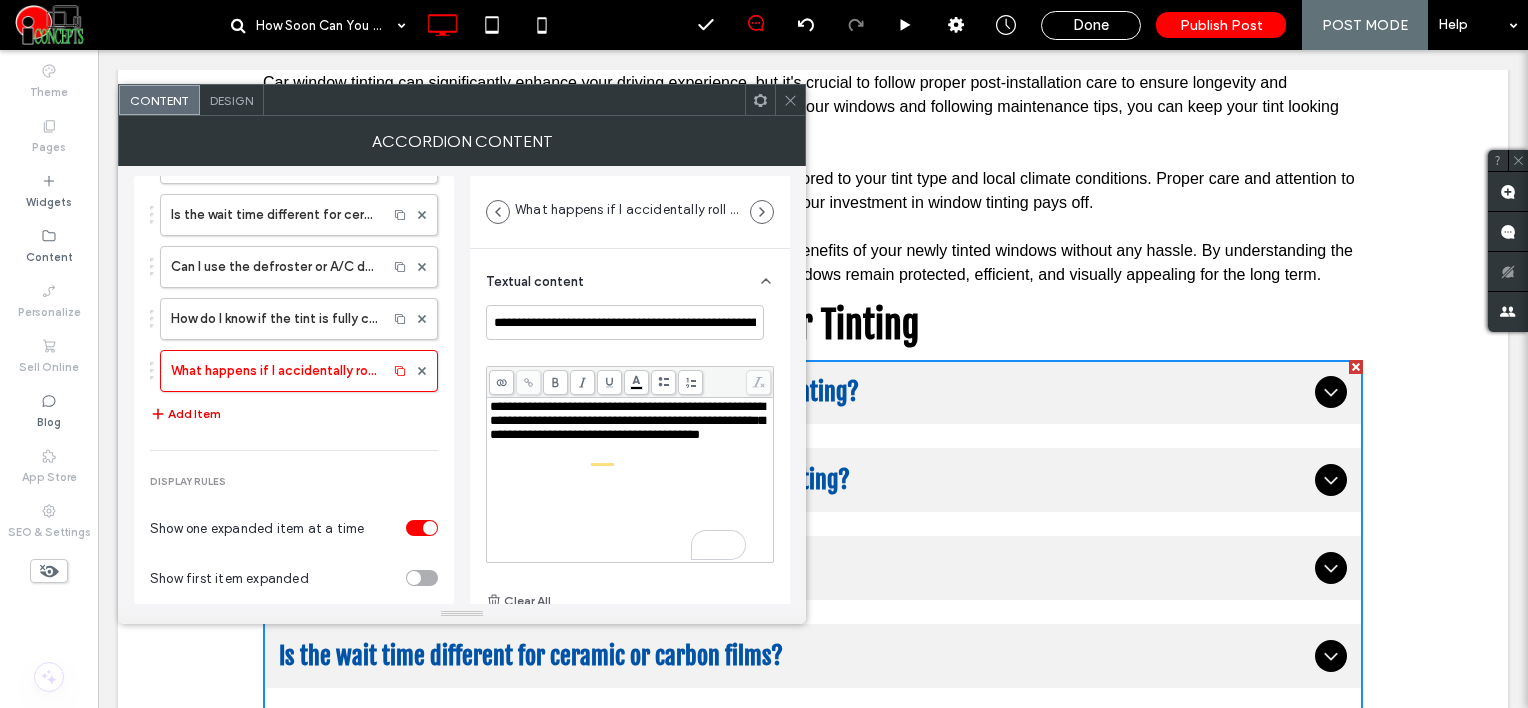 click on "Add Item" at bounding box center (185, 414) 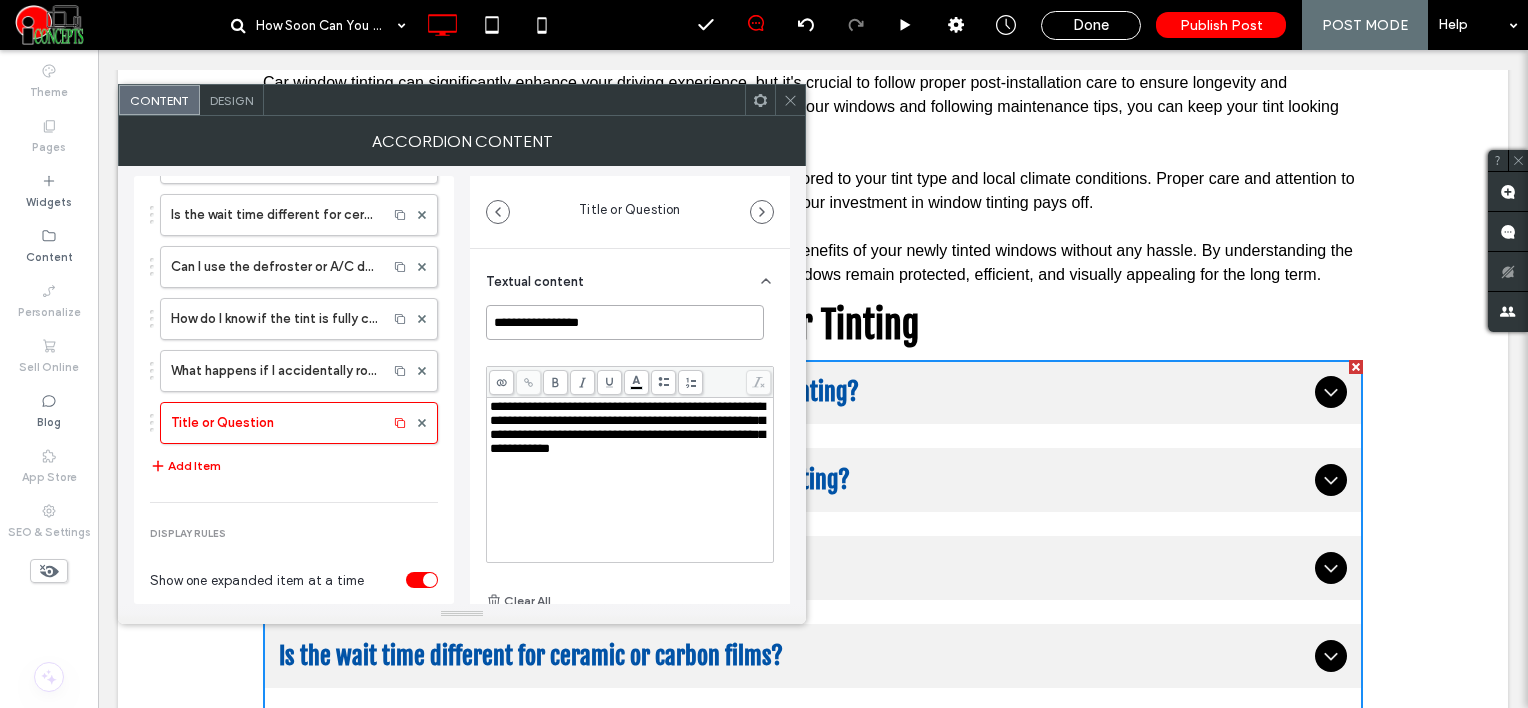 drag, startPoint x: 598, startPoint y: 330, endPoint x: 490, endPoint y: 331, distance: 108.00463 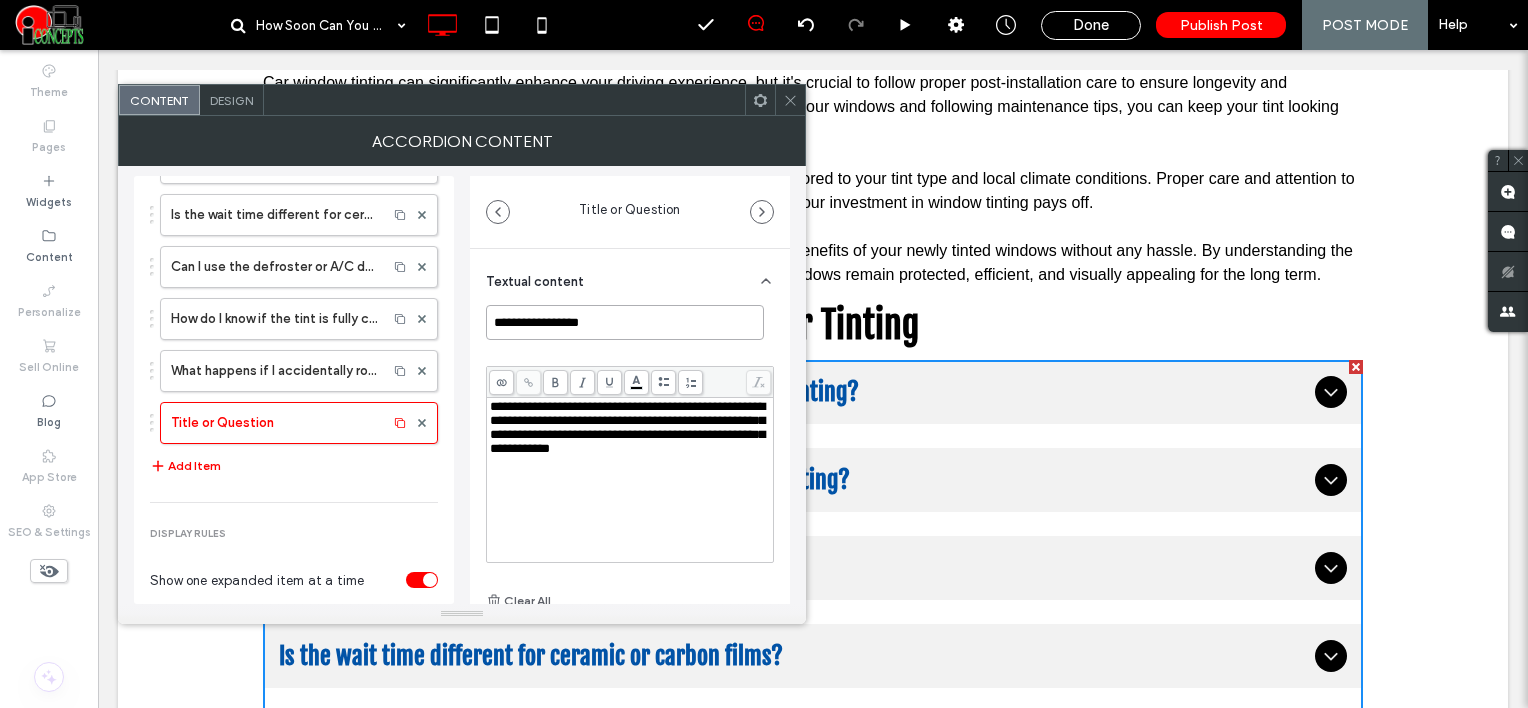 click on "**********" at bounding box center [625, 322] 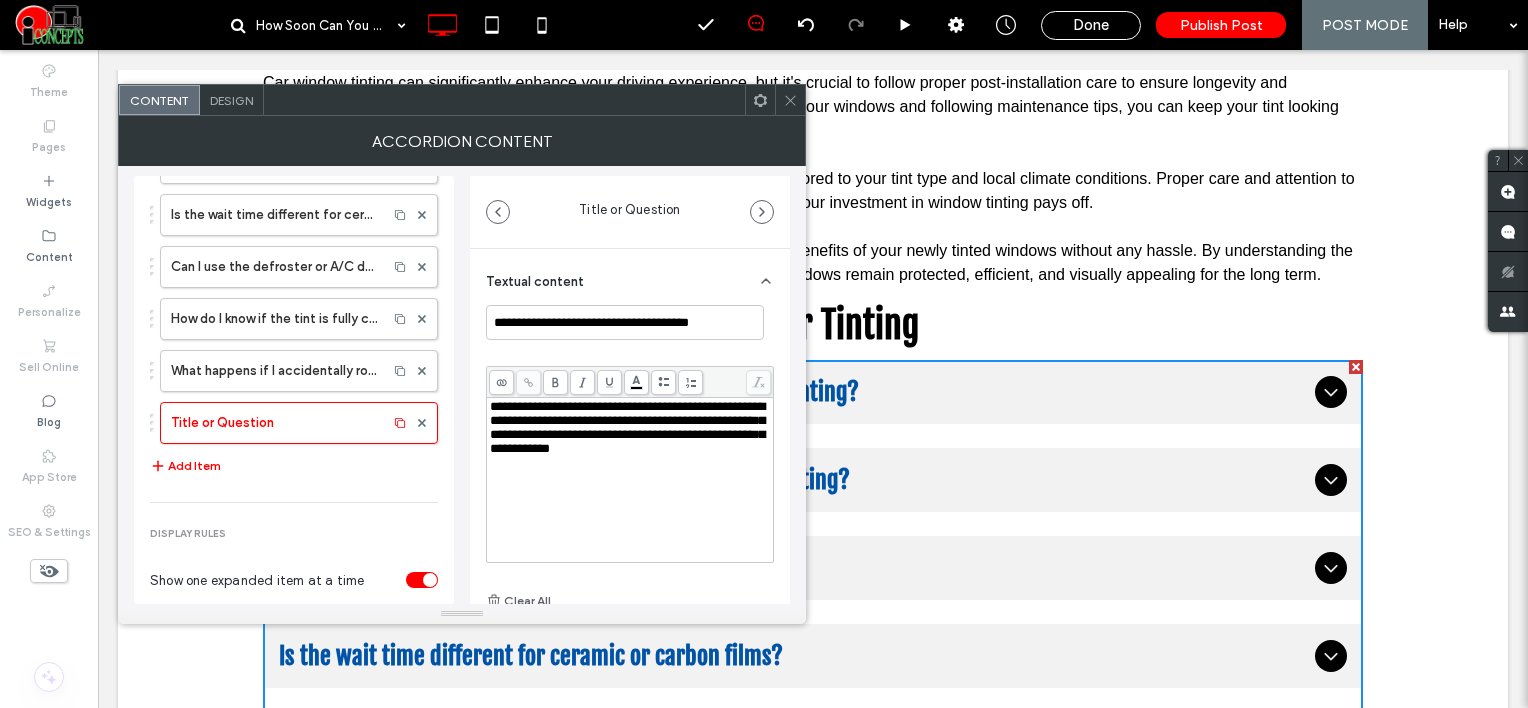 click on "**********" at bounding box center (630, 428) 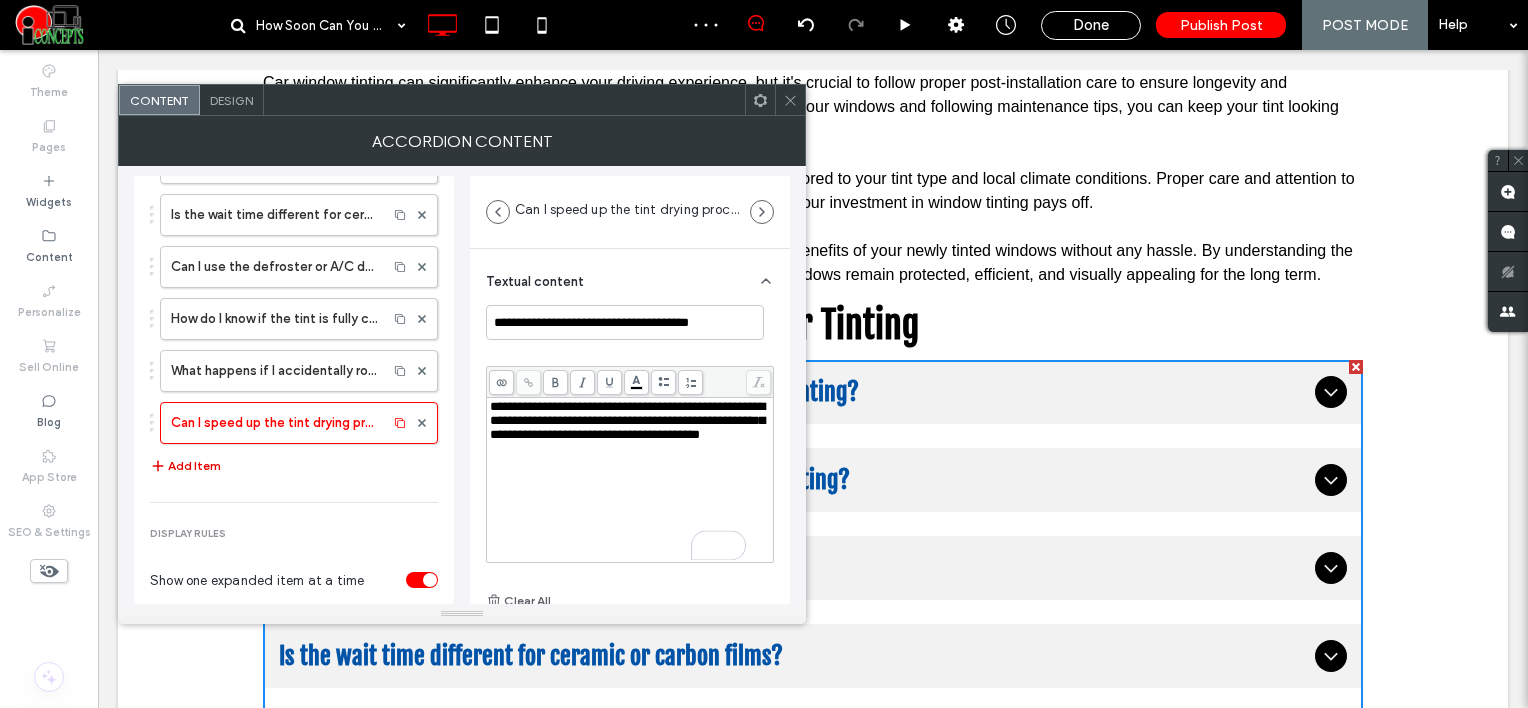 click on "Add Item" at bounding box center [185, 466] 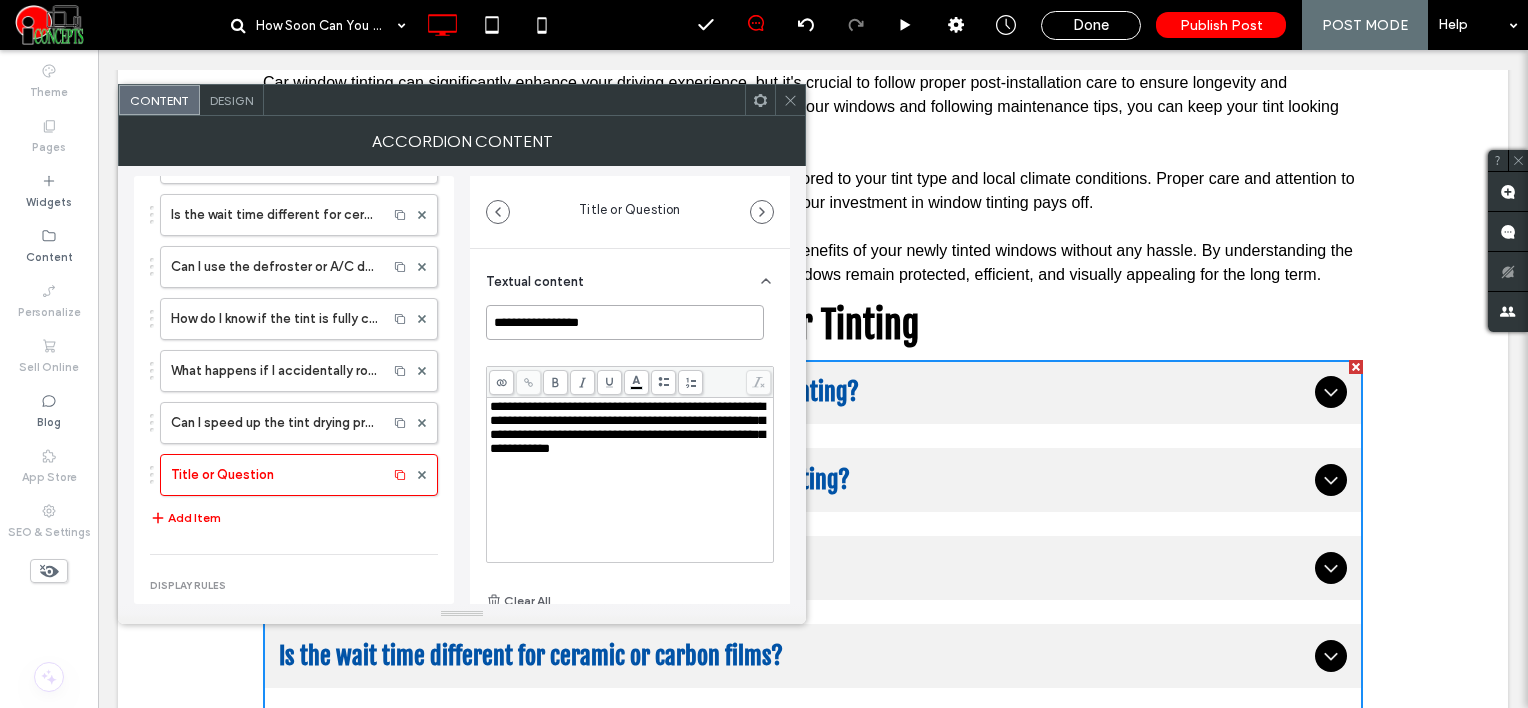 drag, startPoint x: 603, startPoint y: 320, endPoint x: 428, endPoint y: 320, distance: 175 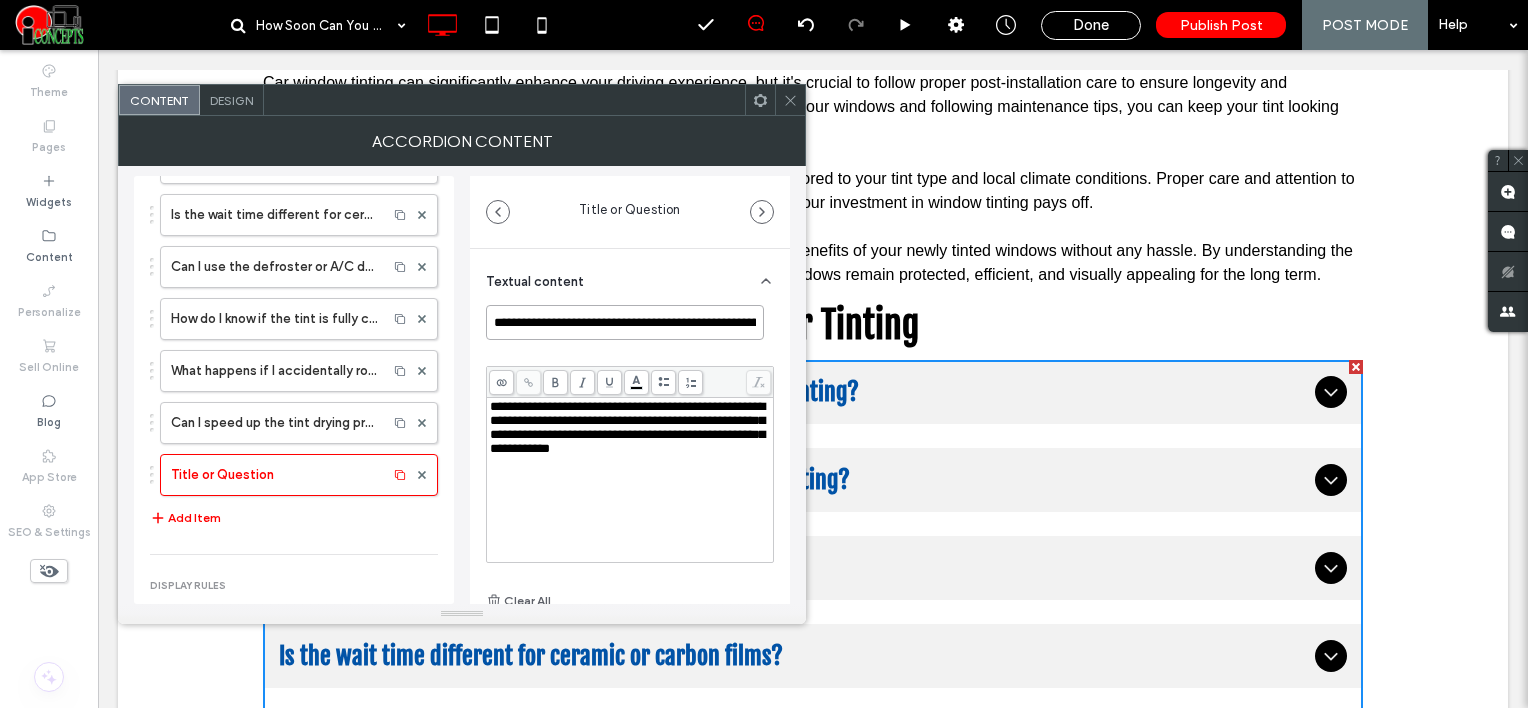 scroll, scrollTop: 0, scrollLeft: 68, axis: horizontal 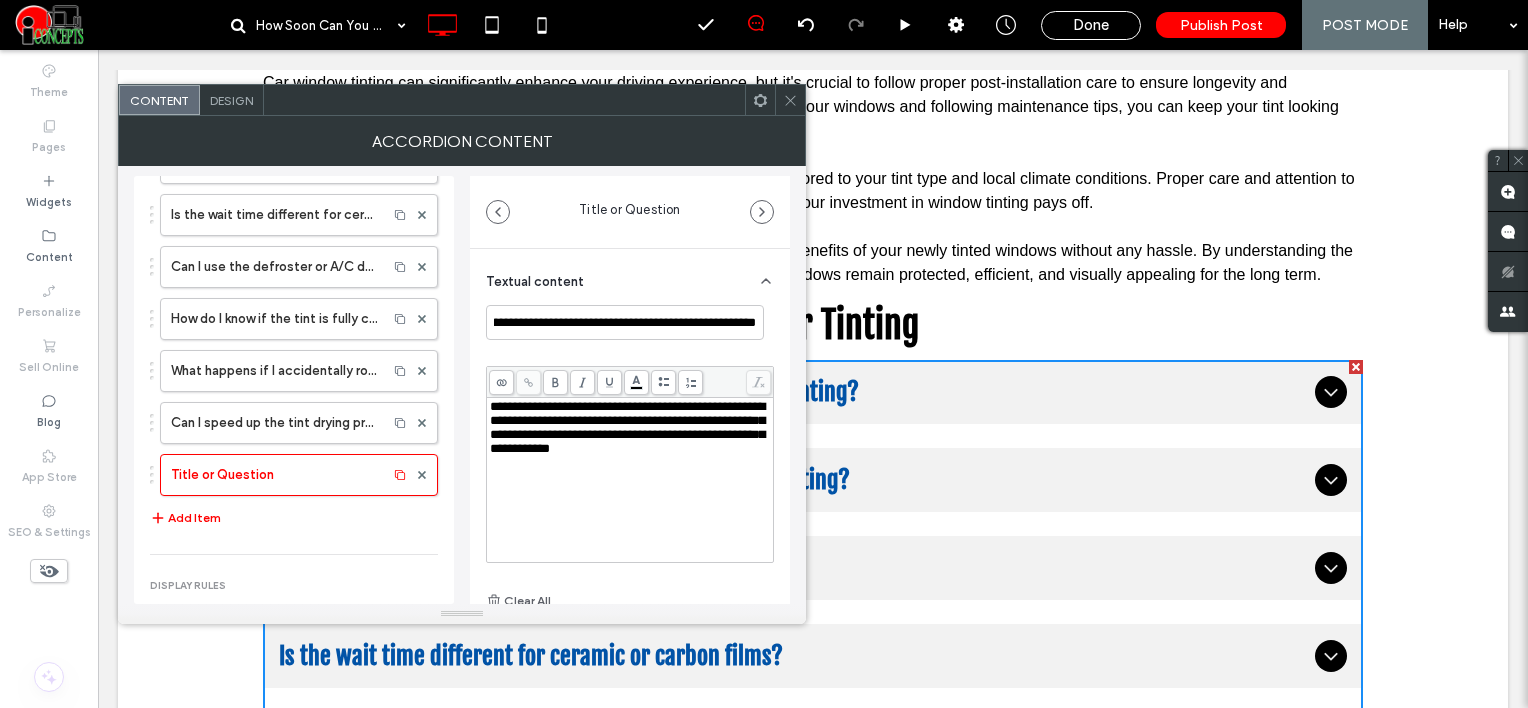 click on "**********" at bounding box center (627, 427) 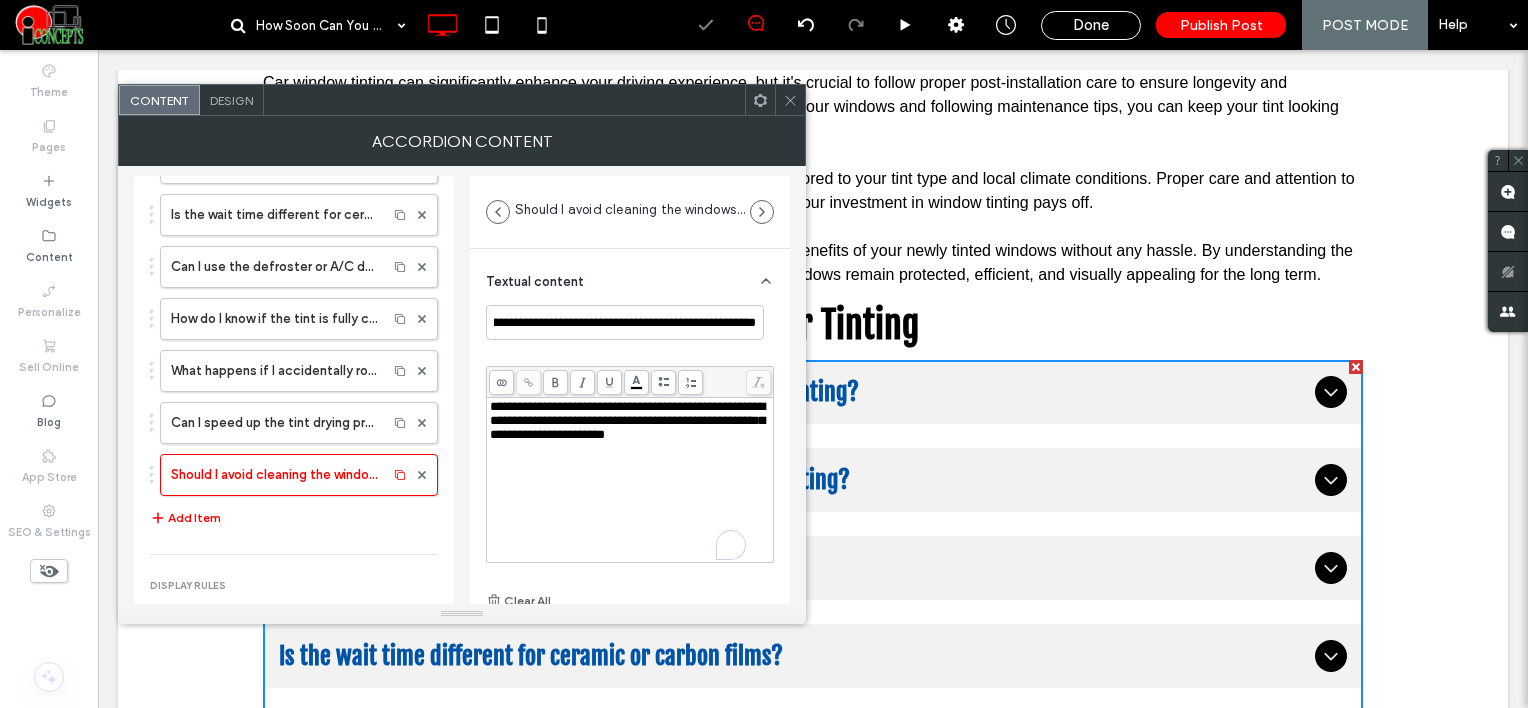 scroll, scrollTop: 0, scrollLeft: 0, axis: both 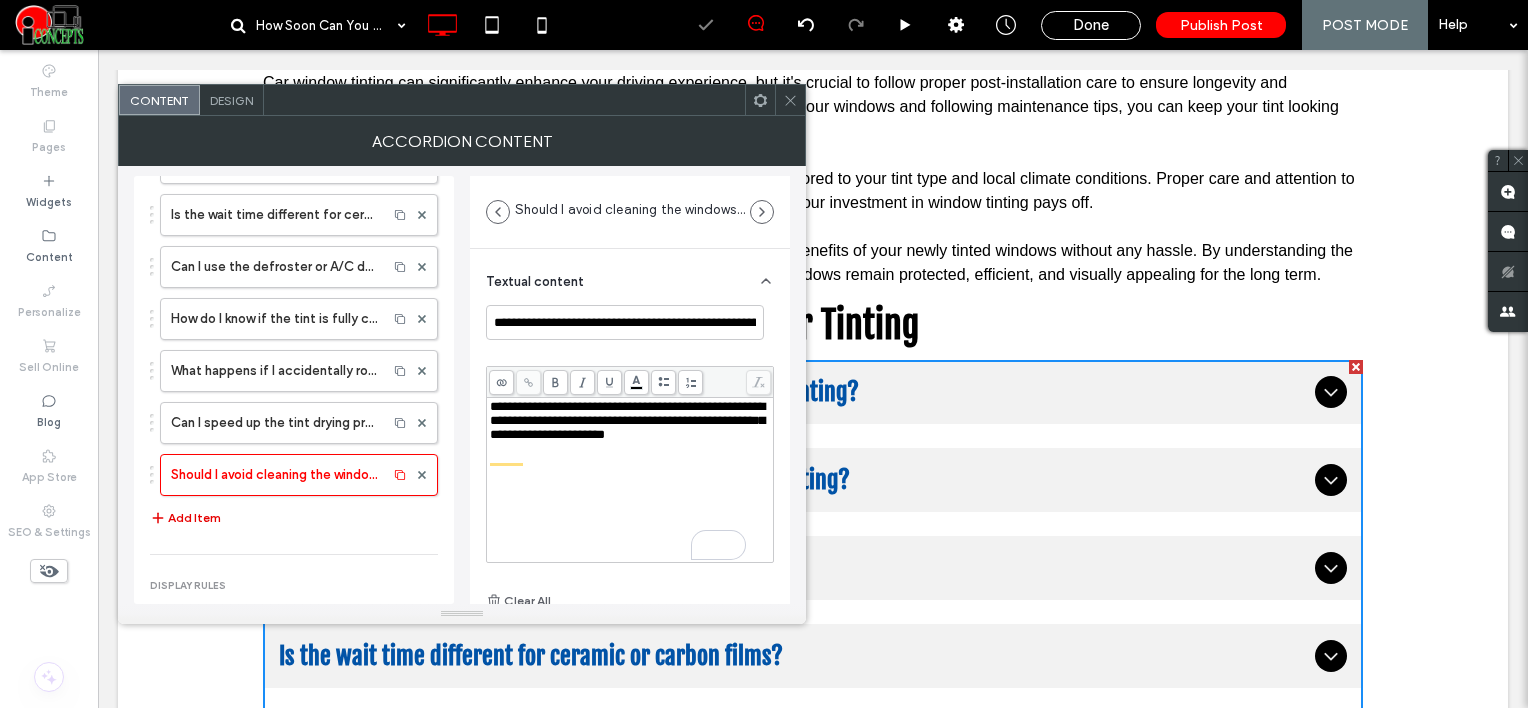 click on "Add Item" at bounding box center [185, 518] 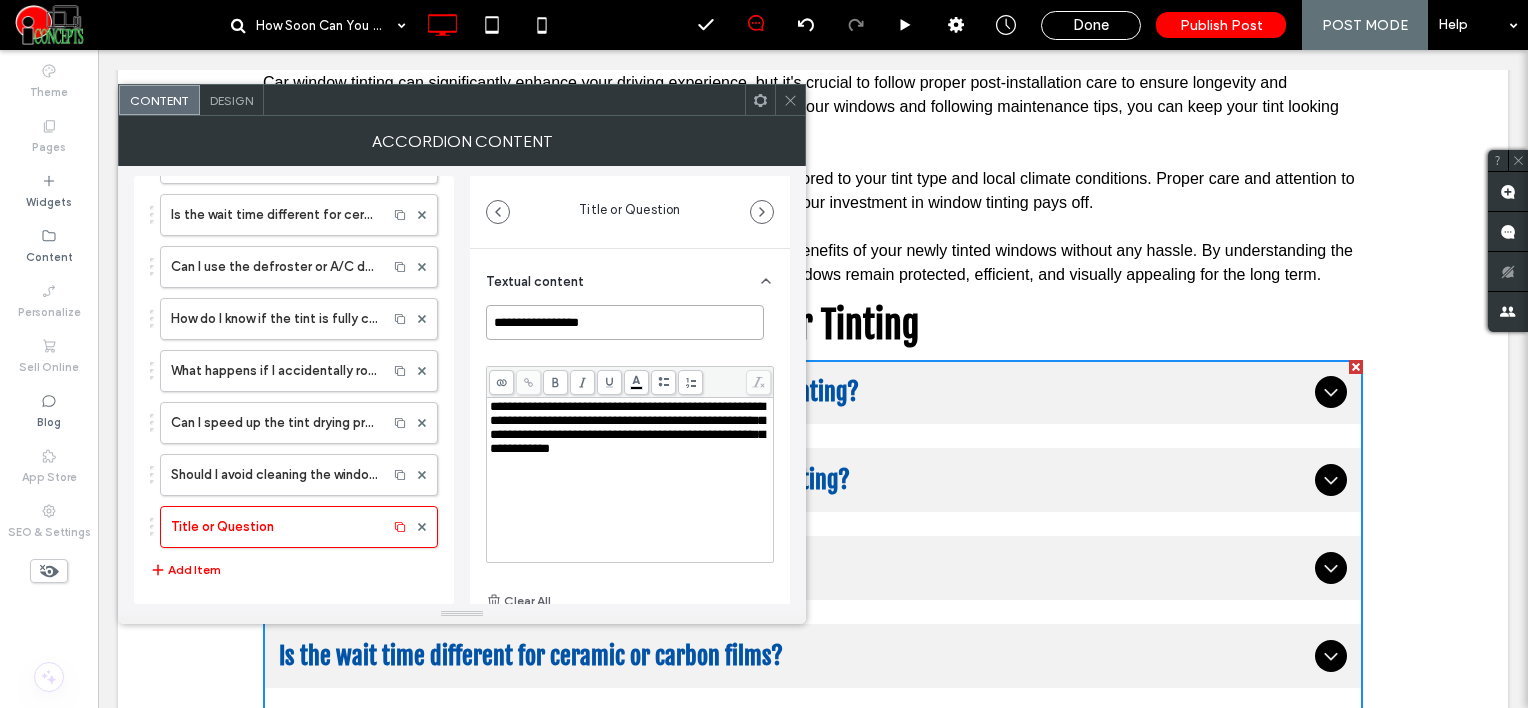 drag, startPoint x: 628, startPoint y: 324, endPoint x: 473, endPoint y: 332, distance: 155.20631 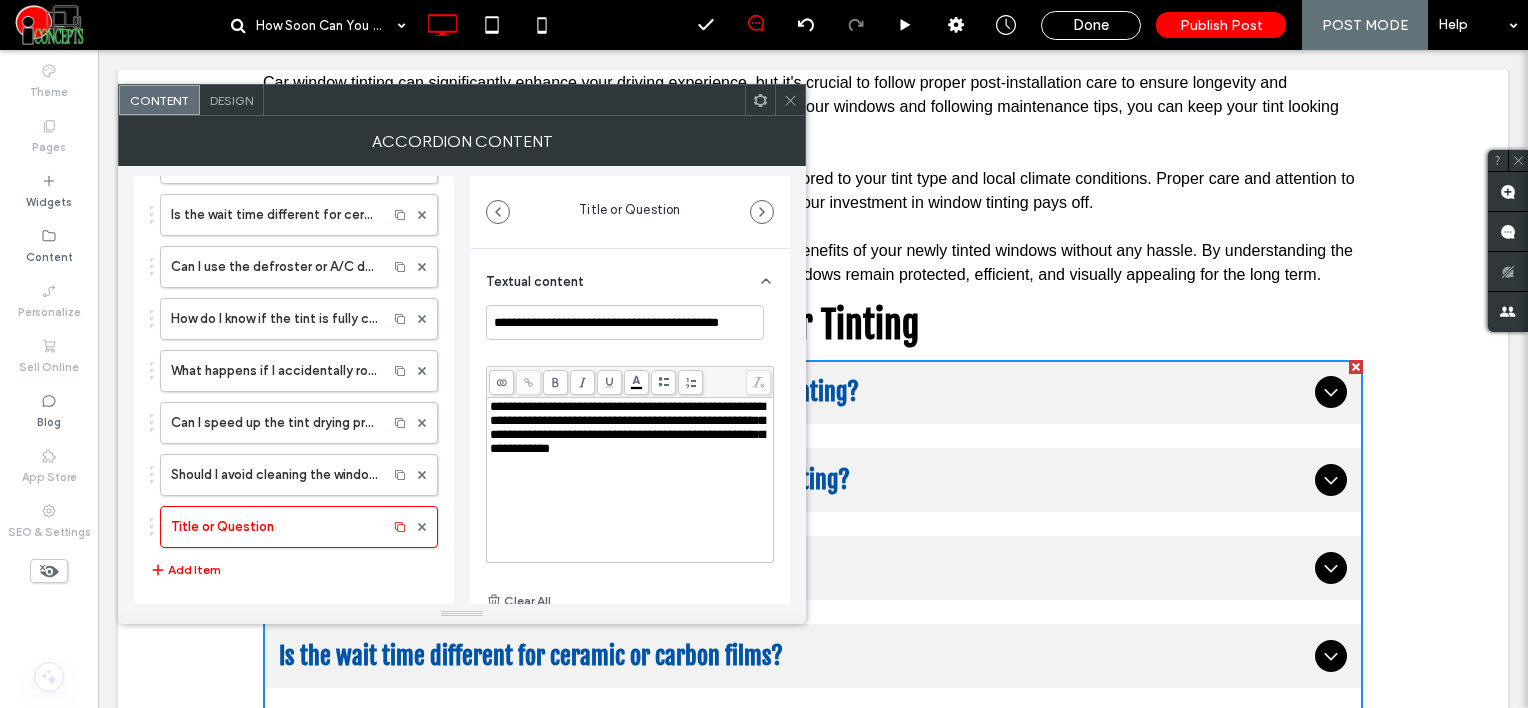 click on "**********" at bounding box center (630, 428) 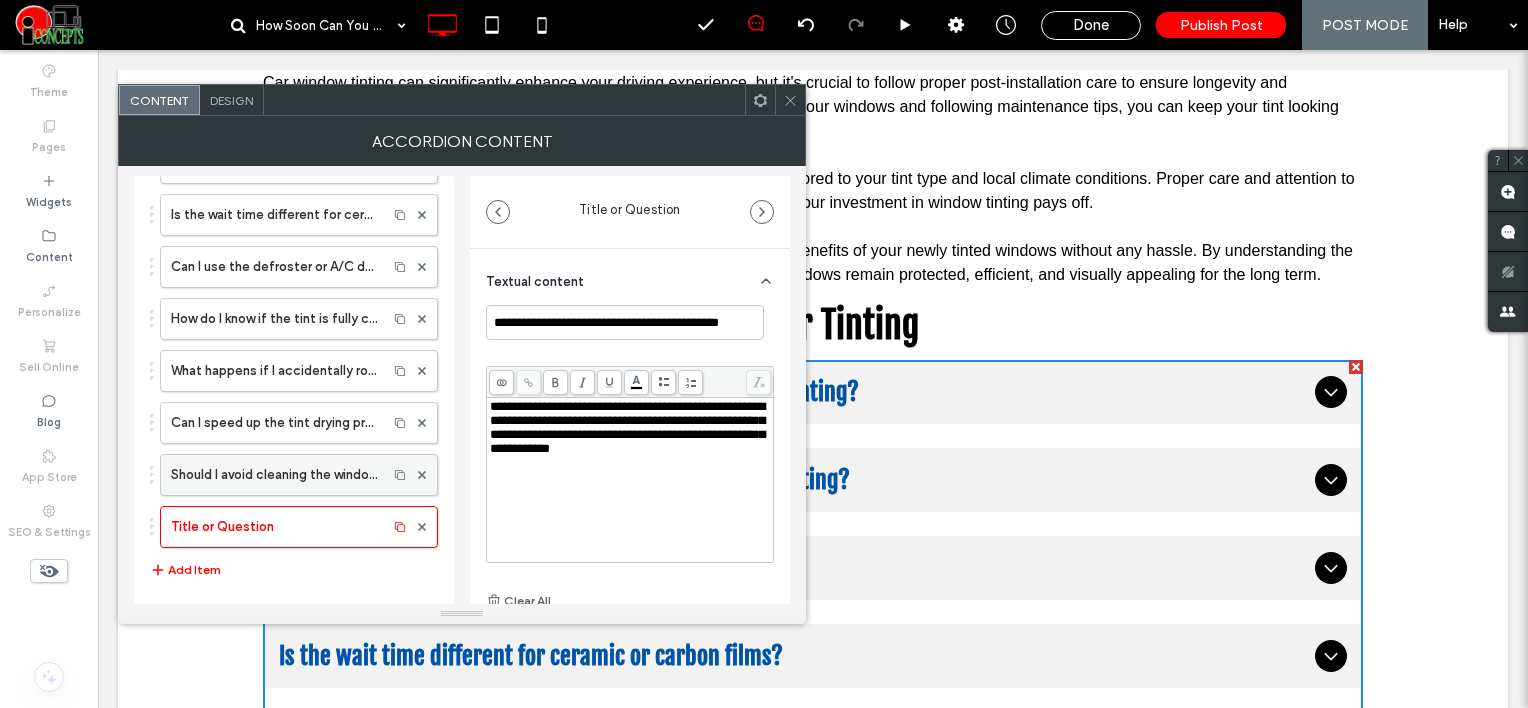 click on "**********" at bounding box center (627, 427) 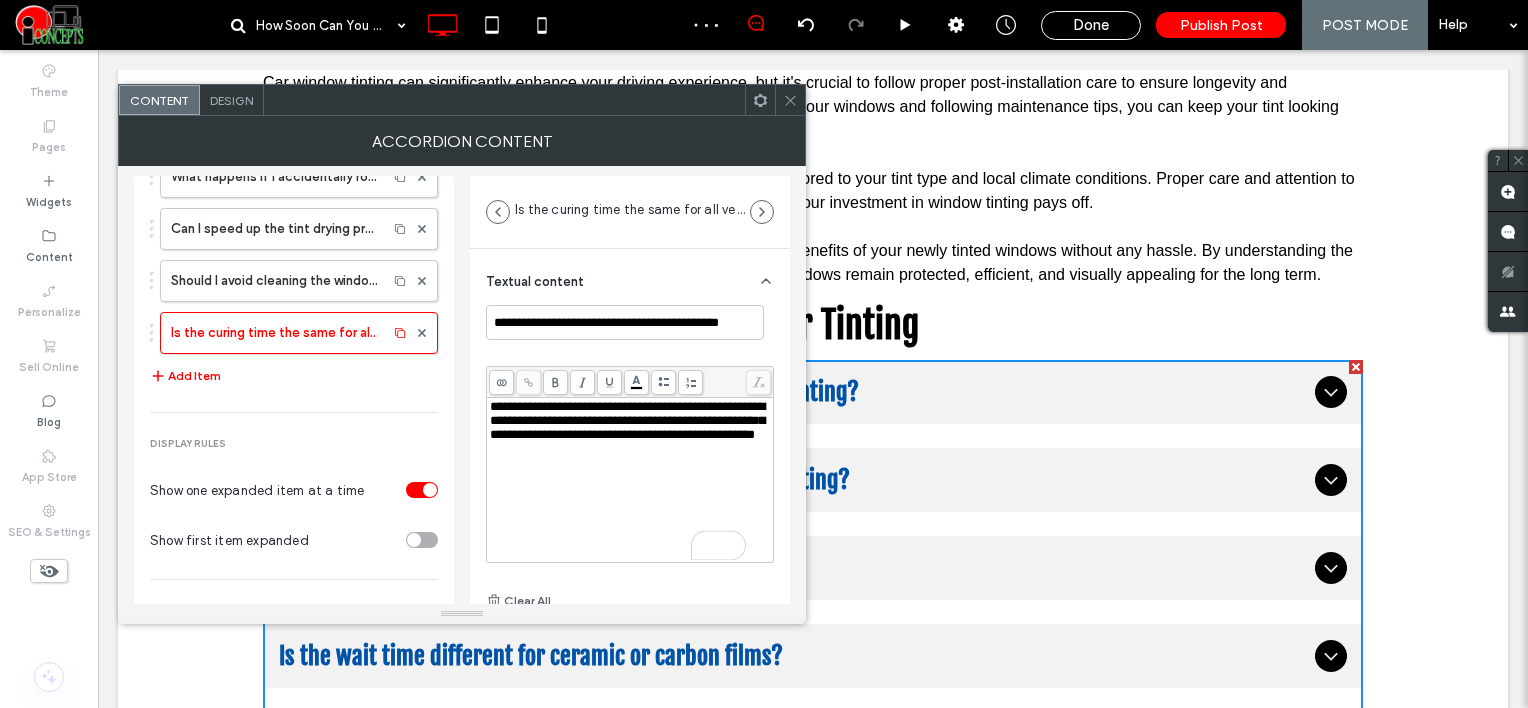 scroll, scrollTop: 400, scrollLeft: 0, axis: vertical 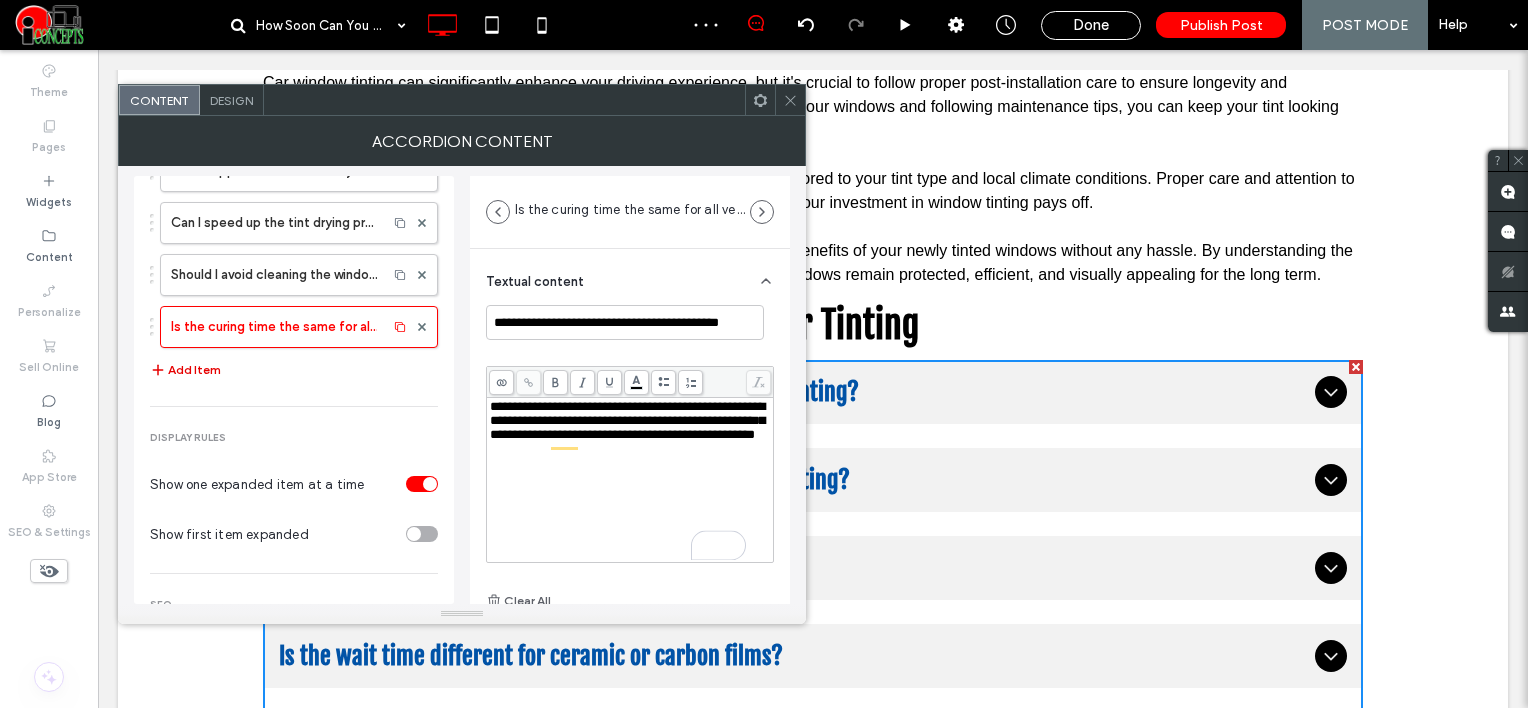 click on "Add Item" at bounding box center (185, 370) 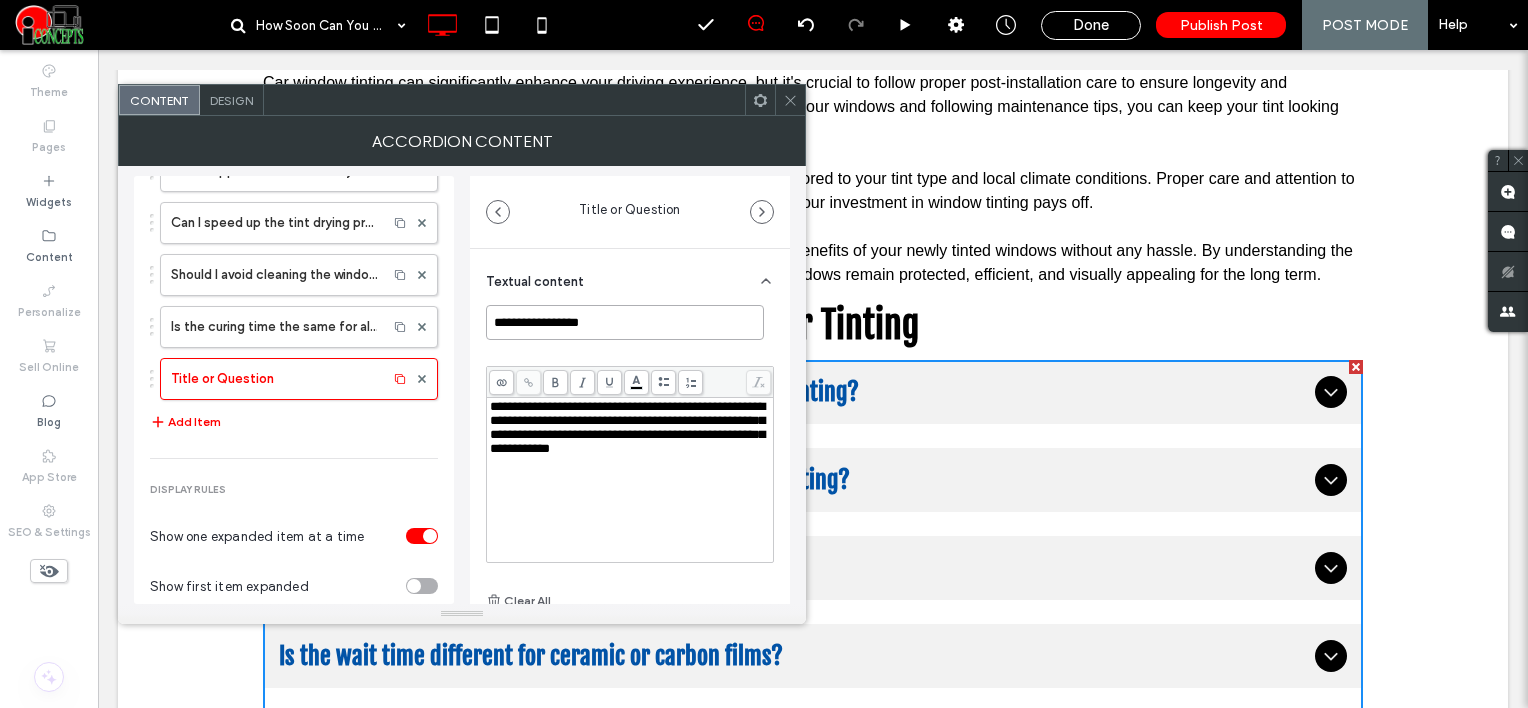 drag, startPoint x: 615, startPoint y: 317, endPoint x: 468, endPoint y: 297, distance: 148.35431 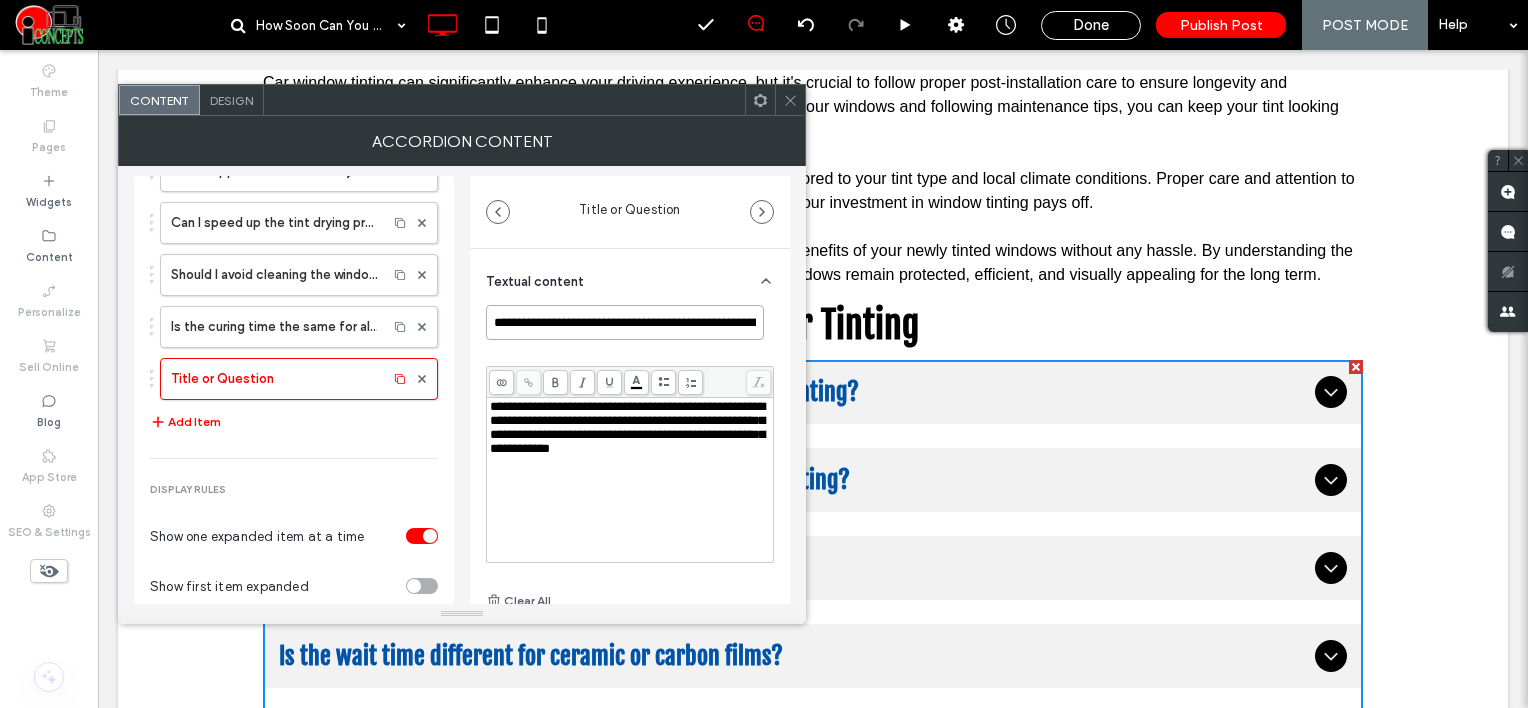 scroll, scrollTop: 0, scrollLeft: 23, axis: horizontal 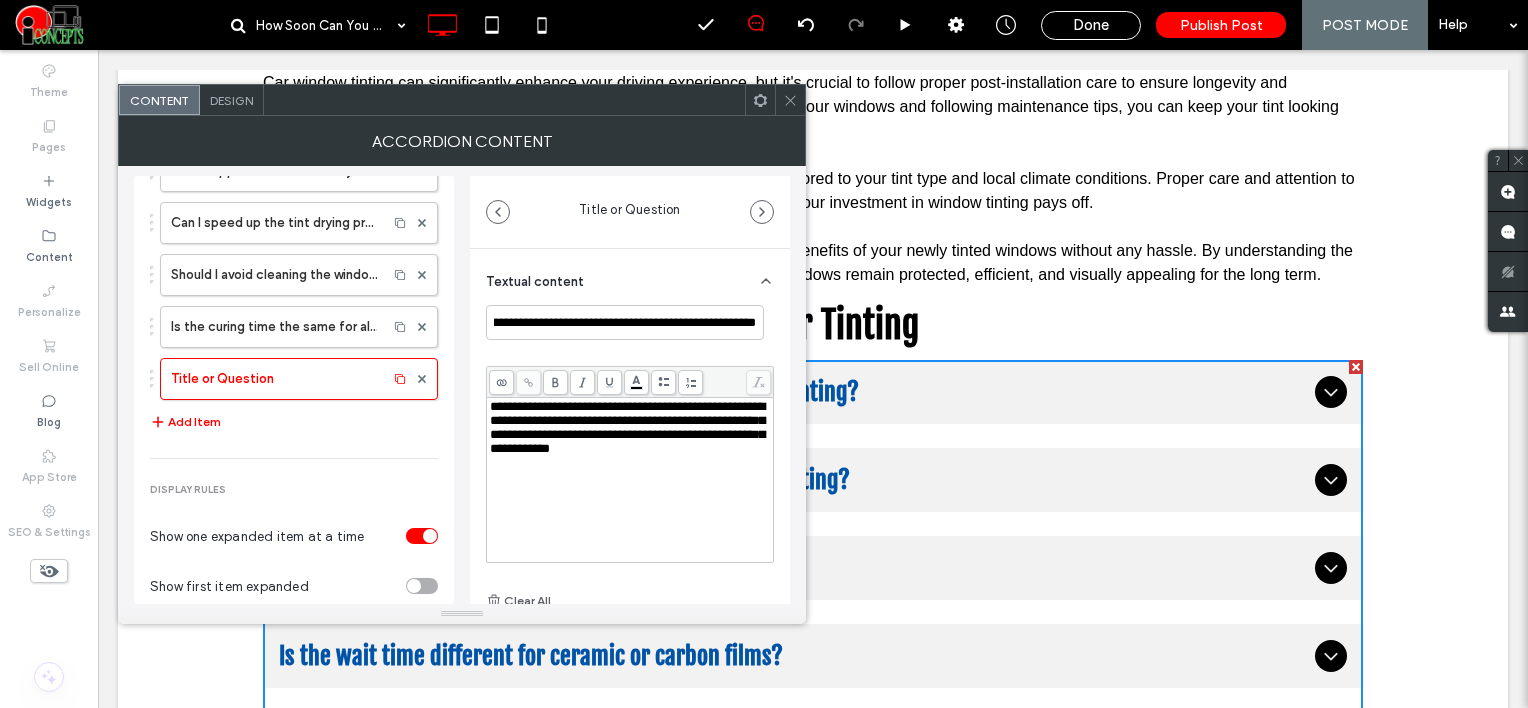 click on "**********" at bounding box center [627, 427] 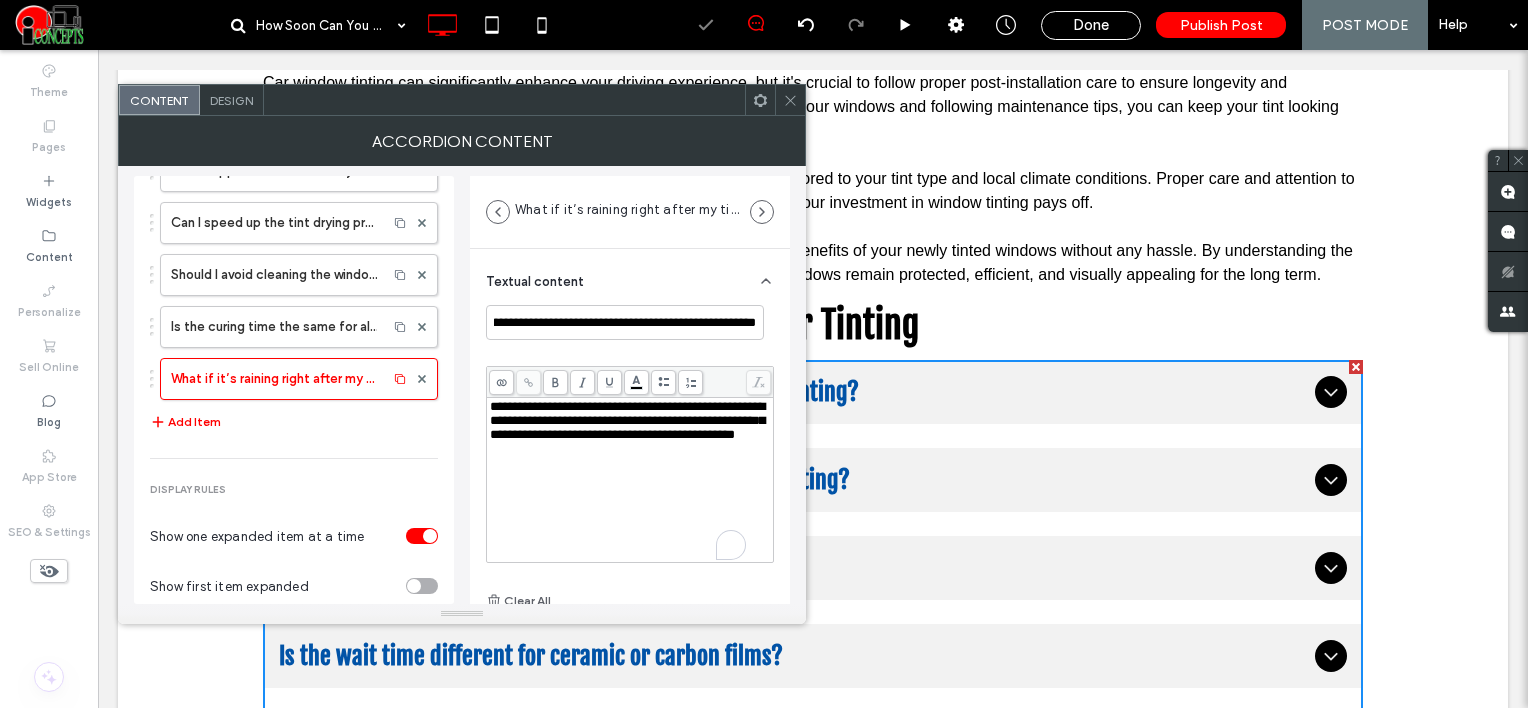 scroll, scrollTop: 0, scrollLeft: 0, axis: both 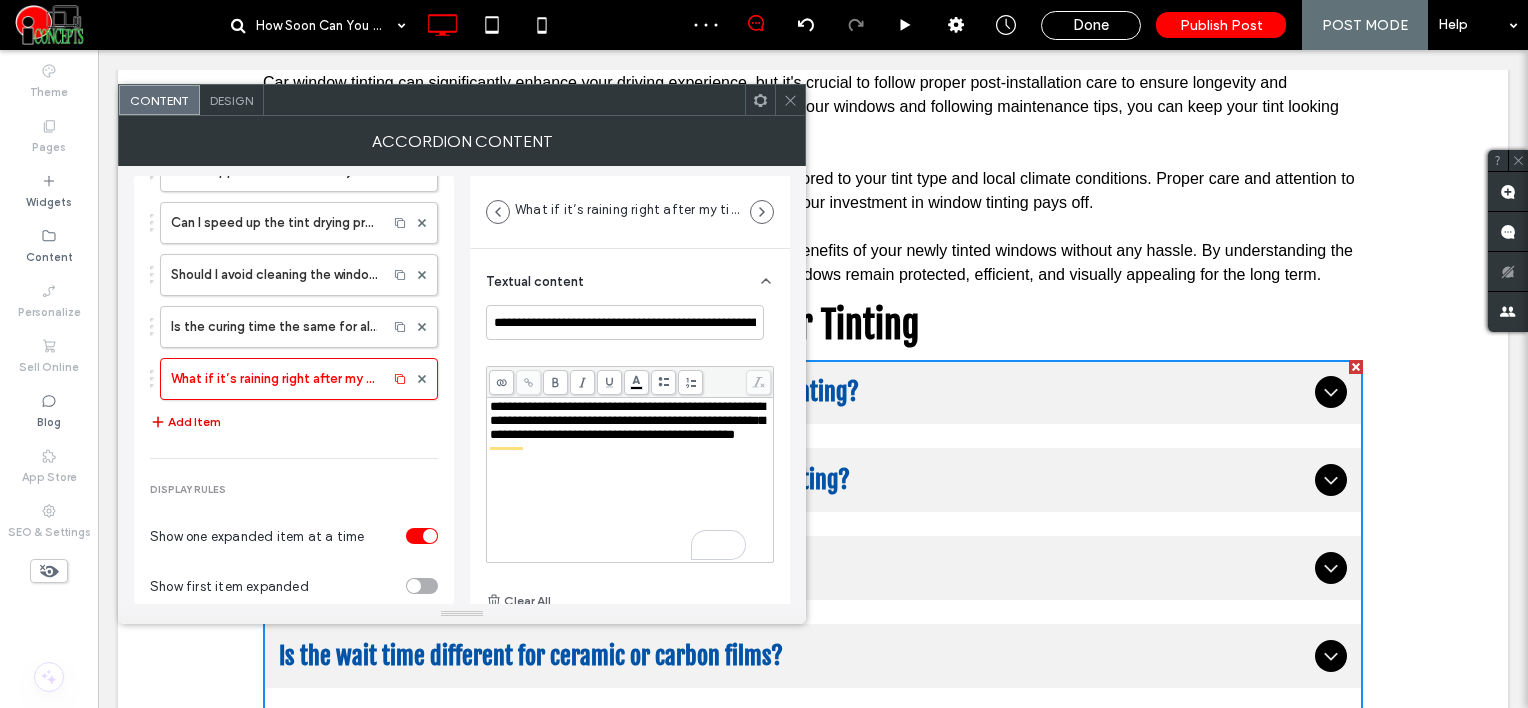 click on "Add Item" at bounding box center [185, 422] 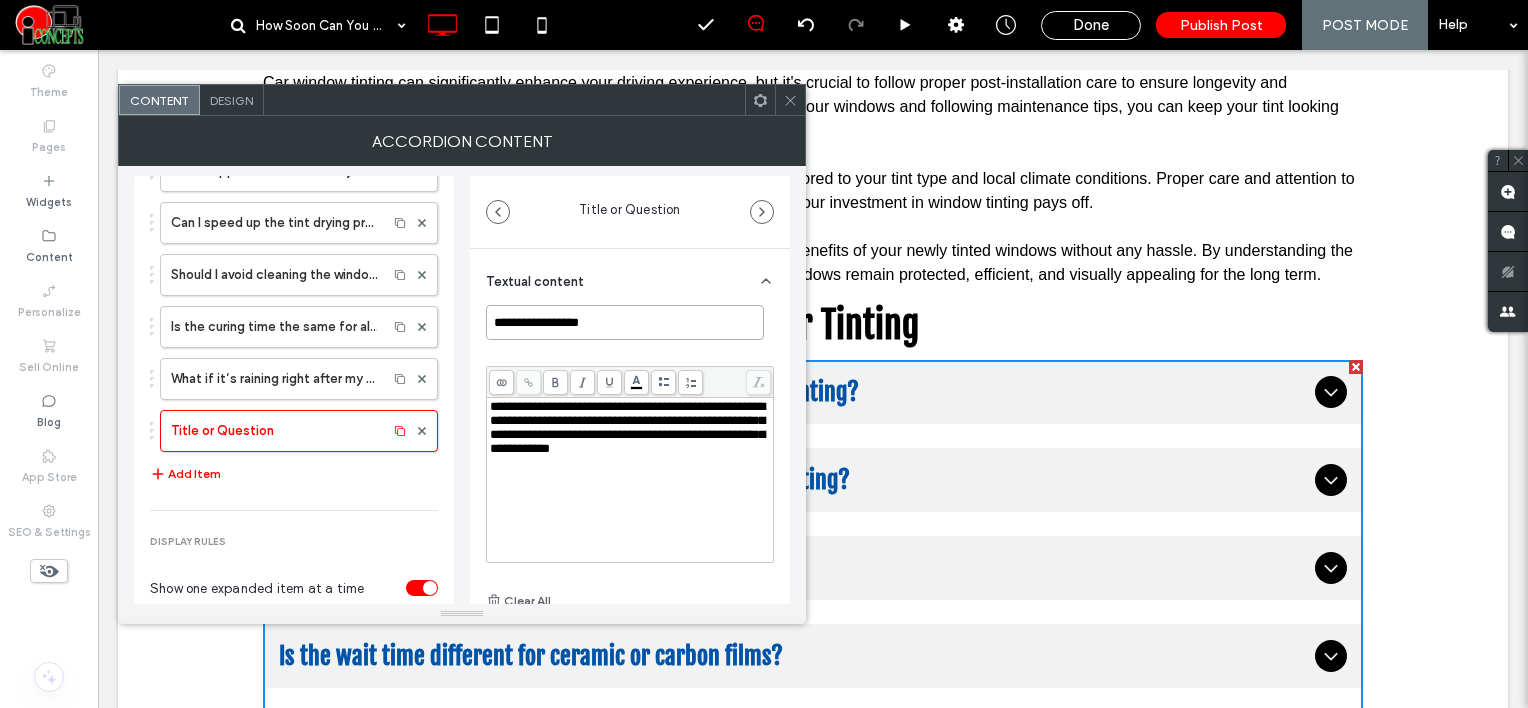 drag, startPoint x: 592, startPoint y: 336, endPoint x: 474, endPoint y: 315, distance: 119.85408 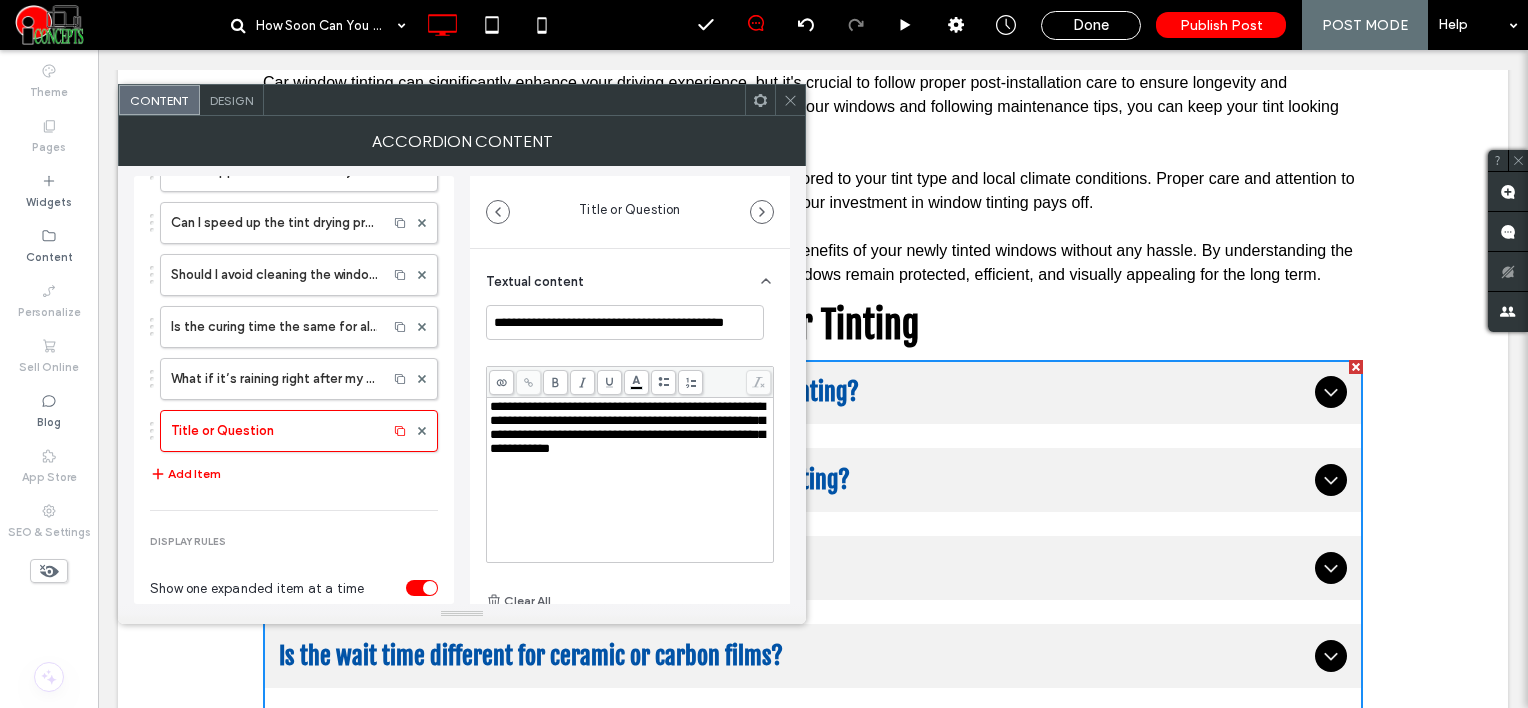 click on "**********" at bounding box center [627, 427] 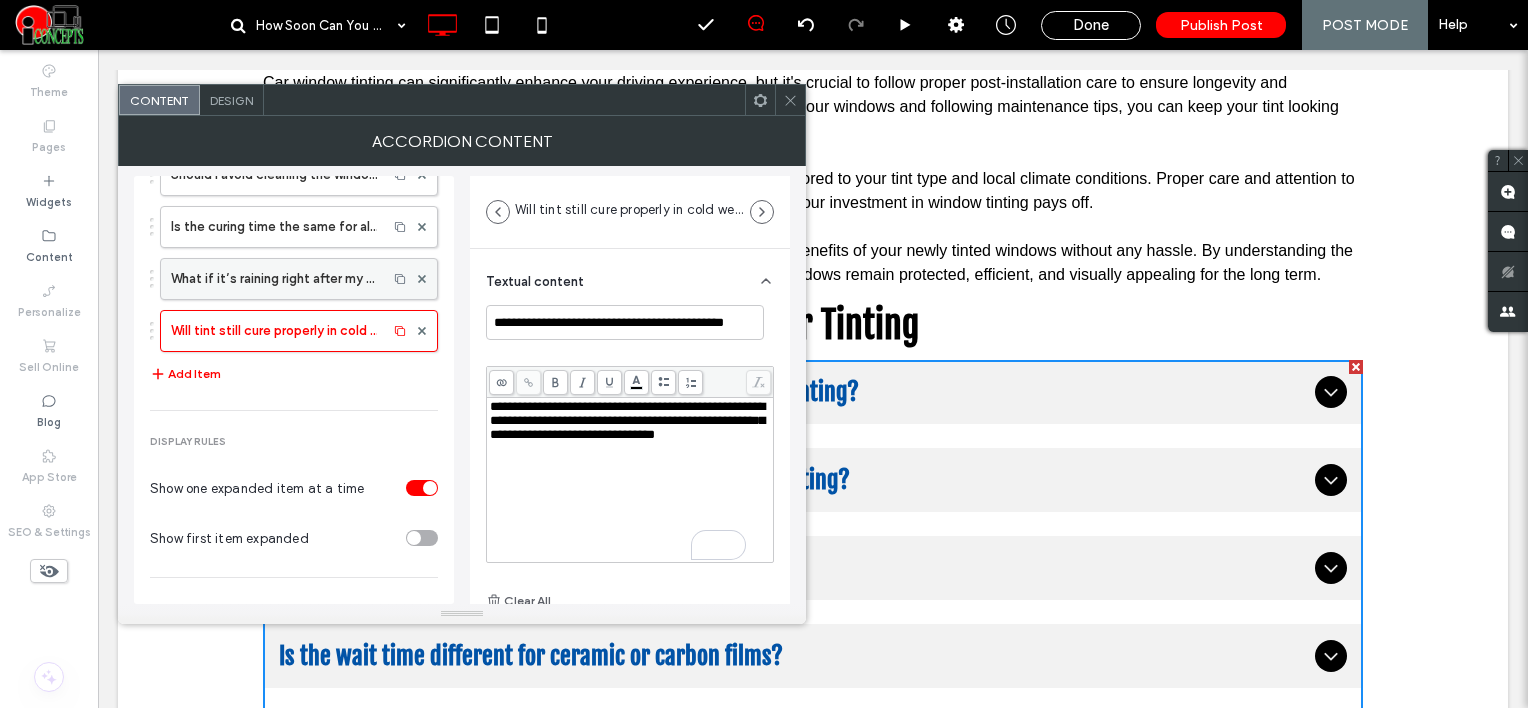 scroll, scrollTop: 590, scrollLeft: 0, axis: vertical 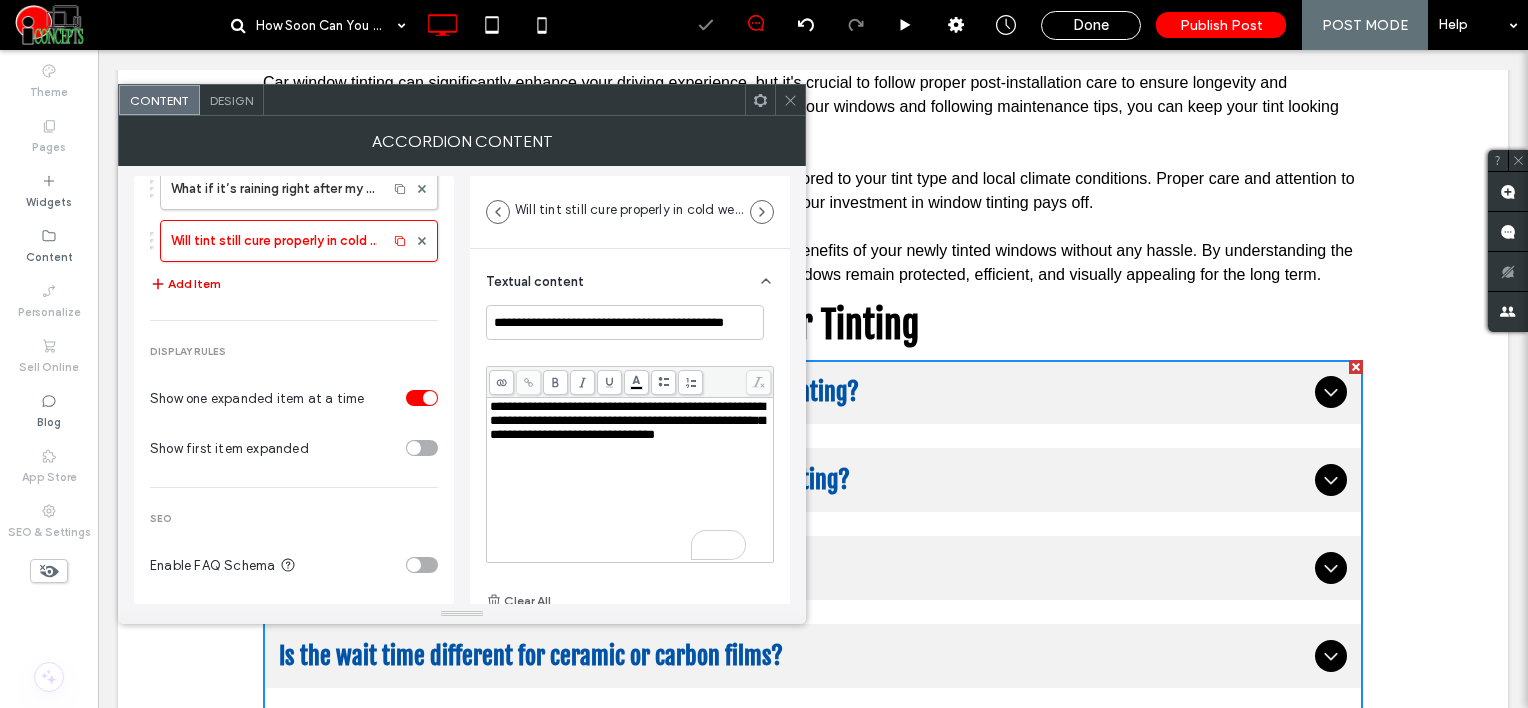 click on "Add Item" at bounding box center (185, 284) 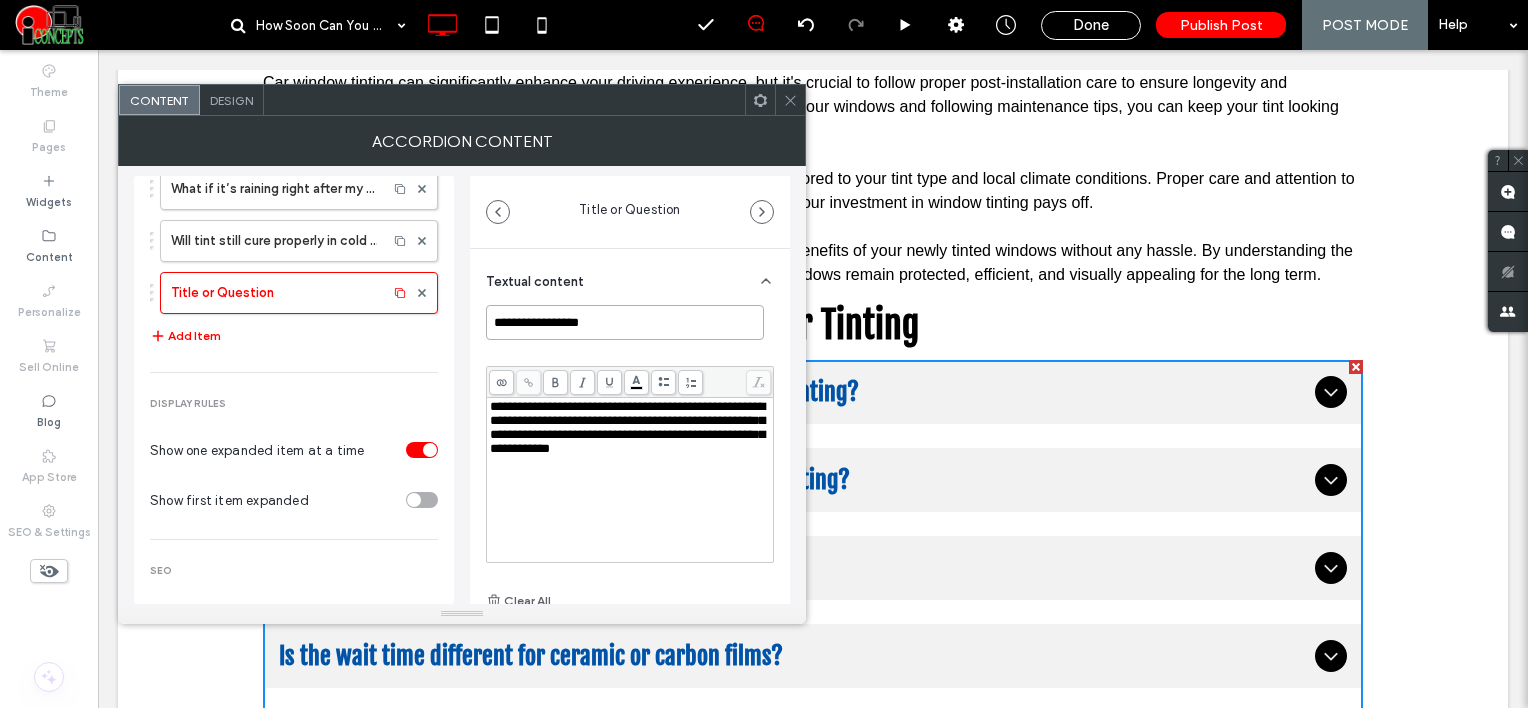 drag, startPoint x: 612, startPoint y: 324, endPoint x: 463, endPoint y: 308, distance: 149.8566 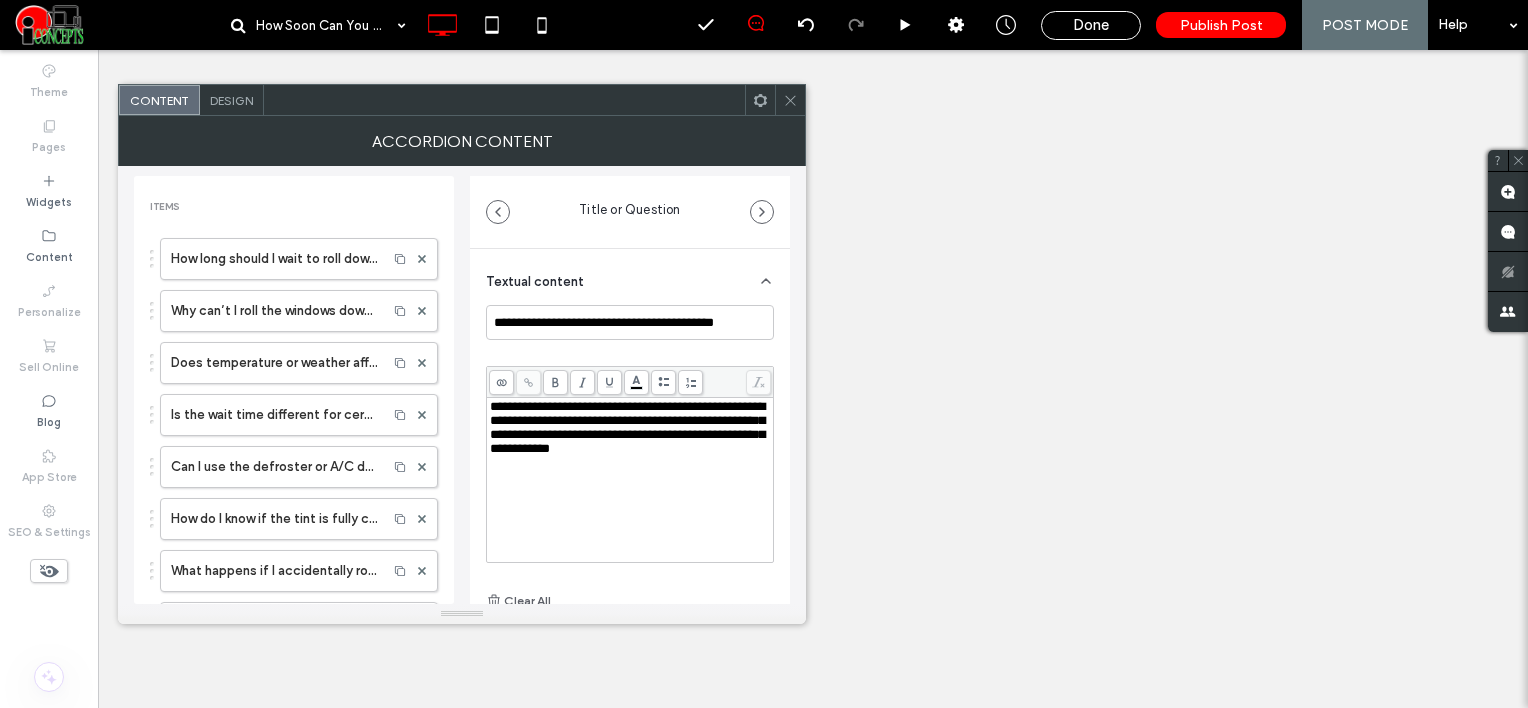 click on "**********" at bounding box center (630, 428) 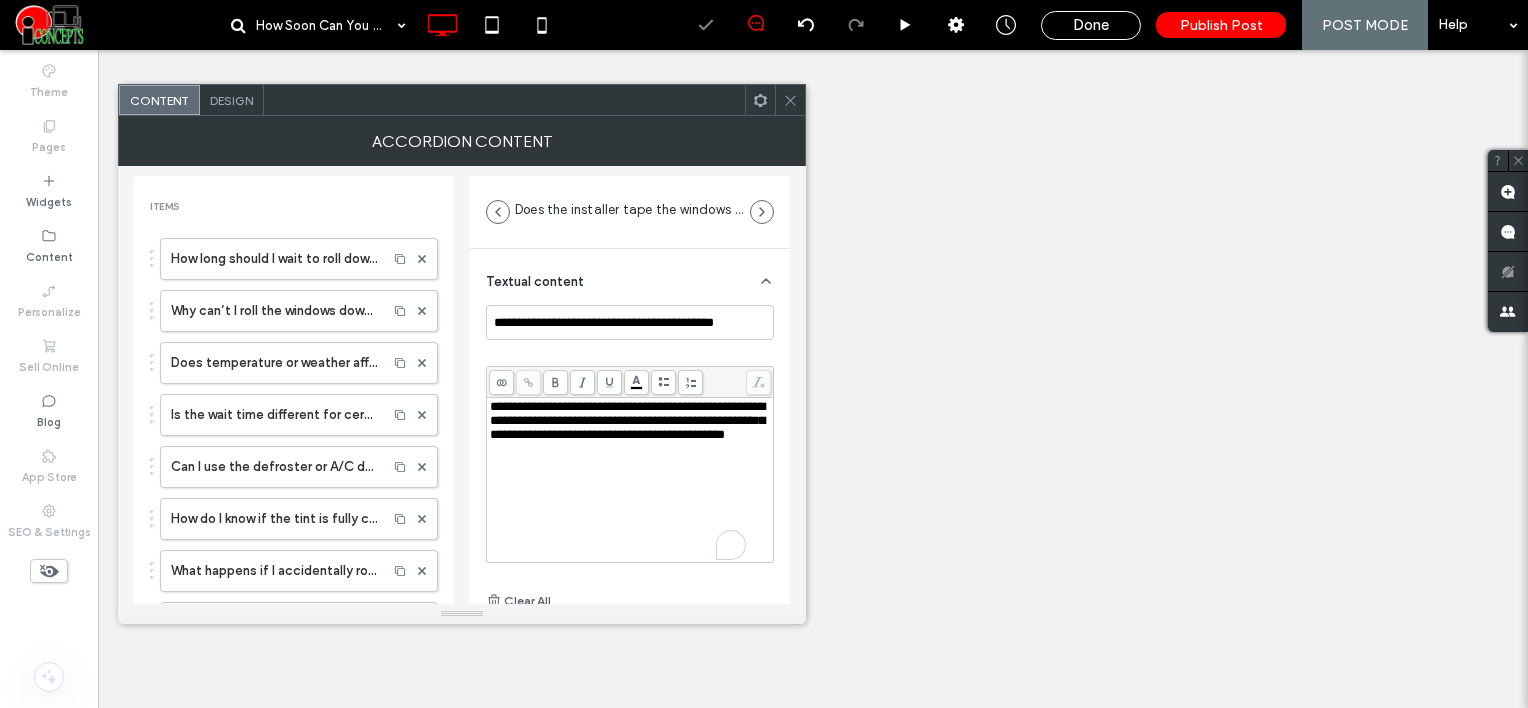 scroll, scrollTop: 0, scrollLeft: 0, axis: both 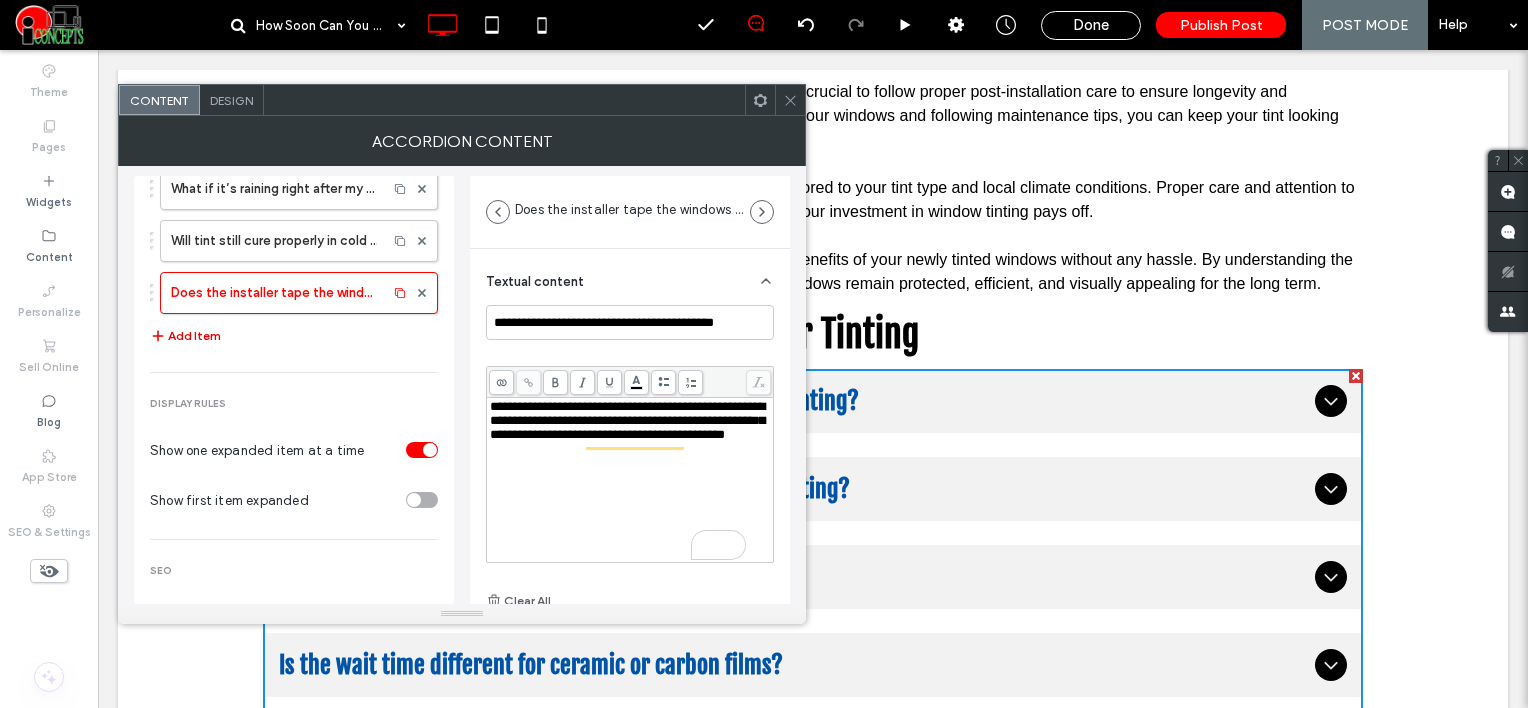 click on "Add Item" at bounding box center (185, 336) 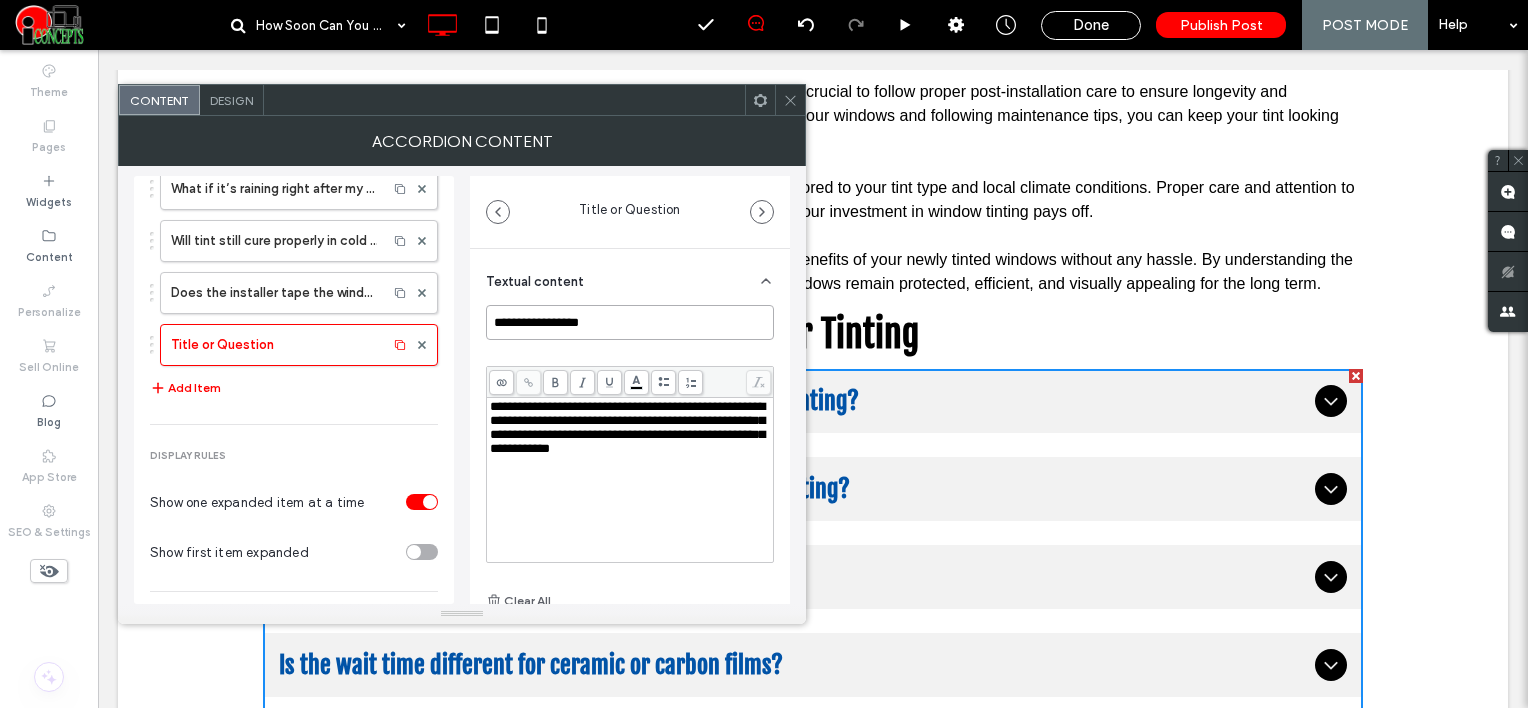 drag, startPoint x: 600, startPoint y: 318, endPoint x: 496, endPoint y: 351, distance: 109.11004 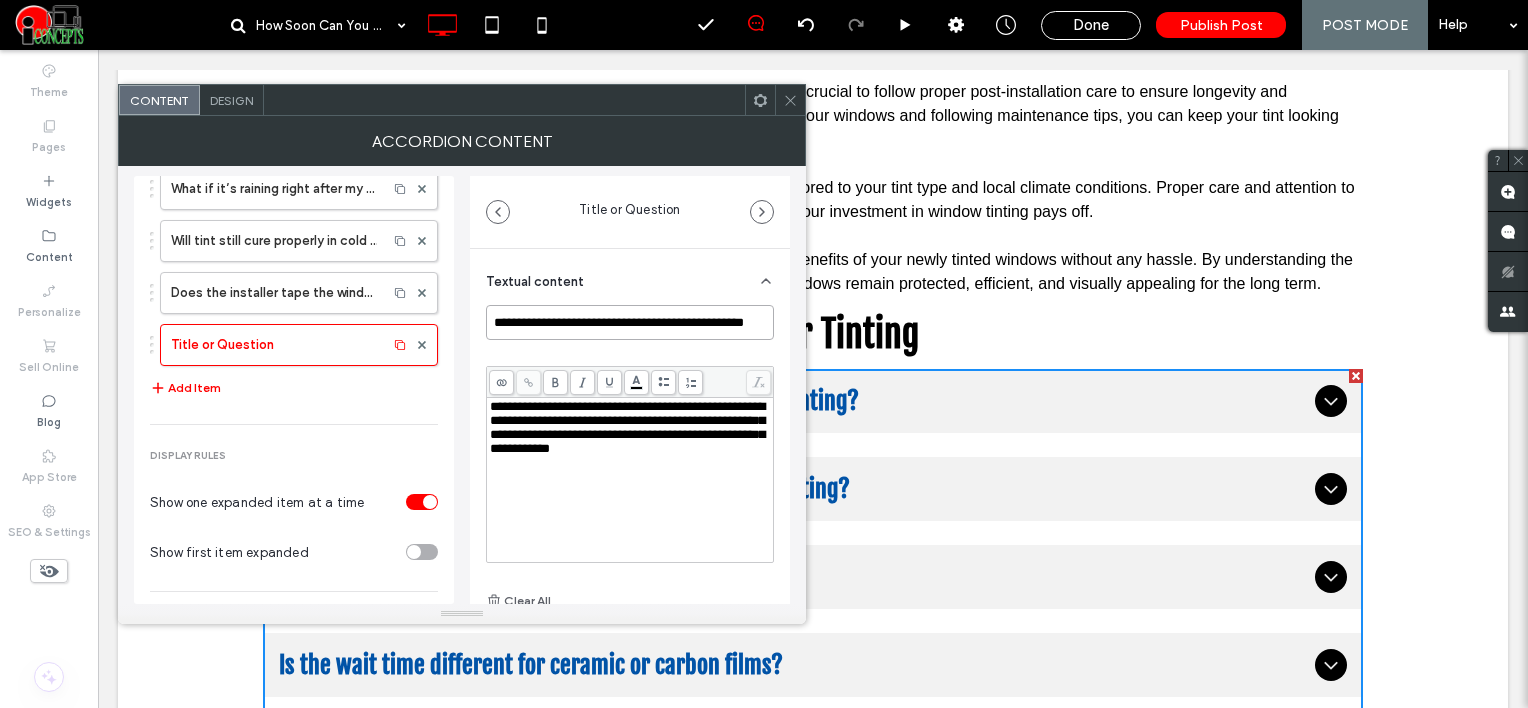scroll, scrollTop: 0, scrollLeft: 34, axis: horizontal 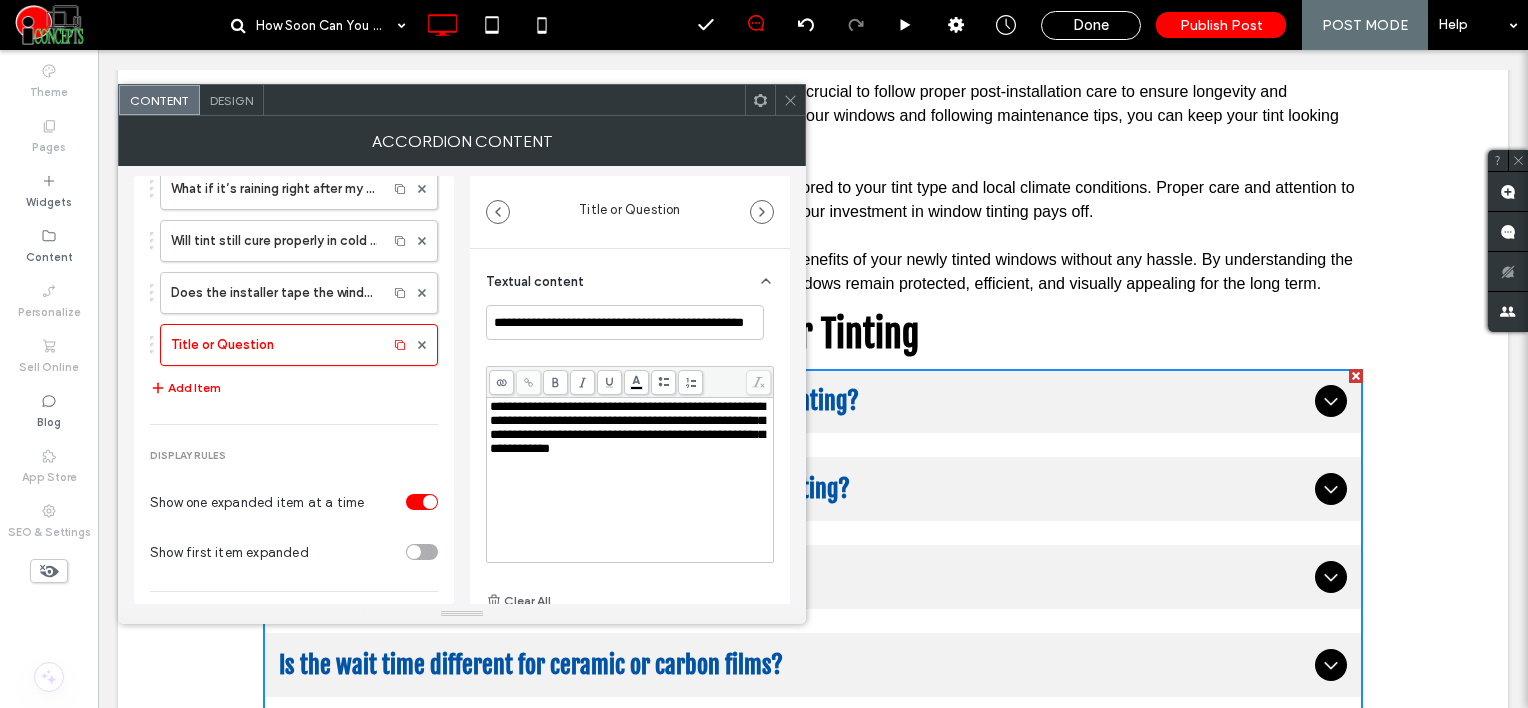 click on "**********" at bounding box center [627, 427] 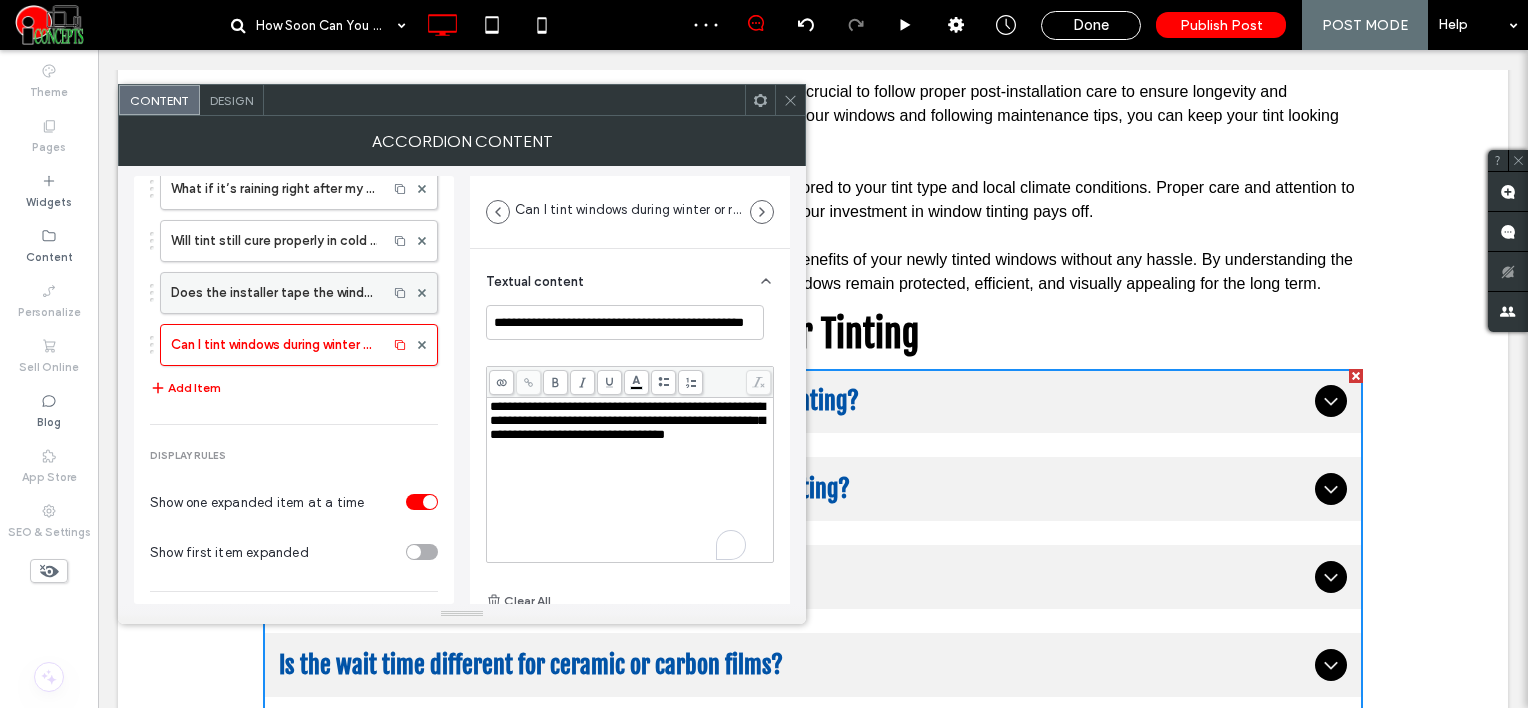 scroll, scrollTop: 0, scrollLeft: 0, axis: both 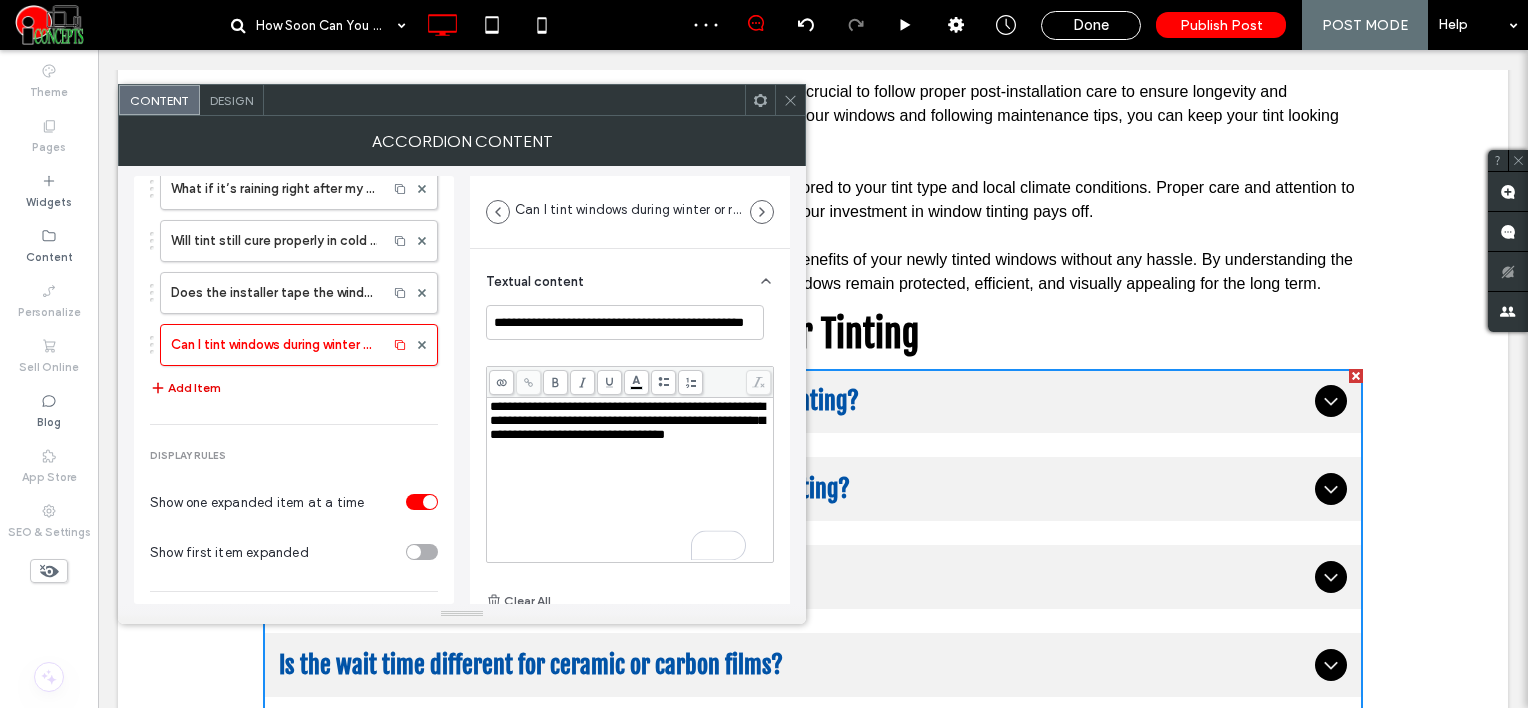 click on "Add Item" at bounding box center (185, 388) 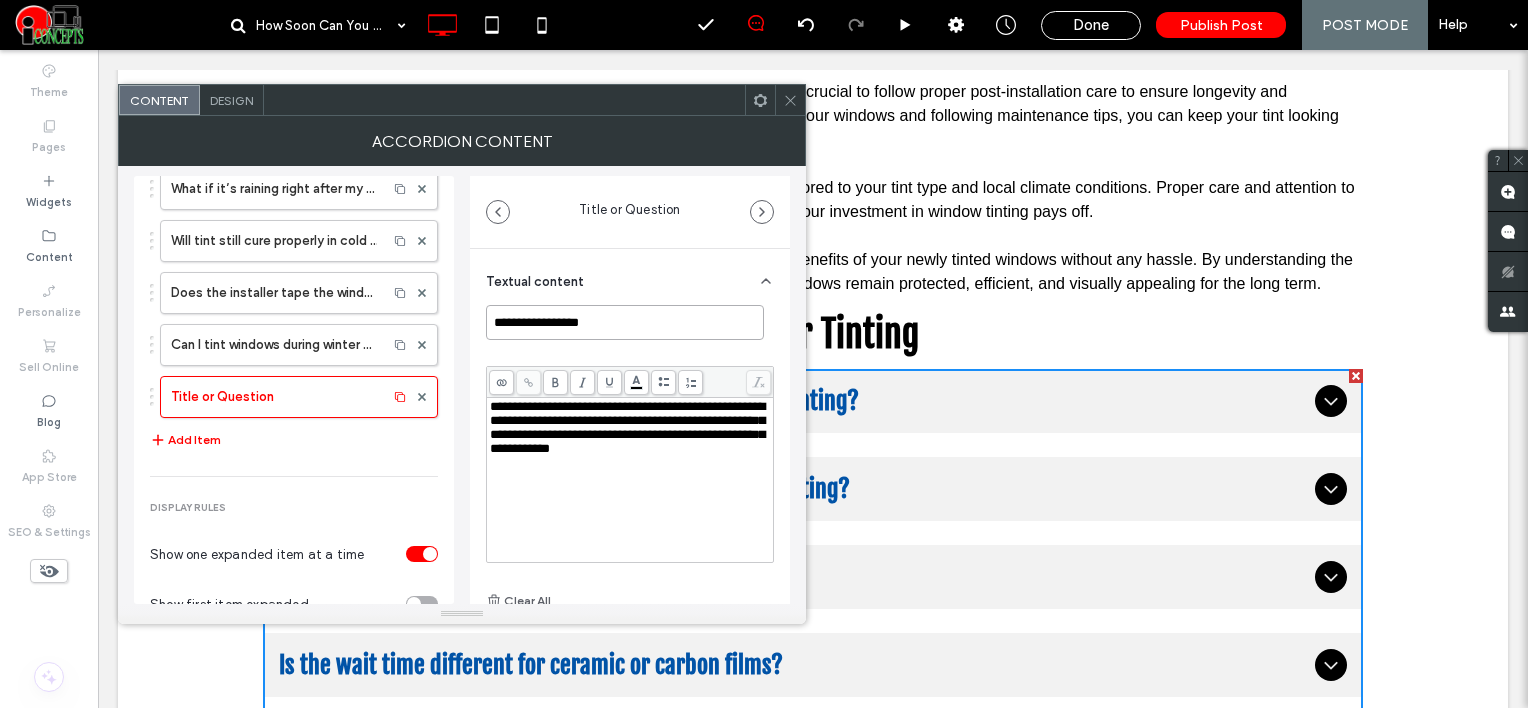 drag, startPoint x: 626, startPoint y: 333, endPoint x: 458, endPoint y: 336, distance: 168.02678 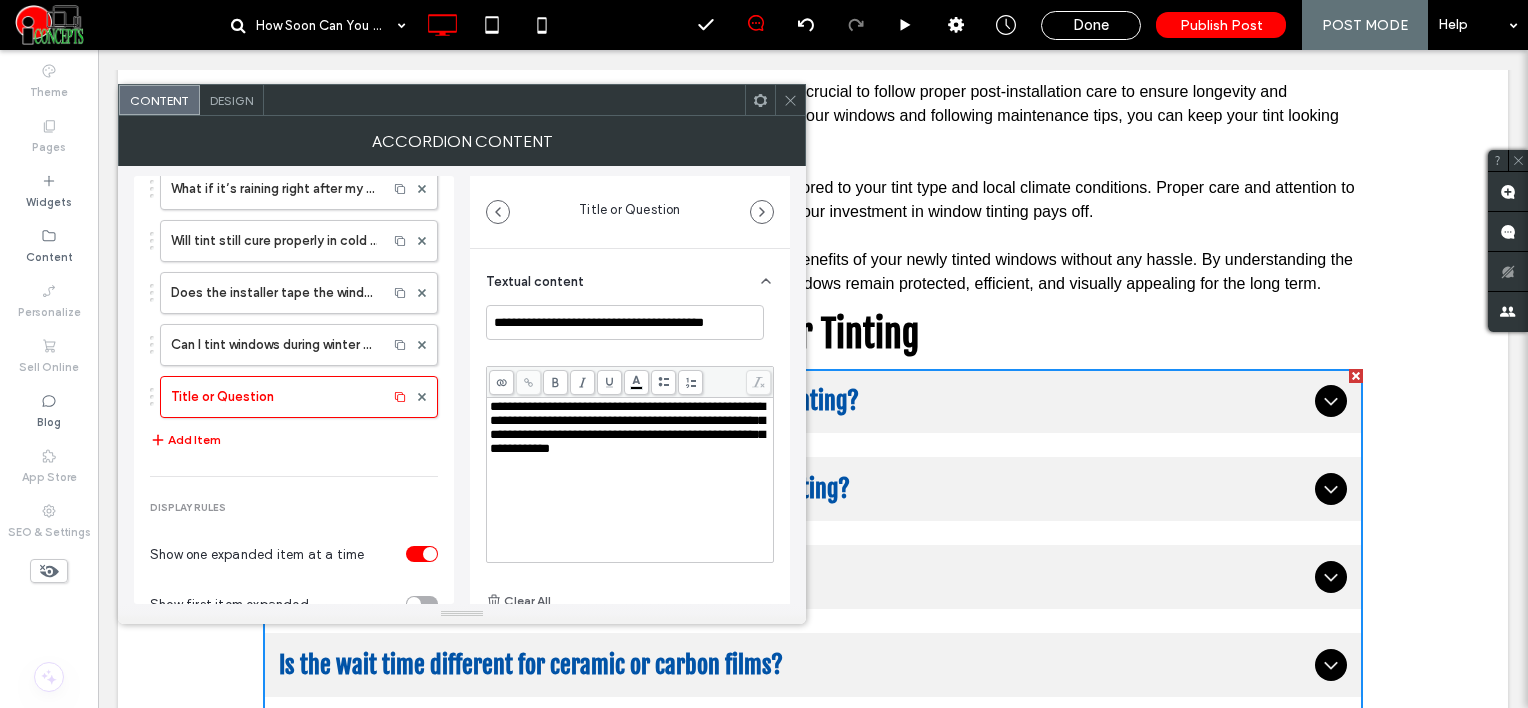 click on "**********" at bounding box center [627, 427] 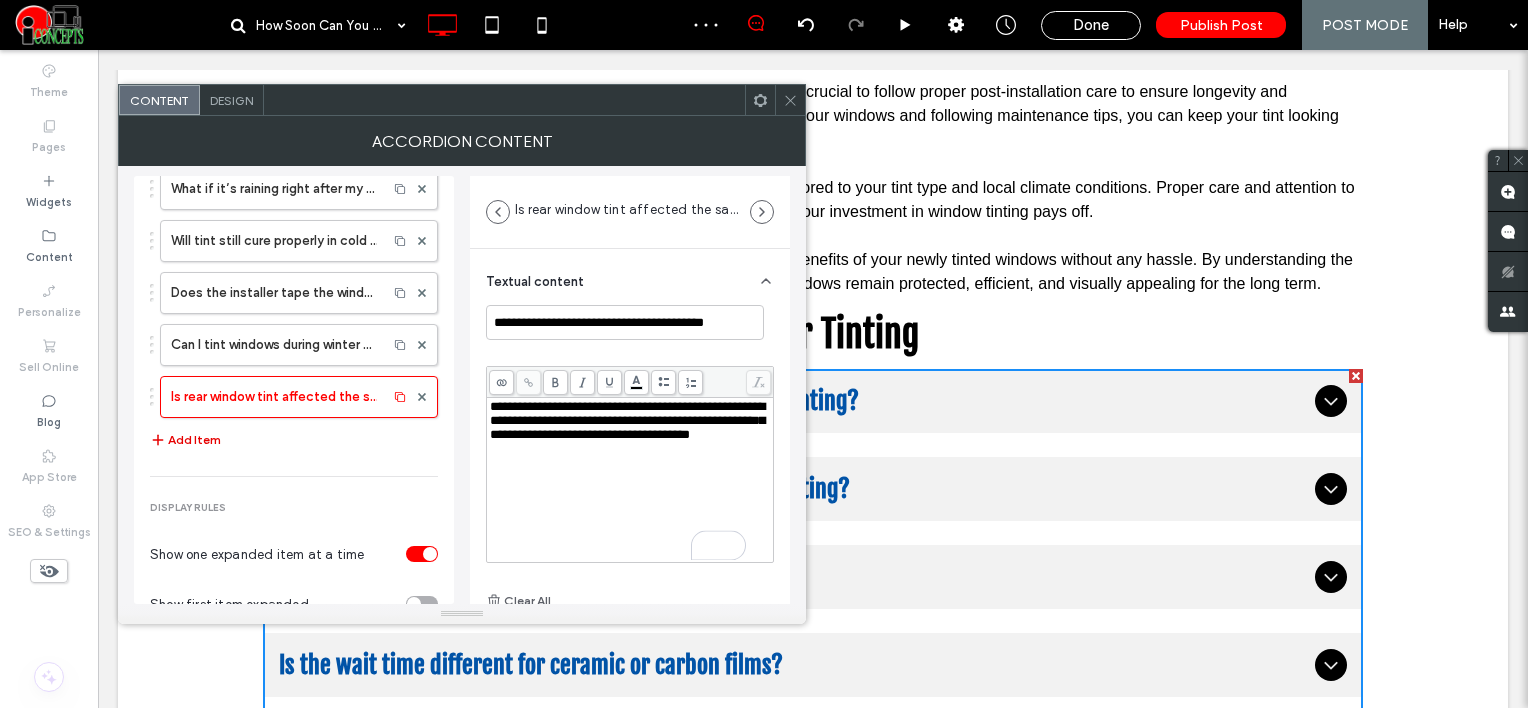 click on "Add Item" at bounding box center [185, 440] 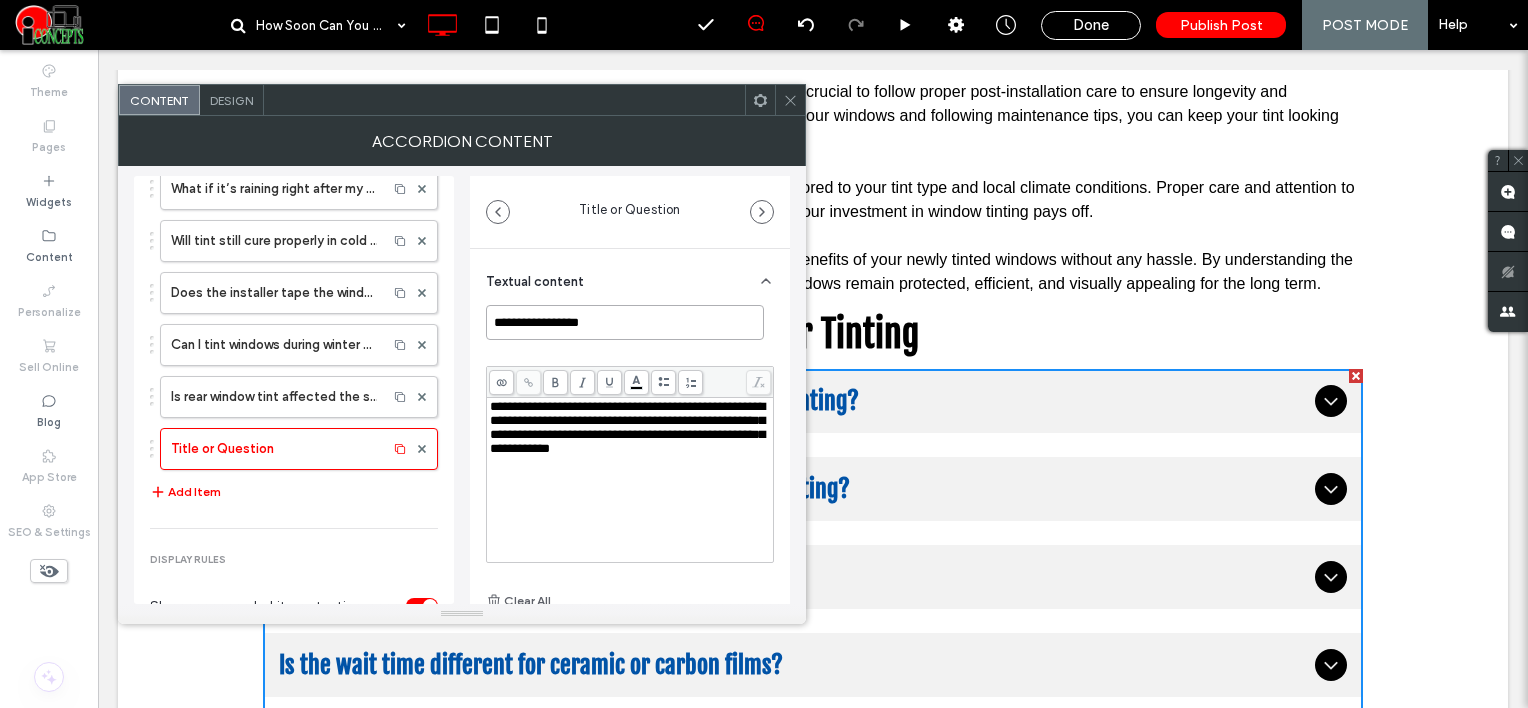 drag, startPoint x: 540, startPoint y: 331, endPoint x: 468, endPoint y: 331, distance: 72 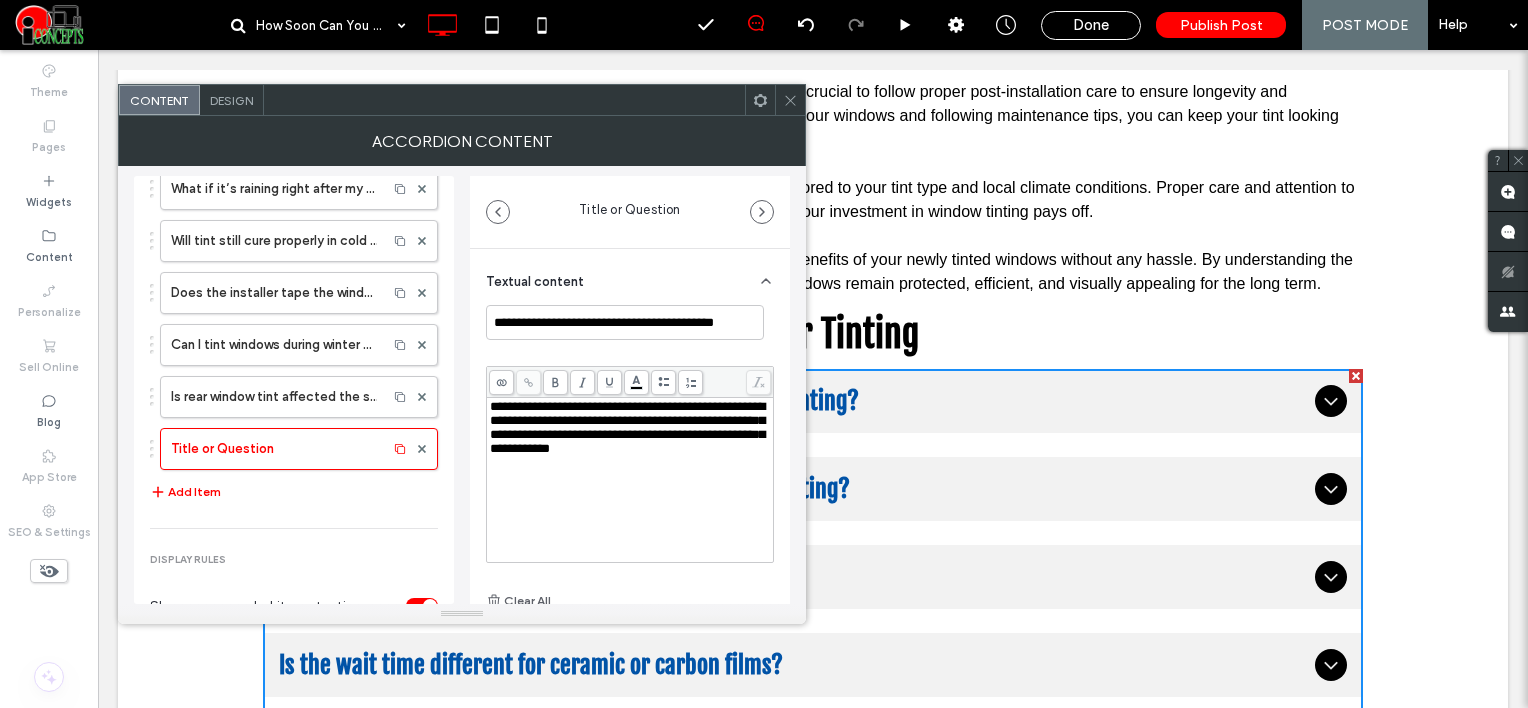click on "**********" at bounding box center (627, 427) 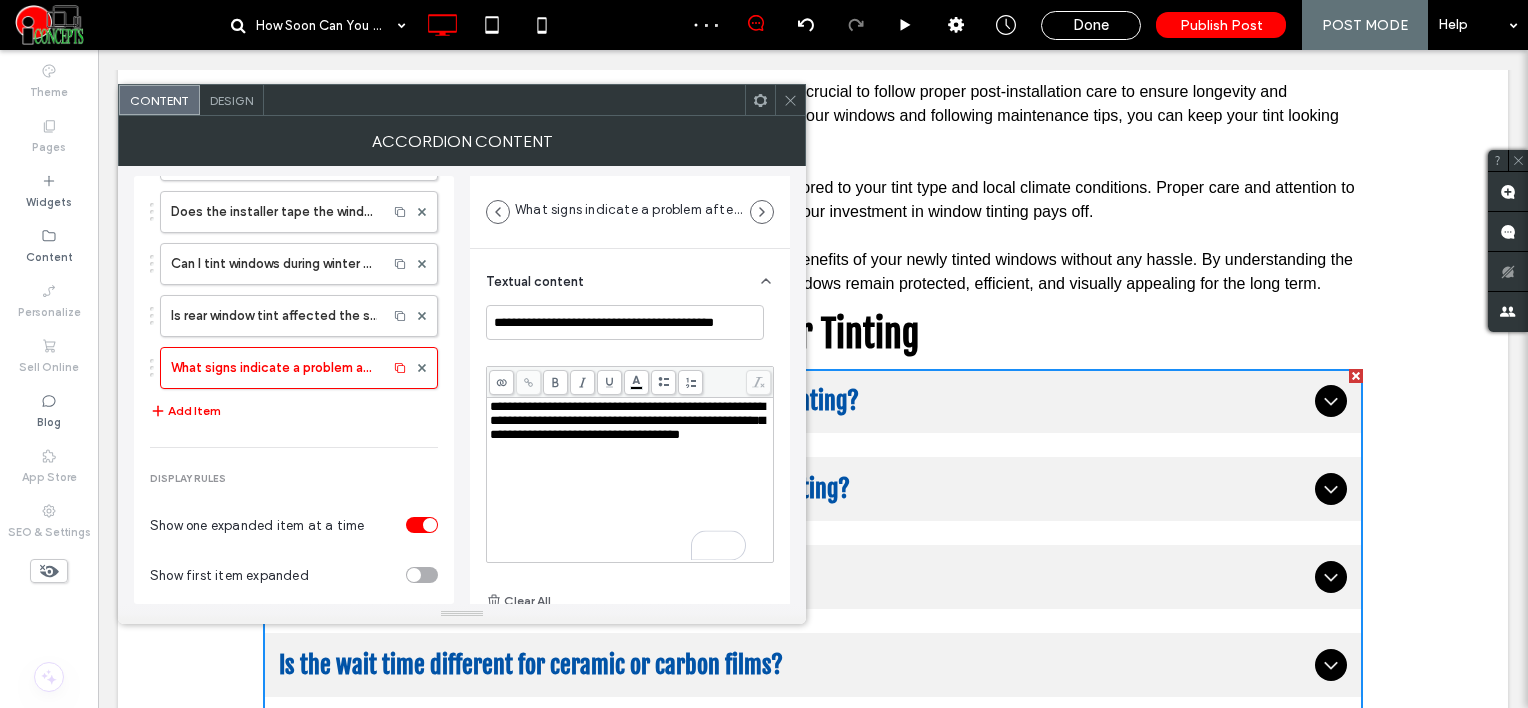scroll, scrollTop: 790, scrollLeft: 0, axis: vertical 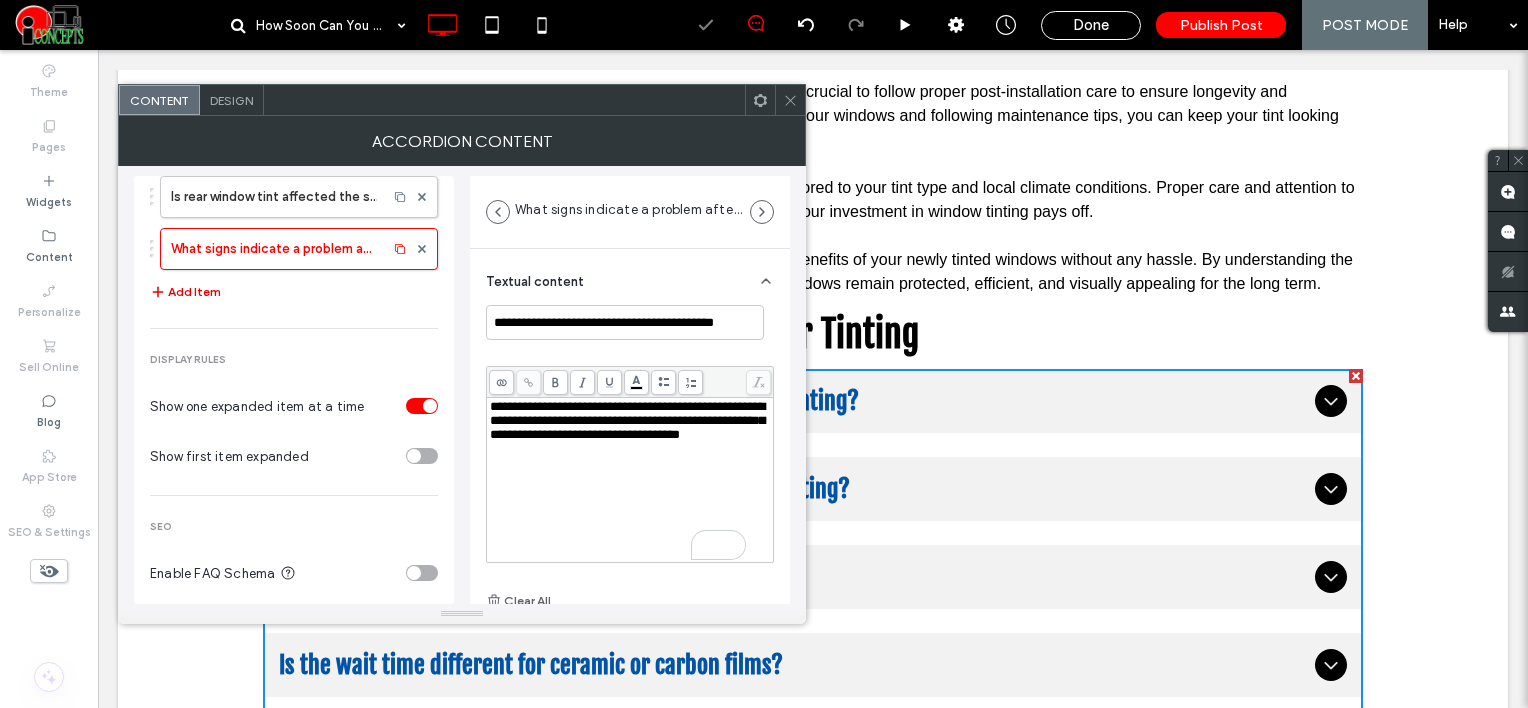 click on "Add Item" at bounding box center [185, 292] 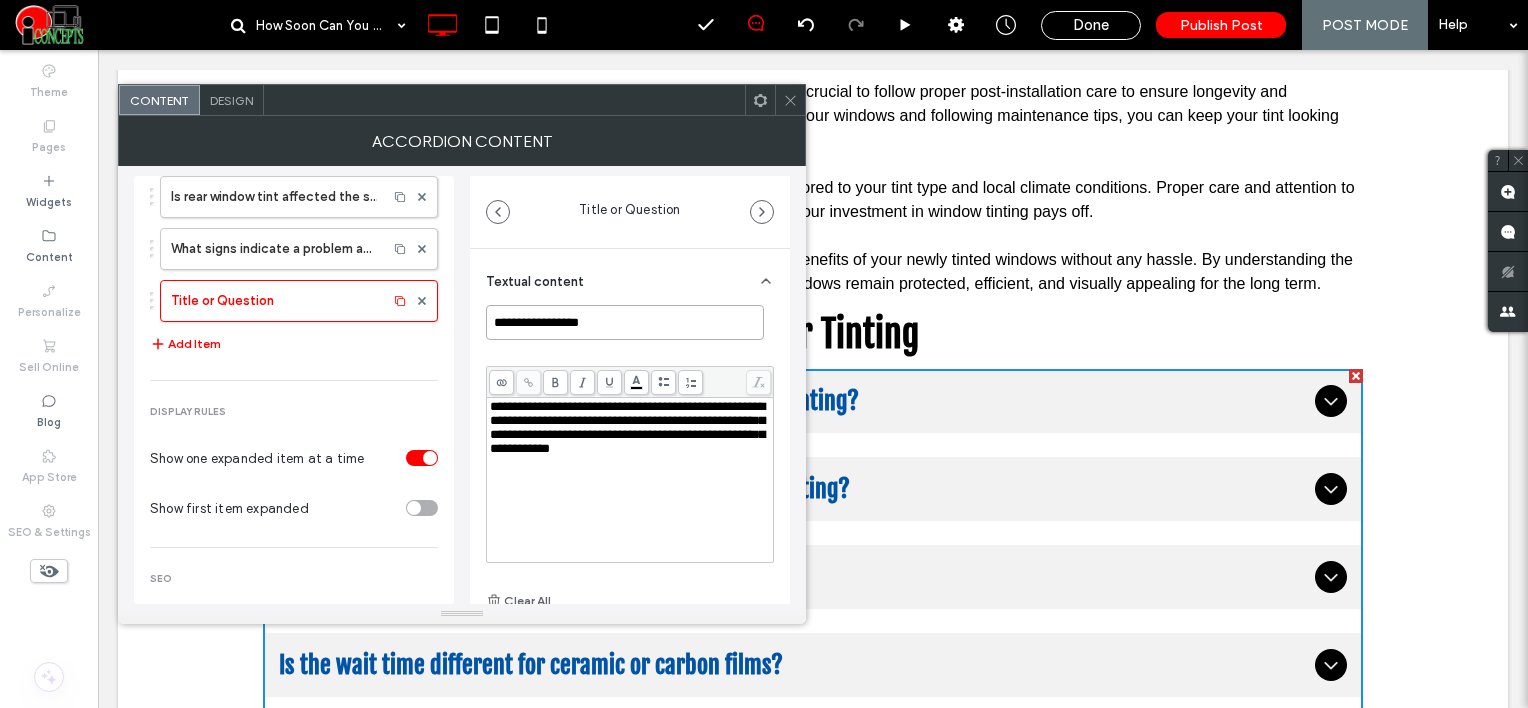 drag, startPoint x: 613, startPoint y: 328, endPoint x: 476, endPoint y: 328, distance: 137 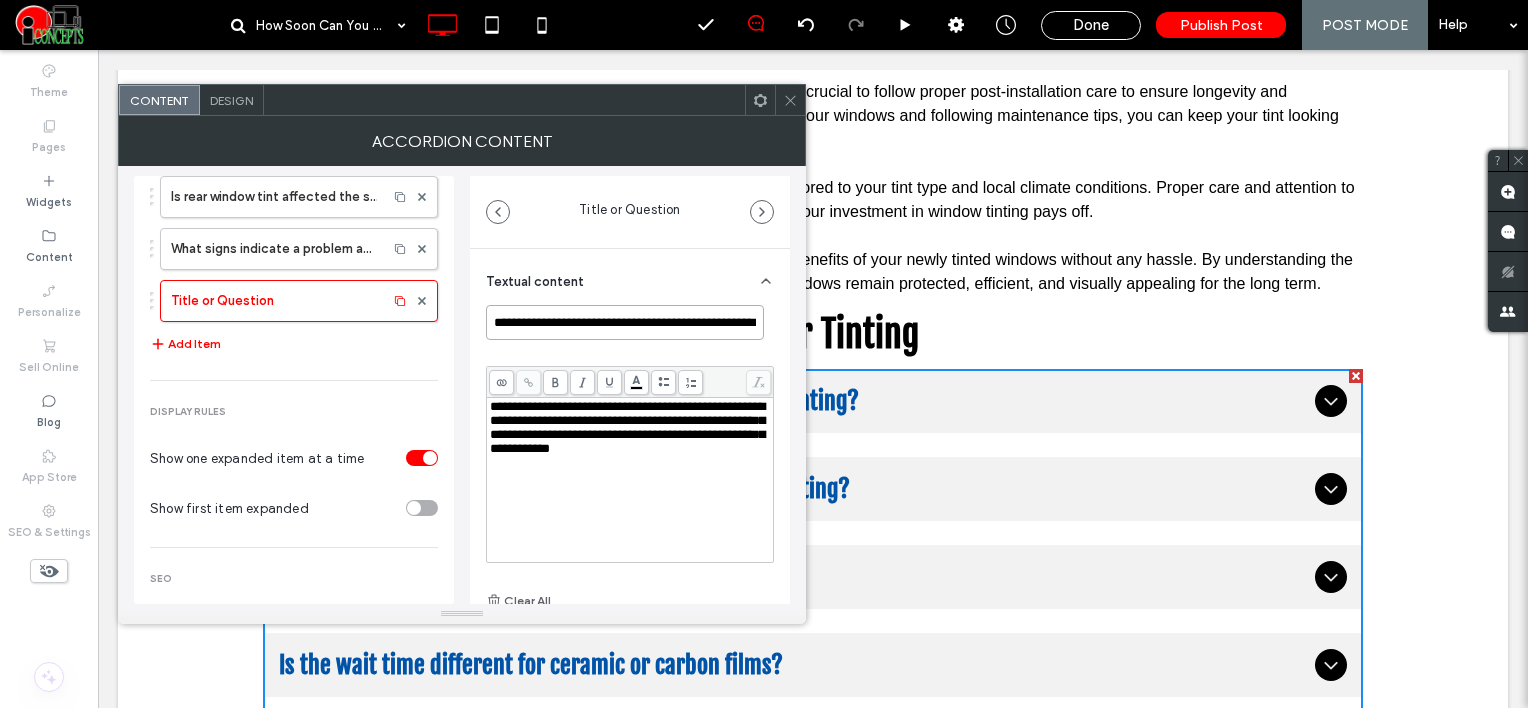 scroll, scrollTop: 0, scrollLeft: 55, axis: horizontal 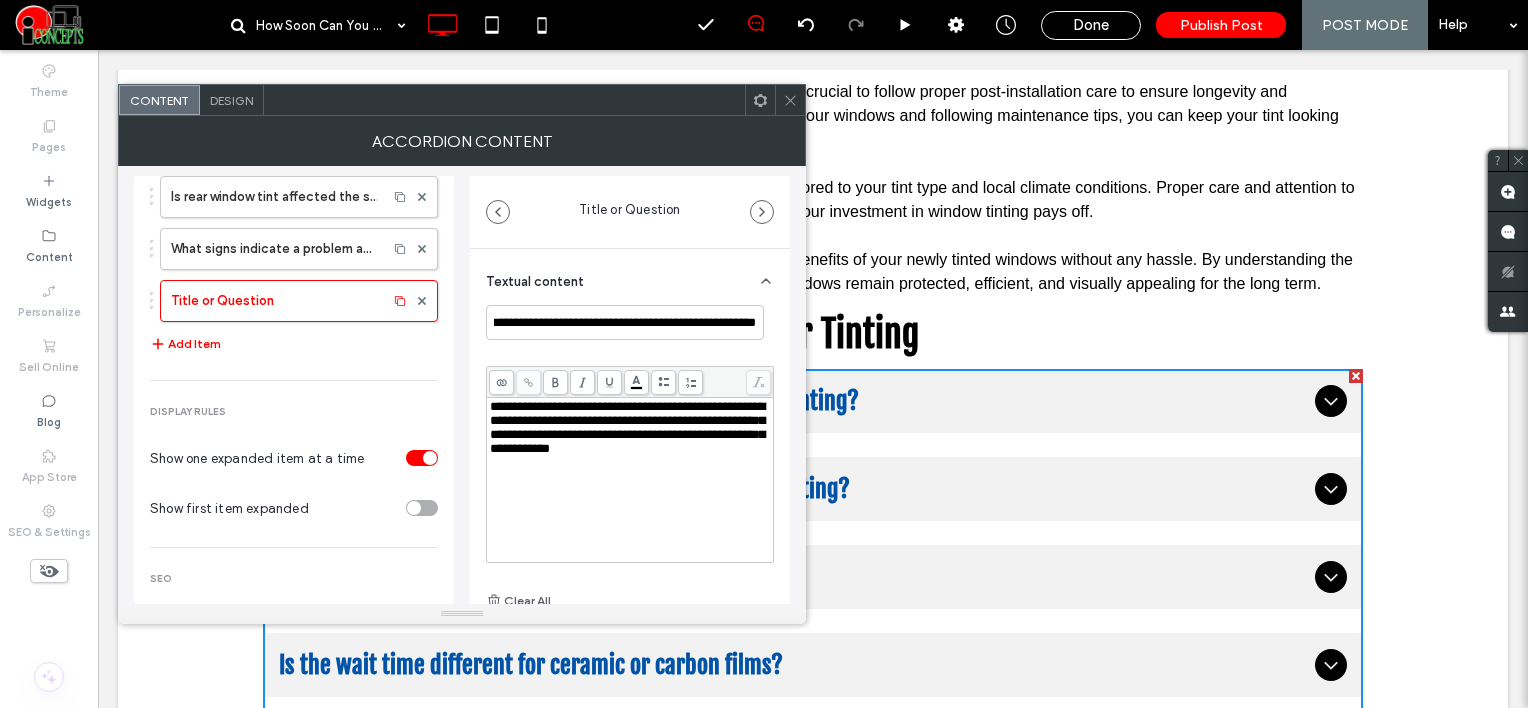 click on "**********" at bounding box center (627, 427) 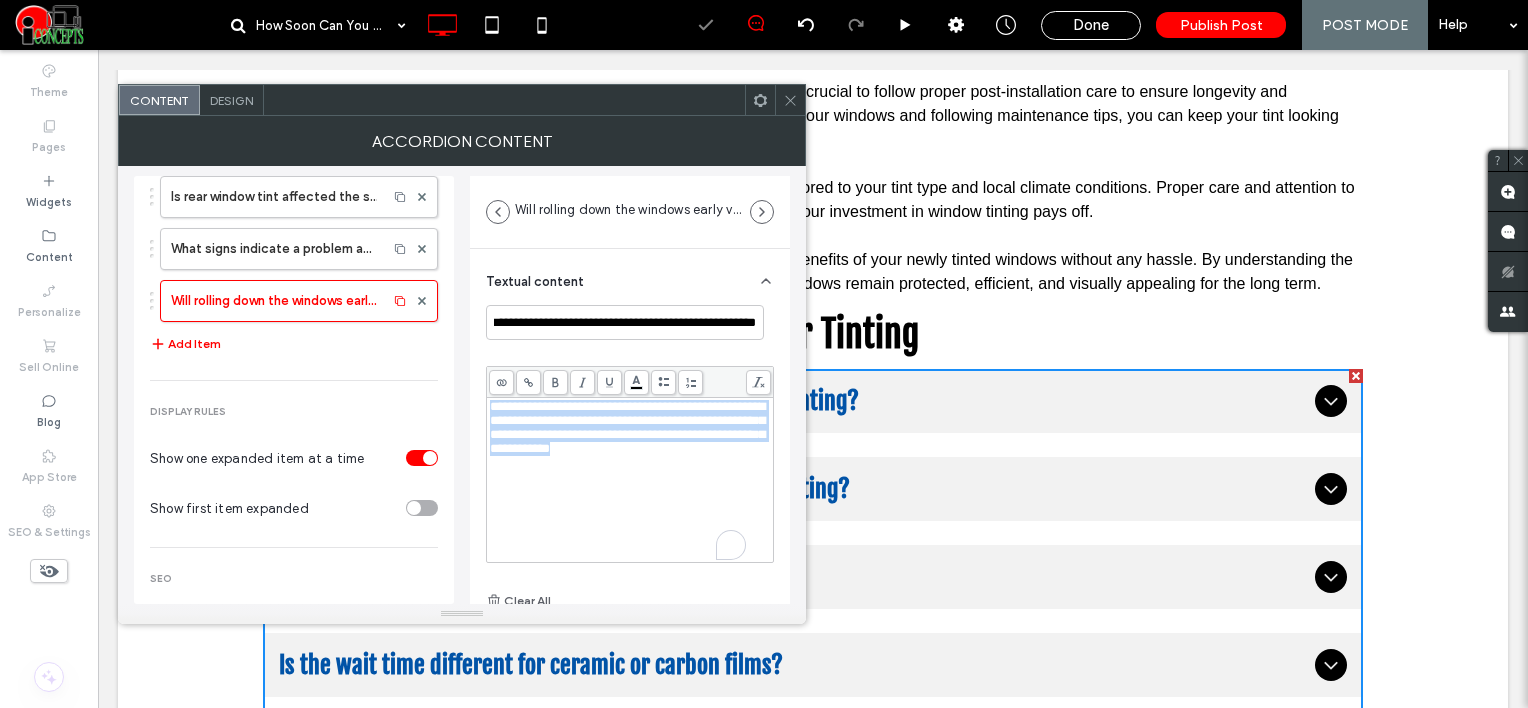 scroll, scrollTop: 0, scrollLeft: 0, axis: both 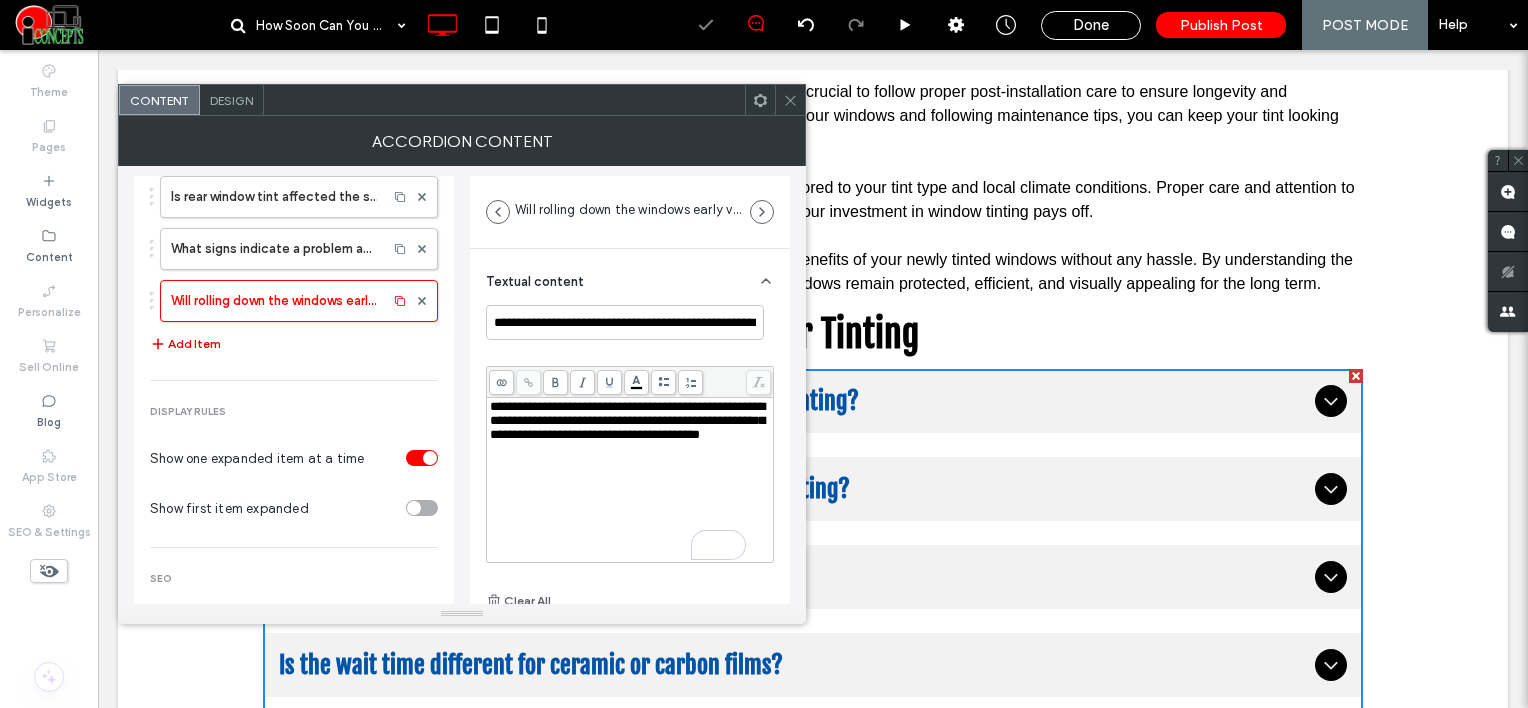 click on "Add Item" at bounding box center [185, 344] 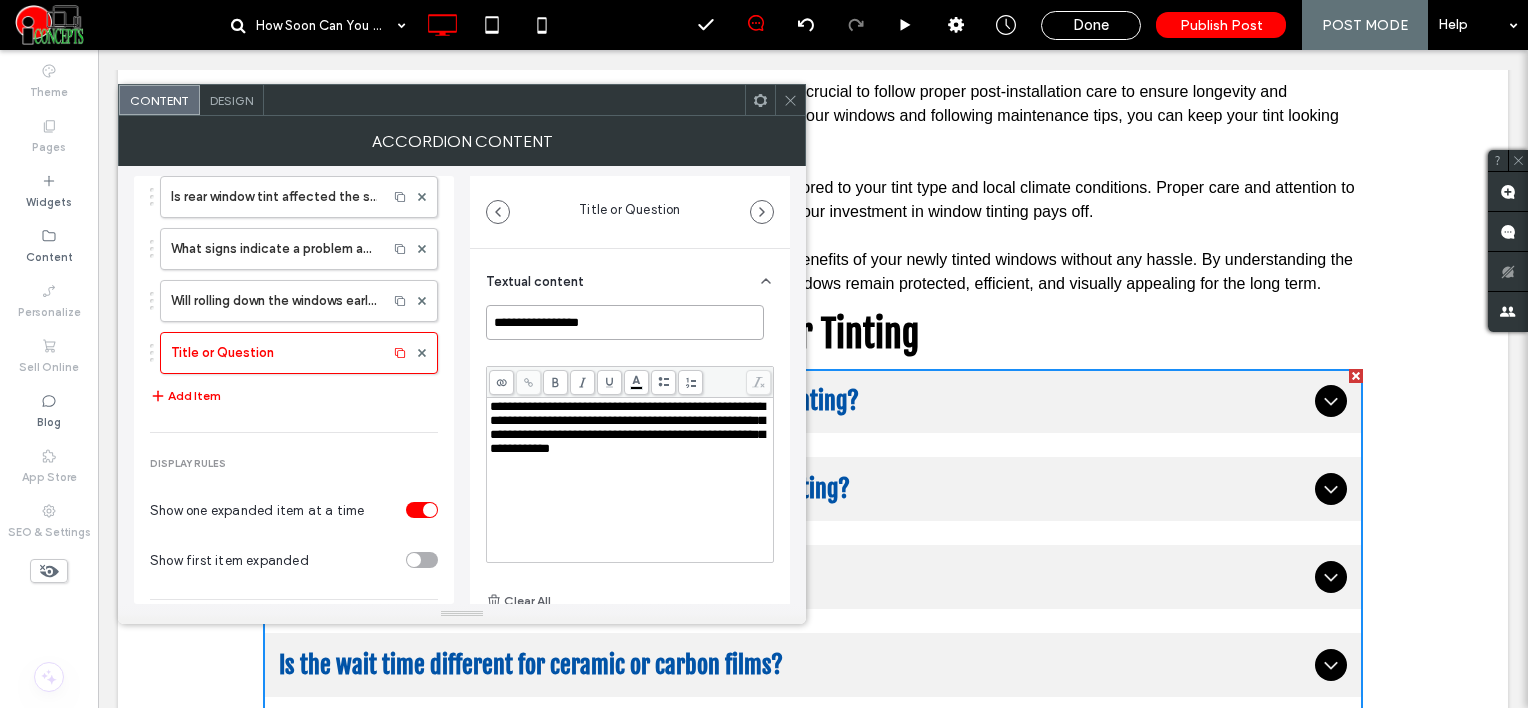 drag, startPoint x: 607, startPoint y: 328, endPoint x: 480, endPoint y: 324, distance: 127.06297 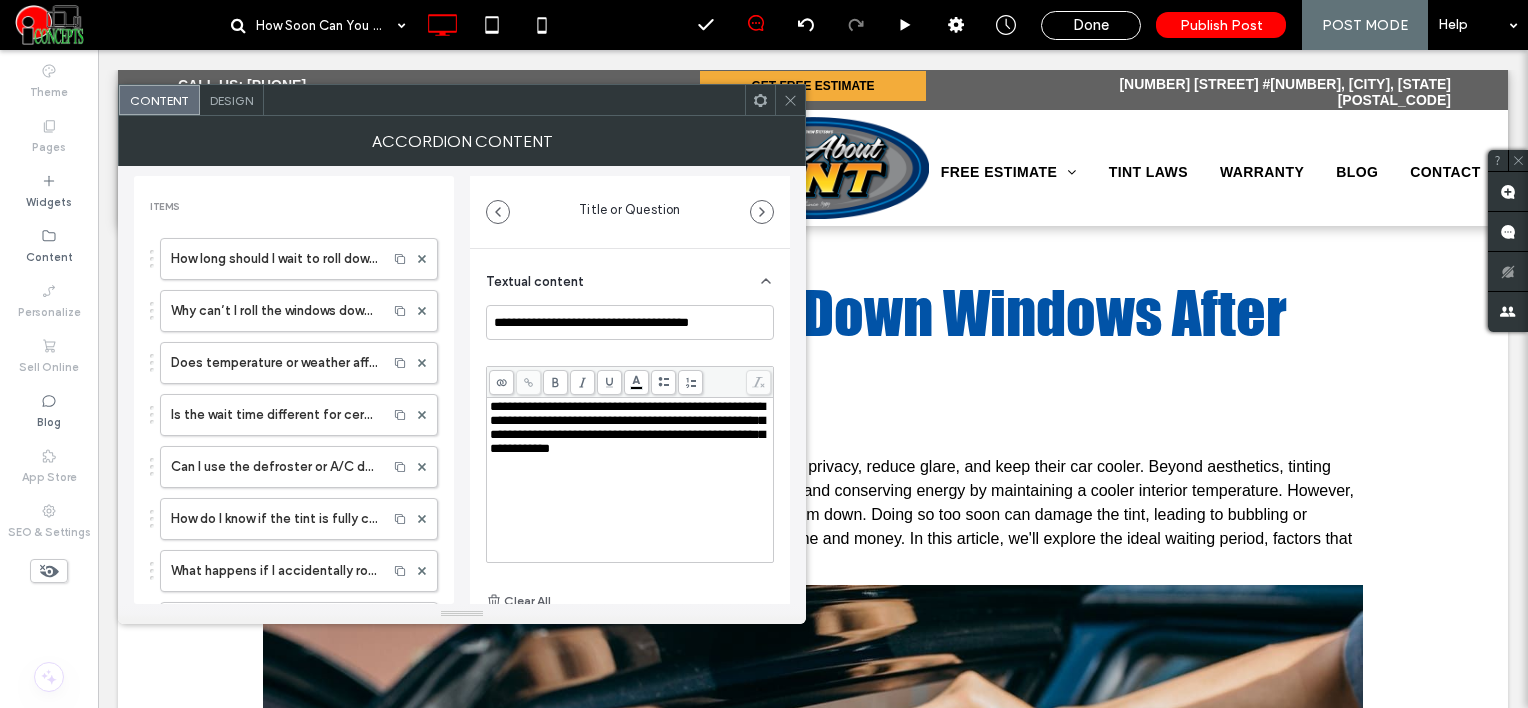 scroll, scrollTop: 3000, scrollLeft: 0, axis: vertical 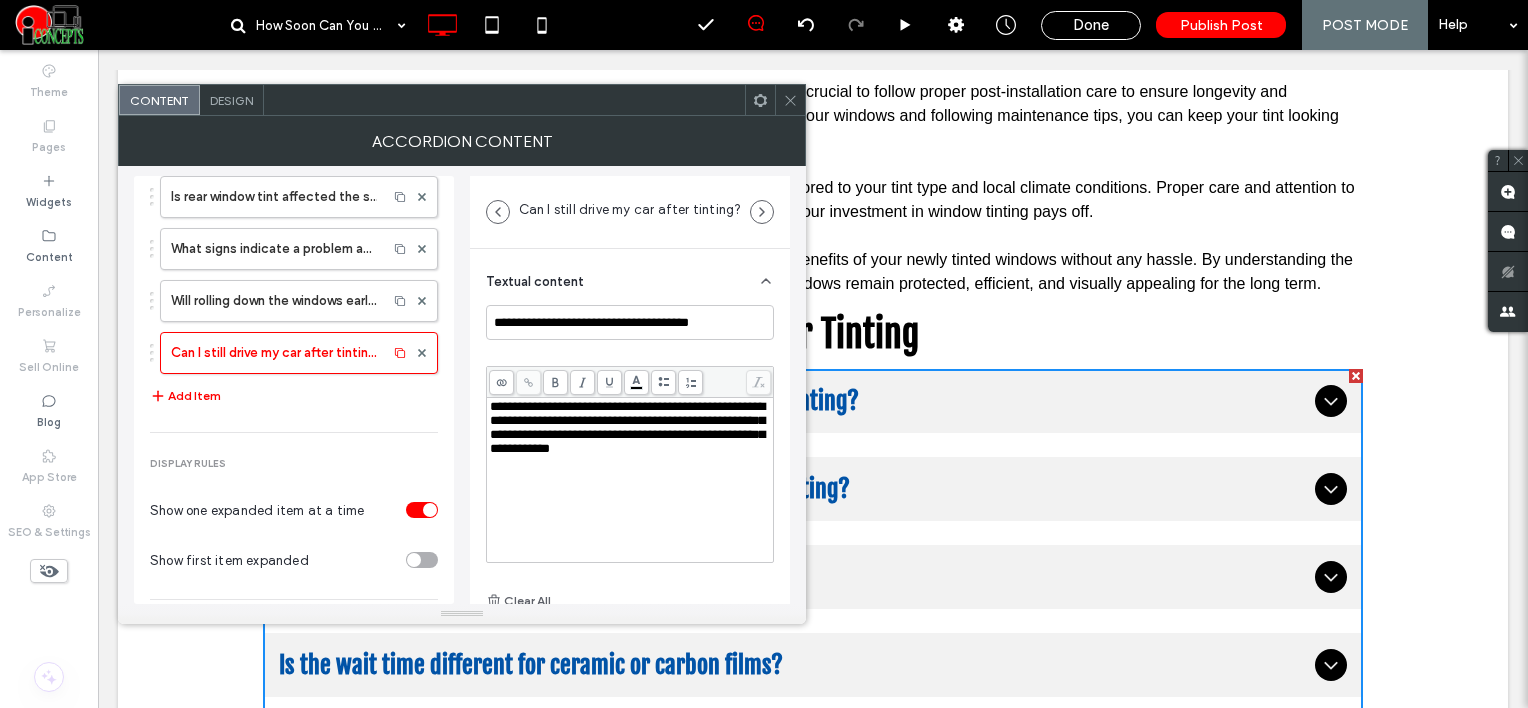 click on "**********" at bounding box center (627, 427) 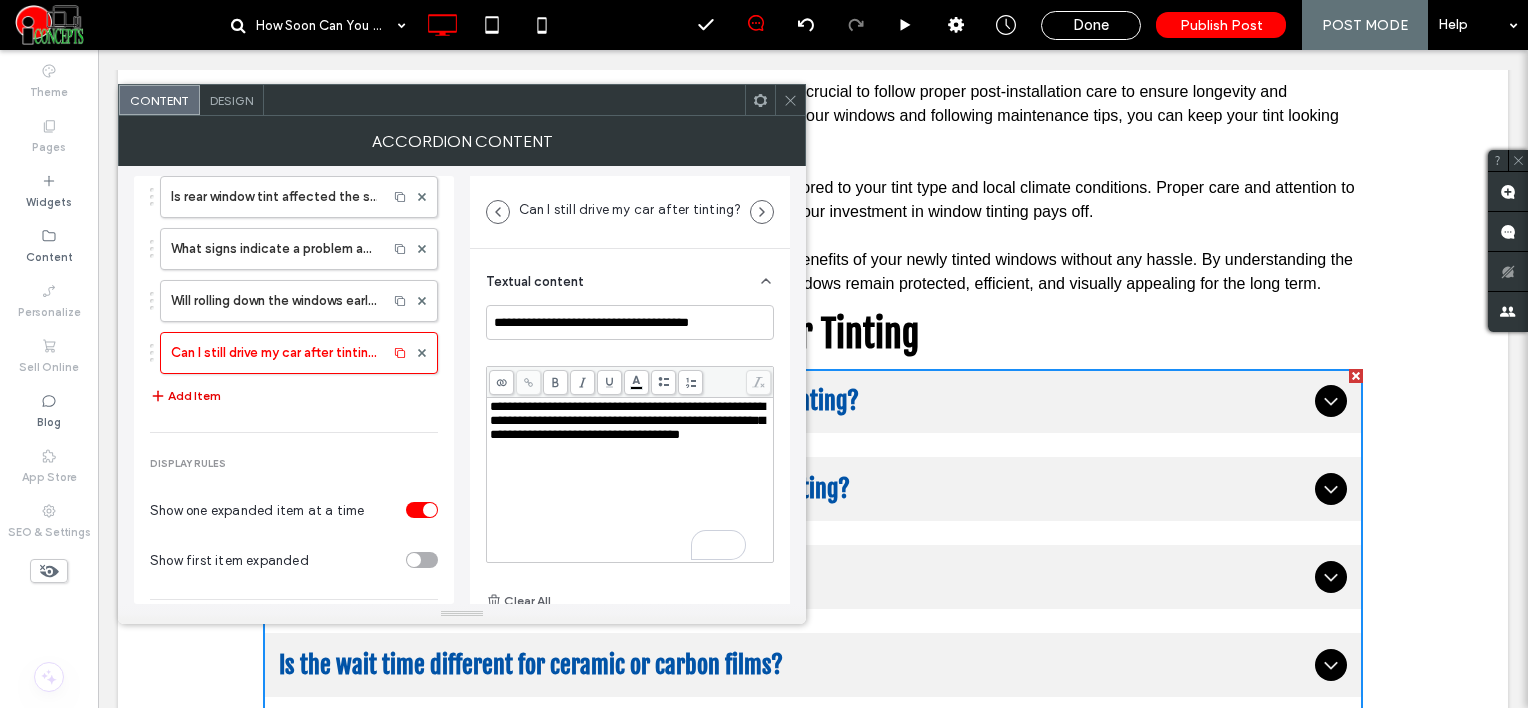 click on "Add Item" at bounding box center (185, 396) 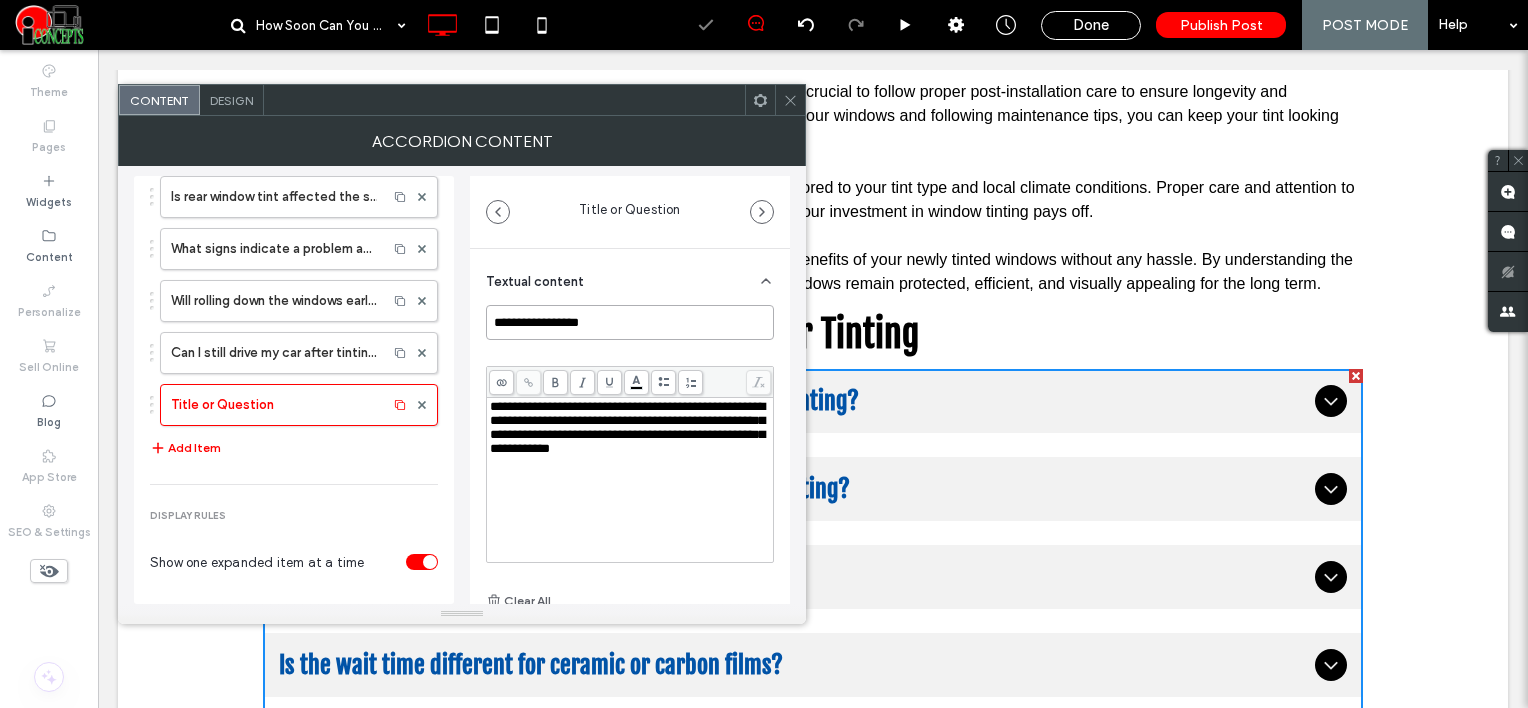 drag, startPoint x: 621, startPoint y: 316, endPoint x: 442, endPoint y: 311, distance: 179.06982 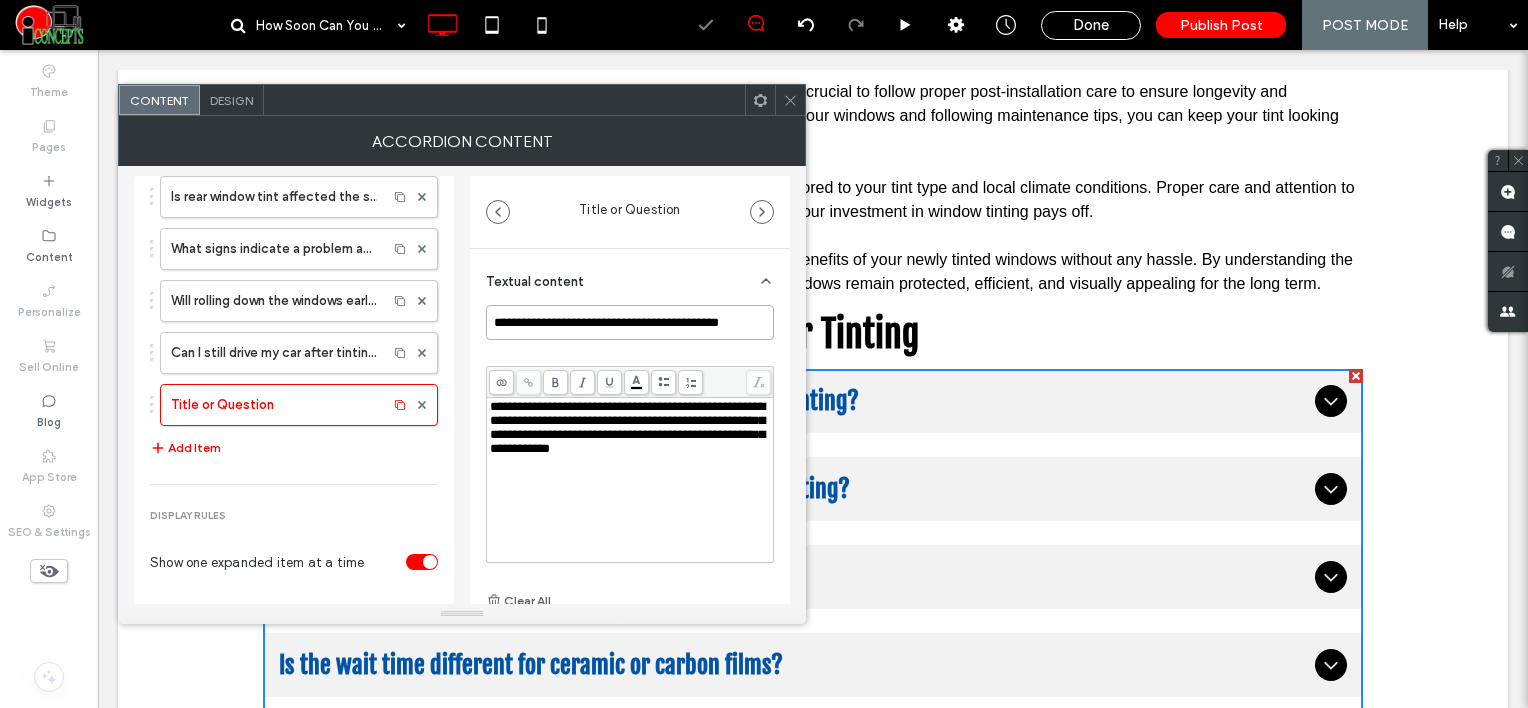 scroll, scrollTop: 0, scrollLeft: 2, axis: horizontal 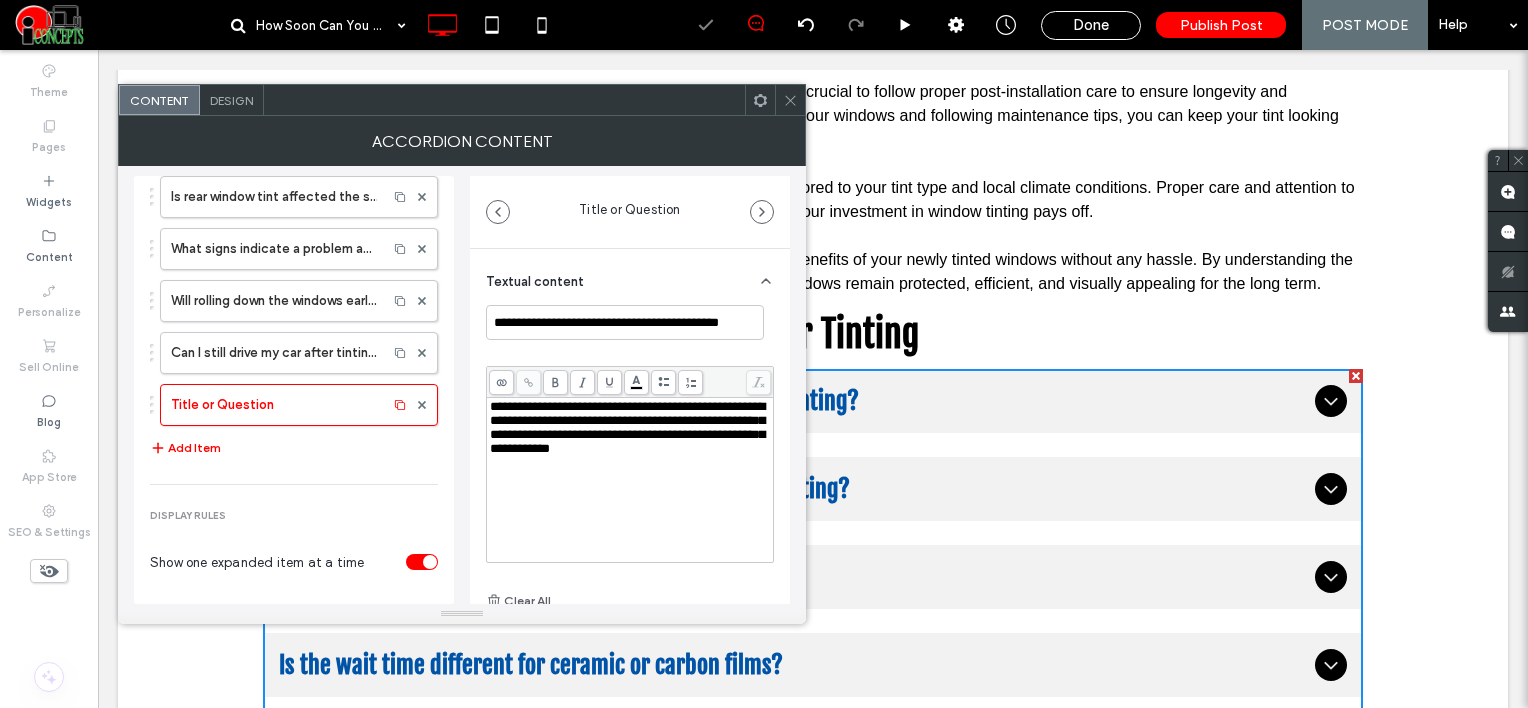 click on "**********" at bounding box center (627, 427) 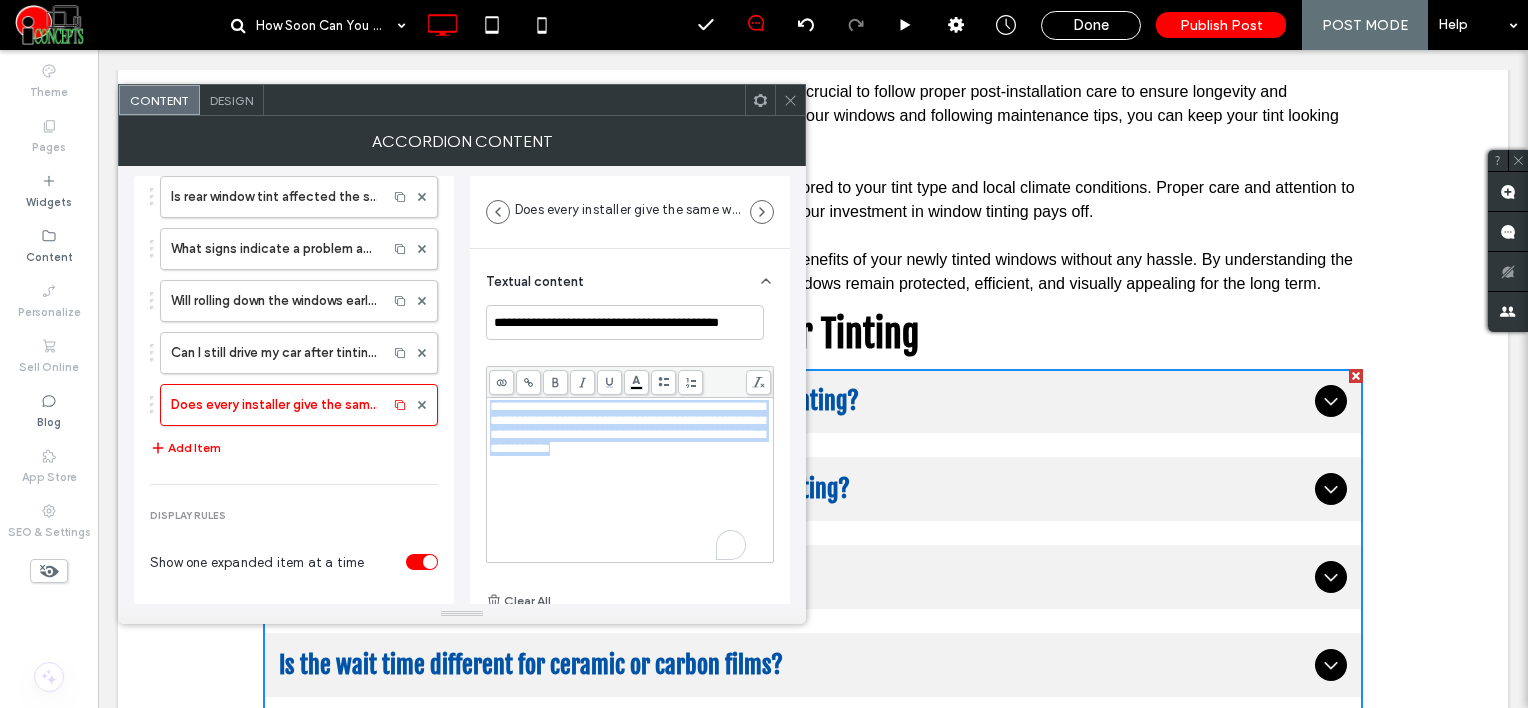 scroll, scrollTop: 0, scrollLeft: 0, axis: both 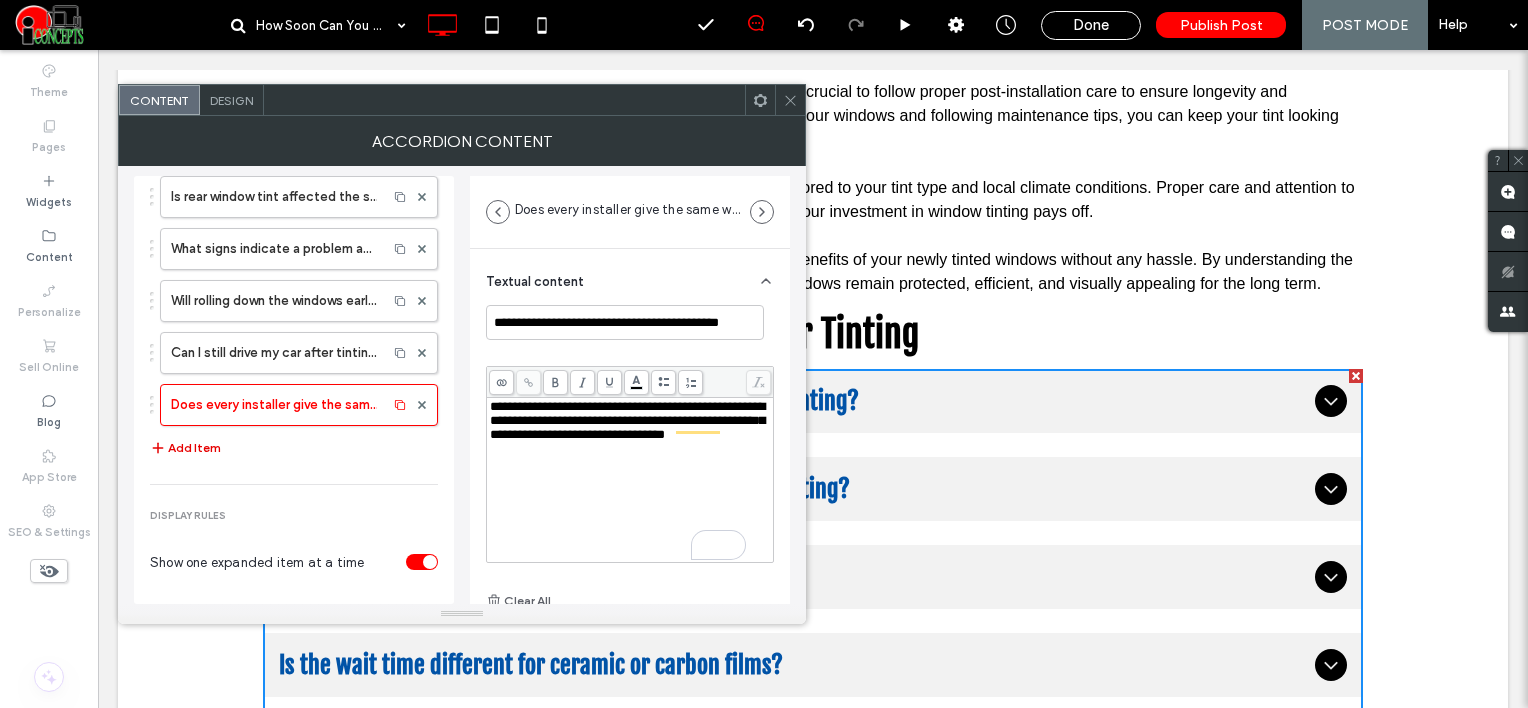 click on "Add Item" at bounding box center [185, 448] 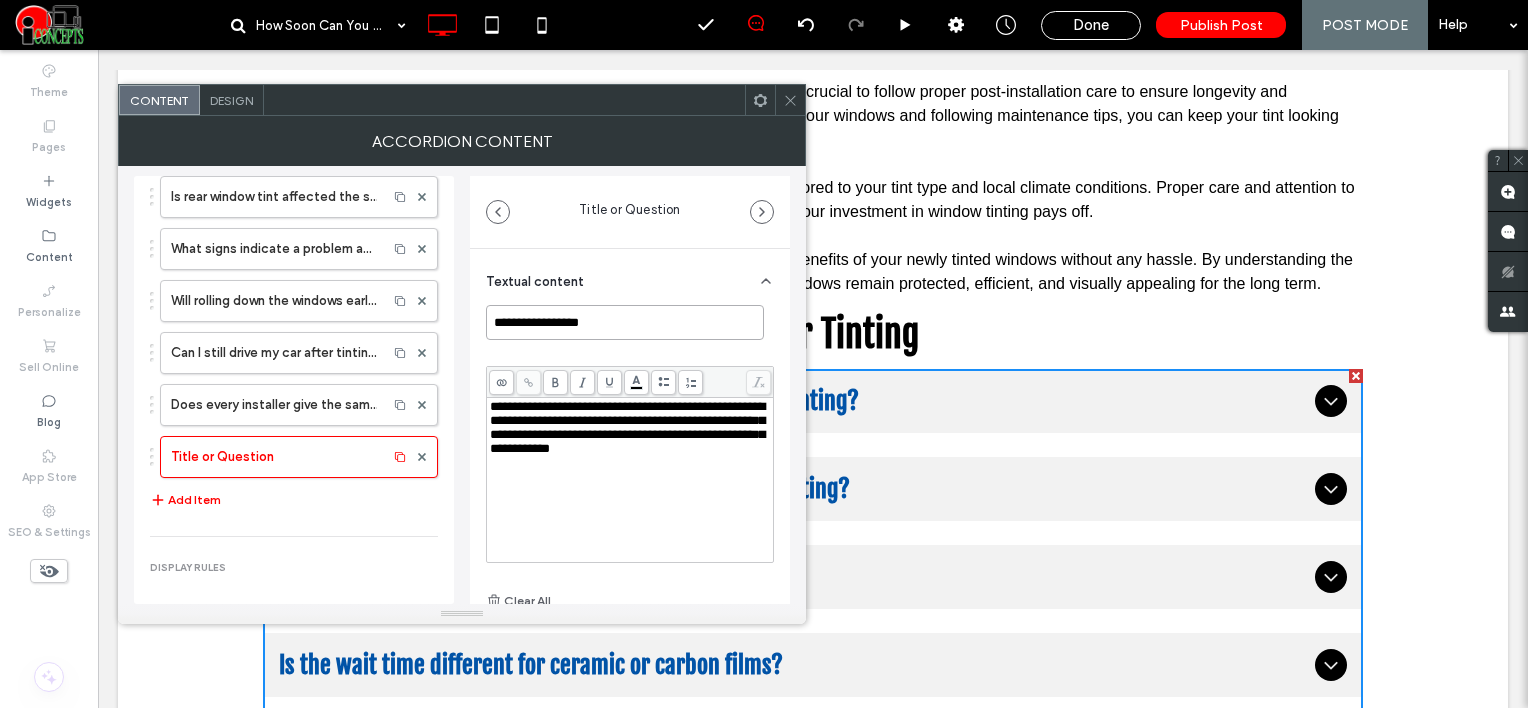 drag, startPoint x: 617, startPoint y: 320, endPoint x: 484, endPoint y: 324, distance: 133.06013 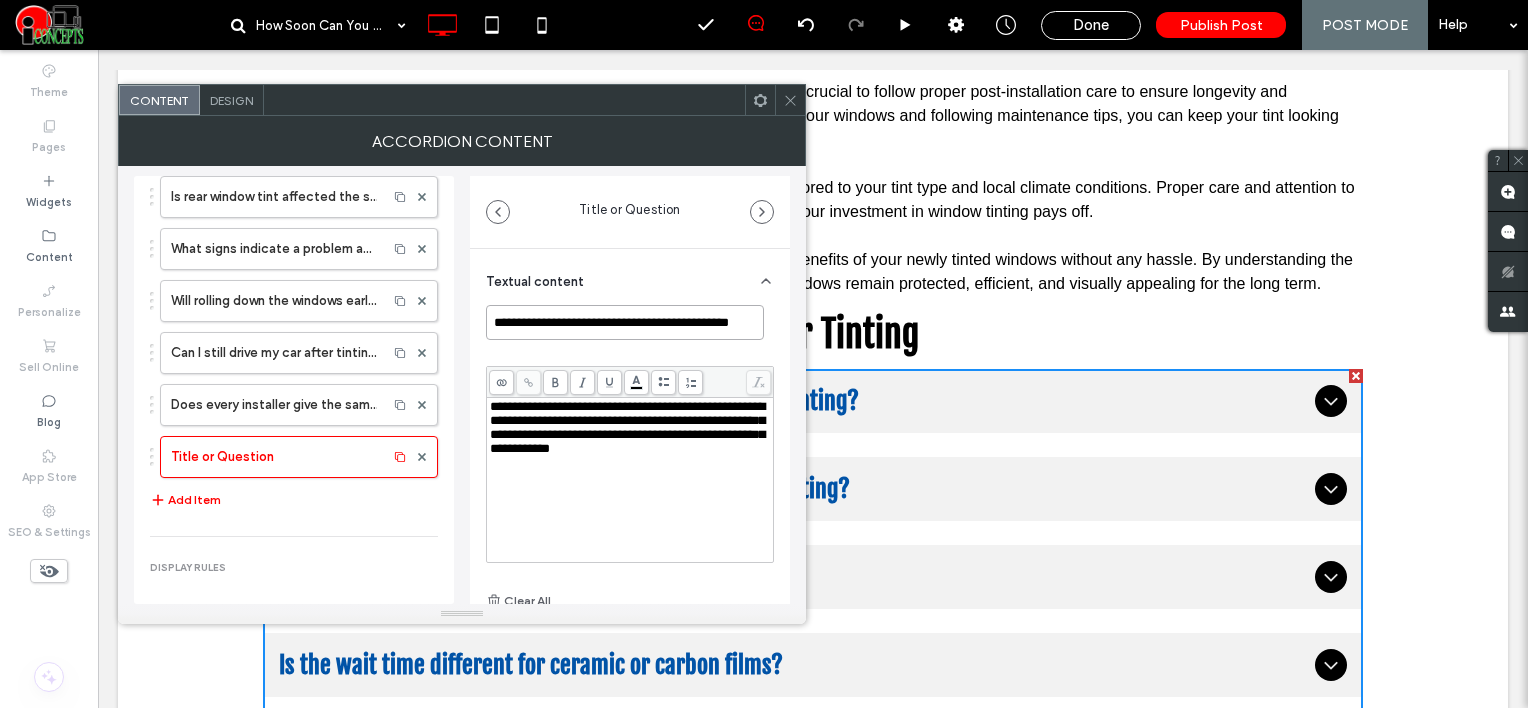 scroll, scrollTop: 0, scrollLeft: 22, axis: horizontal 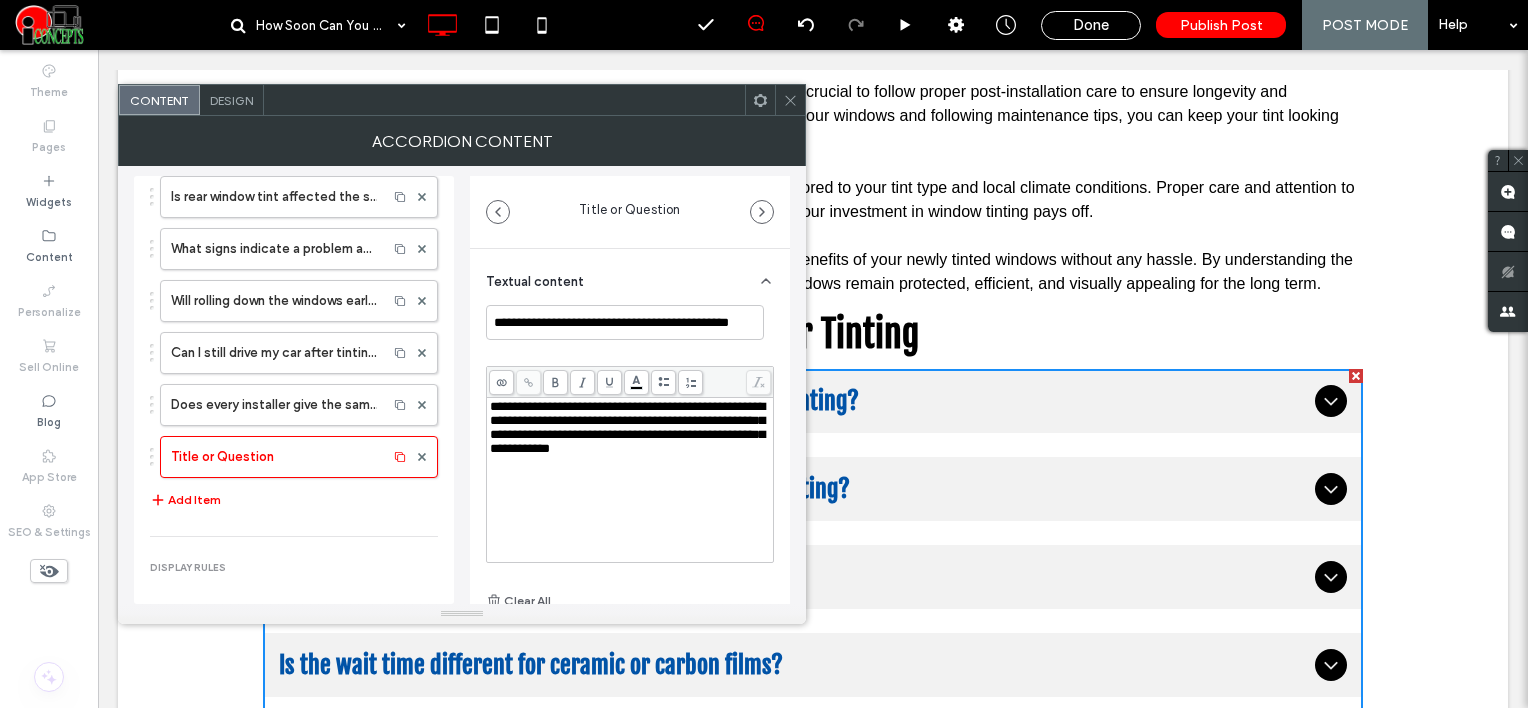 click on "**********" at bounding box center [630, 428] 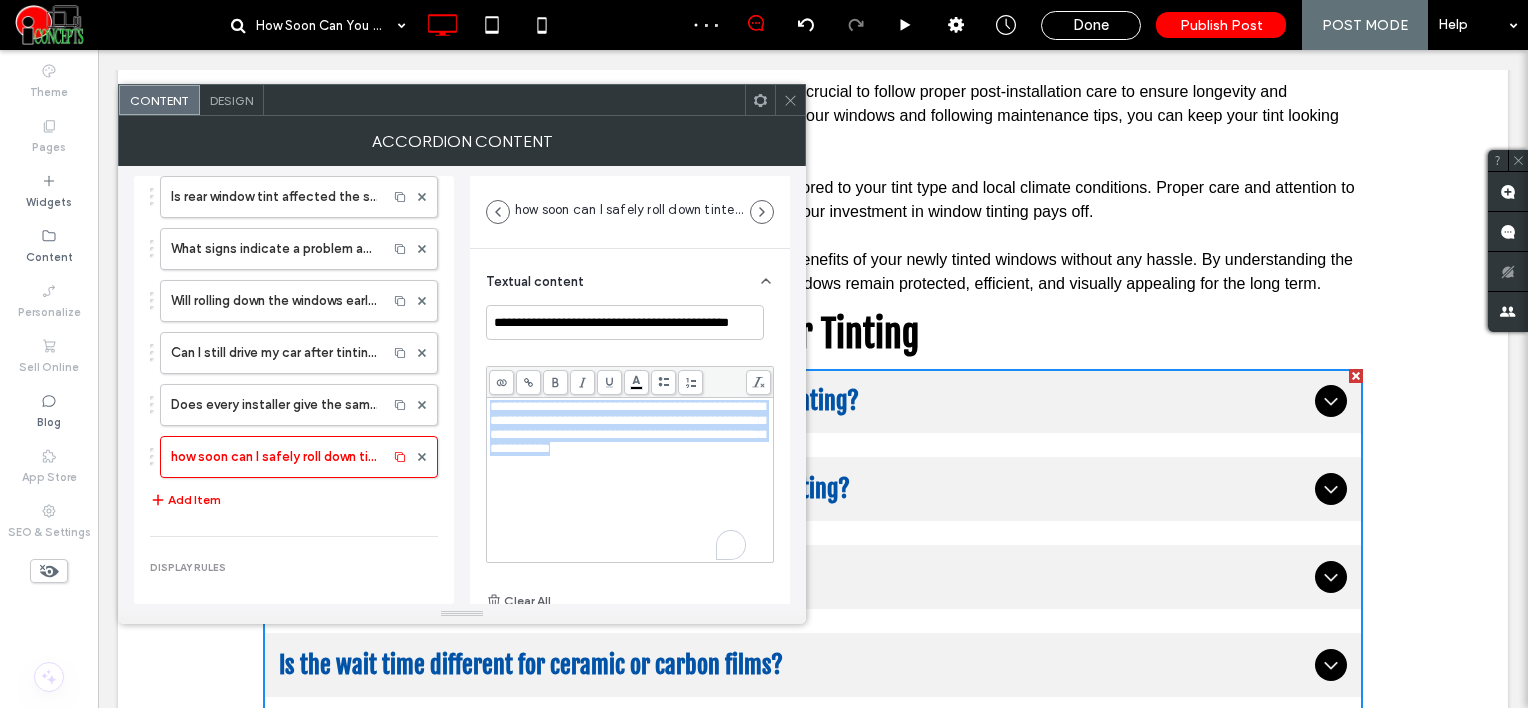 scroll, scrollTop: 0, scrollLeft: 0, axis: both 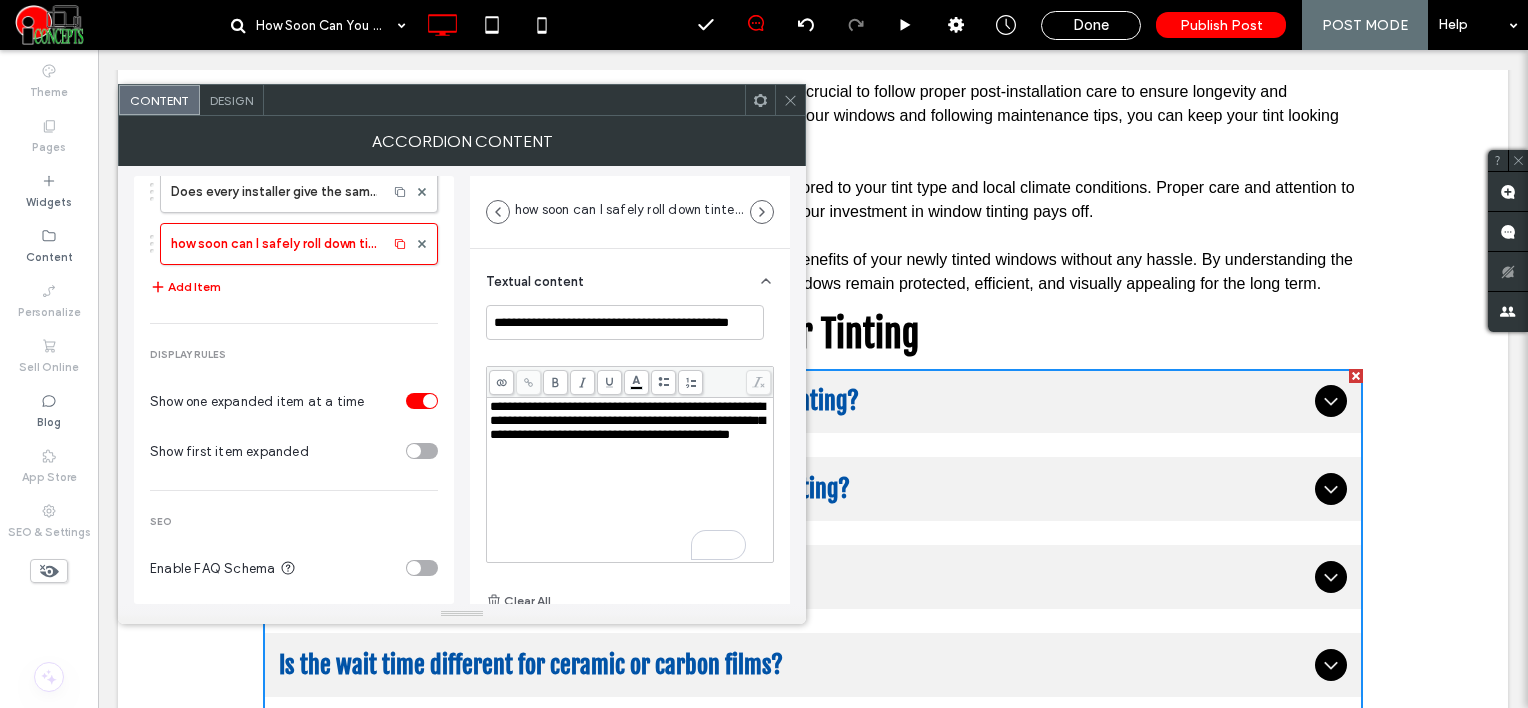 click at bounding box center [422, 568] 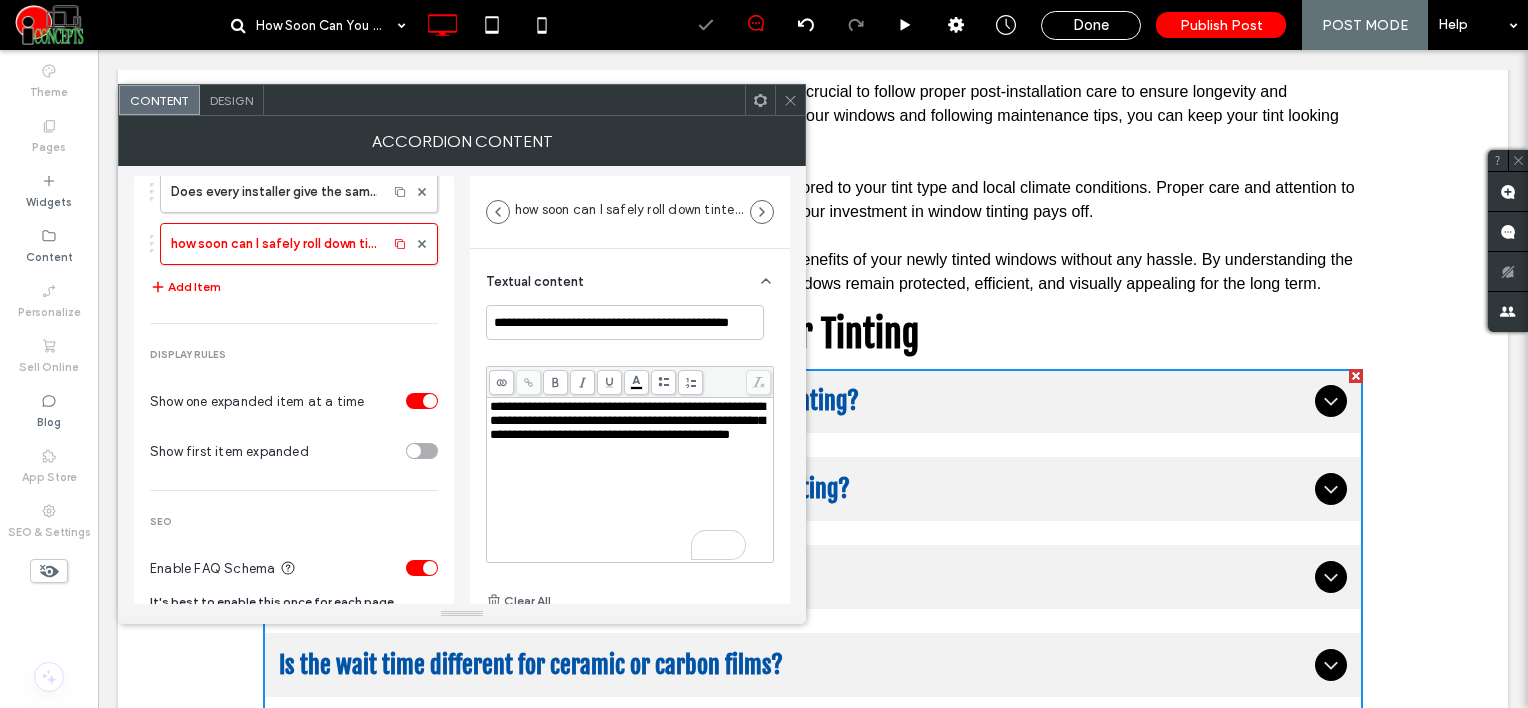 click on "Design" at bounding box center (231, 100) 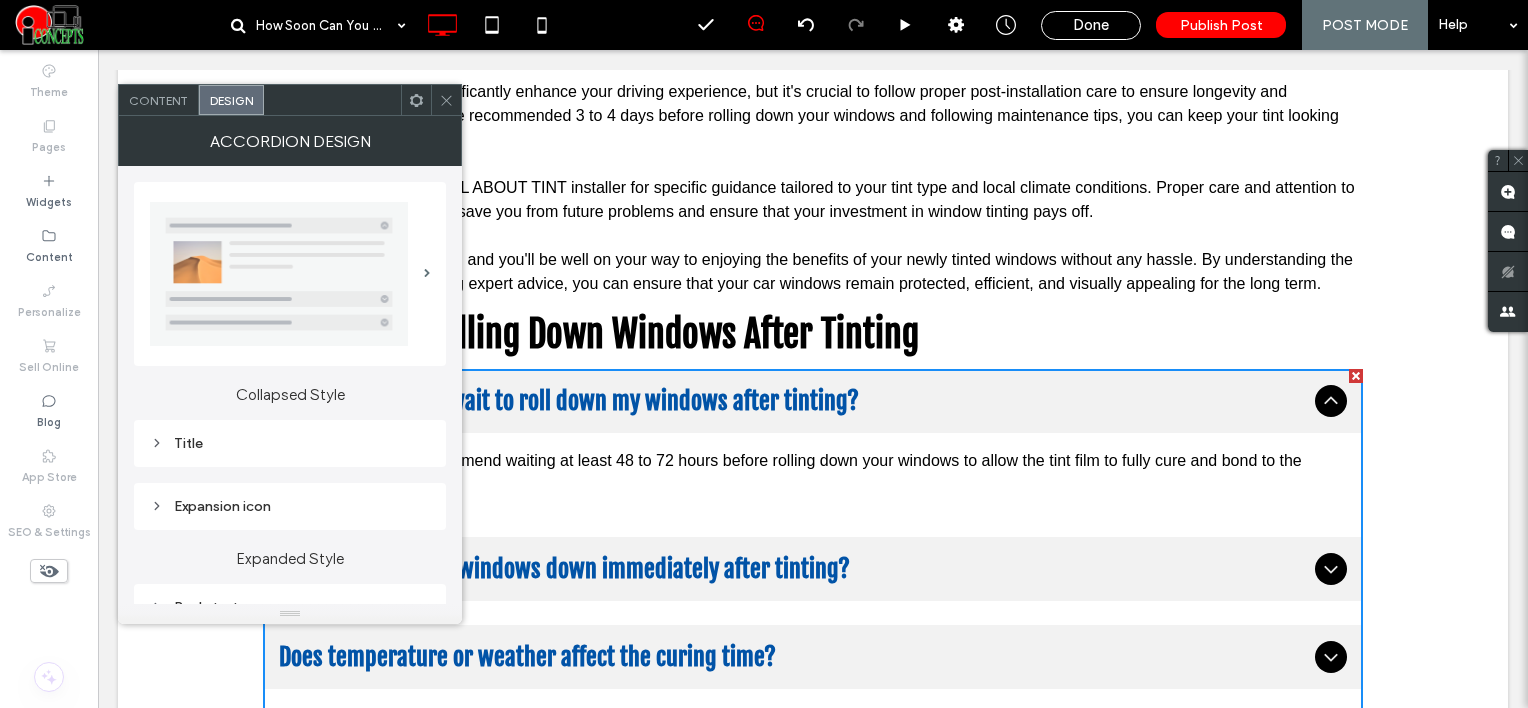 click on "Title" at bounding box center [290, 443] 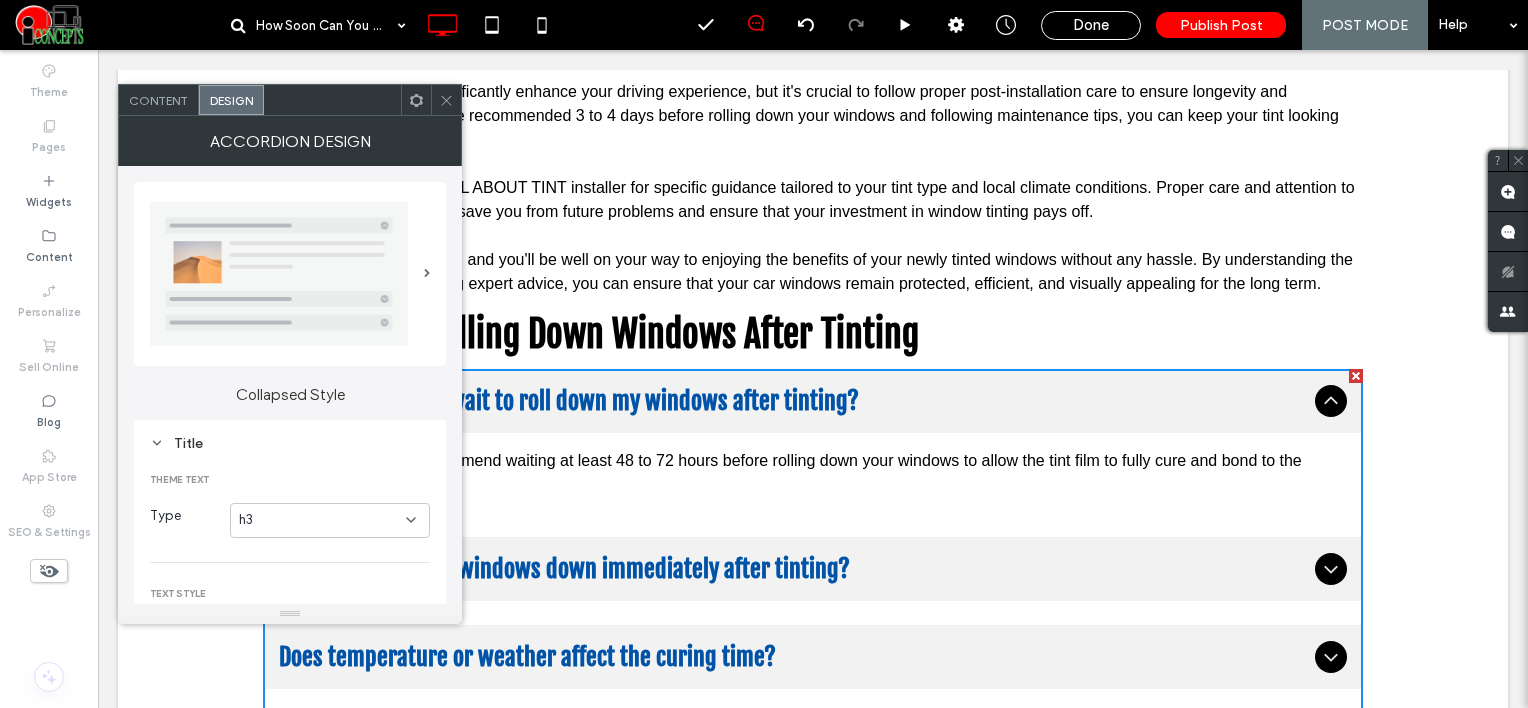 scroll, scrollTop: 300, scrollLeft: 0, axis: vertical 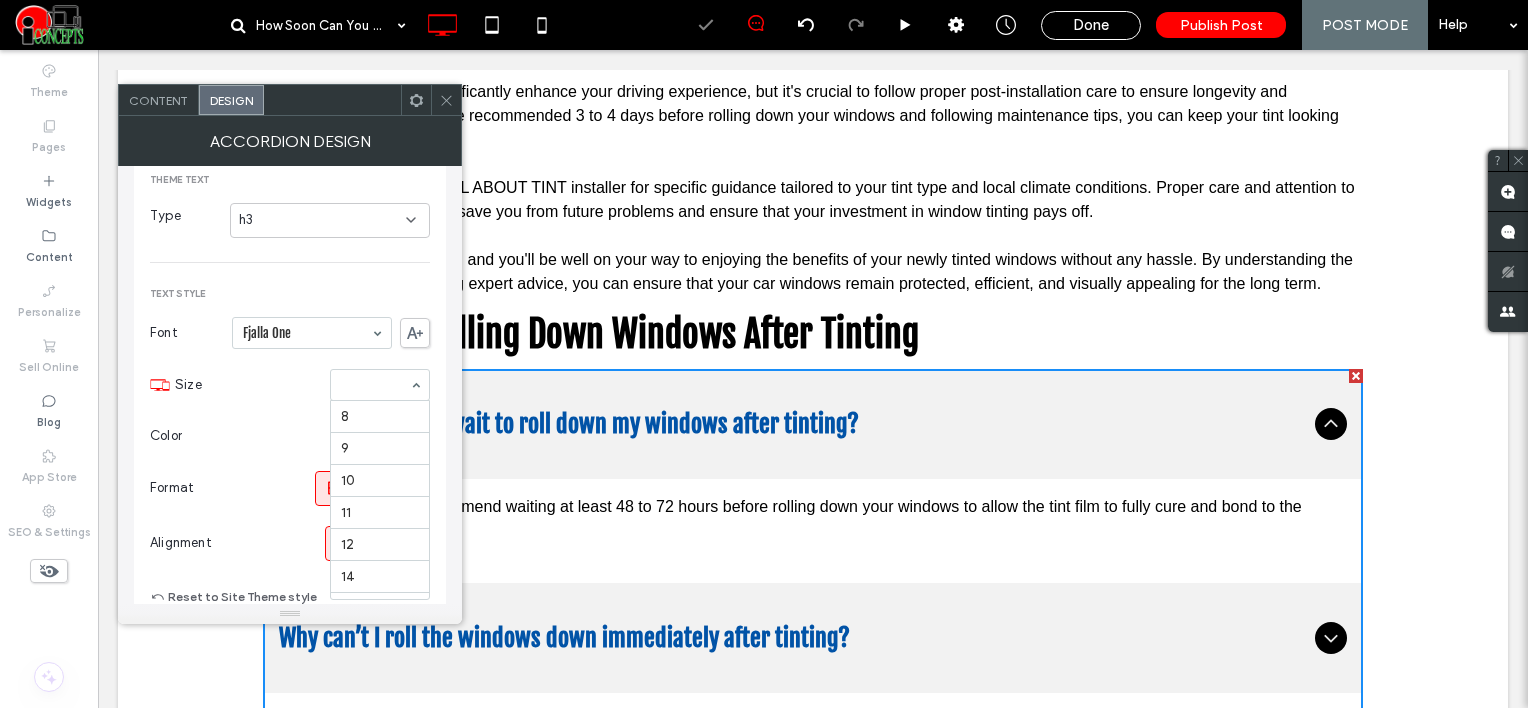 click at bounding box center (375, 385) 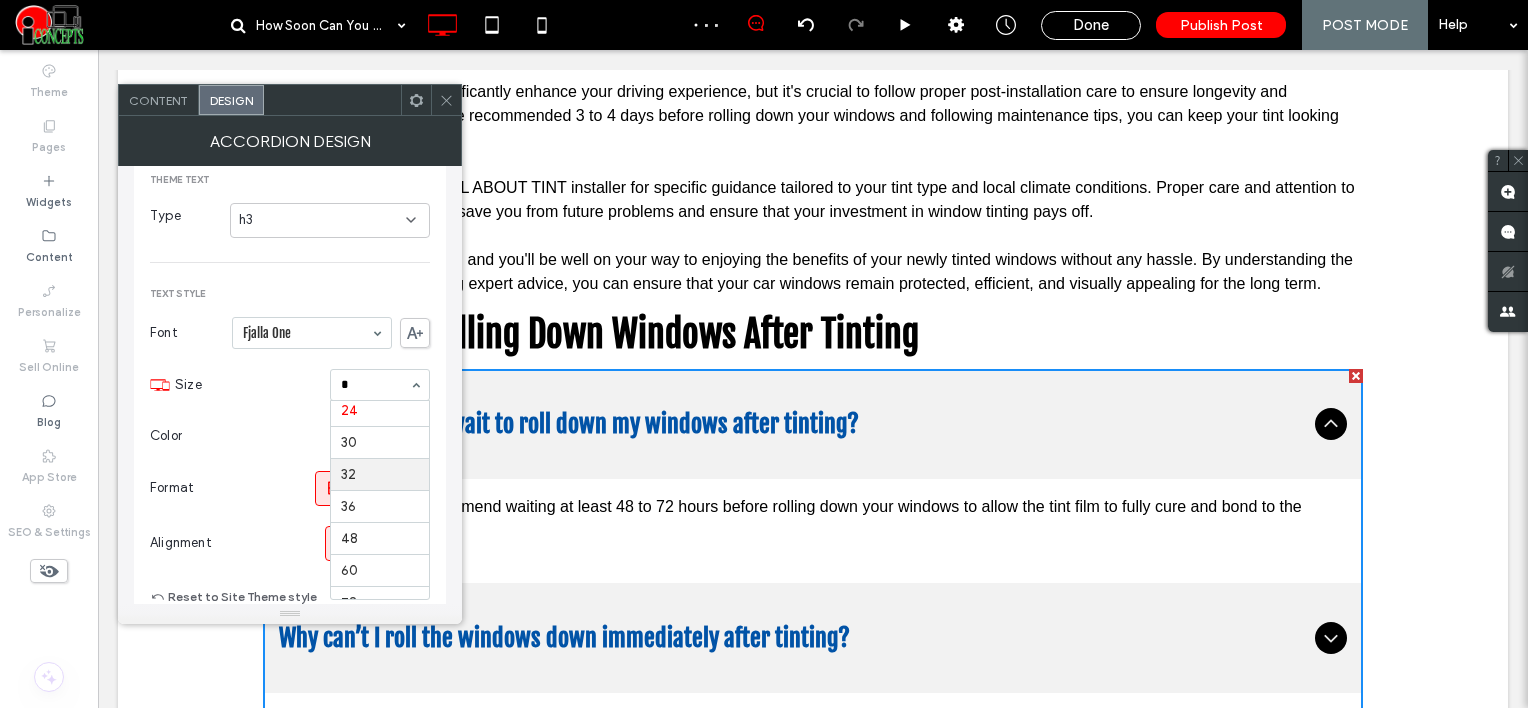 scroll, scrollTop: 0, scrollLeft: 0, axis: both 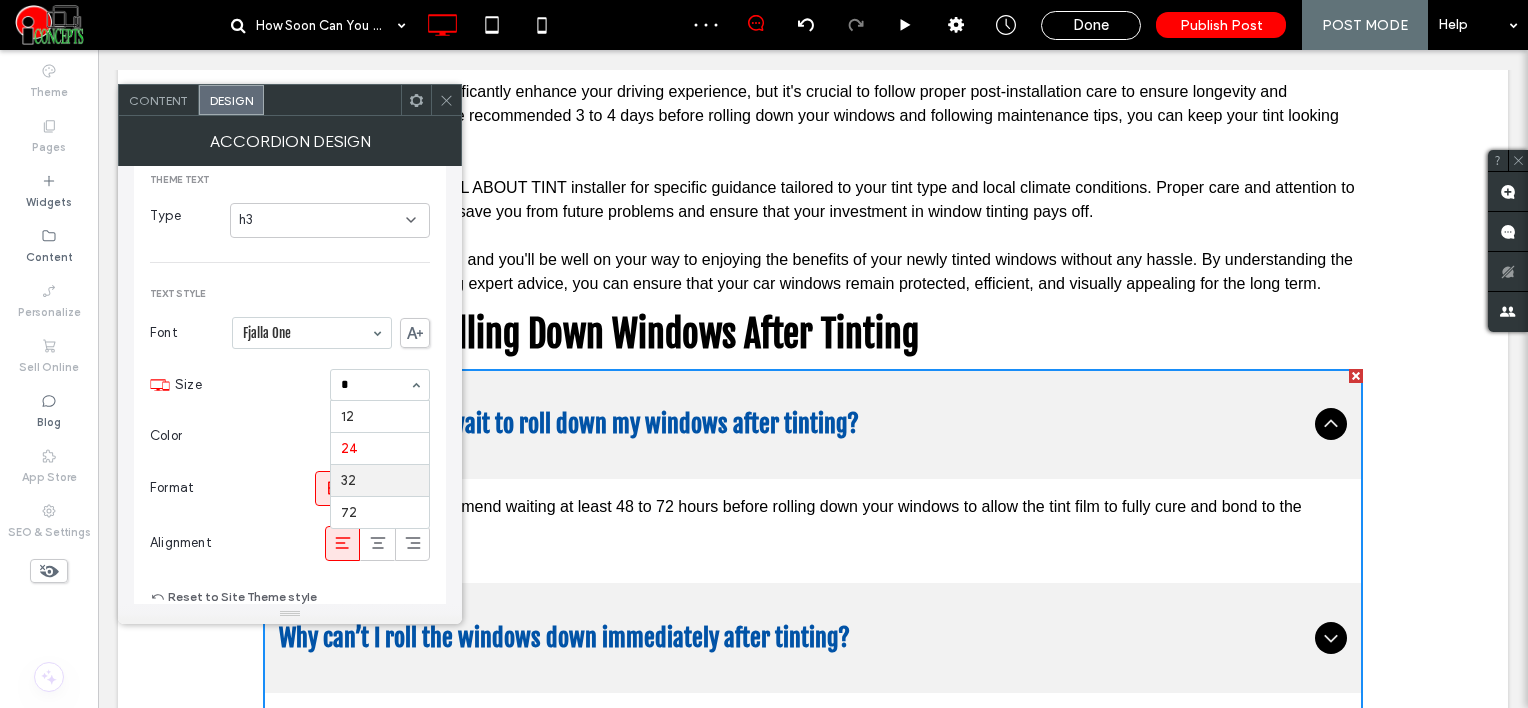 type on "**" 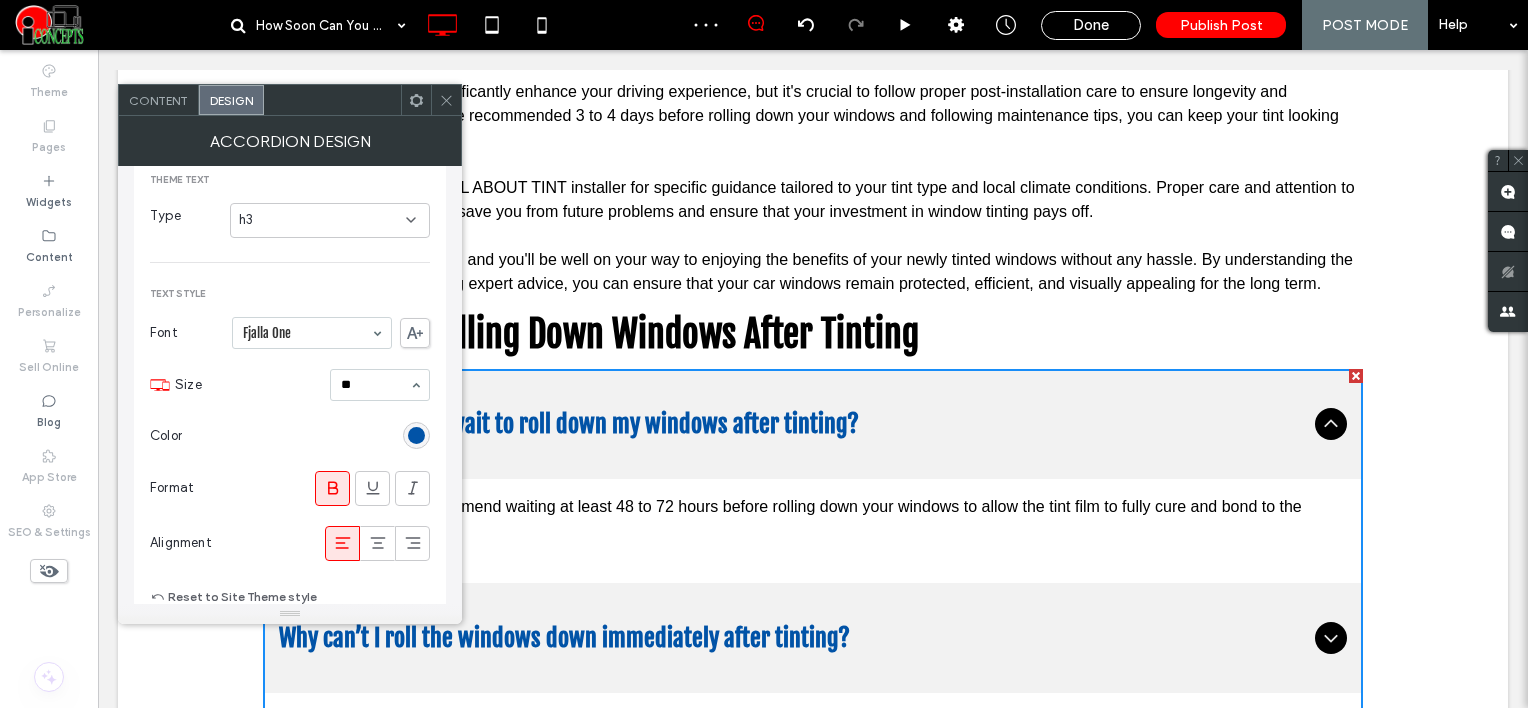 type 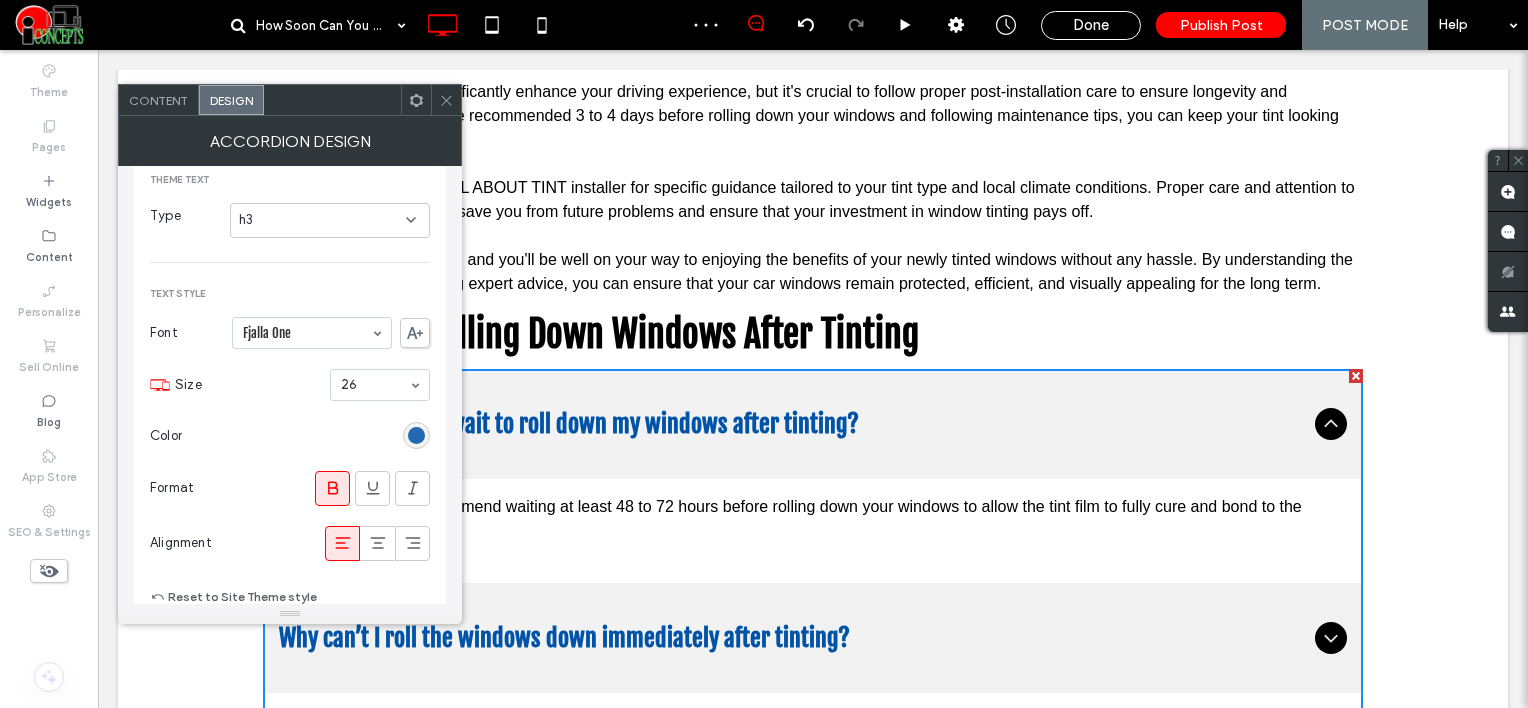 click at bounding box center (416, 435) 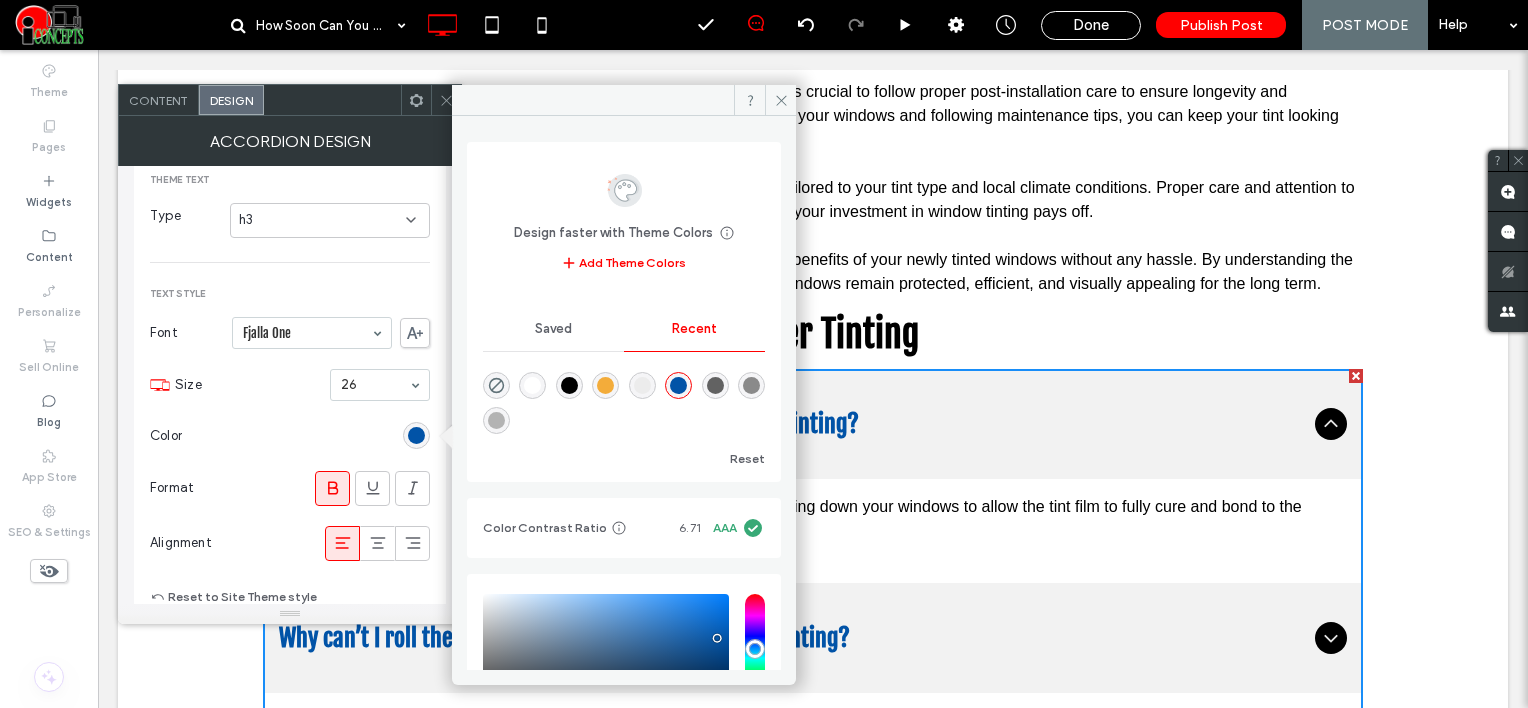 click at bounding box center (569, 385) 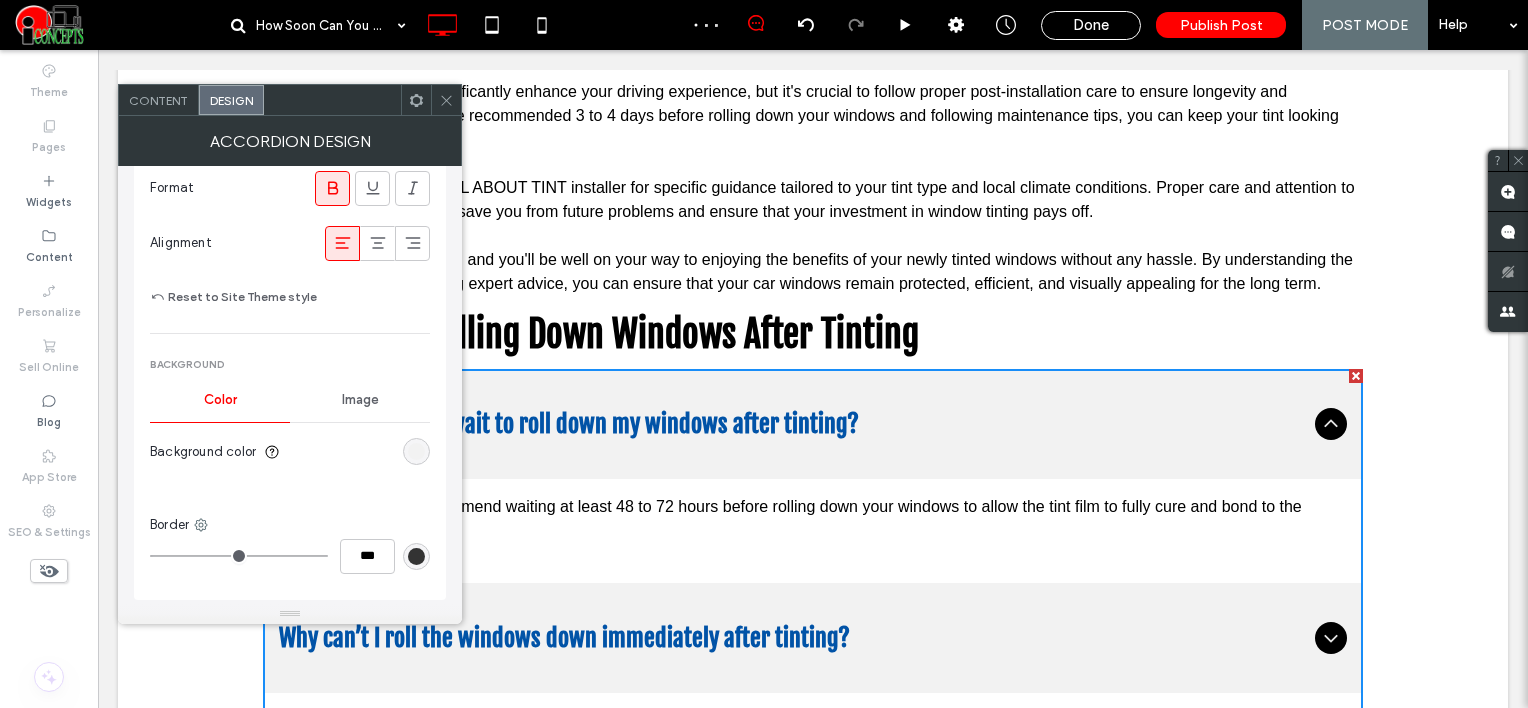 scroll, scrollTop: 700, scrollLeft: 0, axis: vertical 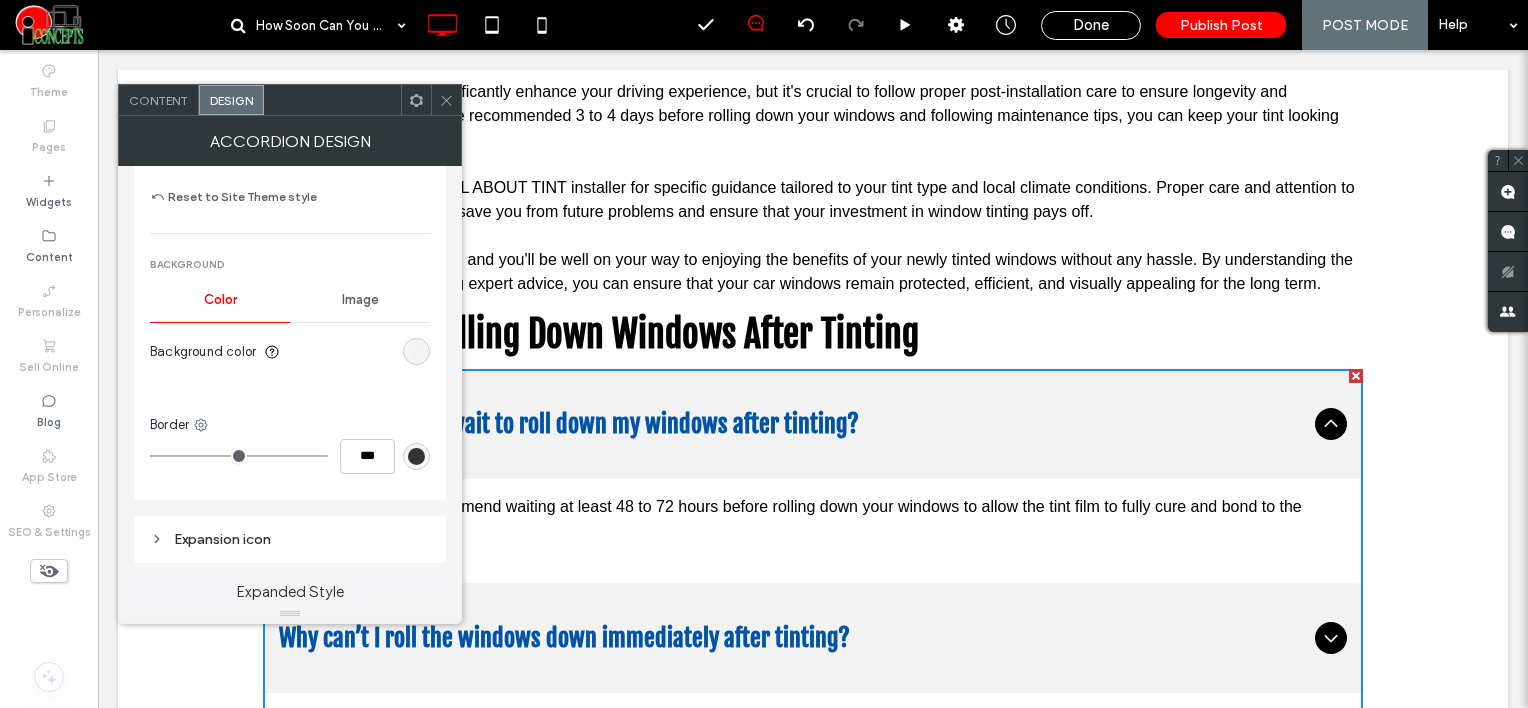 click at bounding box center [416, 456] 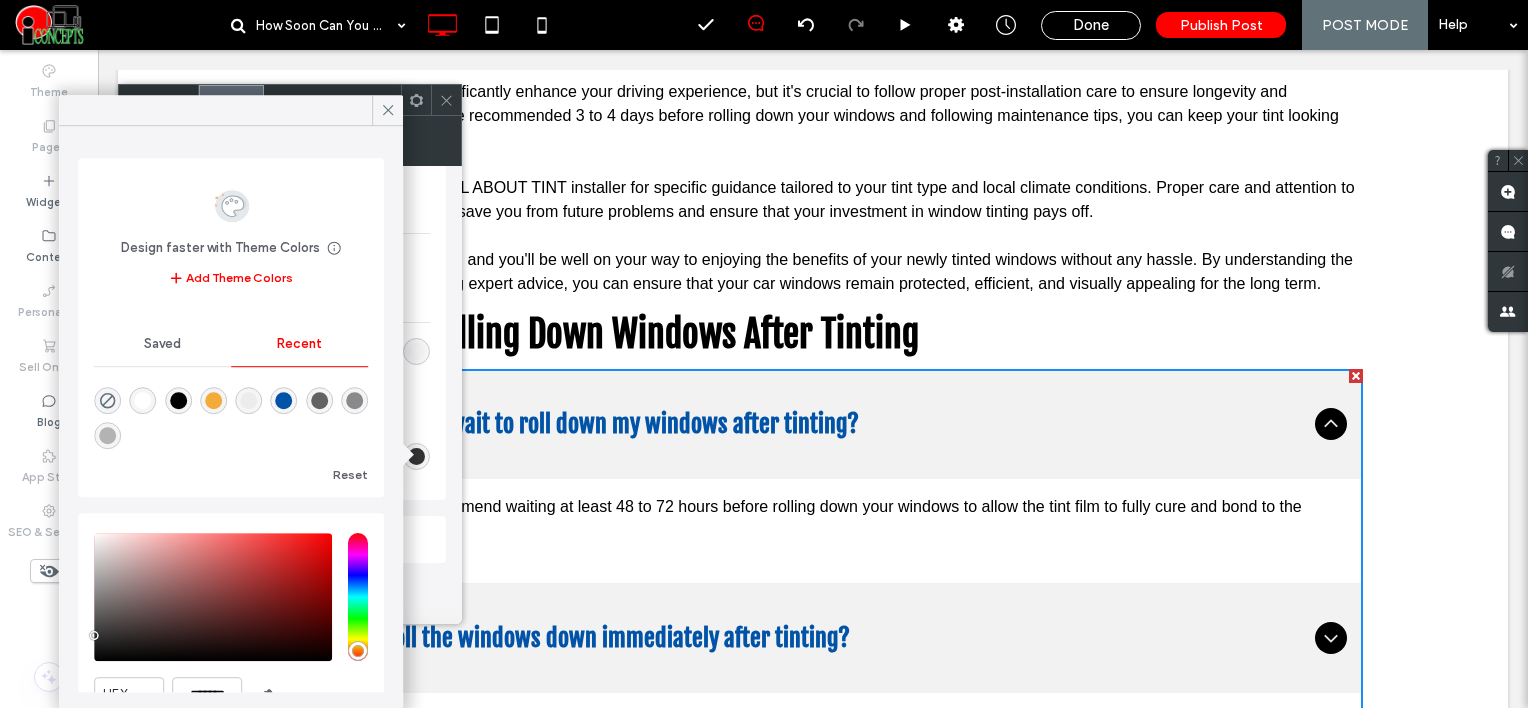 click at bounding box center [284, 401] 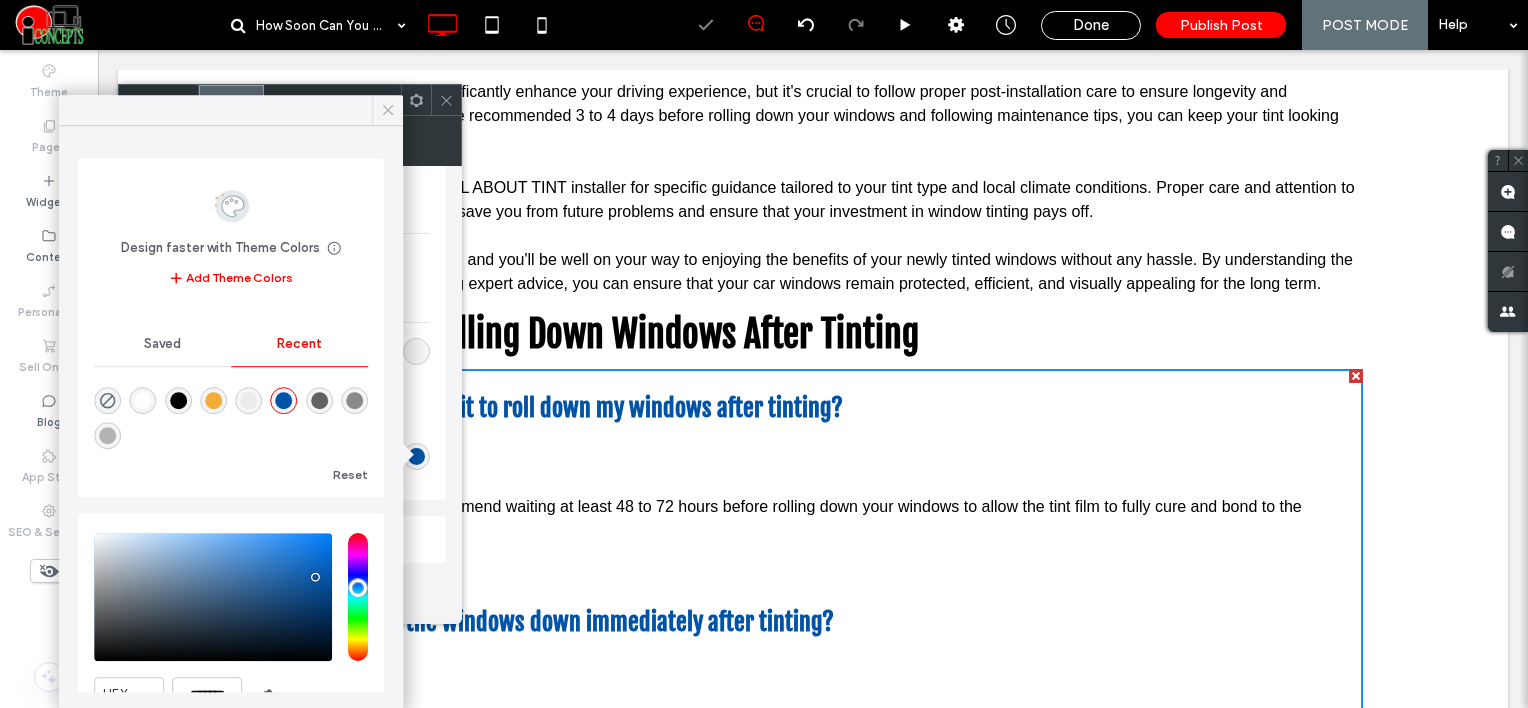 click 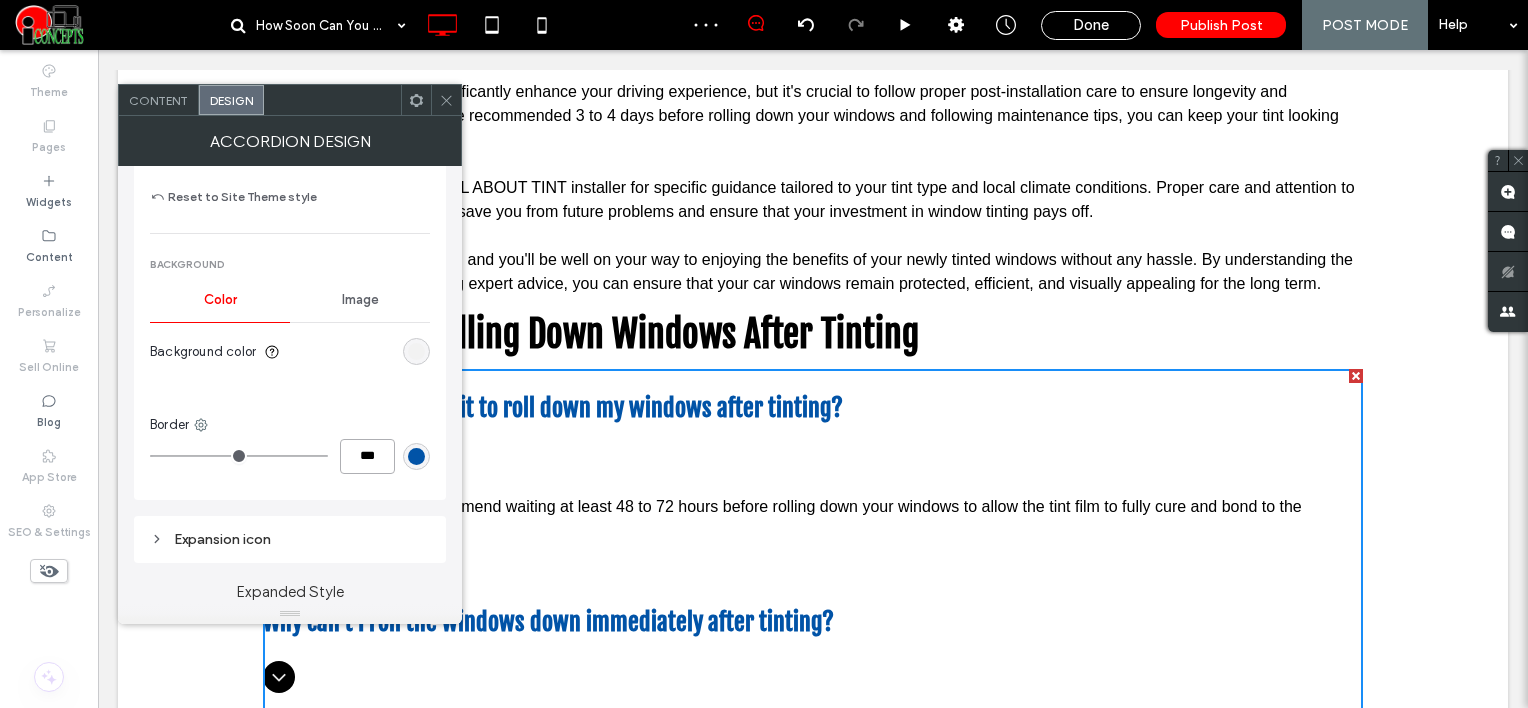 click on "***" at bounding box center [367, 456] 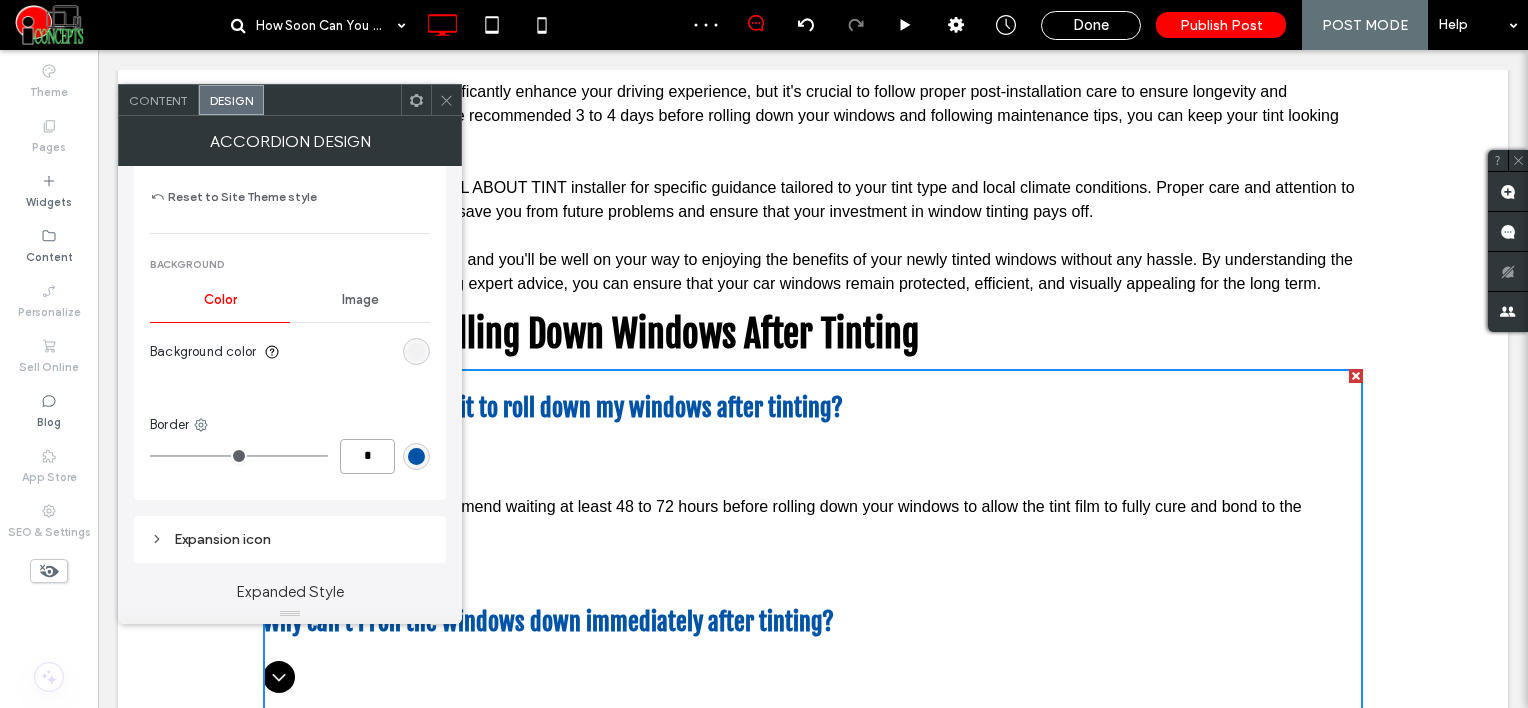 type on "*" 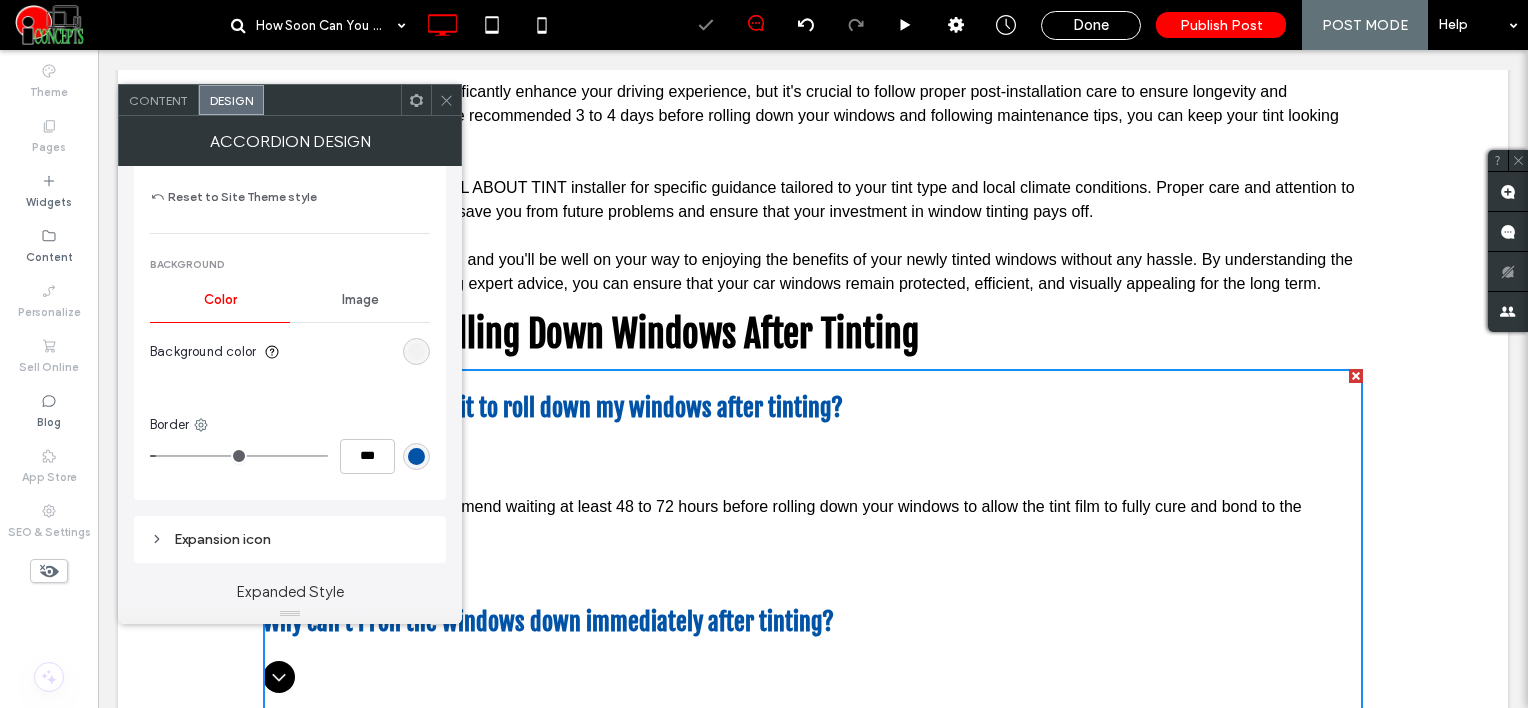 type on "*" 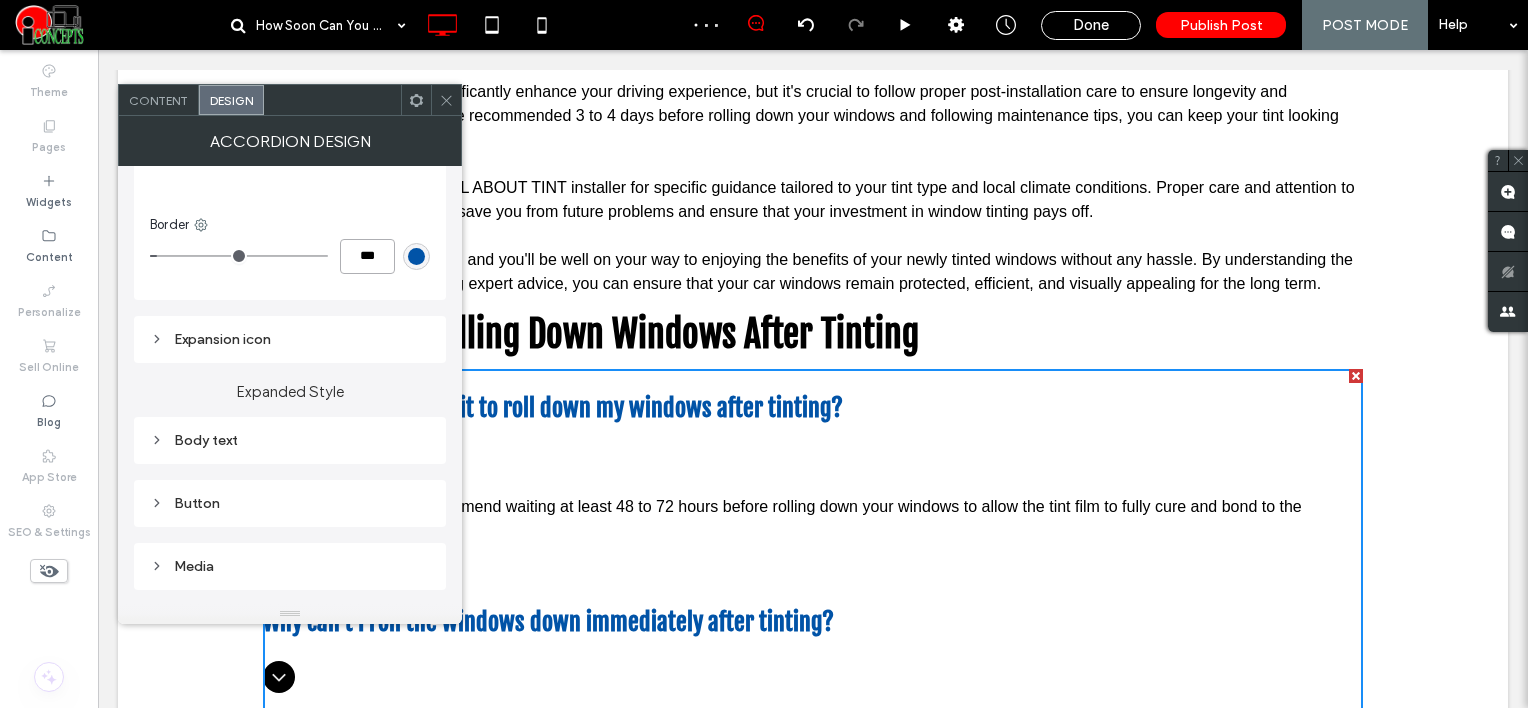 scroll, scrollTop: 1000, scrollLeft: 0, axis: vertical 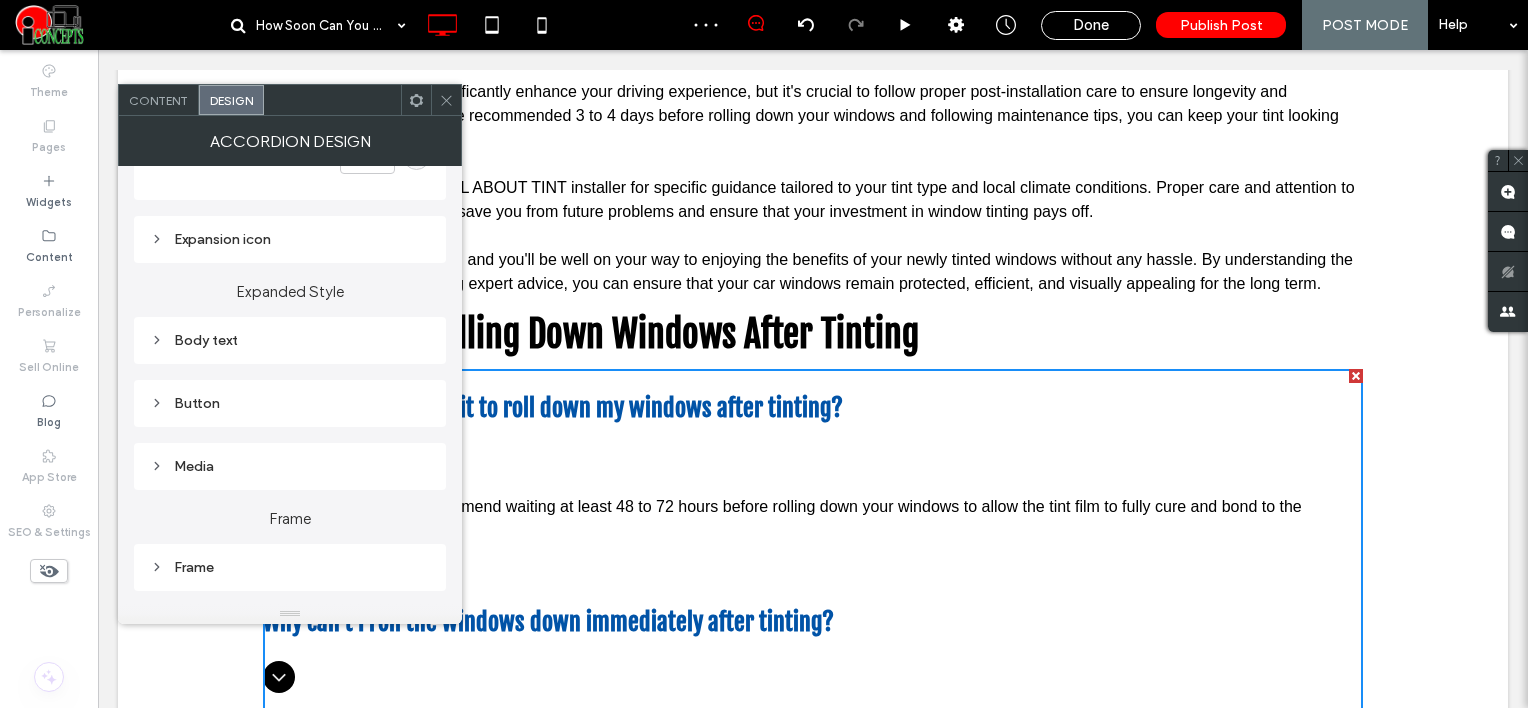 click on "Expansion icon" at bounding box center (290, 239) 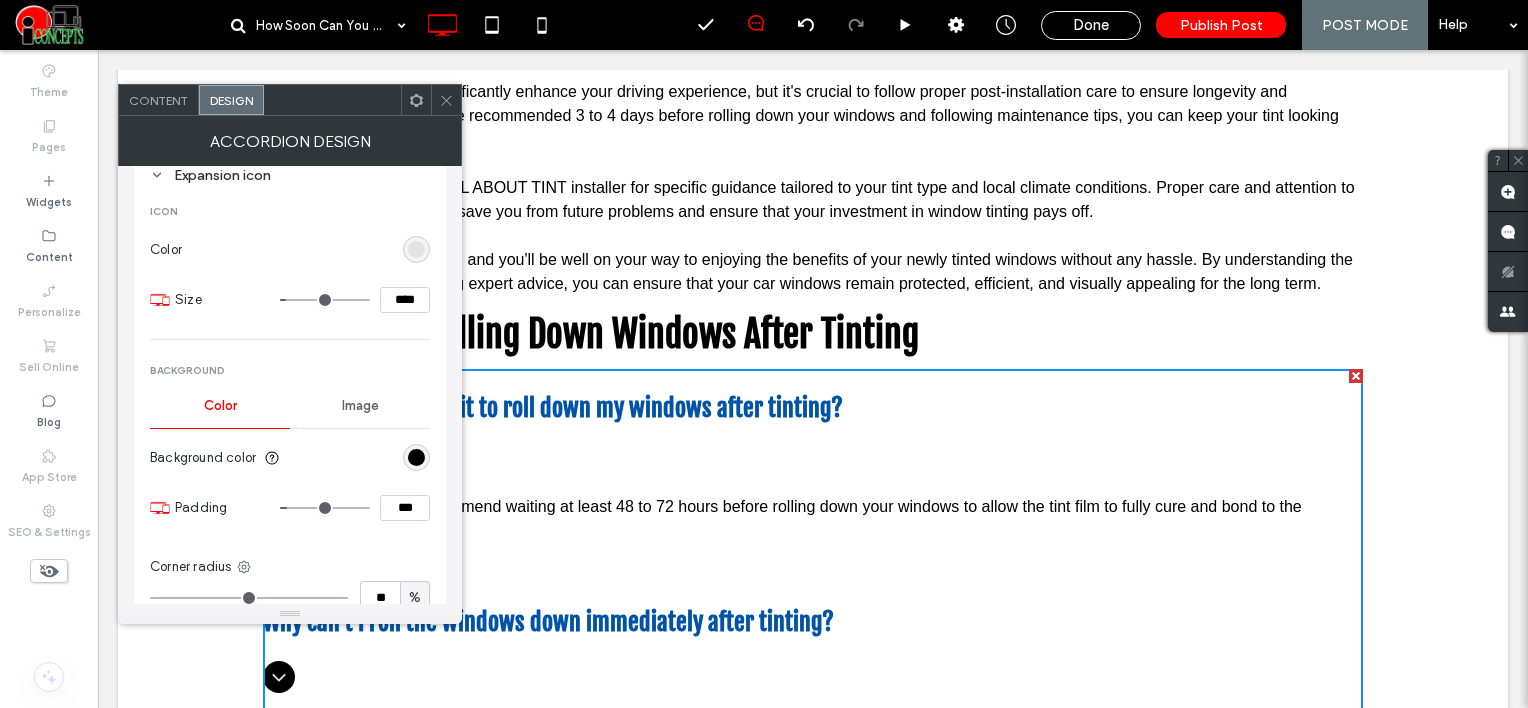 scroll, scrollTop: 1100, scrollLeft: 0, axis: vertical 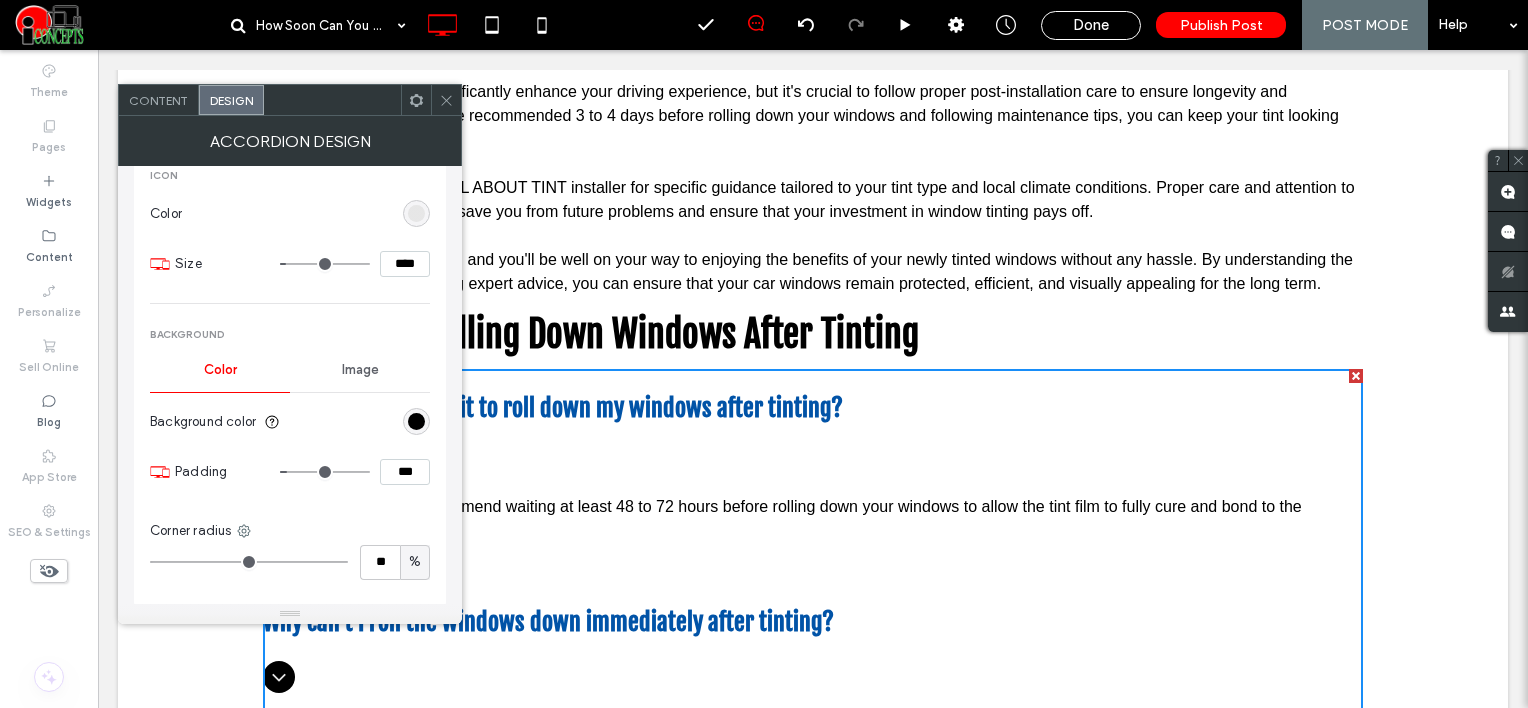 click at bounding box center [416, 213] 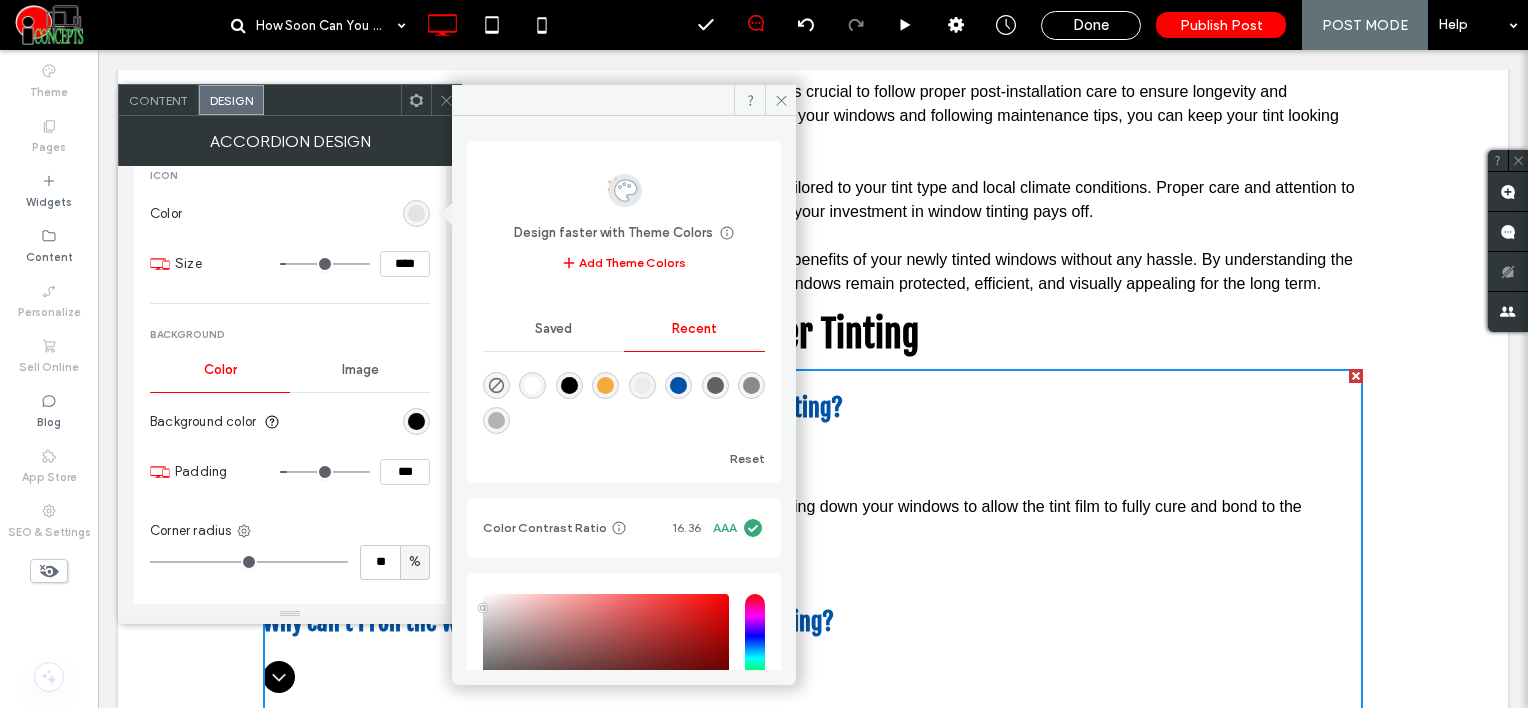 click at bounding box center [569, 385] 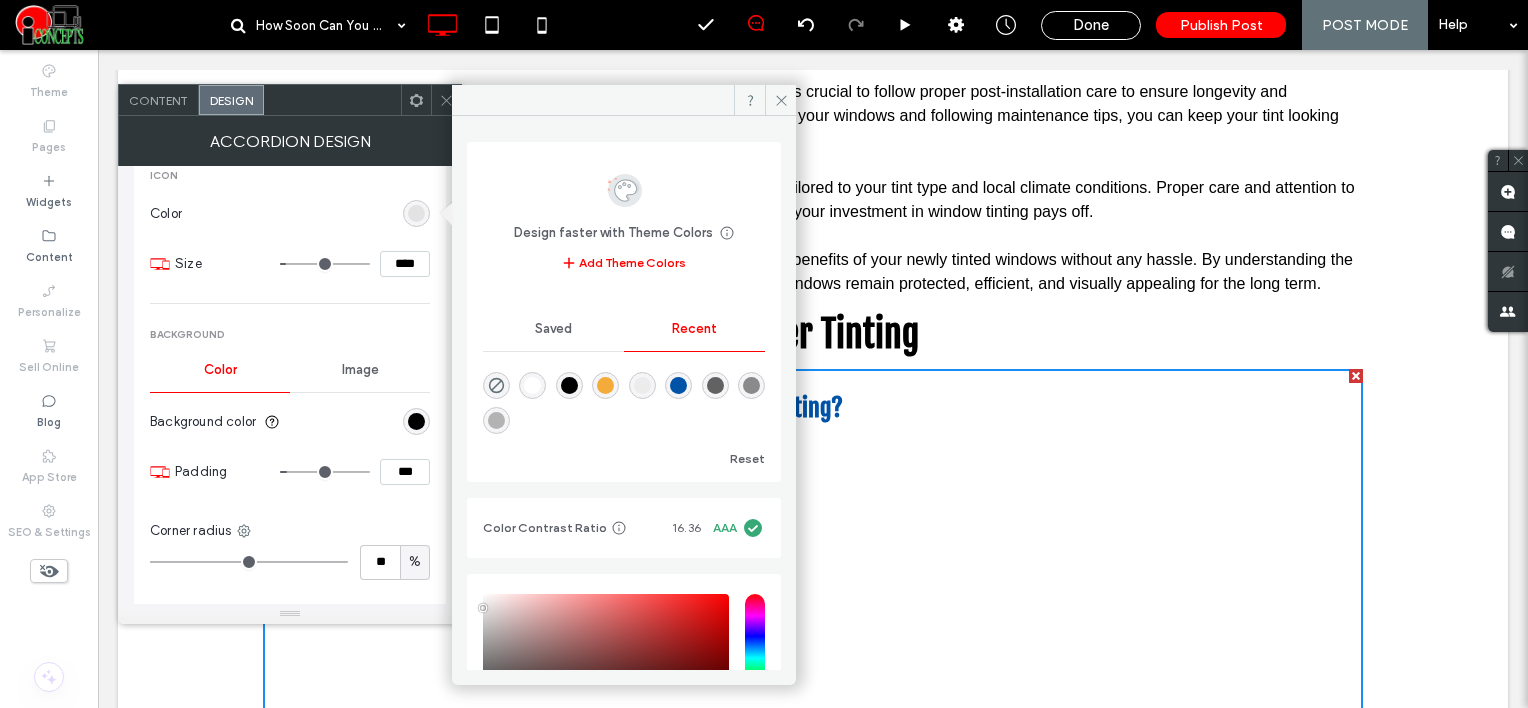 type on "*******" 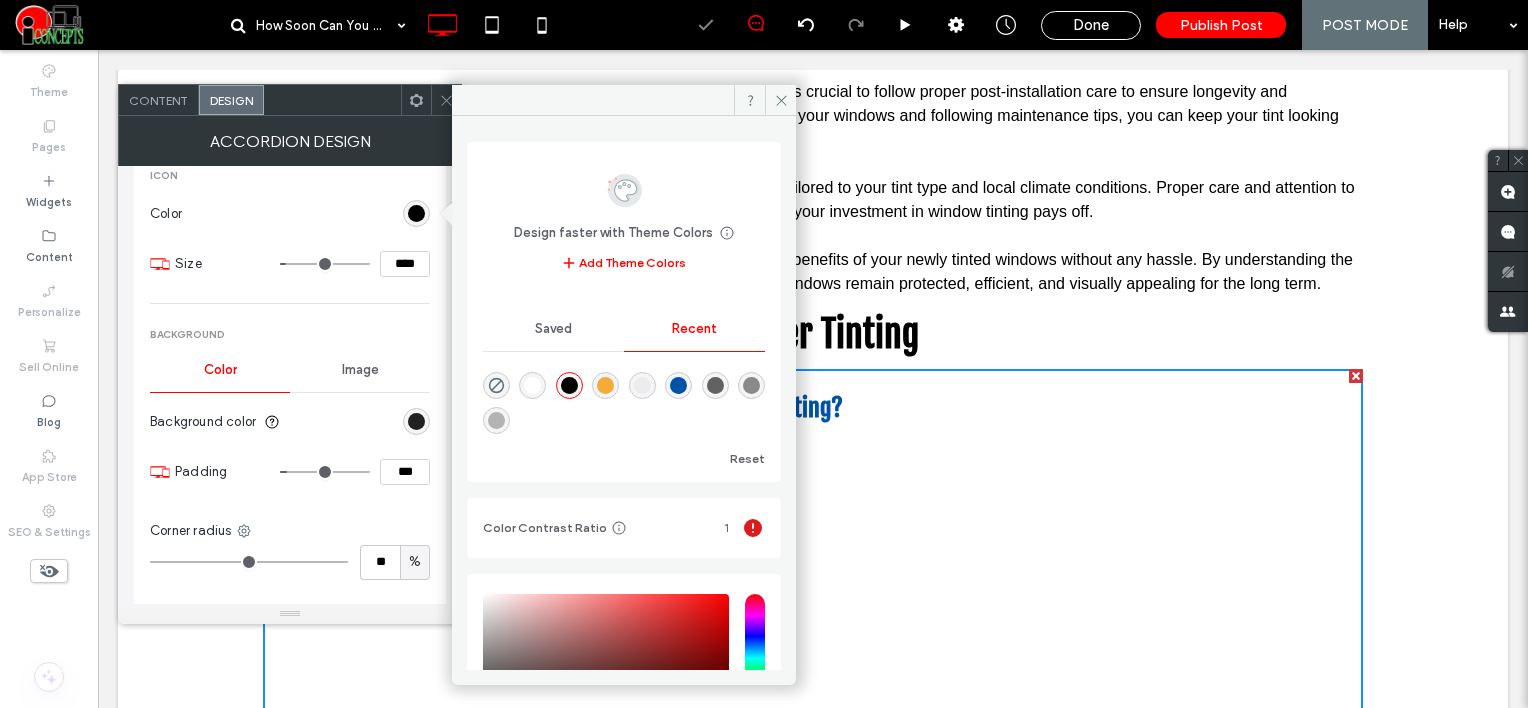 click at bounding box center (416, 421) 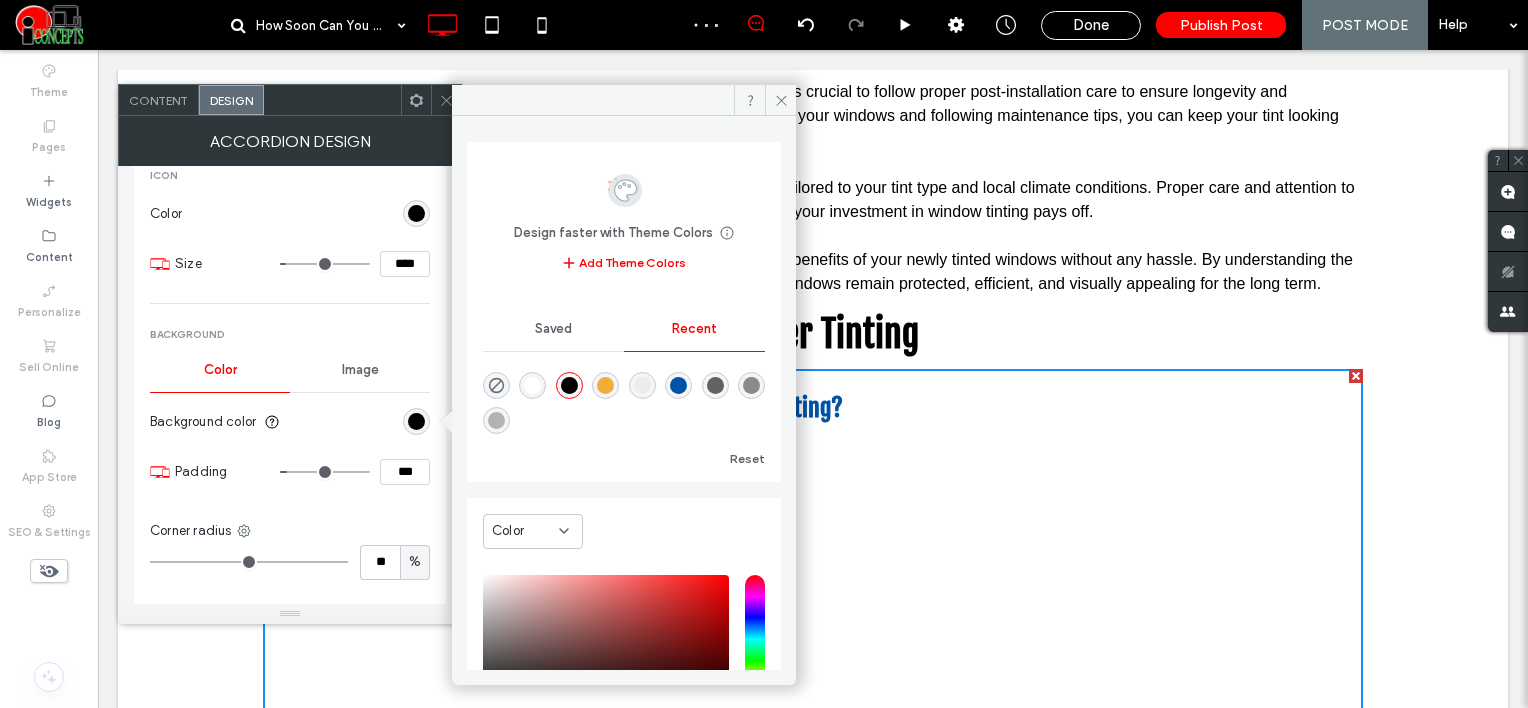 click at bounding box center (605, 385) 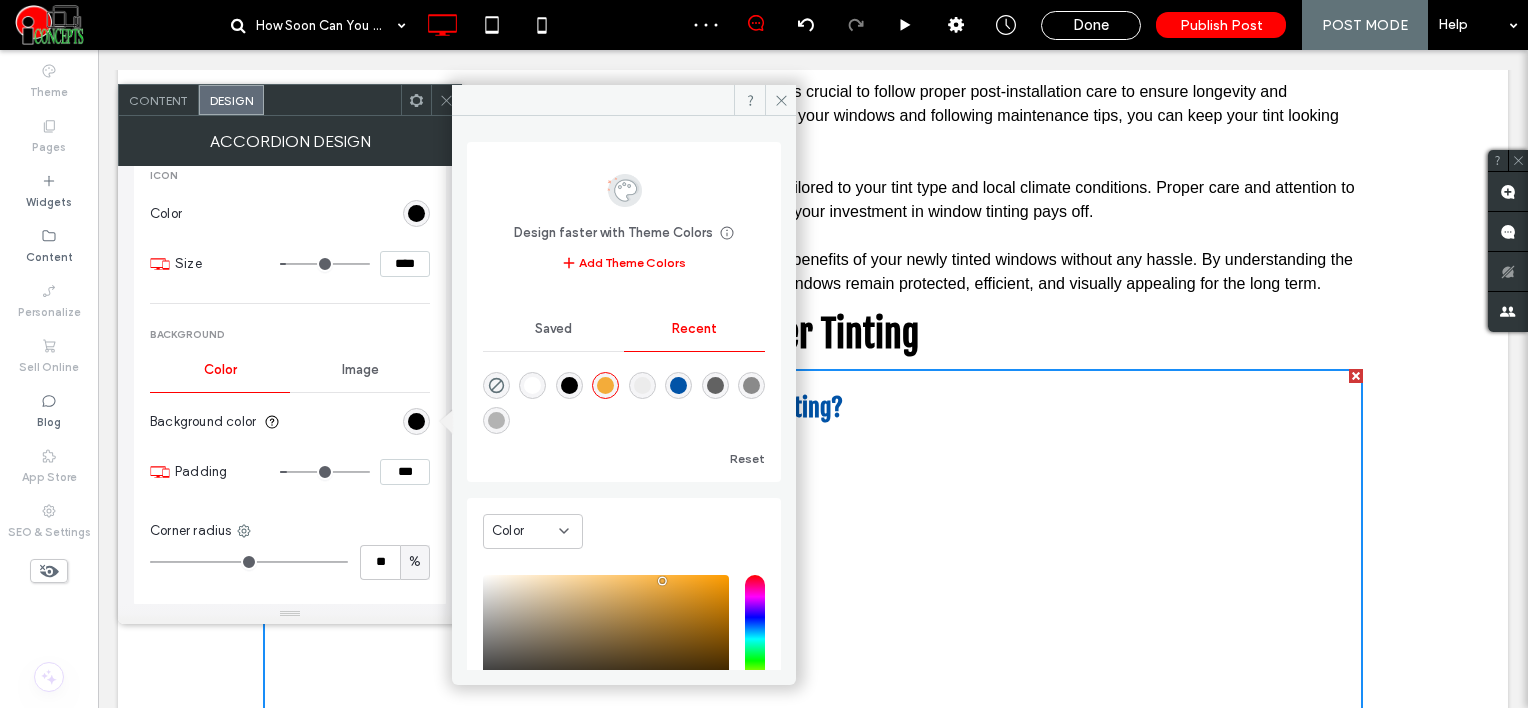 type on "*******" 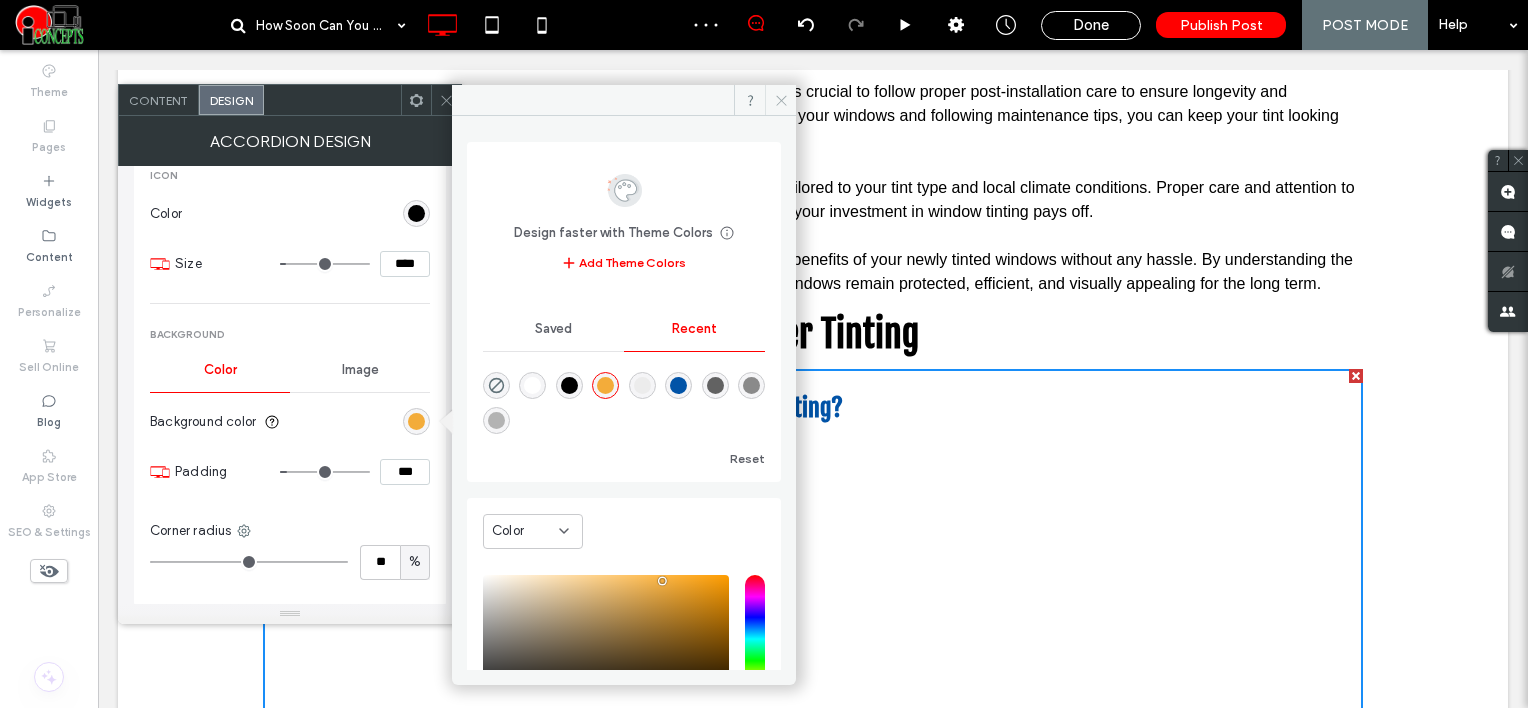 click 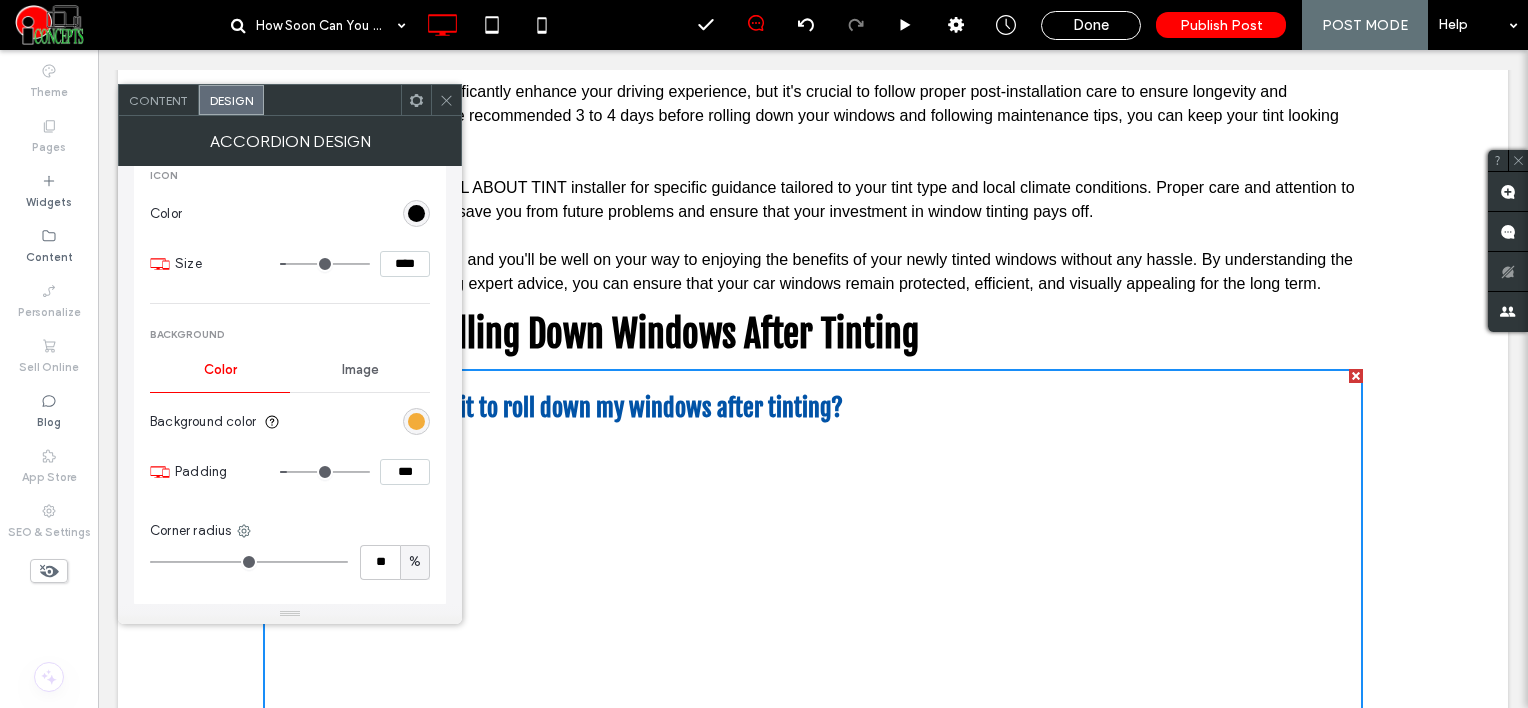 scroll, scrollTop: 1552, scrollLeft: 0, axis: vertical 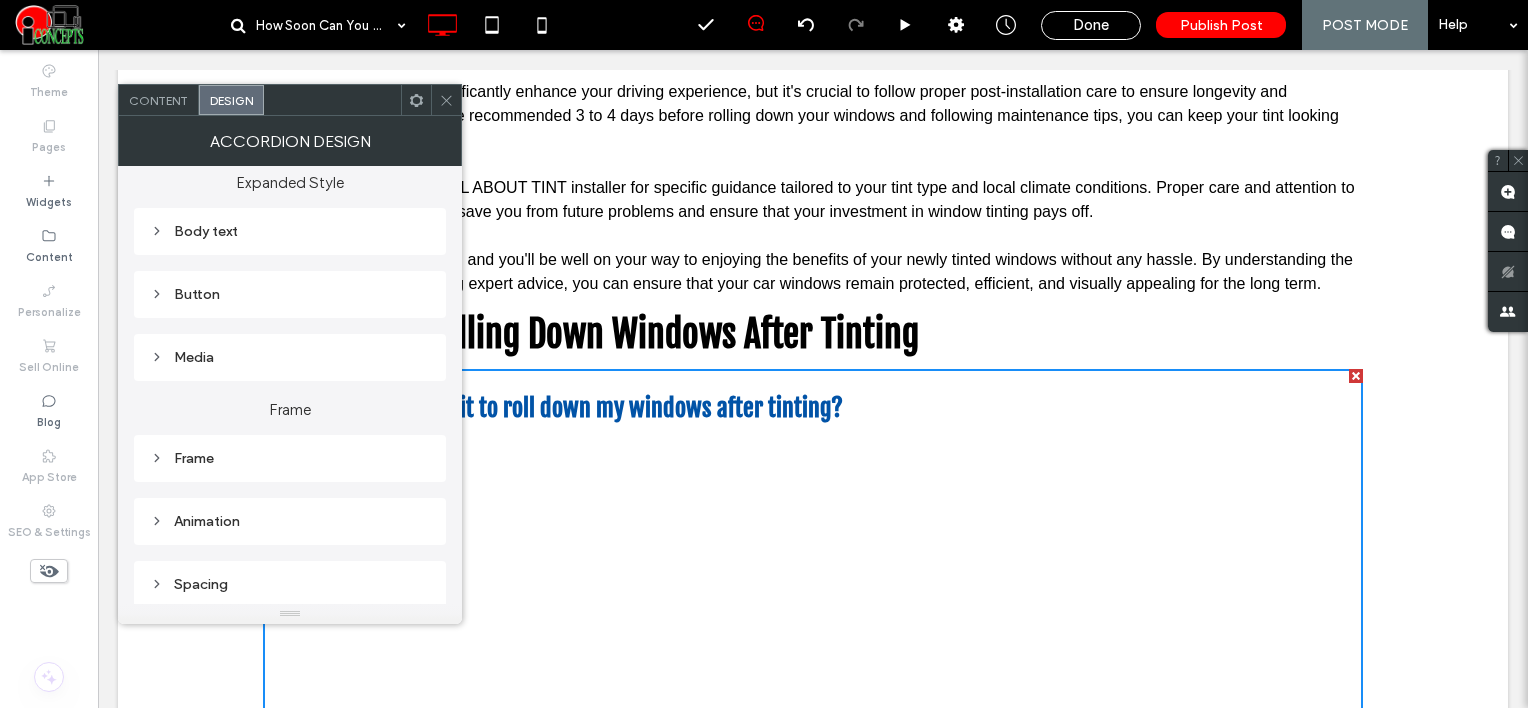 click on "Frame" at bounding box center (290, 458) 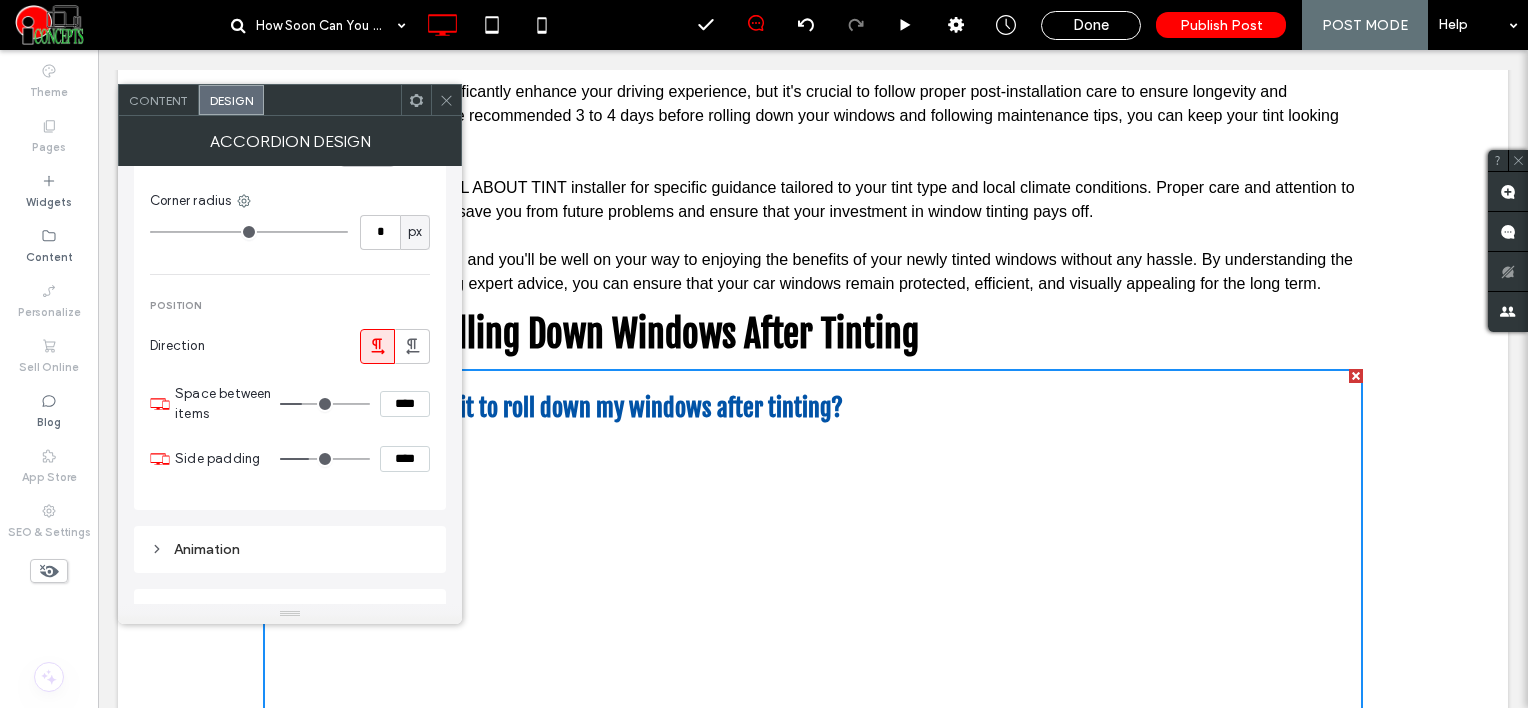 scroll, scrollTop: 2352, scrollLeft: 0, axis: vertical 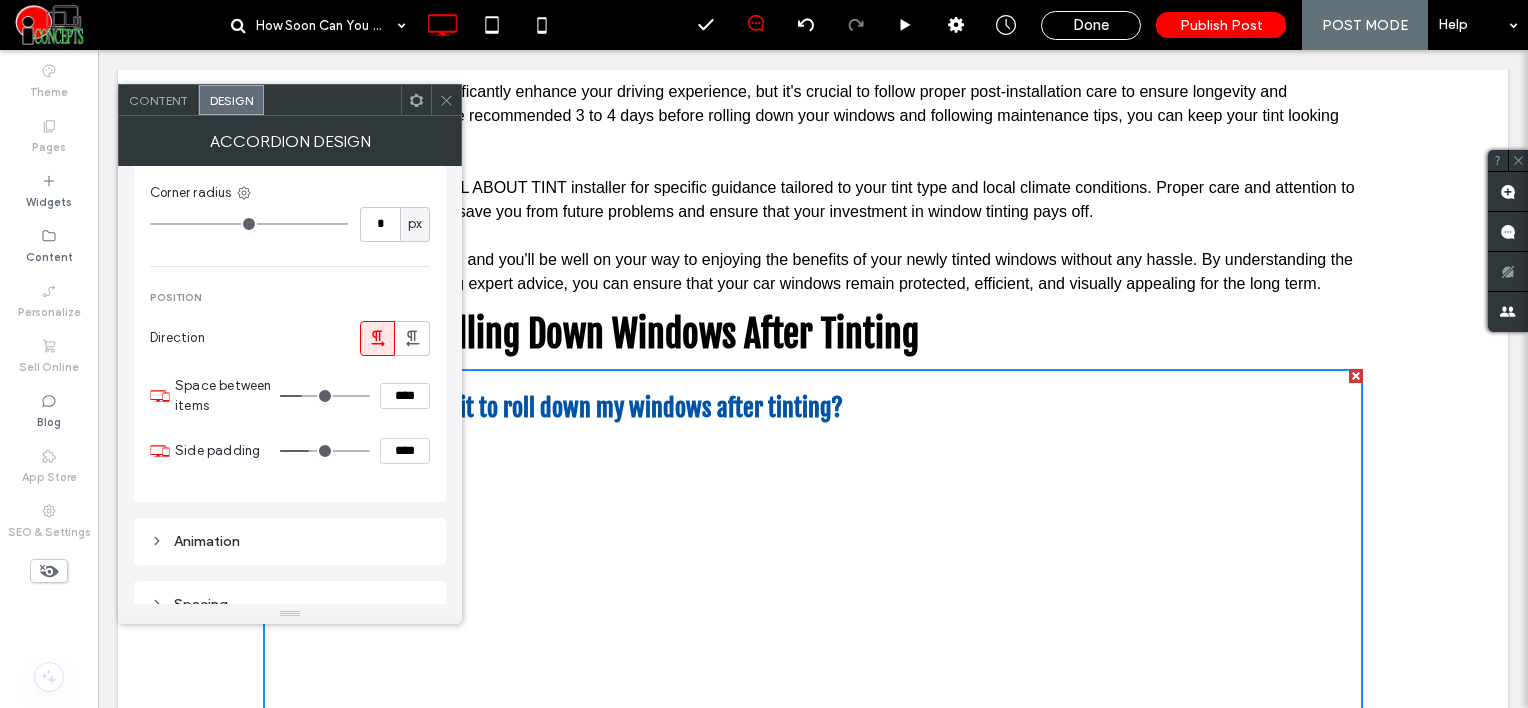 drag, startPoint x: 384, startPoint y: 385, endPoint x: 445, endPoint y: 395, distance: 61.81424 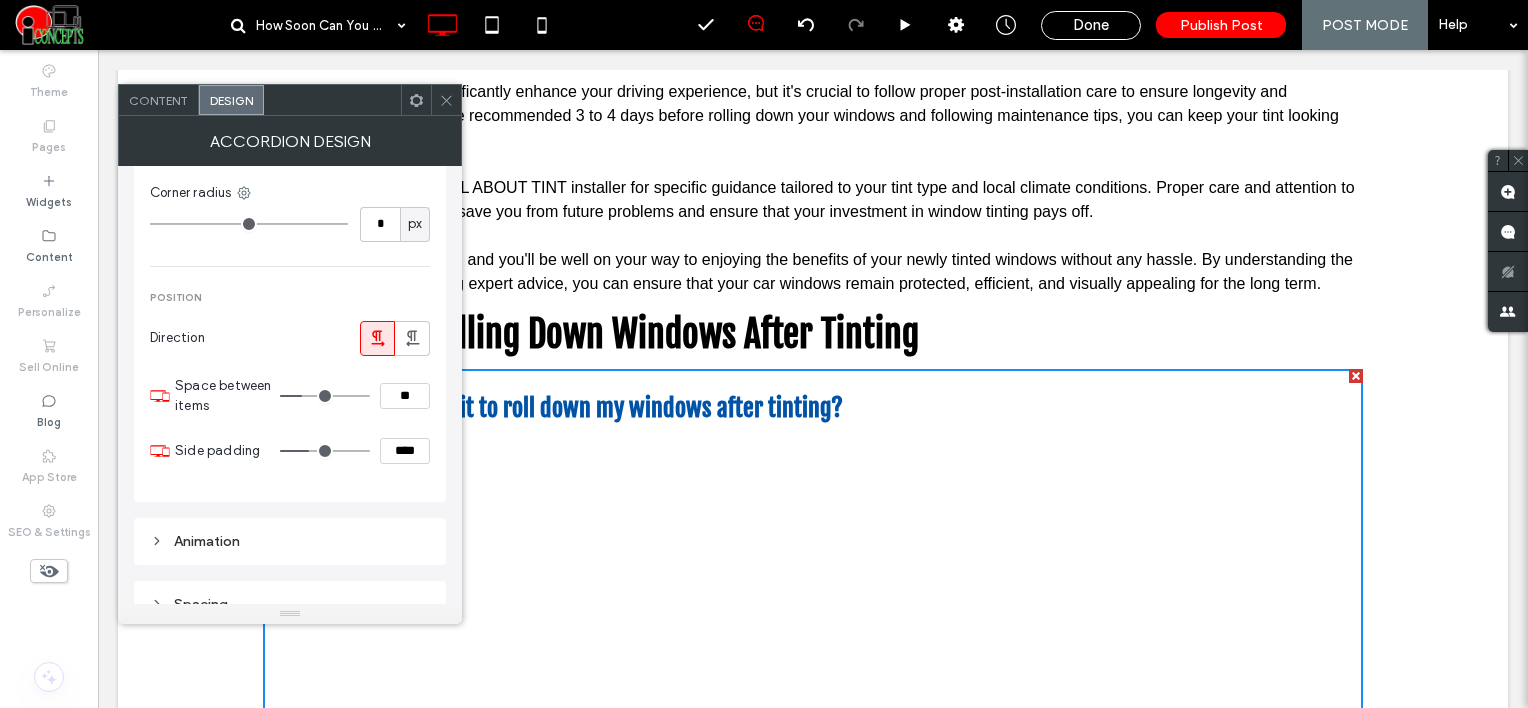 type on "**" 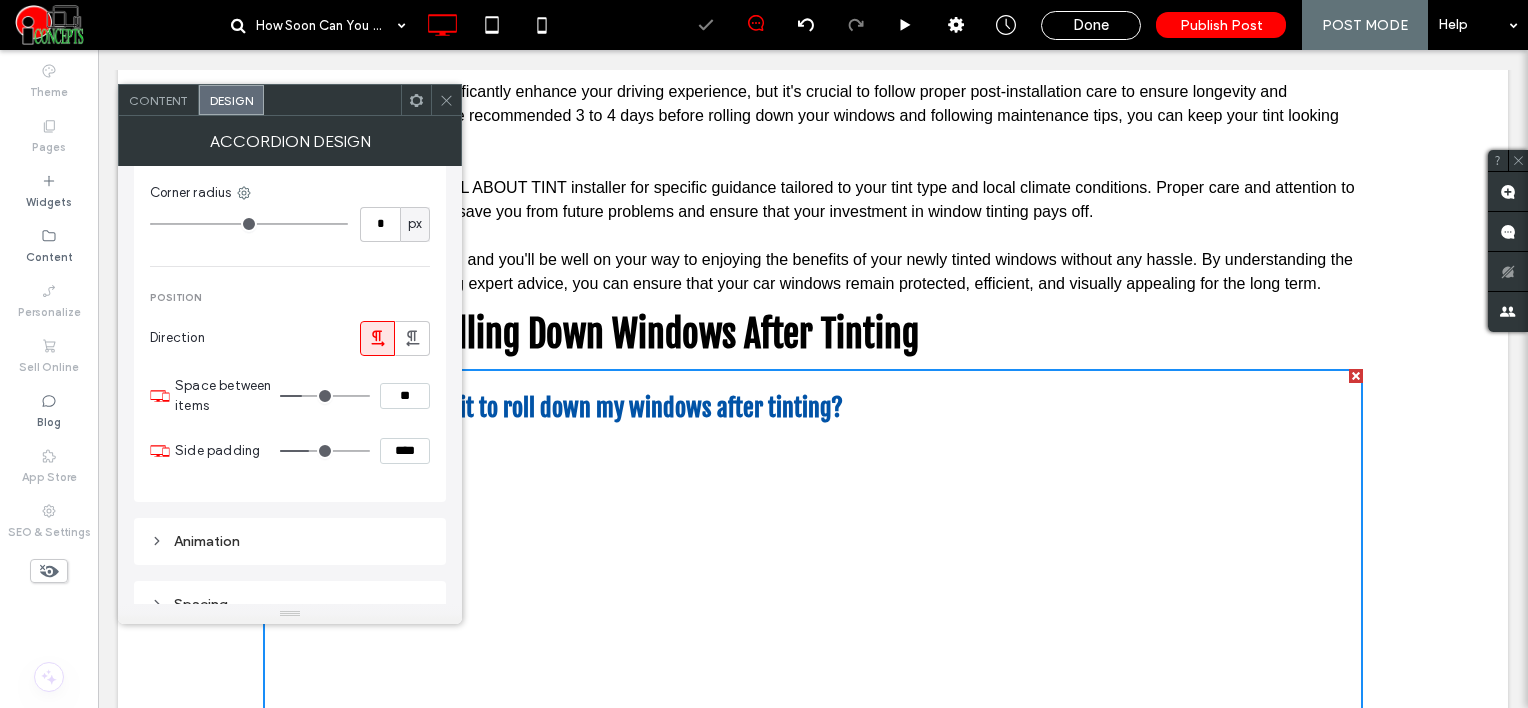 type on "**" 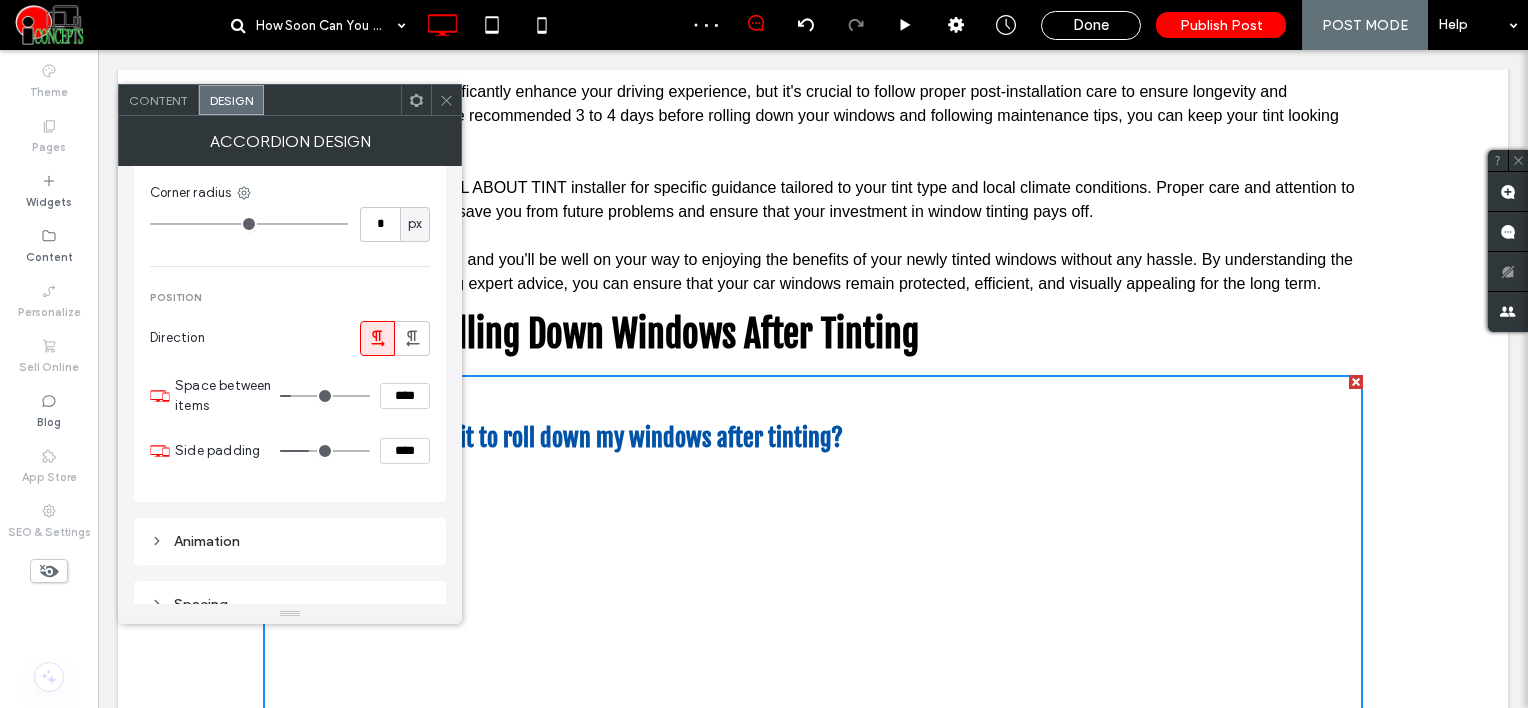 click 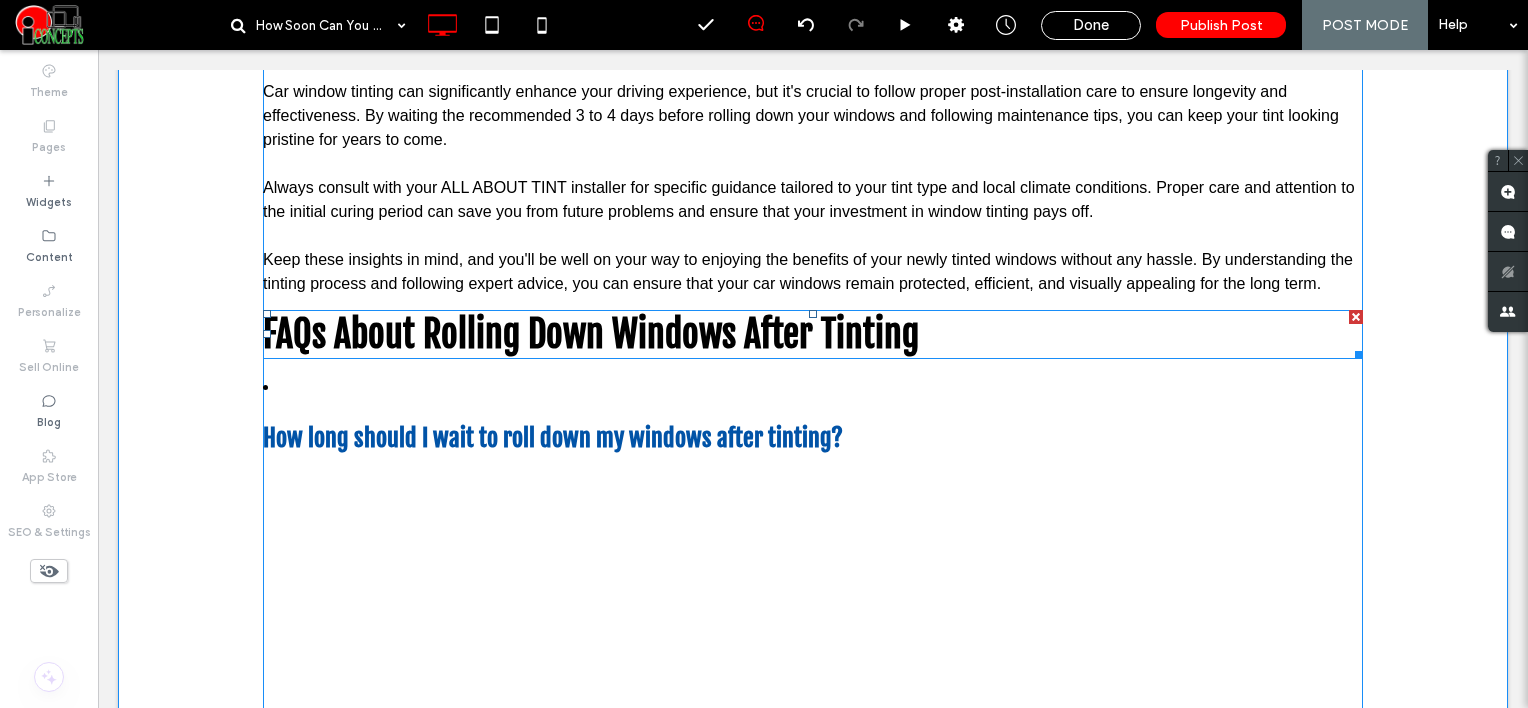 scroll, scrollTop: 2800, scrollLeft: 0, axis: vertical 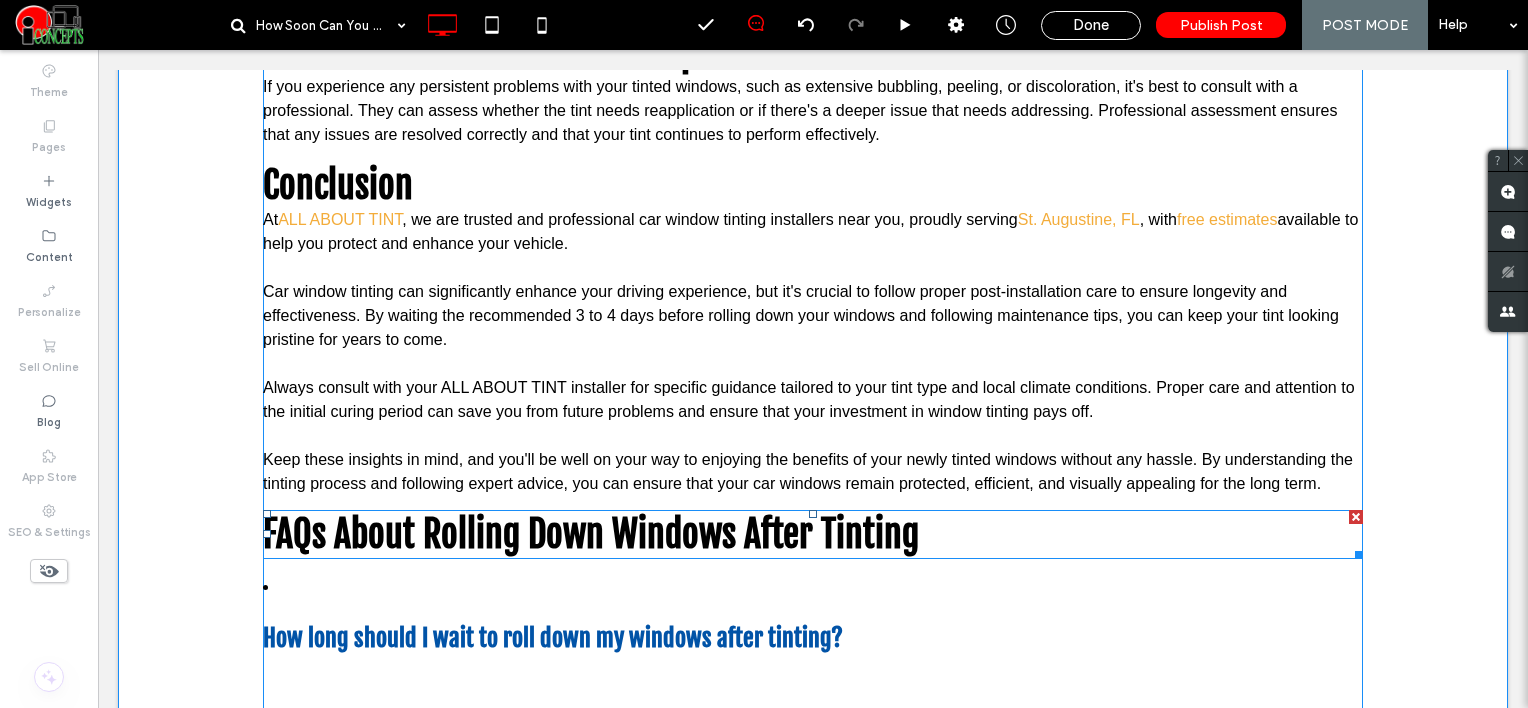 click on "FAQs About Rolling Down Windows After Tinting" at bounding box center (813, 534) 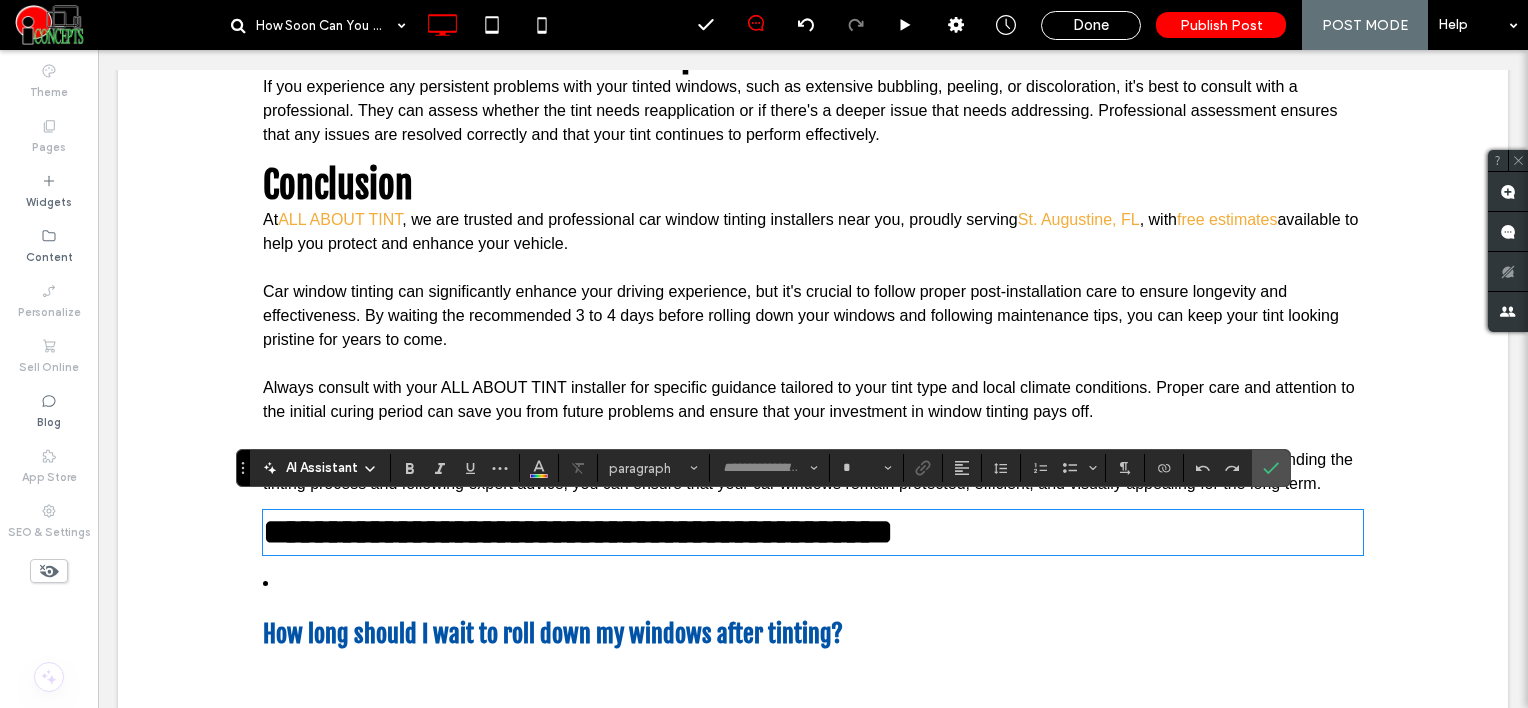 type on "**********" 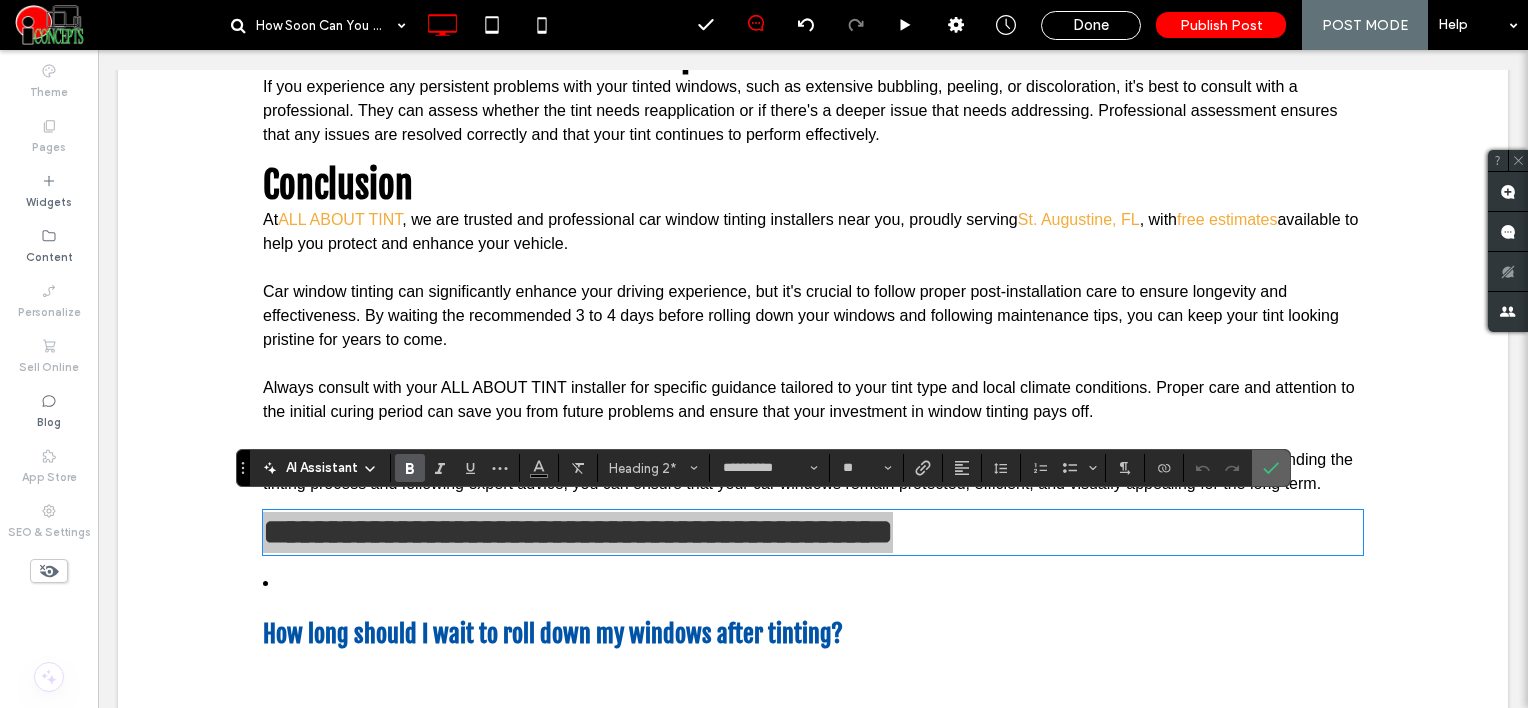 drag, startPoint x: 1274, startPoint y: 461, endPoint x: 1154, endPoint y: 409, distance: 130.78226 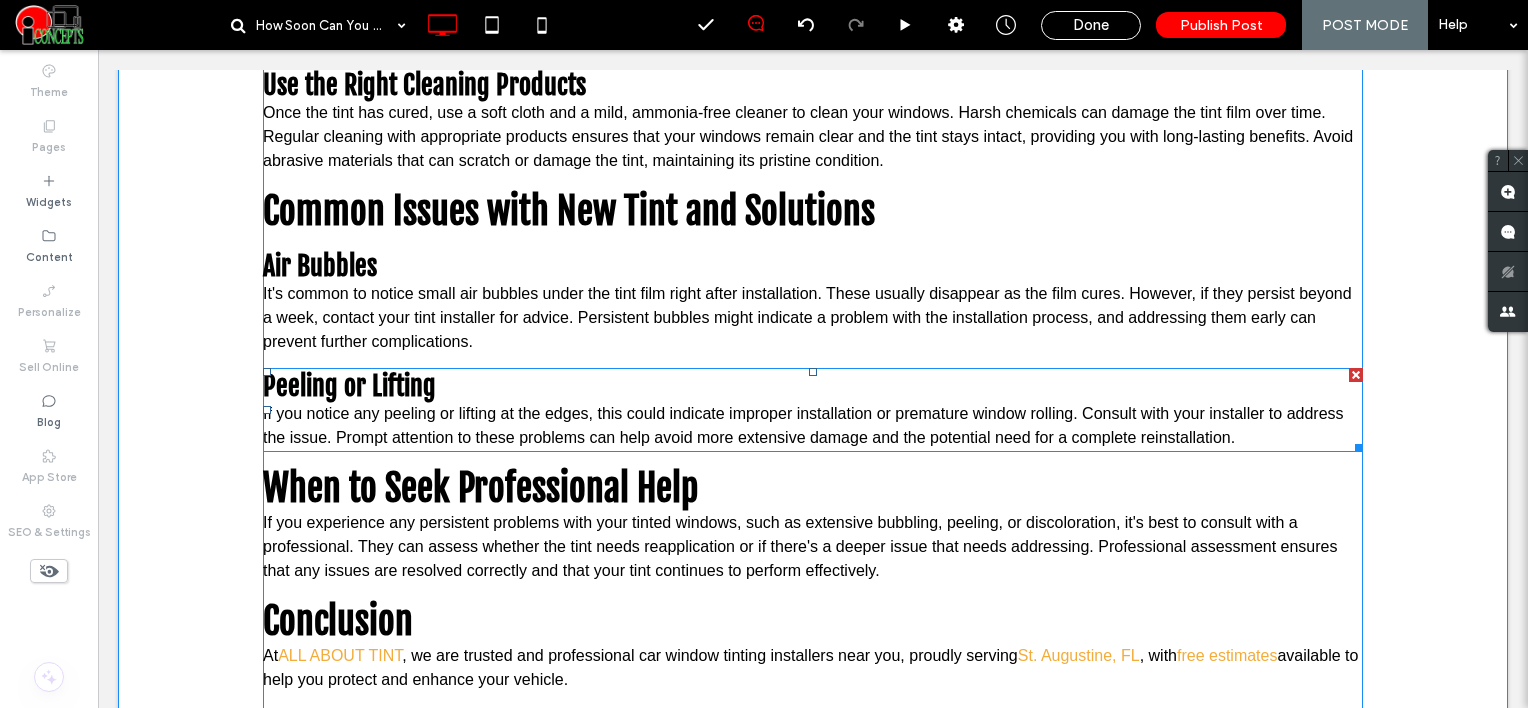 scroll, scrollTop: 2400, scrollLeft: 0, axis: vertical 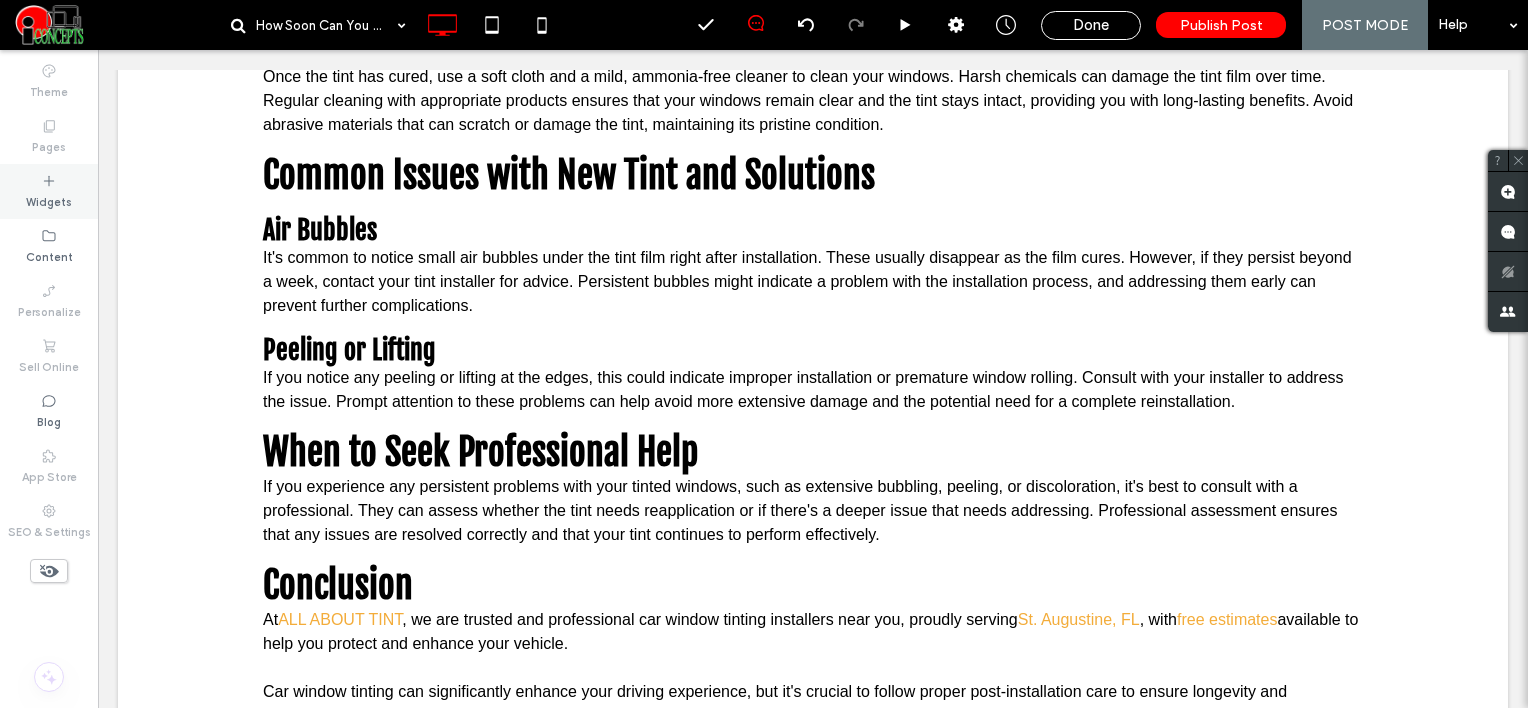click on "Widgets" at bounding box center (49, 200) 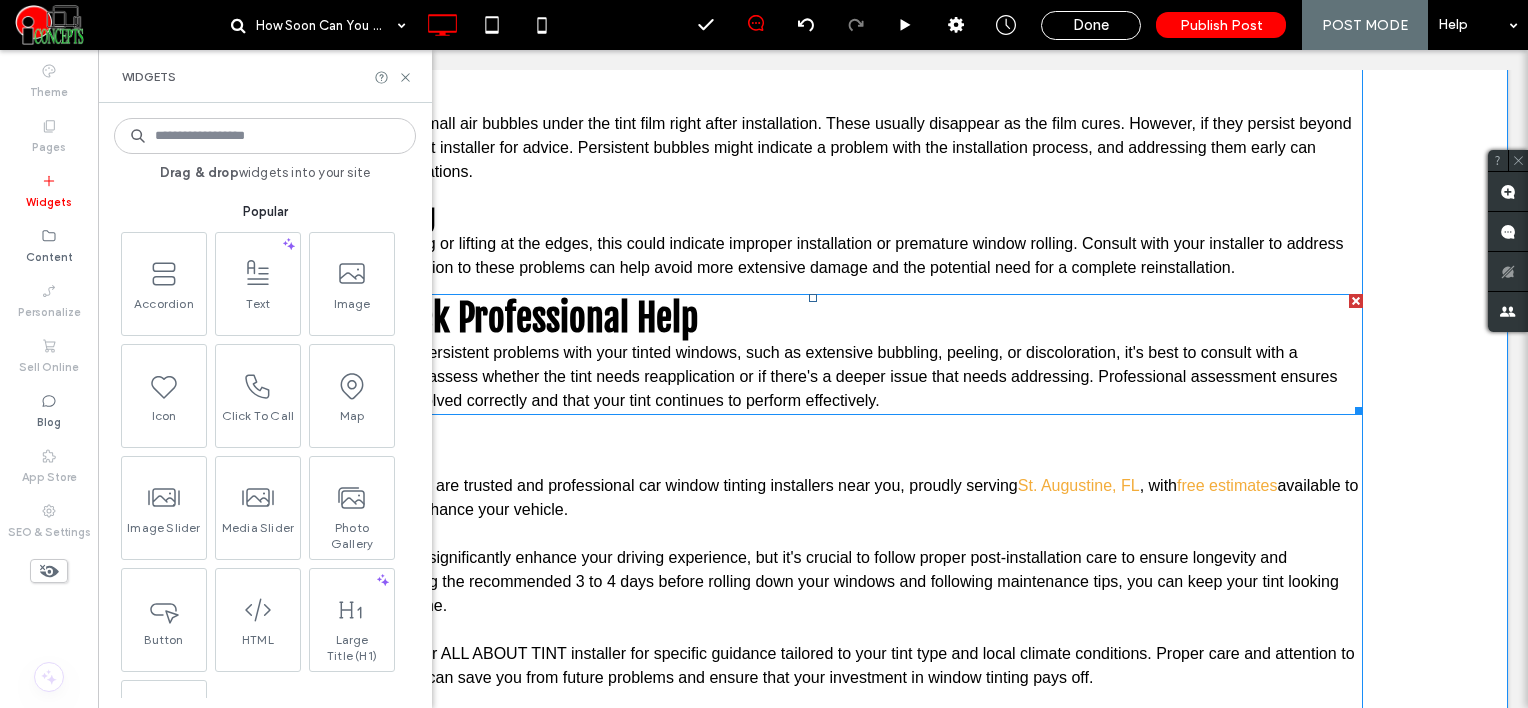 scroll, scrollTop: 2500, scrollLeft: 0, axis: vertical 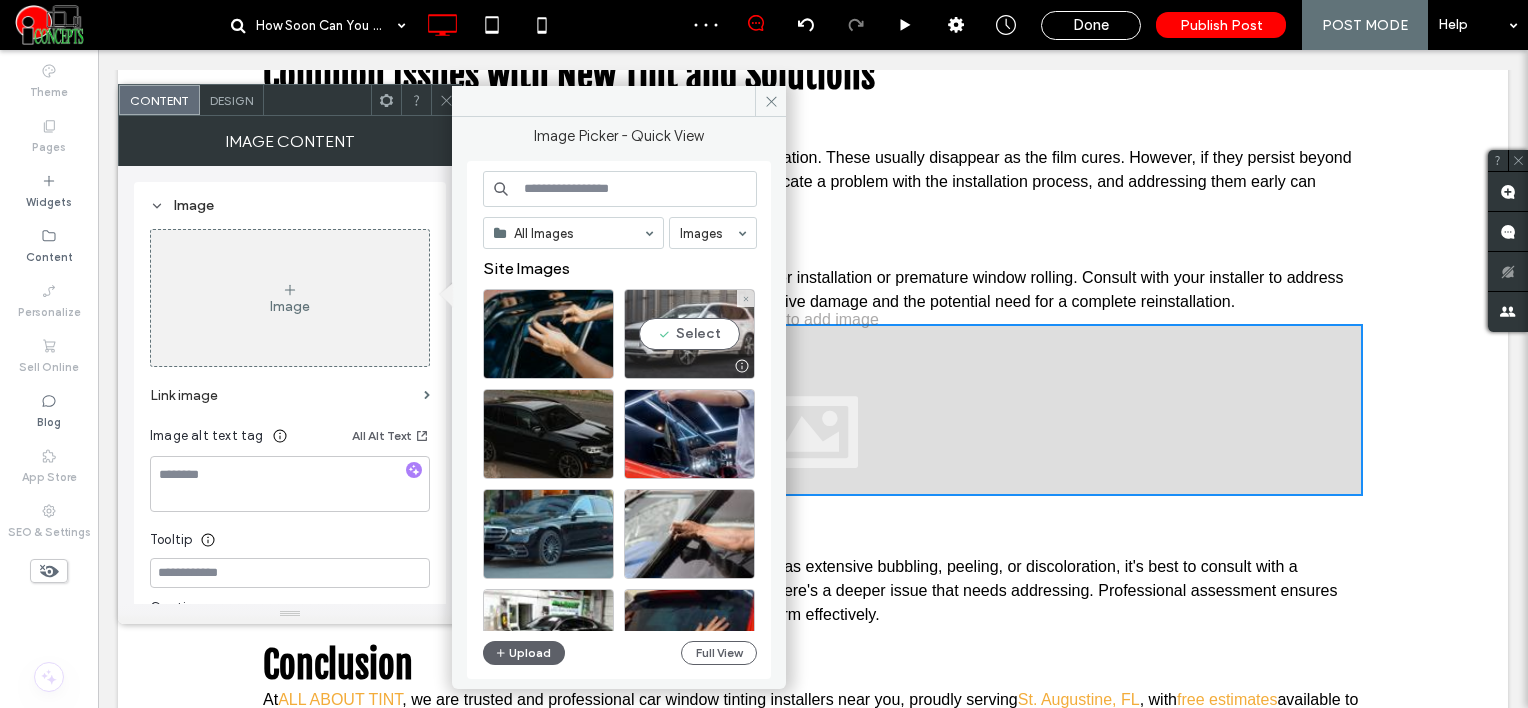 click on "Select" at bounding box center (689, 334) 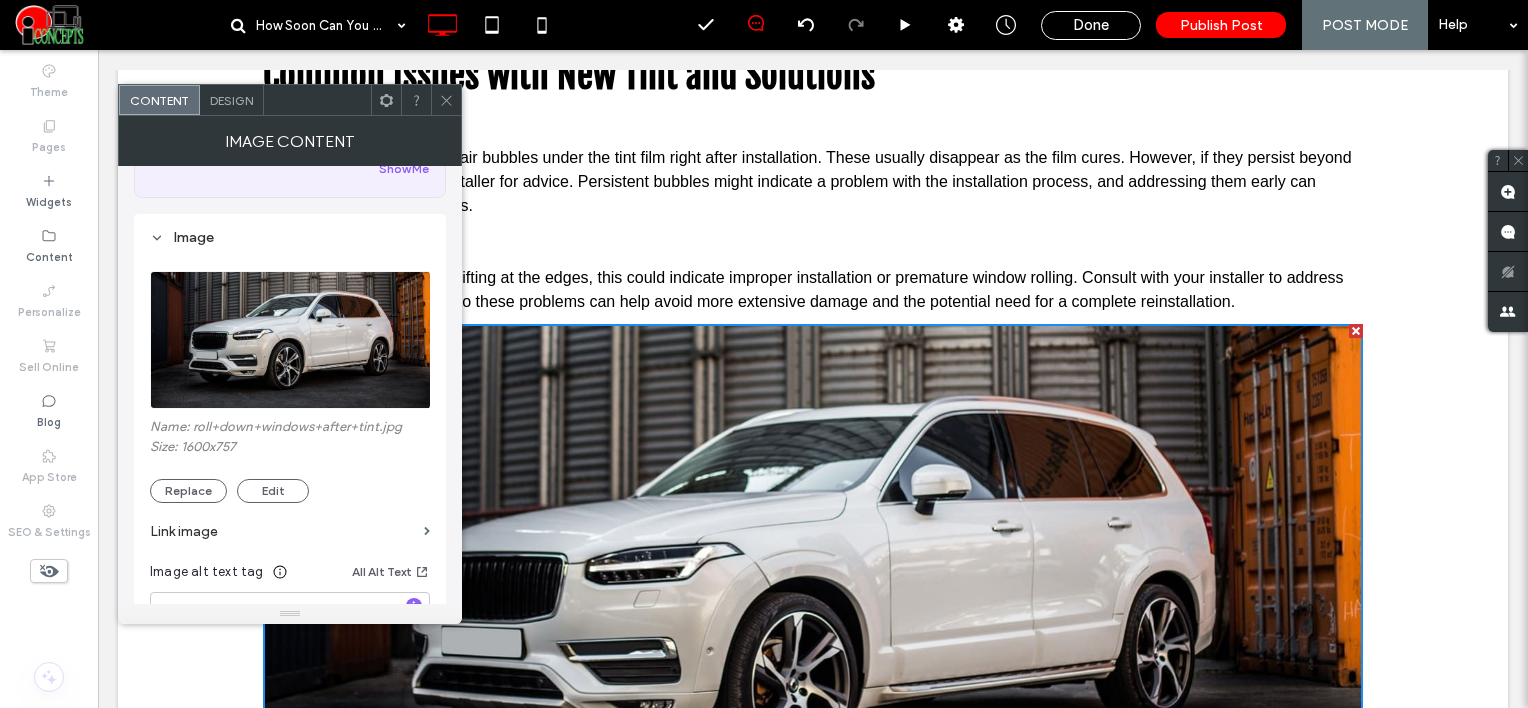 scroll, scrollTop: 300, scrollLeft: 0, axis: vertical 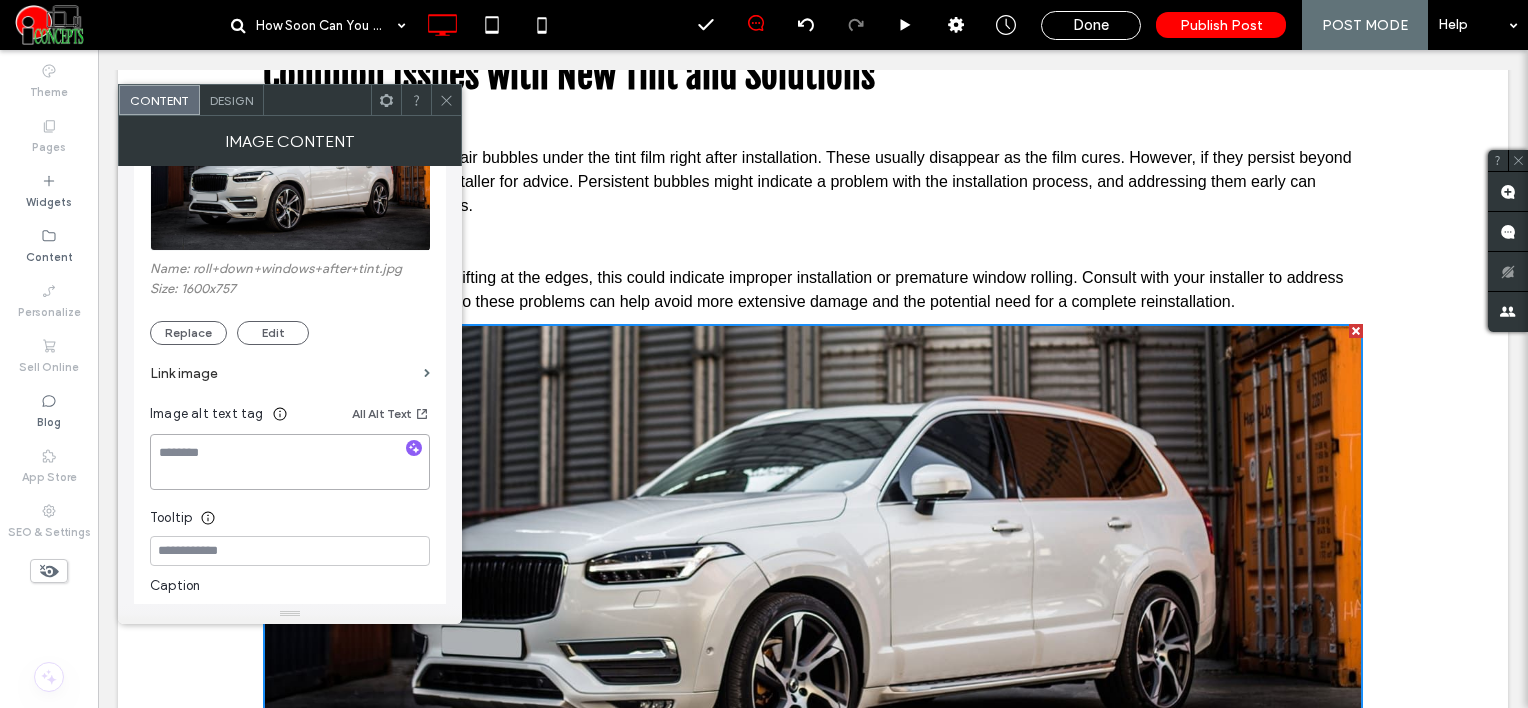 click at bounding box center [290, 462] 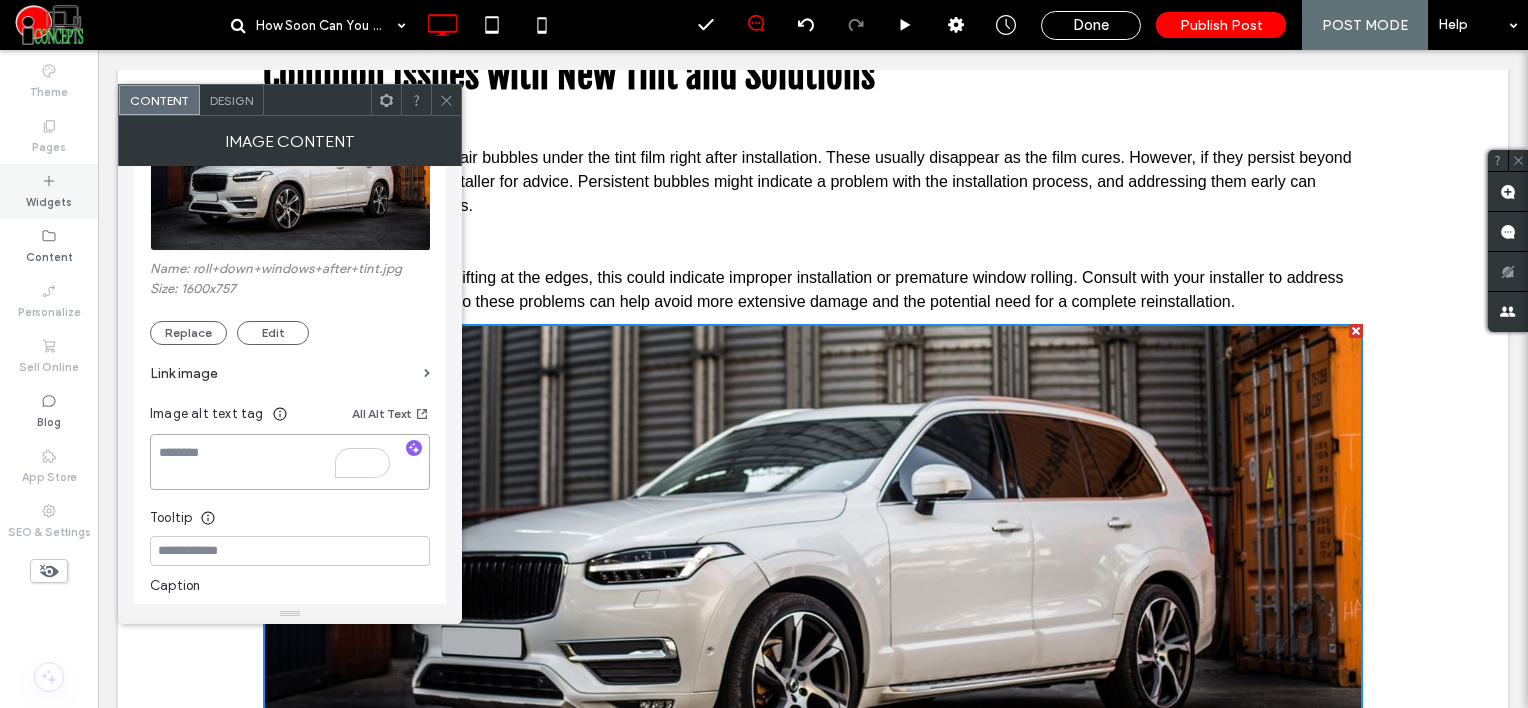 paste on "**********" 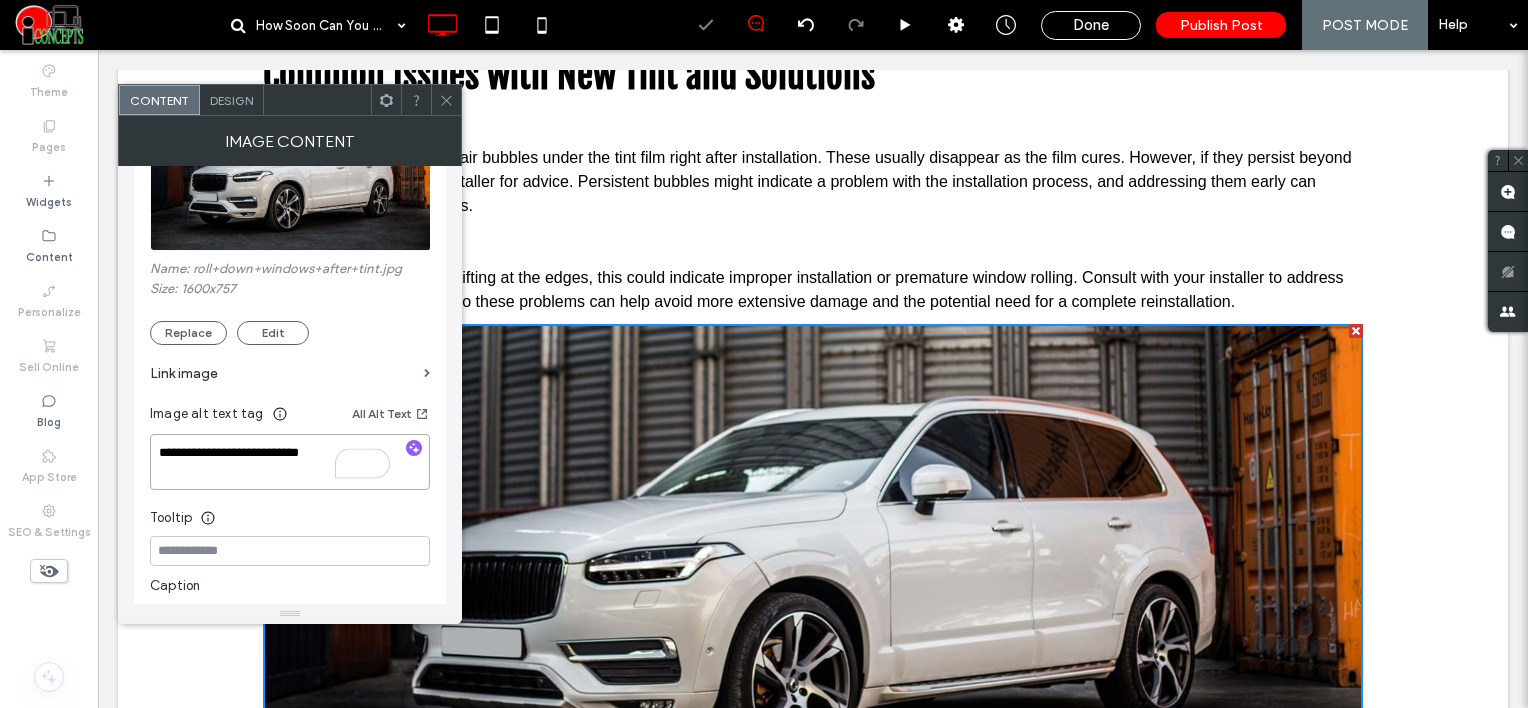 type on "**********" 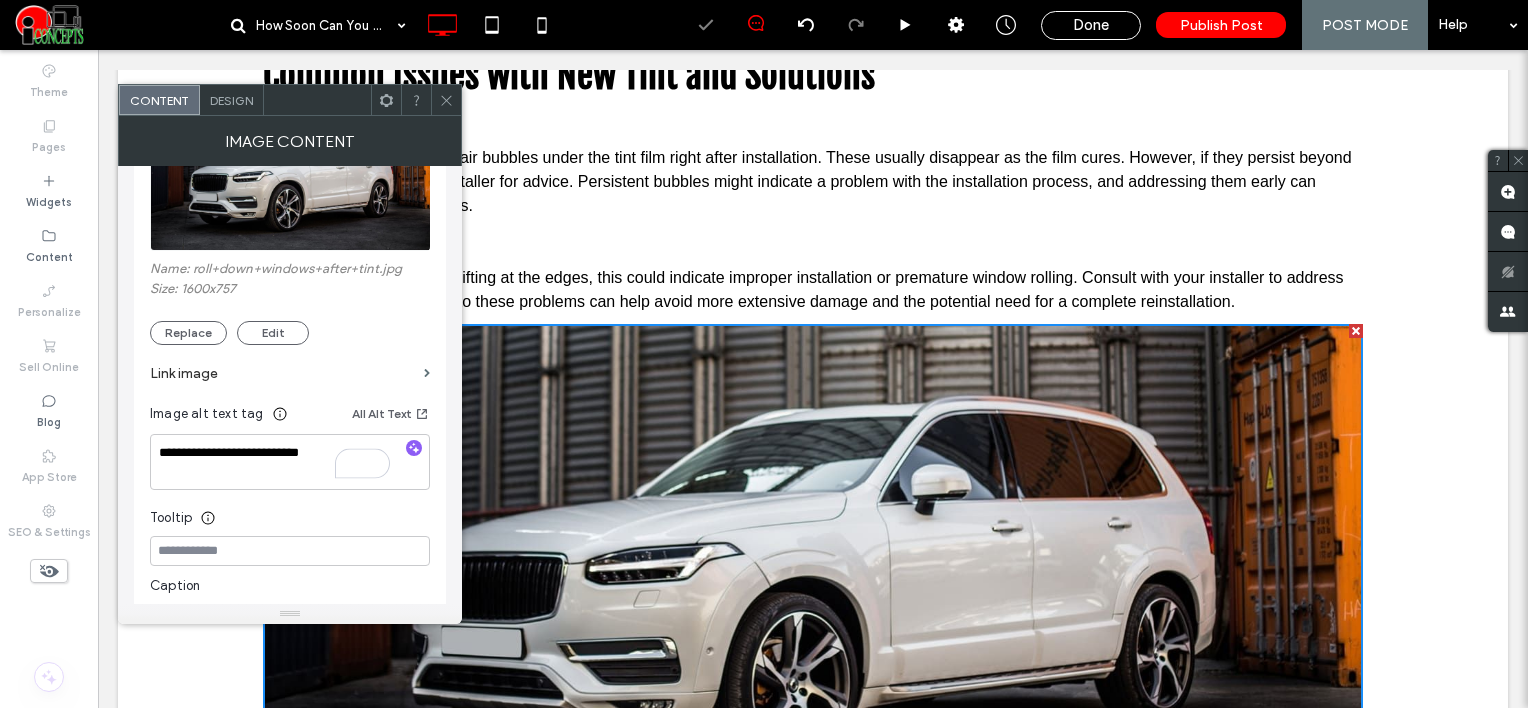click on "Design" at bounding box center (231, 100) 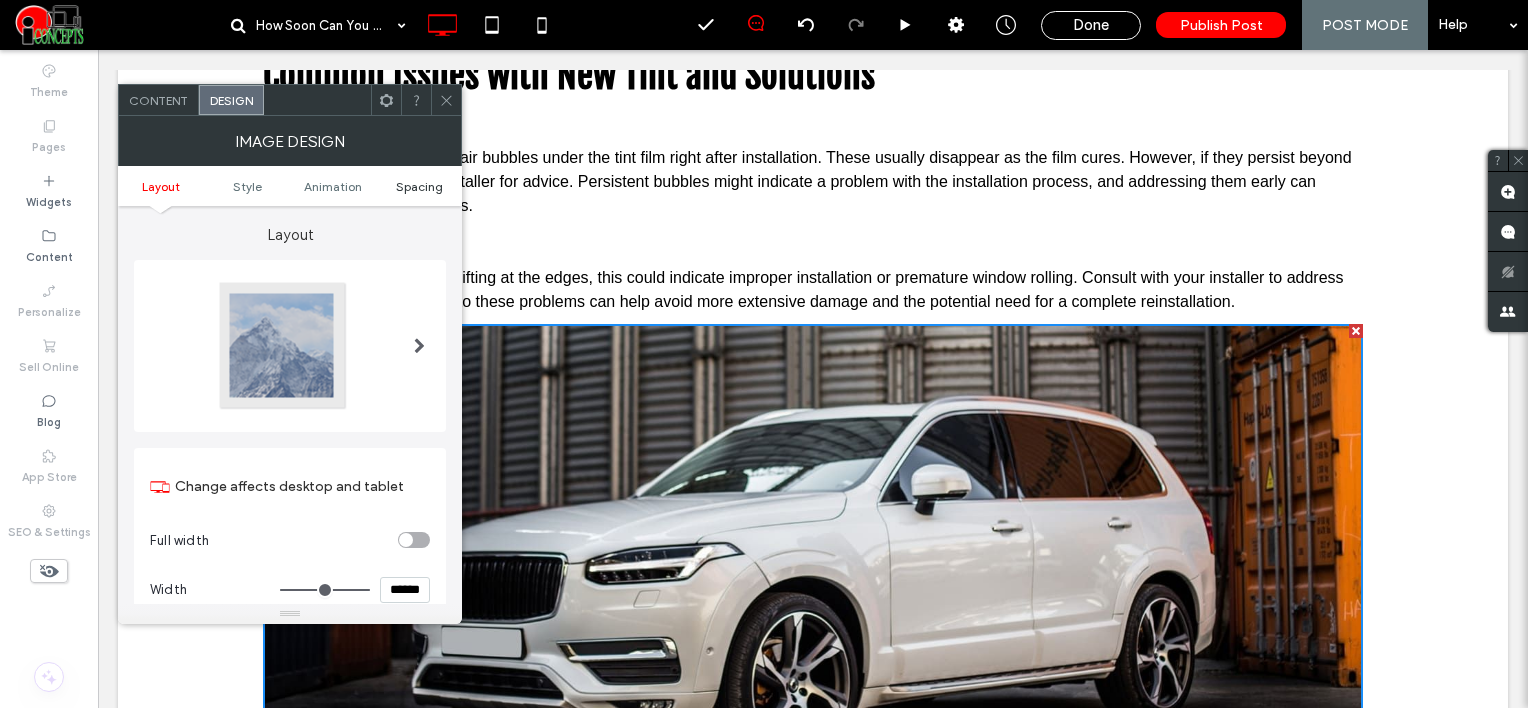 click on "Spacing" at bounding box center (419, 186) 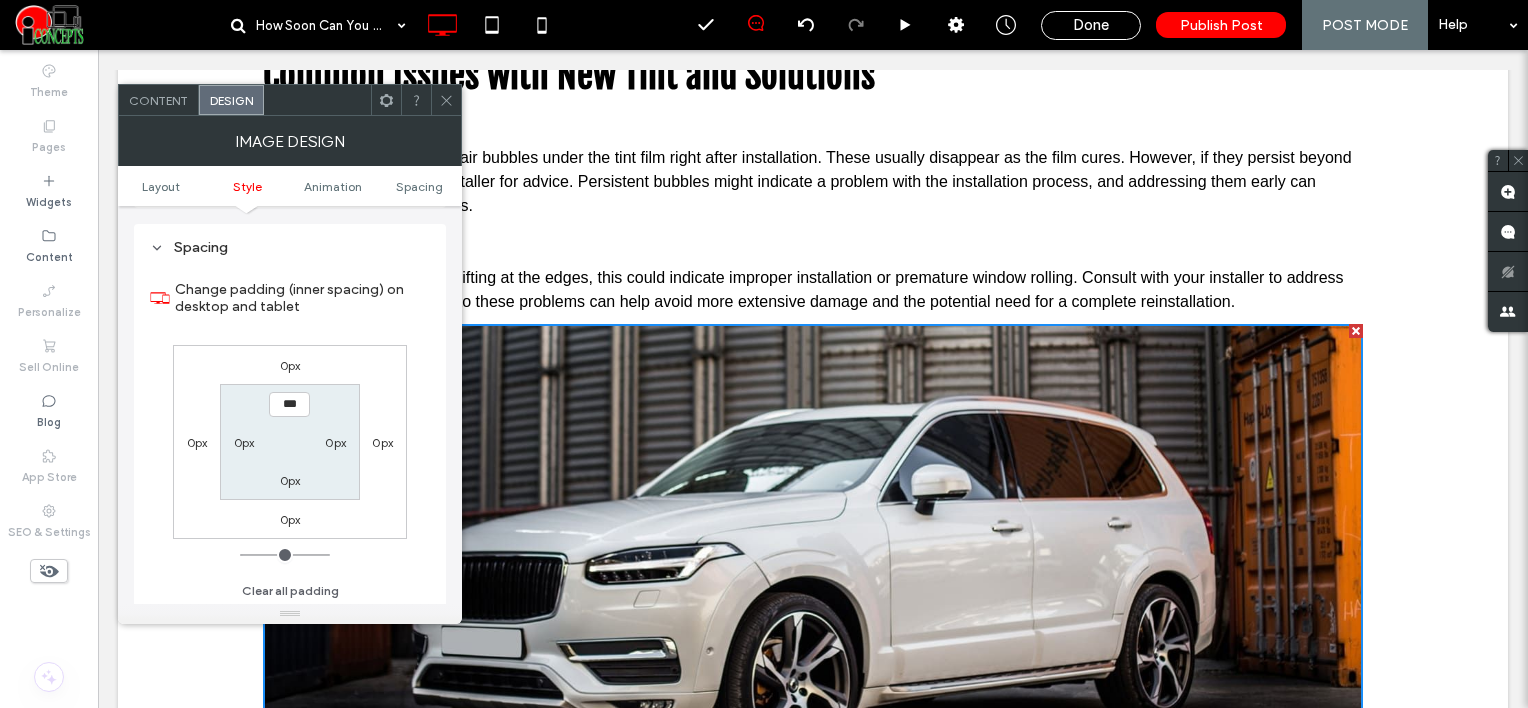 scroll, scrollTop: 1006, scrollLeft: 0, axis: vertical 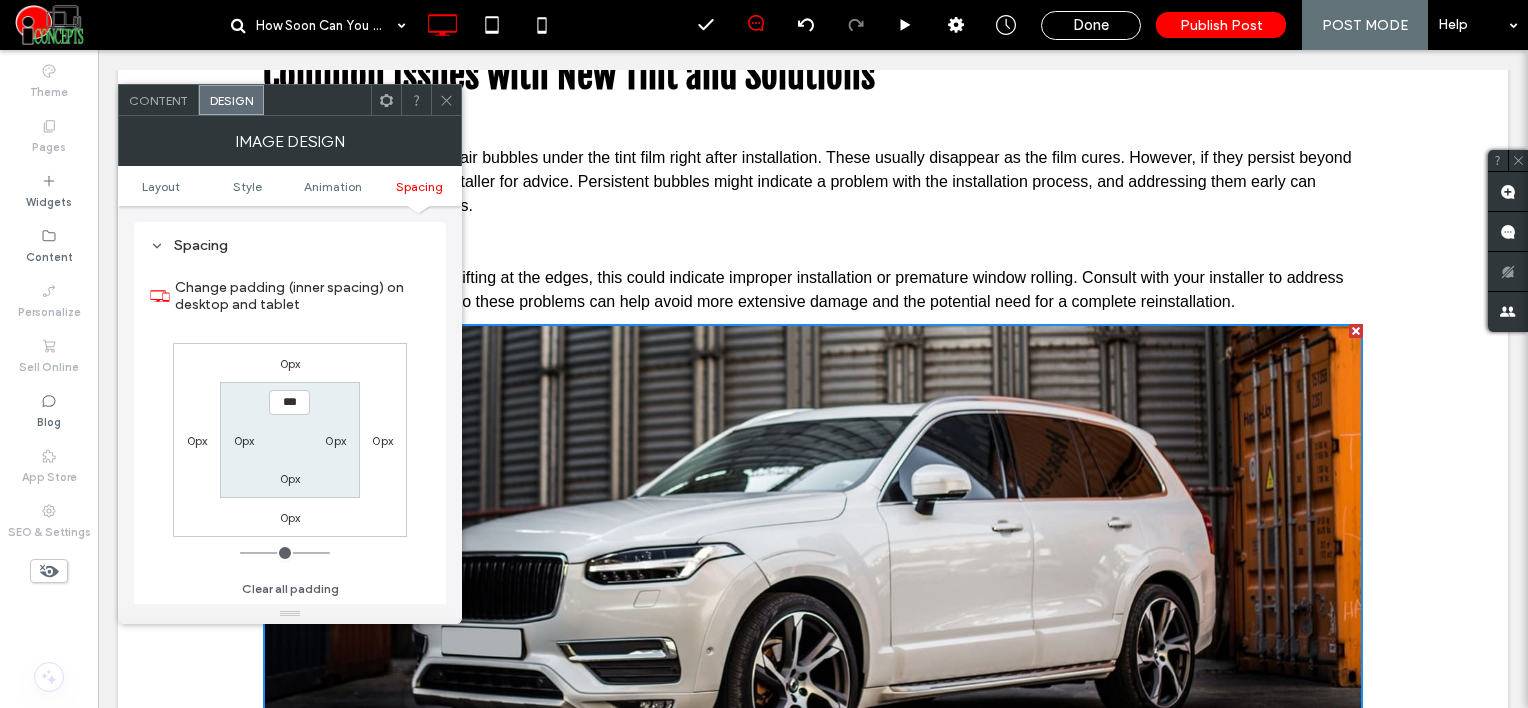 click on "0px" at bounding box center [290, 363] 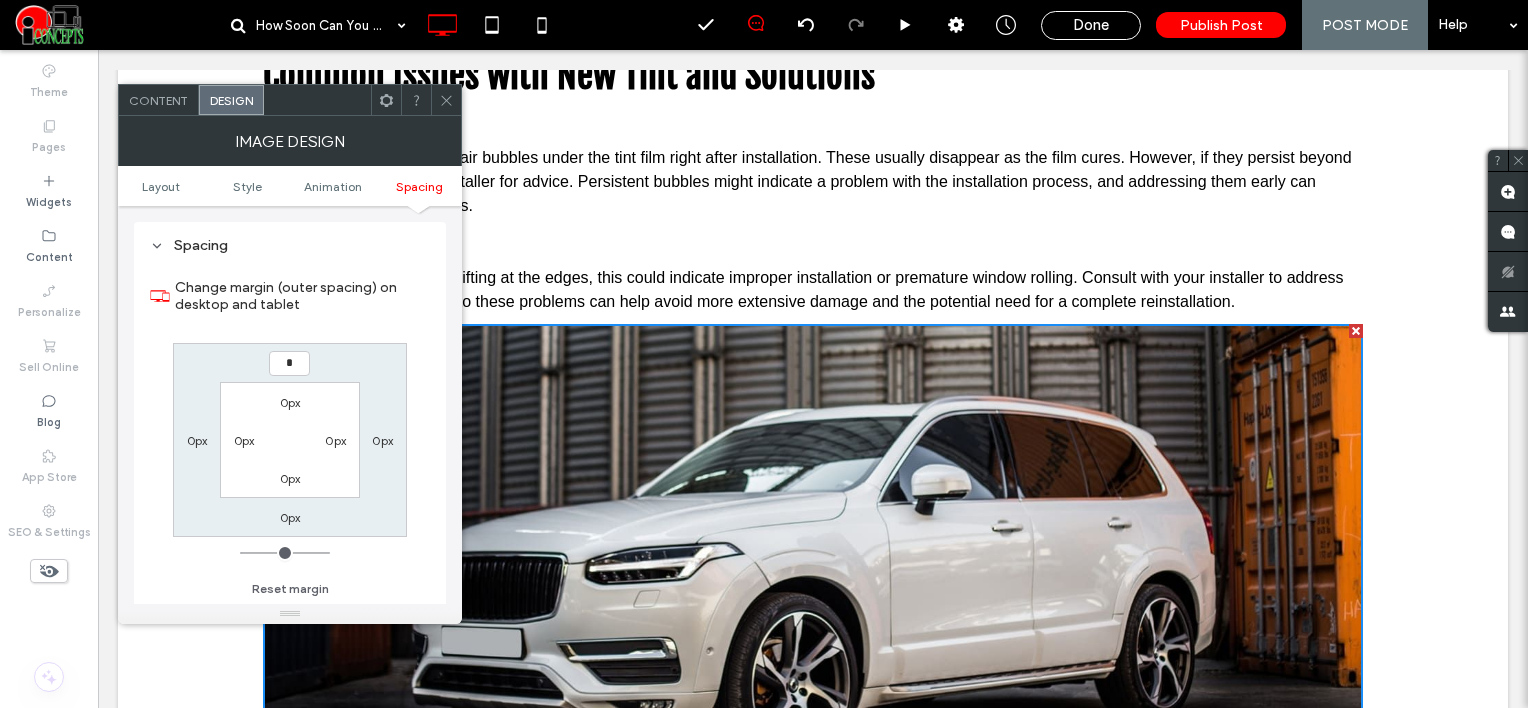 type on "*" 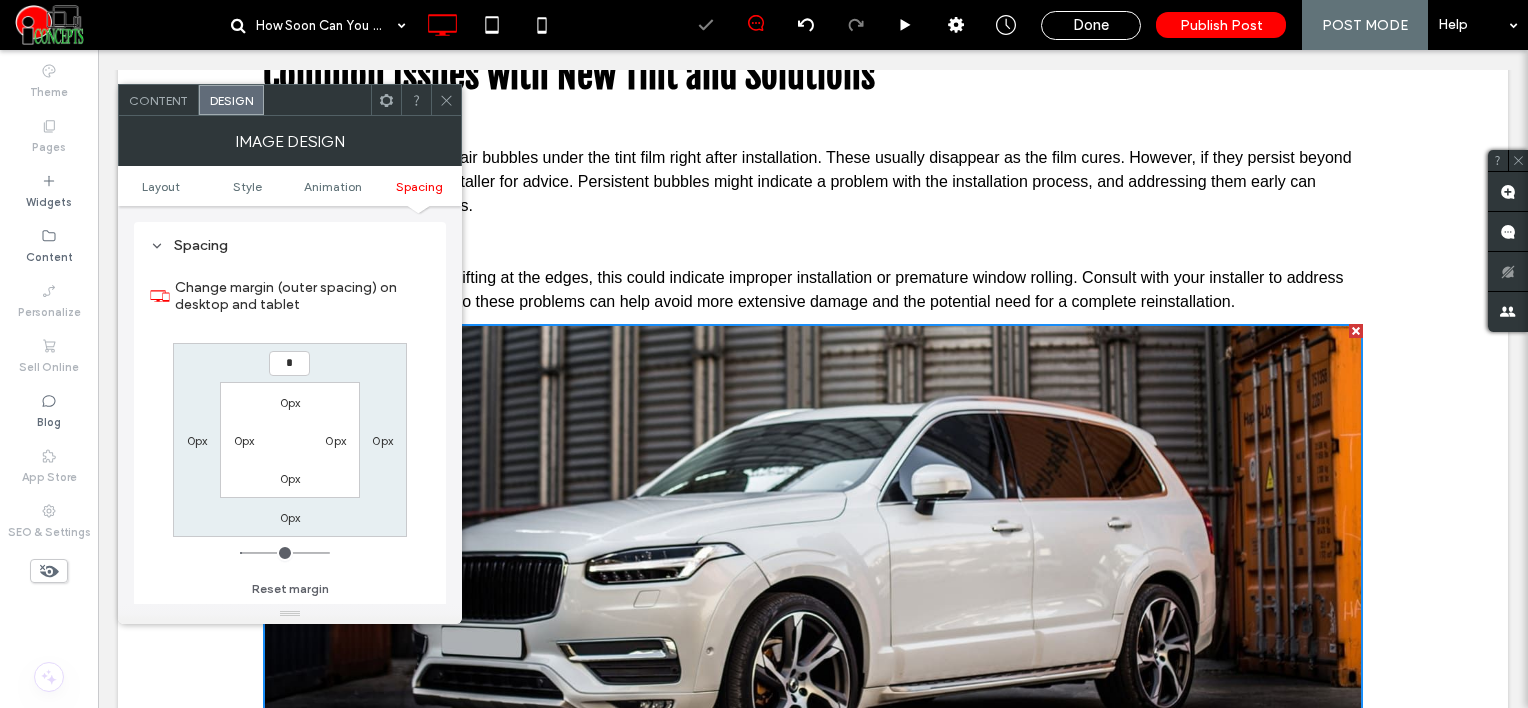 type on "*" 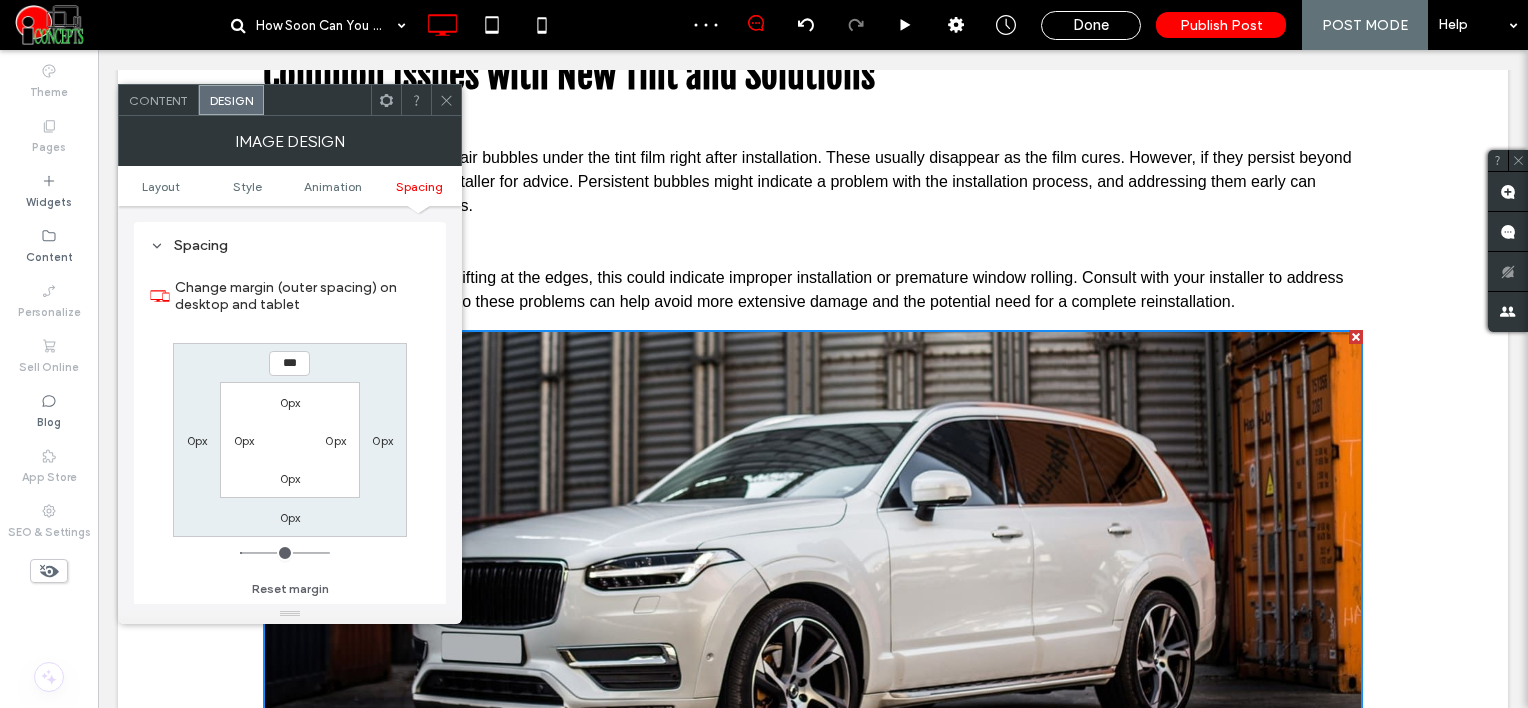 click 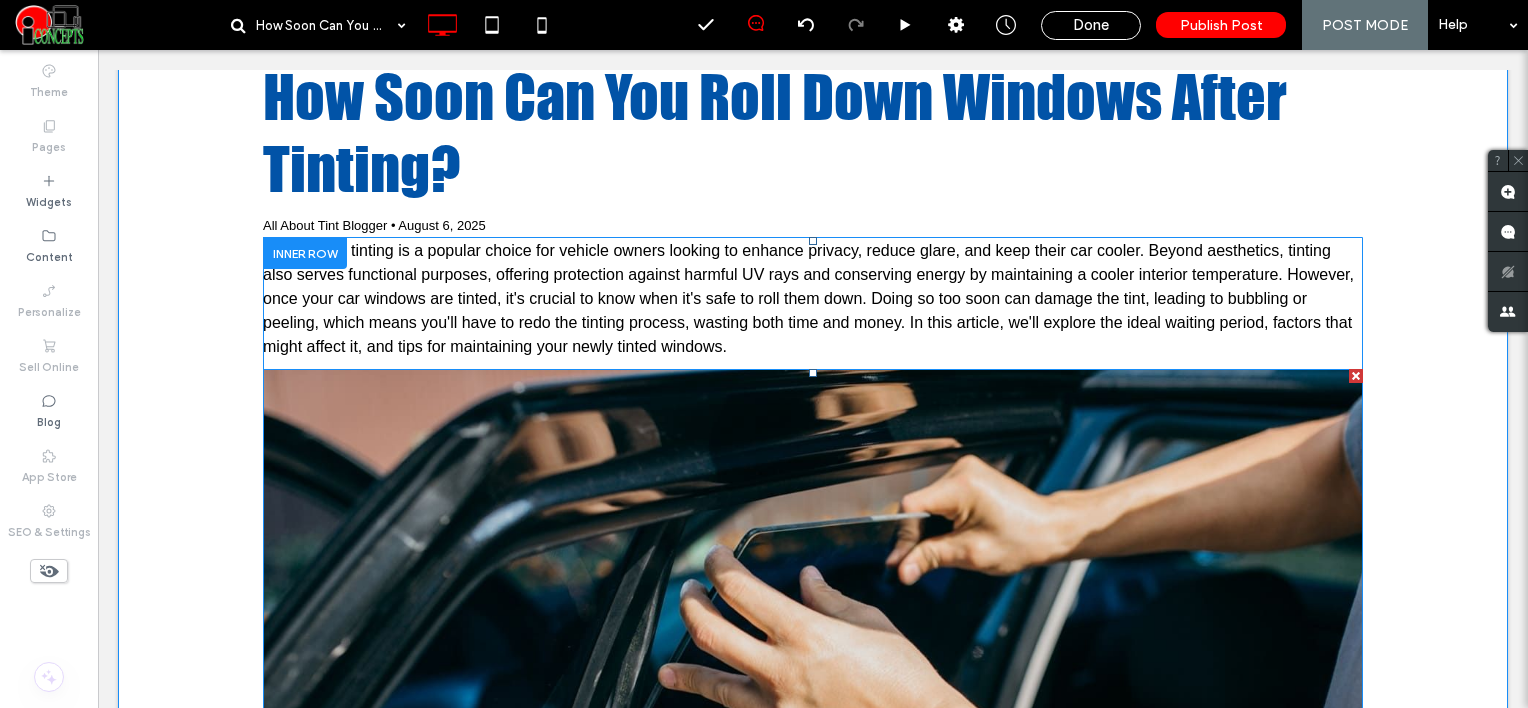 scroll, scrollTop: 100, scrollLeft: 0, axis: vertical 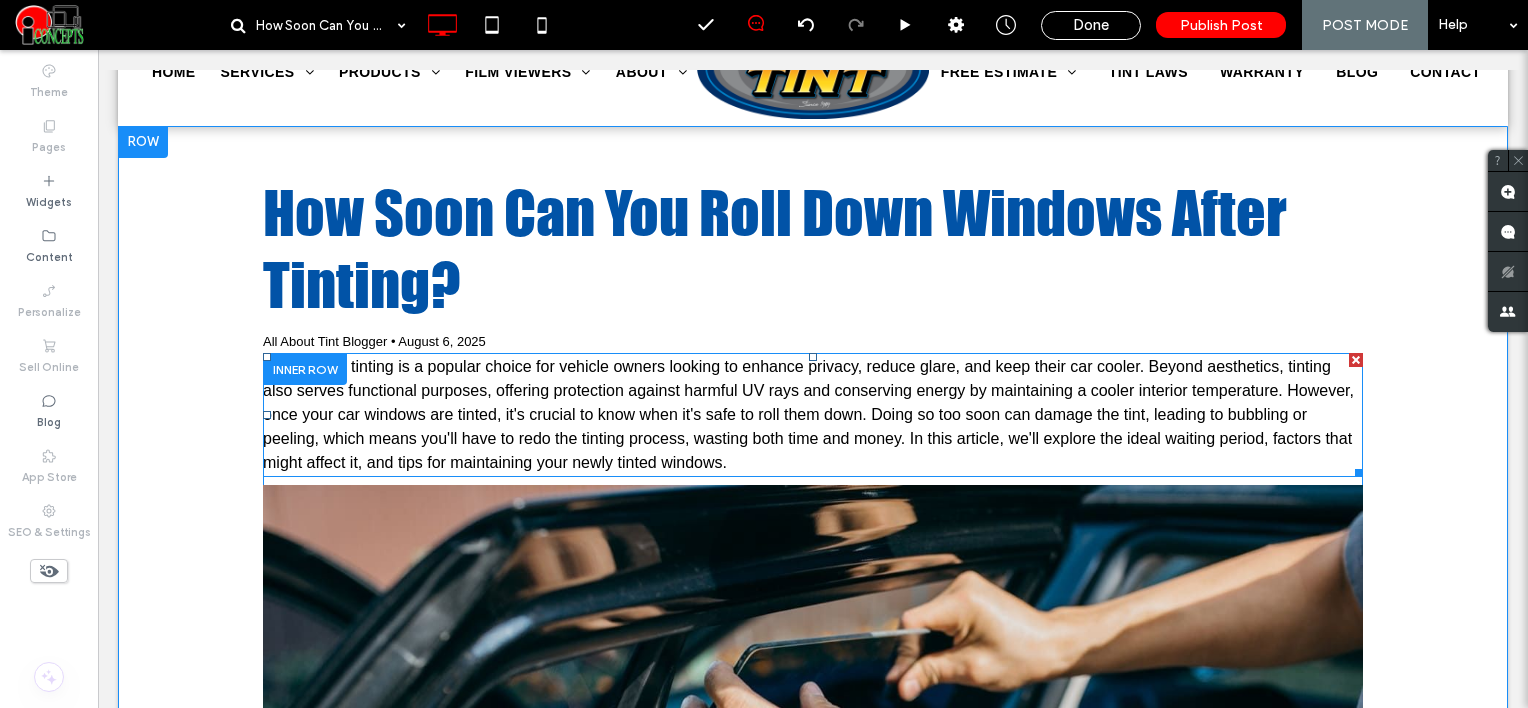 click on "Car window tinting is a popular choice for vehicle owners looking to enhance privacy, reduce glare, and keep their car cooler. Beyond aesthetics, tinting also serves functional purposes, offering protection against harmful UV rays and conserving energy by maintaining a cooler interior temperature. However, once your car windows are tinted, it's crucial to know when it's safe to roll them down. Doing so too soon can damage the tint, leading to bubbling or peeling, which means you'll have to redo the tinting process, wasting both time and money. In this article, we'll explore the ideal waiting period, factors that might affect it, and tips for maintaining your newly tinted windows." at bounding box center [808, 414] 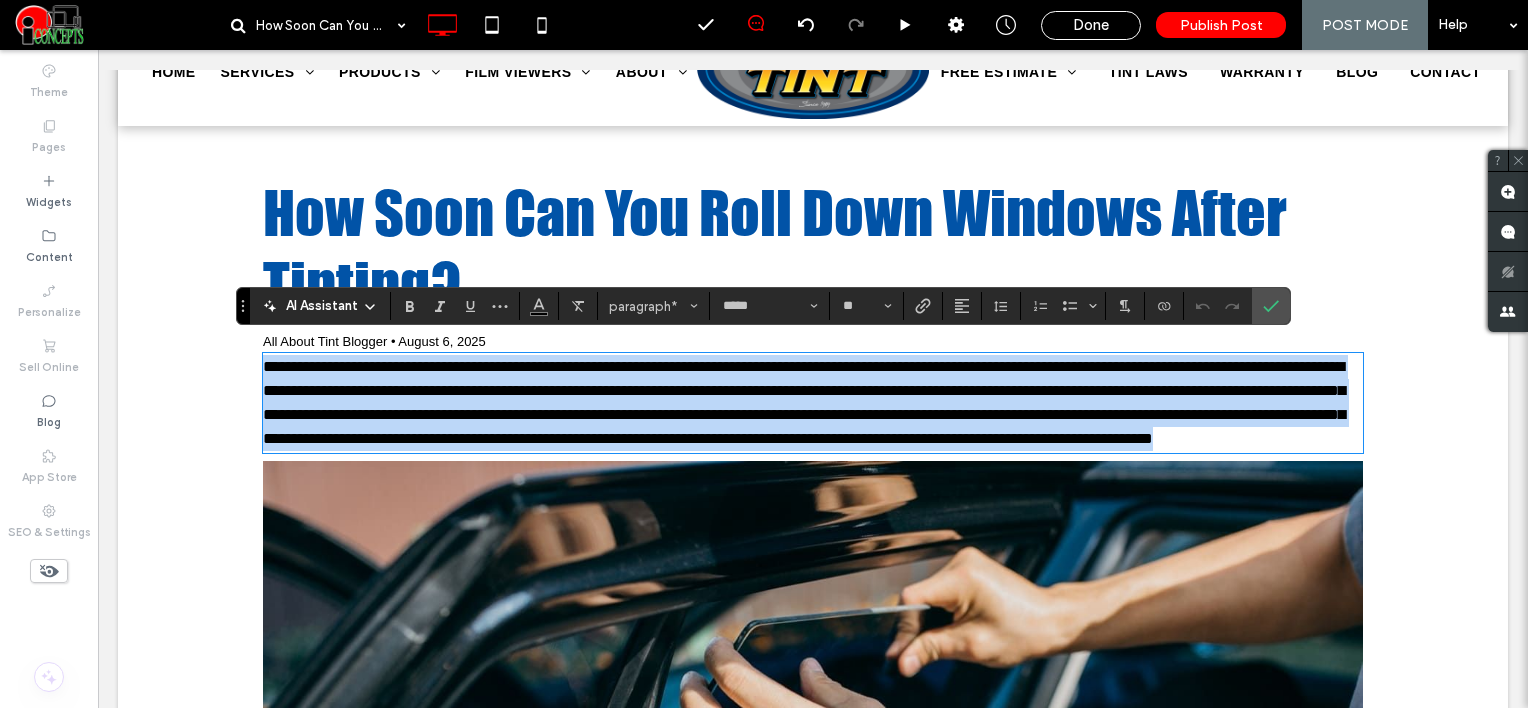 click on "**********" at bounding box center (804, 402) 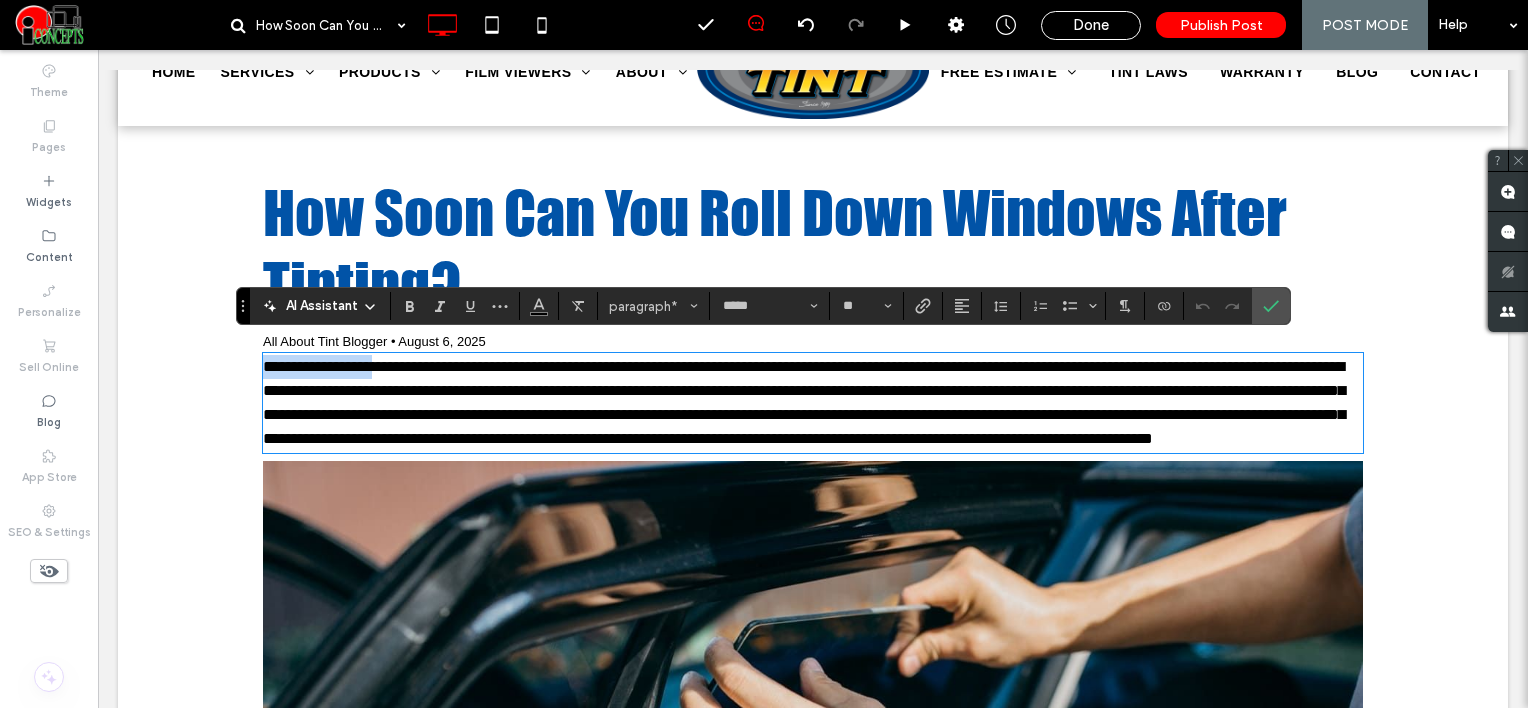 drag, startPoint x: 388, startPoint y: 354, endPoint x: 244, endPoint y: 354, distance: 144 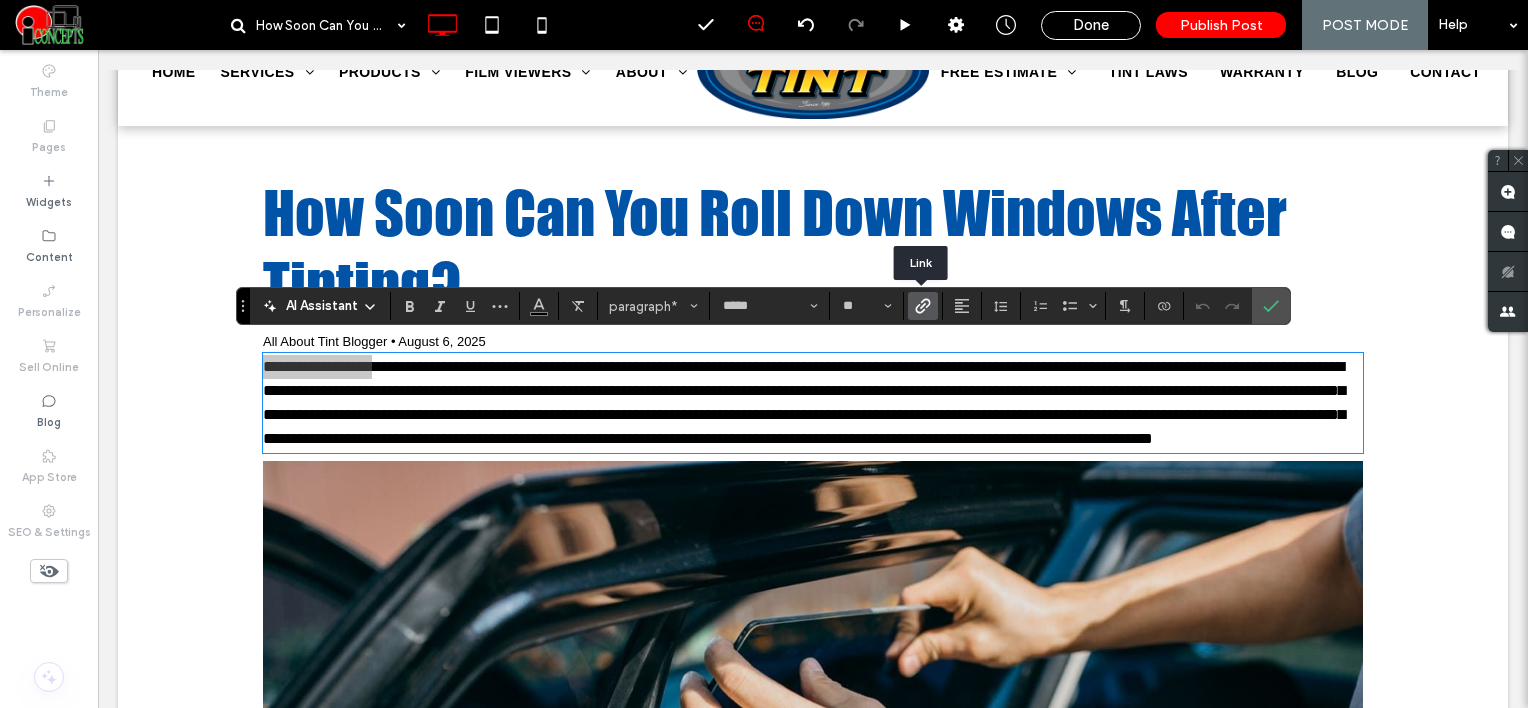 click at bounding box center (923, 306) 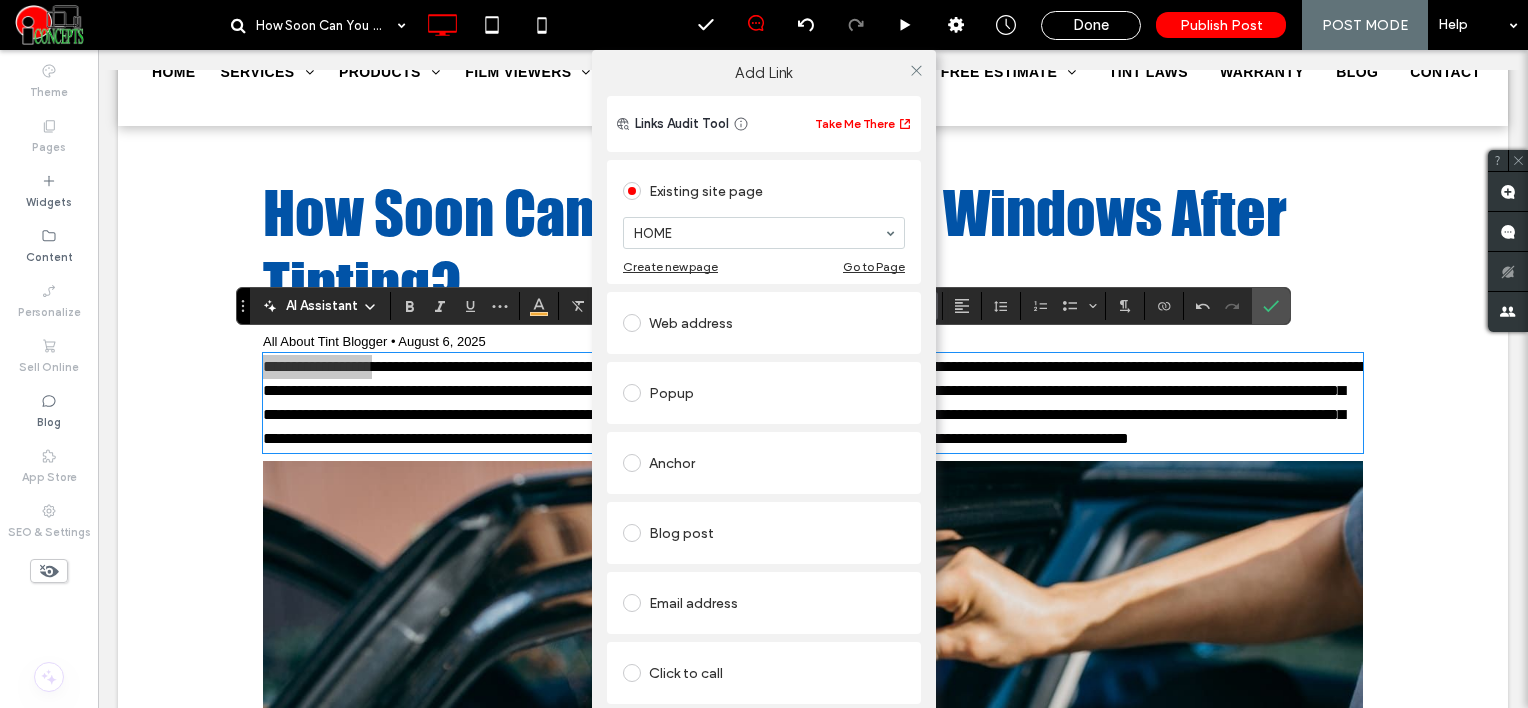 click on "Web address" at bounding box center [764, 323] 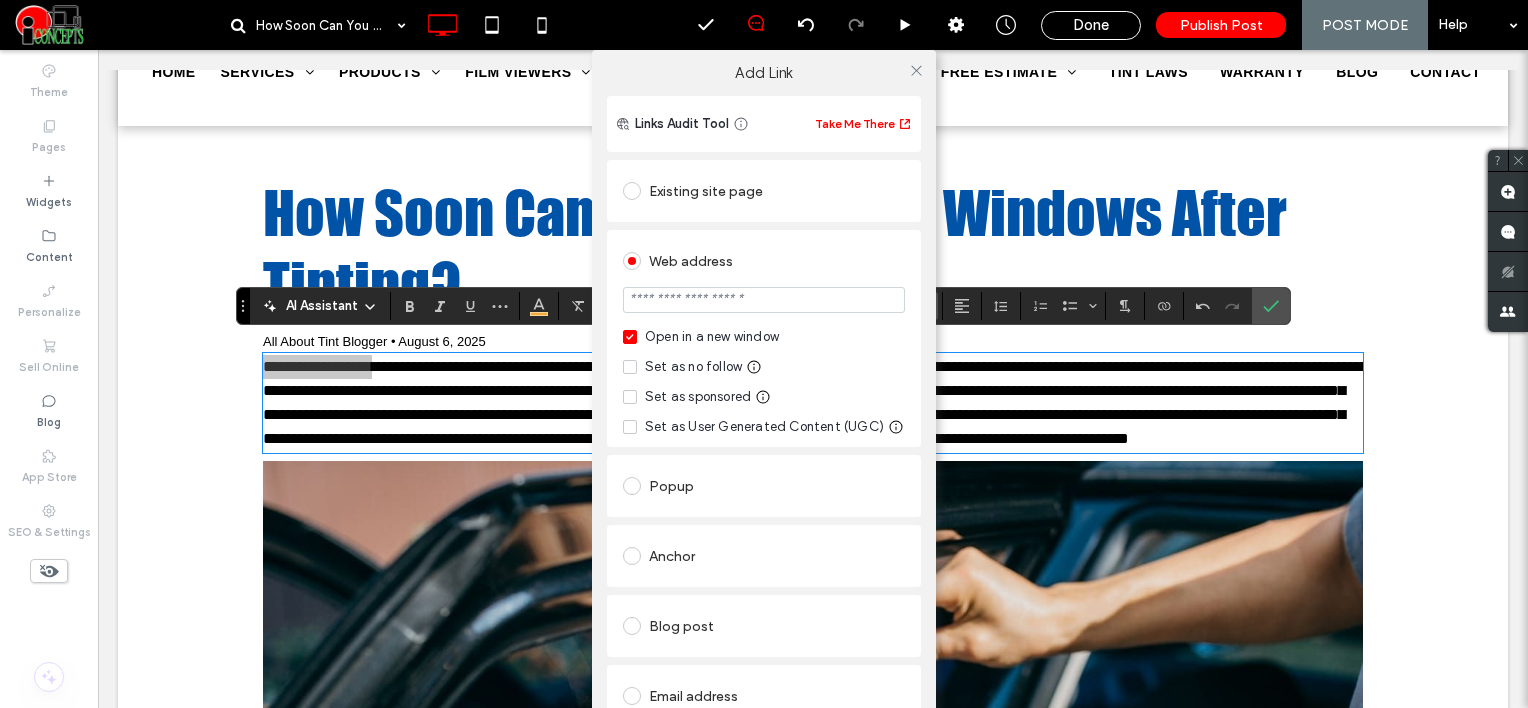 click at bounding box center [764, 300] 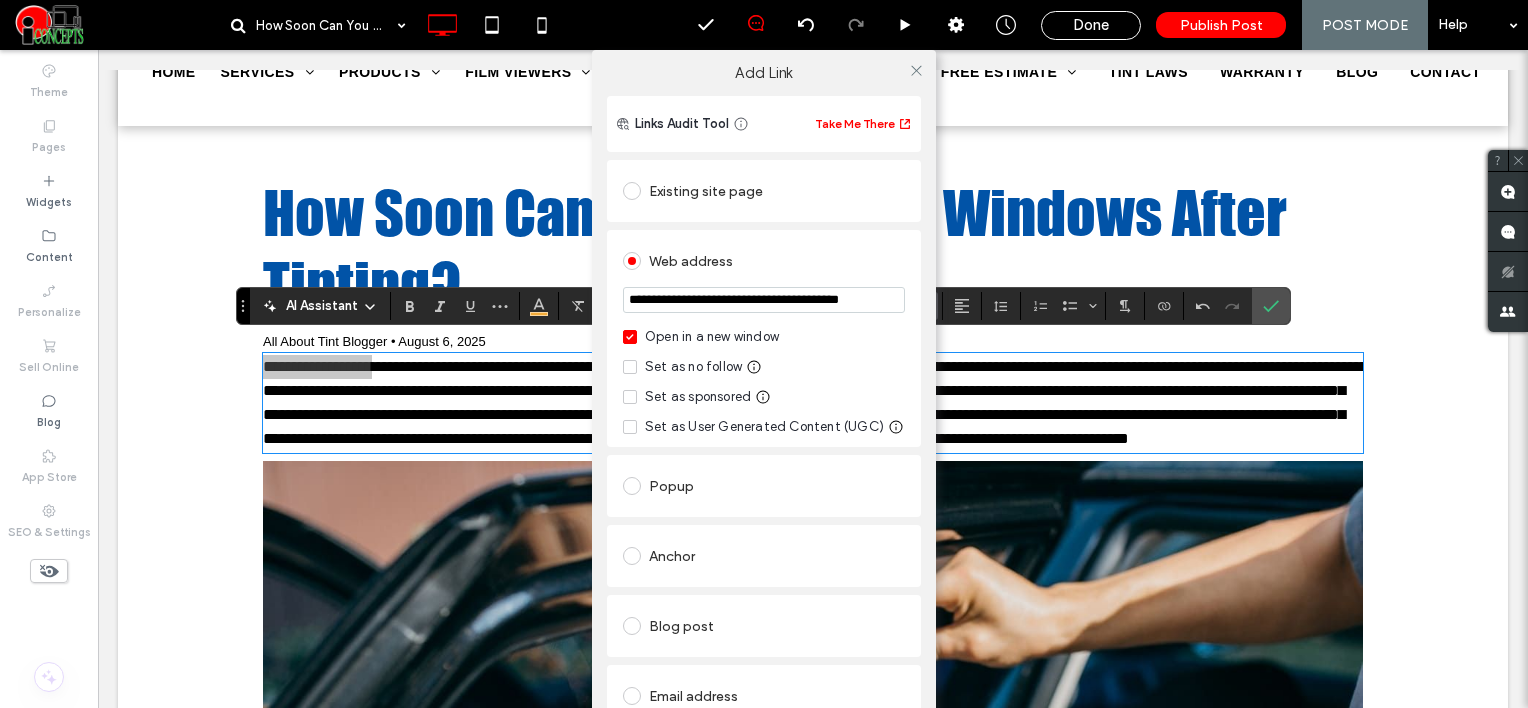 scroll, scrollTop: 0, scrollLeft: 25, axis: horizontal 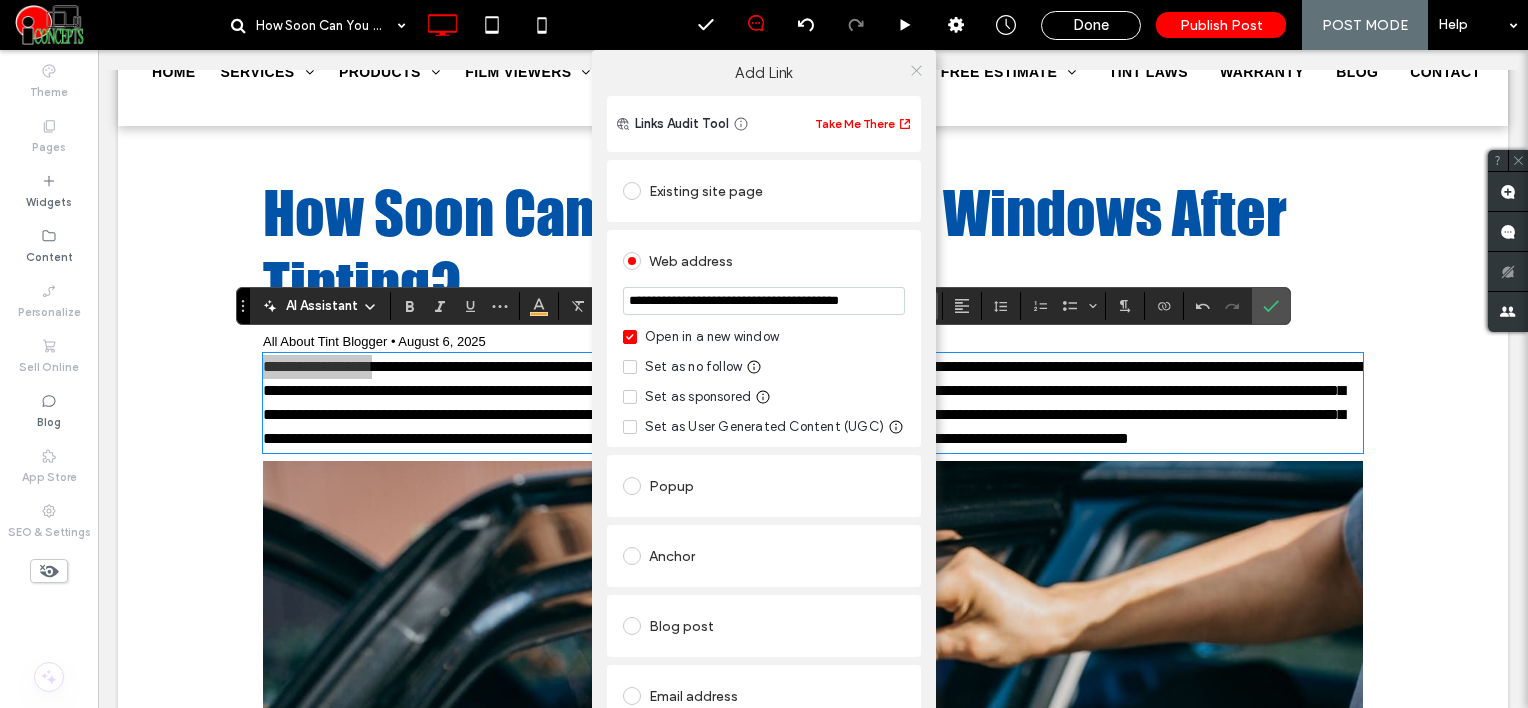 type on "**********" 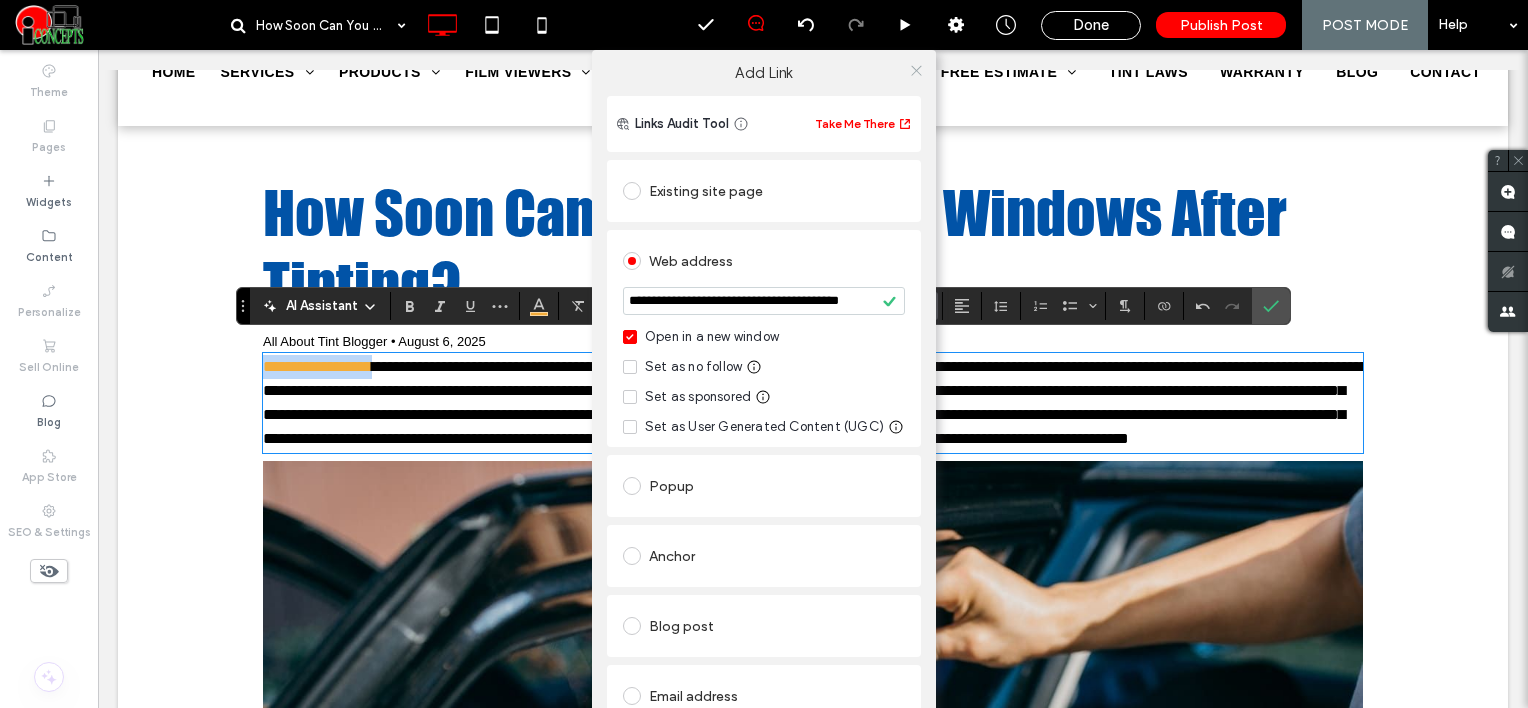 scroll, scrollTop: 0, scrollLeft: 0, axis: both 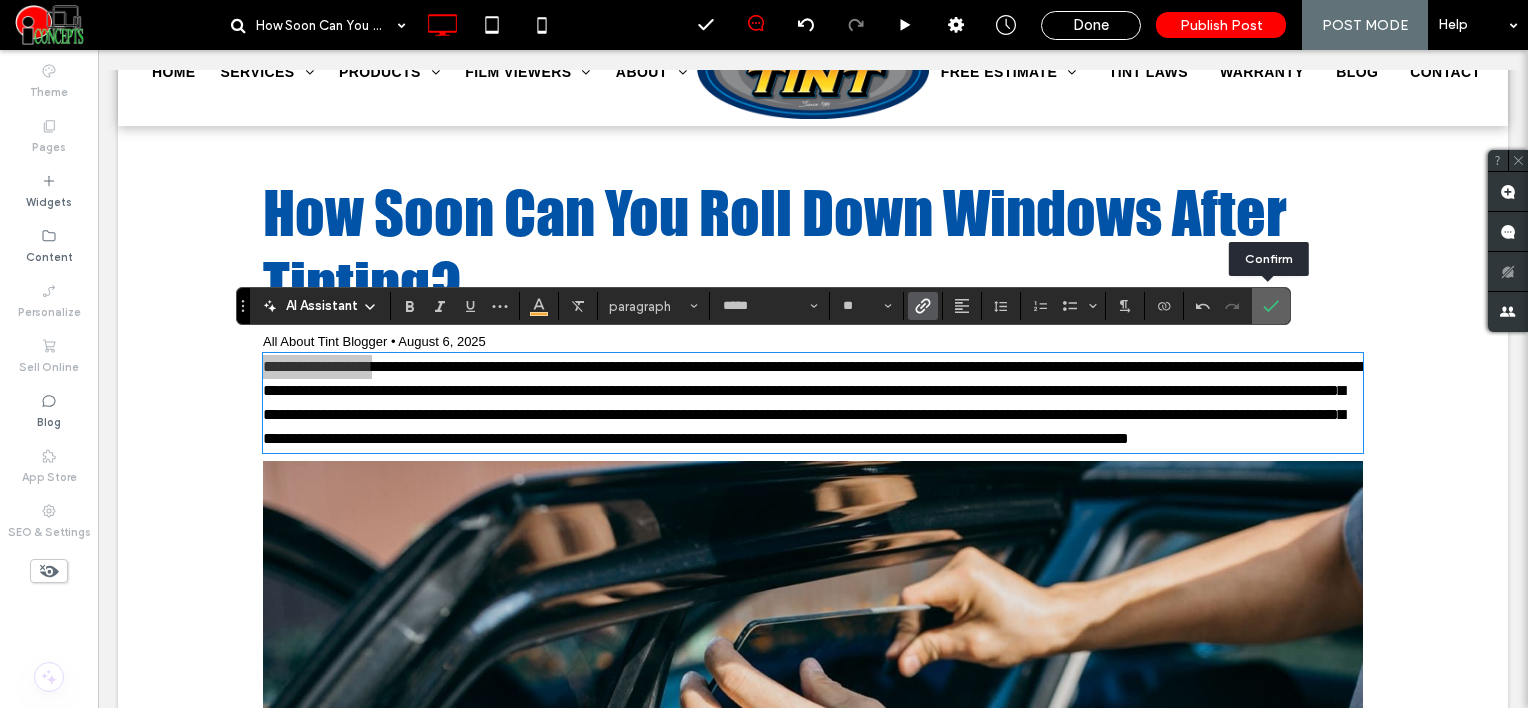 drag, startPoint x: 1267, startPoint y: 299, endPoint x: 1169, endPoint y: 250, distance: 109.56733 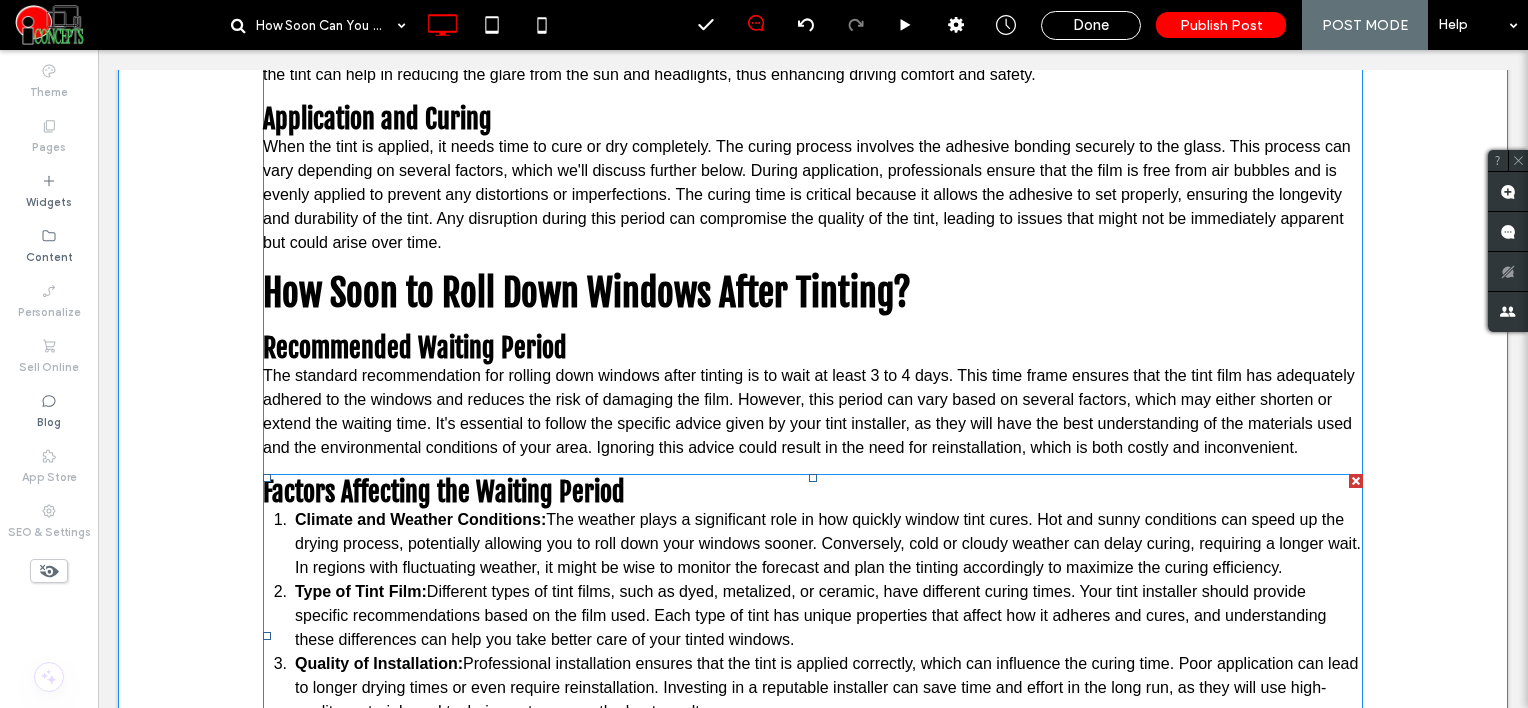 scroll, scrollTop: 1400, scrollLeft: 0, axis: vertical 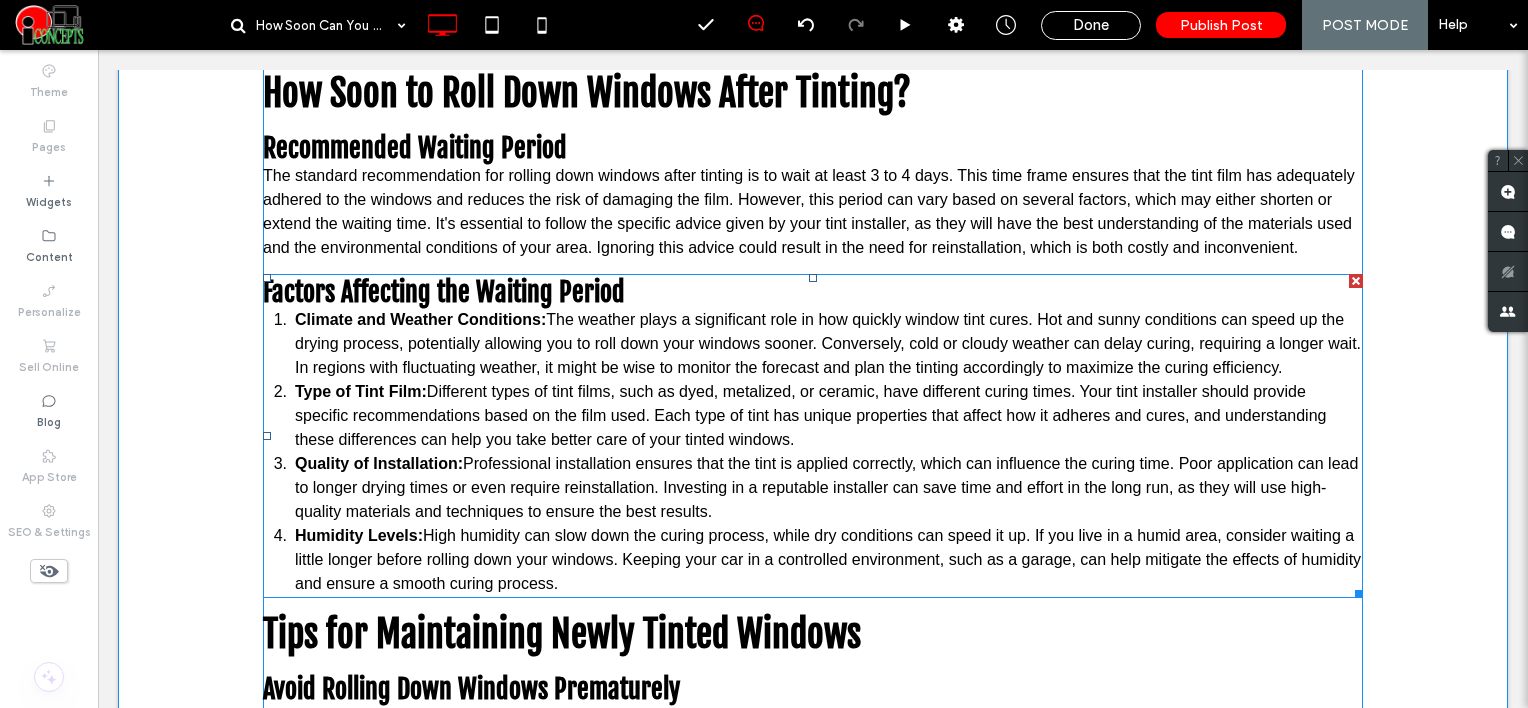 click on "Different types of tint films, such as dyed, metalized, or ceramic, have different curing times. Your tint installer should provide specific recommendations based on the film used. Each type of tint has unique properties that affect how it adheres and cures, and understanding these differences can help you take better care of your tinted windows." at bounding box center [810, 415] 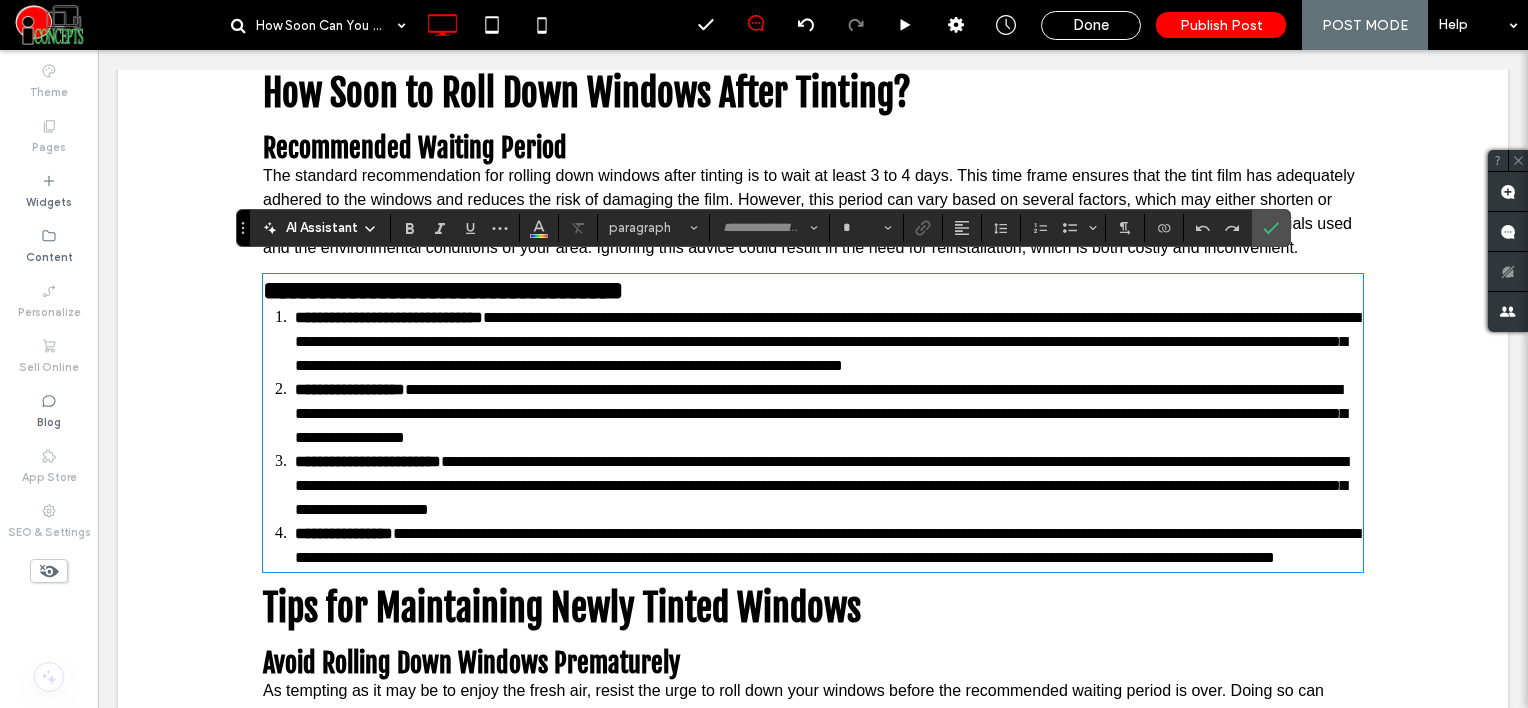 type on "**********" 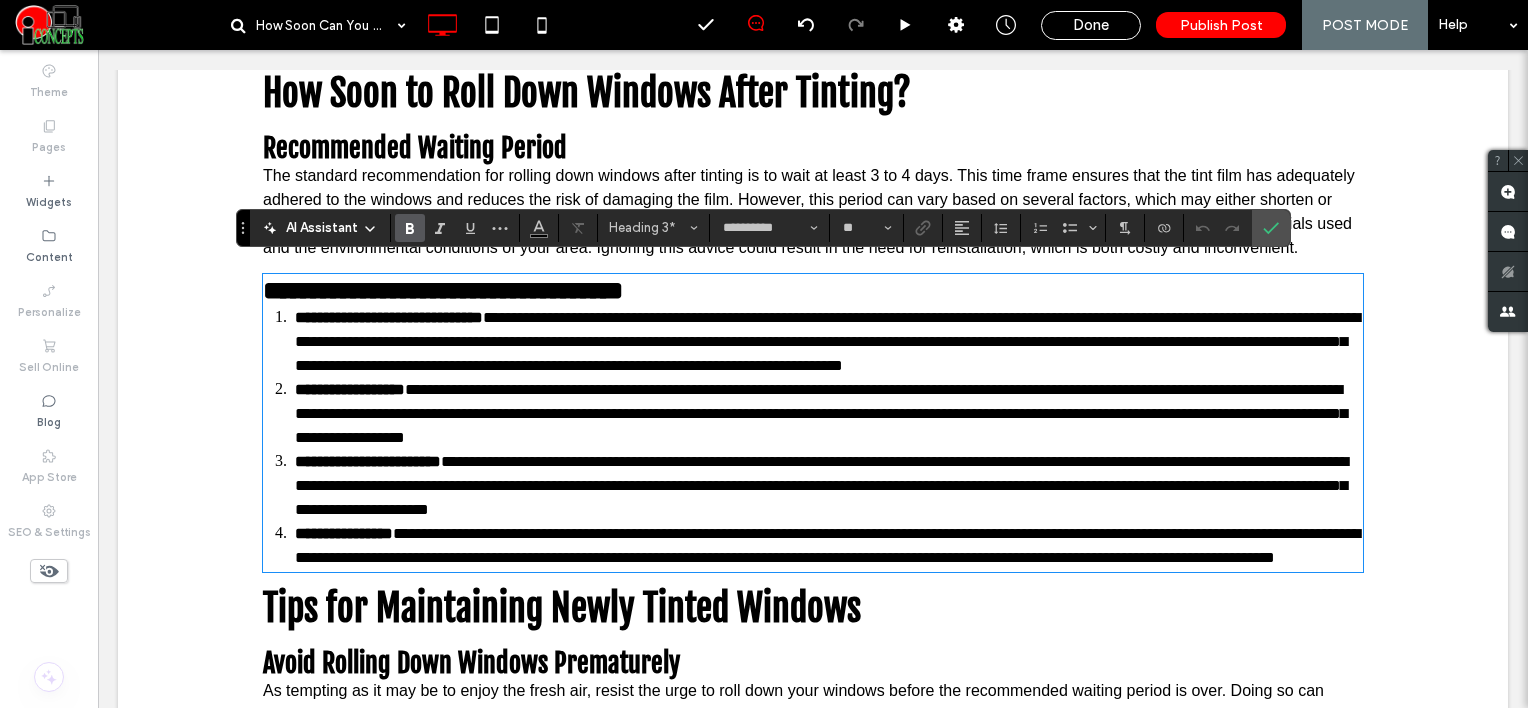 type on "*****" 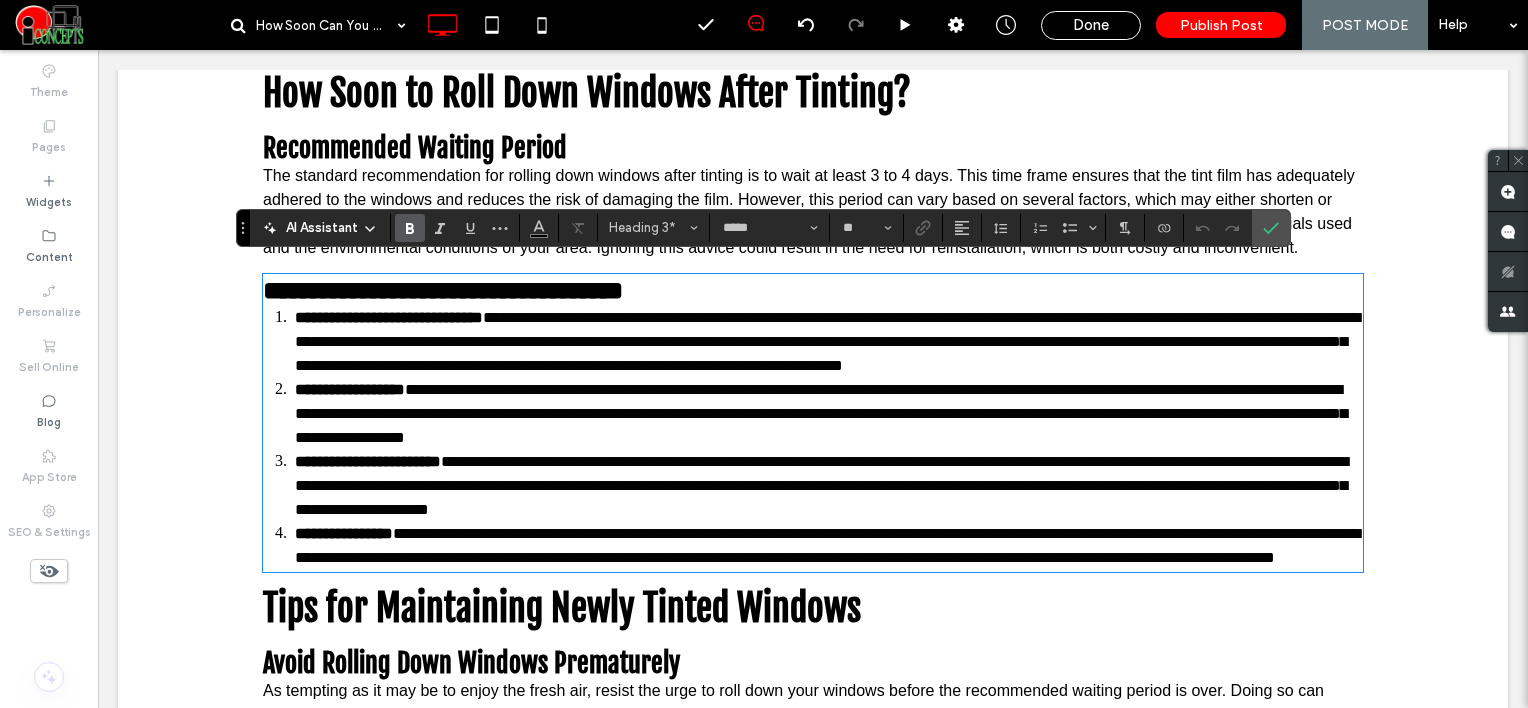 click on "**********" at bounding box center (821, 413) 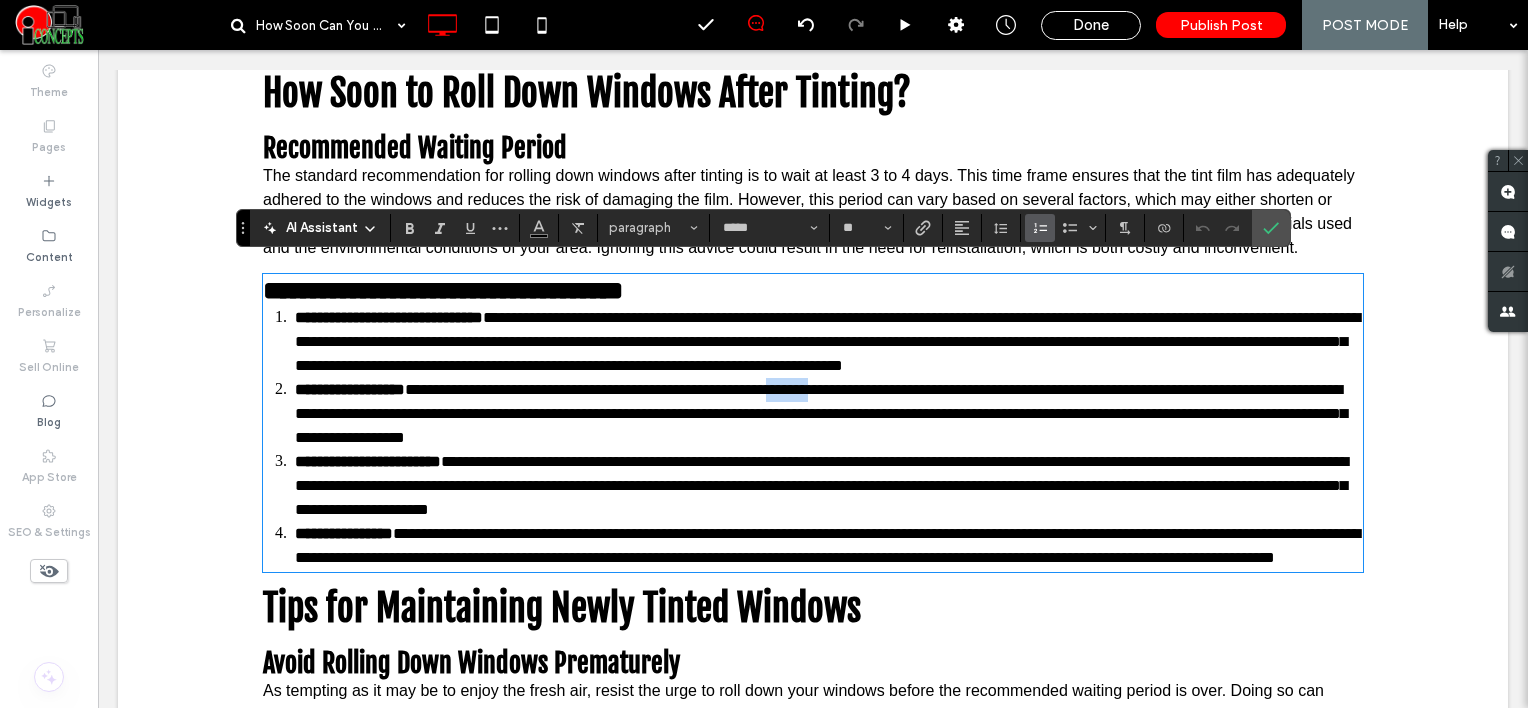 drag, startPoint x: 815, startPoint y: 374, endPoint x: 868, endPoint y: 376, distance: 53.037724 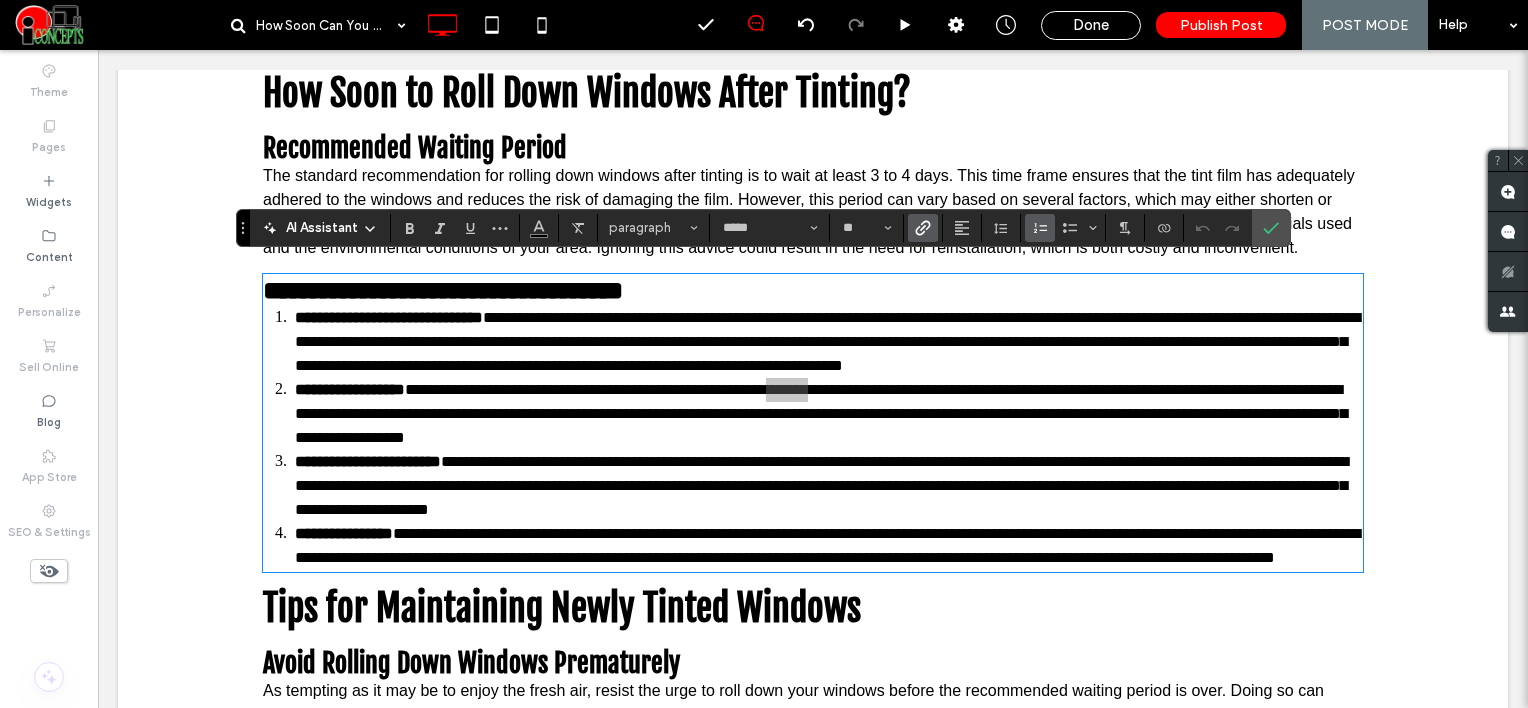 click 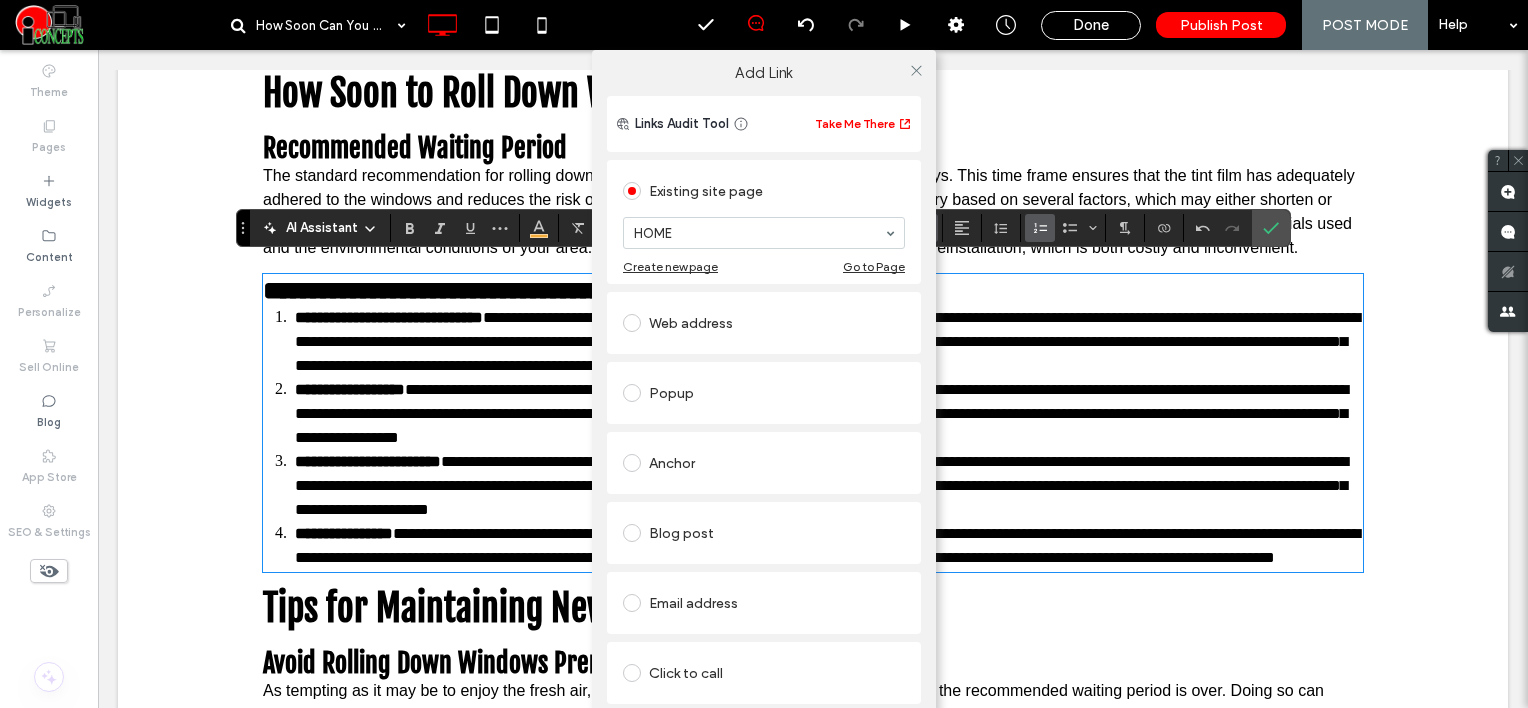 click on "Web address" at bounding box center [764, 323] 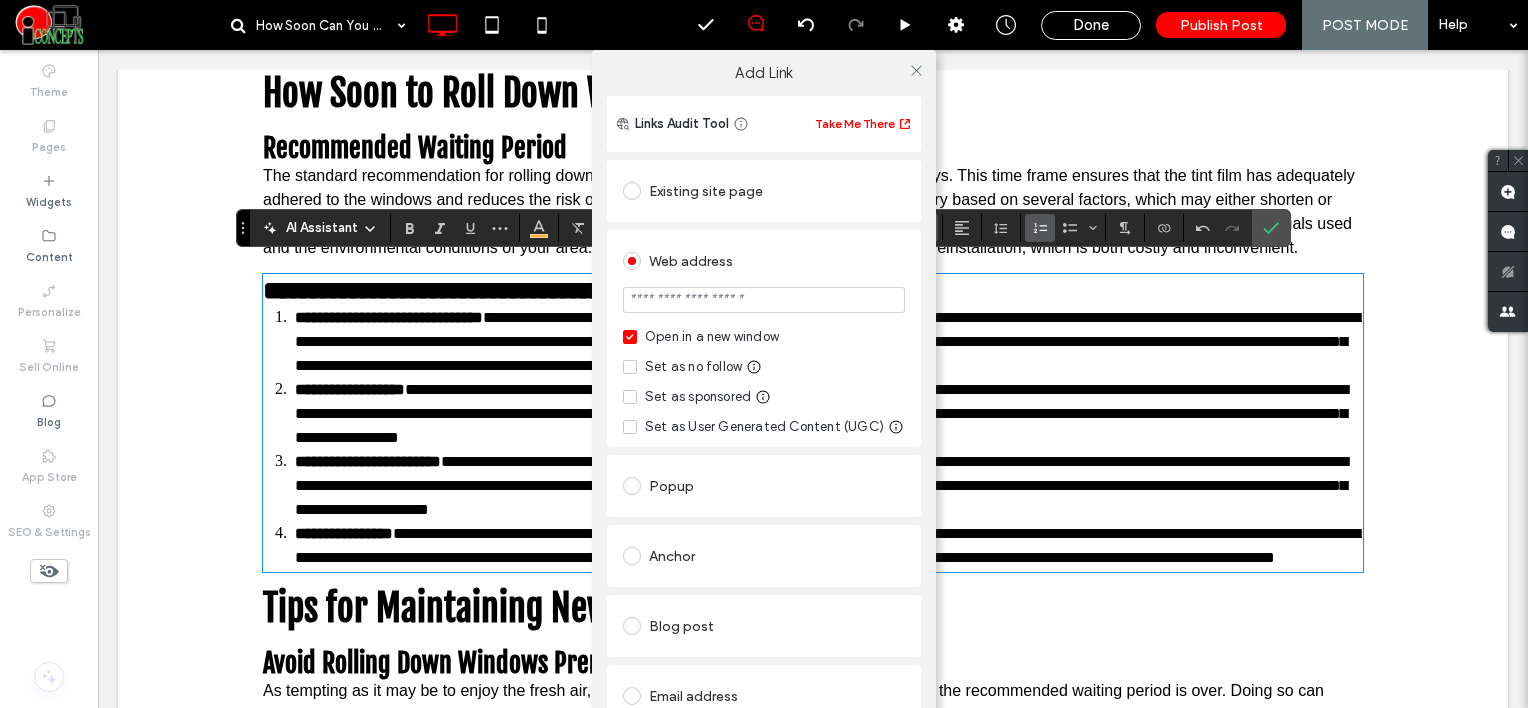 click at bounding box center [764, 300] 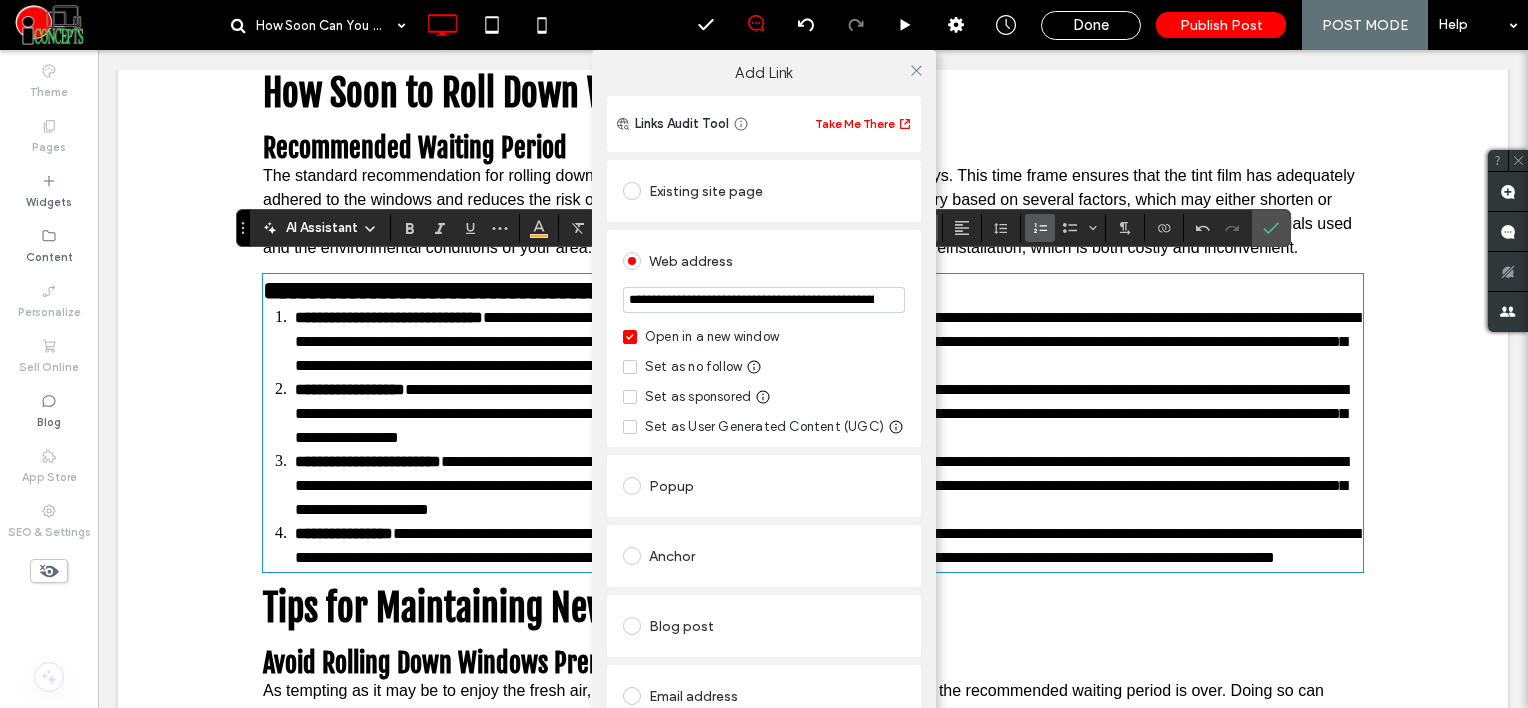 scroll, scrollTop: 0, scrollLeft: 194, axis: horizontal 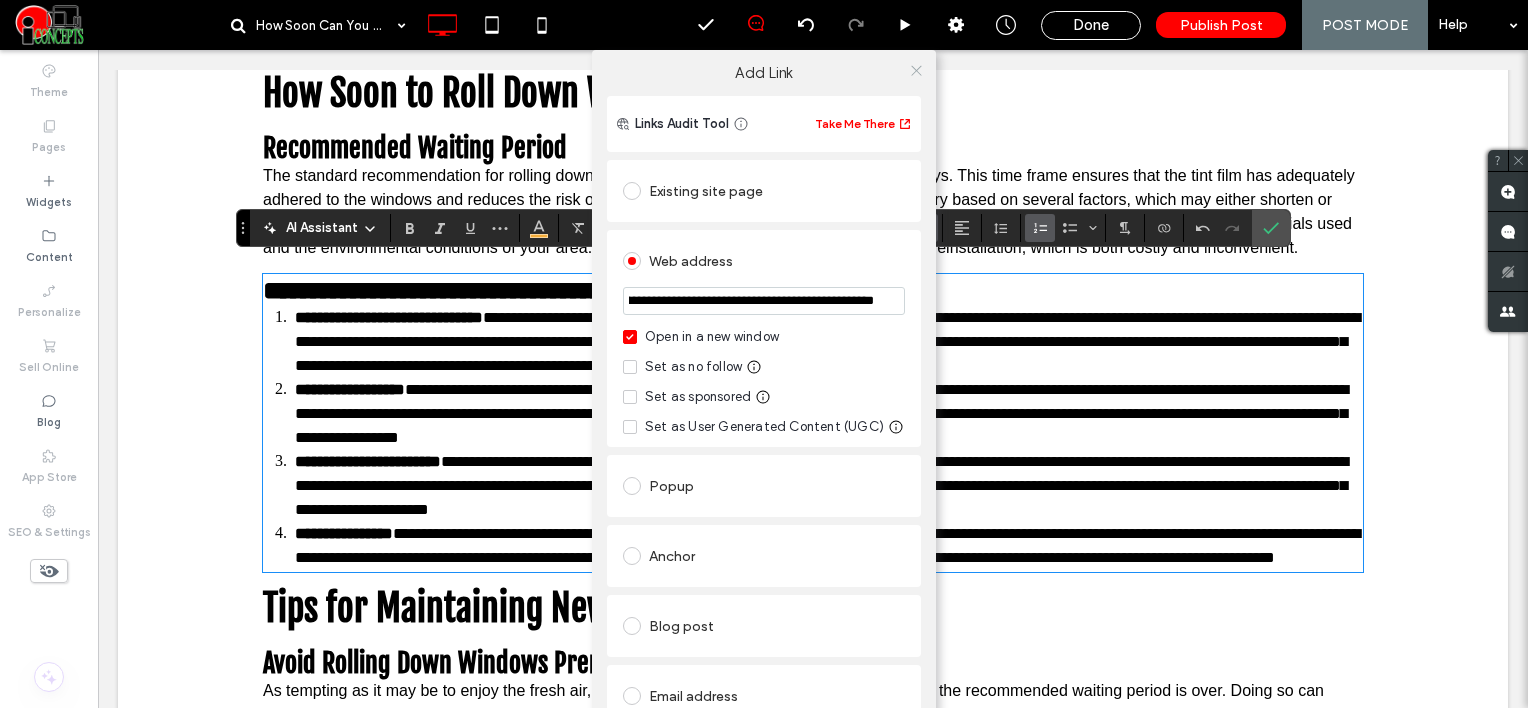 type on "**********" 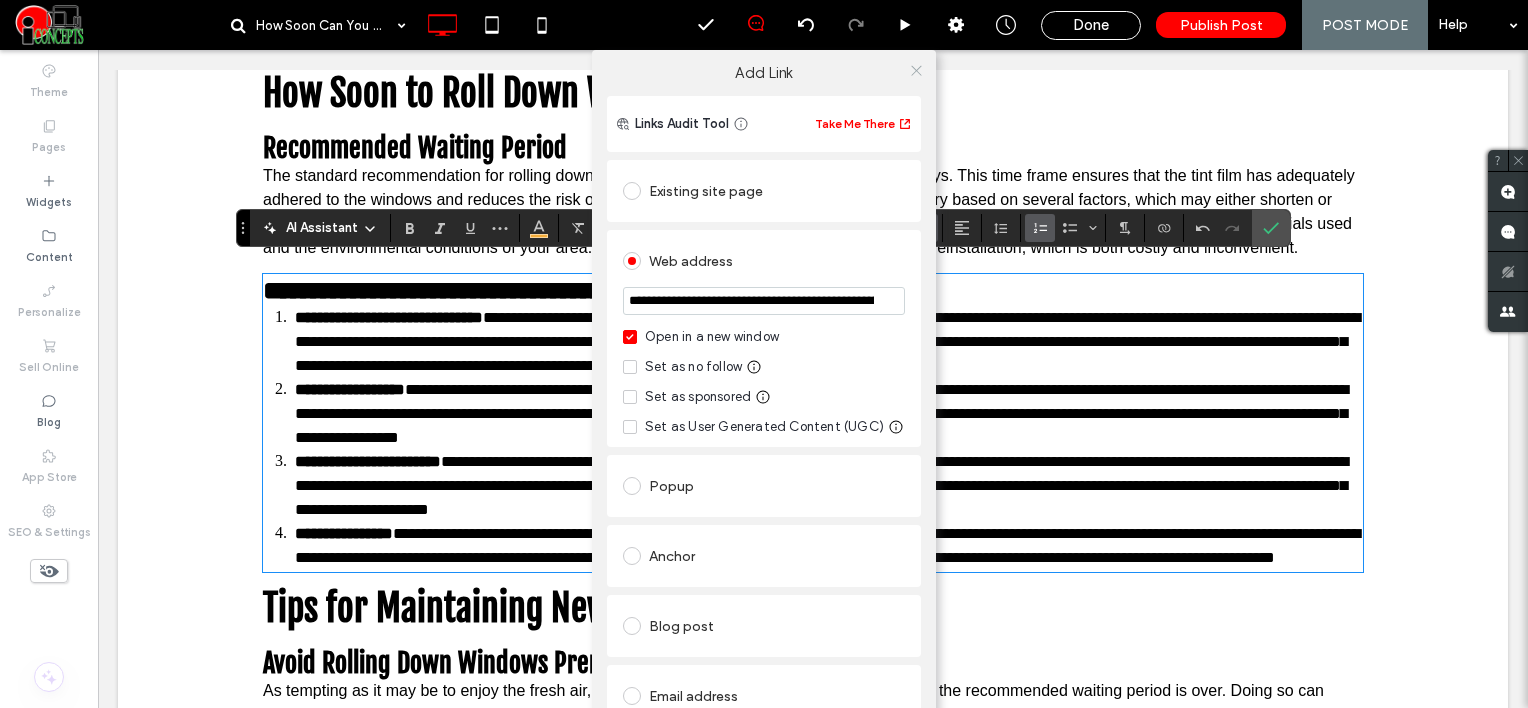 click 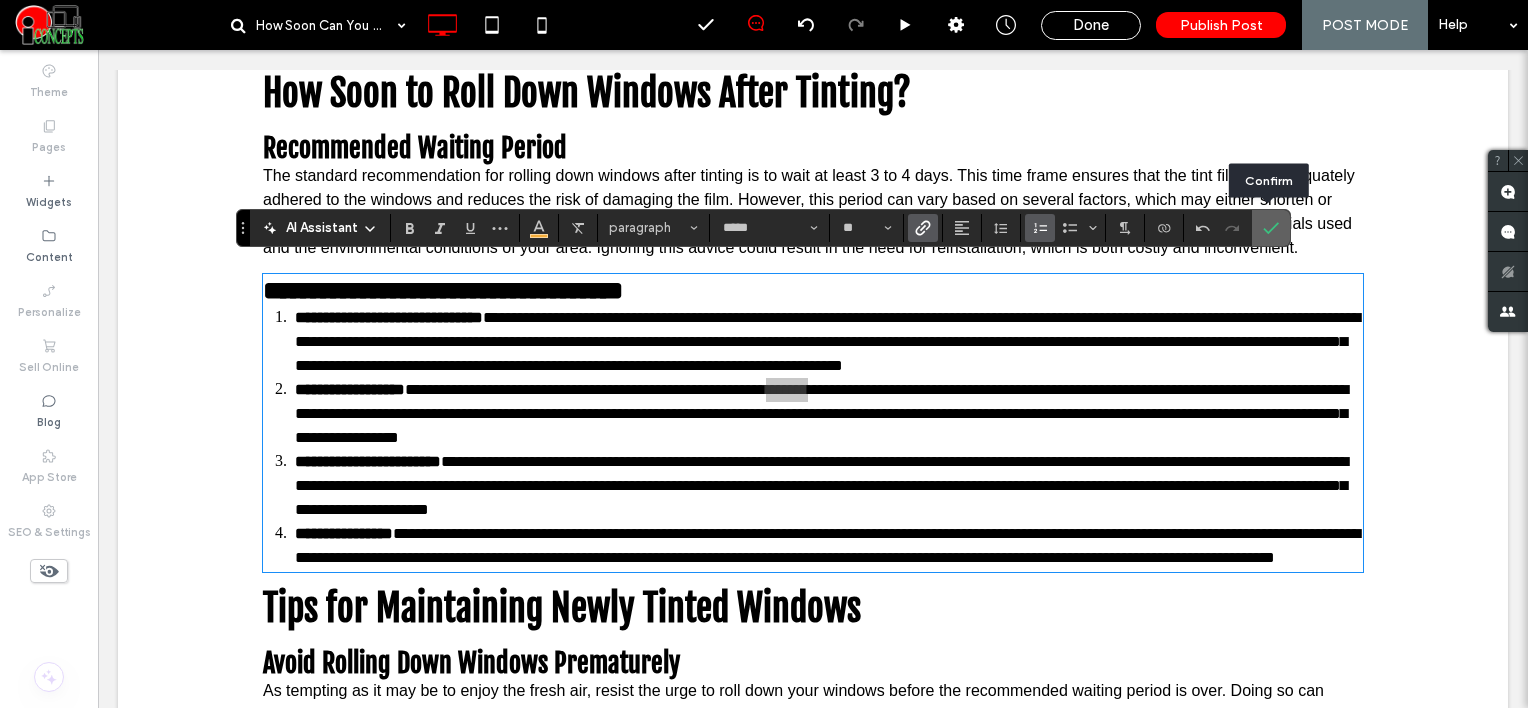click 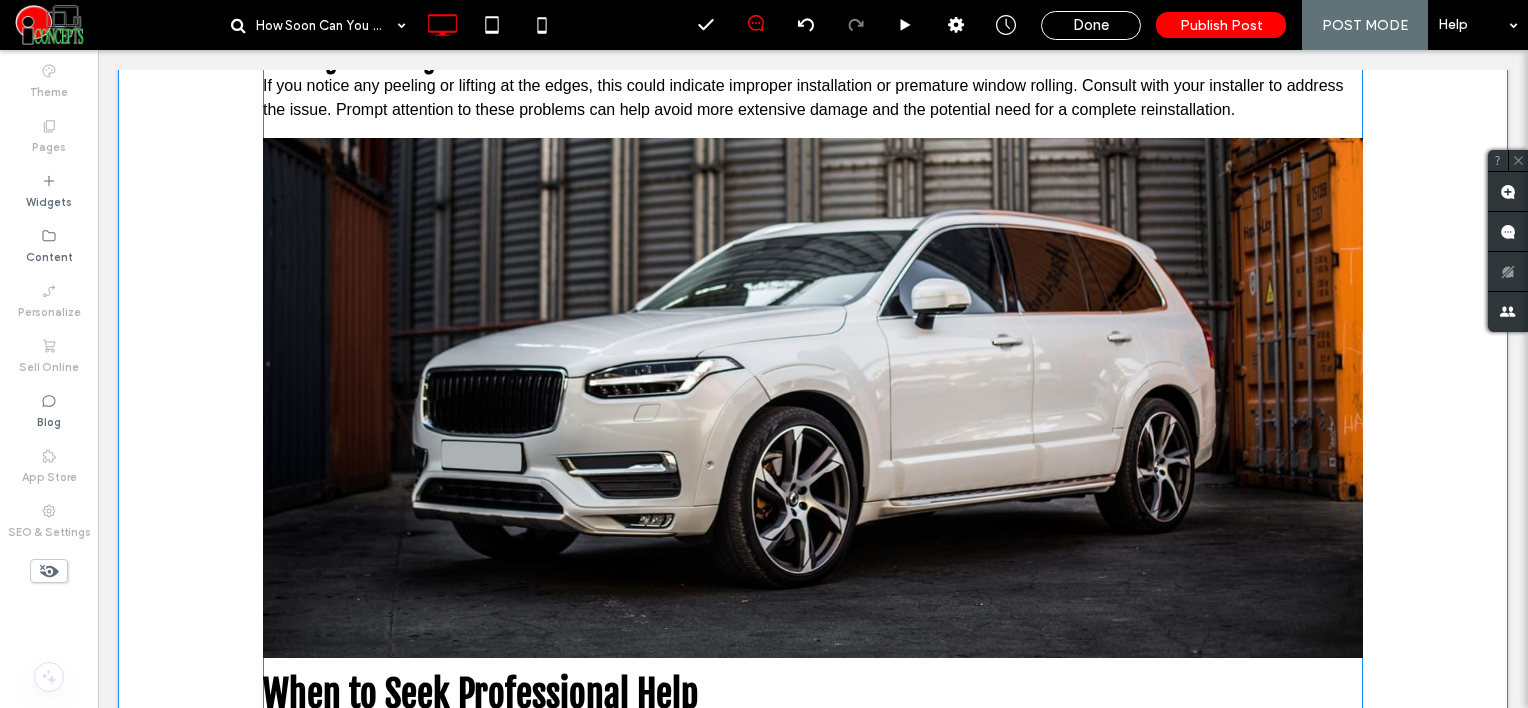 scroll, scrollTop: 3192, scrollLeft: 0, axis: vertical 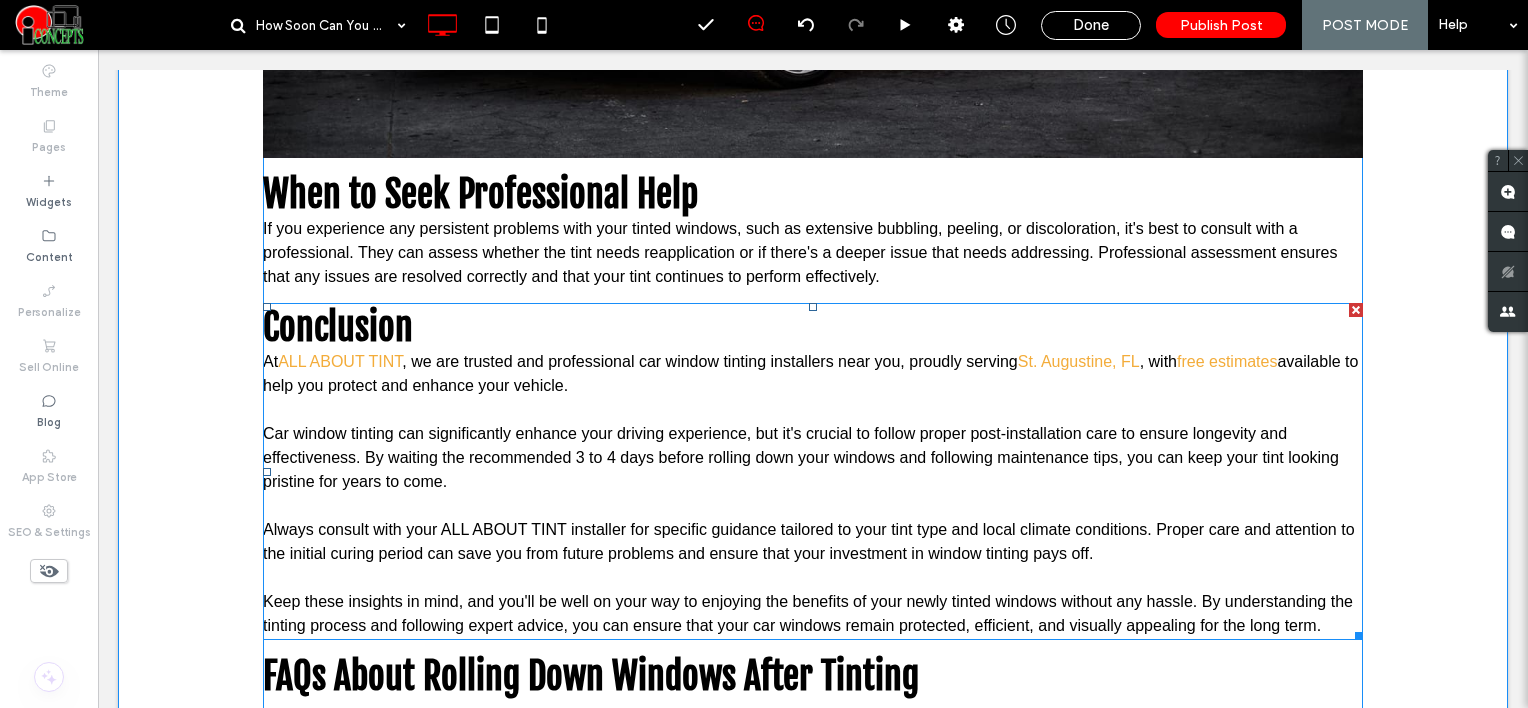 click on "At ALL ABOUT TINT , we are trusted and professional car window tinting installers near you, proudly serving [CITY], [STATE] , with free estimates available to help you protect and enhance your vehicle." at bounding box center (813, 374) 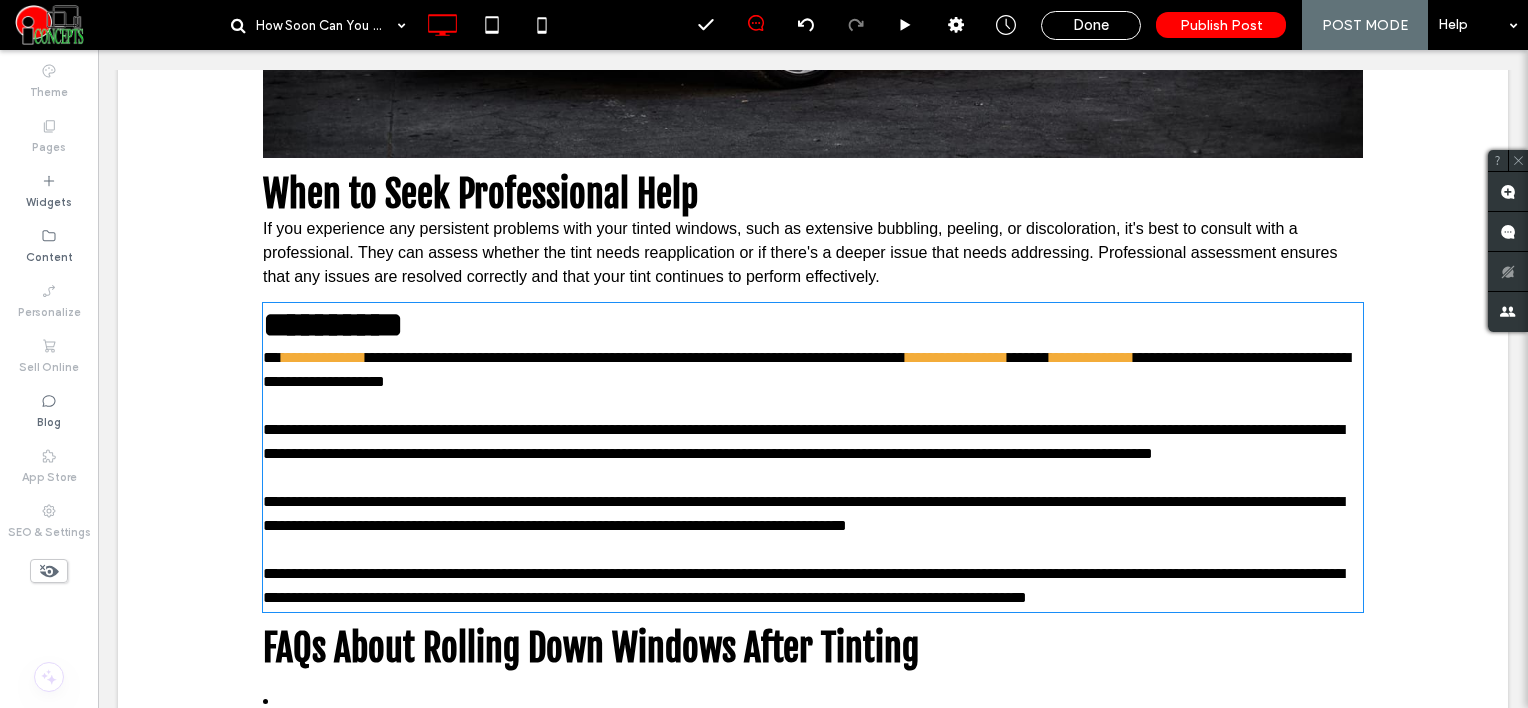 click on "**********" at bounding box center (813, 370) 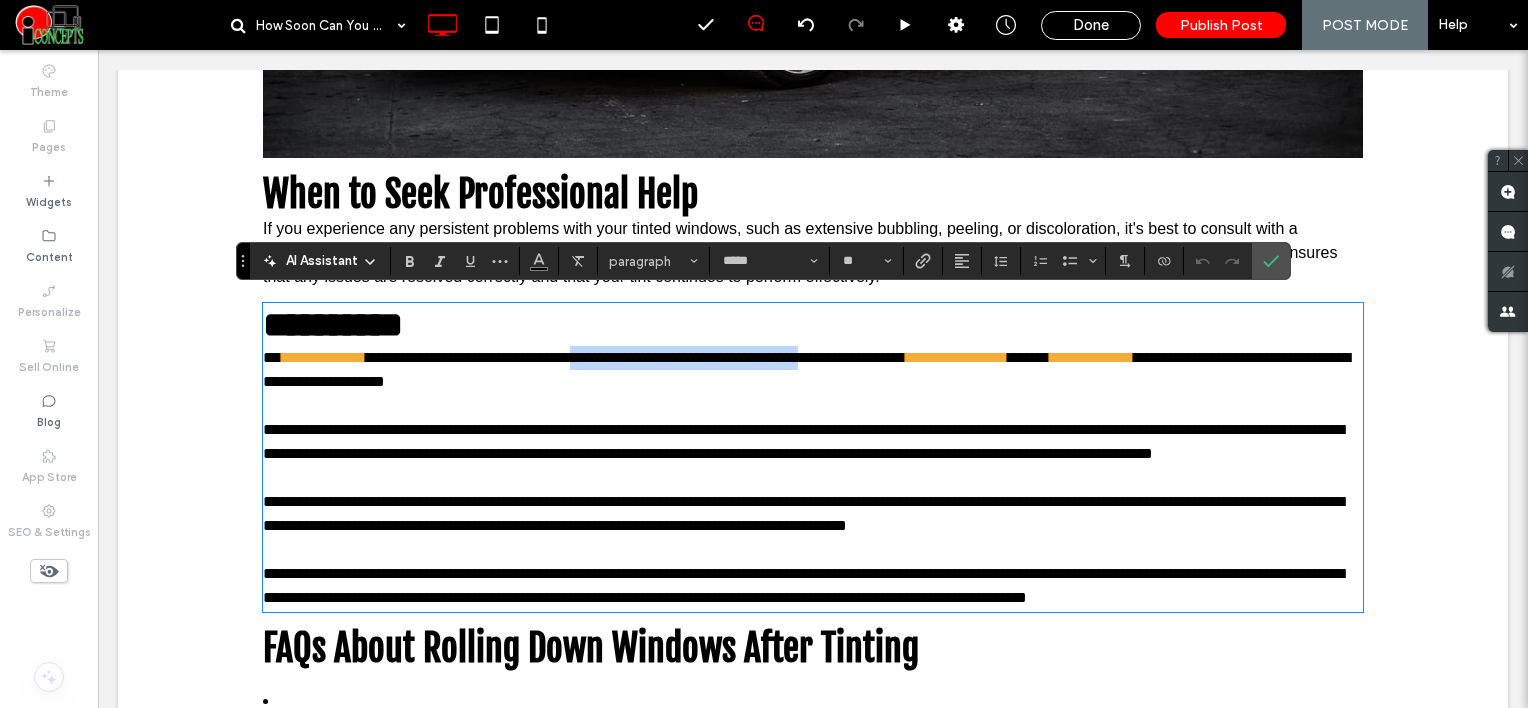 drag, startPoint x: 636, startPoint y: 348, endPoint x: 897, endPoint y: 350, distance: 261.00766 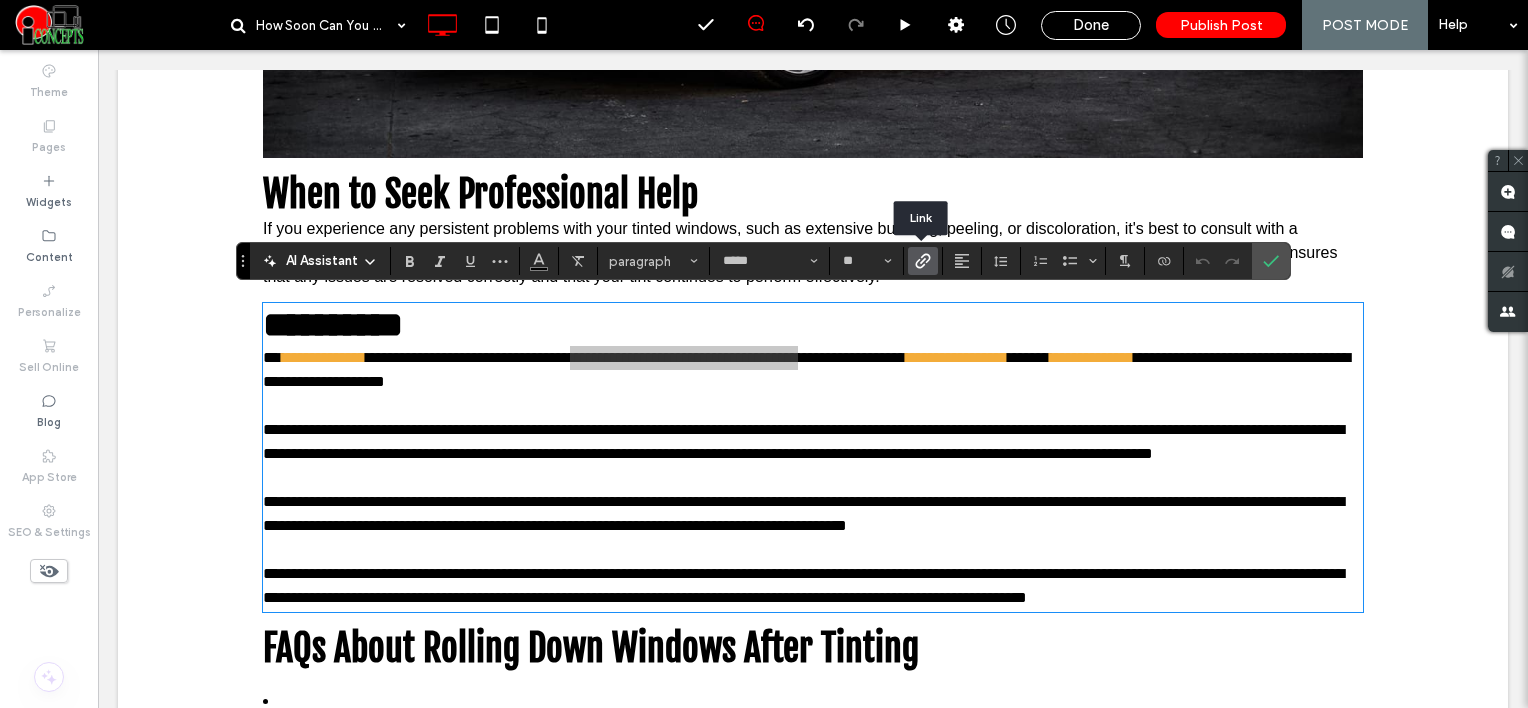 click at bounding box center [923, 261] 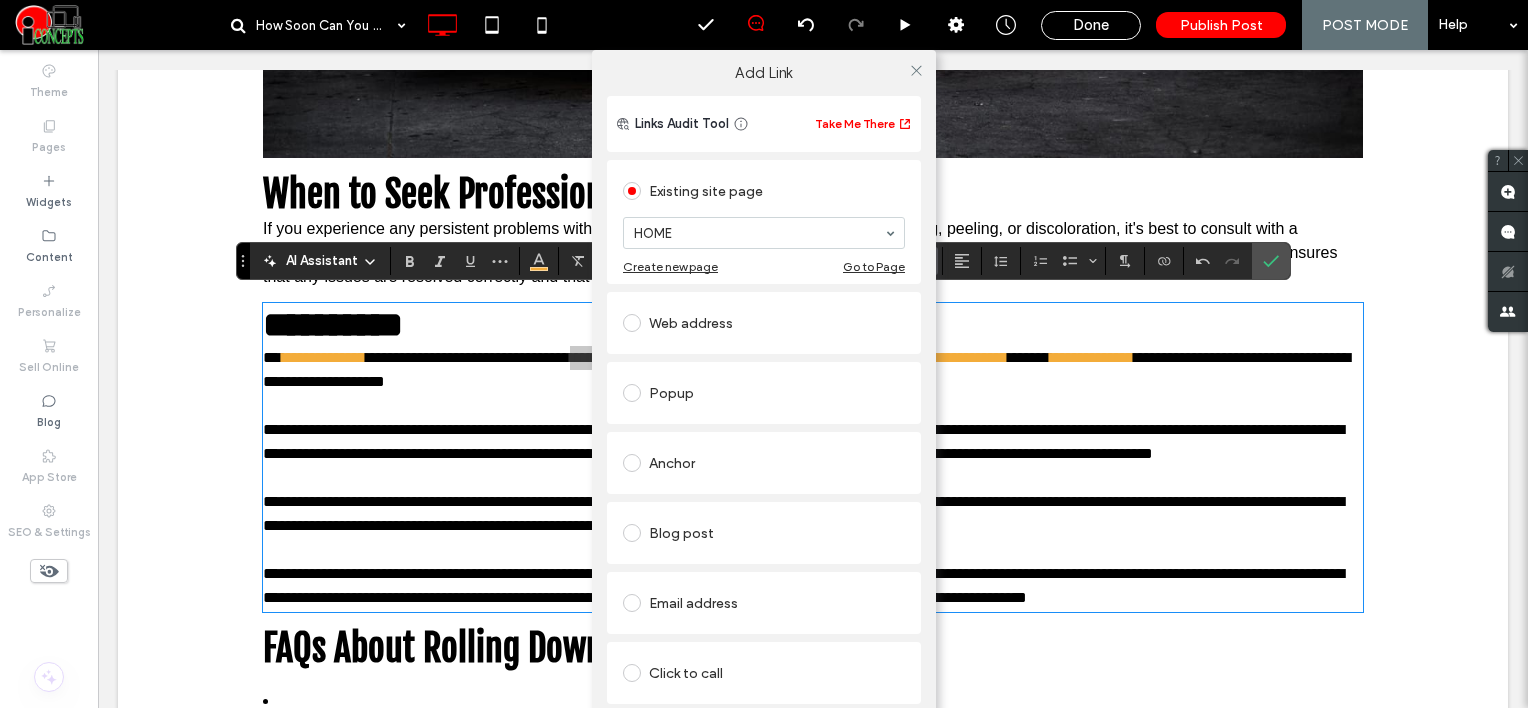 click at bounding box center [636, 323] 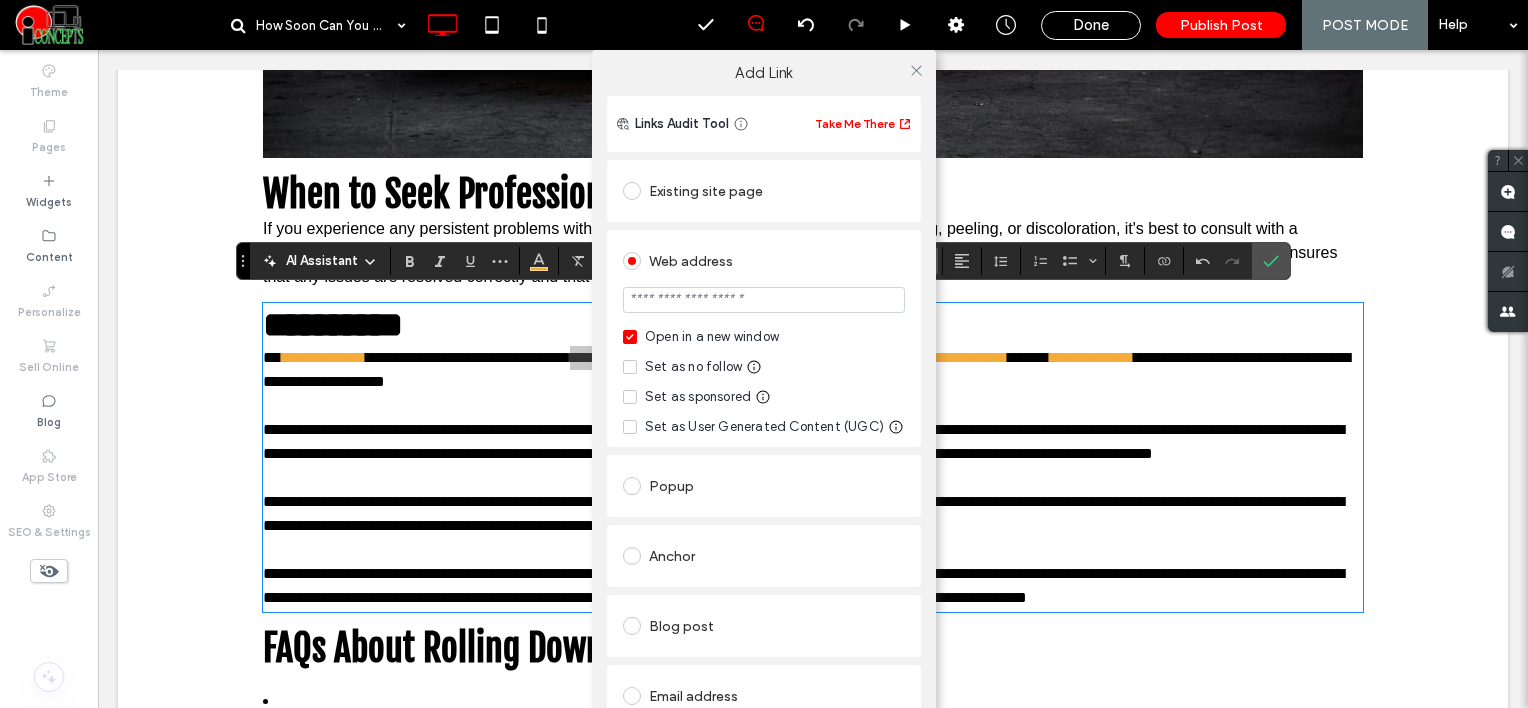 click at bounding box center (764, 300) 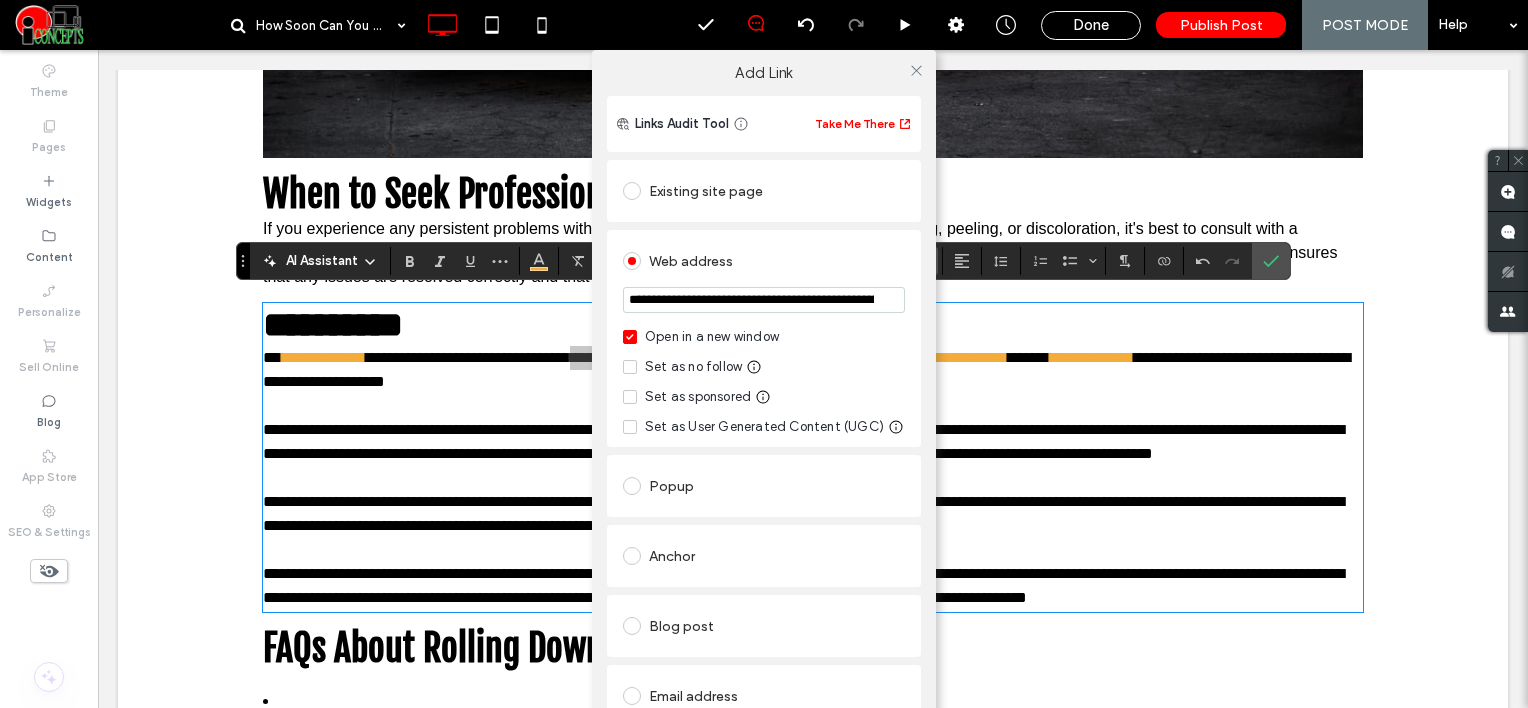 scroll, scrollTop: 0, scrollLeft: 201, axis: horizontal 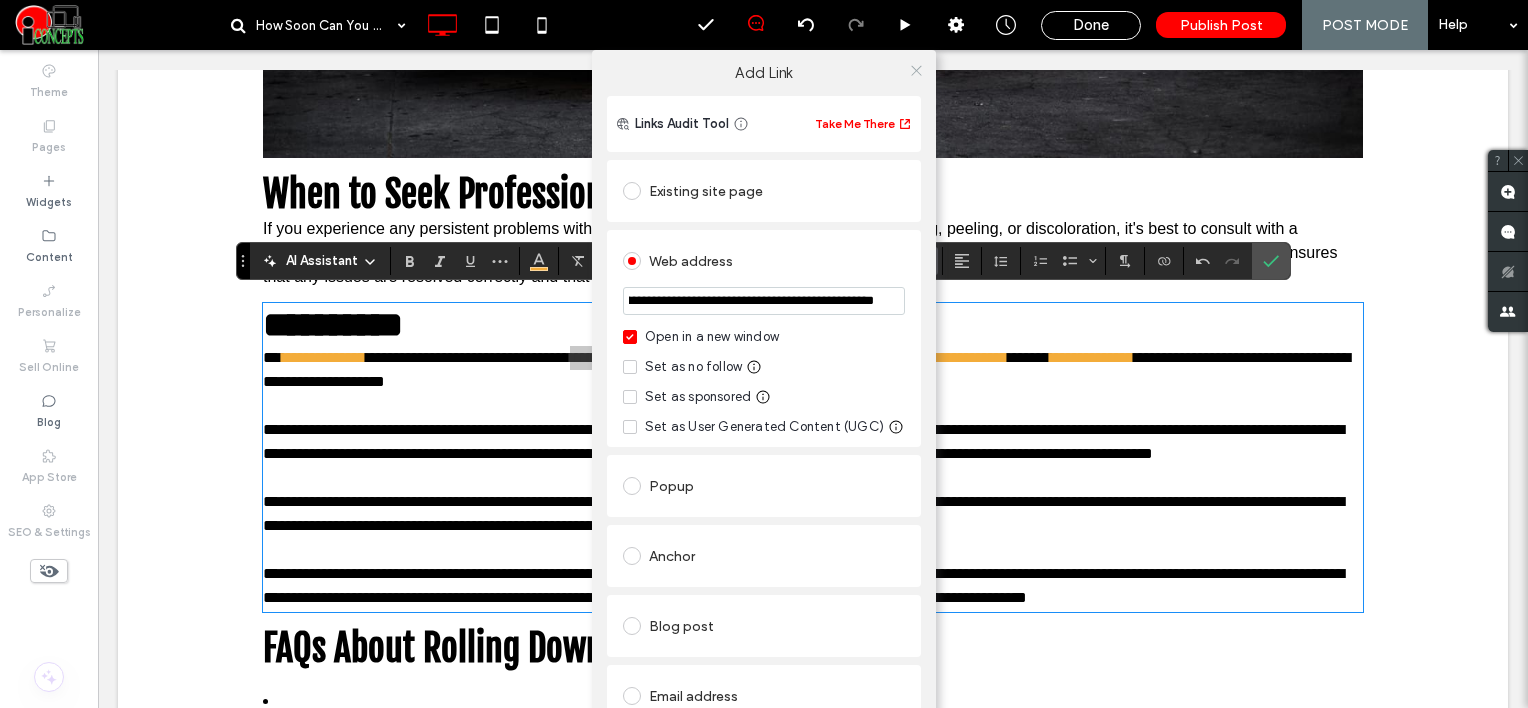type on "**********" 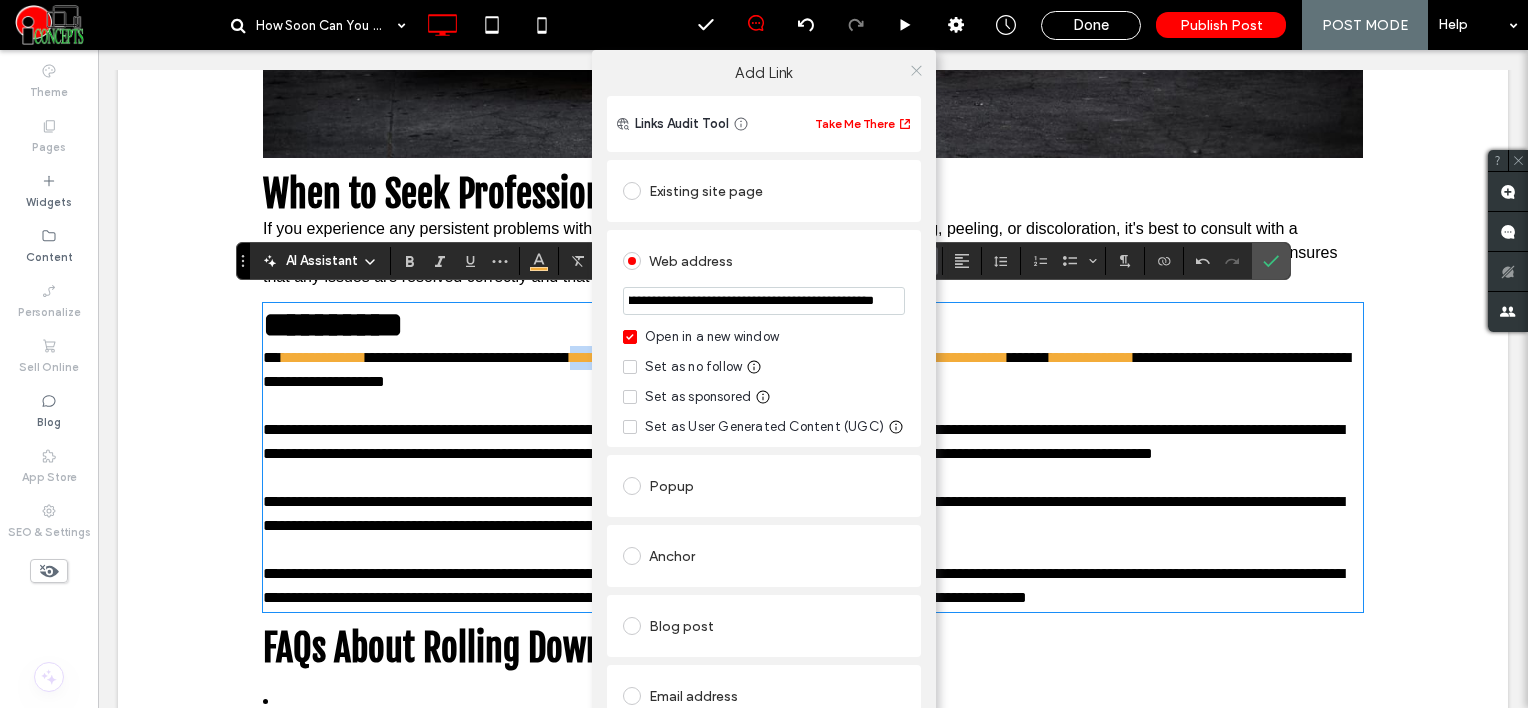 scroll, scrollTop: 0, scrollLeft: 0, axis: both 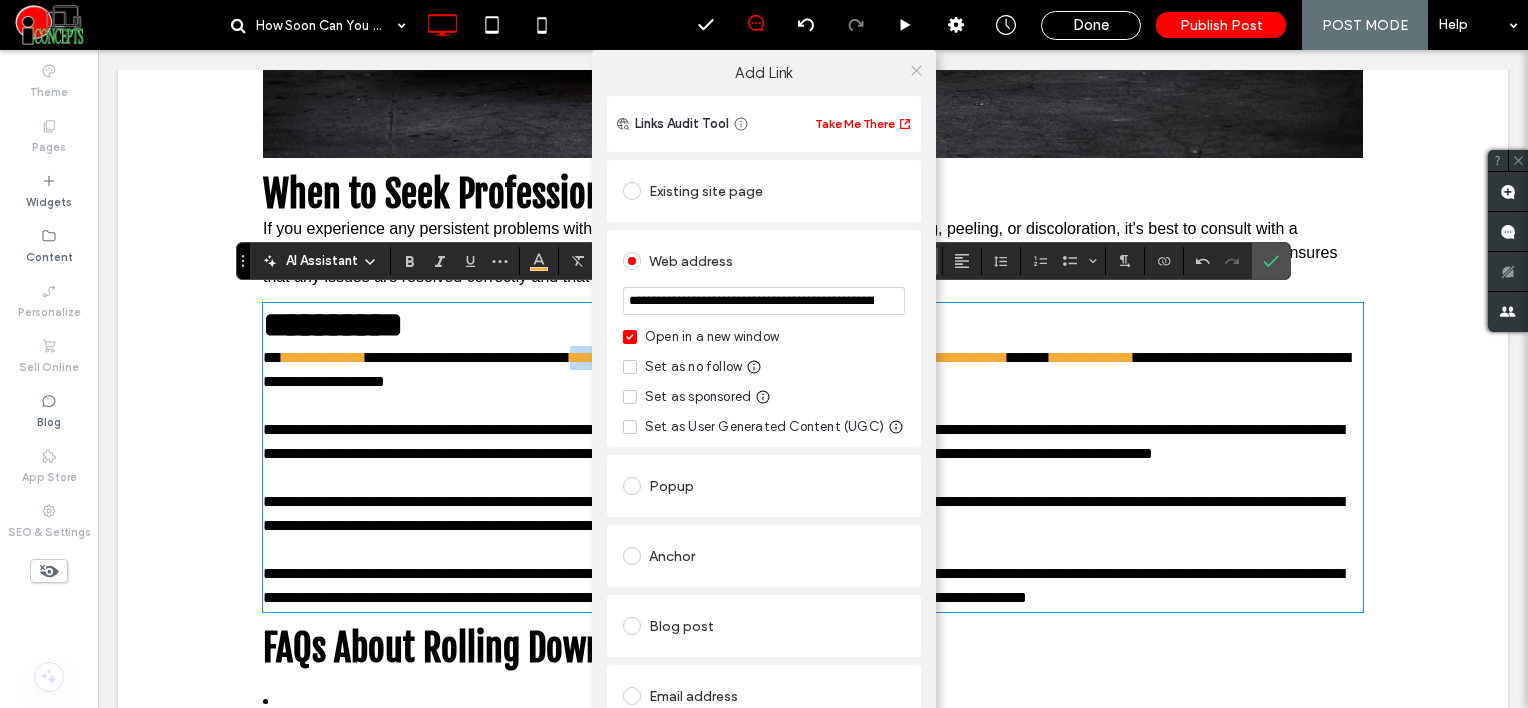 click 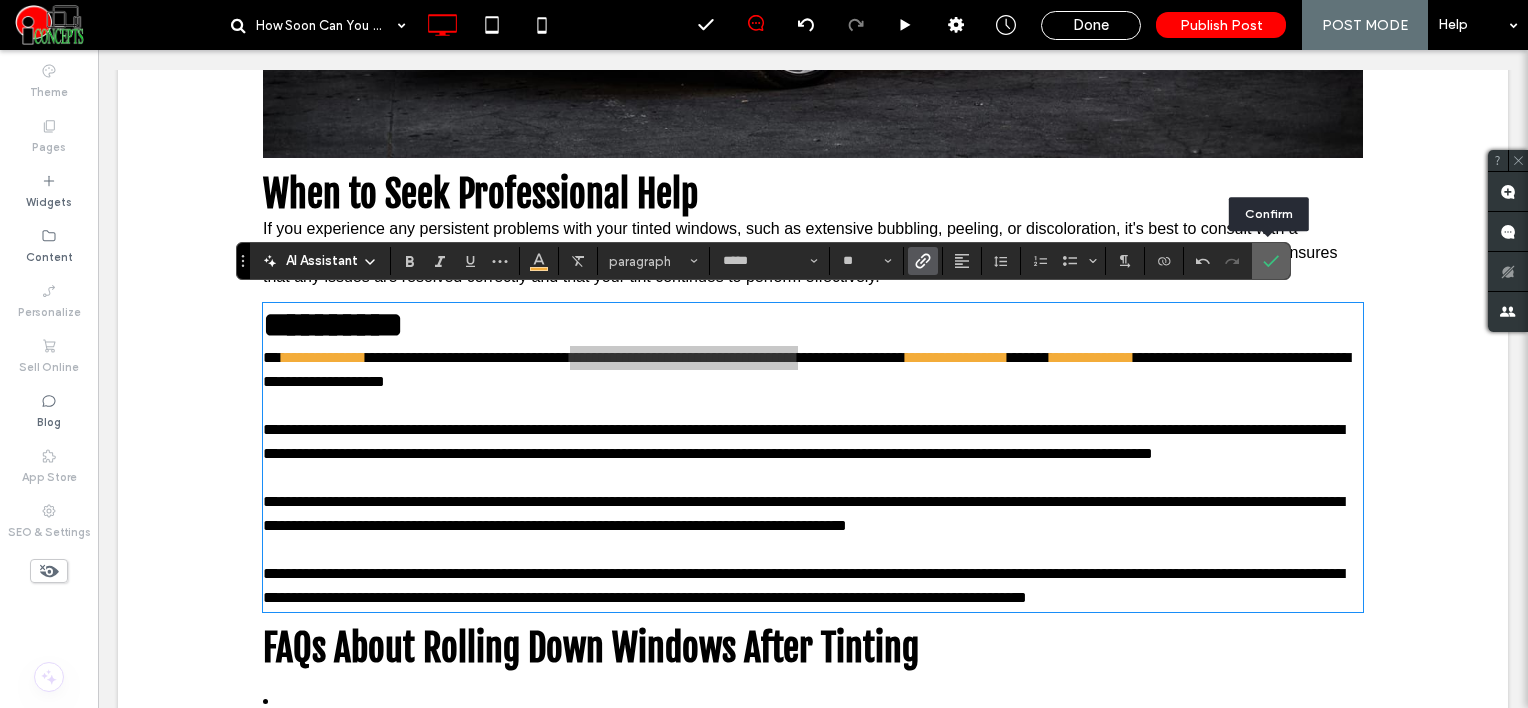 click at bounding box center (1271, 261) 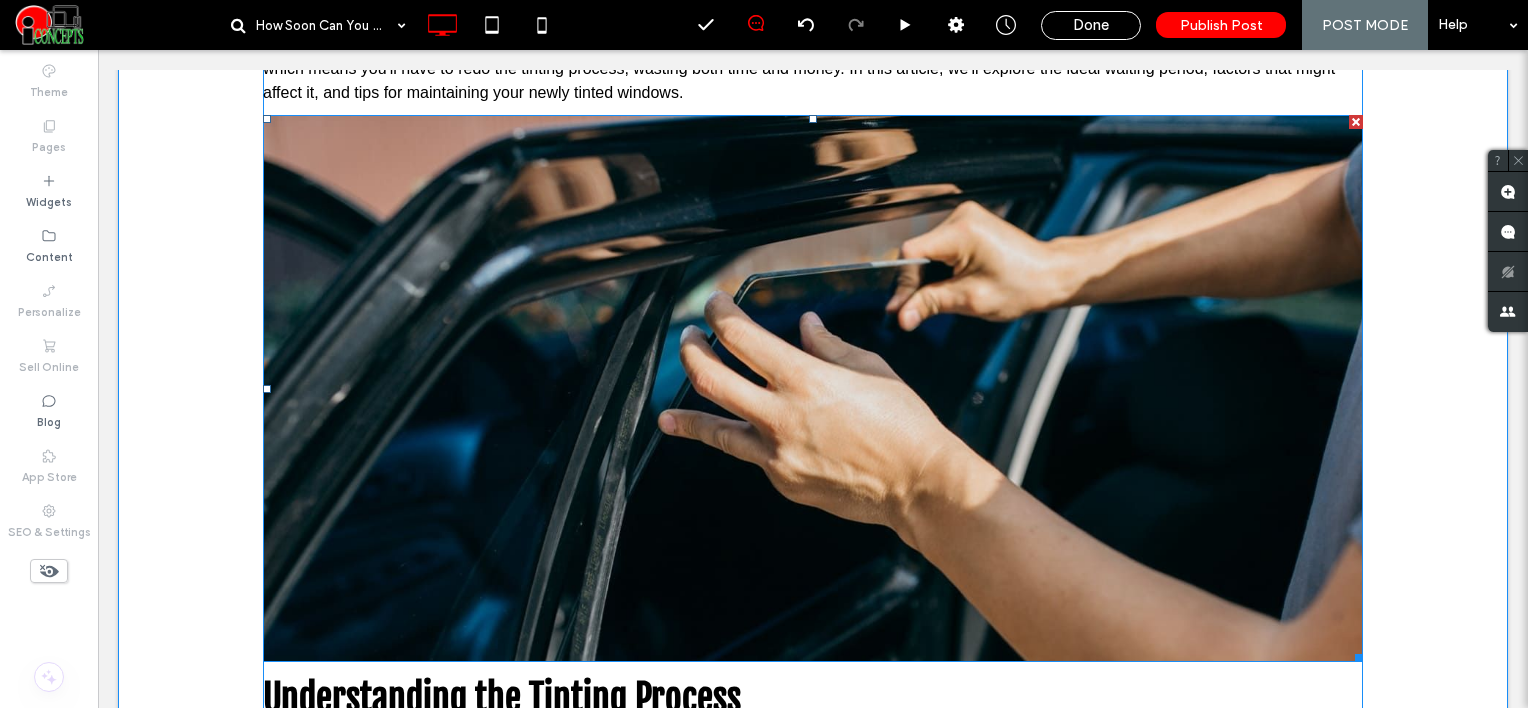 scroll, scrollTop: 231, scrollLeft: 0, axis: vertical 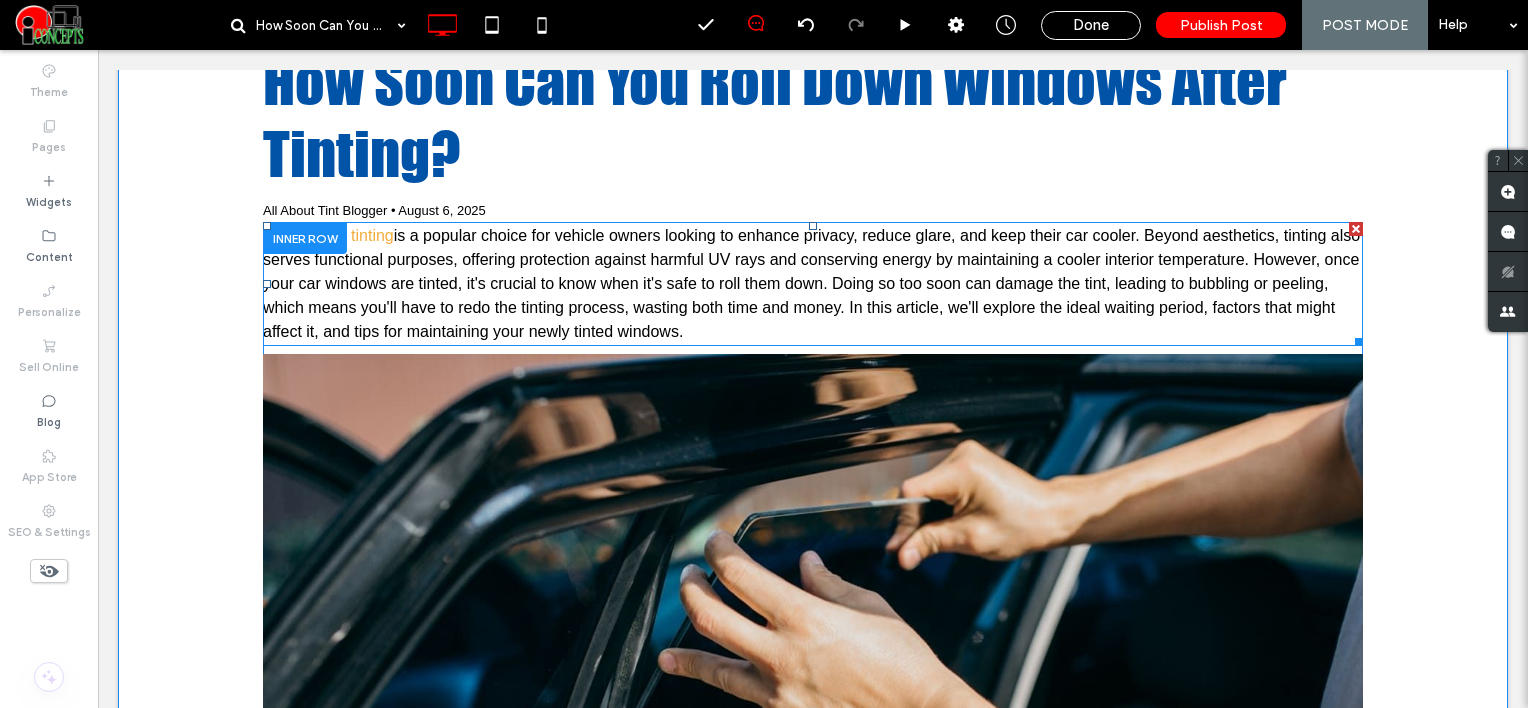 click on "is a popular choice for vehicle owners looking to enhance privacy, reduce glare, and keep their car cooler. Beyond aesthetics, tinting also serves functional purposes, offering protection against harmful UV rays and conserving energy by maintaining a cooler interior temperature. However, once your car windows are tinted, it's crucial to know when it's safe to roll them down. Doing so too soon can damage the tint, leading to bubbling or peeling, which means you'll have to redo the tinting process, wasting both time and money. In this article, we'll explore the ideal waiting period, factors that might affect it, and tips for maintaining your newly tinted windows." at bounding box center (811, 283) 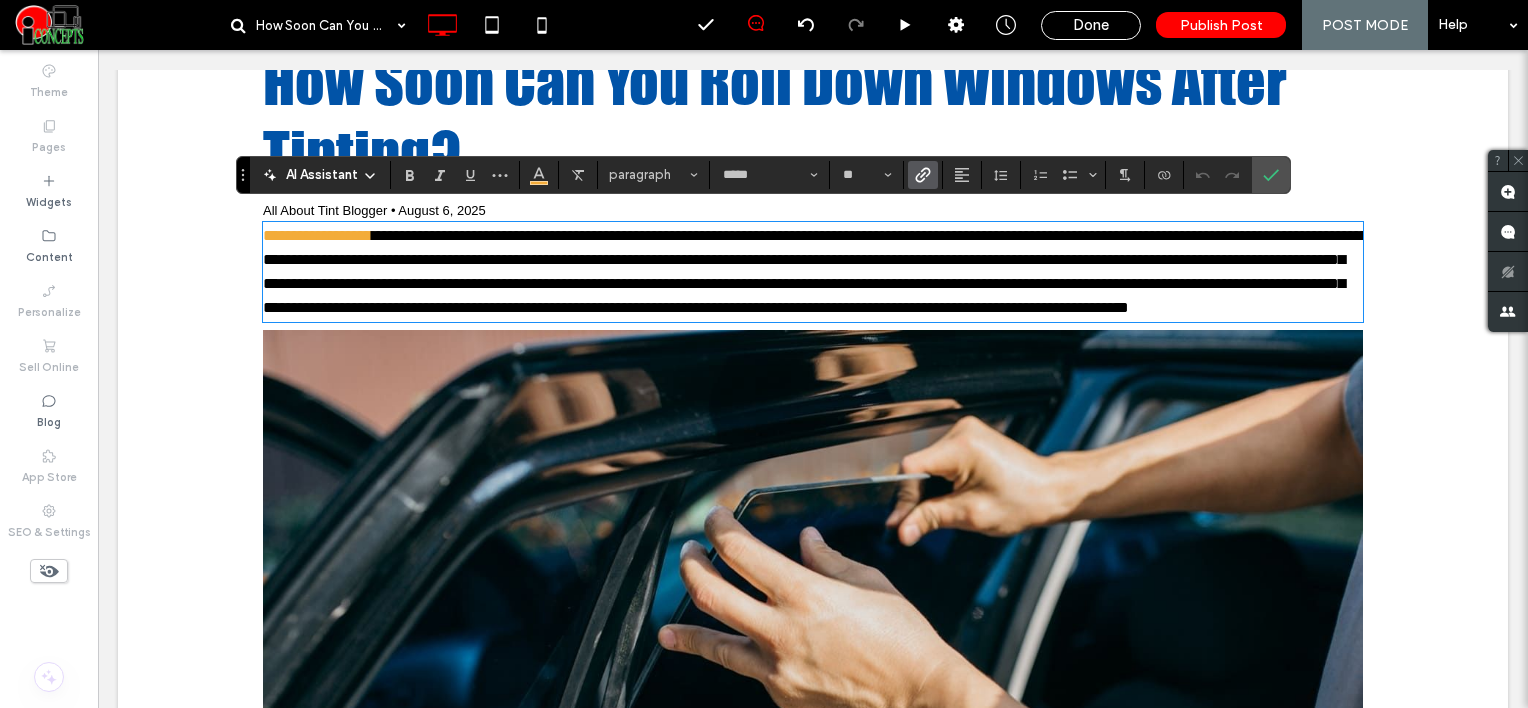 click on "**********" at bounding box center [815, 271] 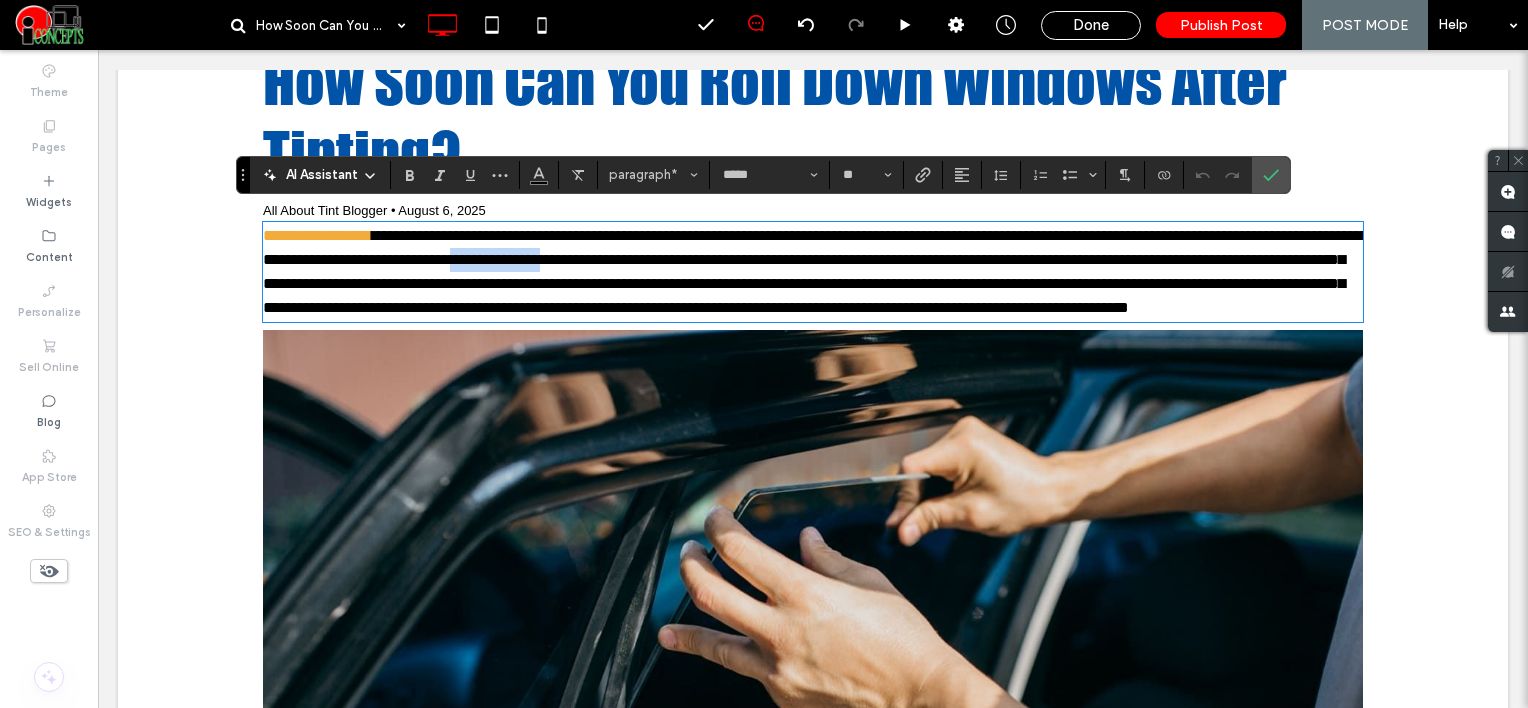 drag, startPoint x: 677, startPoint y: 246, endPoint x: 789, endPoint y: 255, distance: 112.36102 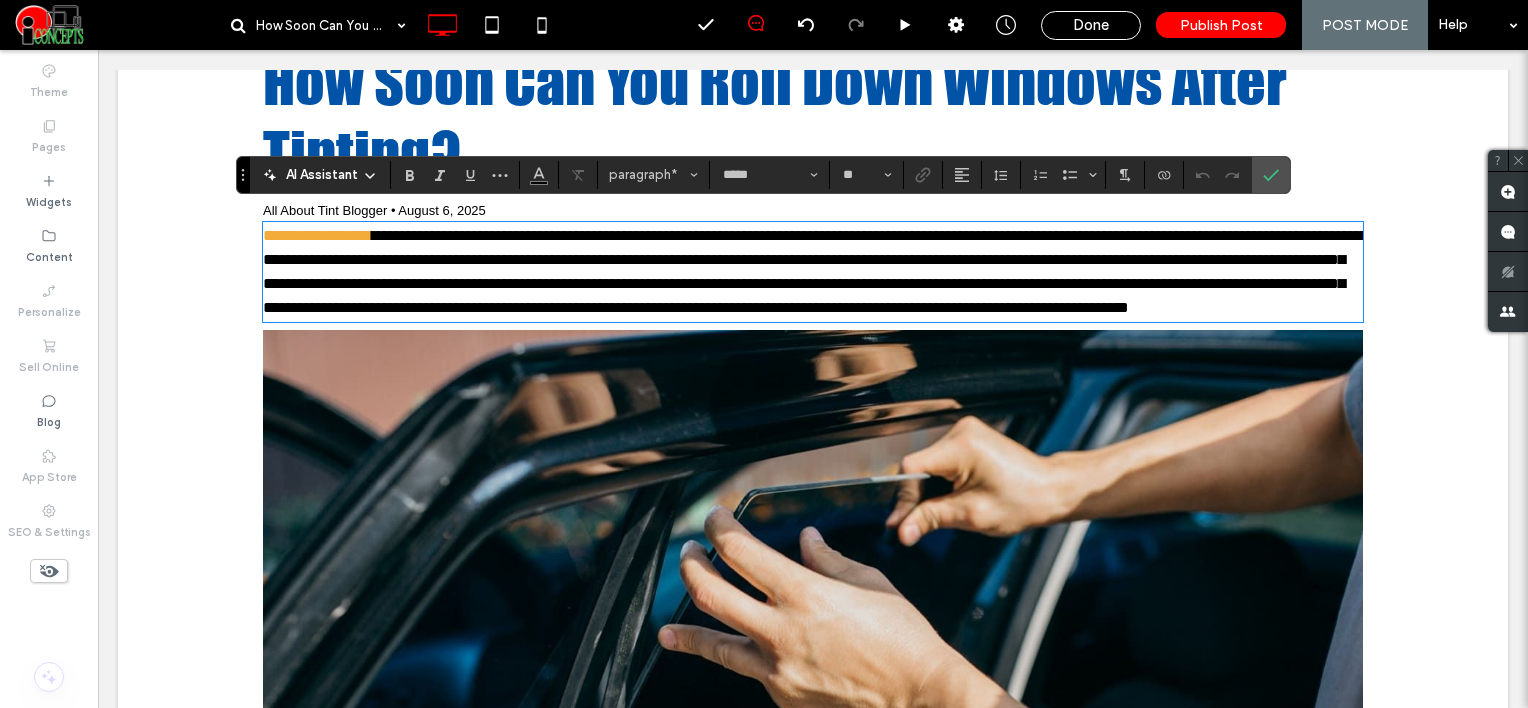 click on "**********" at bounding box center (813, 272) 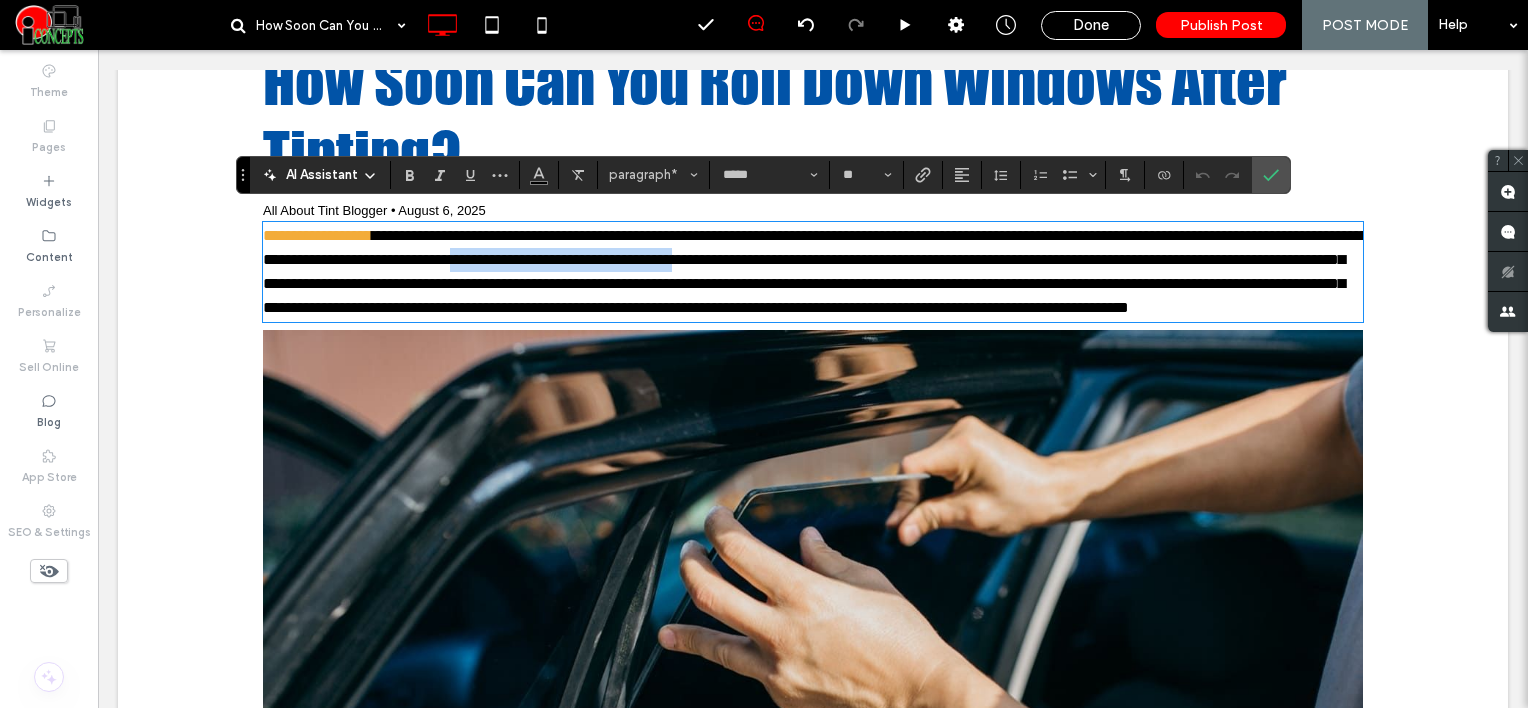drag, startPoint x: 676, startPoint y: 253, endPoint x: 954, endPoint y: 251, distance: 278.0072 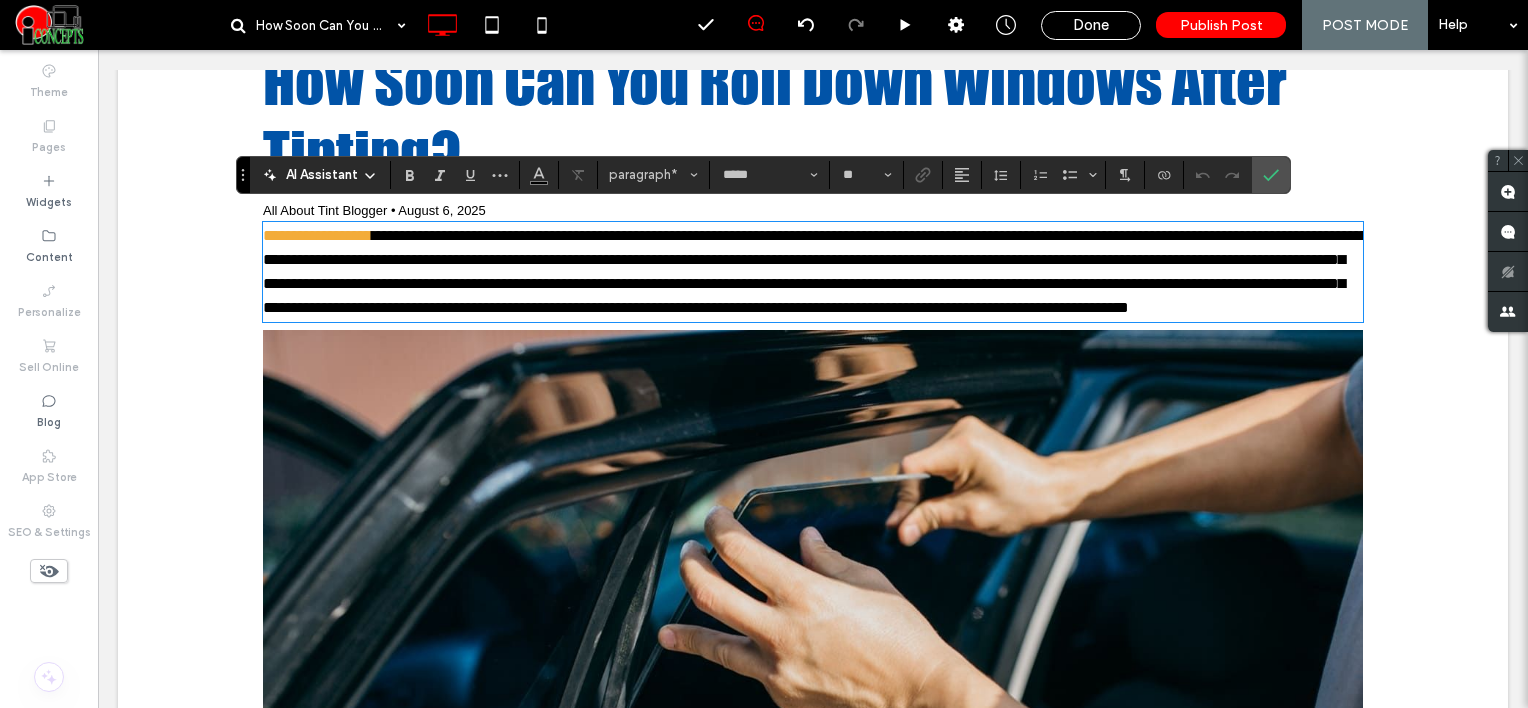 click on "**********" at bounding box center [815, 271] 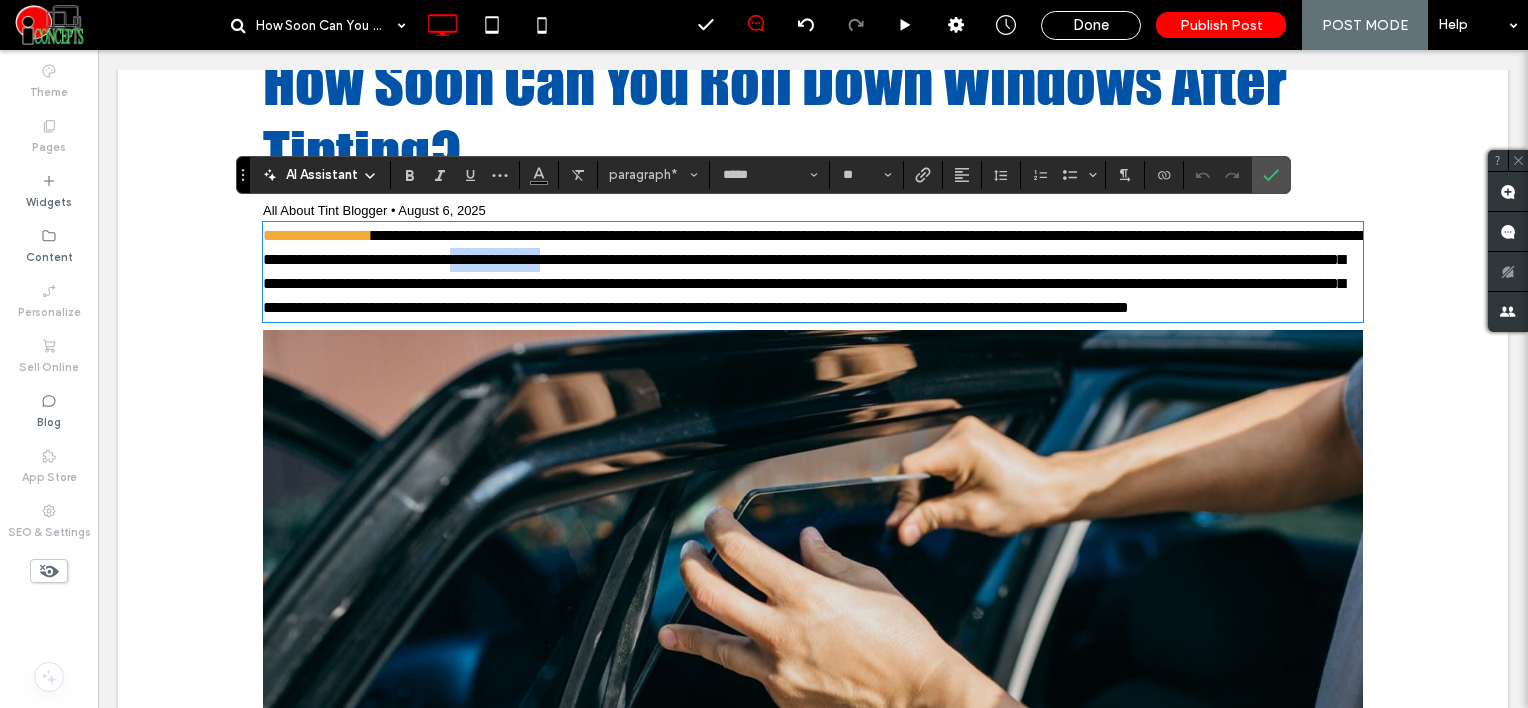drag, startPoint x: 792, startPoint y: 242, endPoint x: 677, endPoint y: 252, distance: 115.43397 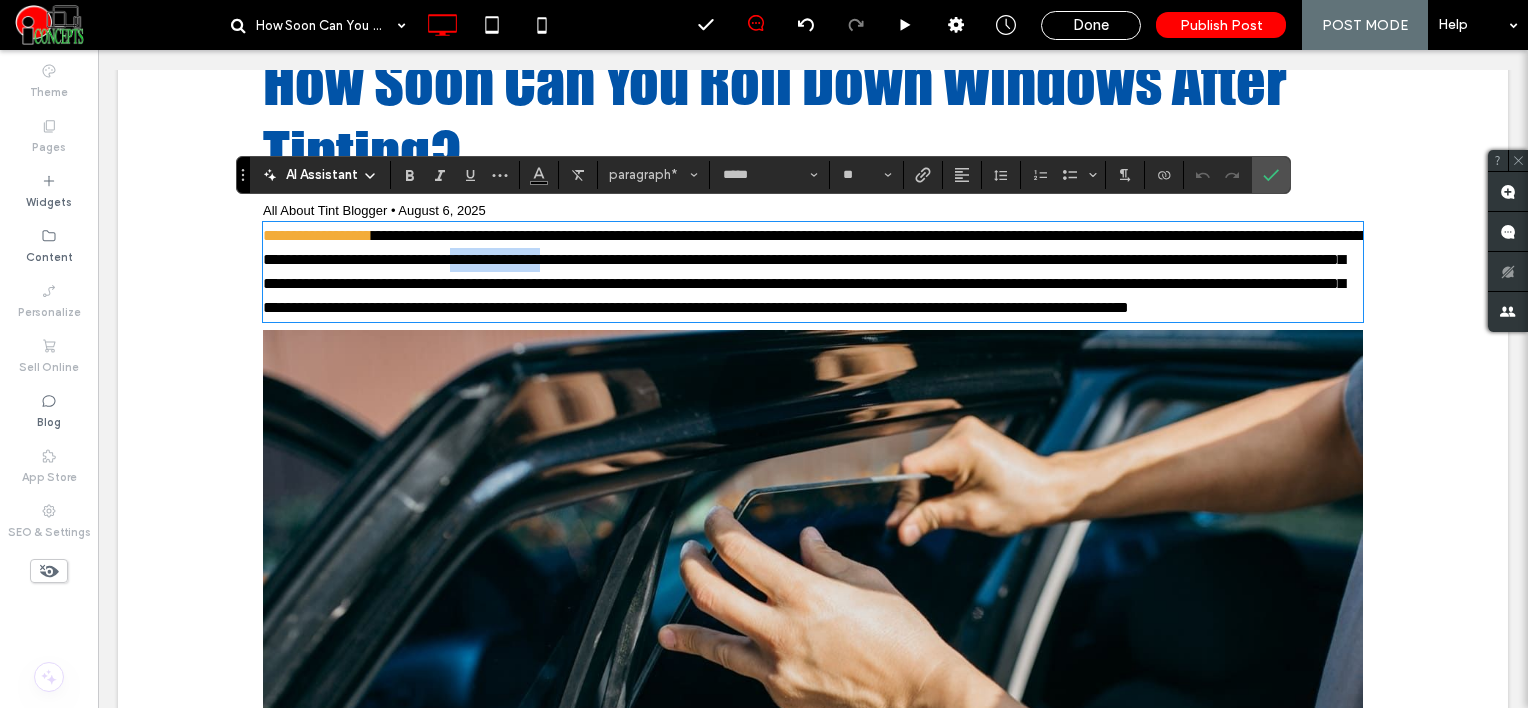 copy on "**********" 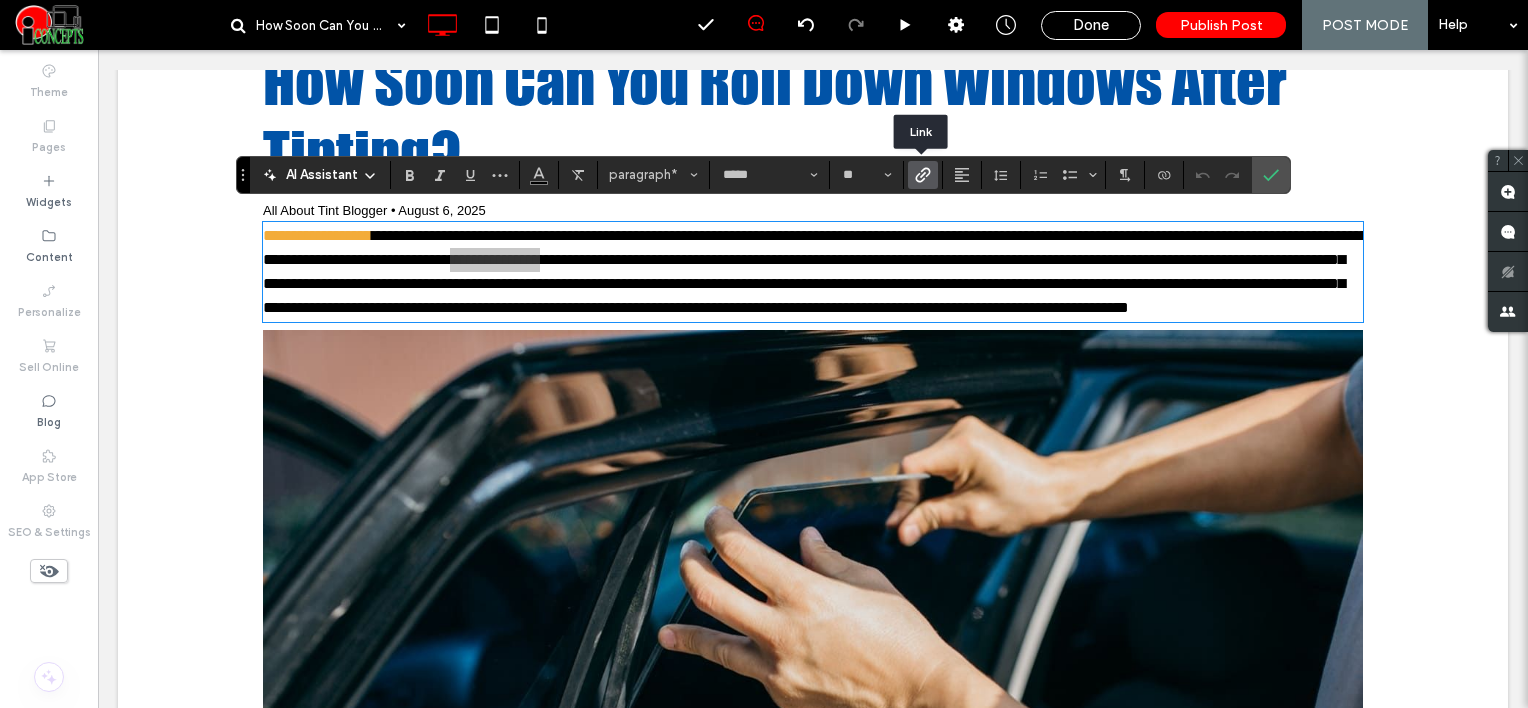 click 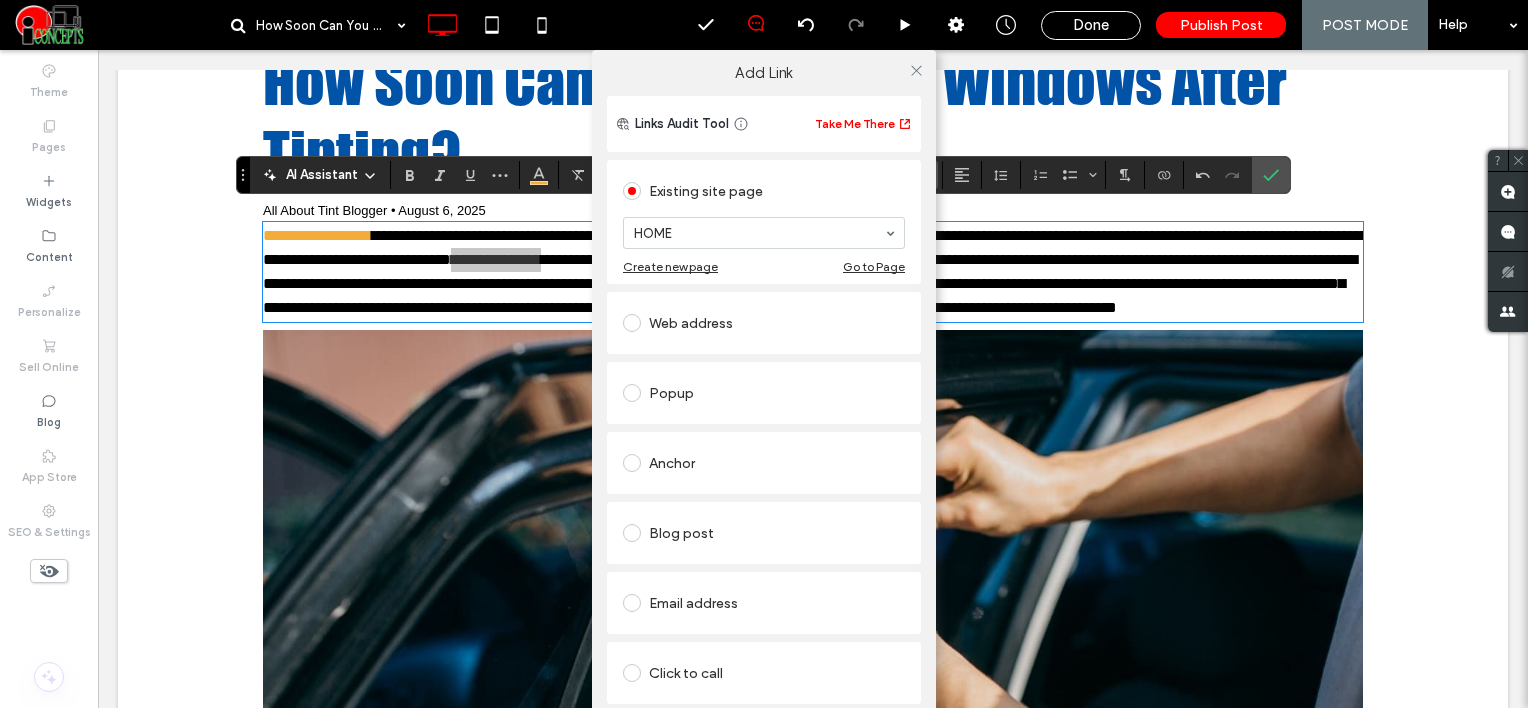 click on "Web address" at bounding box center [764, 323] 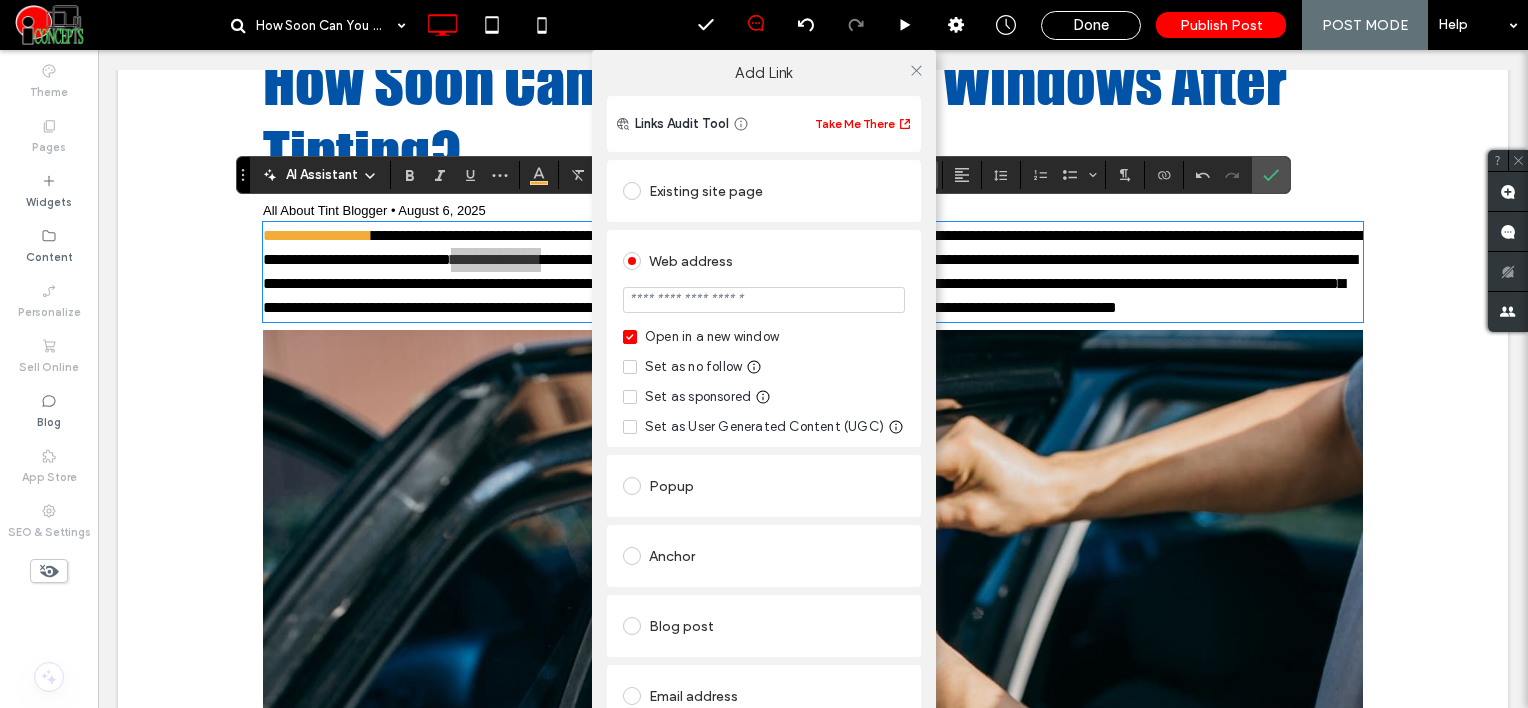 click at bounding box center (764, 300) 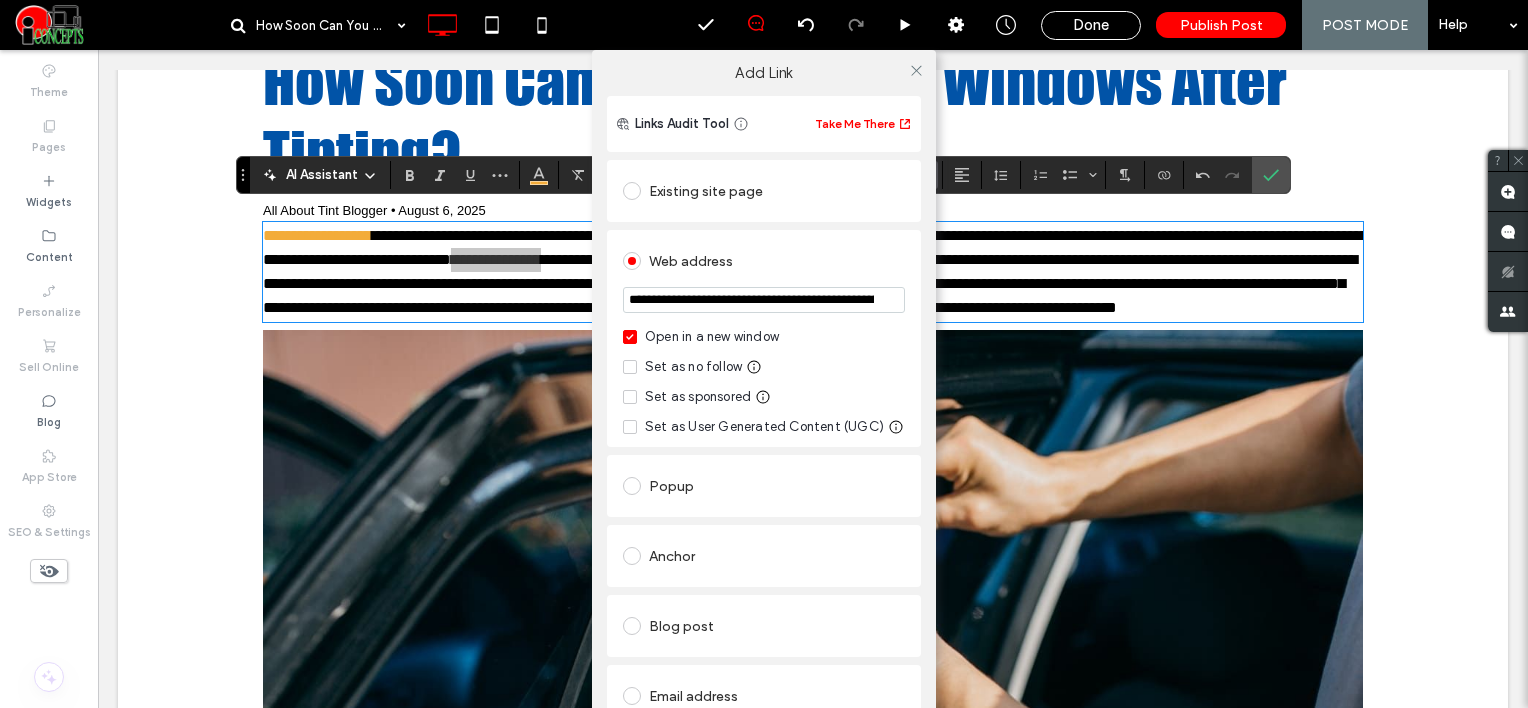 scroll, scrollTop: 0, scrollLeft: 354, axis: horizontal 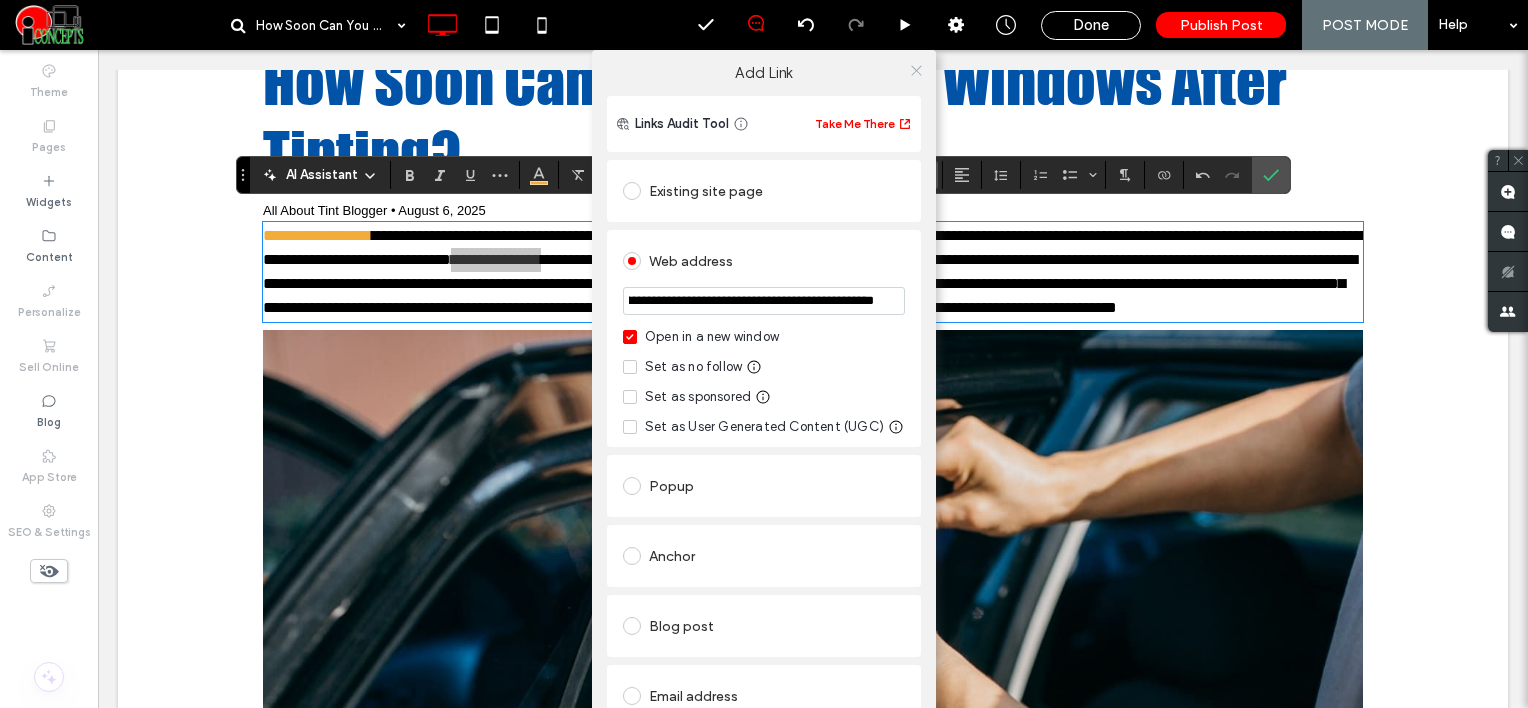 type on "**********" 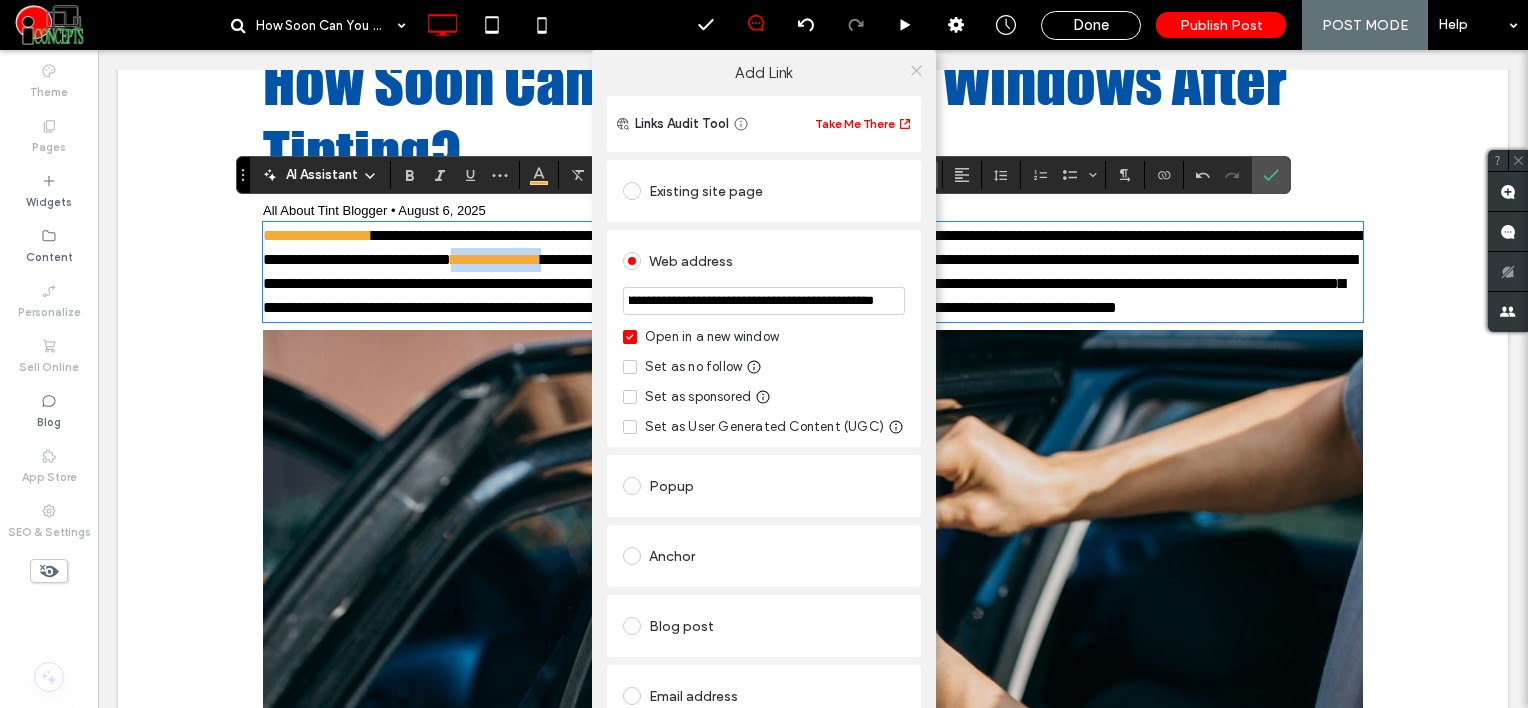 scroll, scrollTop: 0, scrollLeft: 0, axis: both 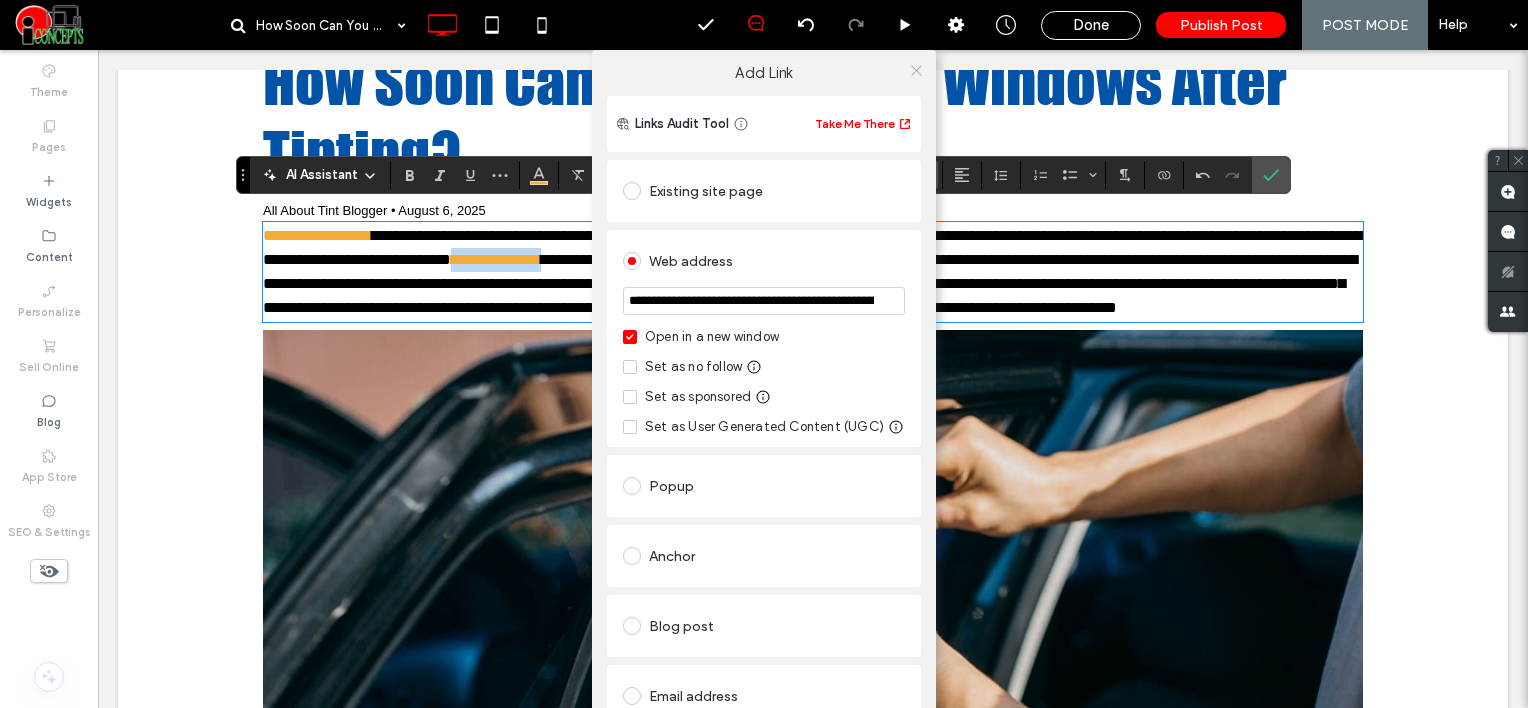 click 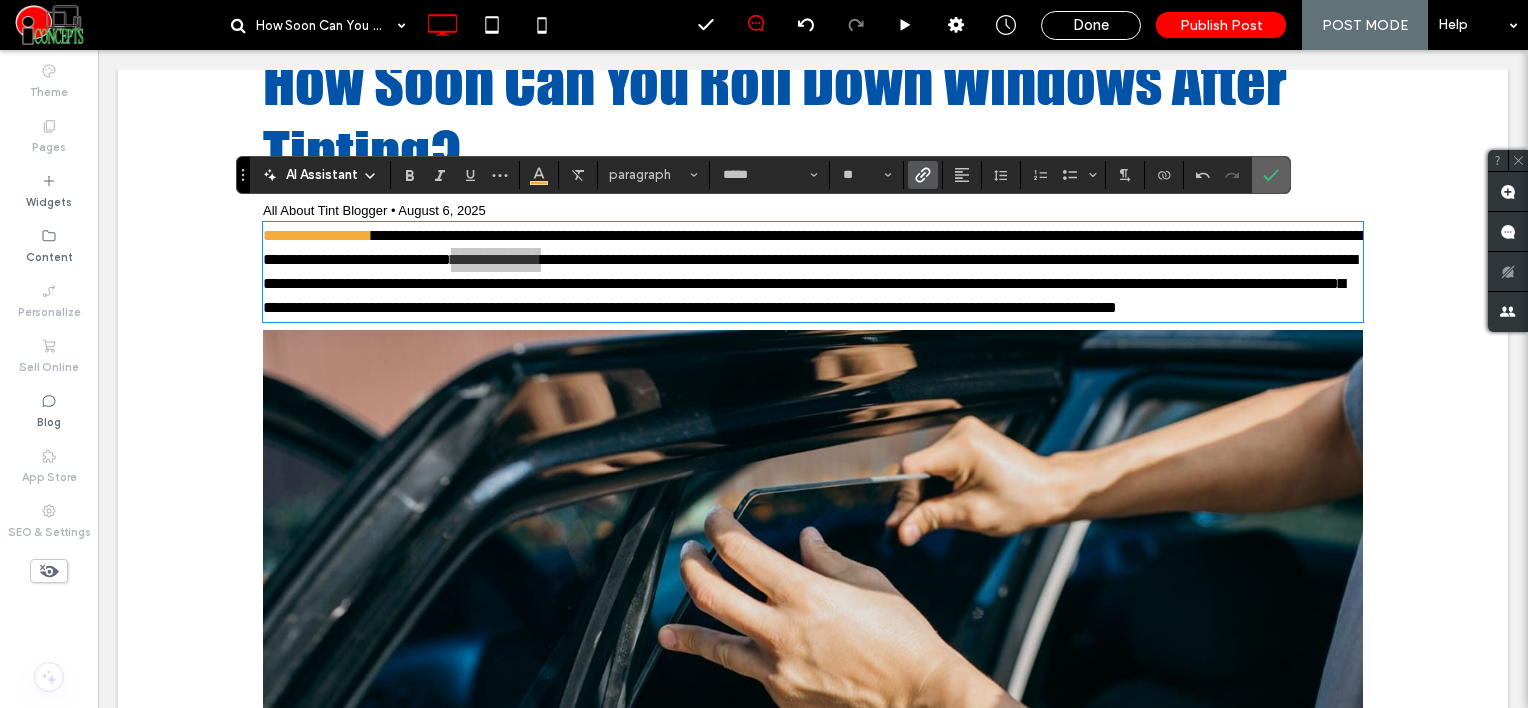 drag, startPoint x: 1273, startPoint y: 170, endPoint x: 1170, endPoint y: 118, distance: 115.38197 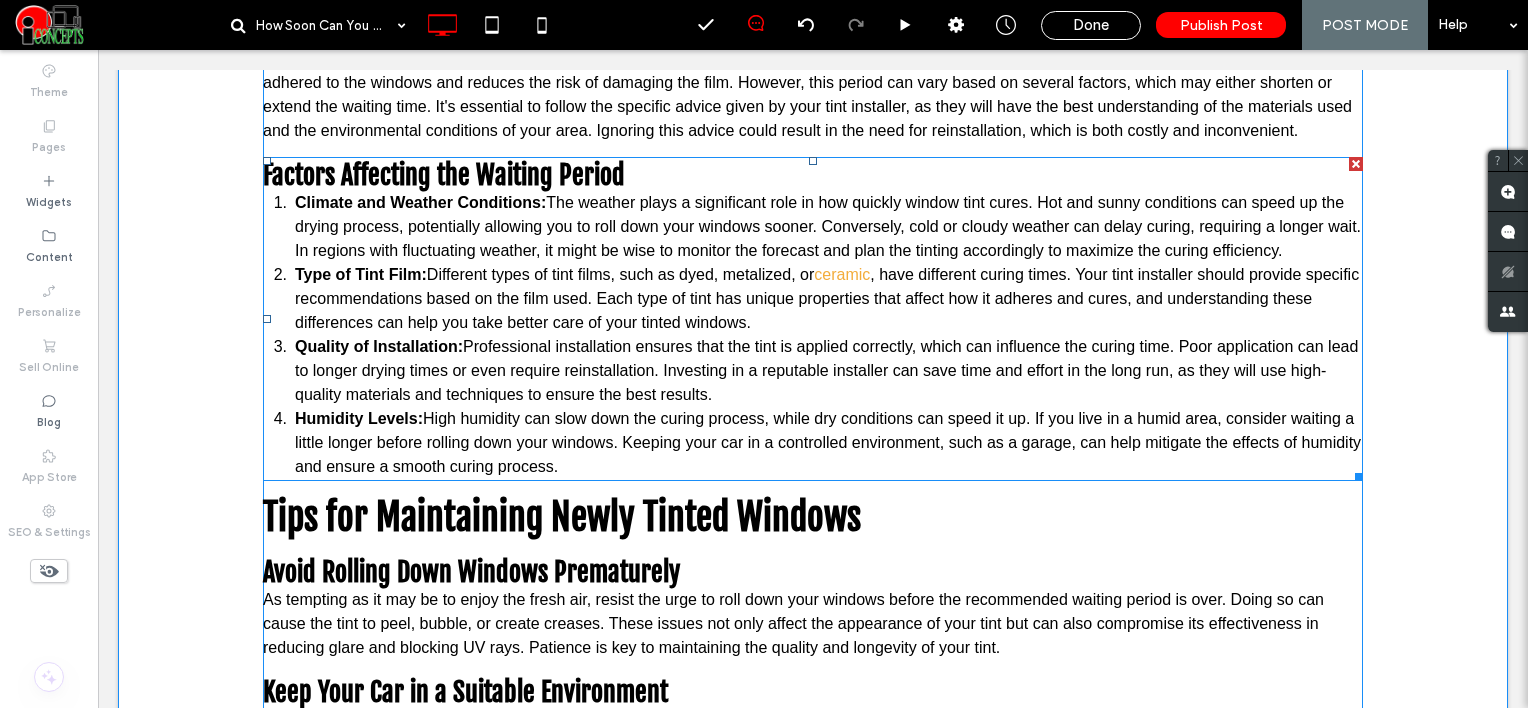 scroll, scrollTop: 1500, scrollLeft: 0, axis: vertical 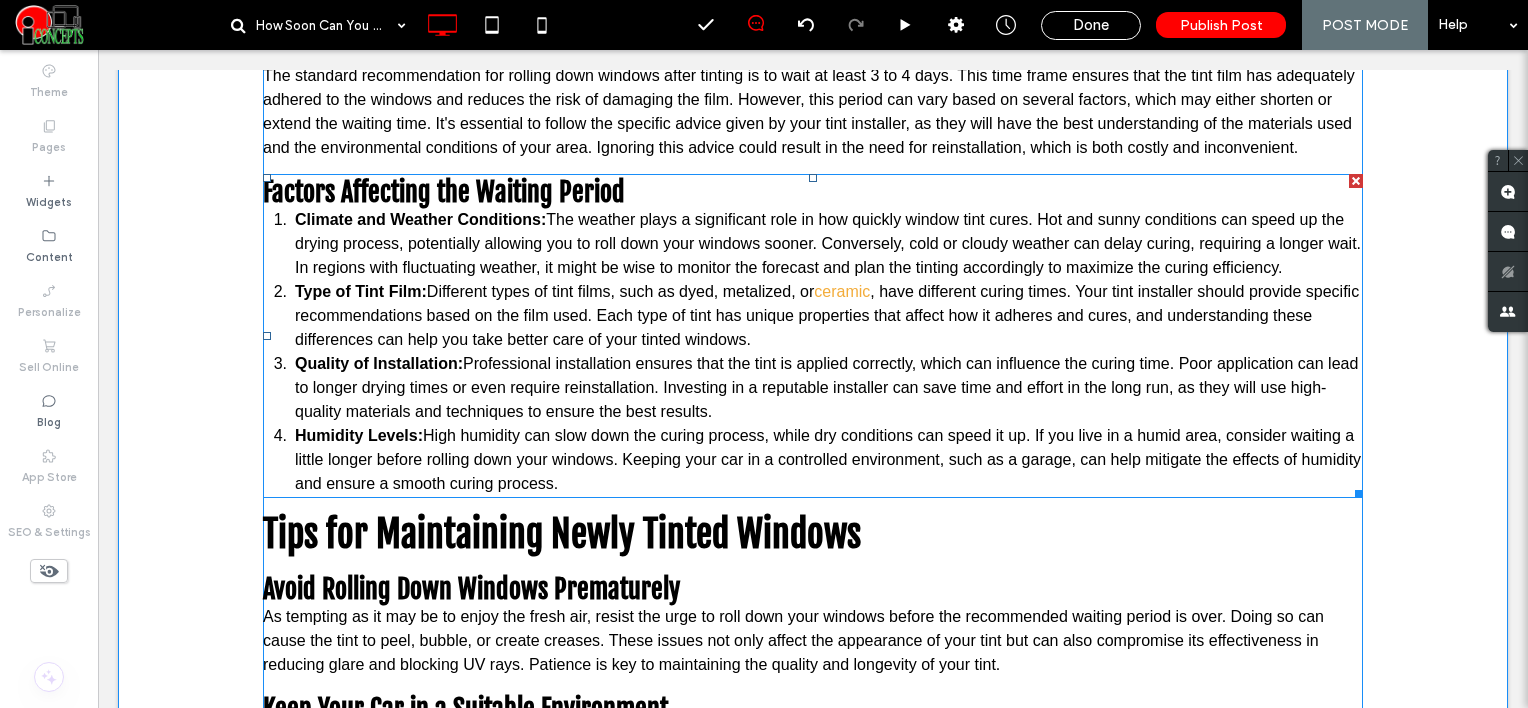 click on "Professional installation ensures that the tint is applied correctly, which can influence the curing time. Poor application can lead to longer drying times or even require reinstallation. Investing in a reputable installer can save time and effort in the long run, as they will use high-quality materials and techniques to ensure the best results." at bounding box center [826, 387] 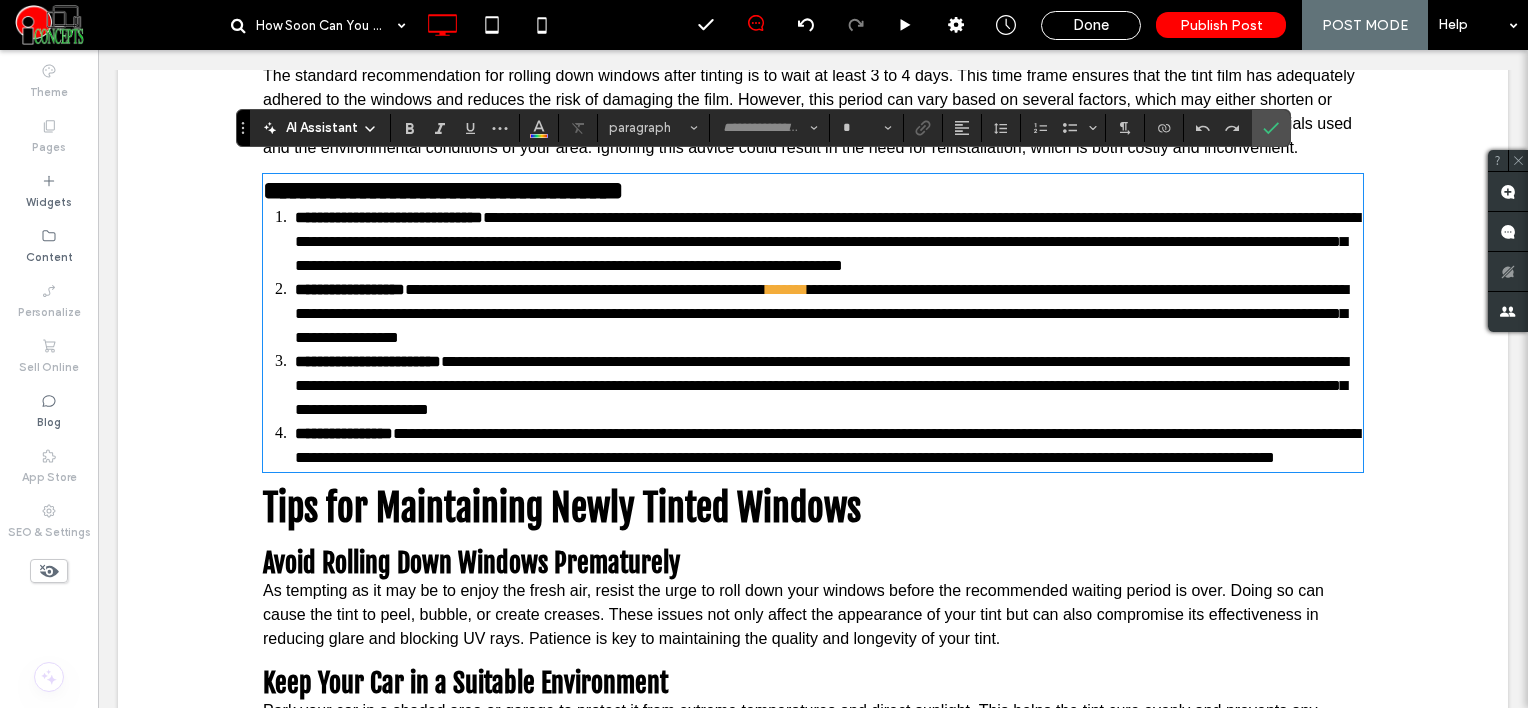 type on "*****" 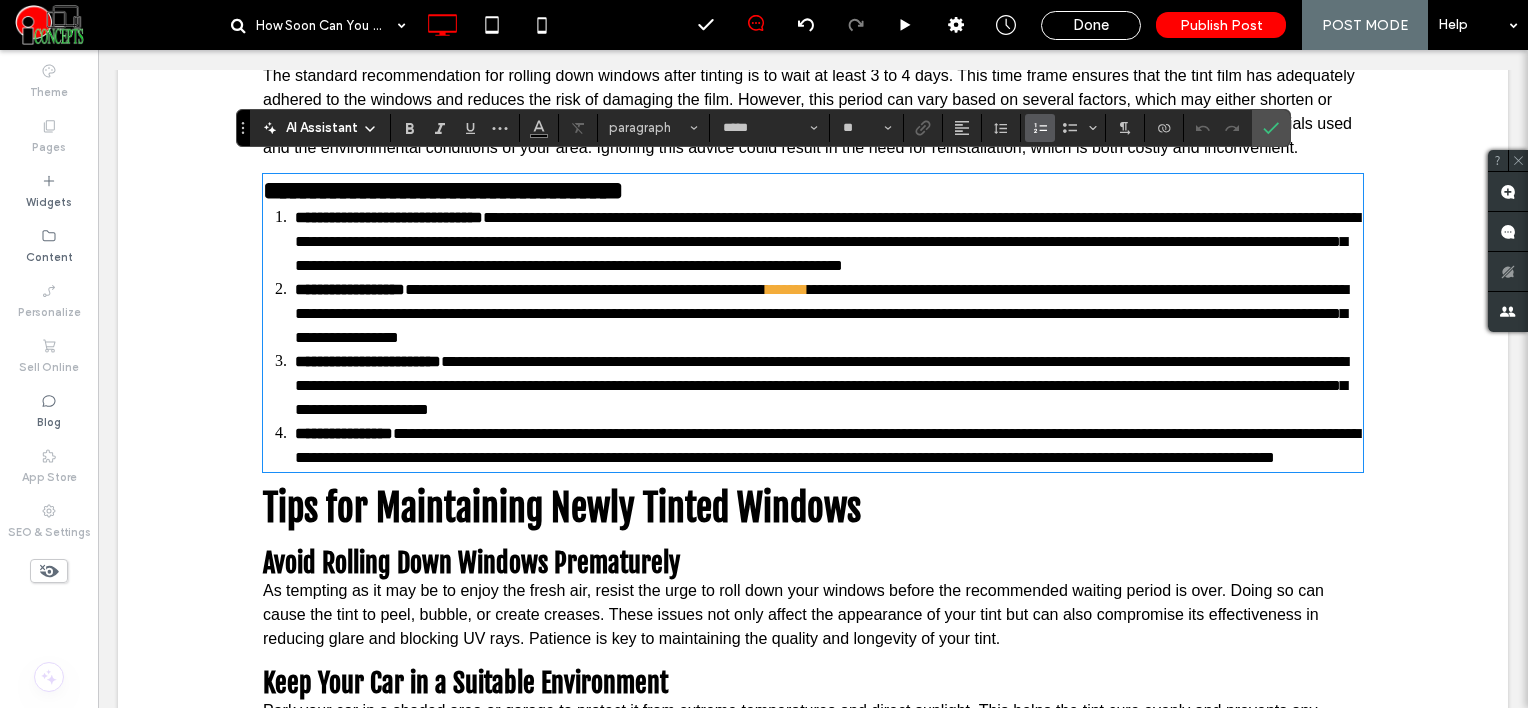 click on "**********" at bounding box center [821, 385] 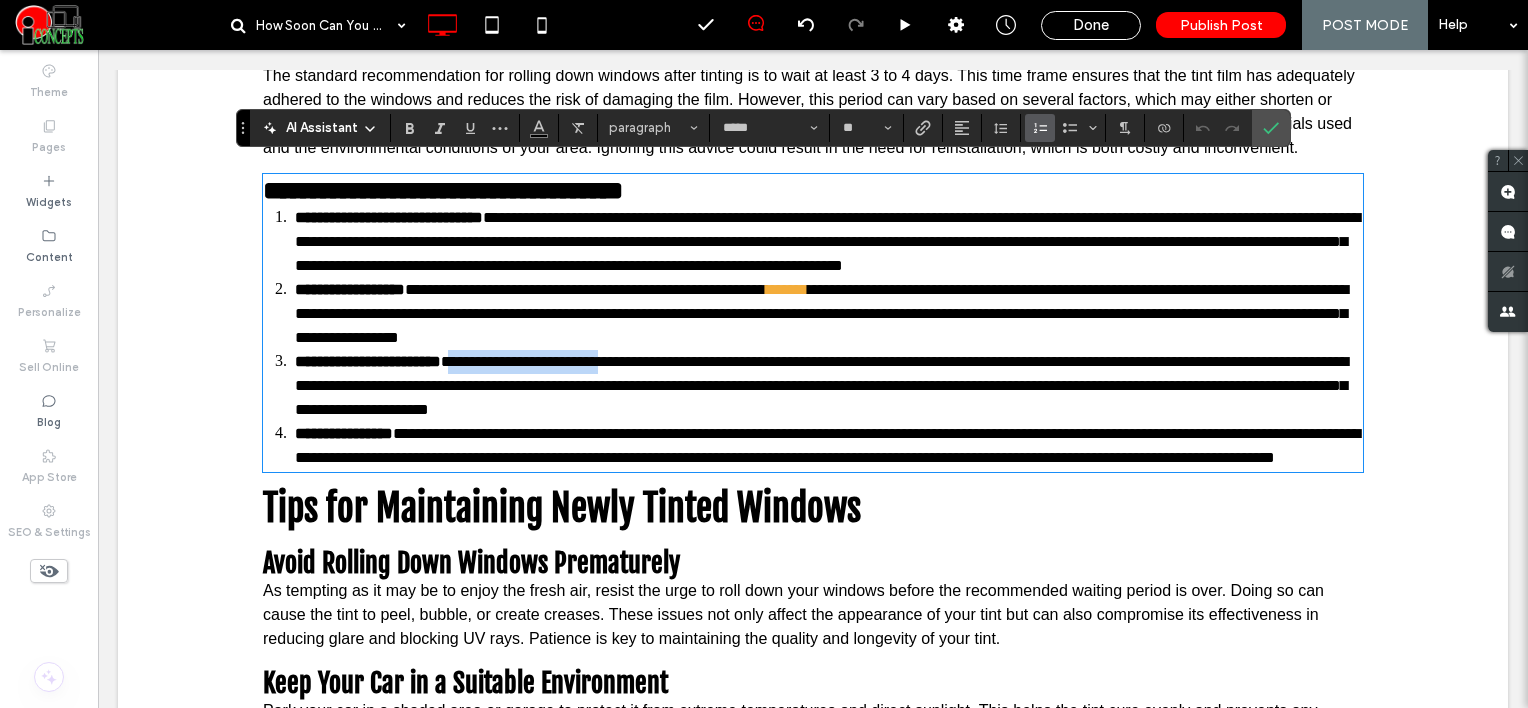 drag, startPoint x: 625, startPoint y: 344, endPoint x: 460, endPoint y: 352, distance: 165.19383 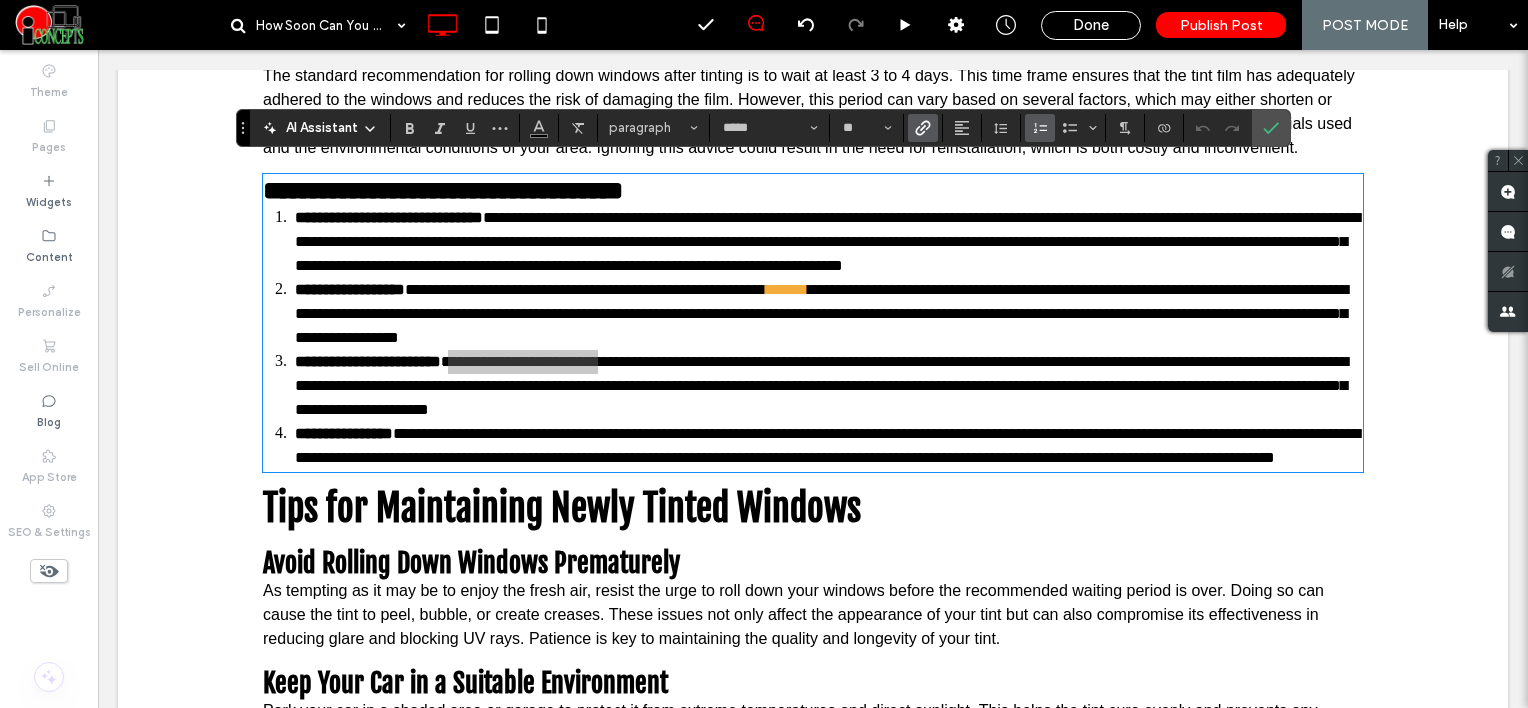 click 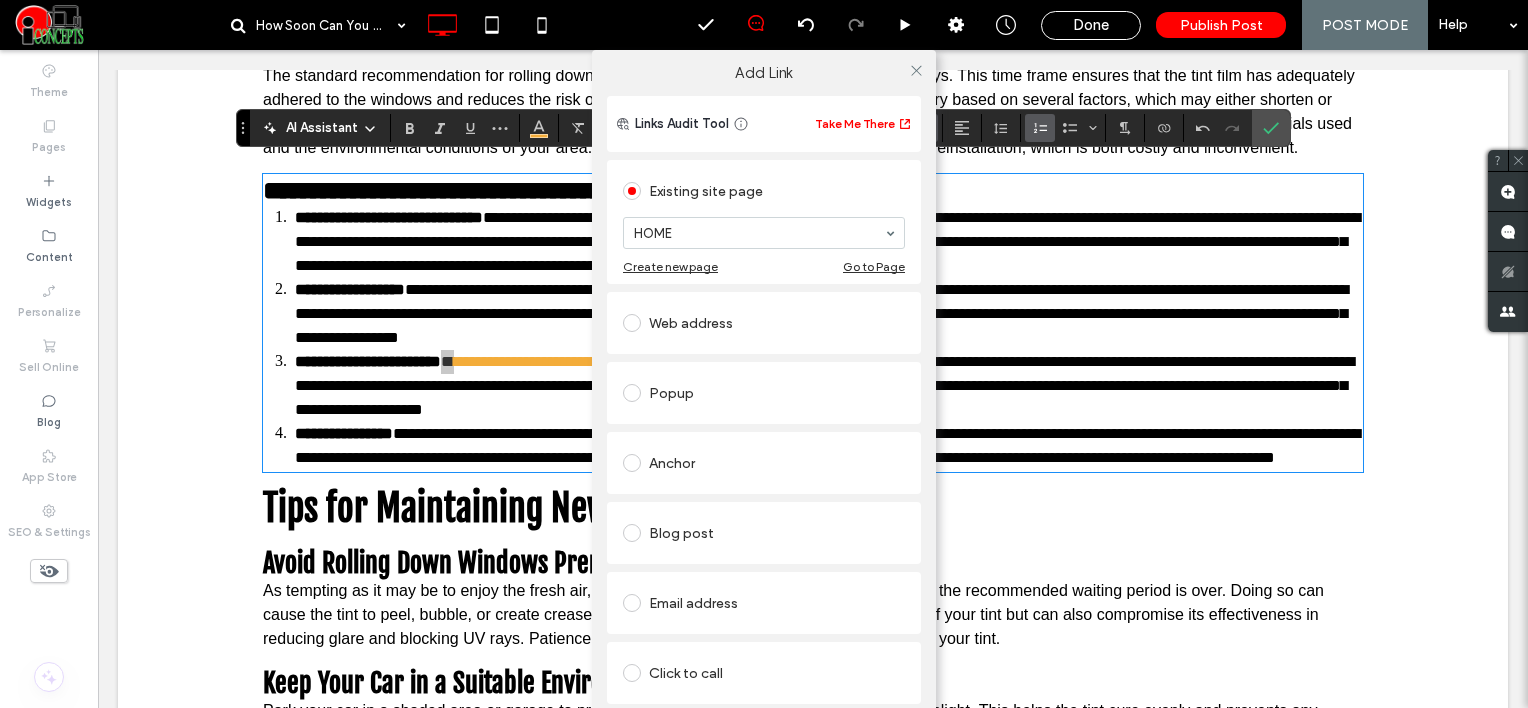 click on "Web address" at bounding box center (764, 323) 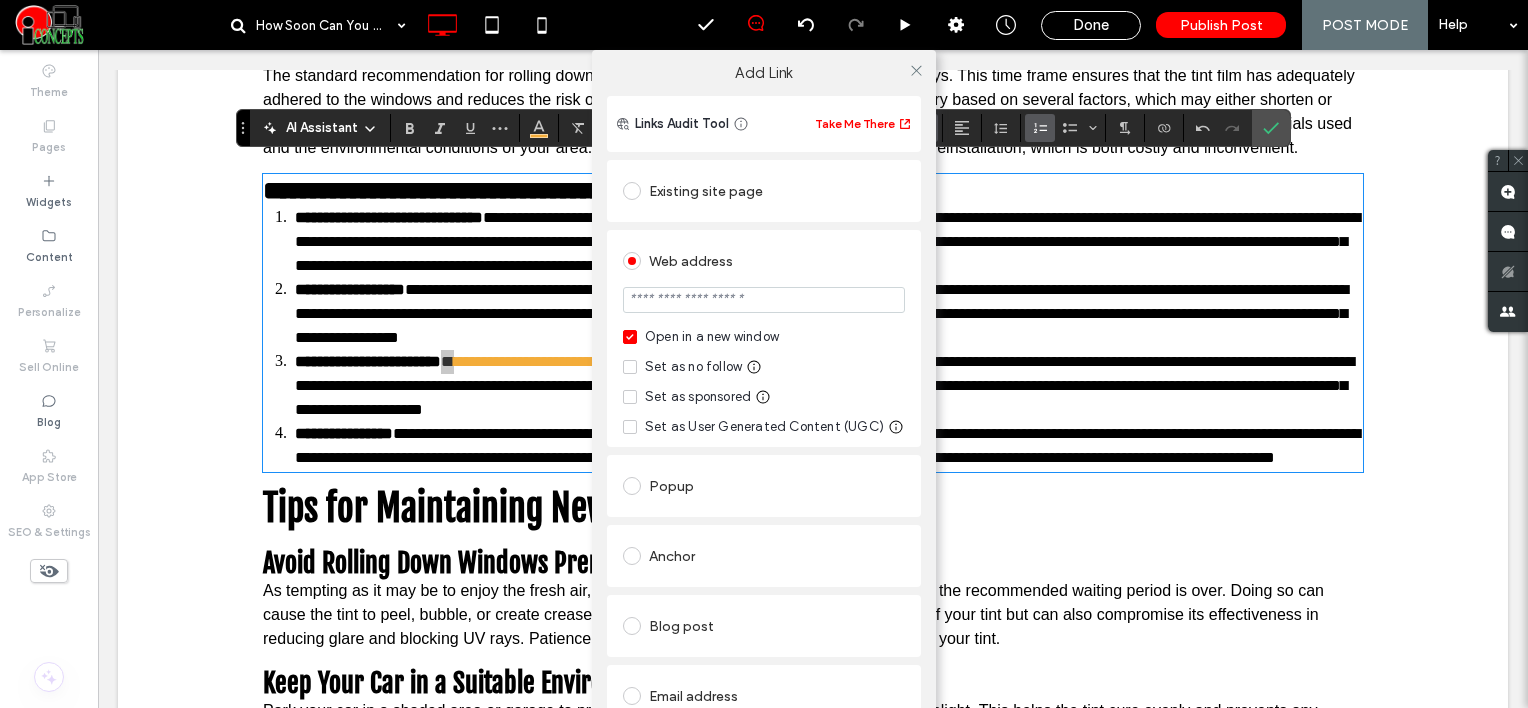 click at bounding box center (764, 300) 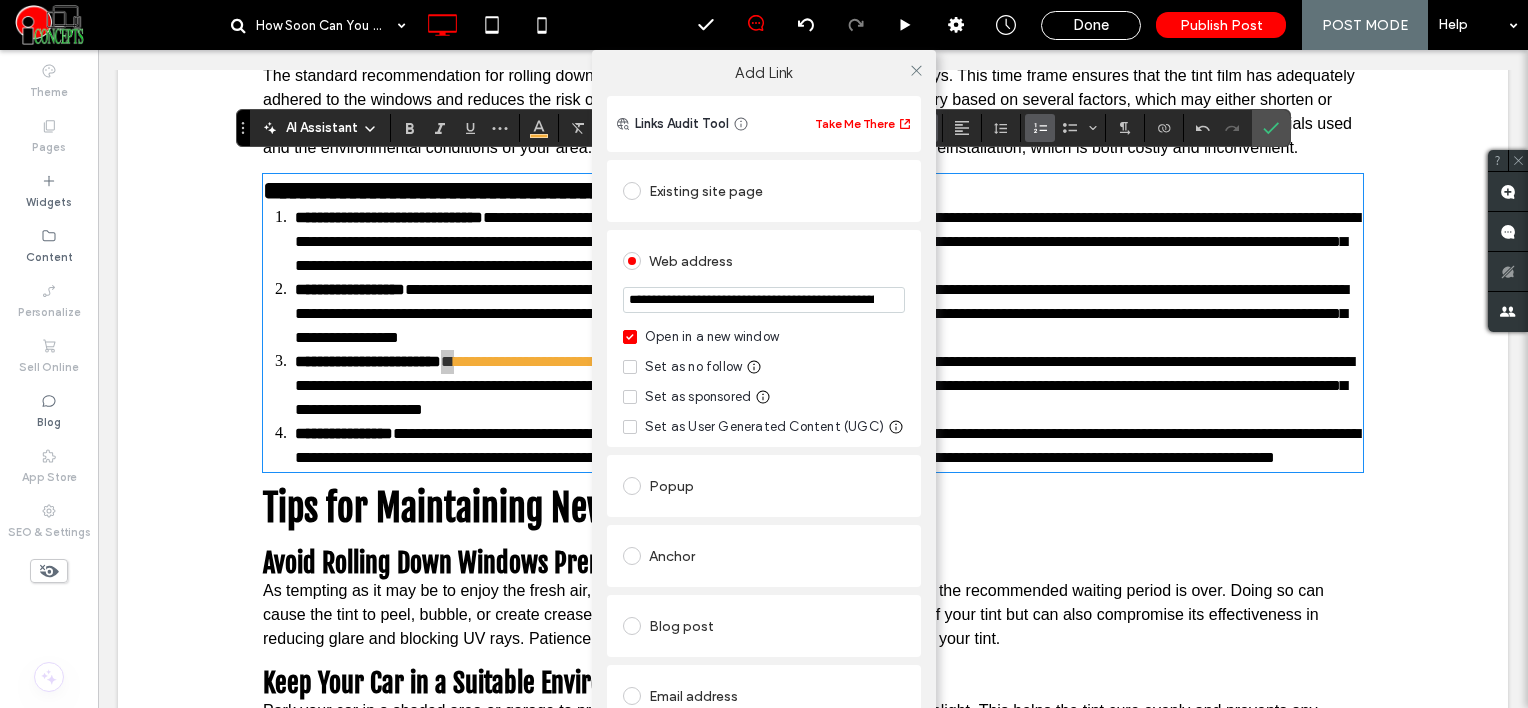 scroll, scrollTop: 0, scrollLeft: 346, axis: horizontal 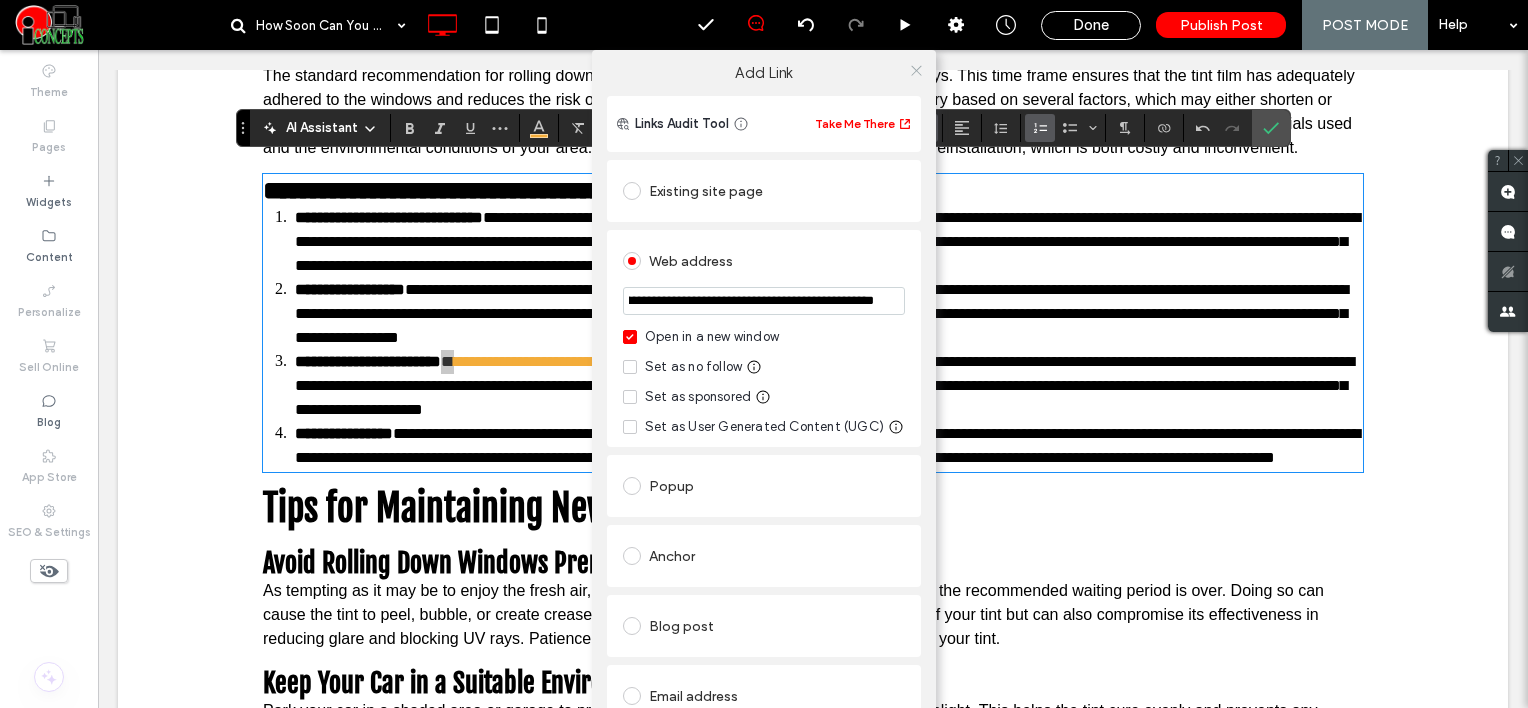 type on "**********" 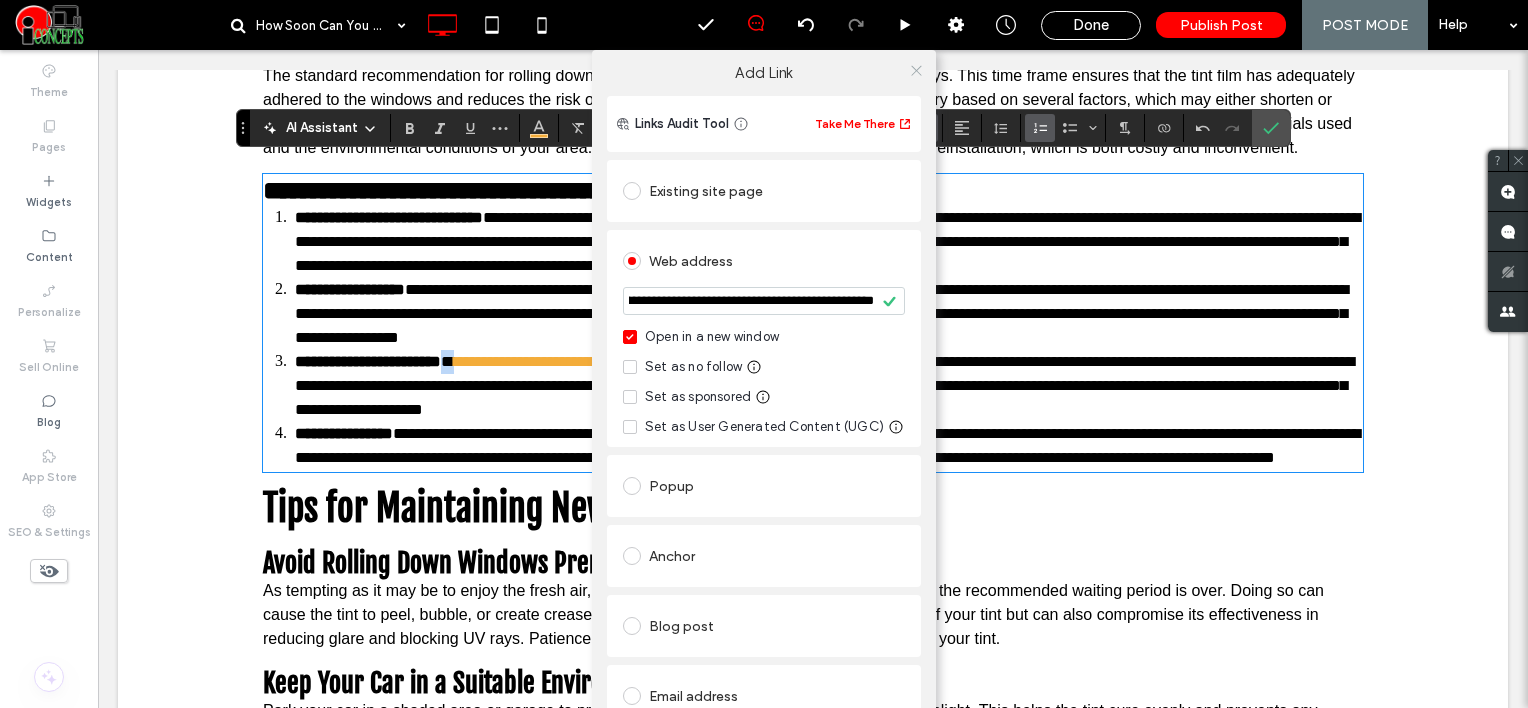 scroll, scrollTop: 0, scrollLeft: 0, axis: both 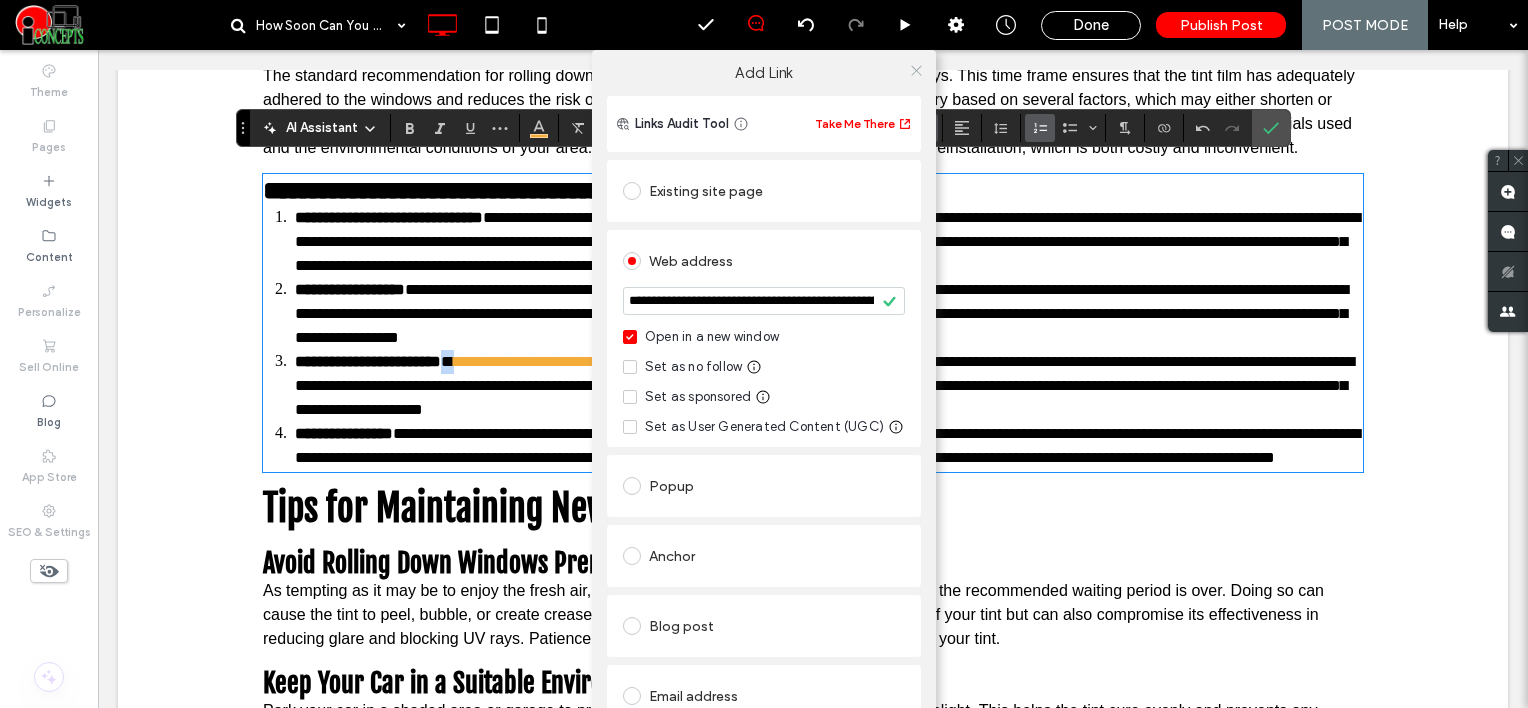 click at bounding box center (916, 70) 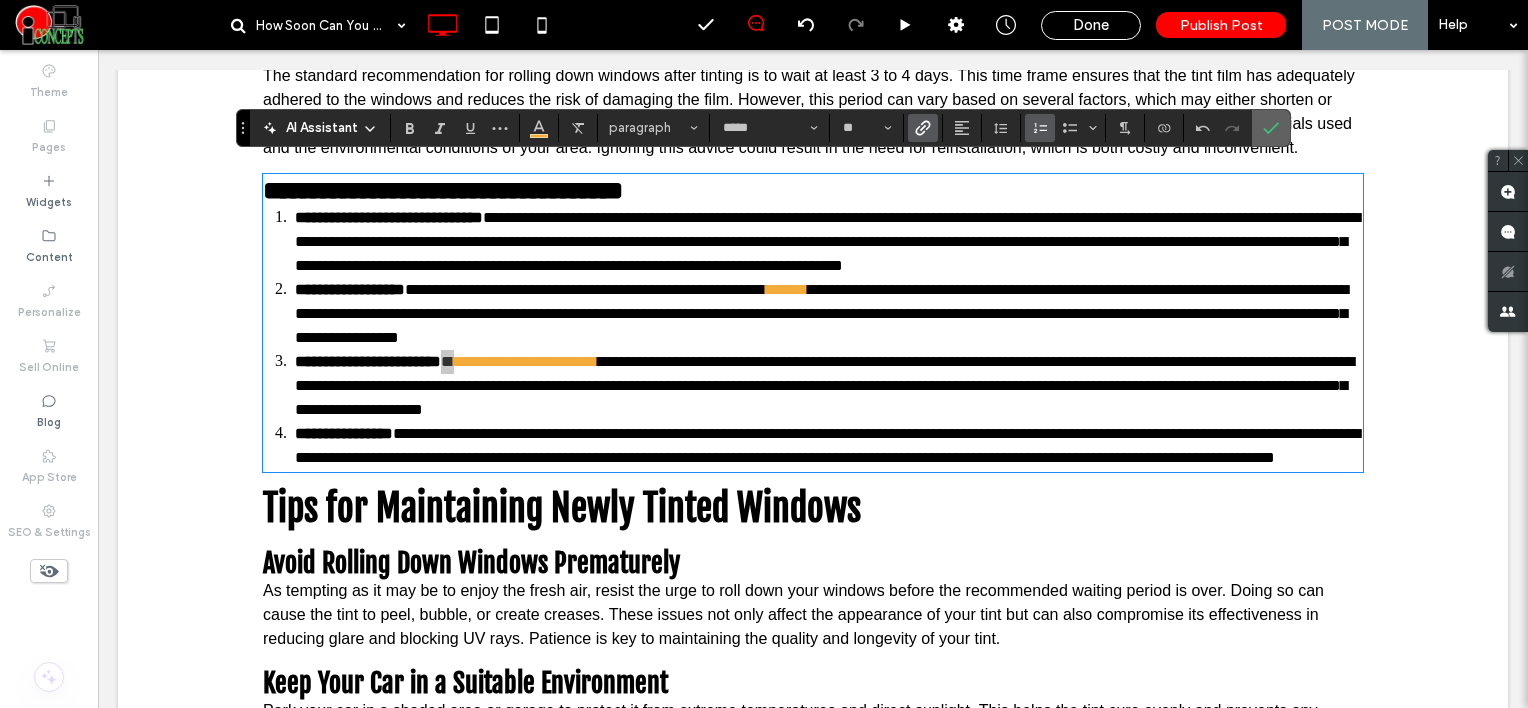 click 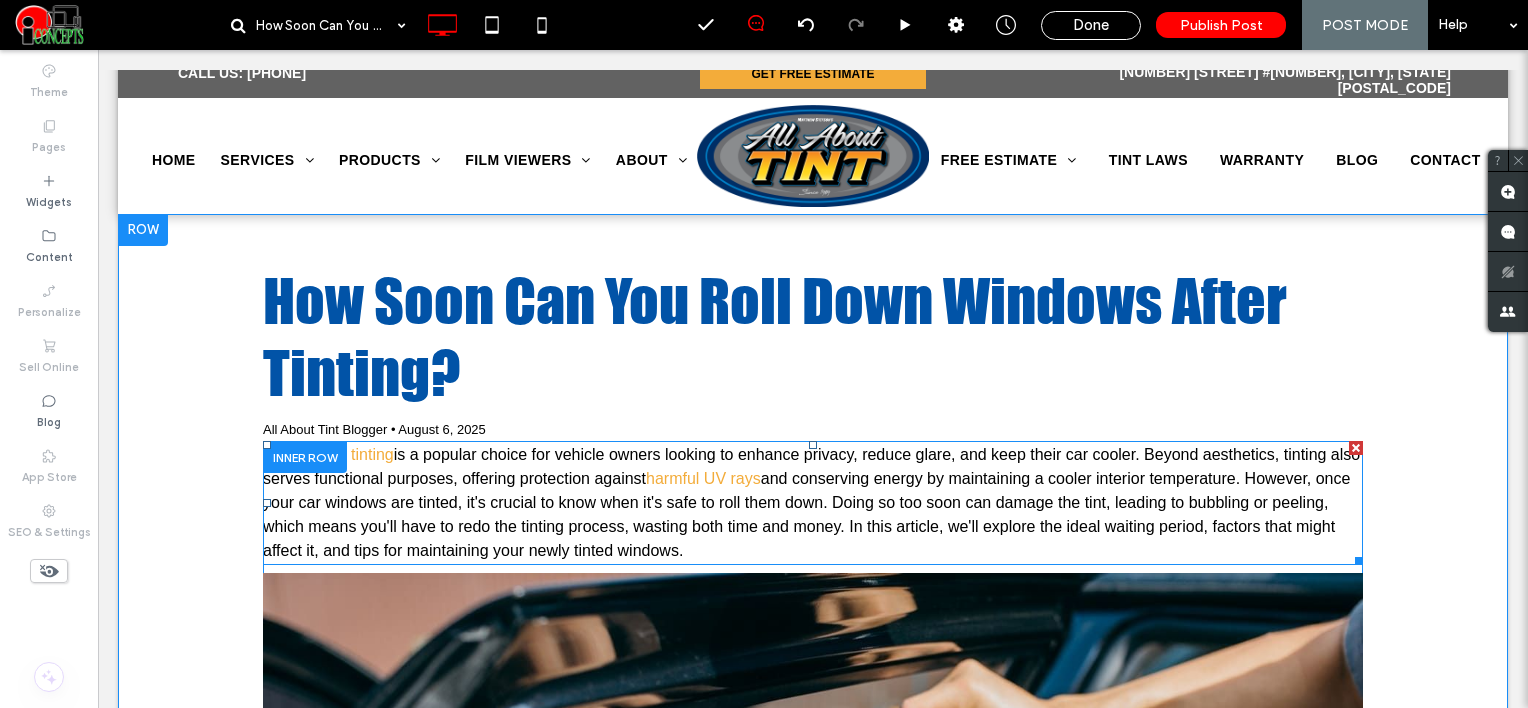 scroll, scrollTop: 100, scrollLeft: 0, axis: vertical 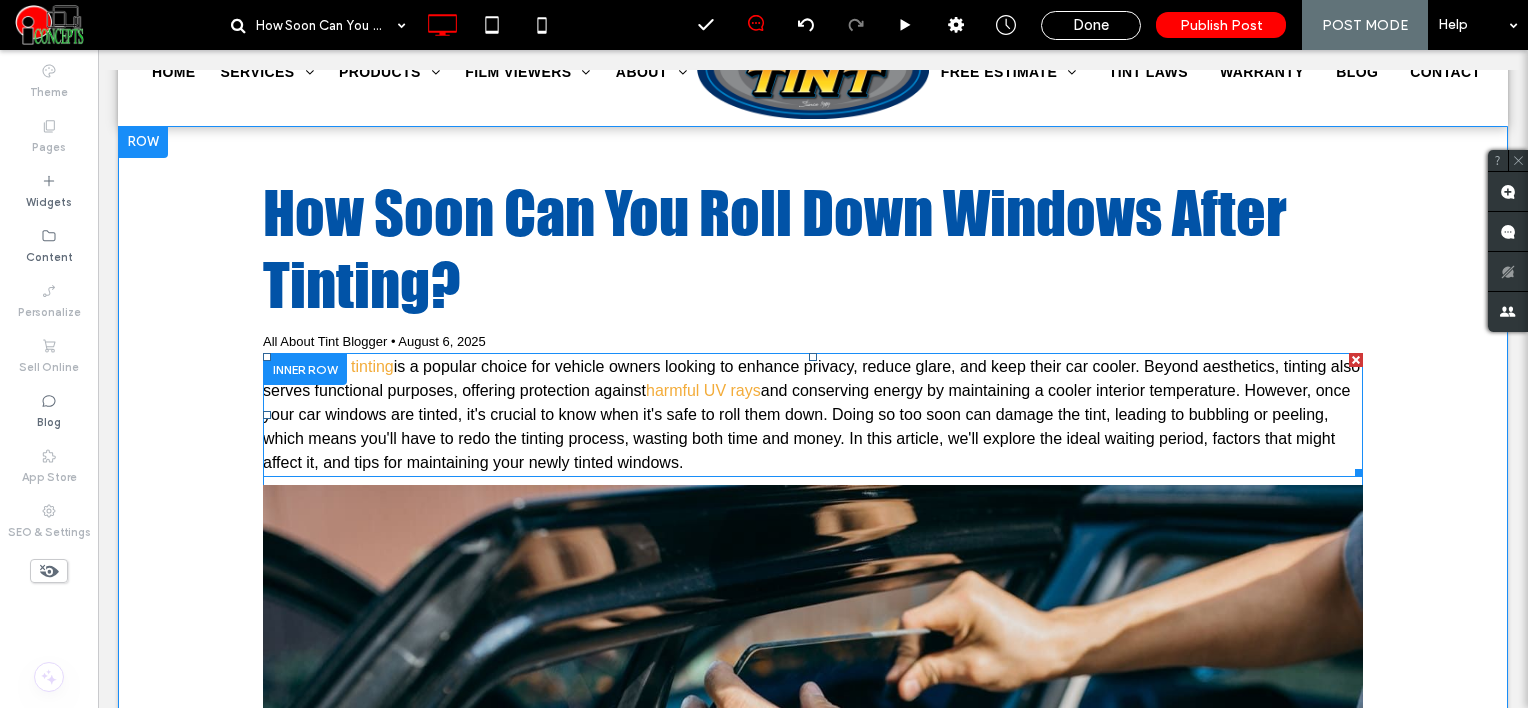click on "and conserving energy by maintaining a cooler interior temperature. However, once your car windows are tinted, it's crucial to know when it's safe to roll them down. Doing so too soon can damage the tint, leading to bubbling or peeling, which means you'll have to redo the tinting process, wasting both time and money. In this article, we'll explore the ideal waiting period, factors that might affect it, and tips for maintaining your newly tinted windows." at bounding box center (806, 426) 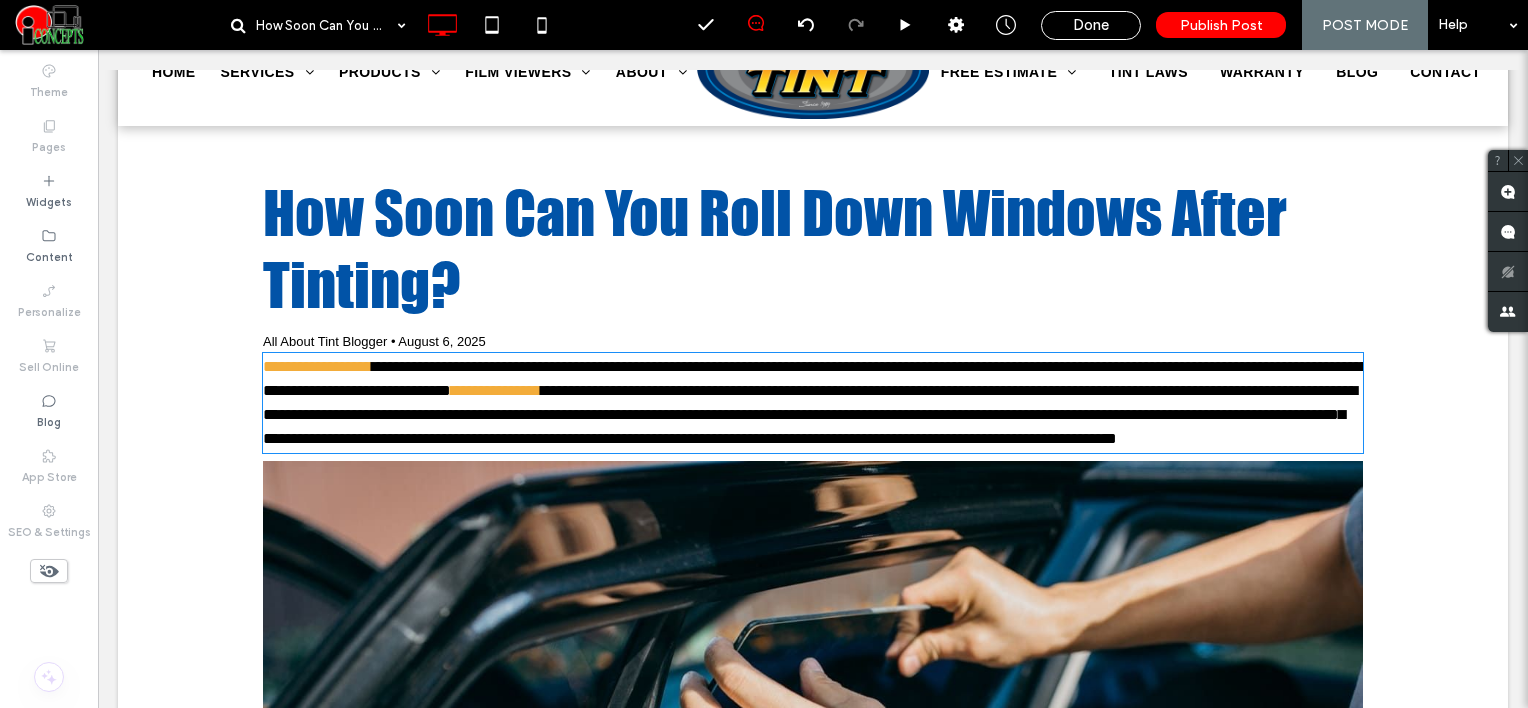click on "**********" at bounding box center [810, 414] 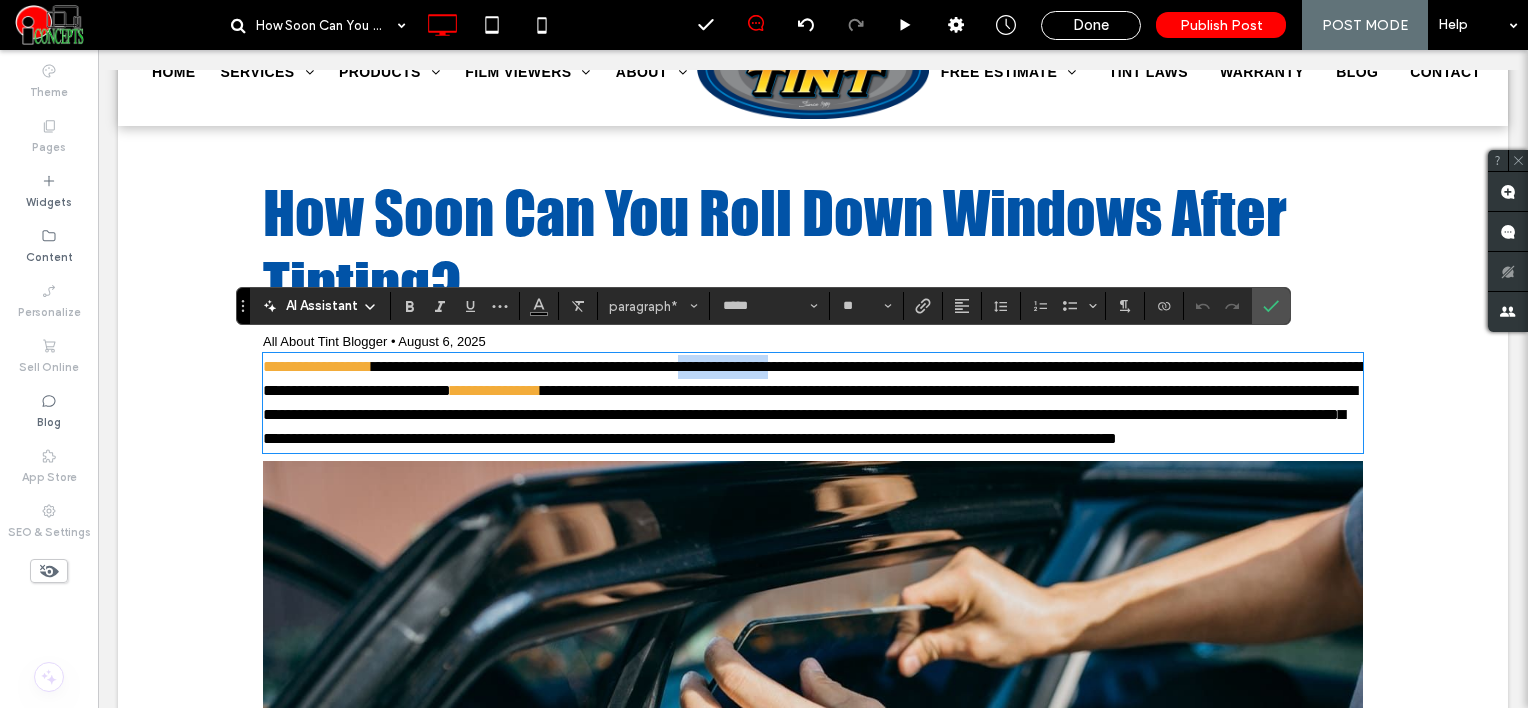 drag, startPoint x: 736, startPoint y: 352, endPoint x: 847, endPoint y: 352, distance: 111 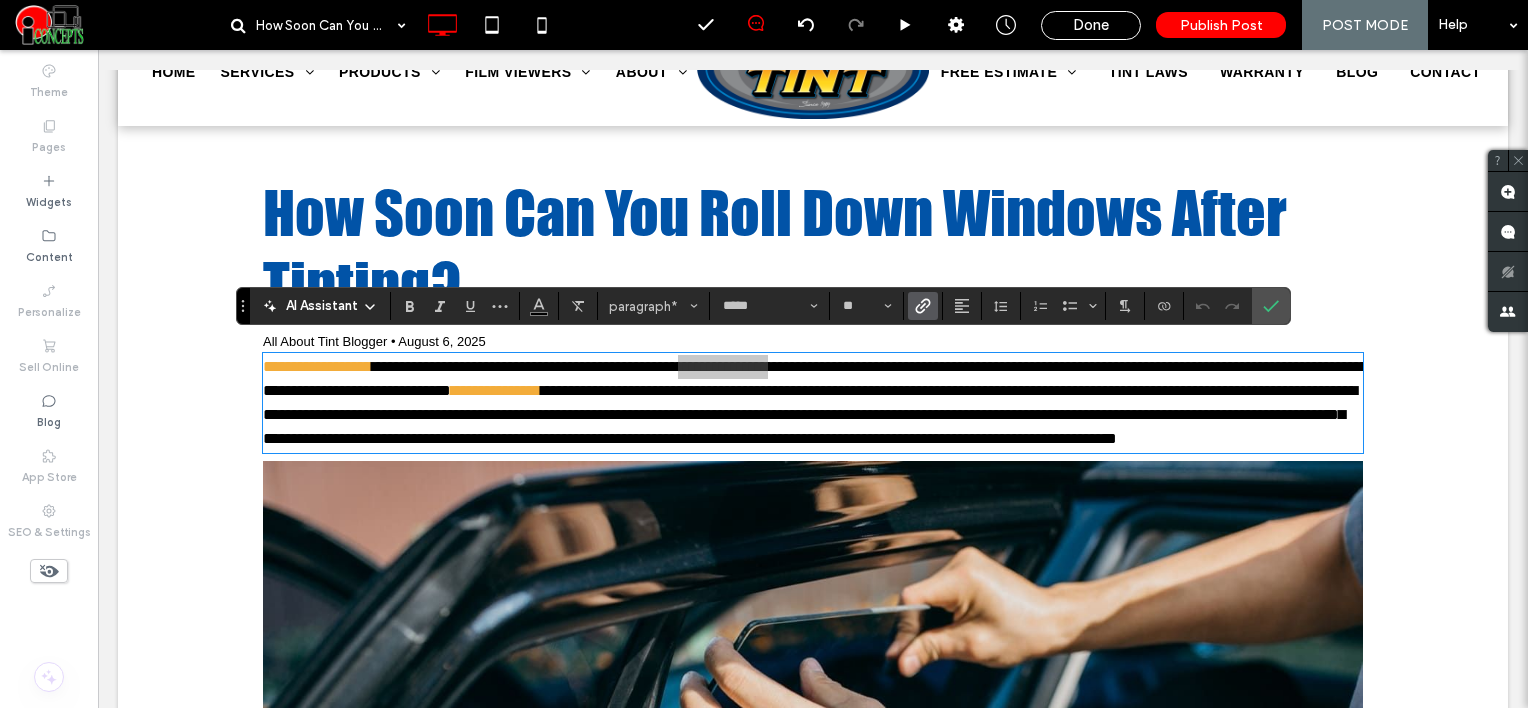 click 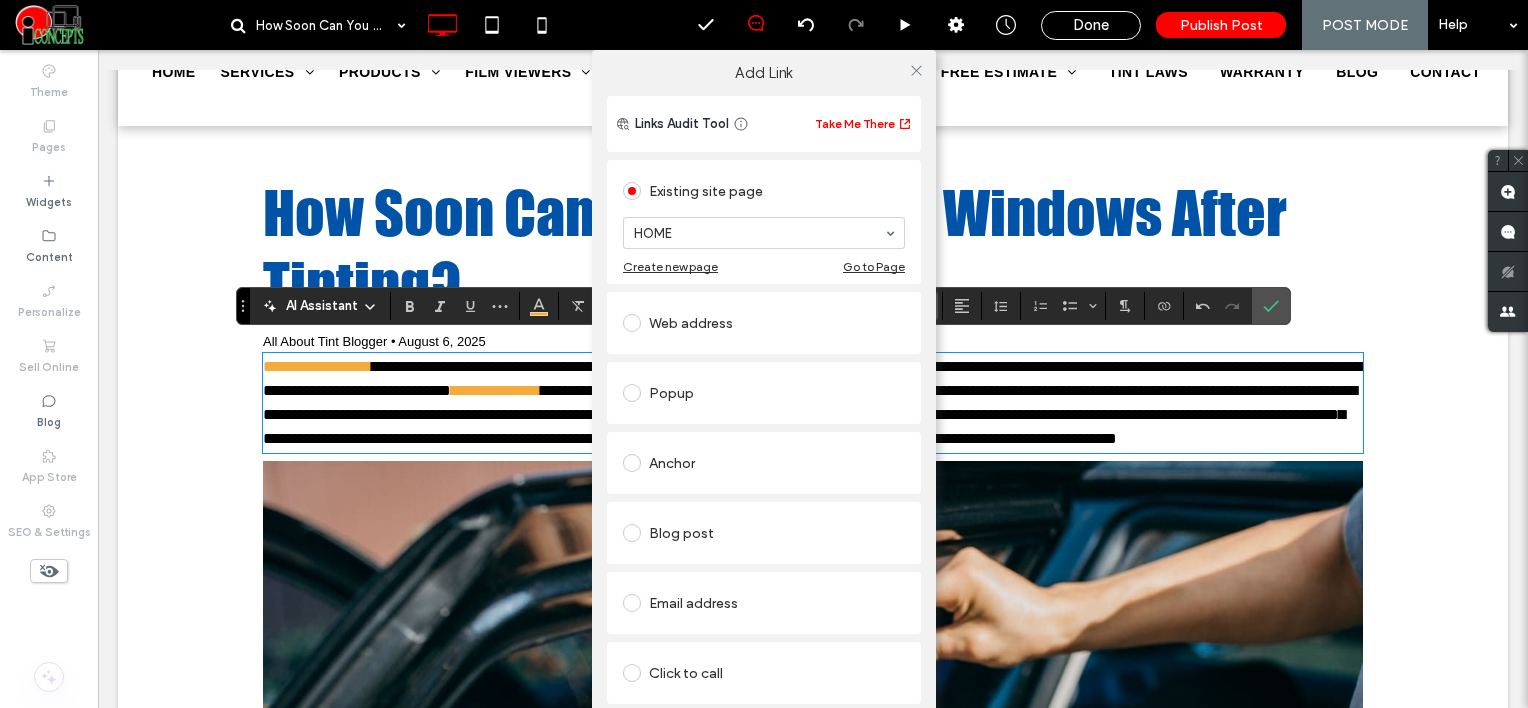 click on "Web address" at bounding box center (764, 323) 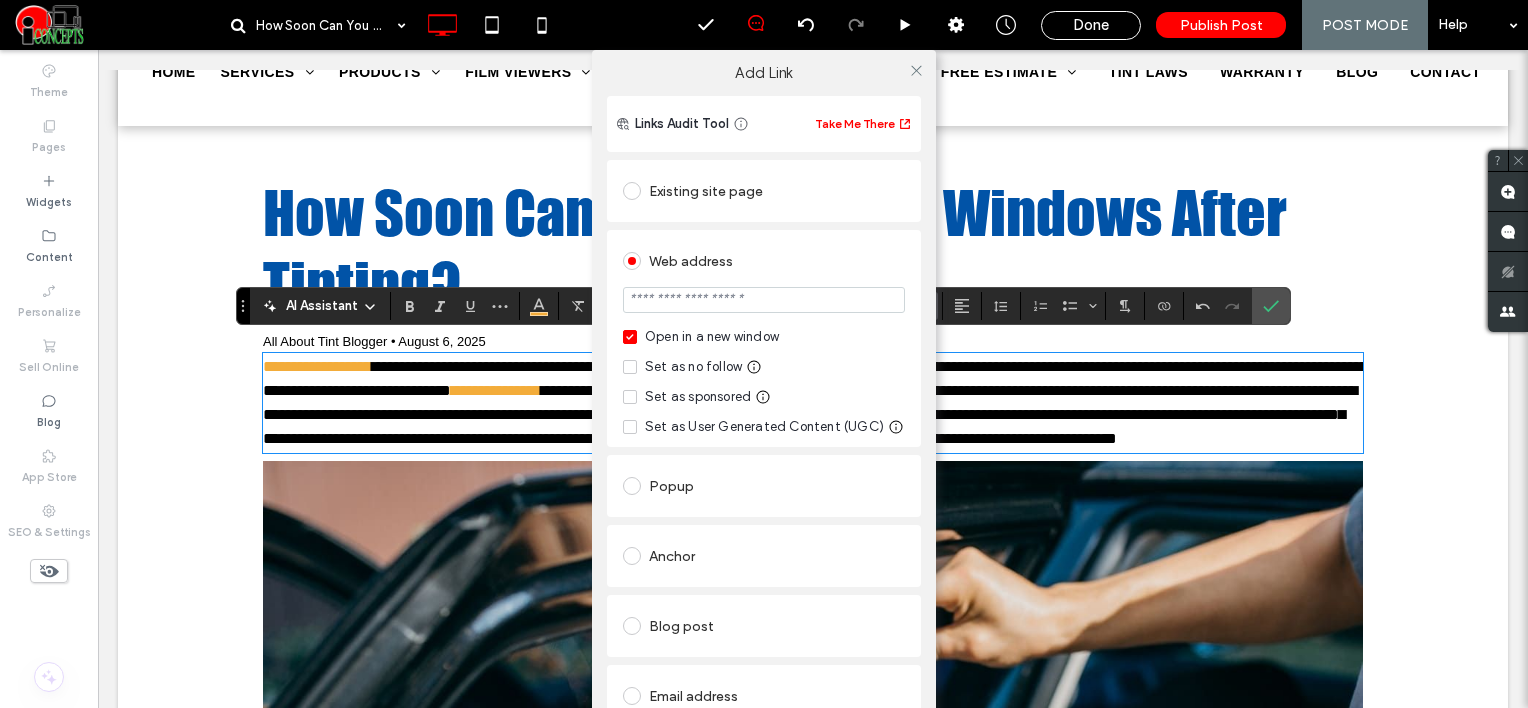click at bounding box center [764, 300] 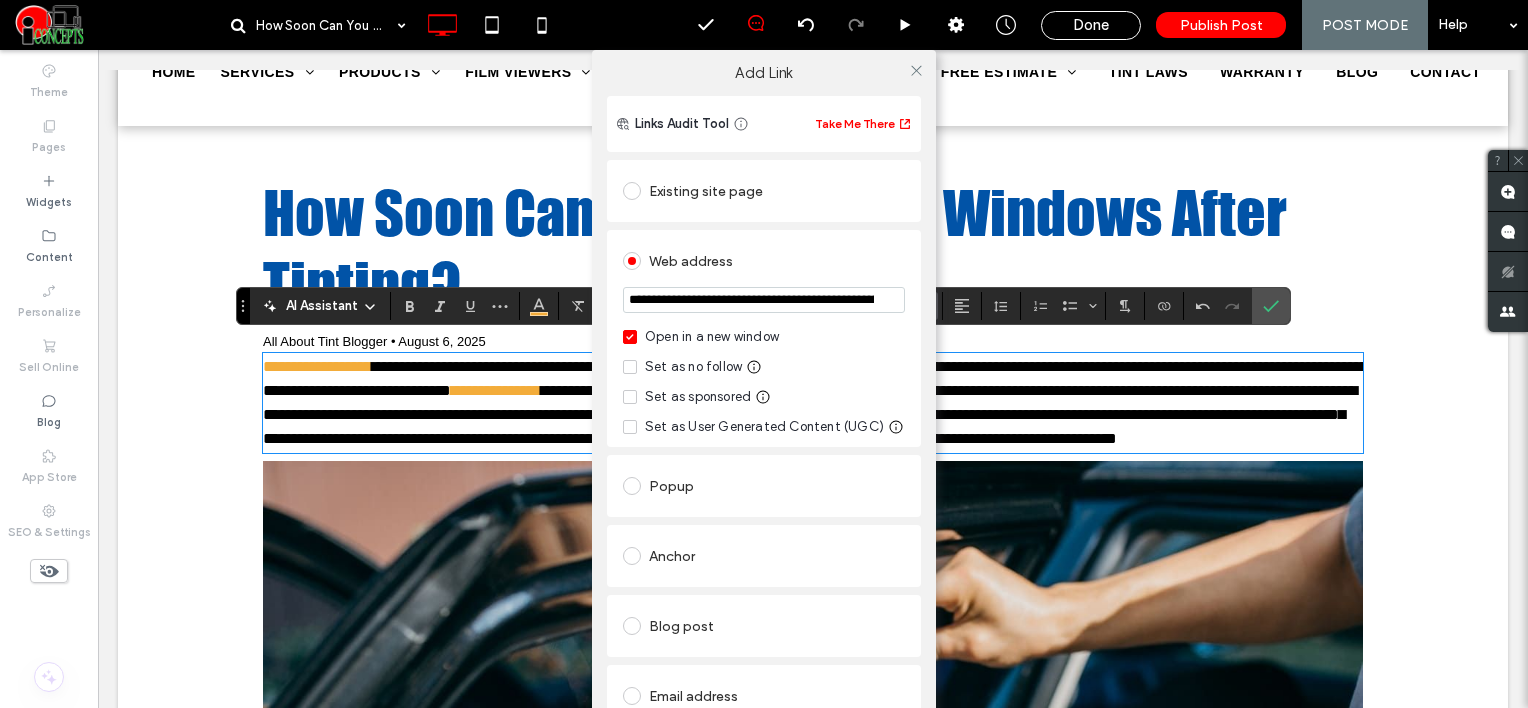 scroll, scrollTop: 0, scrollLeft: 341, axis: horizontal 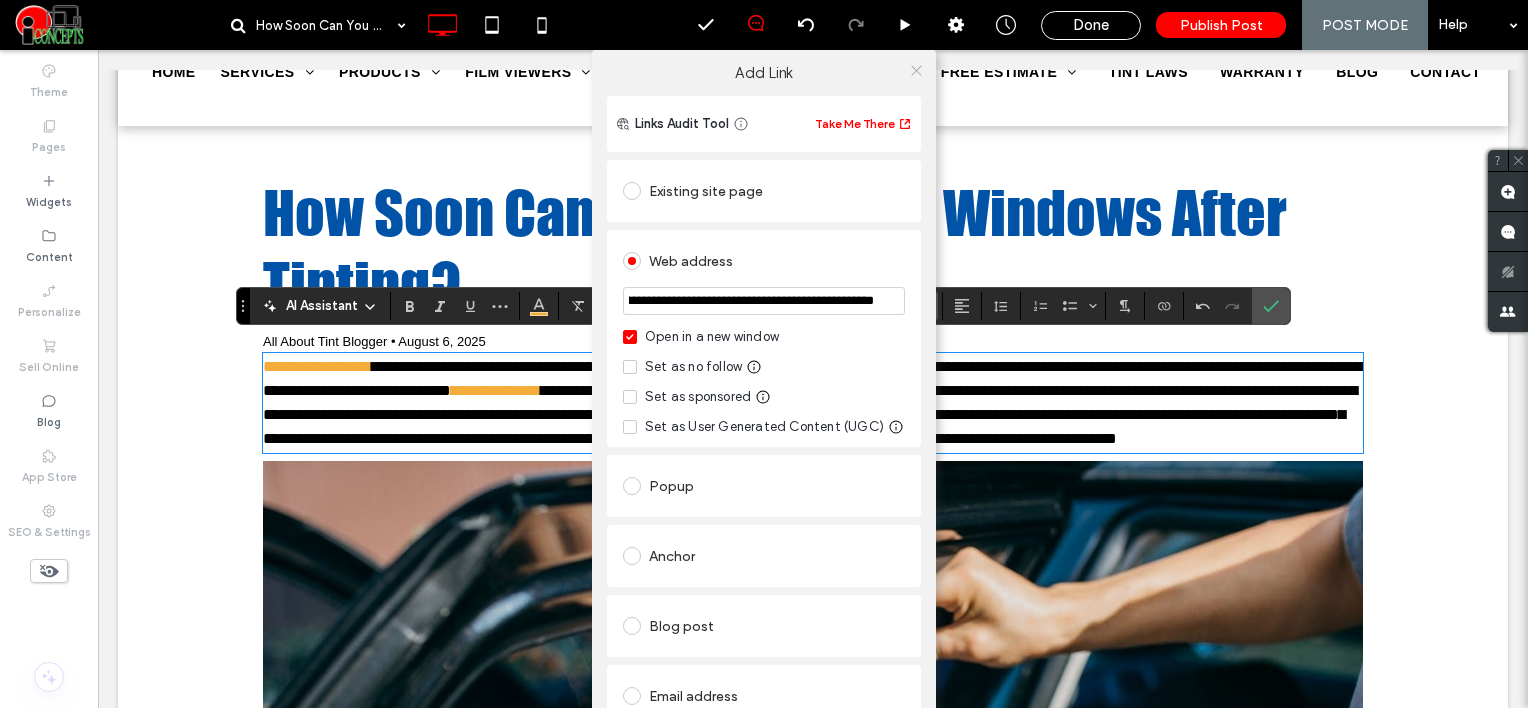 type on "**********" 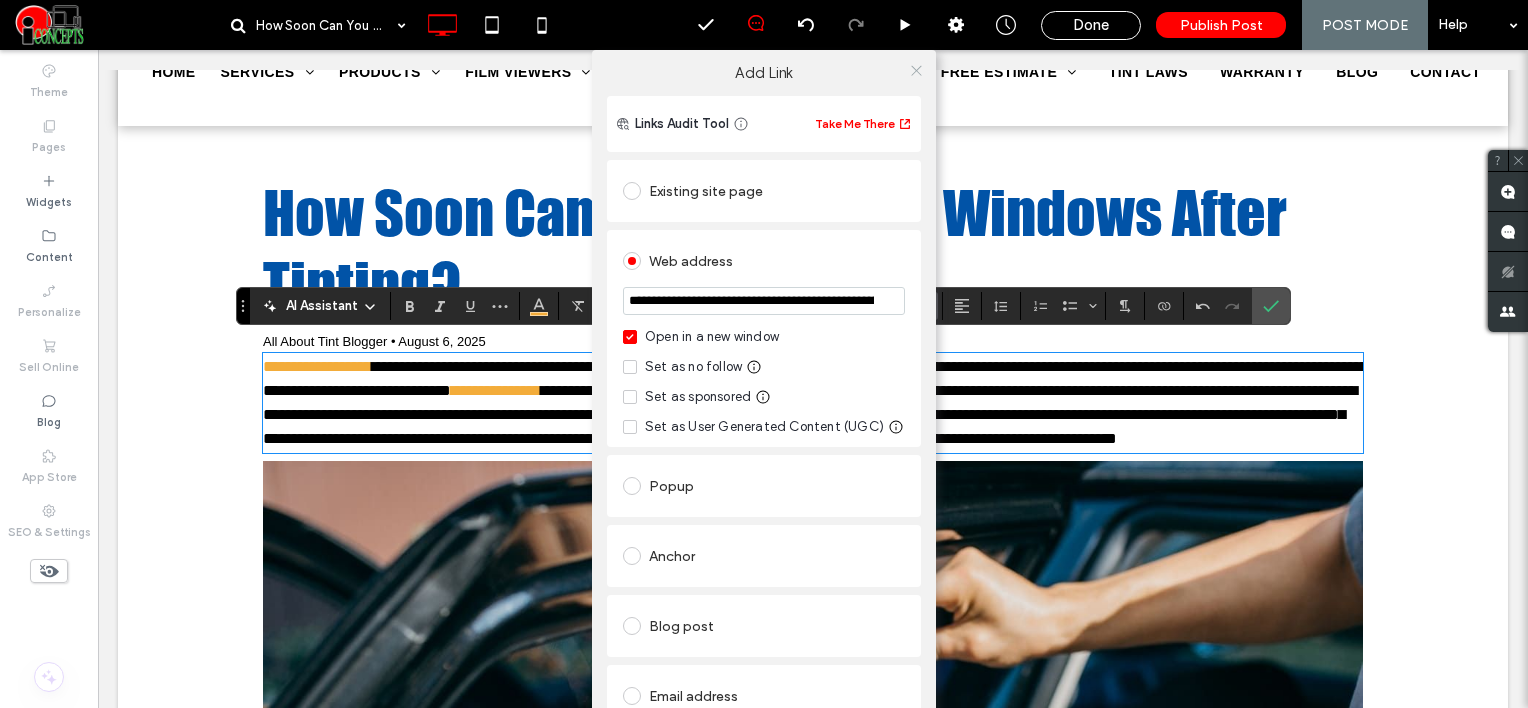 click 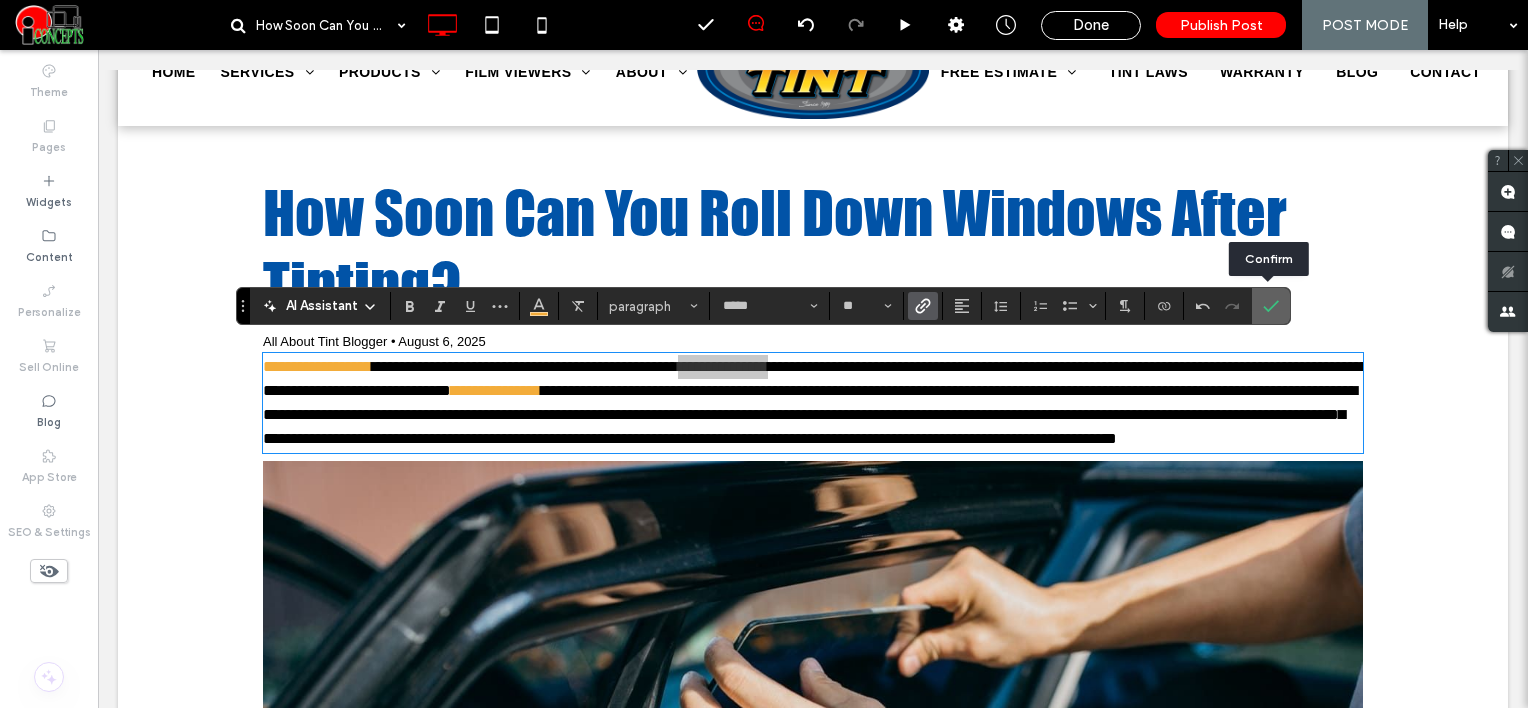 drag, startPoint x: 1263, startPoint y: 304, endPoint x: 1158, endPoint y: 258, distance: 114.6342 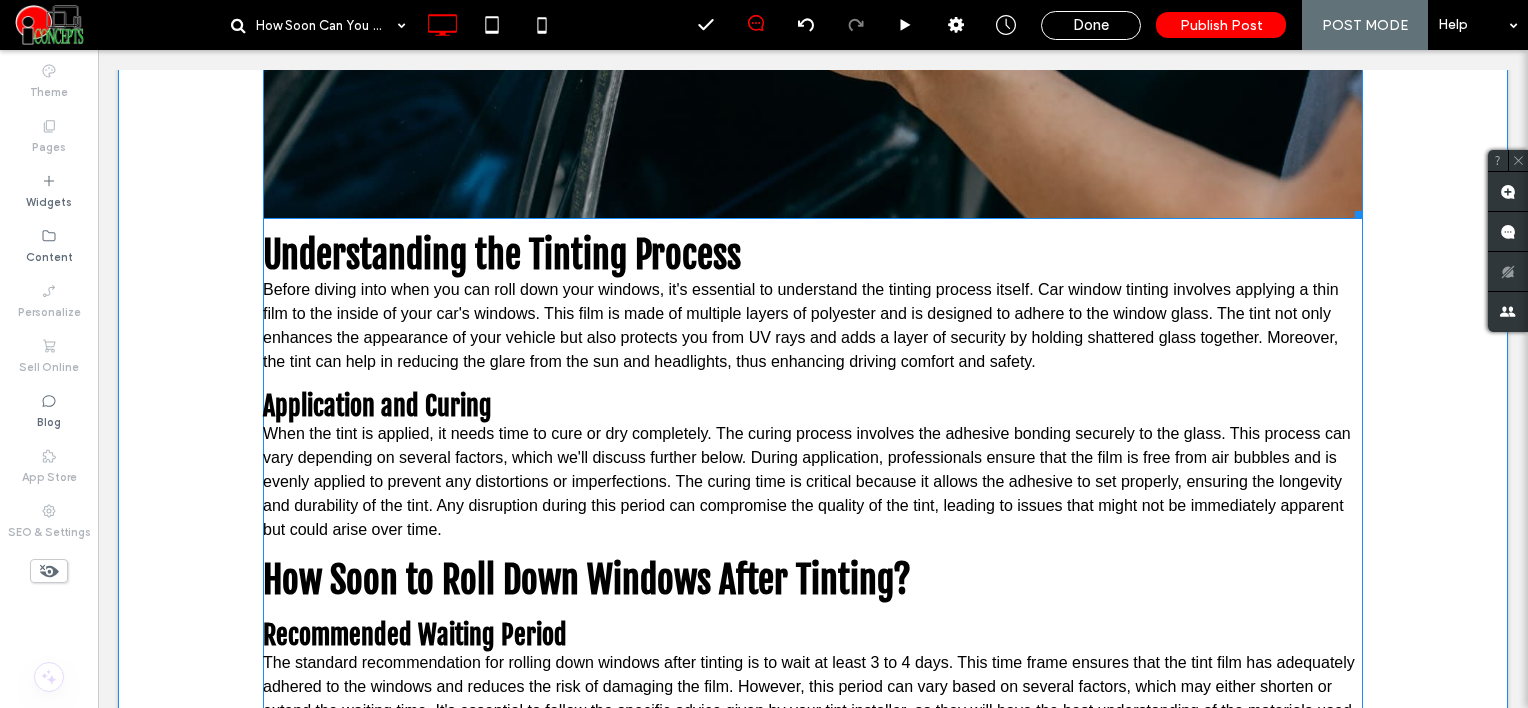 scroll, scrollTop: 800, scrollLeft: 0, axis: vertical 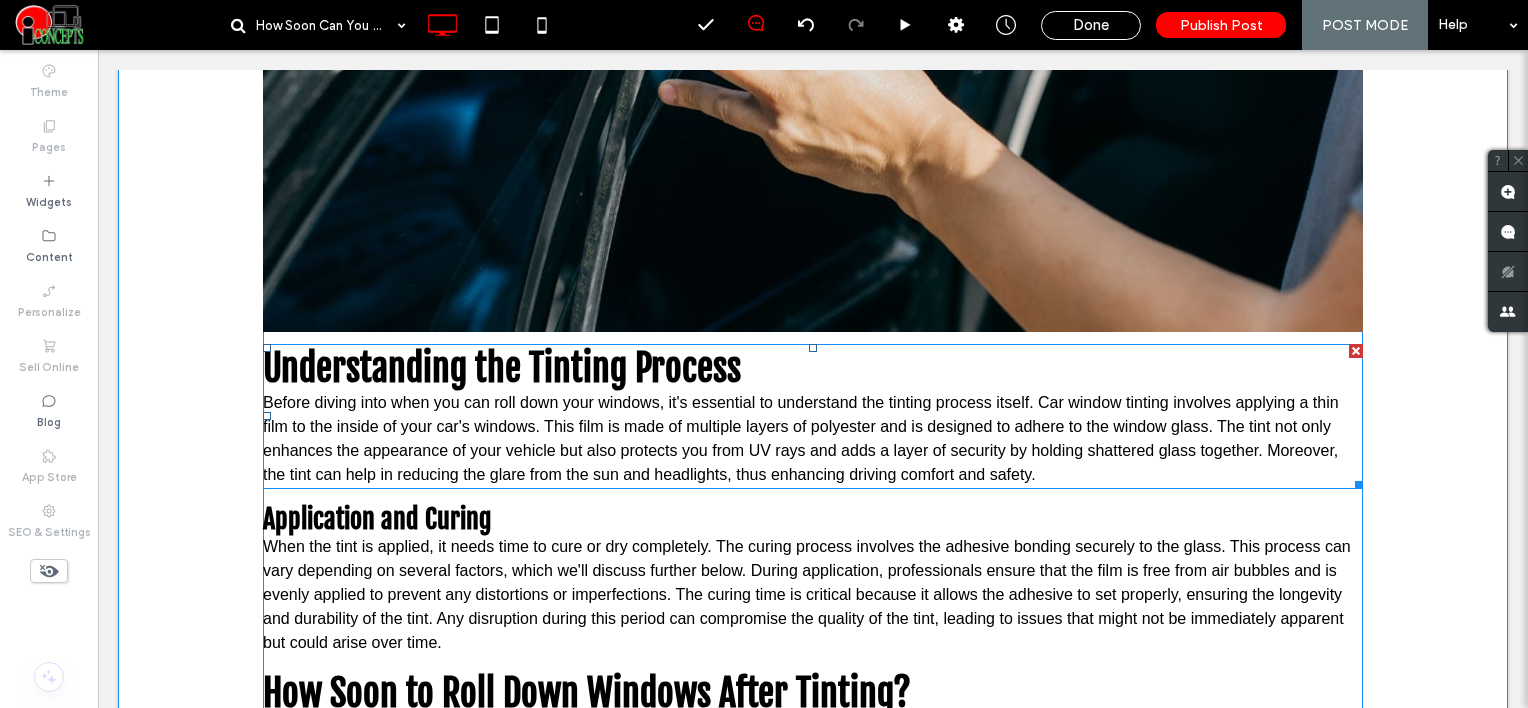 click on "Before diving into when you can roll down your windows, it's essential to understand the tinting process itself. Car window tinting involves applying a thin film to the inside of your car's windows. This film is made of multiple layers of polyester and is designed to adhere to the window glass. The tint not only enhances the appearance of your vehicle but also protects you from UV rays and adds a layer of security by holding shattered glass together. Moreover, the tint can help in reducing the glare from the sun and headlights, thus enhancing driving comfort and safety." at bounding box center (813, 439) 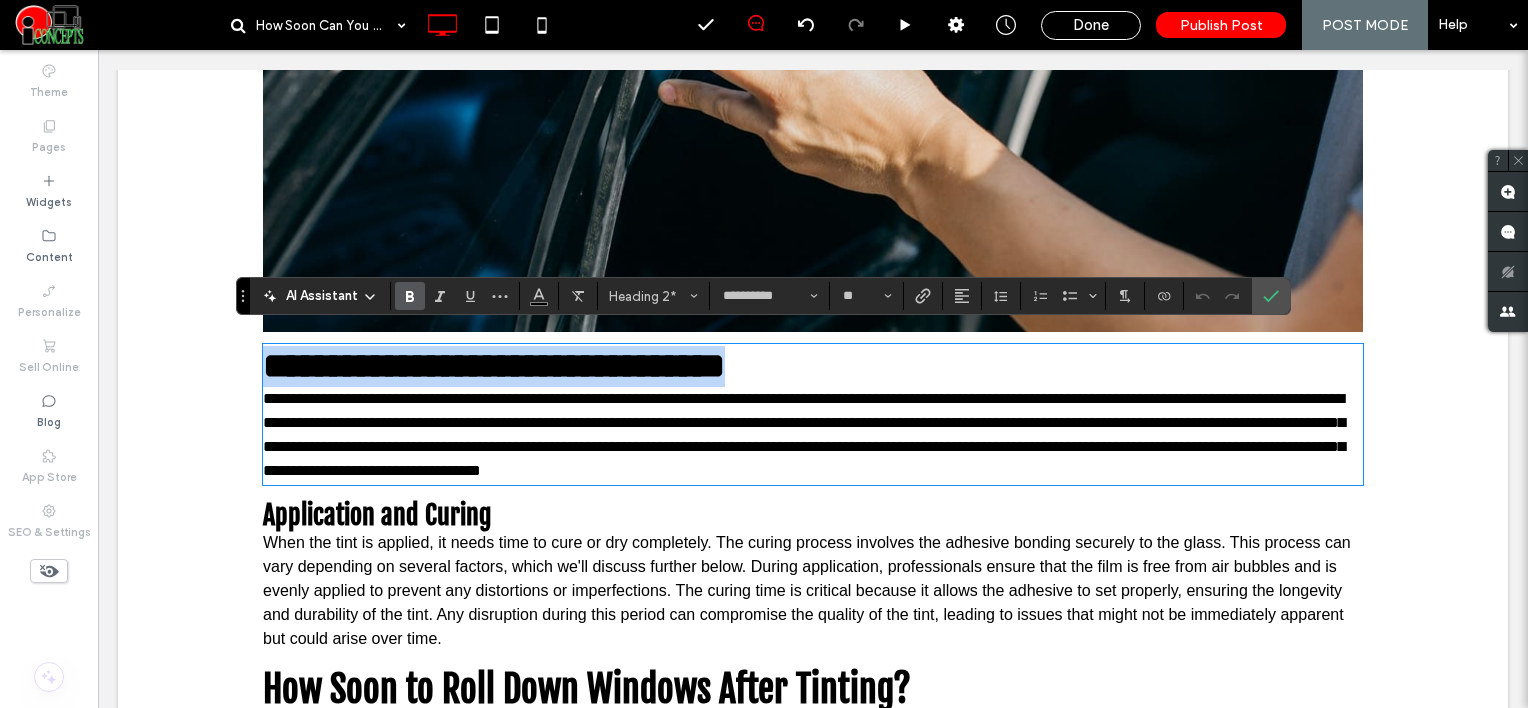click on "**********" at bounding box center [813, 435] 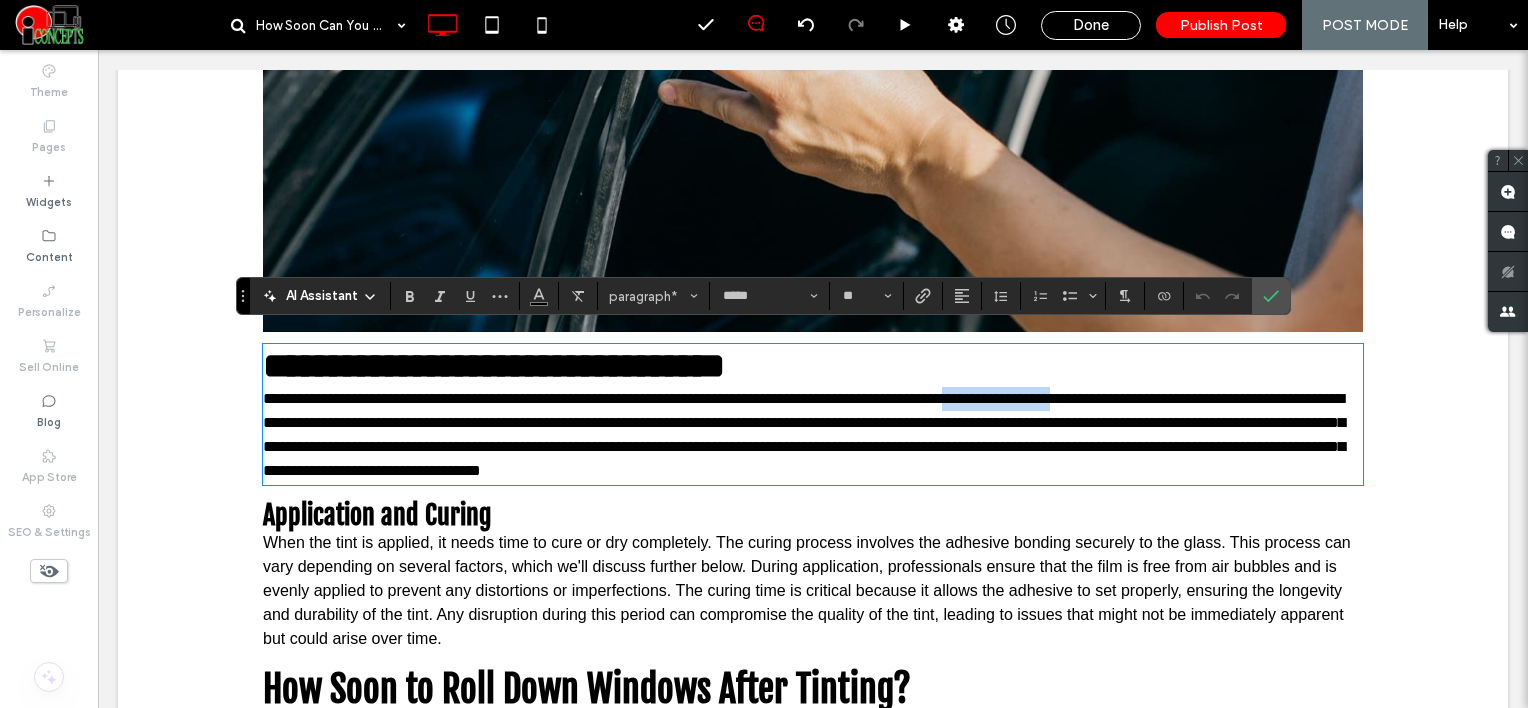 drag, startPoint x: 1030, startPoint y: 377, endPoint x: 1162, endPoint y: 382, distance: 132.09467 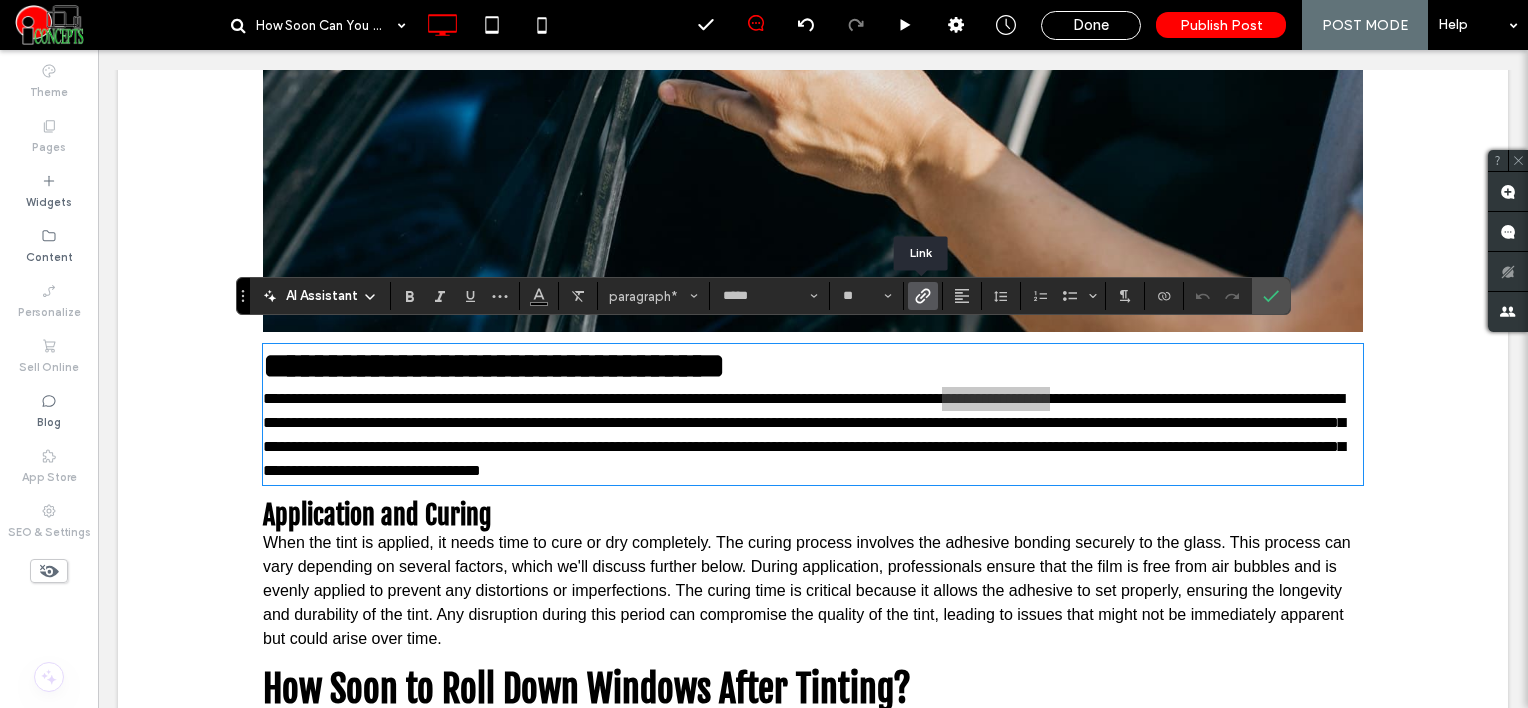 click 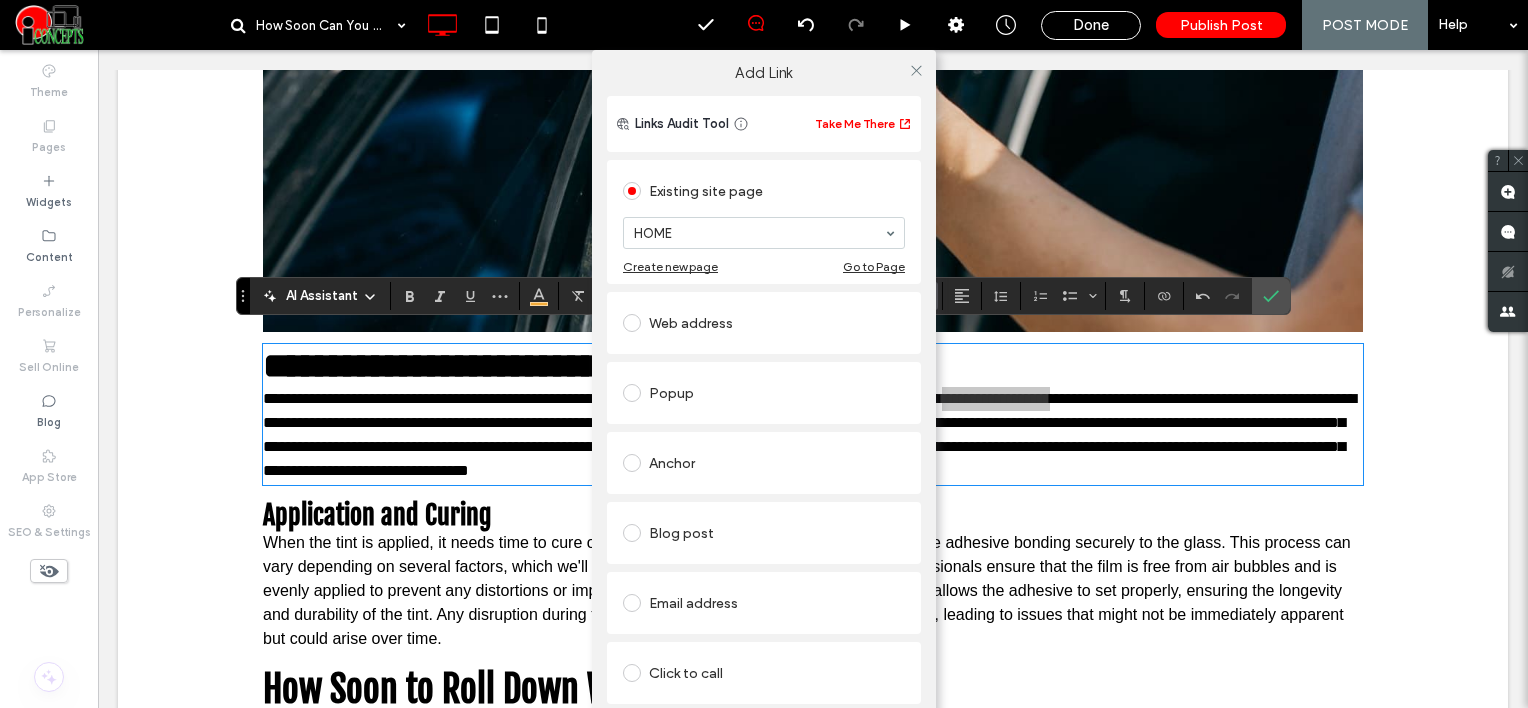 drag, startPoint x: 680, startPoint y: 325, endPoint x: 656, endPoint y: 307, distance: 30 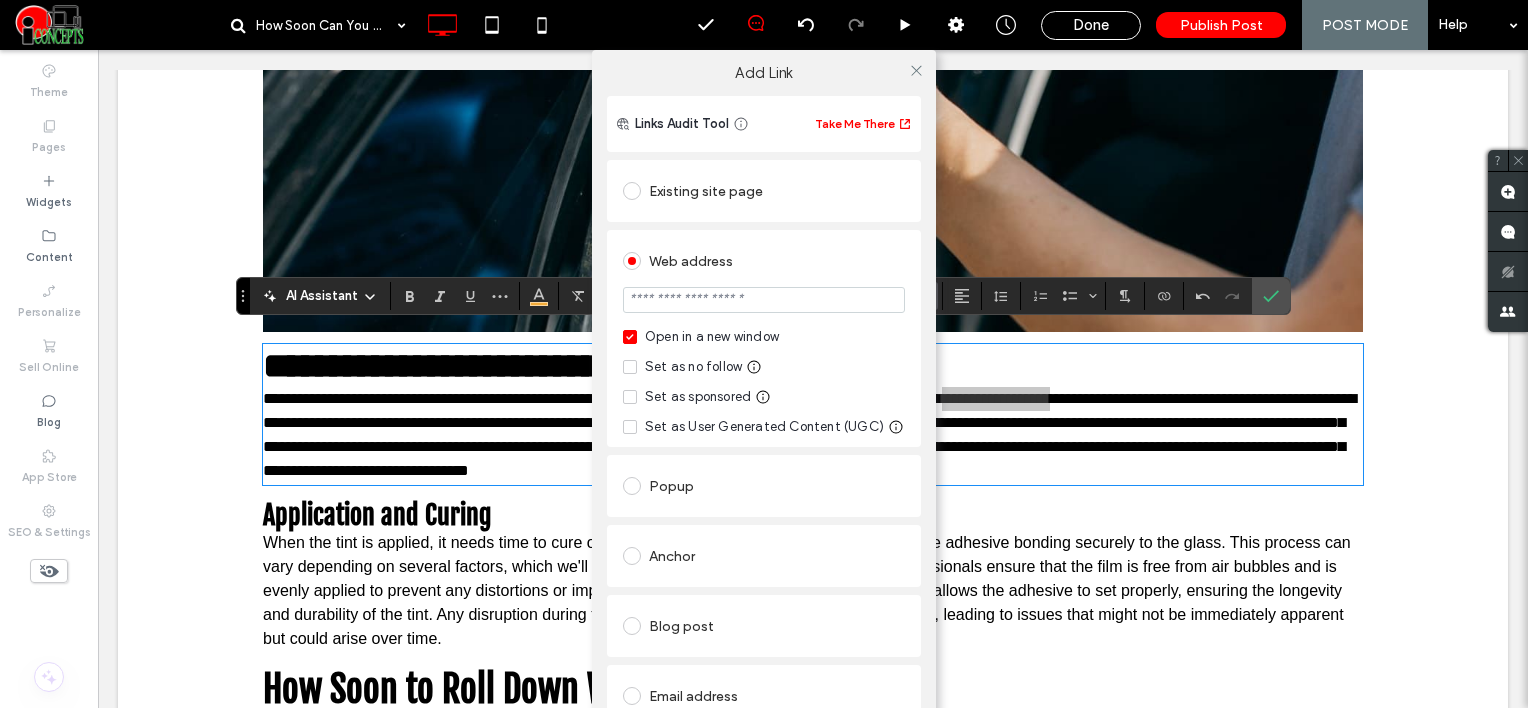 click at bounding box center [764, 300] 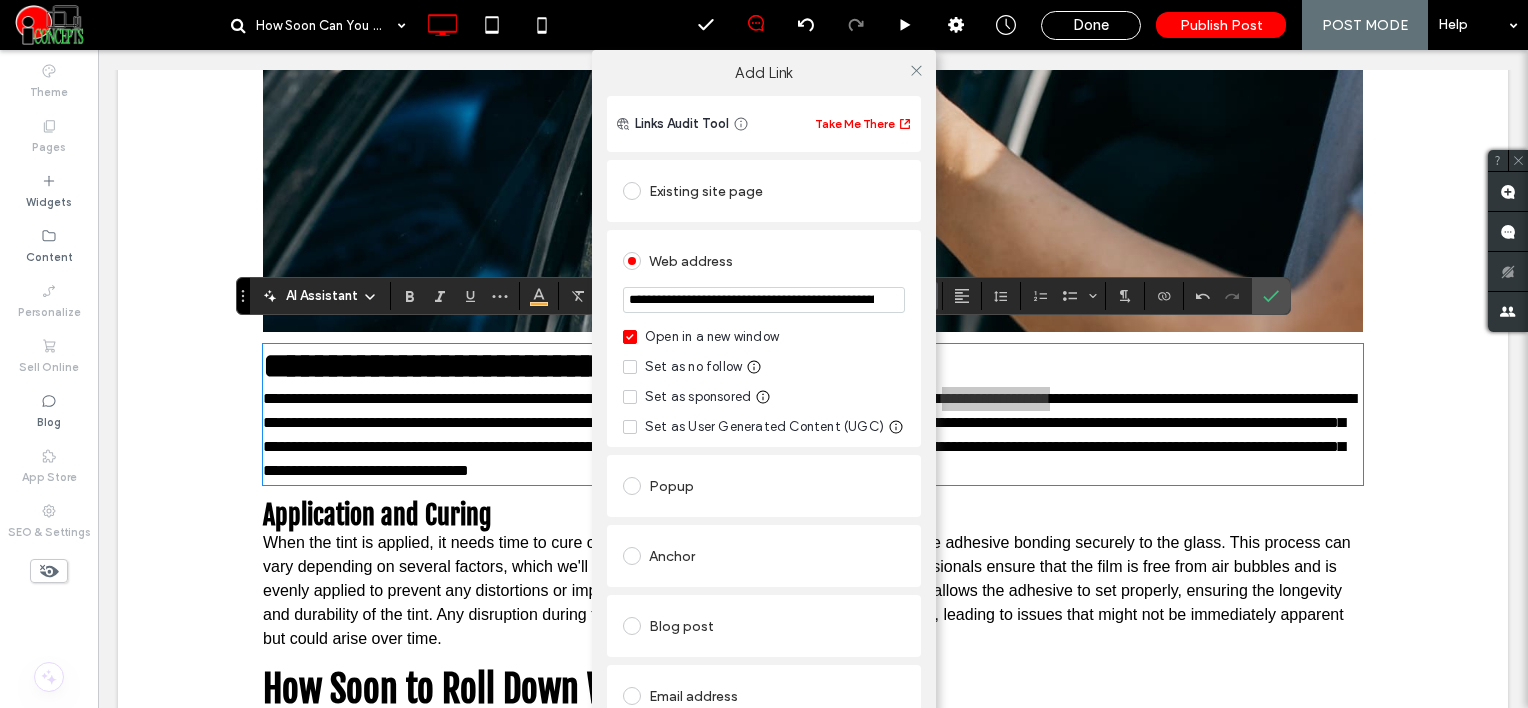 scroll, scrollTop: 0, scrollLeft: 260, axis: horizontal 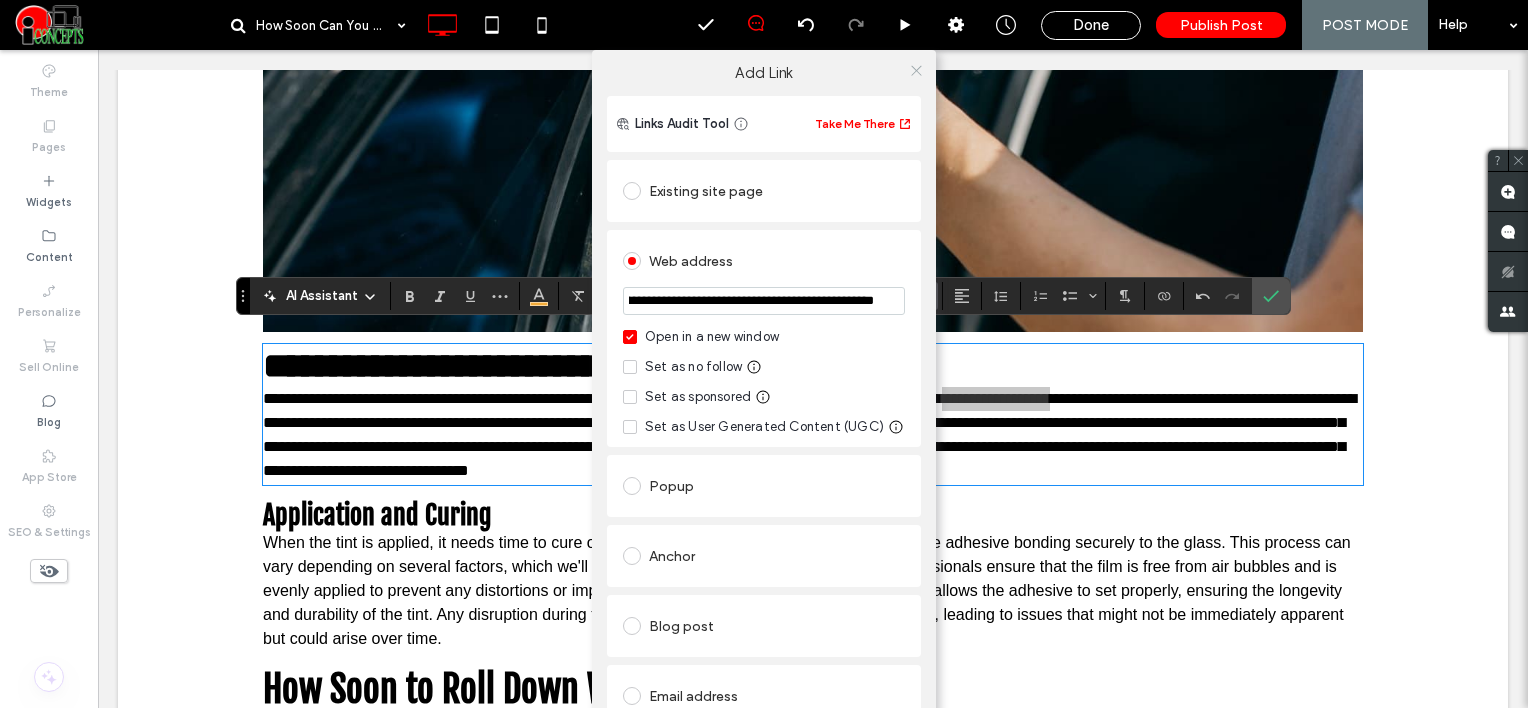 type on "**********" 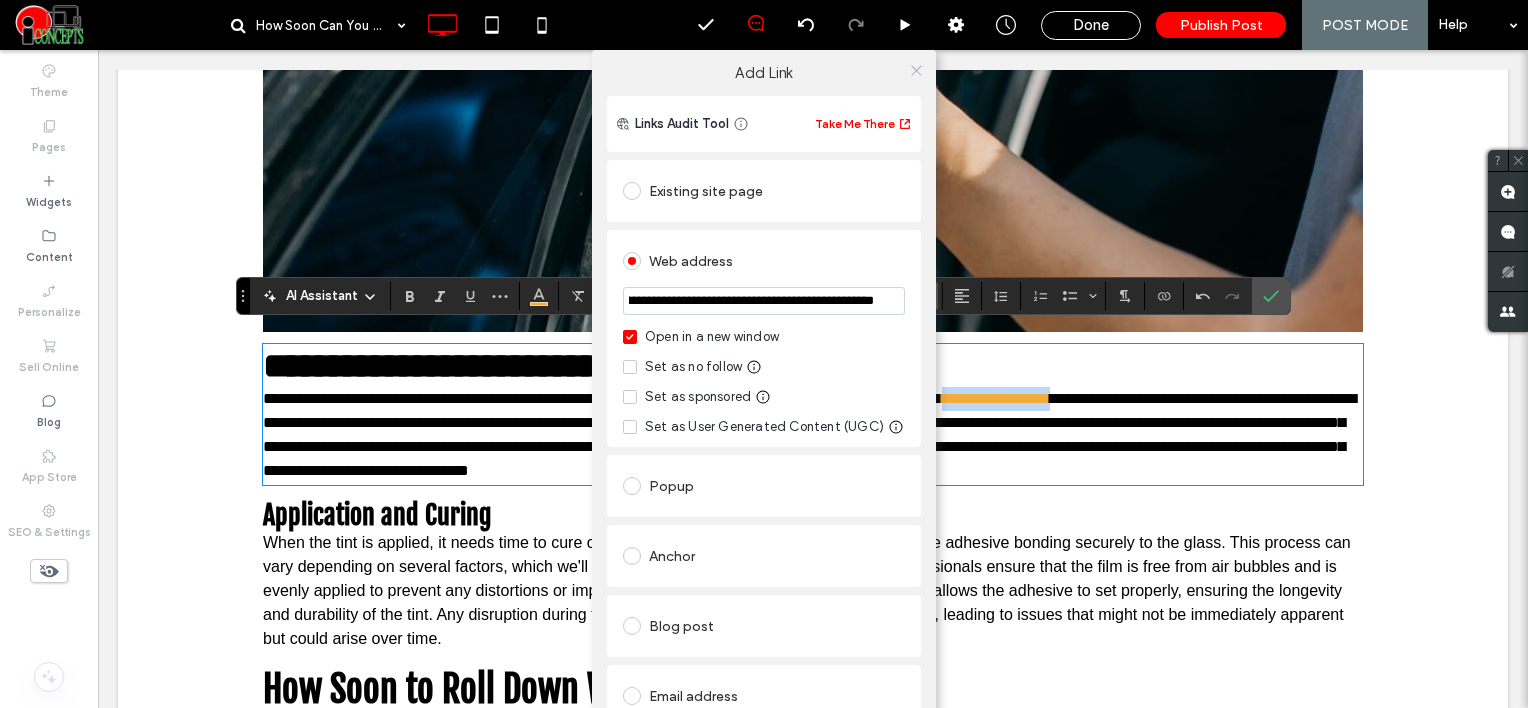 scroll, scrollTop: 0, scrollLeft: 0, axis: both 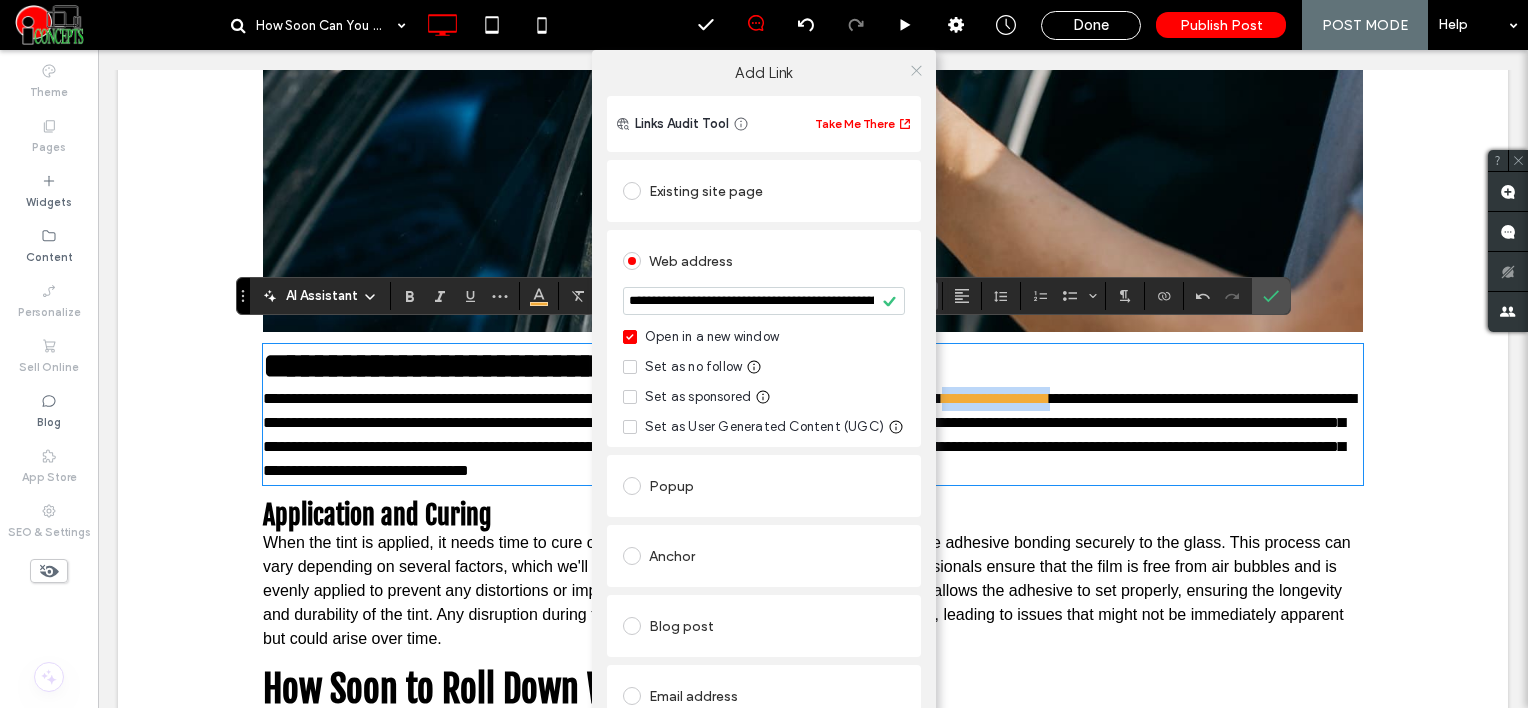 click at bounding box center (916, 70) 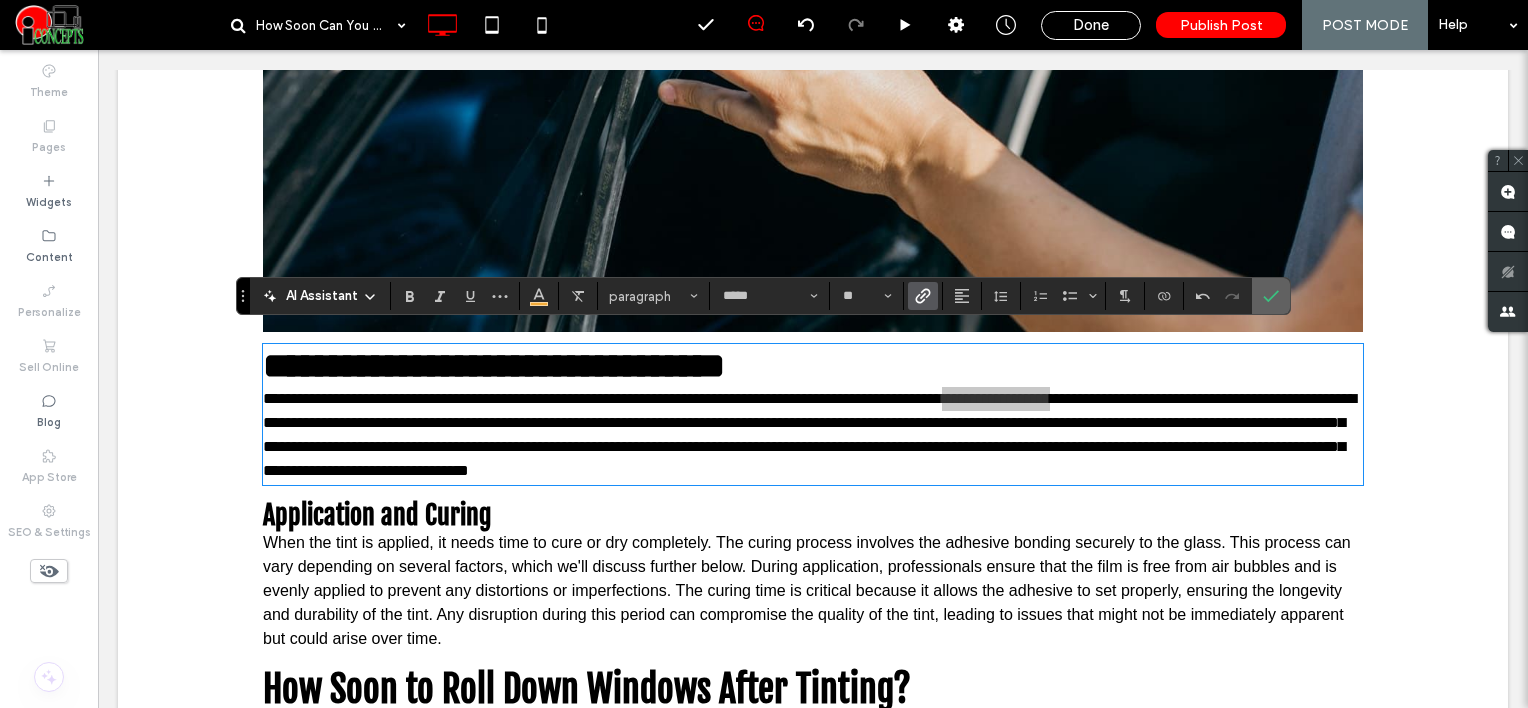click 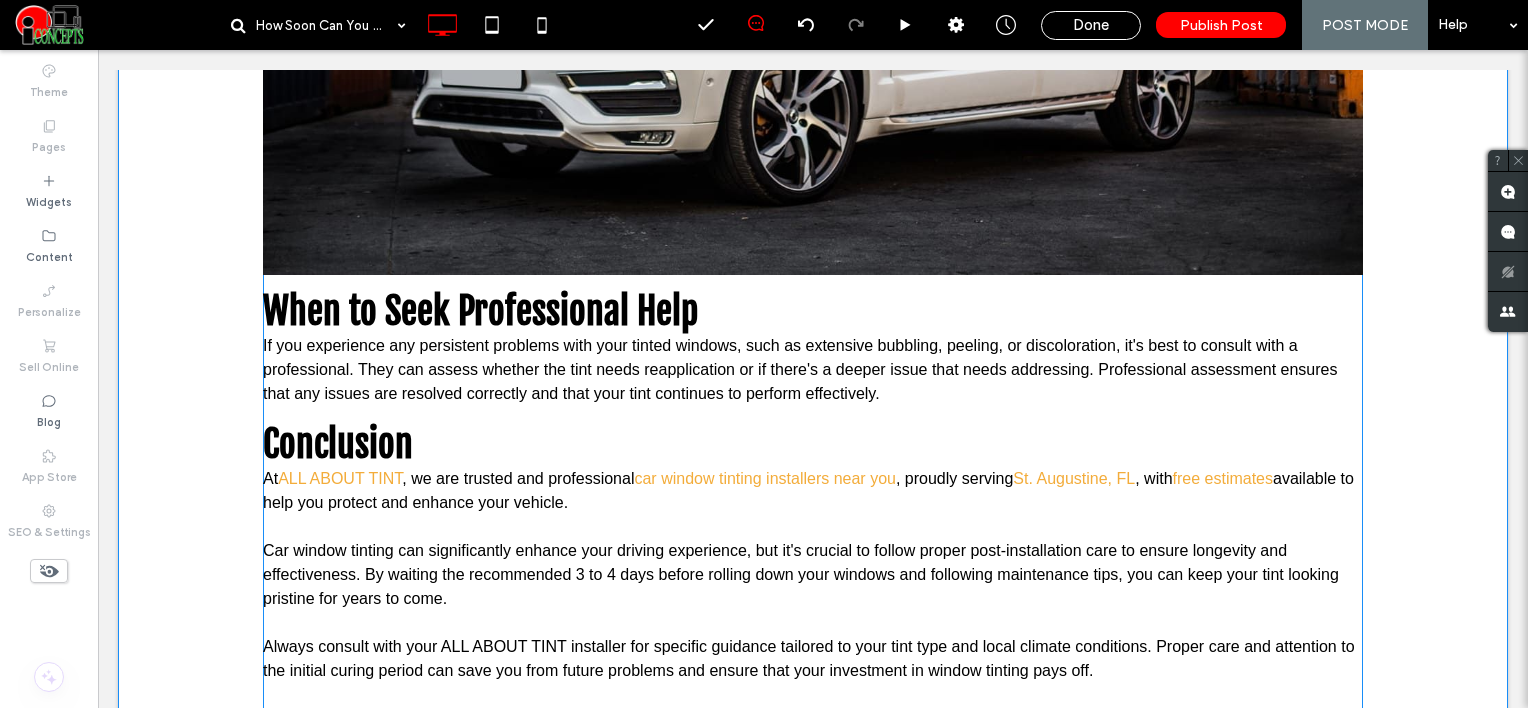 scroll, scrollTop: 3175, scrollLeft: 0, axis: vertical 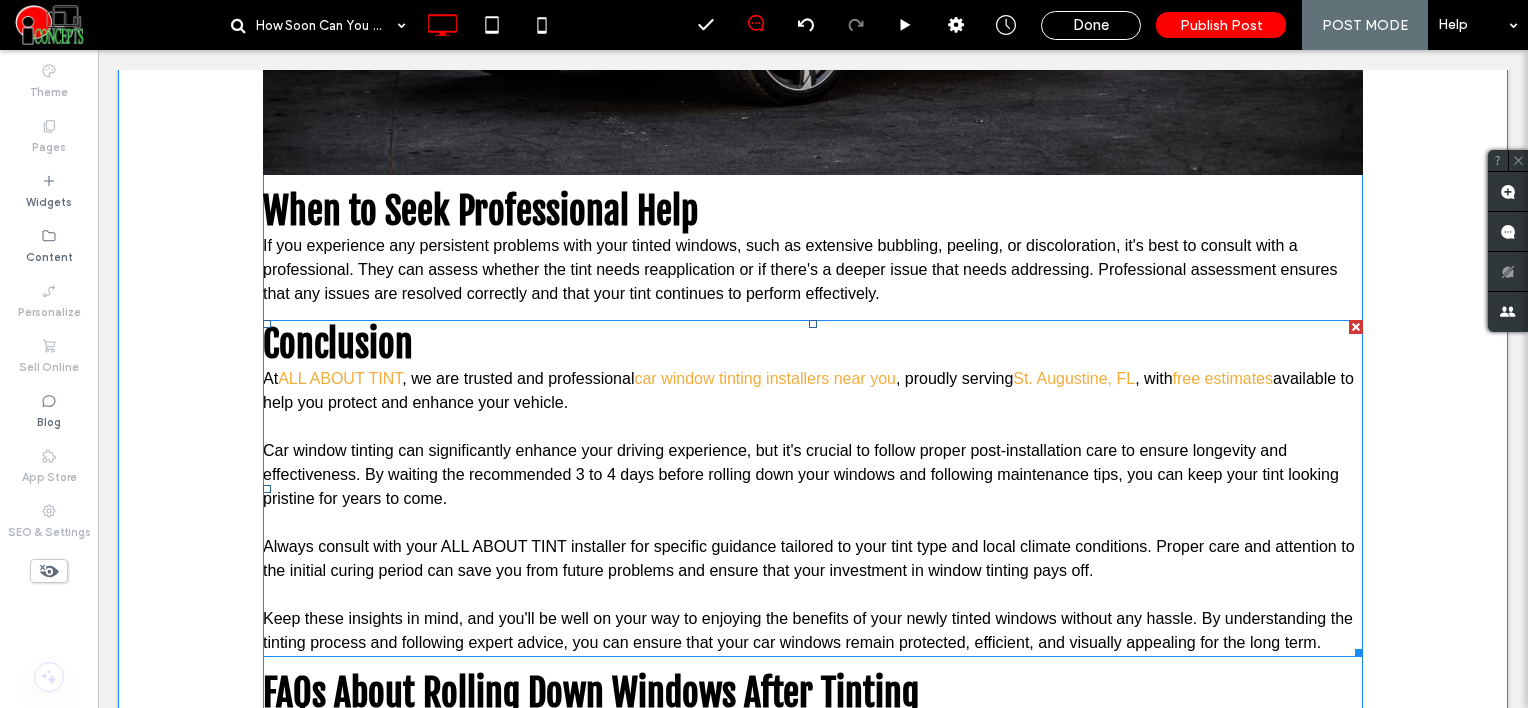 click on "Car window tinting can significantly enhance your driving experience, but it's crucial to follow proper post-installation care to ensure longevity and effectiveness. By waiting the recommended 3 to 4 days before rolling down your windows and following maintenance tips, you can keep your tint looking pristine for years to come." at bounding box center [801, 474] 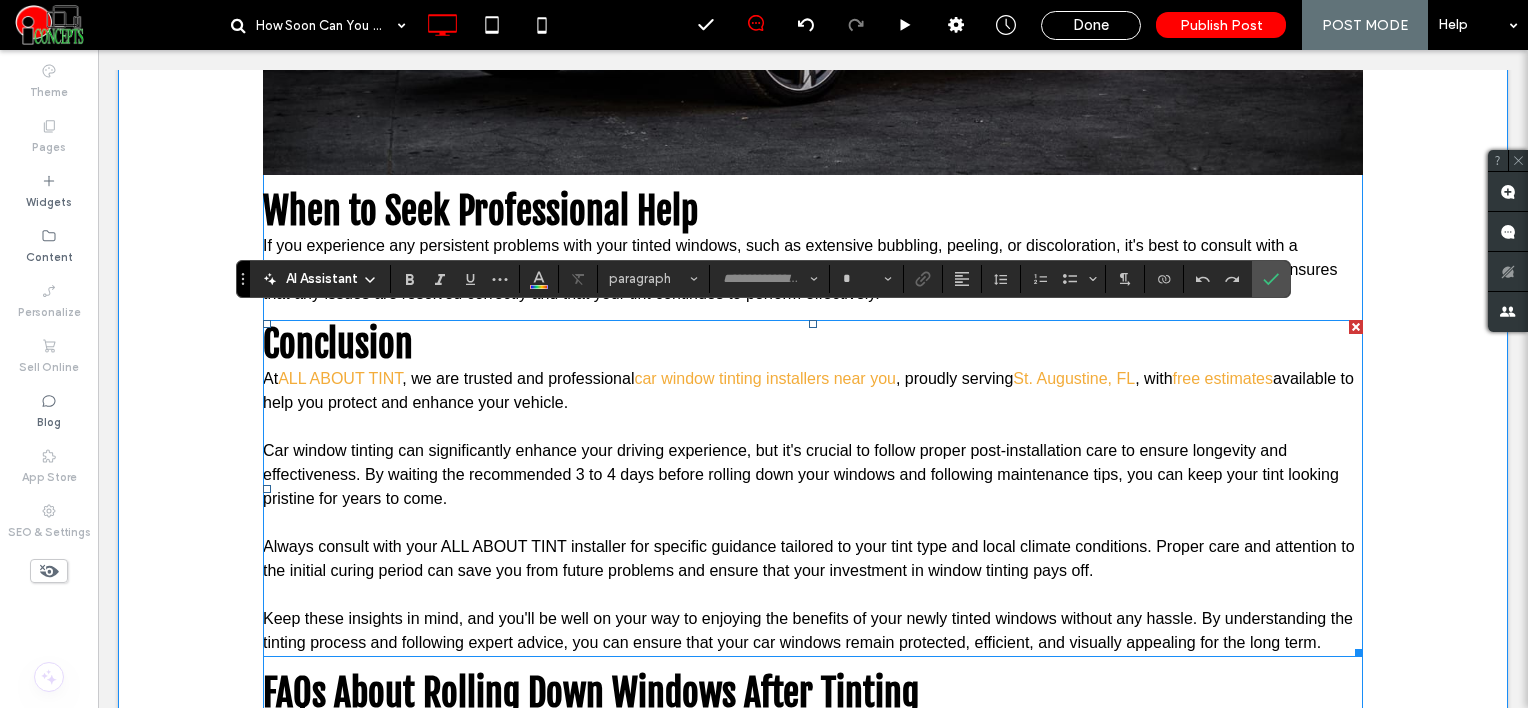 type on "*****" 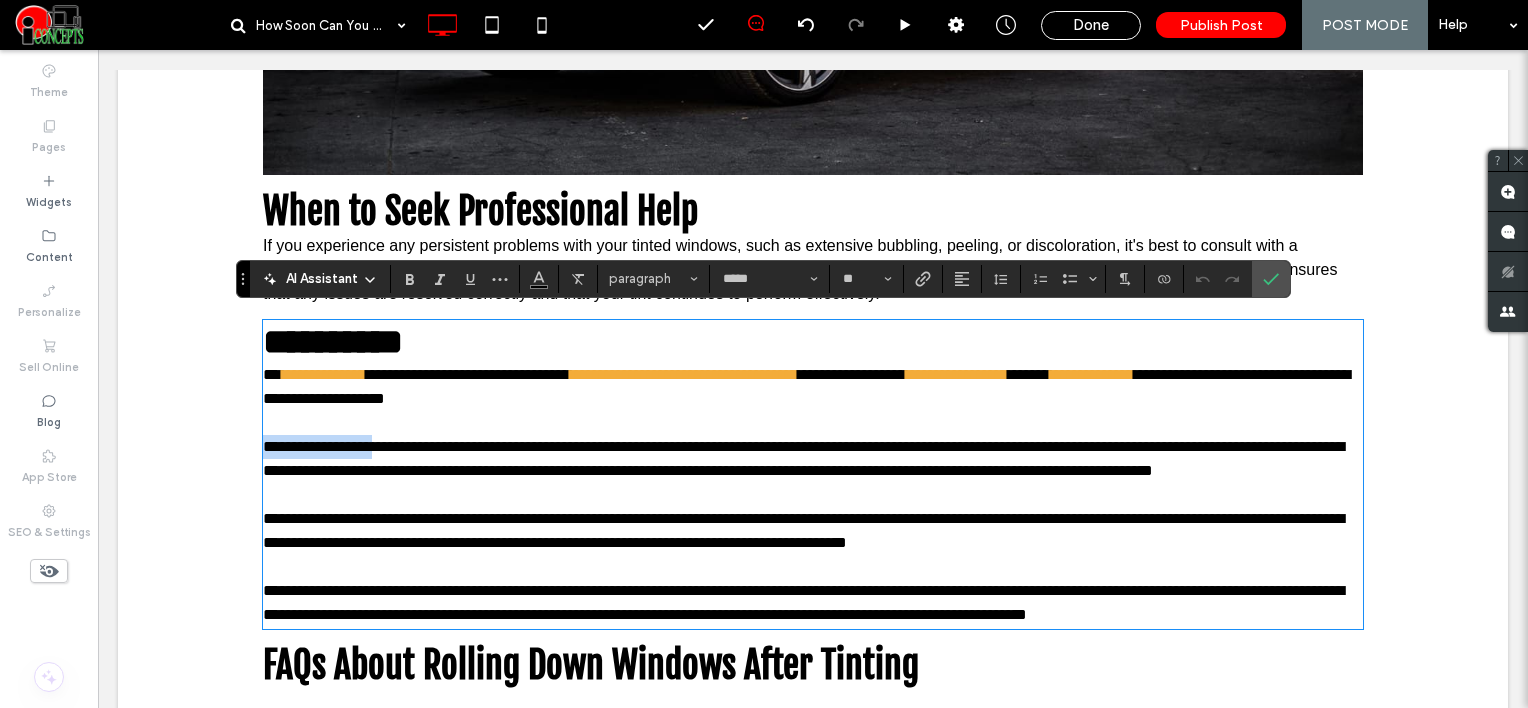 drag, startPoint x: 385, startPoint y: 453, endPoint x: 258, endPoint y: 439, distance: 127.769325 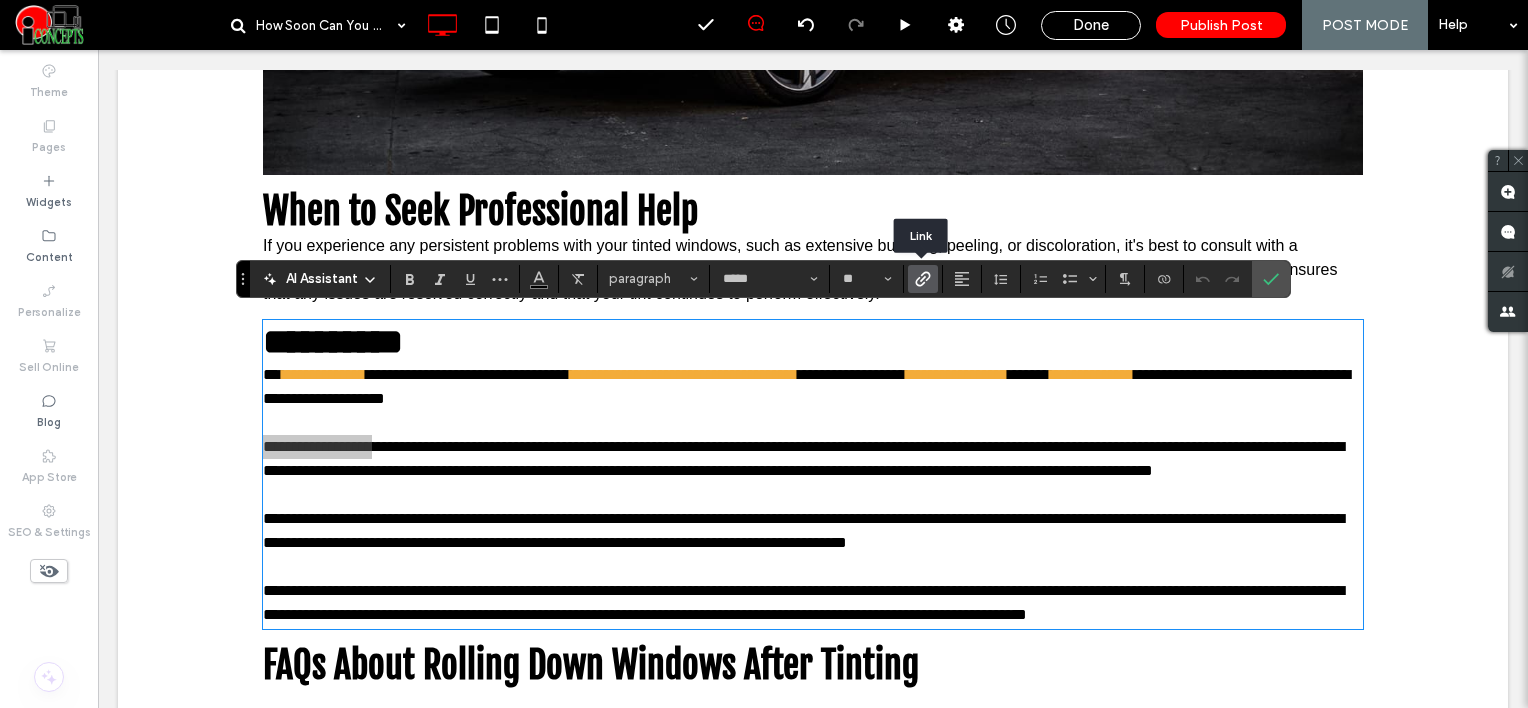 click 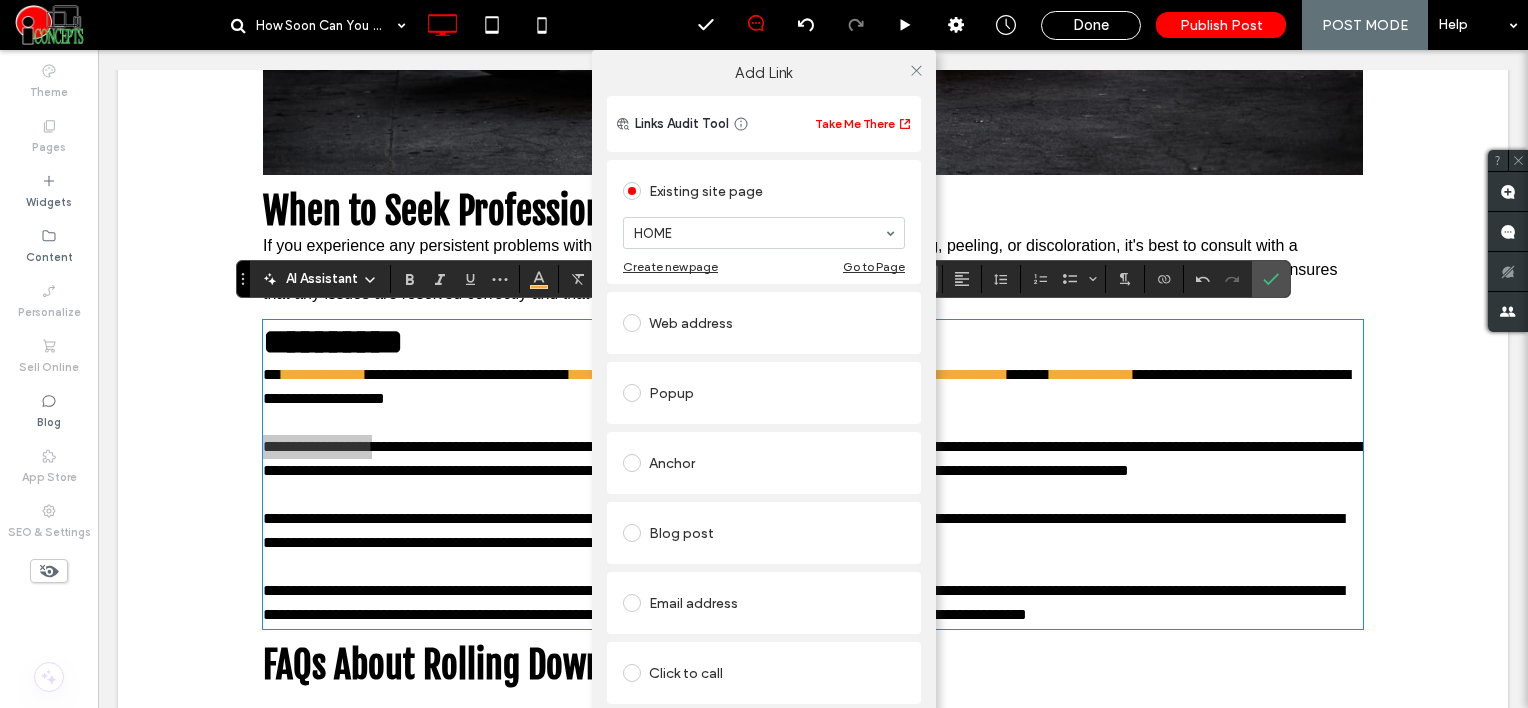 click on "Web address" at bounding box center [764, 323] 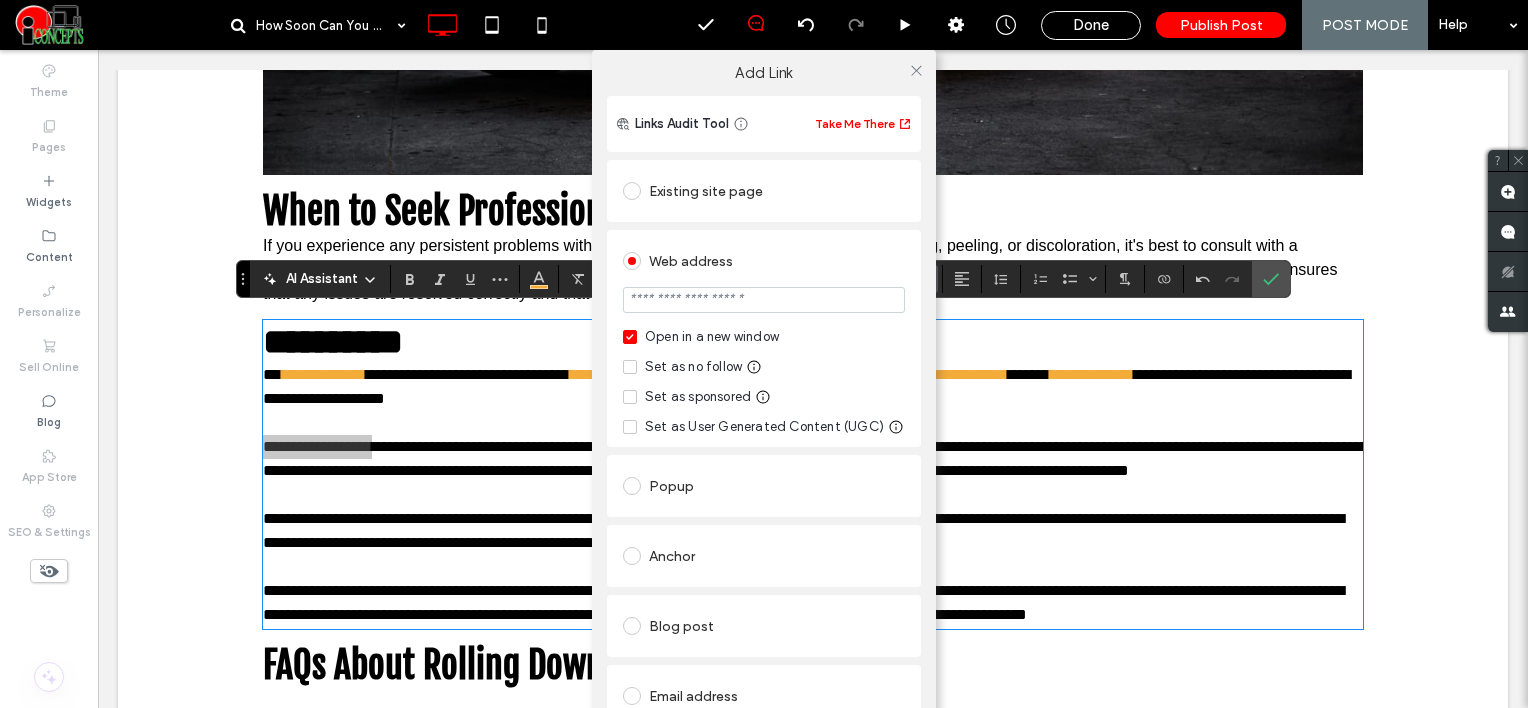 click at bounding box center (764, 300) 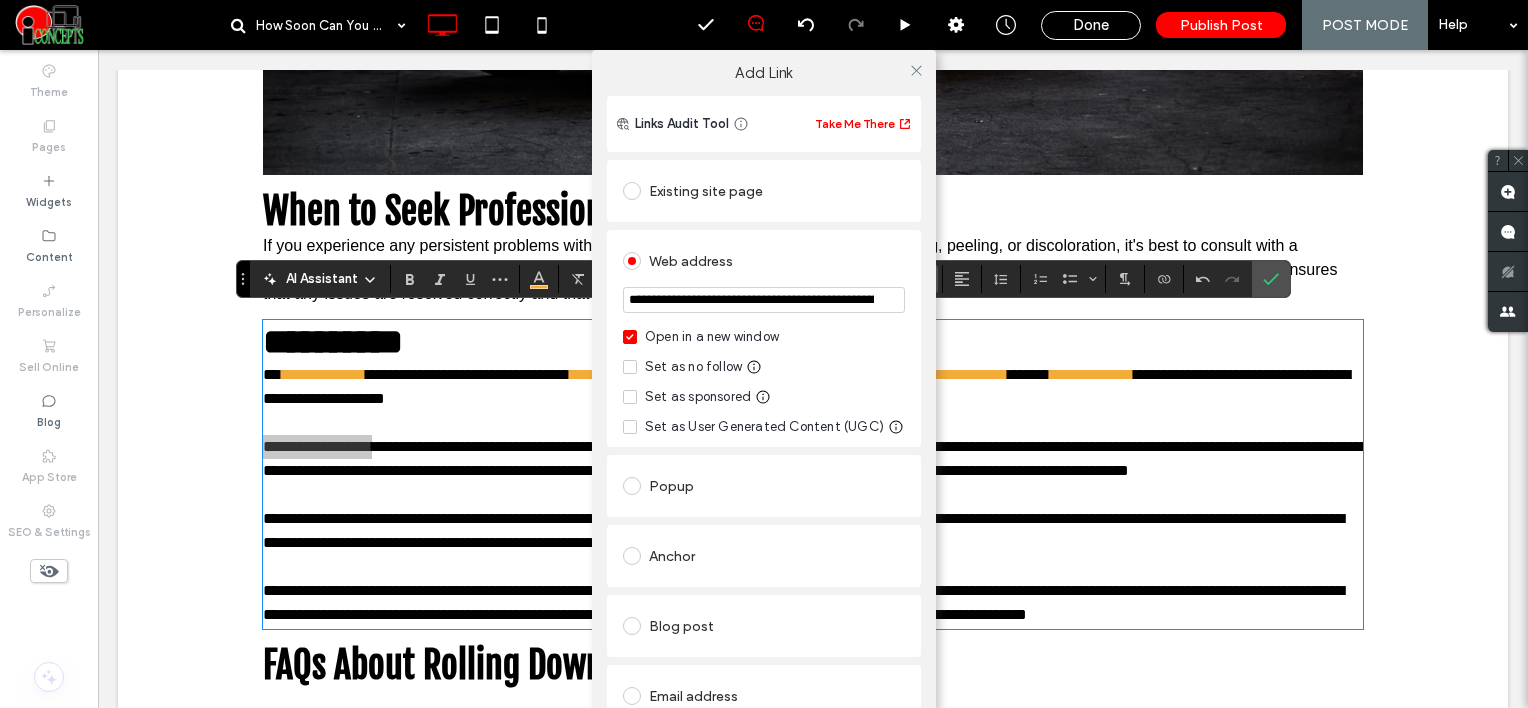scroll, scrollTop: 0, scrollLeft: 319, axis: horizontal 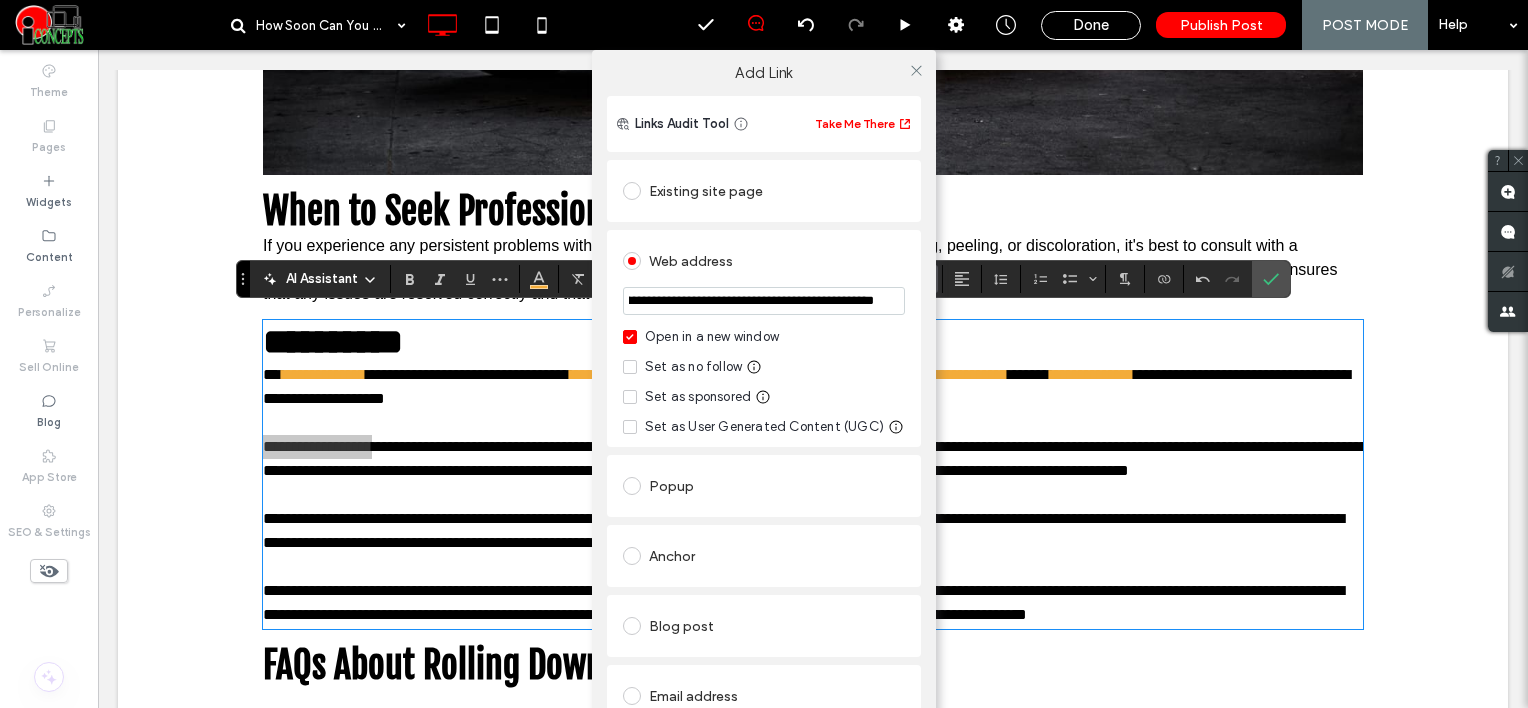 type on "**********" 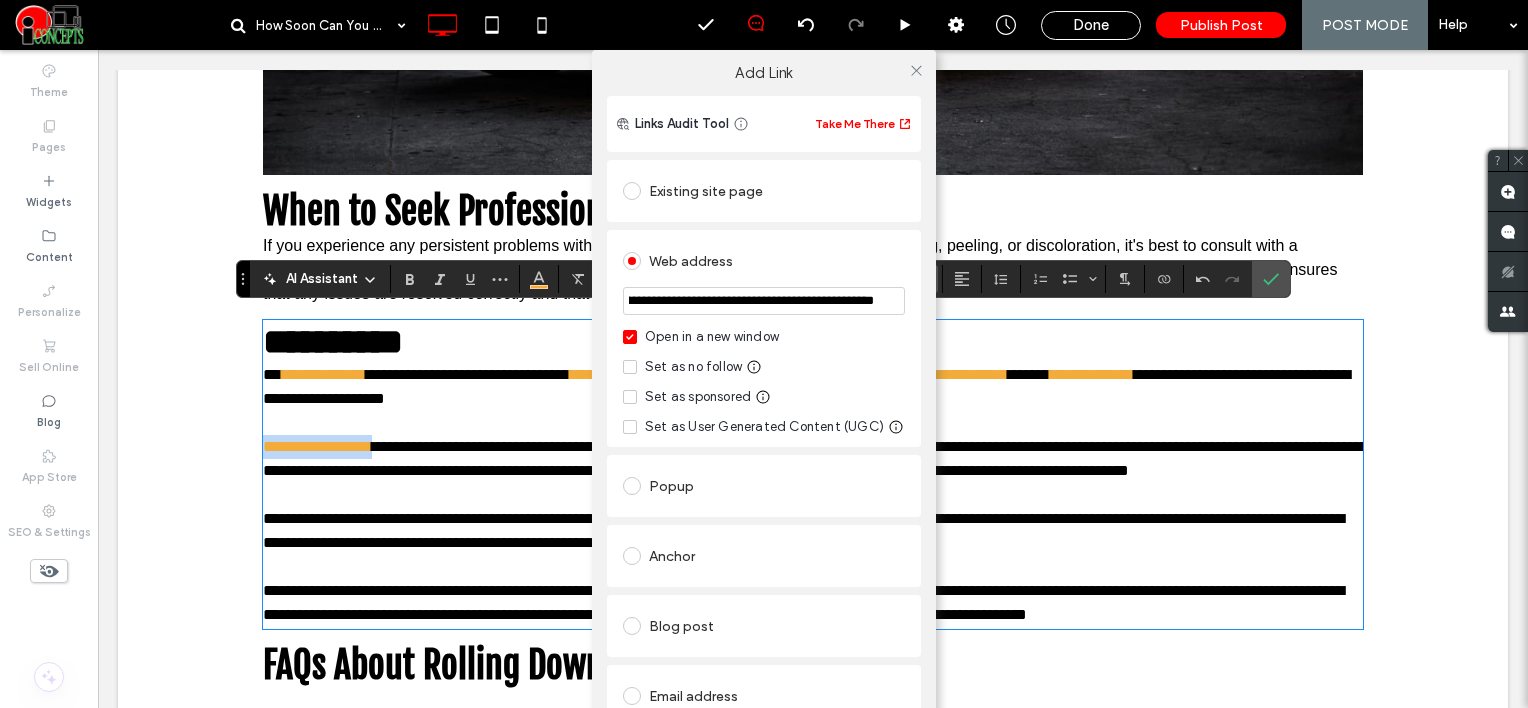 scroll, scrollTop: 0, scrollLeft: 0, axis: both 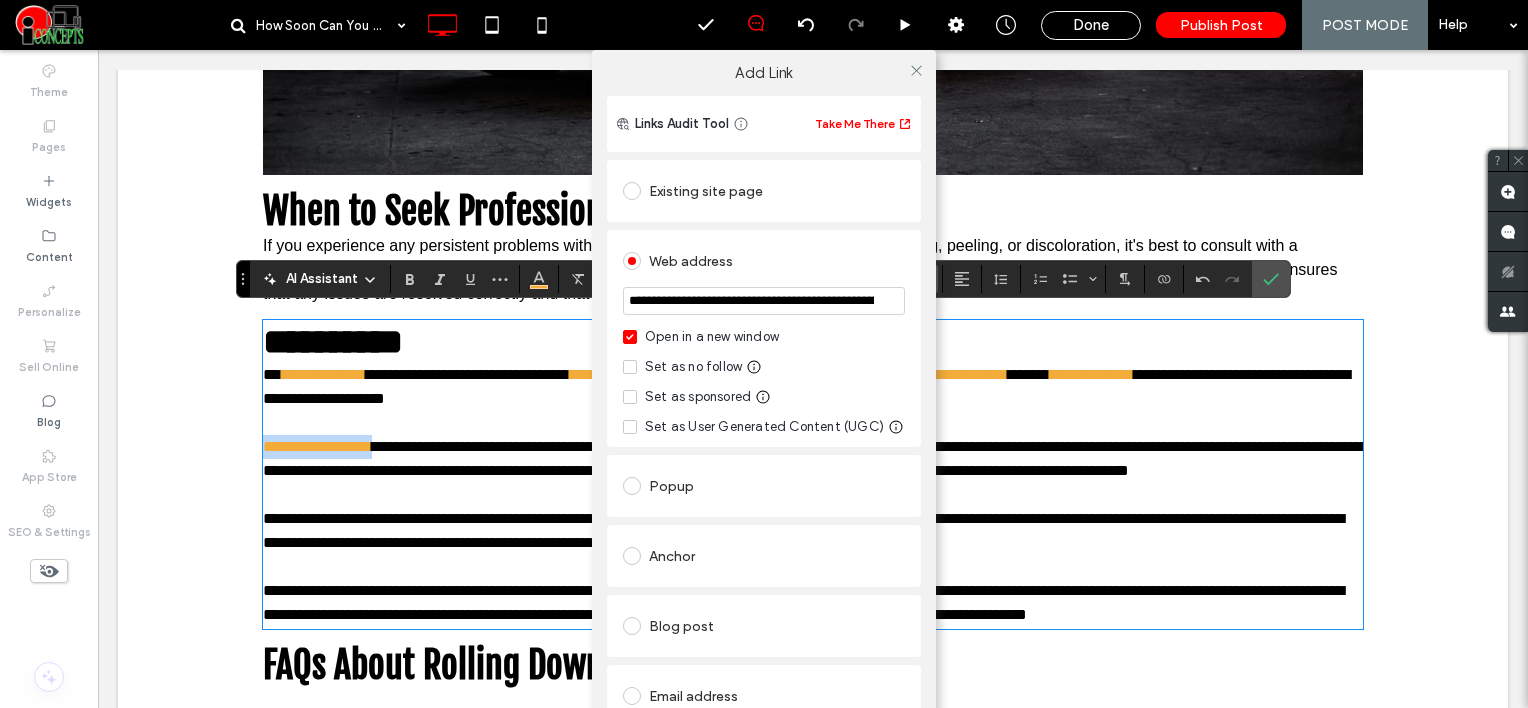 click at bounding box center (916, 70) 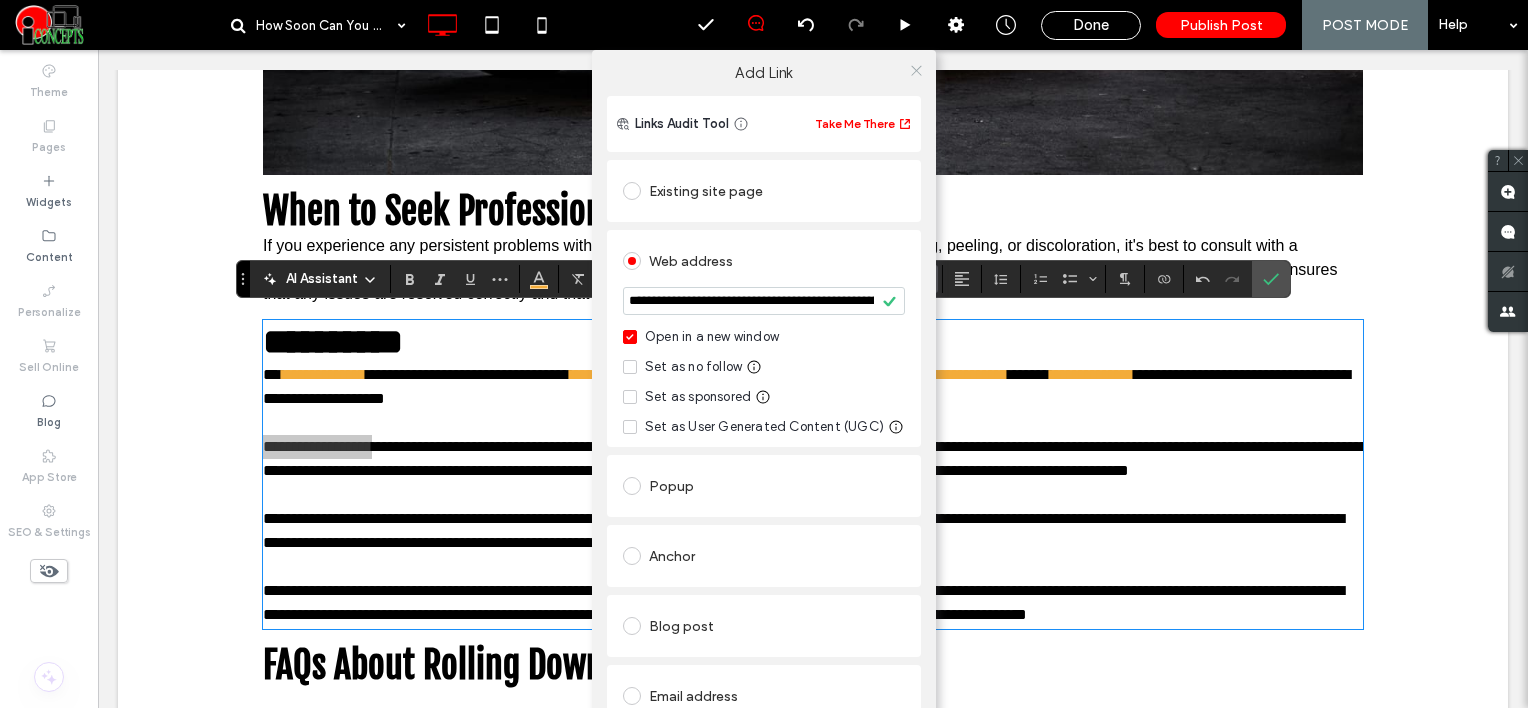 click 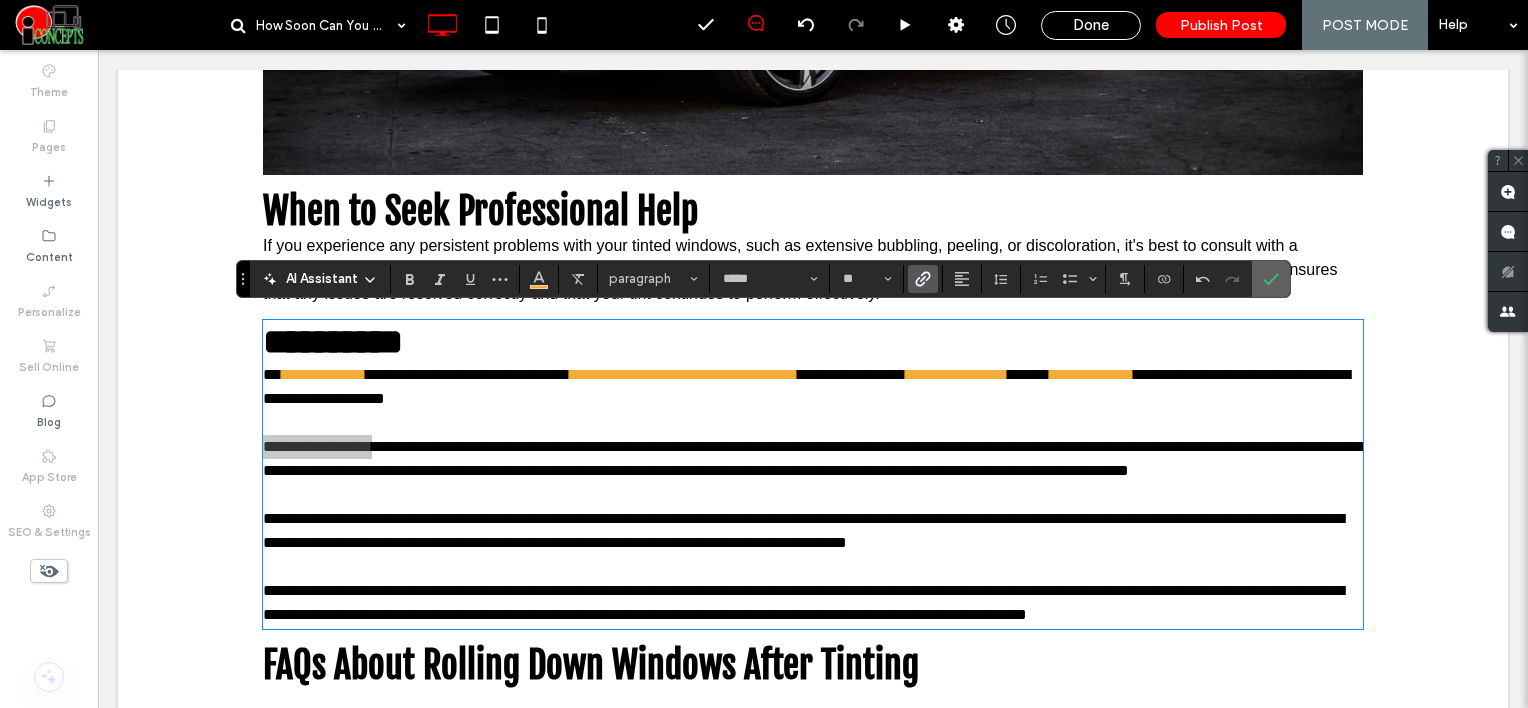 click 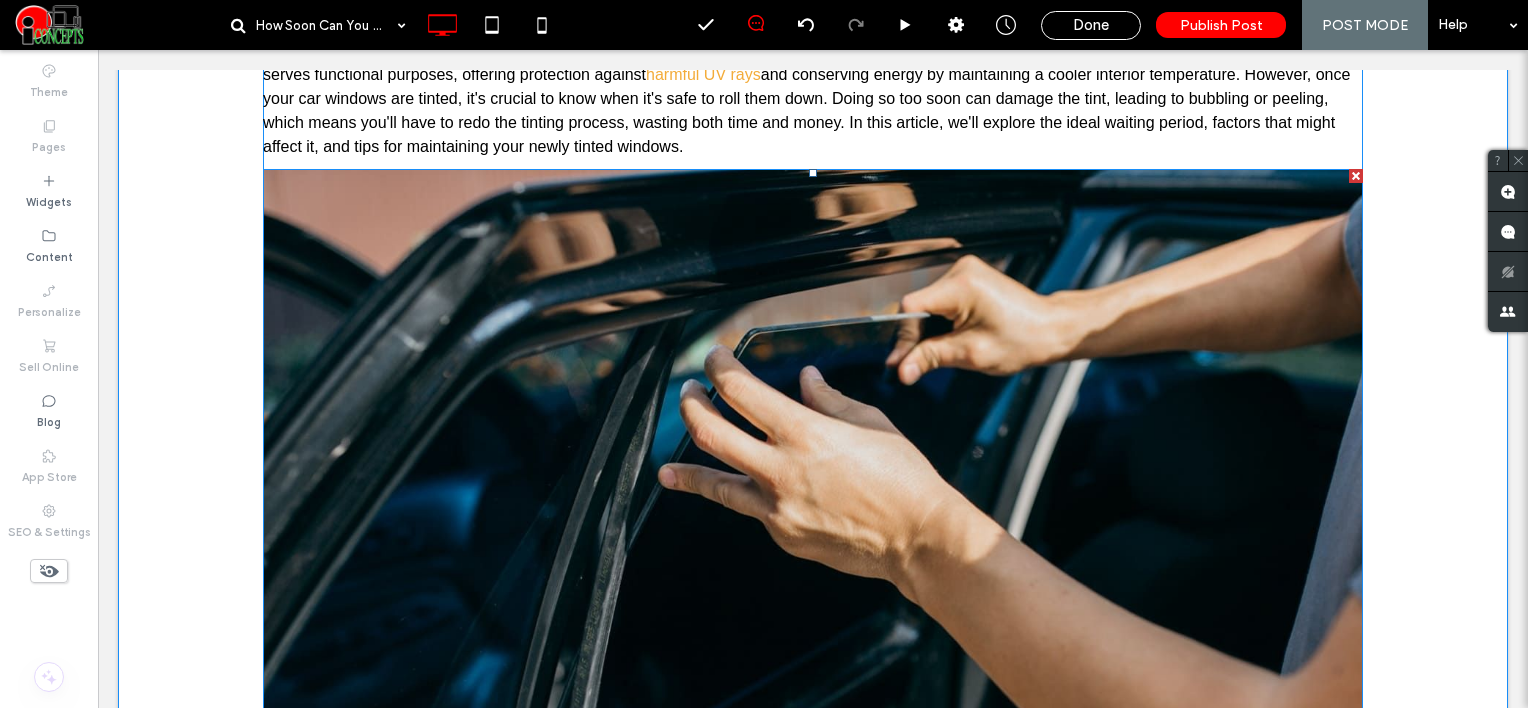 scroll, scrollTop: 200, scrollLeft: 0, axis: vertical 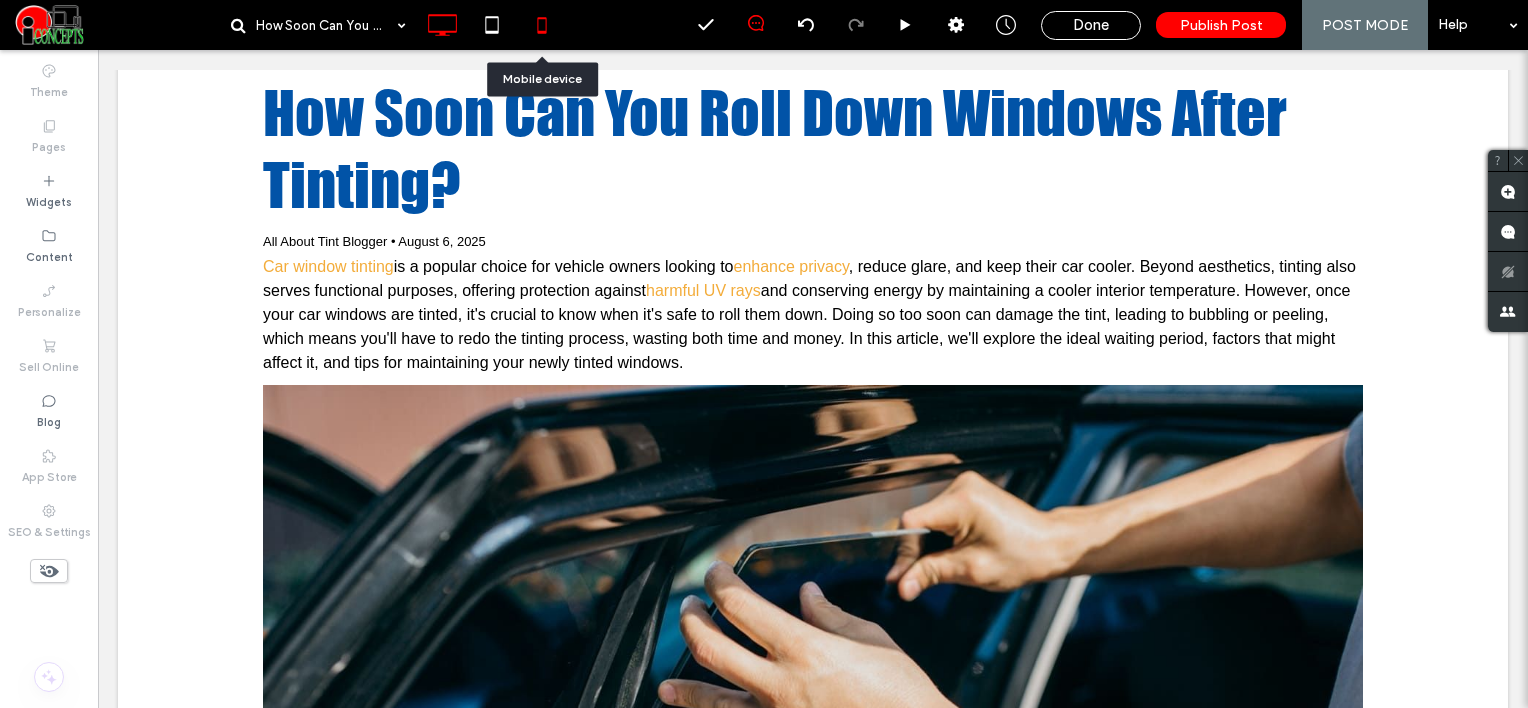 click 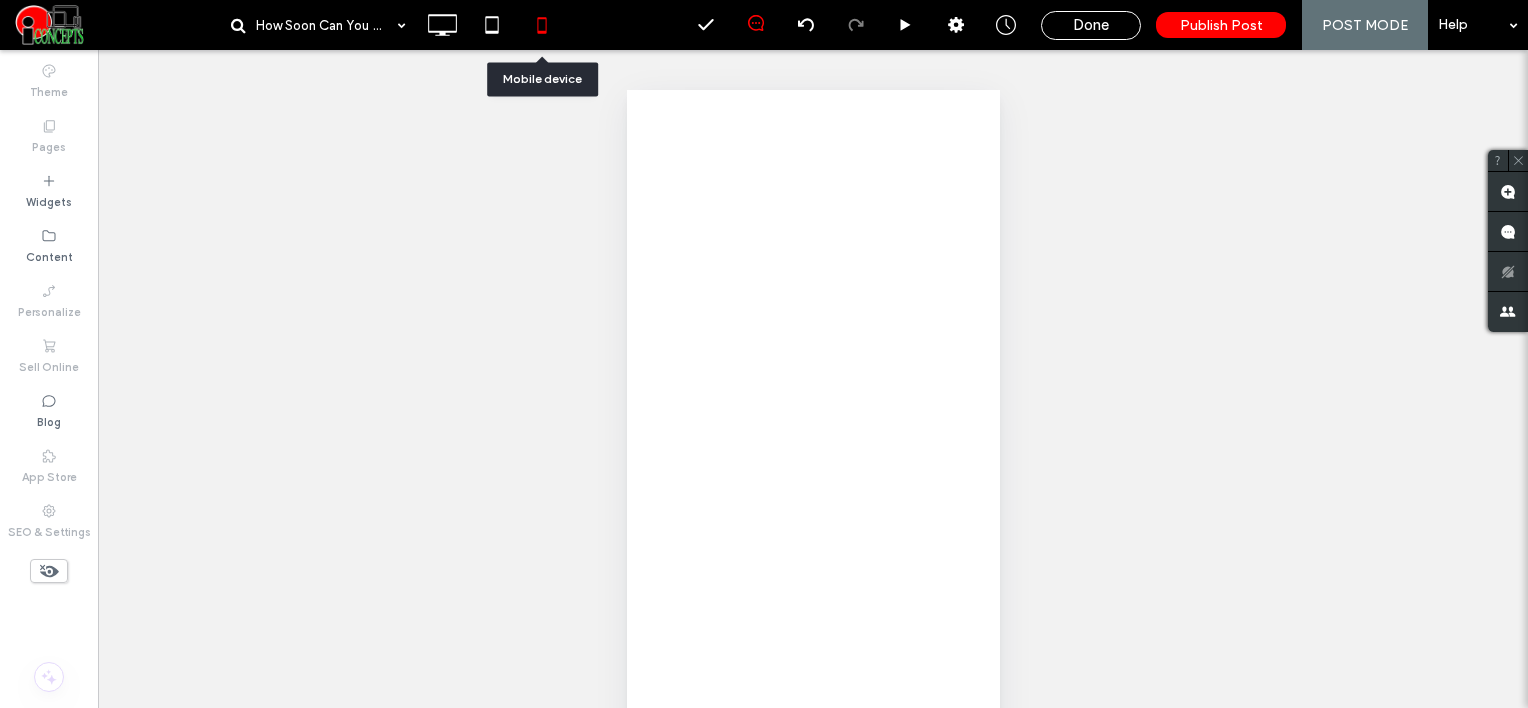 scroll, scrollTop: 0, scrollLeft: 0, axis: both 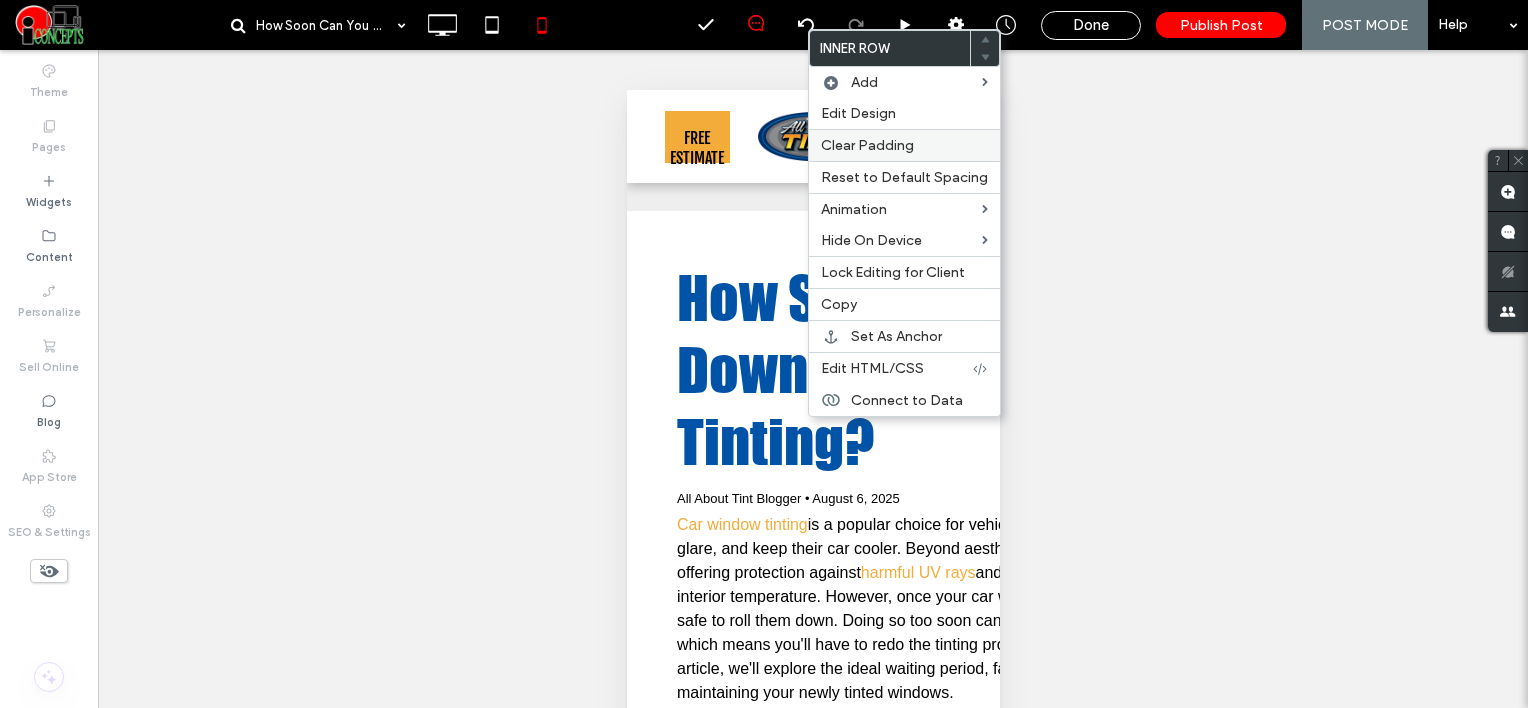 click on "Clear Padding" at bounding box center (867, 145) 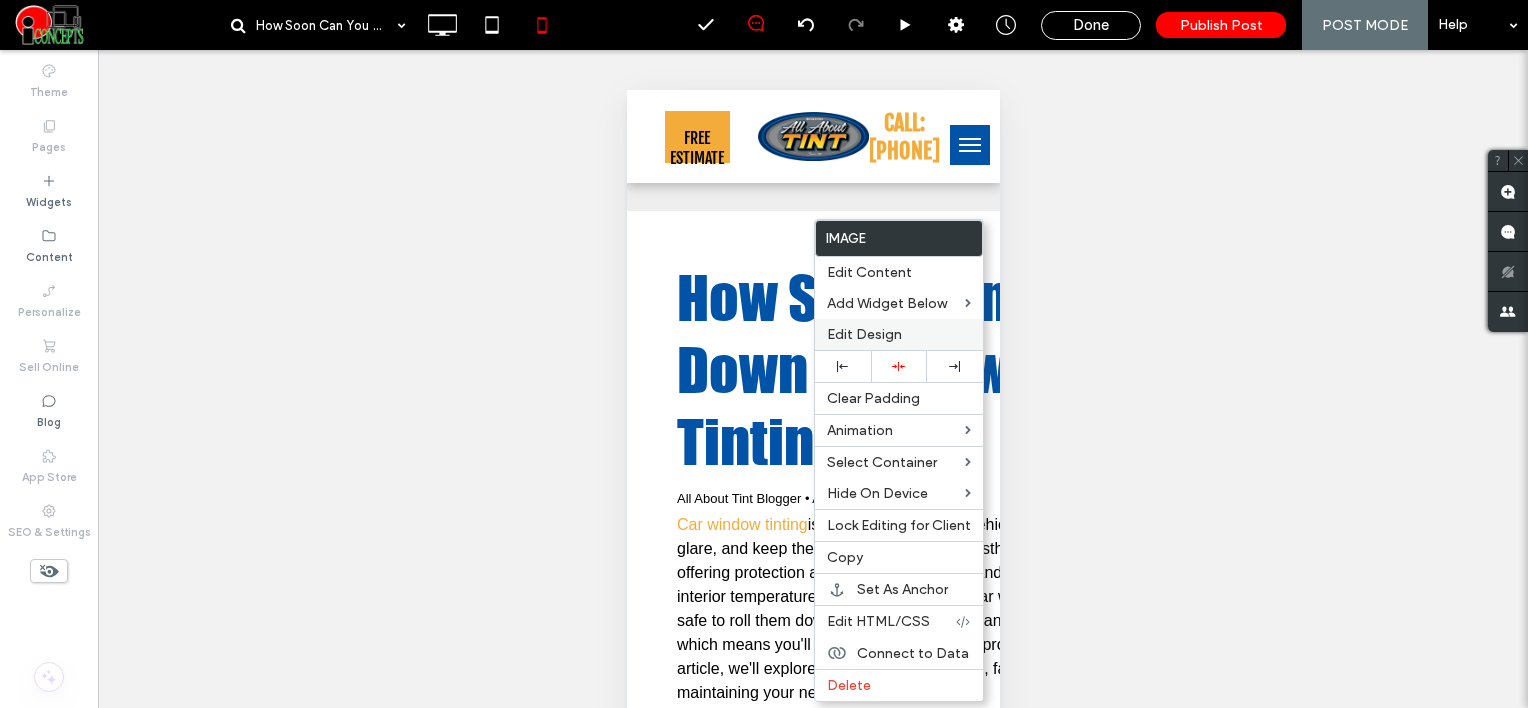 click on "Edit Design" at bounding box center [864, 334] 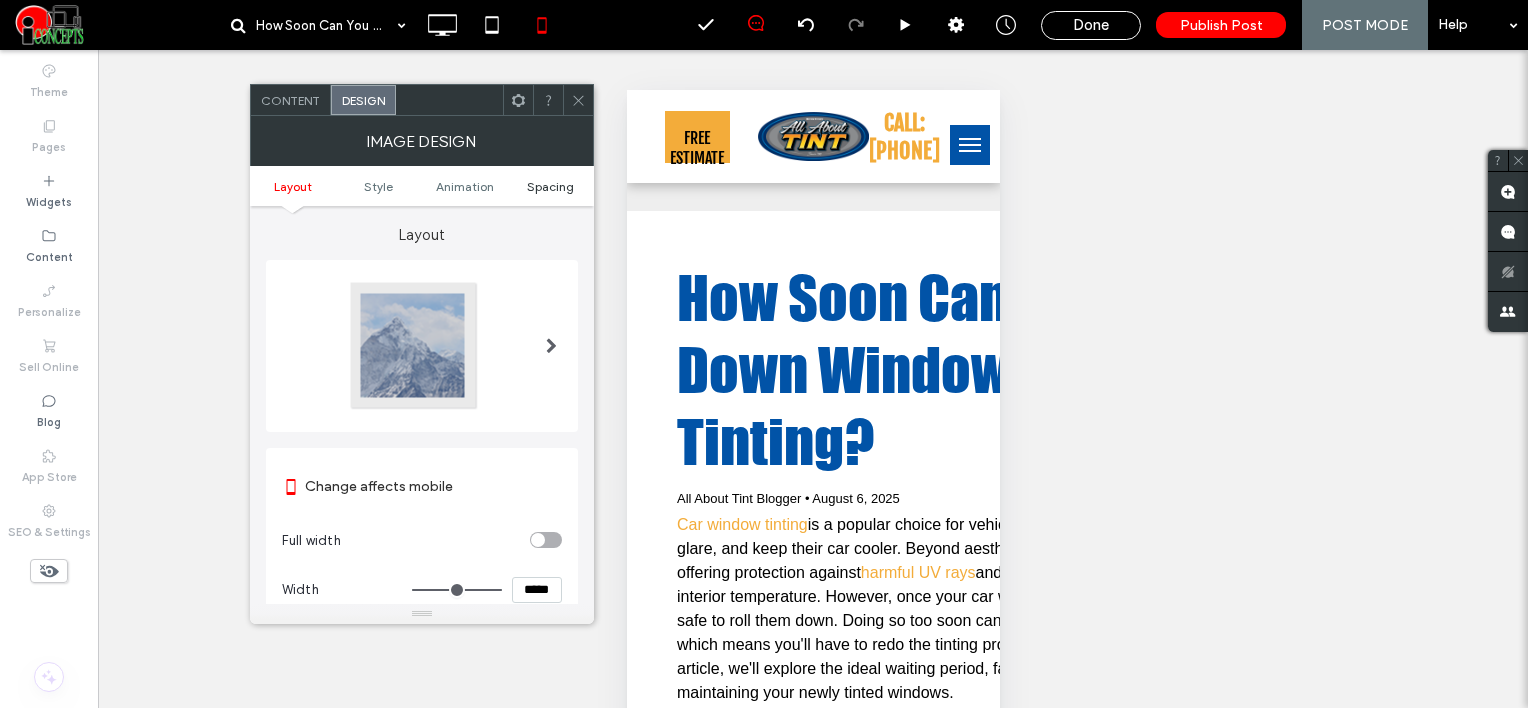 click on "Spacing" at bounding box center [550, 186] 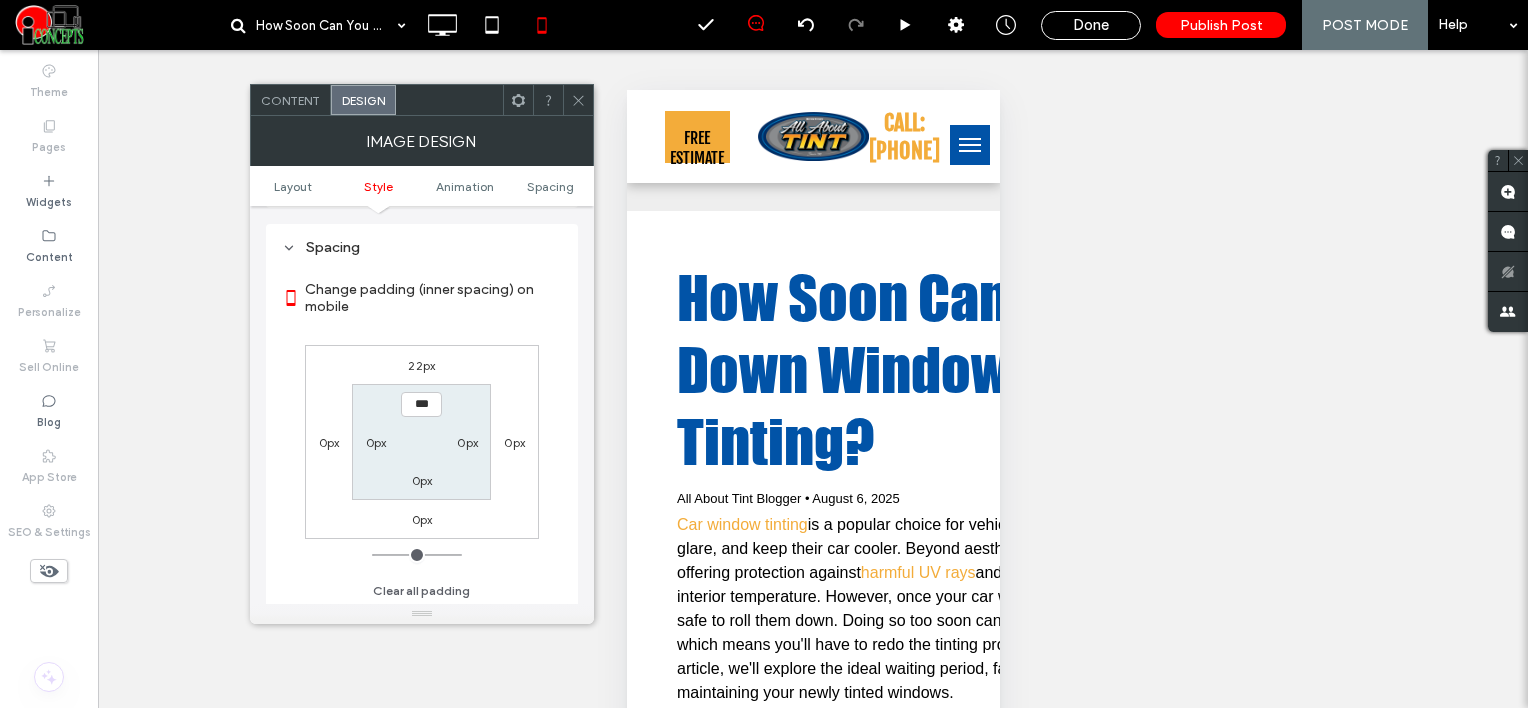 scroll, scrollTop: 798, scrollLeft: 0, axis: vertical 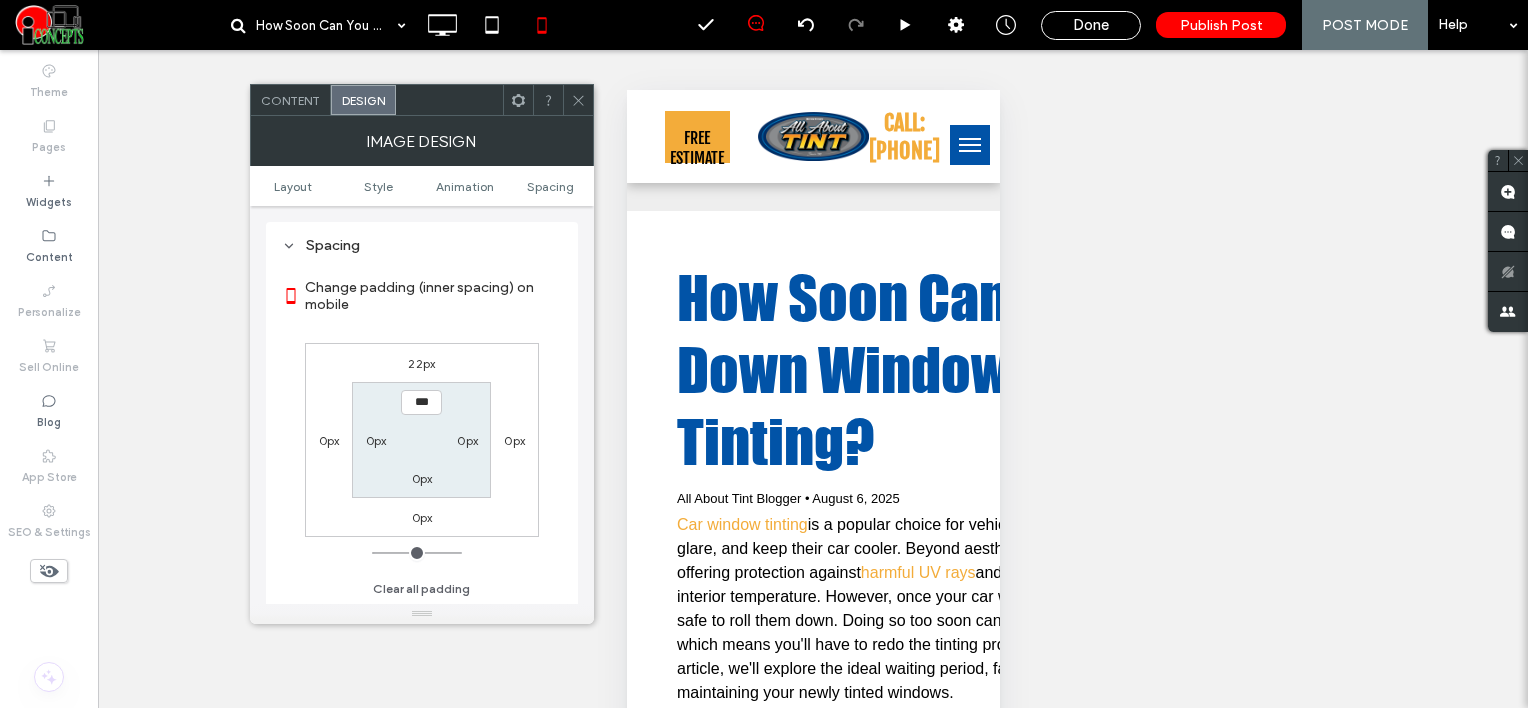 click on "22px" at bounding box center (421, 363) 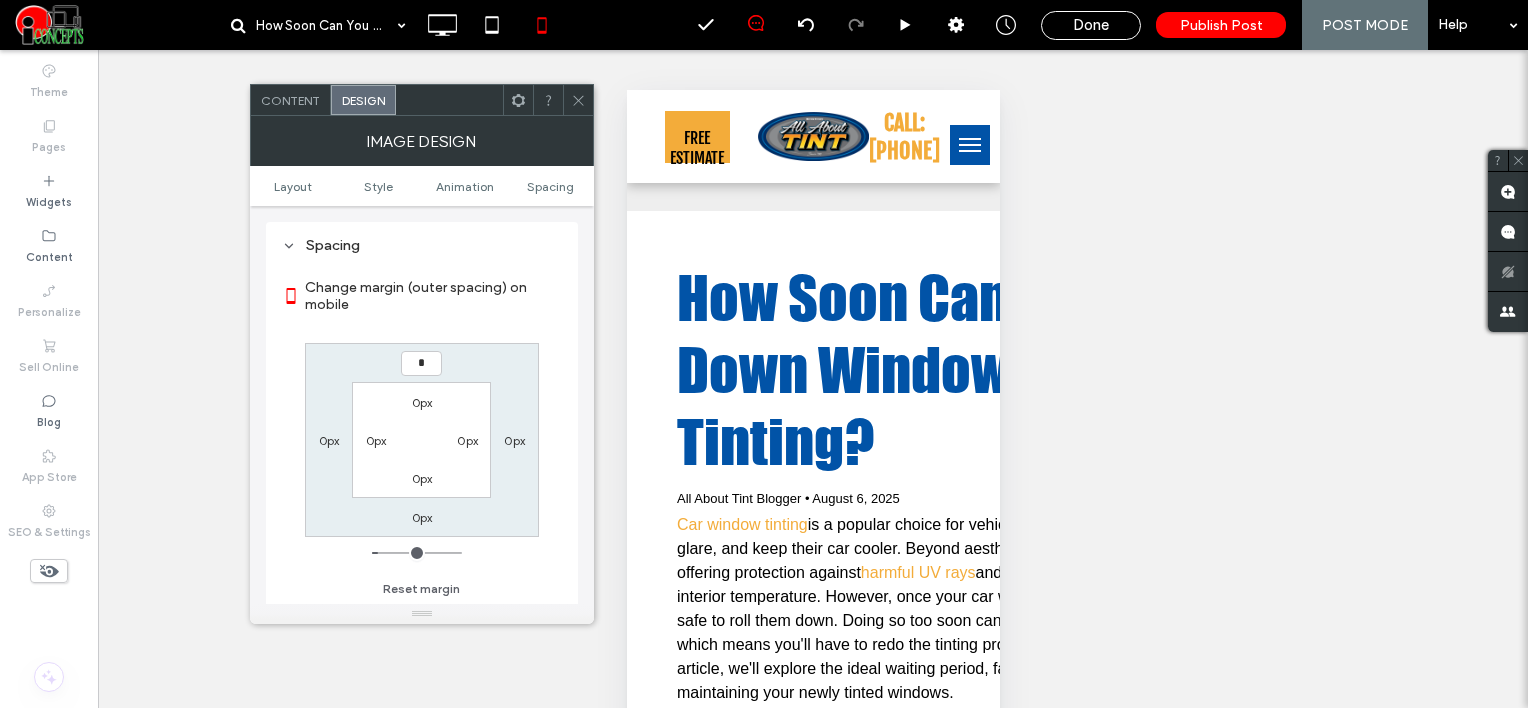 type on "*" 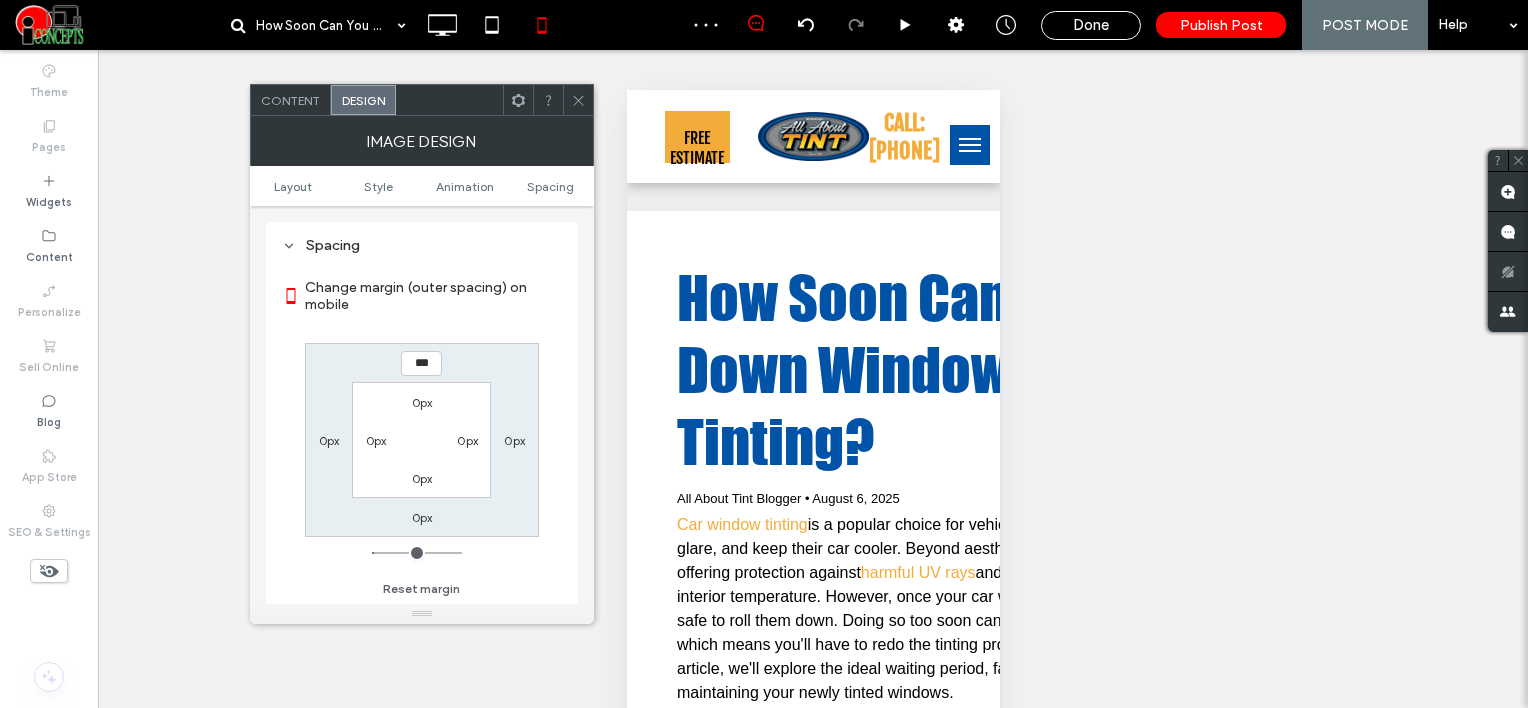 click 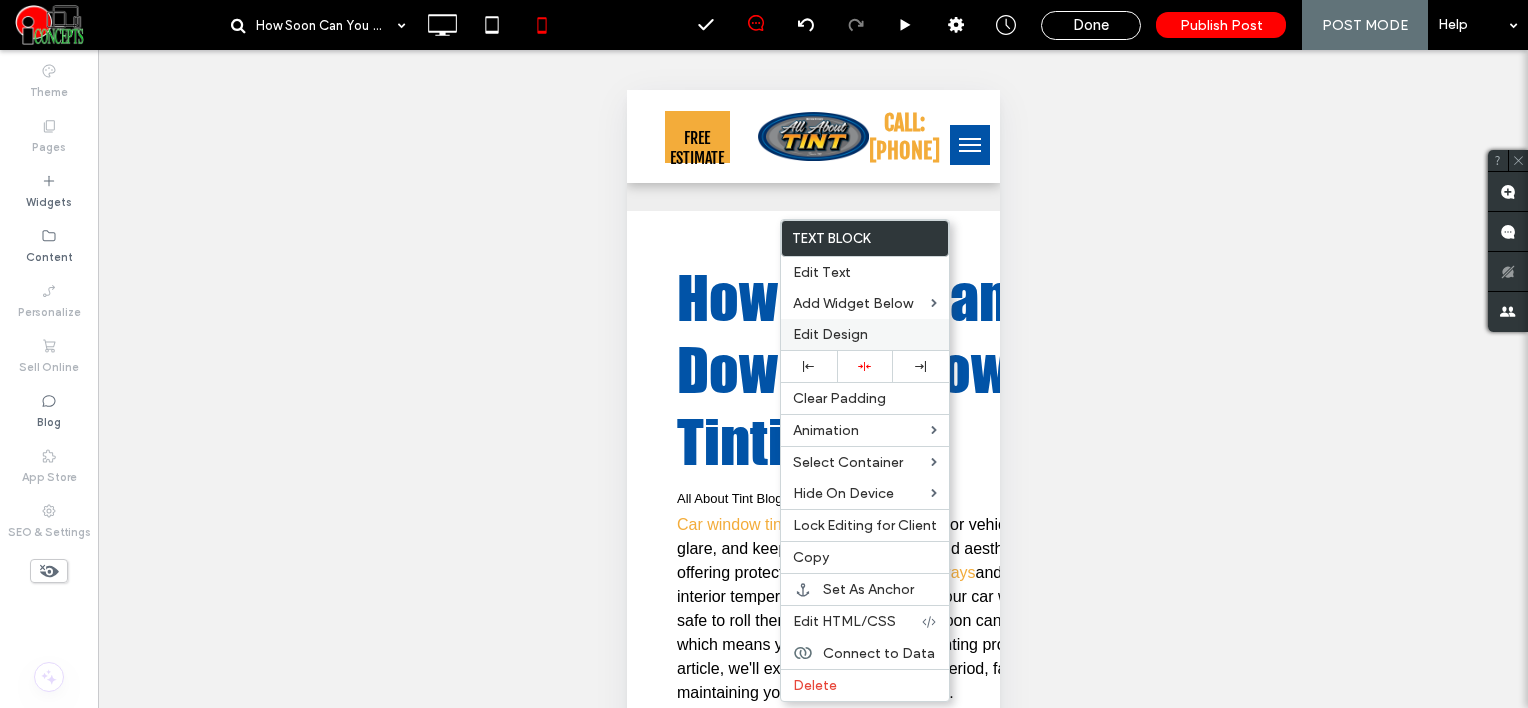 click on "Edit Design" at bounding box center (865, 334) 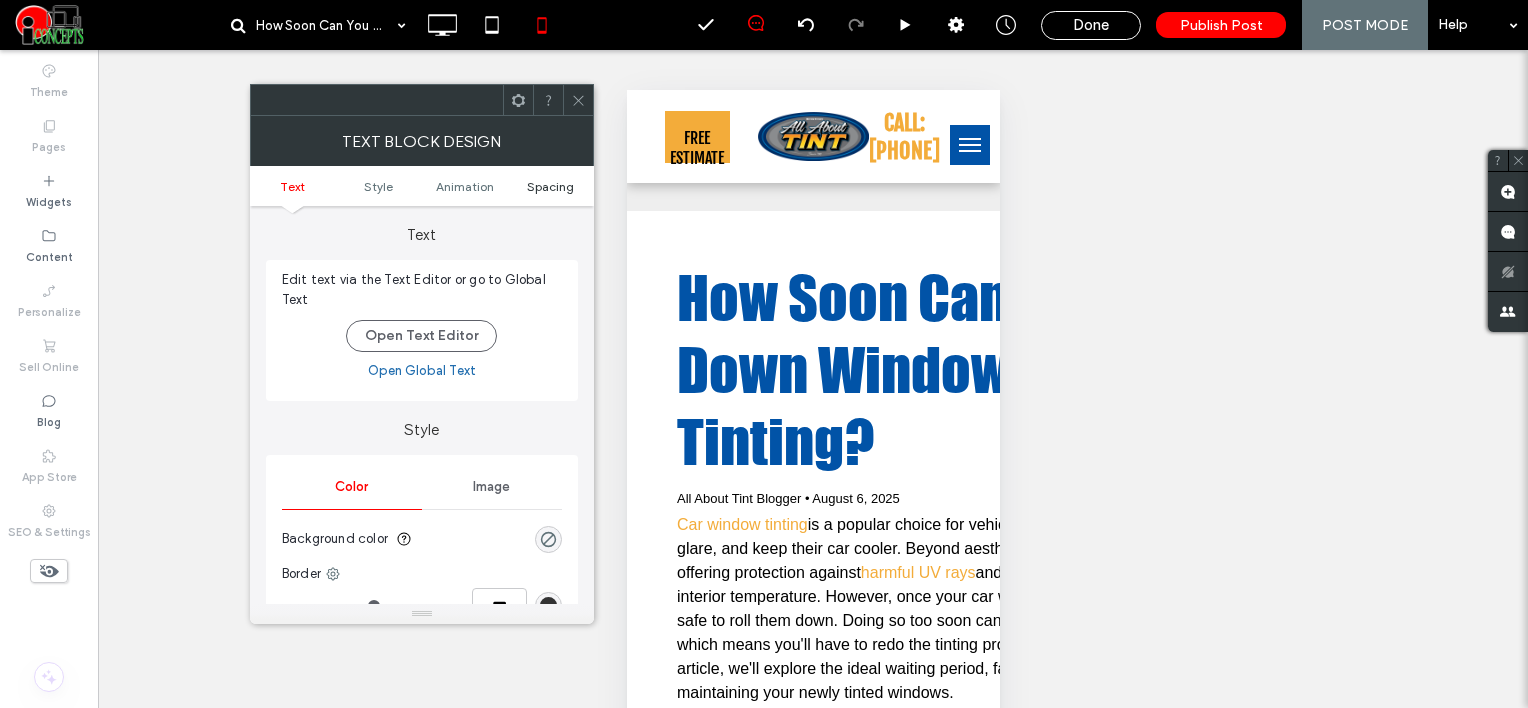 click on "Spacing" at bounding box center [550, 186] 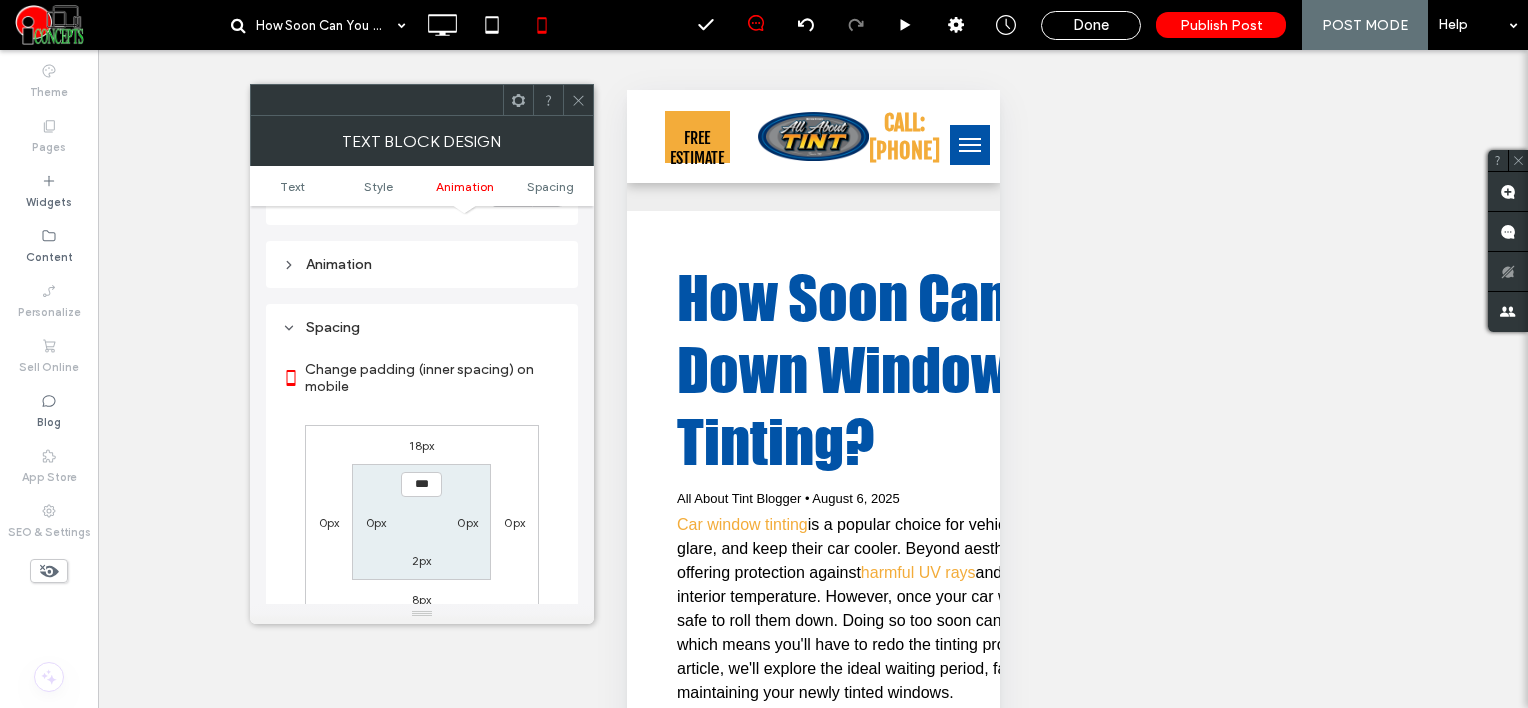 scroll, scrollTop: 572, scrollLeft: 0, axis: vertical 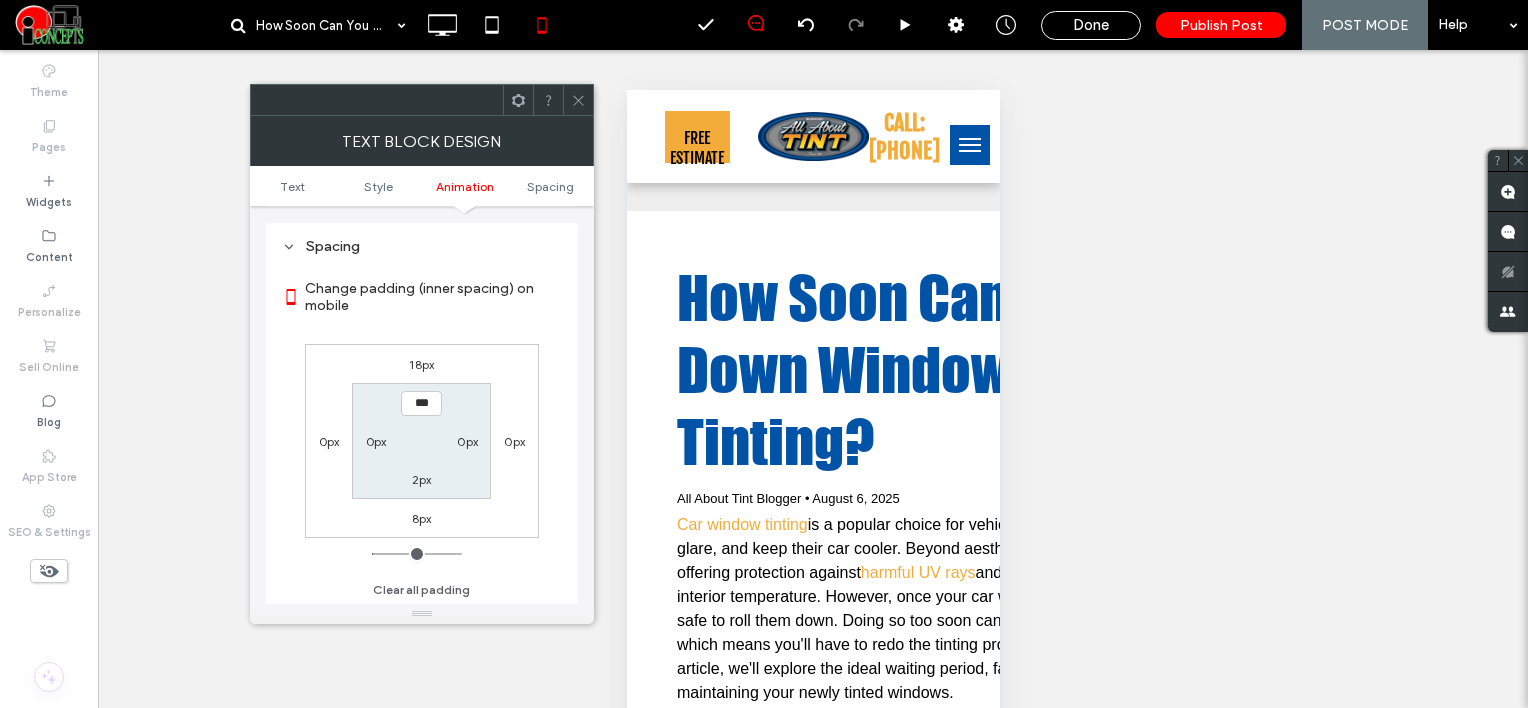 click on "18px" at bounding box center [421, 364] 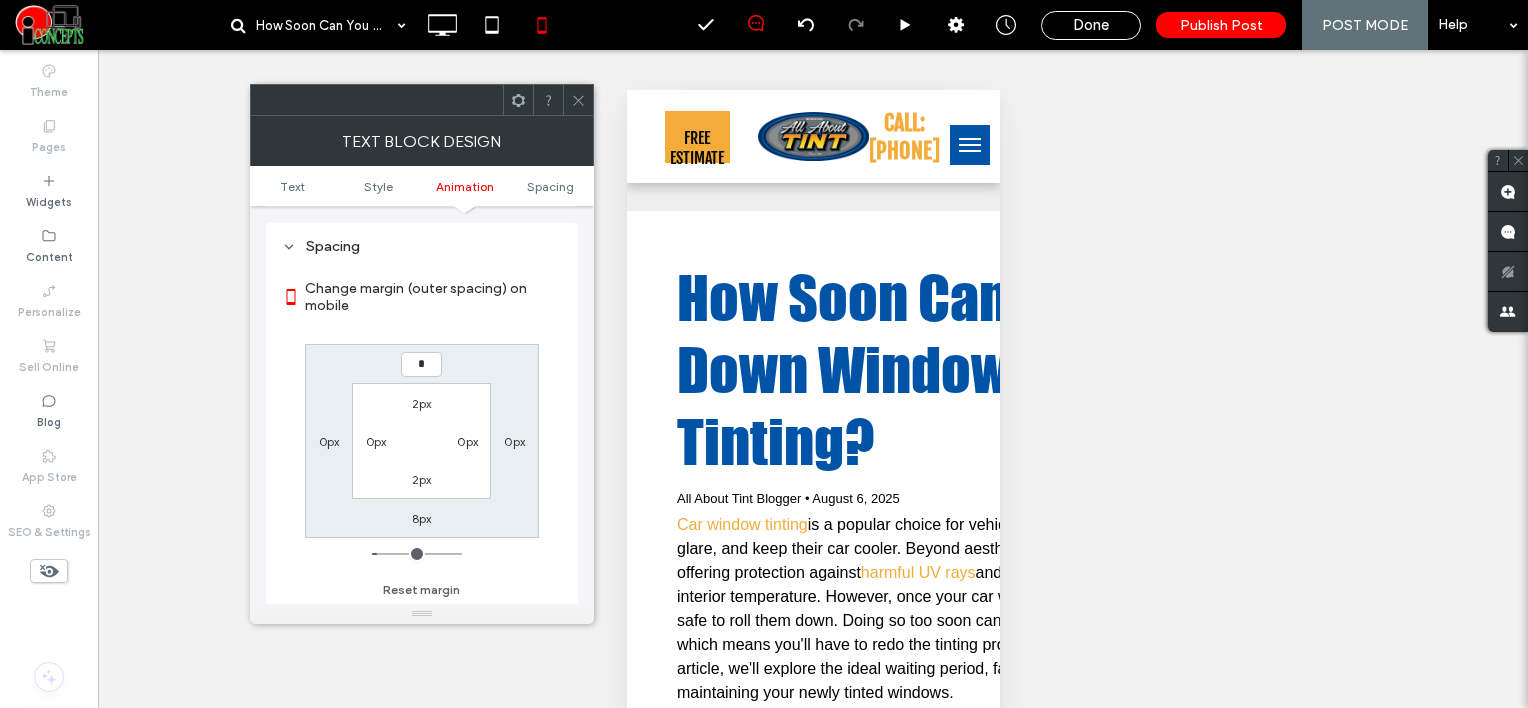 type on "*" 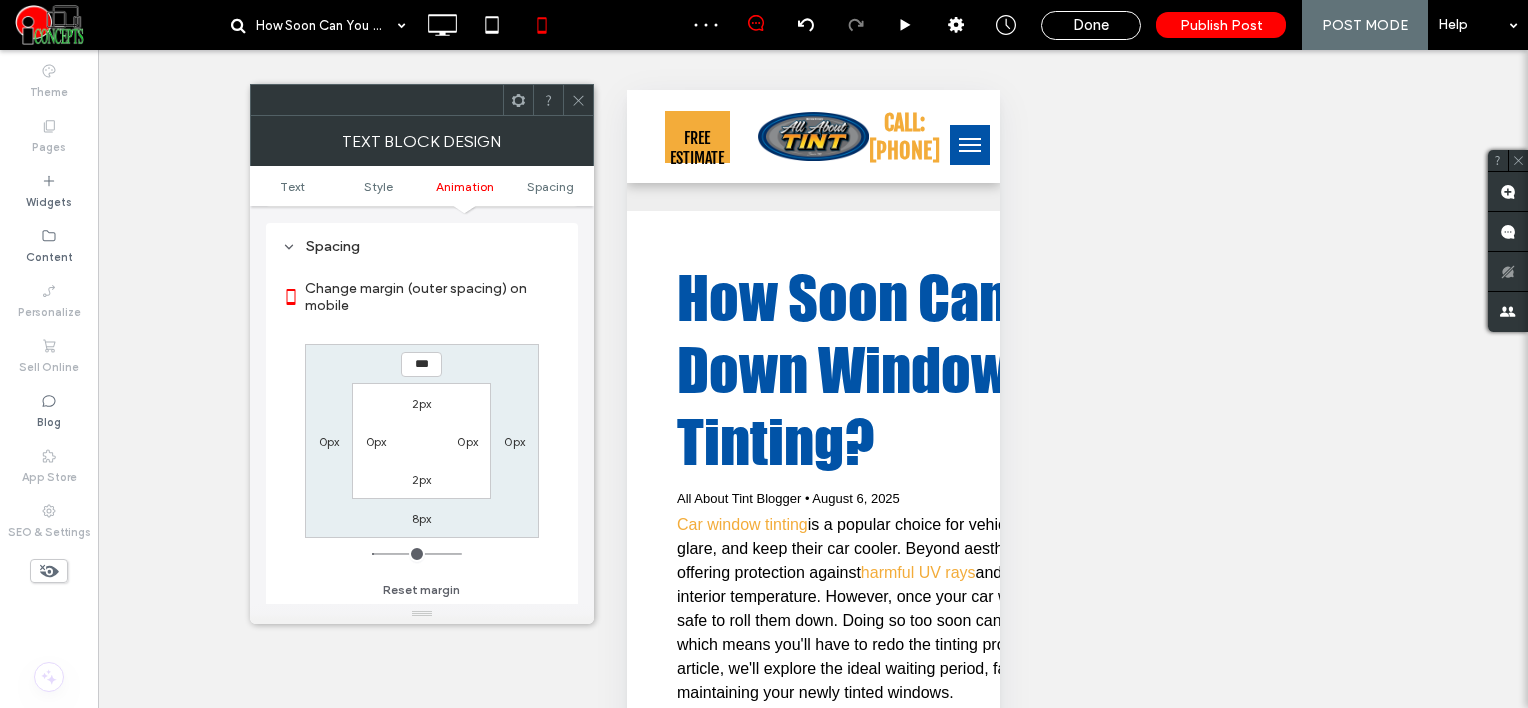 click 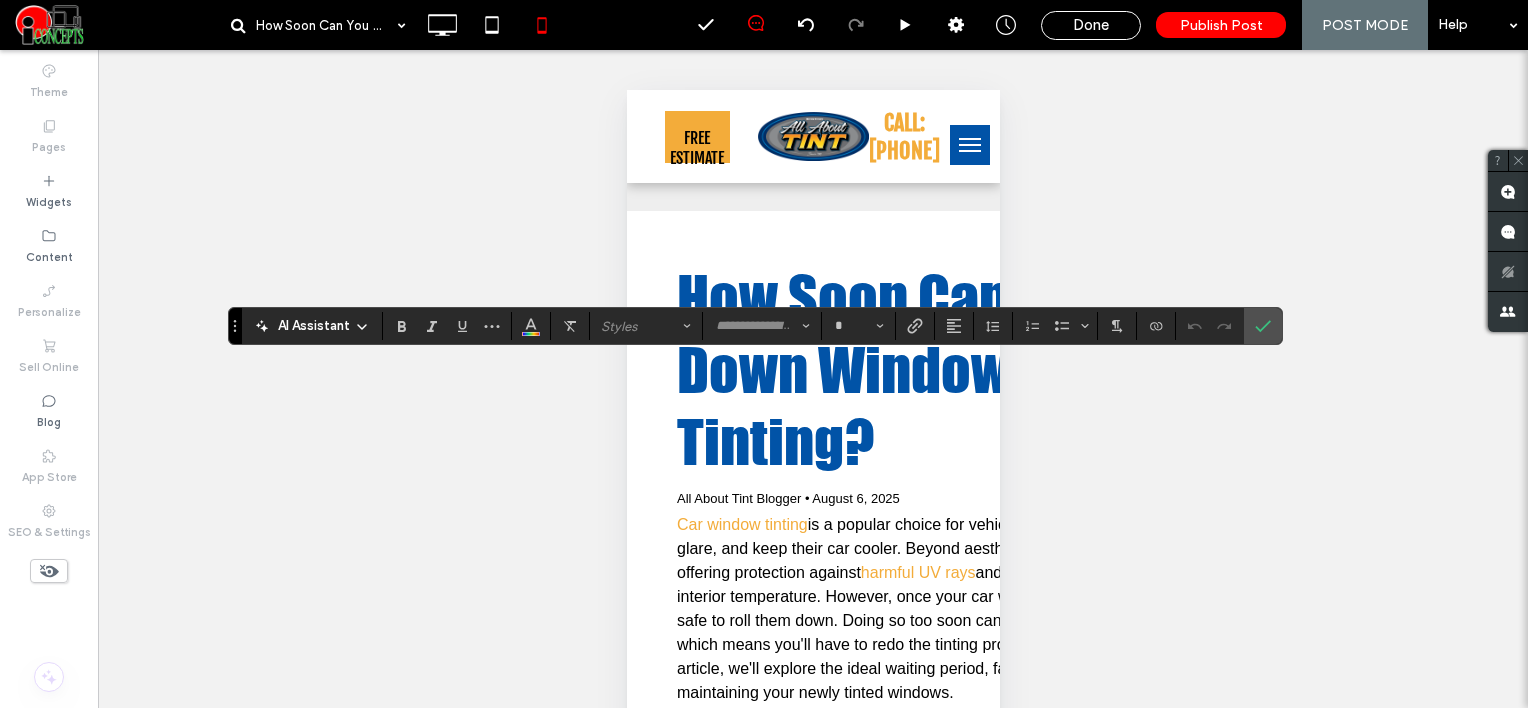 type on "**********" 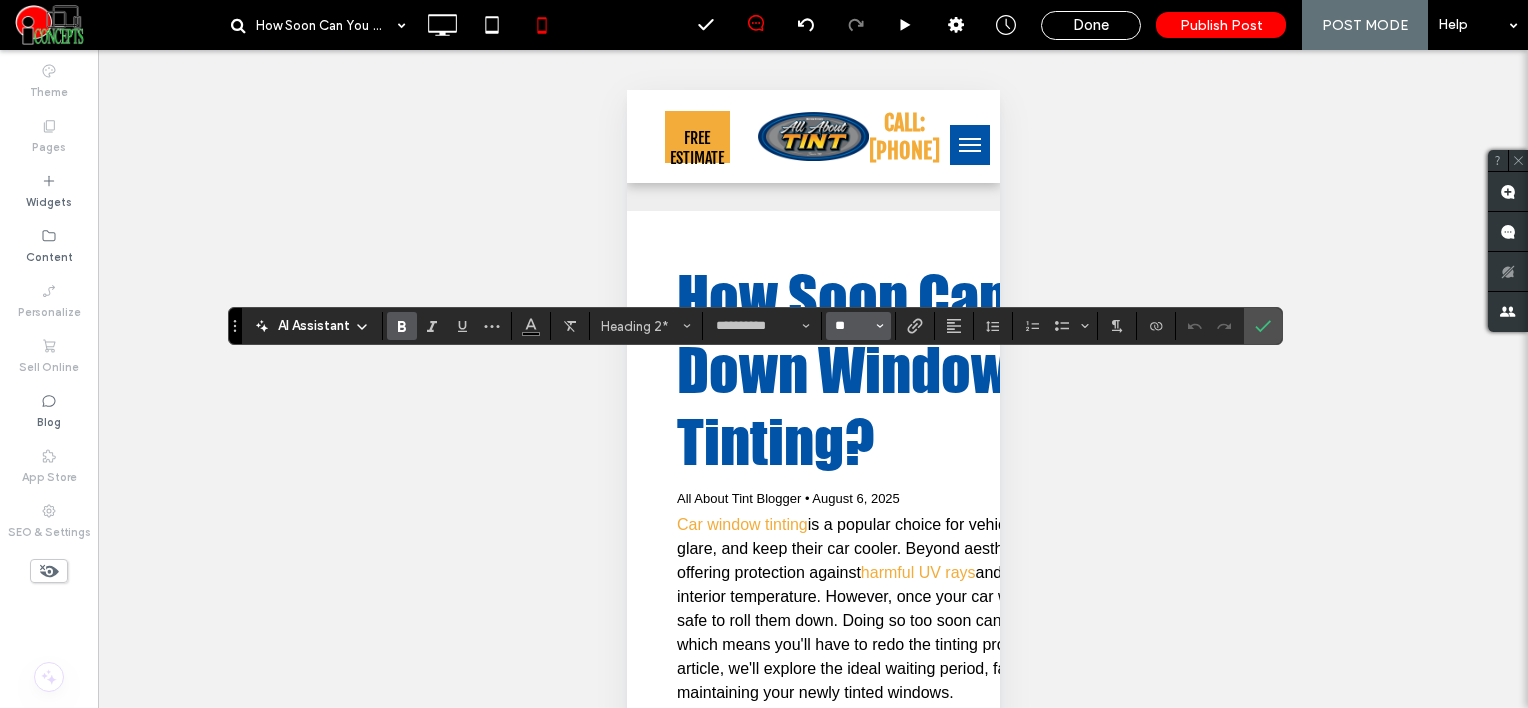 click on "**" at bounding box center (852, 326) 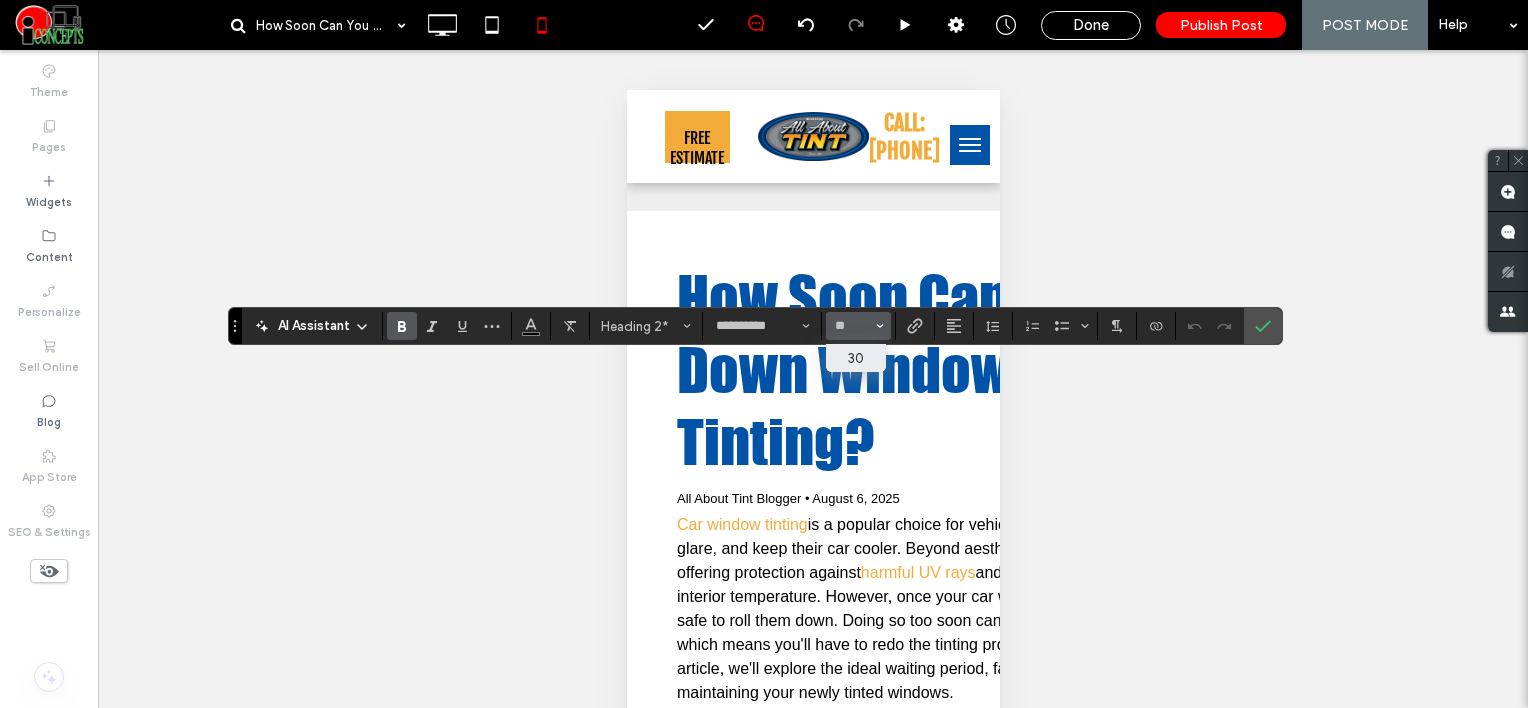 type on "**" 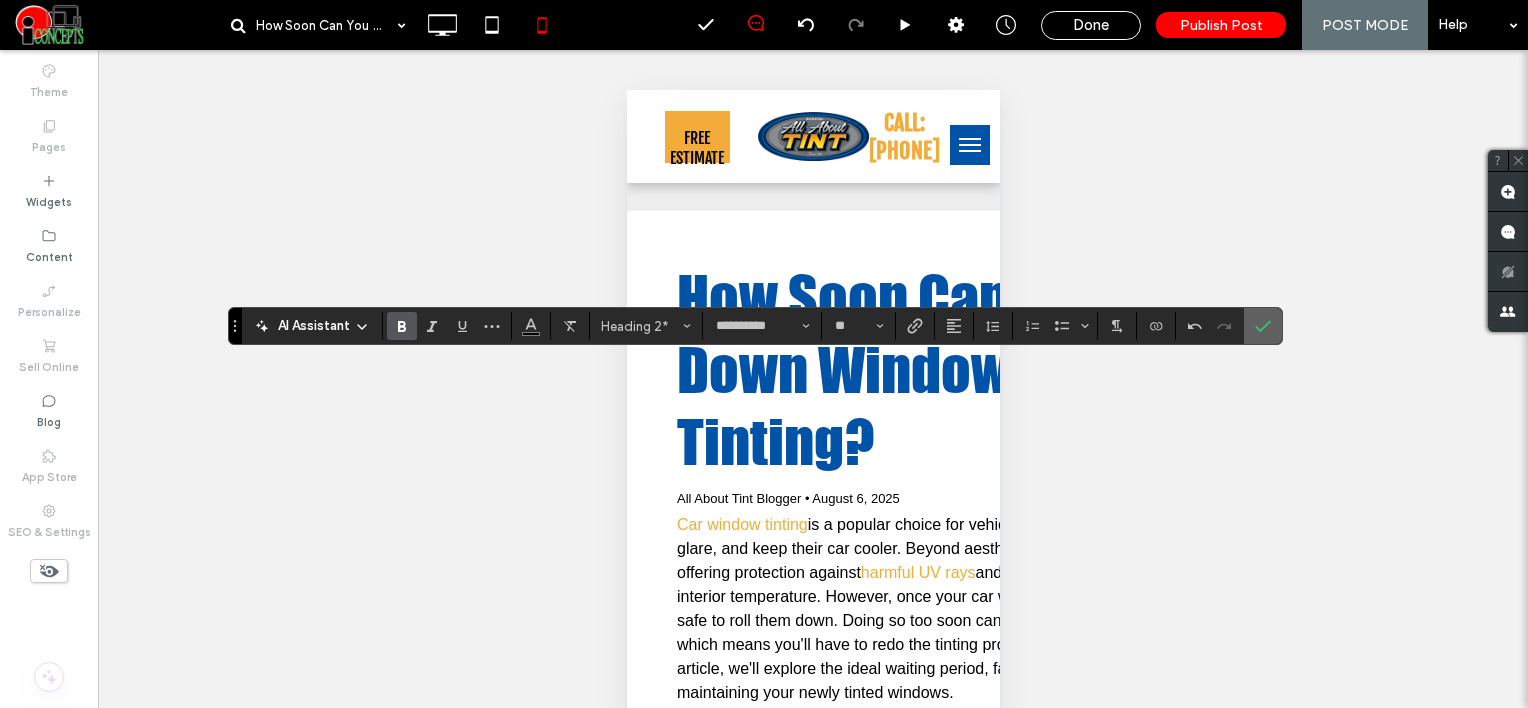 click 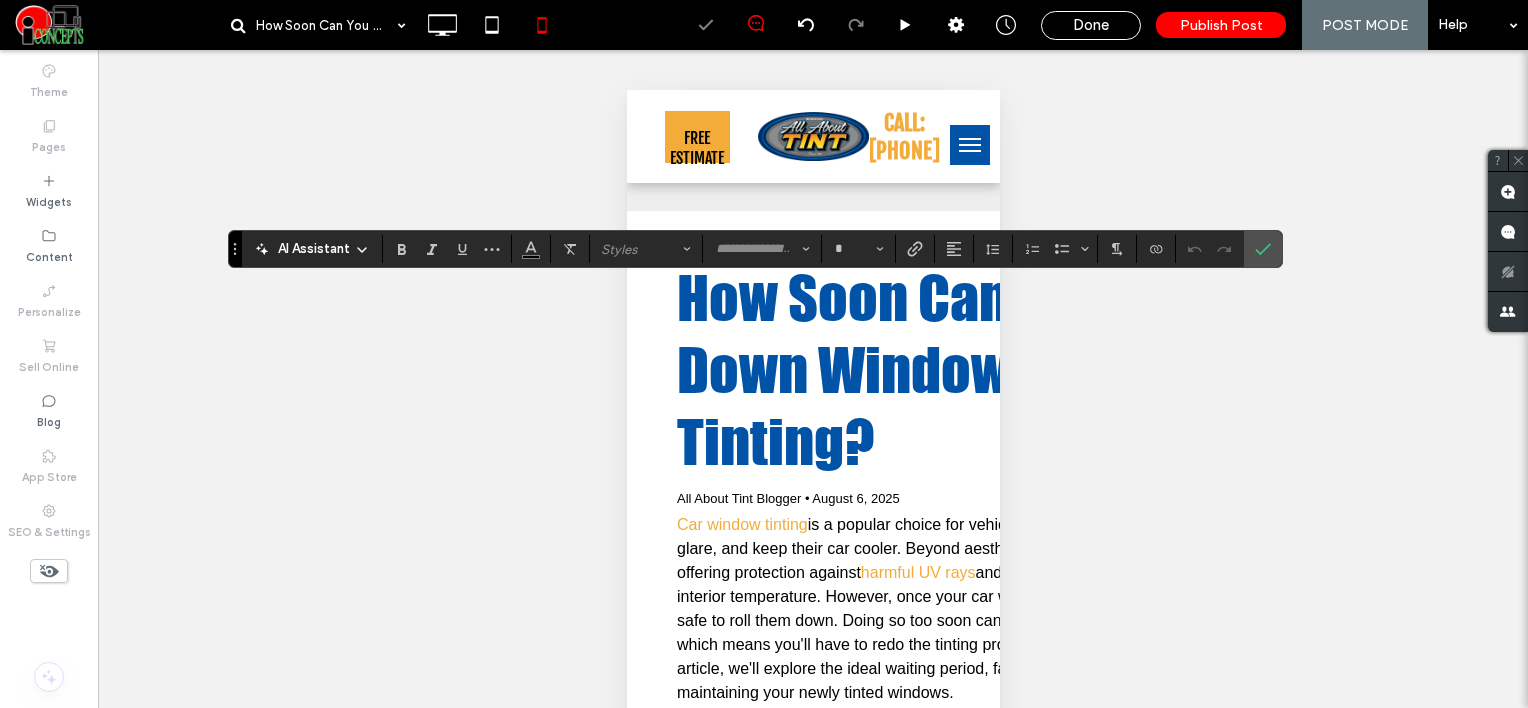 type on "*****" 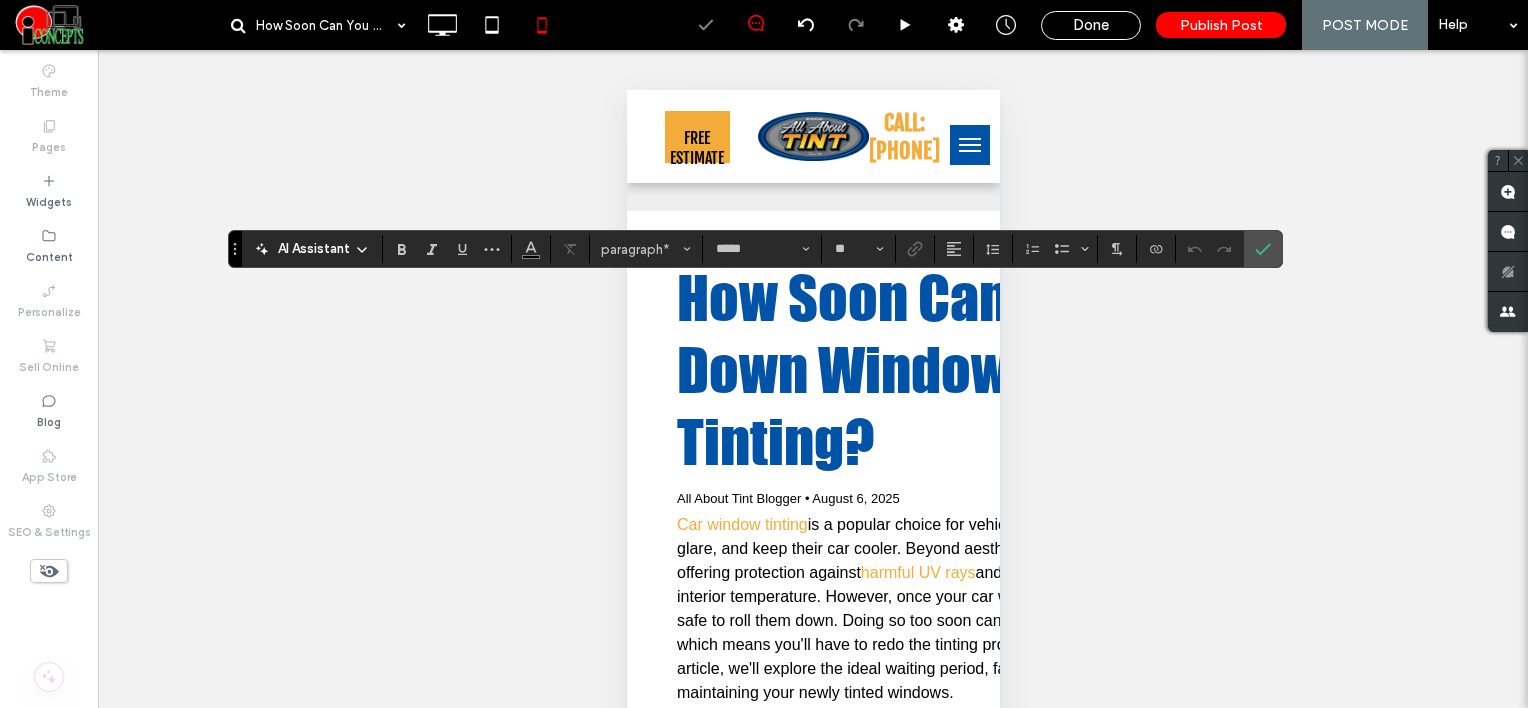 type on "**********" 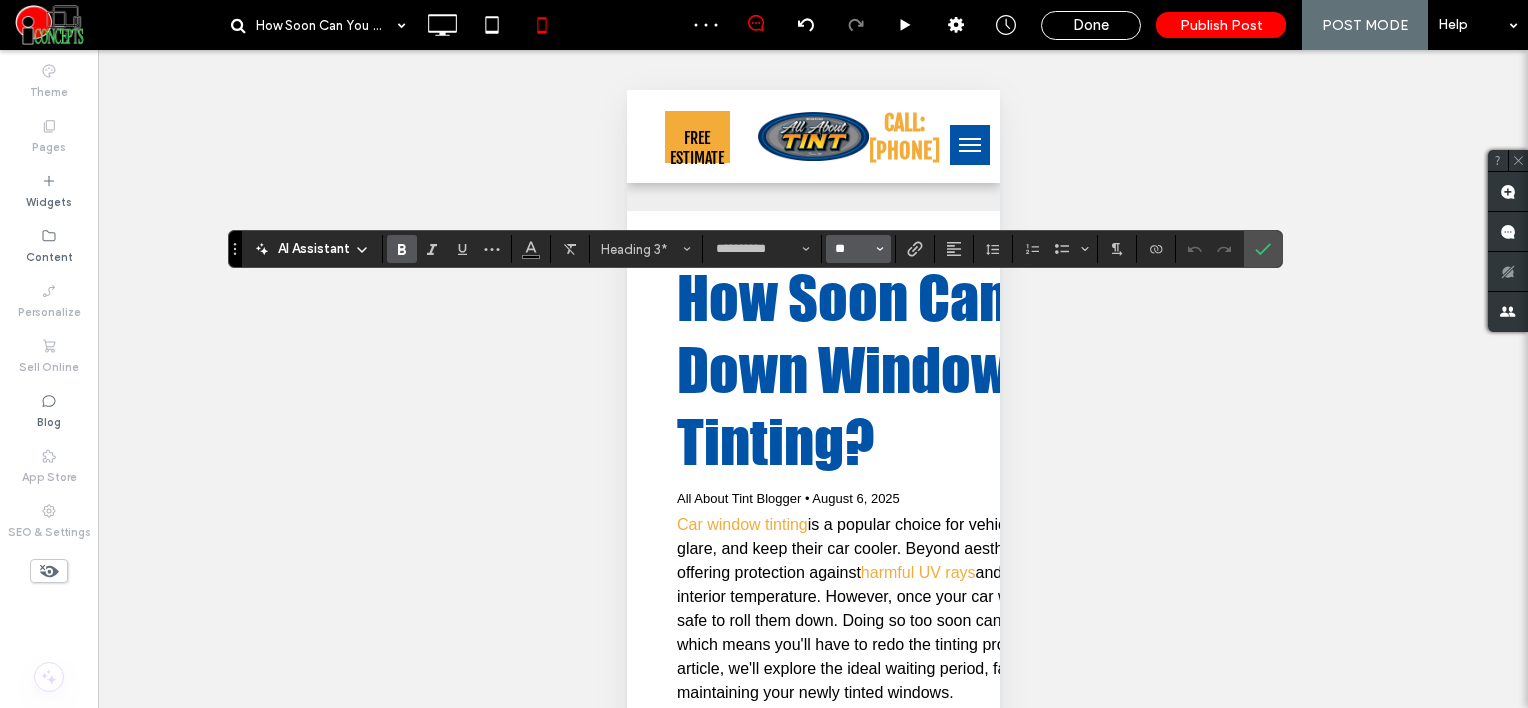 click on "**" at bounding box center [852, 249] 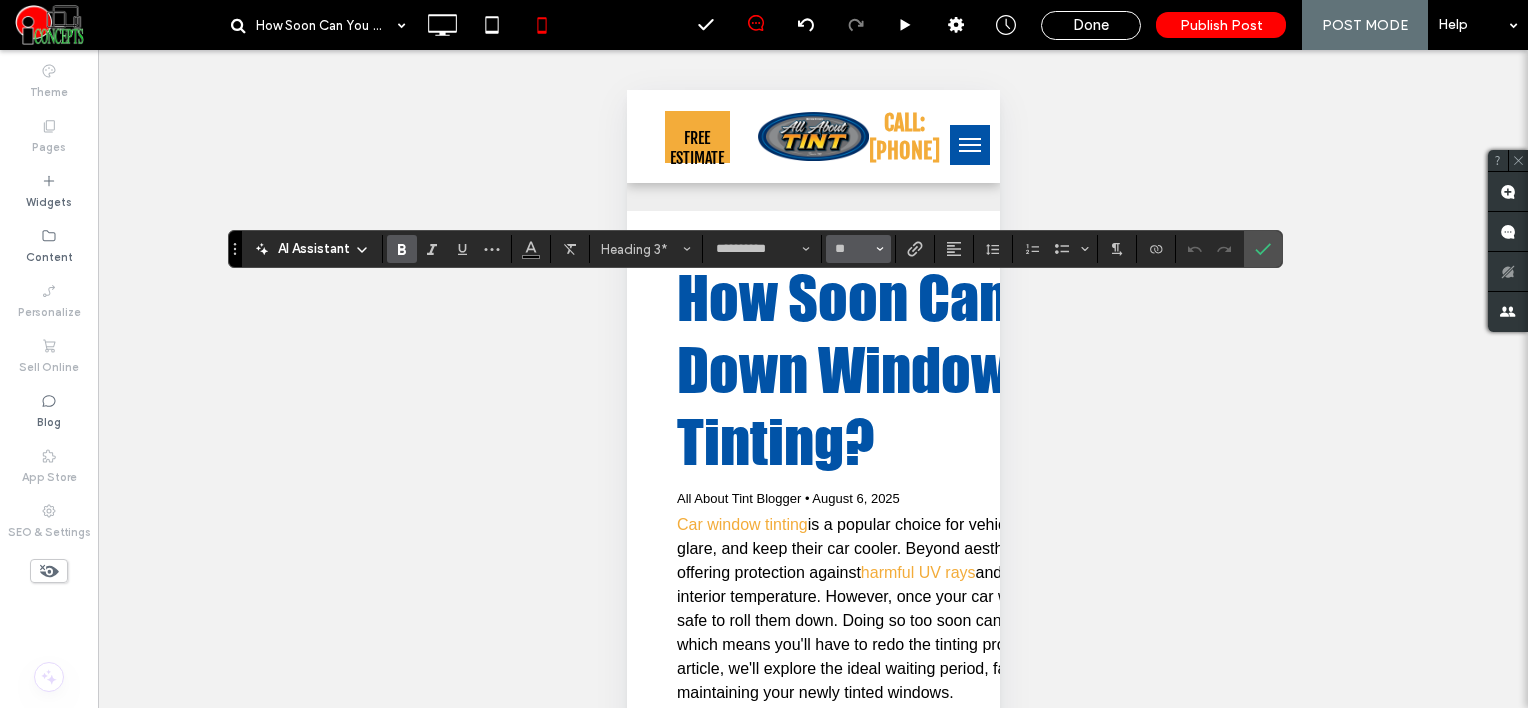 type on "**" 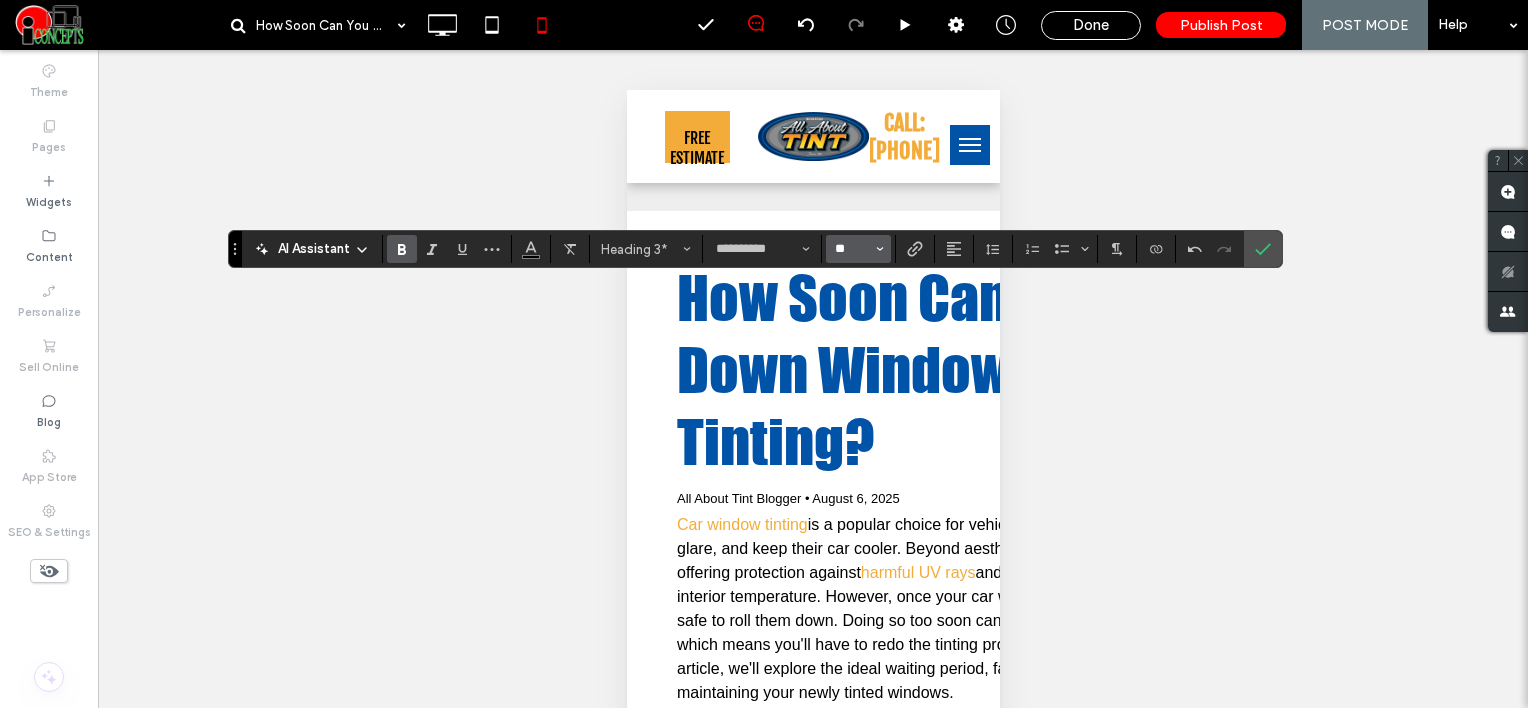 click on "**" at bounding box center (852, 249) 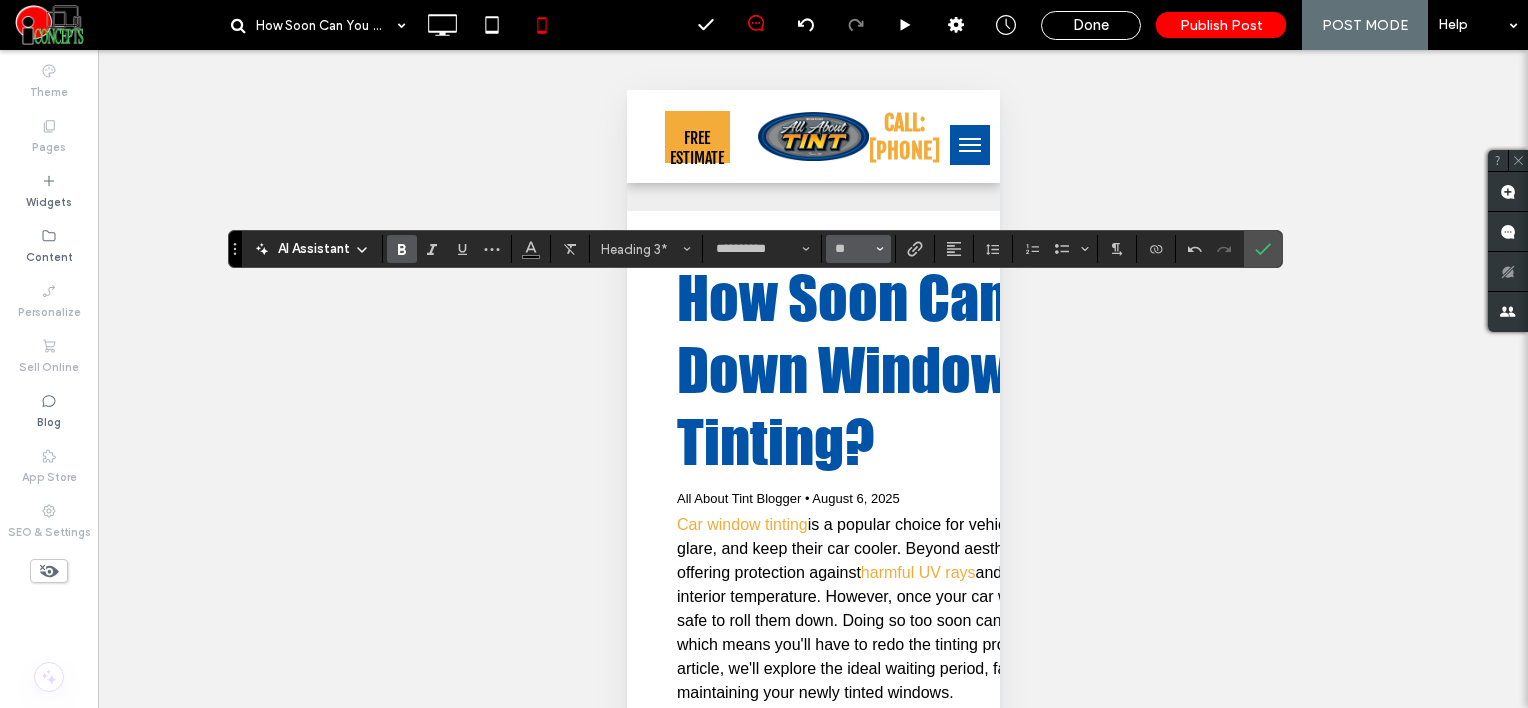 type on "**" 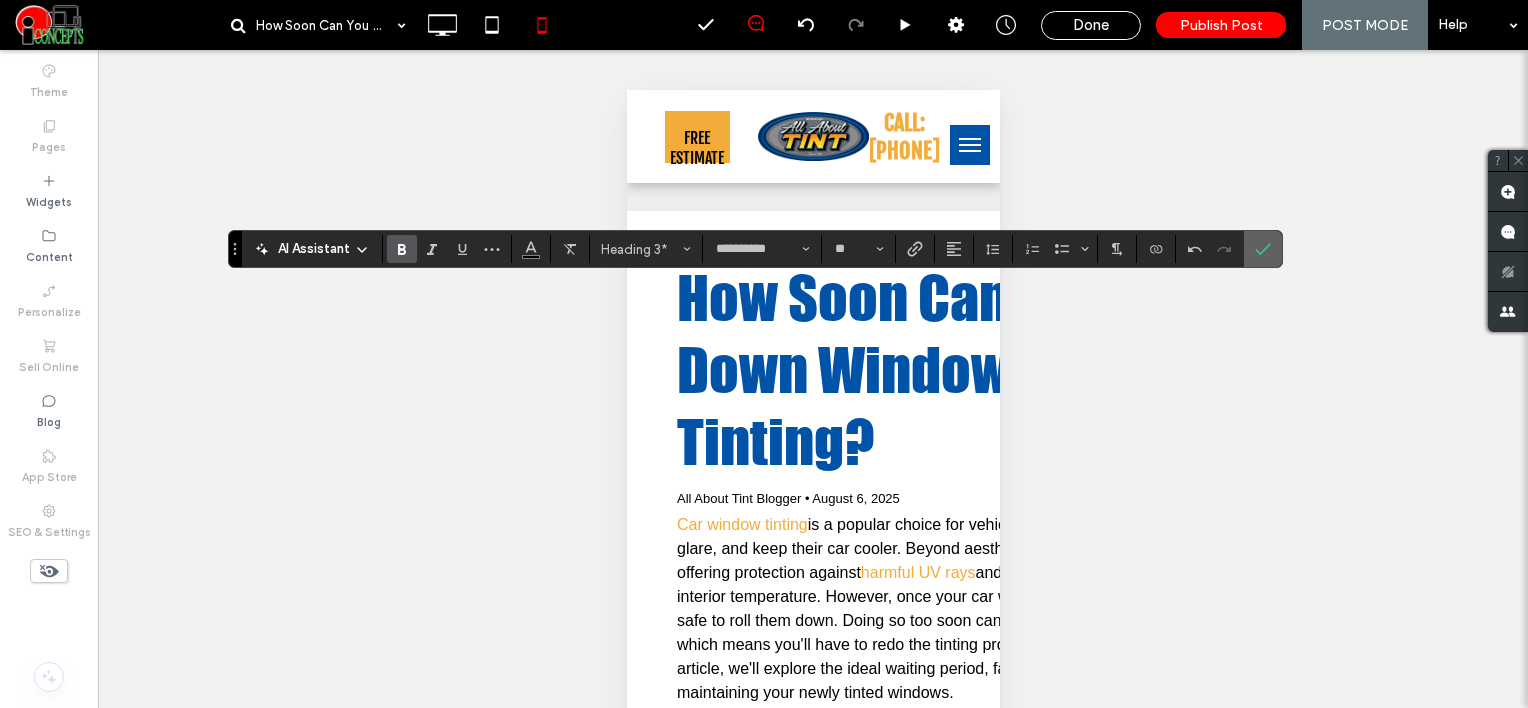 click at bounding box center [1263, 249] 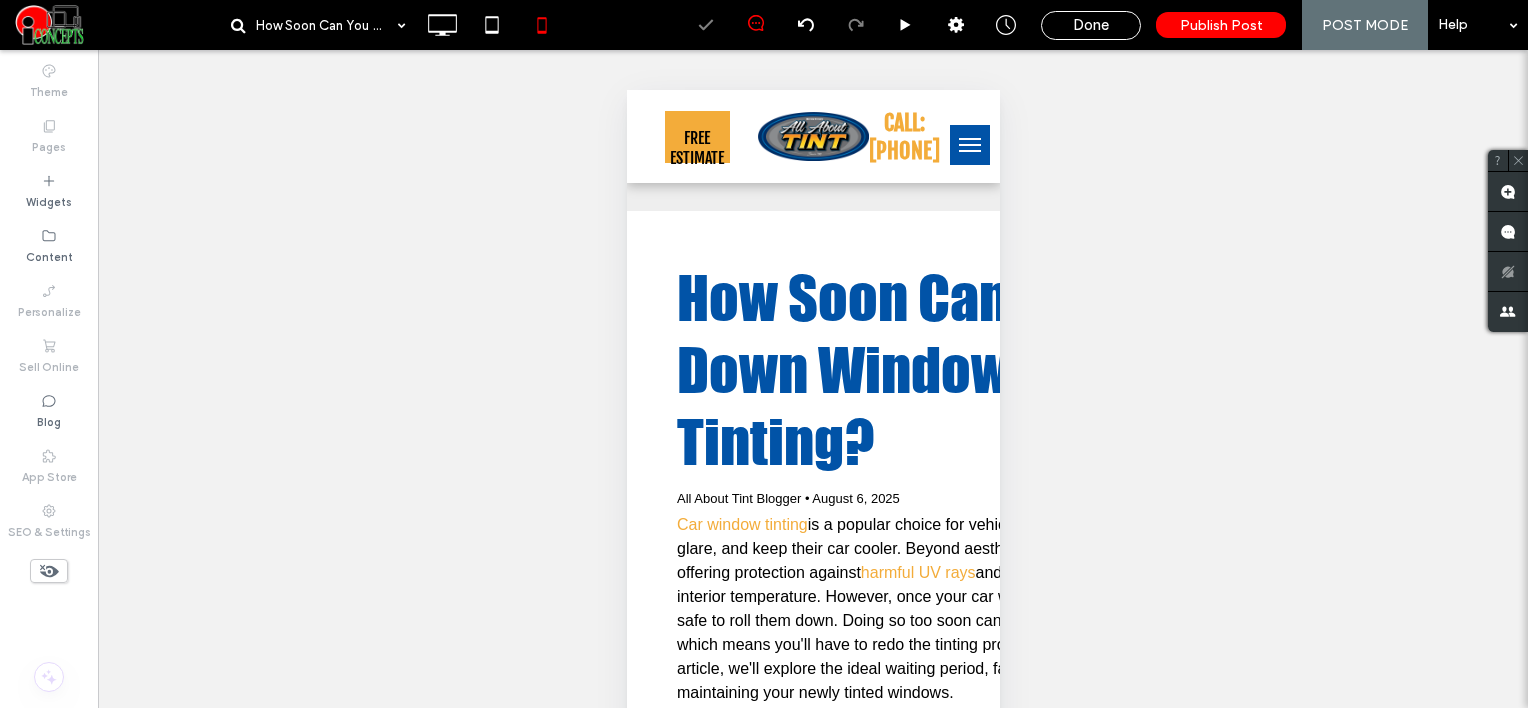type on "**********" 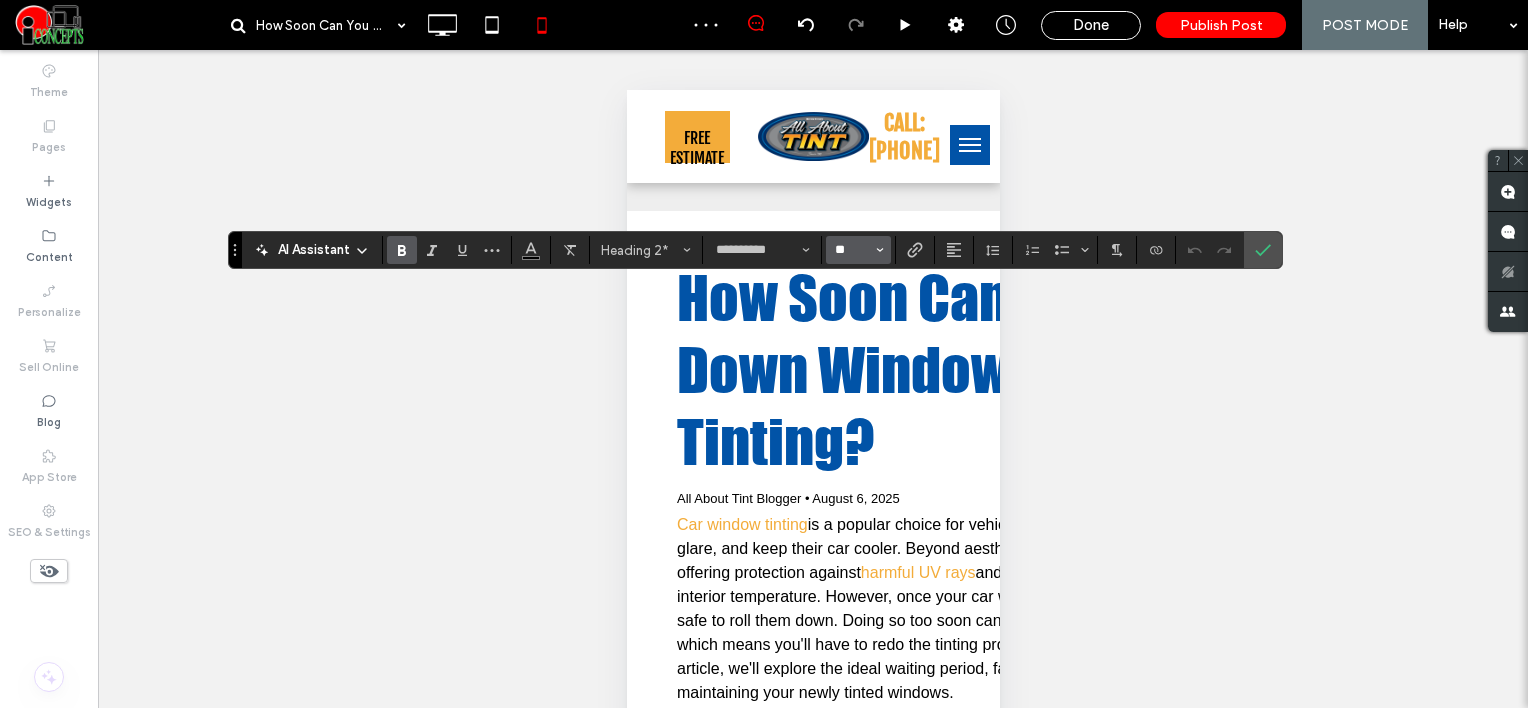 click on "**" at bounding box center [852, 250] 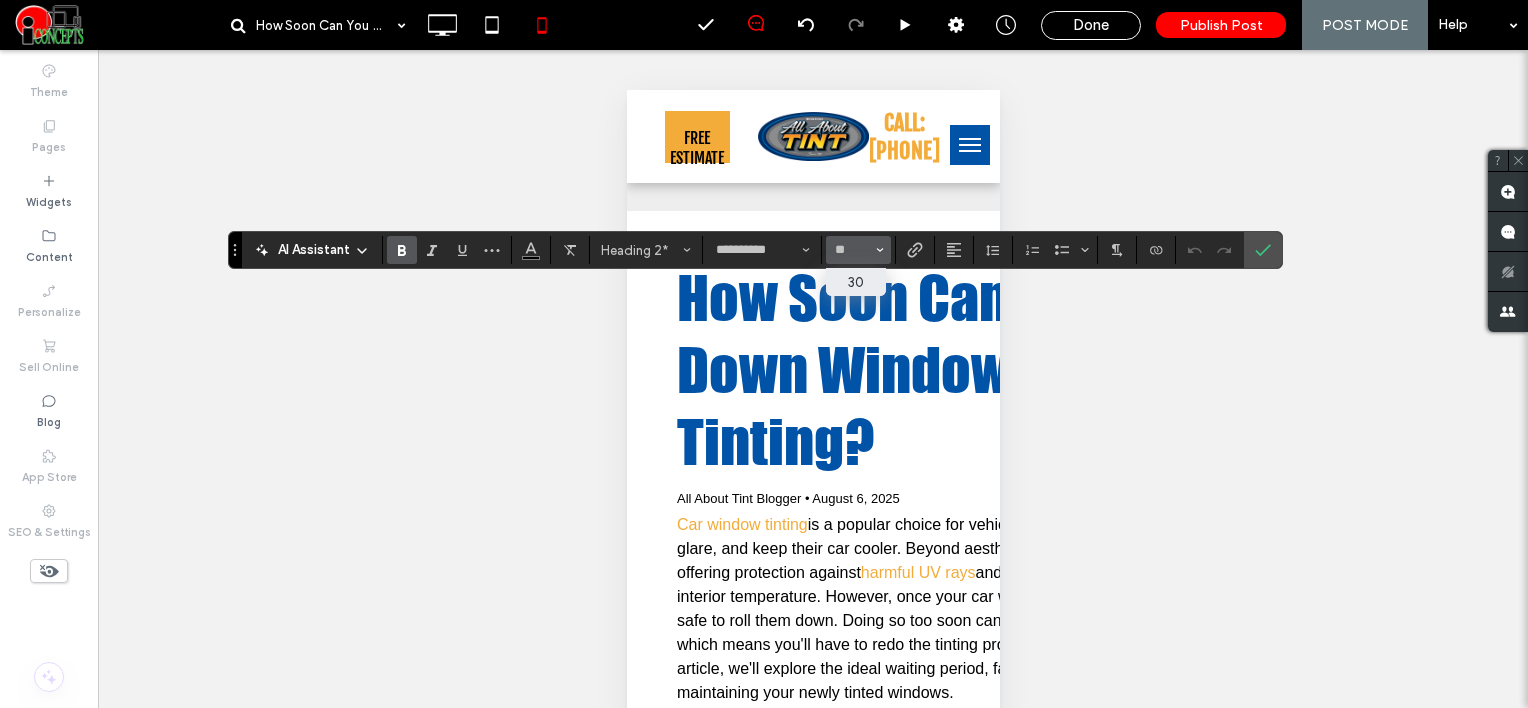 type on "**" 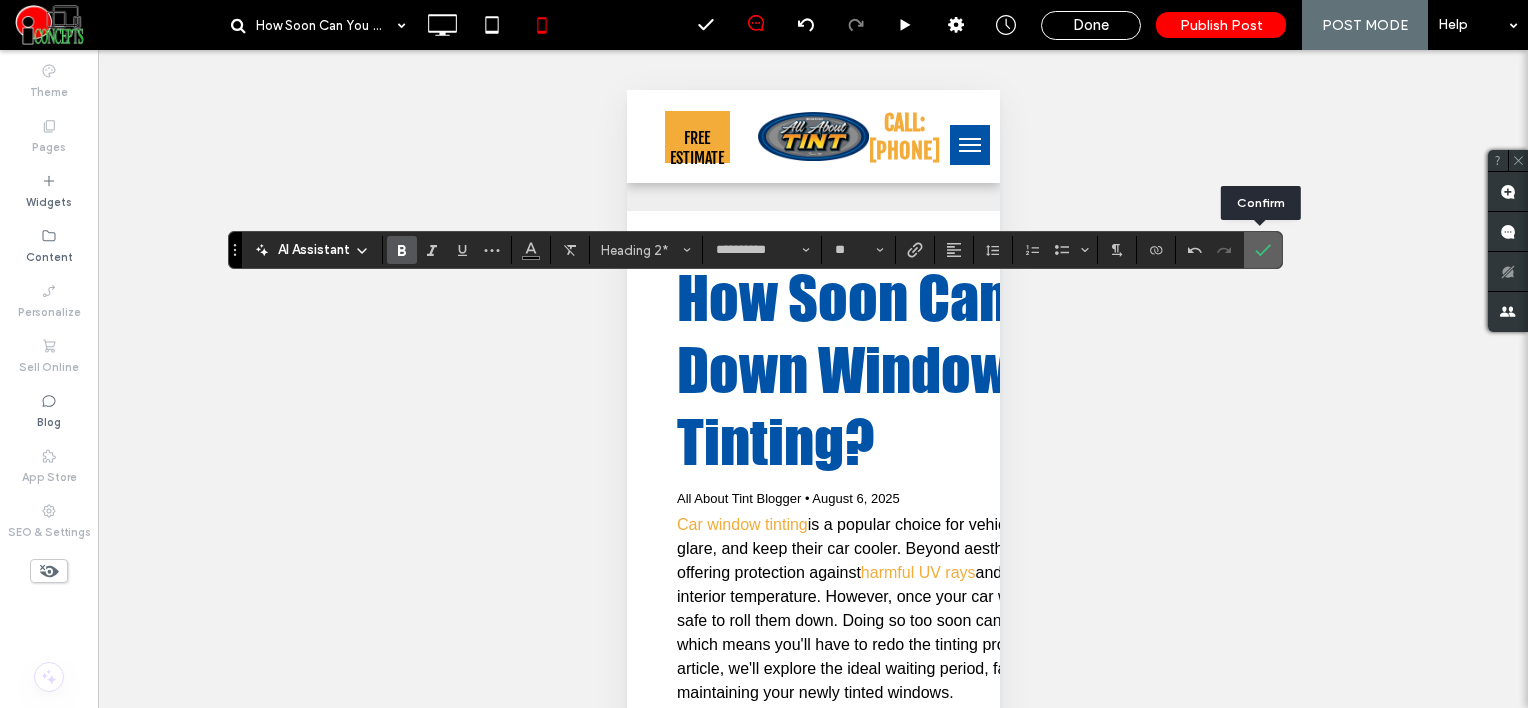 click 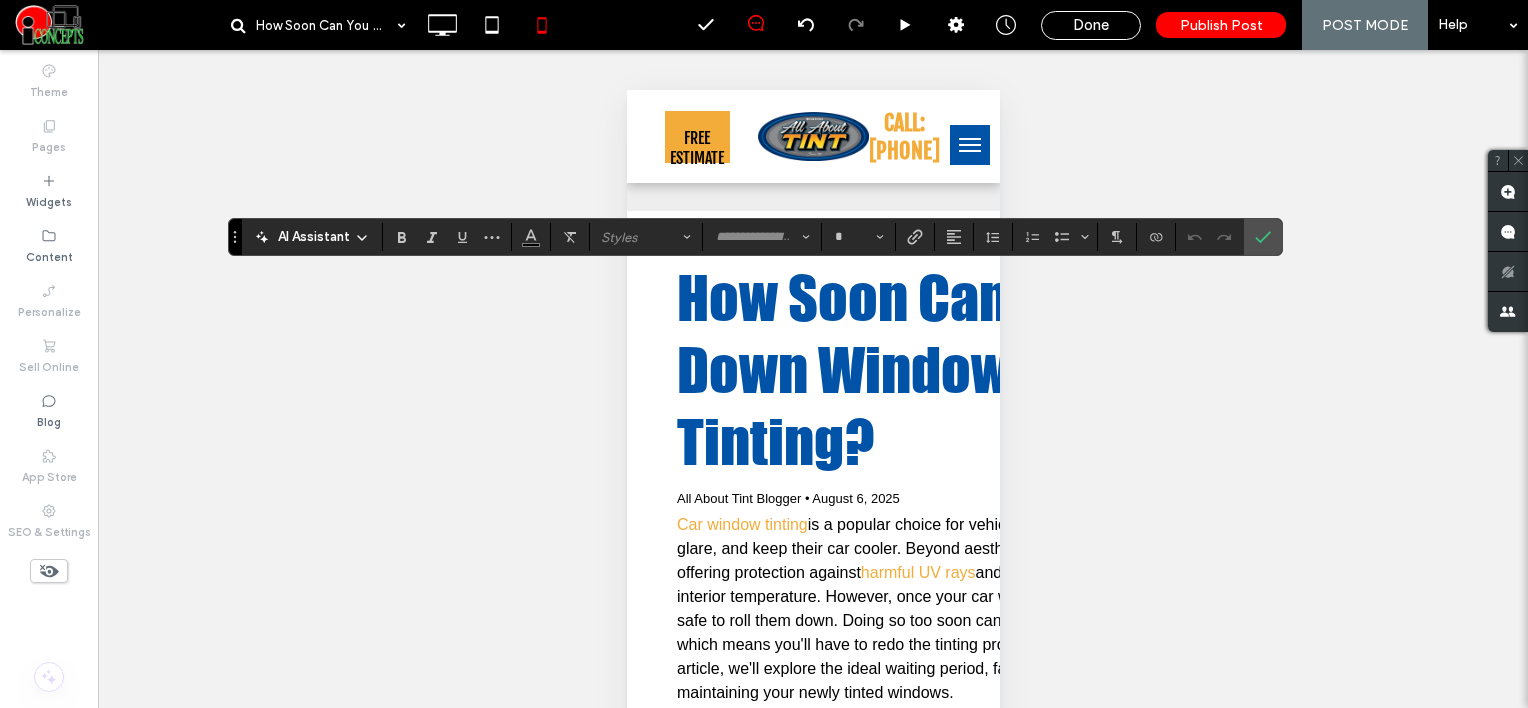 type on "*****" 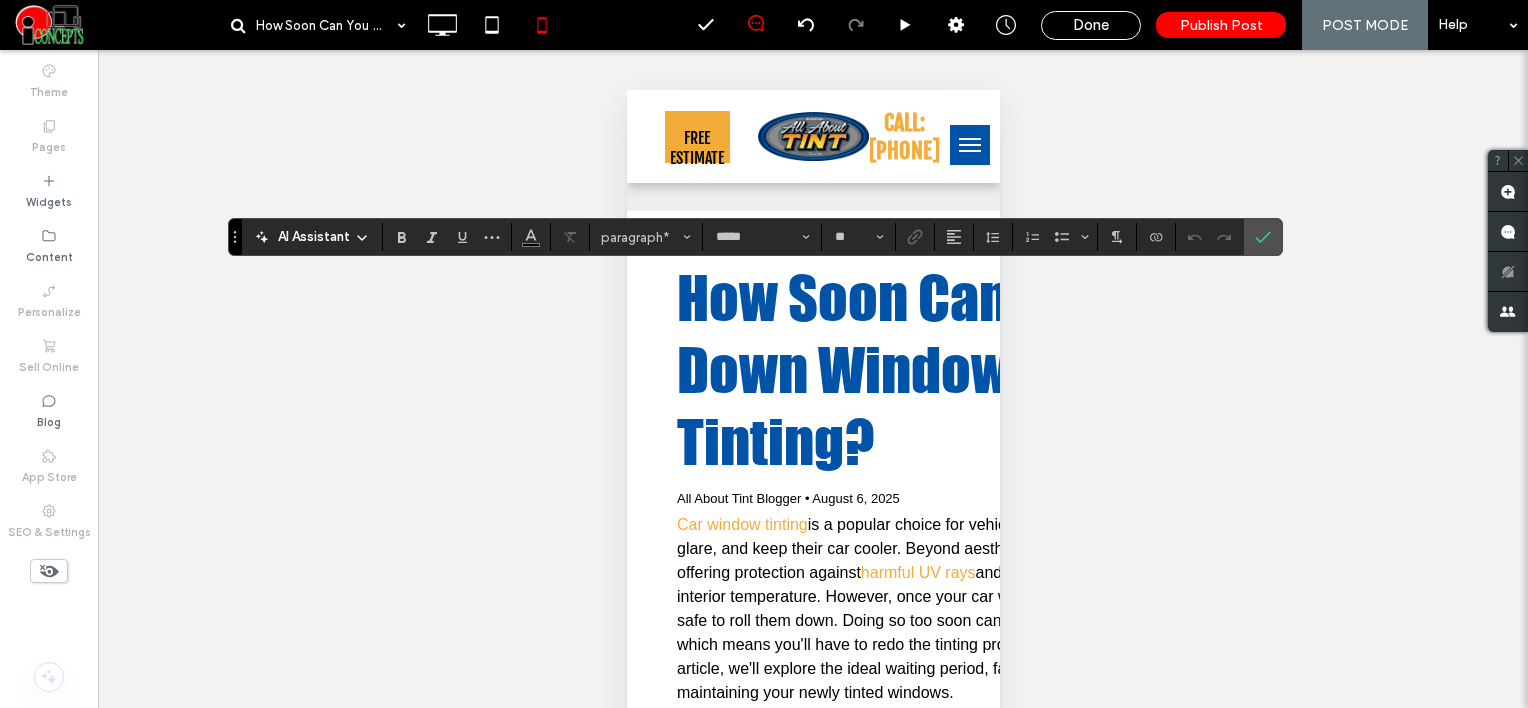 type on "**********" 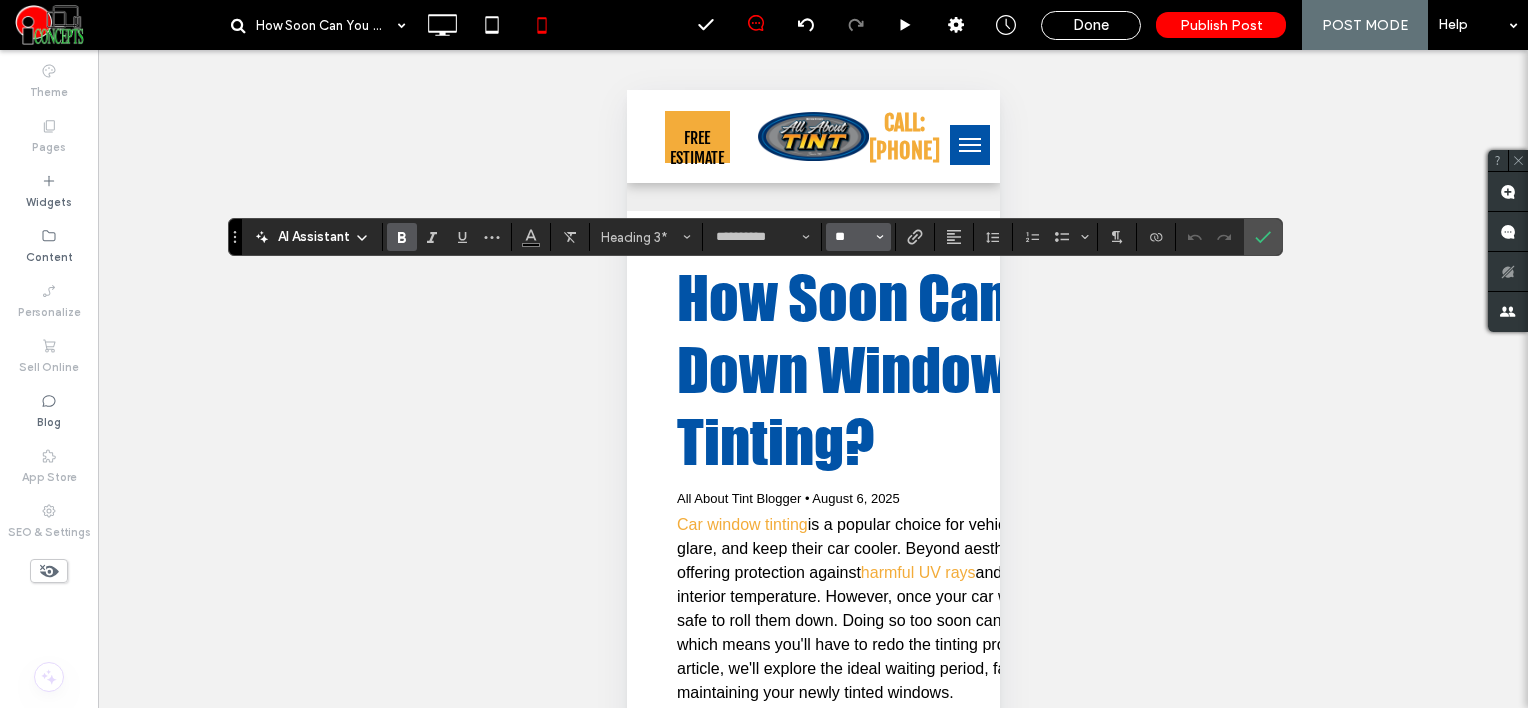 click on "**" at bounding box center [852, 237] 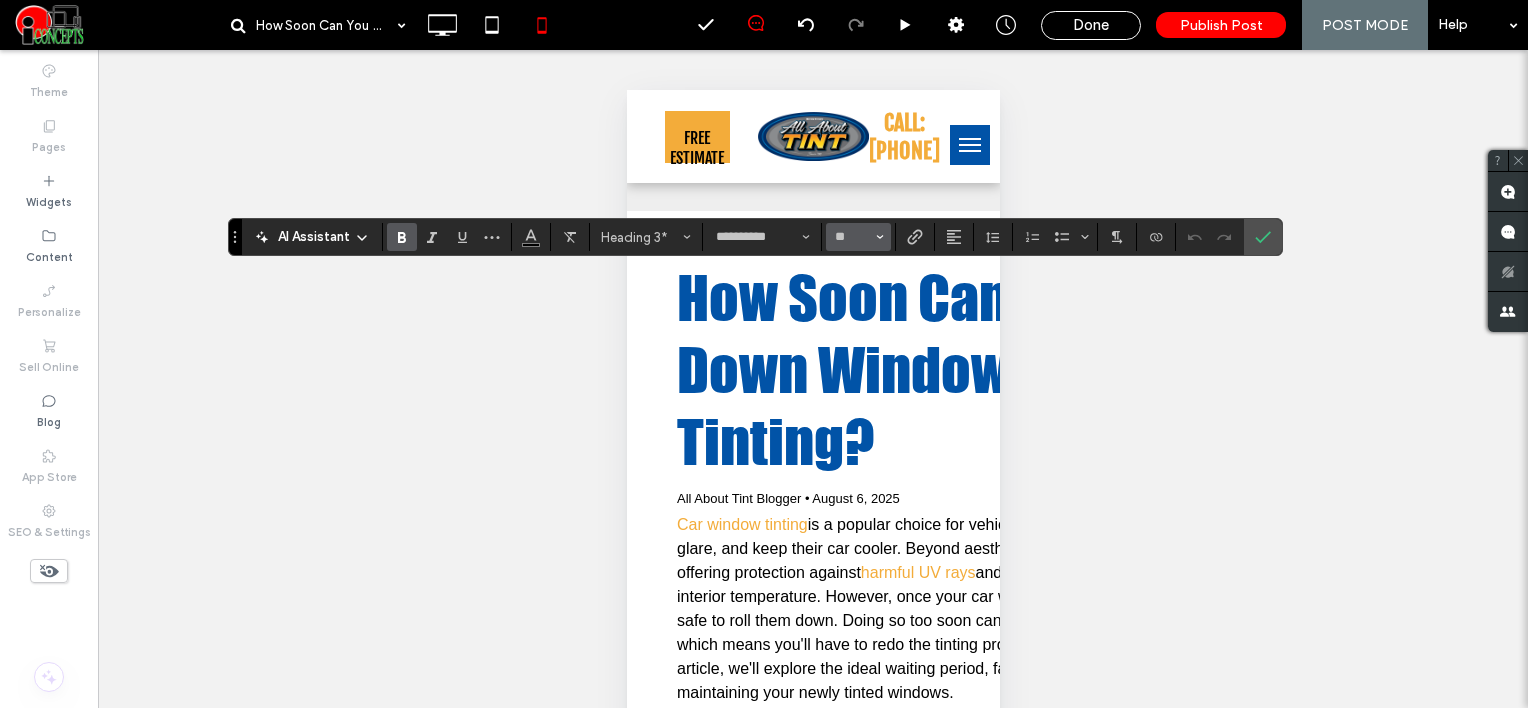 type on "**" 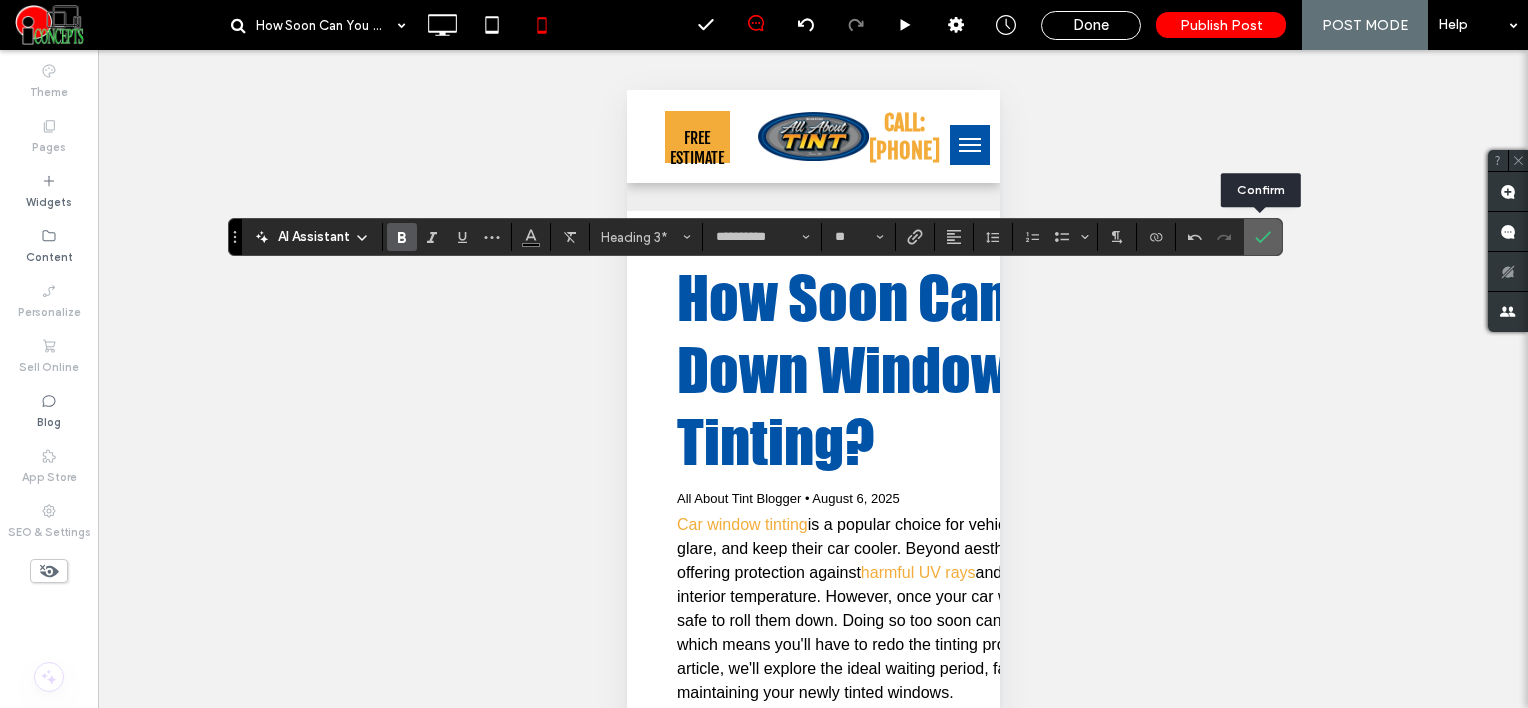 click at bounding box center (1263, 237) 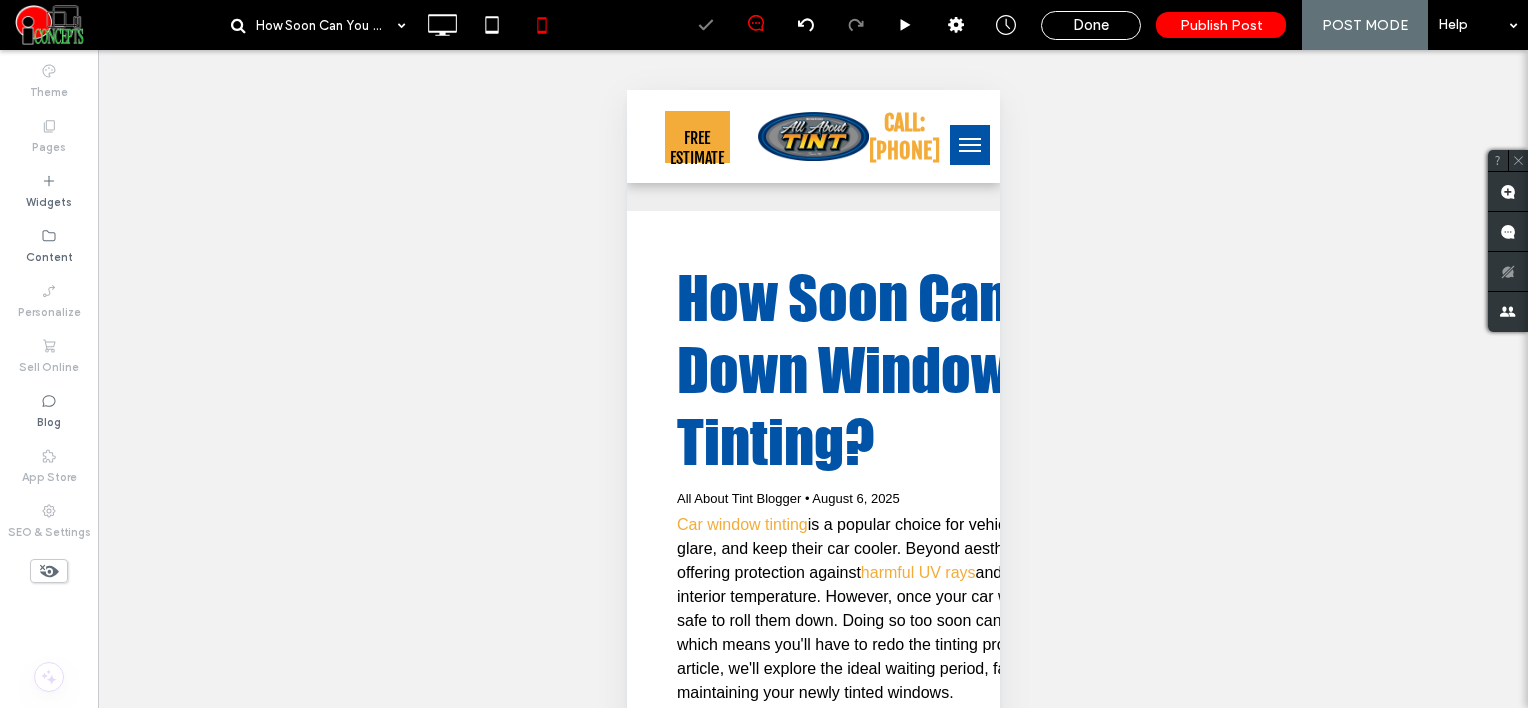 type on "**********" 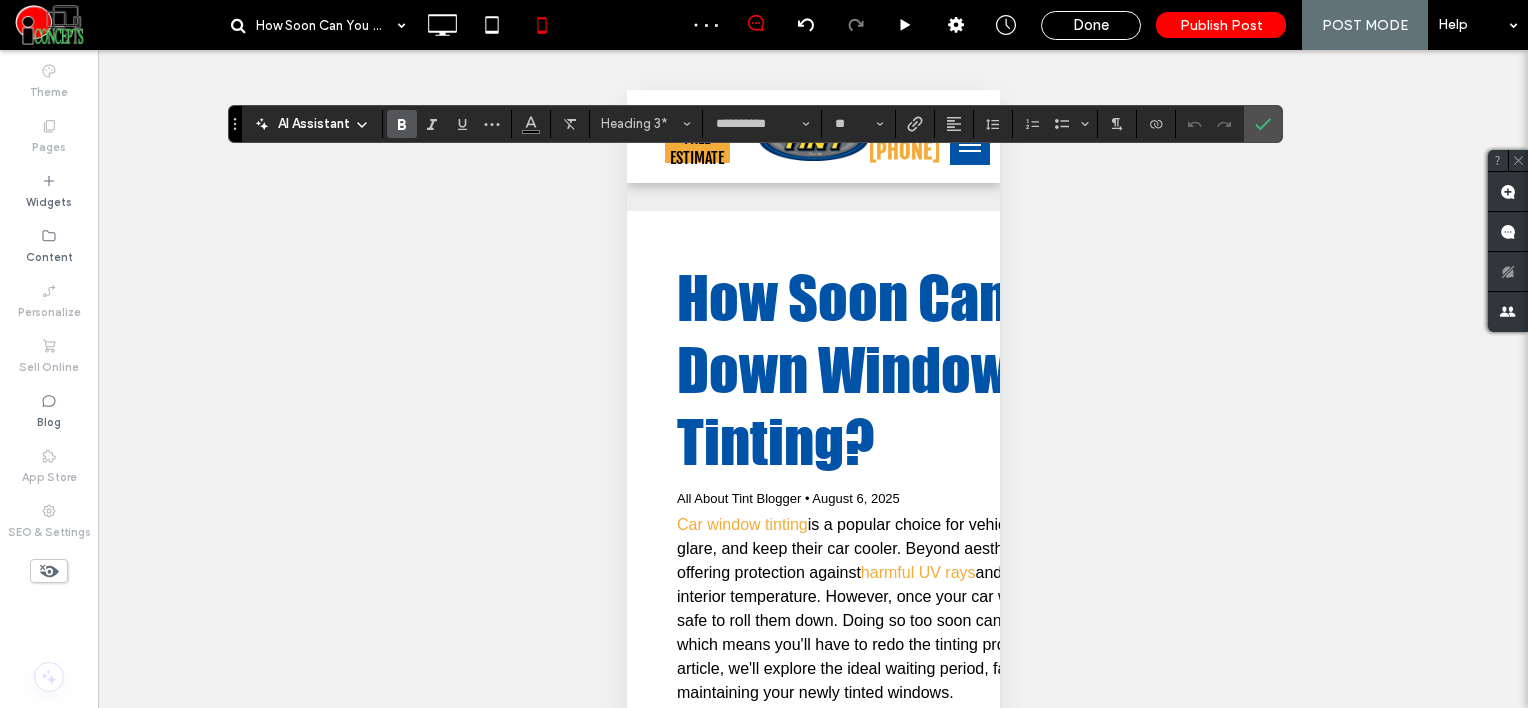 scroll, scrollTop: 67, scrollLeft: 0, axis: vertical 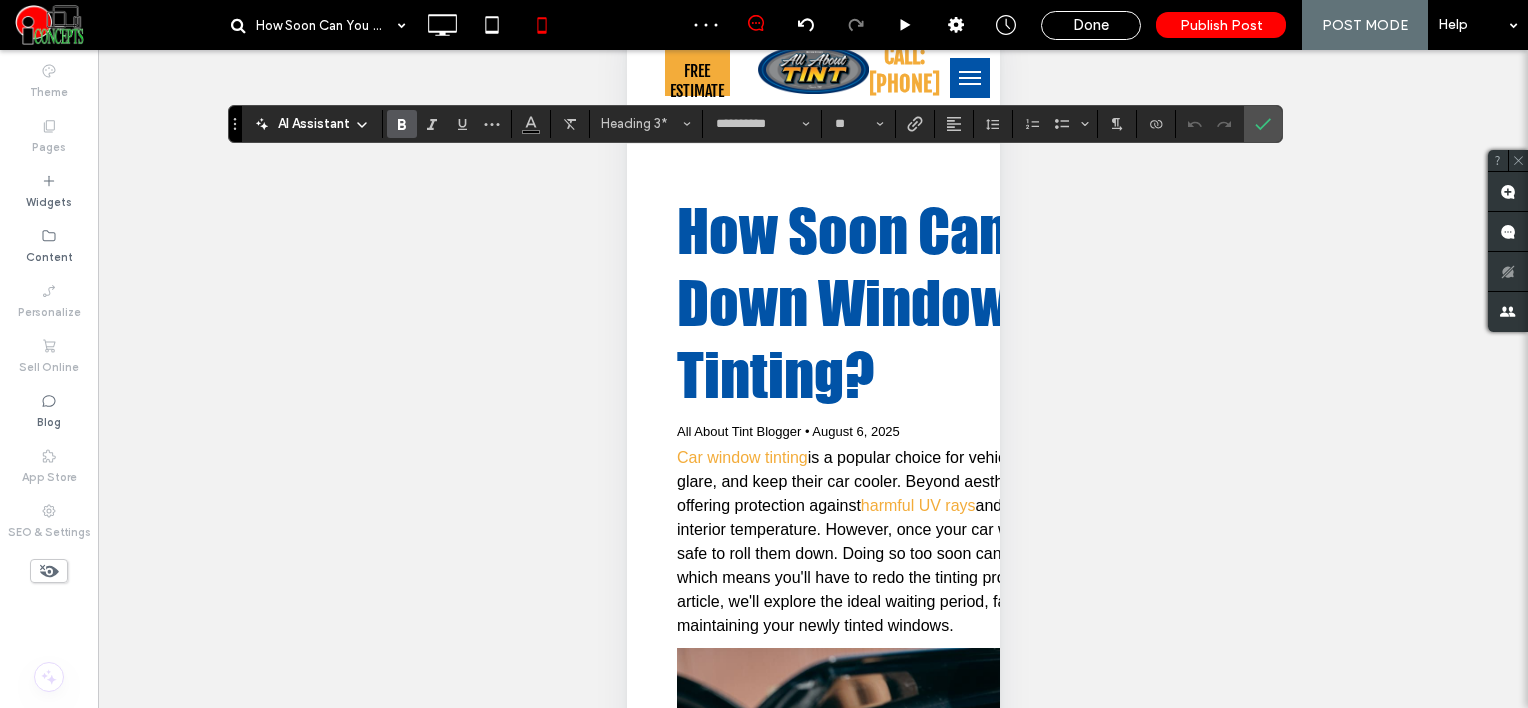 type on "*****" 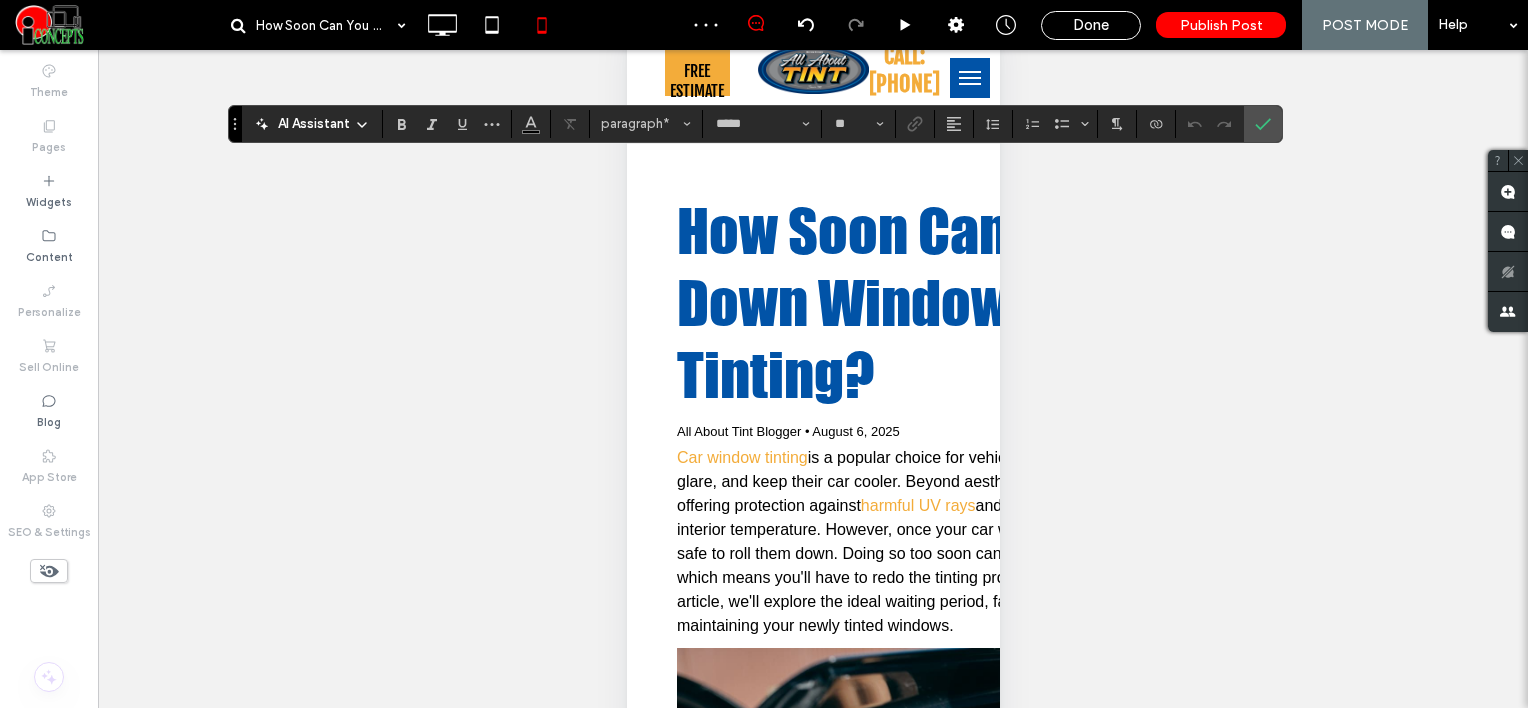 type on "**********" 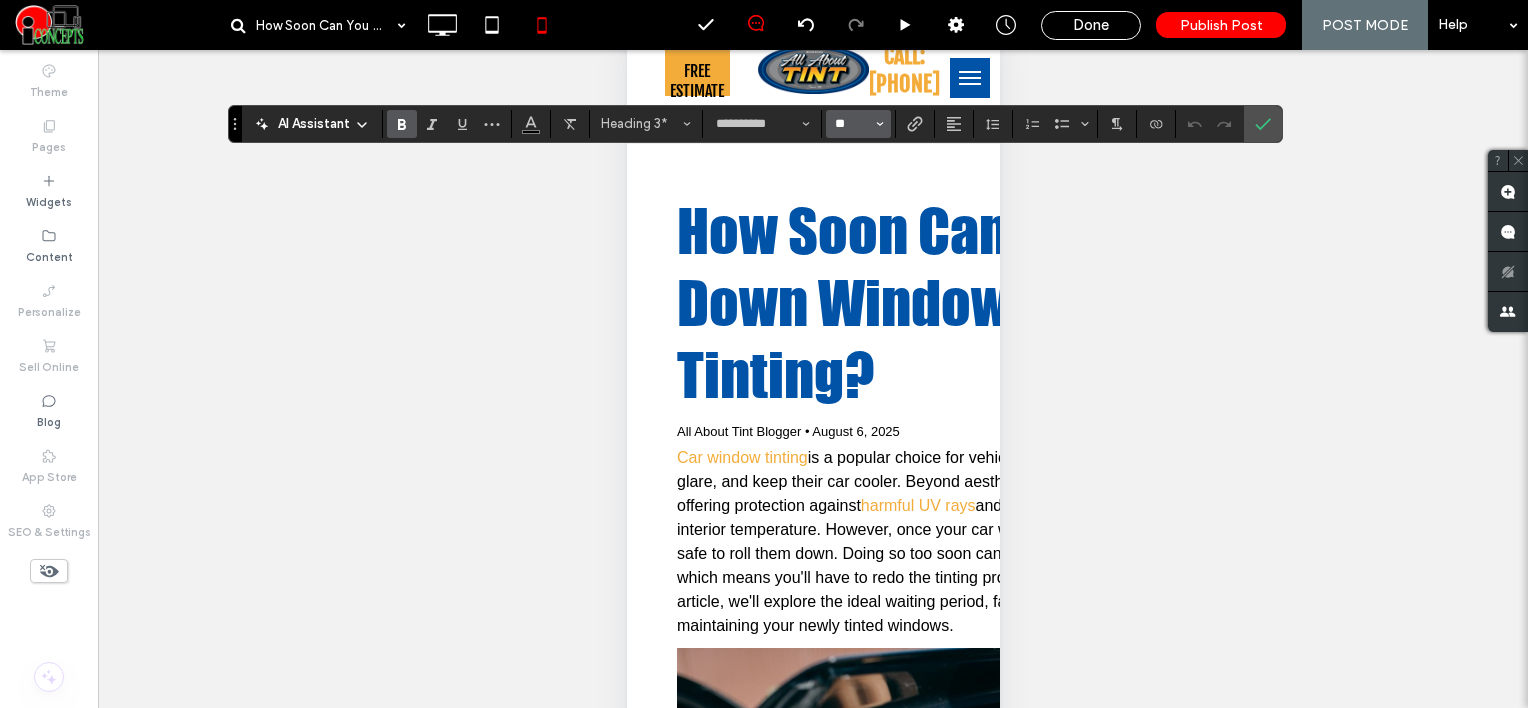click on "**" at bounding box center (852, 124) 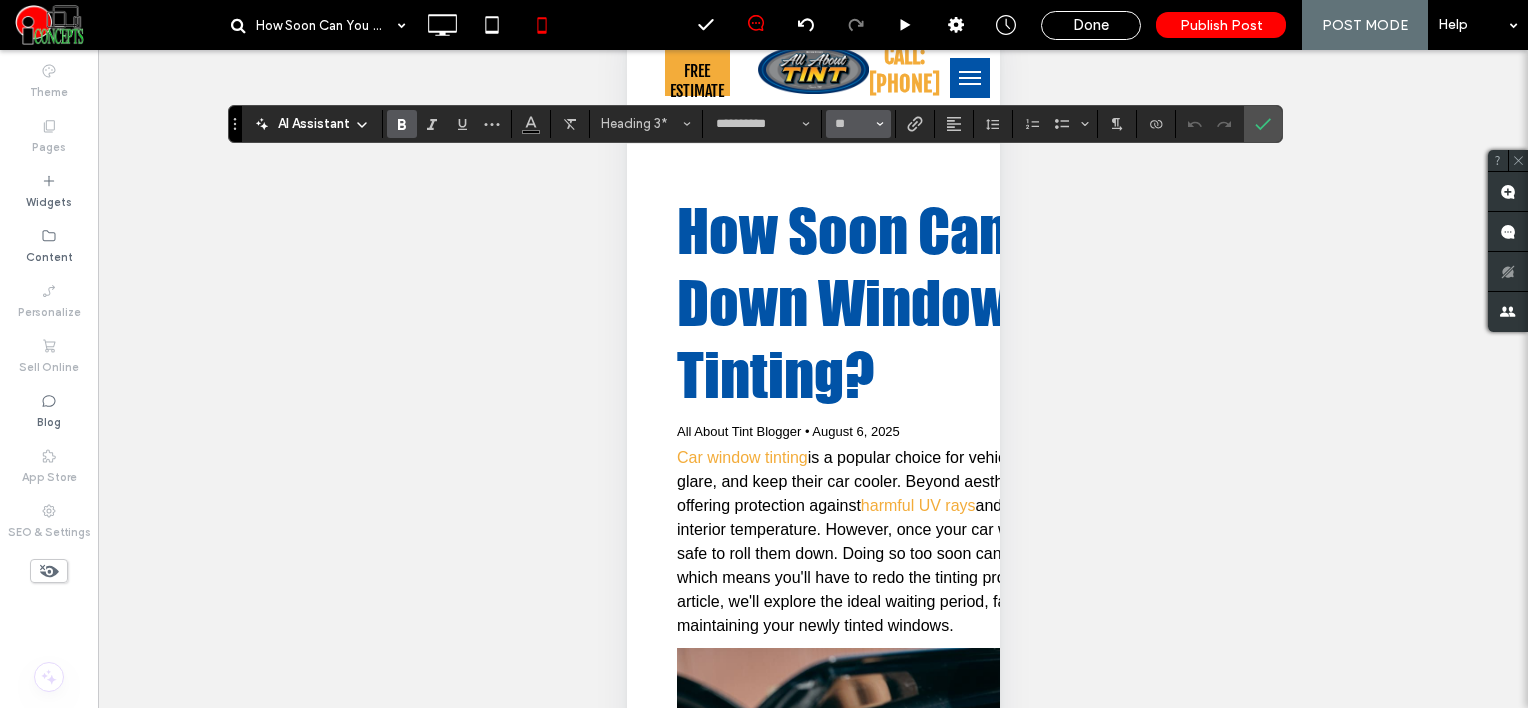 type on "**" 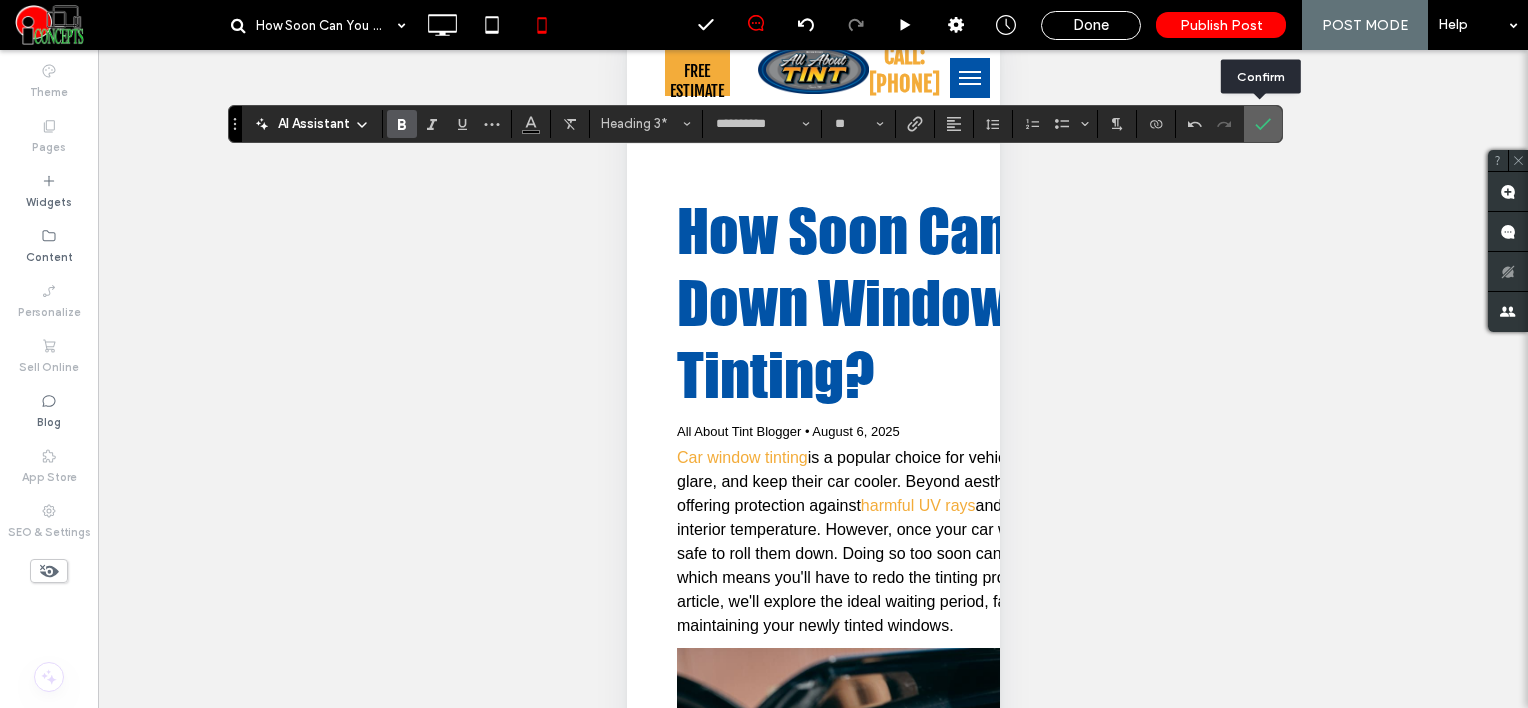 click at bounding box center [1263, 124] 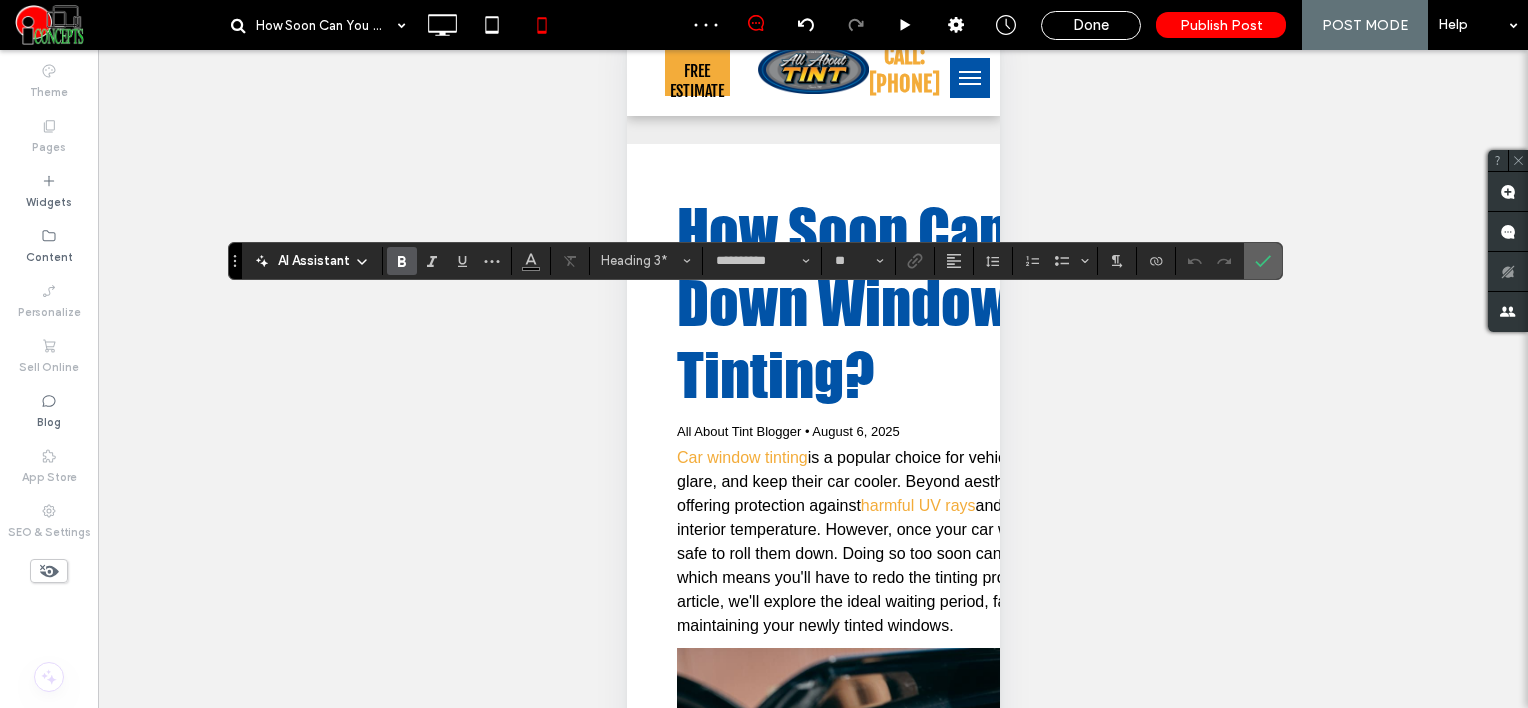 drag, startPoint x: 1258, startPoint y: 251, endPoint x: 1015, endPoint y: 304, distance: 248.71269 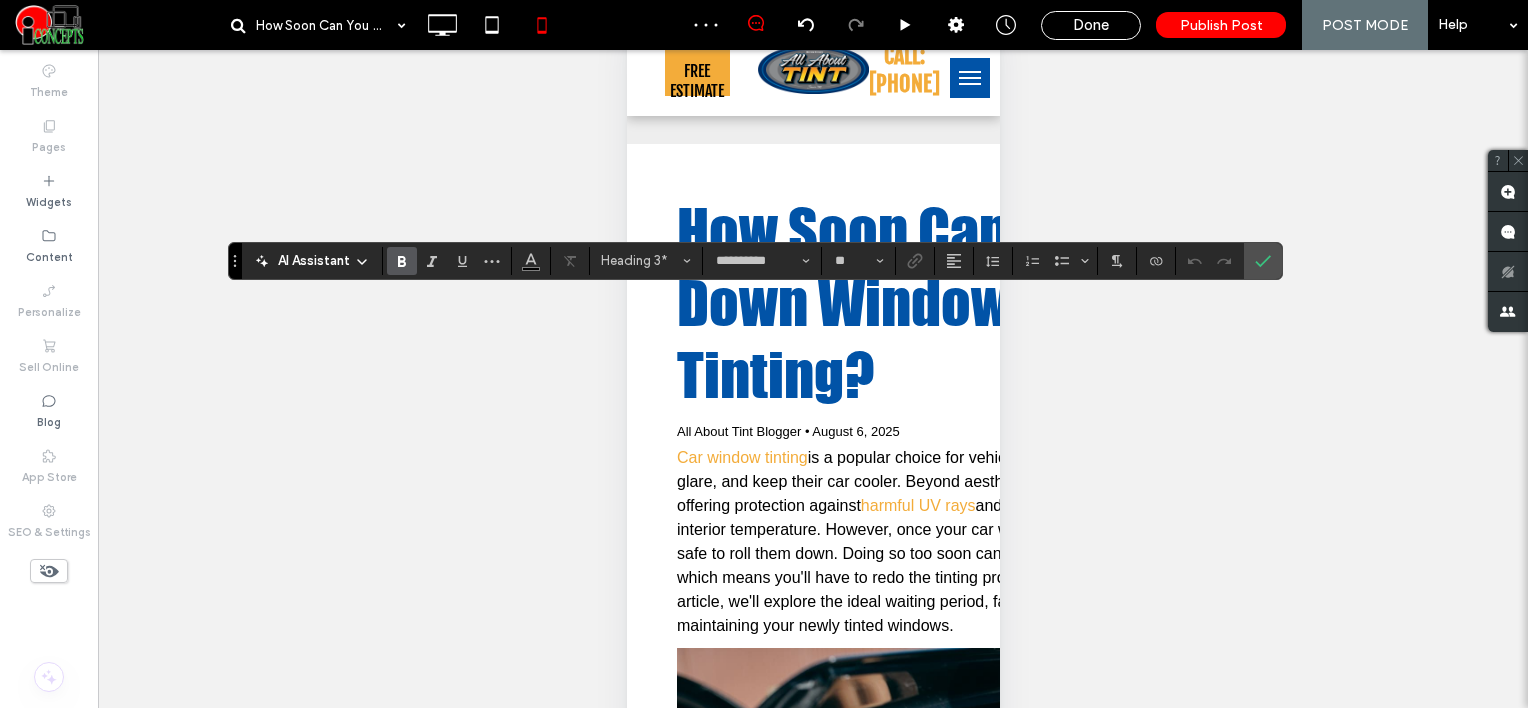 click at bounding box center (1263, 261) 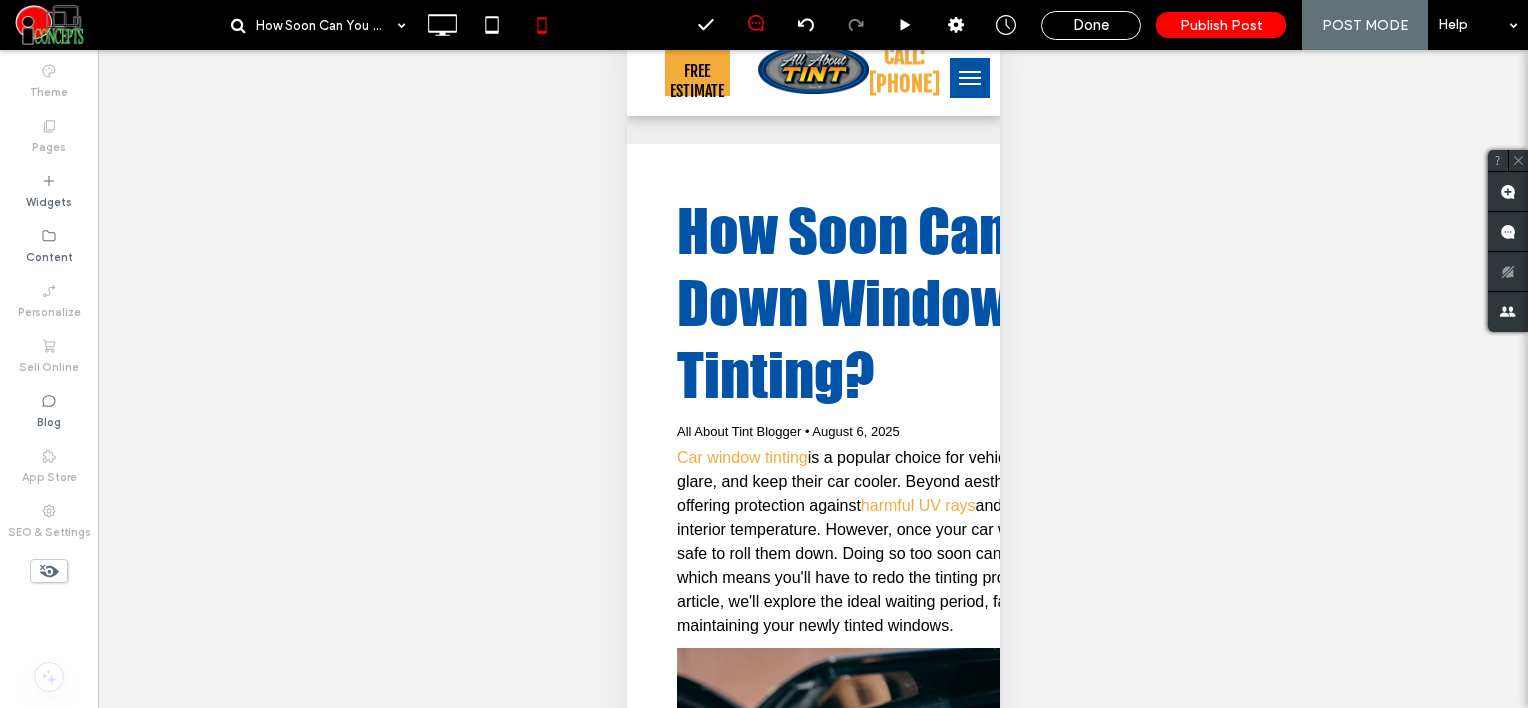type on "*****" 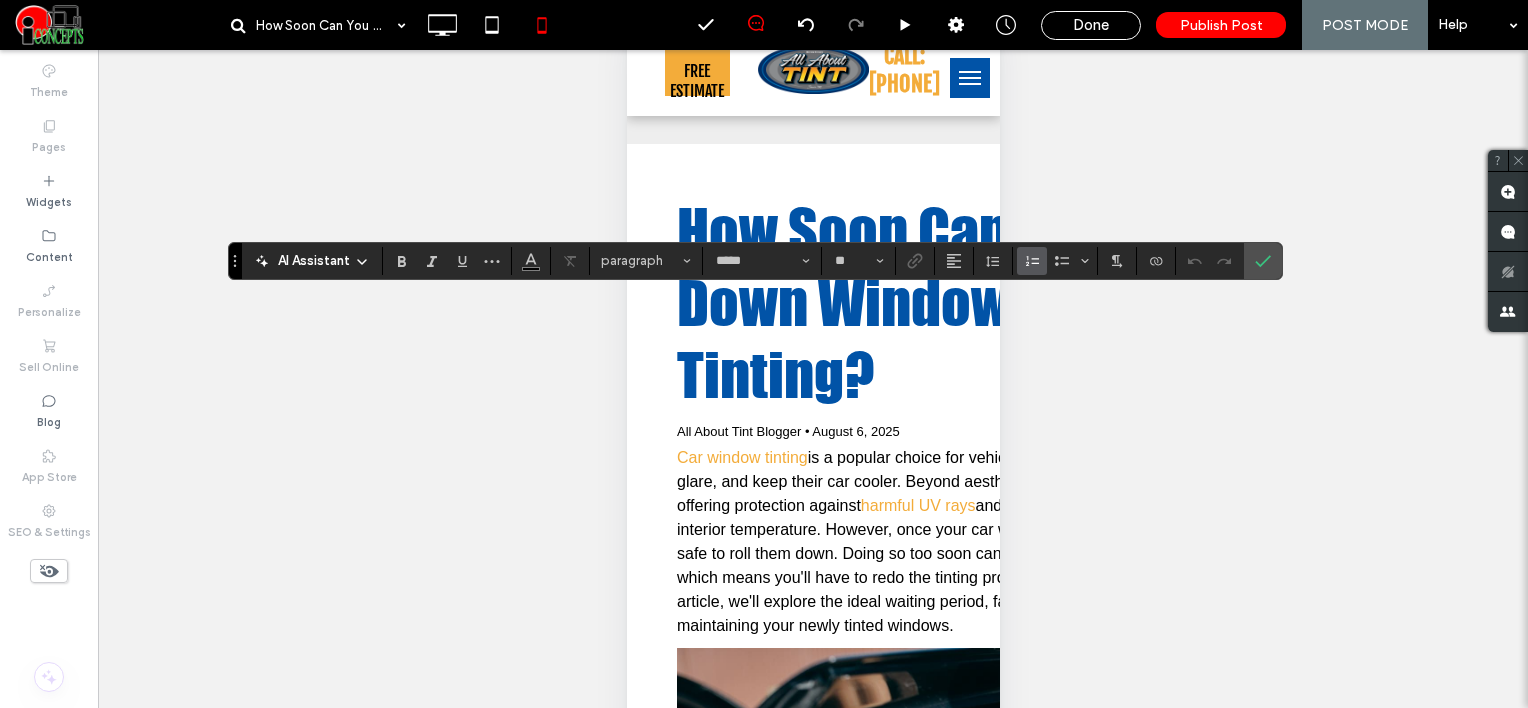 type on "**********" 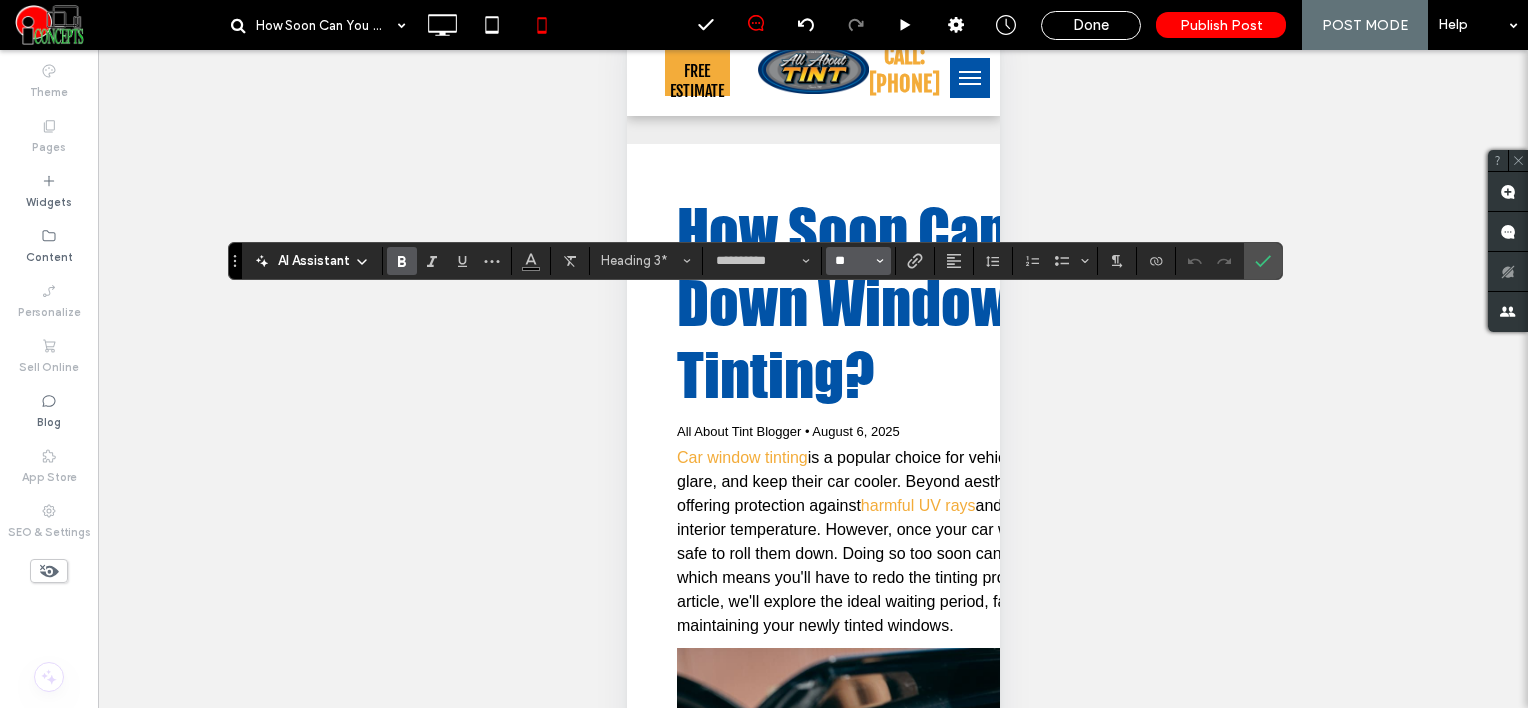 click on "**" at bounding box center [852, 261] 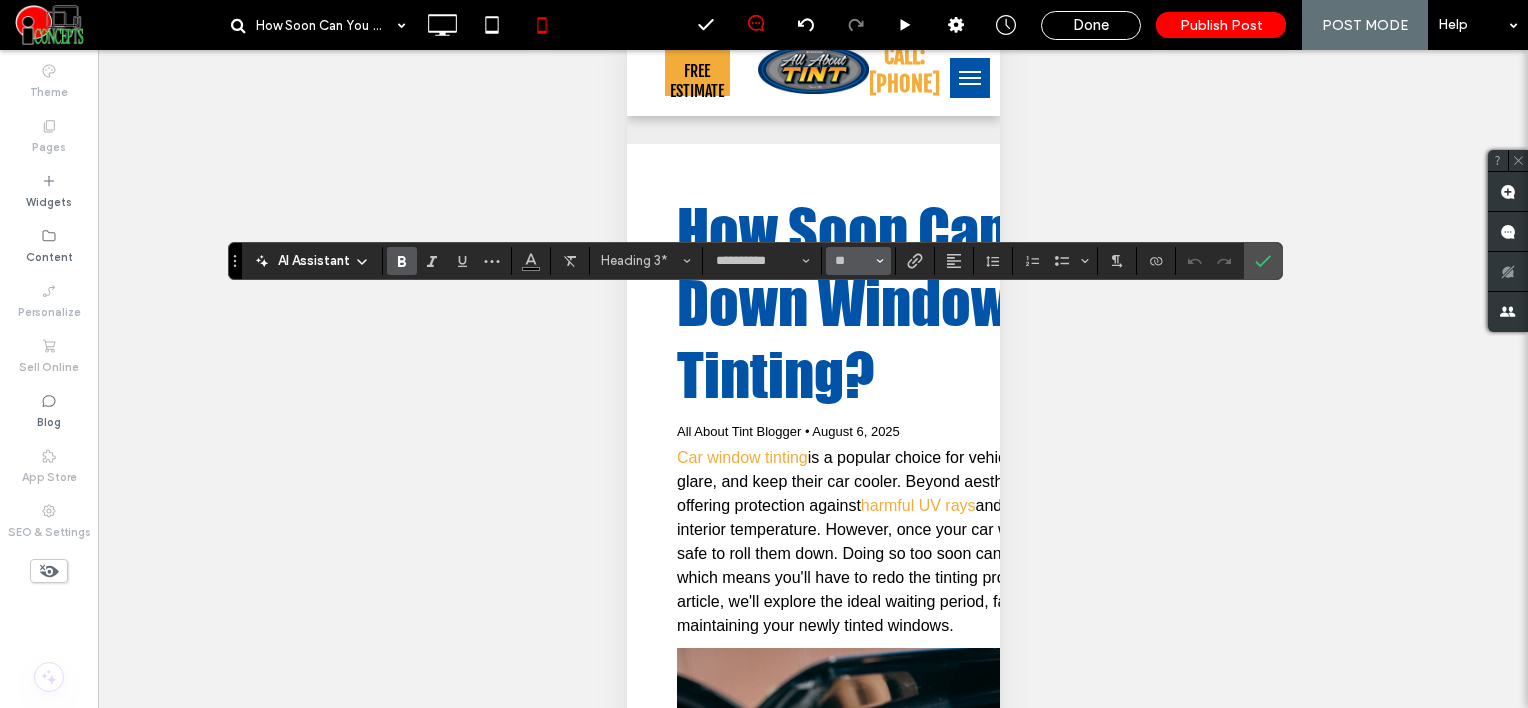 type on "**" 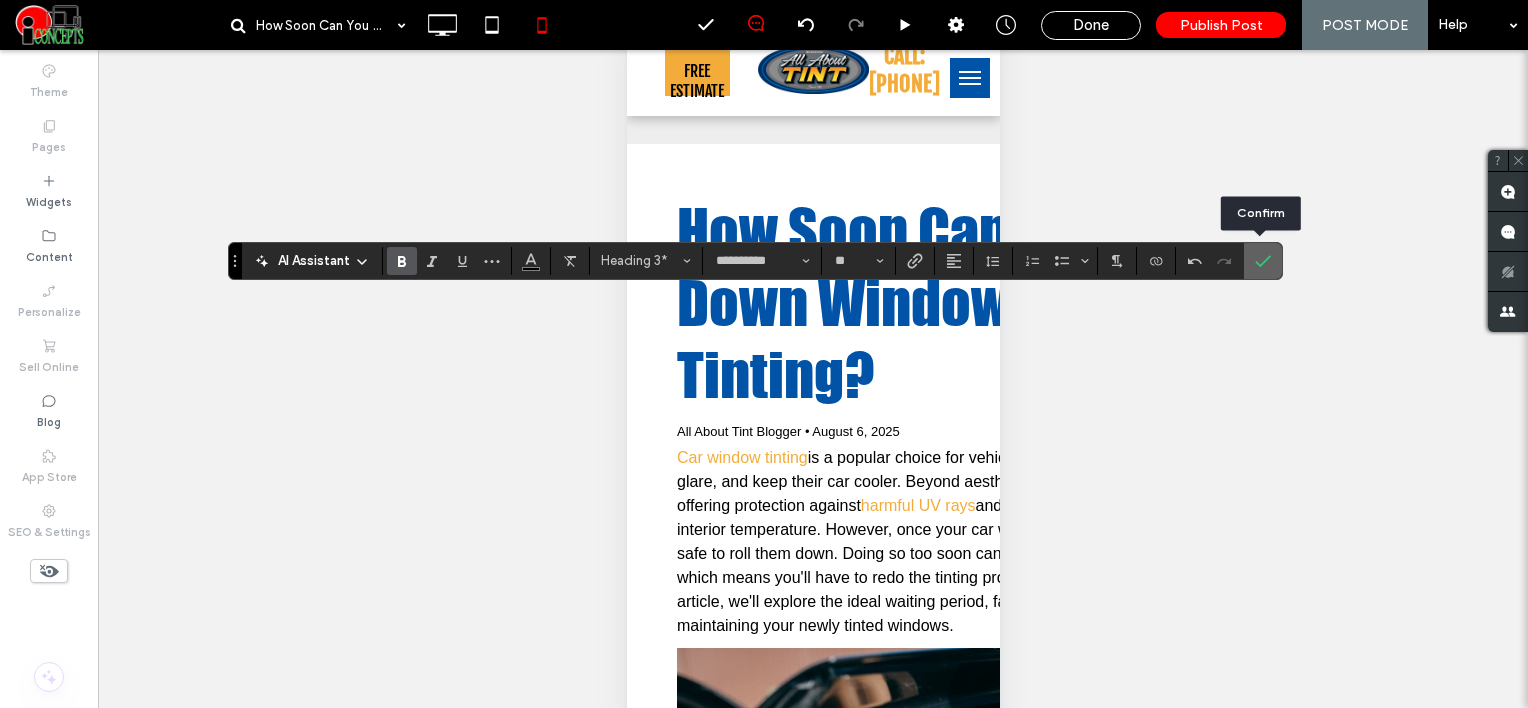 click 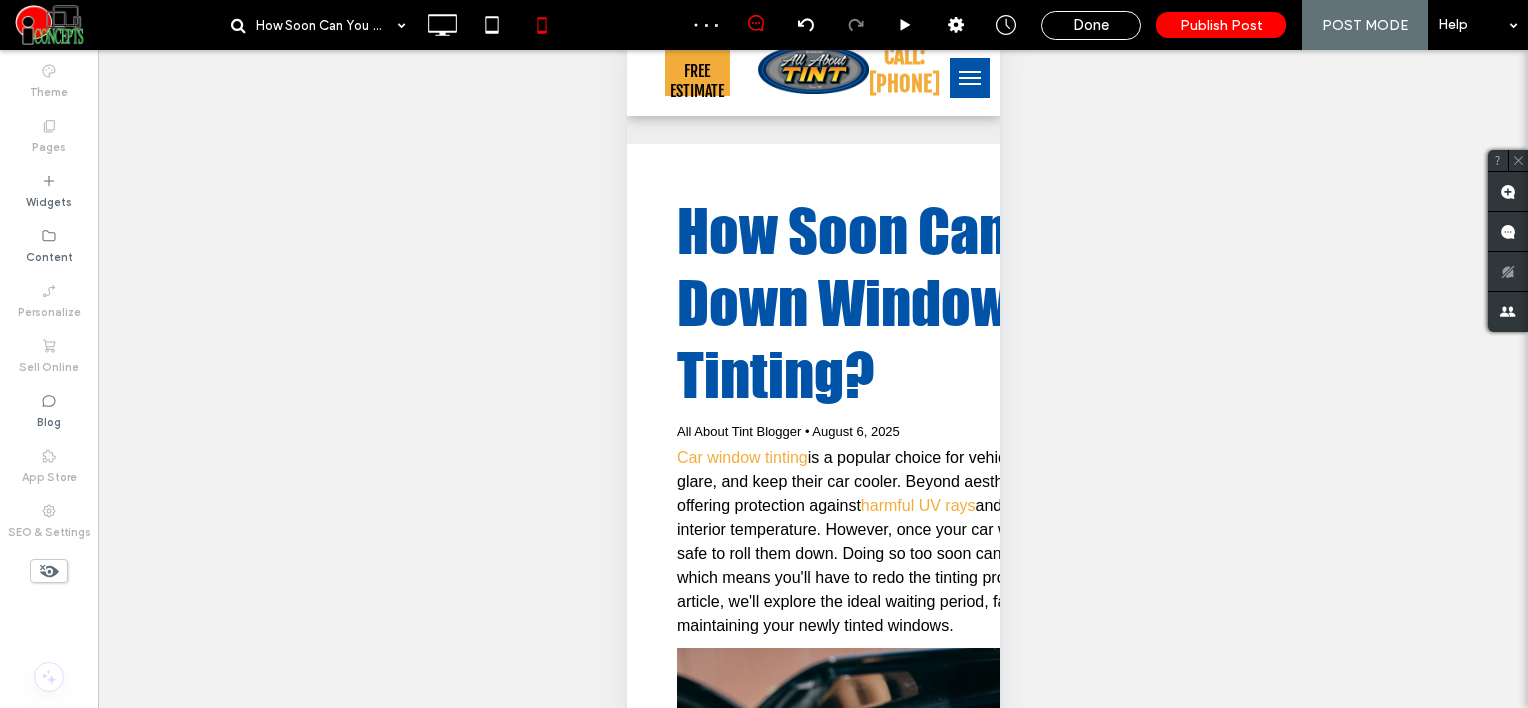 type on "**********" 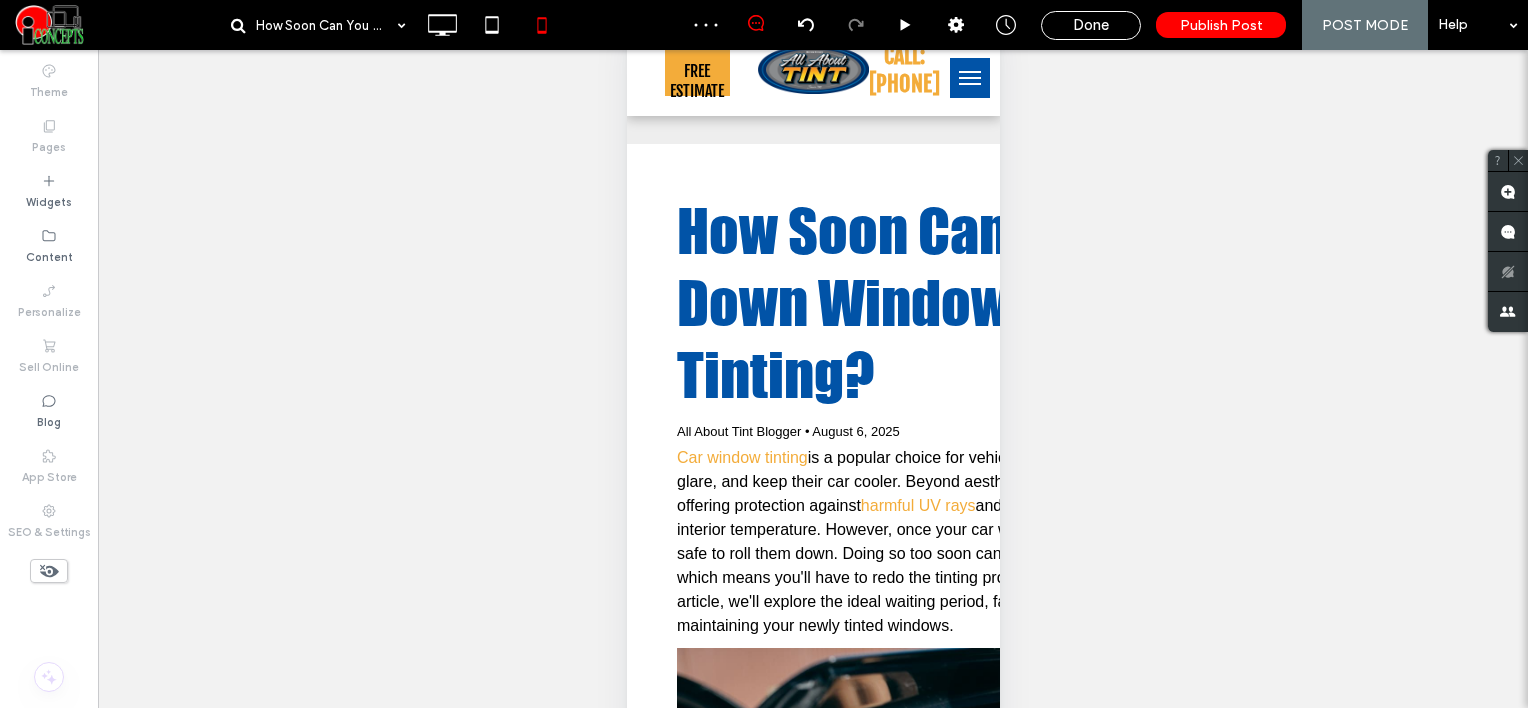 type on "**" 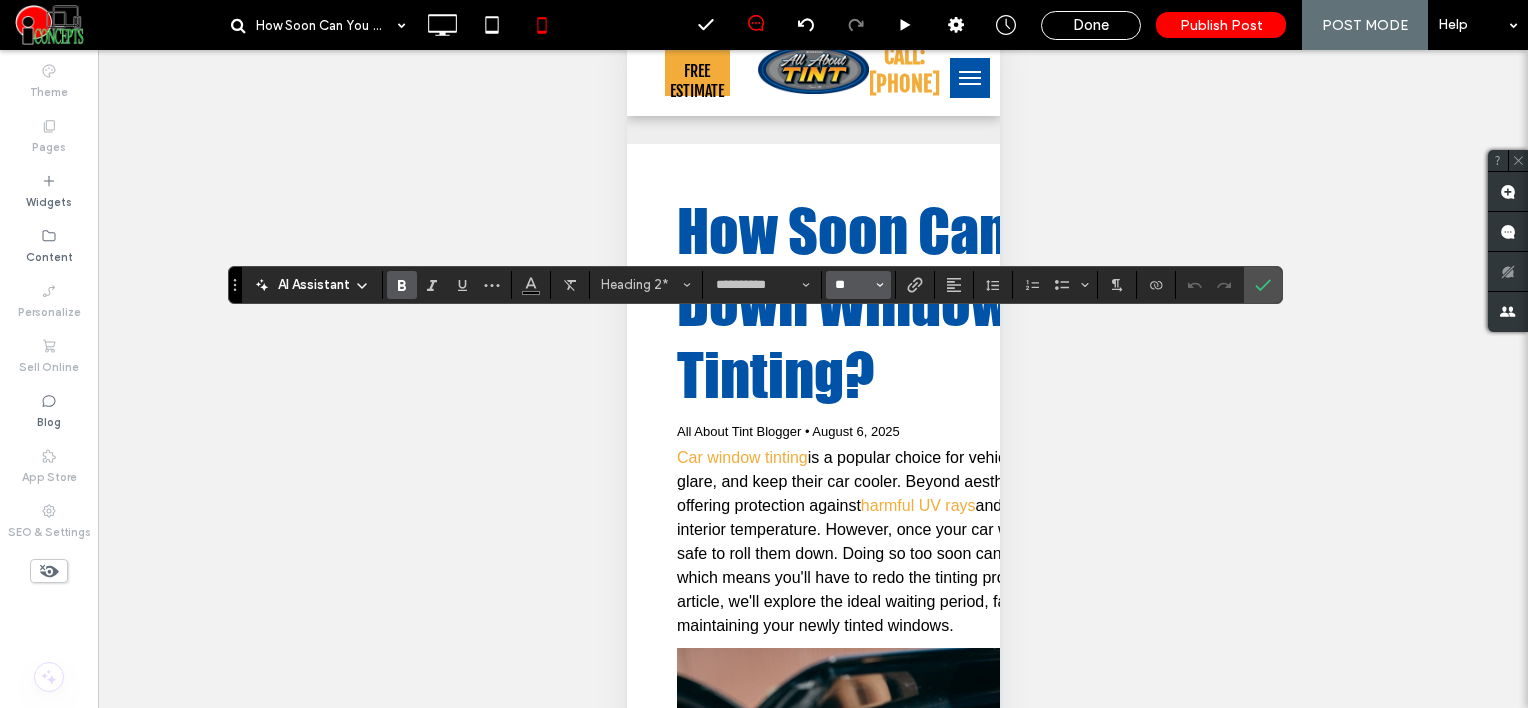 click on "**" at bounding box center [852, 285] 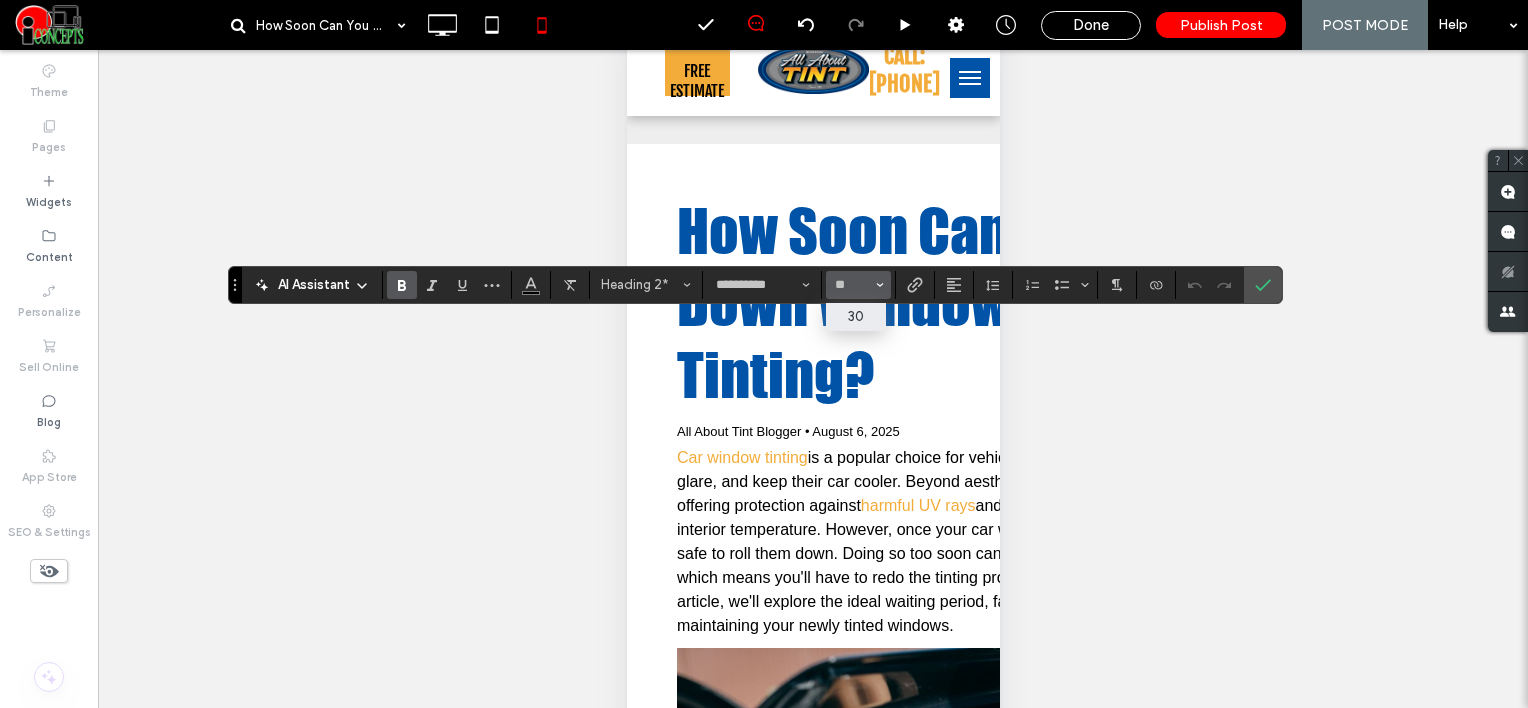 type on "**" 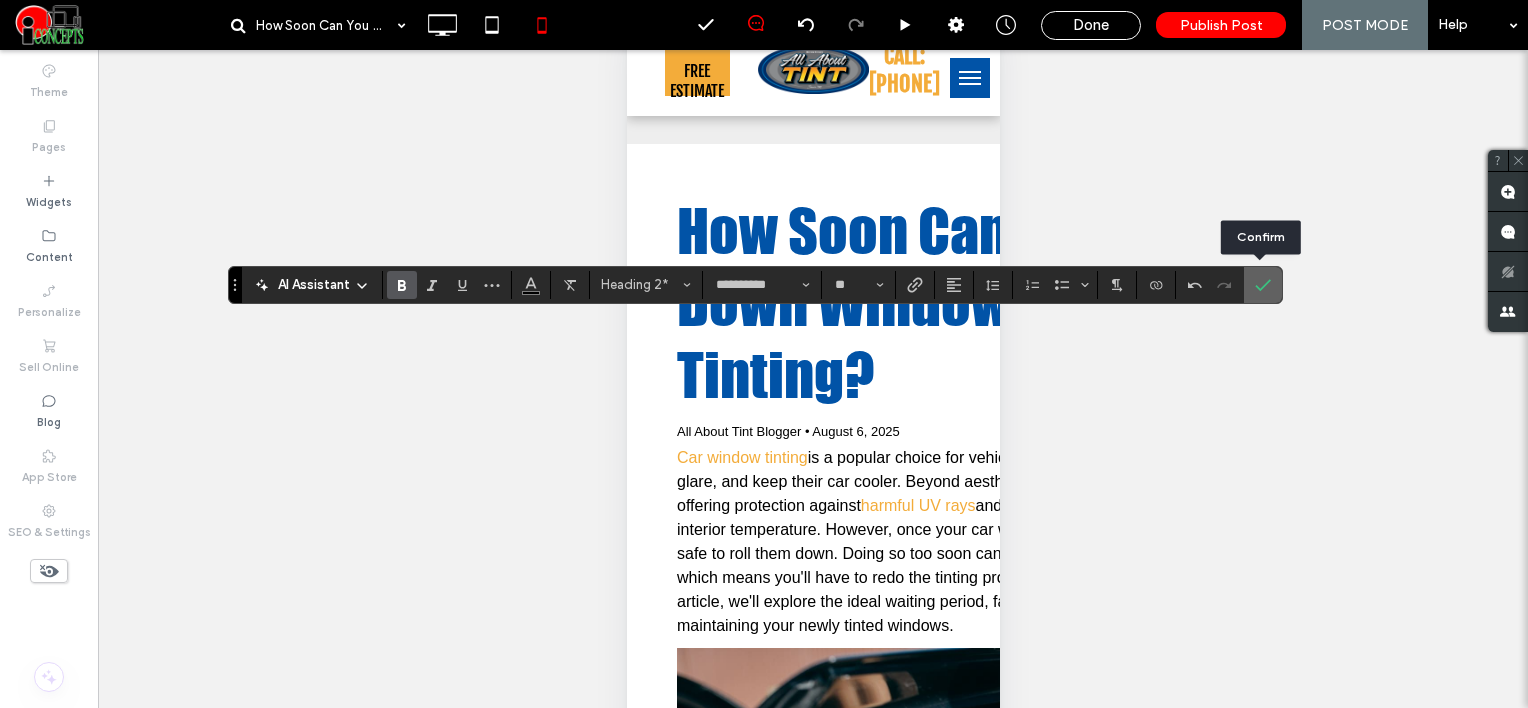 click at bounding box center (1263, 285) 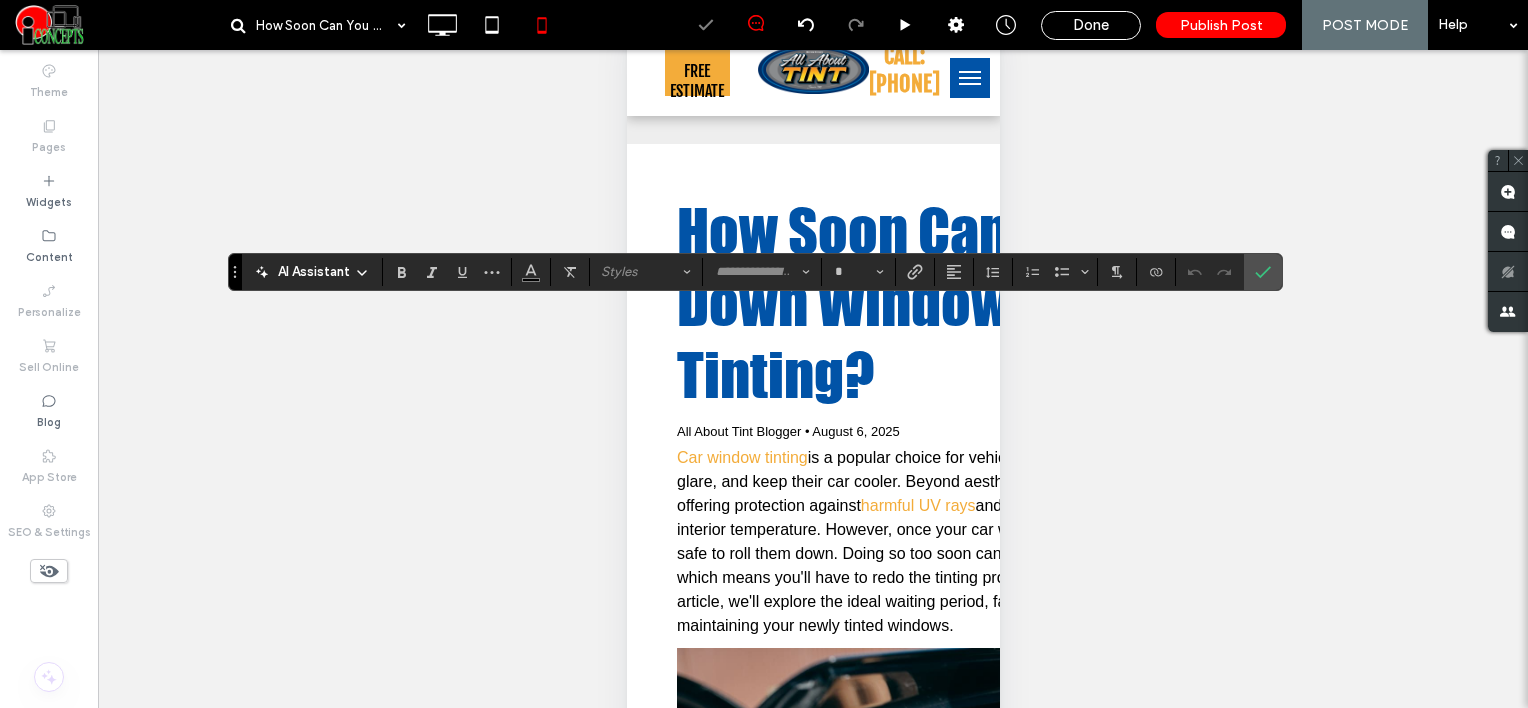 type on "**********" 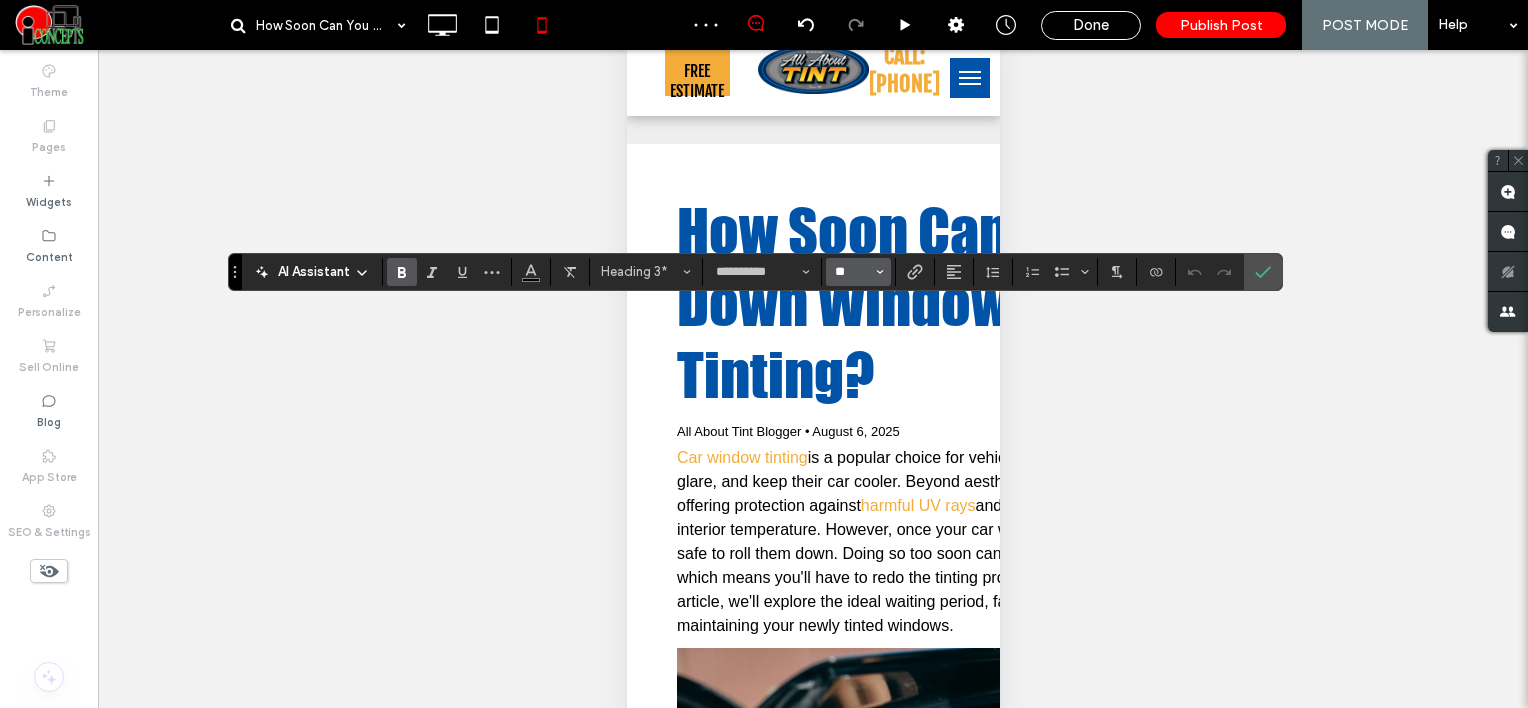 click on "**" at bounding box center [852, 272] 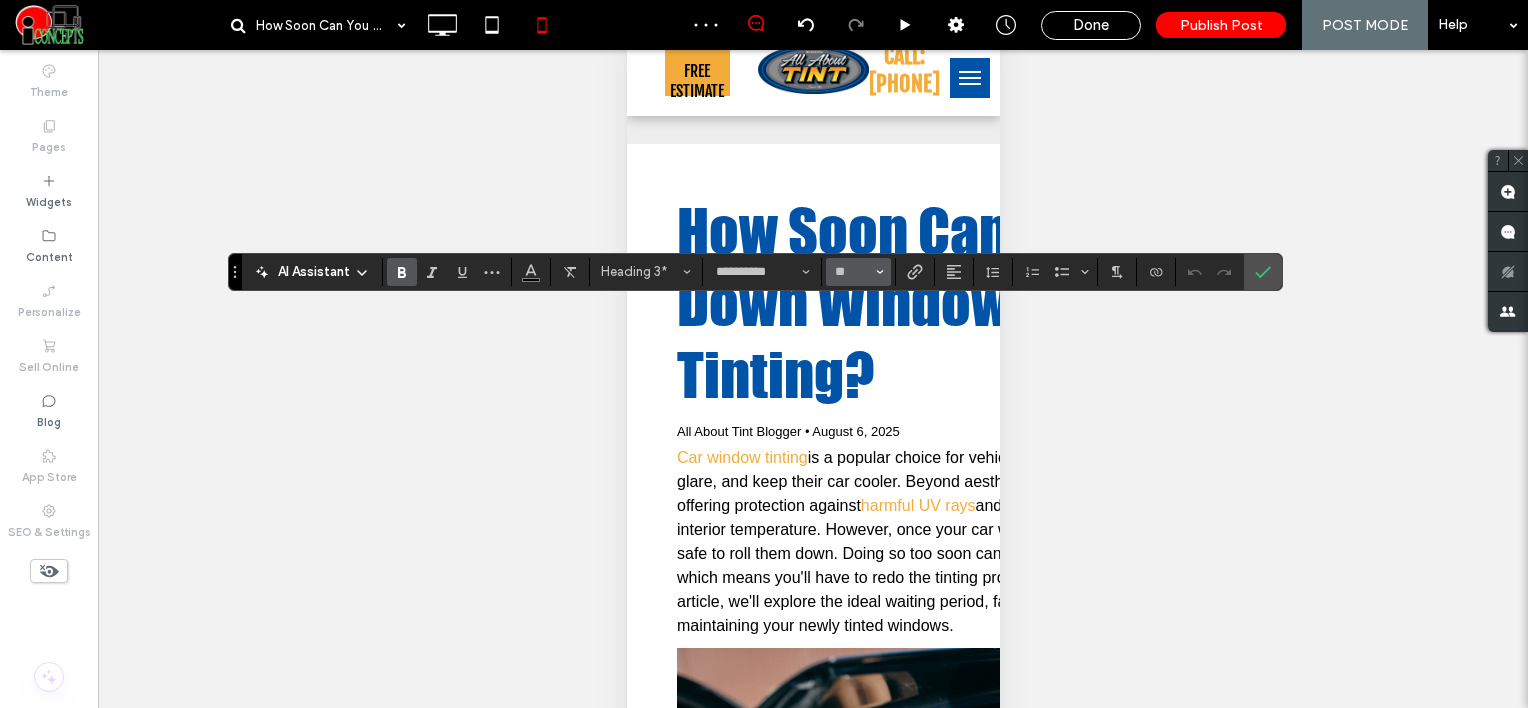 type on "**" 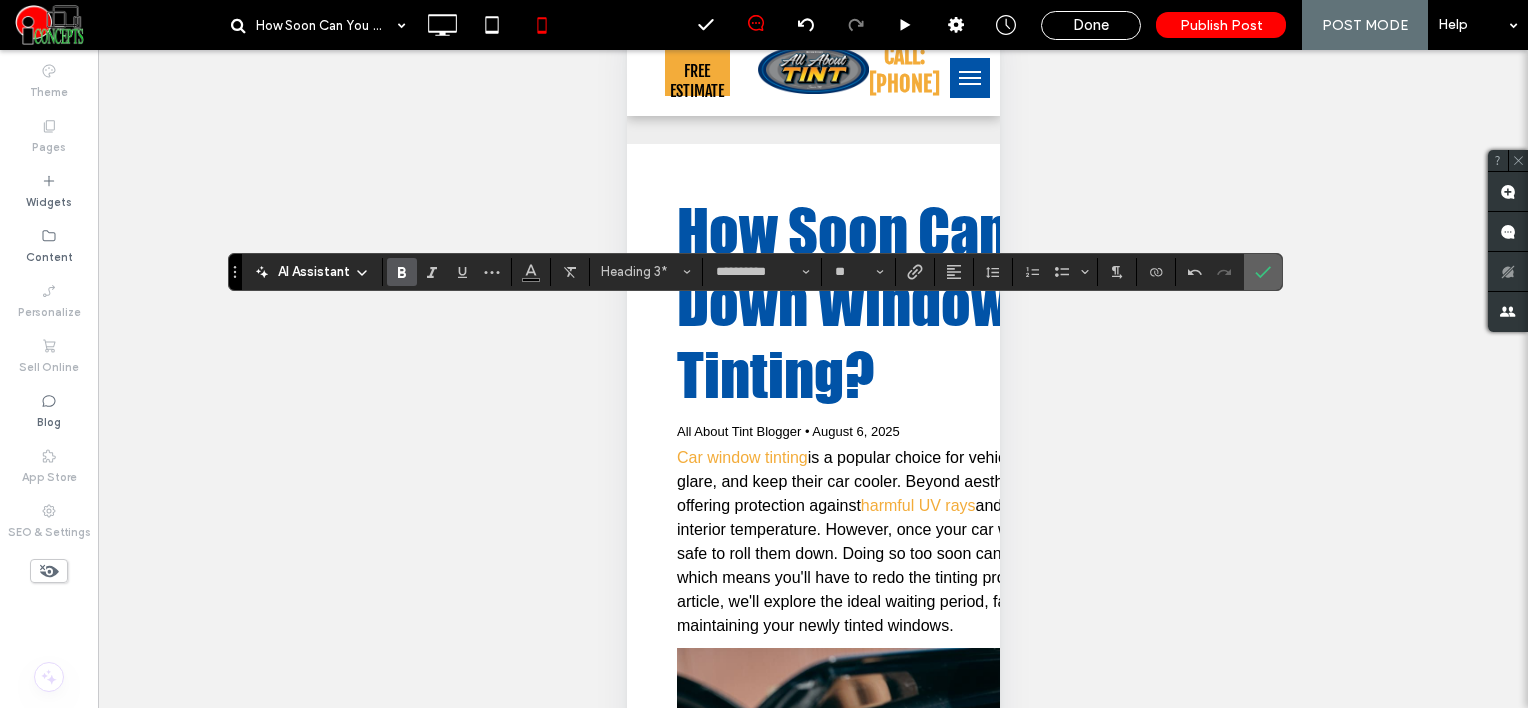 click at bounding box center [1263, 272] 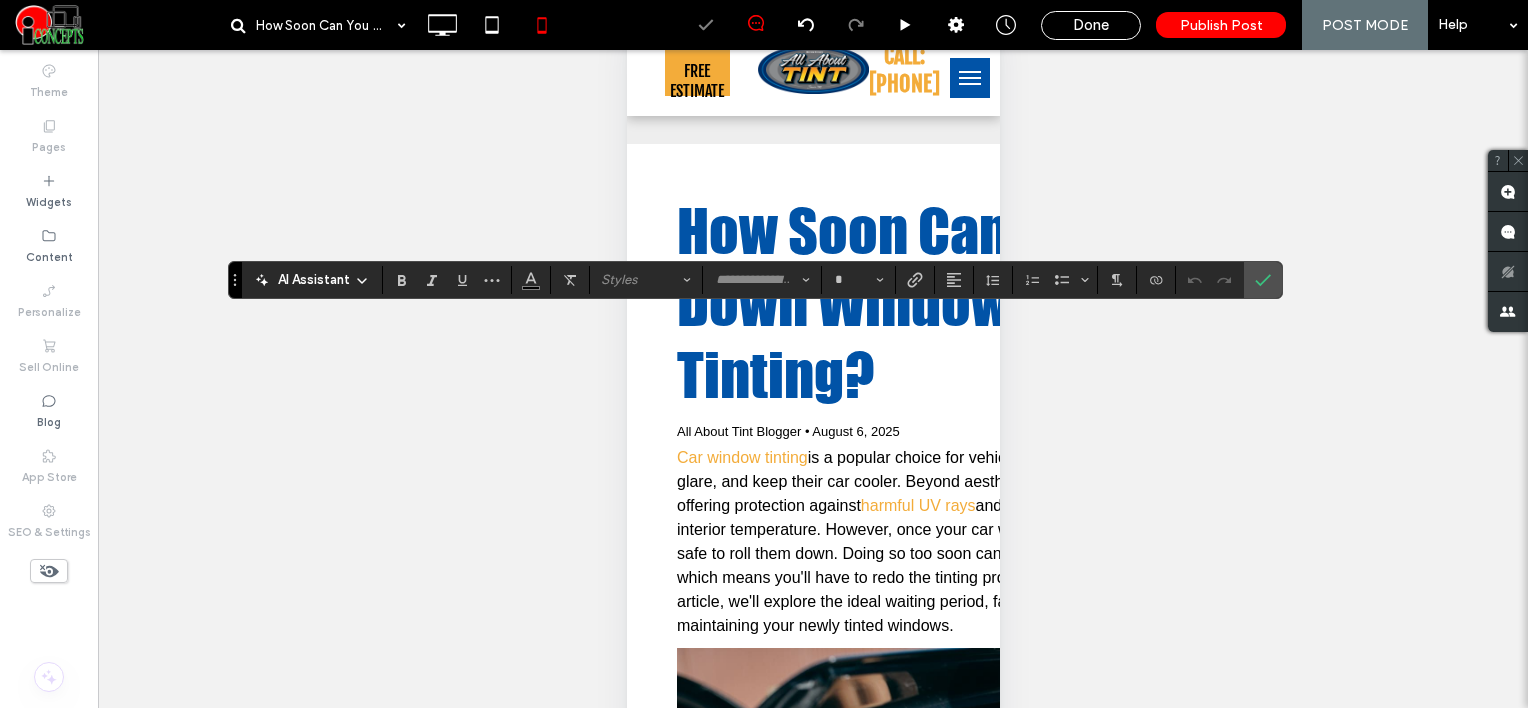 type on "**********" 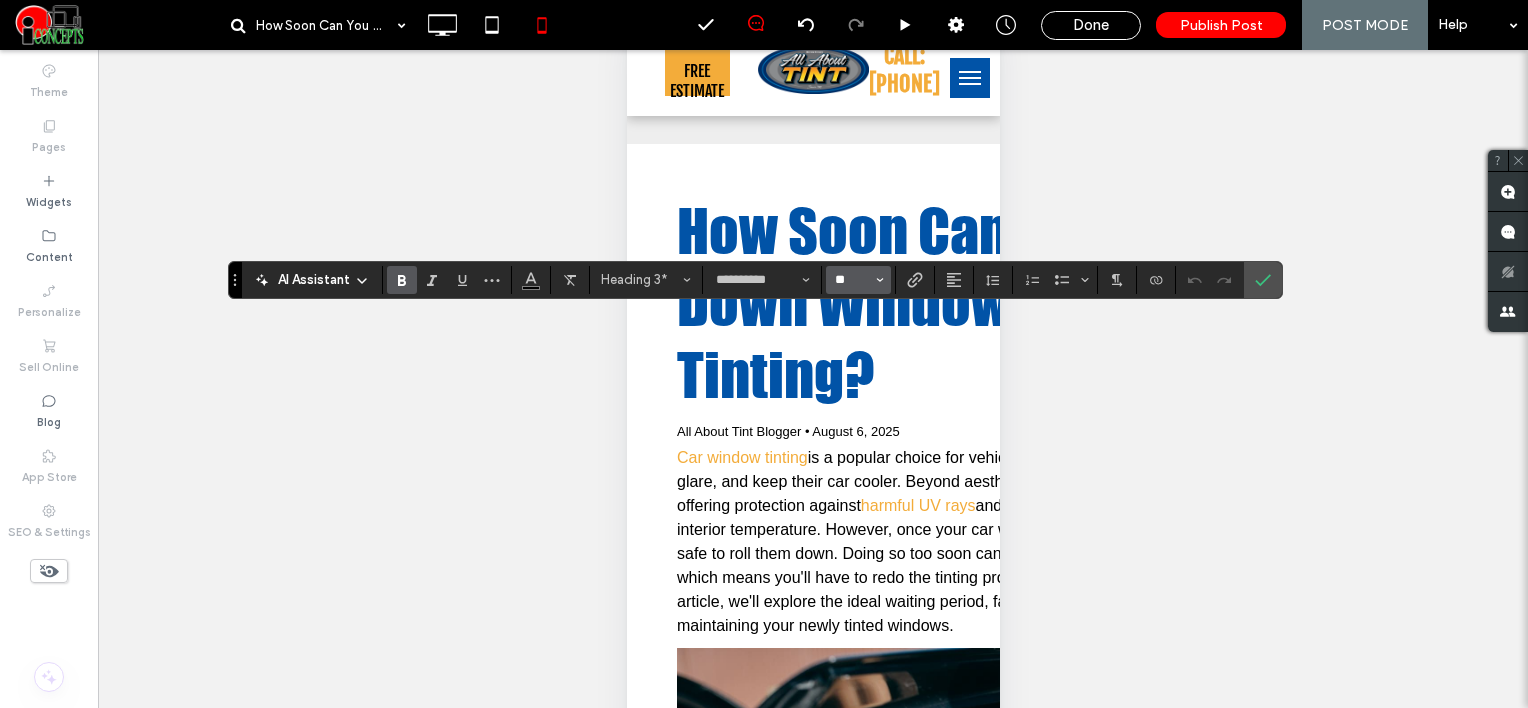 click on "**" at bounding box center (852, 280) 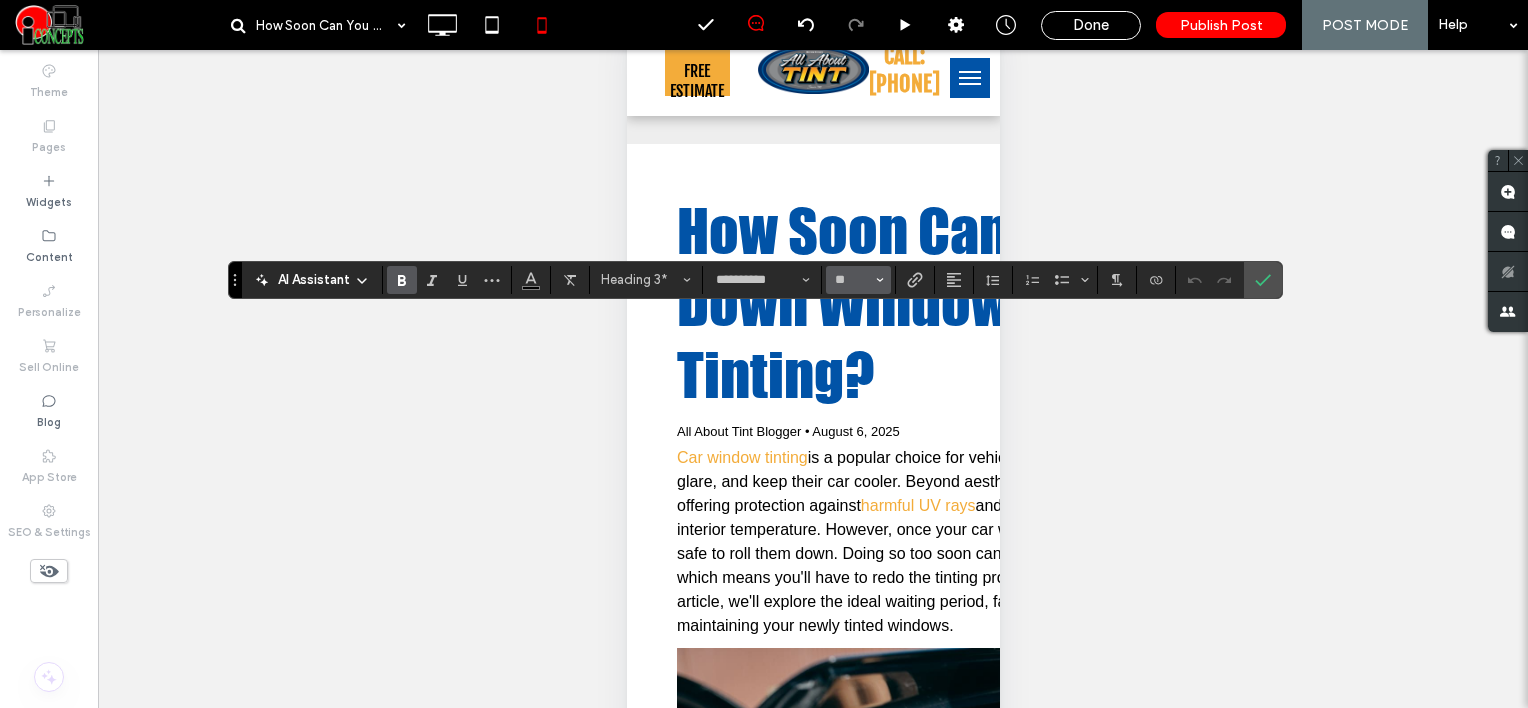 type on "**" 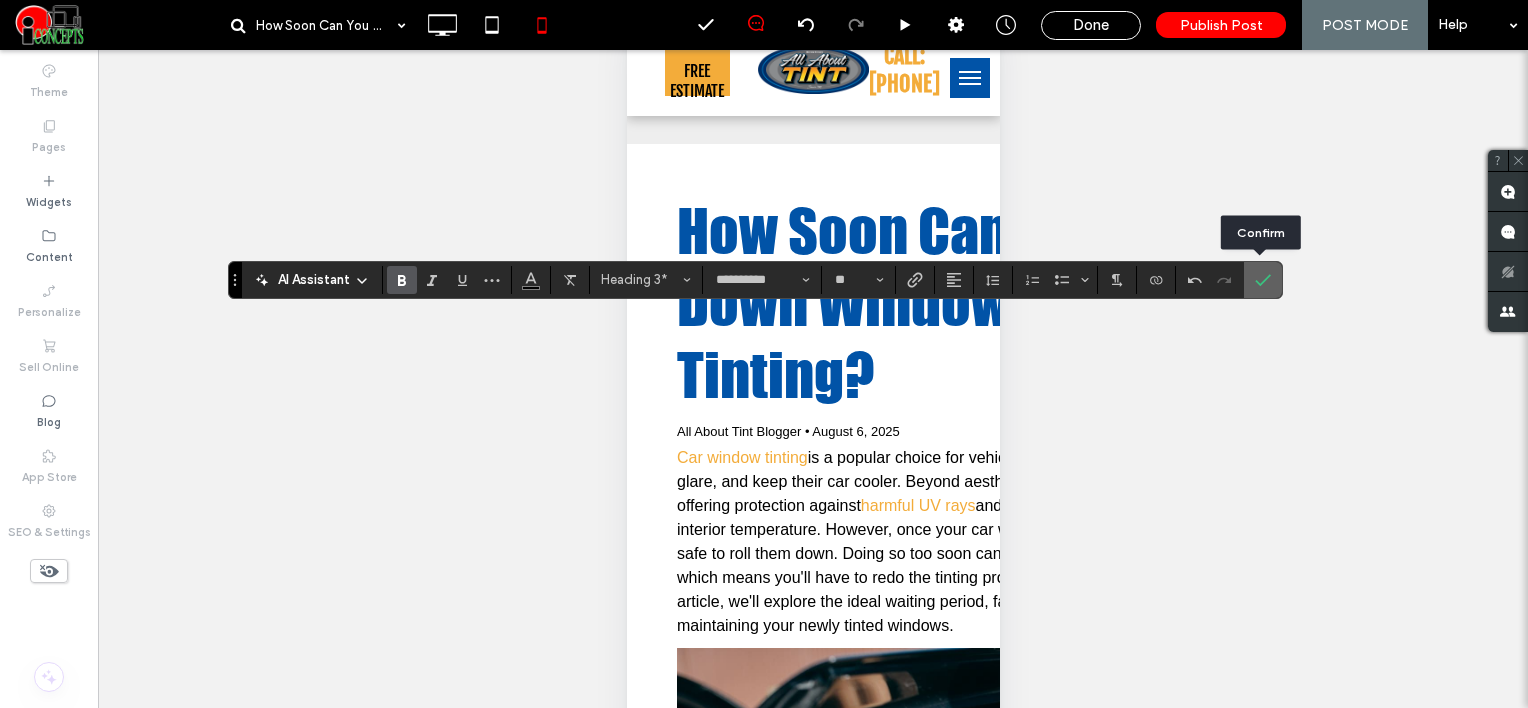 click at bounding box center [1263, 280] 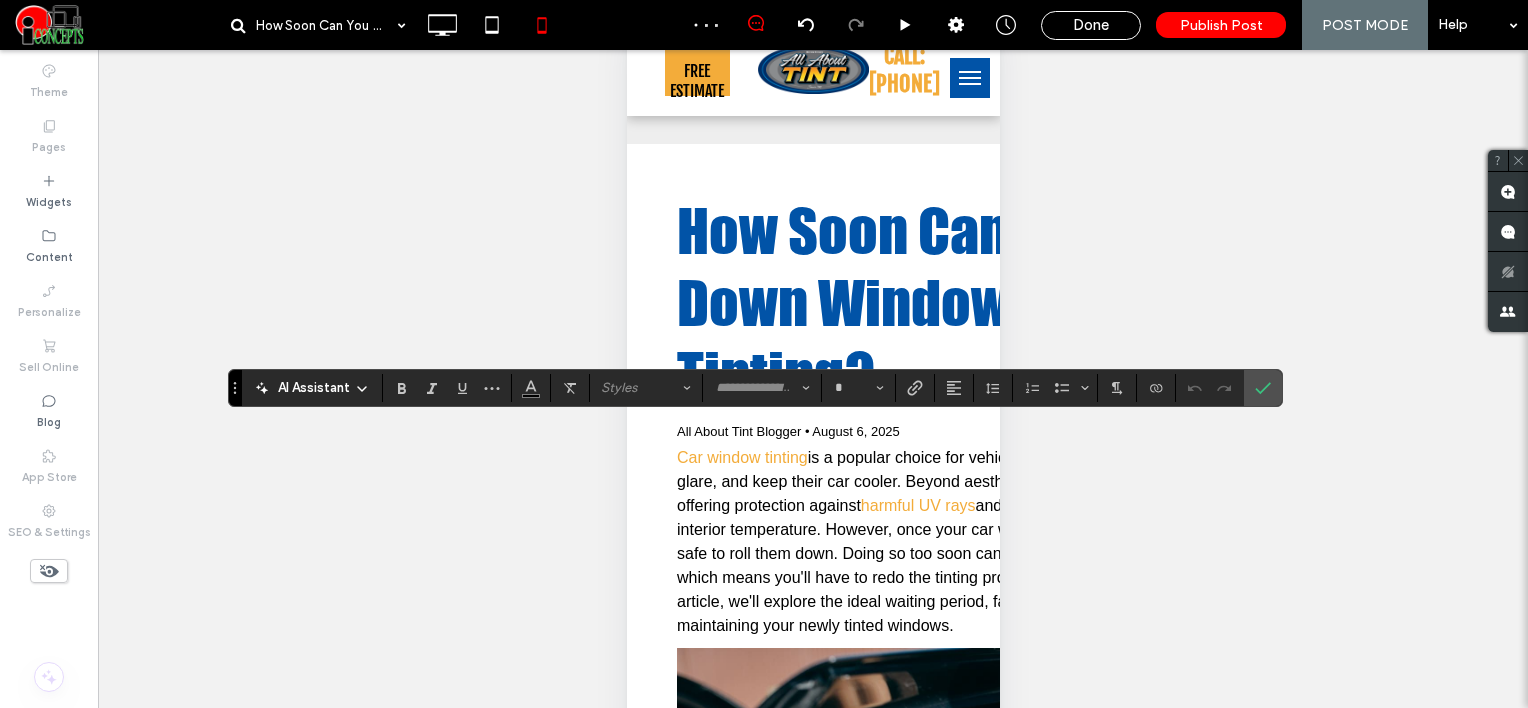 type on "**********" 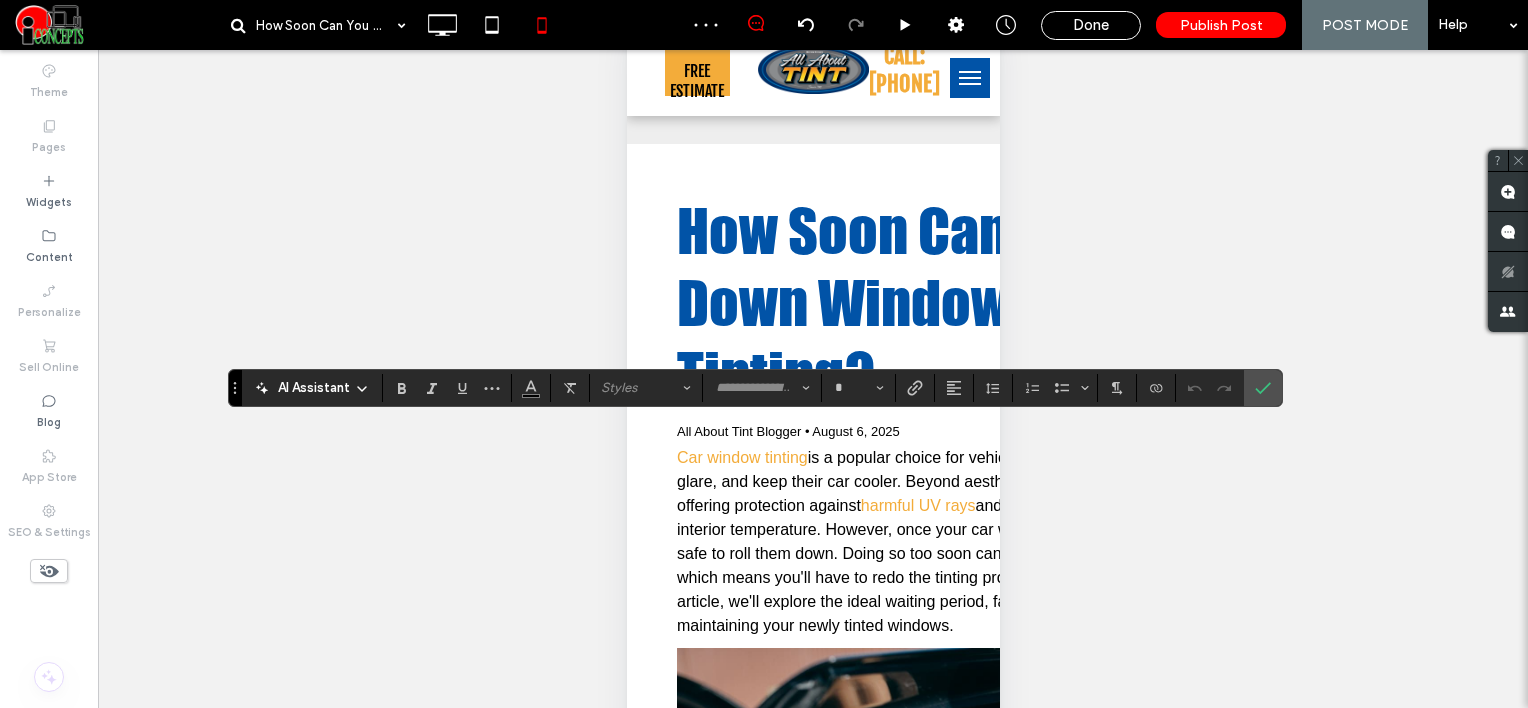 type on "**" 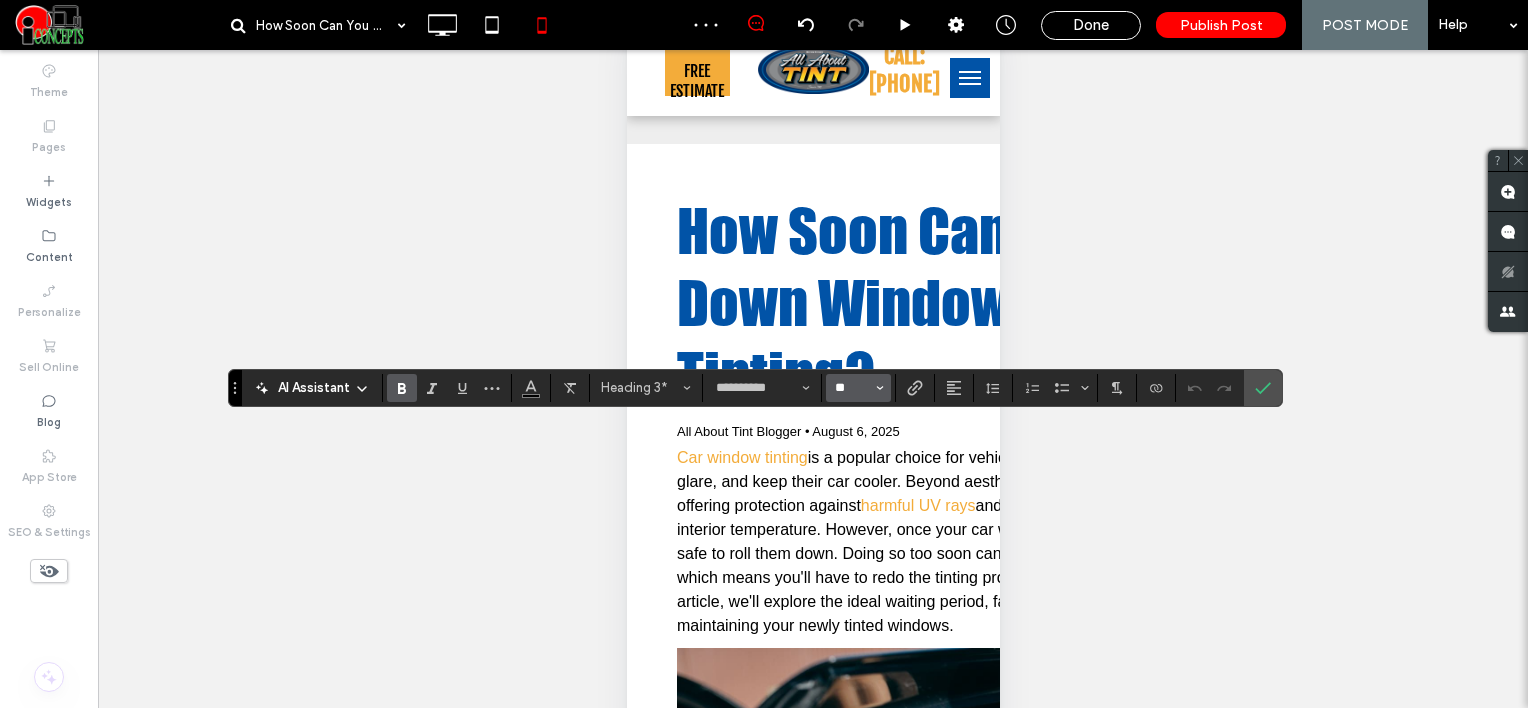 click on "**" at bounding box center [852, 388] 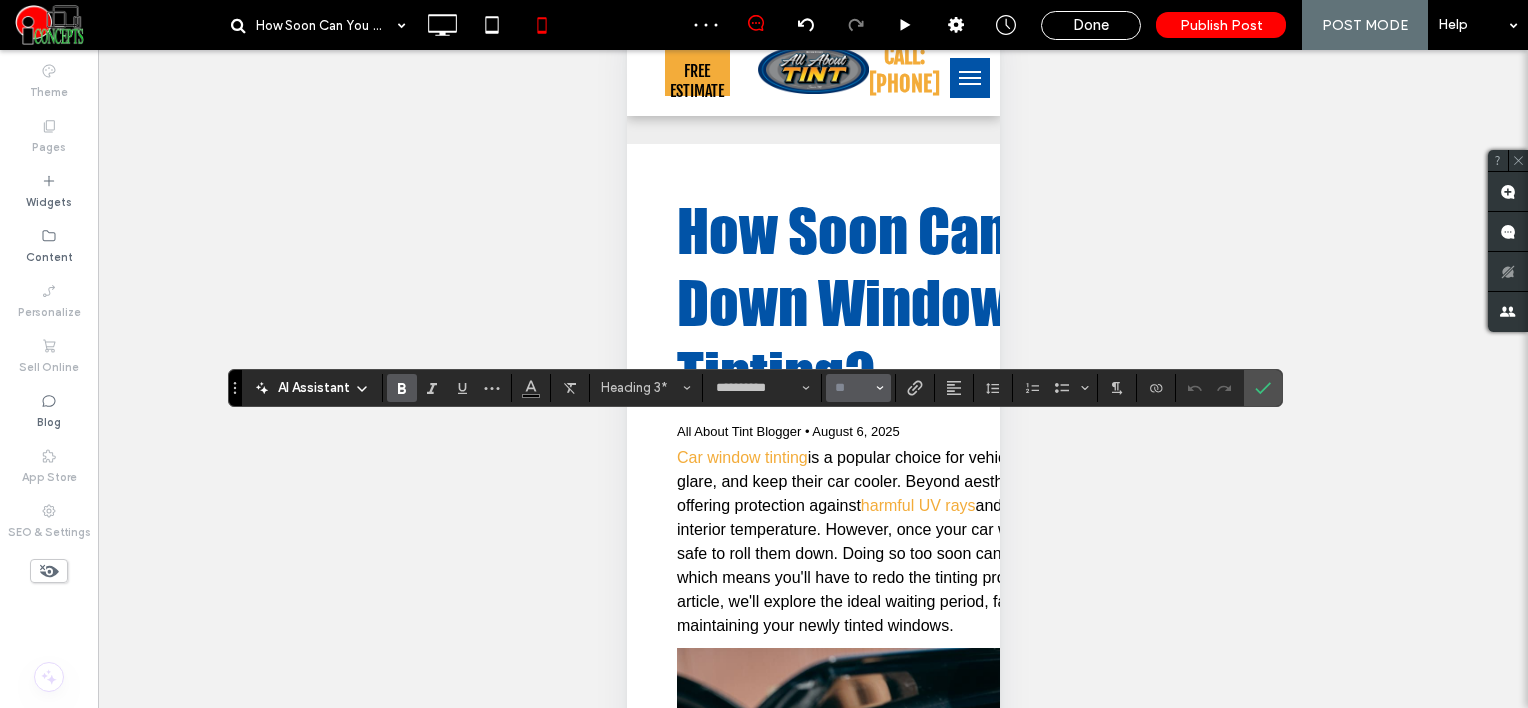 click at bounding box center [852, 388] 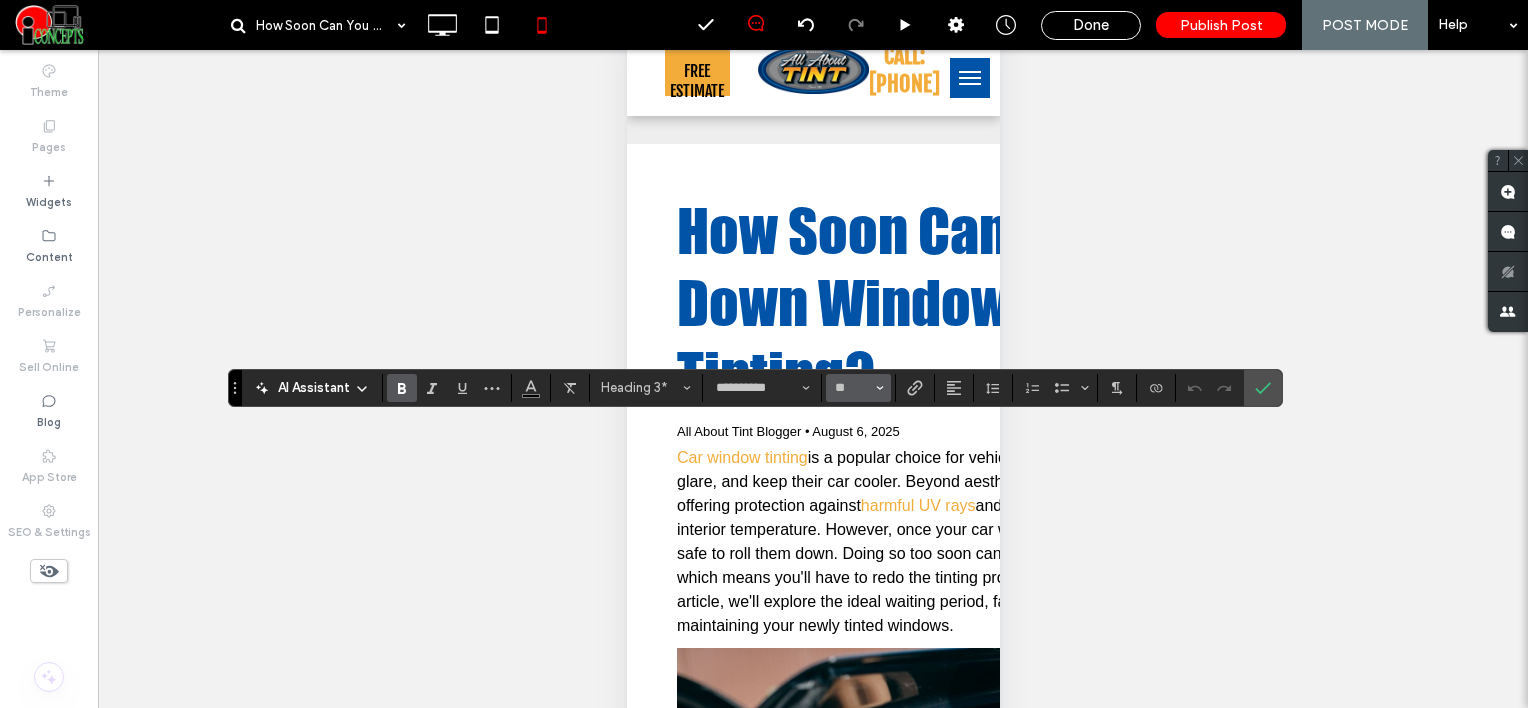 type on "**" 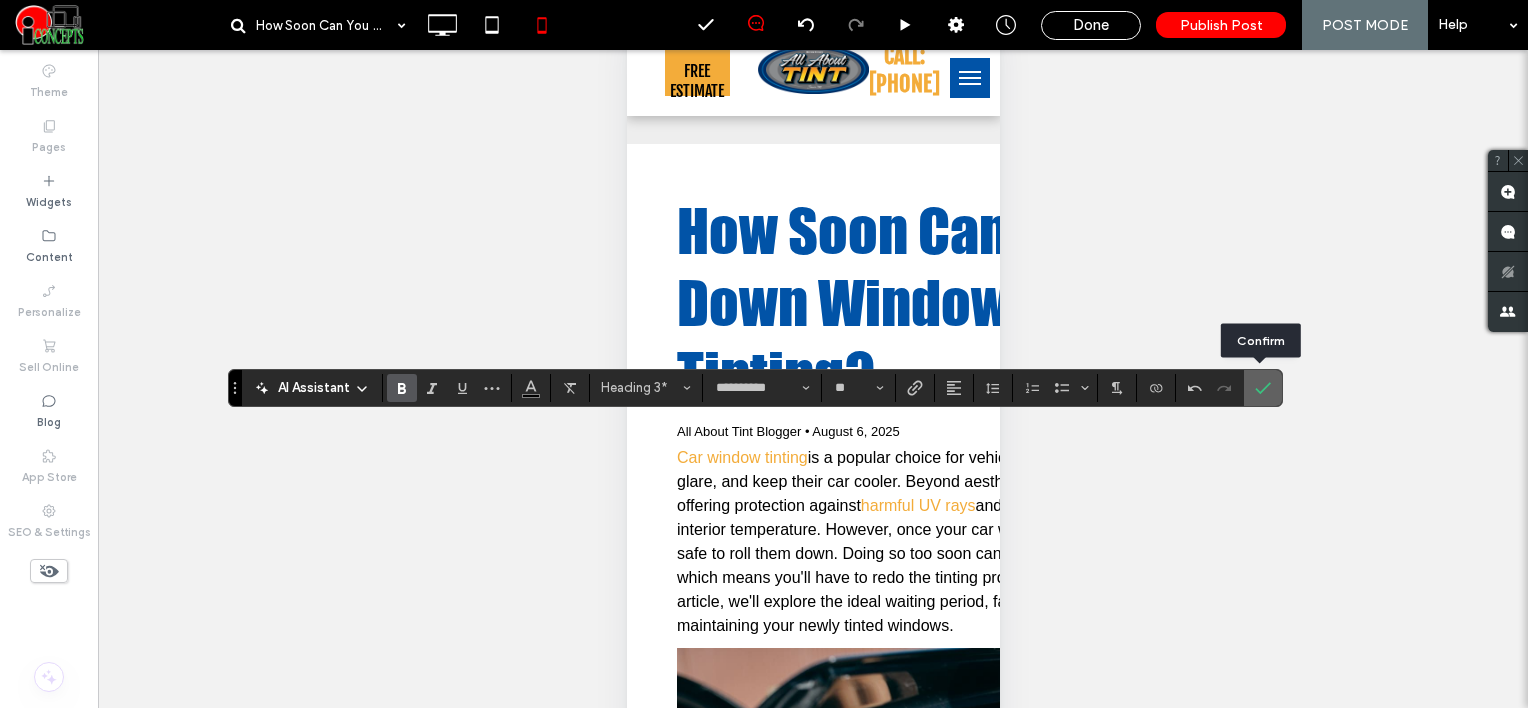 click at bounding box center [1259, 388] 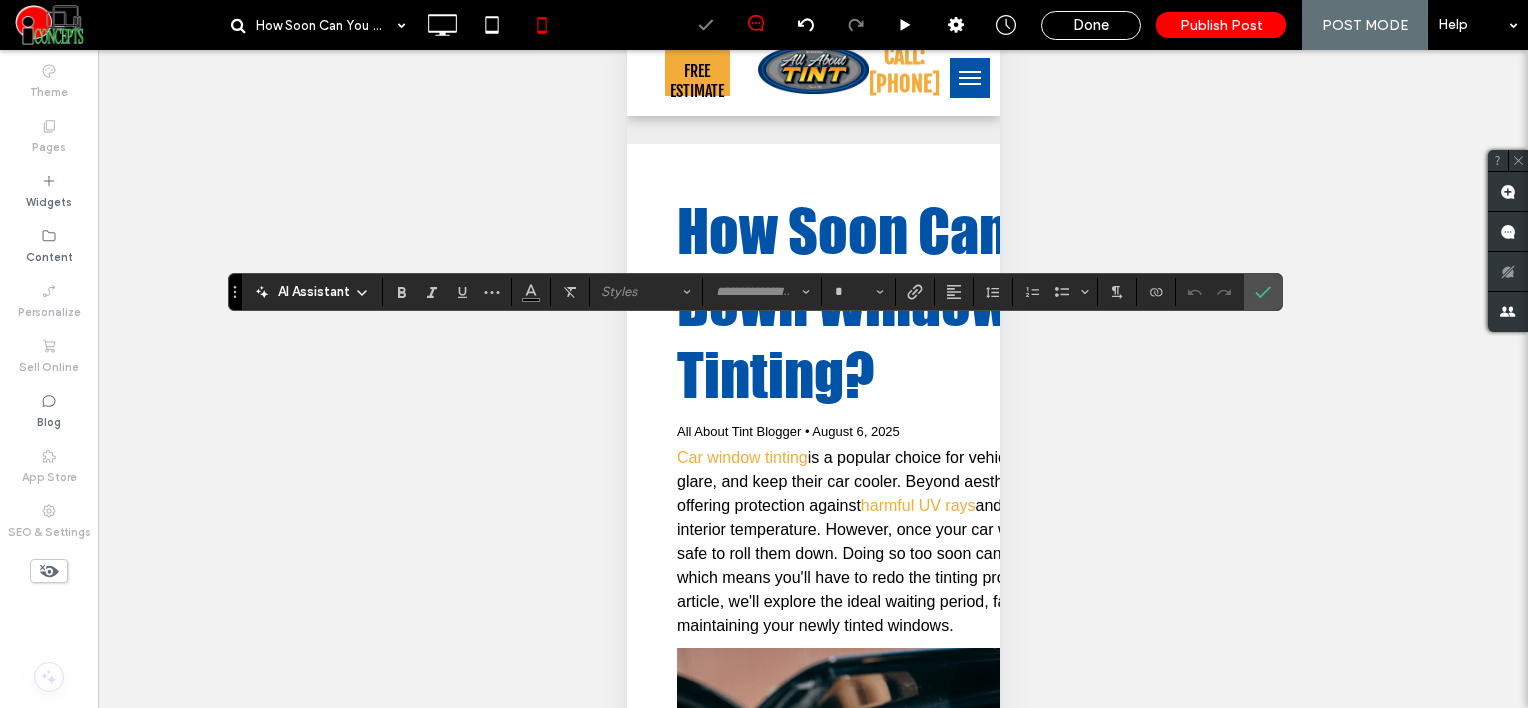type on "*****" 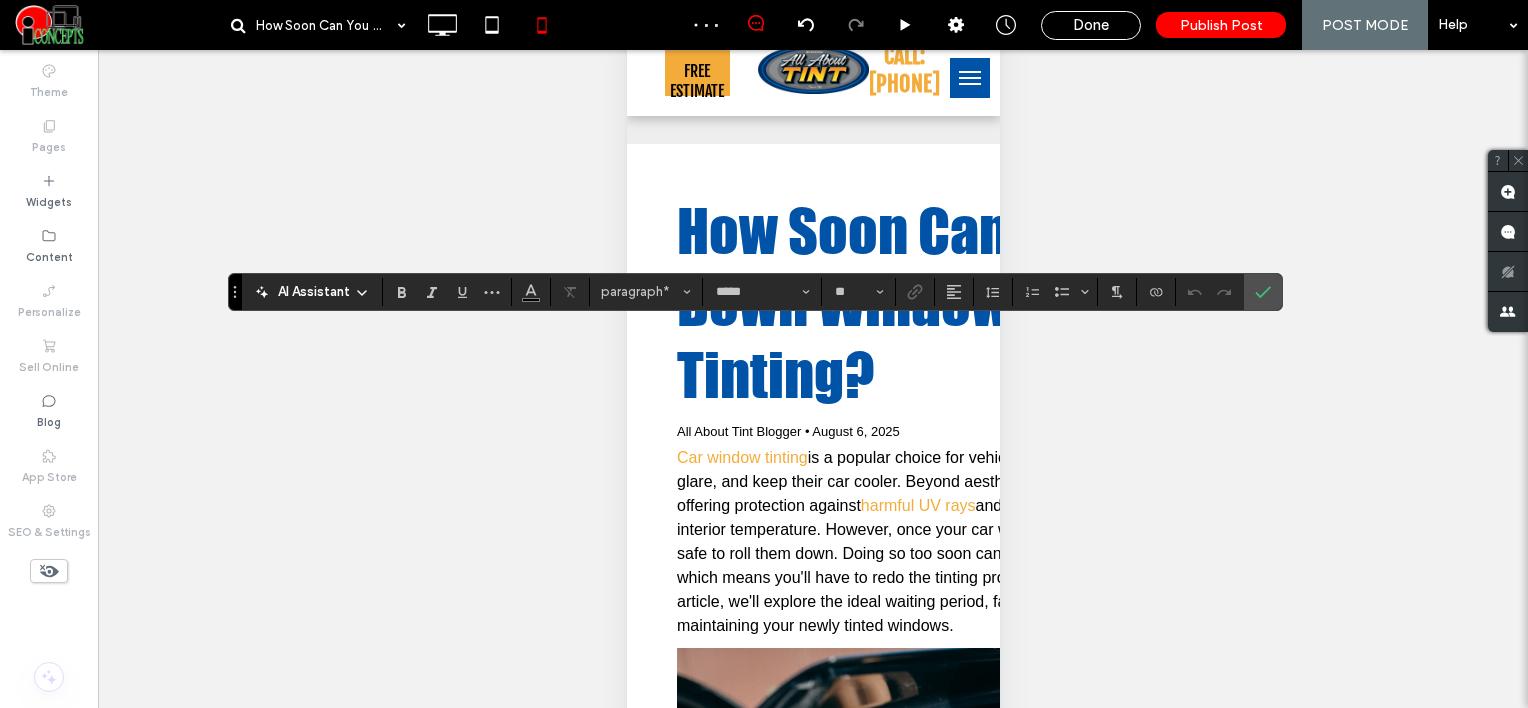 type on "**********" 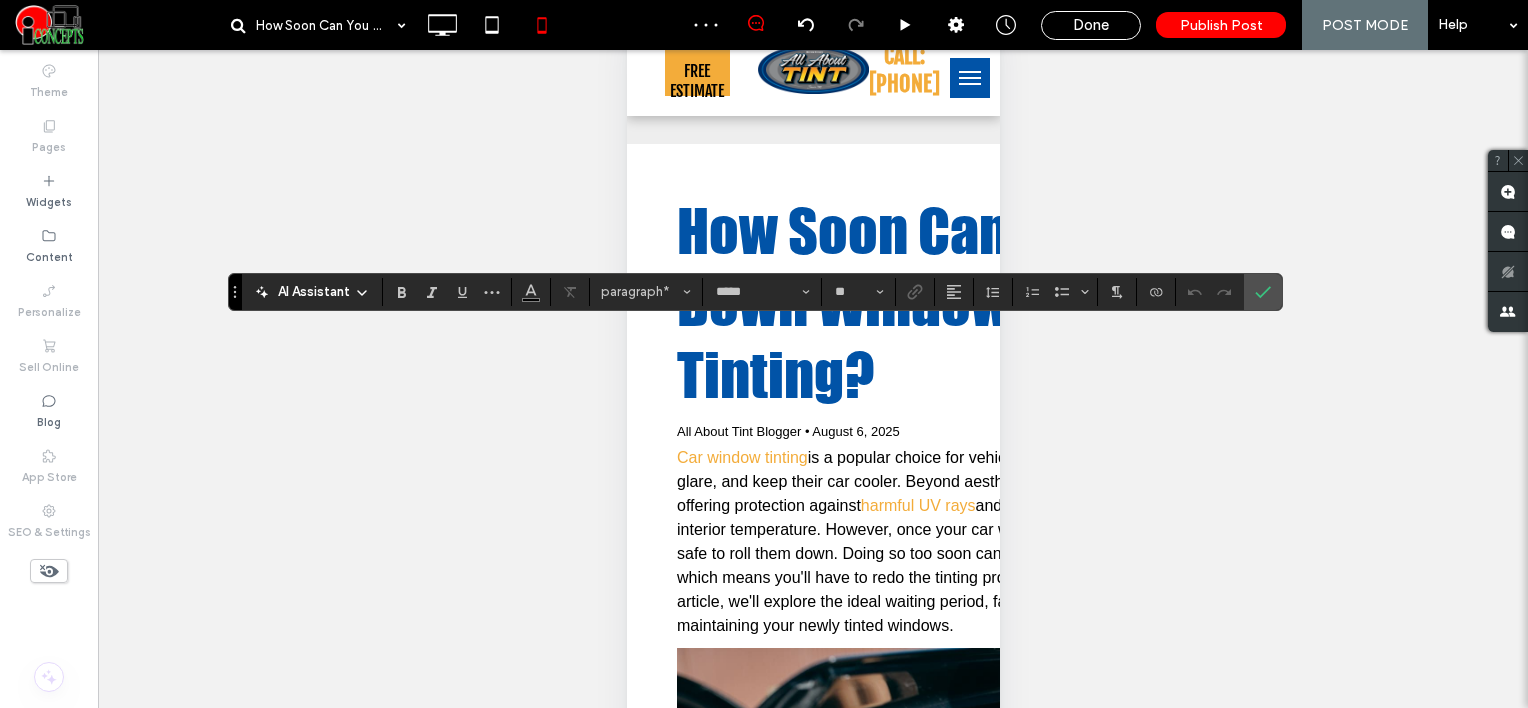 type on "**" 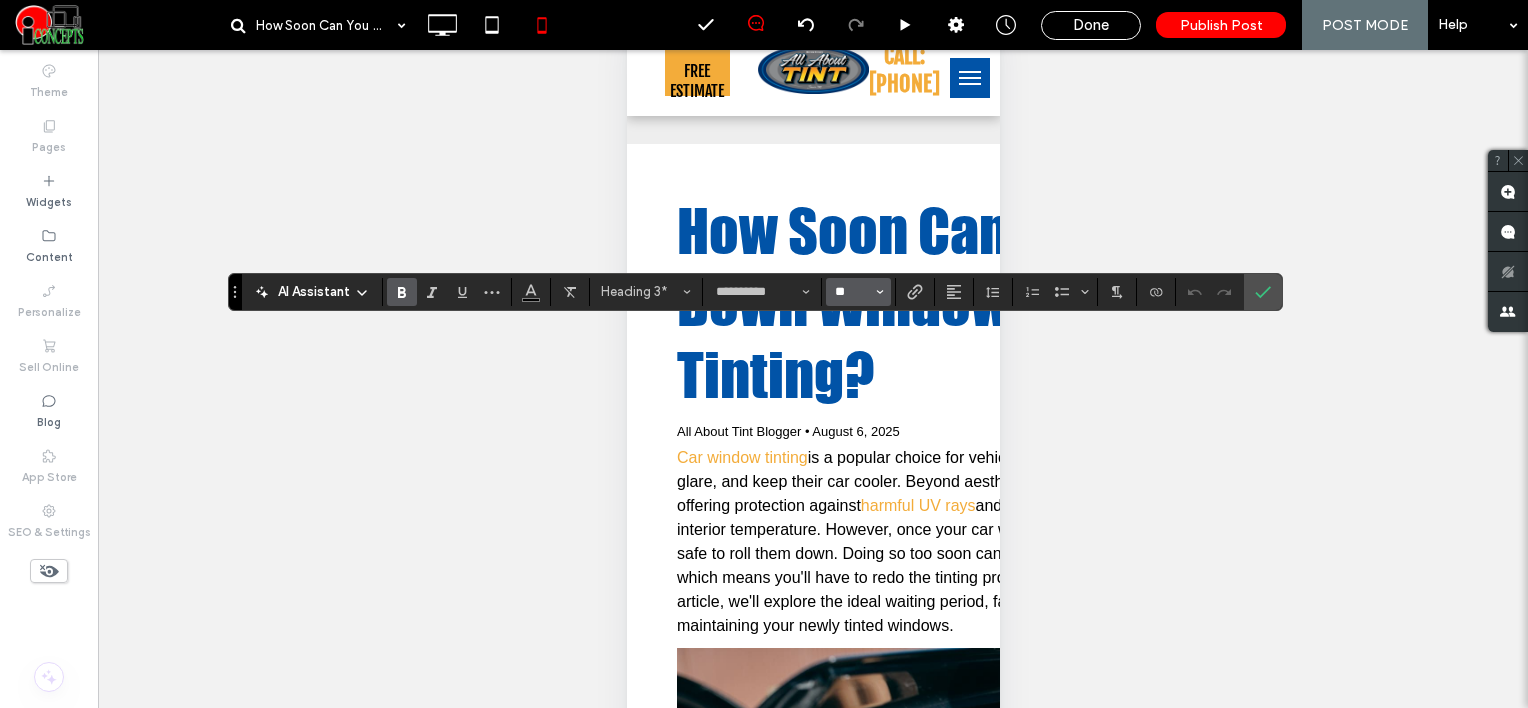 click on "**" at bounding box center (852, 292) 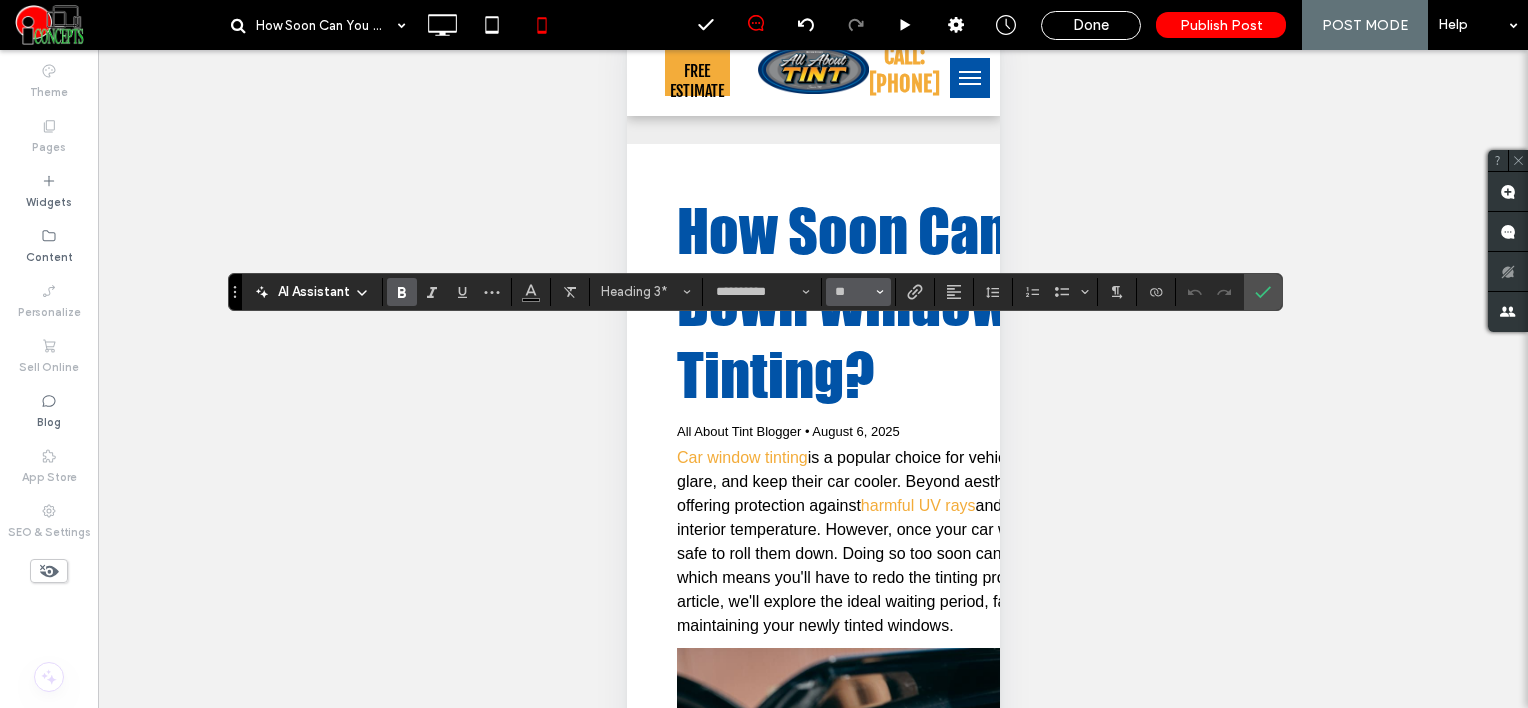 type on "**" 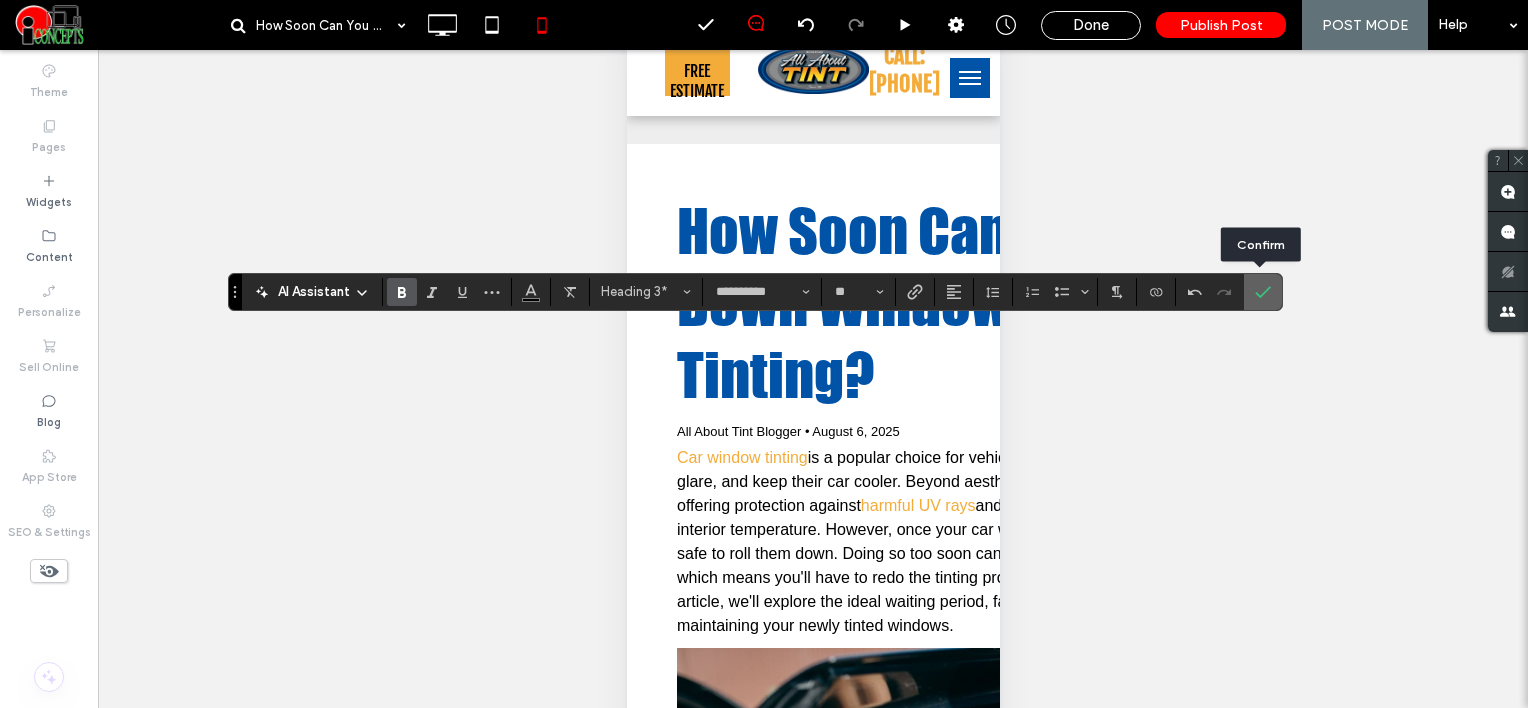 click at bounding box center [1263, 292] 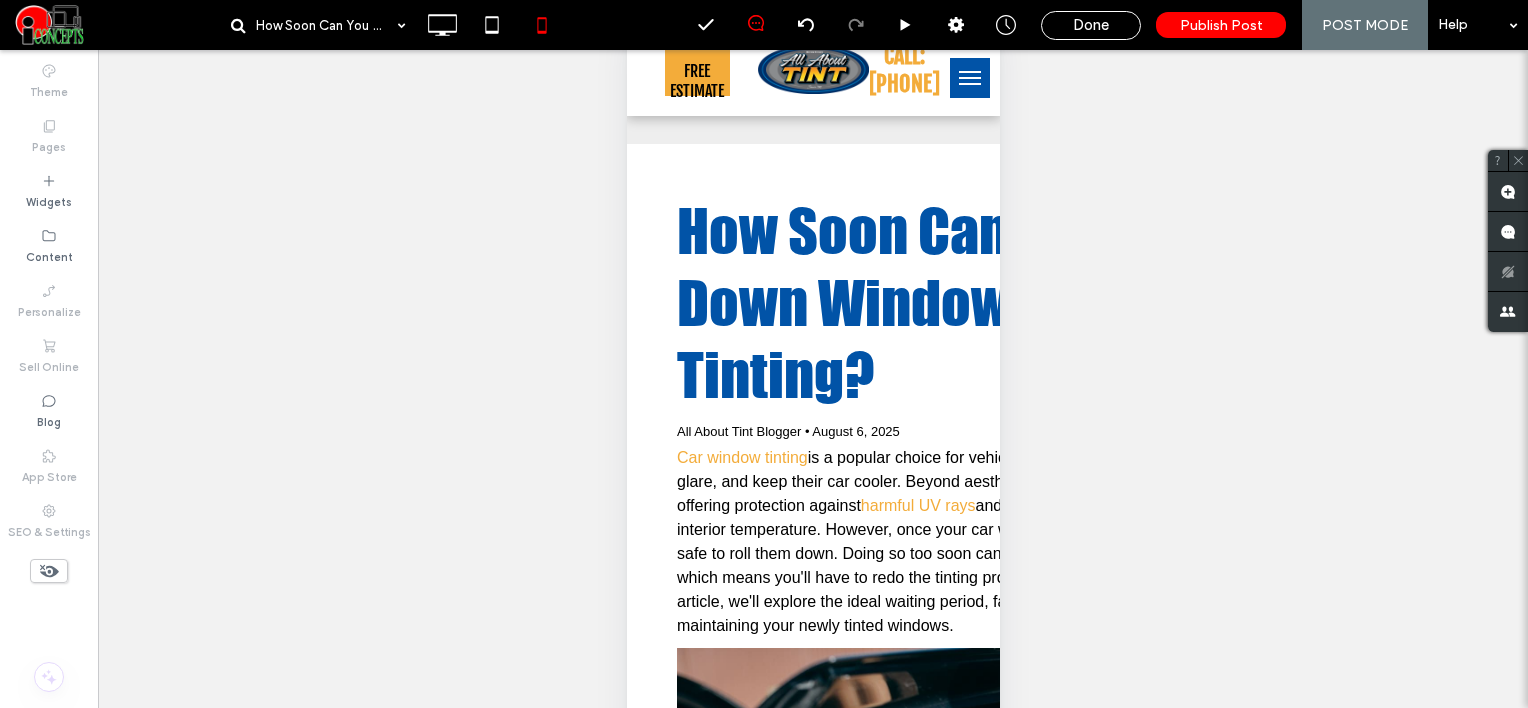 type on "**********" 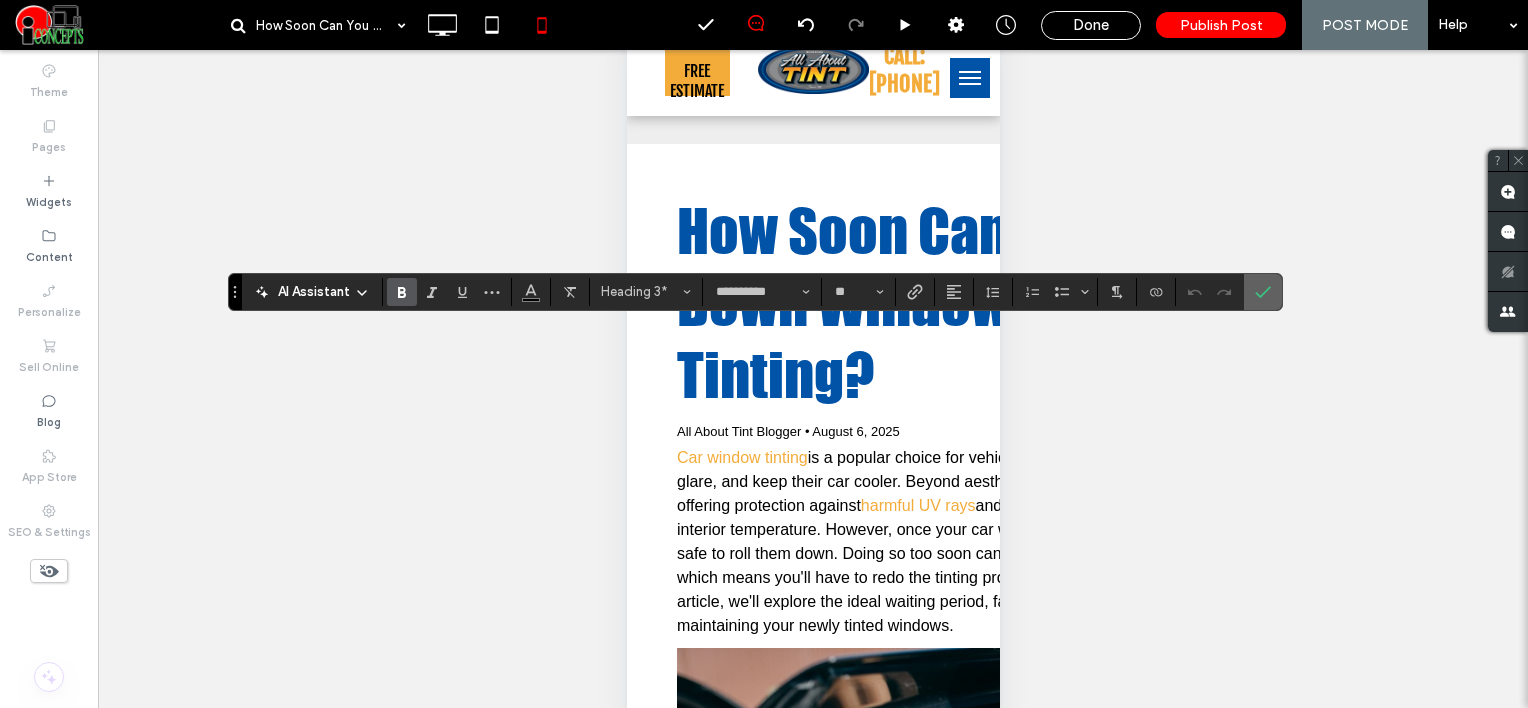 click 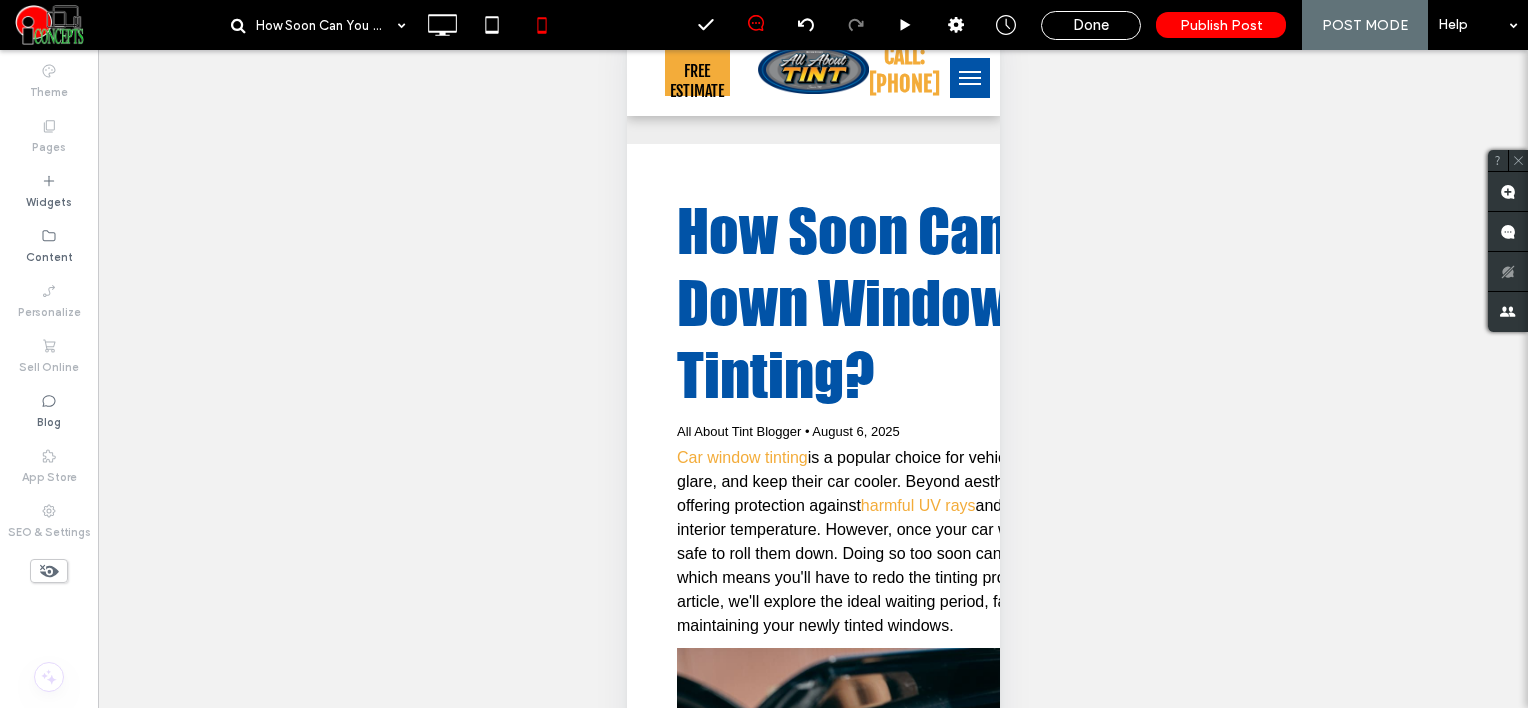 type on "**********" 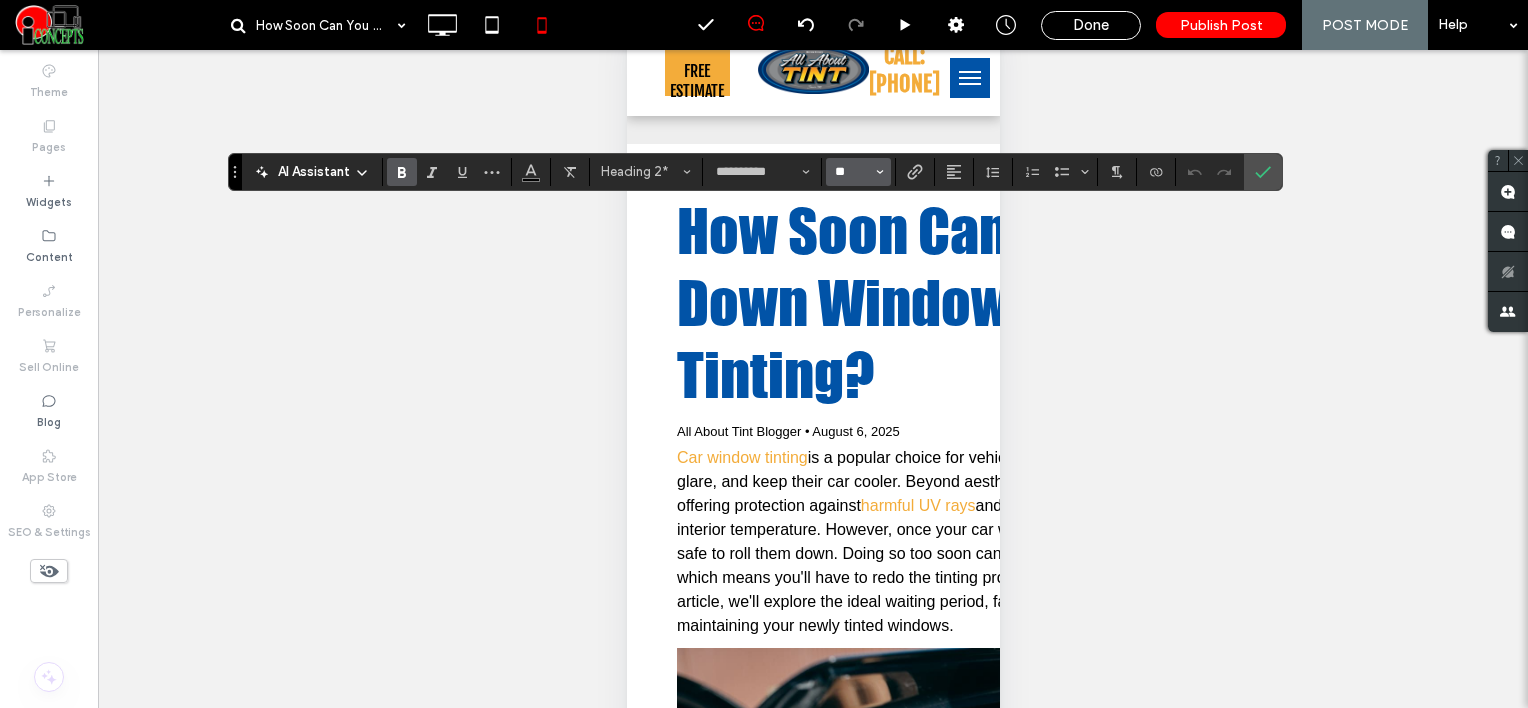 click on "**" at bounding box center [852, 172] 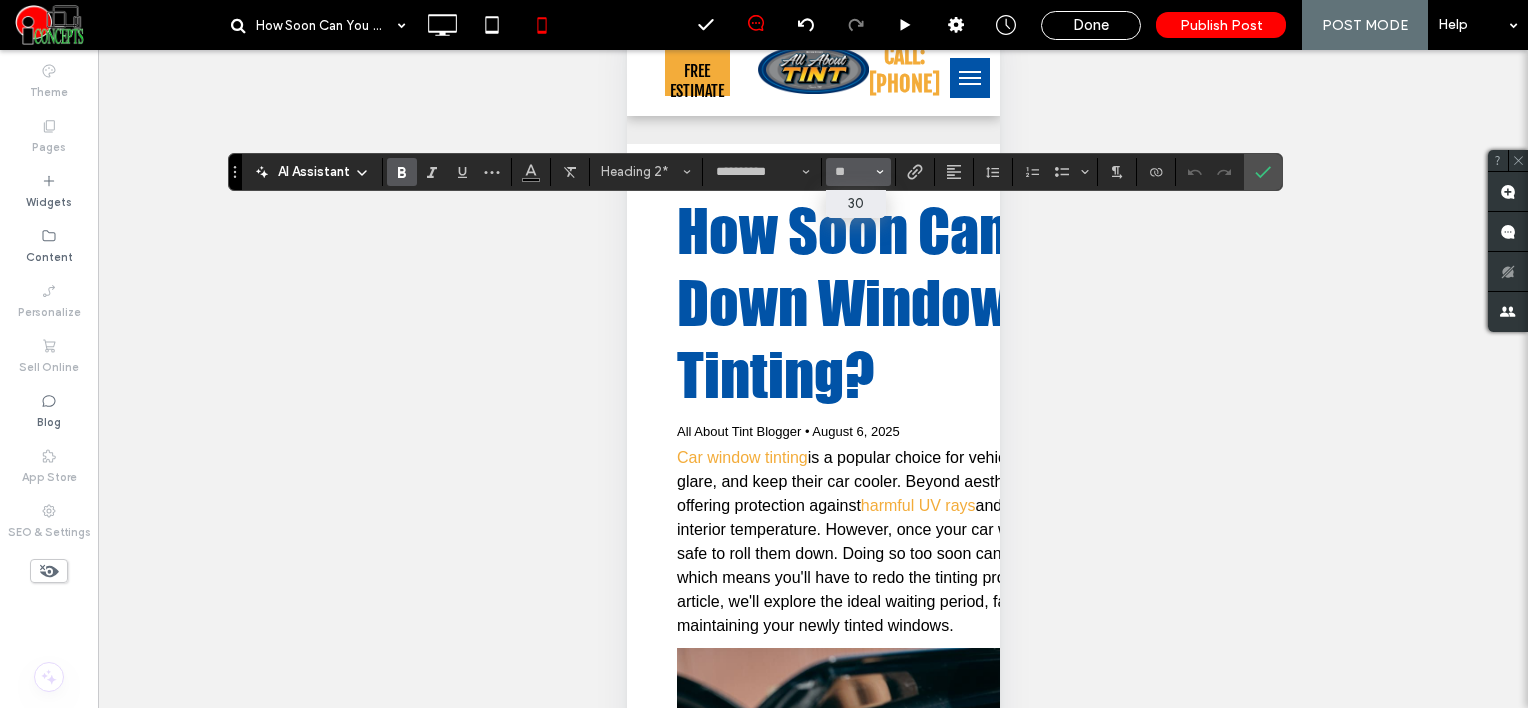 type on "**" 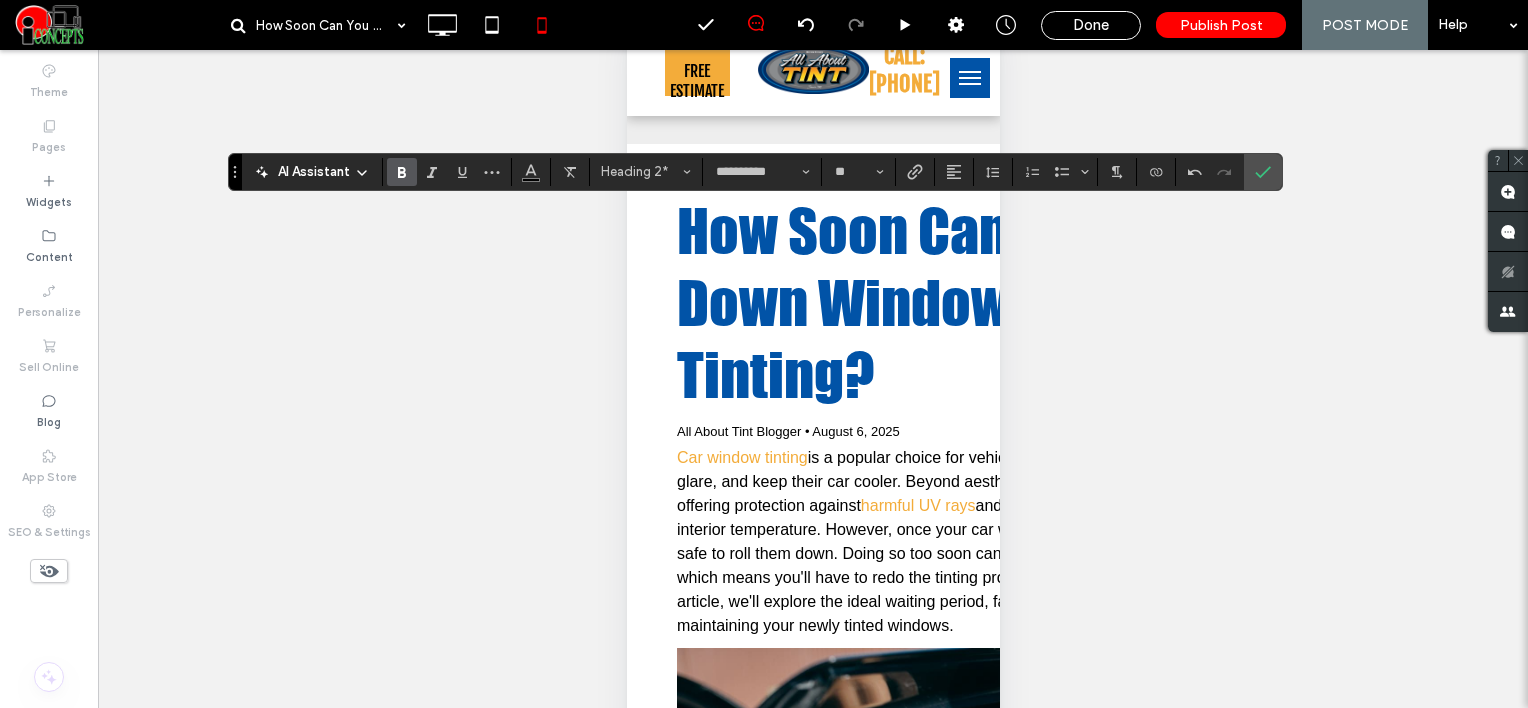 drag, startPoint x: 1273, startPoint y: 176, endPoint x: 1189, endPoint y: 226, distance: 97.7548 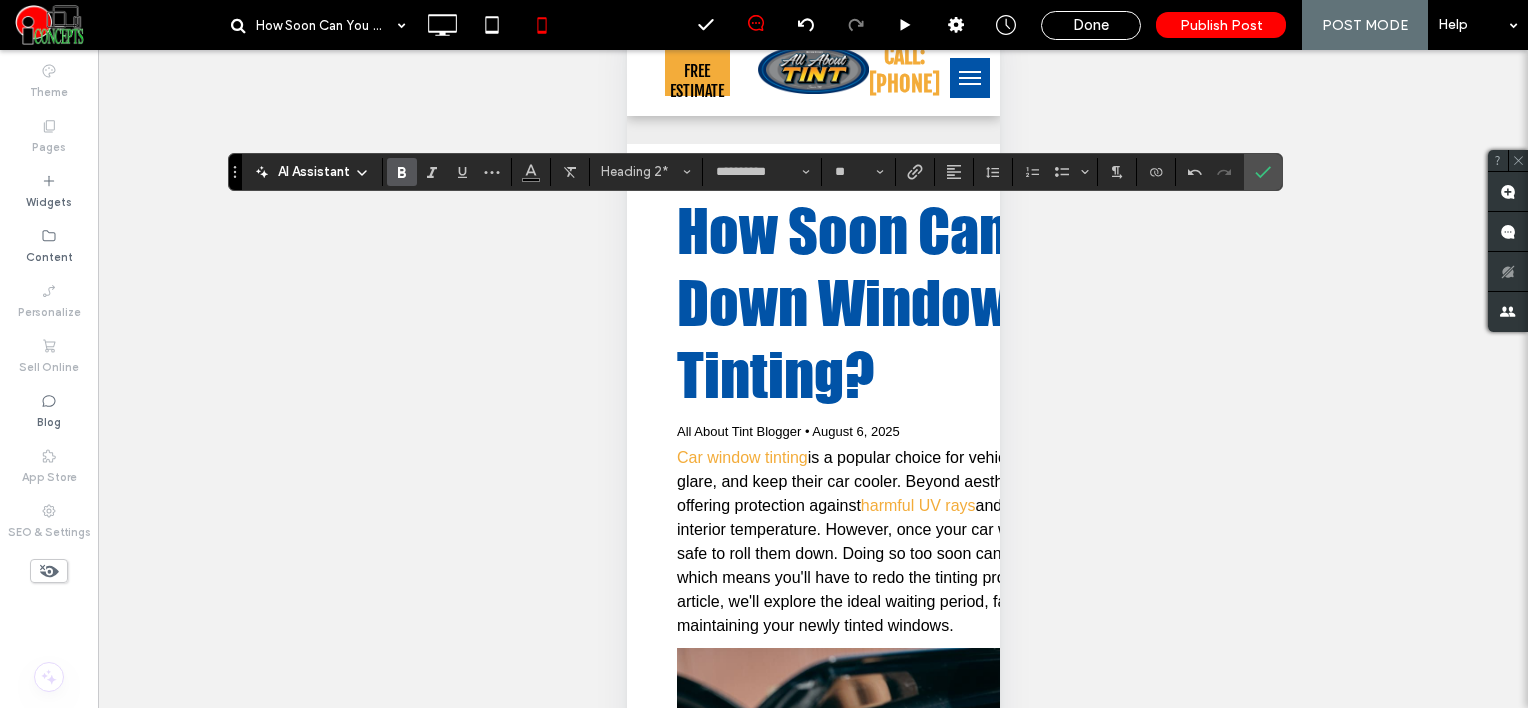drag, startPoint x: 1261, startPoint y: 160, endPoint x: 1252, endPoint y: 182, distance: 23.769728 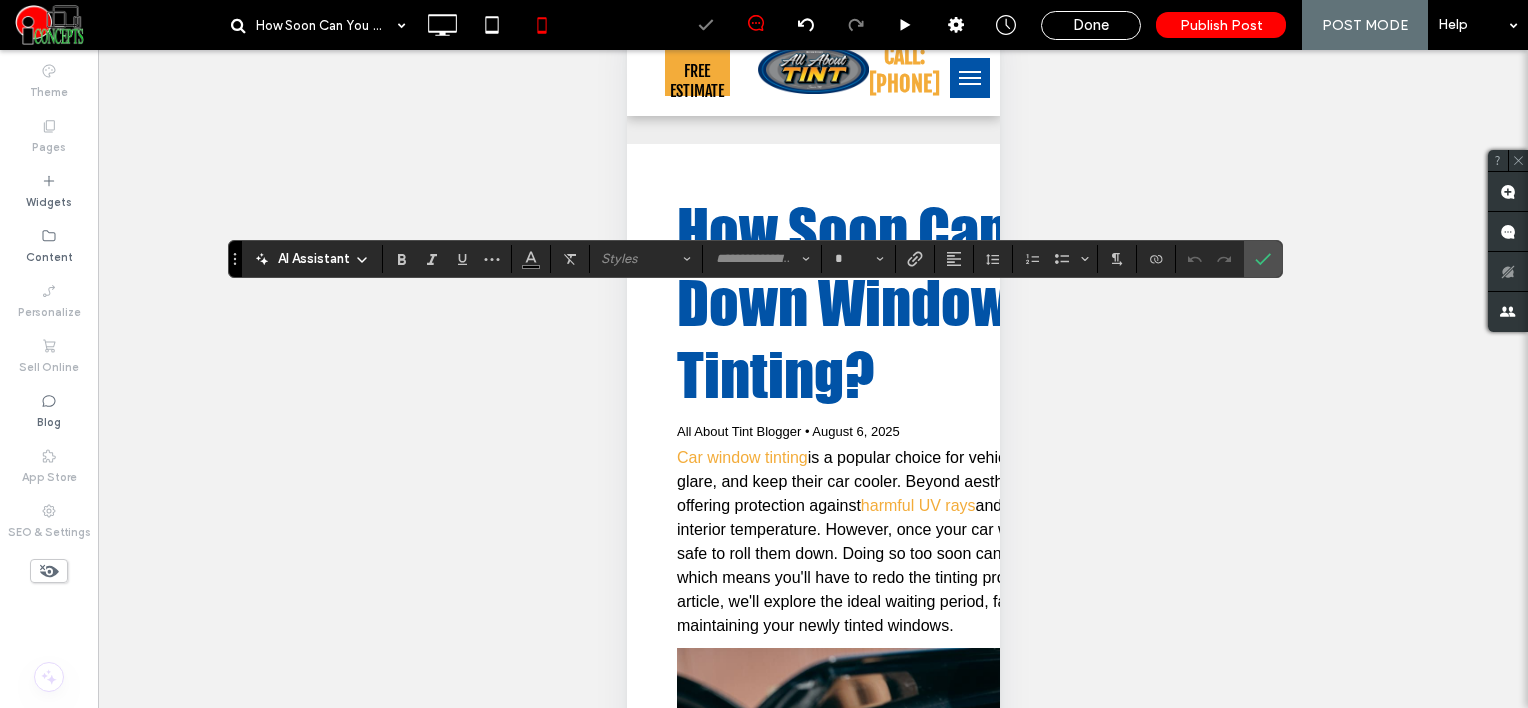 type on "*****" 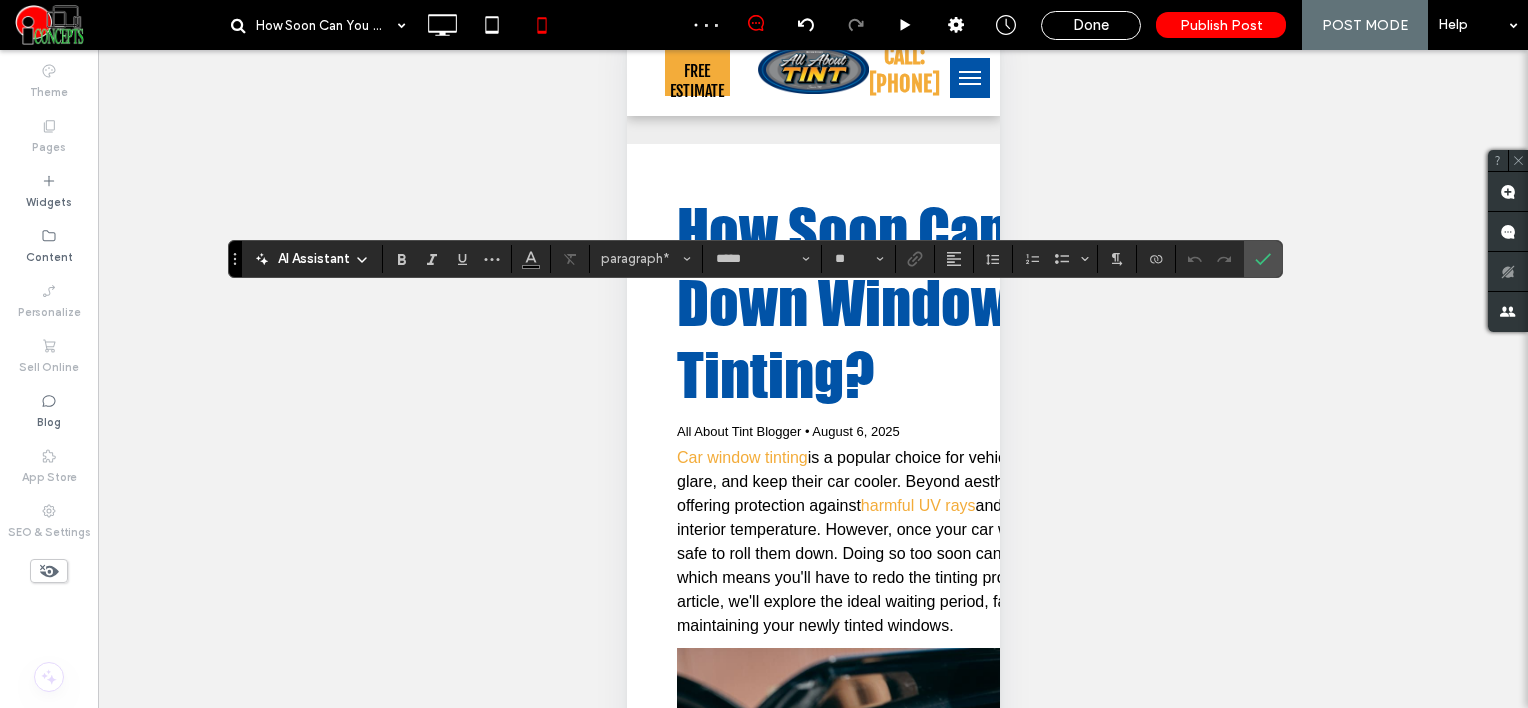 type on "**********" 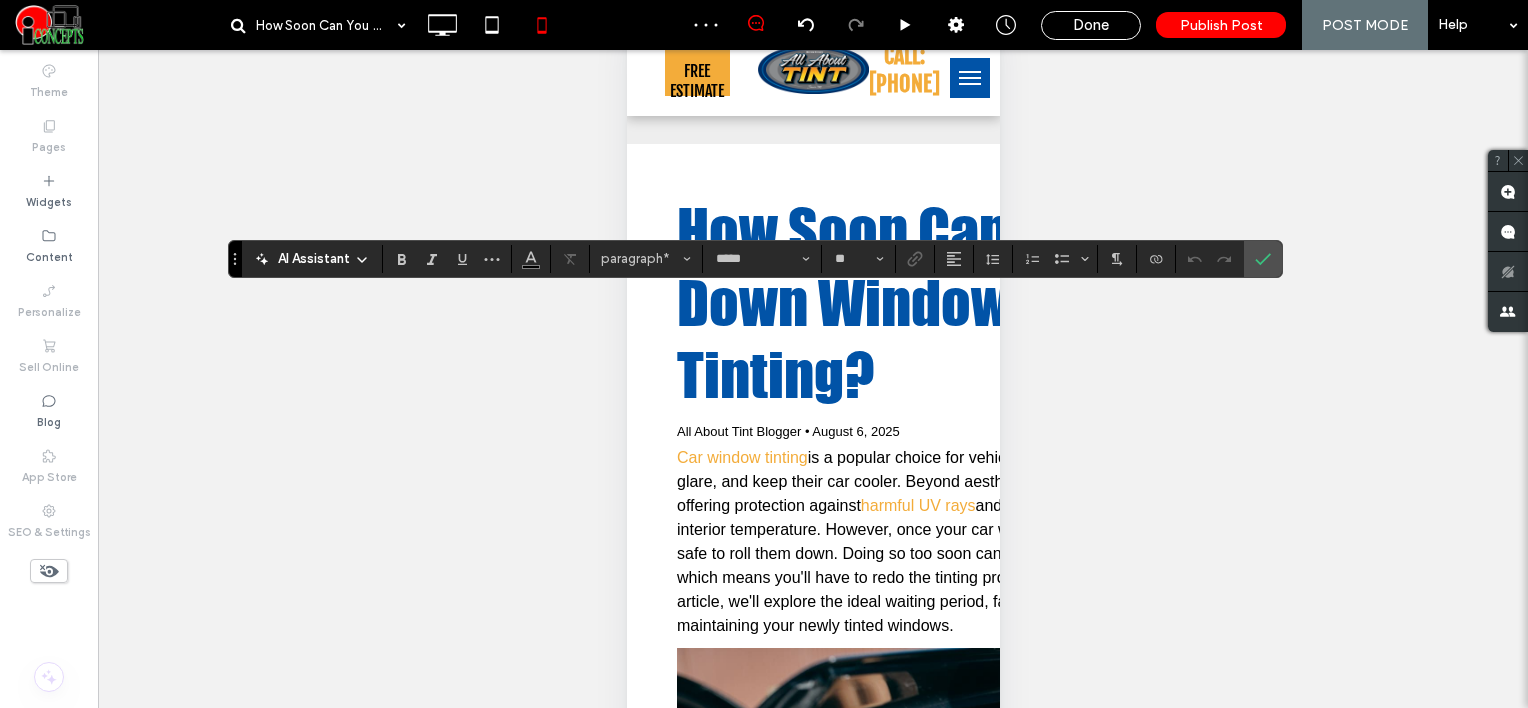 type on "**" 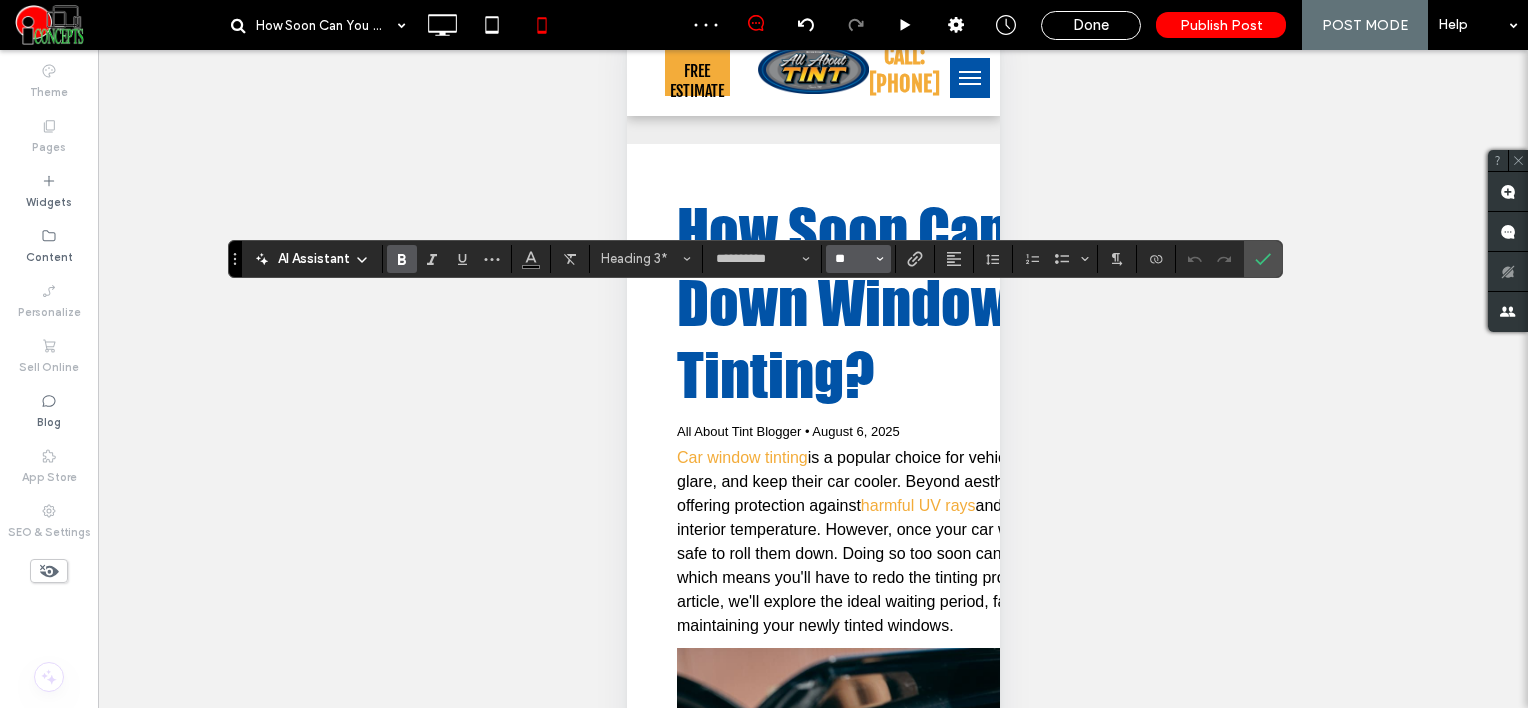 click on "**" at bounding box center (852, 259) 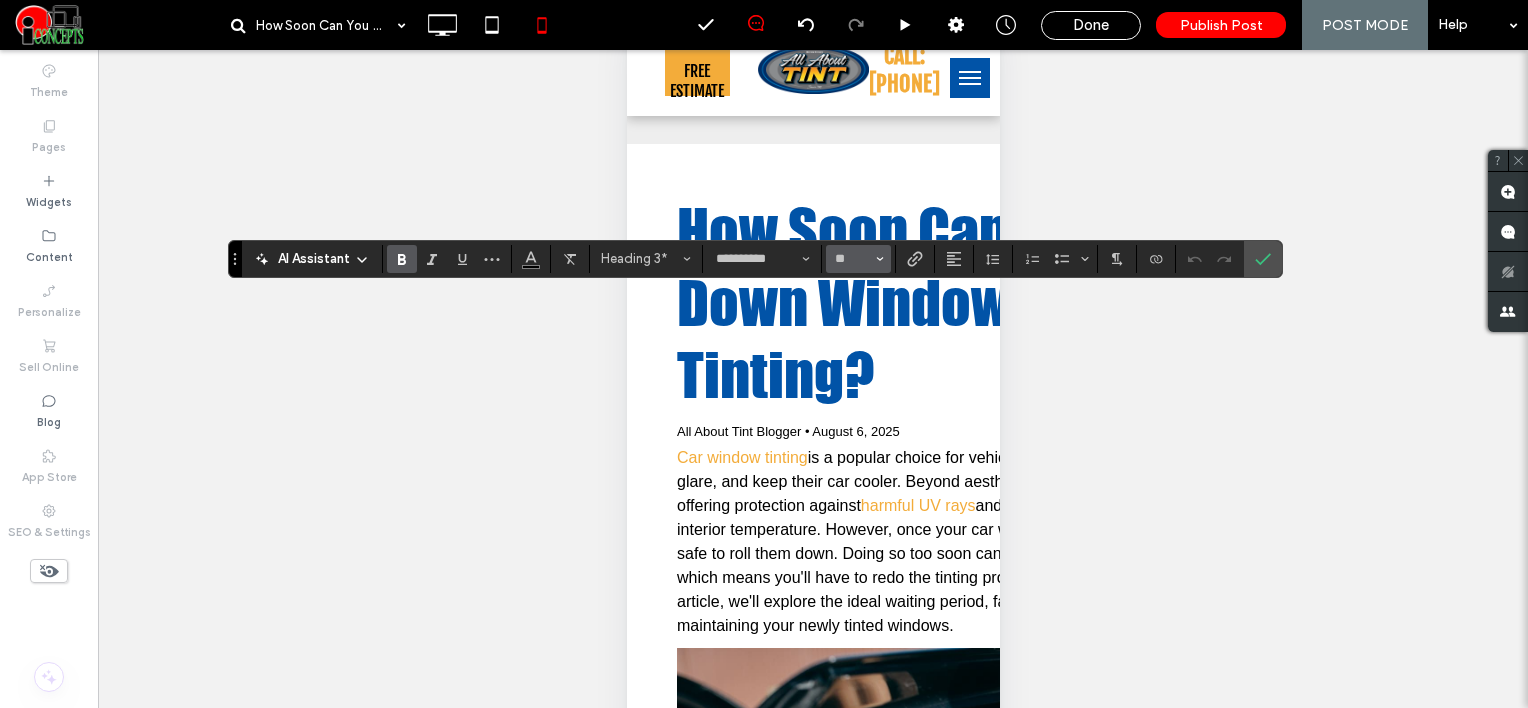 type on "**" 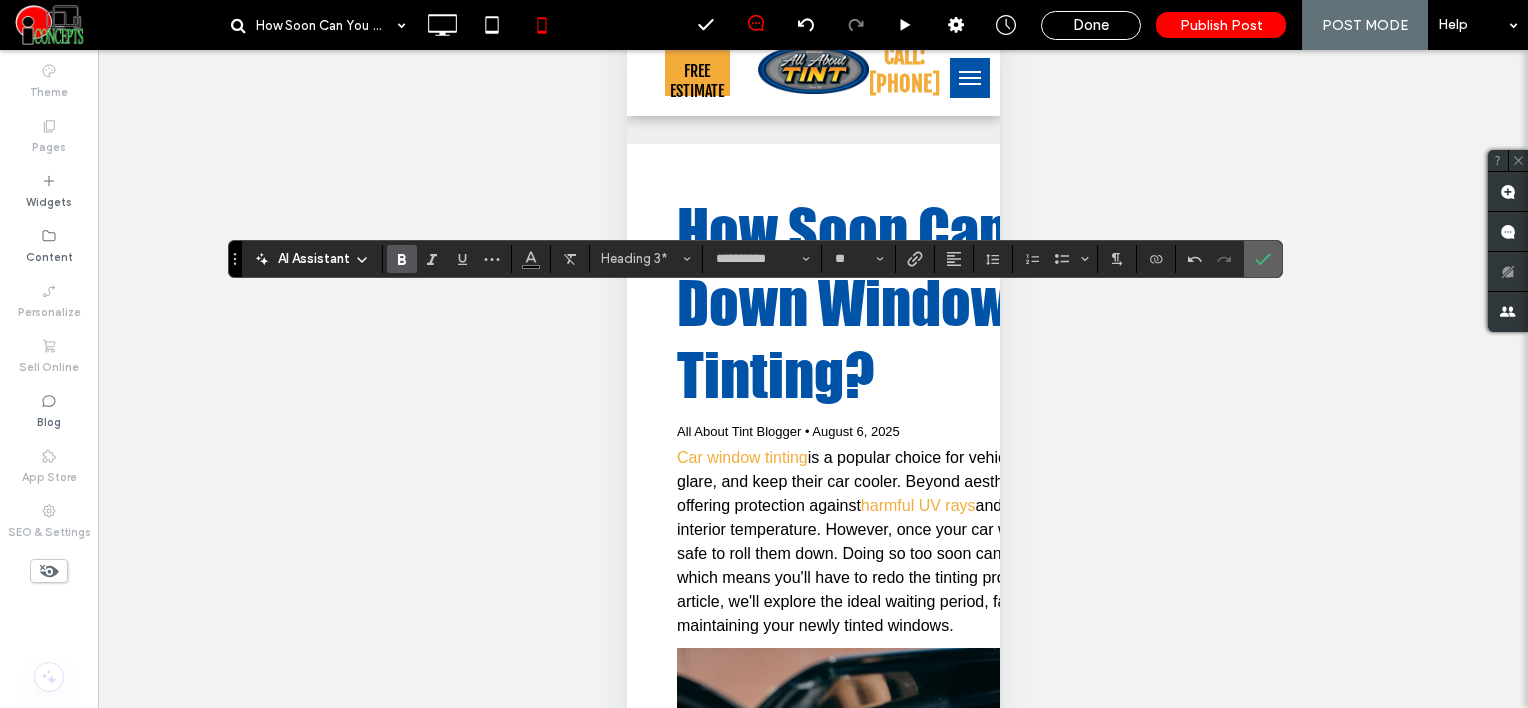 click at bounding box center [1259, 259] 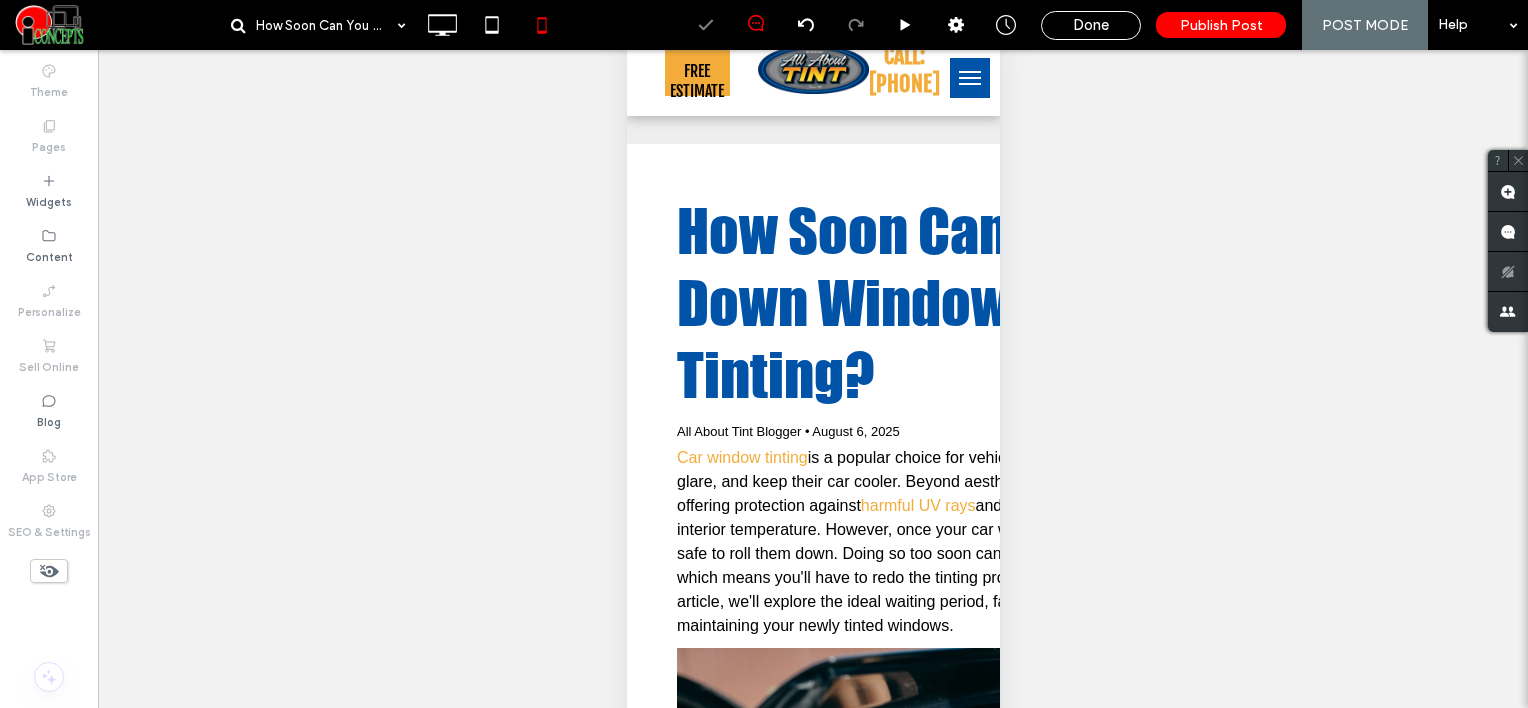 type on "*****" 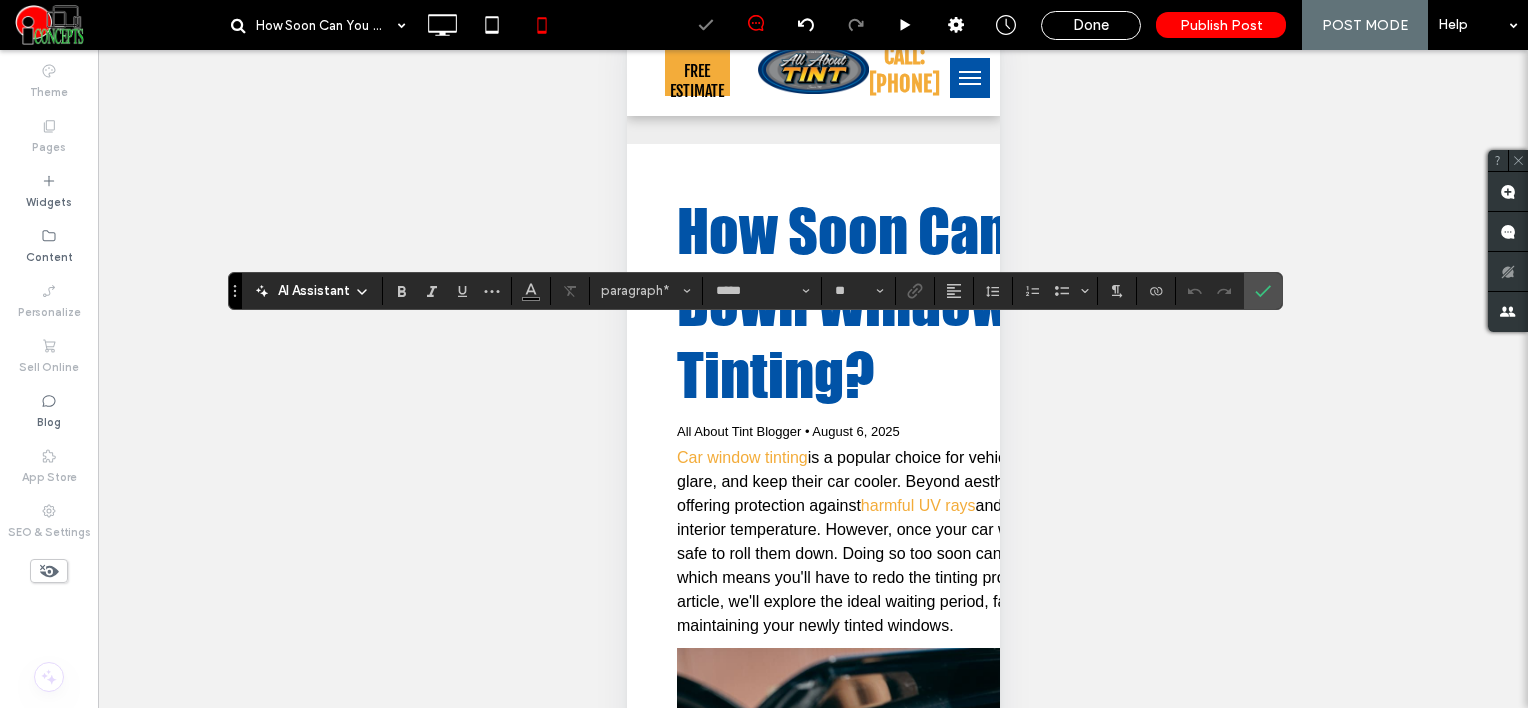 type on "**********" 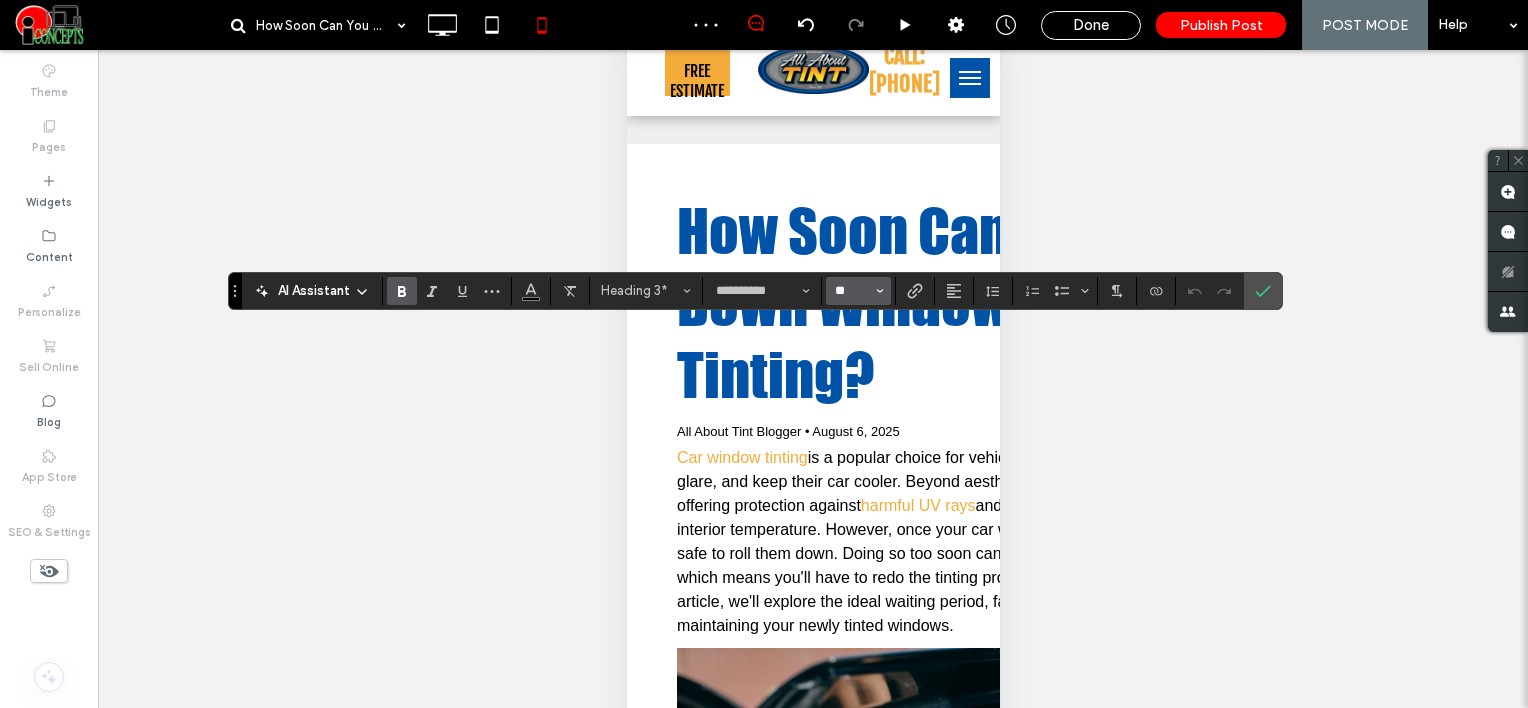 click on "**" at bounding box center (852, 291) 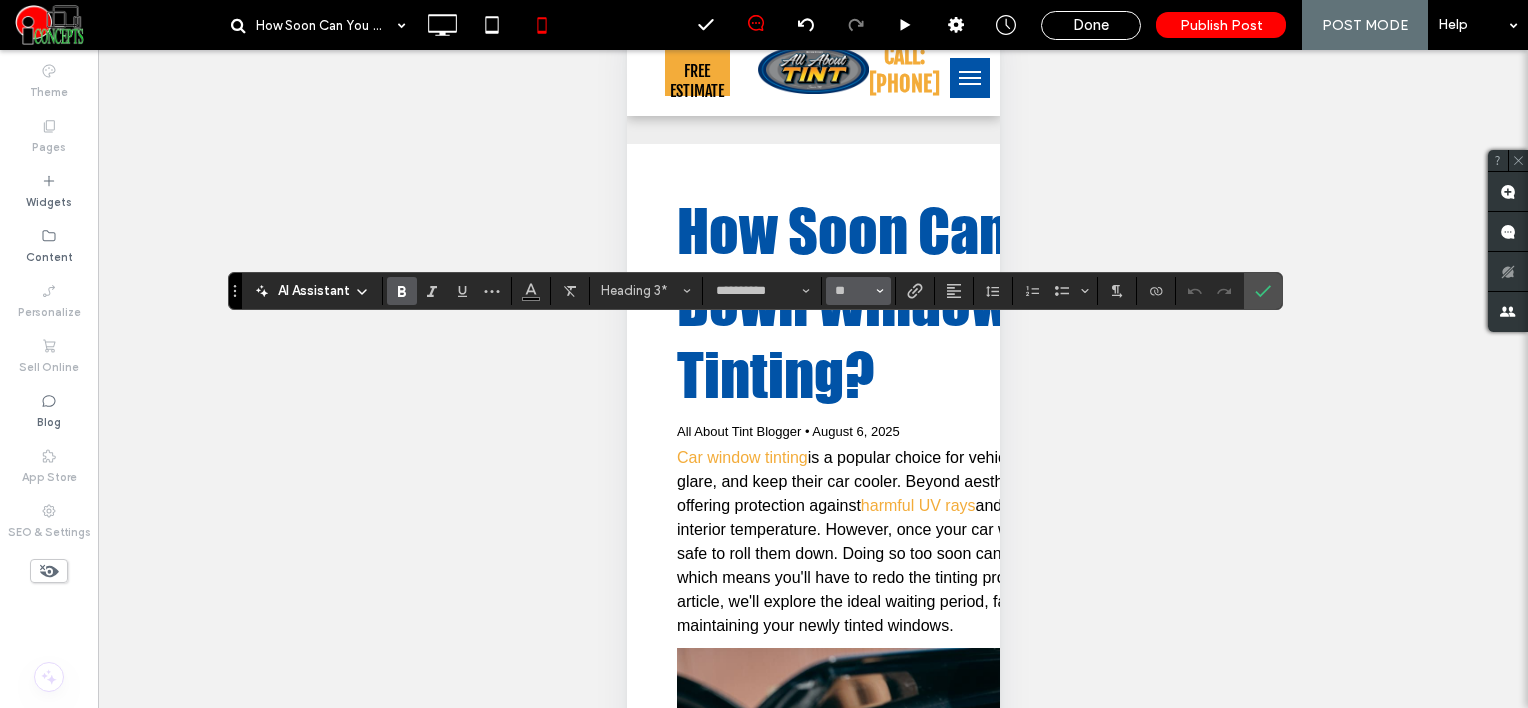 type on "**" 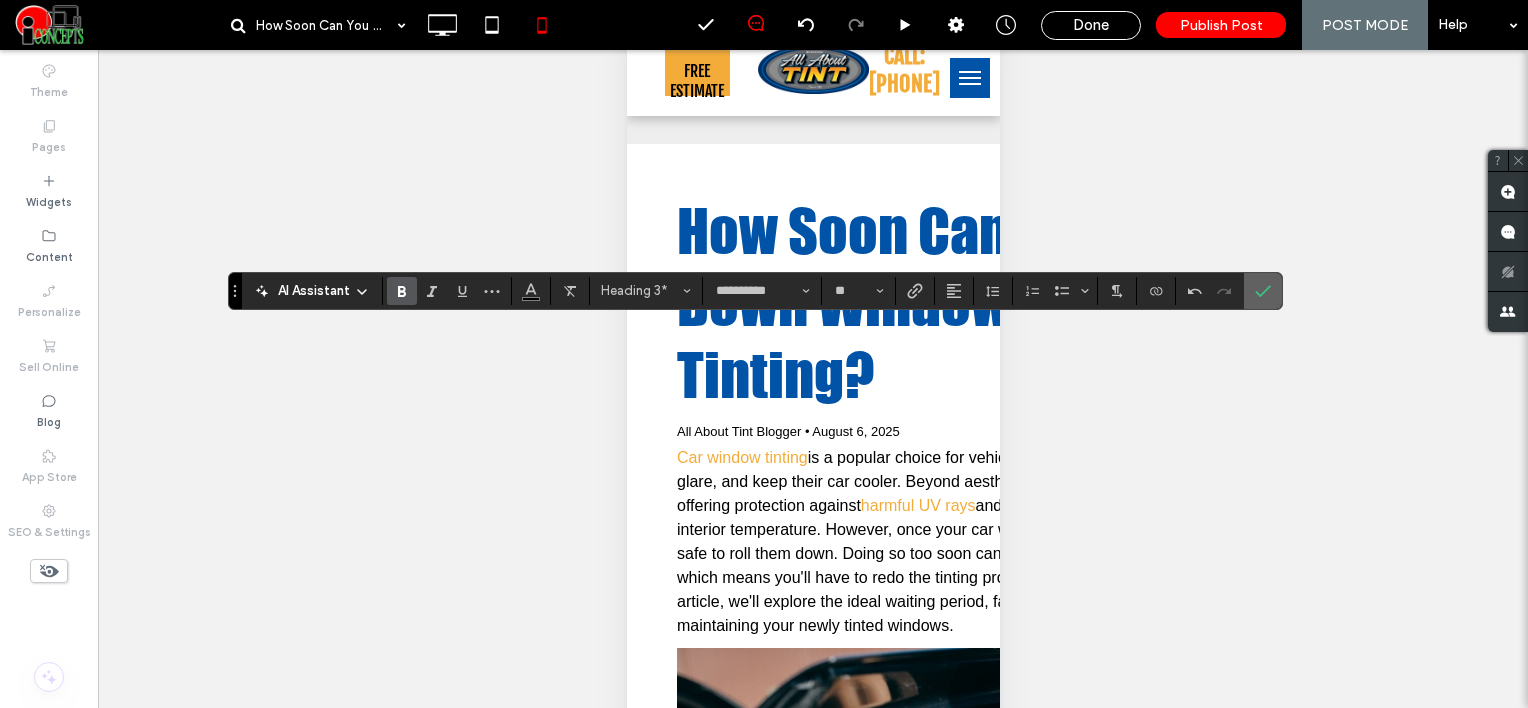 click 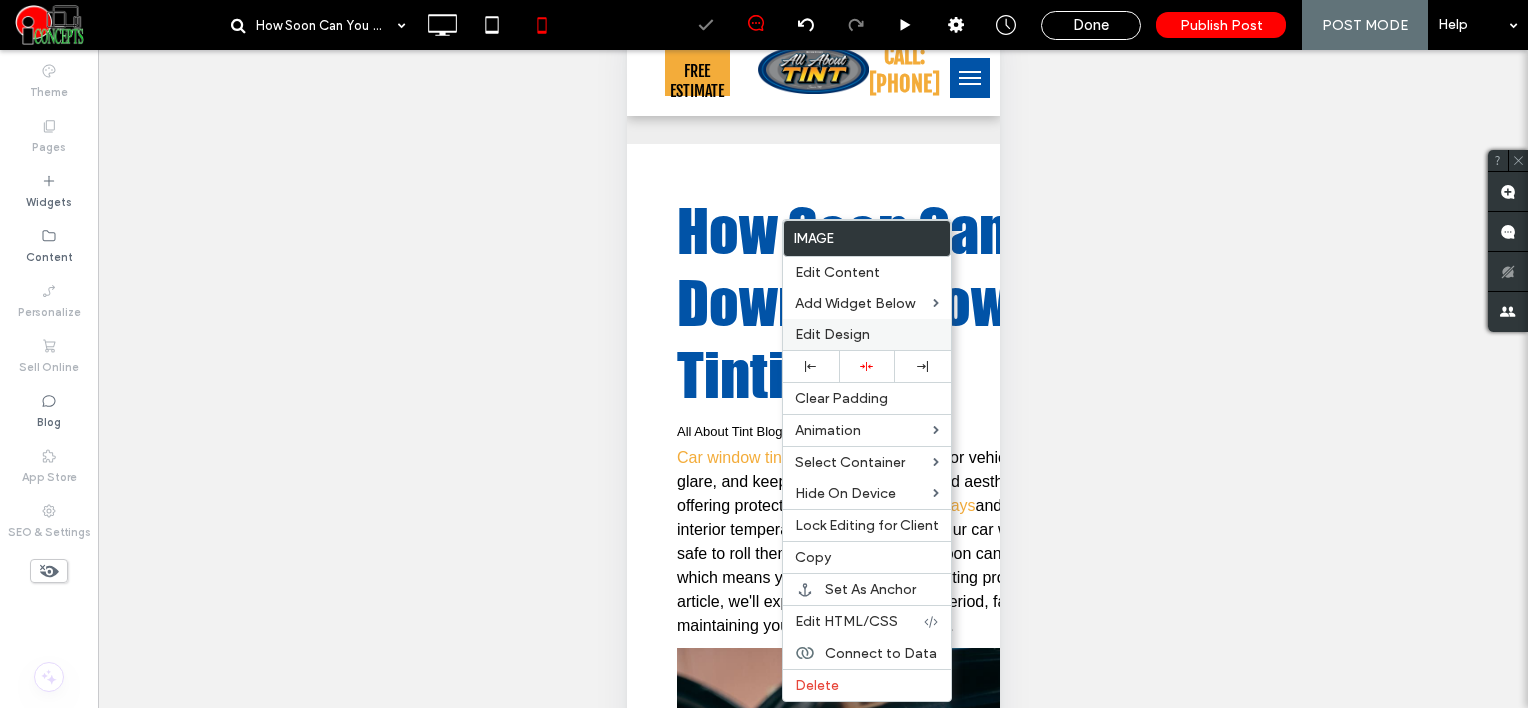 click on "Edit Design" at bounding box center [867, 334] 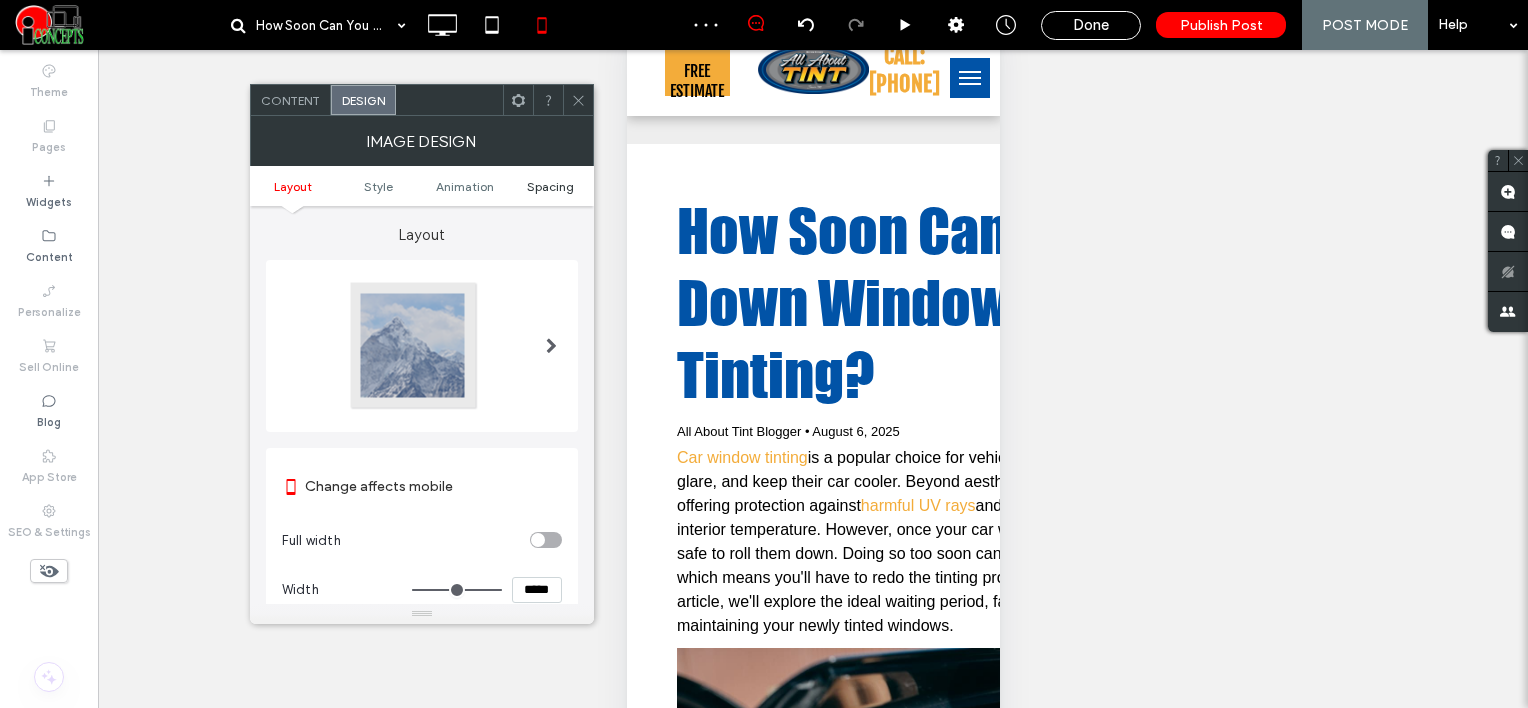 click on "Spacing" at bounding box center (550, 186) 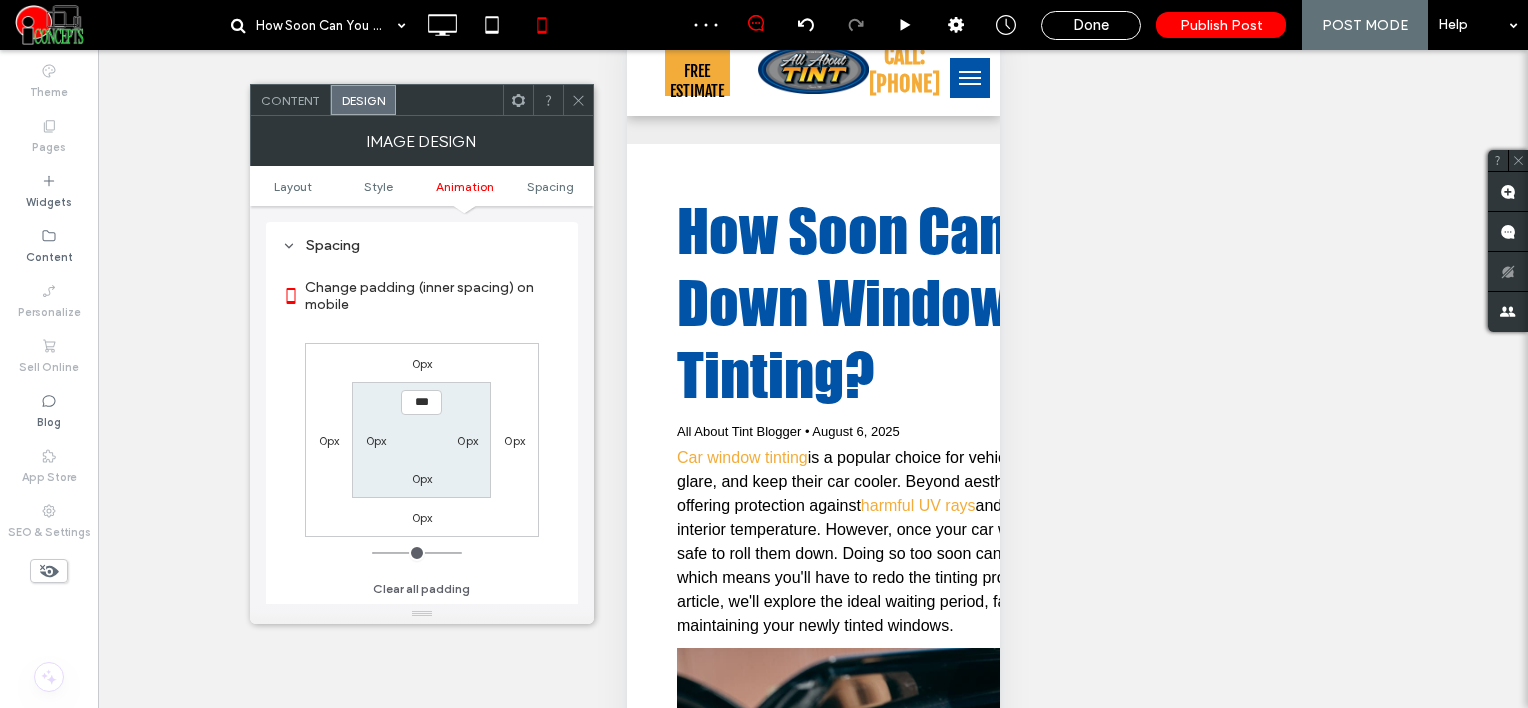 scroll, scrollTop: 798, scrollLeft: 0, axis: vertical 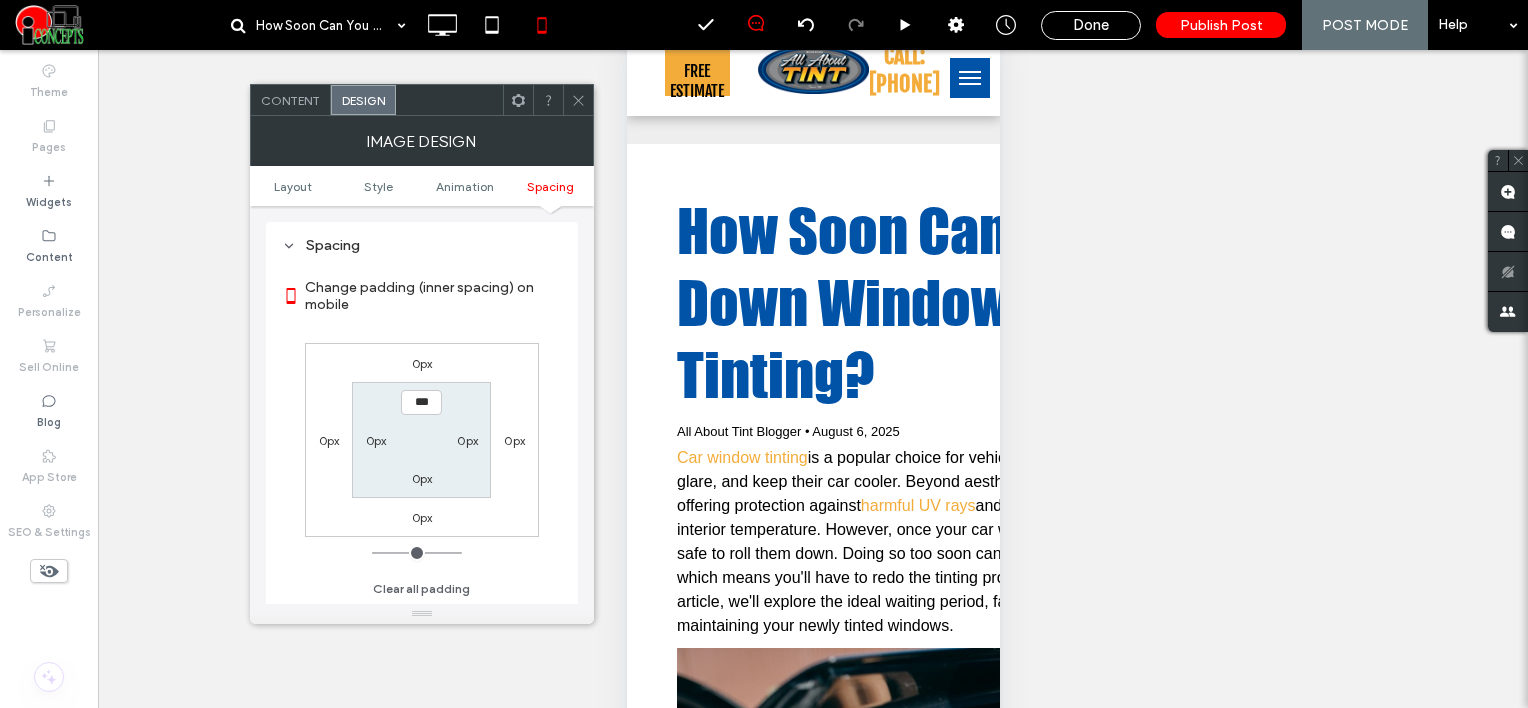 click on "0px" at bounding box center [422, 363] 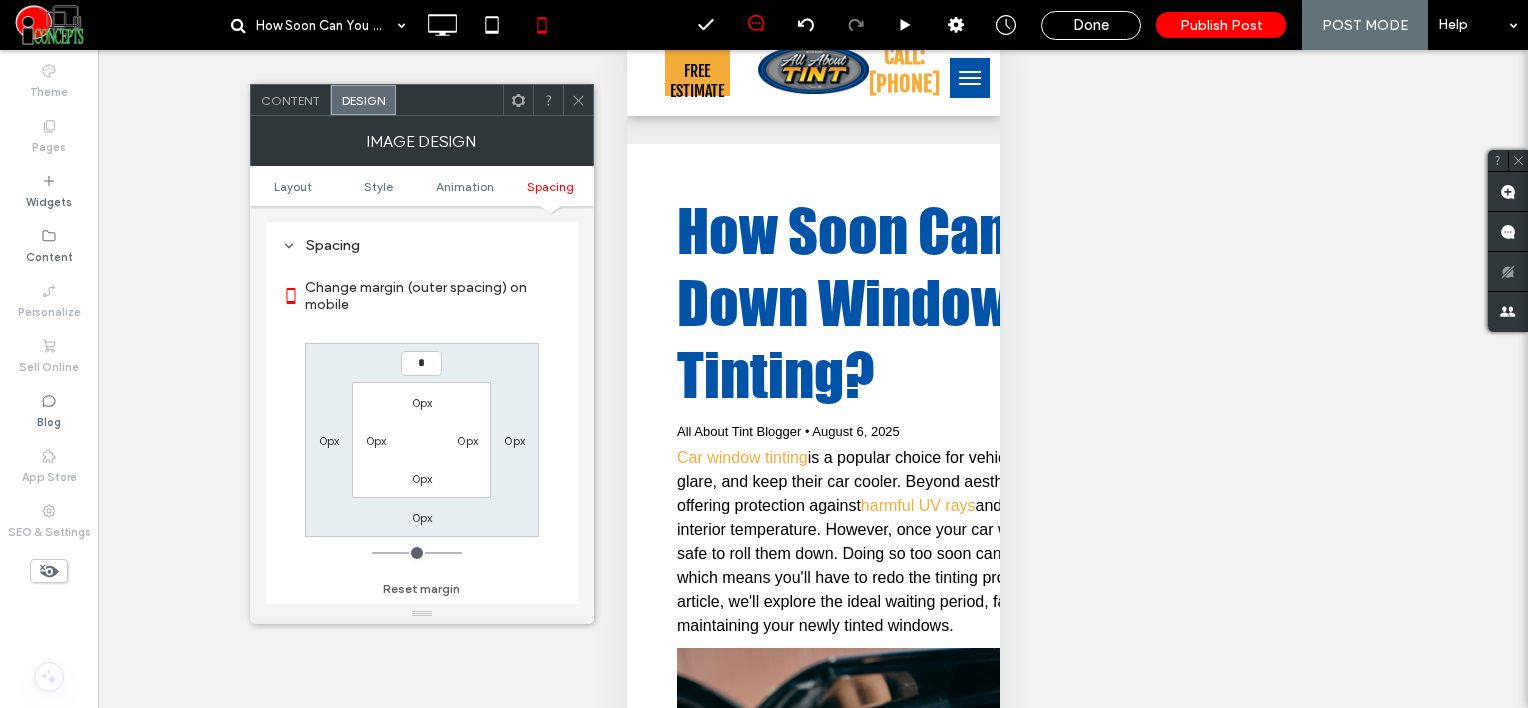type on "*" 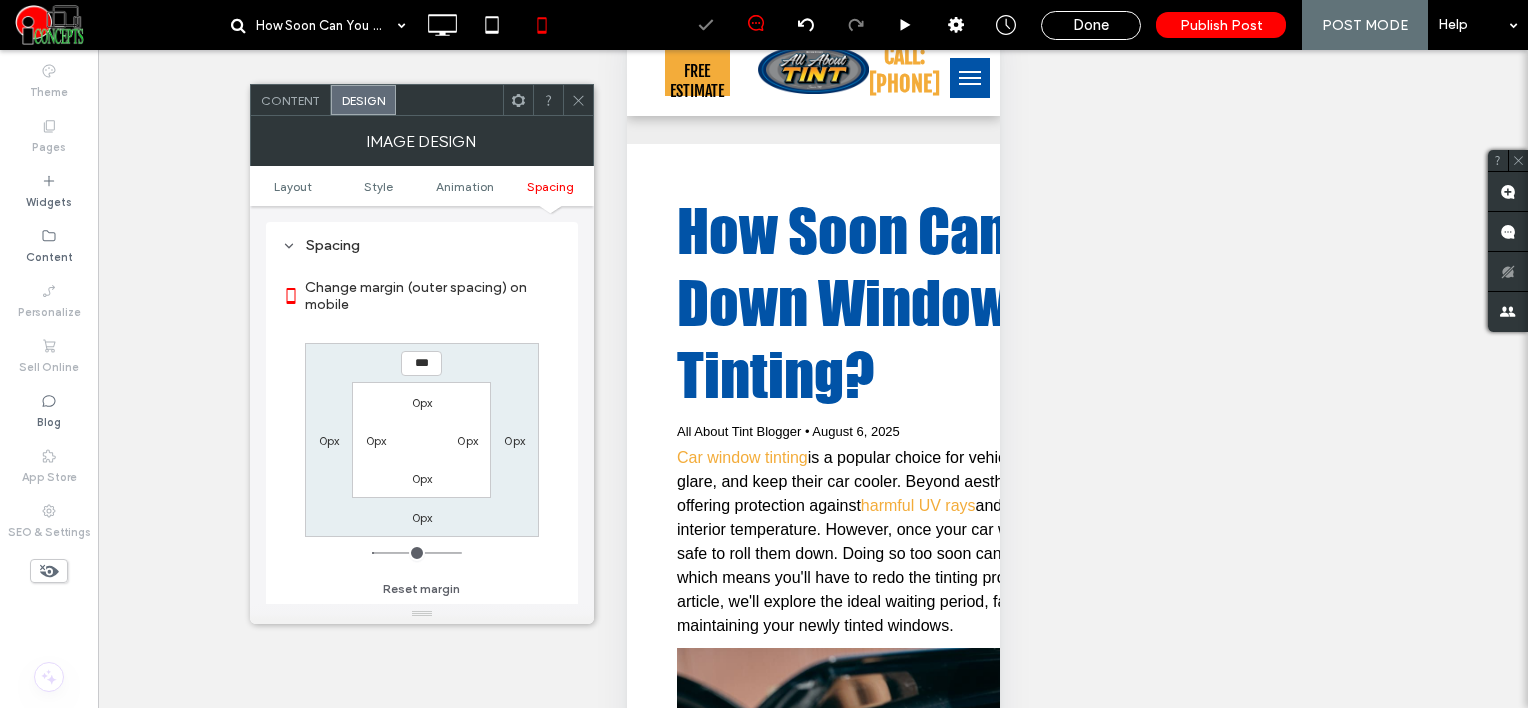 click 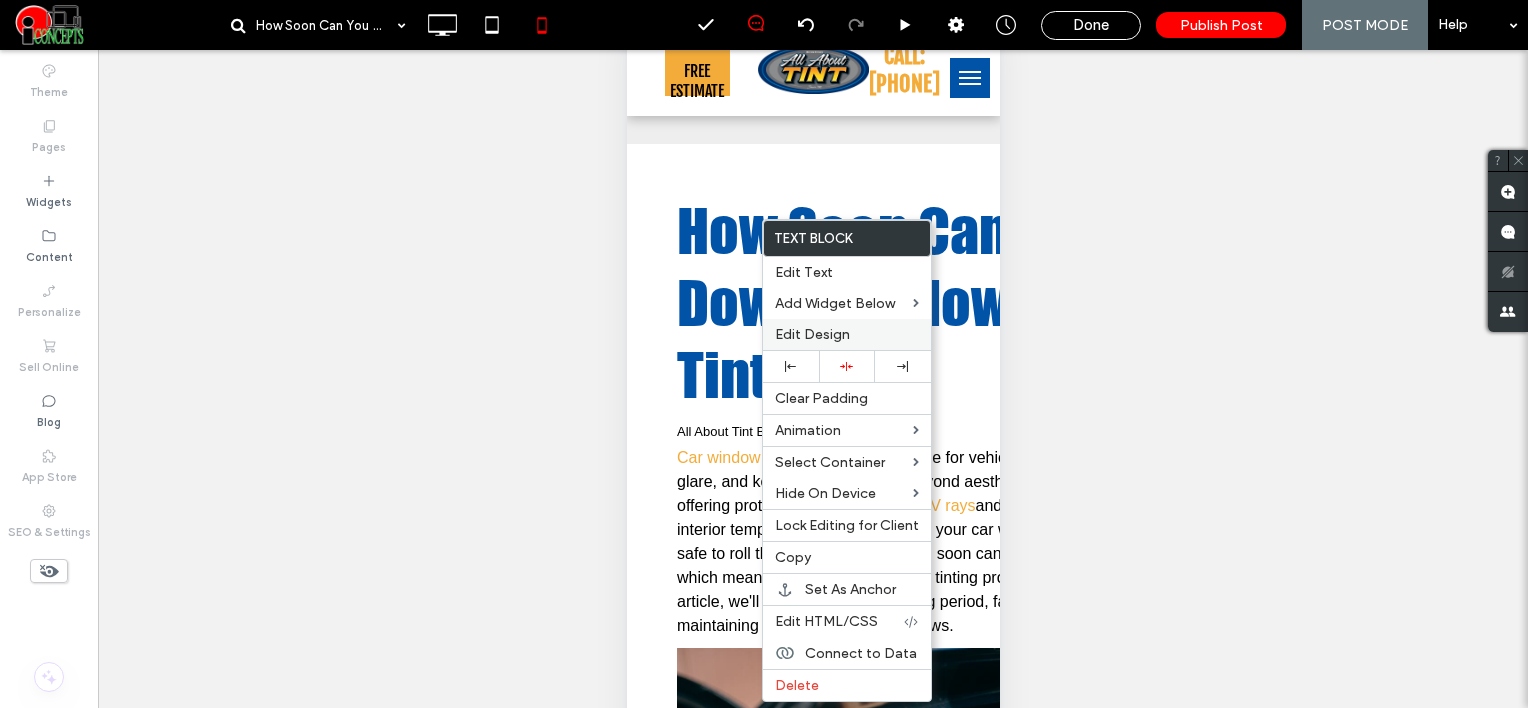 click on "Edit Design" at bounding box center (812, 334) 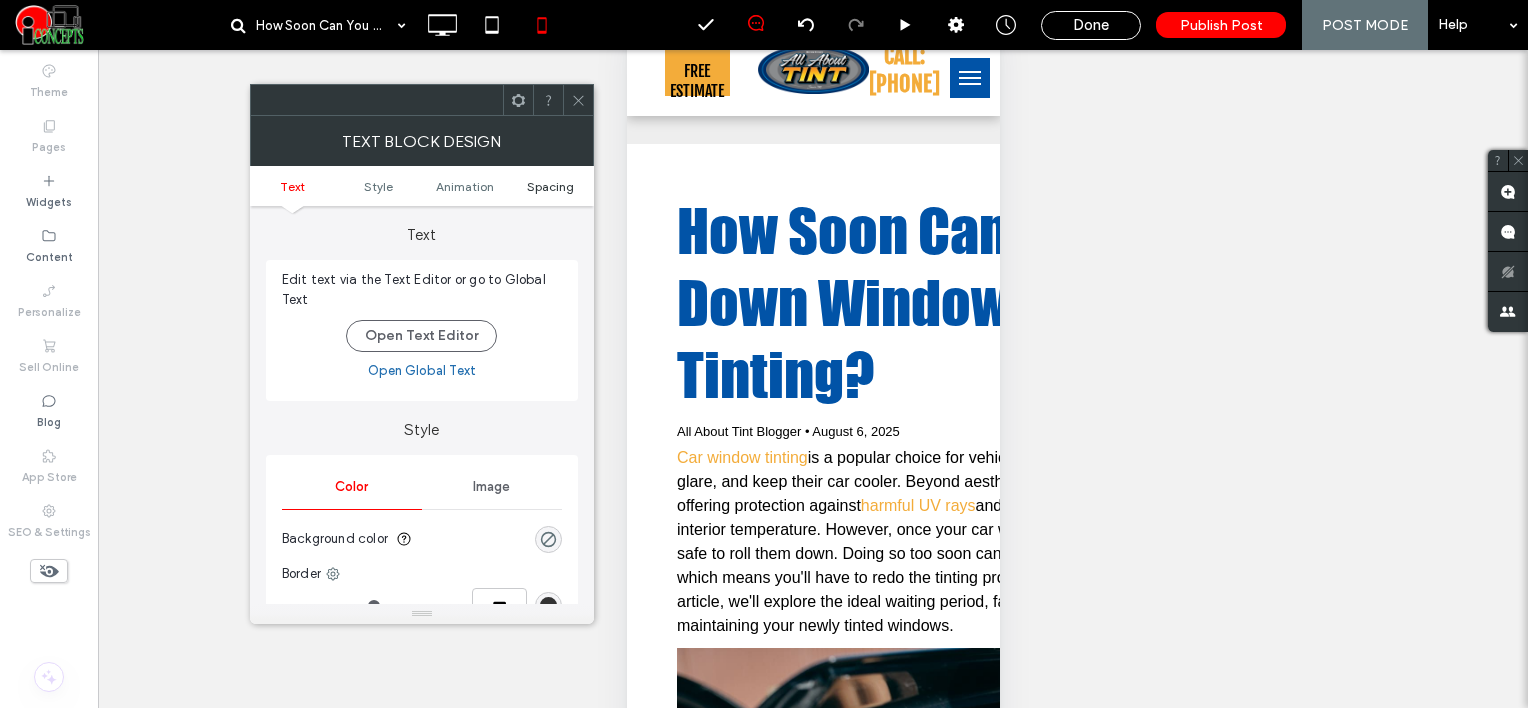 click on "Spacing" at bounding box center [550, 186] 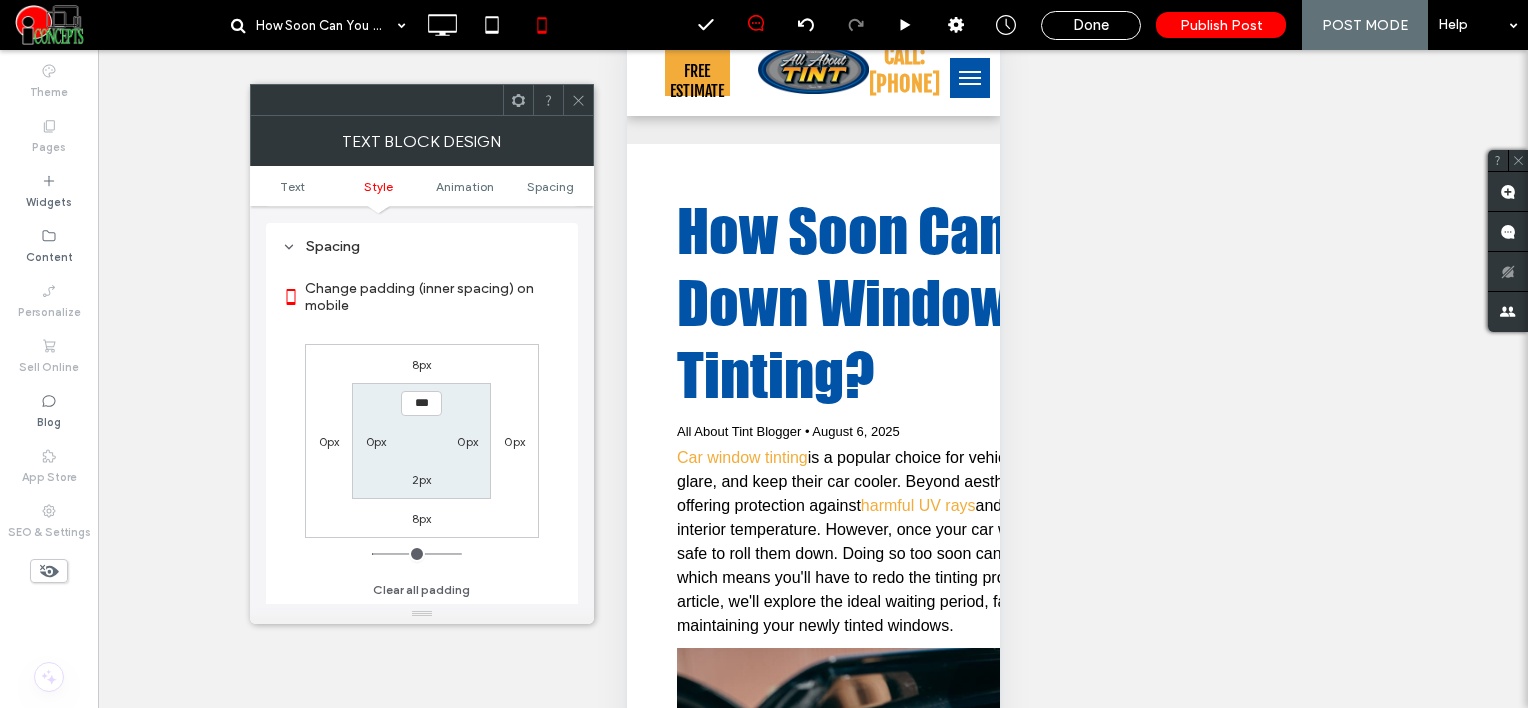 scroll, scrollTop: 572, scrollLeft: 0, axis: vertical 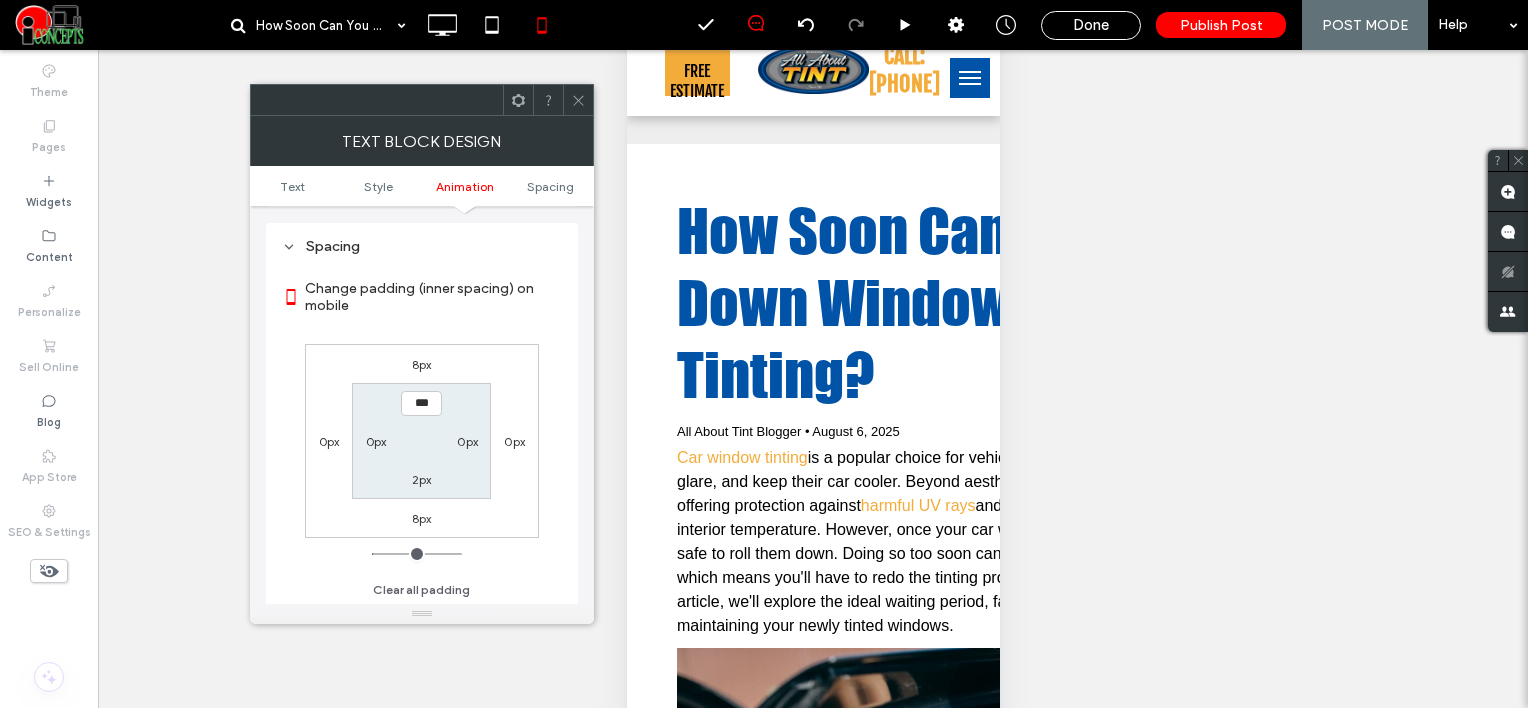 click on "8px" at bounding box center [422, 364] 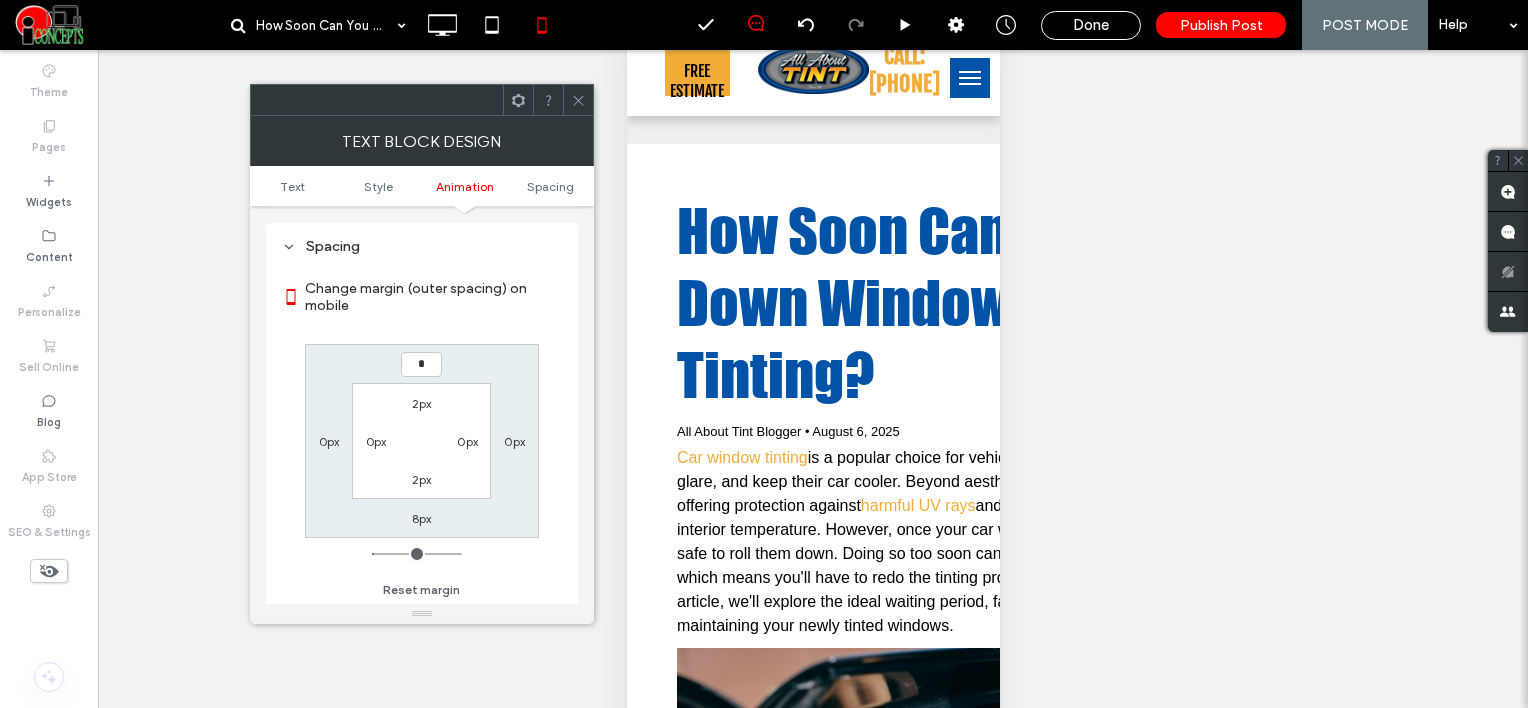type on "*" 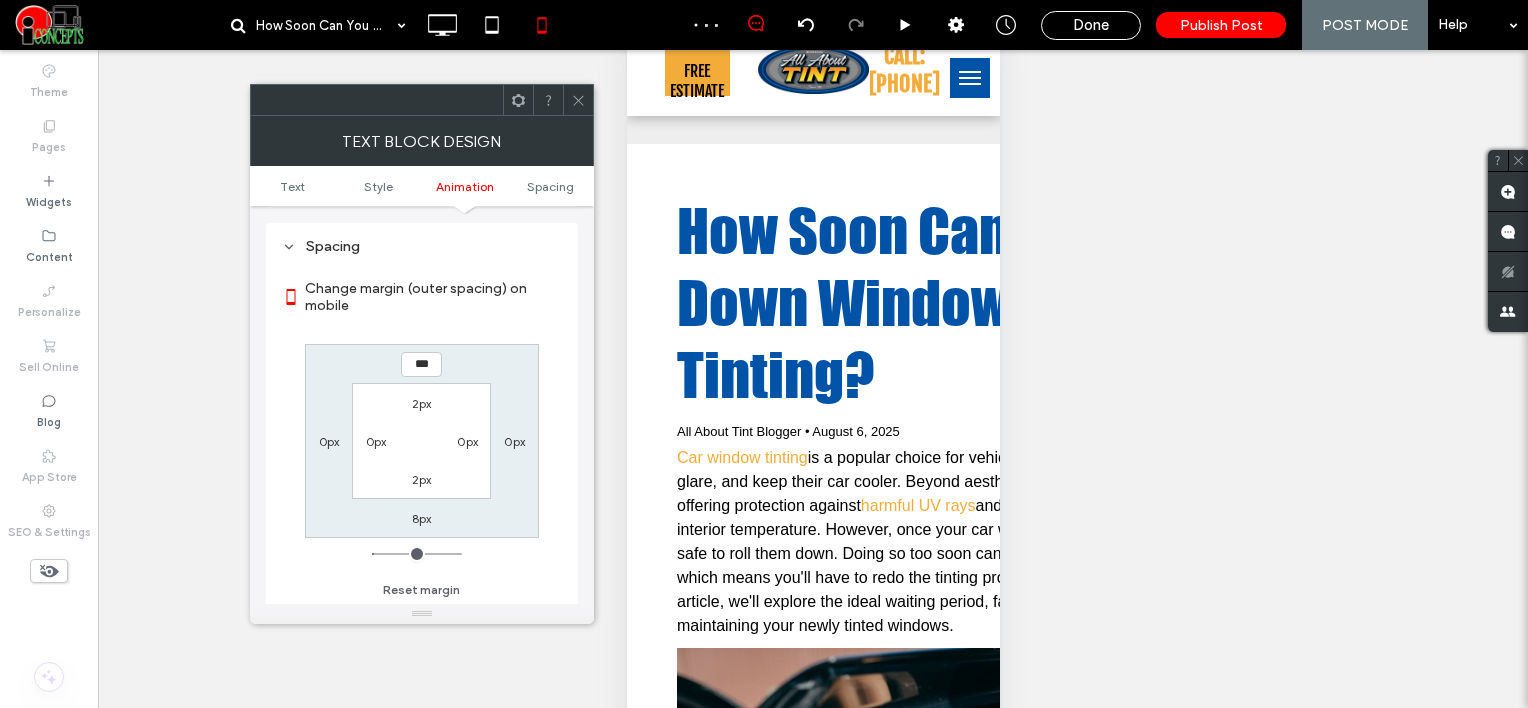 drag, startPoint x: 416, startPoint y: 356, endPoint x: 404, endPoint y: 356, distance: 12 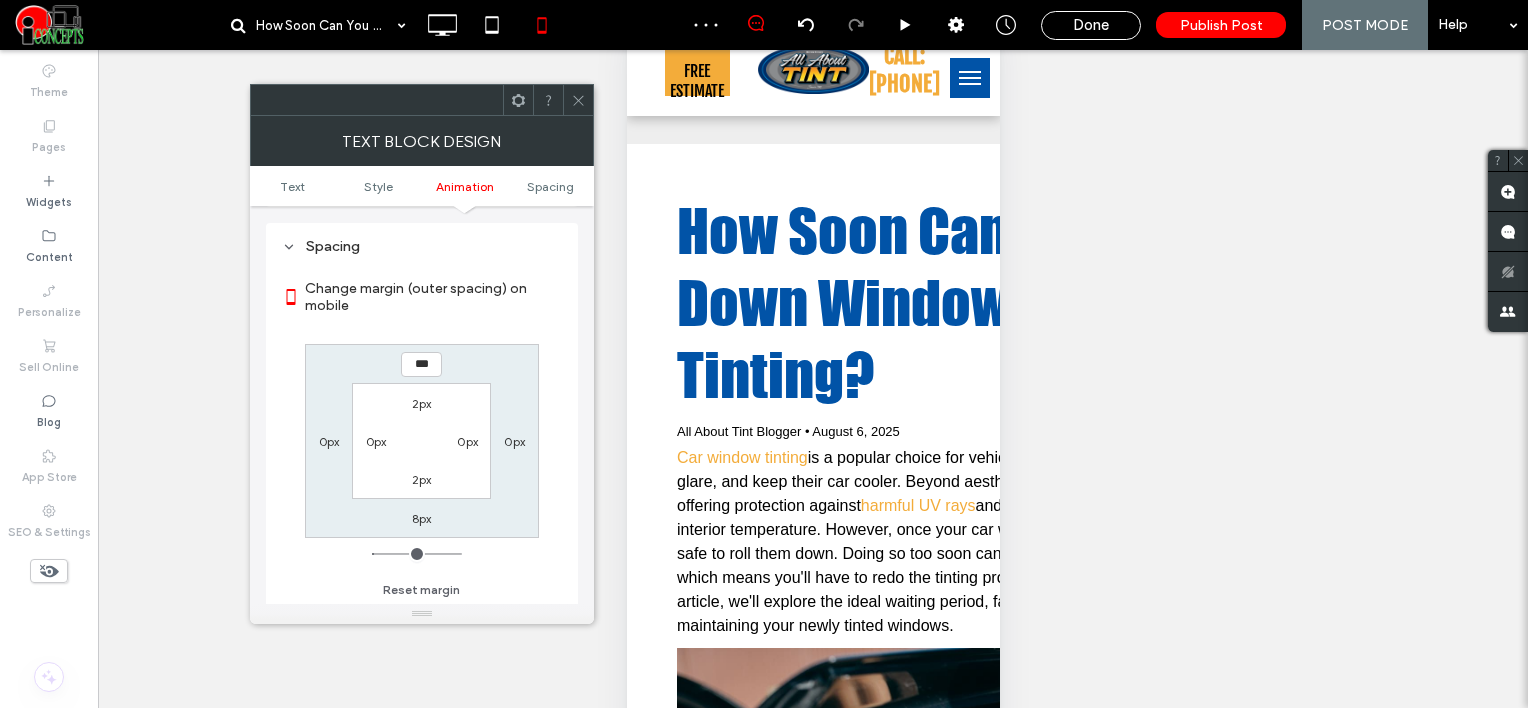 click on "***" at bounding box center [421, 364] 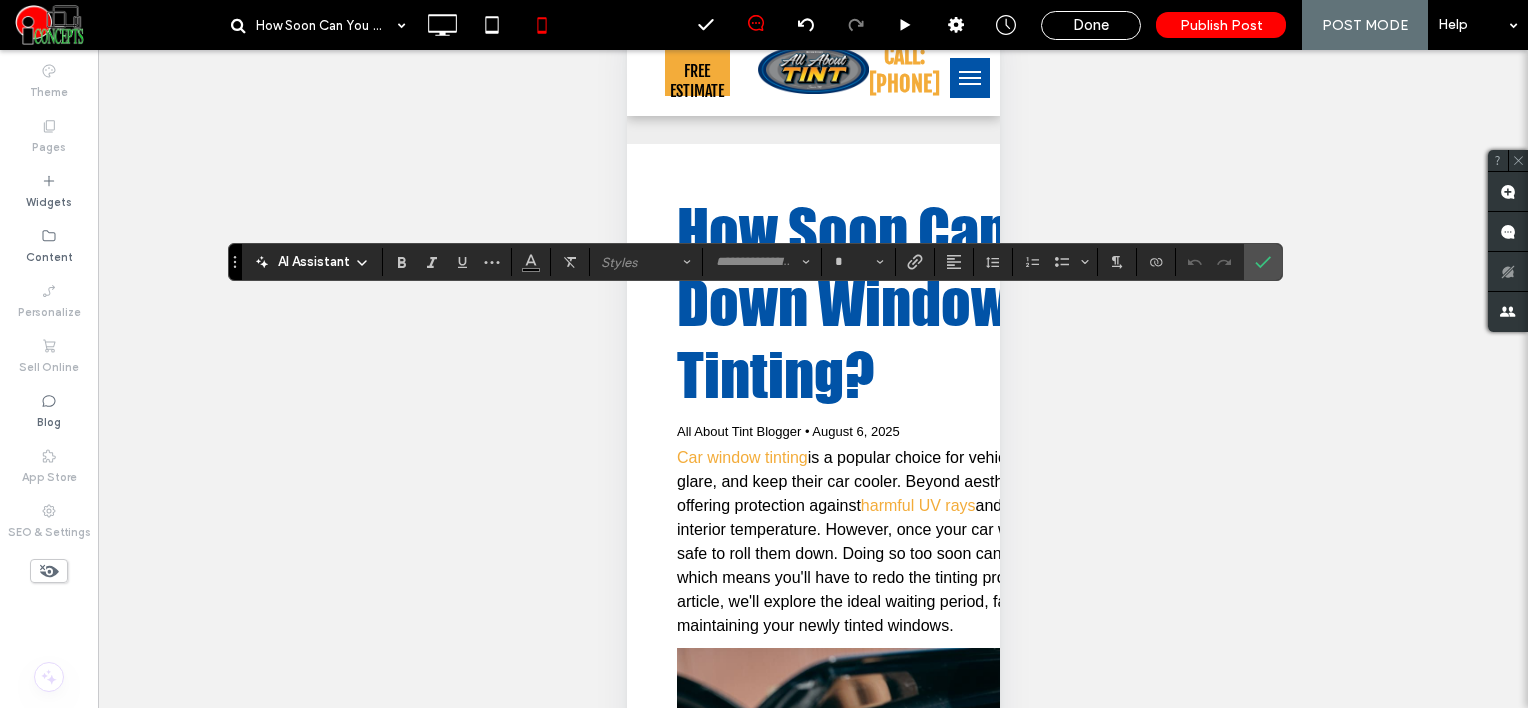 type on "**********" 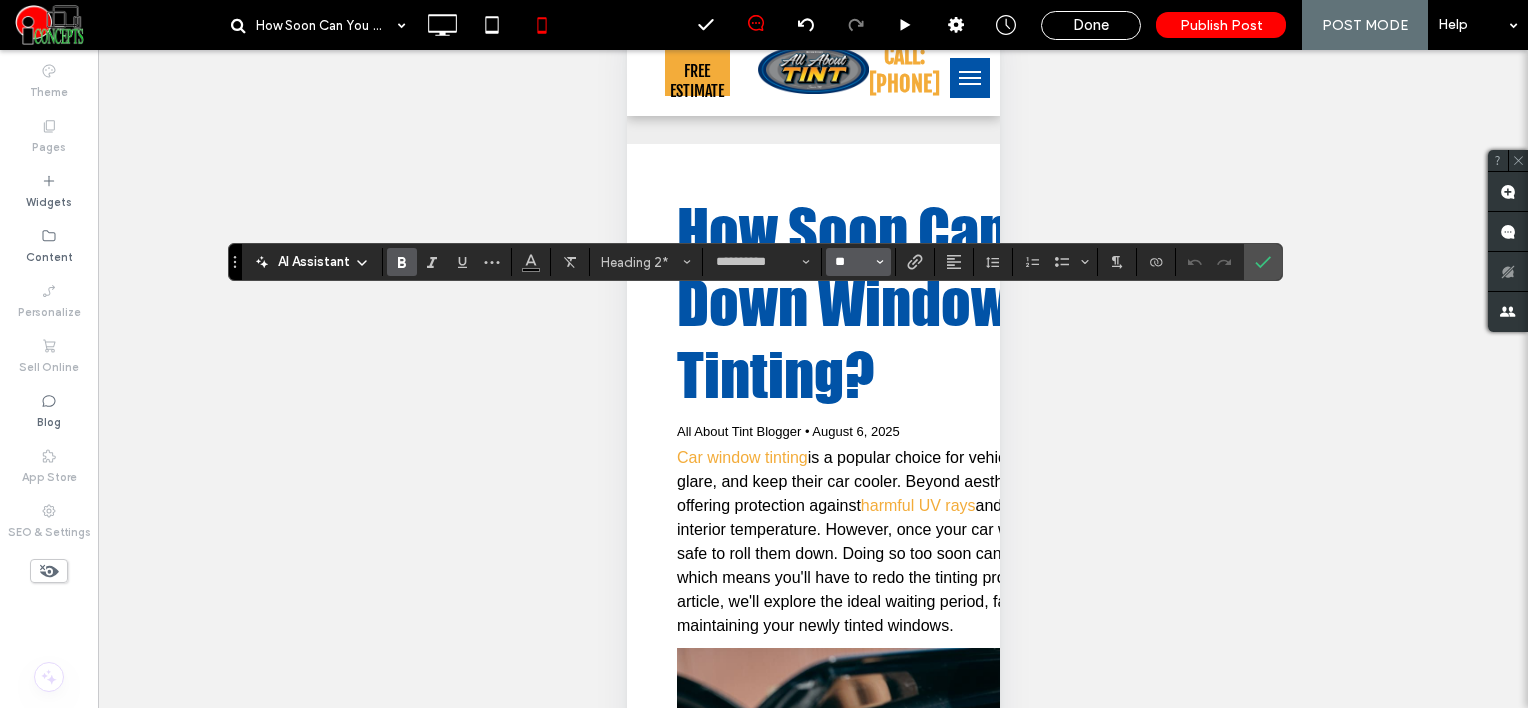 click on "**" at bounding box center (852, 262) 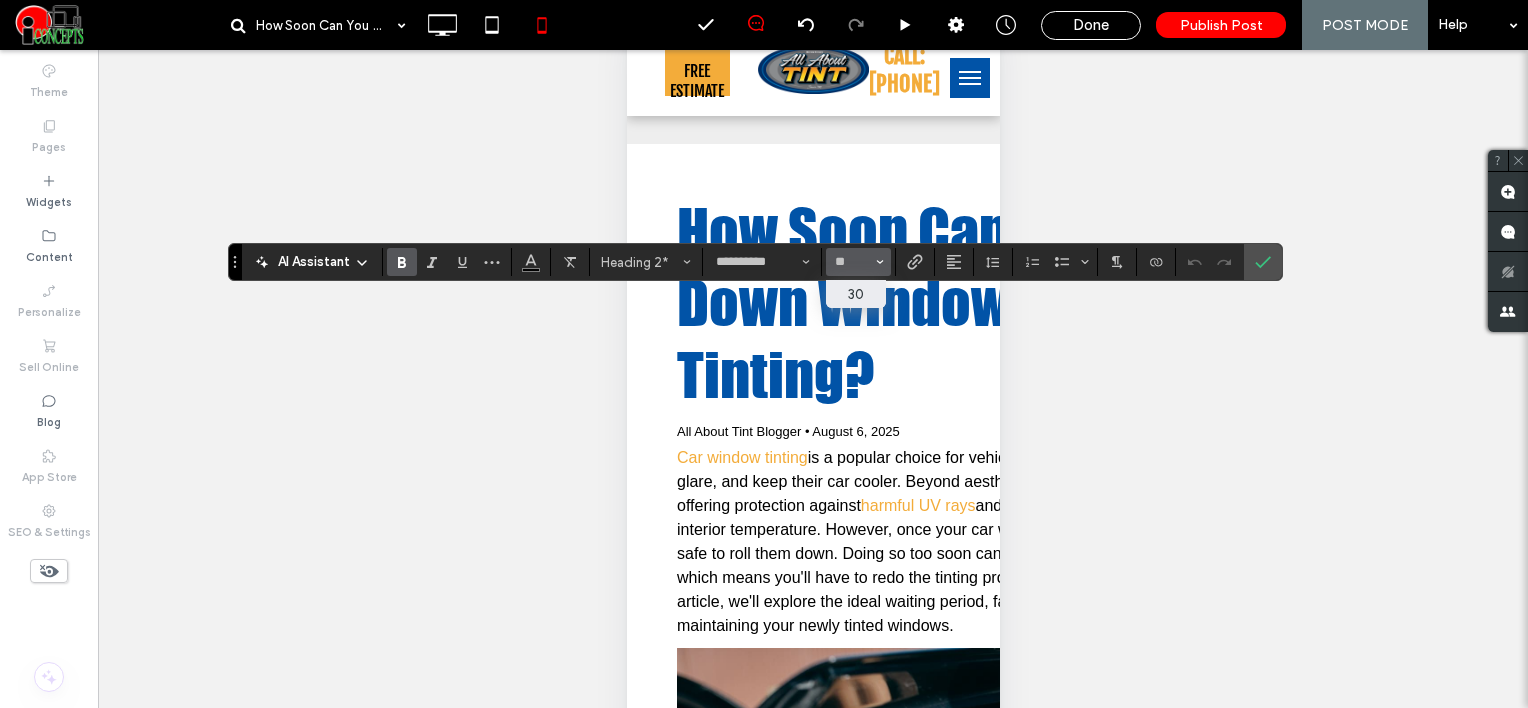 type on "**" 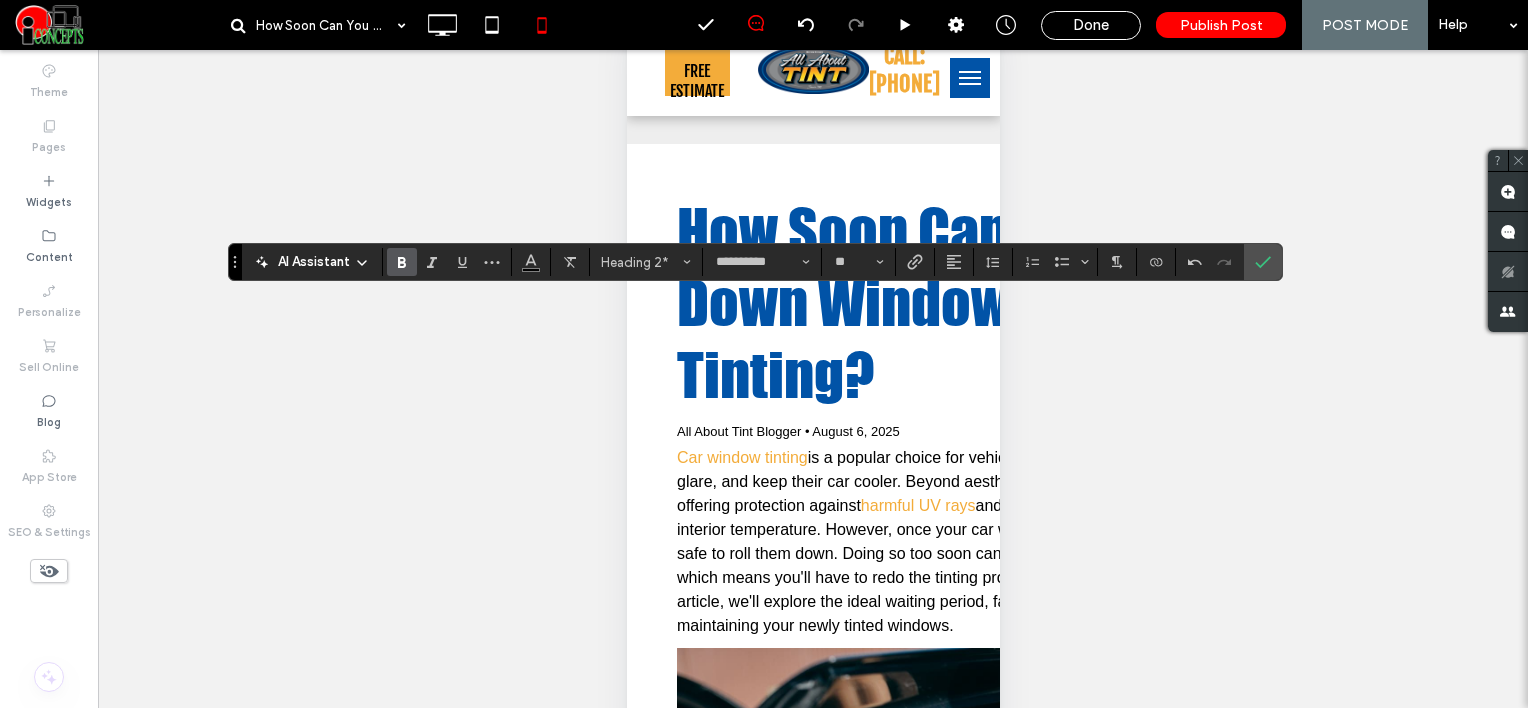 drag, startPoint x: 1252, startPoint y: 266, endPoint x: 1212, endPoint y: 271, distance: 40.311287 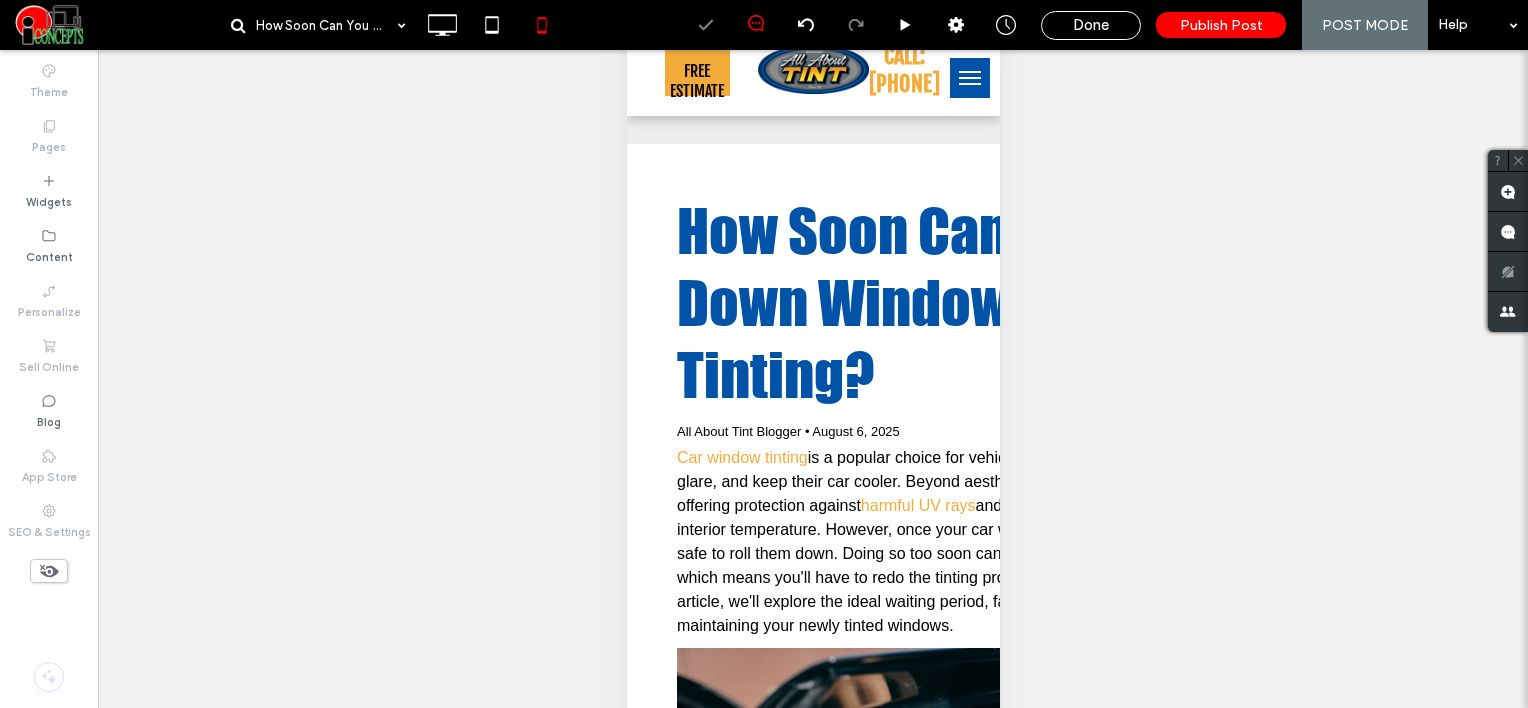 scroll, scrollTop: 42, scrollLeft: 0, axis: vertical 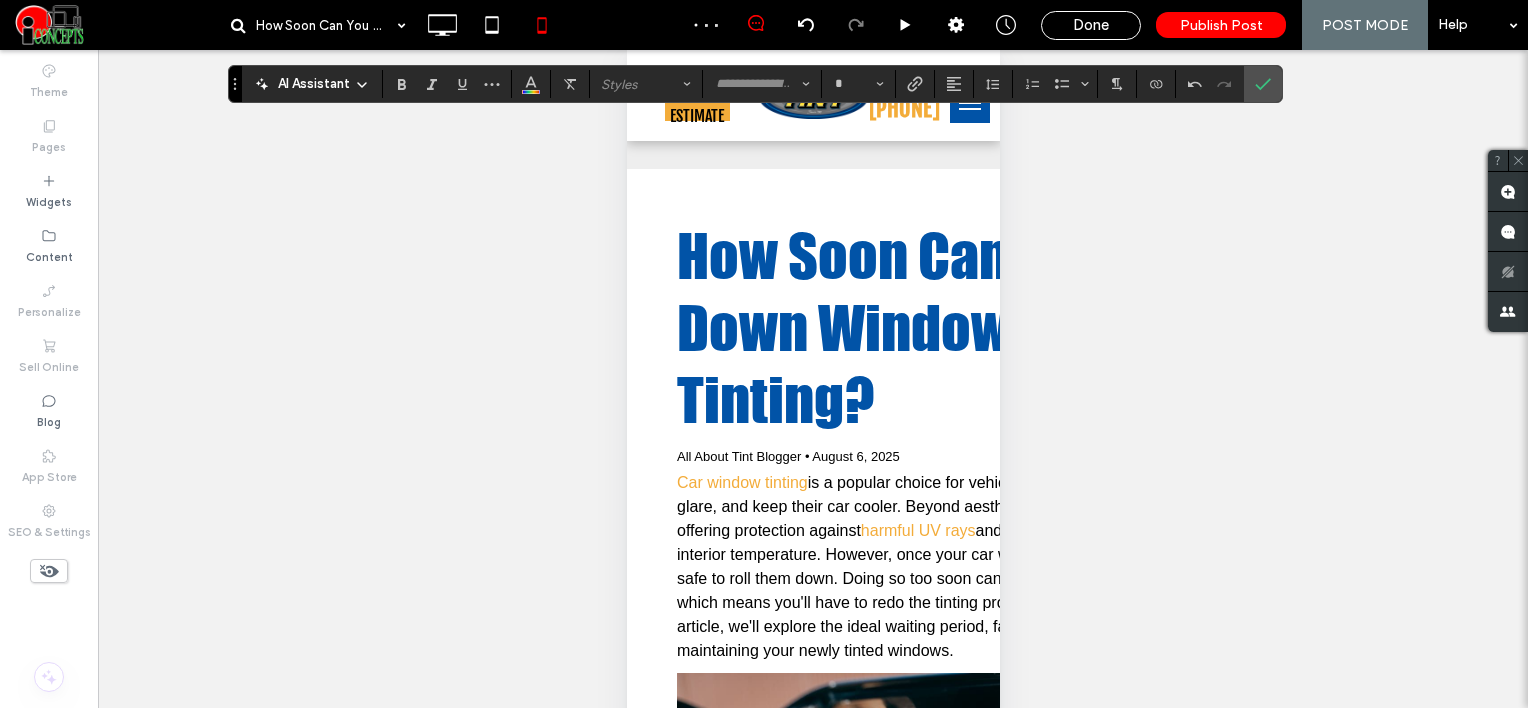 type on "*****" 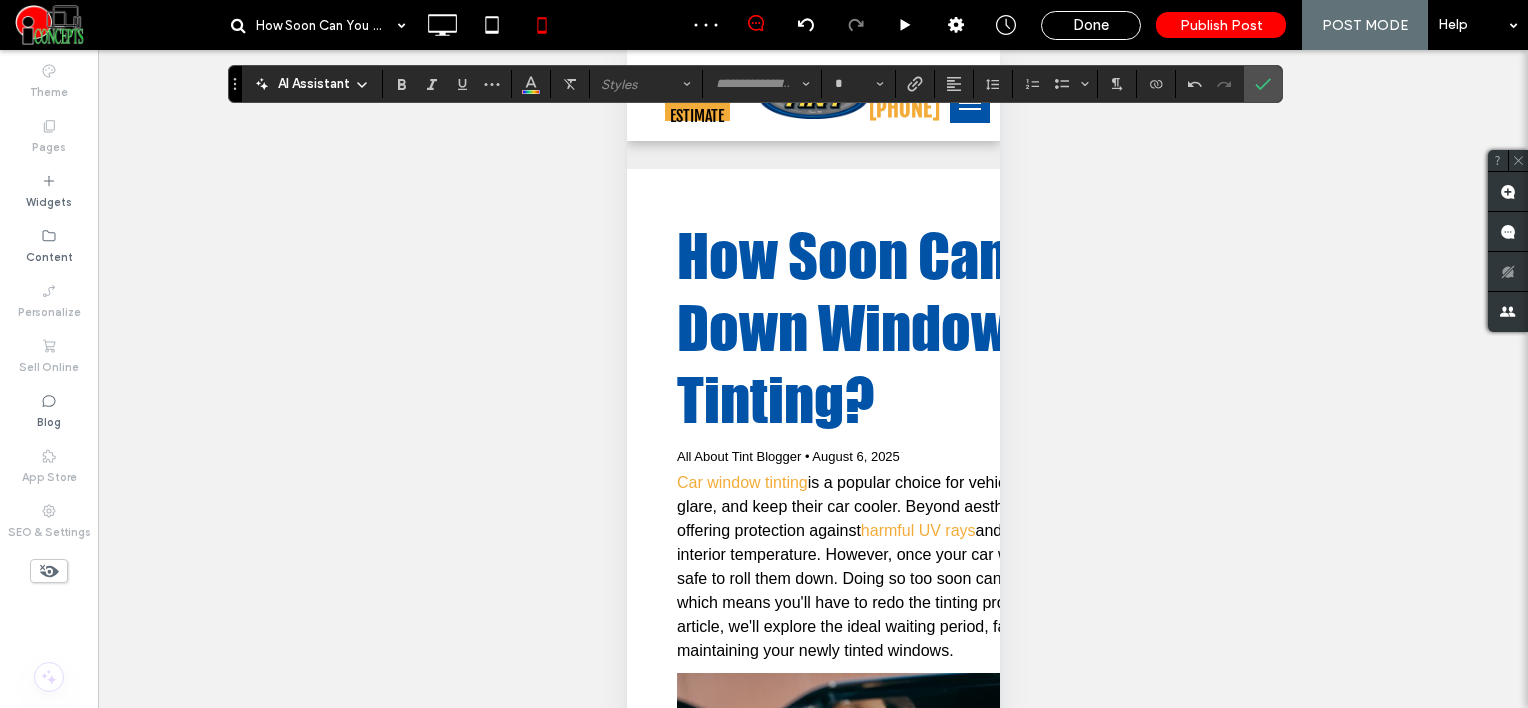 type on "**" 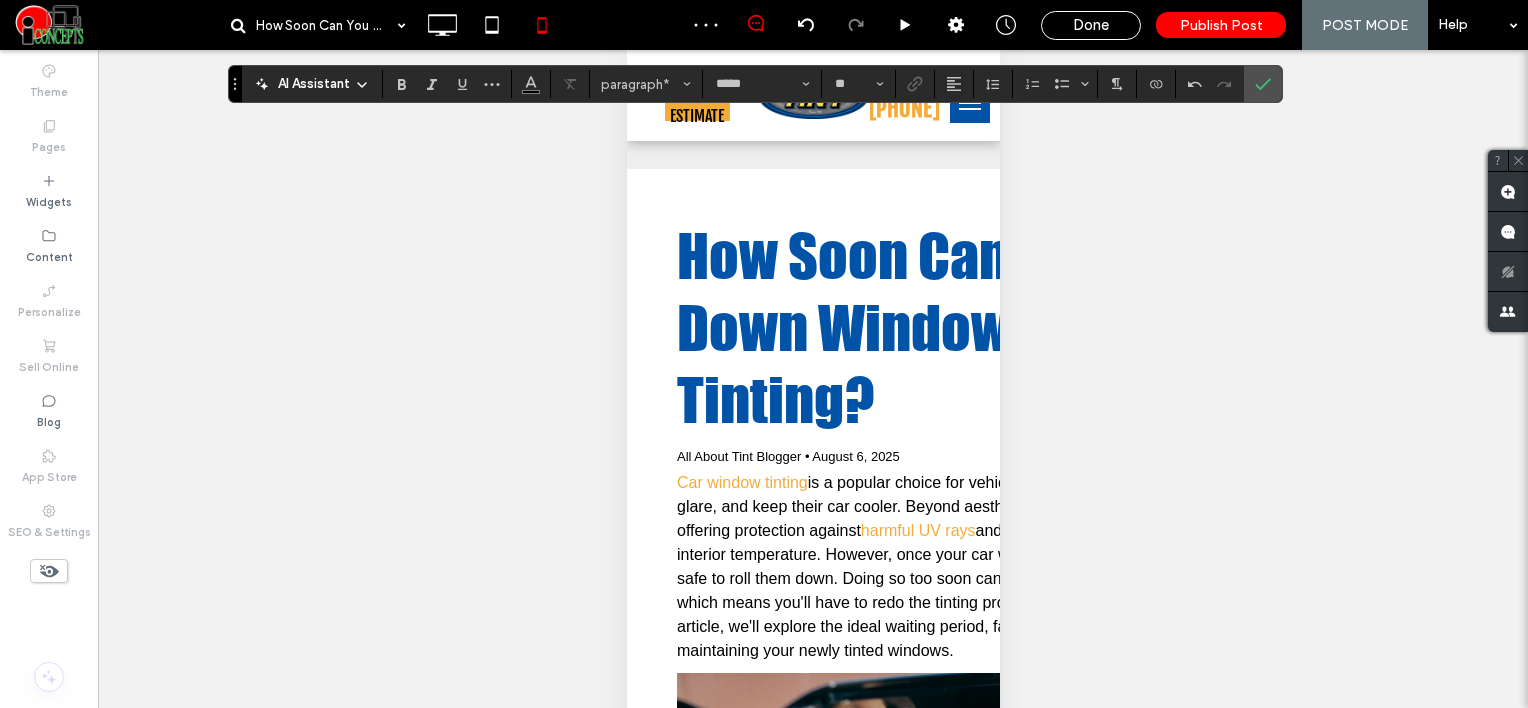 type on "**********" 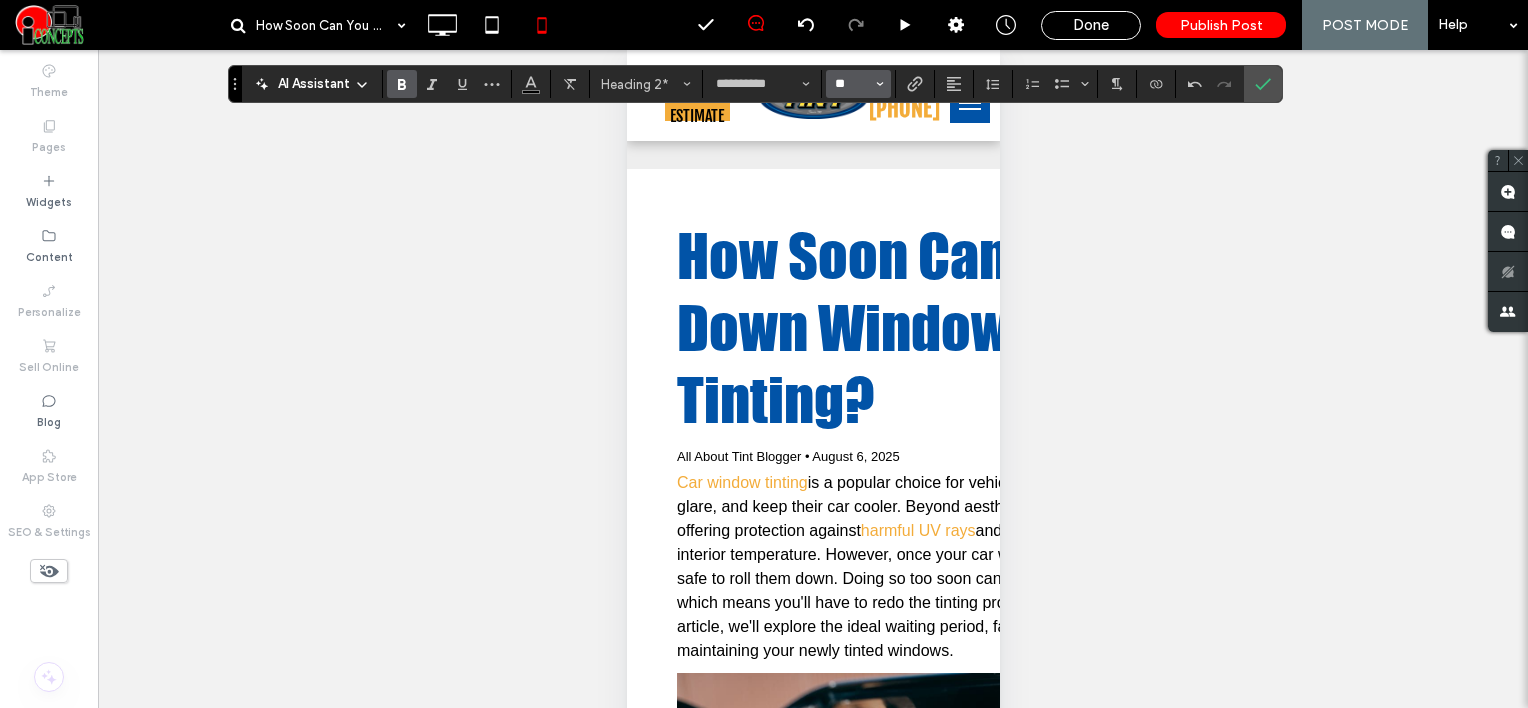 click on "**" at bounding box center (852, 84) 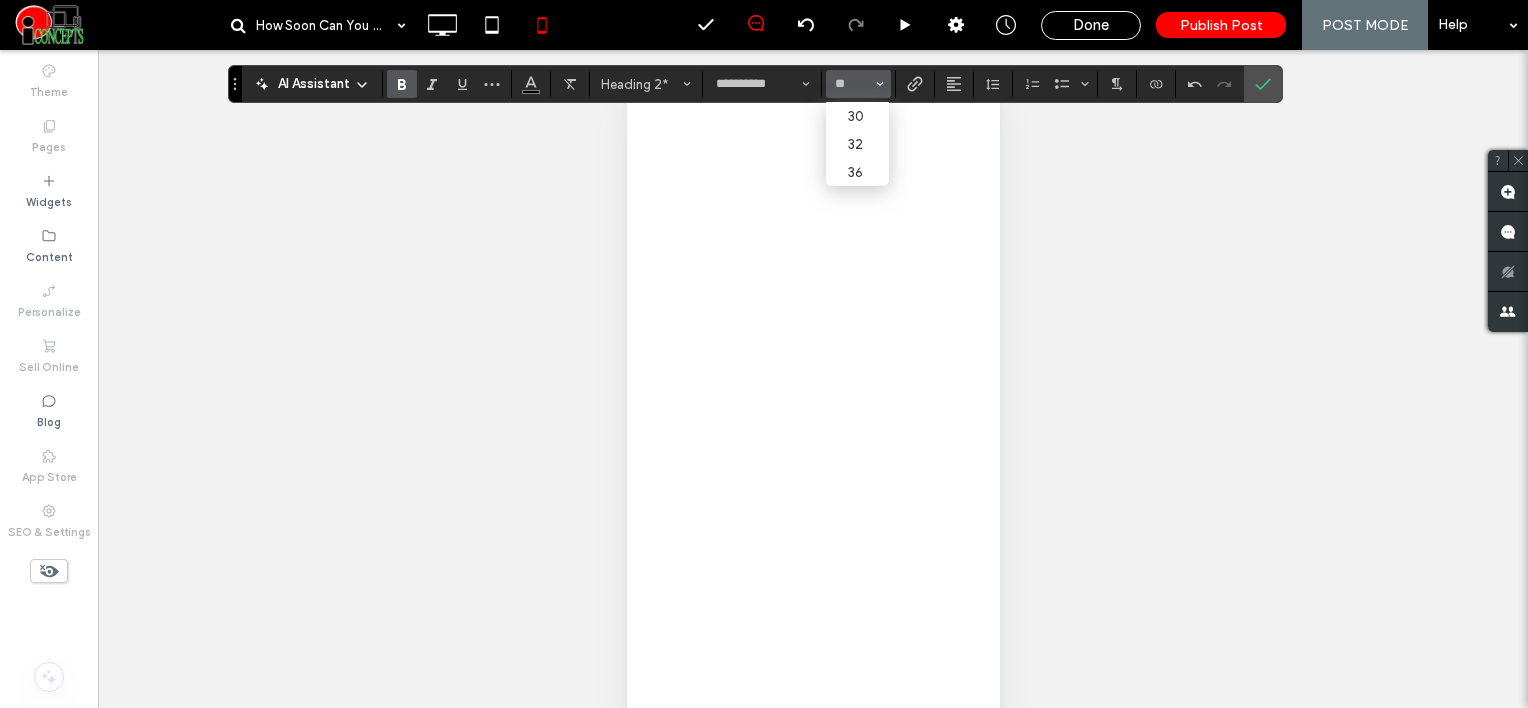 scroll, scrollTop: 0, scrollLeft: 0, axis: both 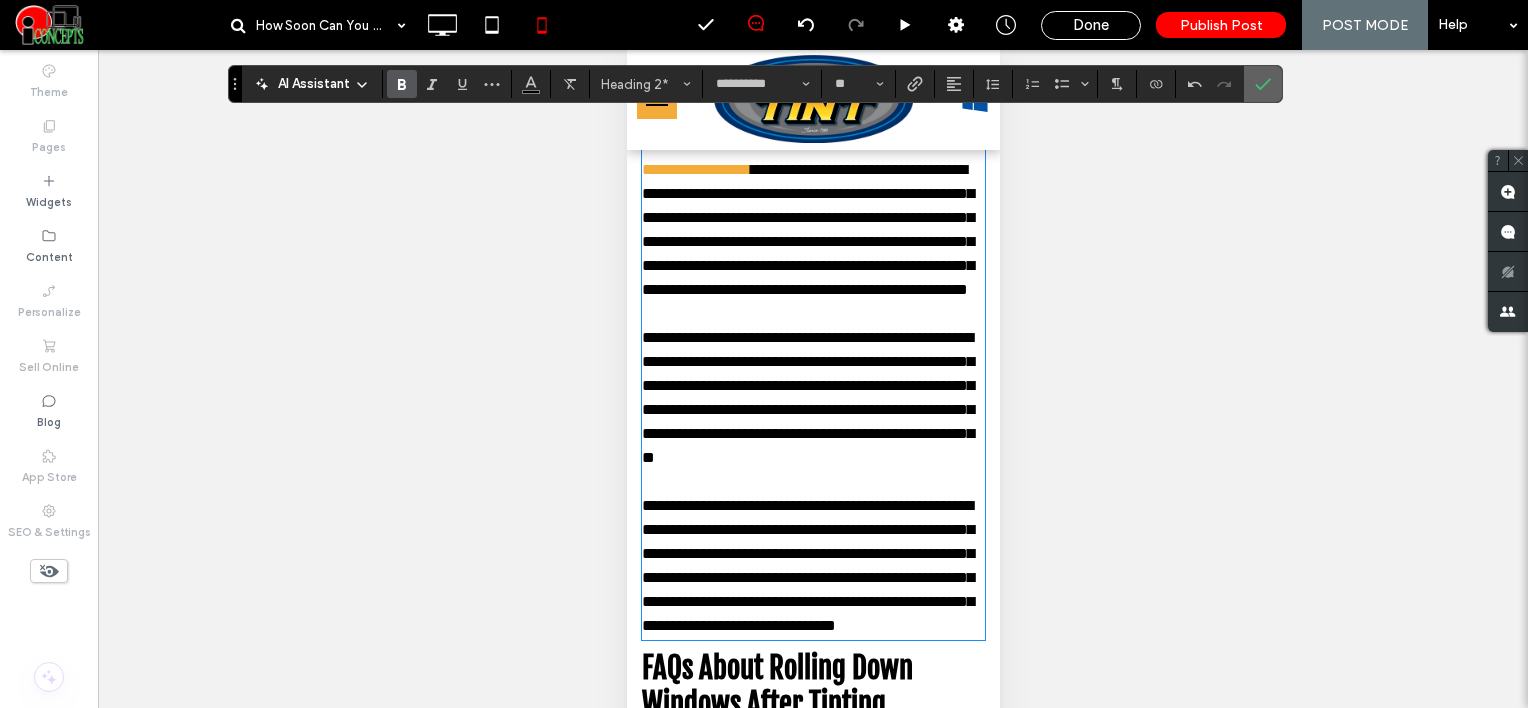 click at bounding box center [1263, 84] 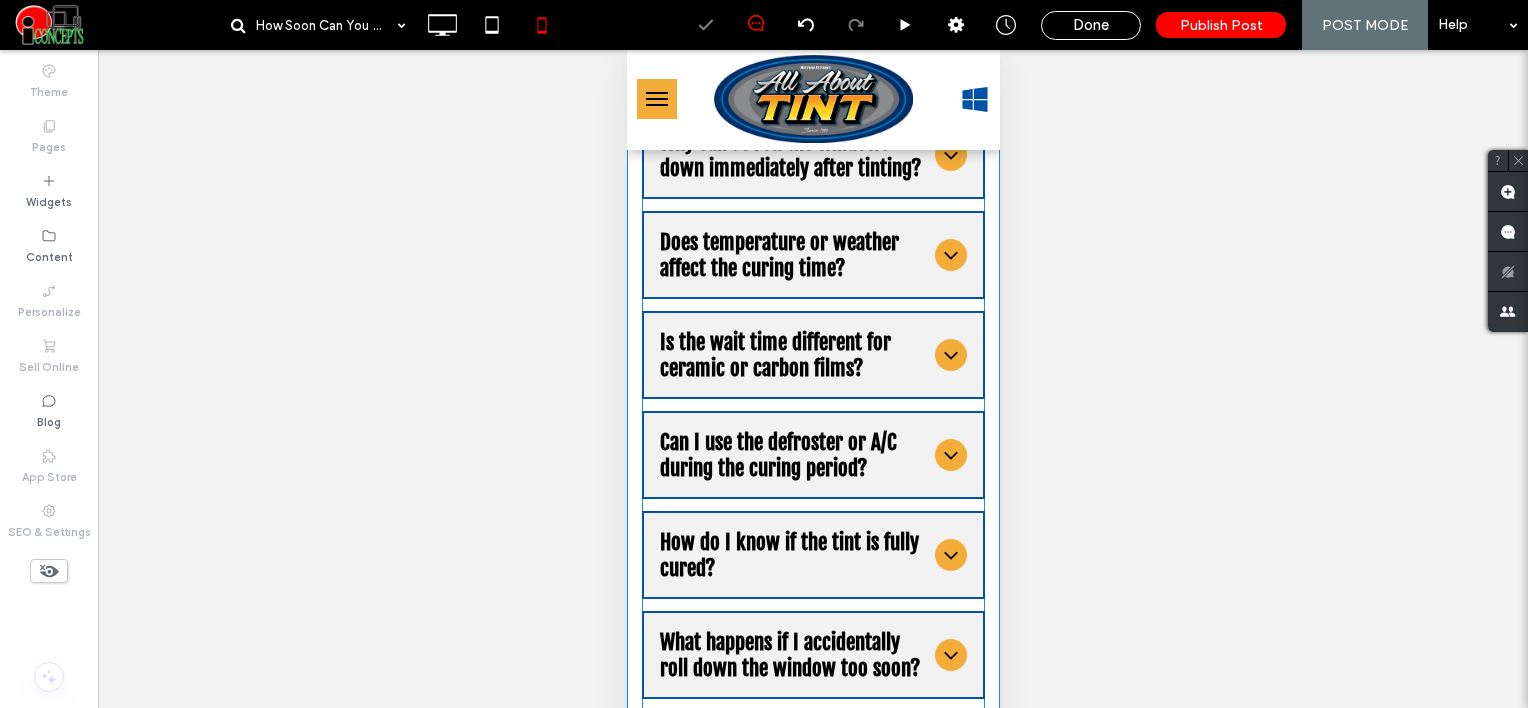 scroll, scrollTop: 6084, scrollLeft: 0, axis: vertical 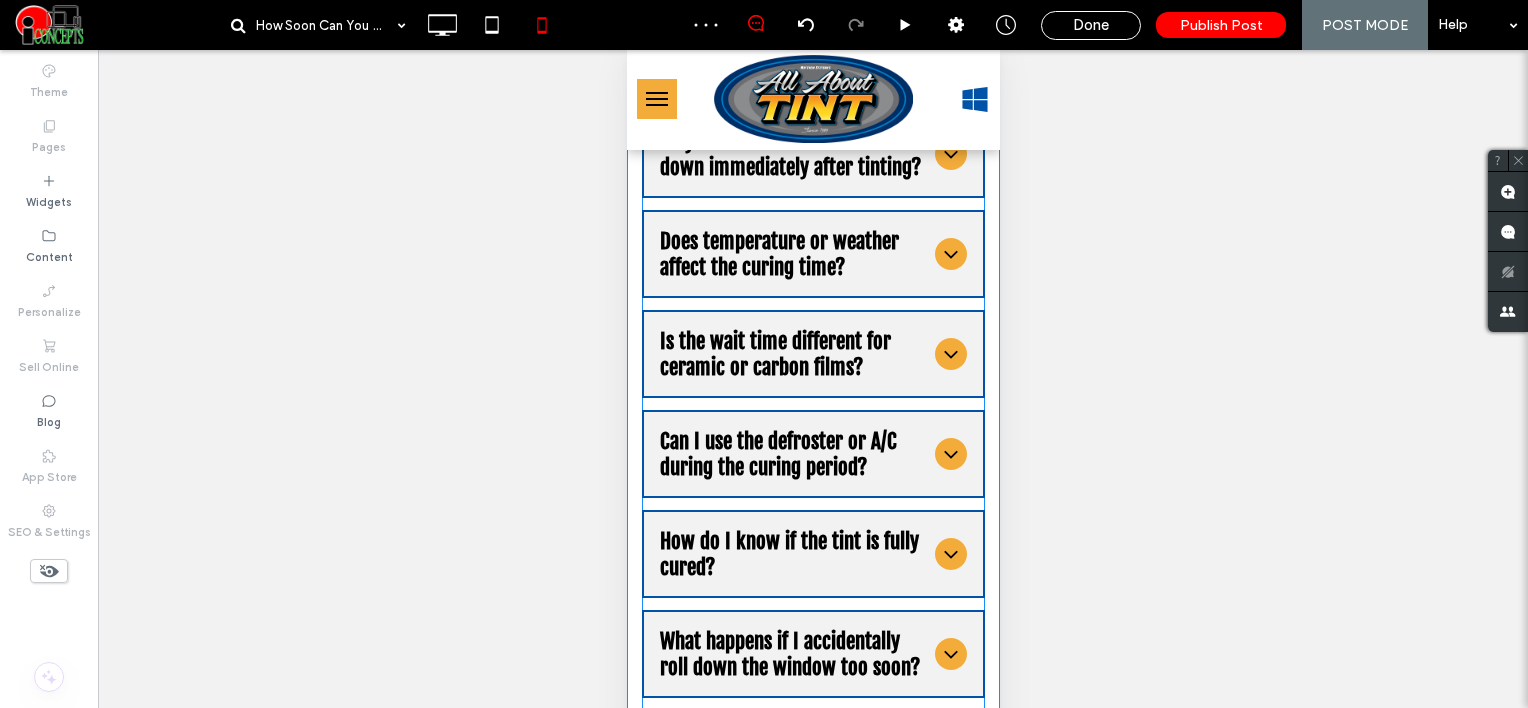 click on "FAQs About Rolling Down Windows After Tinting" at bounding box center (776, -38) 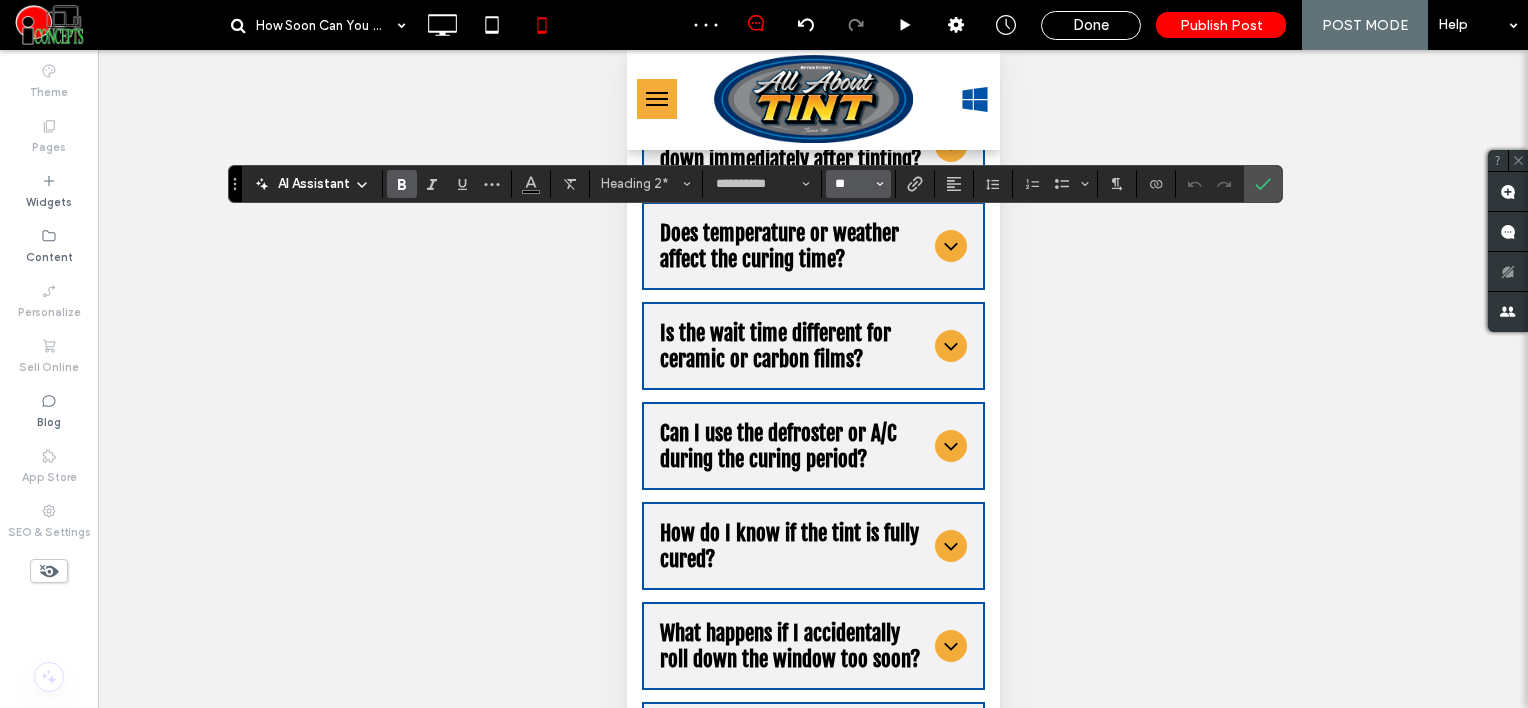 click on "**" at bounding box center [852, 184] 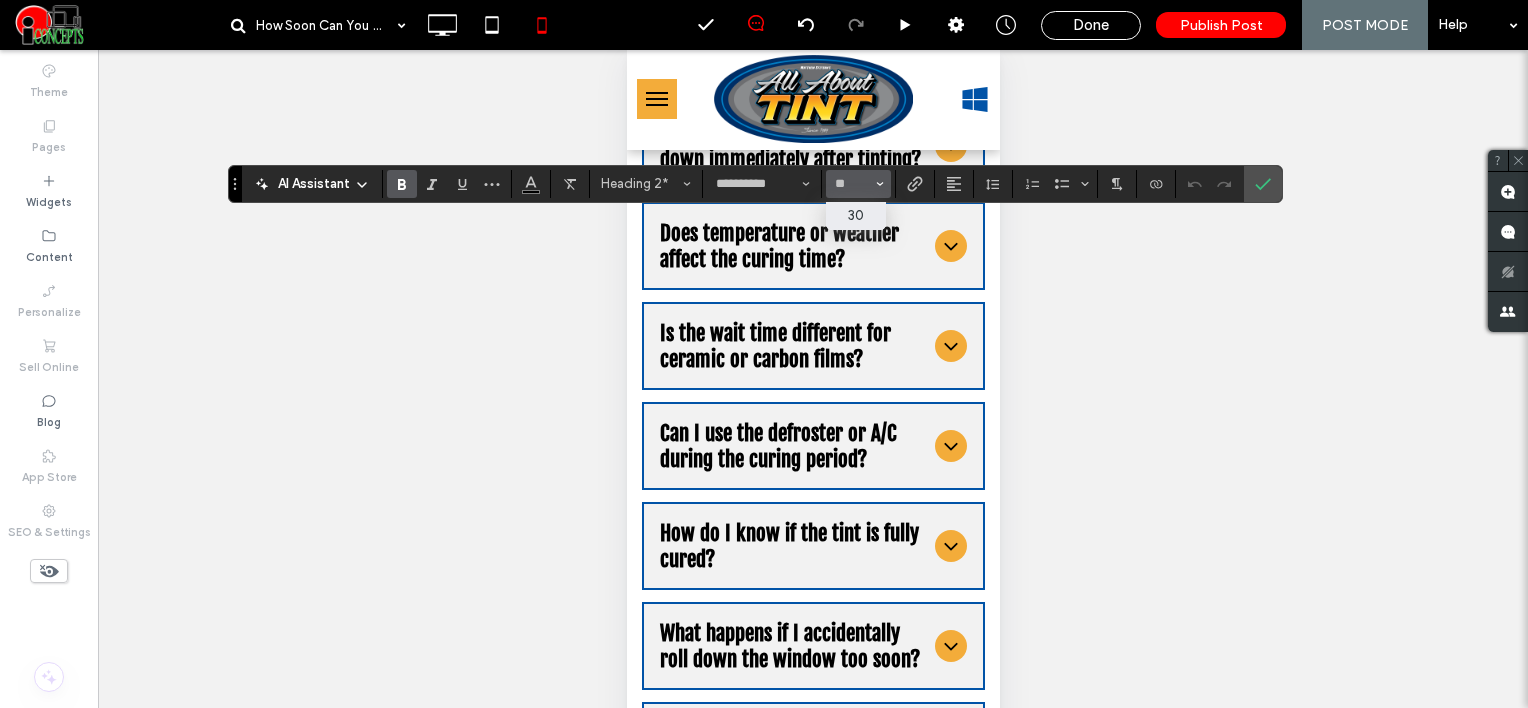 type on "**" 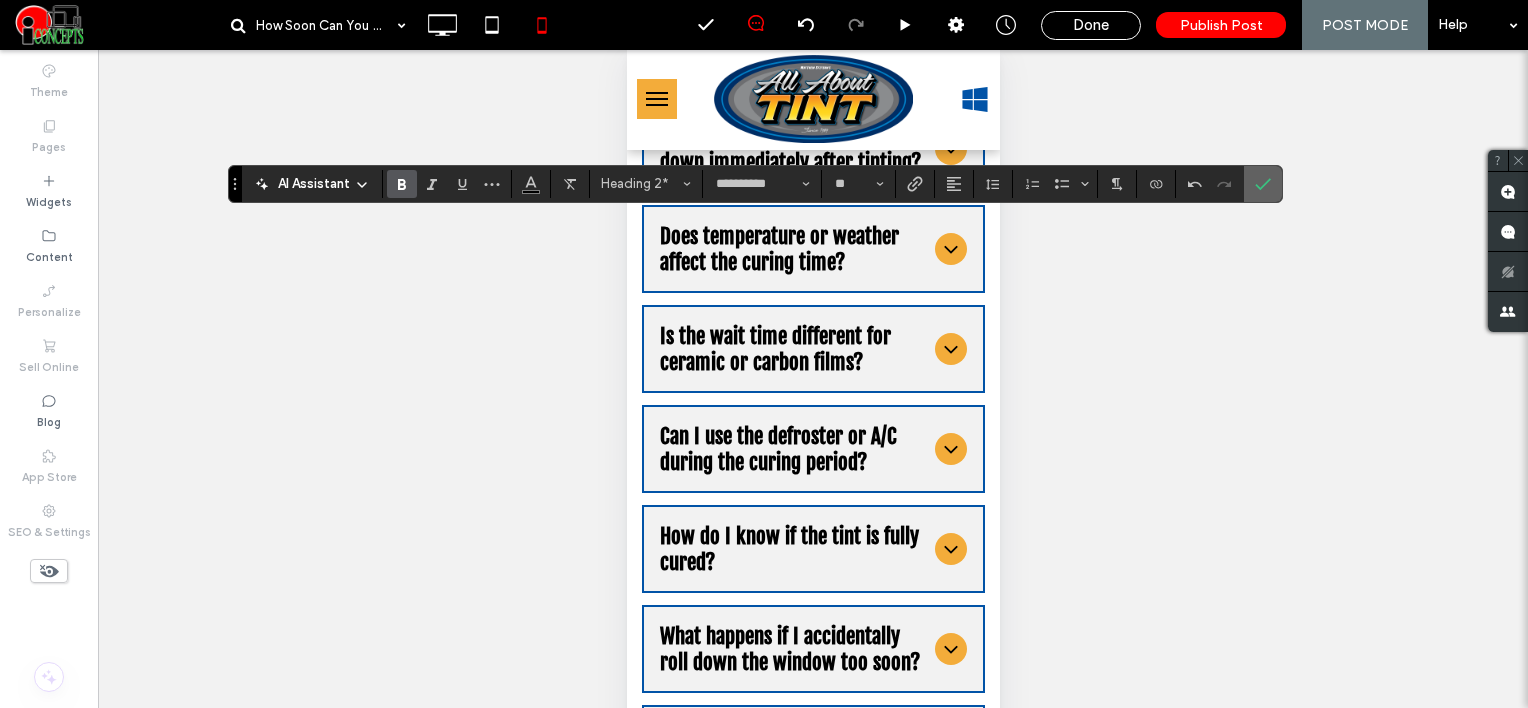 click at bounding box center [1263, 184] 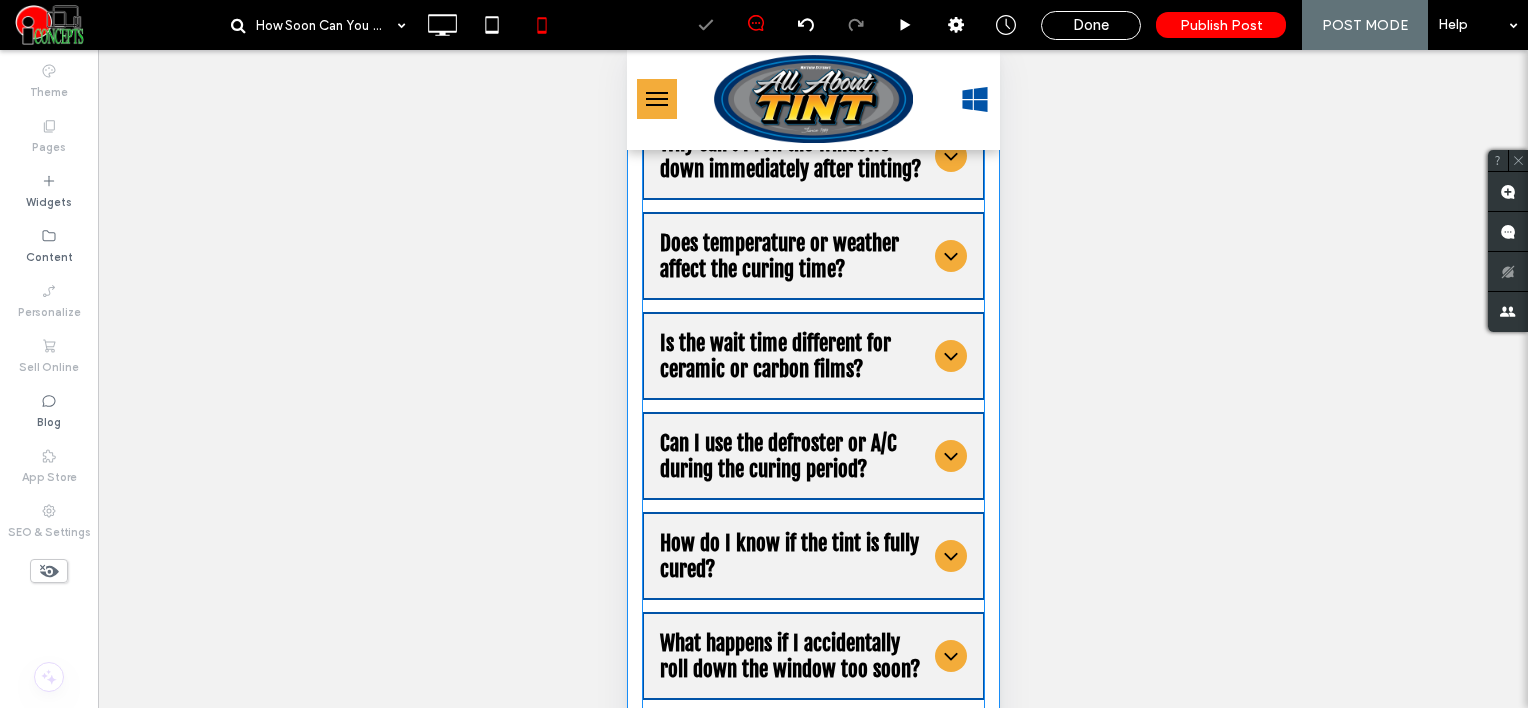 click on "How long should I wait to roll down my windows after tinting?" at bounding box center (792, 56) 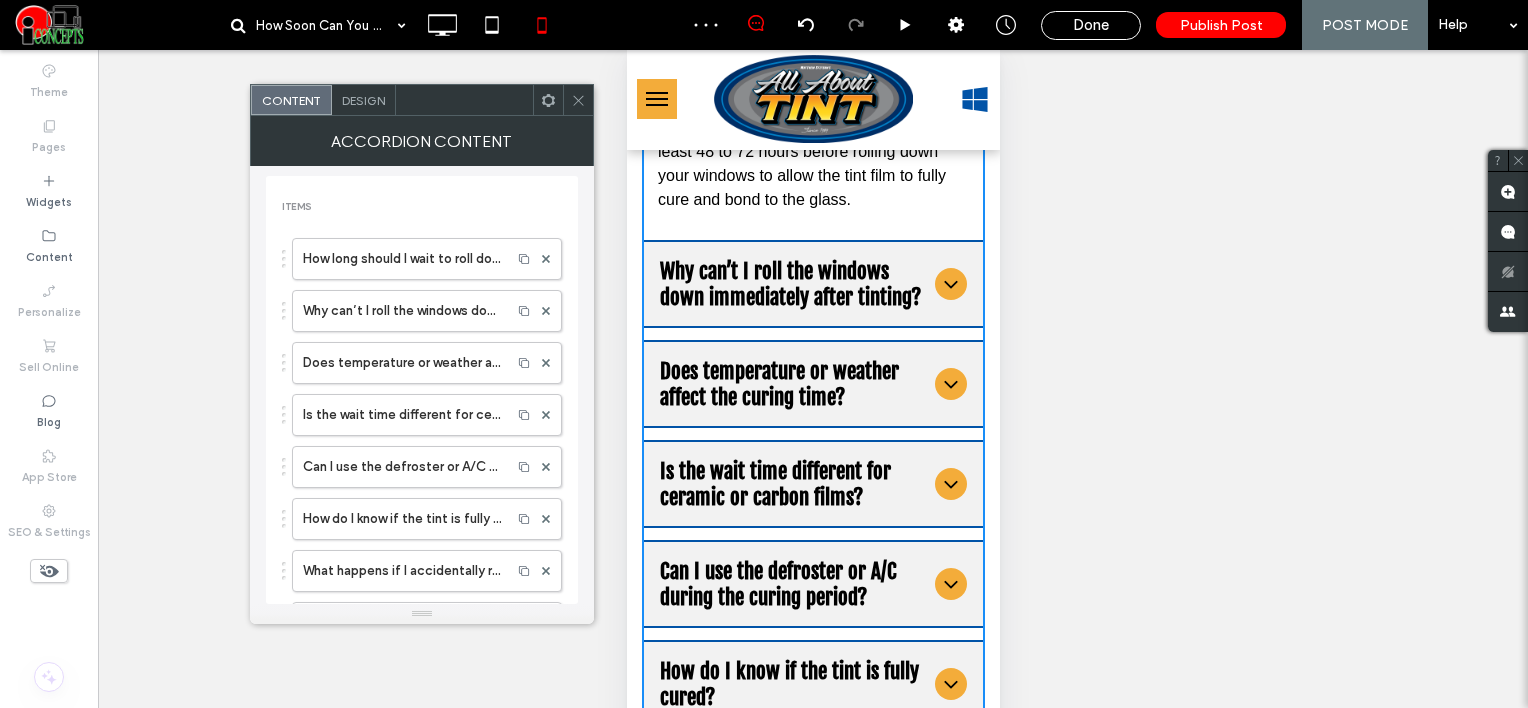 click on "Design" at bounding box center (363, 100) 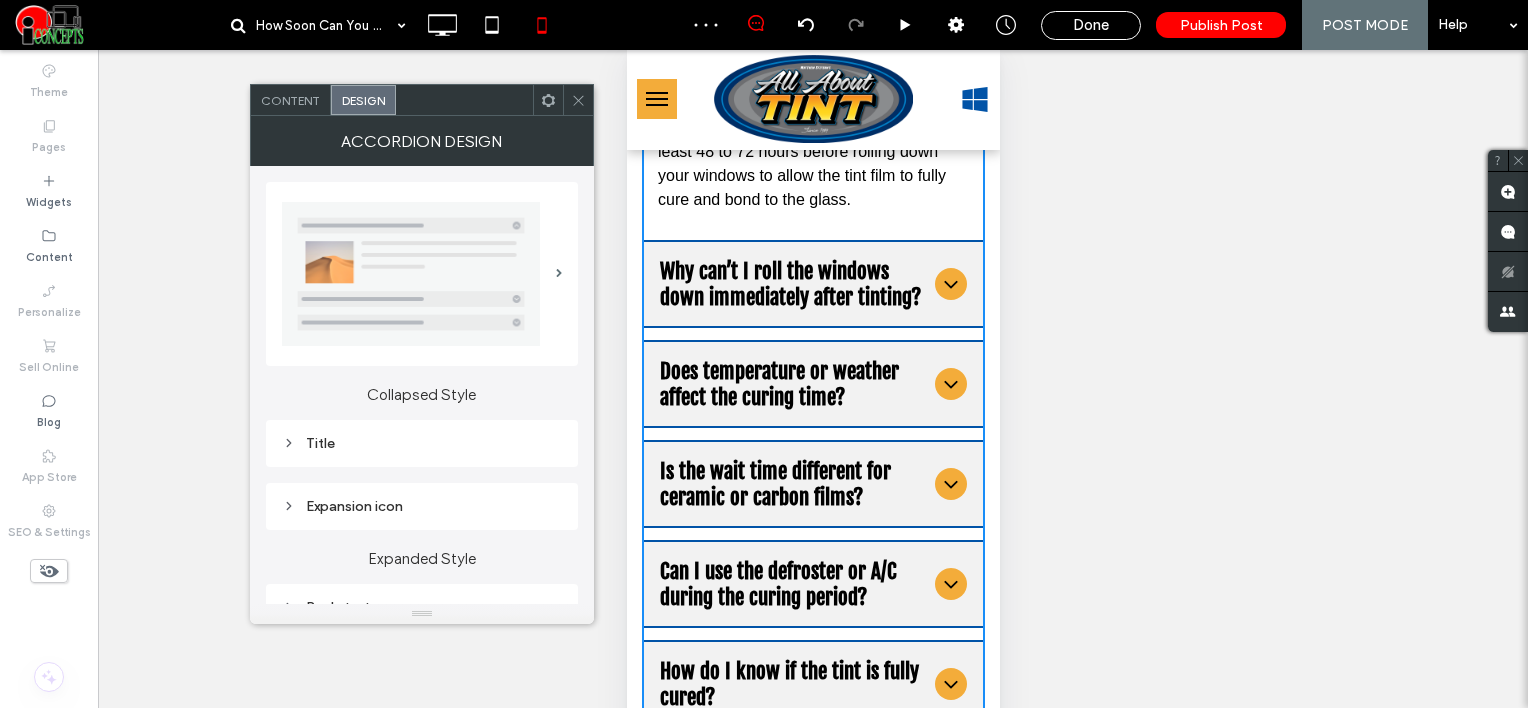 click on "Title" at bounding box center [422, 443] 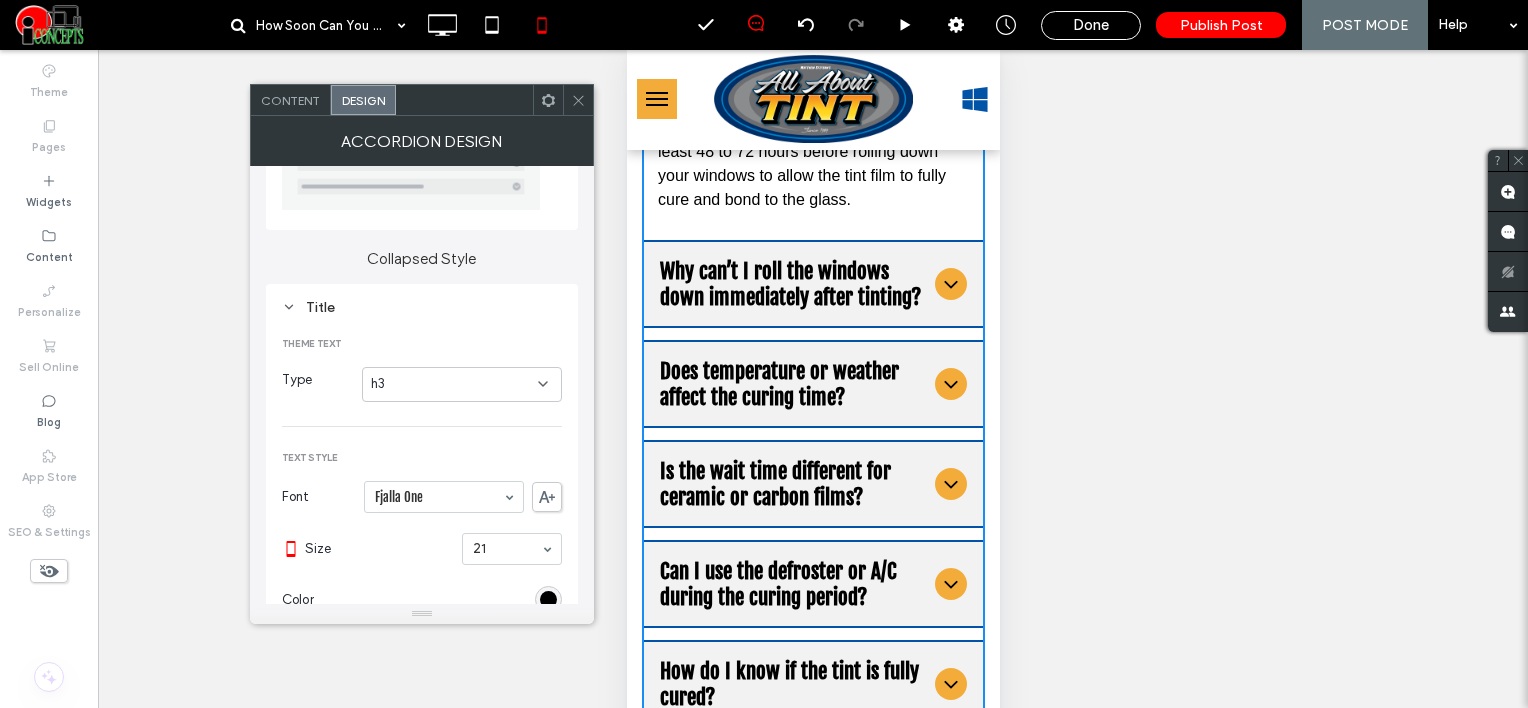 scroll, scrollTop: 300, scrollLeft: 0, axis: vertical 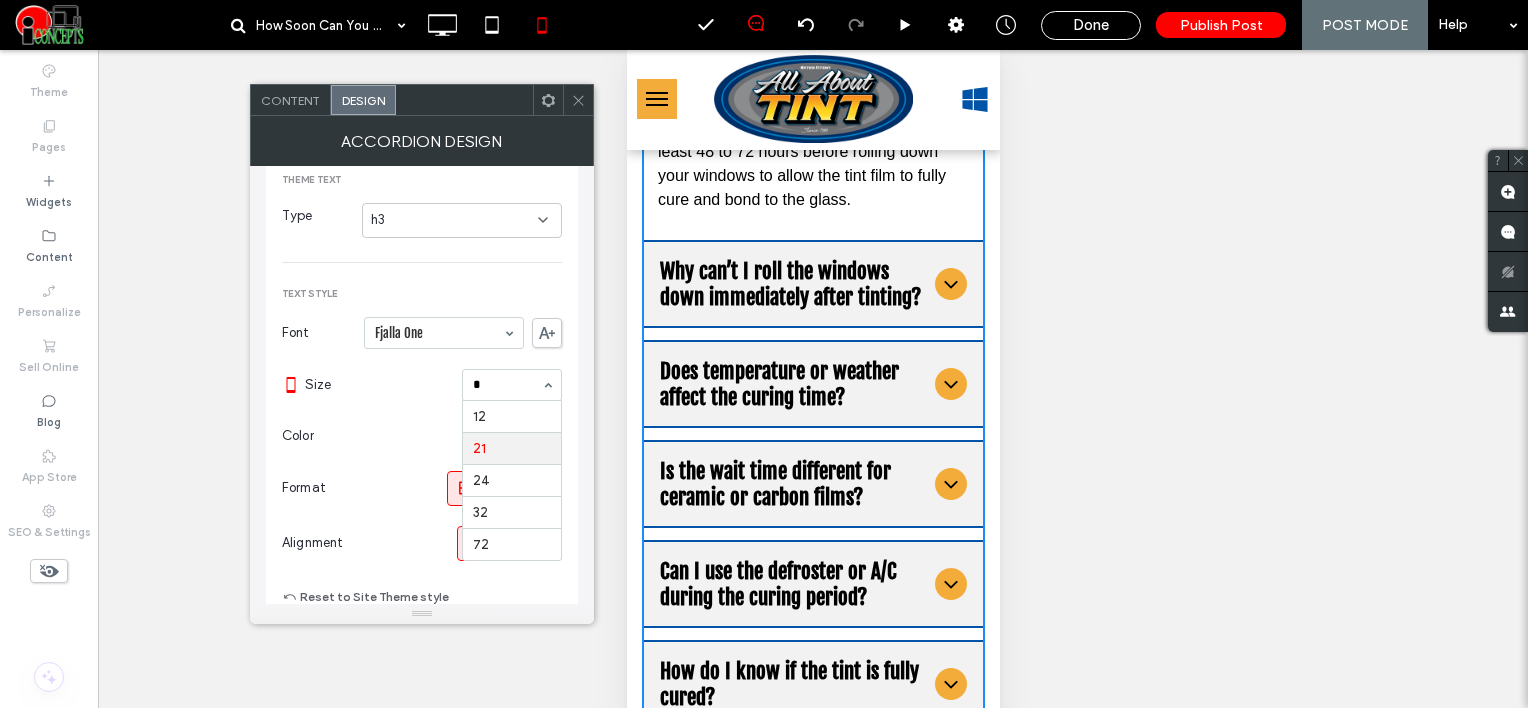 type on "**" 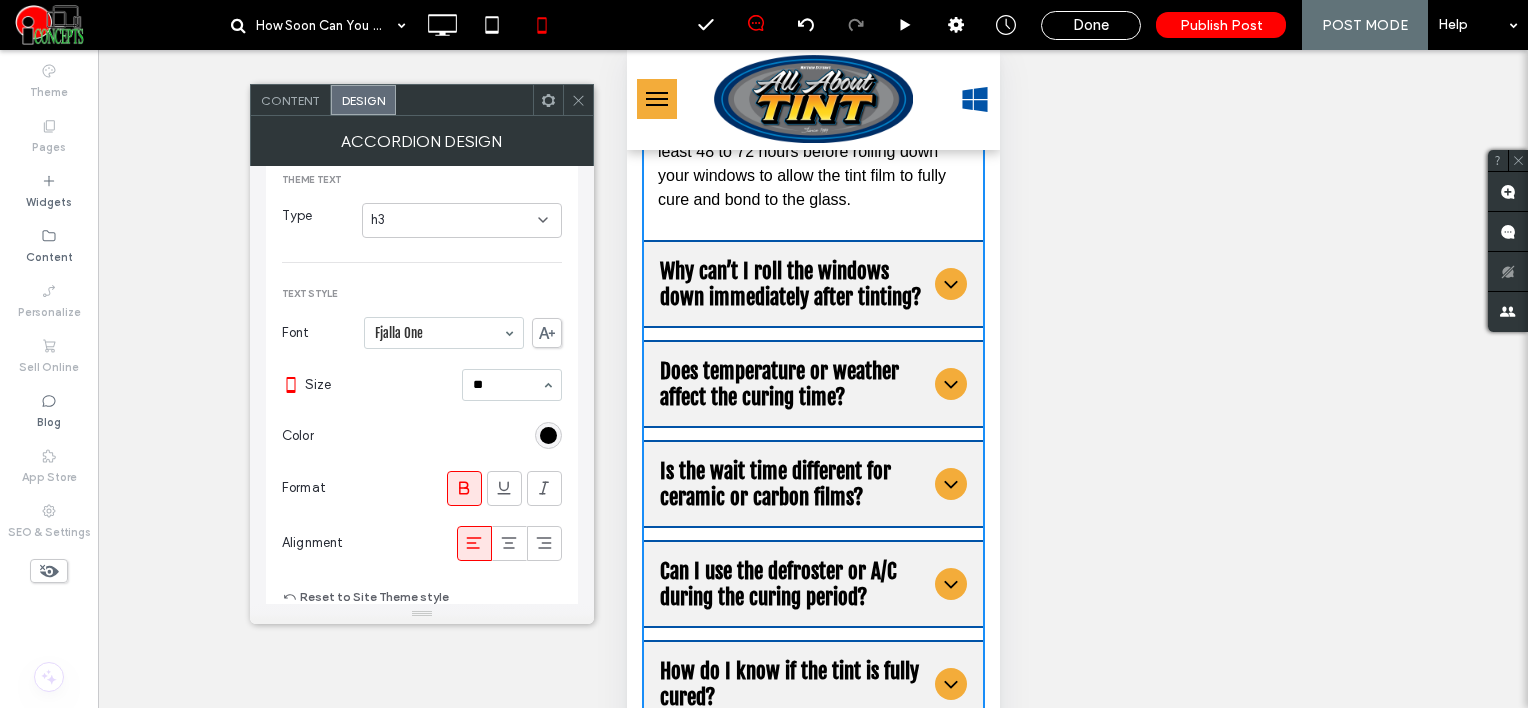 type 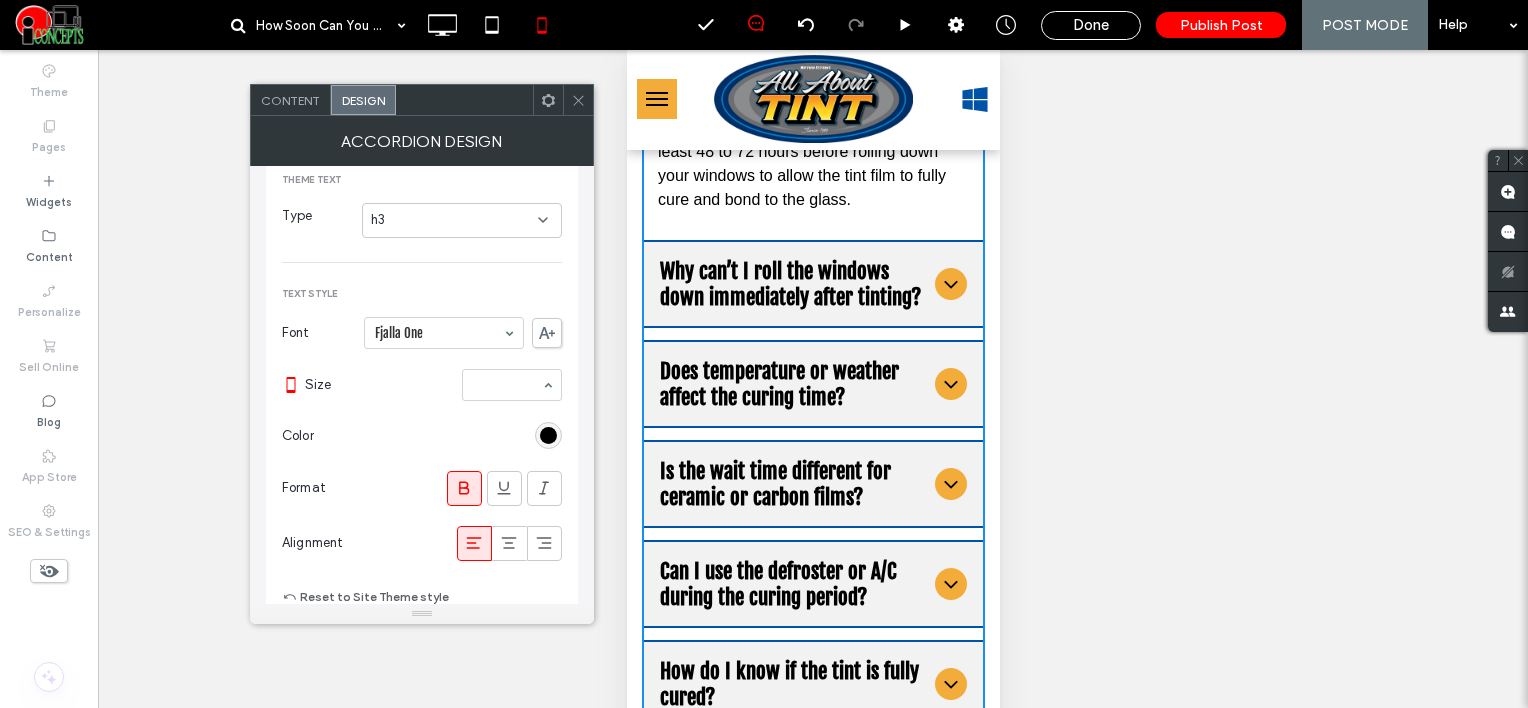 type on "*" 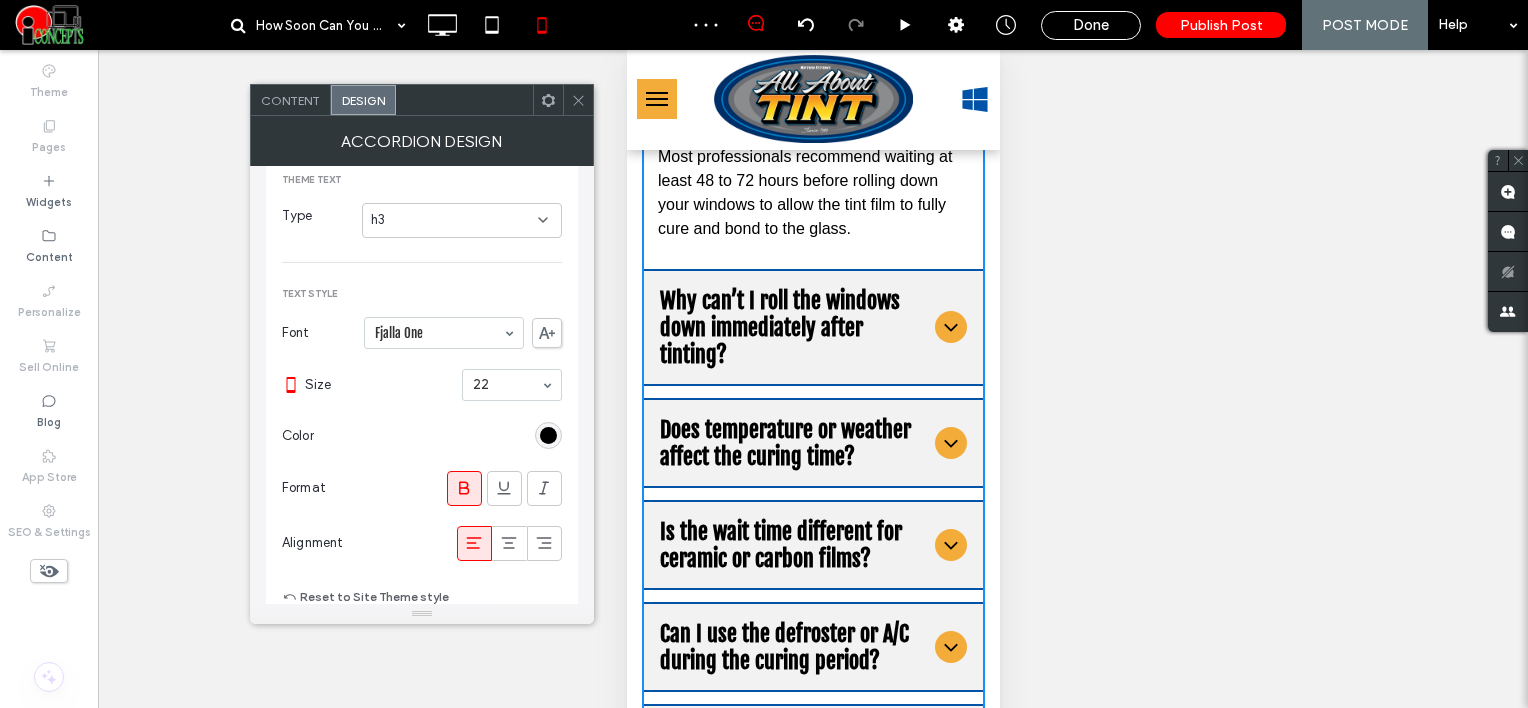 click 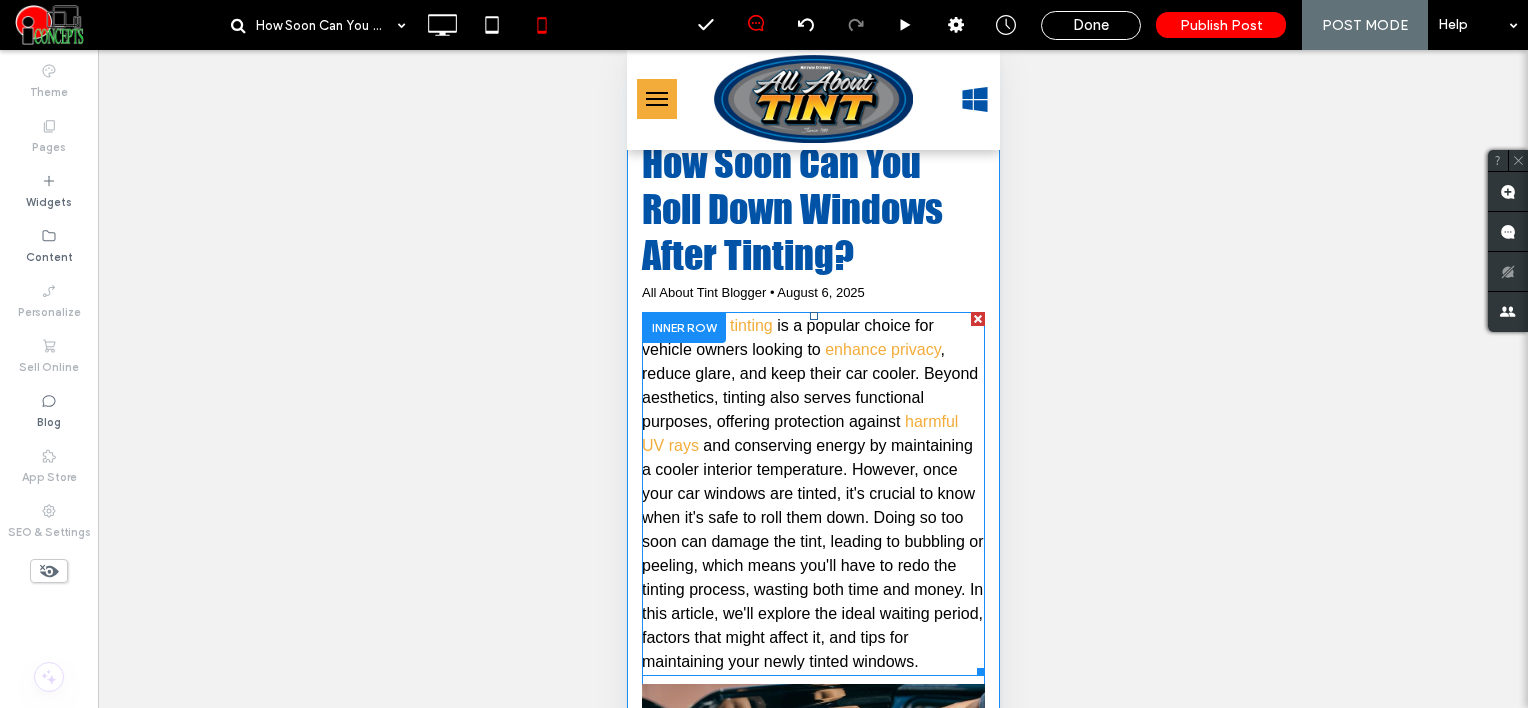 scroll, scrollTop: 0, scrollLeft: 0, axis: both 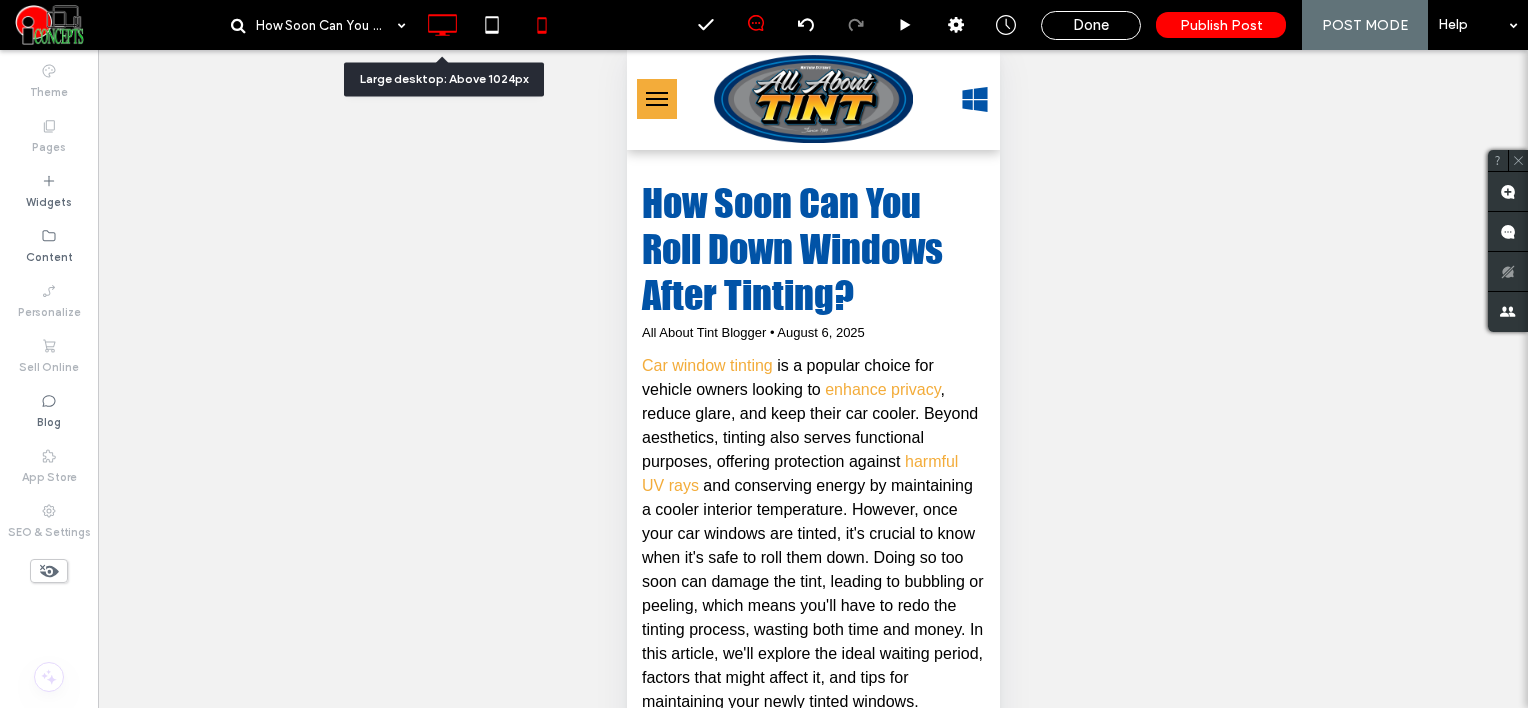 click 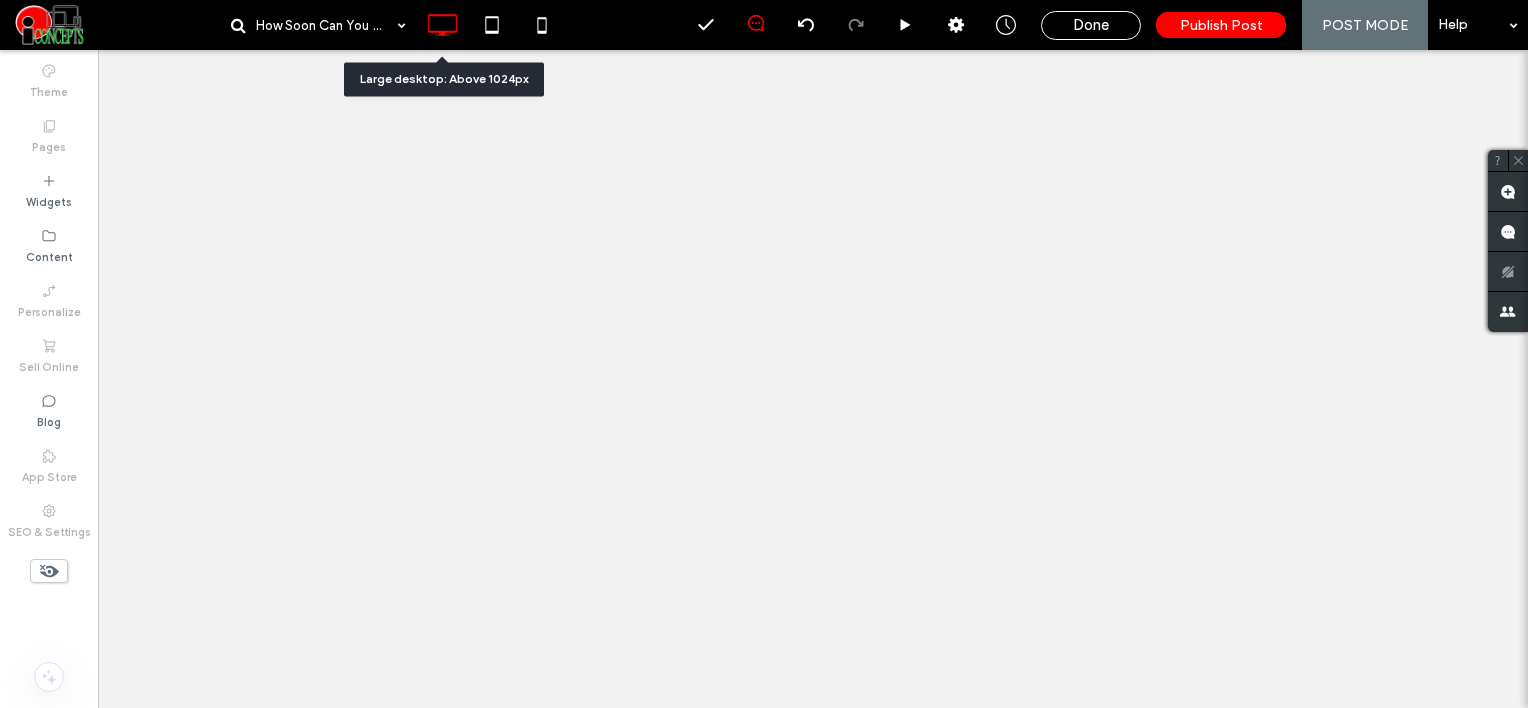 scroll, scrollTop: 0, scrollLeft: 0, axis: both 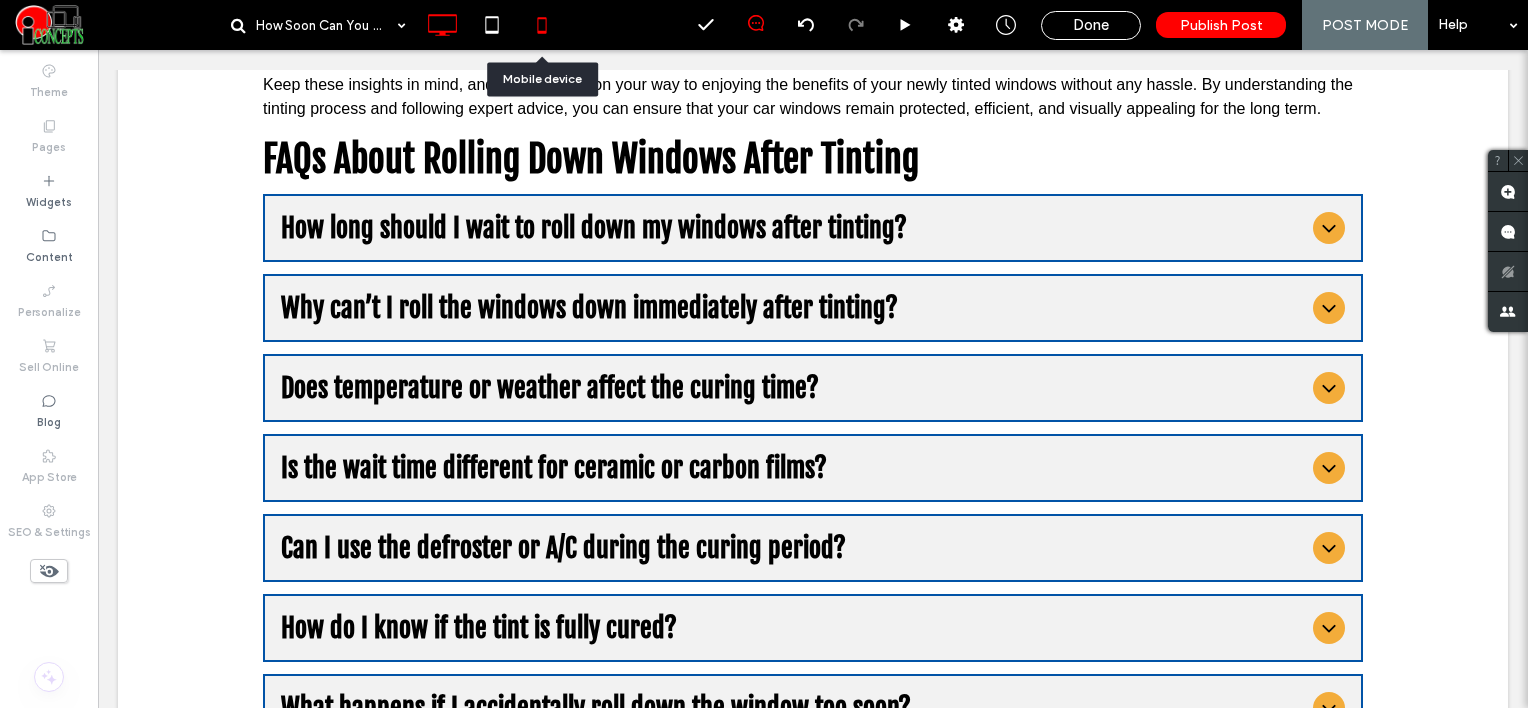 click 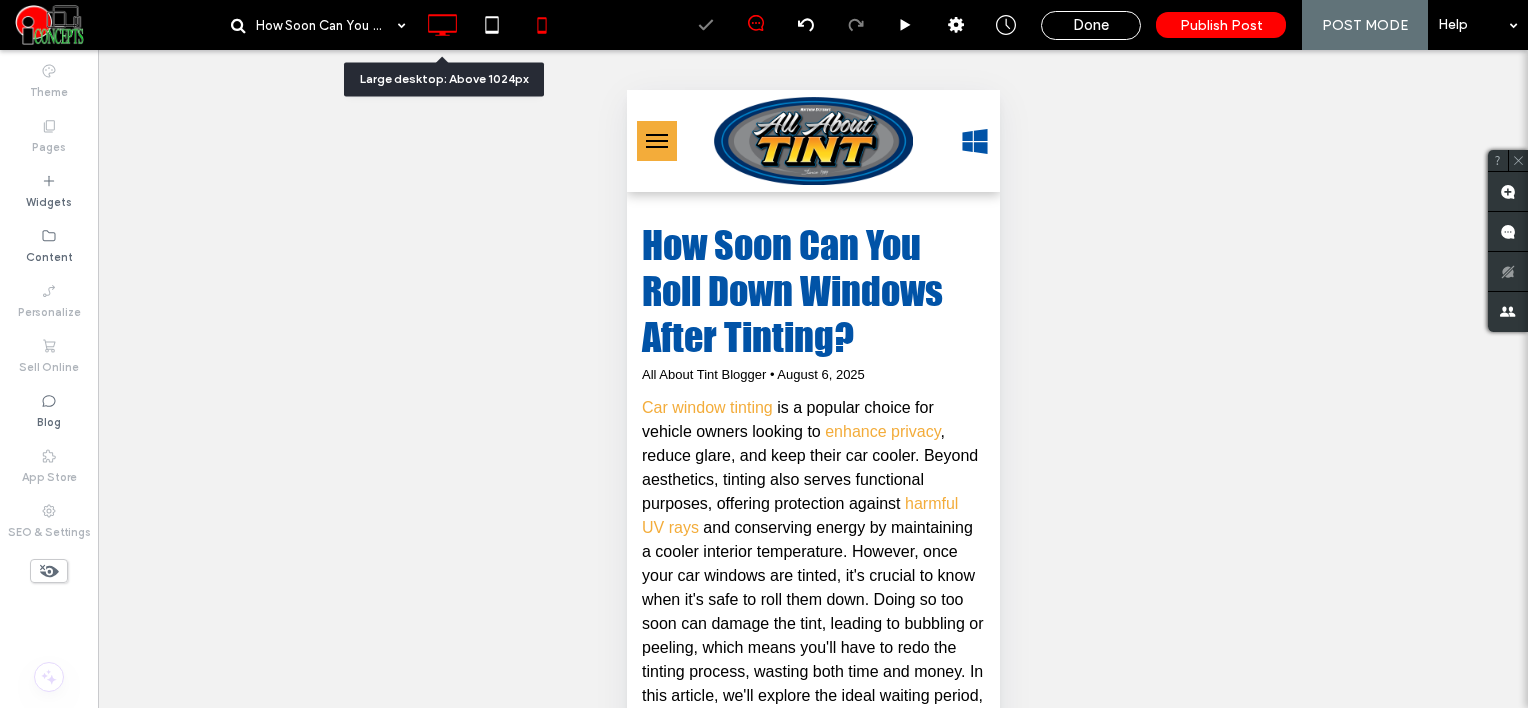scroll, scrollTop: 0, scrollLeft: 0, axis: both 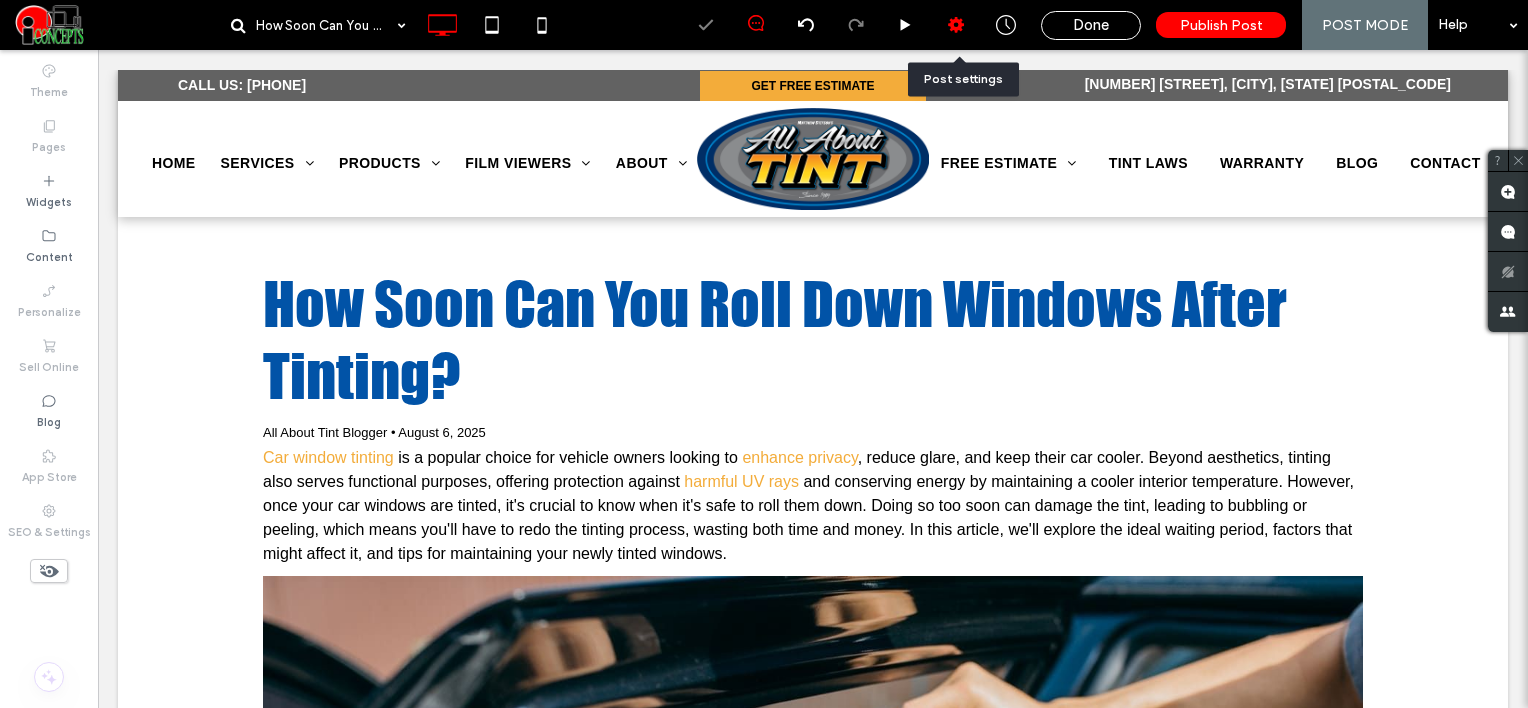 click 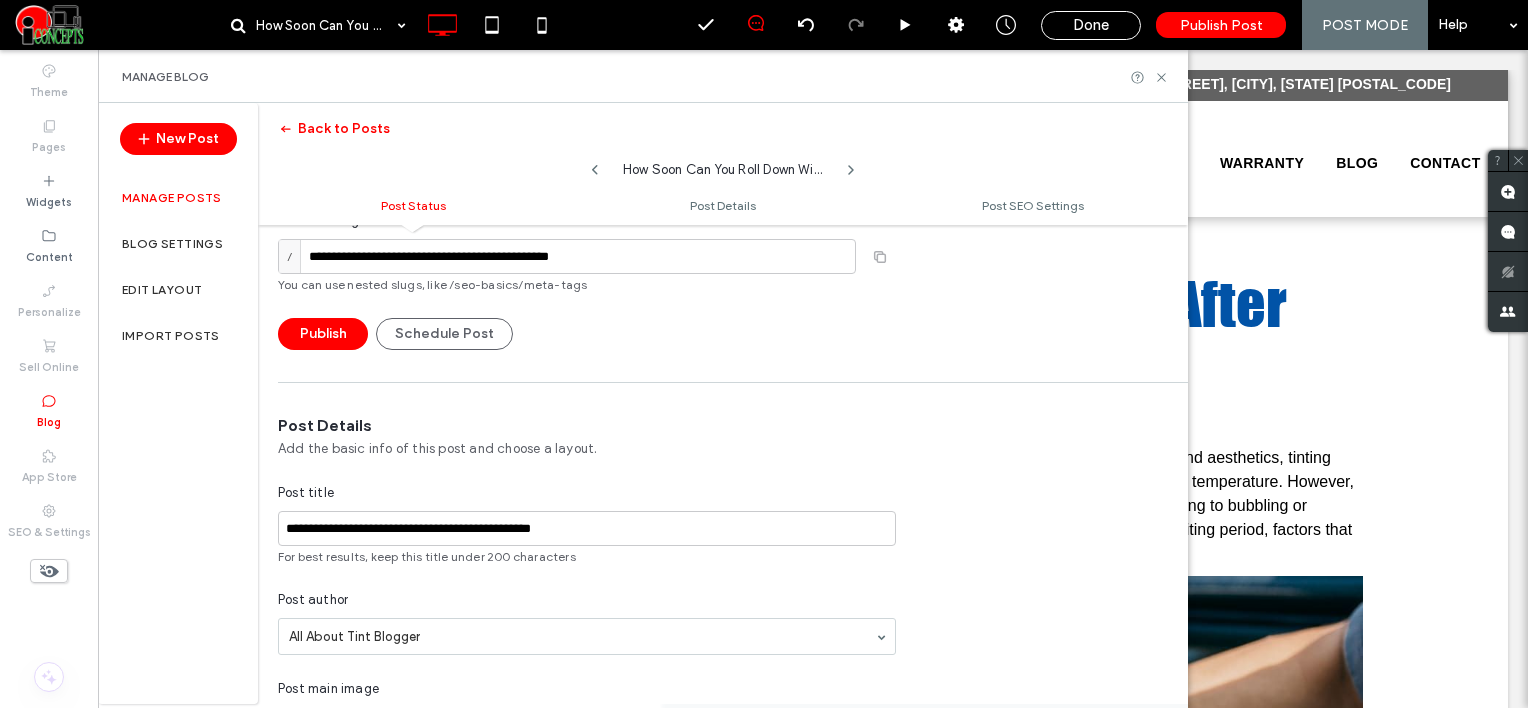 scroll, scrollTop: 0, scrollLeft: 0, axis: both 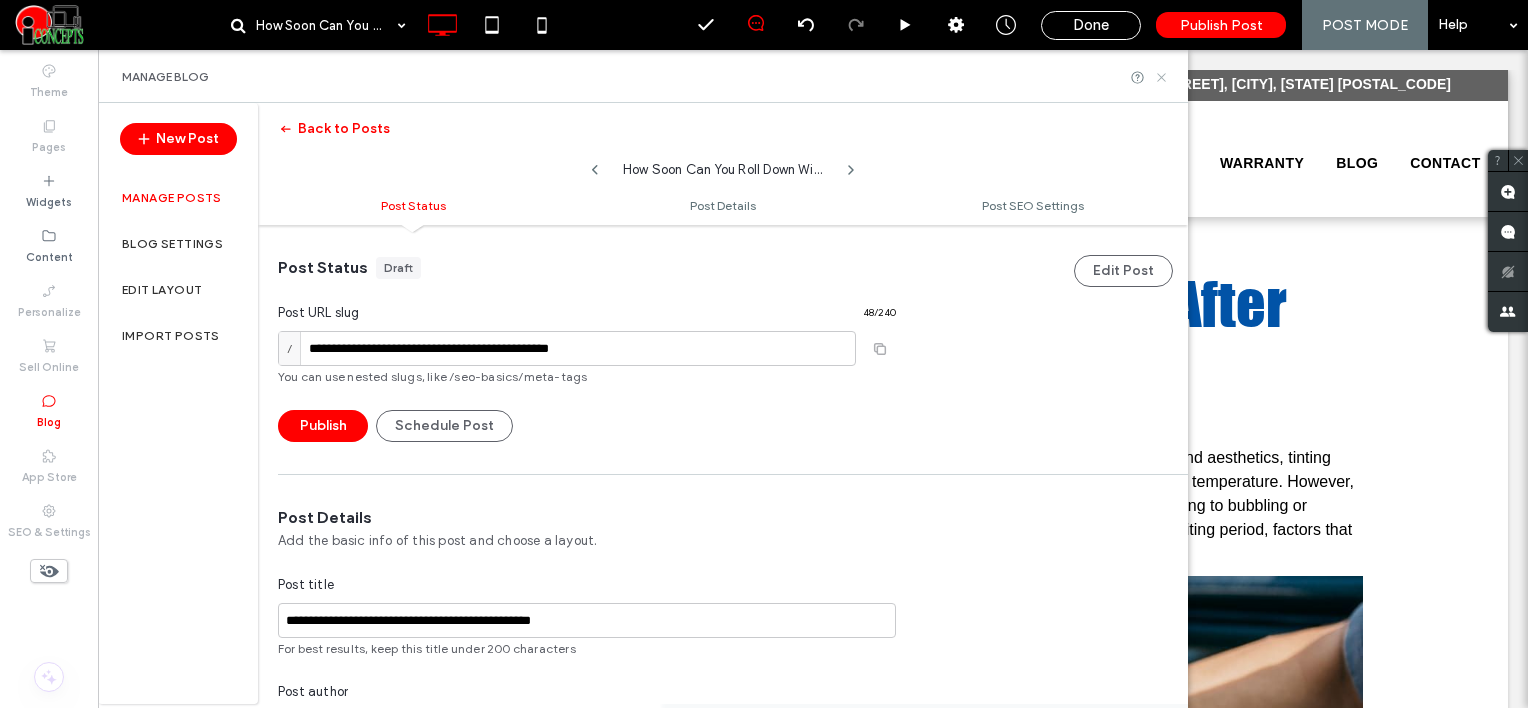 click 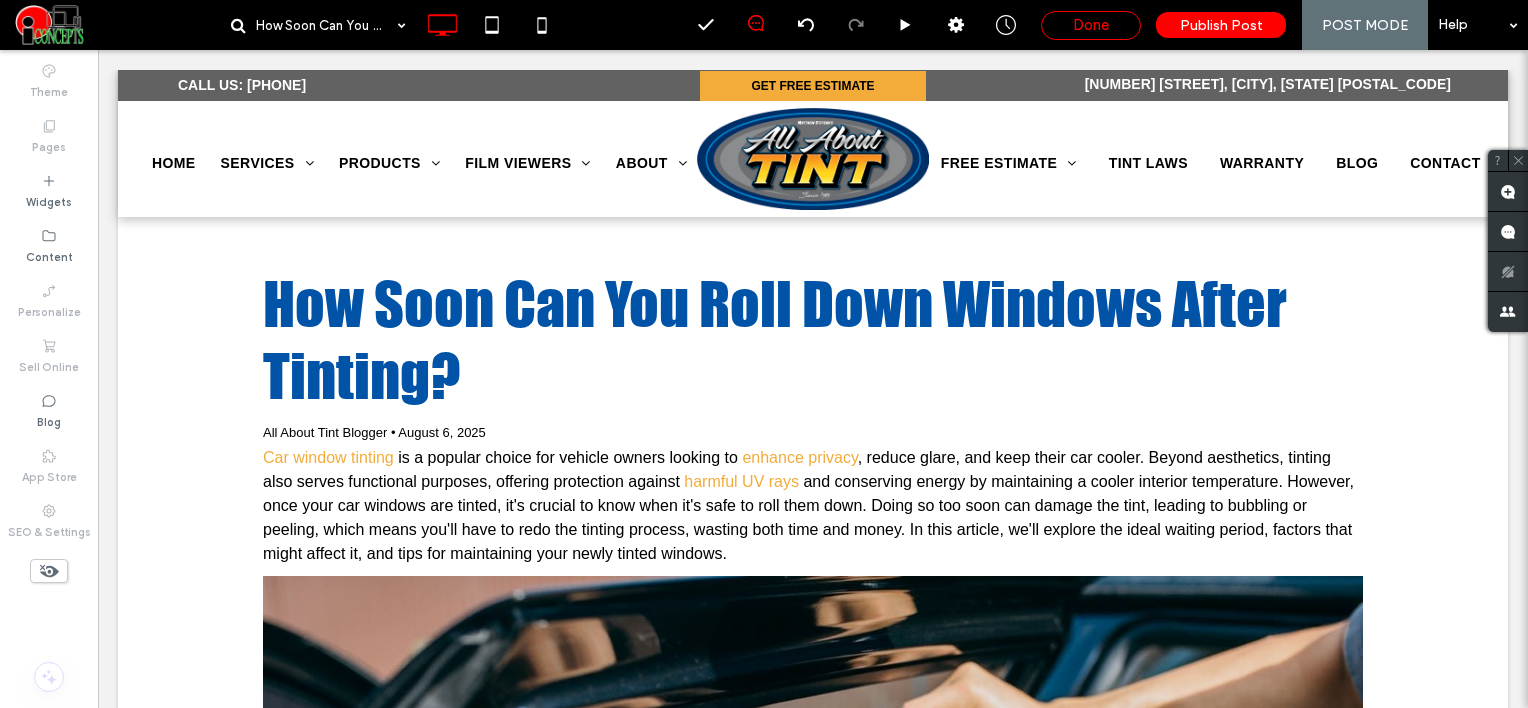 click on "Done" at bounding box center (1091, 25) 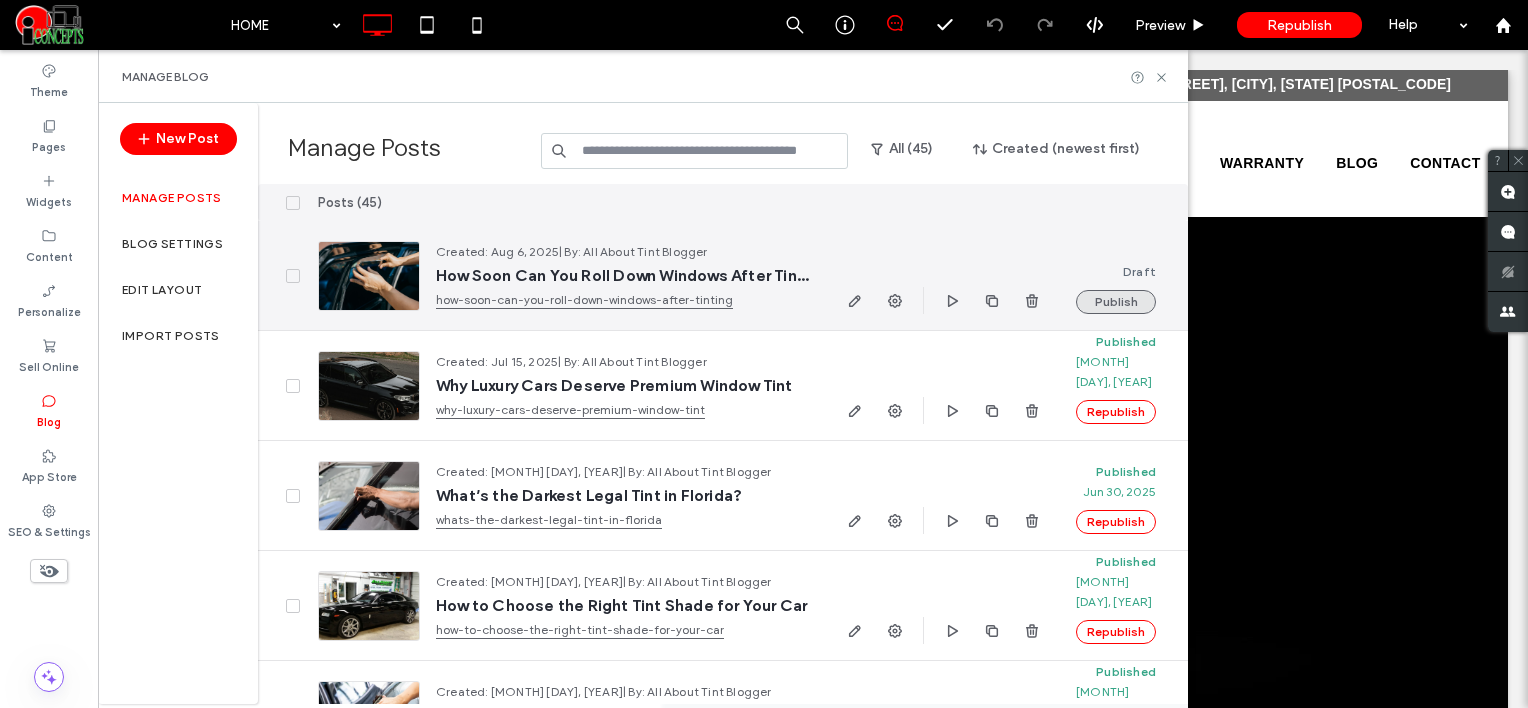 scroll, scrollTop: 0, scrollLeft: 0, axis: both 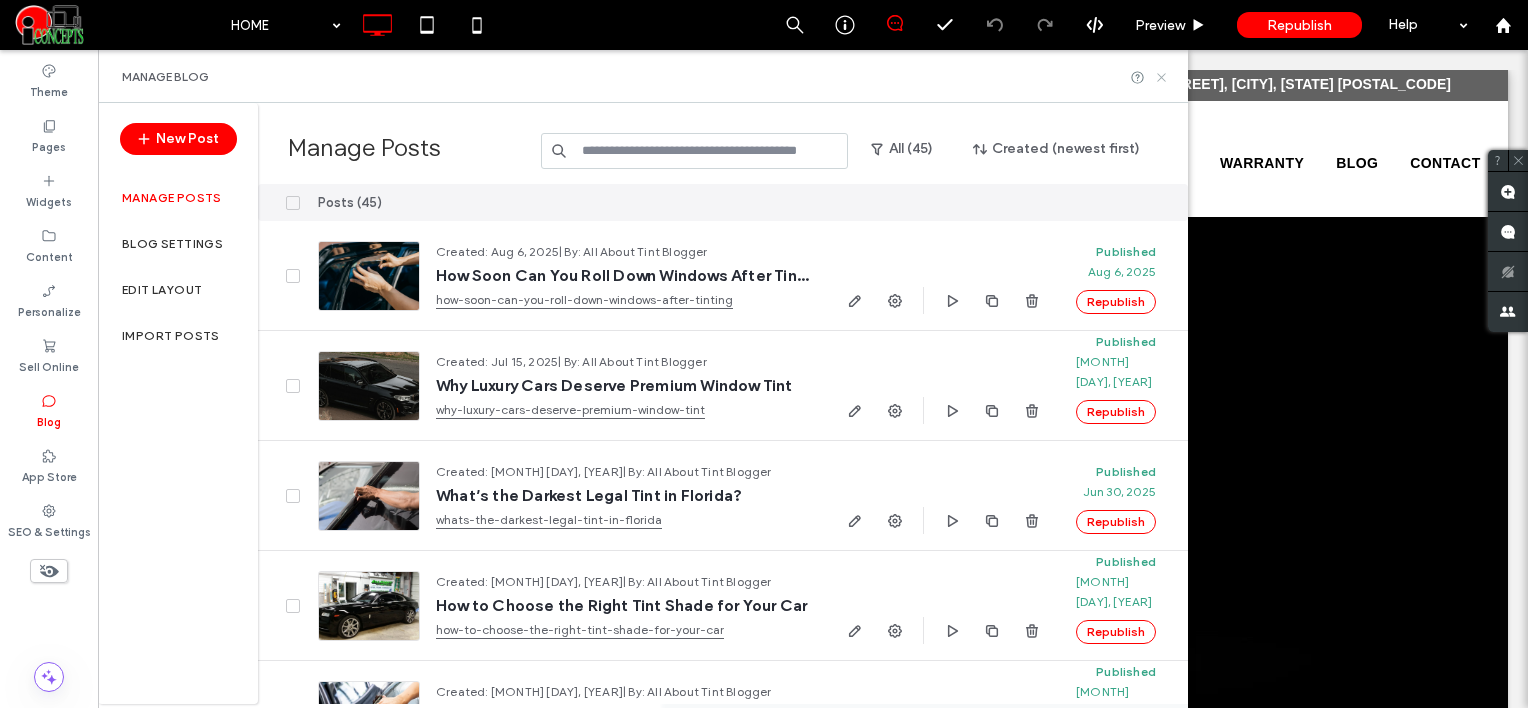click 